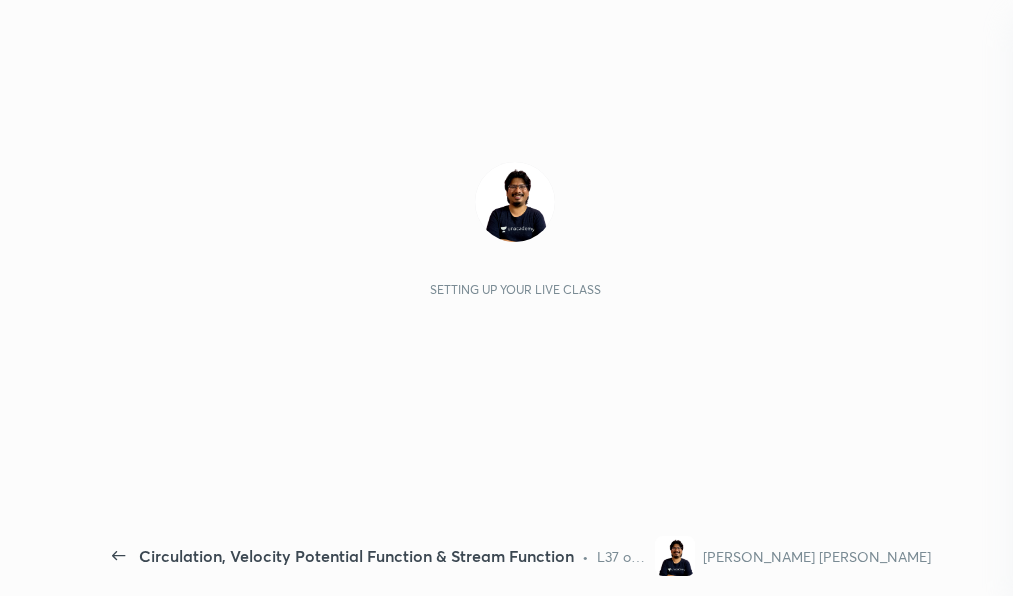 scroll, scrollTop: 0, scrollLeft: 0, axis: both 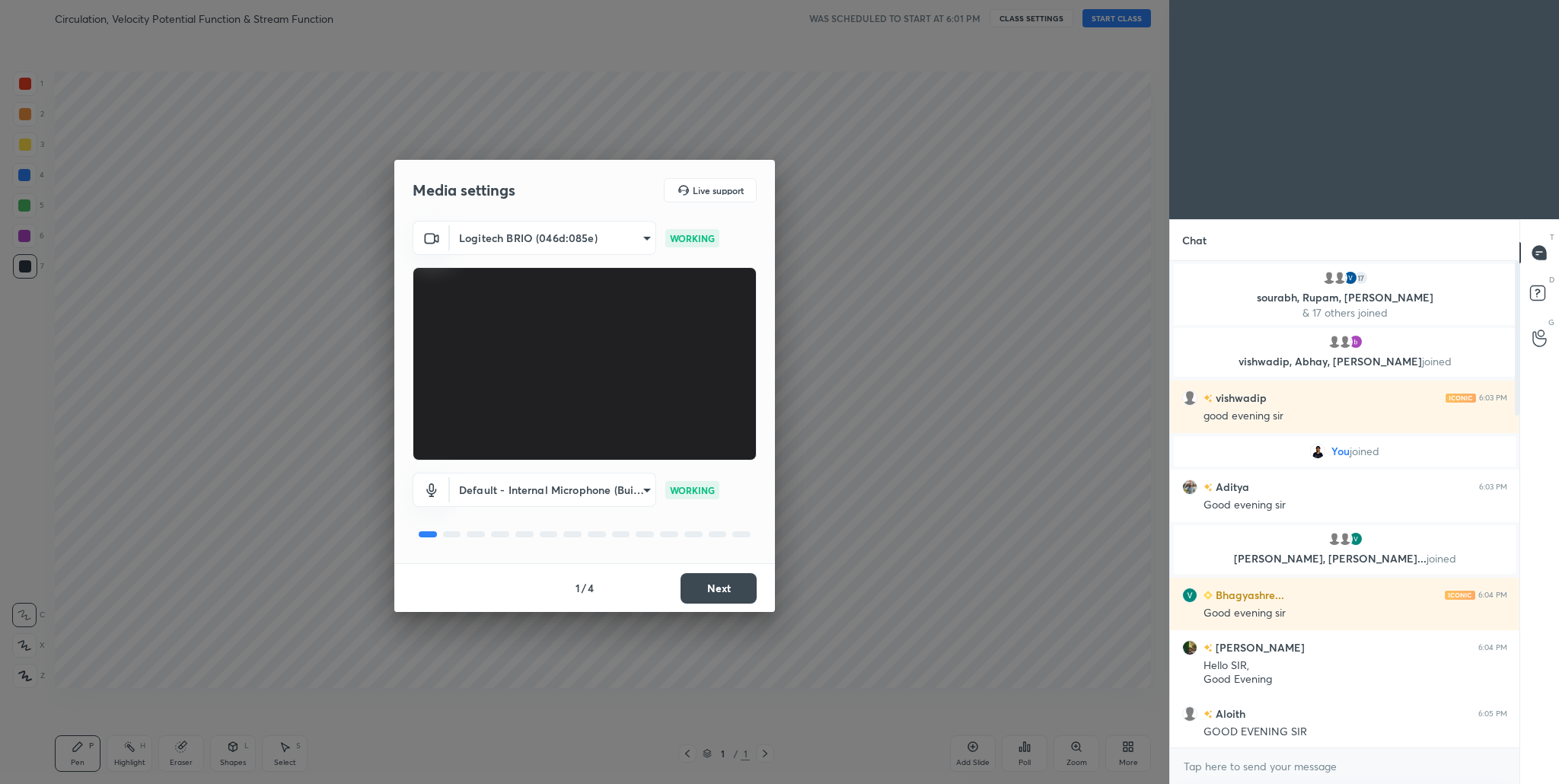 click on "Next" at bounding box center [719, 588] 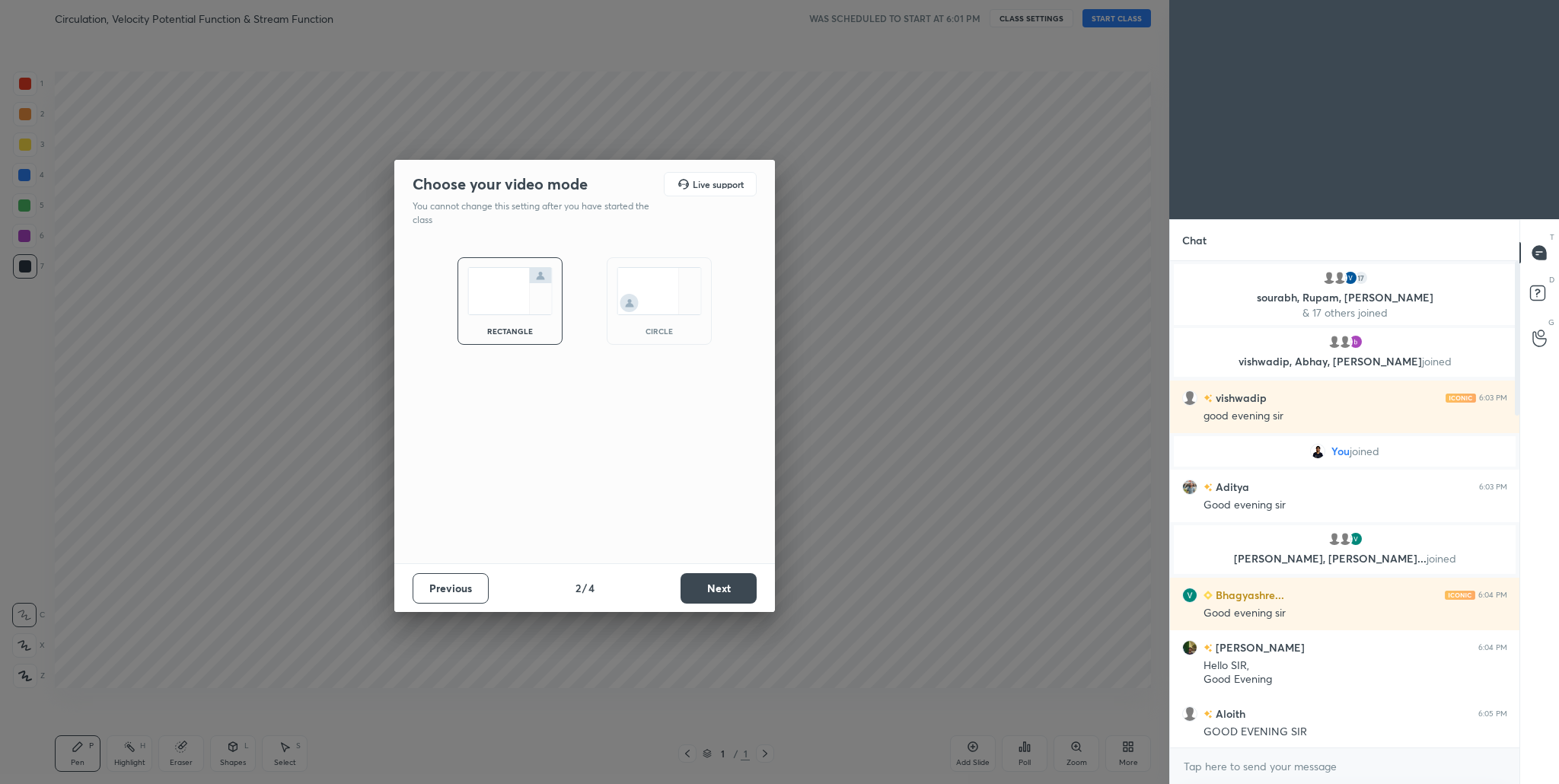 click on "Next" at bounding box center (719, 588) 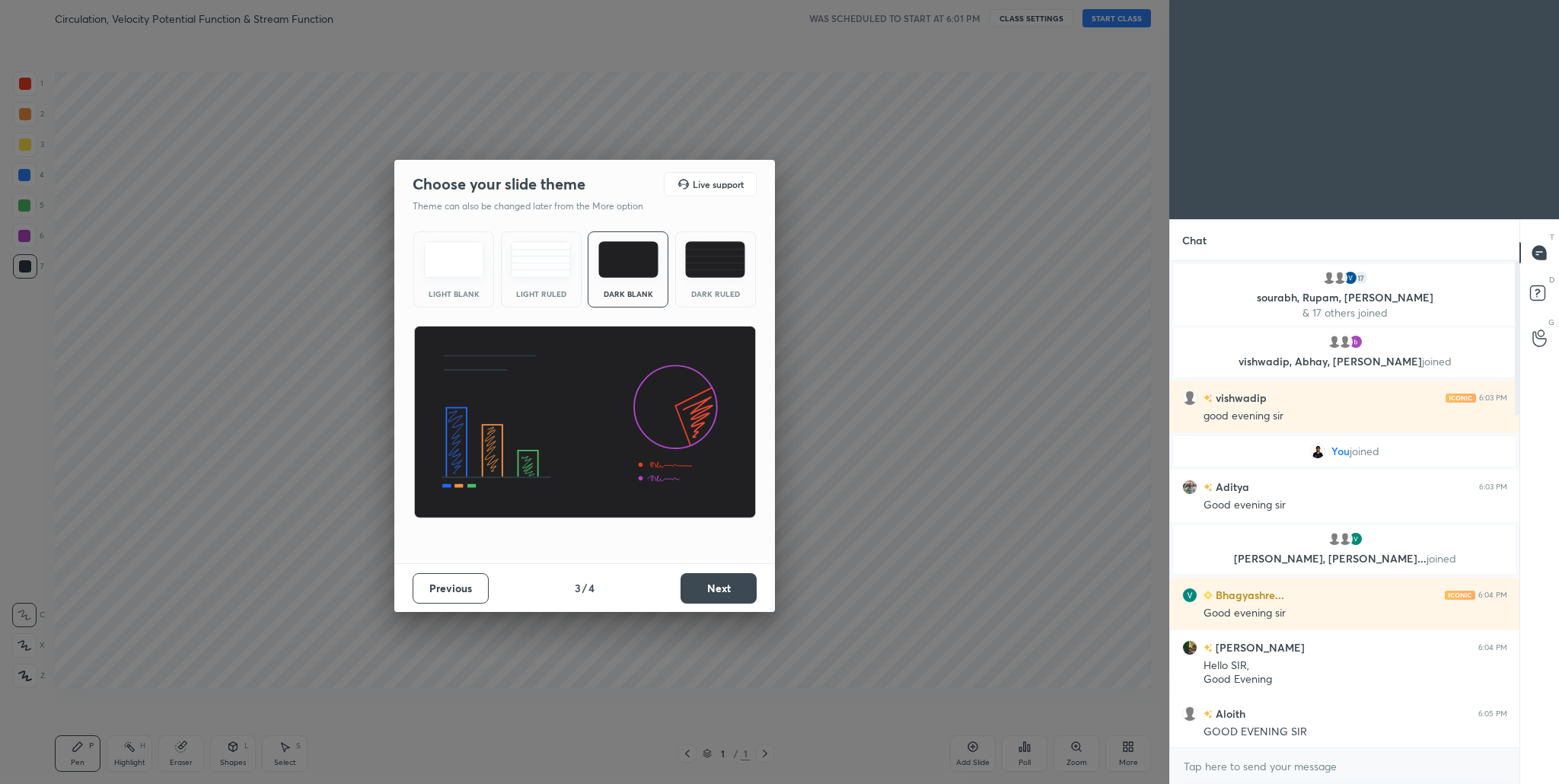 click on "Next" at bounding box center (719, 588) 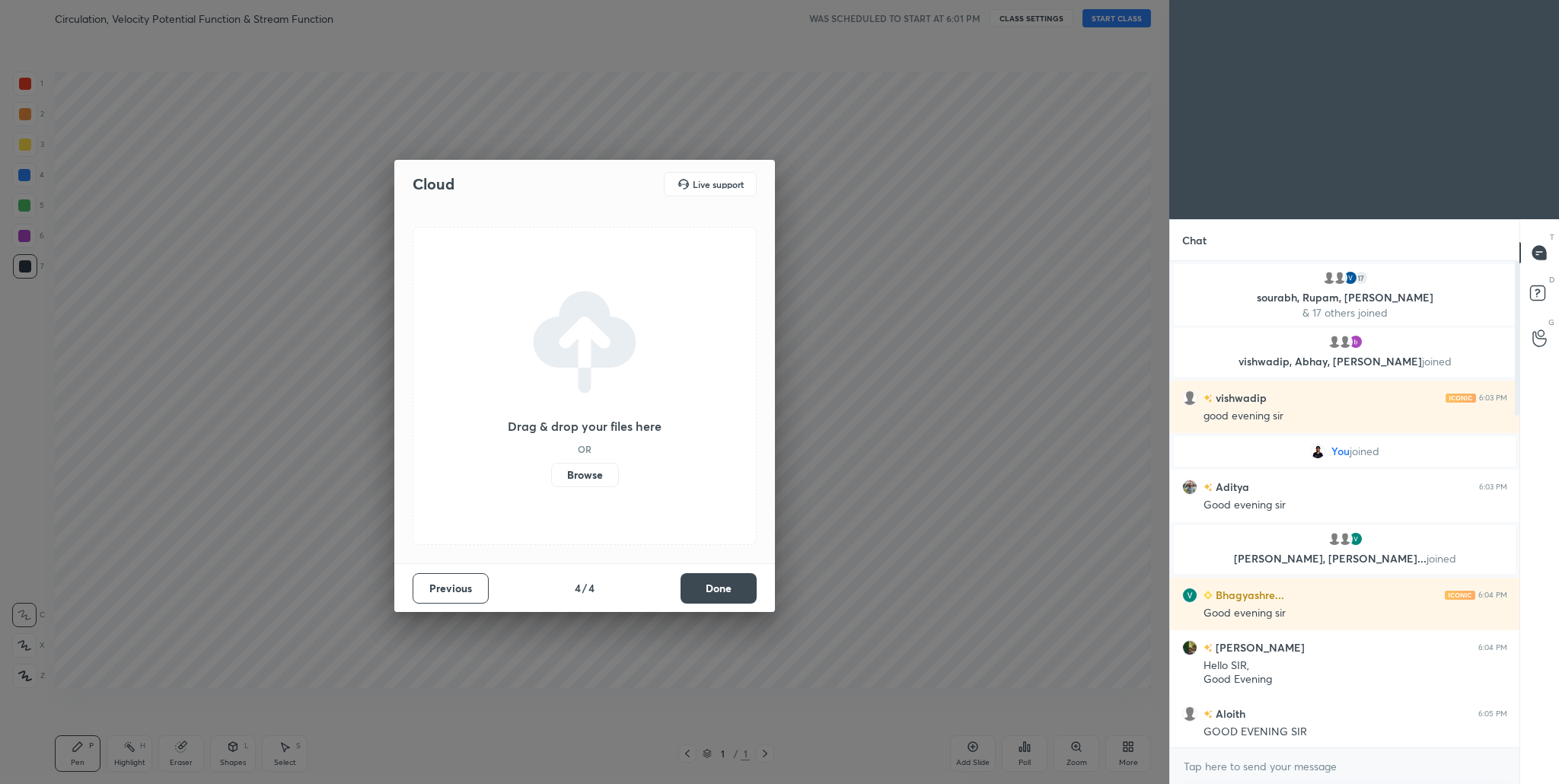 click on "Done" at bounding box center [719, 588] 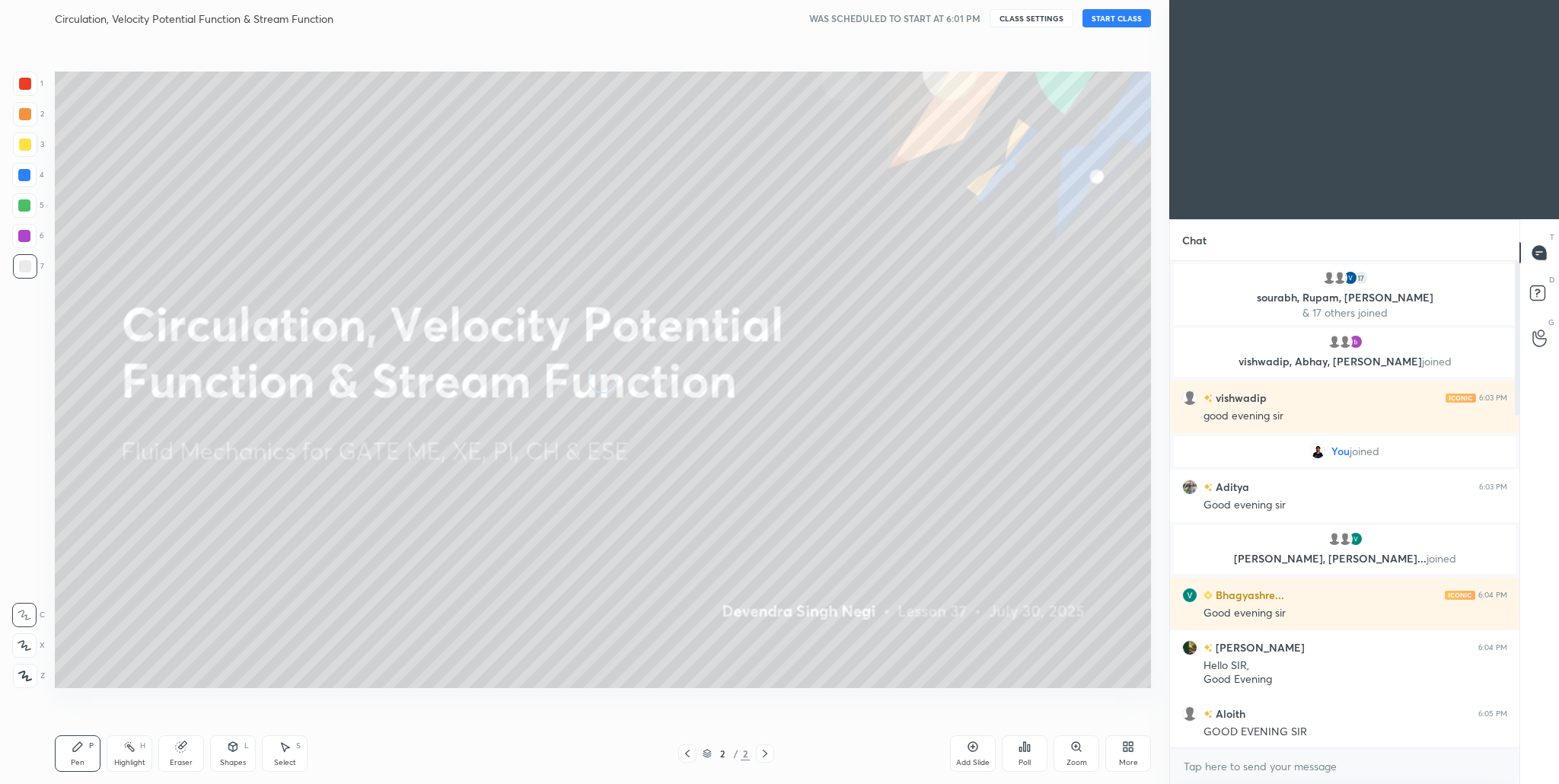 click on "START CLASS" at bounding box center [1117, 18] 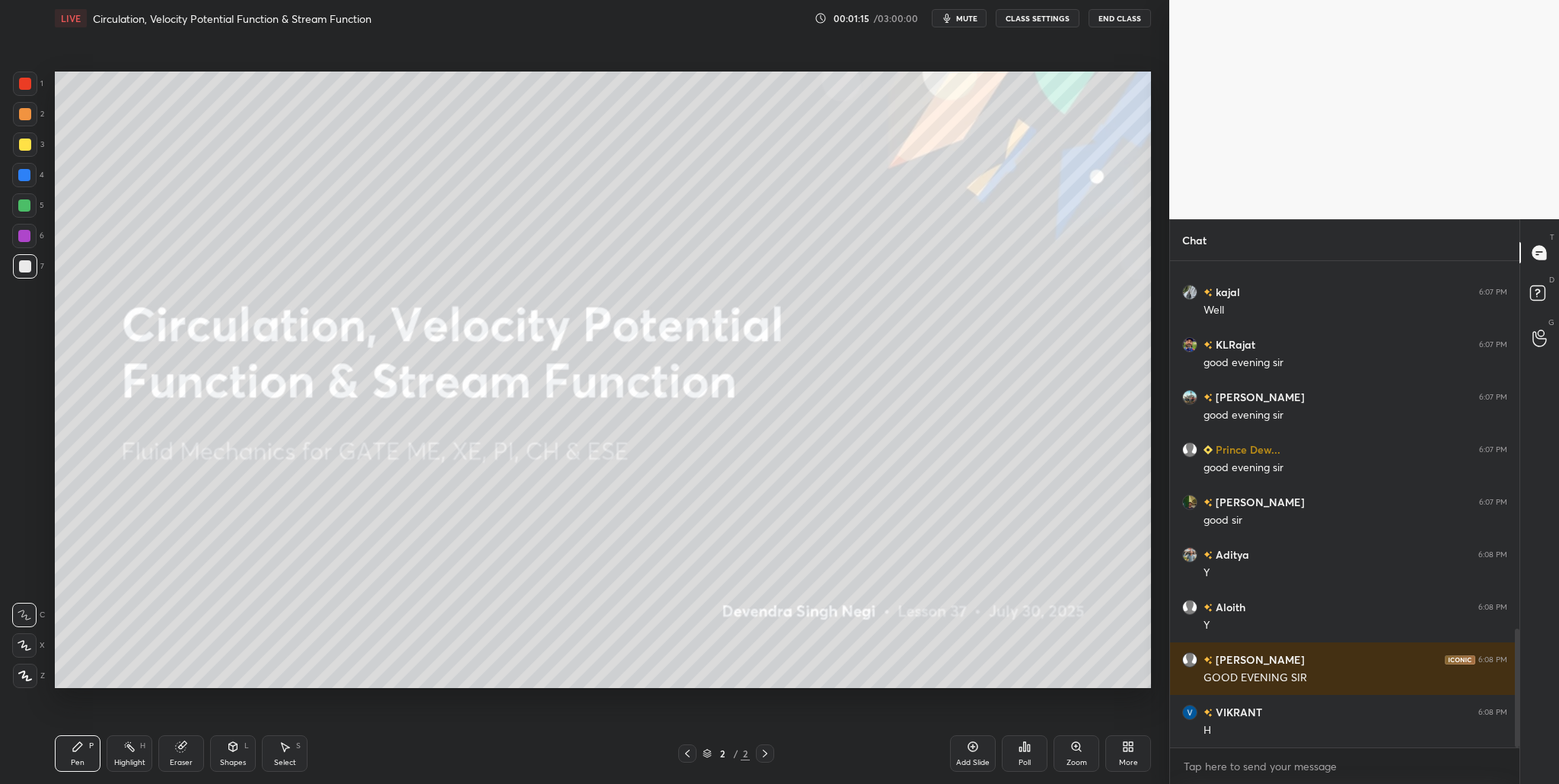 scroll, scrollTop: 1509, scrollLeft: 0, axis: vertical 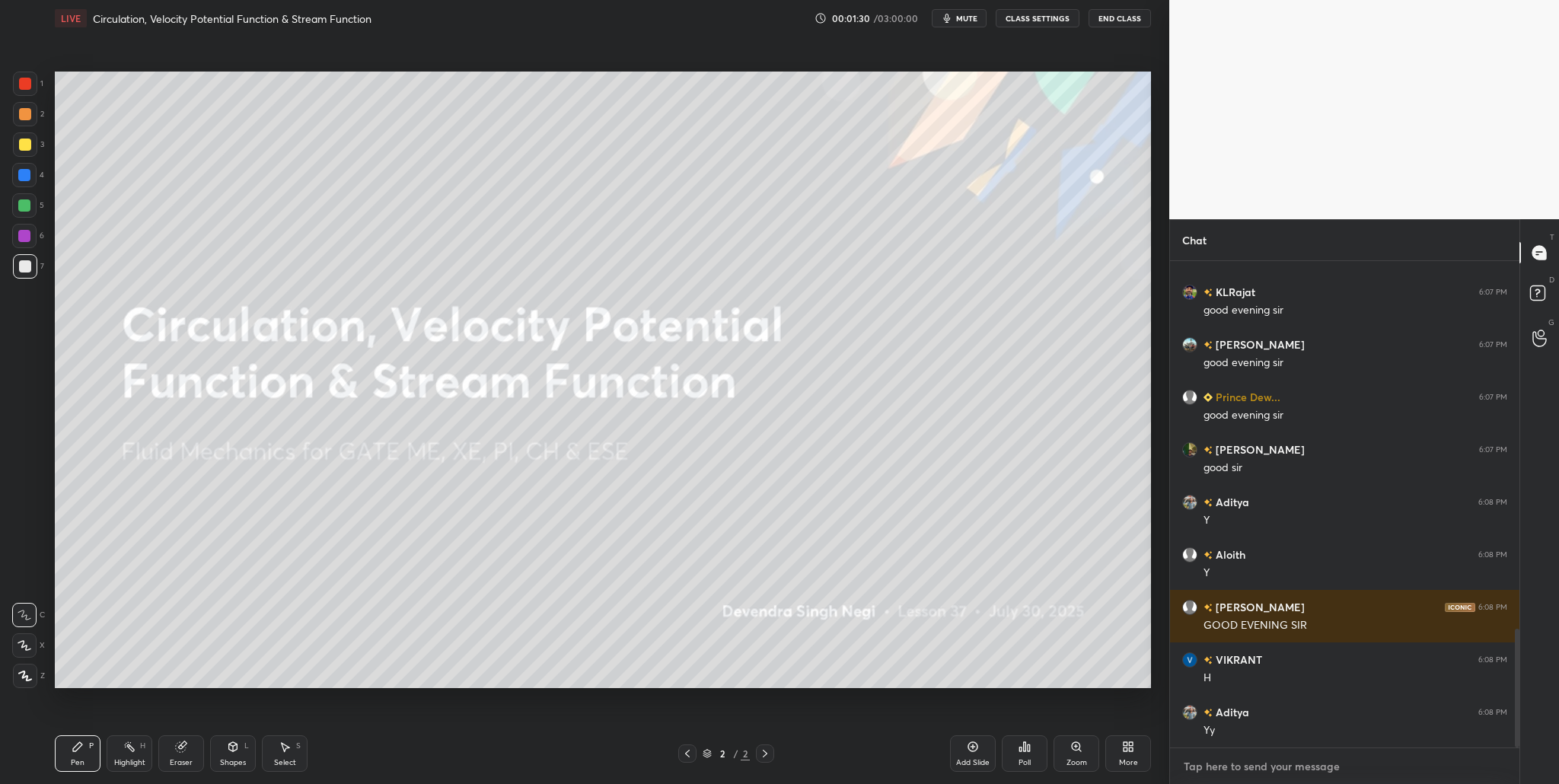 type on "x" 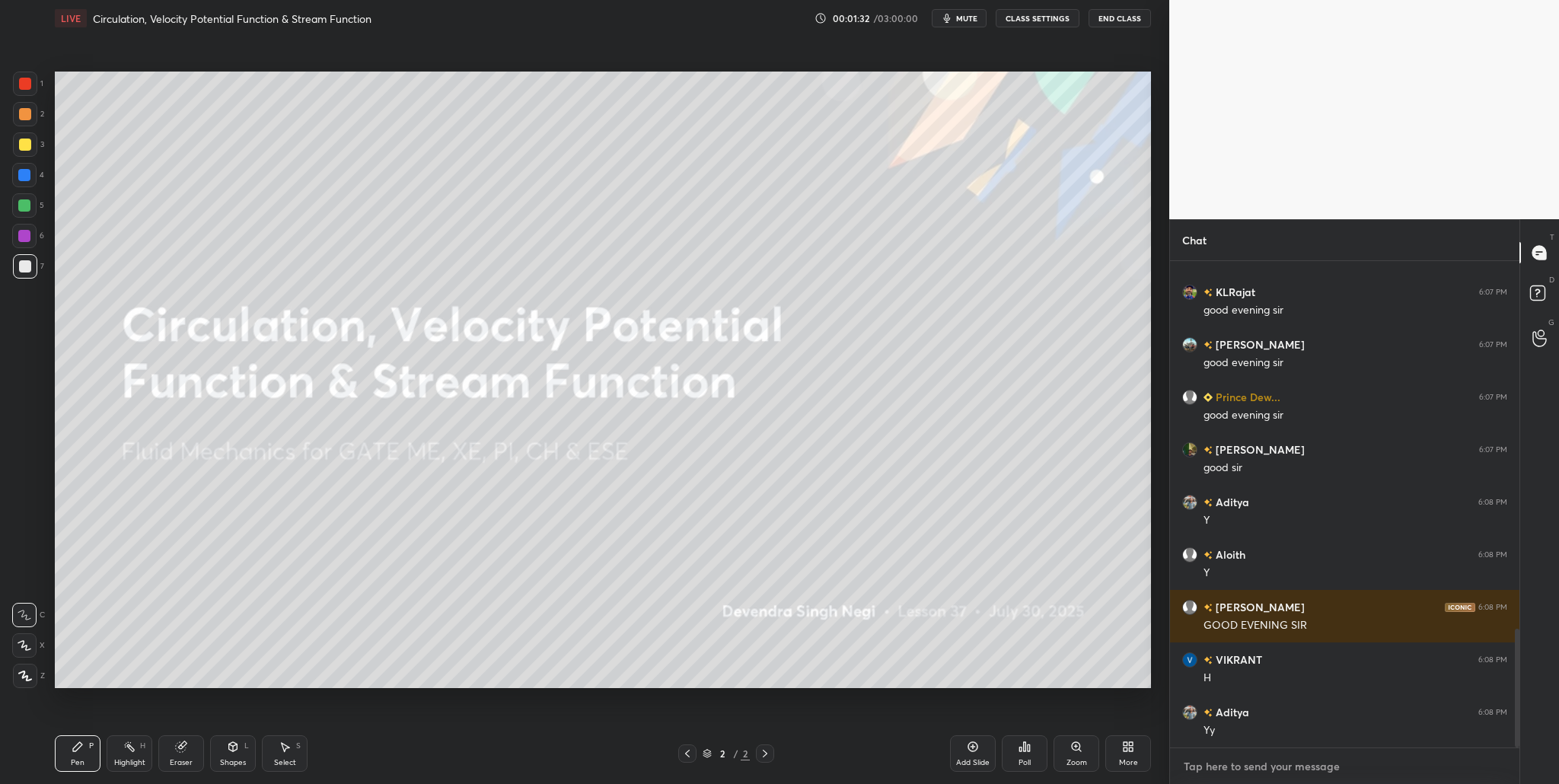 paste on "[URL][DOMAIN_NAME]" 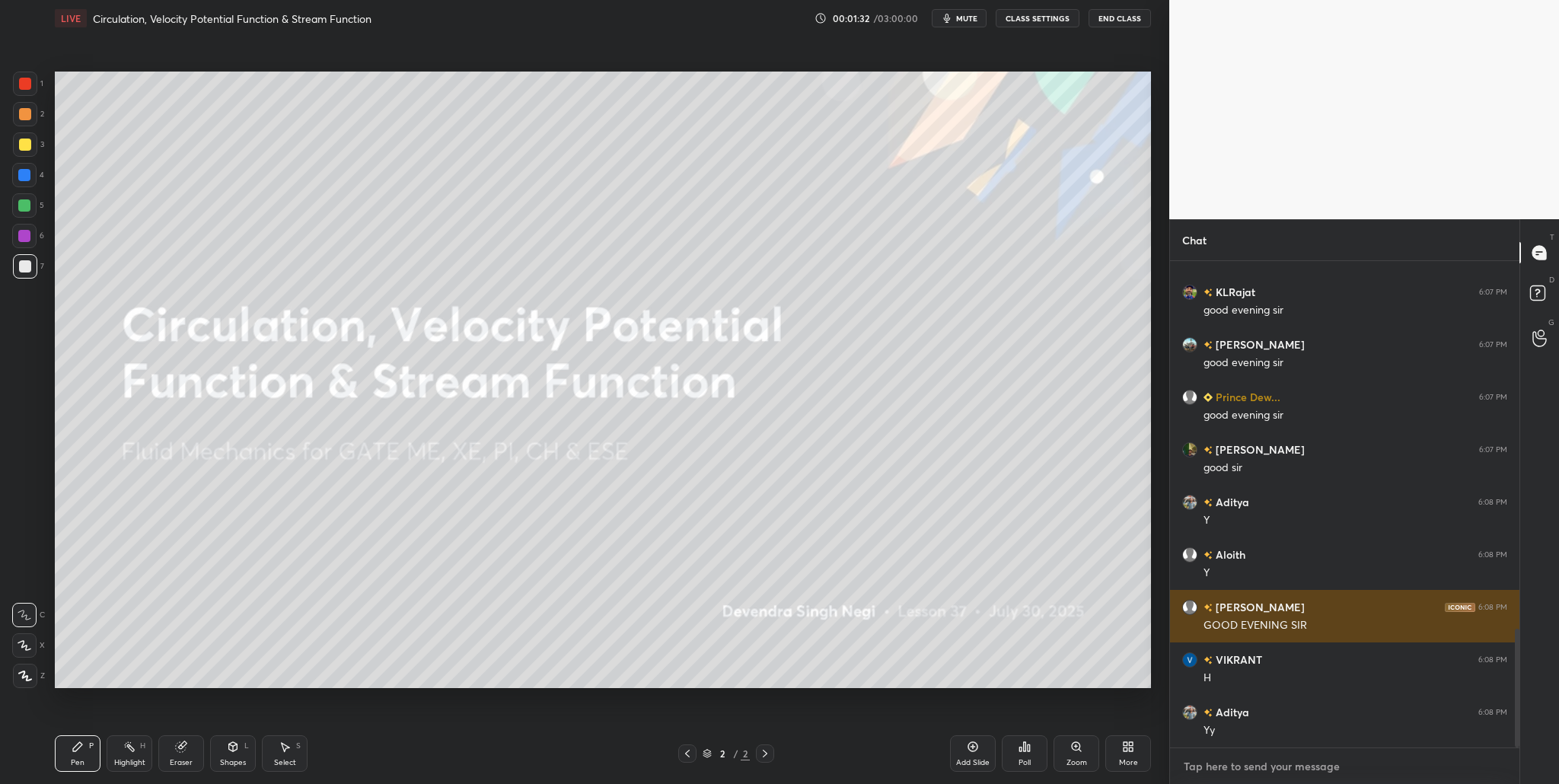 type on "[URL][DOMAIN_NAME]" 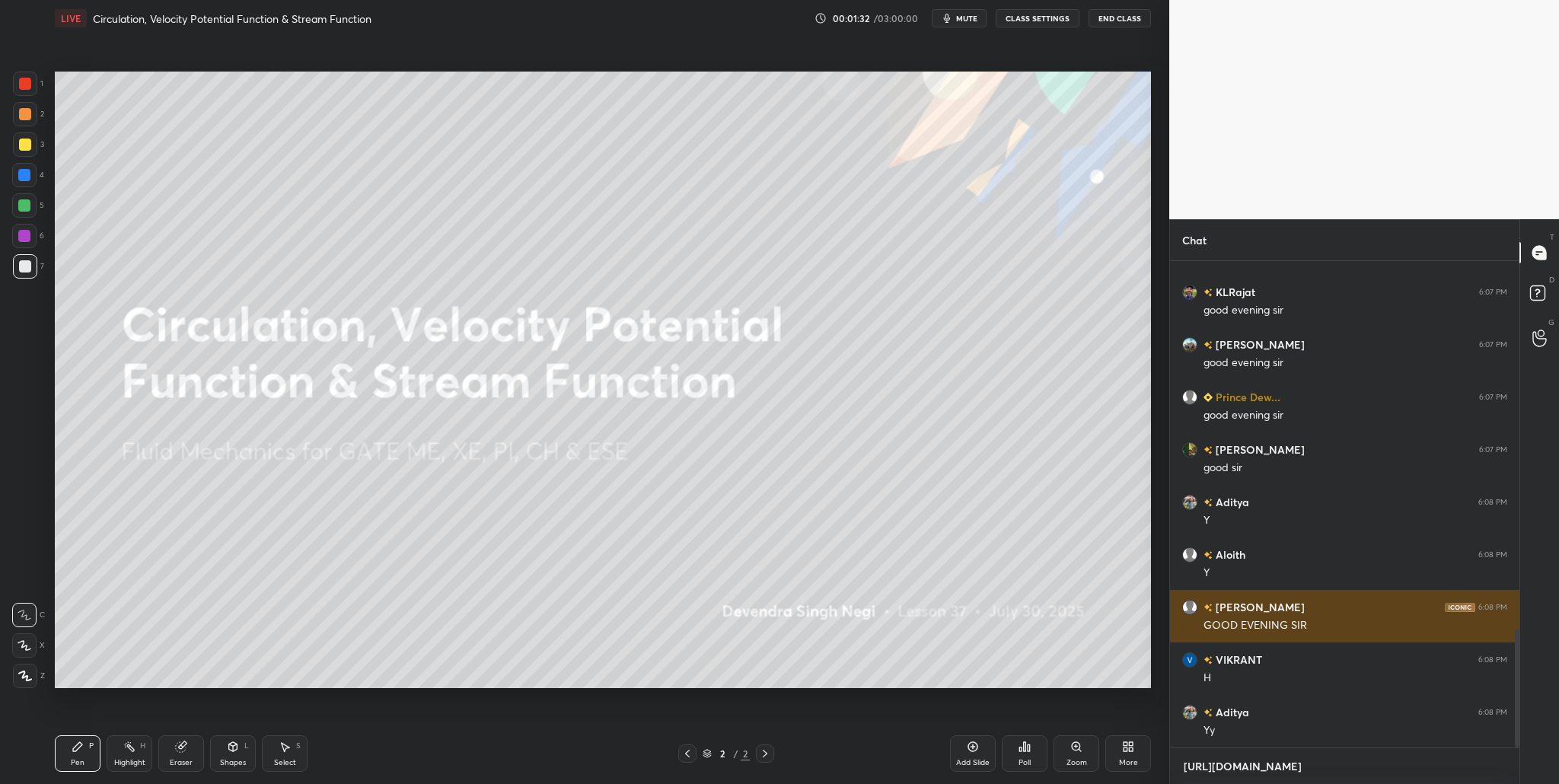 scroll, scrollTop: 0, scrollLeft: 0, axis: both 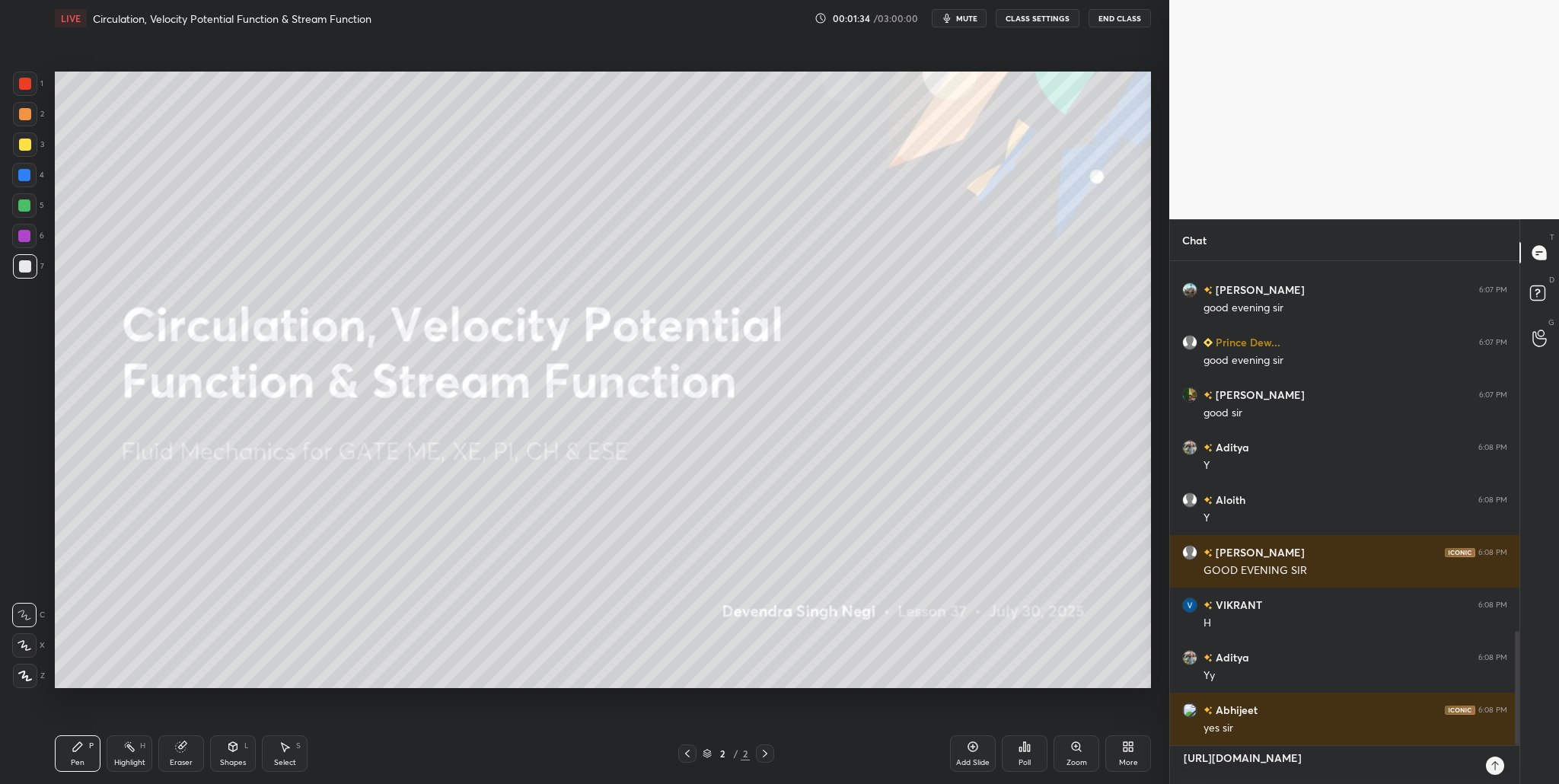 type on "[URL][DOMAIN_NAME]" 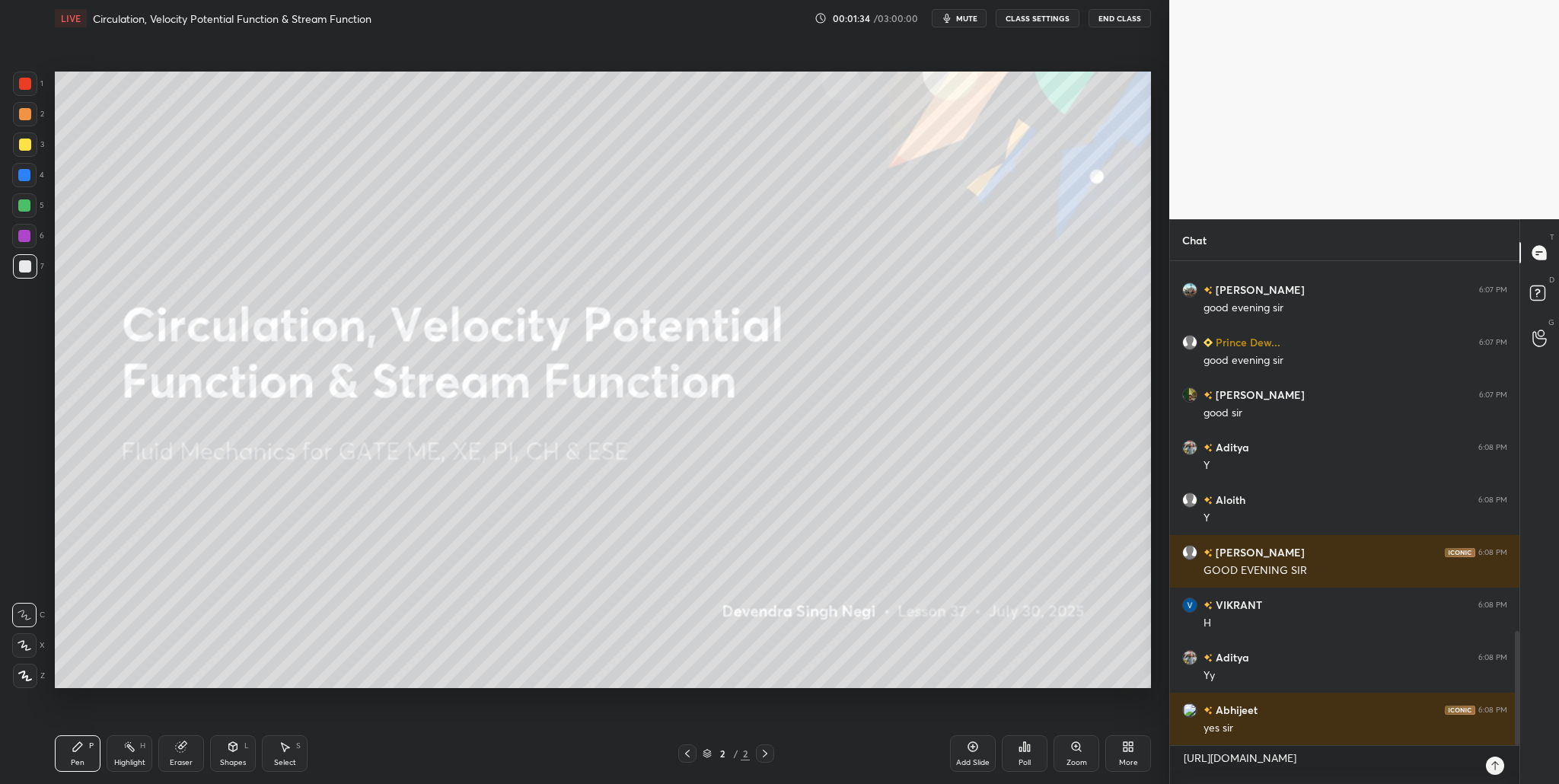 type on "x" 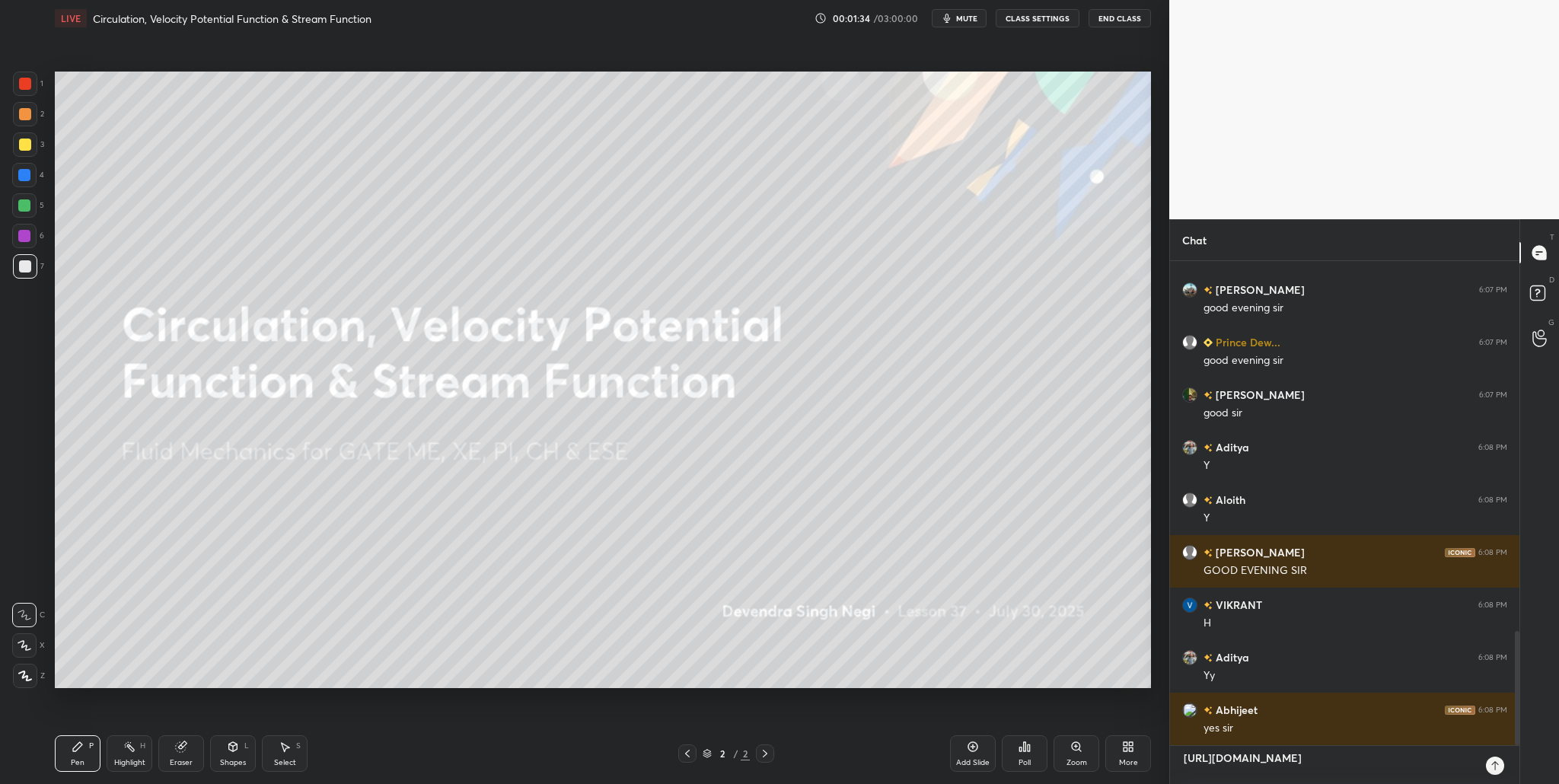 type 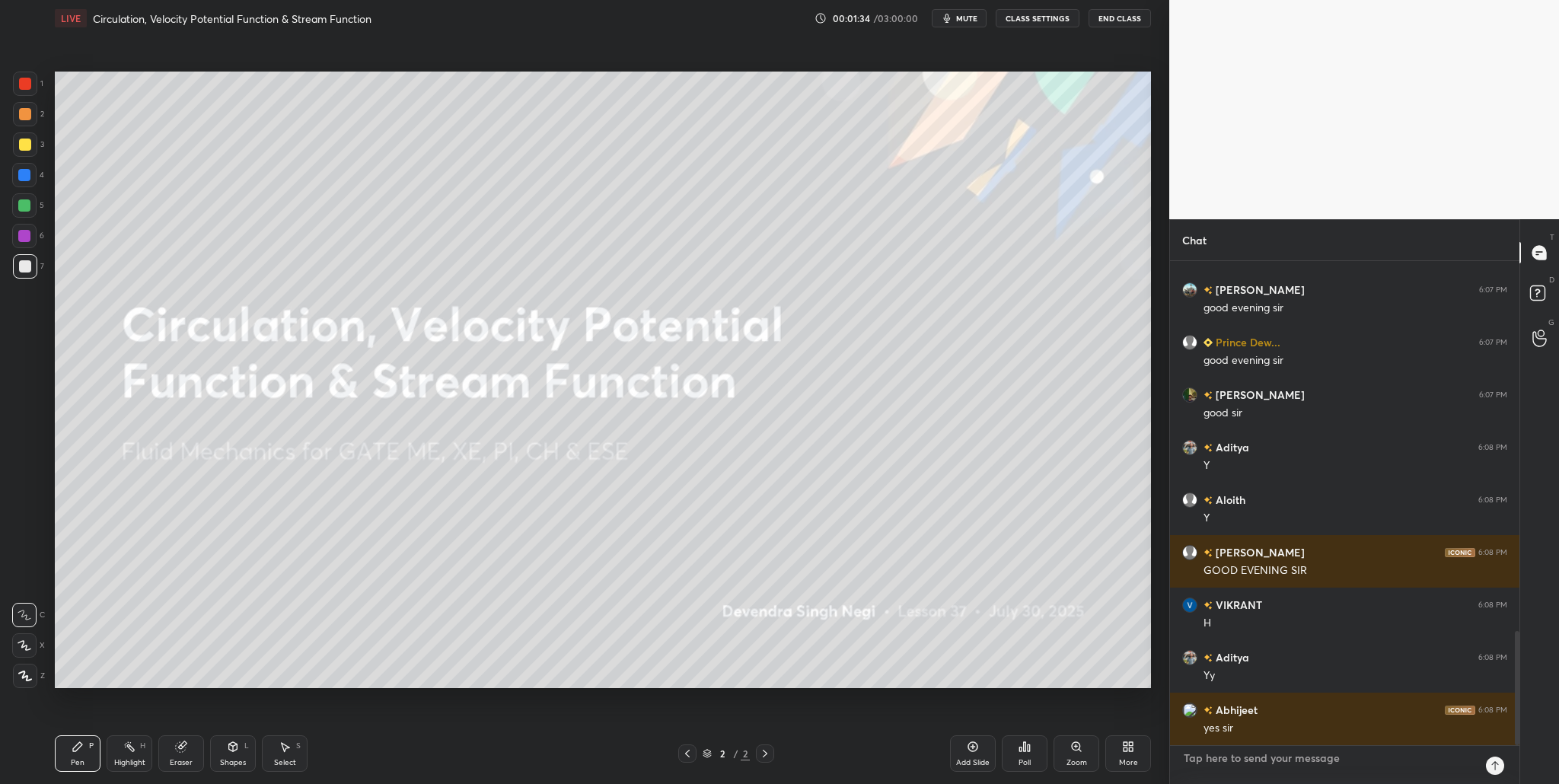 scroll, scrollTop: 5, scrollLeft: 5, axis: both 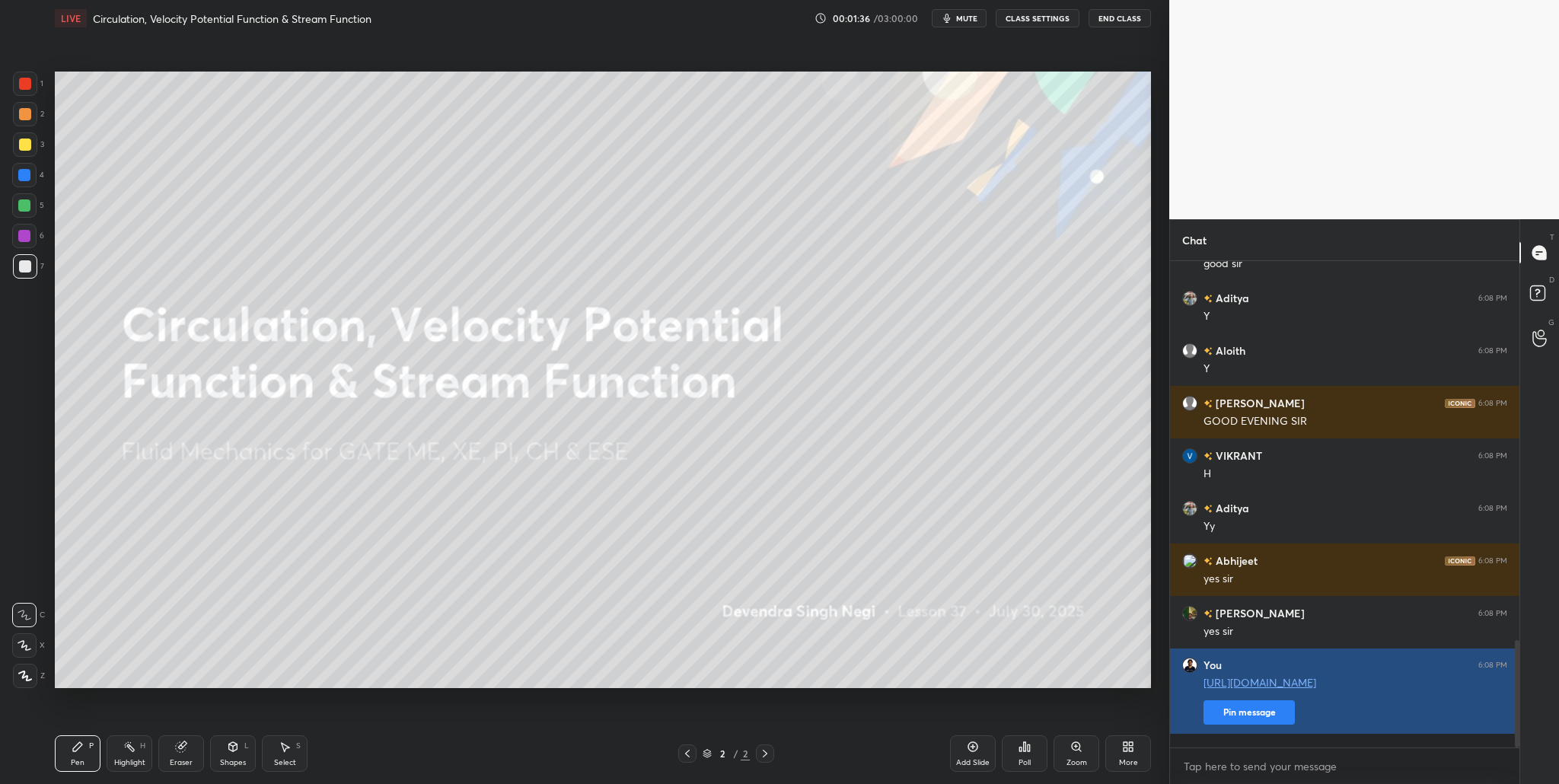 click on "Pin message" at bounding box center [1249, 712] 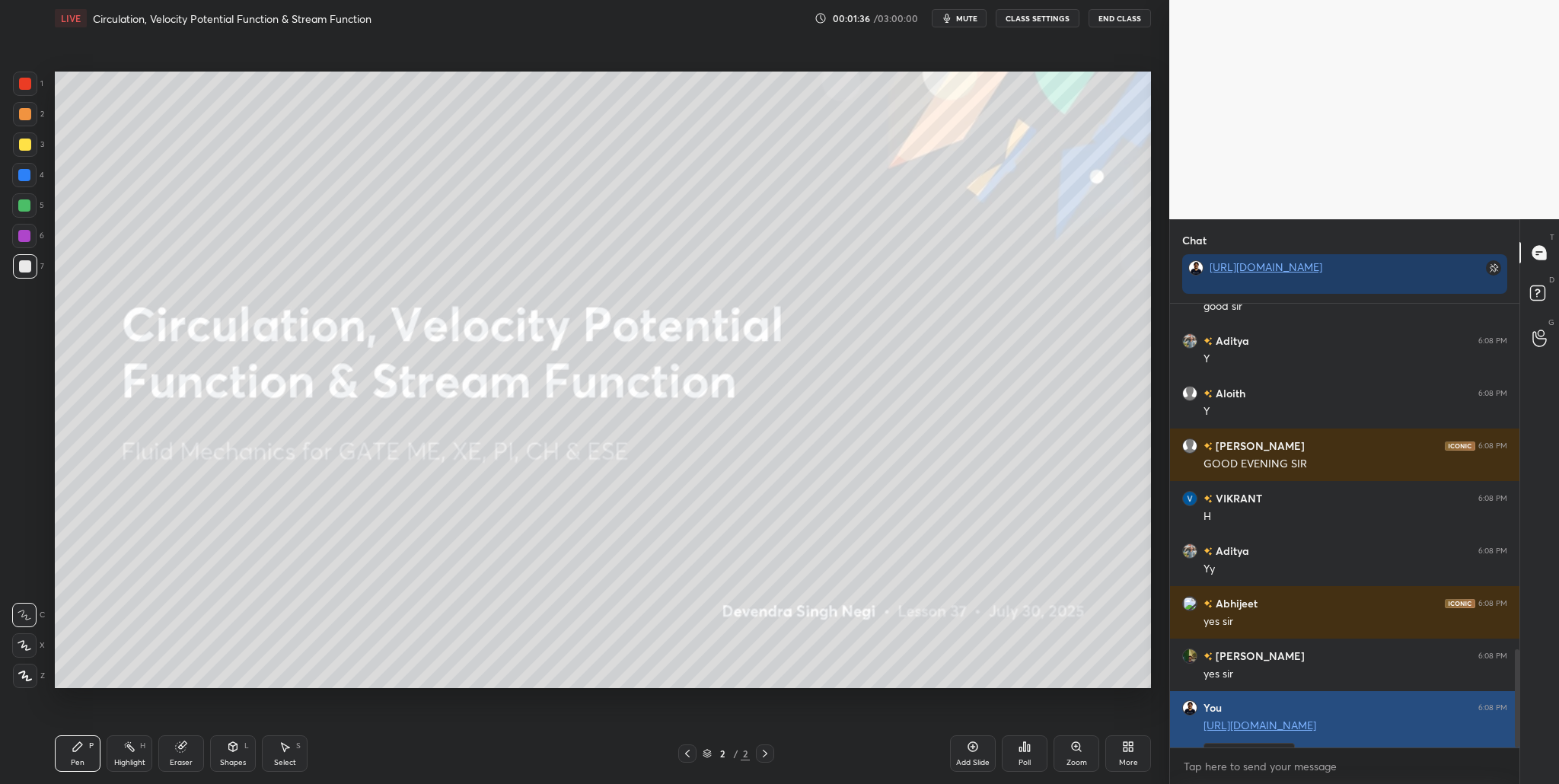 scroll, scrollTop: 439, scrollLeft: 345, axis: both 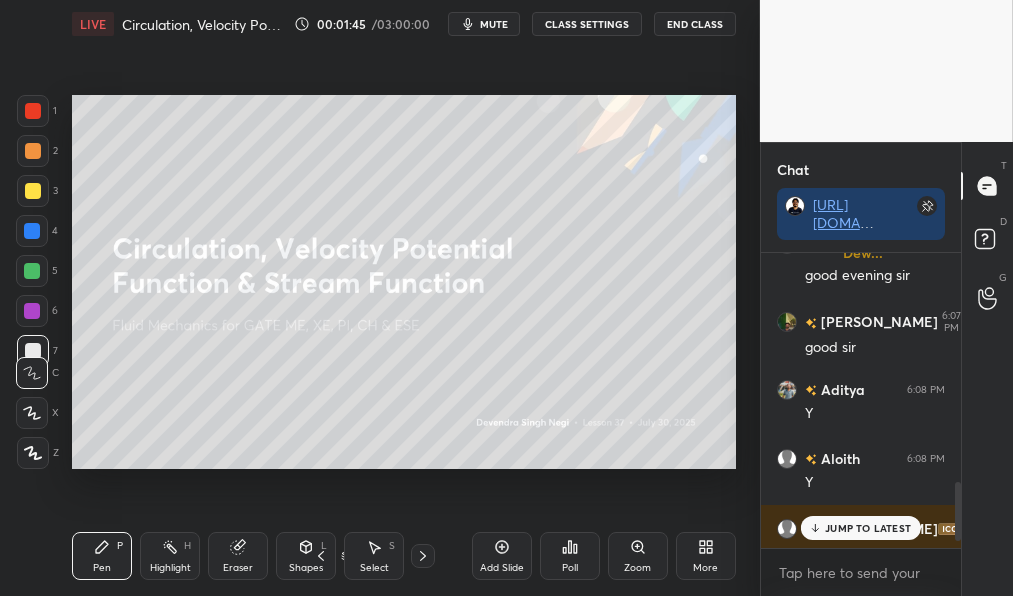 click on "More" at bounding box center (705, 568) 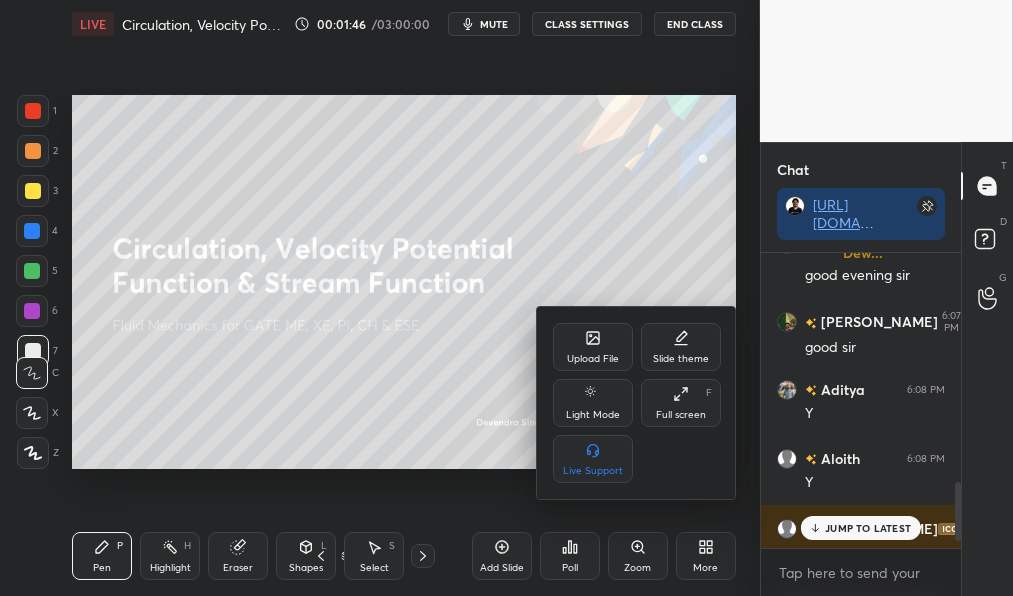 click on "Upload File" at bounding box center (593, 359) 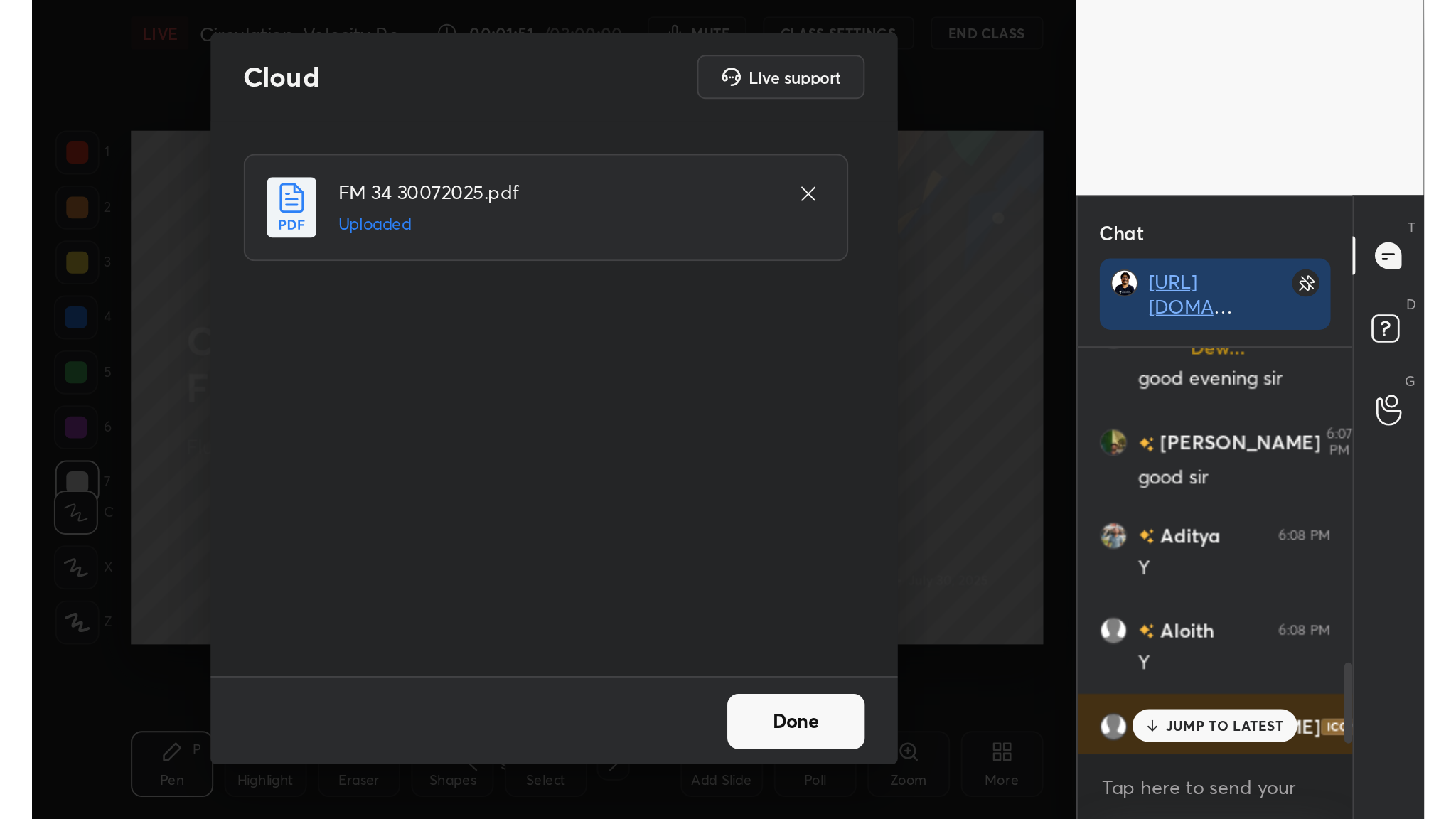 scroll, scrollTop: 70366, scrollLeft: 70059, axis: both 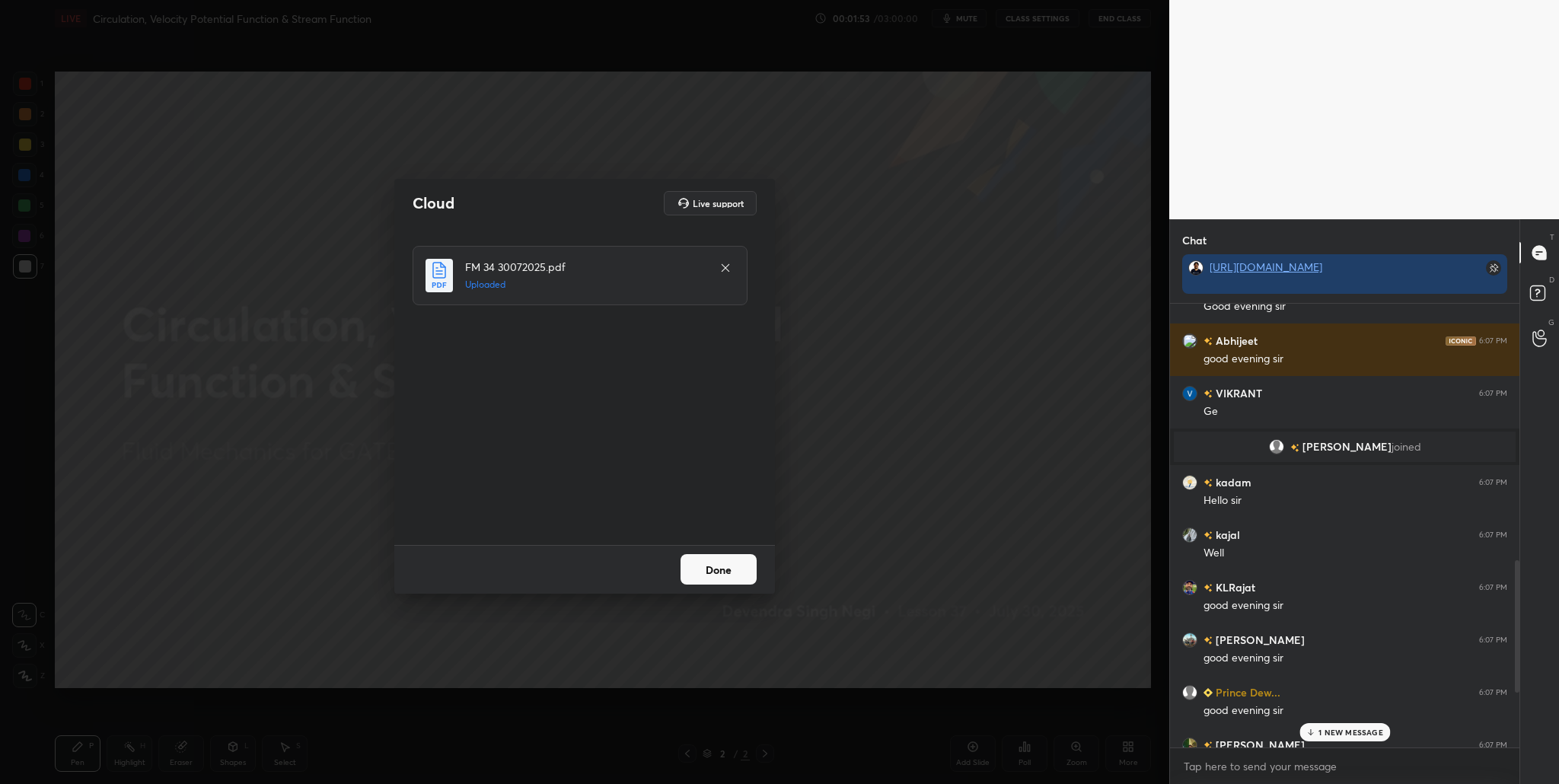 drag, startPoint x: 728, startPoint y: 570, endPoint x: 650, endPoint y: 578, distance: 78.40918 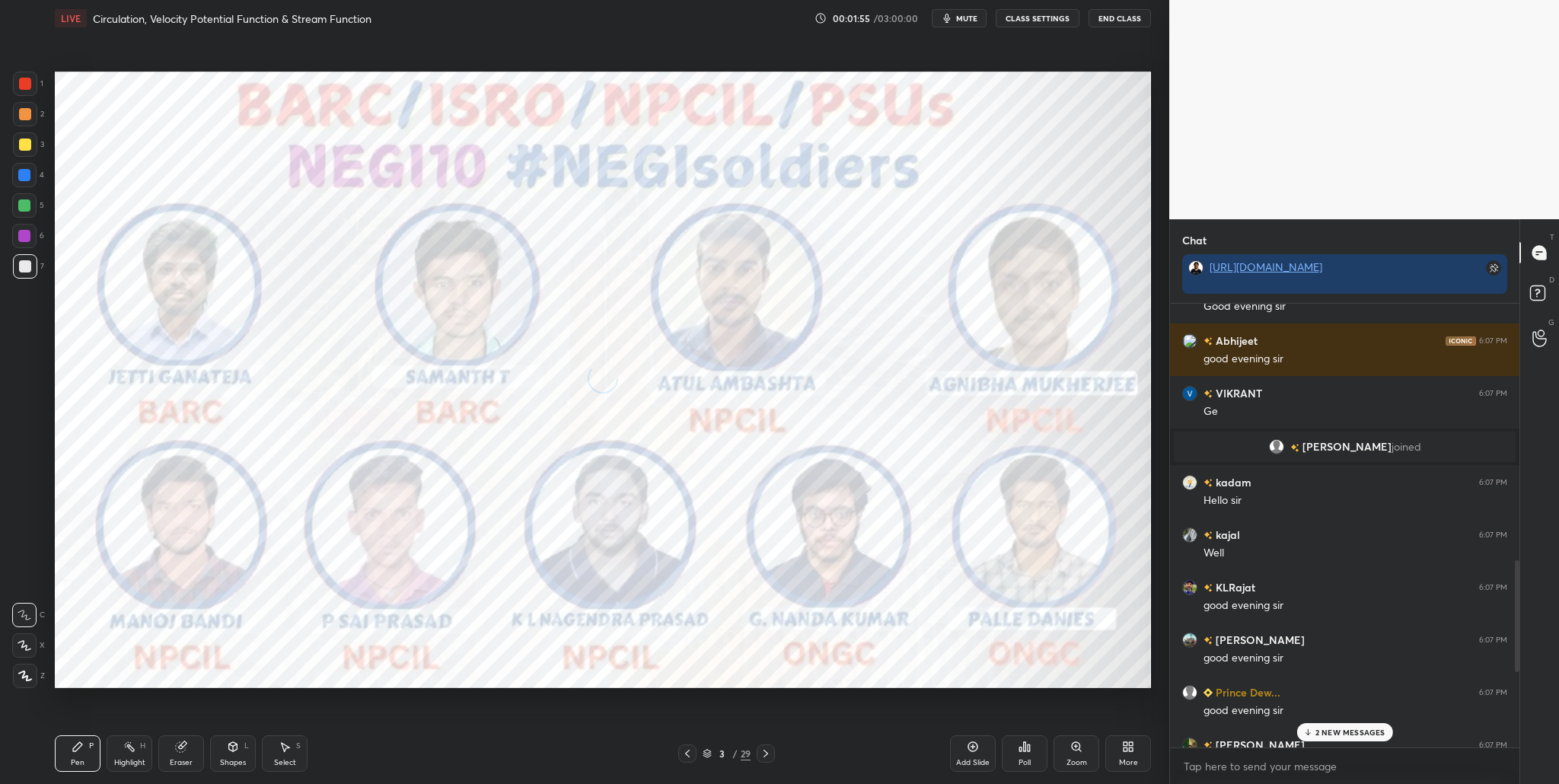 click on "2 NEW MESSAGES" at bounding box center [1350, 732] 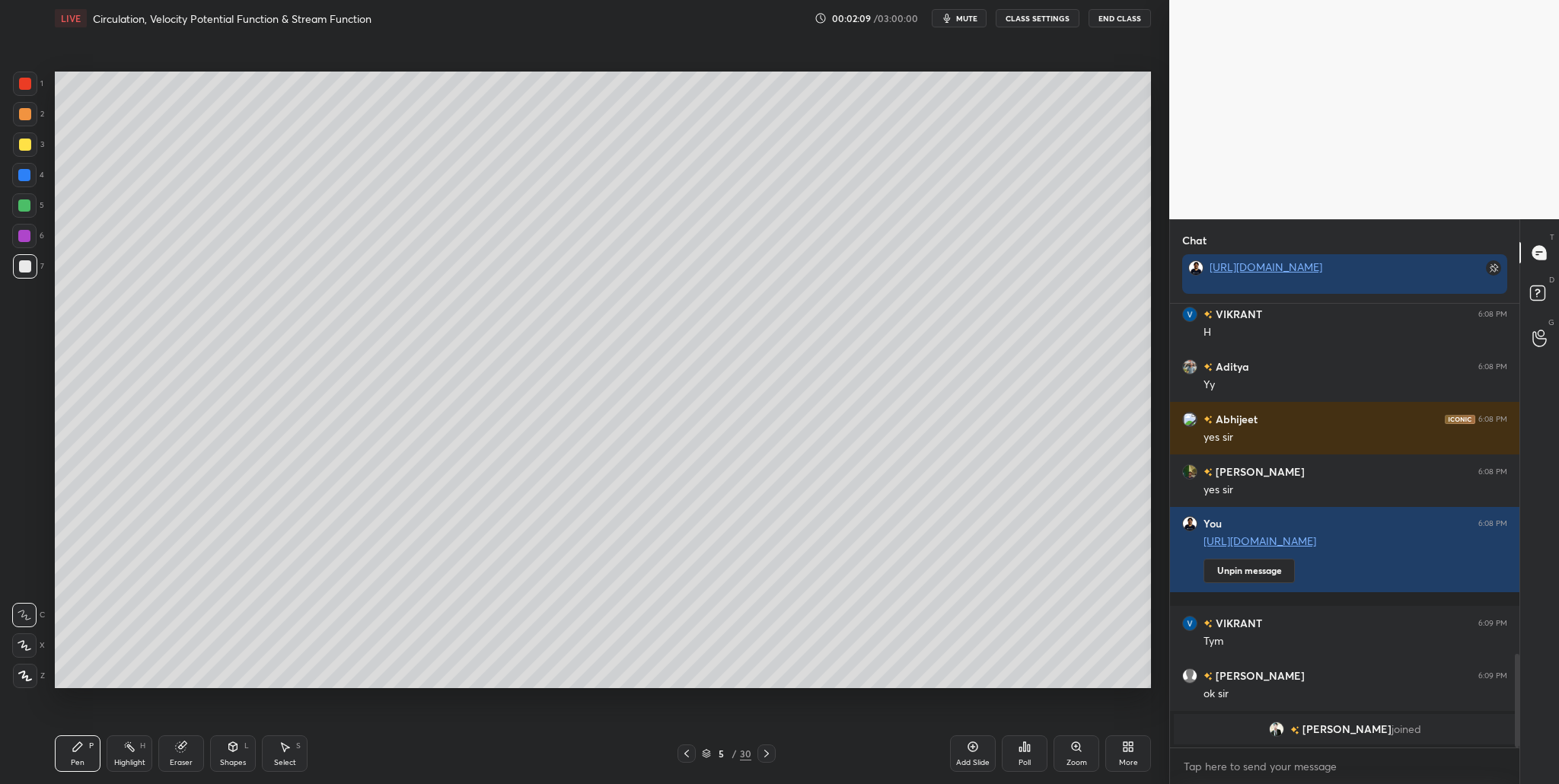 click at bounding box center [24, 206] 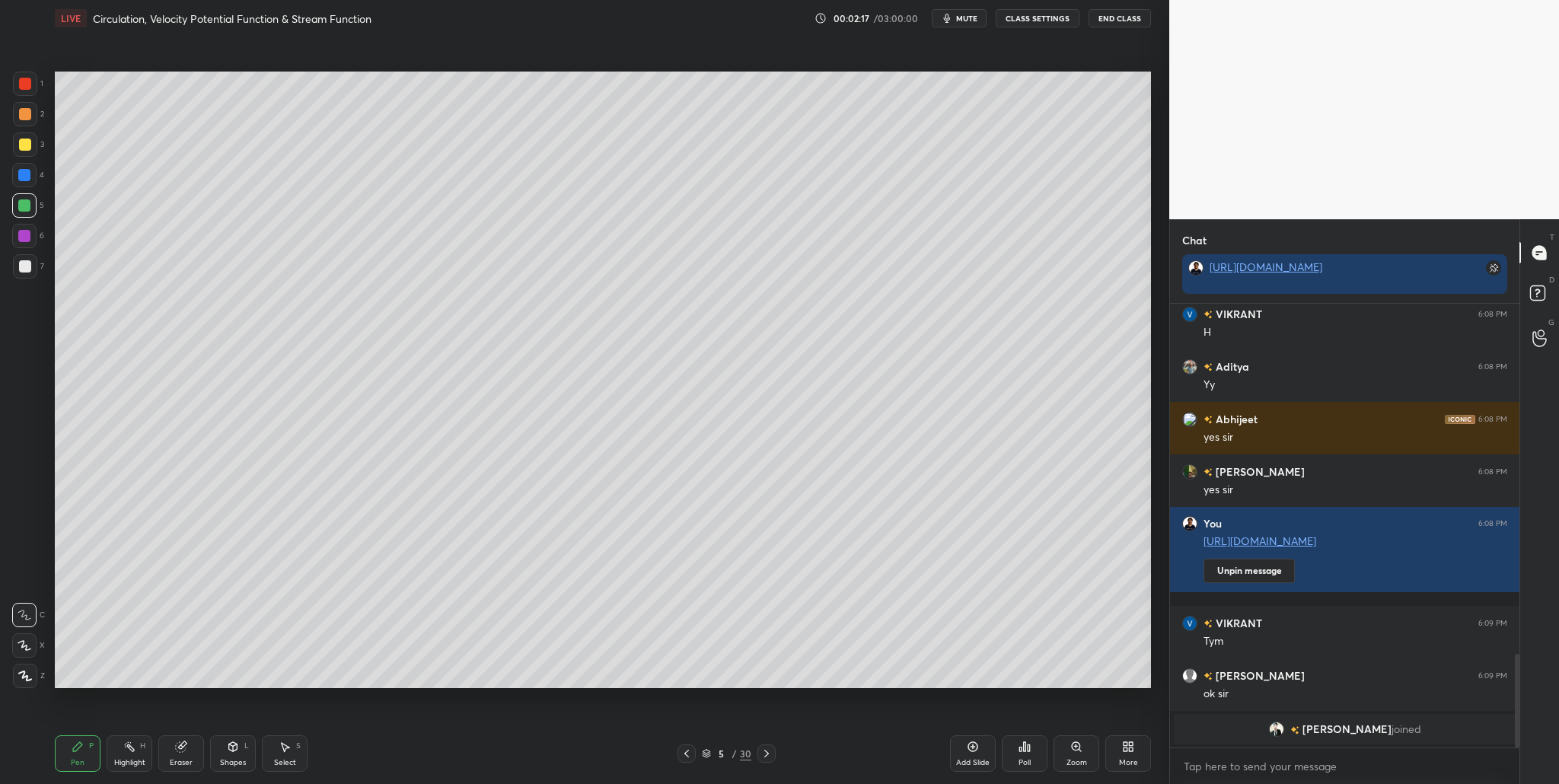 click 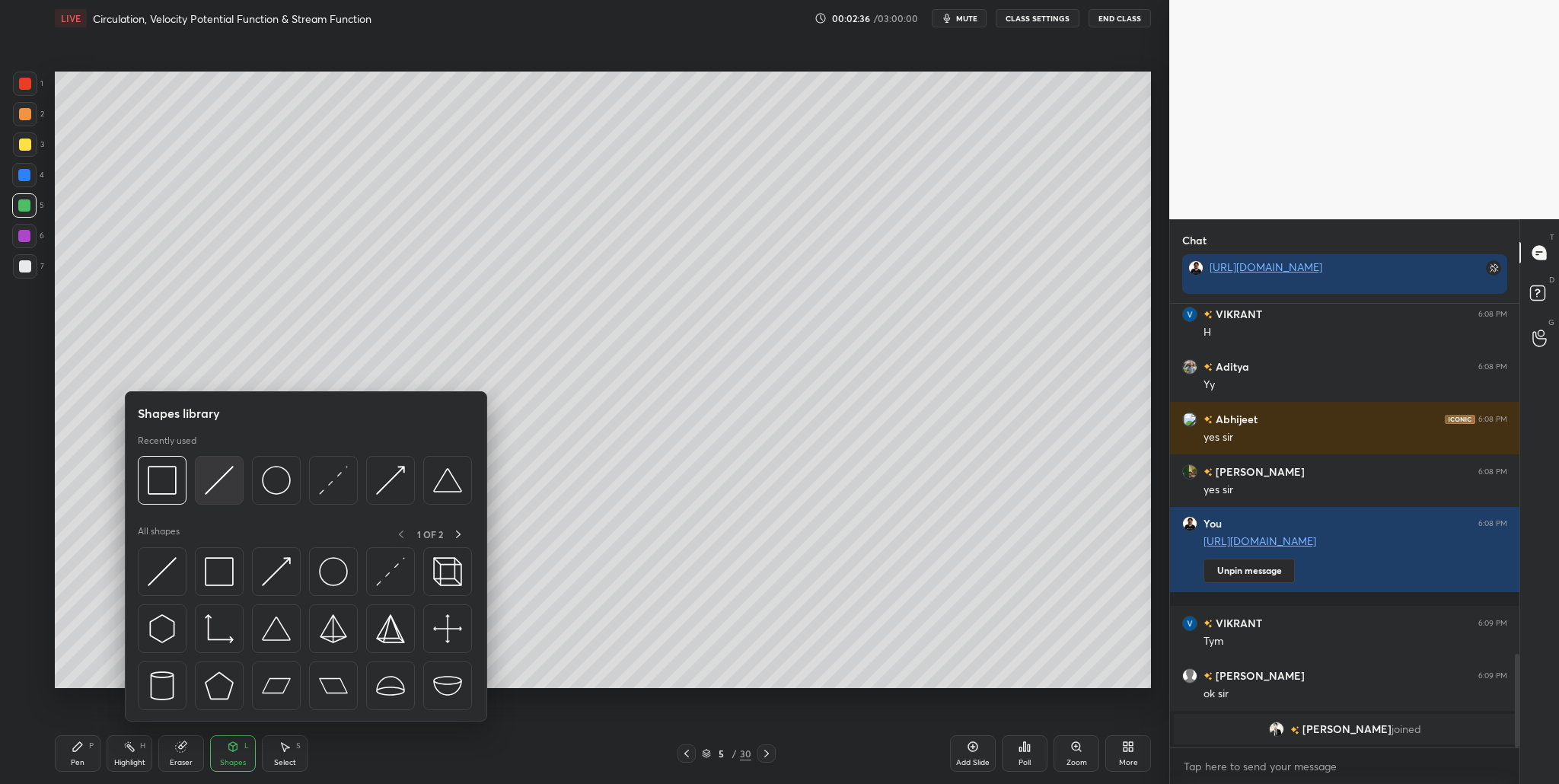 click at bounding box center [219, 480] 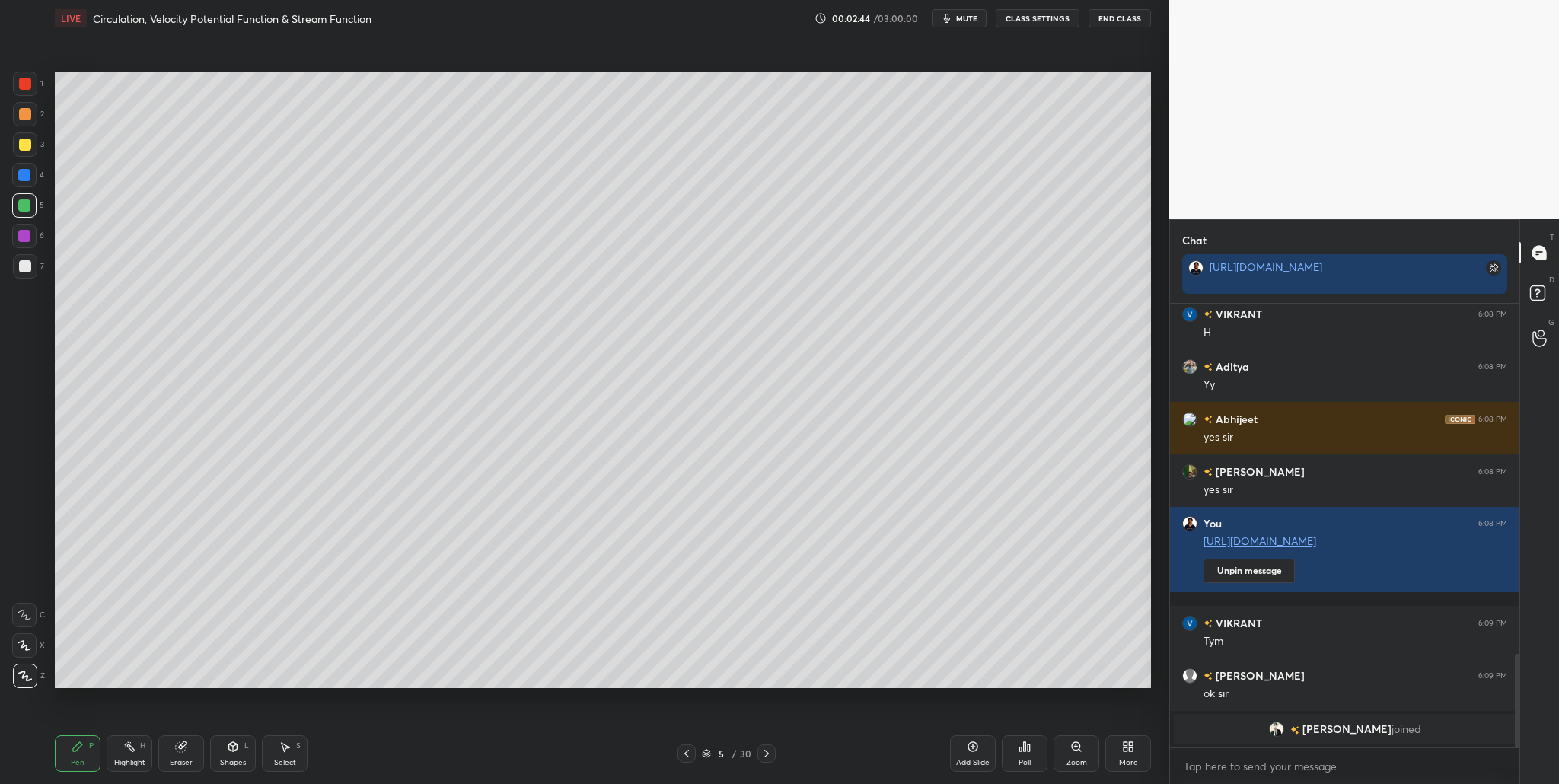 click at bounding box center [25, 266] 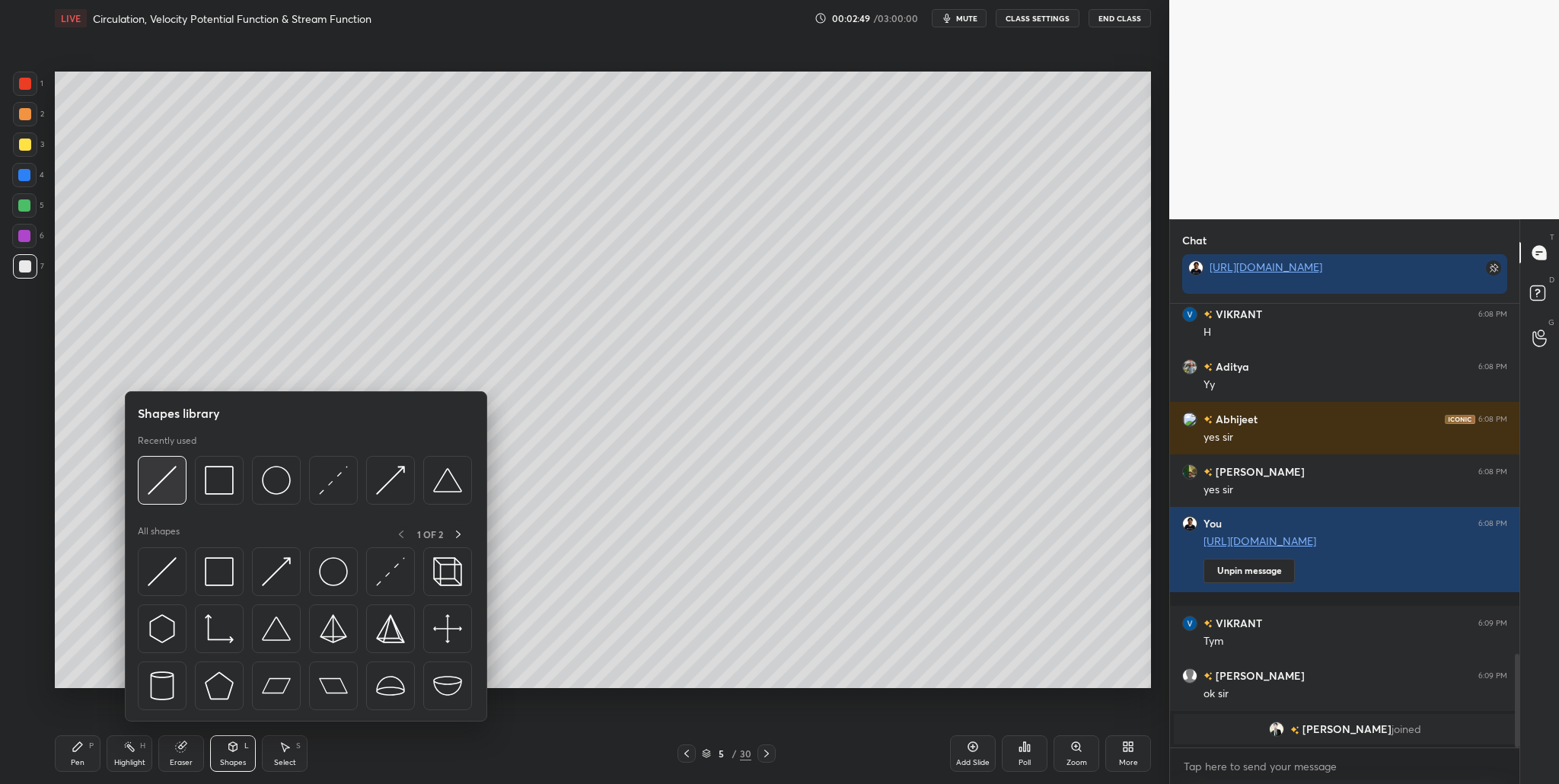 click at bounding box center (162, 480) 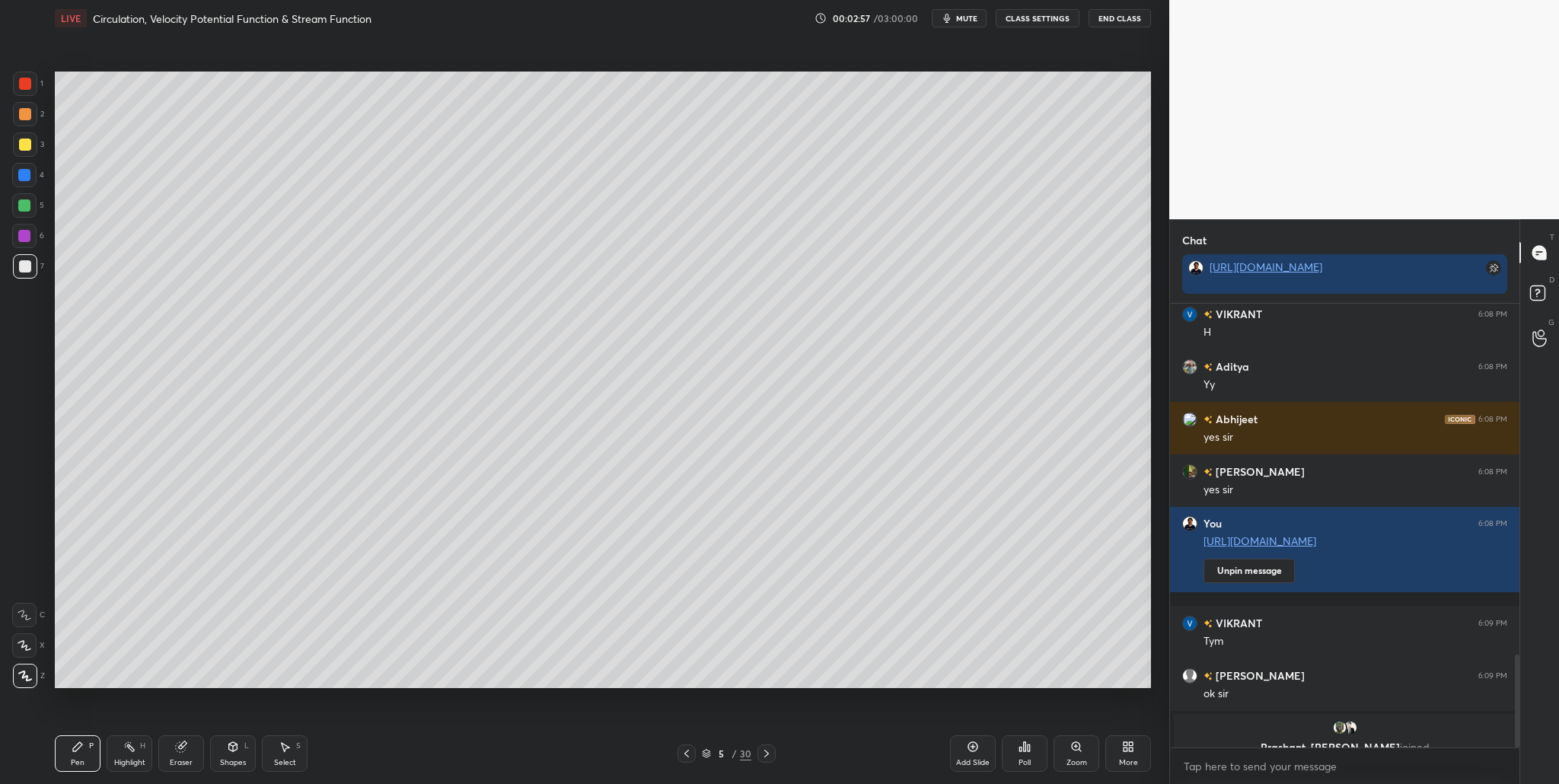 scroll, scrollTop: 1684, scrollLeft: 0, axis: vertical 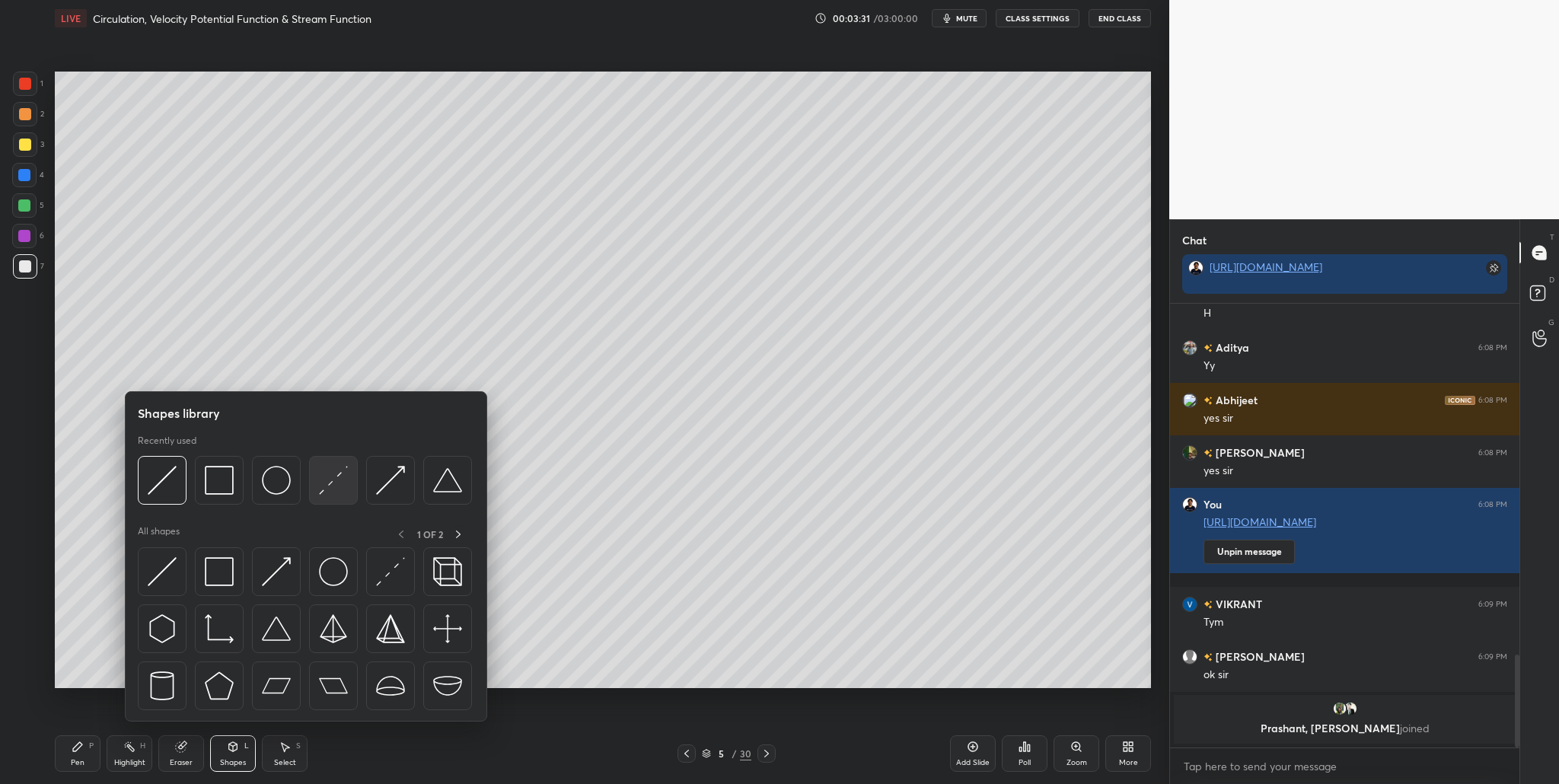 click at bounding box center [333, 480] 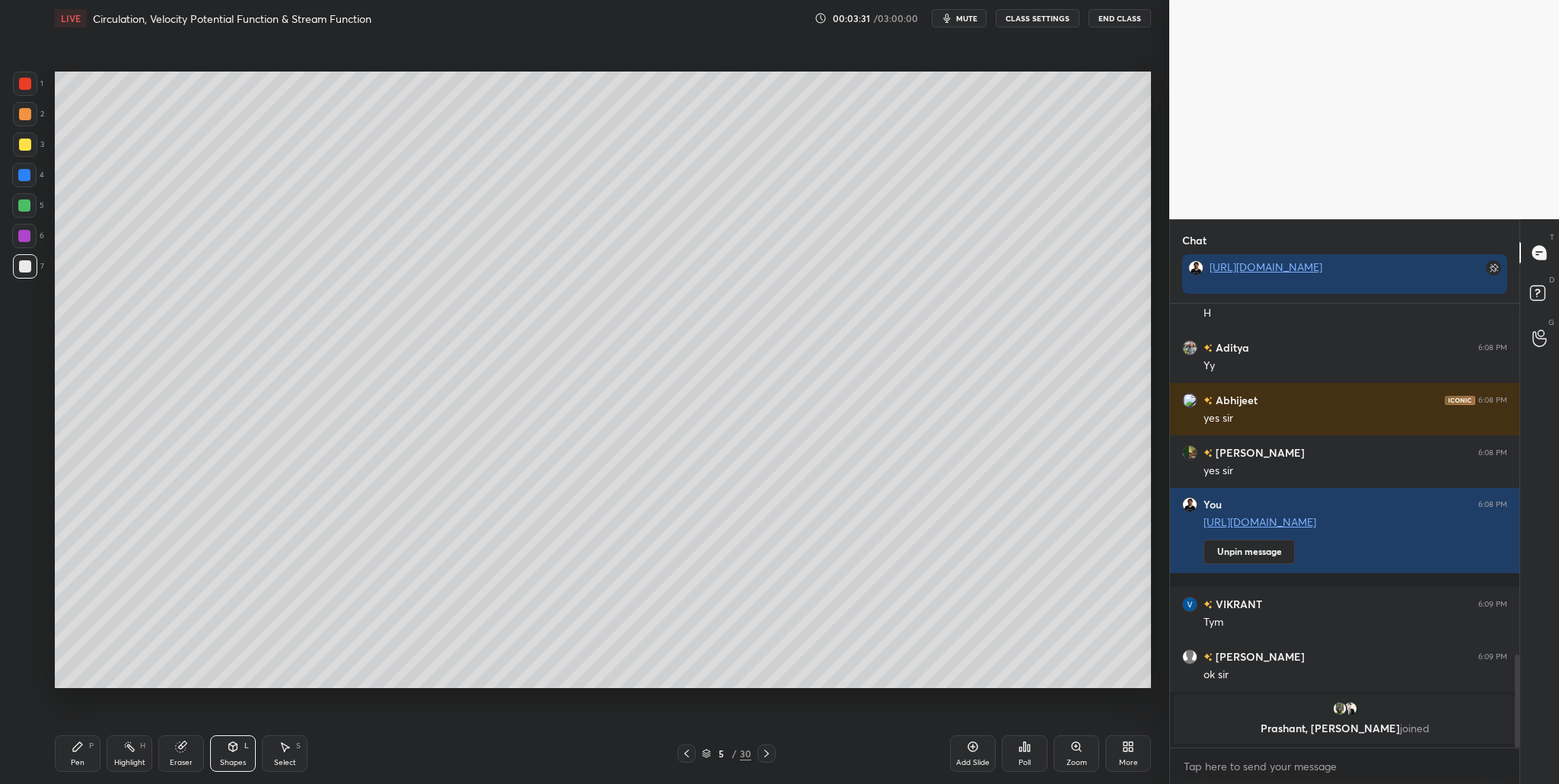 scroll, scrollTop: 1592, scrollLeft: 0, axis: vertical 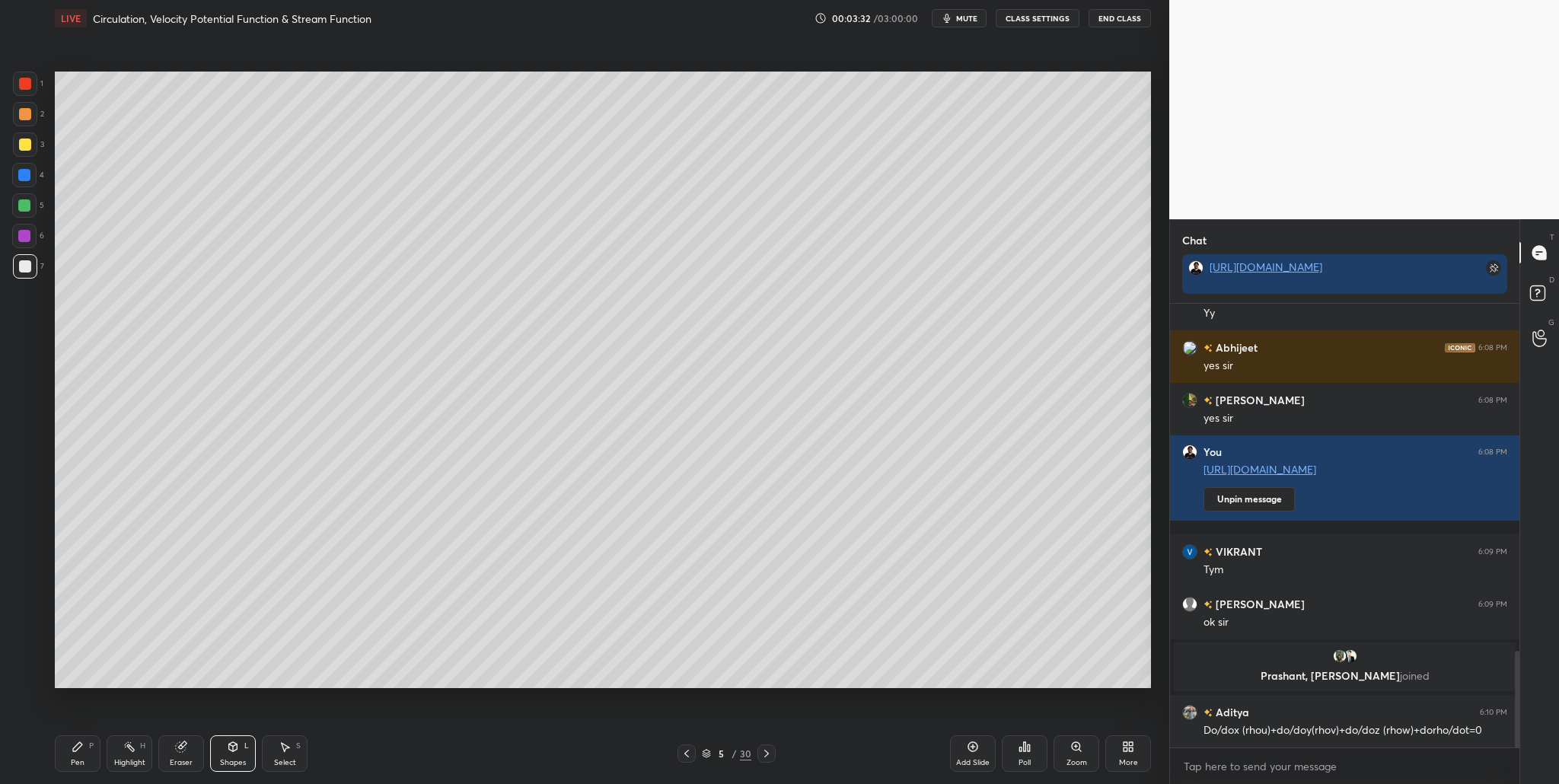 click at bounding box center [24, 206] 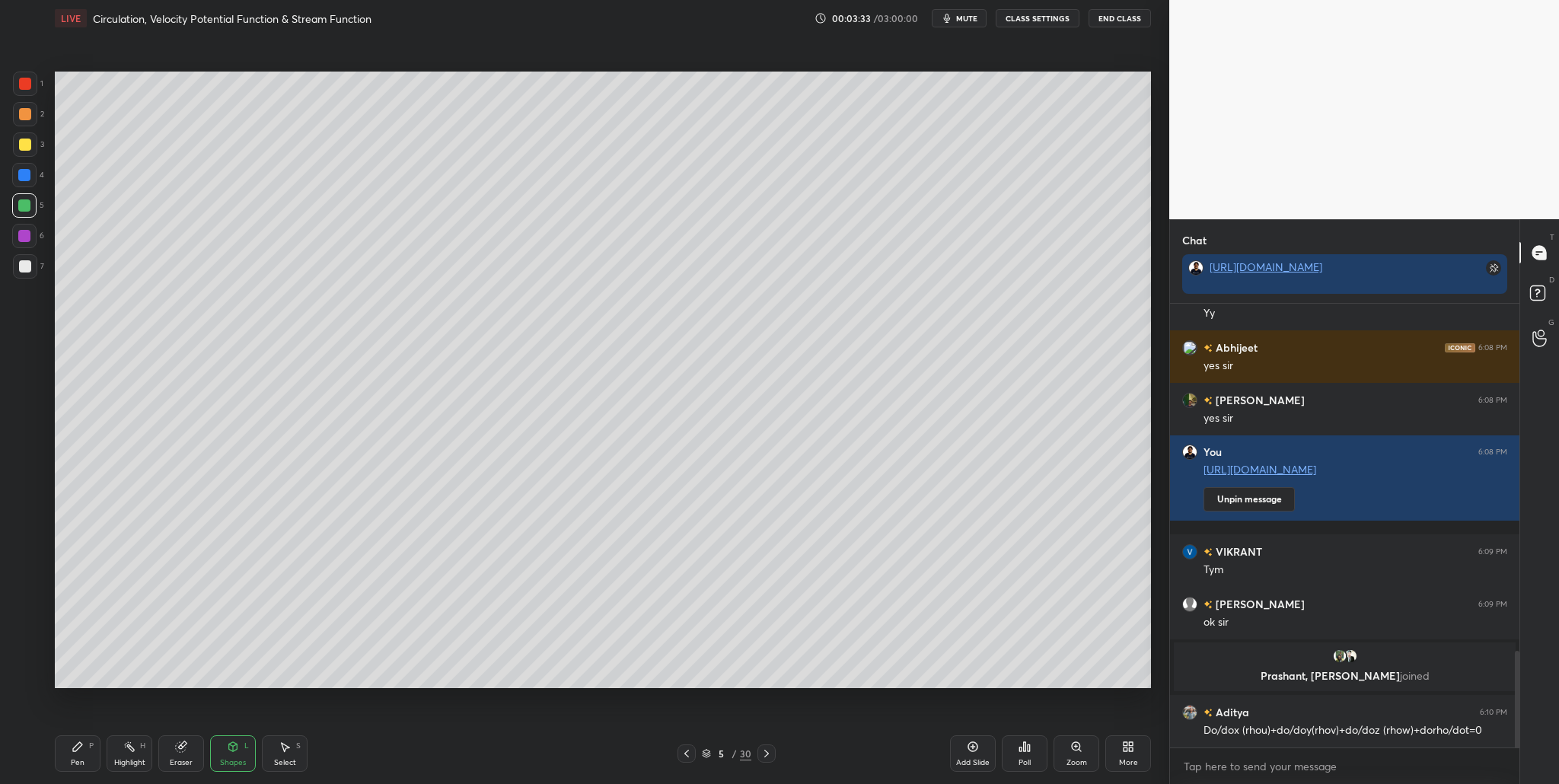 drag, startPoint x: 21, startPoint y: 112, endPoint x: 48, endPoint y: 123, distance: 29.154759 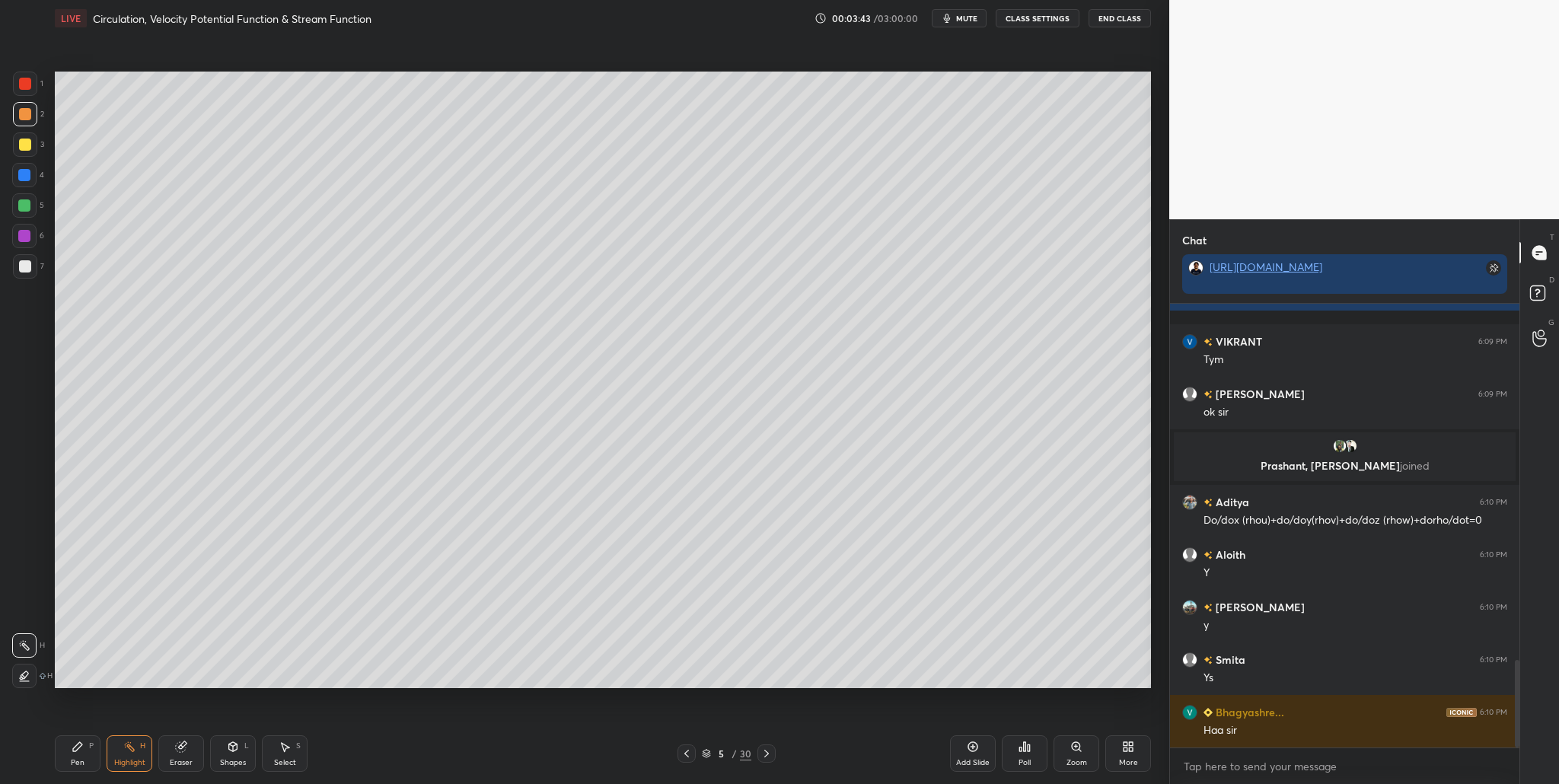 scroll, scrollTop: 1854, scrollLeft: 0, axis: vertical 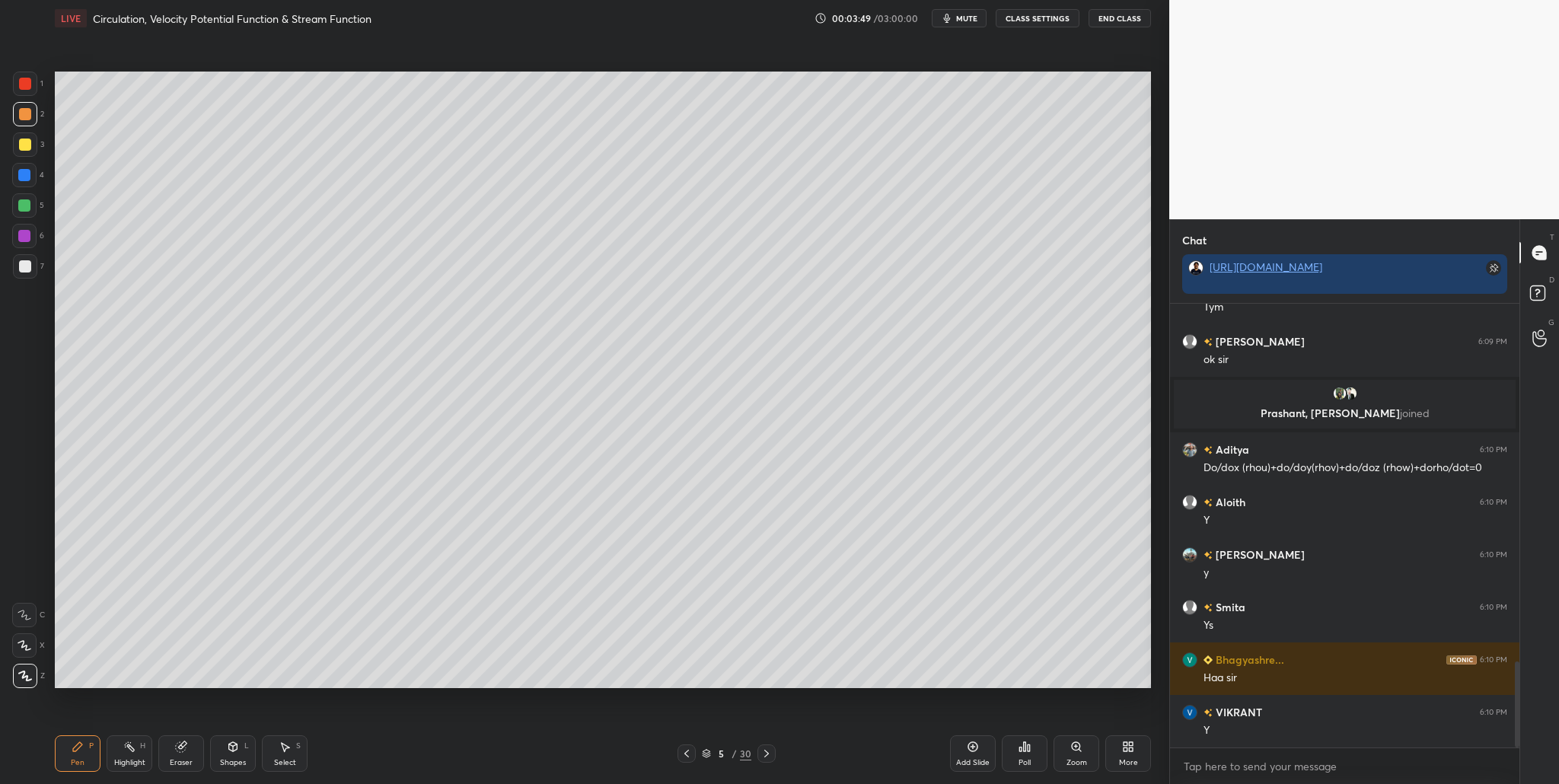 click at bounding box center (25, 266) 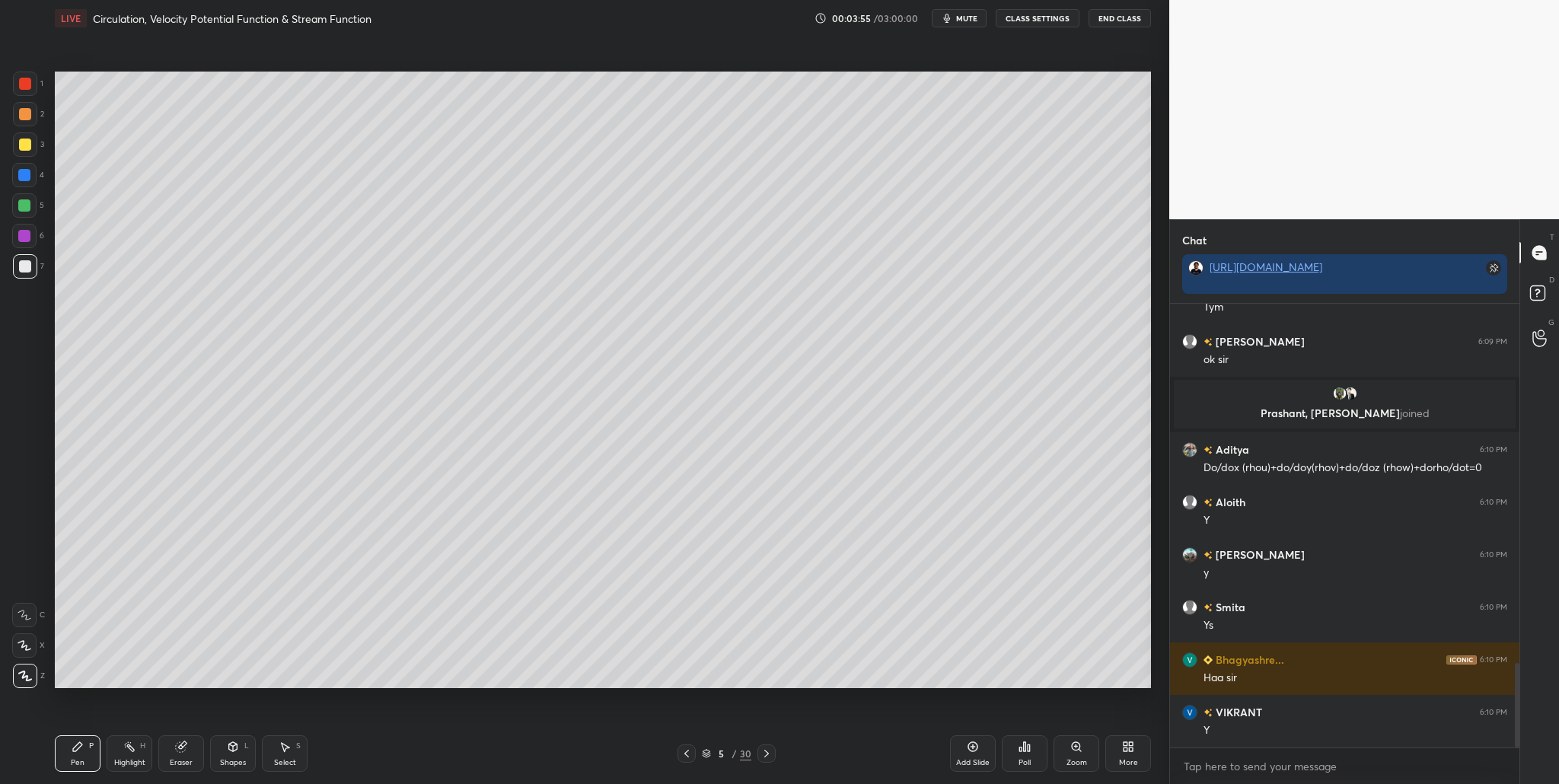 scroll, scrollTop: 1891, scrollLeft: 0, axis: vertical 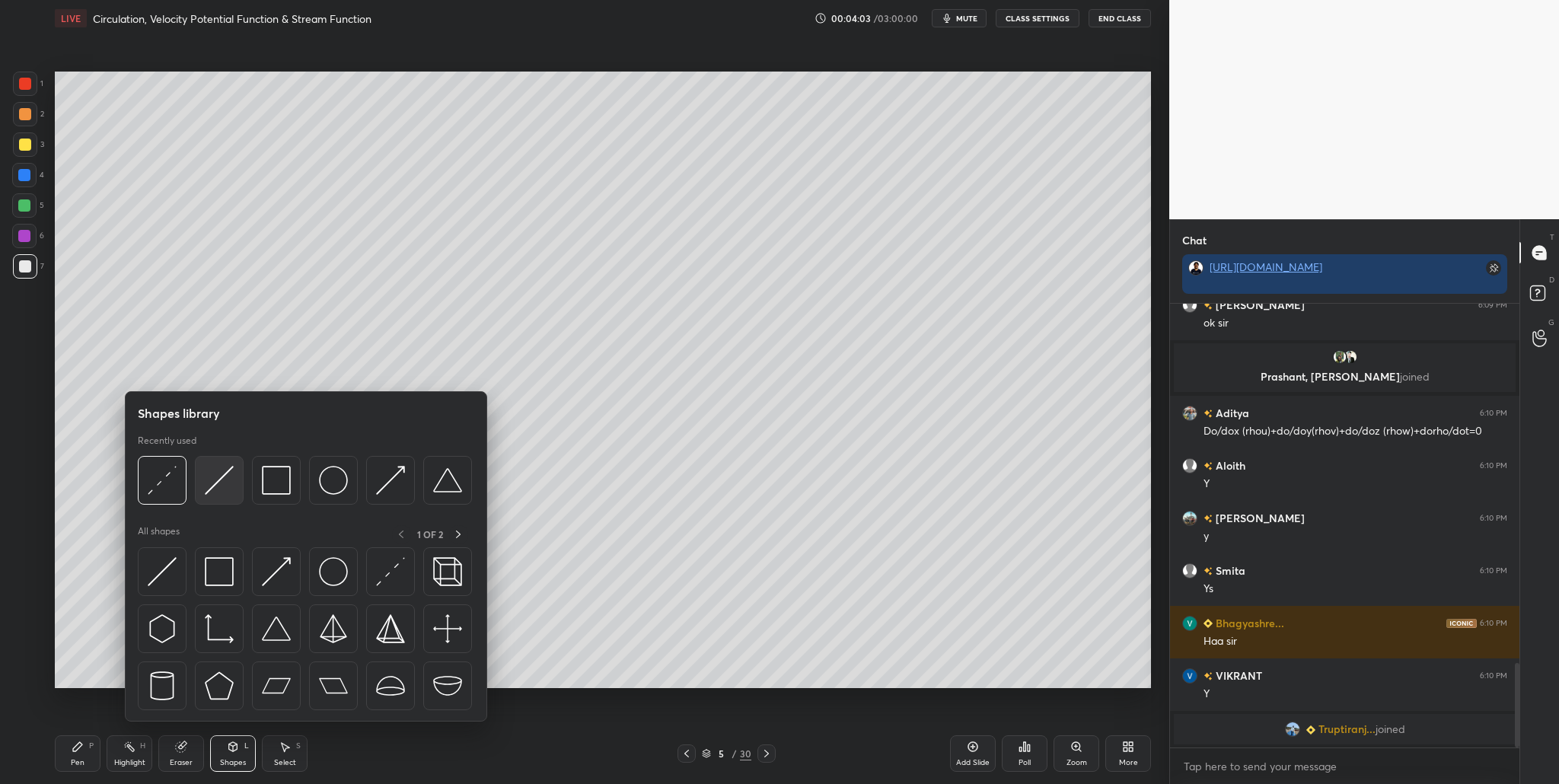 click at bounding box center [219, 480] 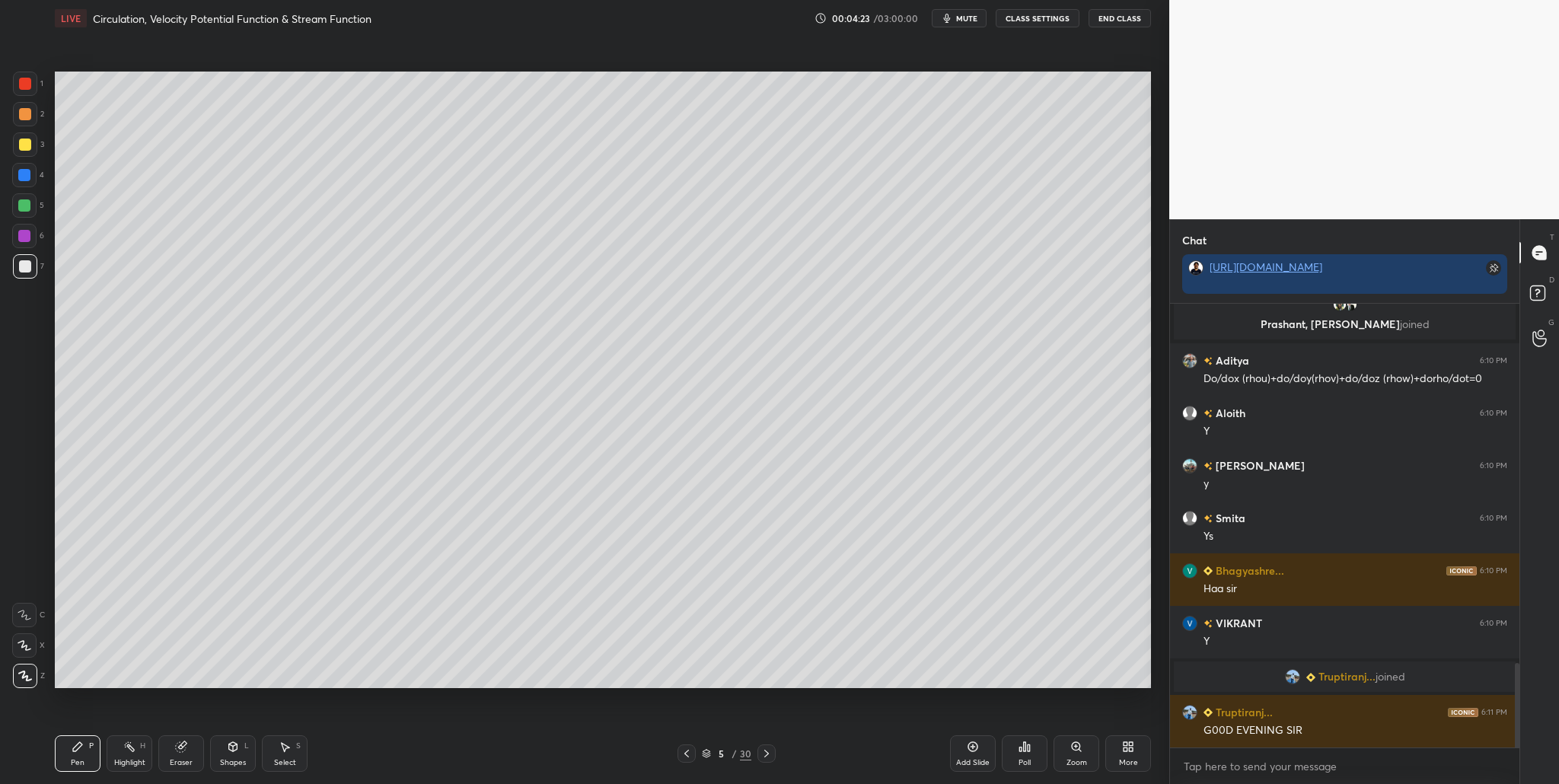 scroll, scrollTop: 1887, scrollLeft: 0, axis: vertical 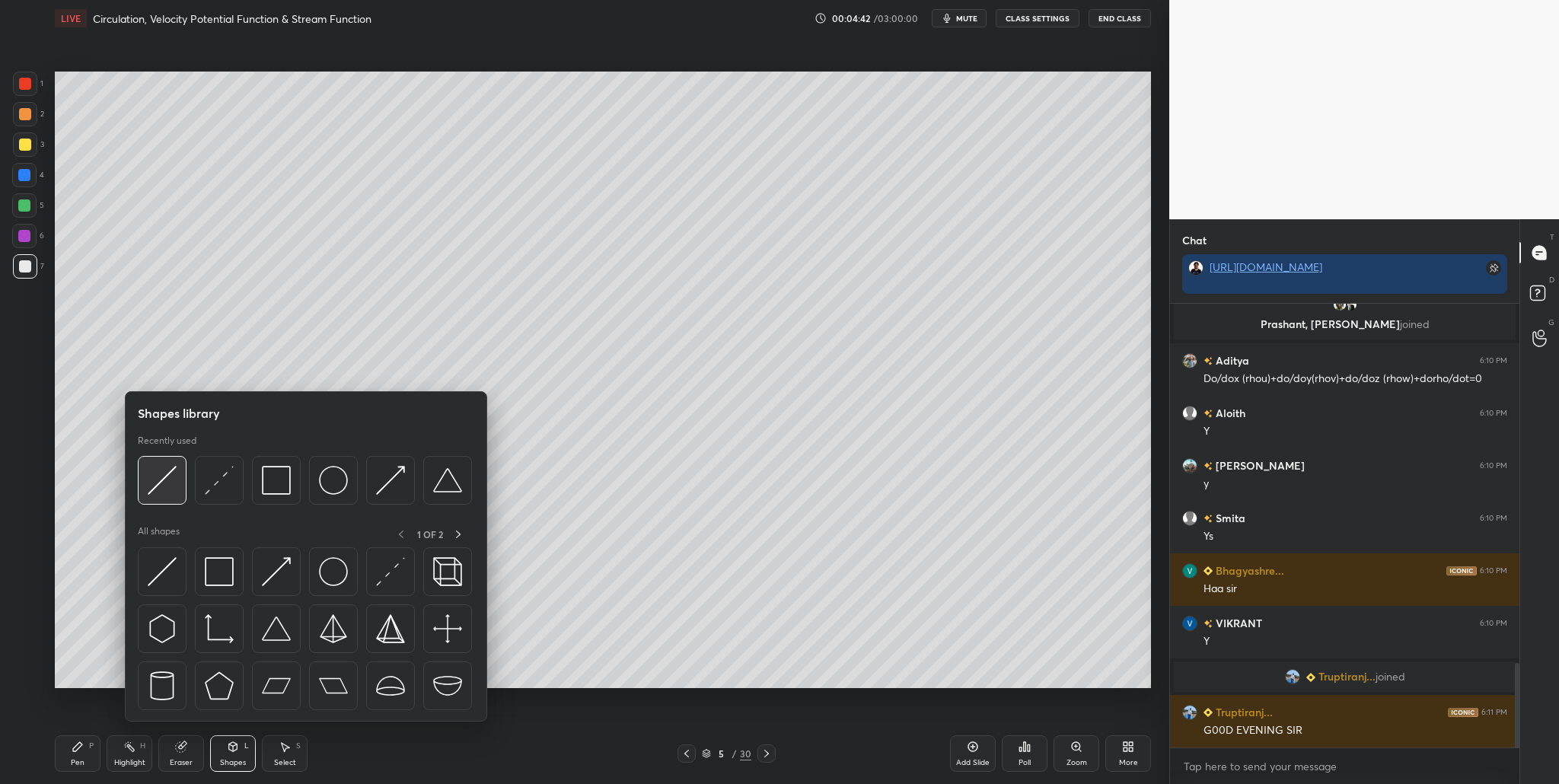 click at bounding box center [162, 480] 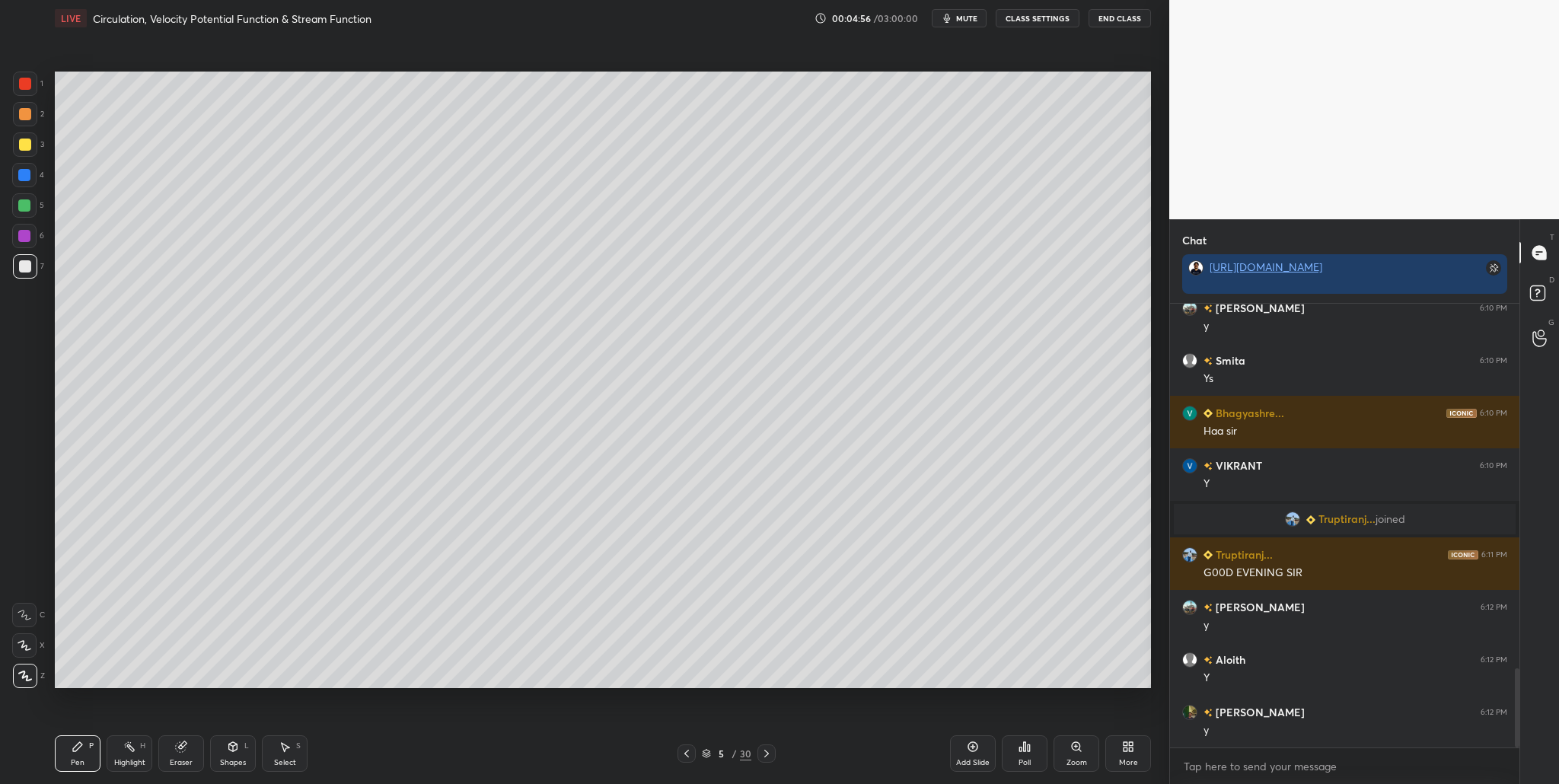 scroll, scrollTop: 2097, scrollLeft: 0, axis: vertical 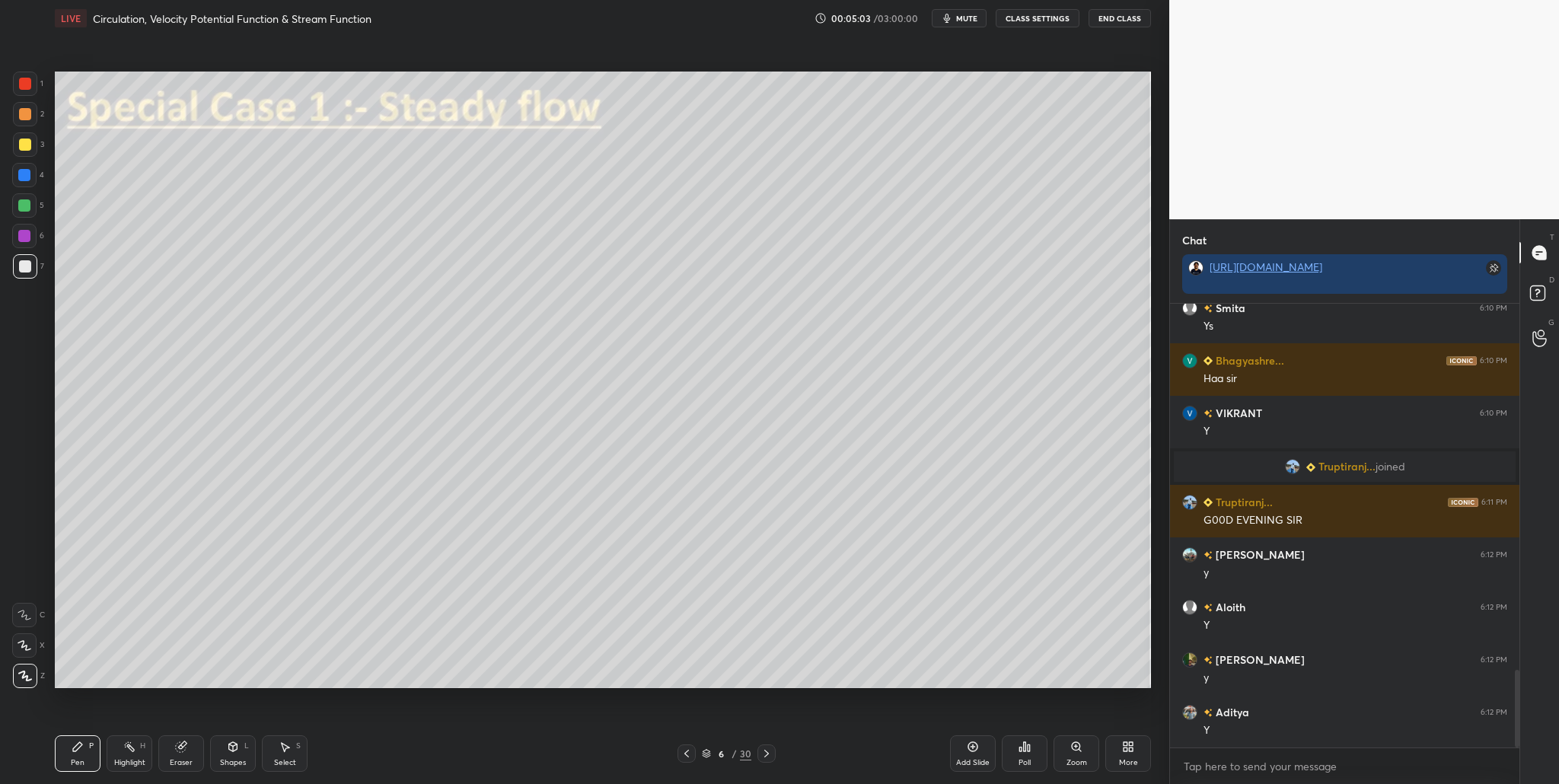 drag, startPoint x: 953, startPoint y: 27, endPoint x: 959, endPoint y: 39, distance: 13 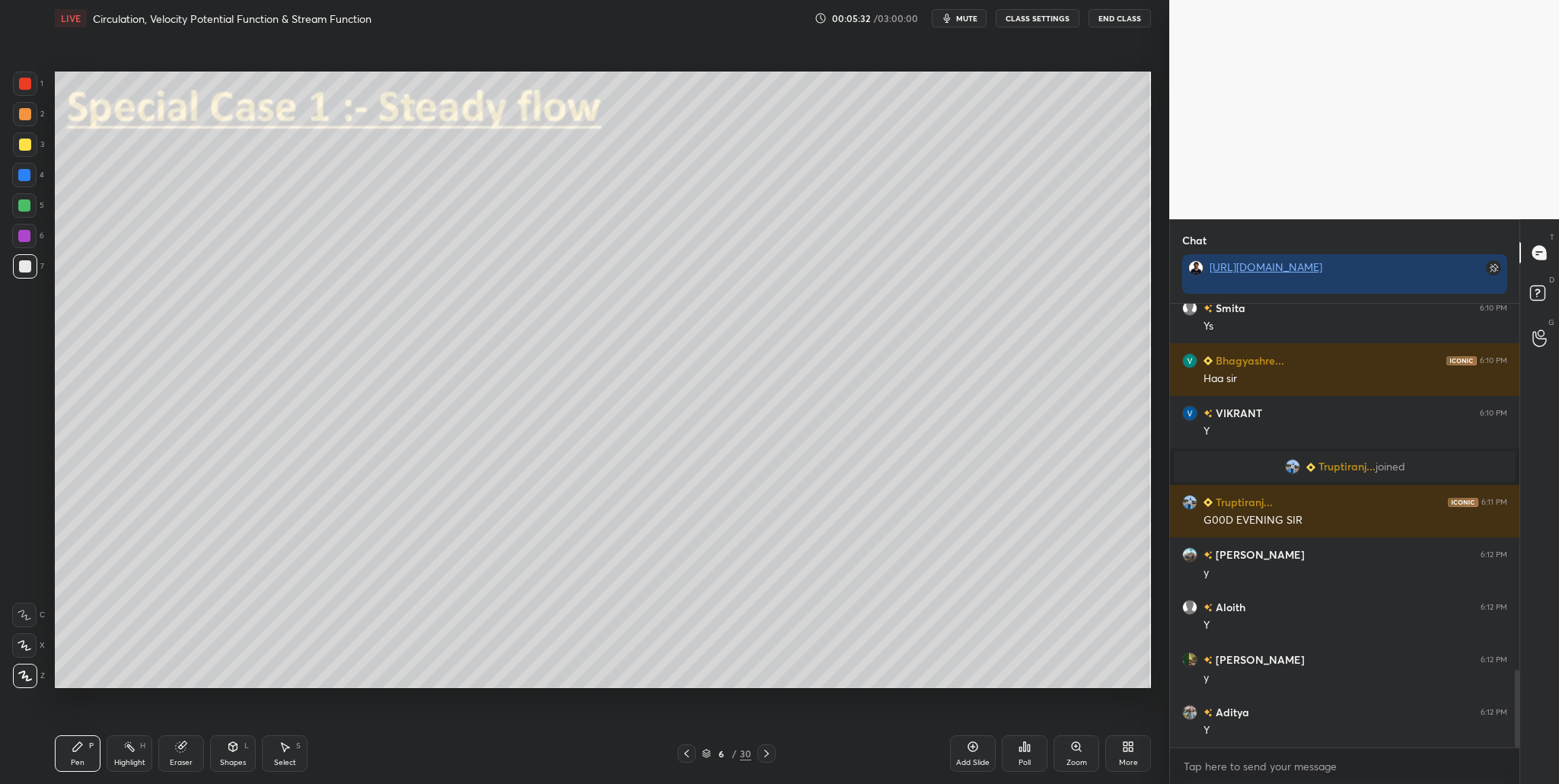 click at bounding box center (24, 206) 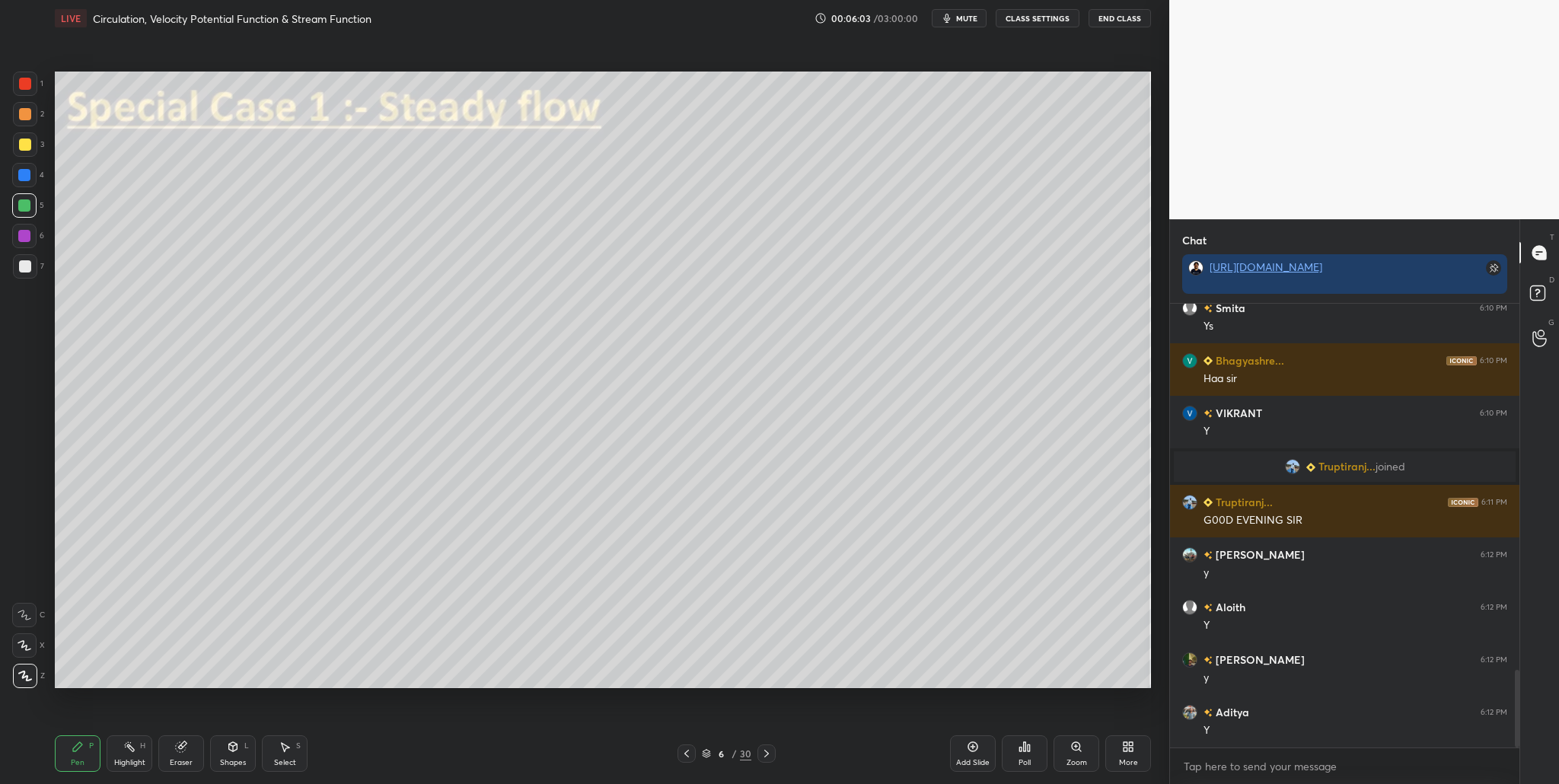 click at bounding box center (25, 145) 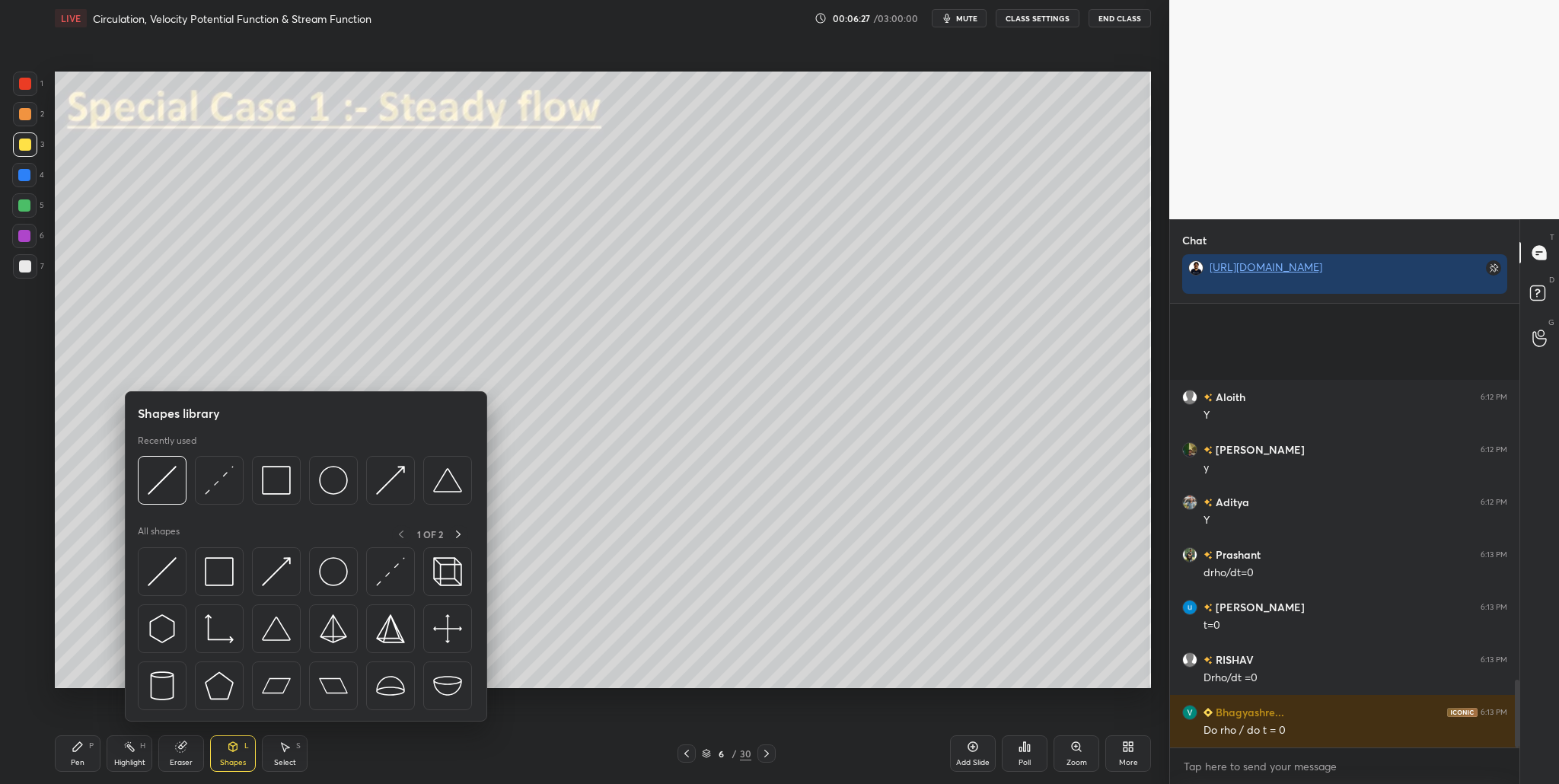 scroll, scrollTop: 2465, scrollLeft: 0, axis: vertical 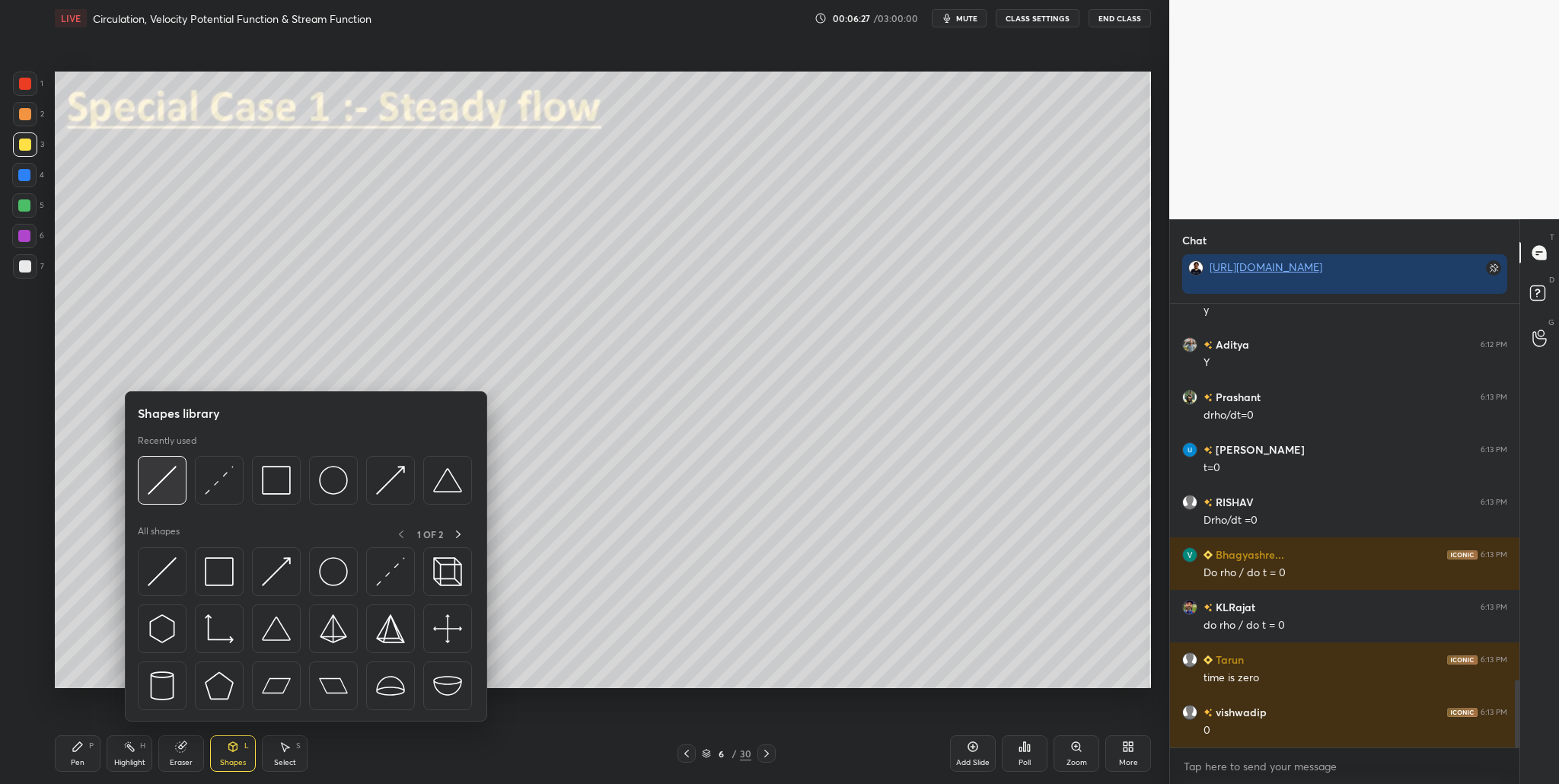 click at bounding box center [162, 480] 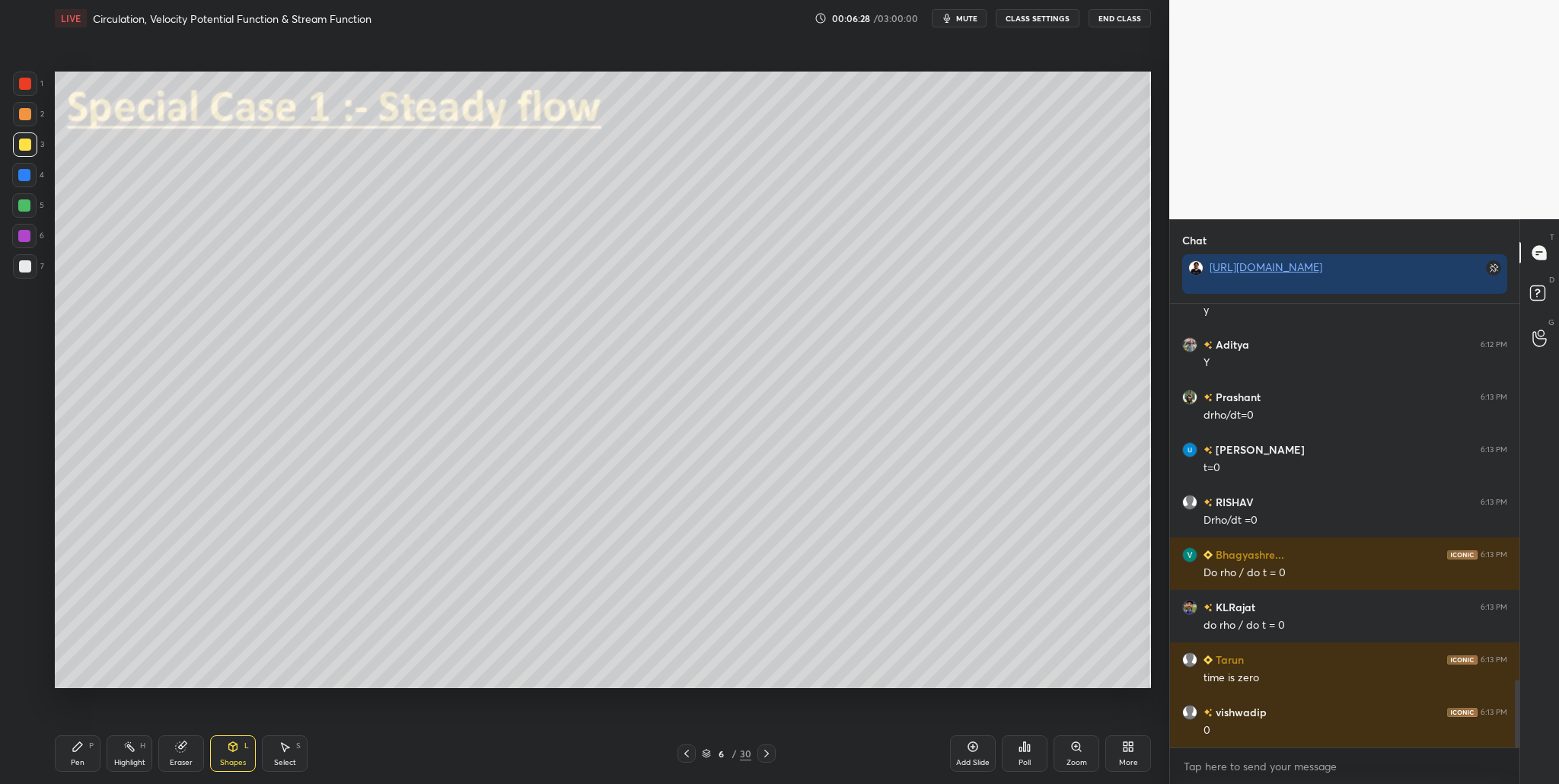 scroll, scrollTop: 2517, scrollLeft: 0, axis: vertical 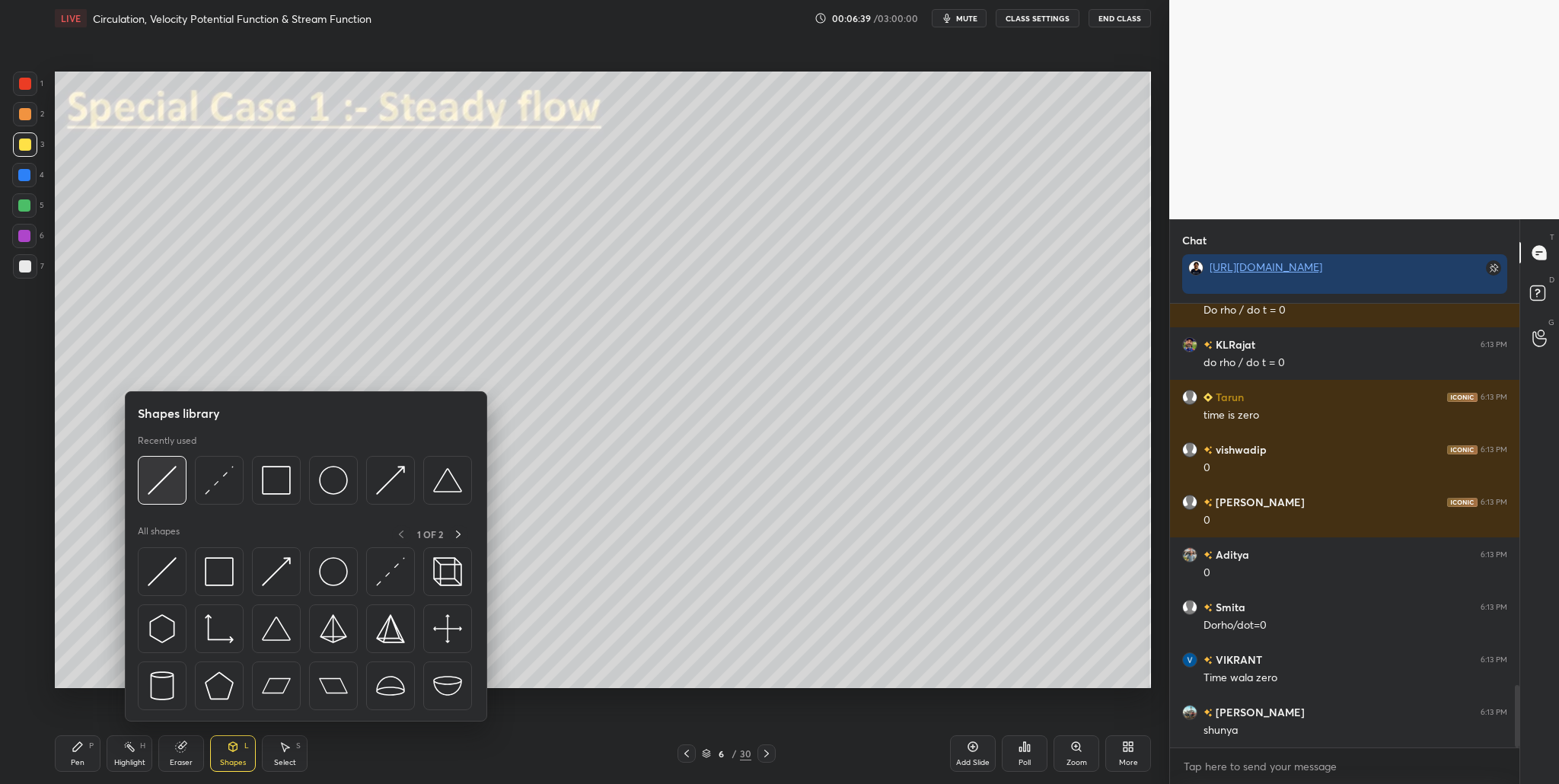 click at bounding box center [162, 480] 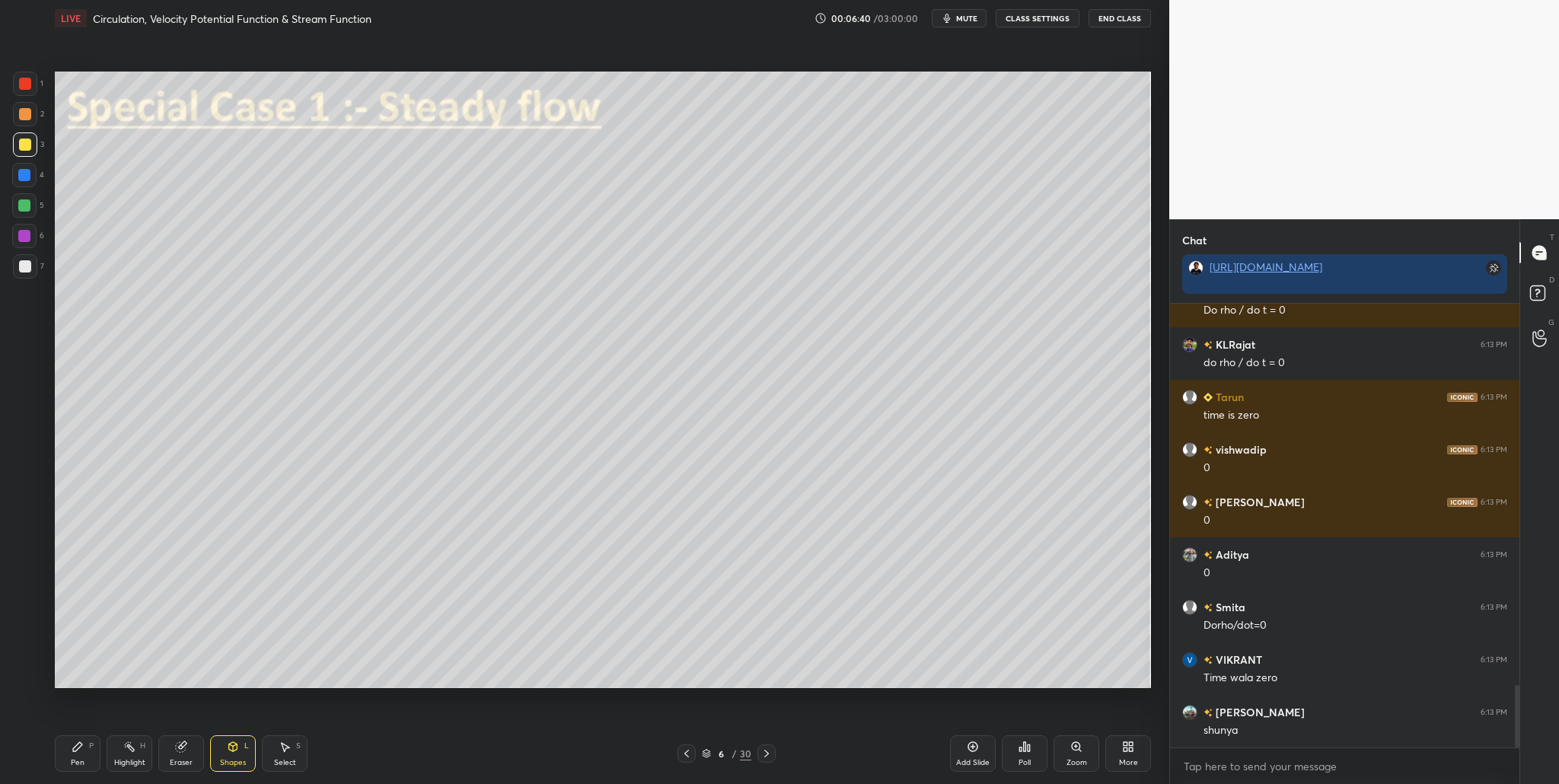 click at bounding box center [25, 114] 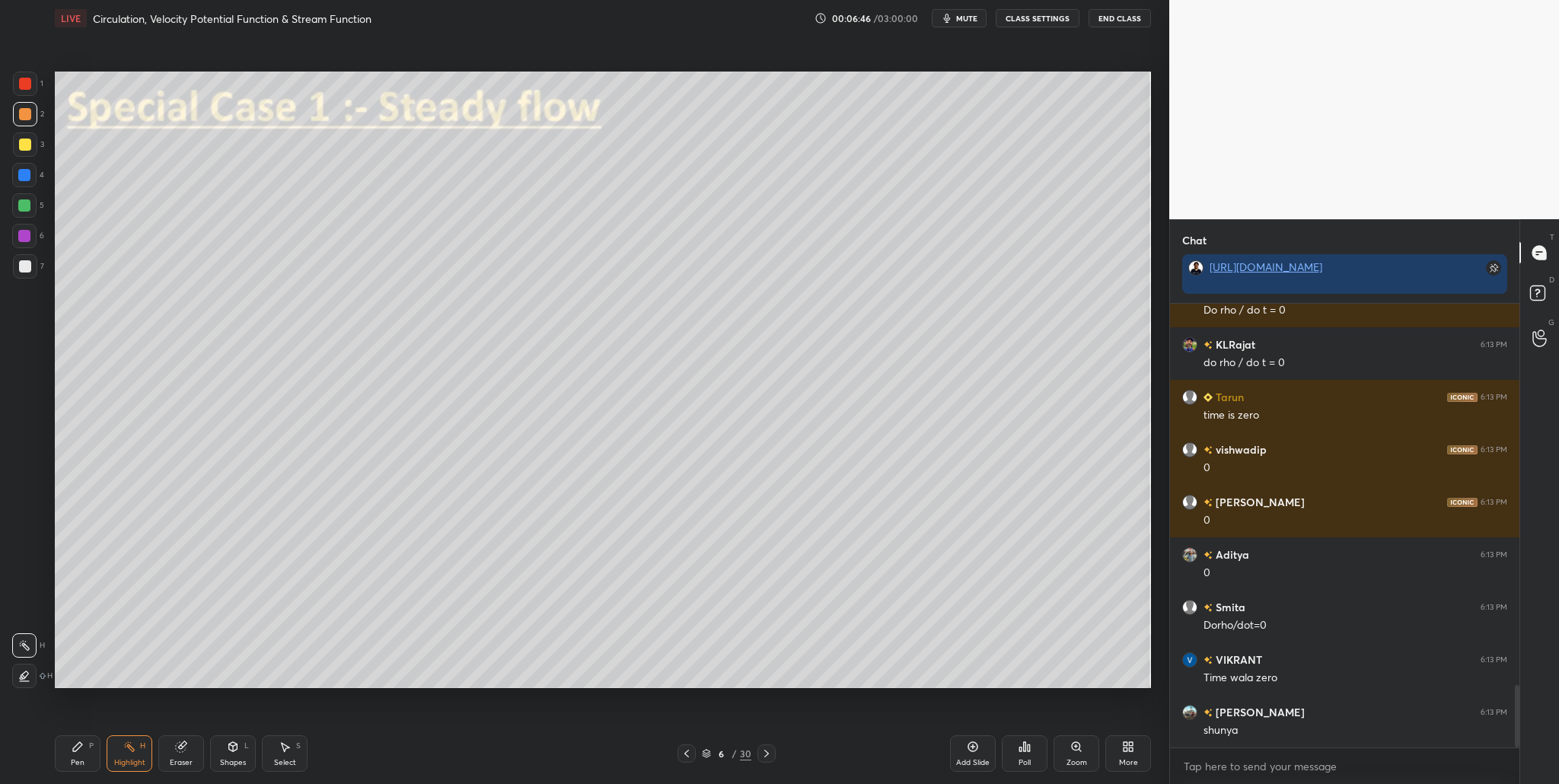 click at bounding box center (25, 266) 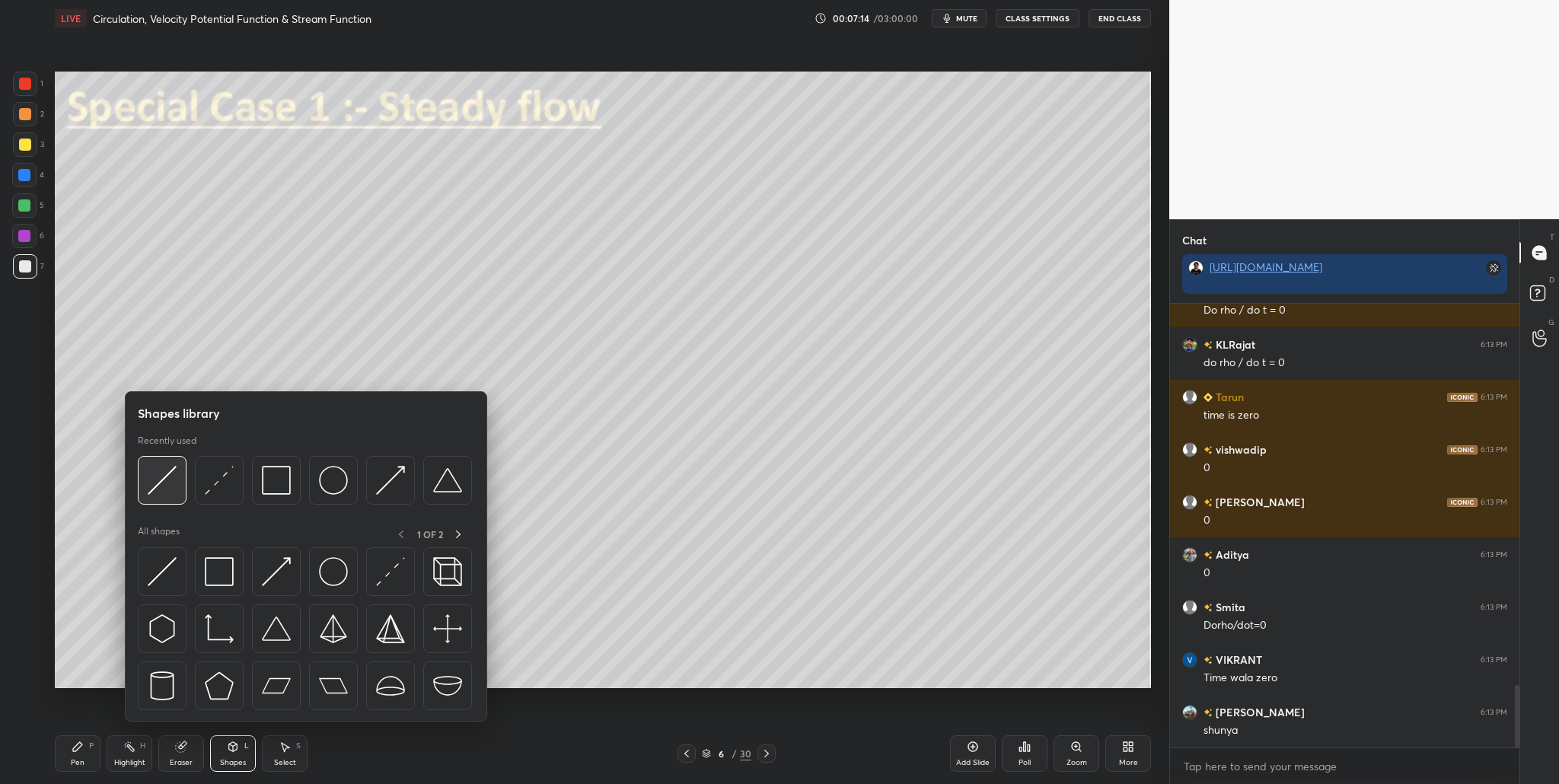 click at bounding box center (162, 480) 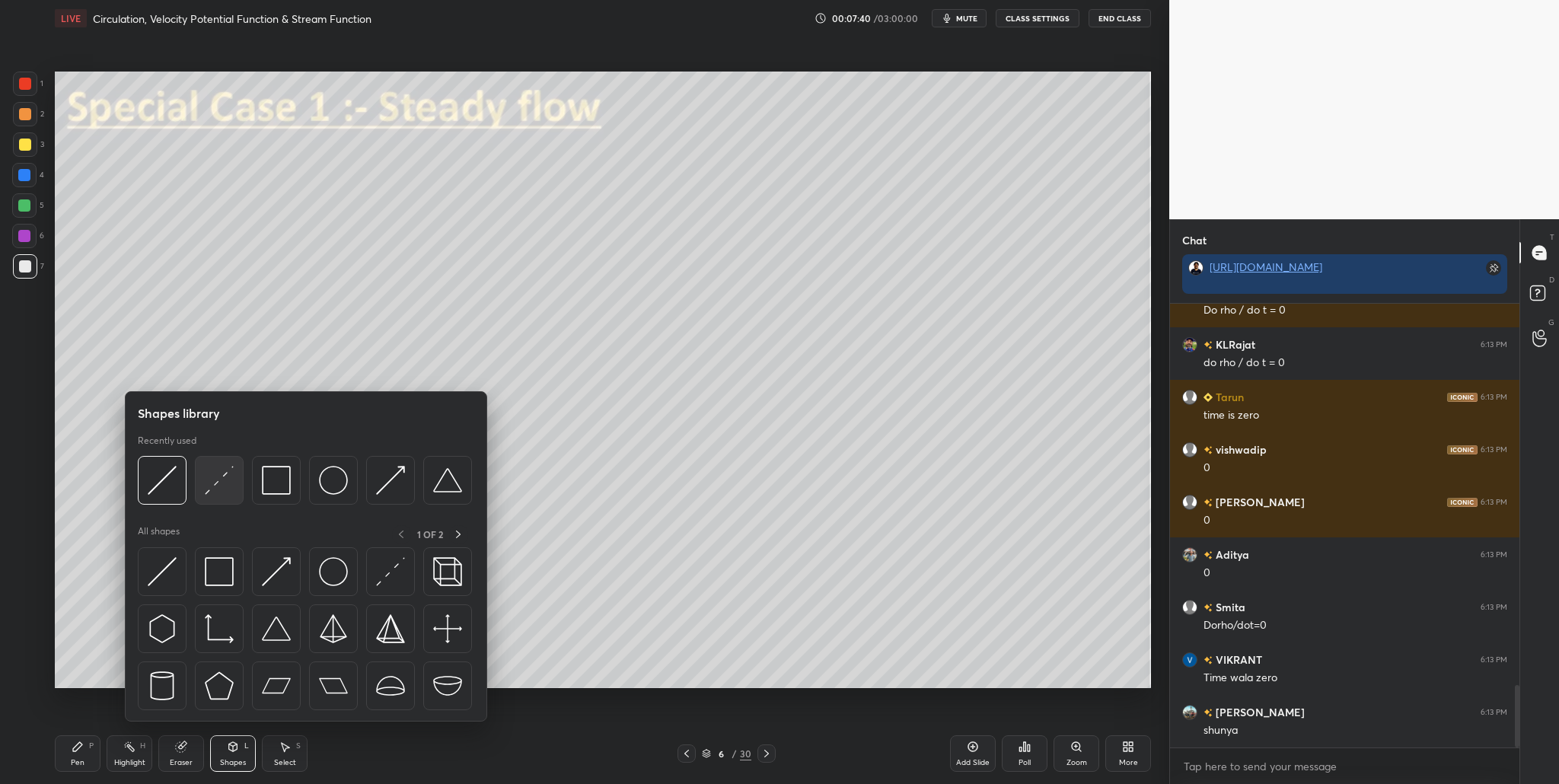 click at bounding box center [219, 480] 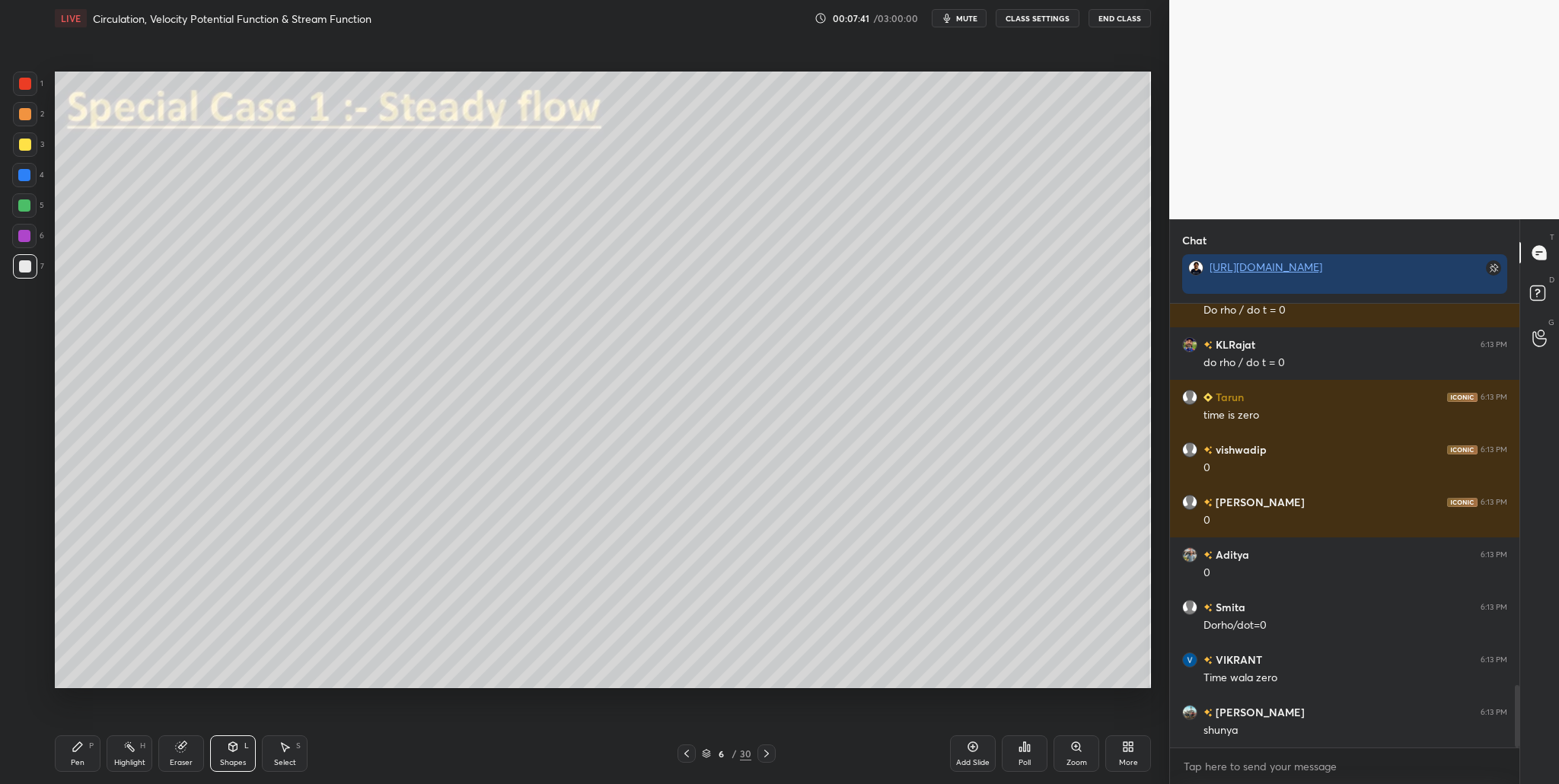 click at bounding box center [25, 114] 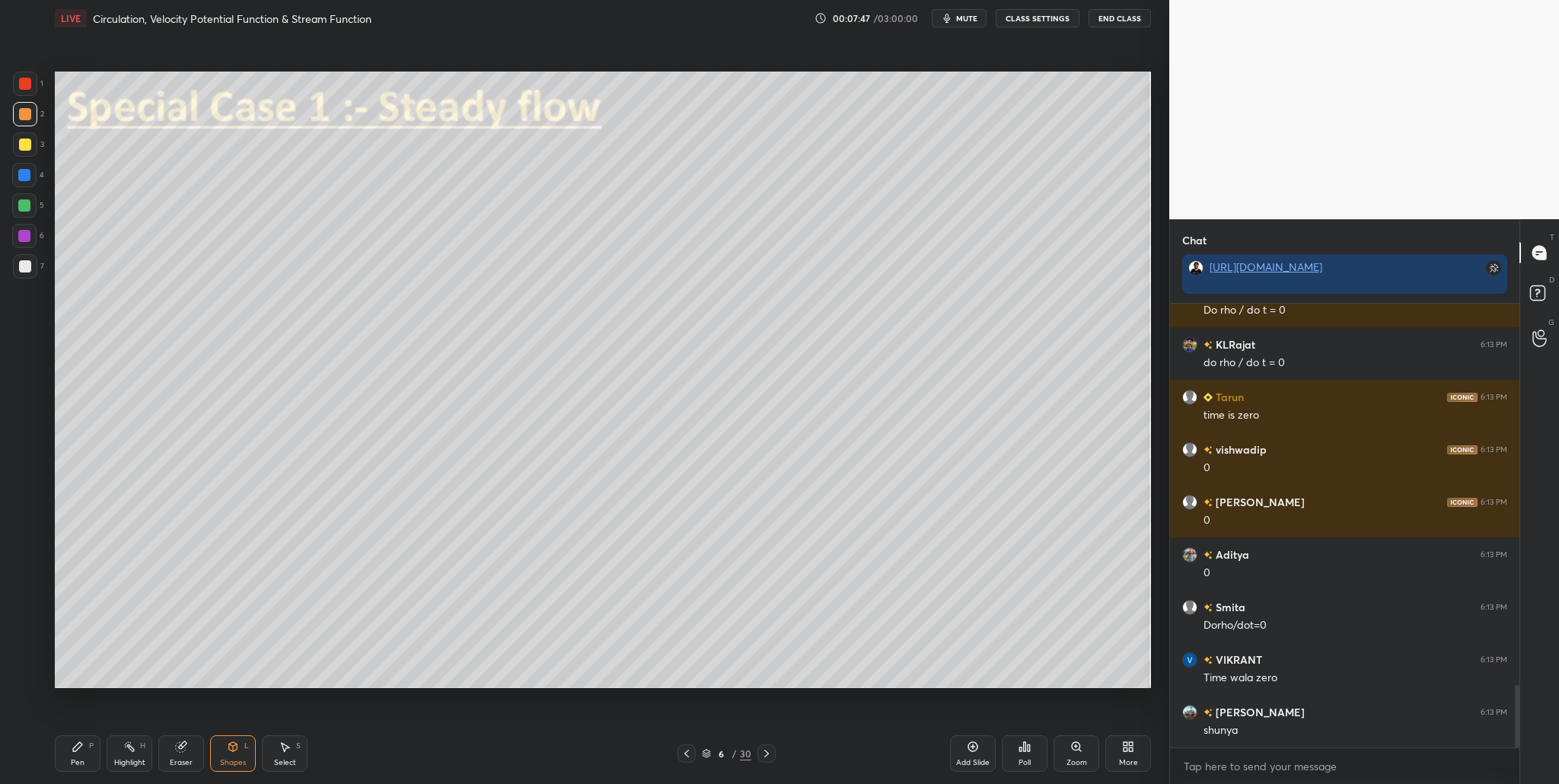 scroll, scrollTop: 2764, scrollLeft: 0, axis: vertical 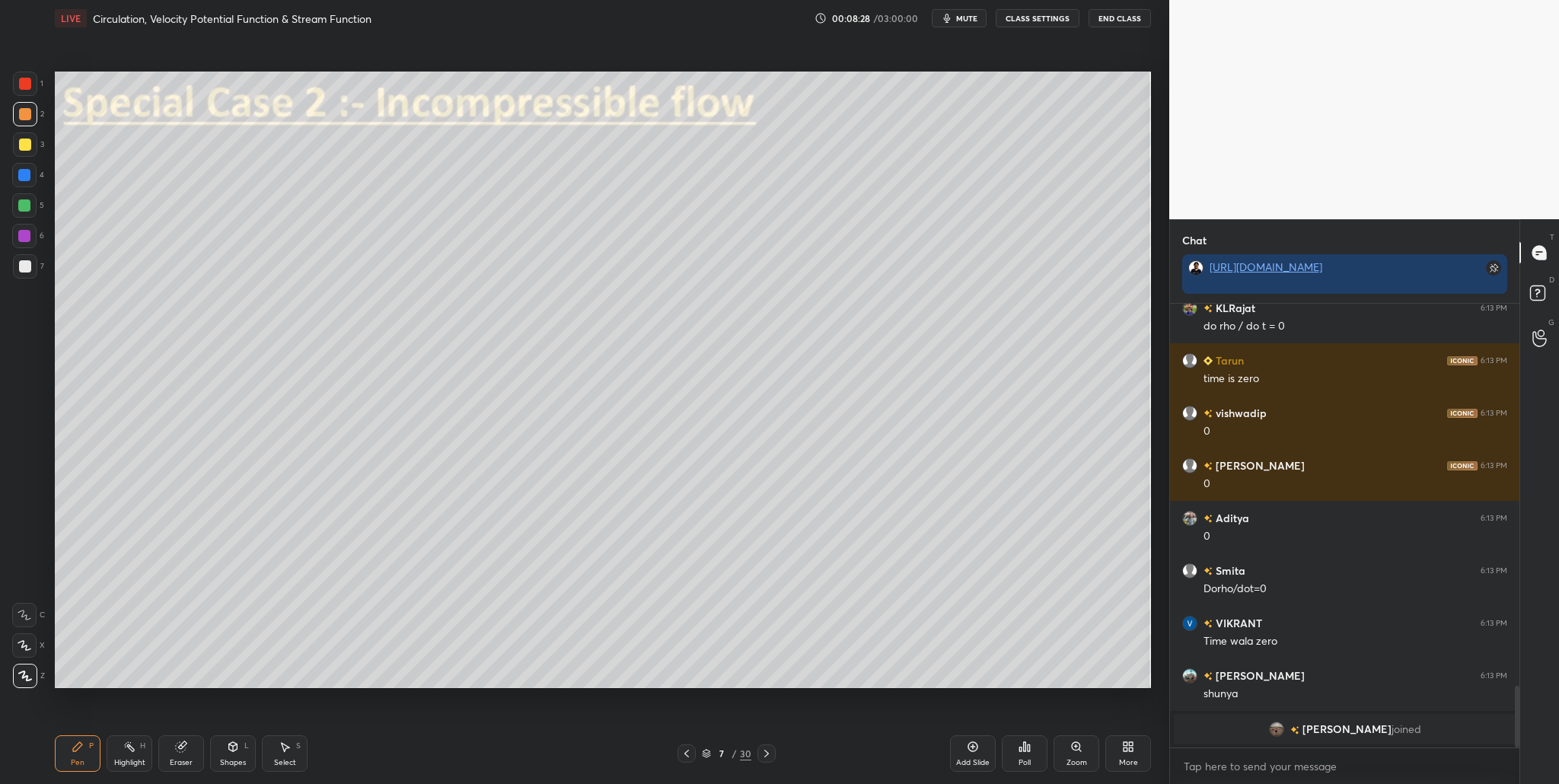 click at bounding box center [24, 206] 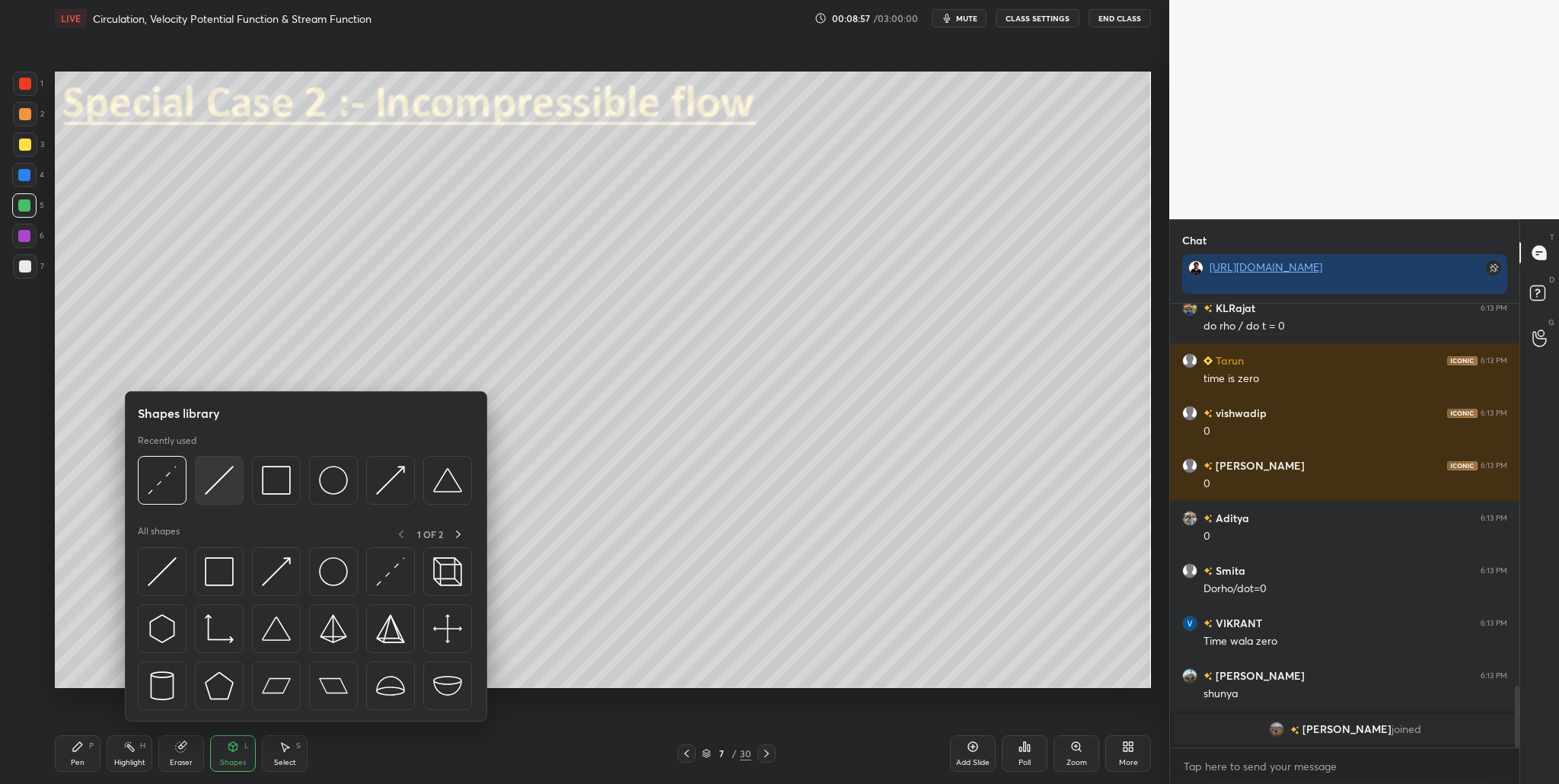 click at bounding box center (219, 480) 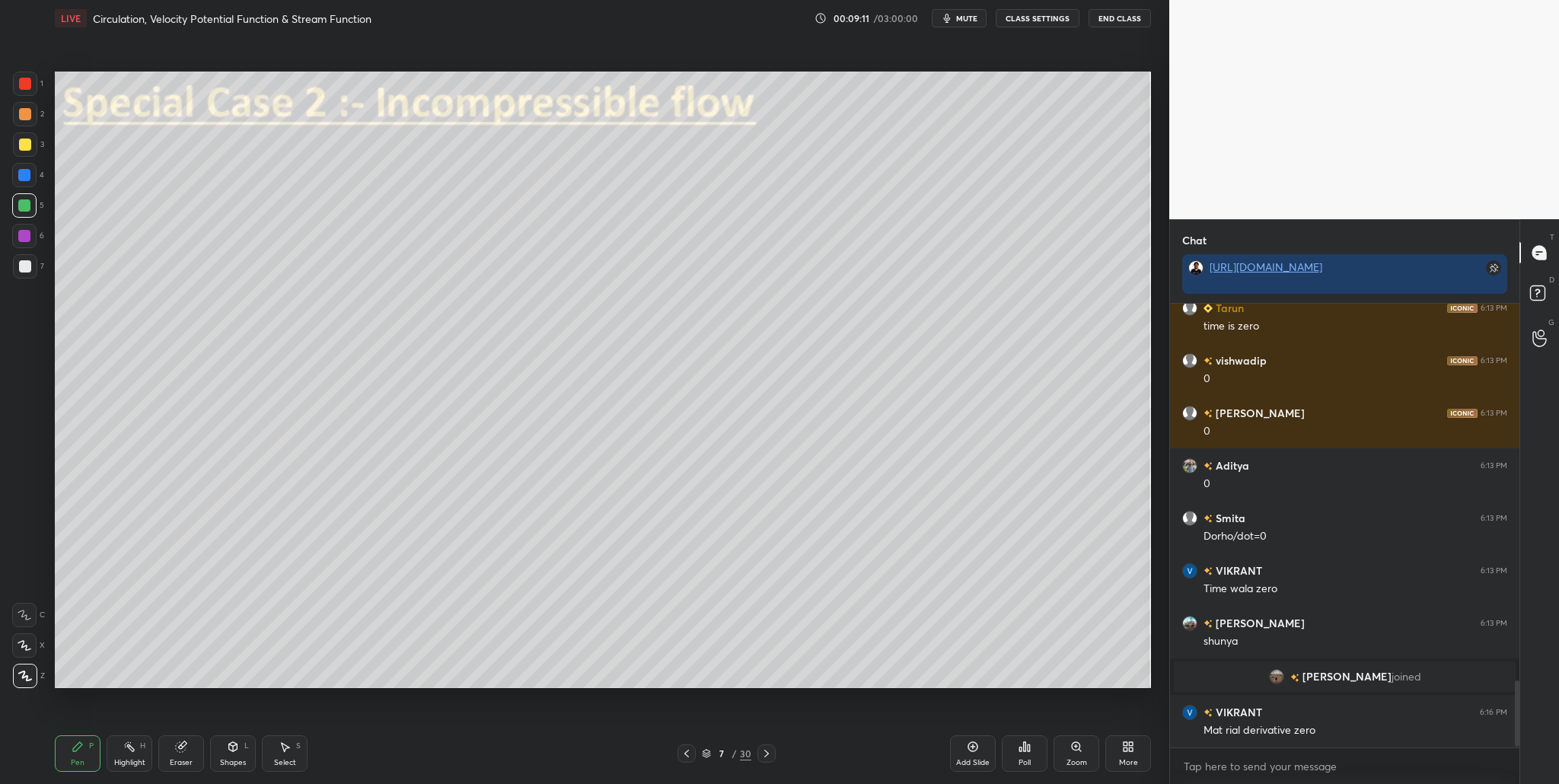 scroll, scrollTop: 2545, scrollLeft: 0, axis: vertical 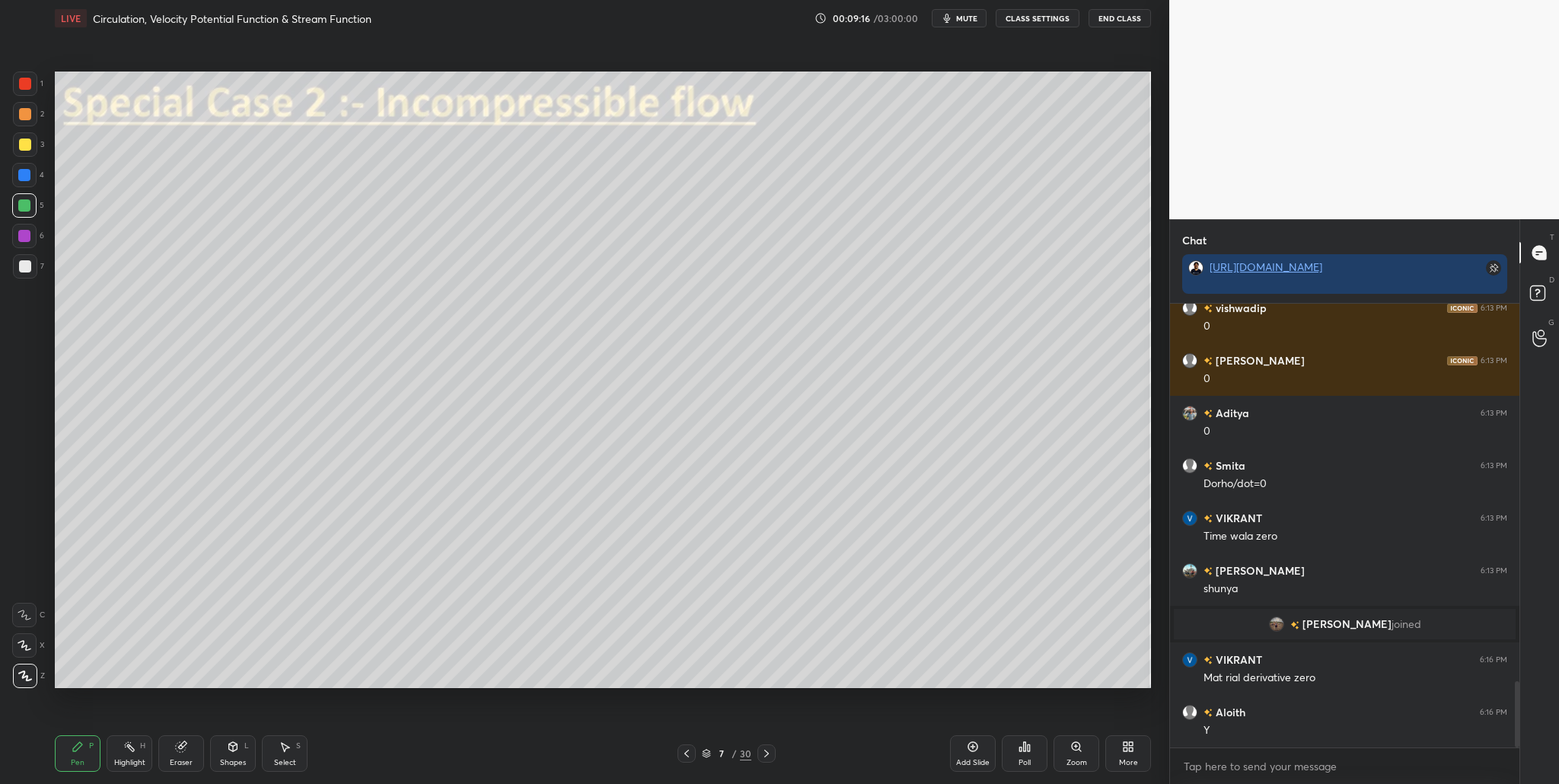 click at bounding box center [25, 145] 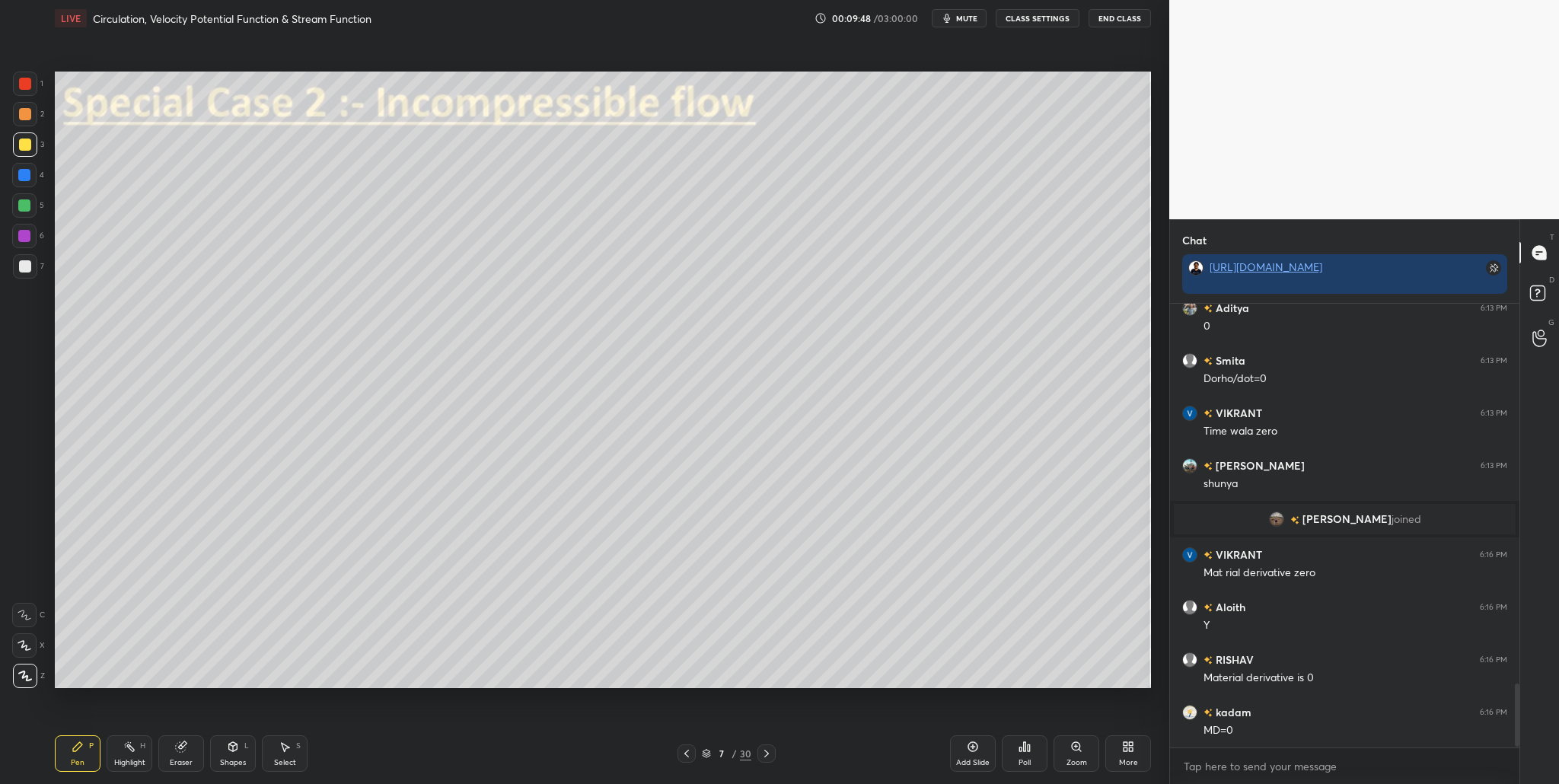 scroll, scrollTop: 2702, scrollLeft: 0, axis: vertical 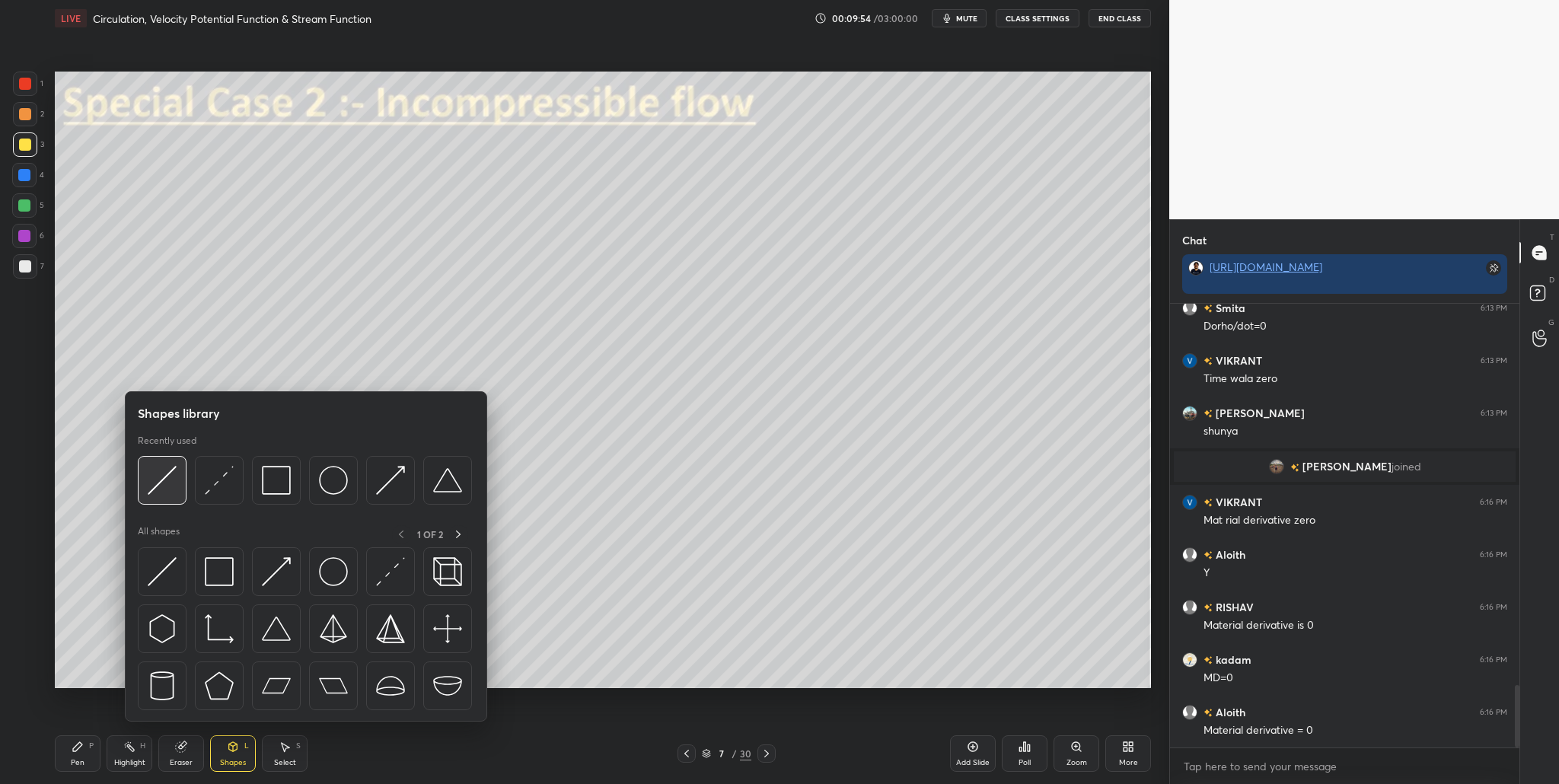 click at bounding box center (162, 480) 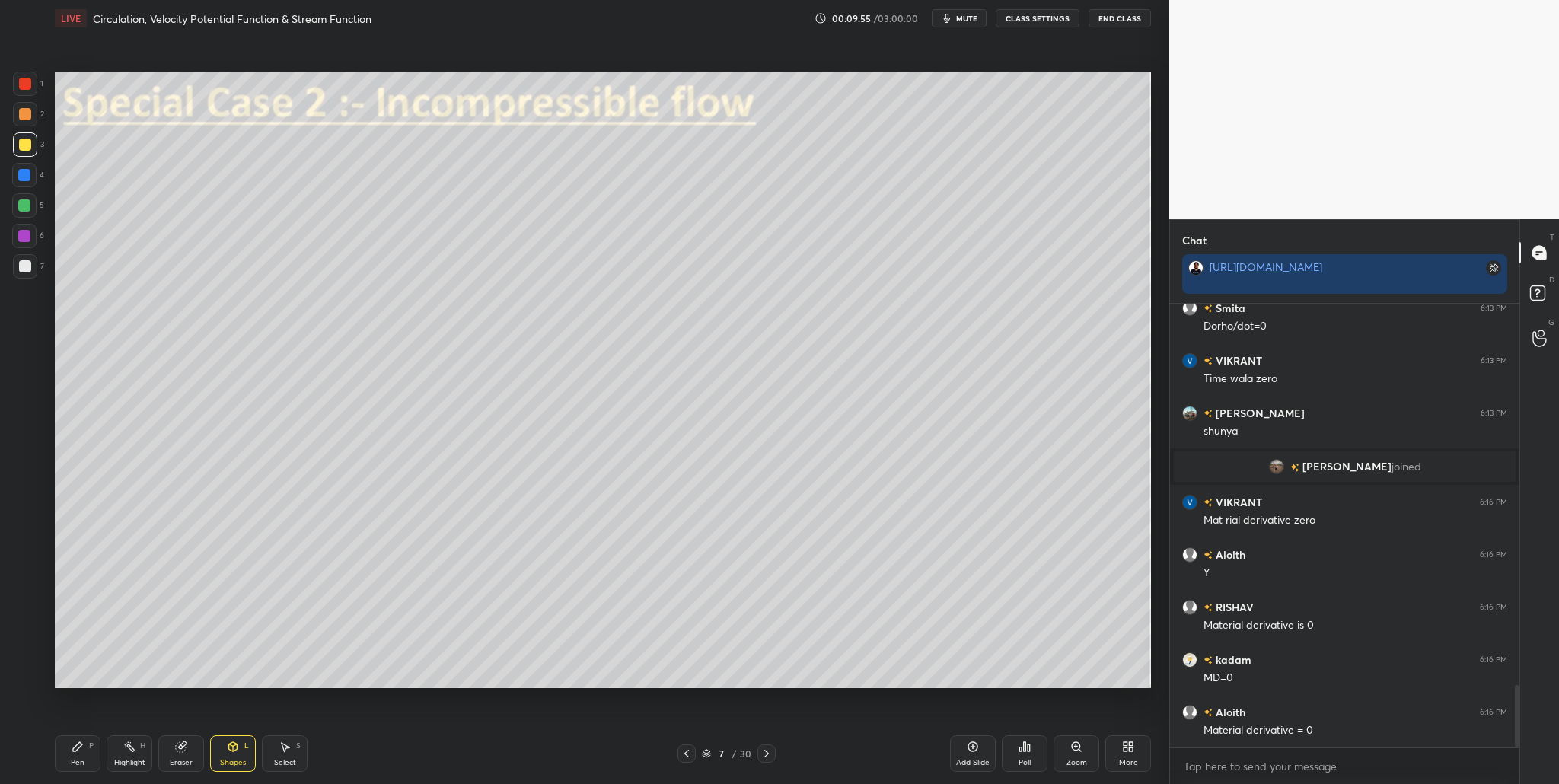 scroll, scrollTop: 2755, scrollLeft: 0, axis: vertical 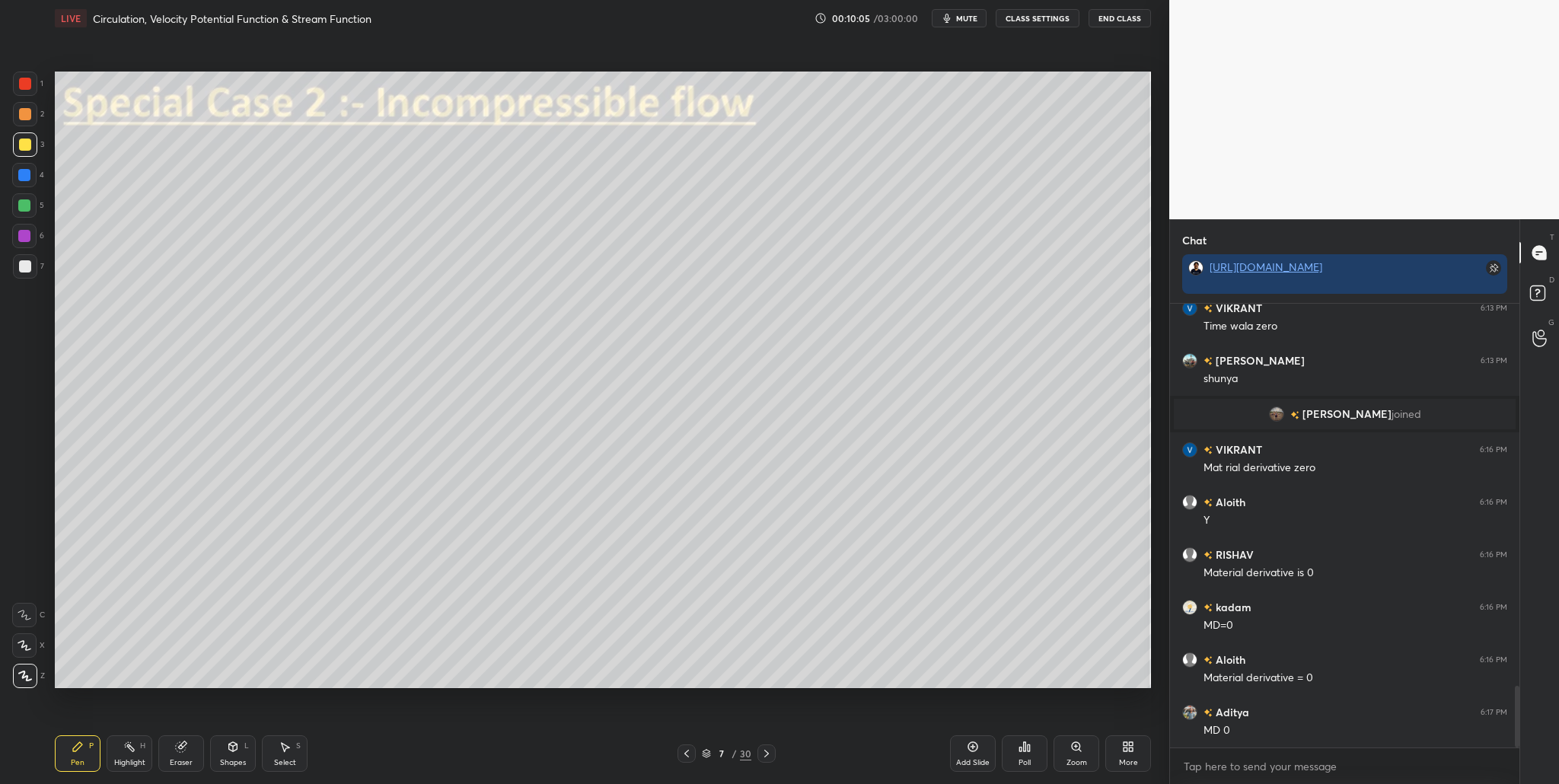 click at bounding box center [25, 266] 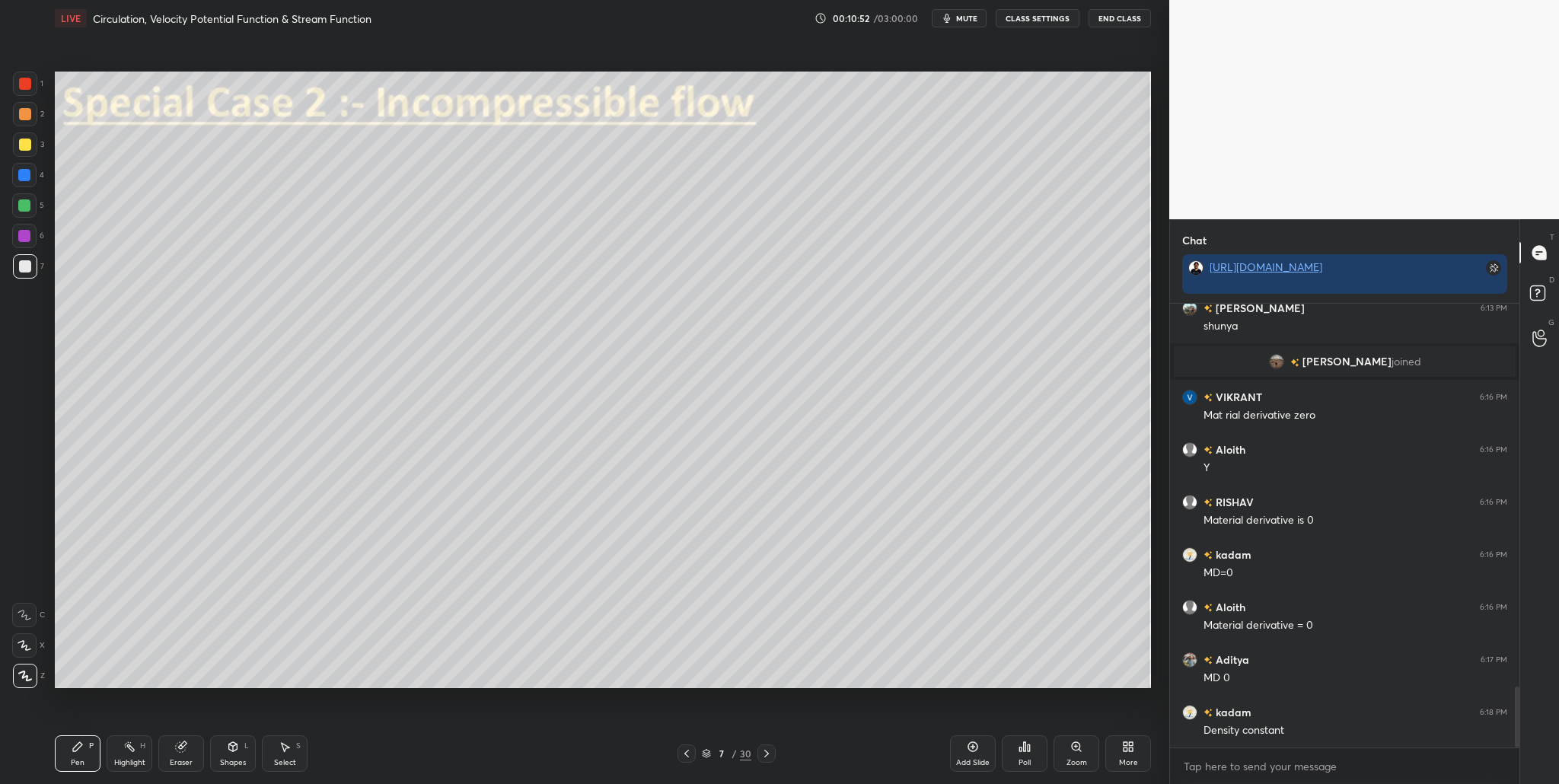 scroll, scrollTop: 2860, scrollLeft: 0, axis: vertical 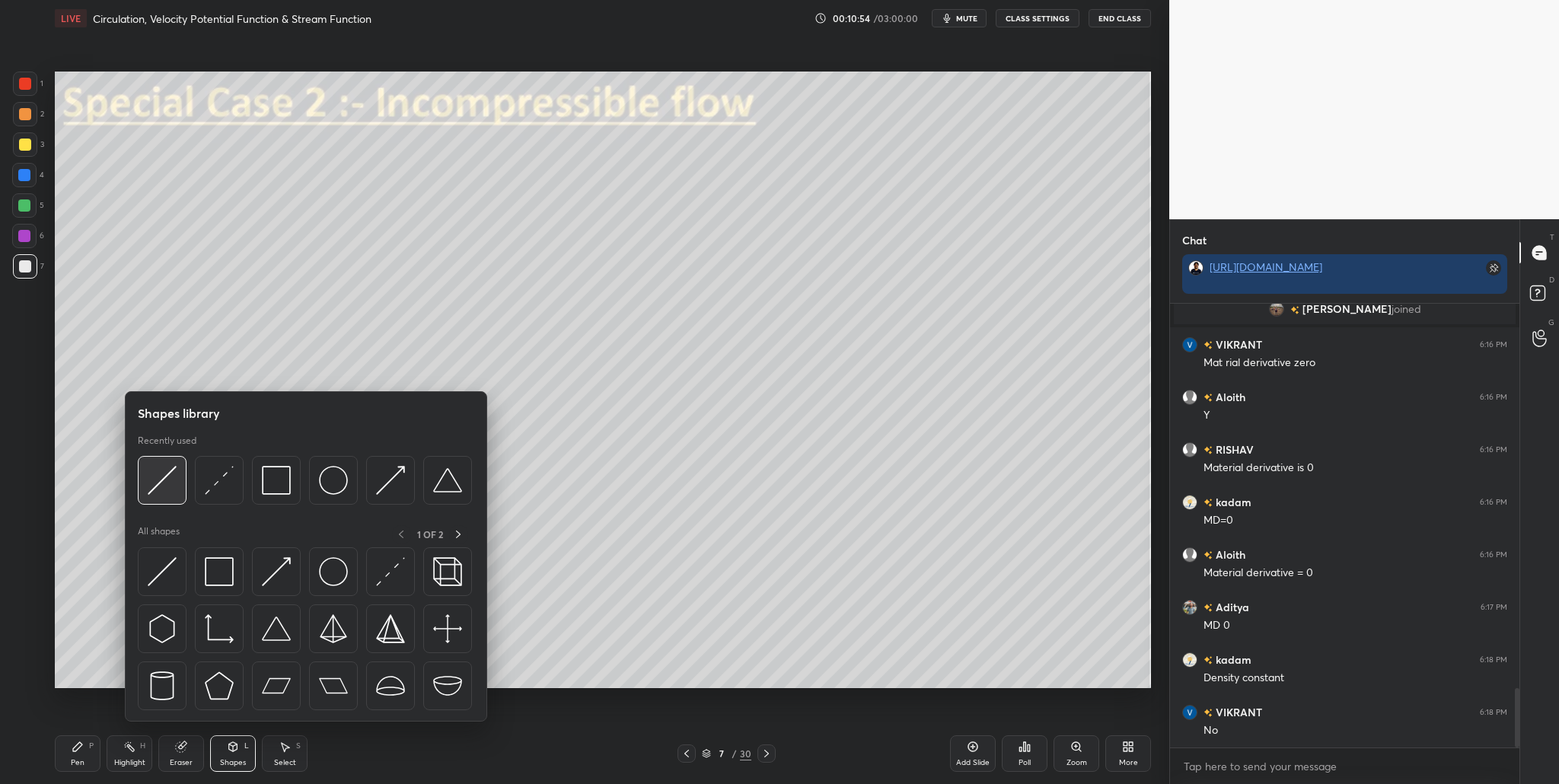 click at bounding box center [162, 480] 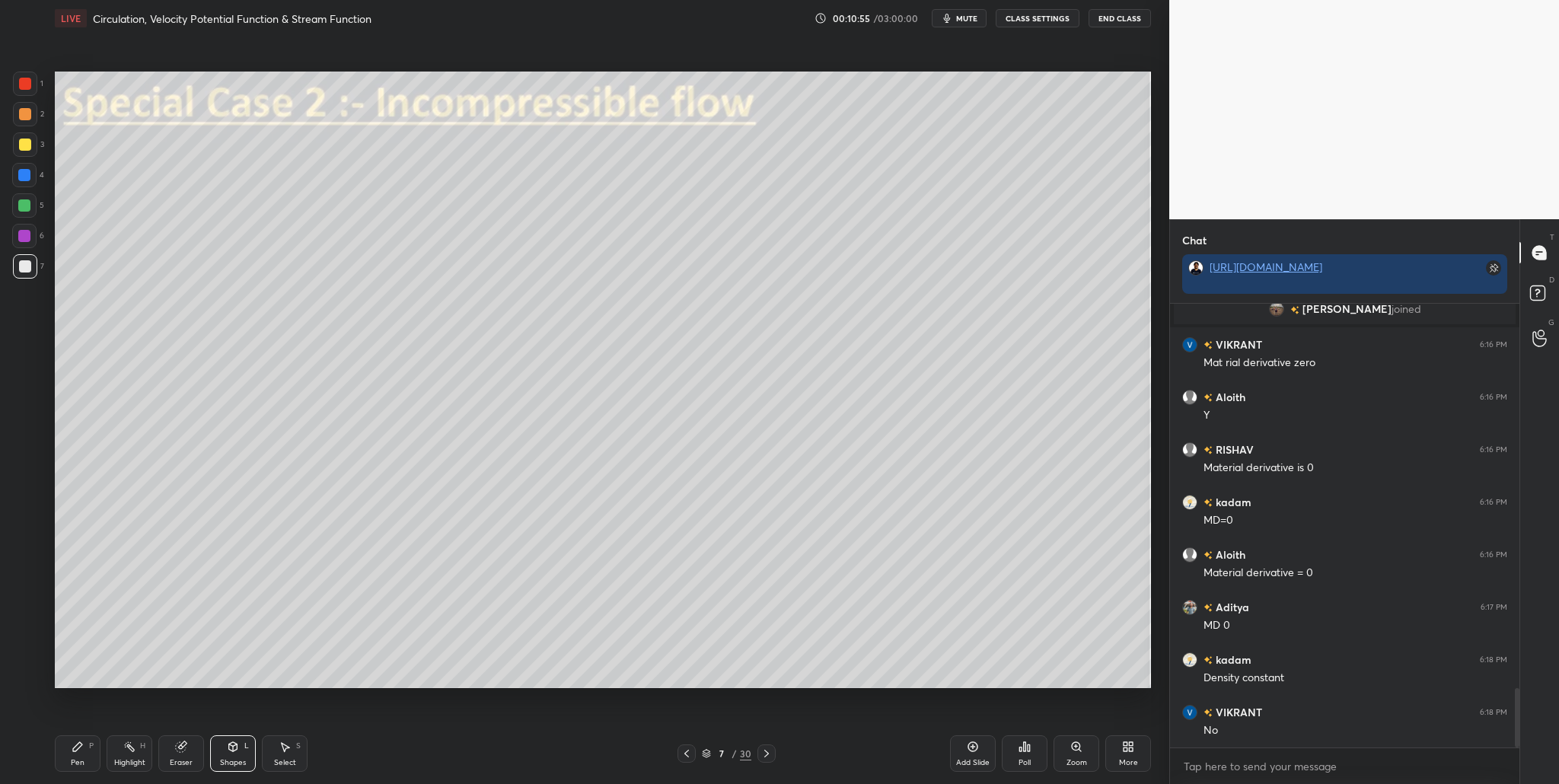 click at bounding box center (25, 114) 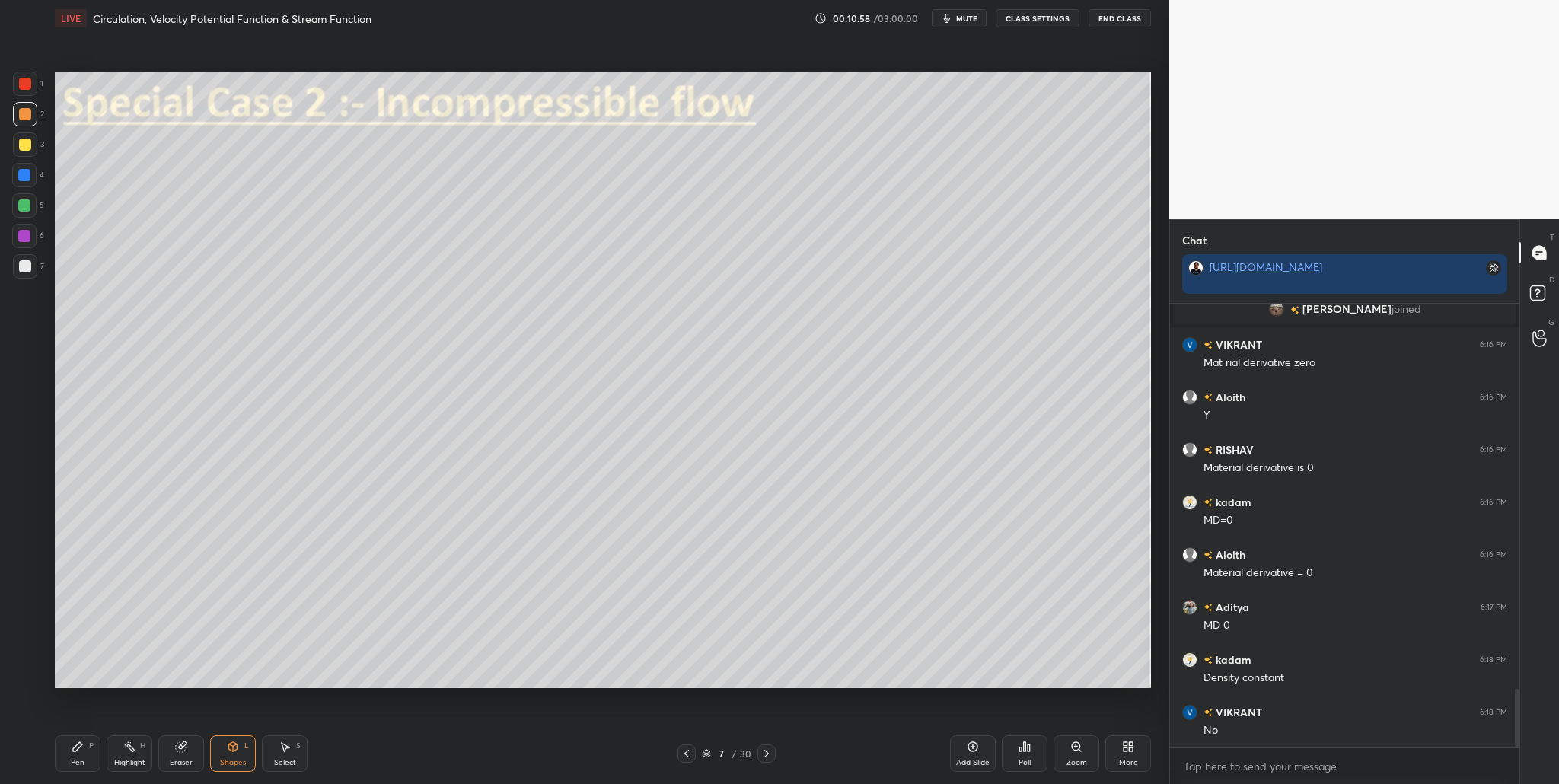 scroll, scrollTop: 2912, scrollLeft: 0, axis: vertical 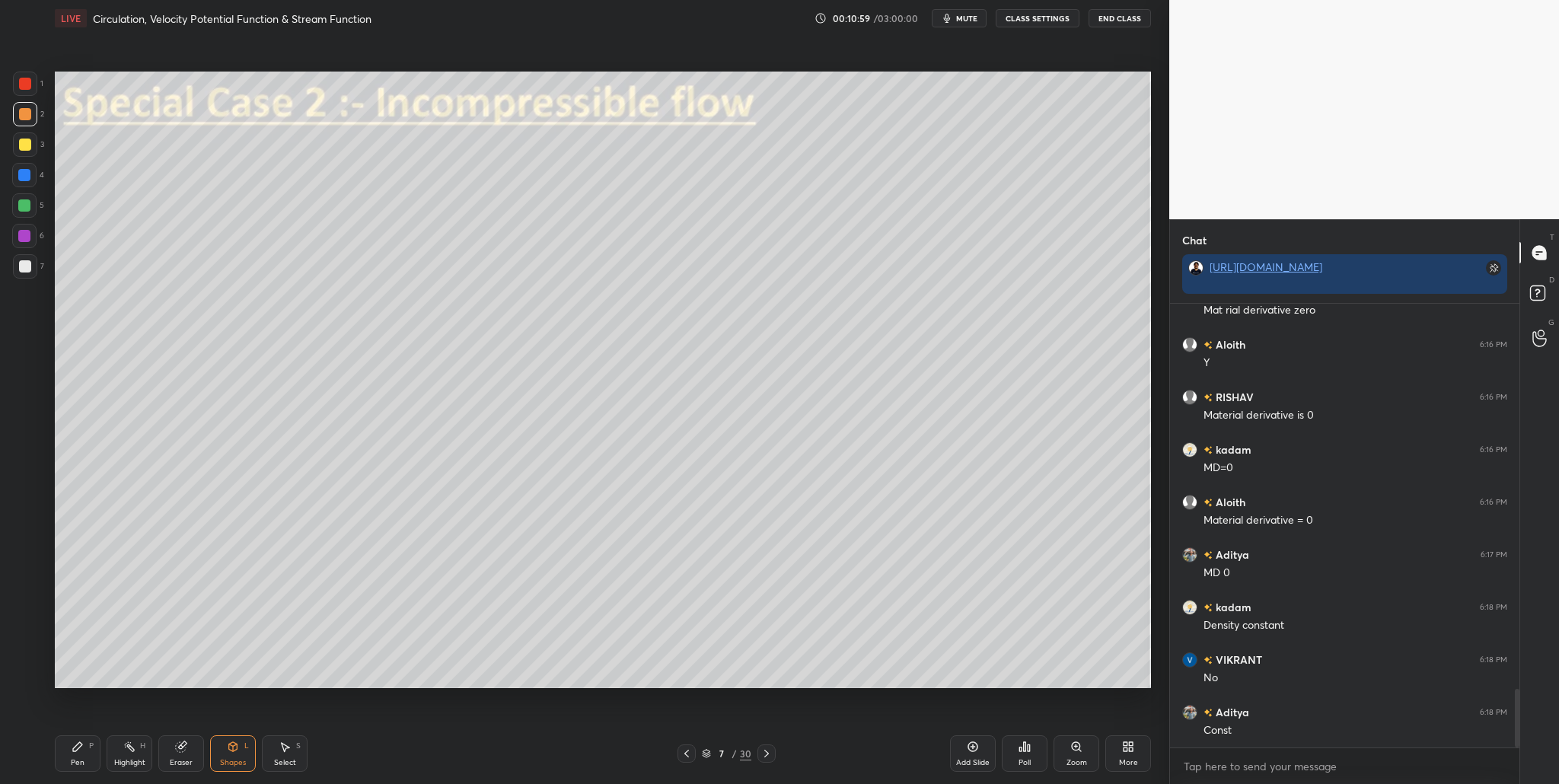 drag, startPoint x: 25, startPoint y: 76, endPoint x: 30, endPoint y: 98, distance: 22.561028 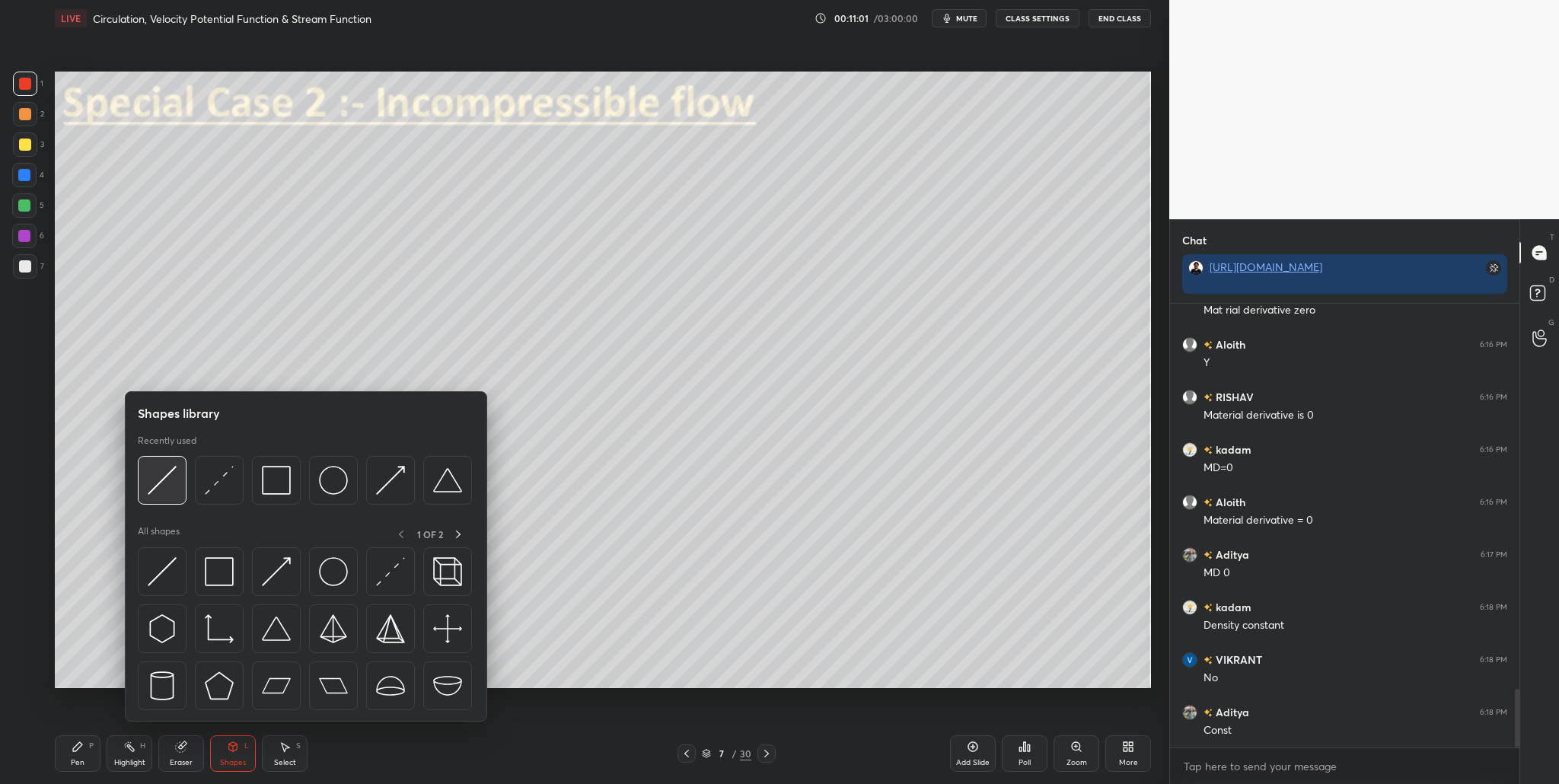 click at bounding box center [162, 480] 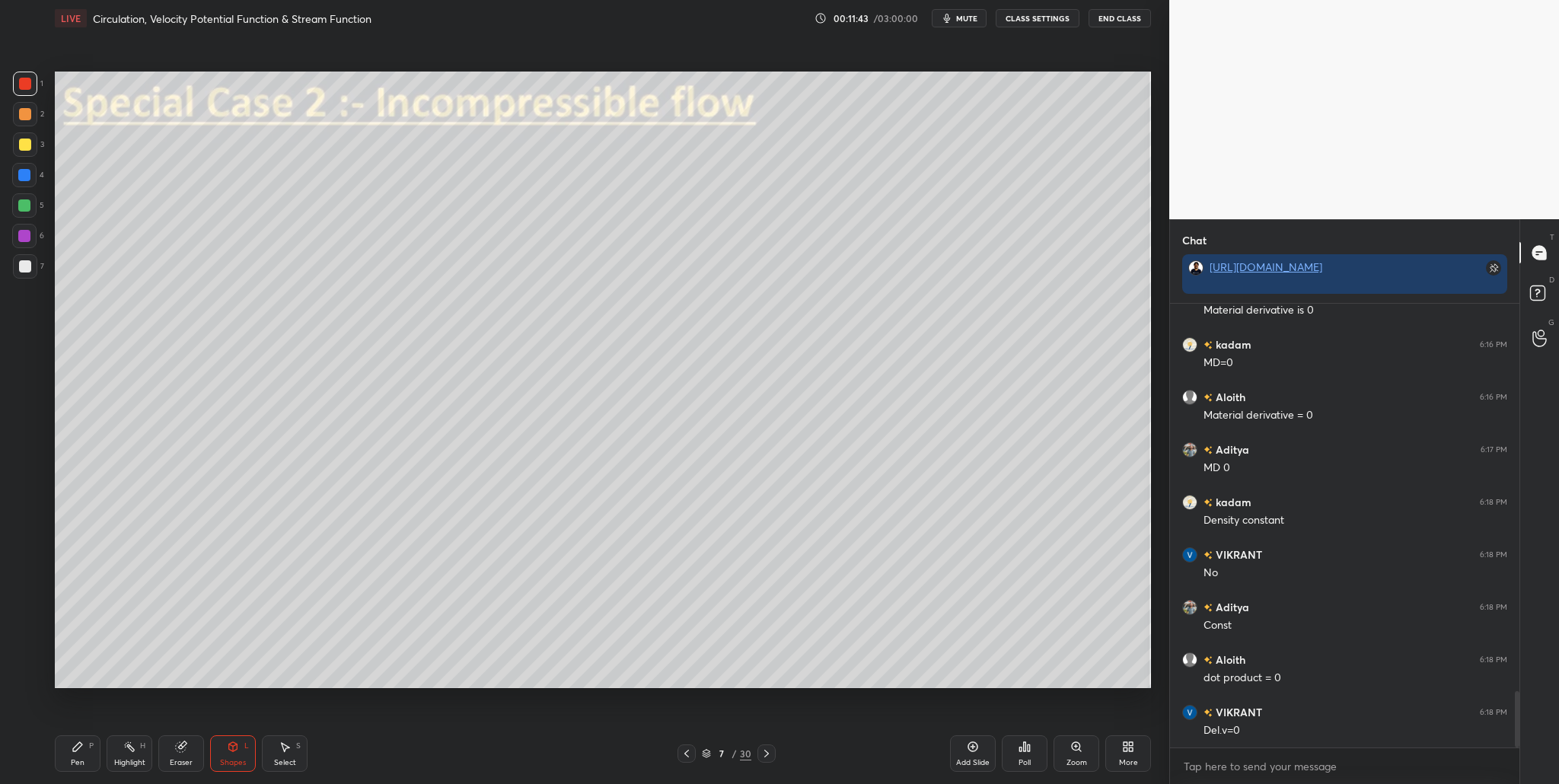 scroll, scrollTop: 3070, scrollLeft: 0, axis: vertical 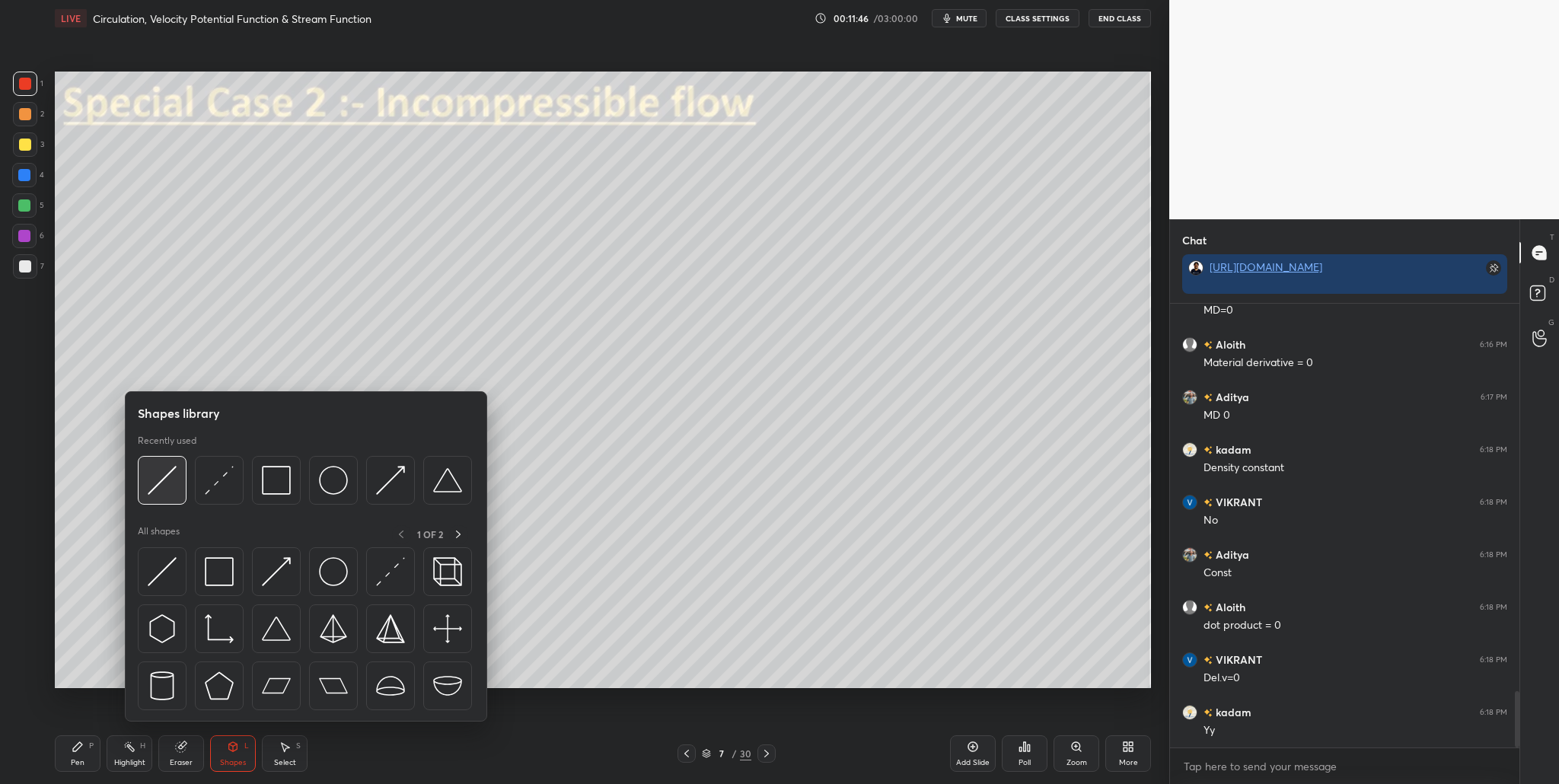 click at bounding box center [162, 480] 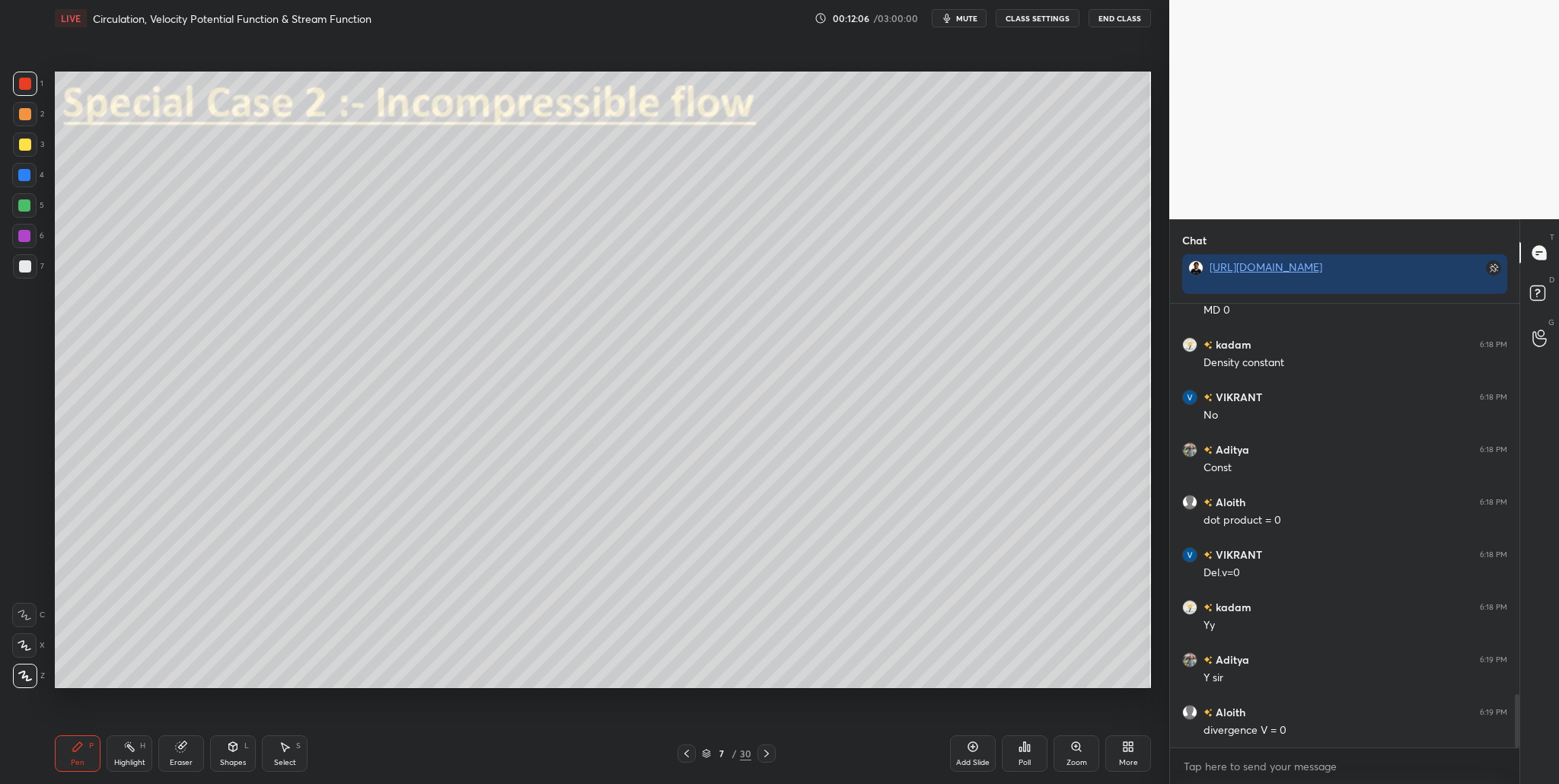 scroll, scrollTop: 3227, scrollLeft: 0, axis: vertical 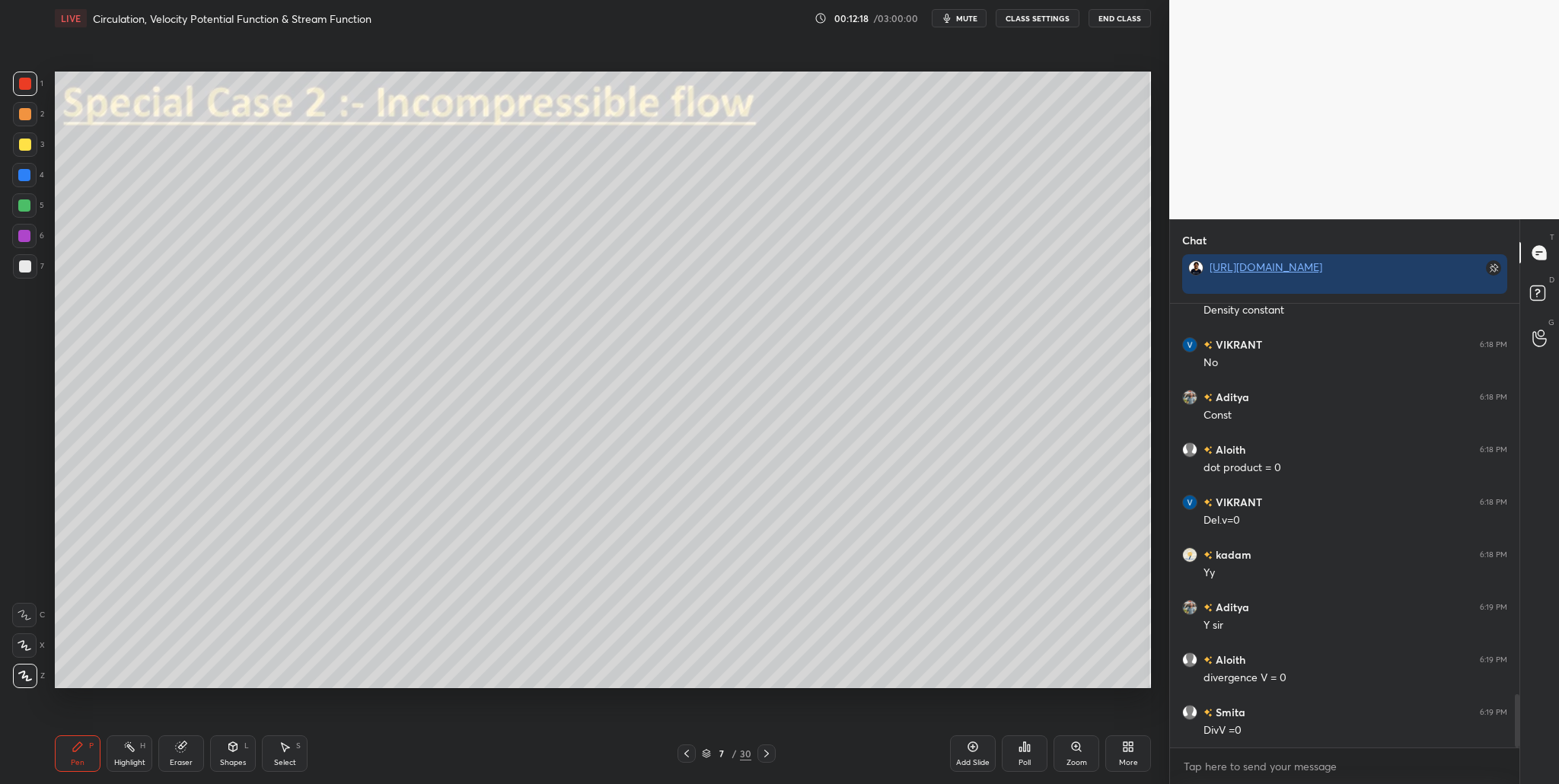 click at bounding box center (25, 266) 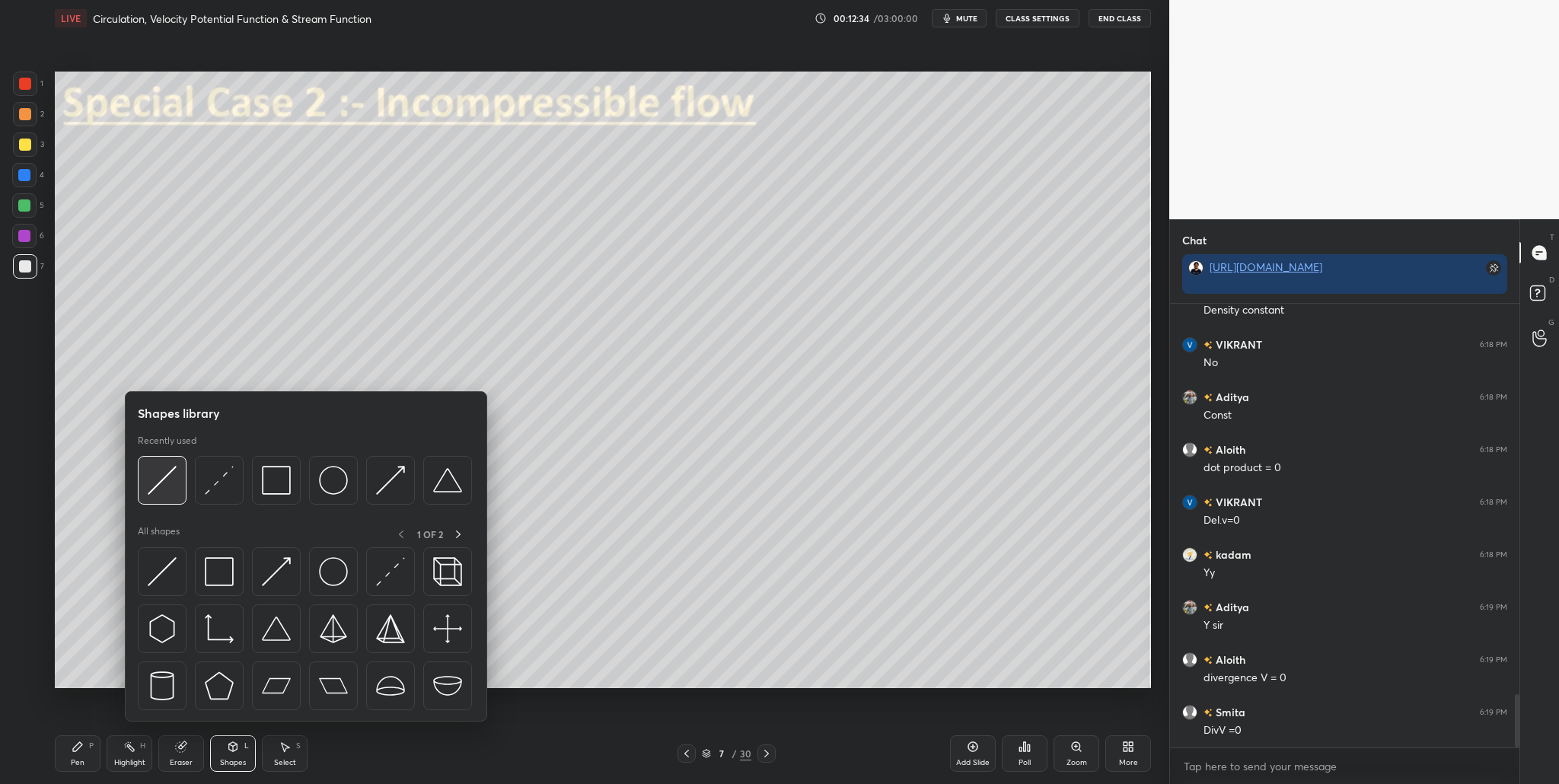 click at bounding box center [162, 480] 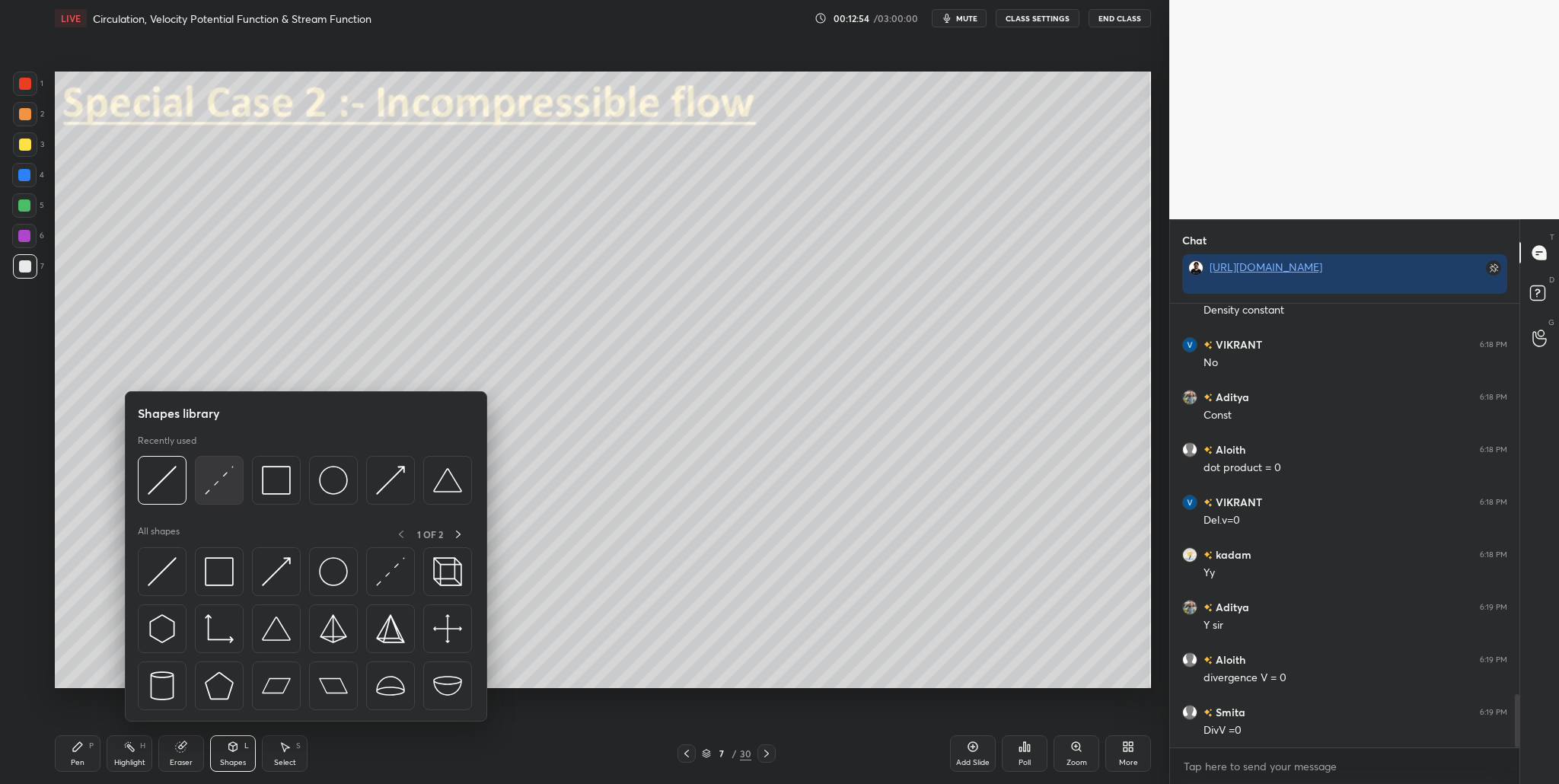 click at bounding box center (219, 480) 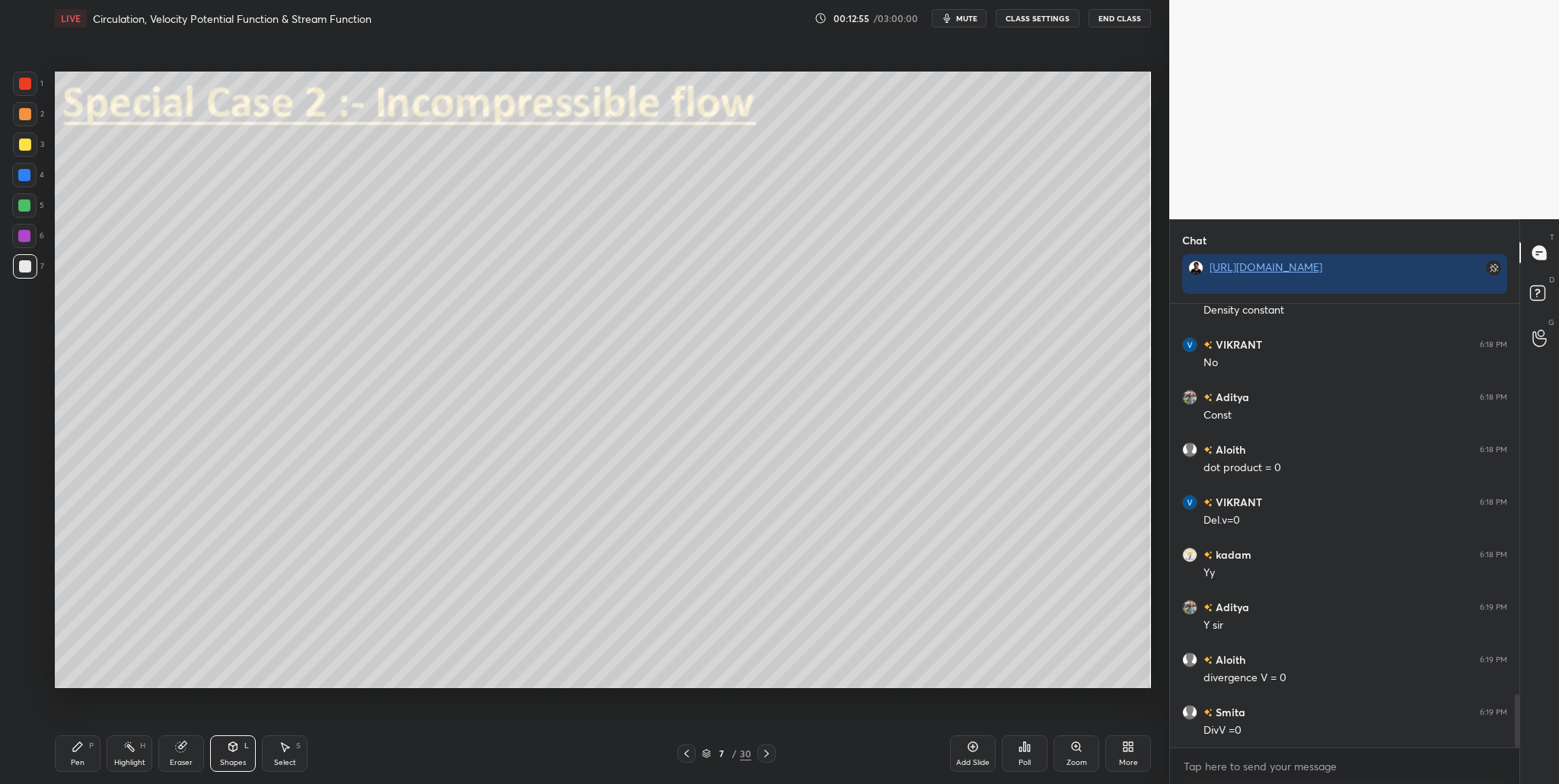 click at bounding box center (25, 114) 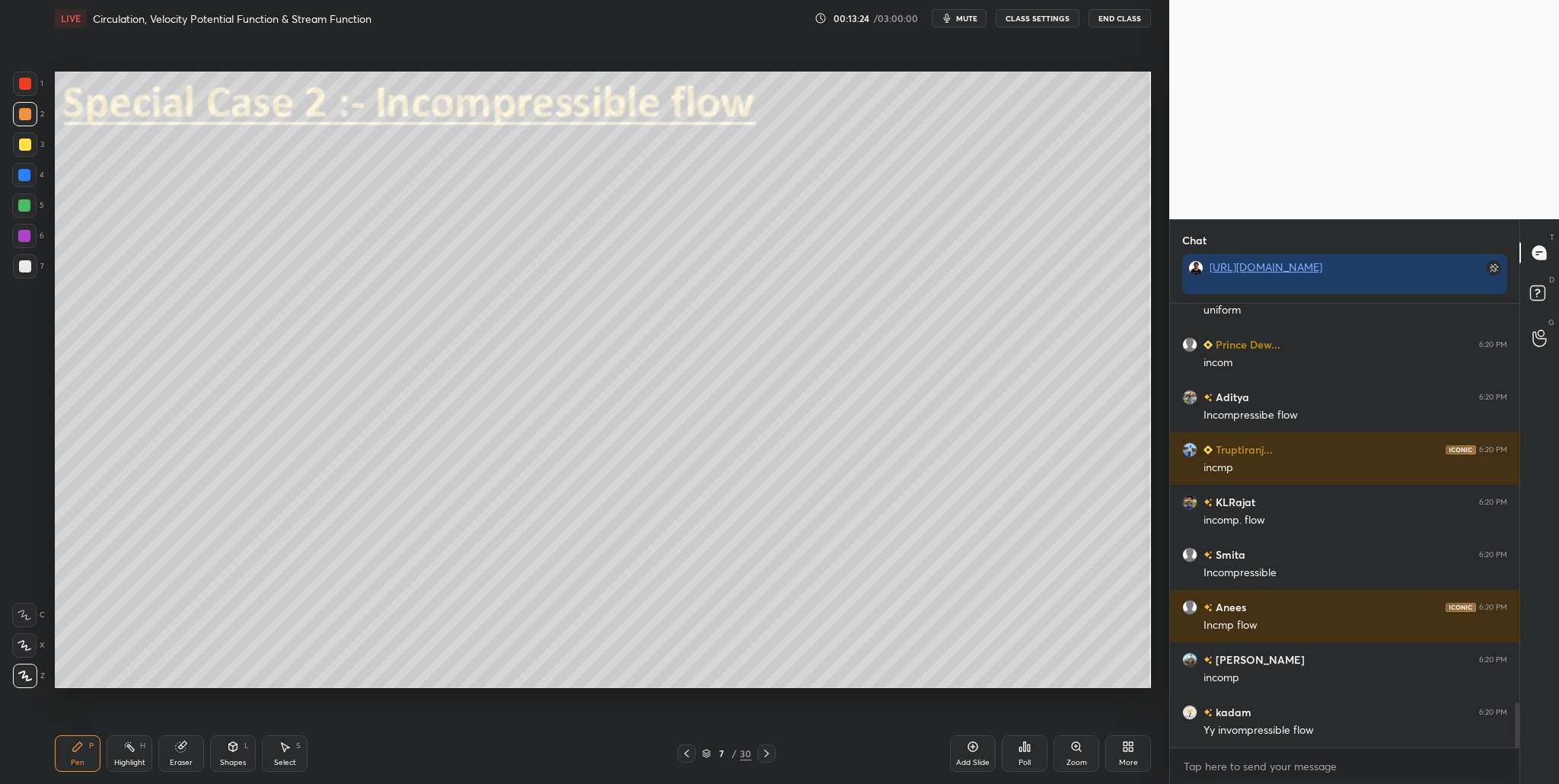 scroll, scrollTop: 3910, scrollLeft: 0, axis: vertical 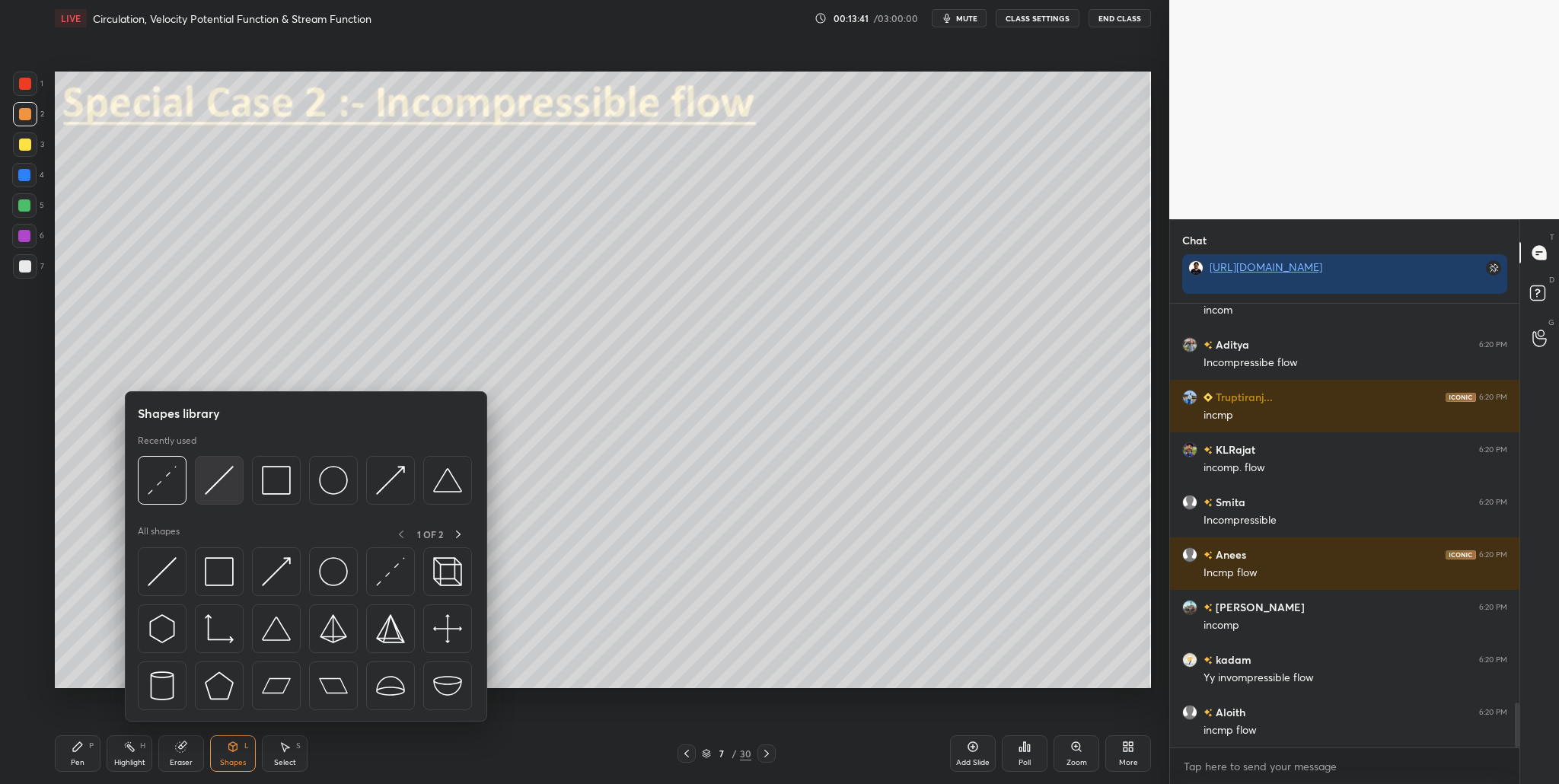 click at bounding box center (219, 480) 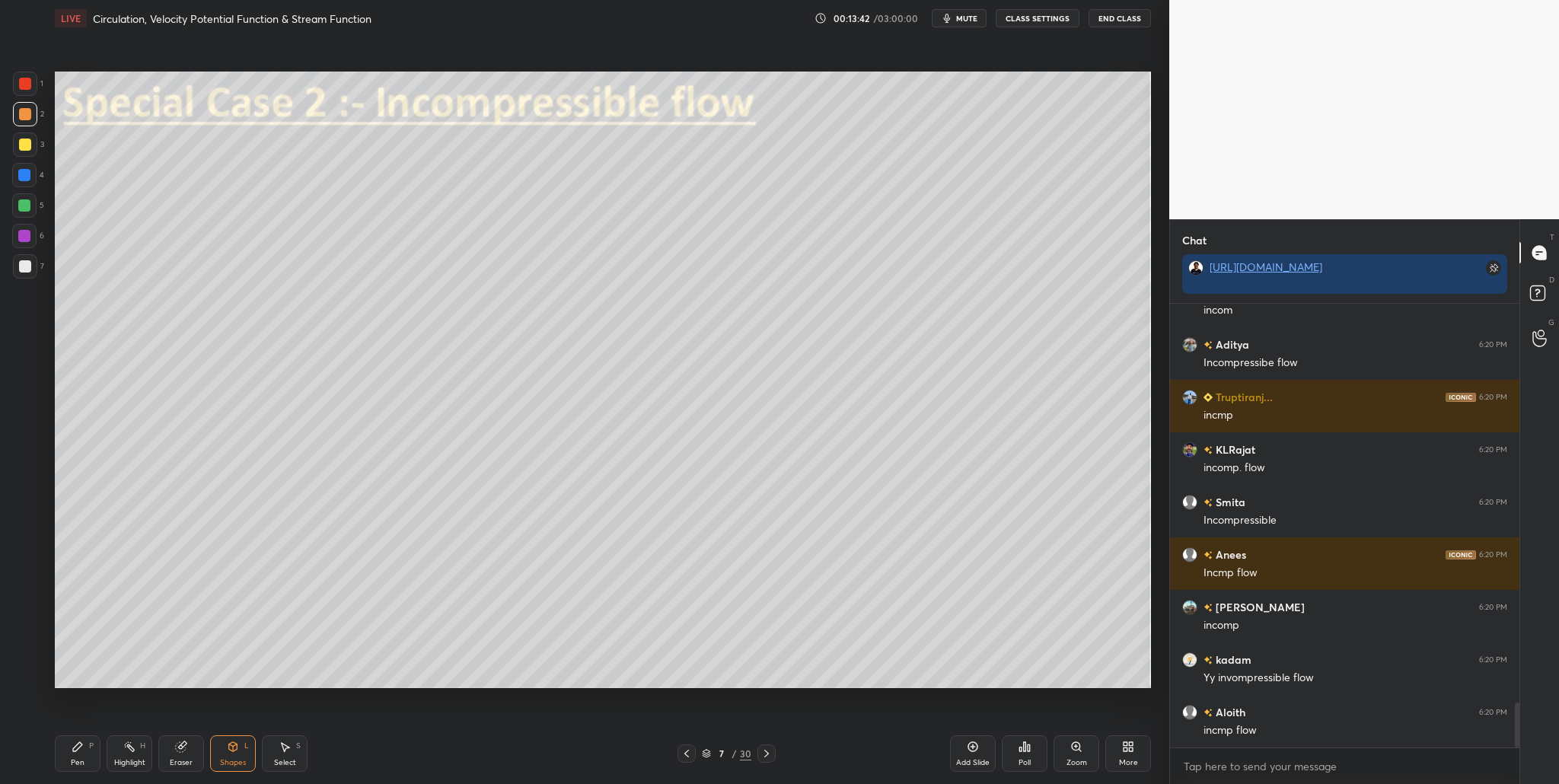 click at bounding box center [25, 145] 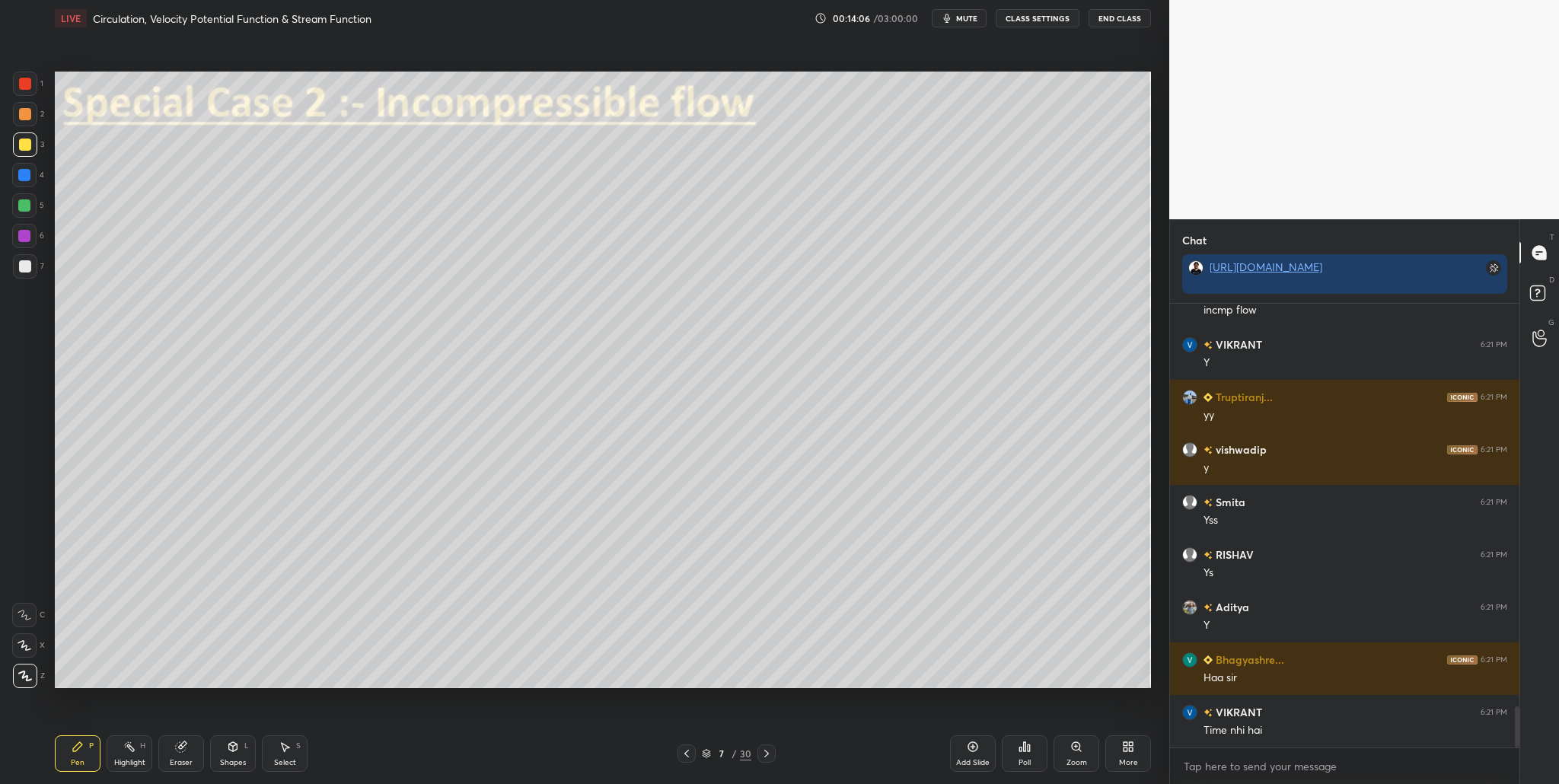 scroll, scrollTop: 4383, scrollLeft: 0, axis: vertical 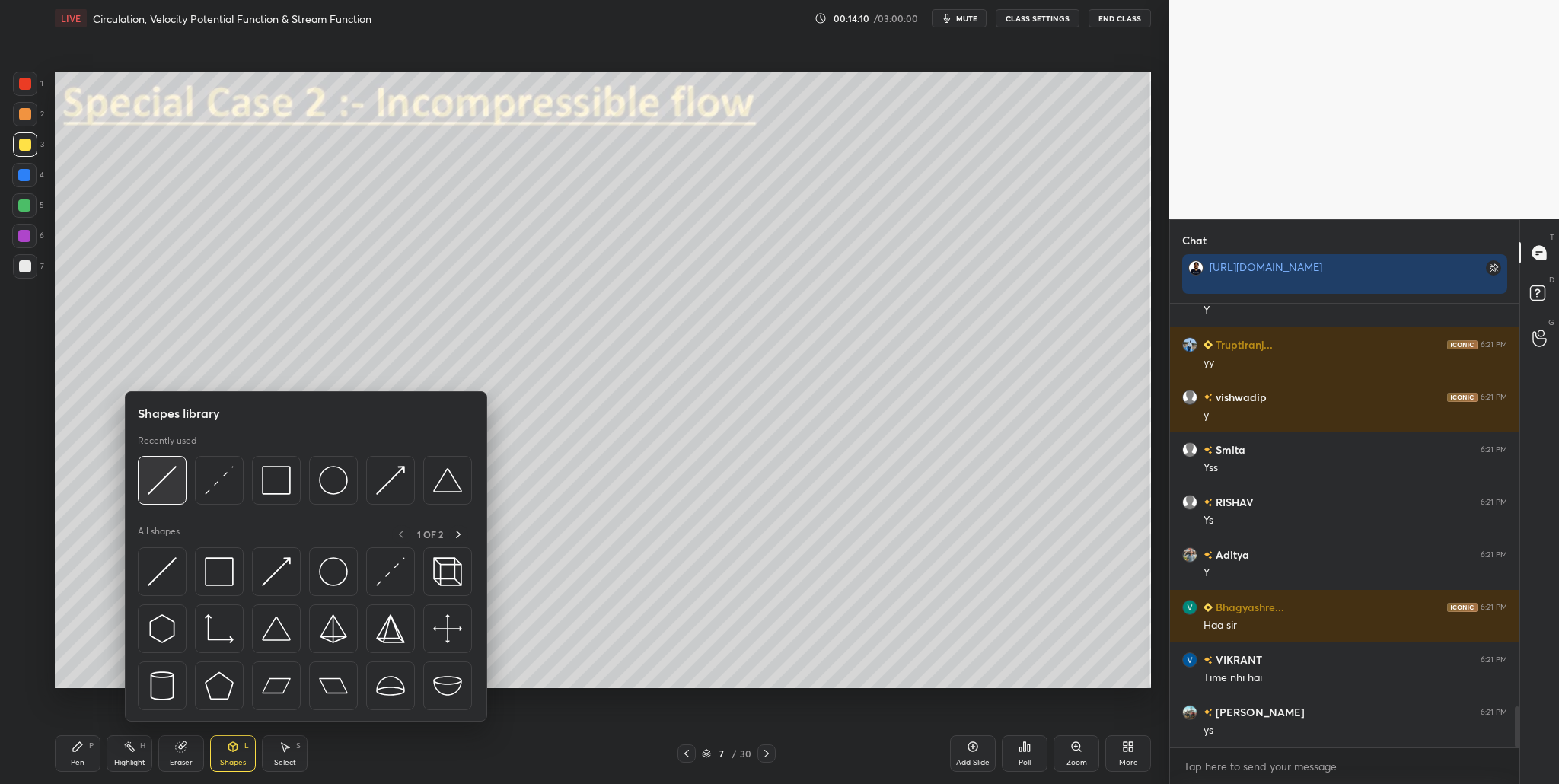 click at bounding box center [162, 480] 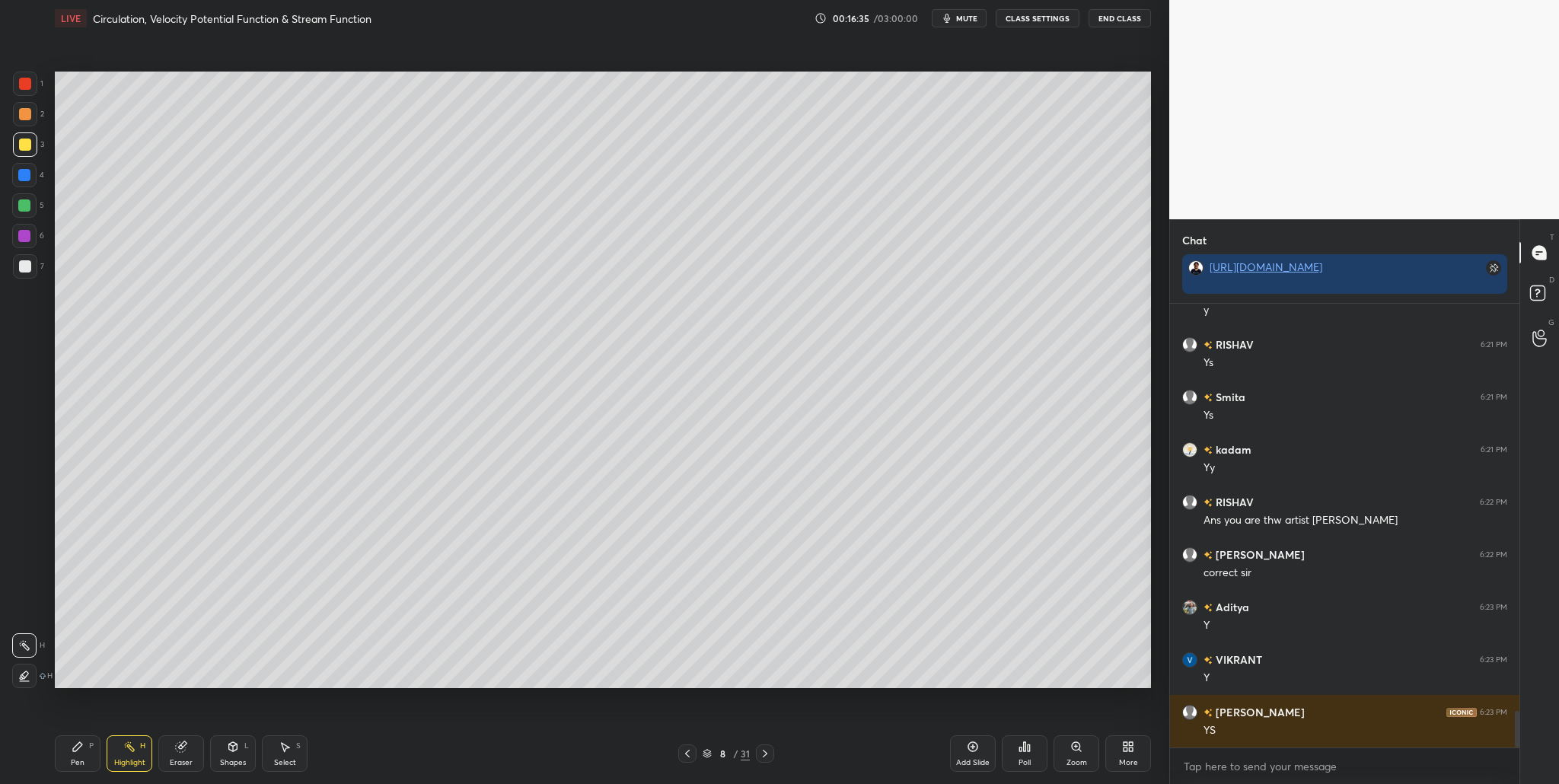 scroll, scrollTop: 5013, scrollLeft: 0, axis: vertical 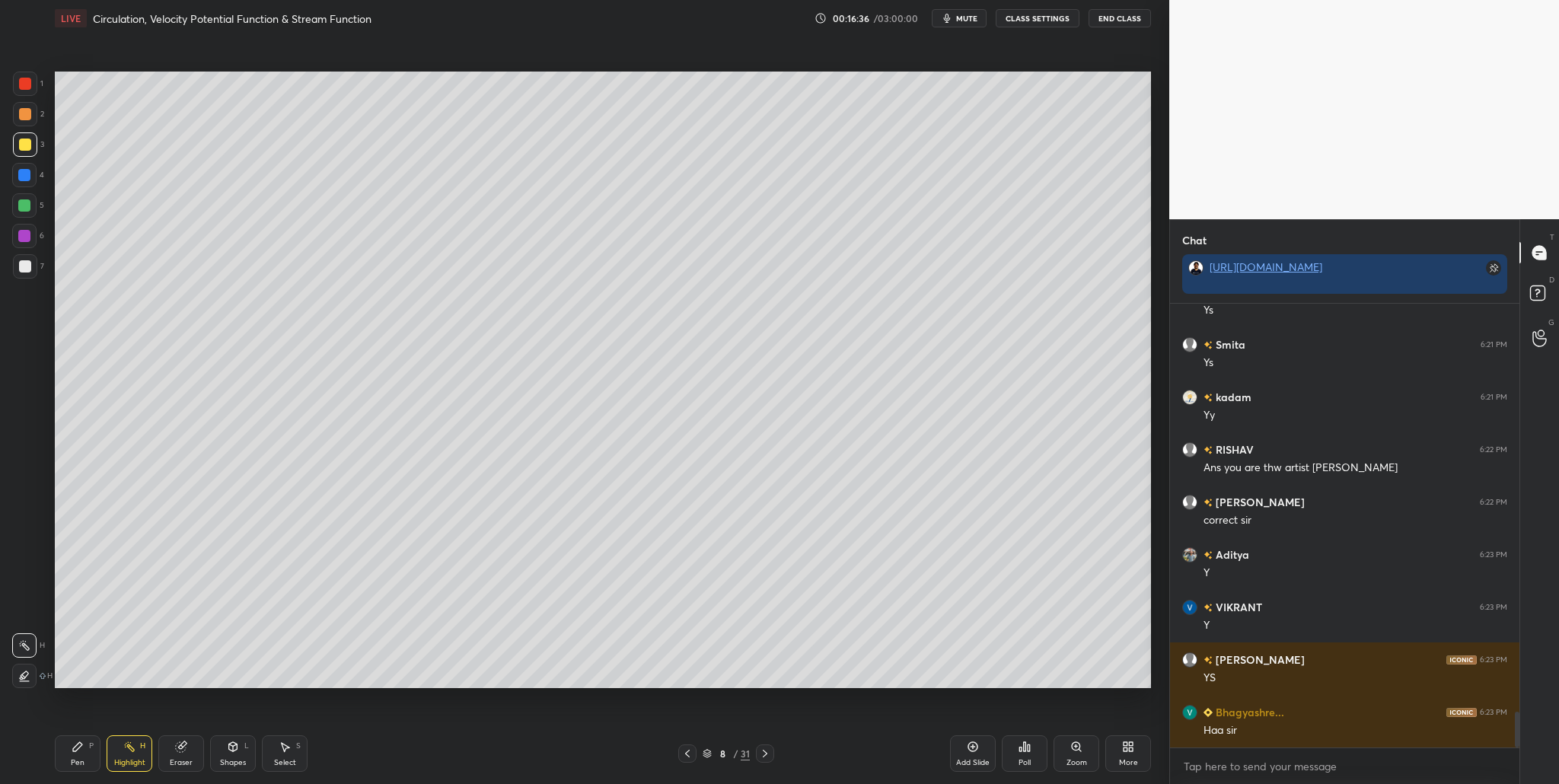 click at bounding box center [25, 114] 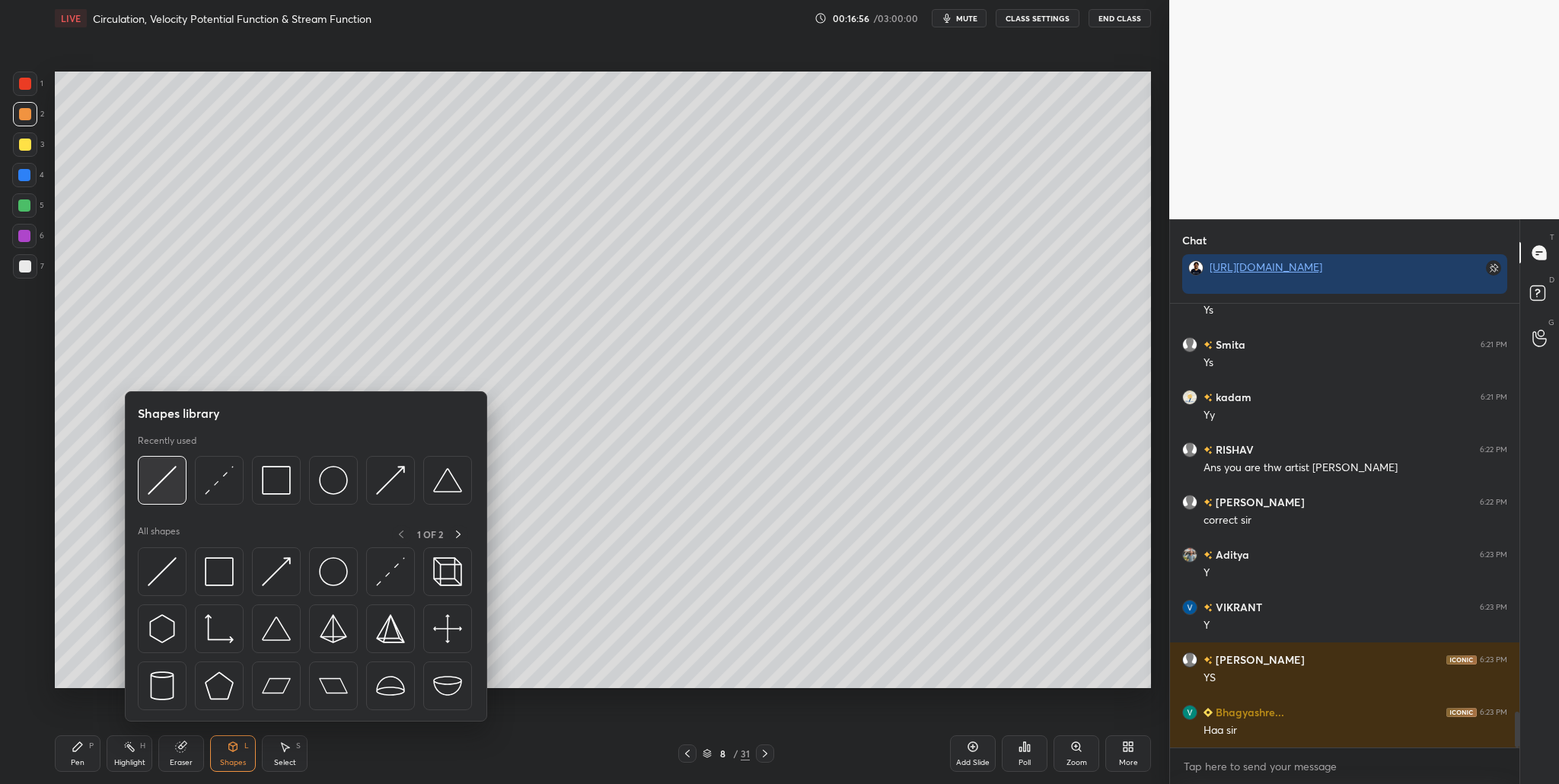 click at bounding box center (162, 480) 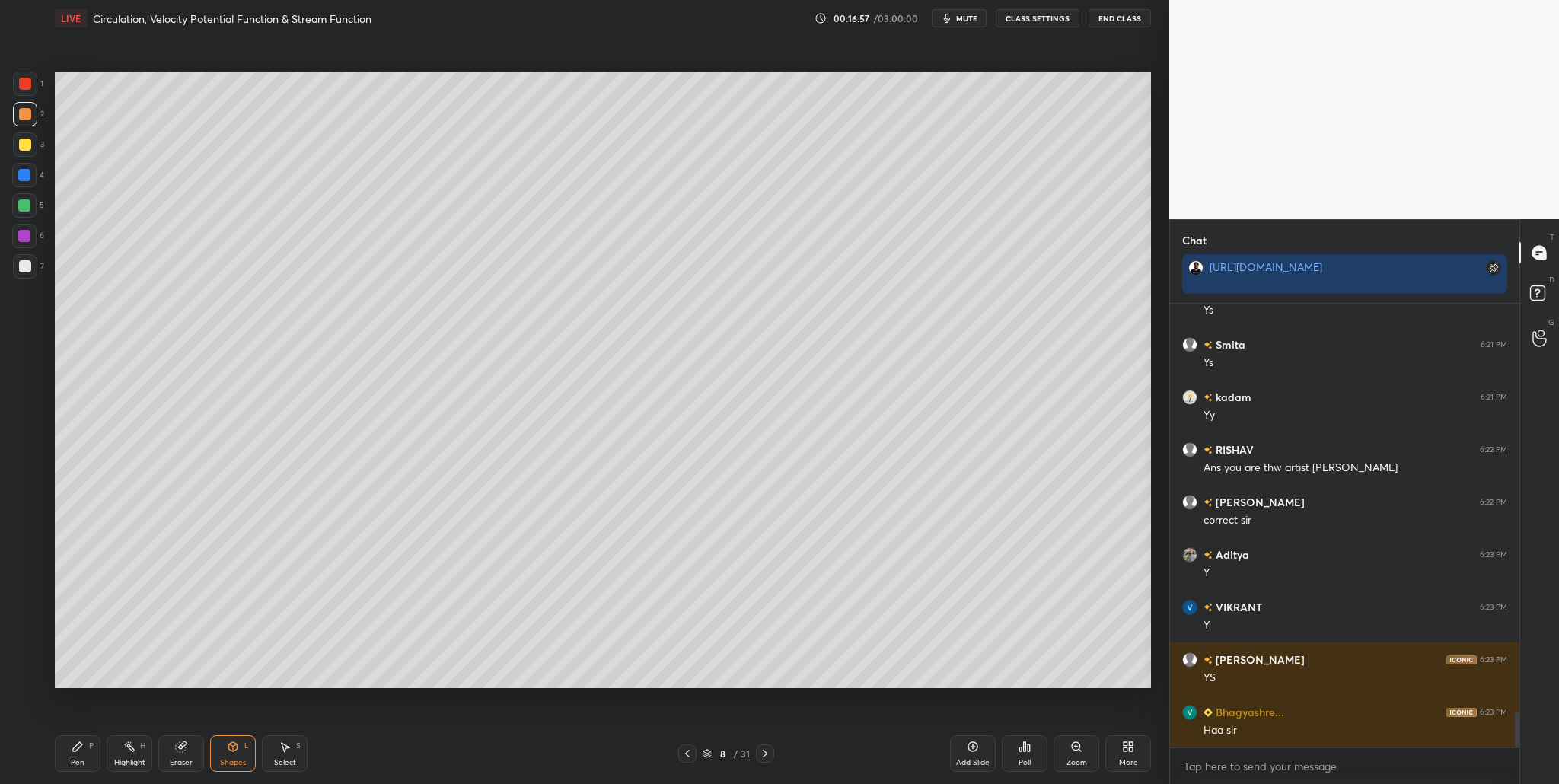 scroll, scrollTop: 5050, scrollLeft: 0, axis: vertical 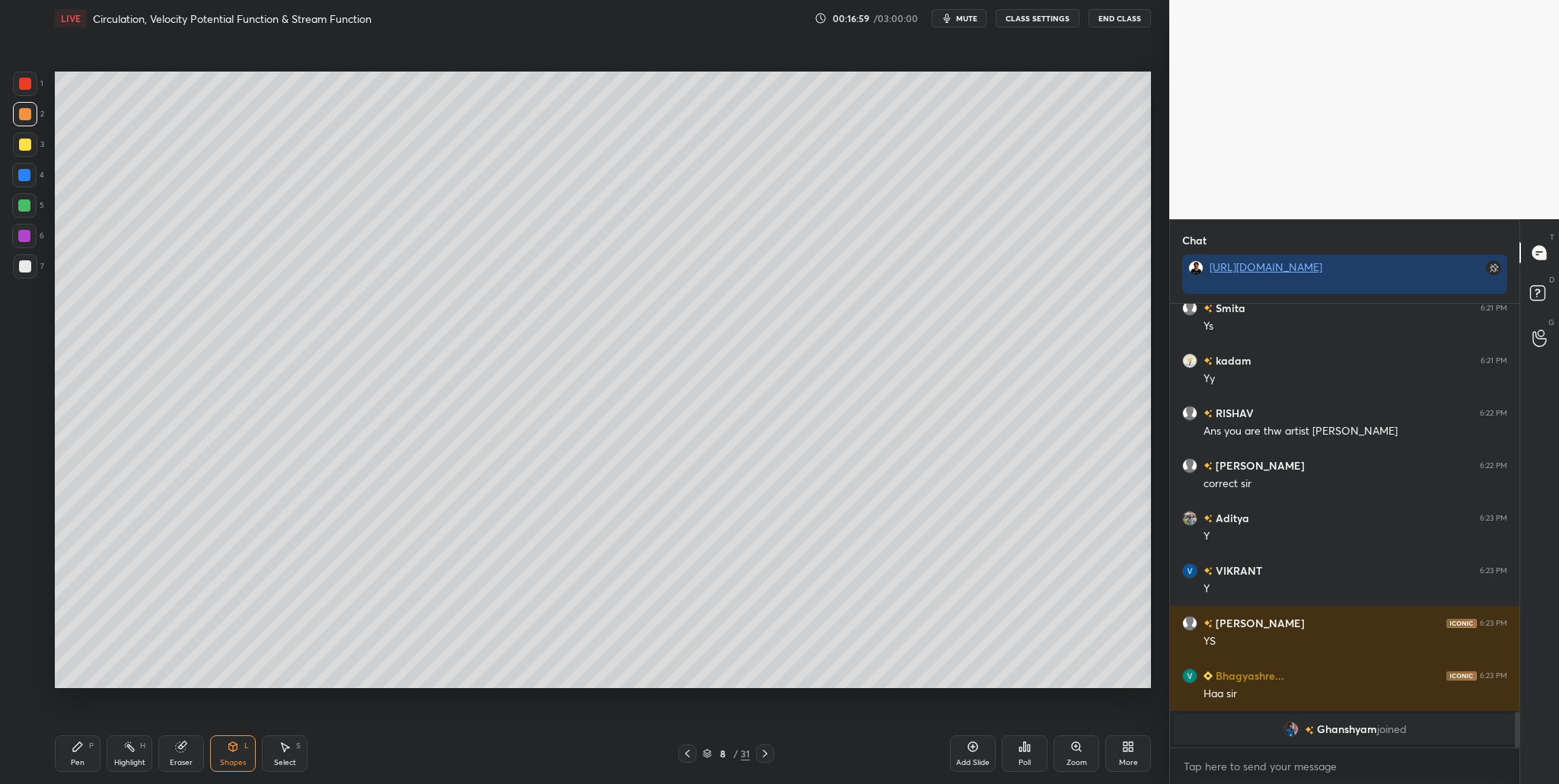 click at bounding box center [25, 266] 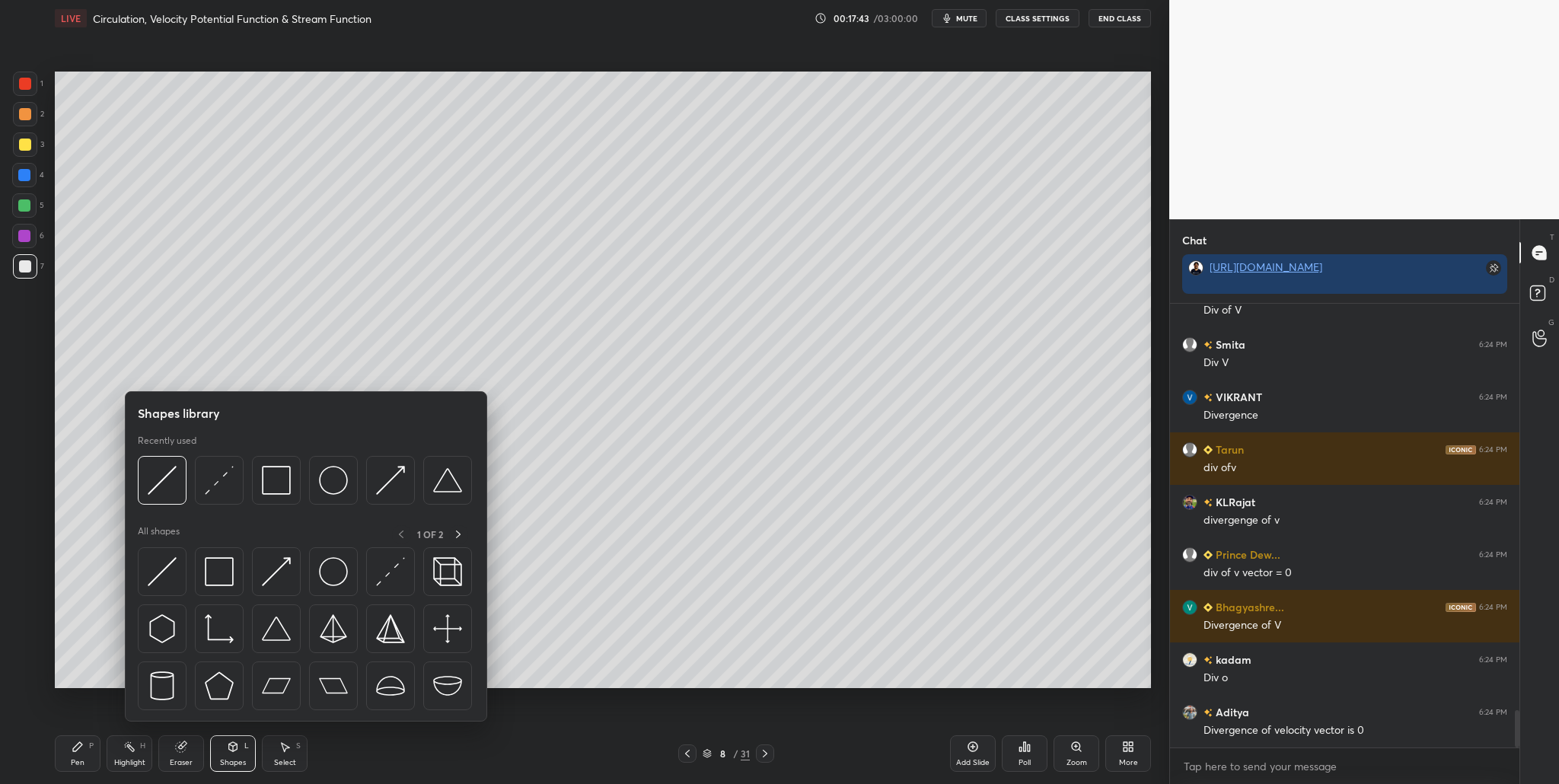 scroll, scrollTop: 4898, scrollLeft: 0, axis: vertical 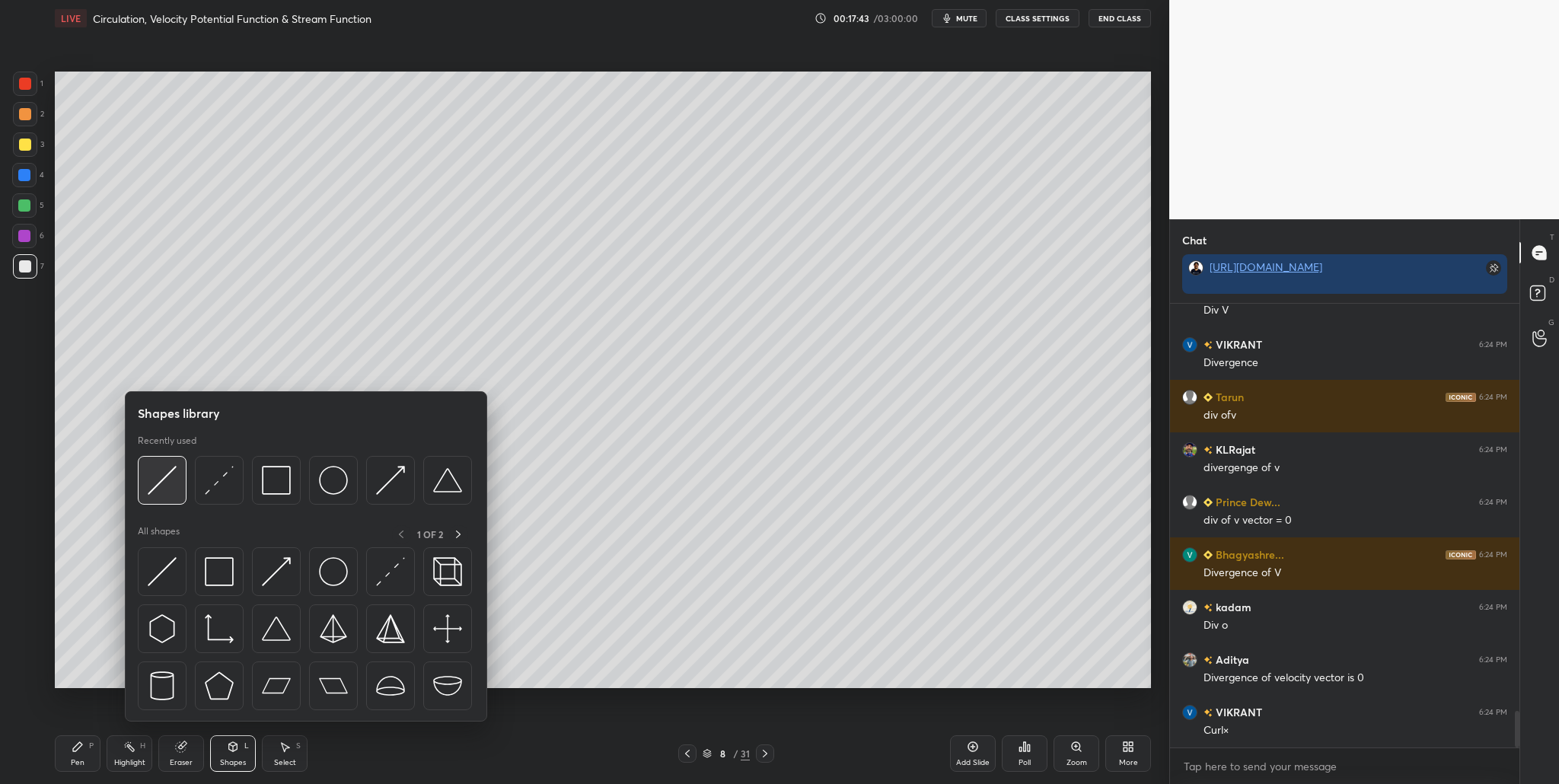 click at bounding box center (162, 480) 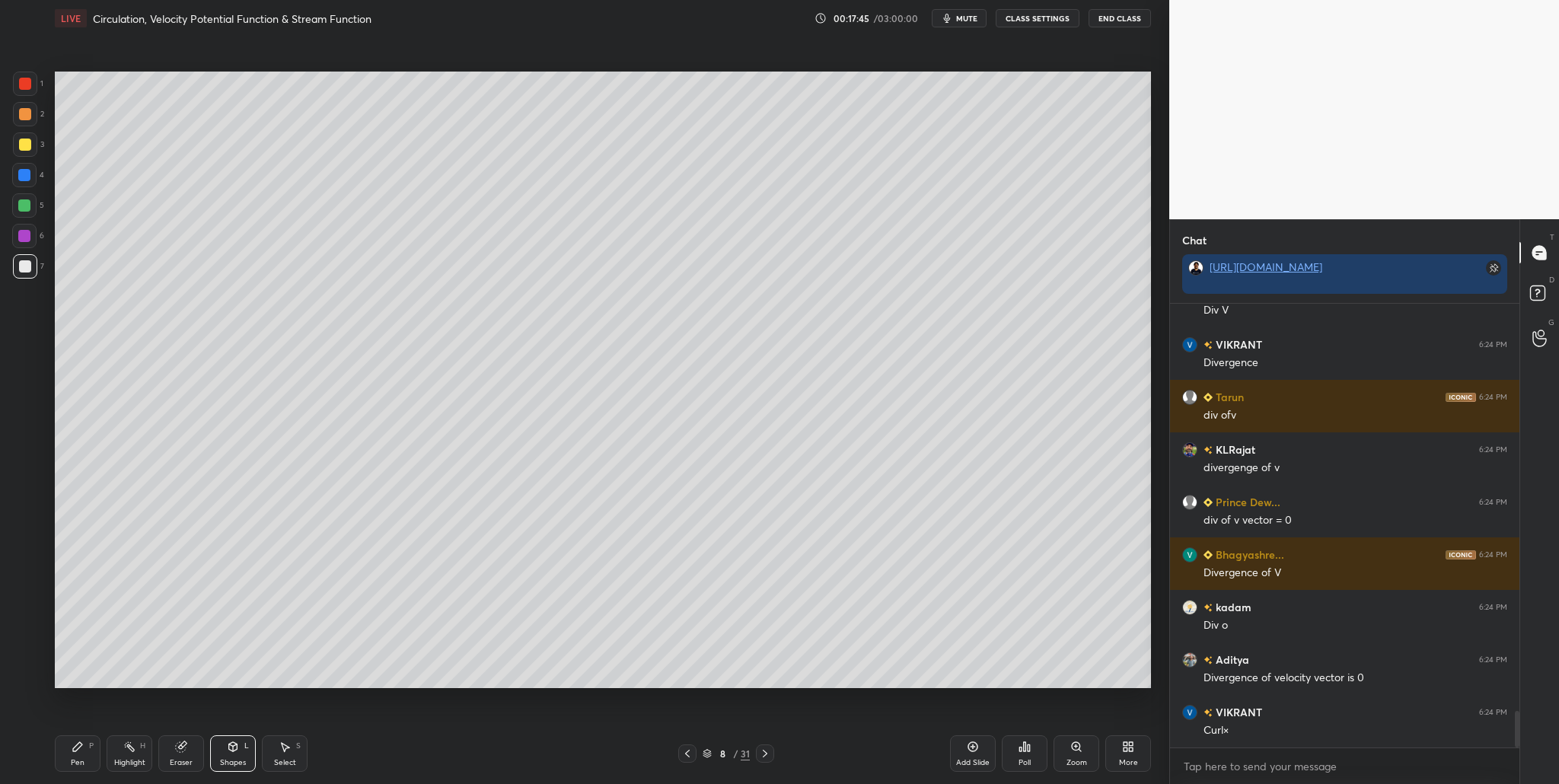 click at bounding box center [25, 145] 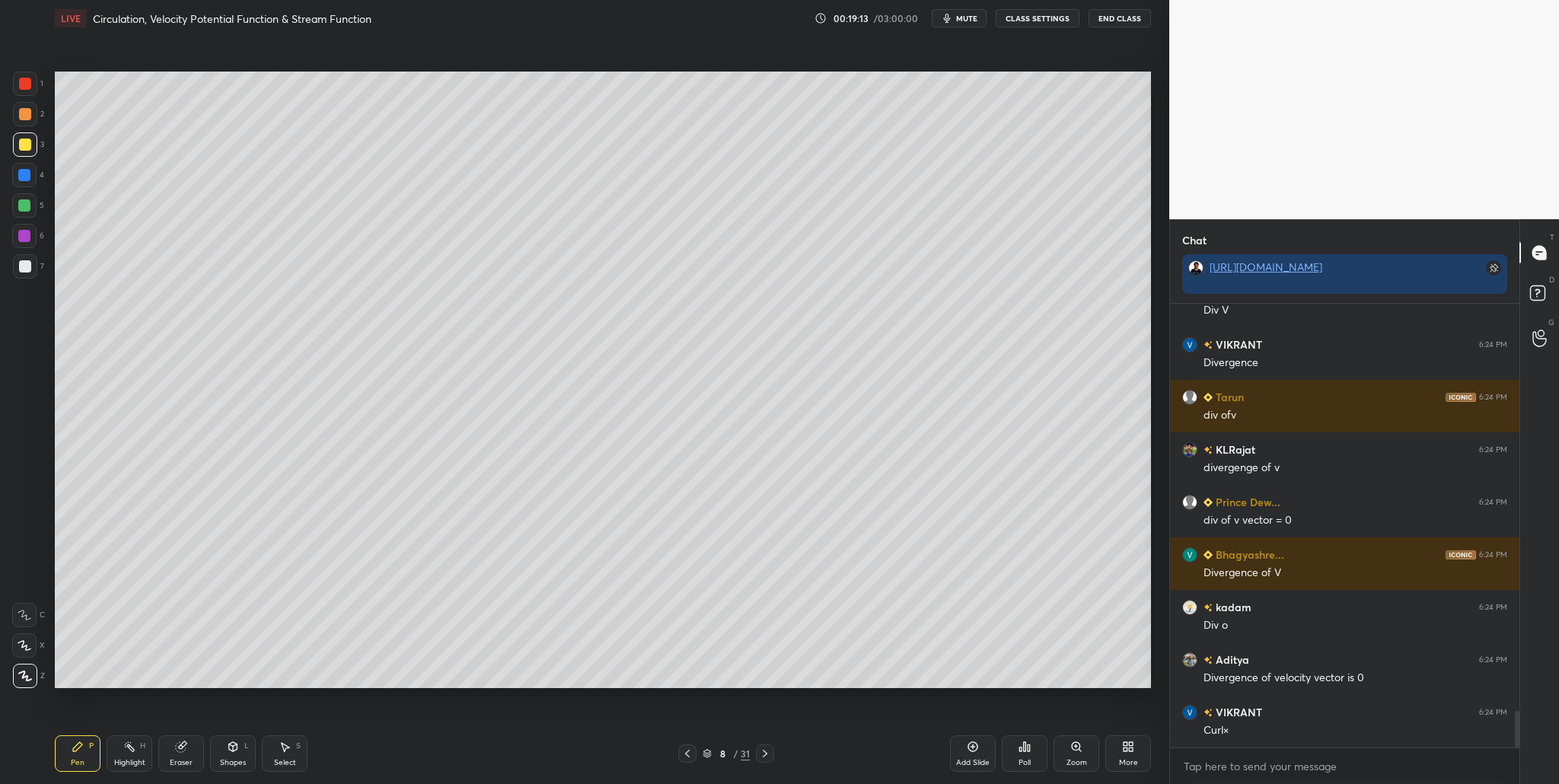 scroll, scrollTop: 4951, scrollLeft: 0, axis: vertical 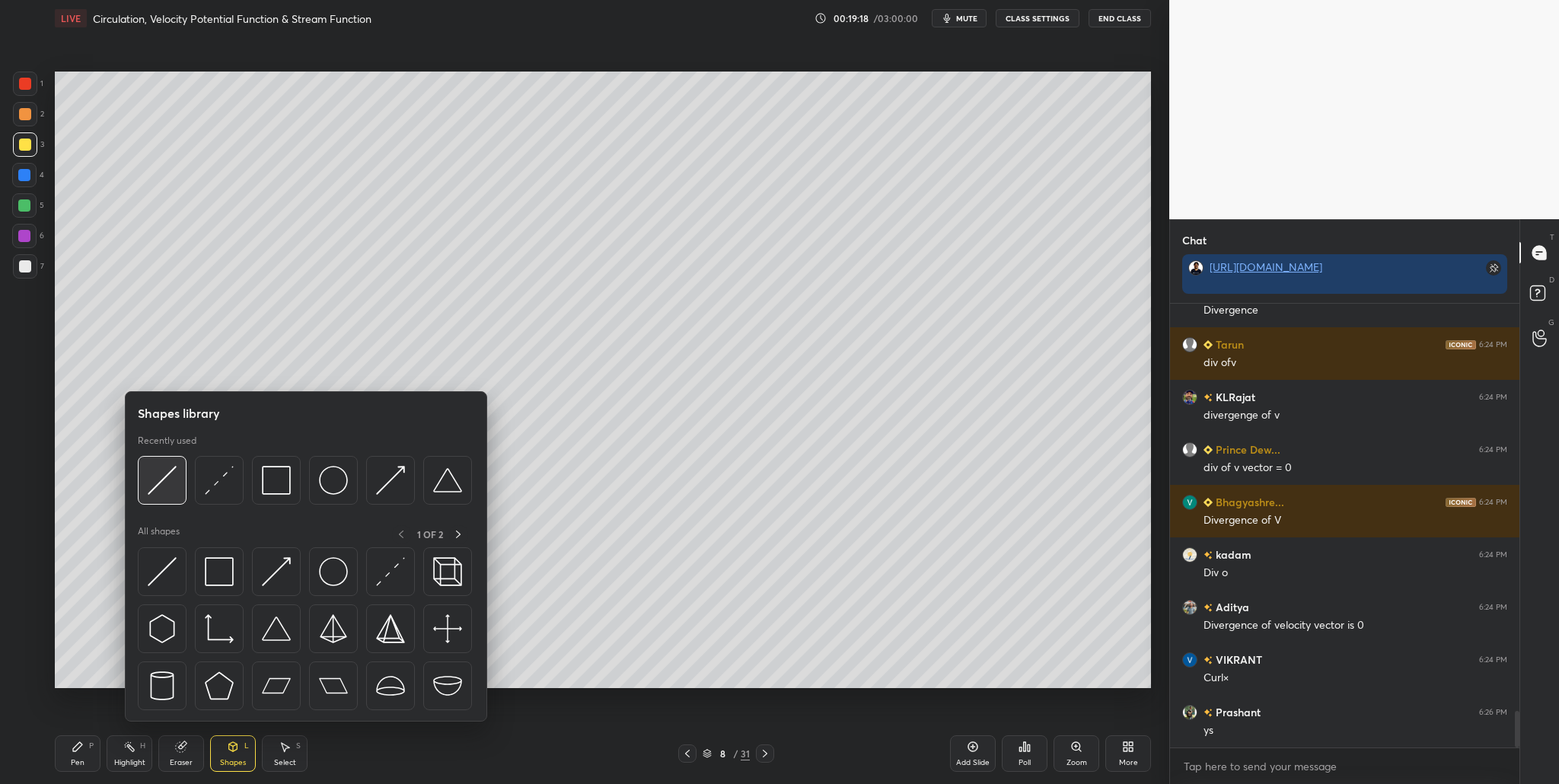 click at bounding box center [162, 480] 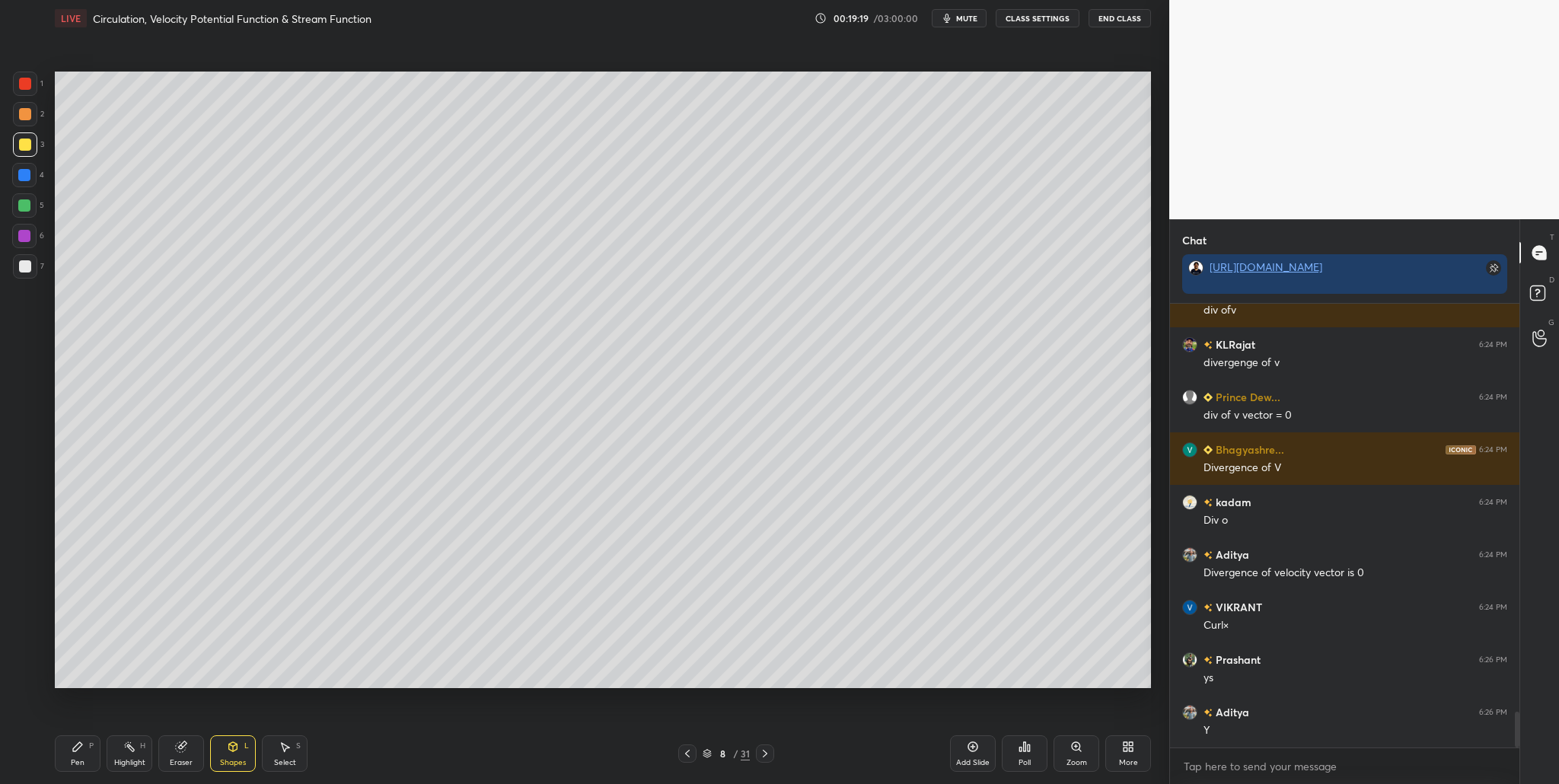 scroll, scrollTop: 5056, scrollLeft: 0, axis: vertical 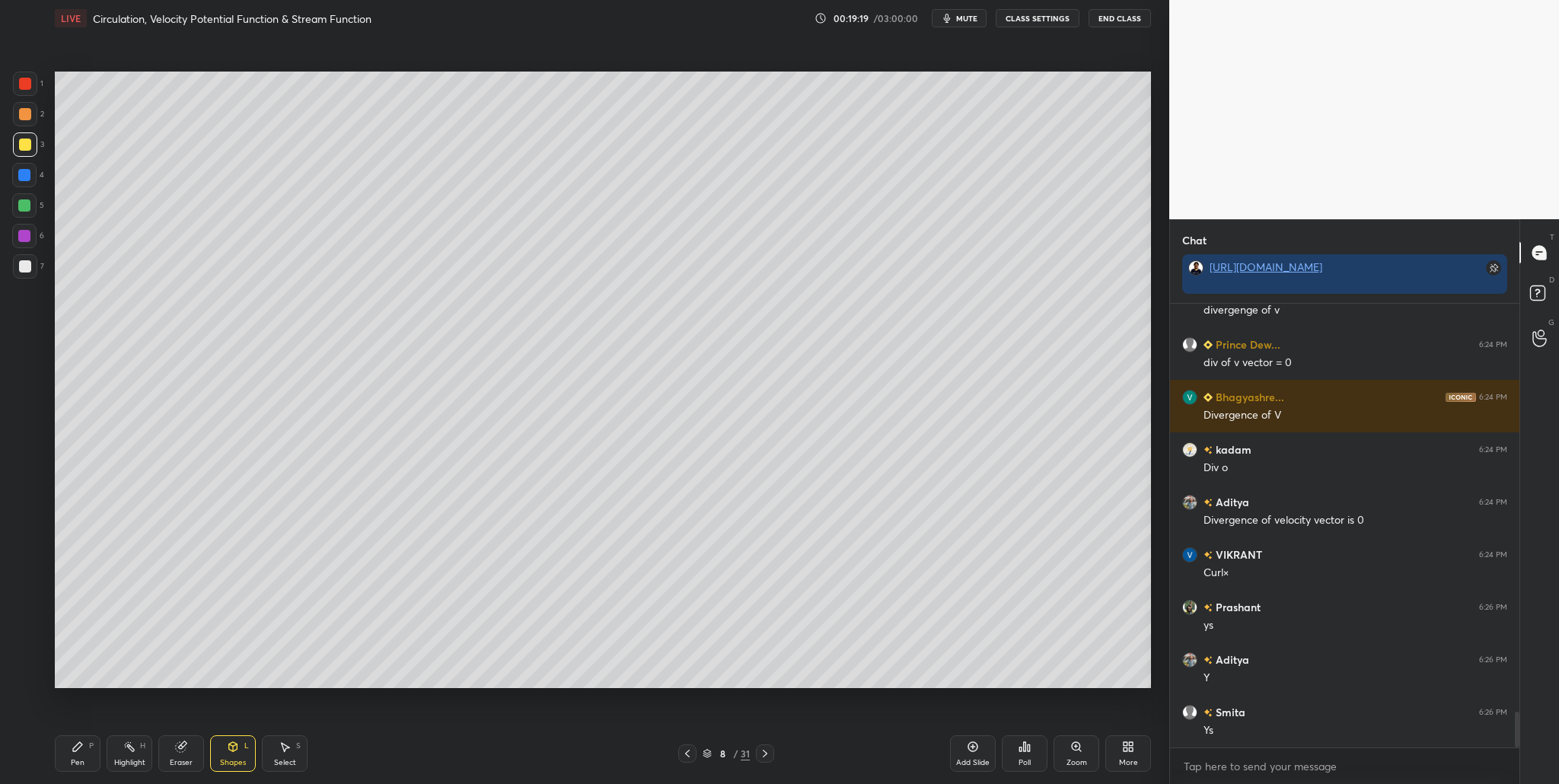 click at bounding box center (25, 114) 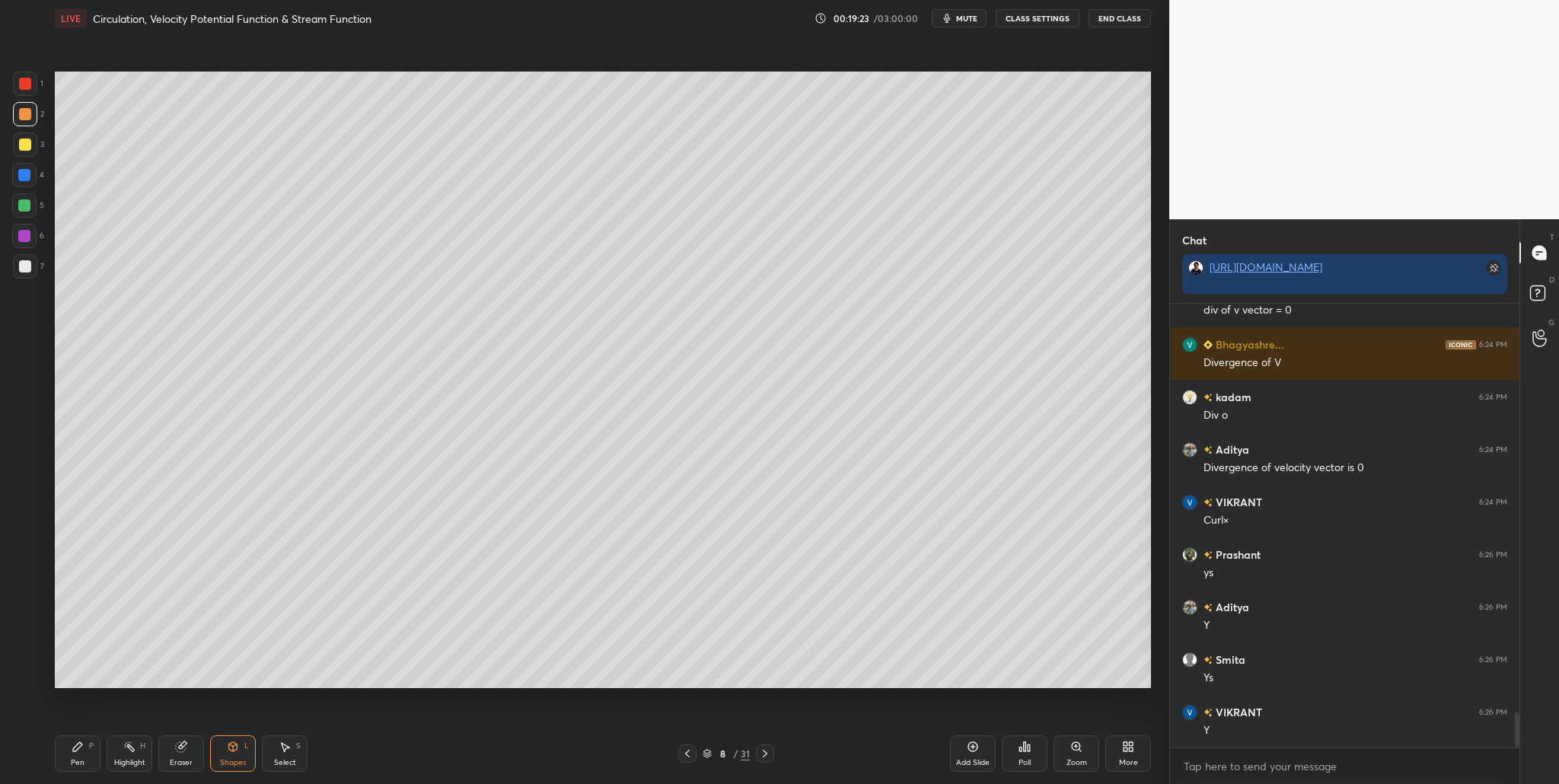 scroll, scrollTop: 5161, scrollLeft: 0, axis: vertical 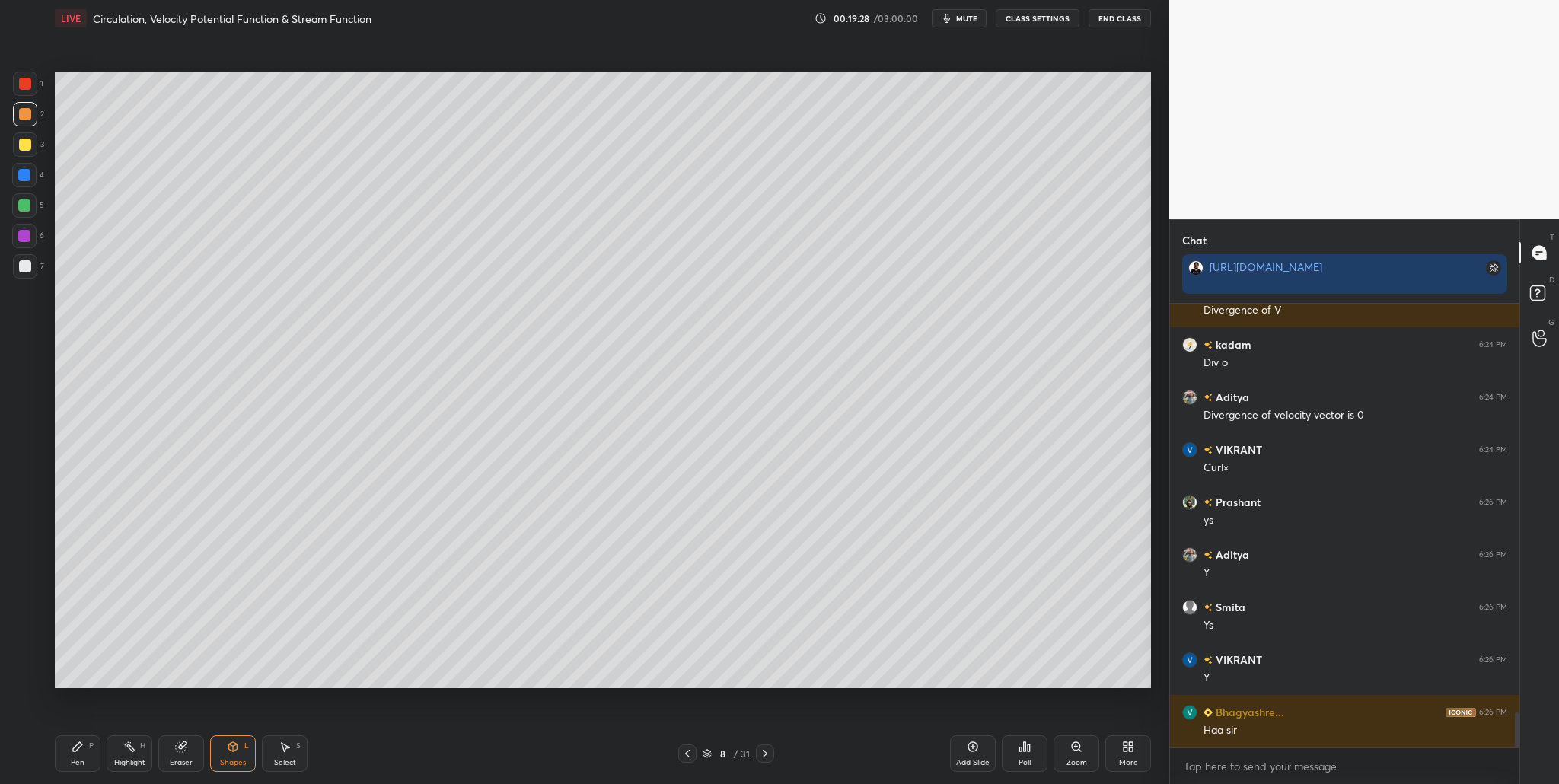 click at bounding box center [24, 206] 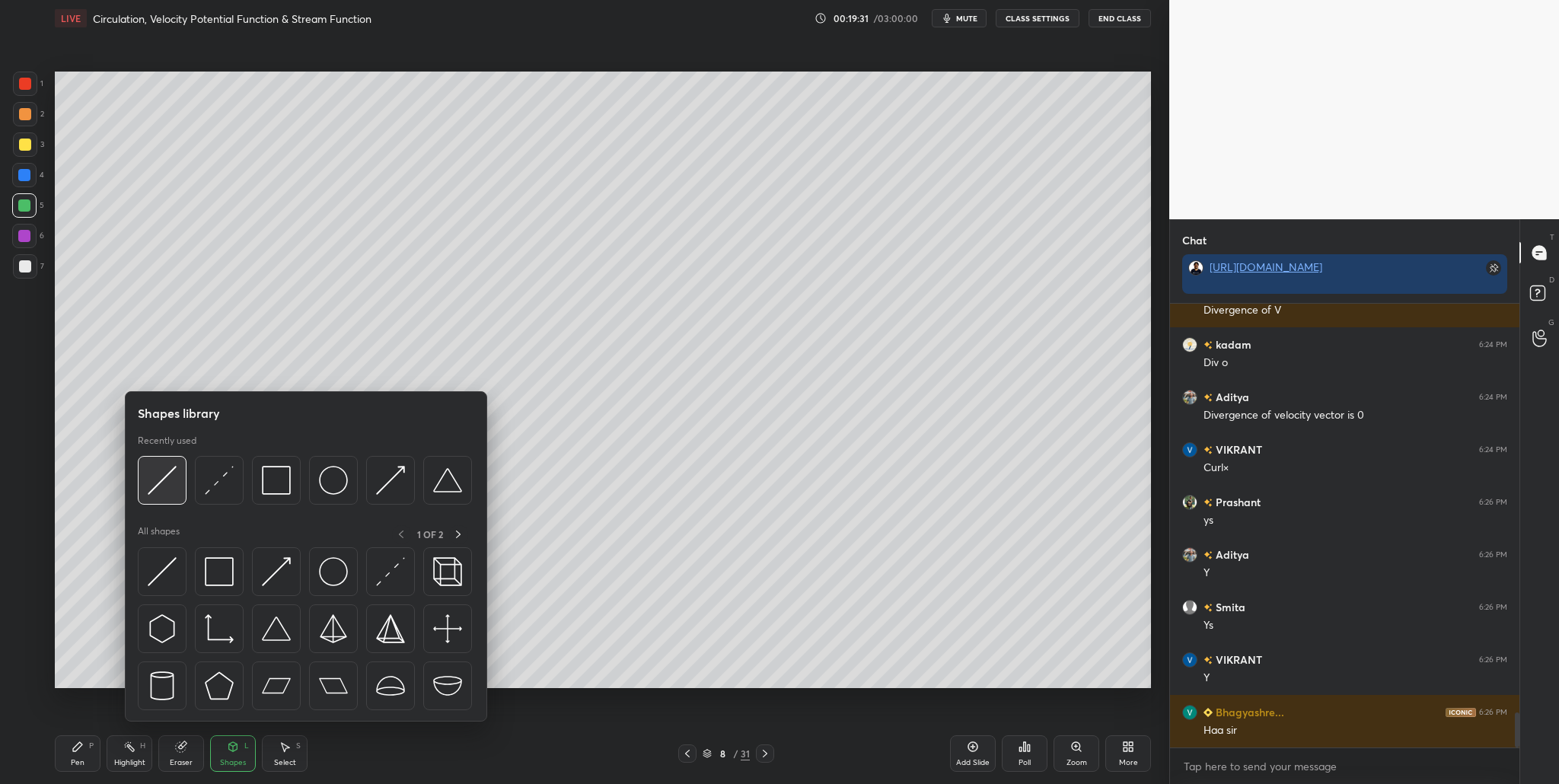 click at bounding box center (162, 480) 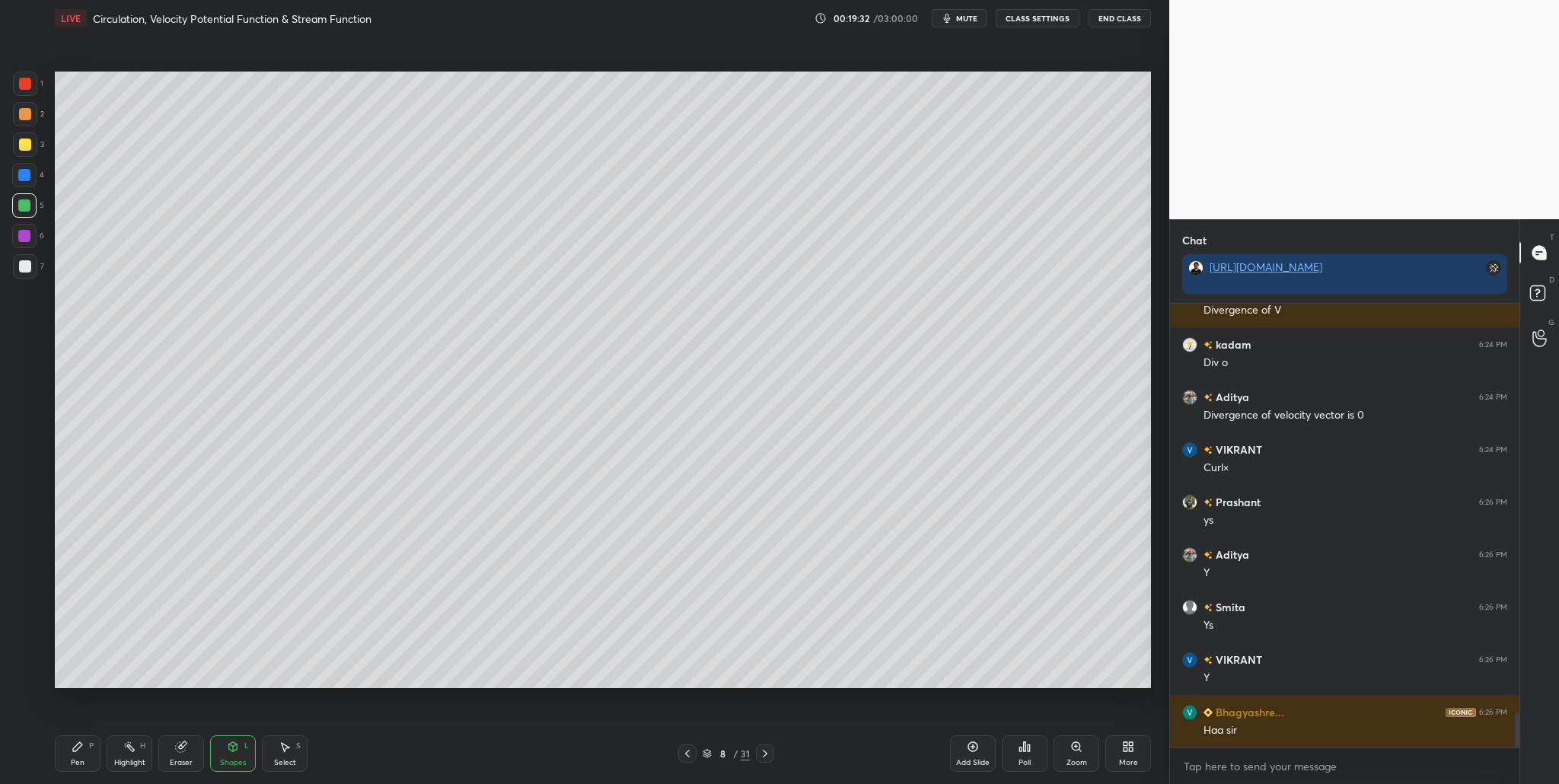 click at bounding box center [25, 114] 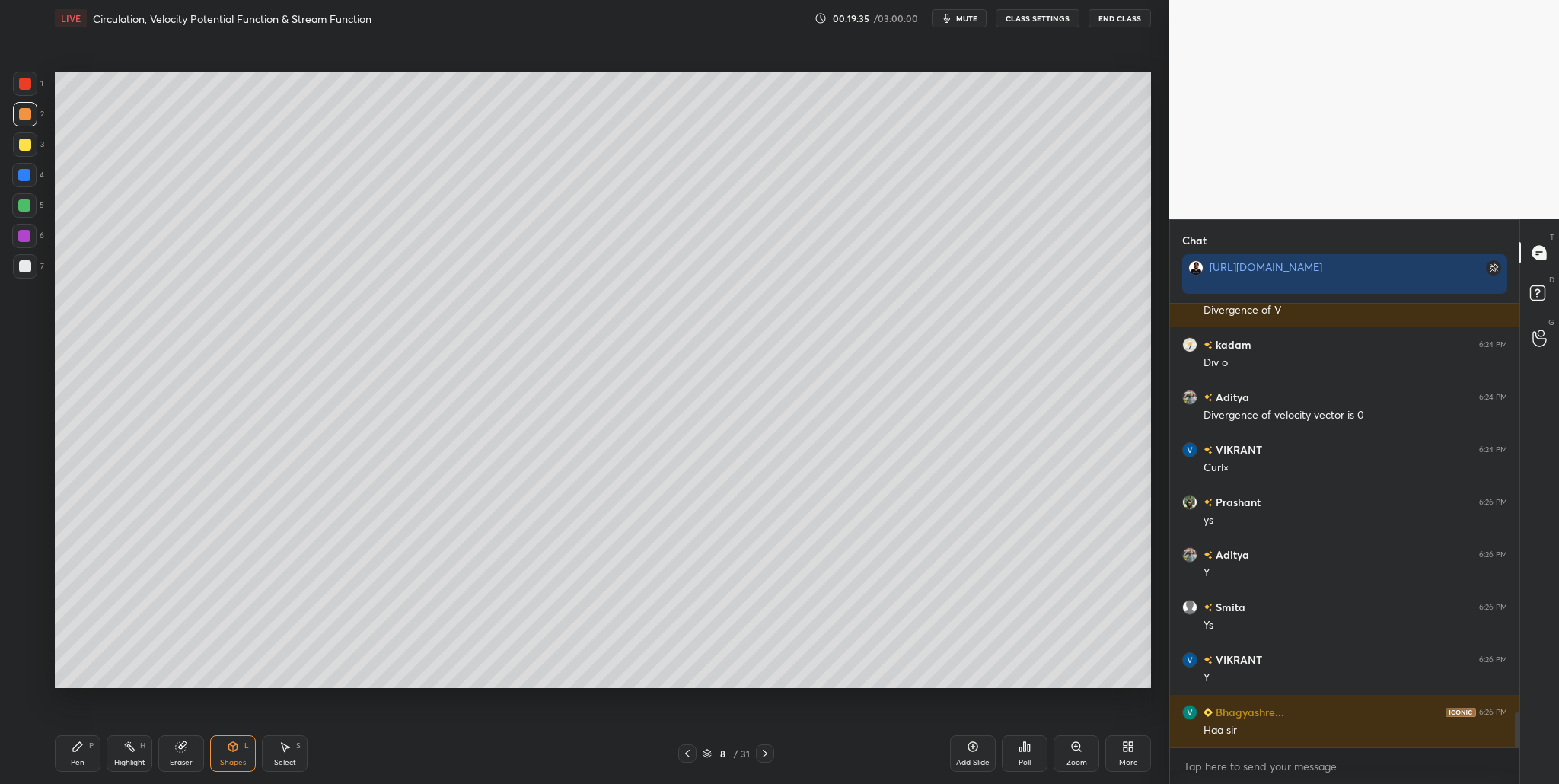 click at bounding box center [24, 206] 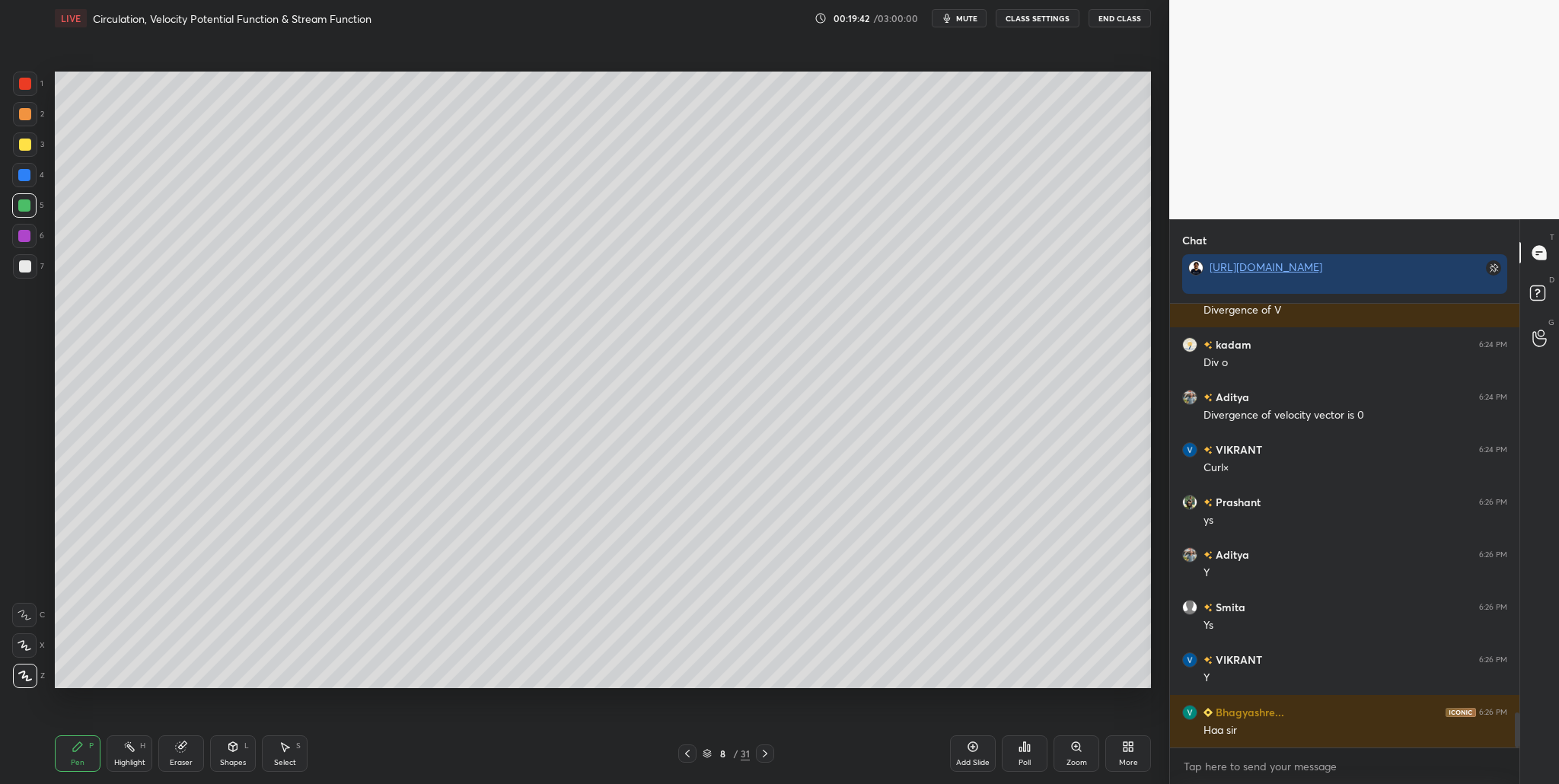 scroll, scrollTop: 5213, scrollLeft: 0, axis: vertical 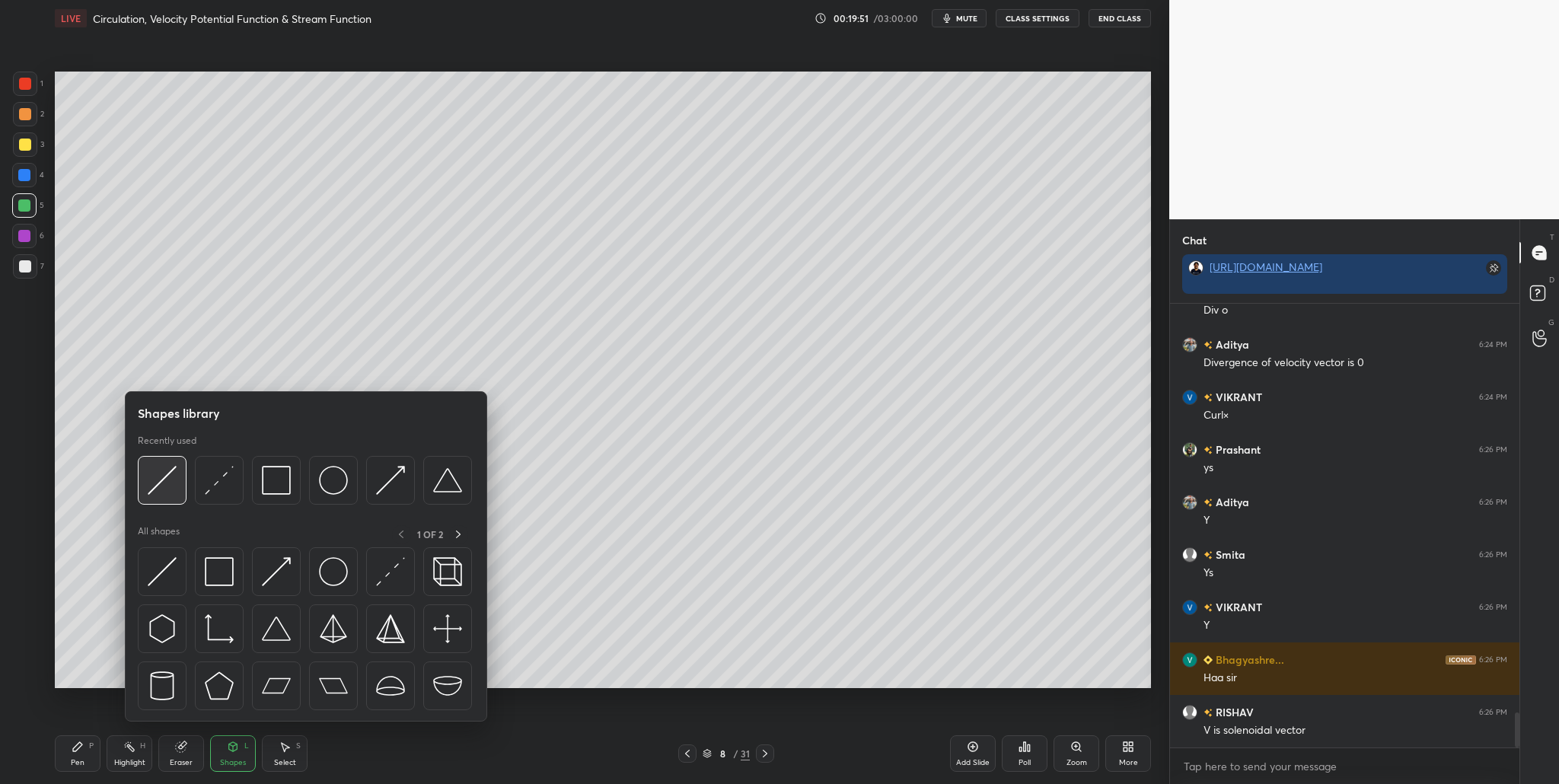 click at bounding box center (162, 480) 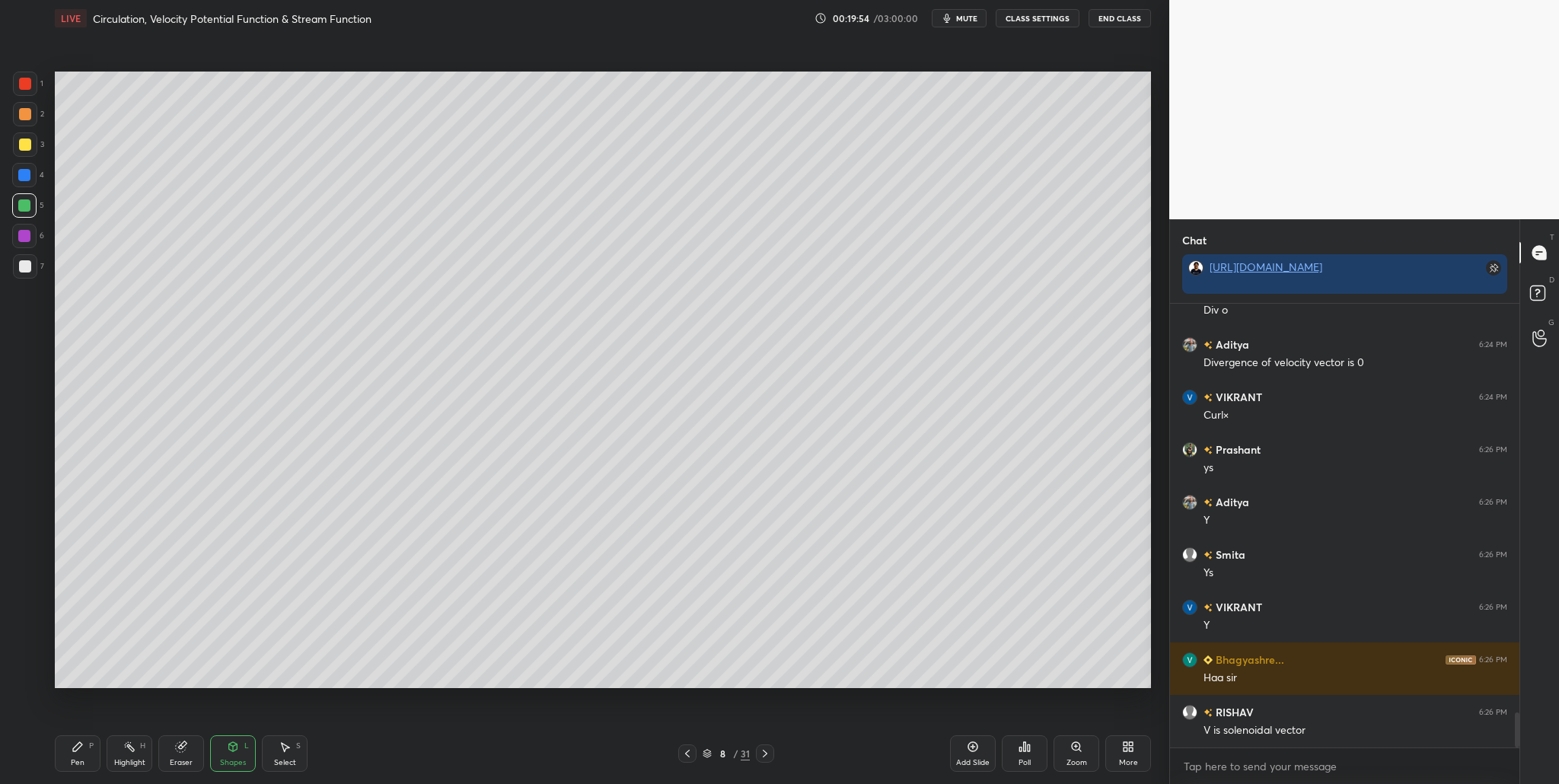 drag, startPoint x: 26, startPoint y: 271, endPoint x: 46, endPoint y: 271, distance: 20 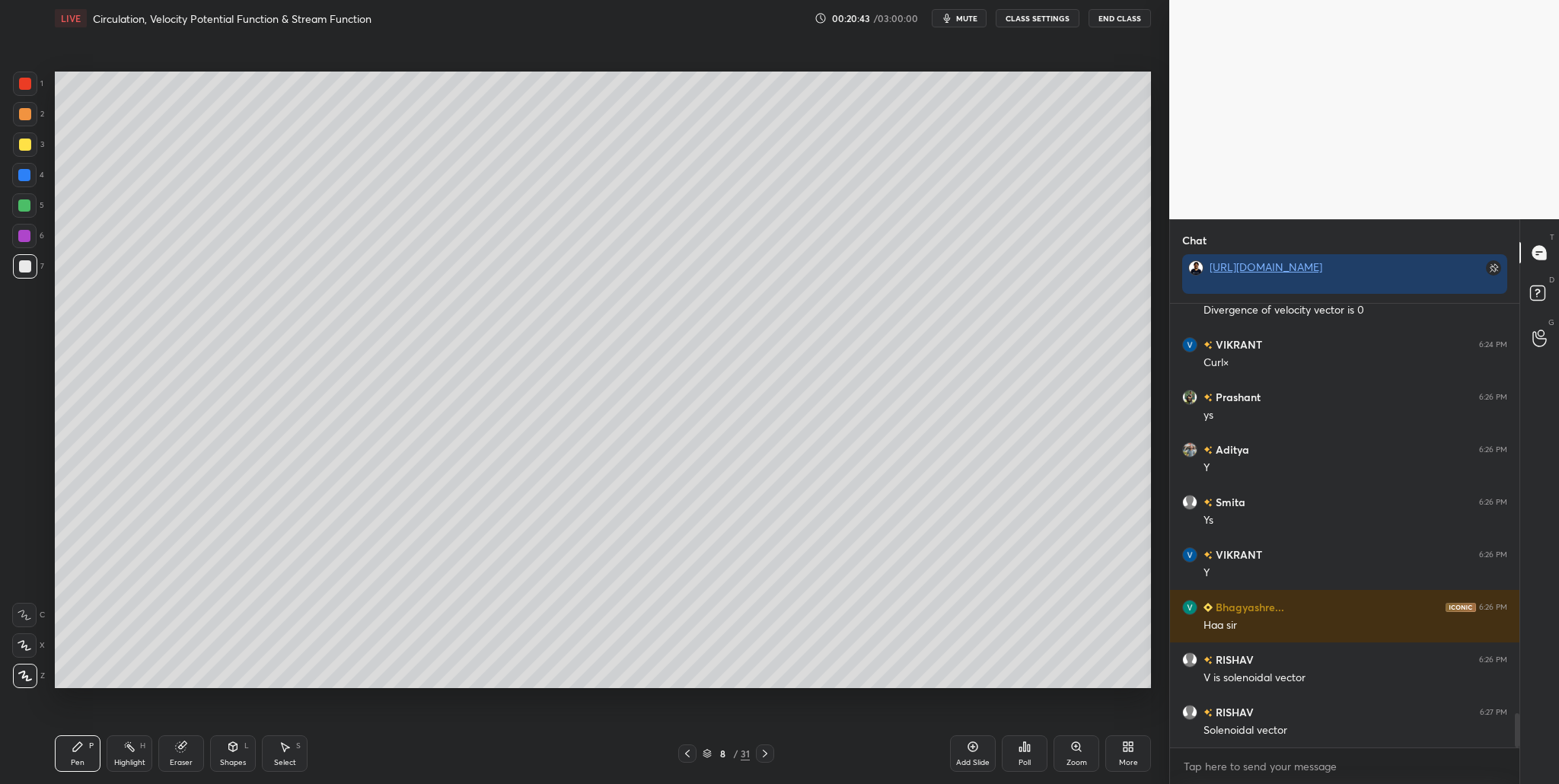 scroll, scrollTop: 5318, scrollLeft: 0, axis: vertical 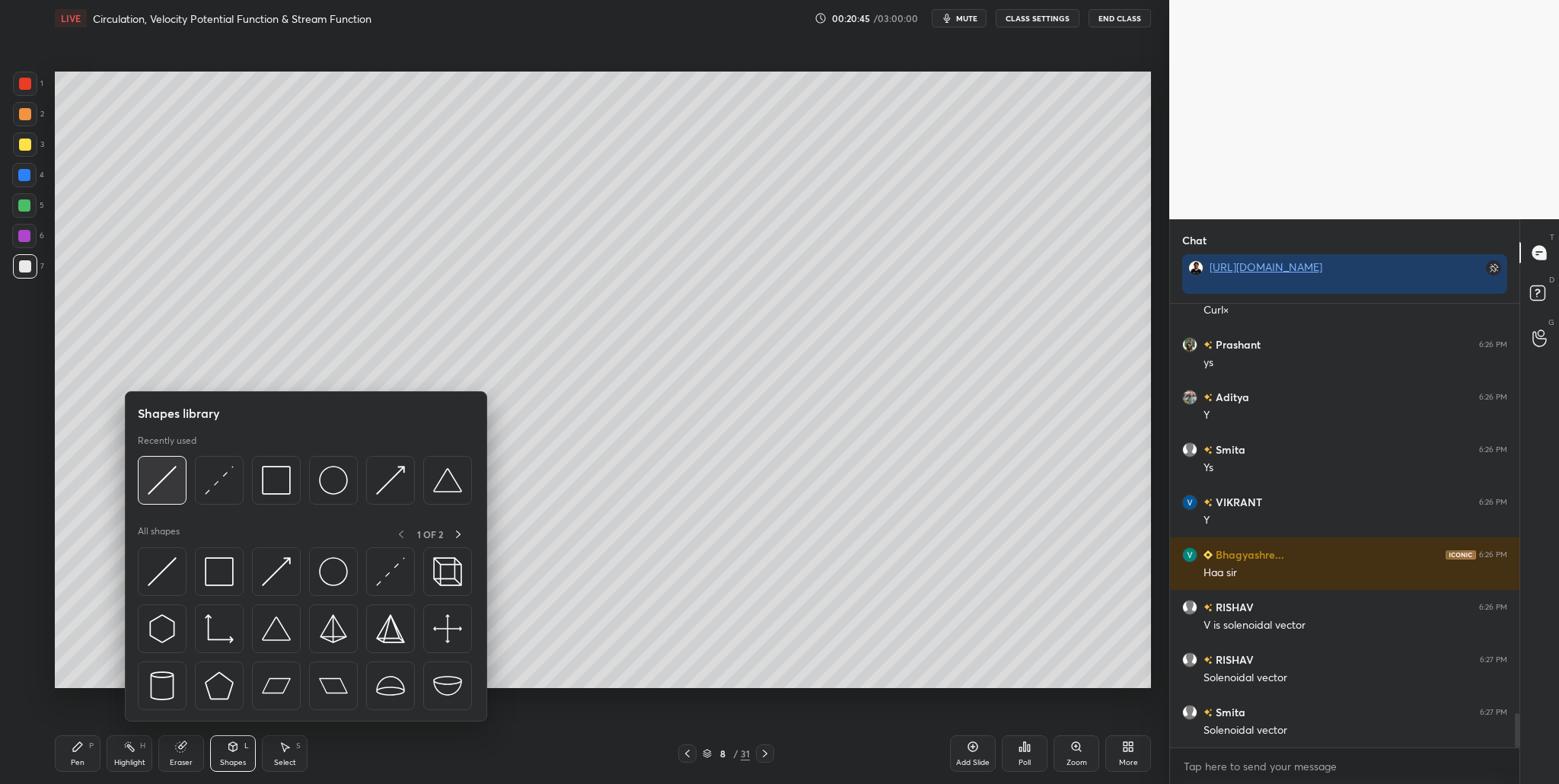 click at bounding box center (162, 480) 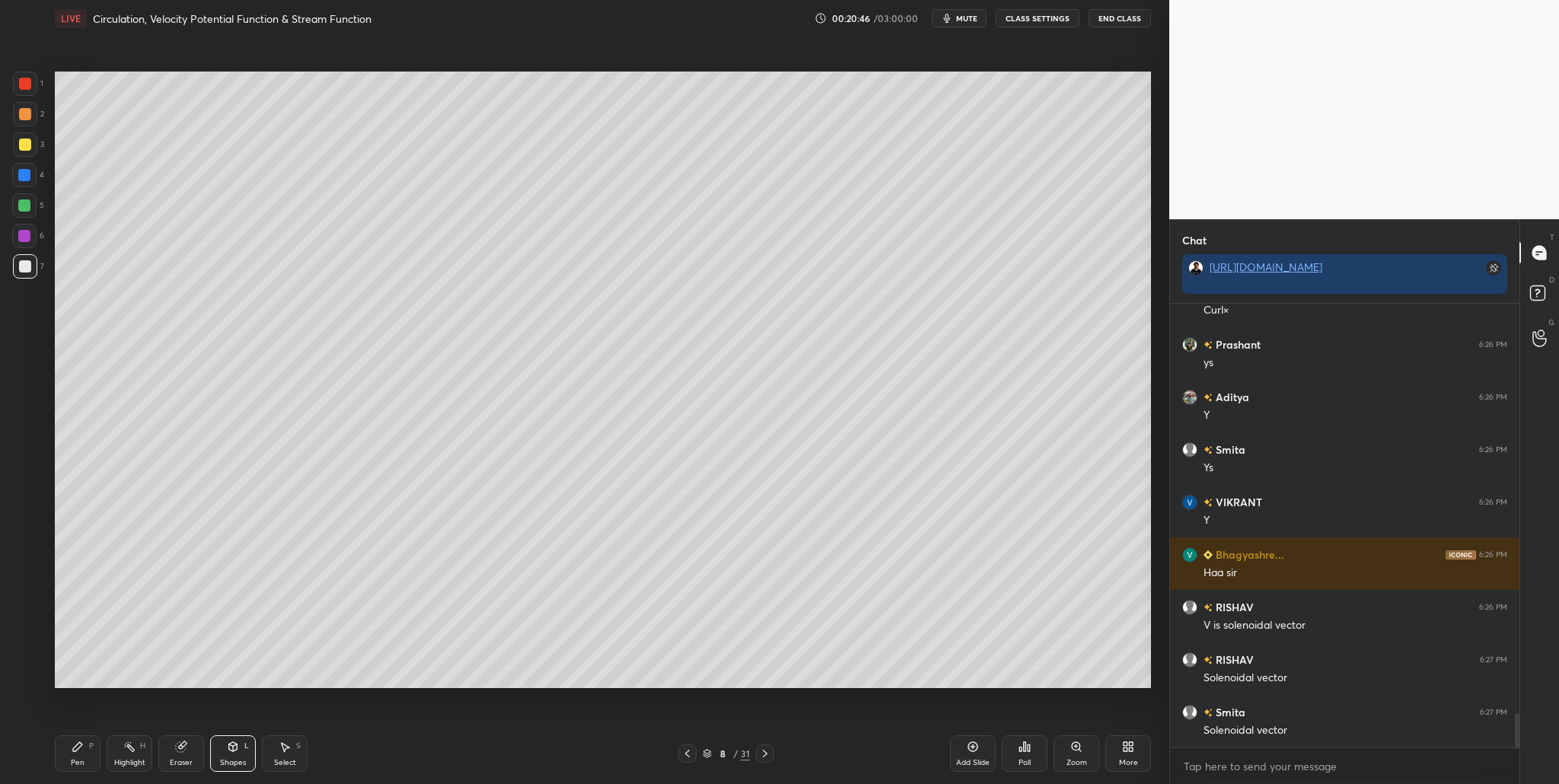 drag, startPoint x: 27, startPoint y: 145, endPoint x: 30, endPoint y: 153, distance: 8.544004 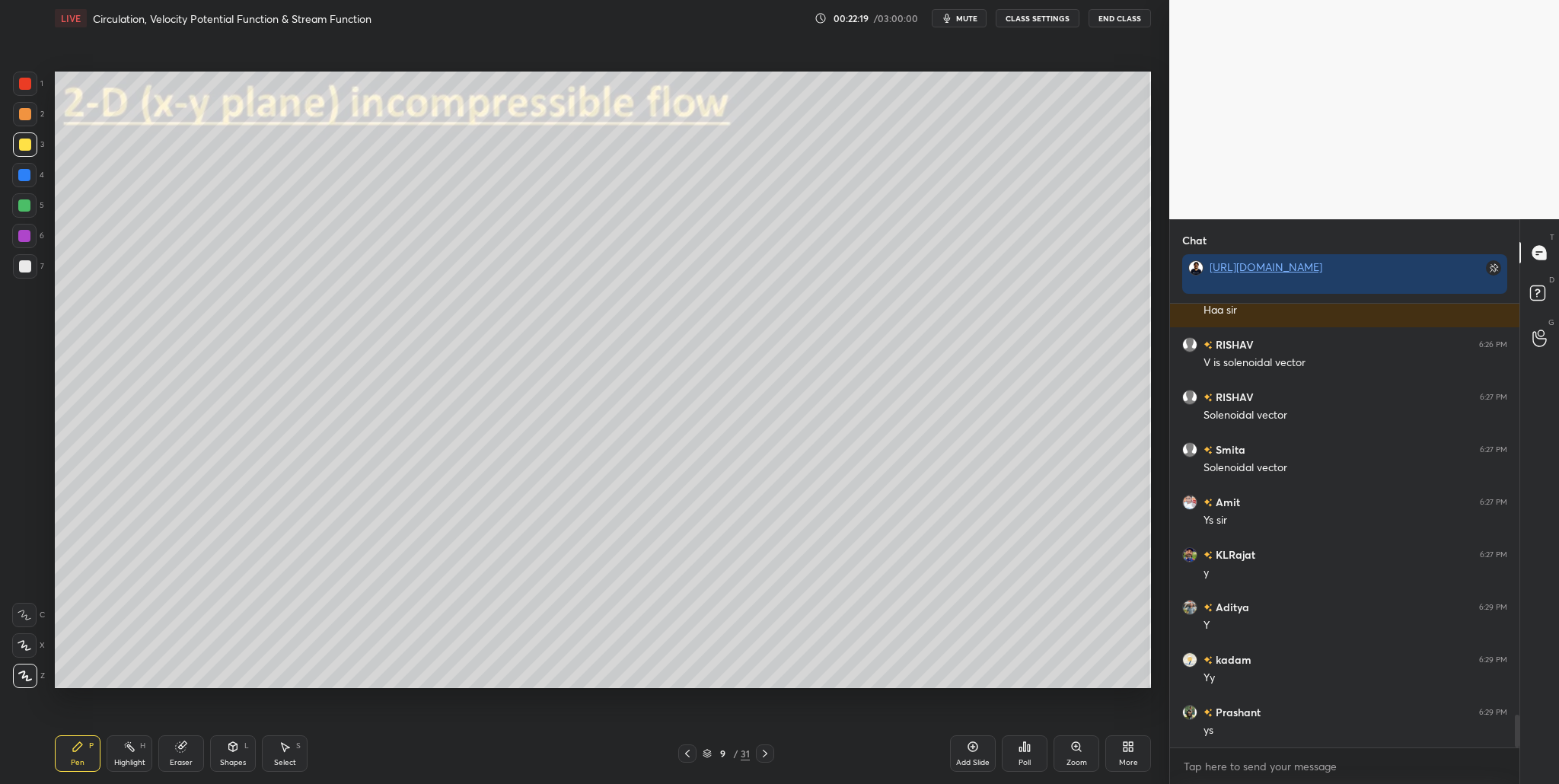 scroll, scrollTop: 5617, scrollLeft: 0, axis: vertical 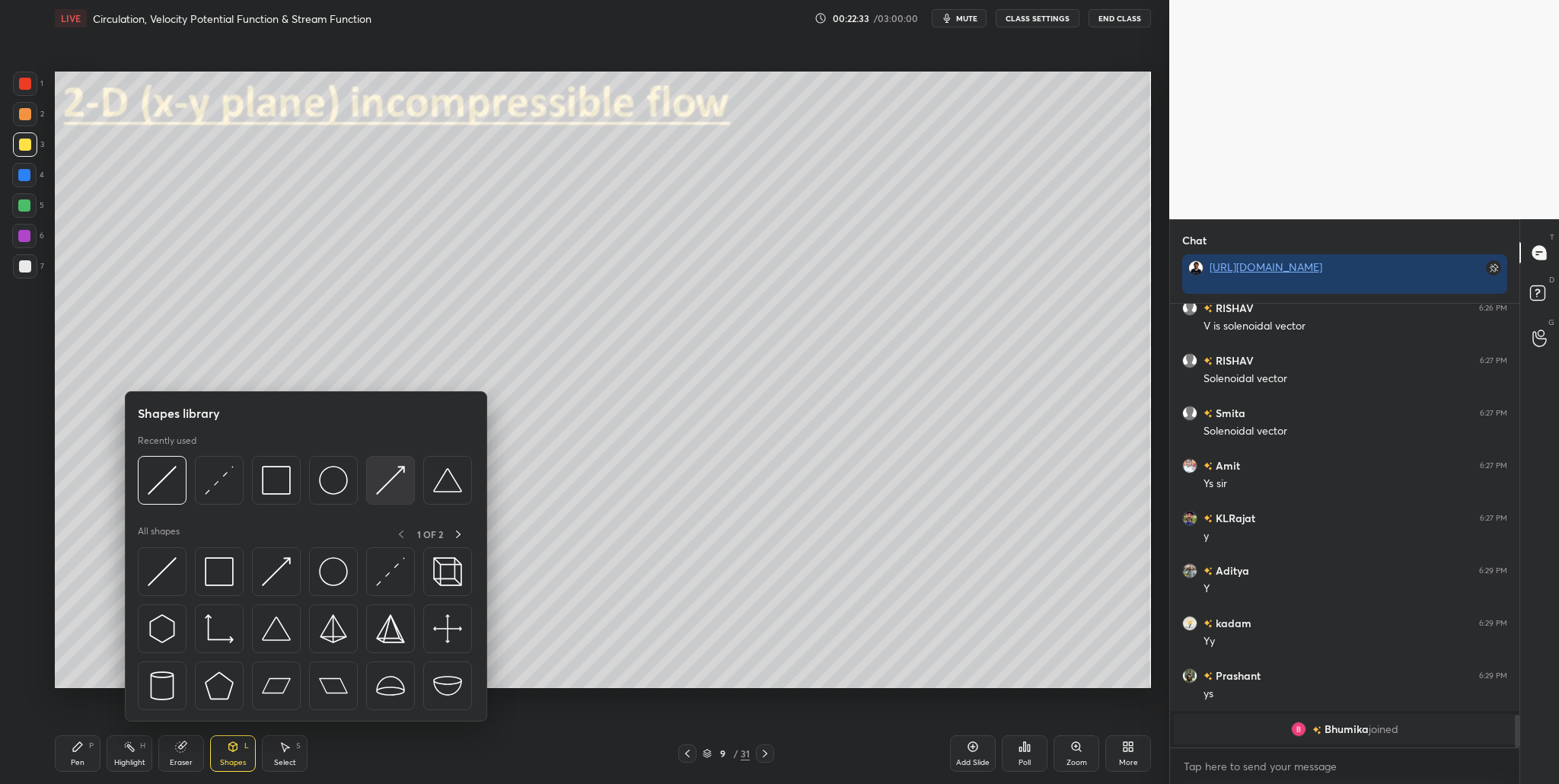click at bounding box center (391, 480) 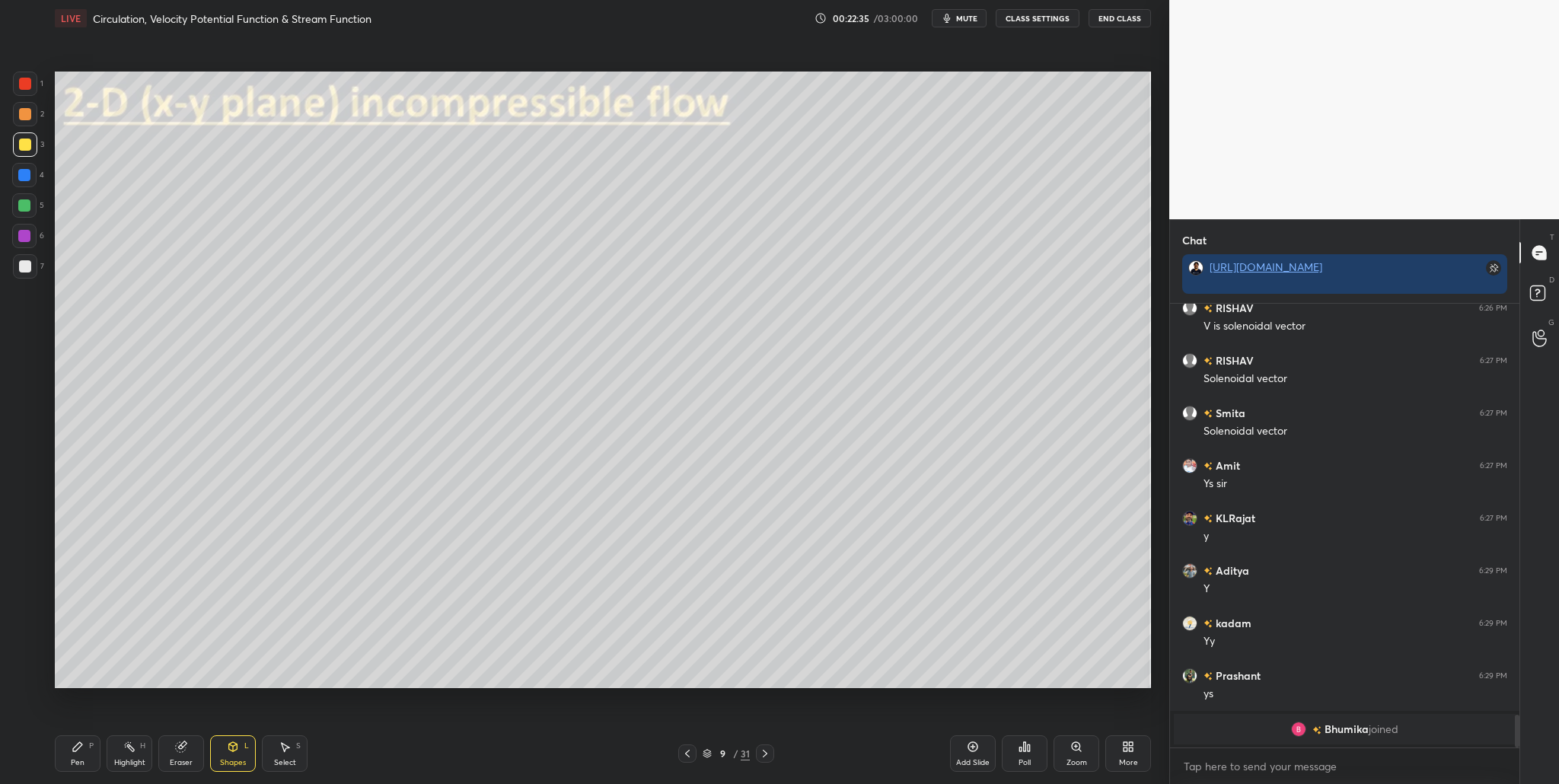 click at bounding box center [24, 206] 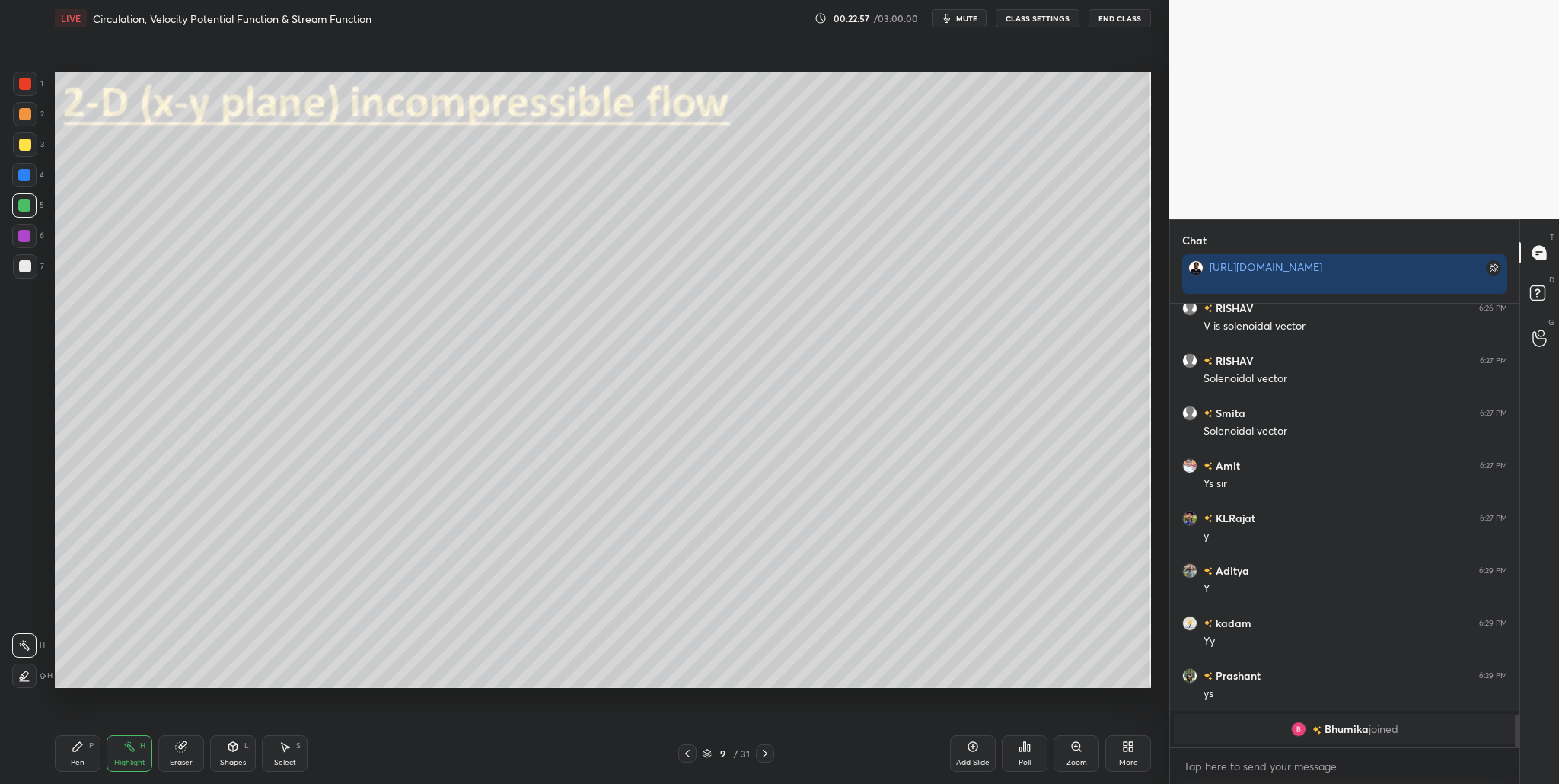 click at bounding box center [25, 145] 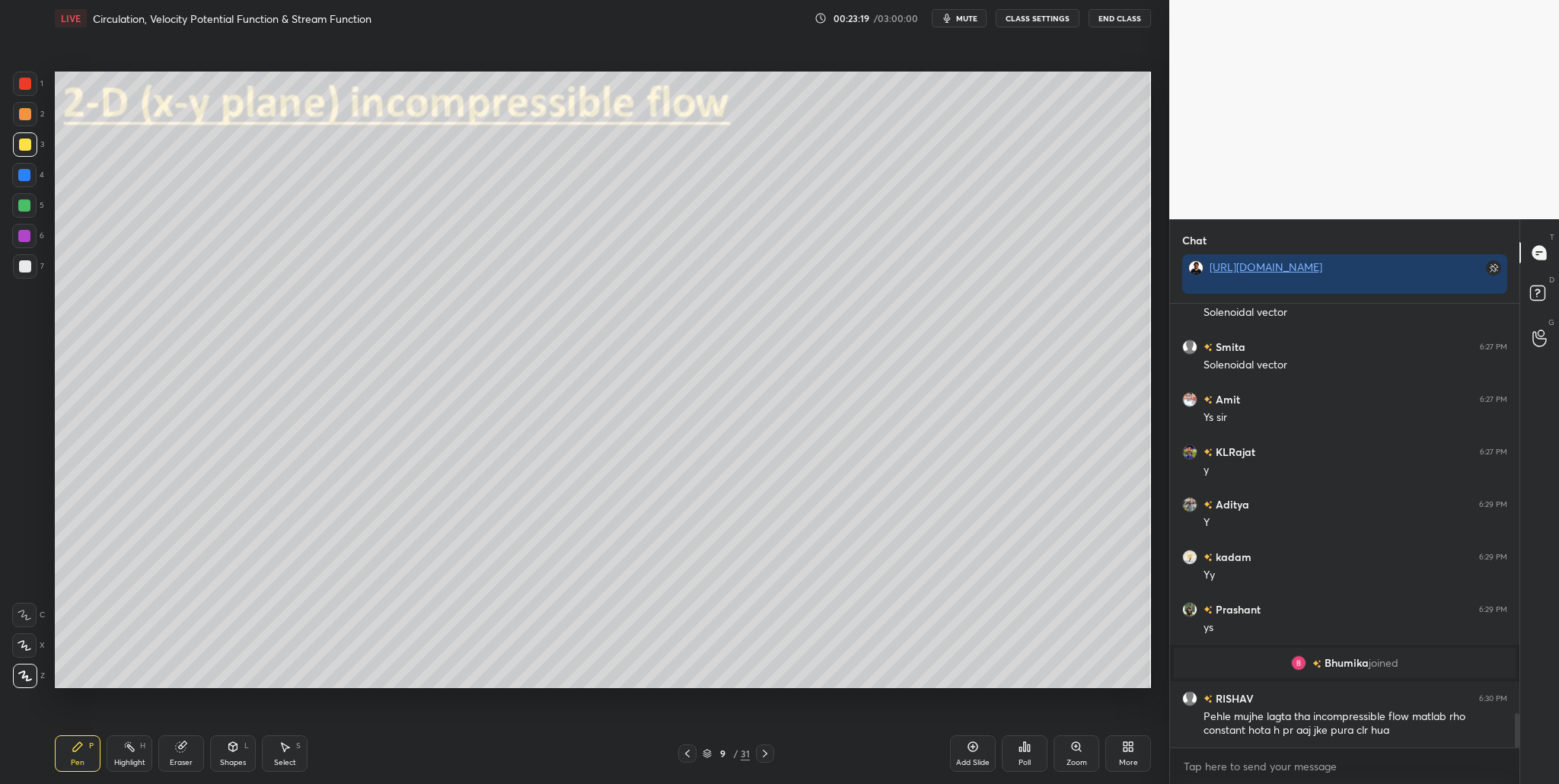 scroll, scrollTop: 5338, scrollLeft: 0, axis: vertical 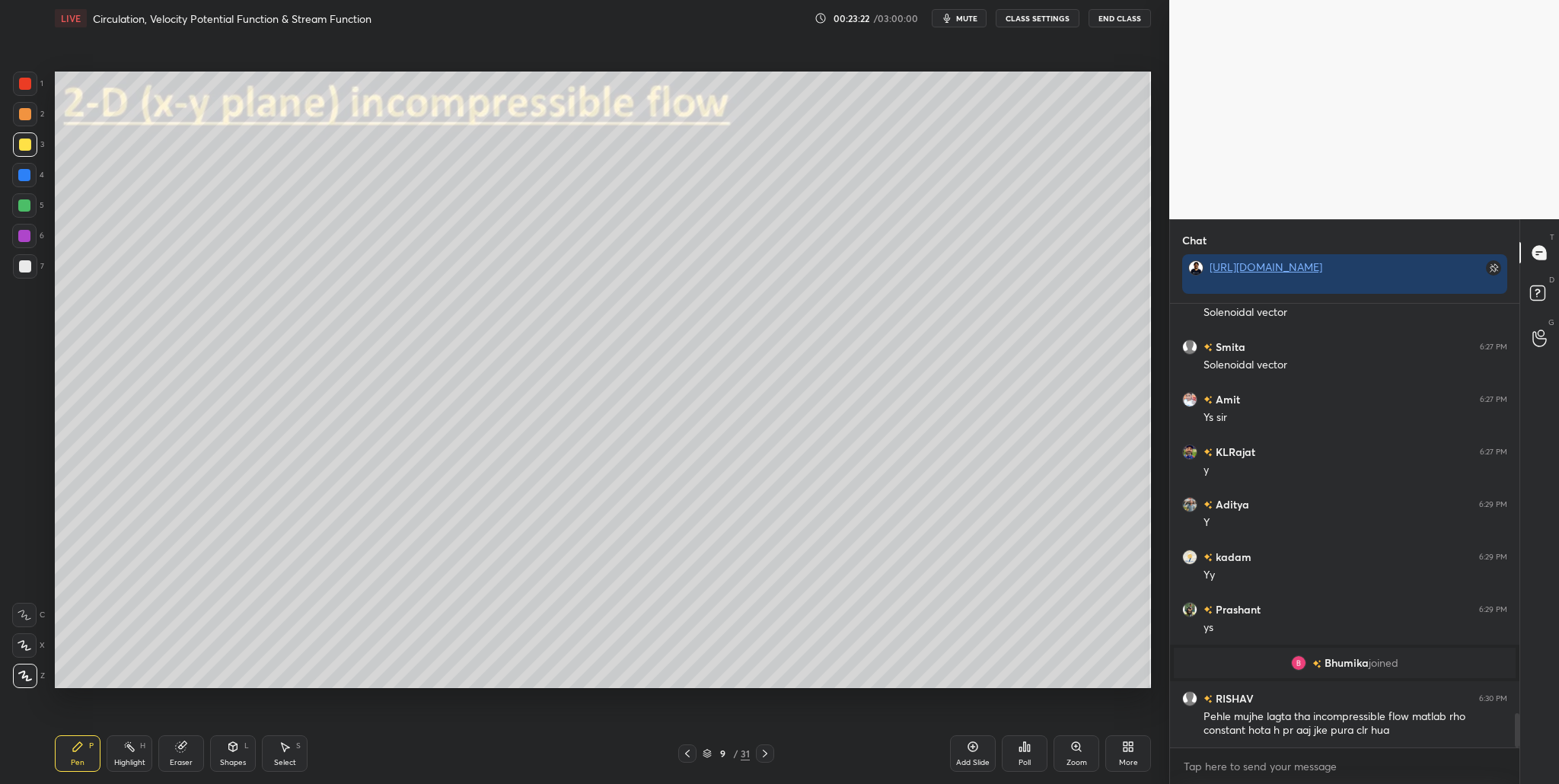 click on "1 2 3 4 5 6 7" at bounding box center [28, 178] 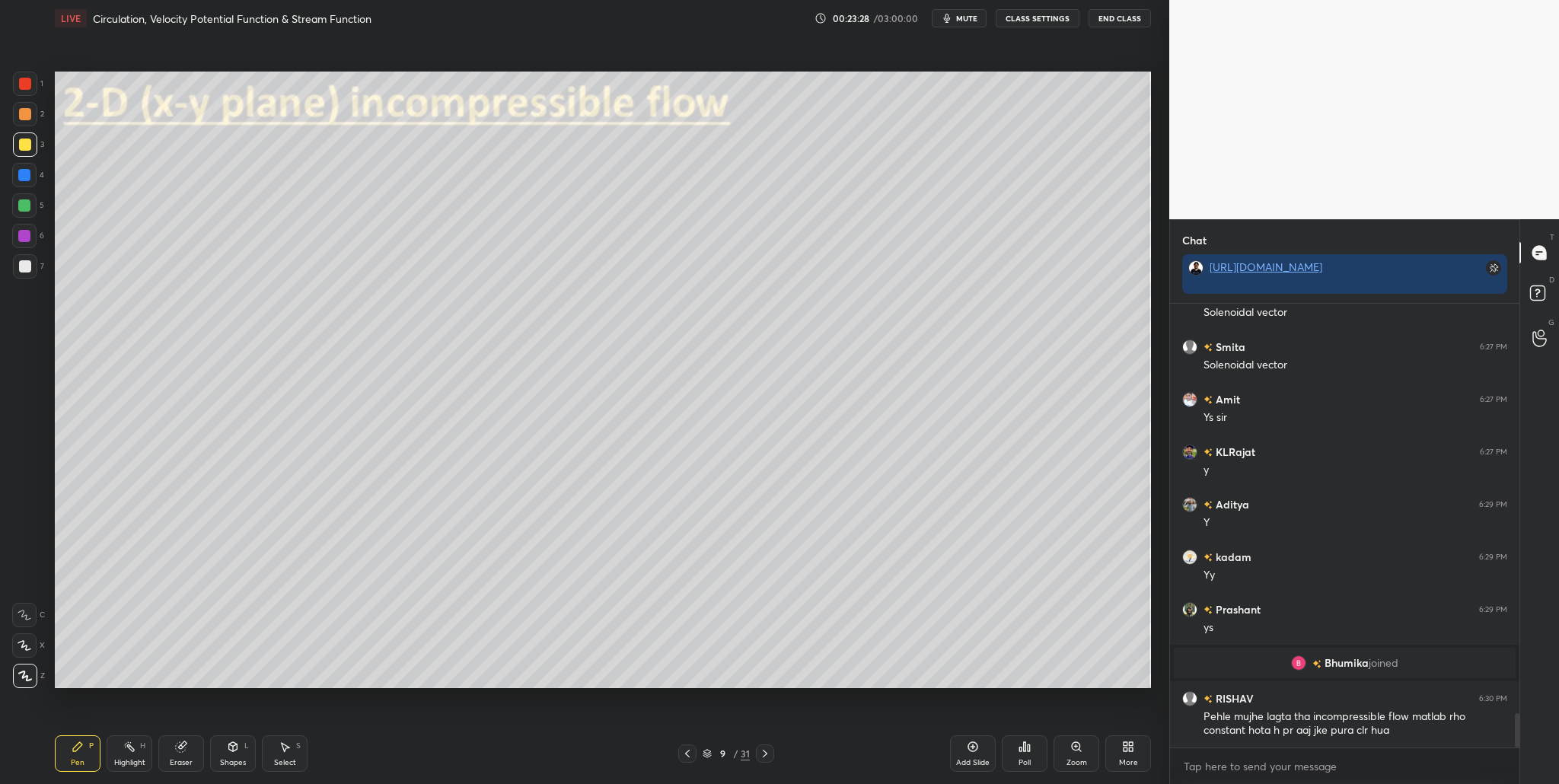 click at bounding box center (25, 266) 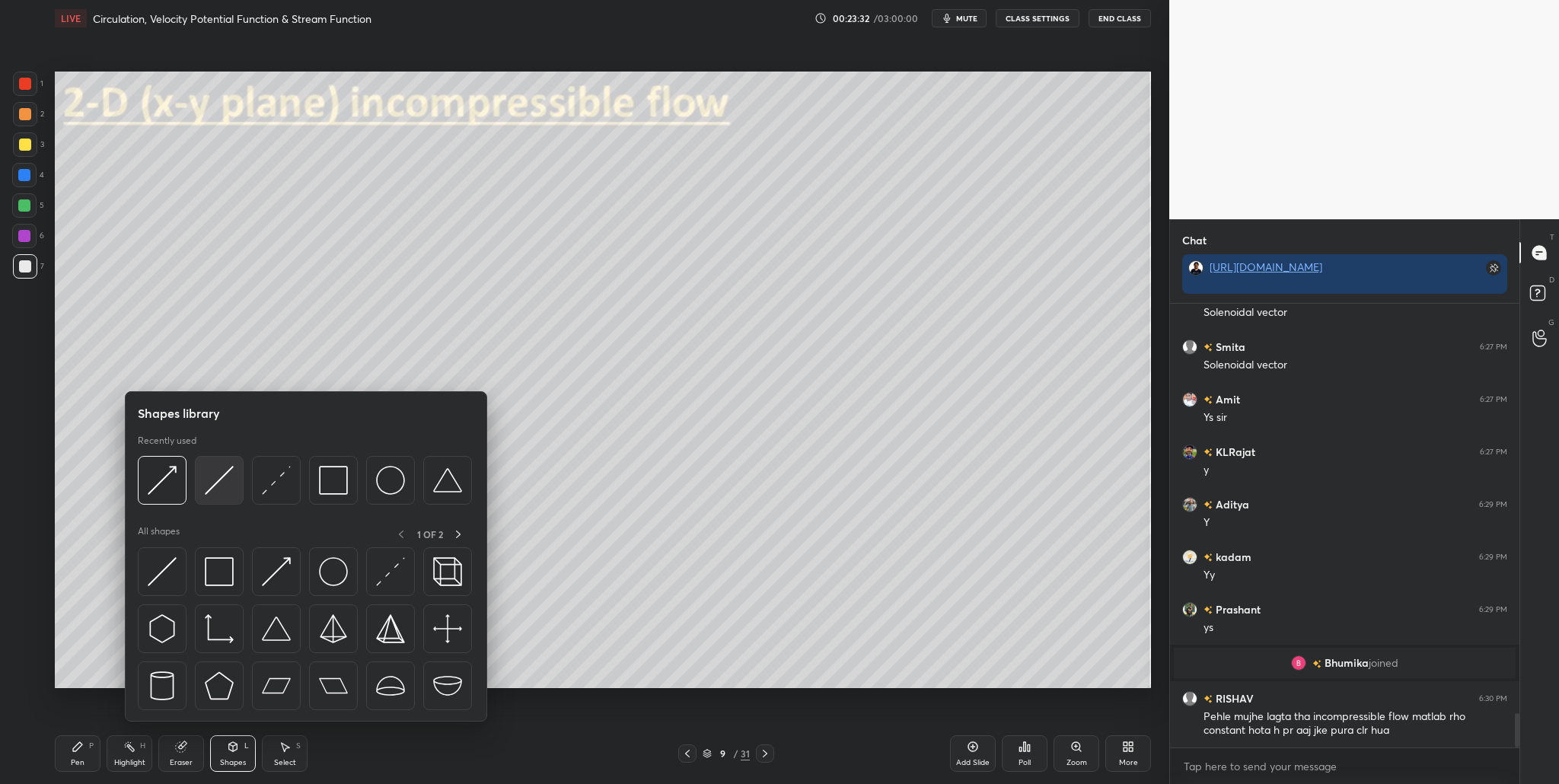 click at bounding box center (219, 480) 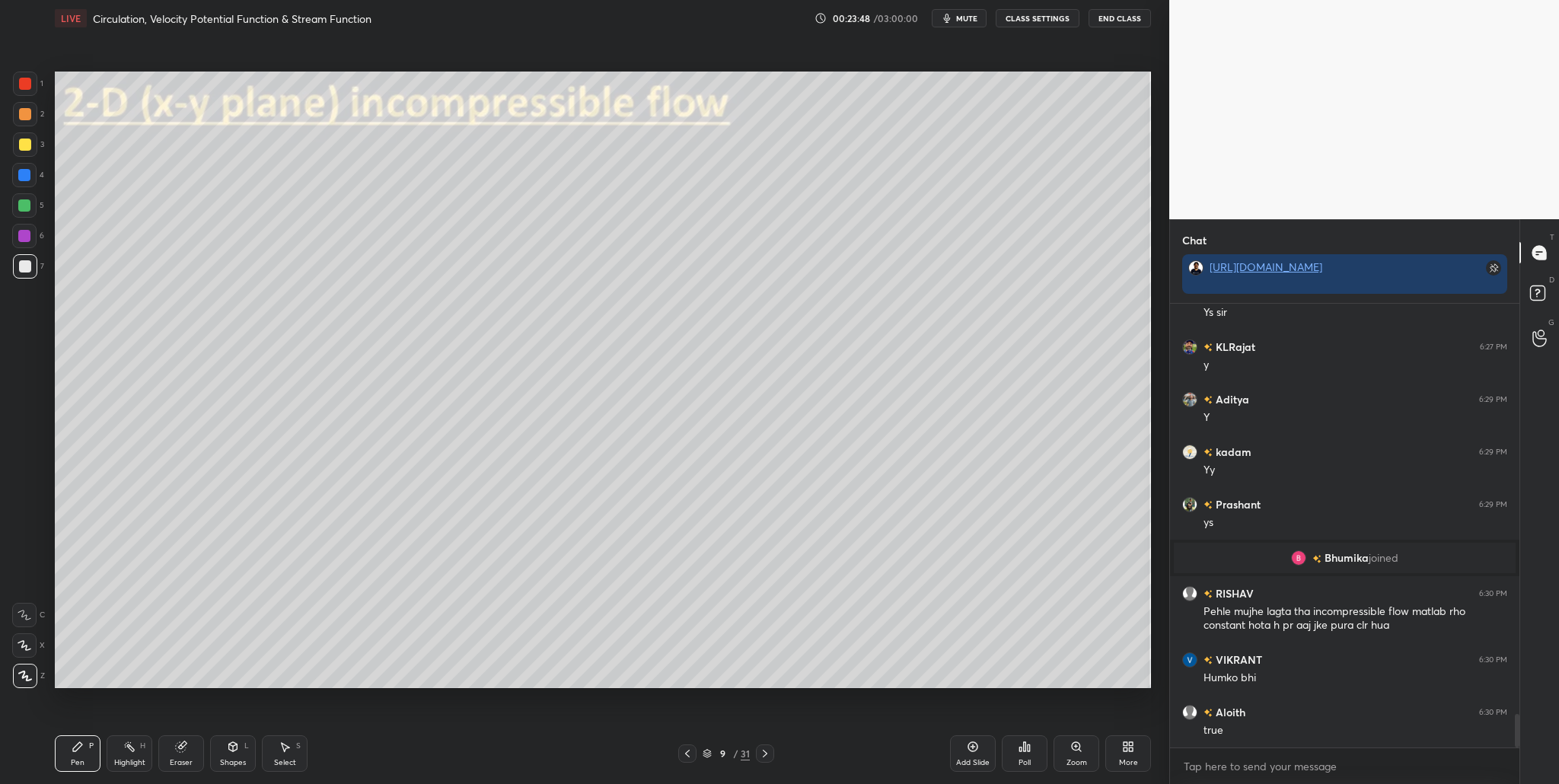 scroll, scrollTop: 5496, scrollLeft: 0, axis: vertical 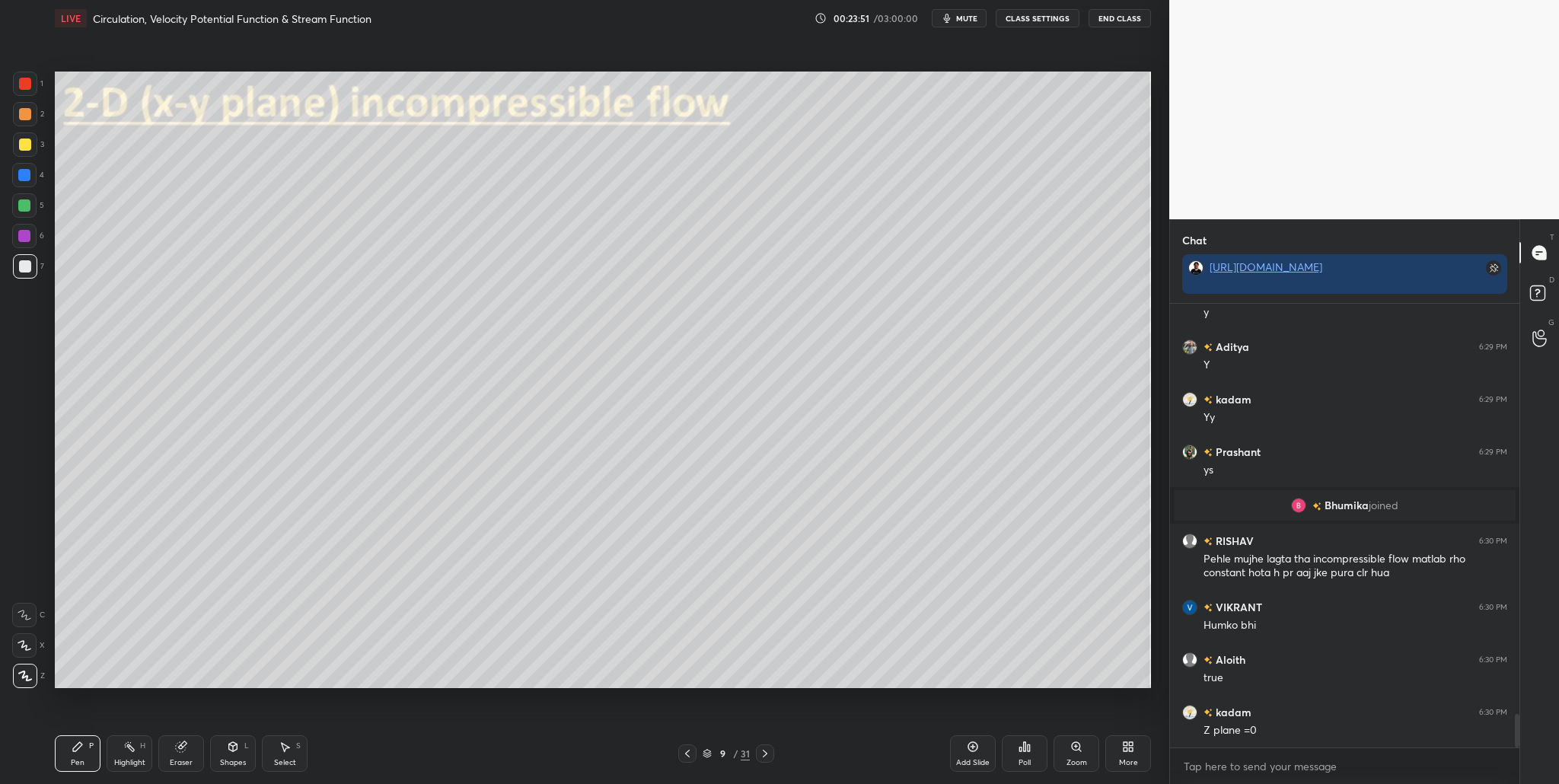 drag, startPoint x: 23, startPoint y: 88, endPoint x: 30, endPoint y: 97, distance: 11.401754 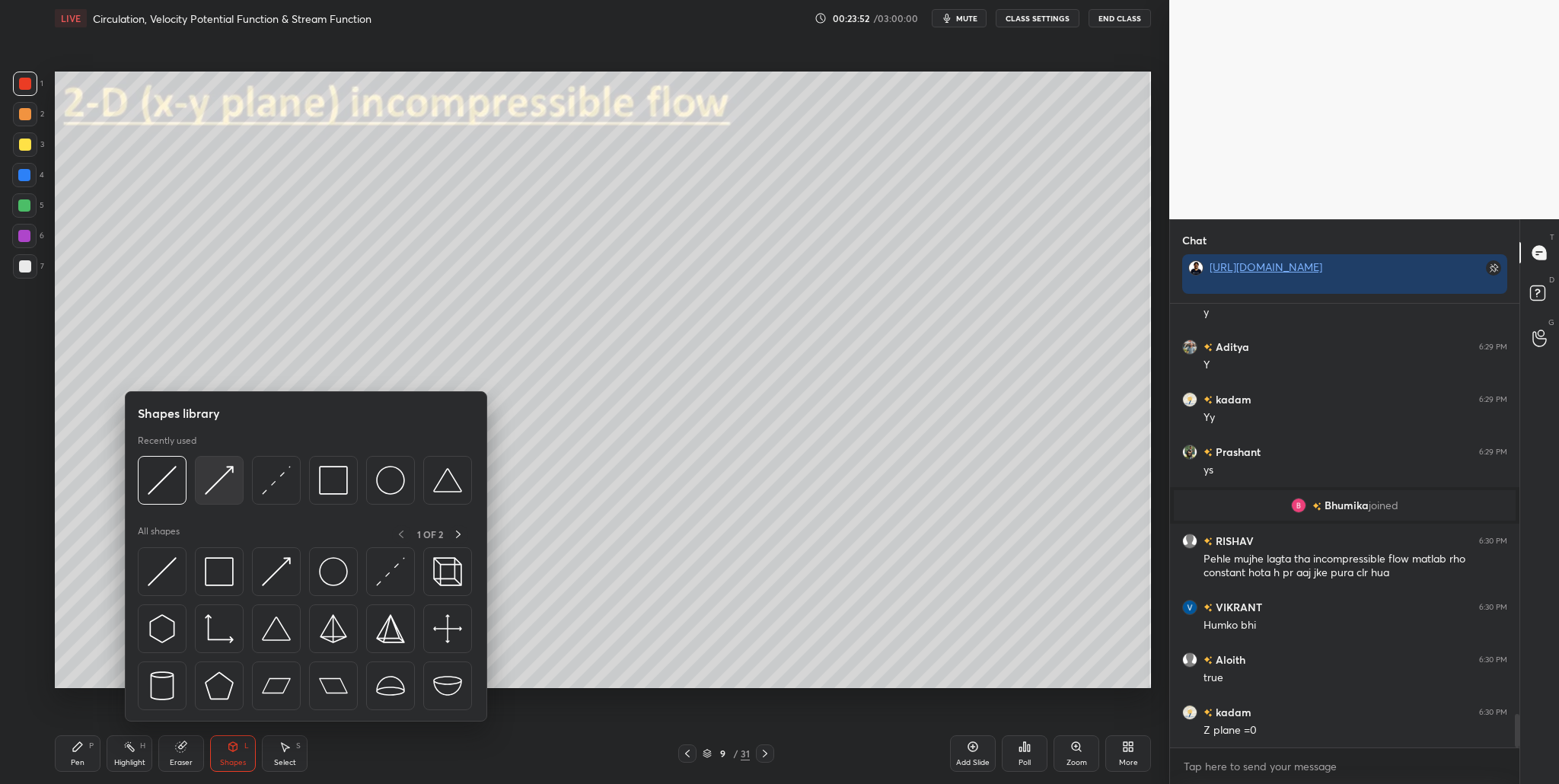 click at bounding box center (219, 480) 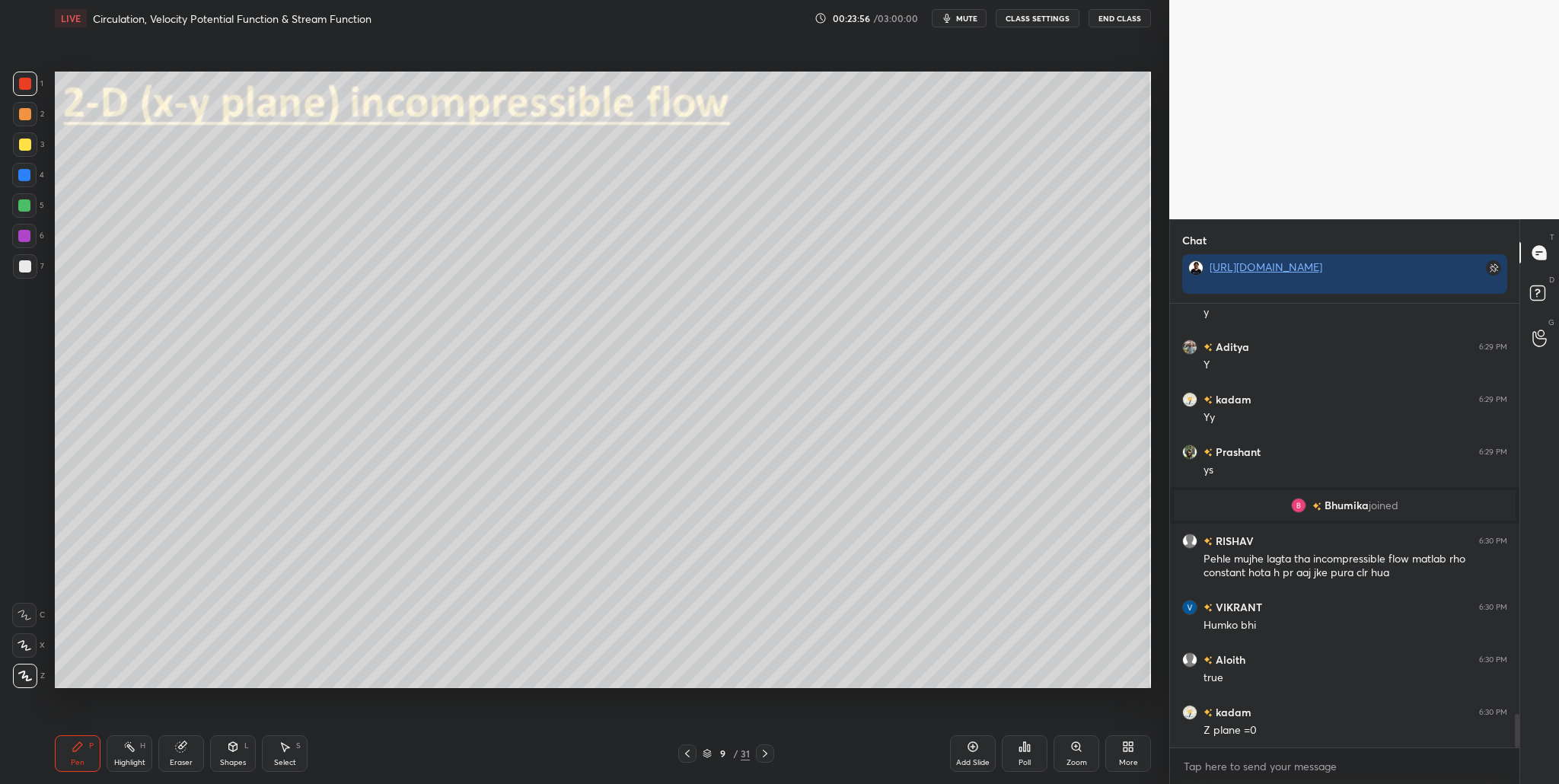 click at bounding box center (25, 266) 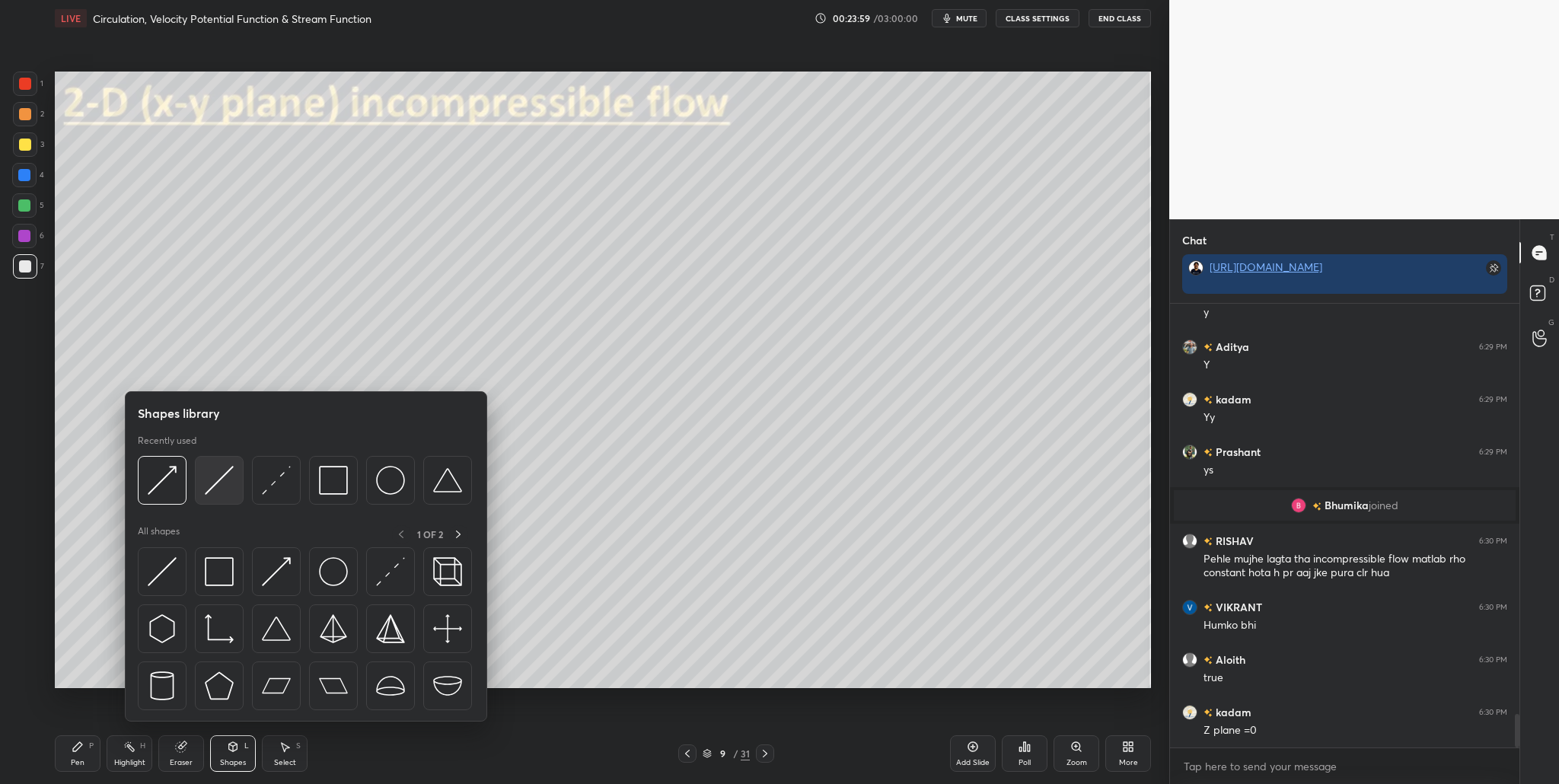 click at bounding box center [219, 480] 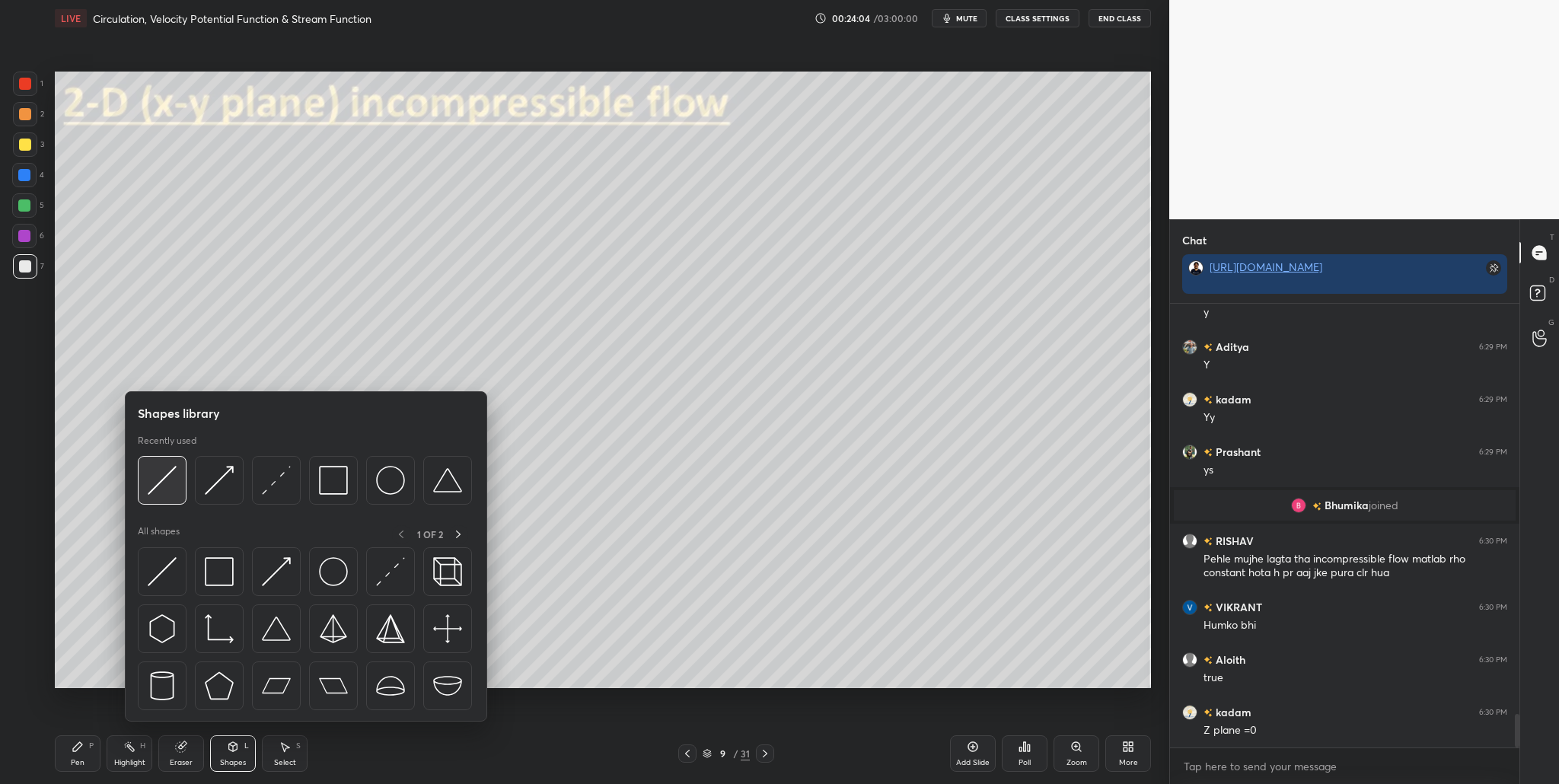 click at bounding box center (162, 480) 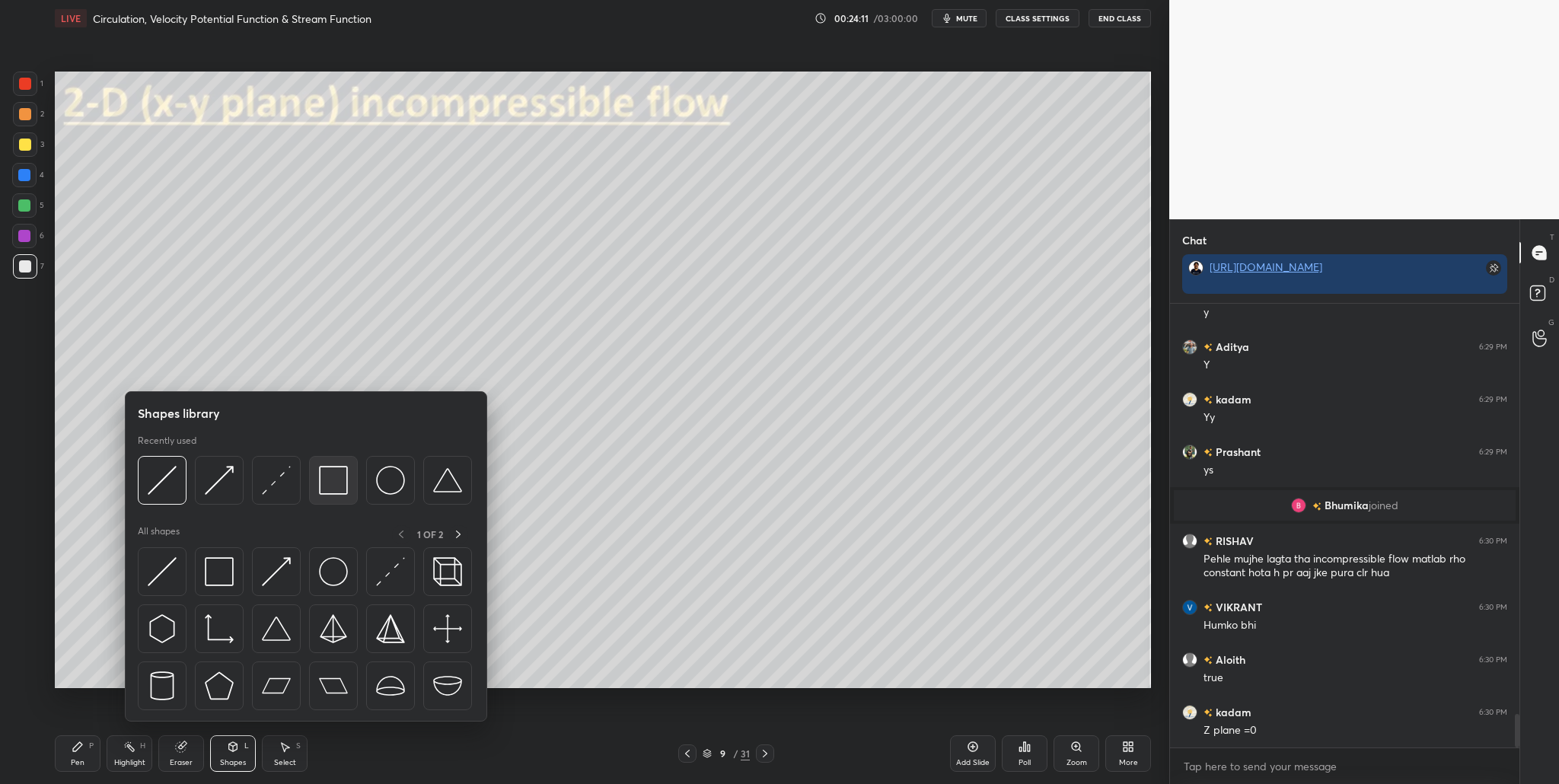 click at bounding box center (333, 480) 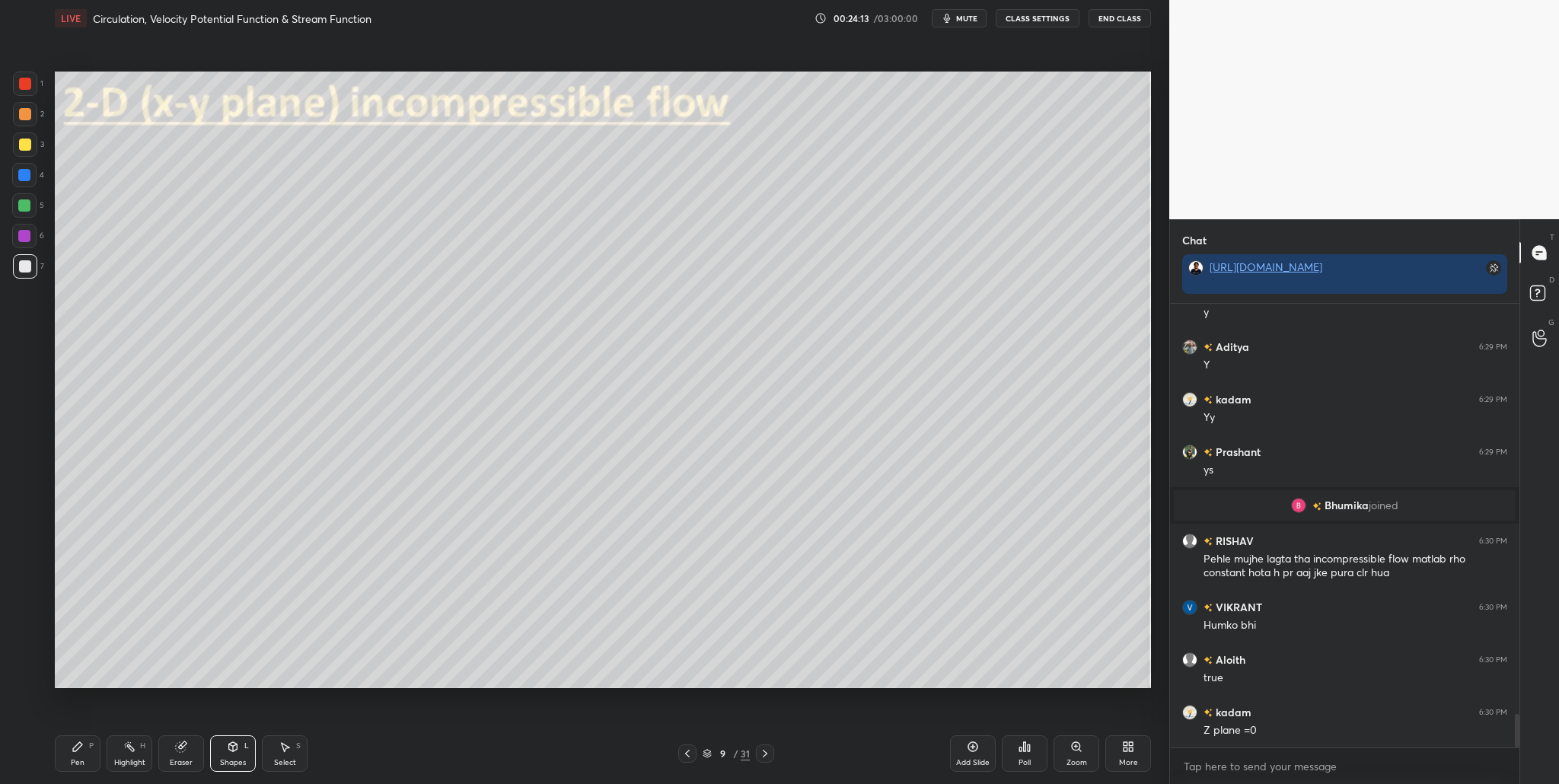 drag, startPoint x: 24, startPoint y: 119, endPoint x: 32, endPoint y: 127, distance: 11.313708 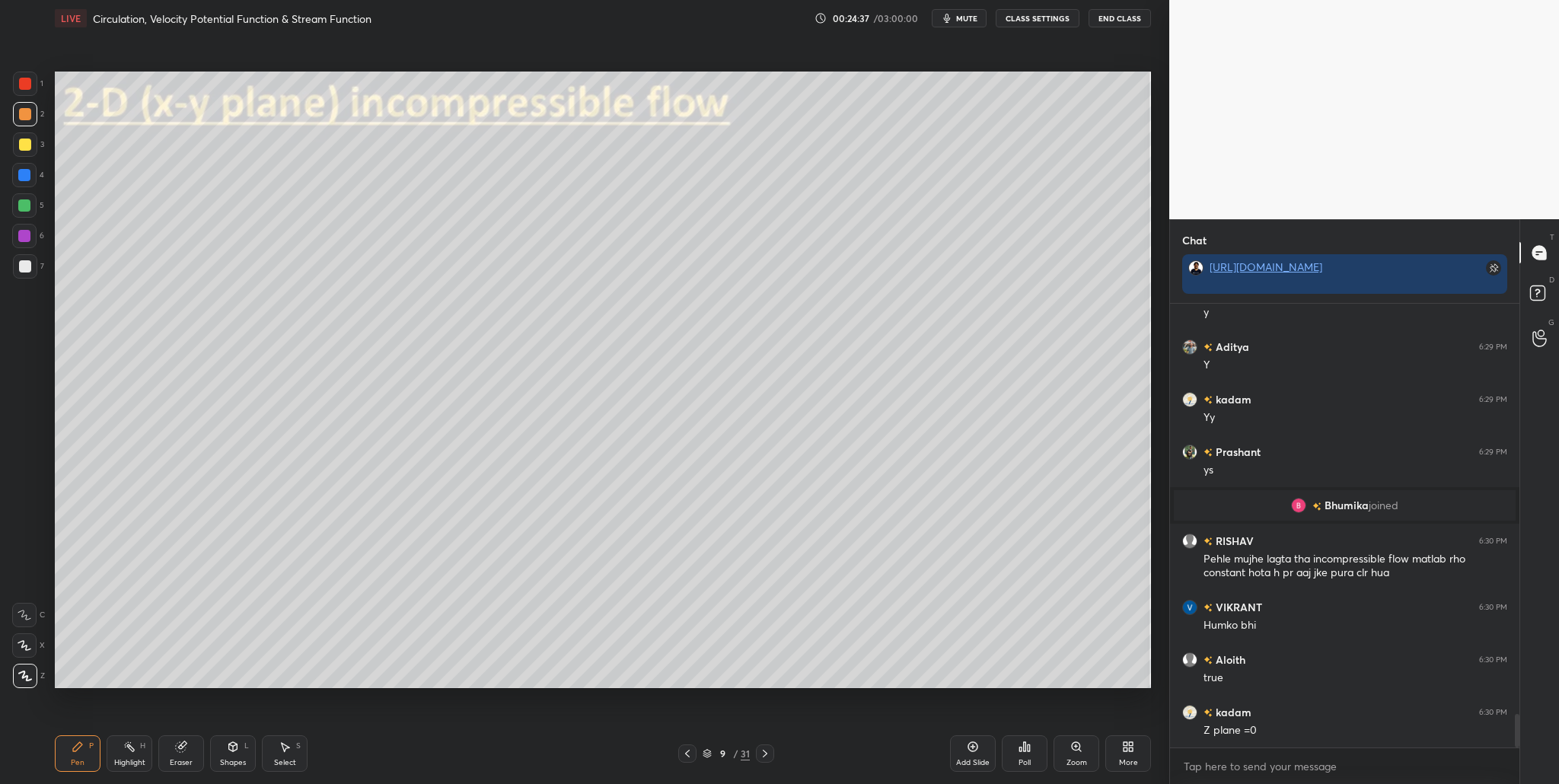 scroll, scrollTop: 5548, scrollLeft: 0, axis: vertical 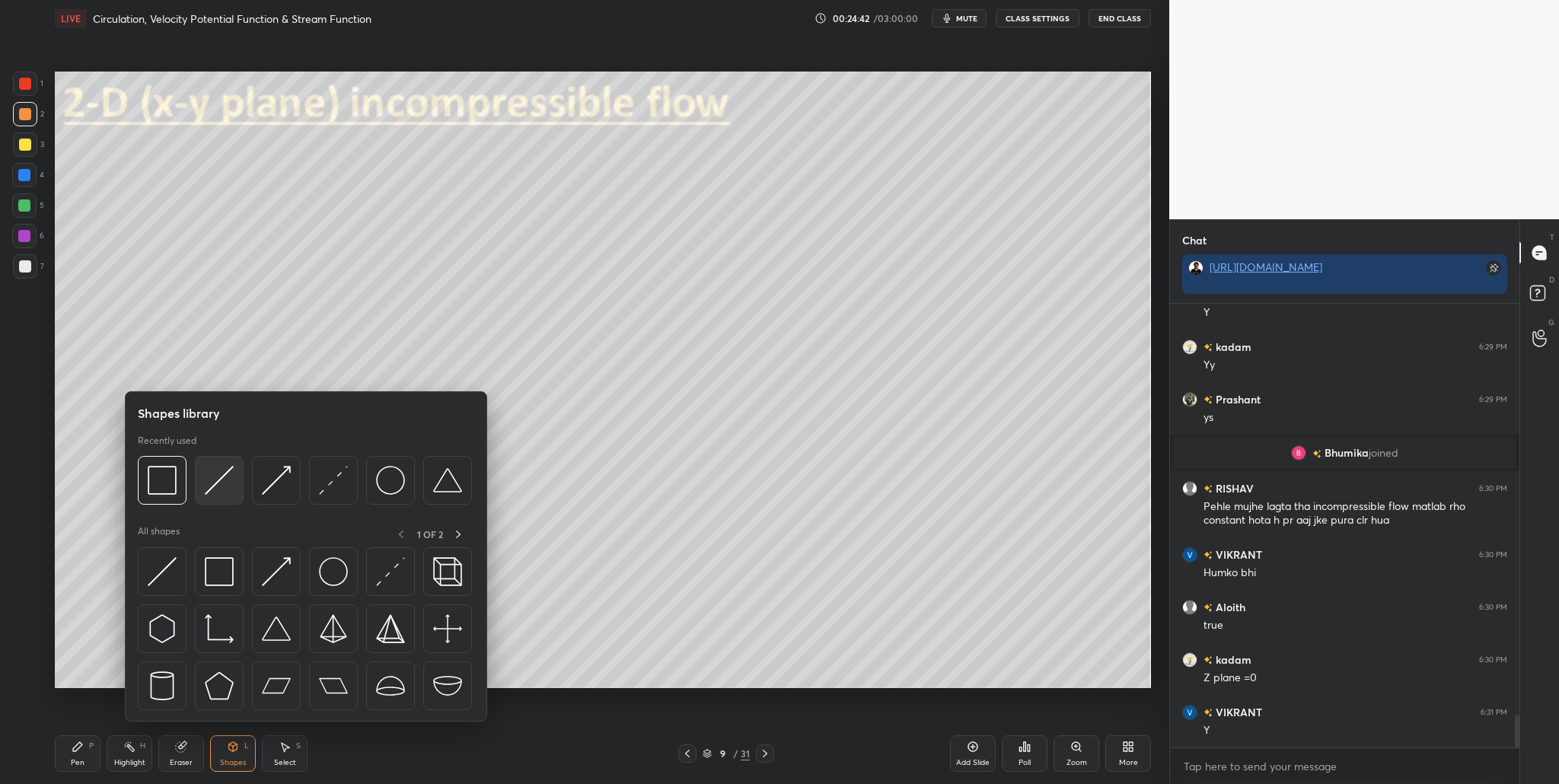click at bounding box center [219, 480] 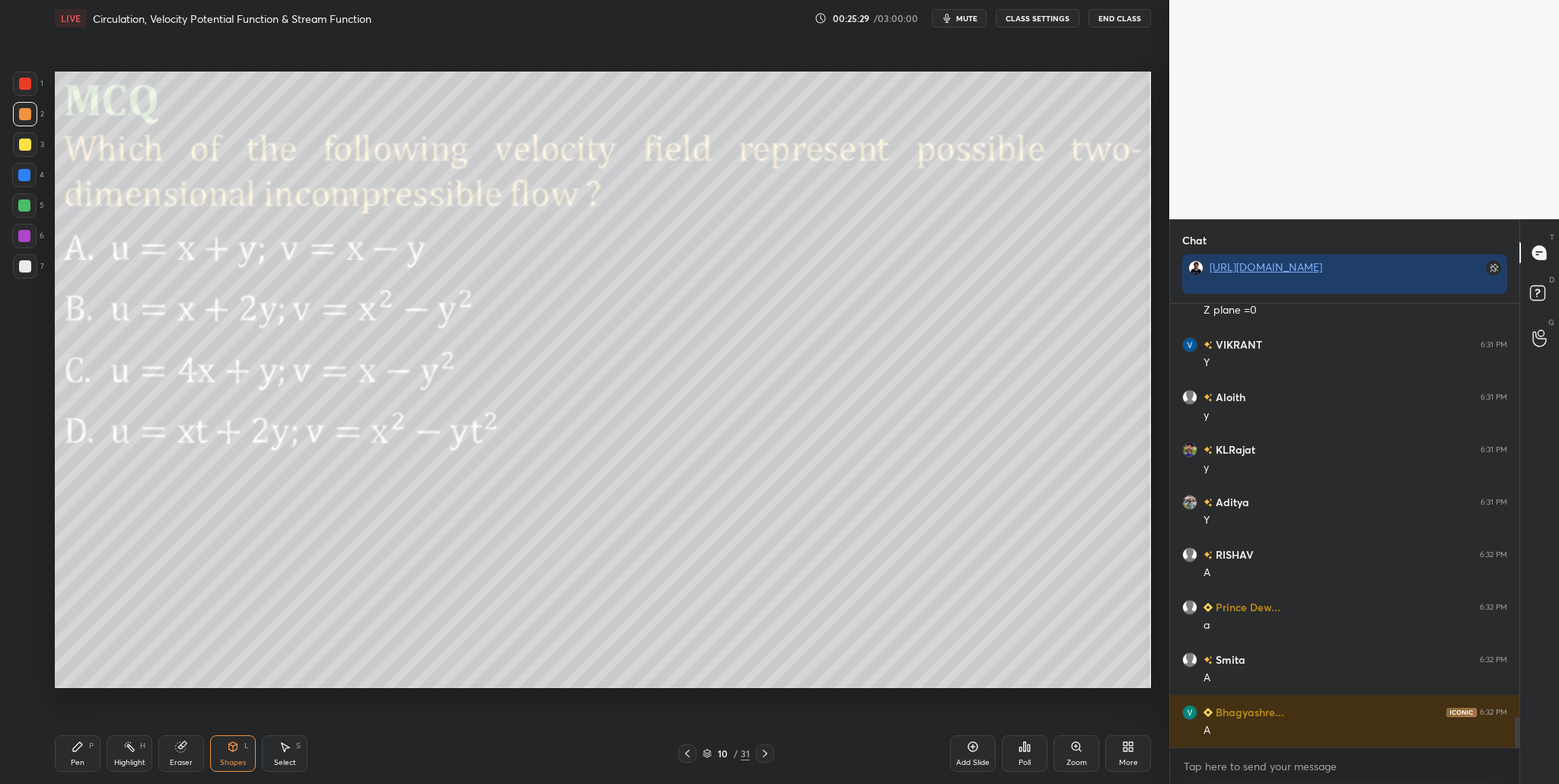 scroll, scrollTop: 5968, scrollLeft: 0, axis: vertical 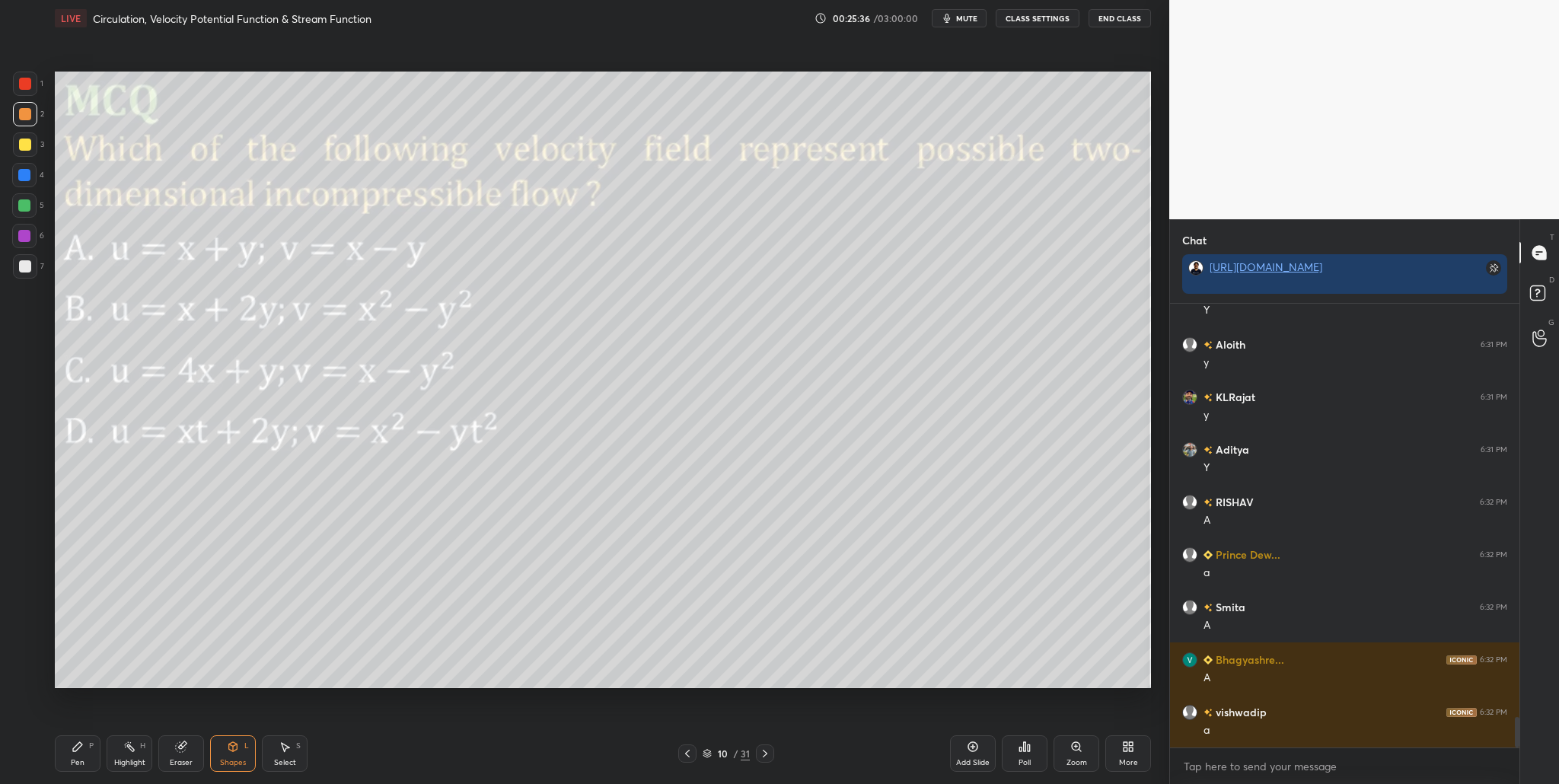 click at bounding box center [24, 206] 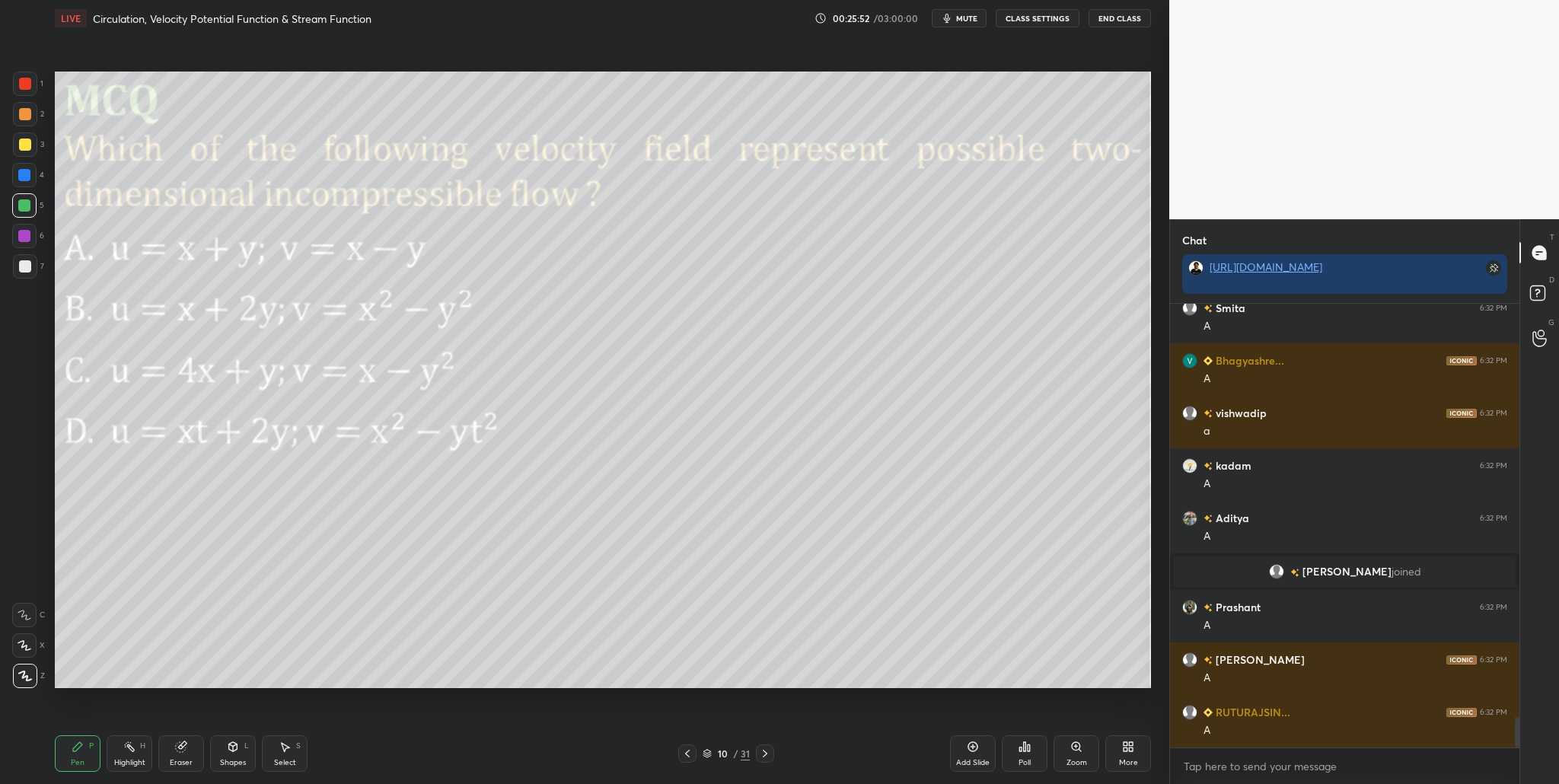 scroll, scrollTop: 6103, scrollLeft: 0, axis: vertical 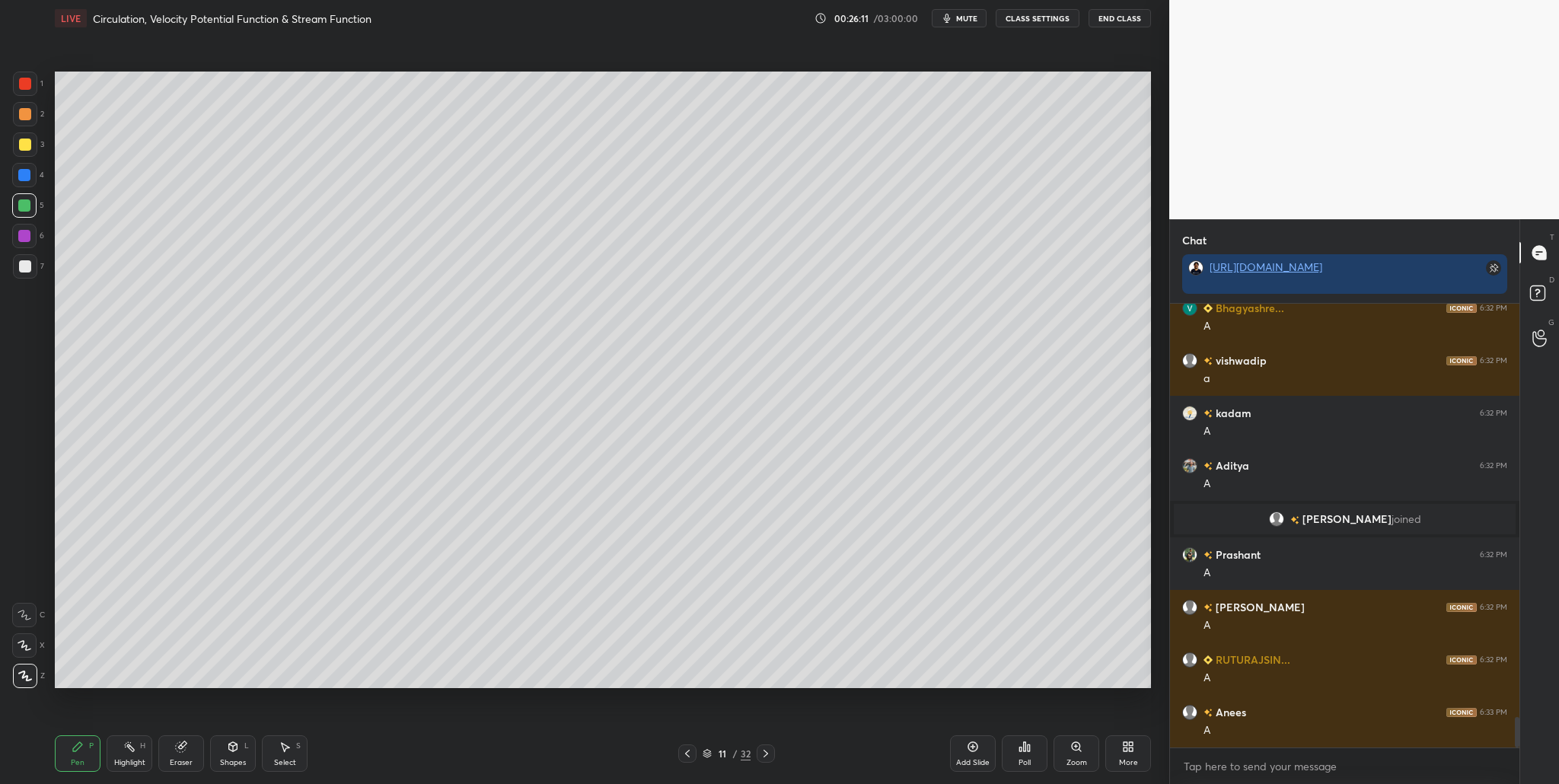 click at bounding box center (25, 145) 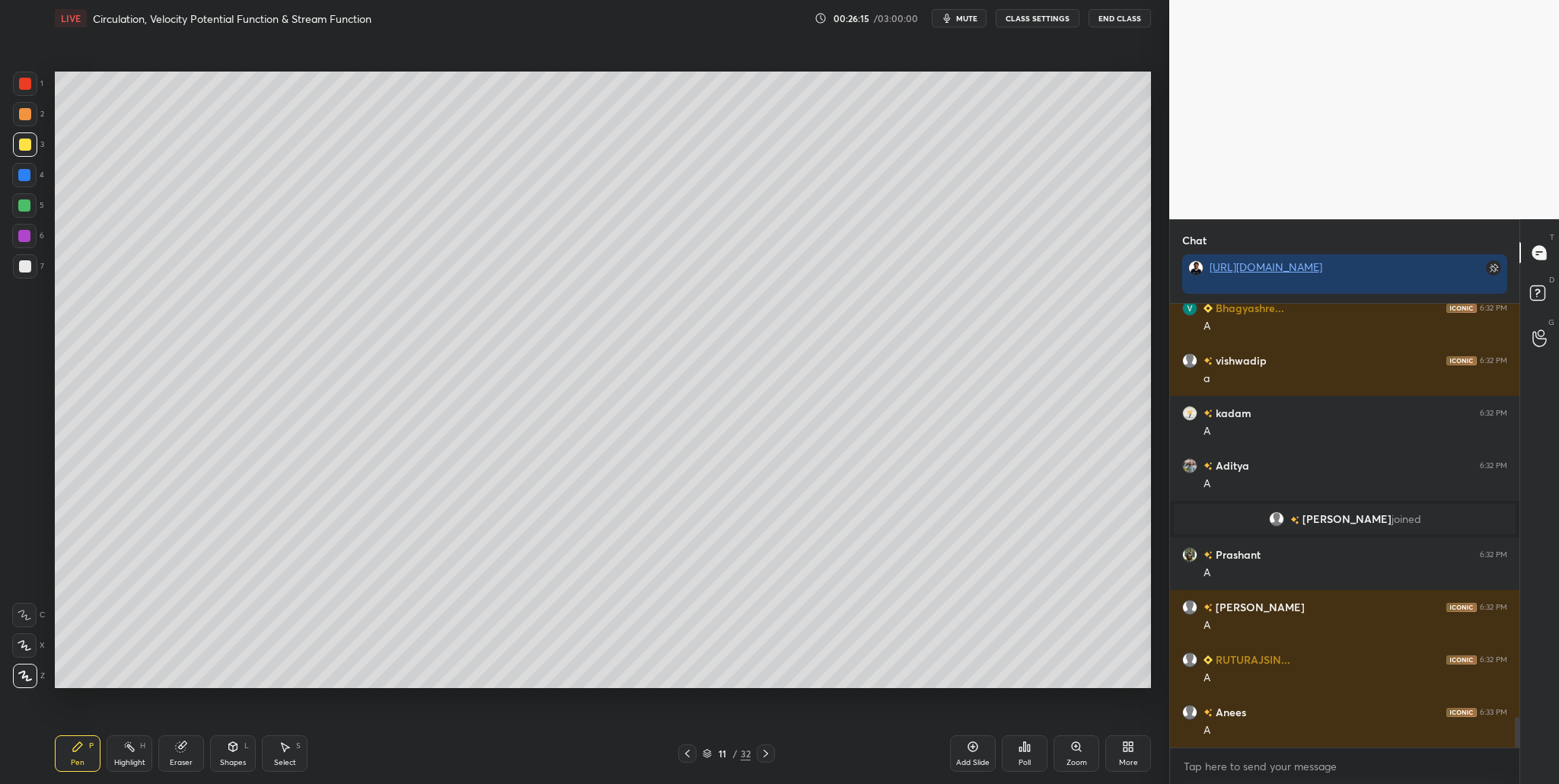 scroll, scrollTop: 6156, scrollLeft: 0, axis: vertical 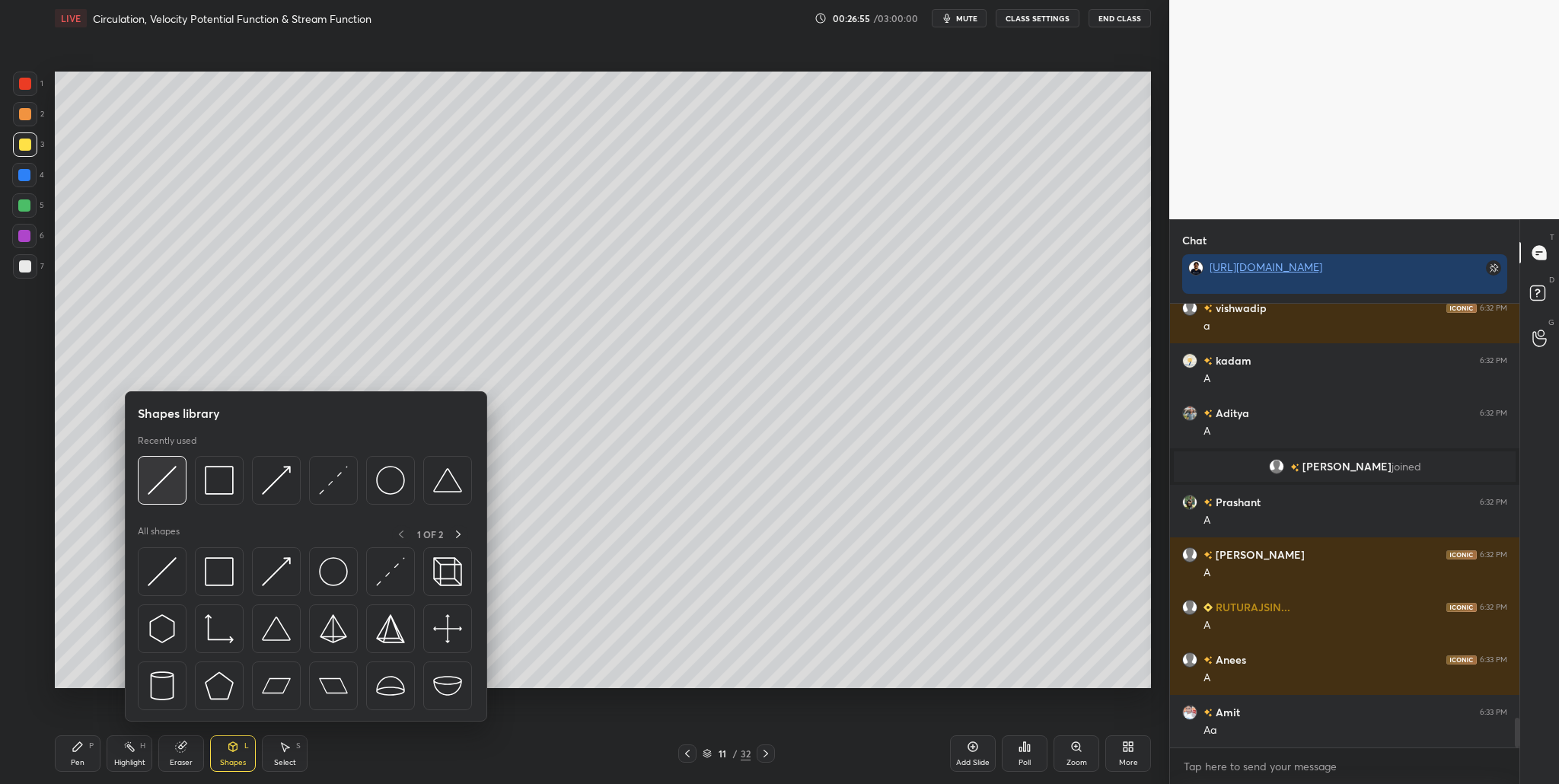 click at bounding box center [162, 480] 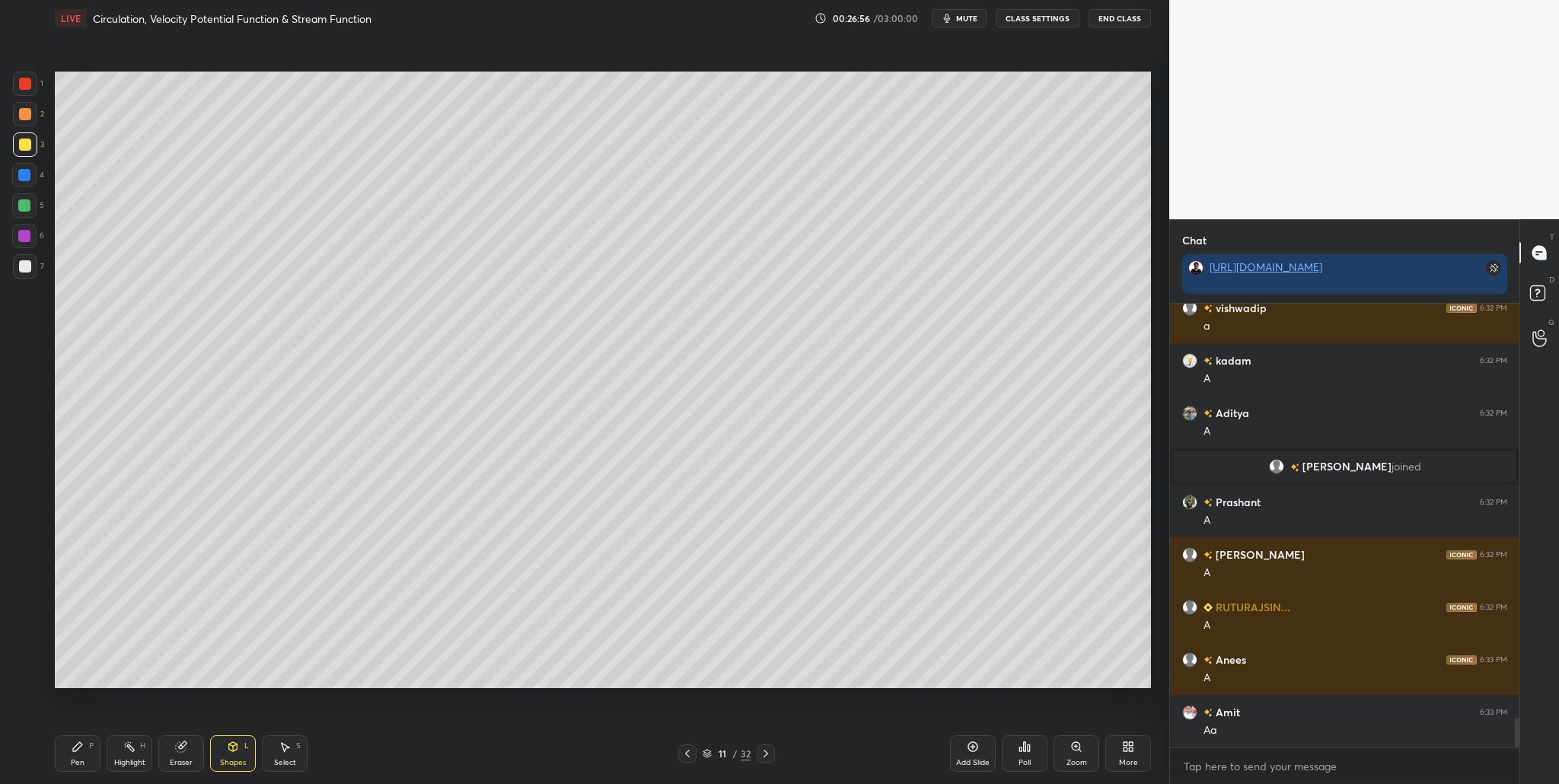 click at bounding box center (25, 114) 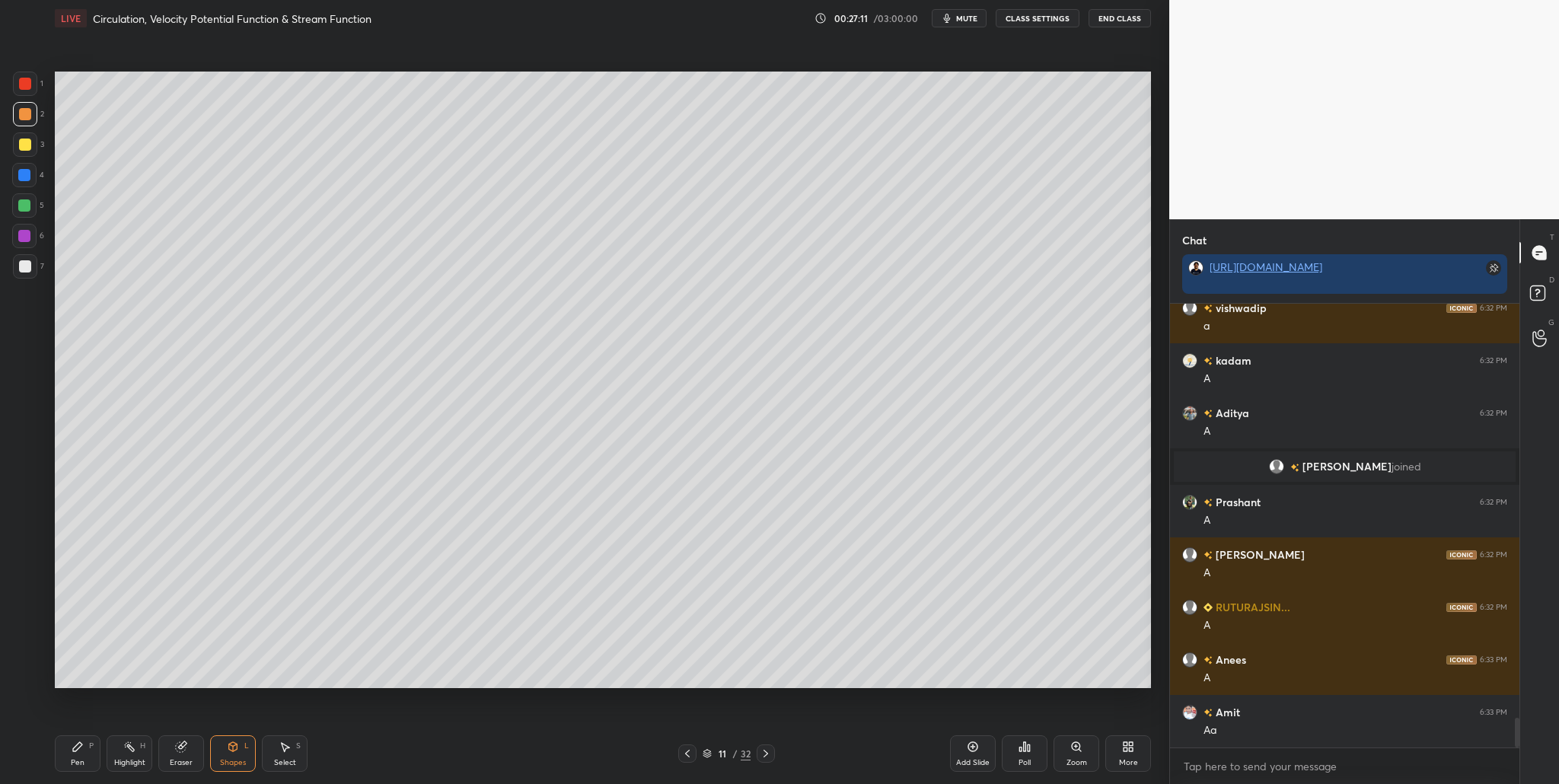 click at bounding box center [24, 206] 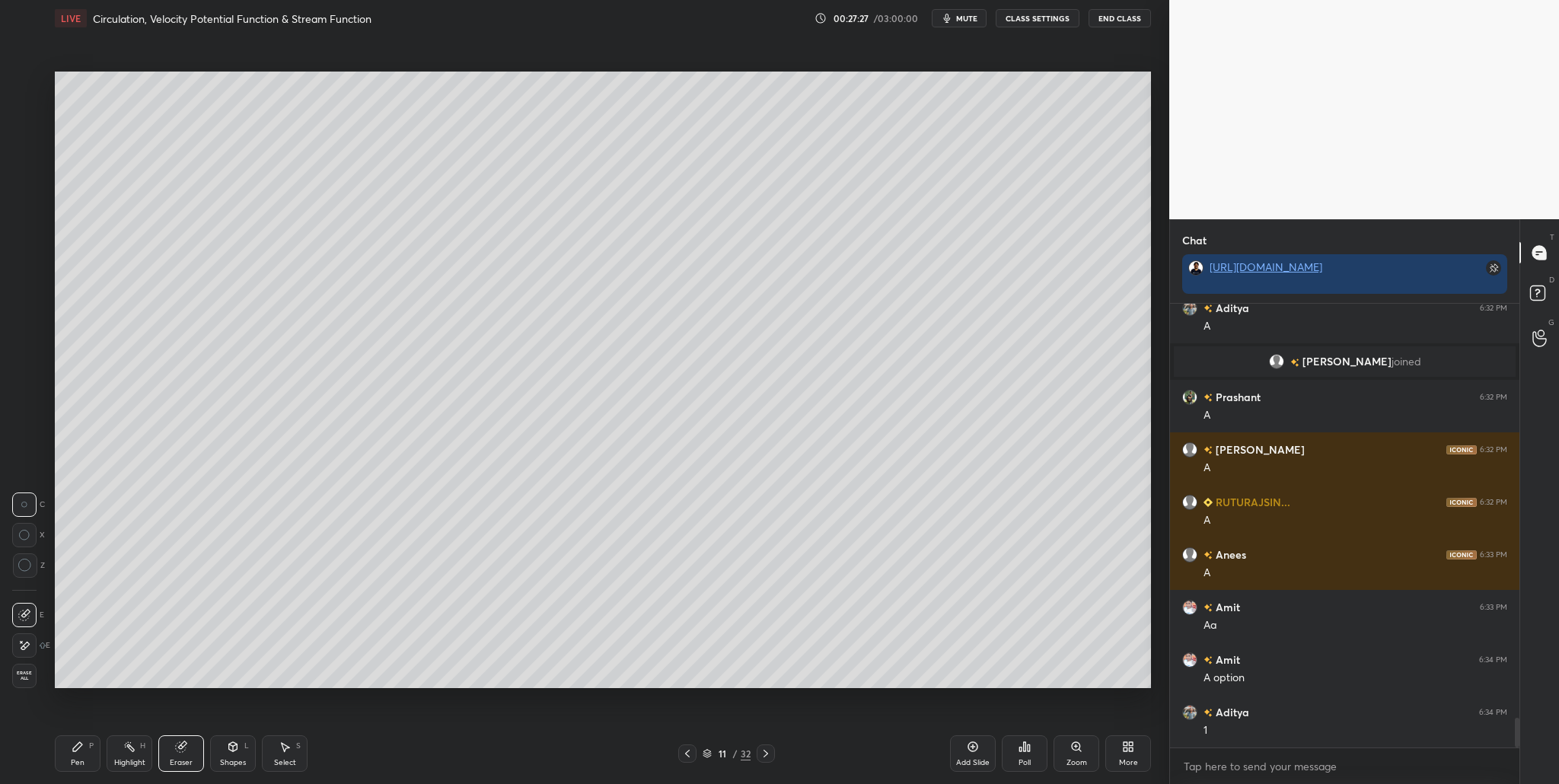 scroll, scrollTop: 6313, scrollLeft: 0, axis: vertical 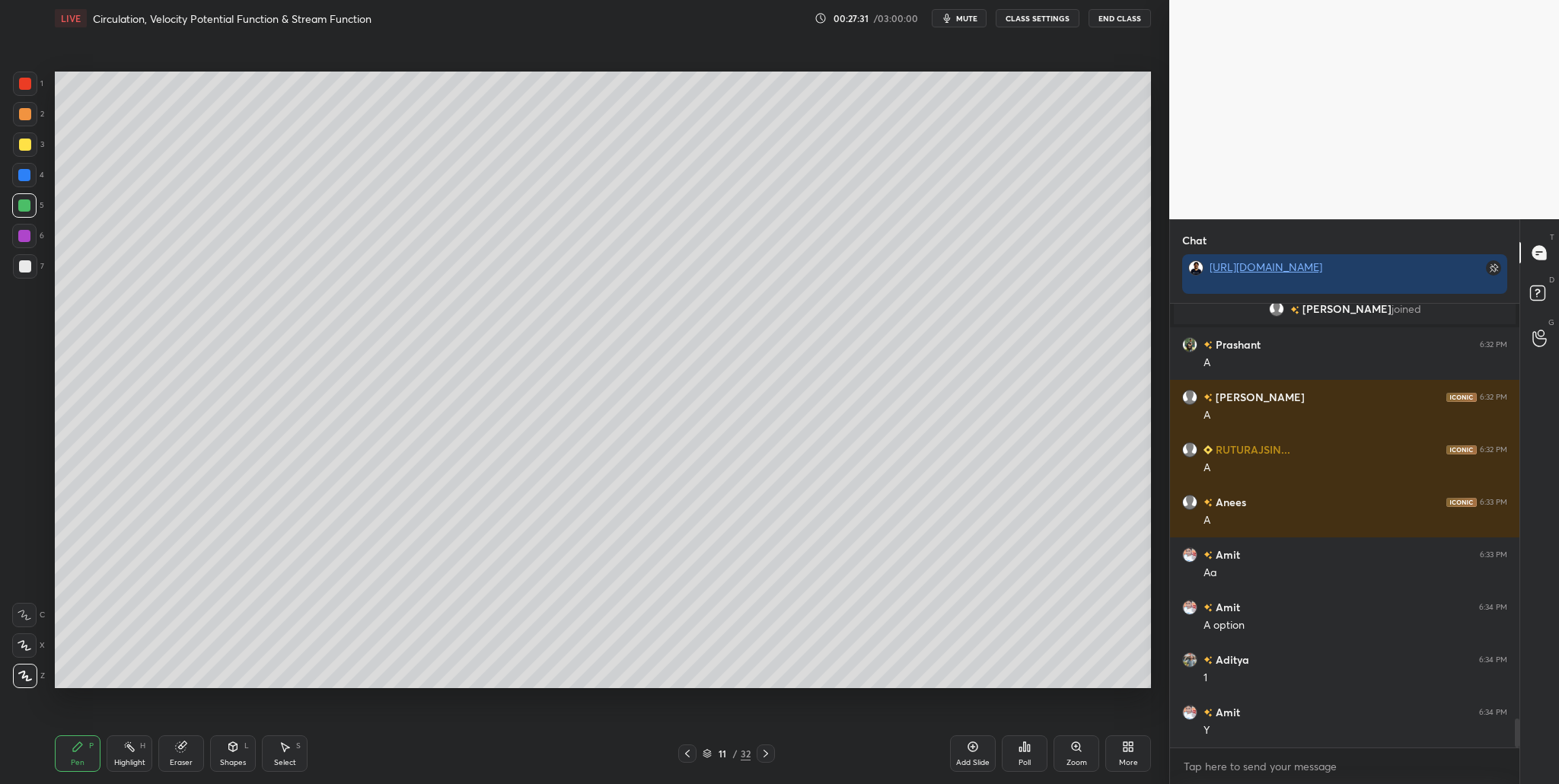 click at bounding box center (25, 266) 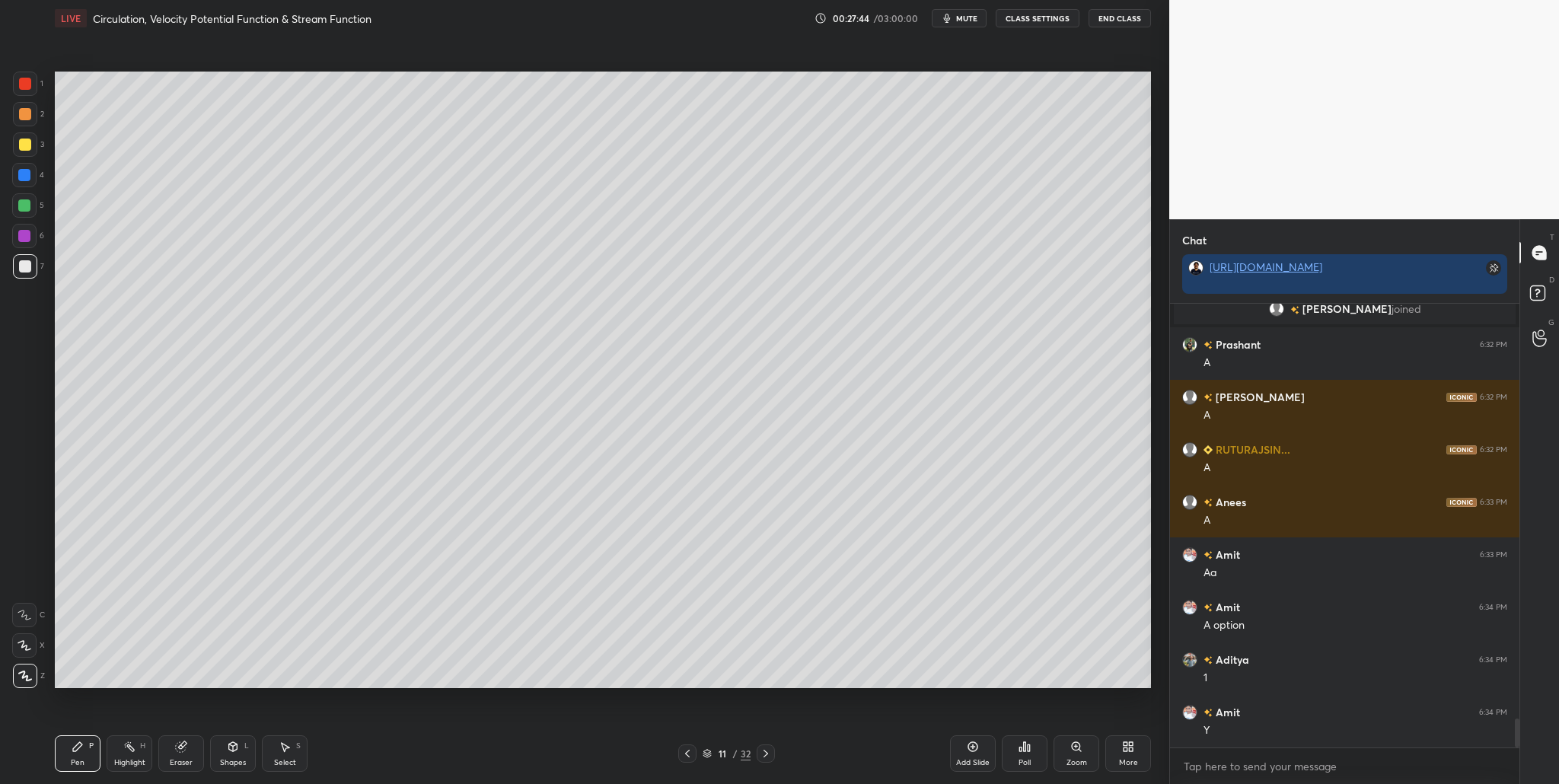 scroll, scrollTop: 6366, scrollLeft: 0, axis: vertical 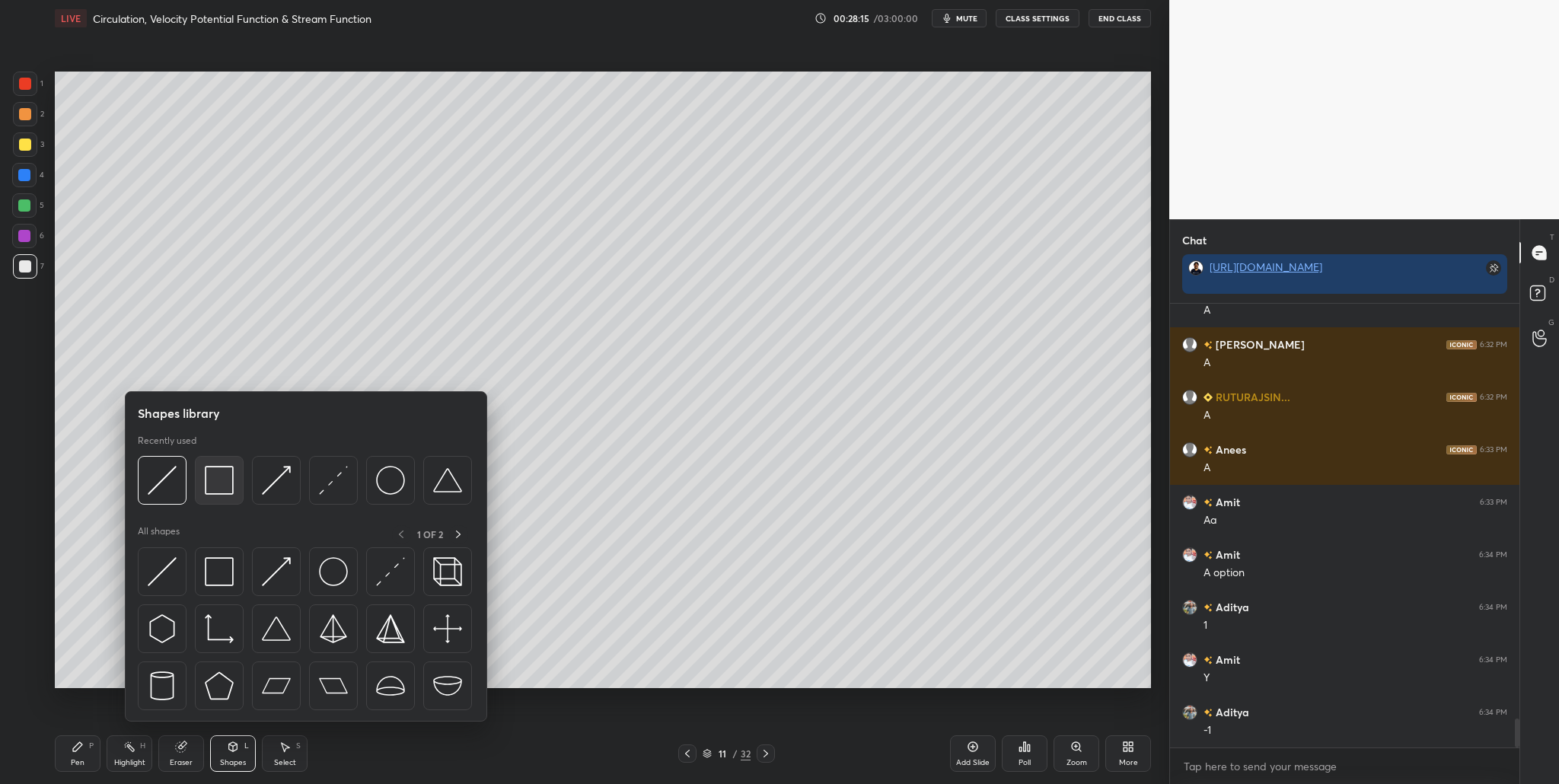 click at bounding box center (219, 480) 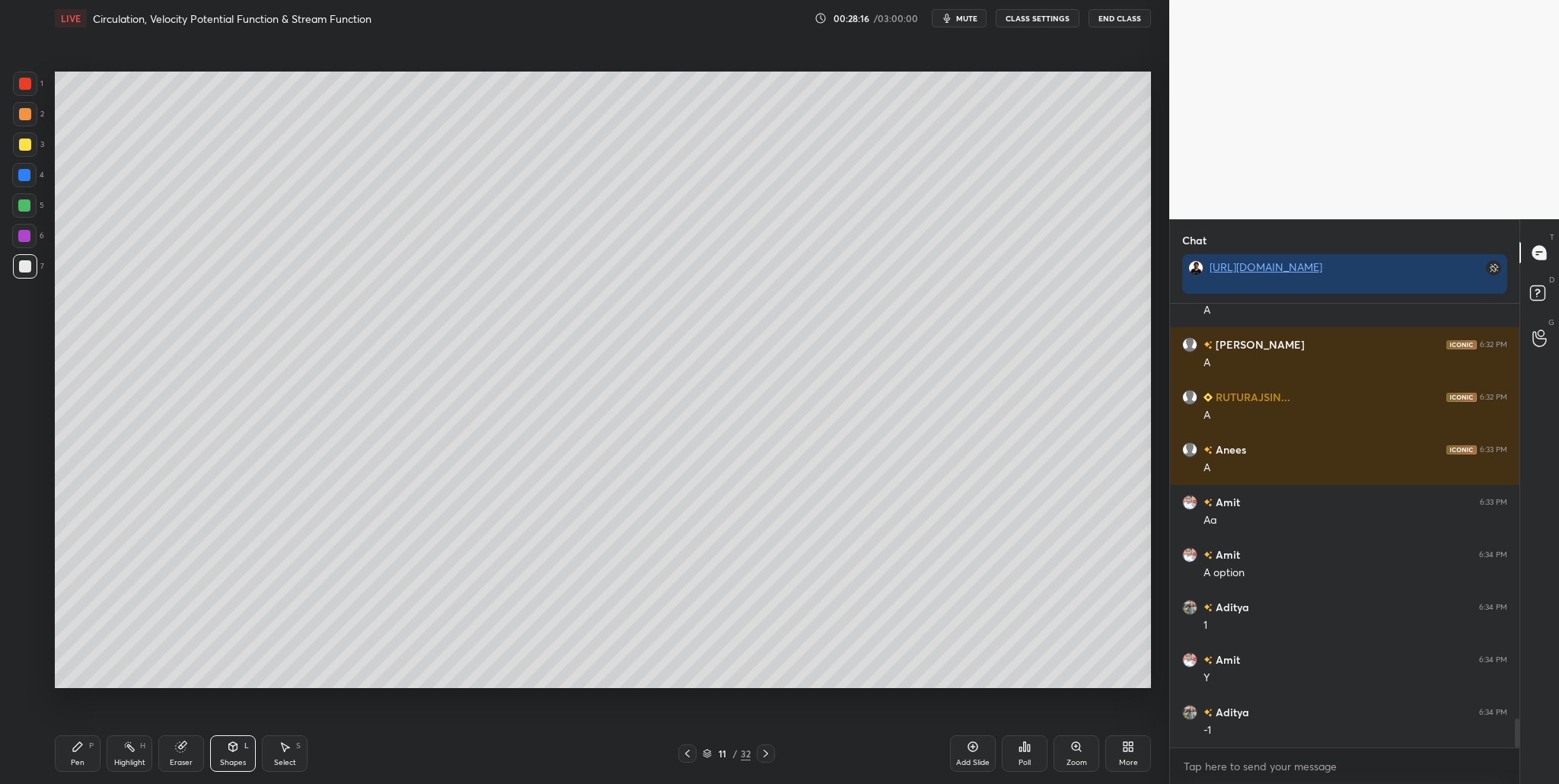 click at bounding box center (24, 206) 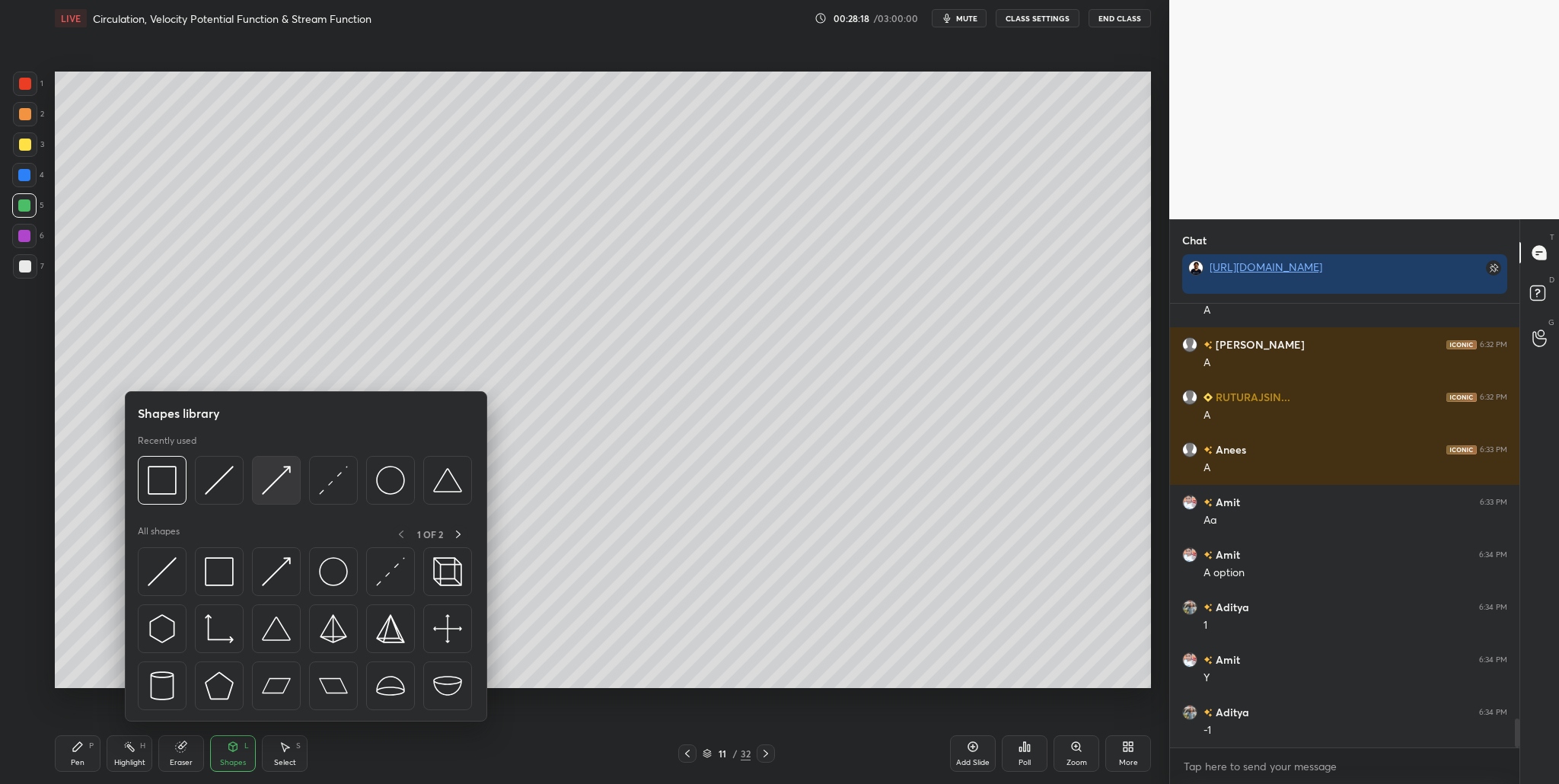 click at bounding box center (276, 480) 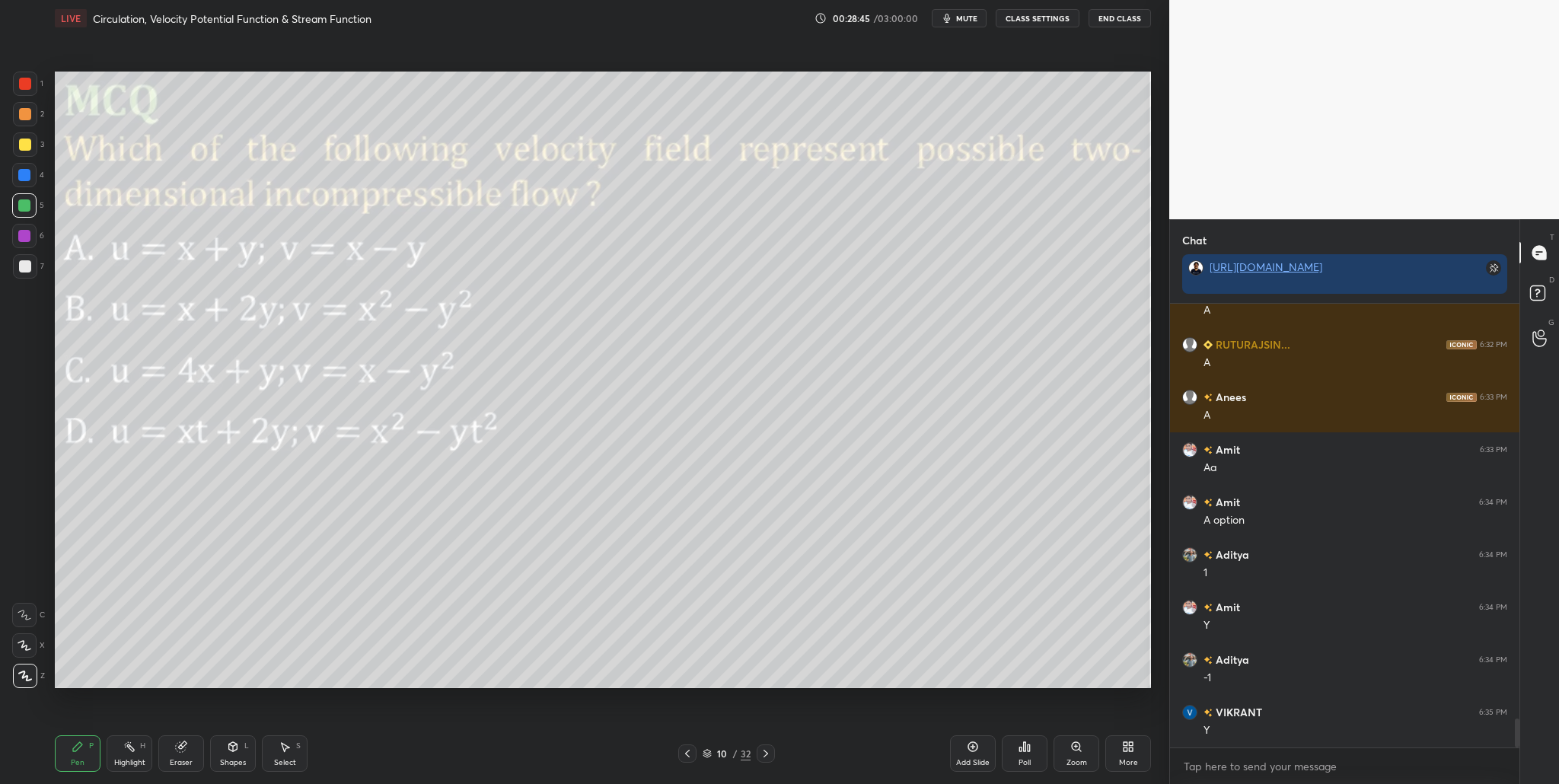 scroll, scrollTop: 6471, scrollLeft: 0, axis: vertical 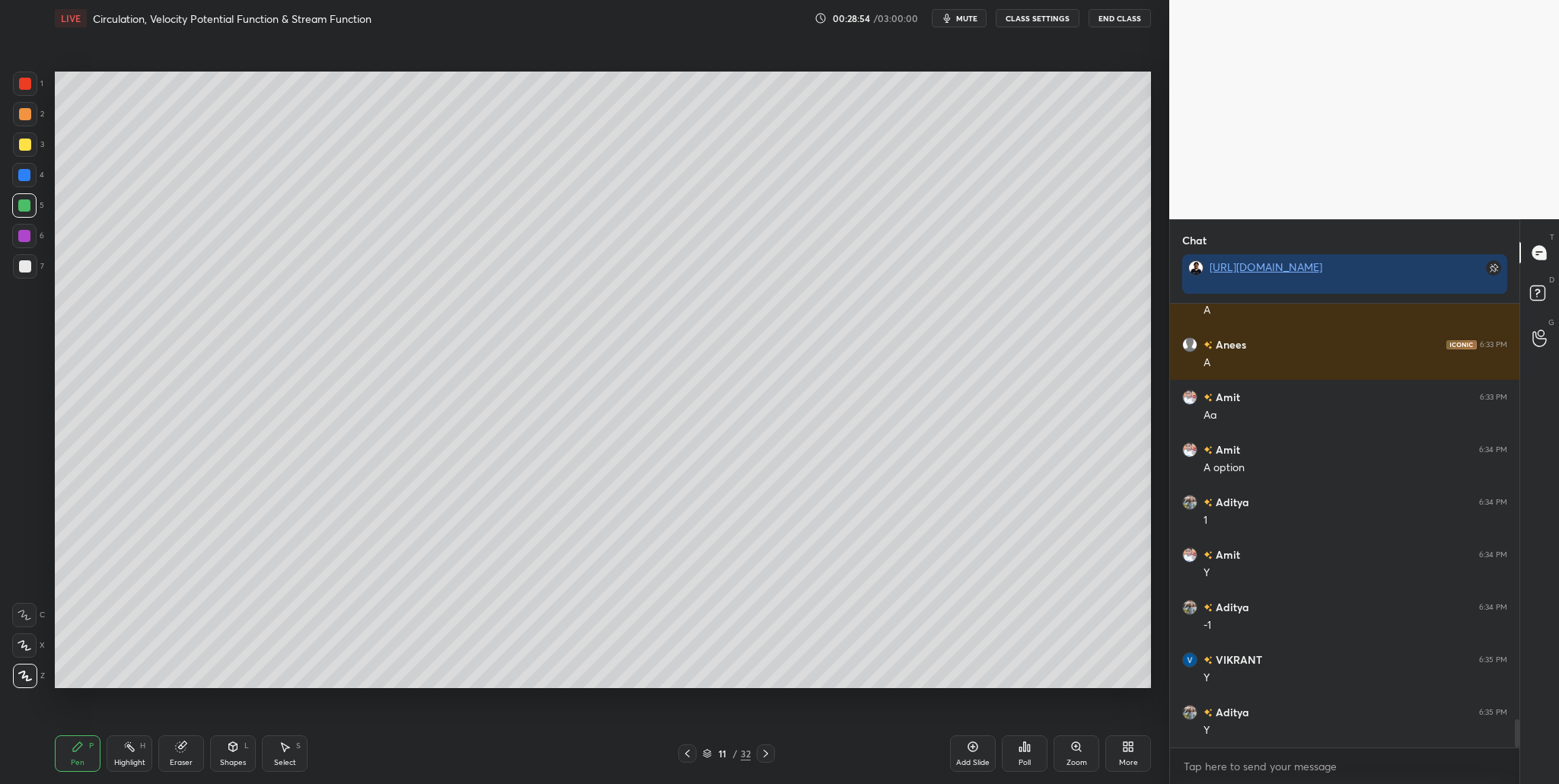 drag, startPoint x: 18, startPoint y: 212, endPoint x: 23, endPoint y: 220, distance: 9.433981 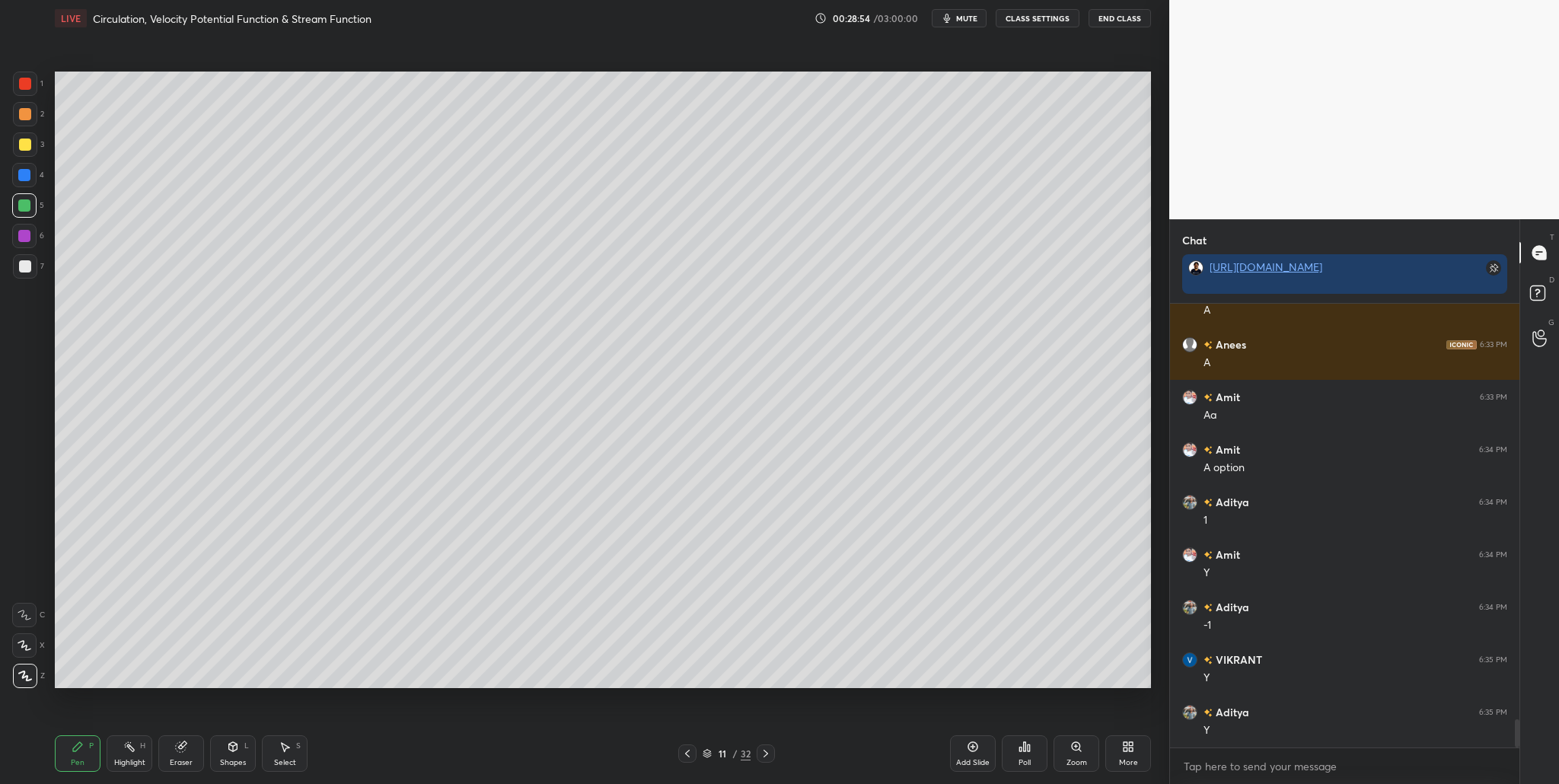 click at bounding box center (24, 206) 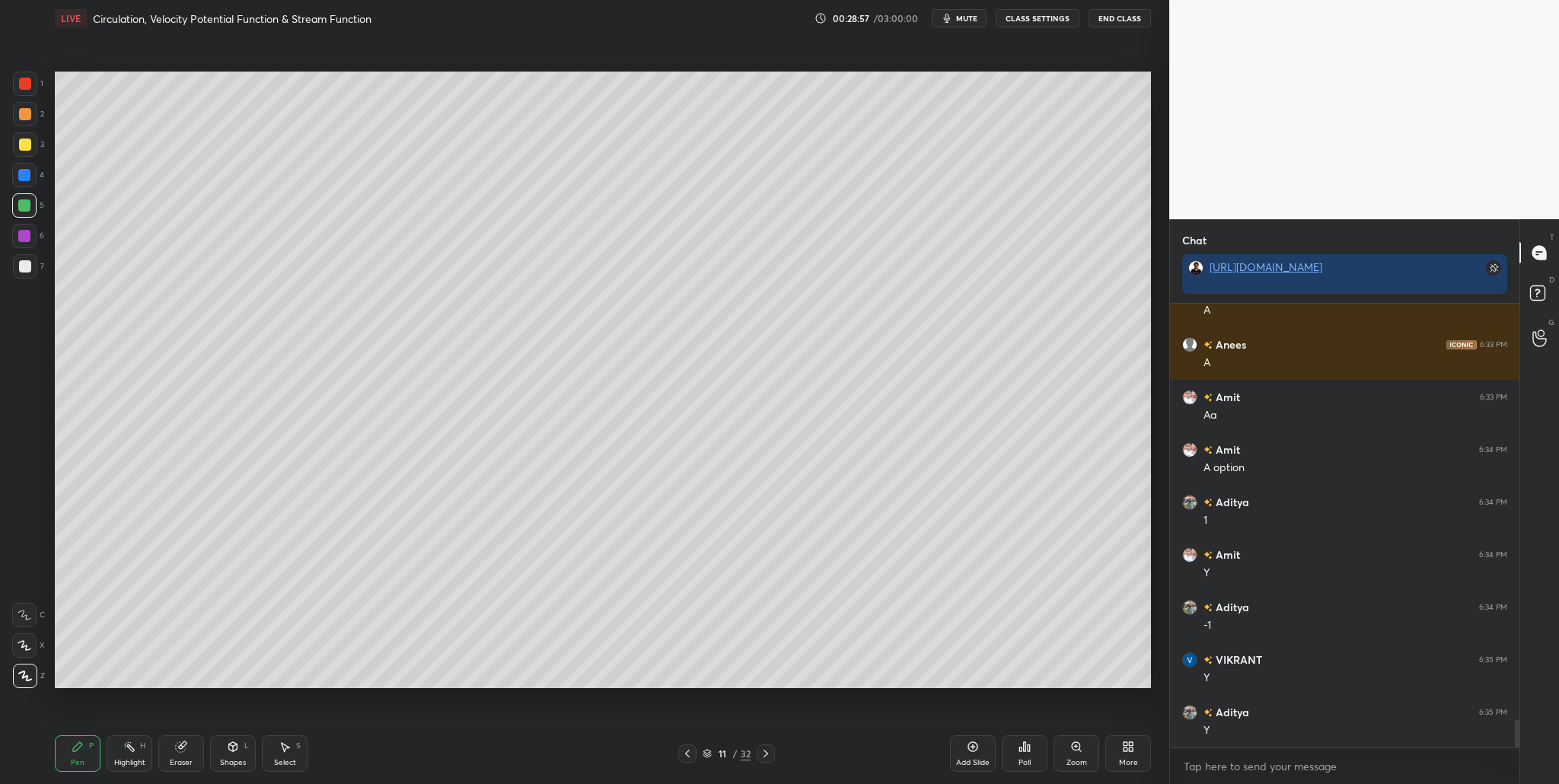 click at bounding box center [25, 266] 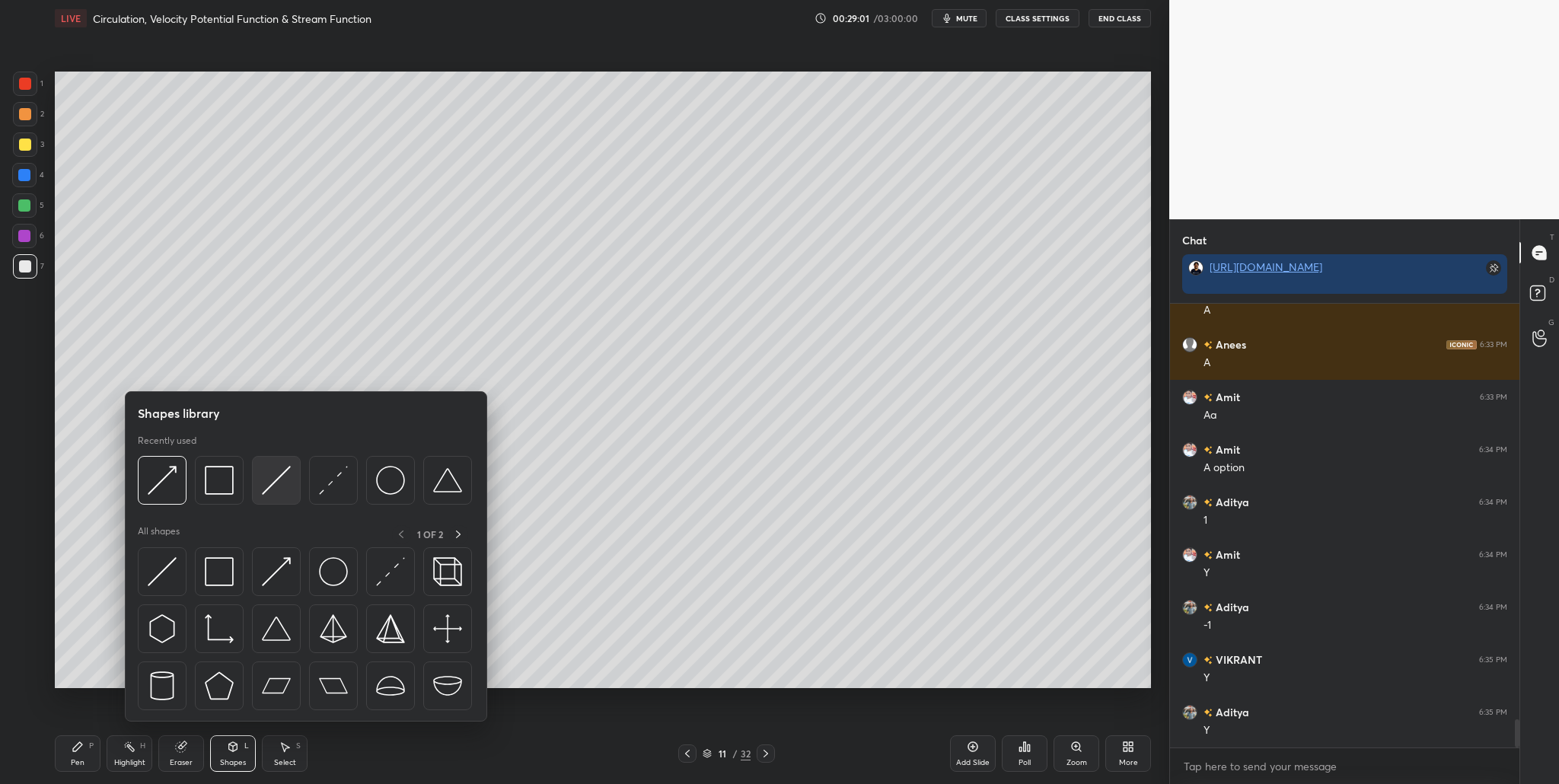 click at bounding box center [276, 480] 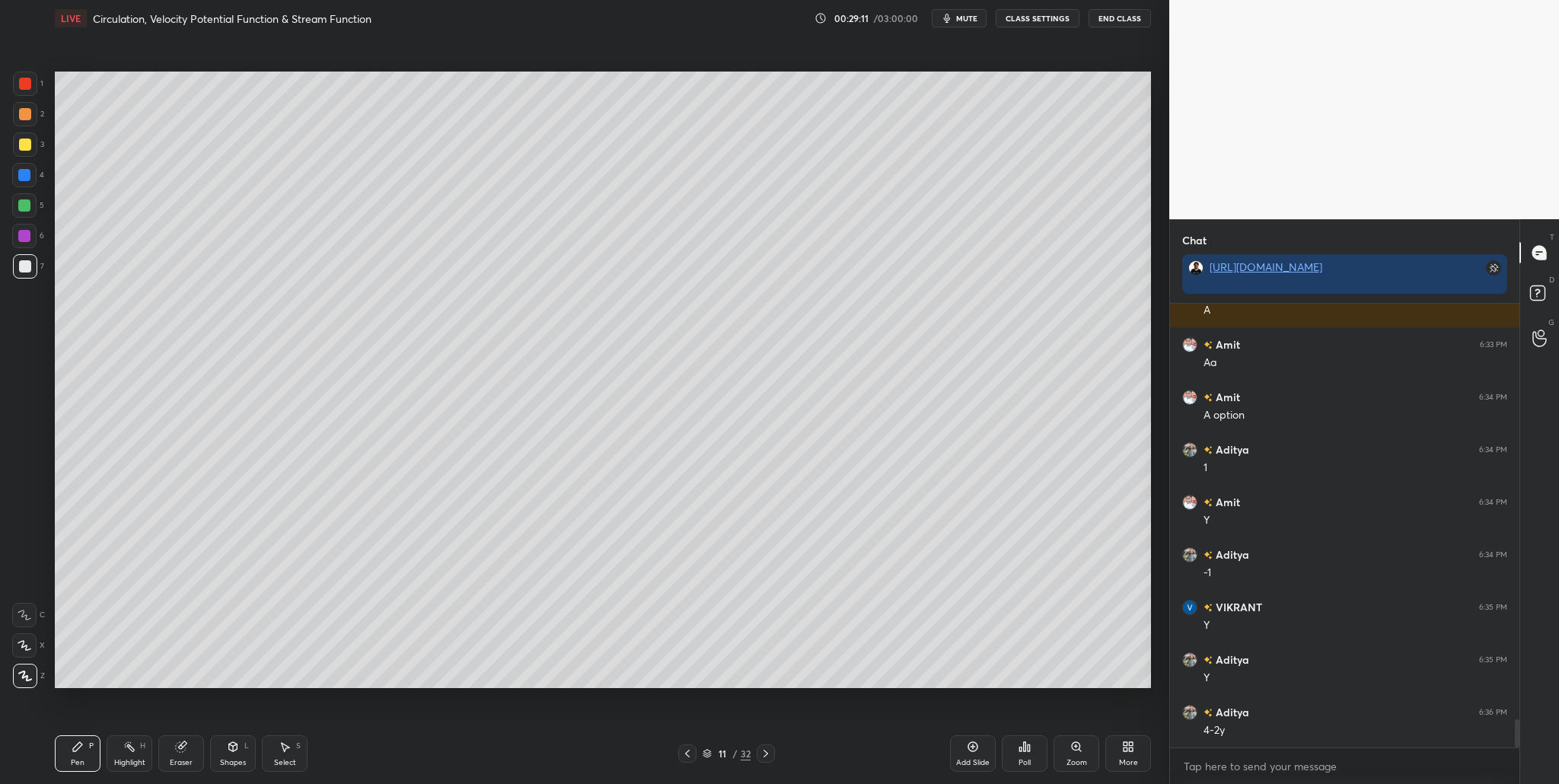 scroll, scrollTop: 6576, scrollLeft: 0, axis: vertical 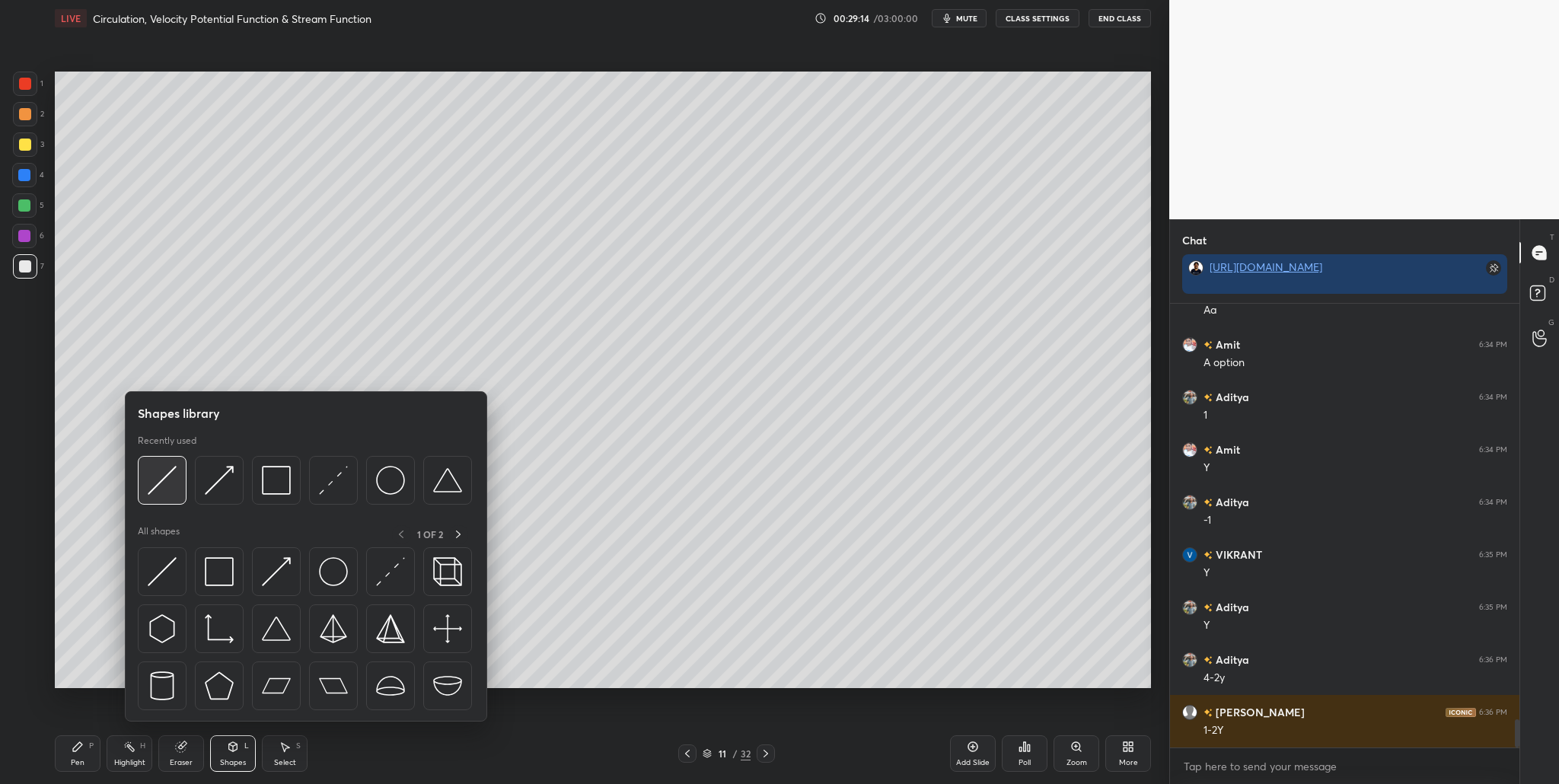 click at bounding box center [162, 480] 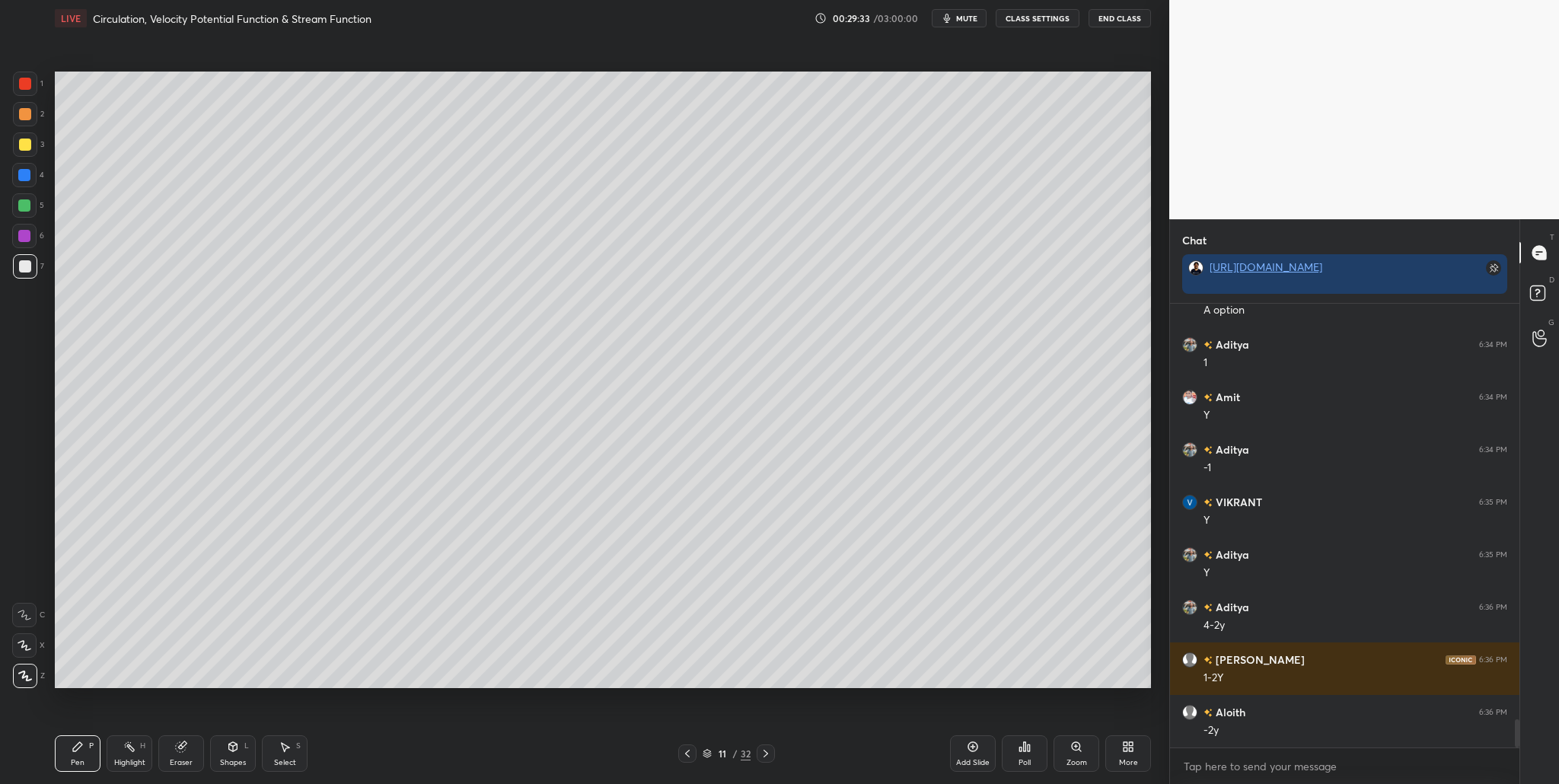 scroll, scrollTop: 6681, scrollLeft: 0, axis: vertical 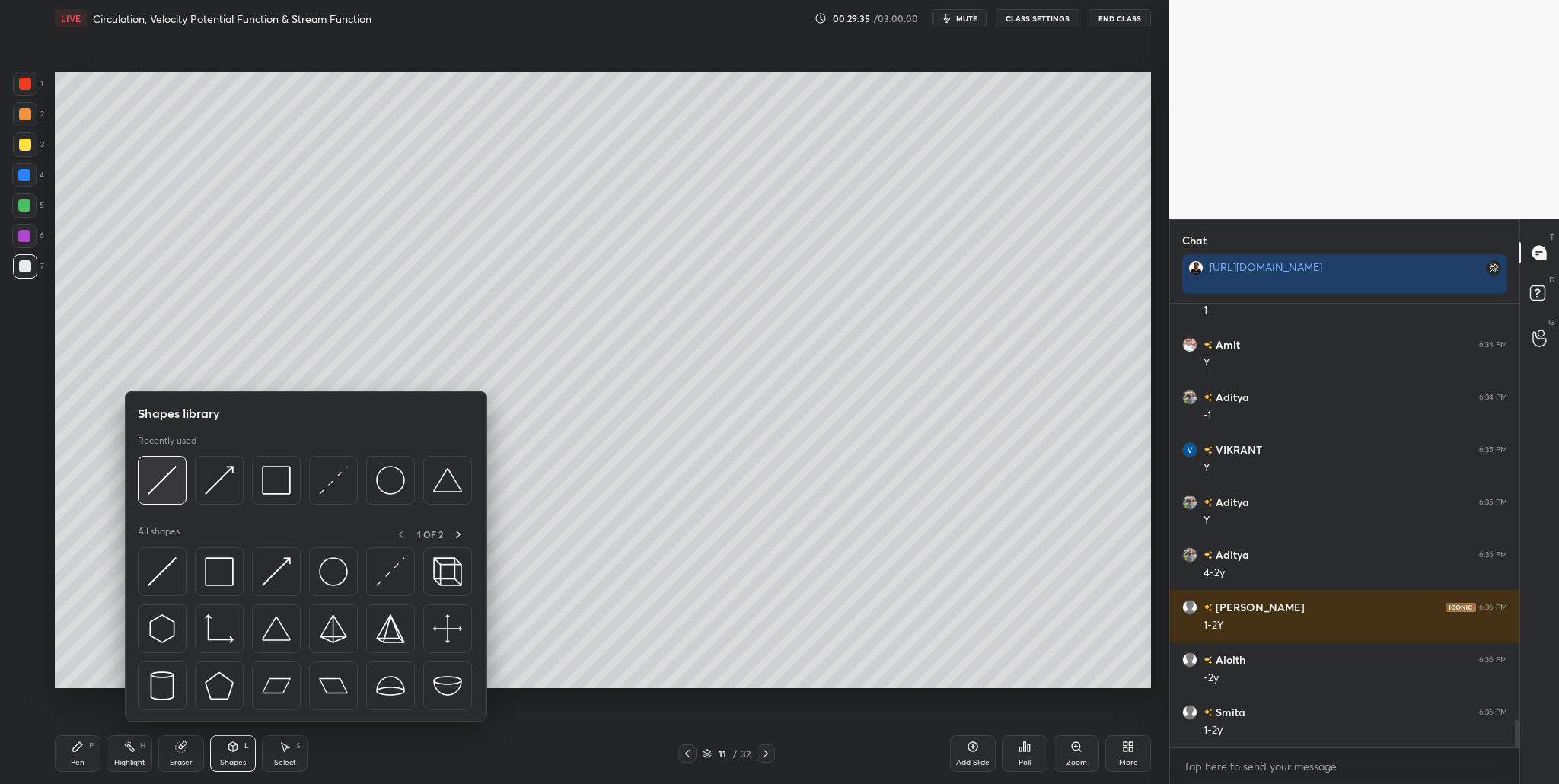 click at bounding box center [162, 480] 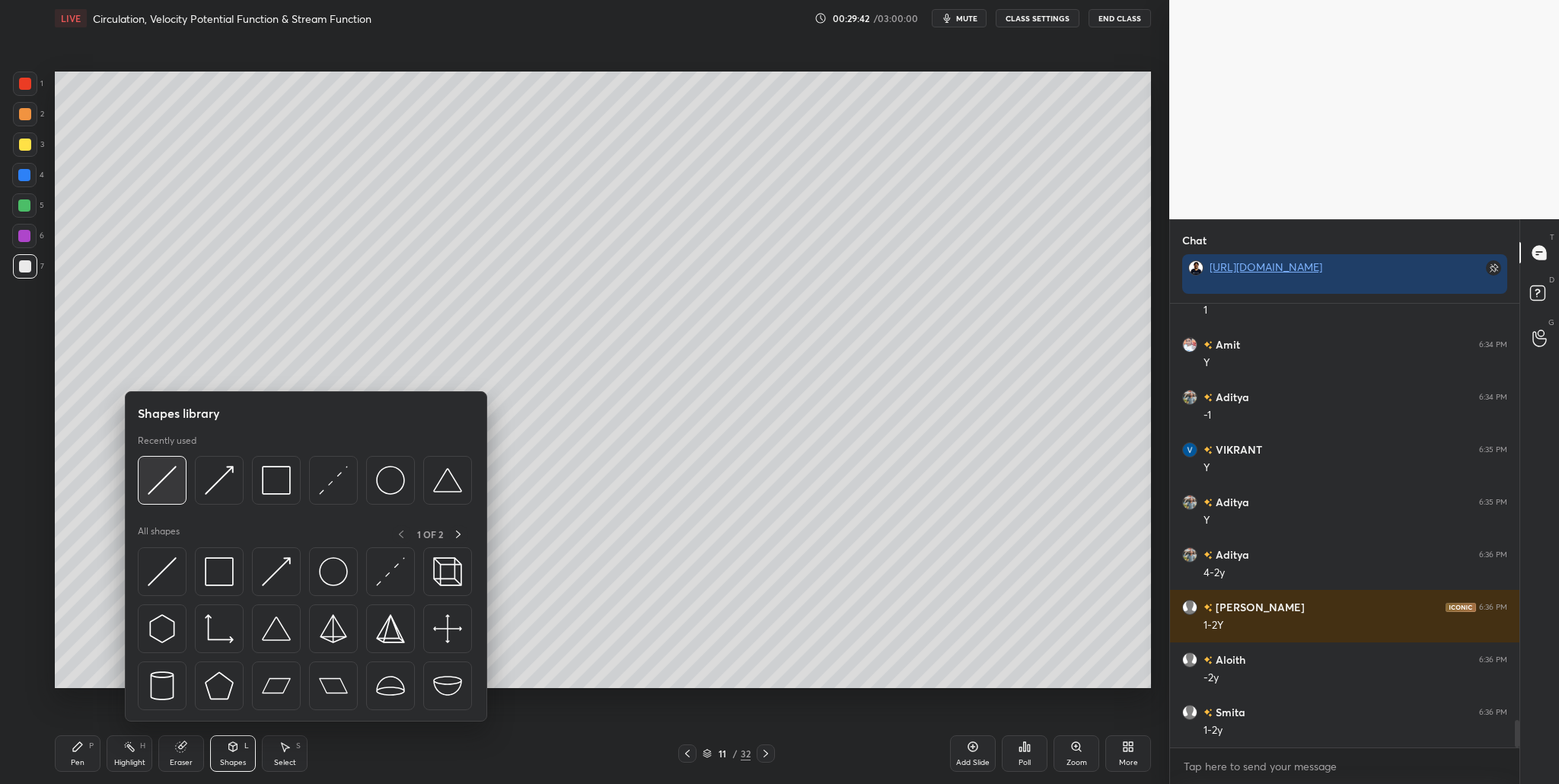 click at bounding box center (162, 480) 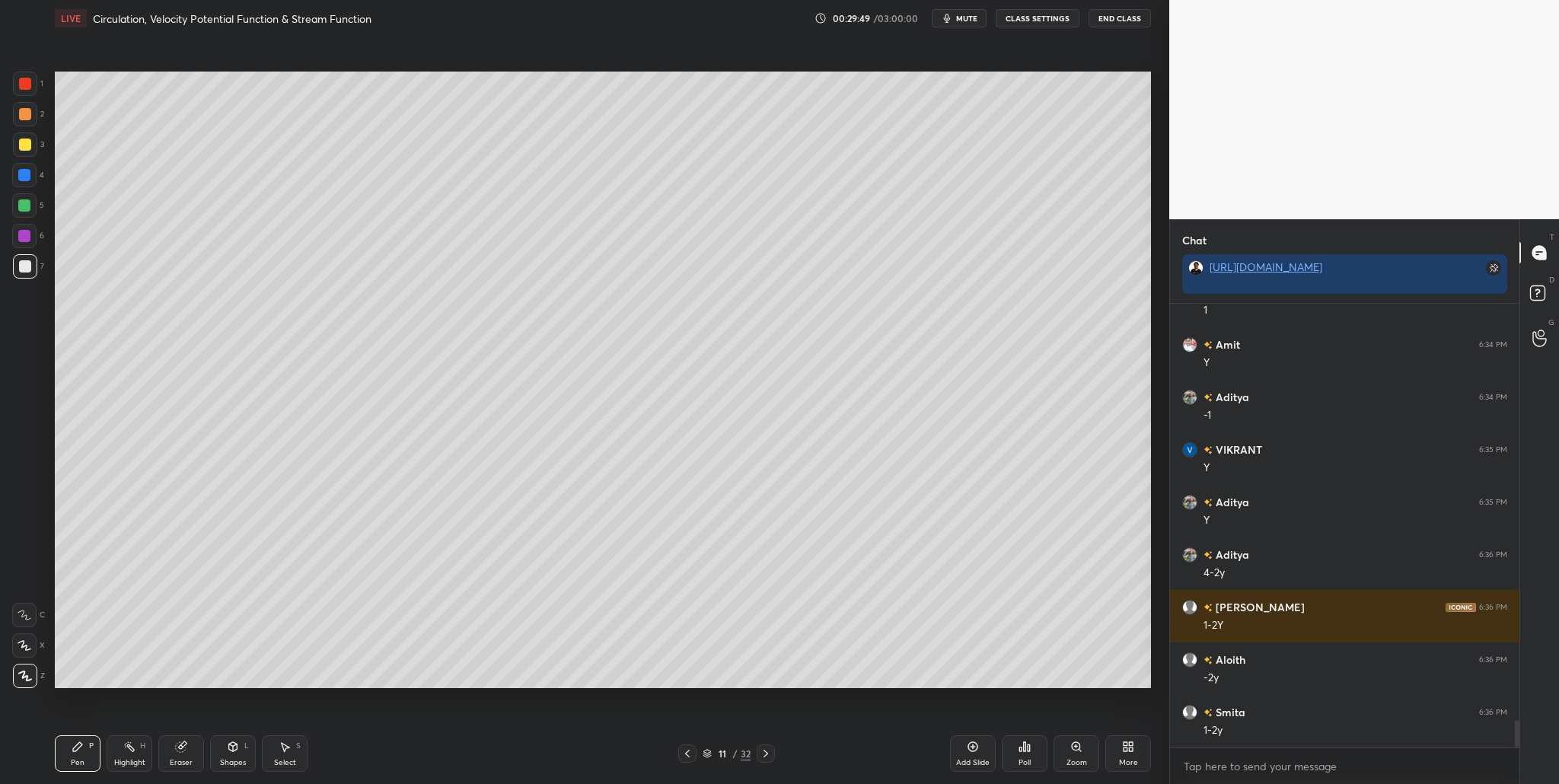 scroll, scrollTop: 6733, scrollLeft: 0, axis: vertical 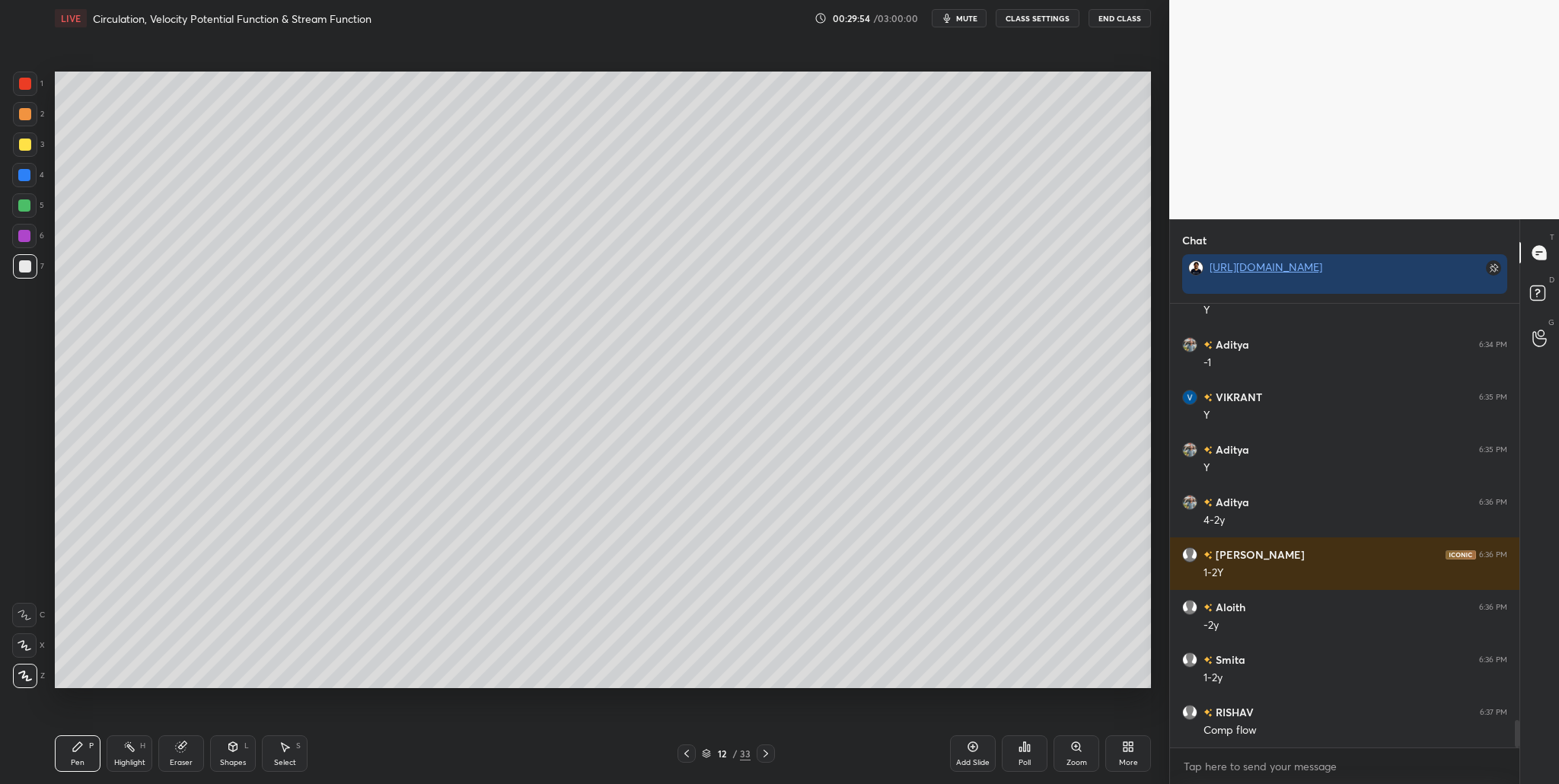 click at bounding box center (24, 206) 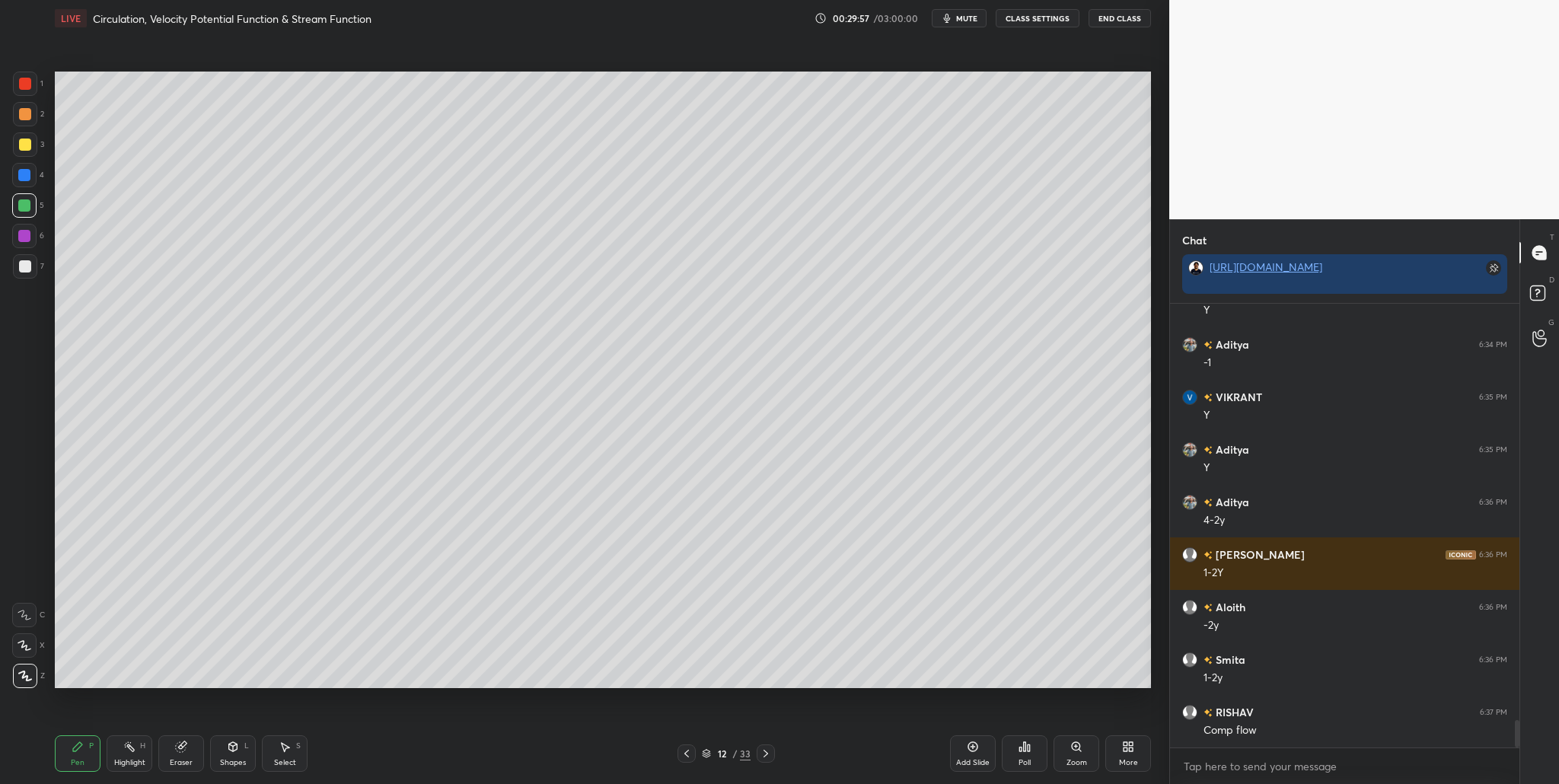 drag, startPoint x: 26, startPoint y: 269, endPoint x: 33, endPoint y: 266, distance: 7.615773 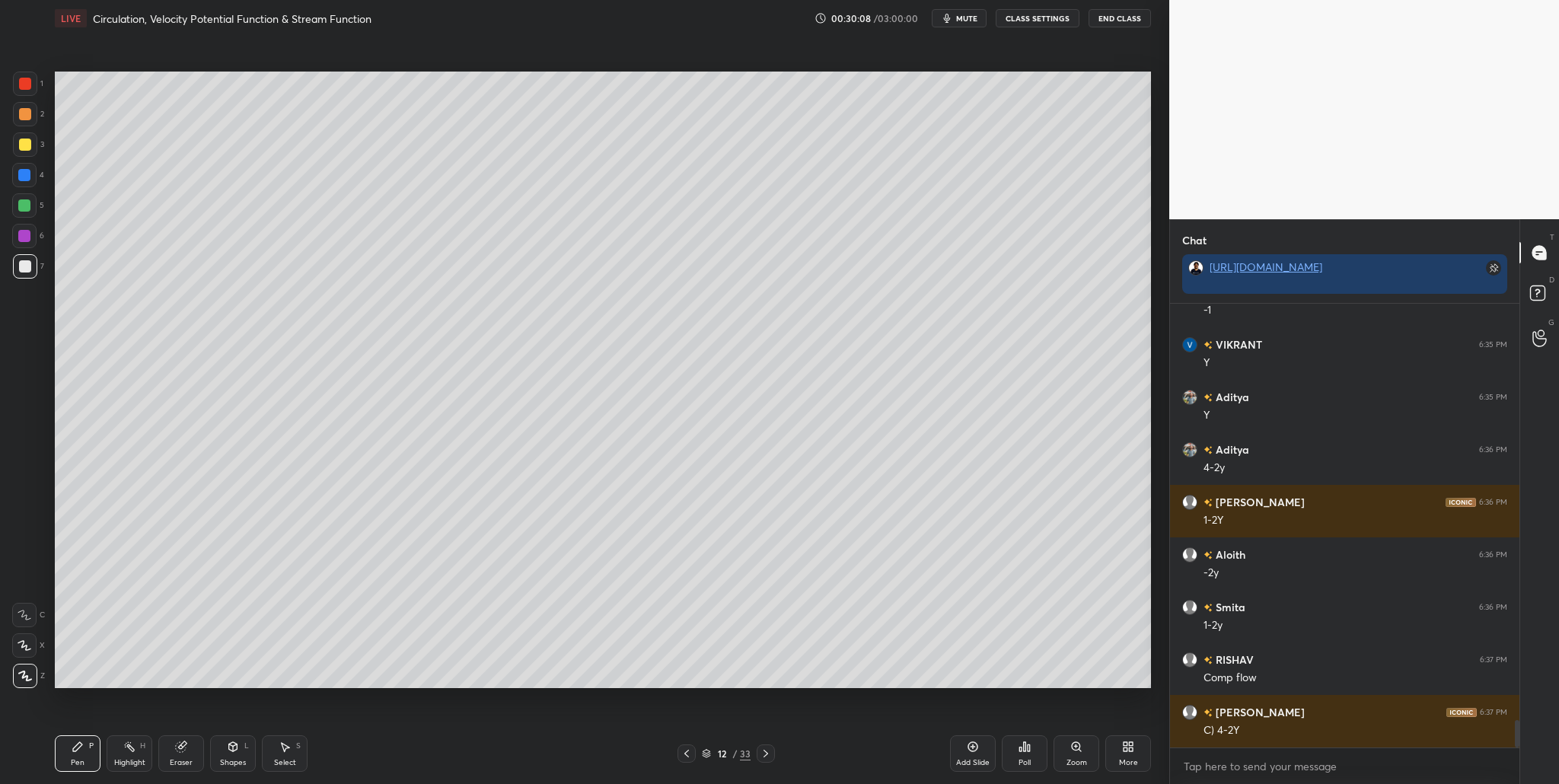 scroll, scrollTop: 6838, scrollLeft: 0, axis: vertical 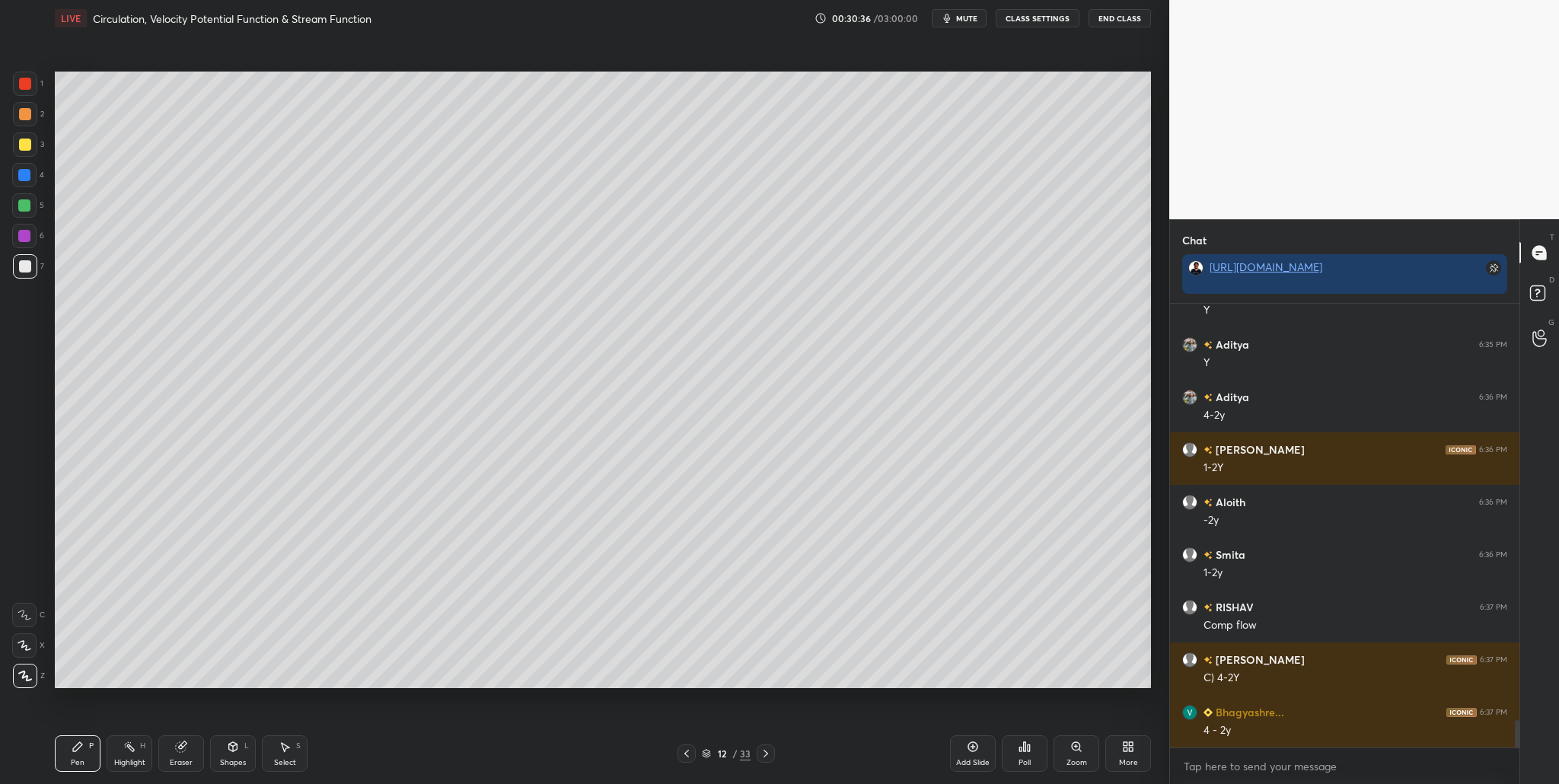 drag, startPoint x: 31, startPoint y: 211, endPoint x: 35, endPoint y: 262, distance: 51.15662 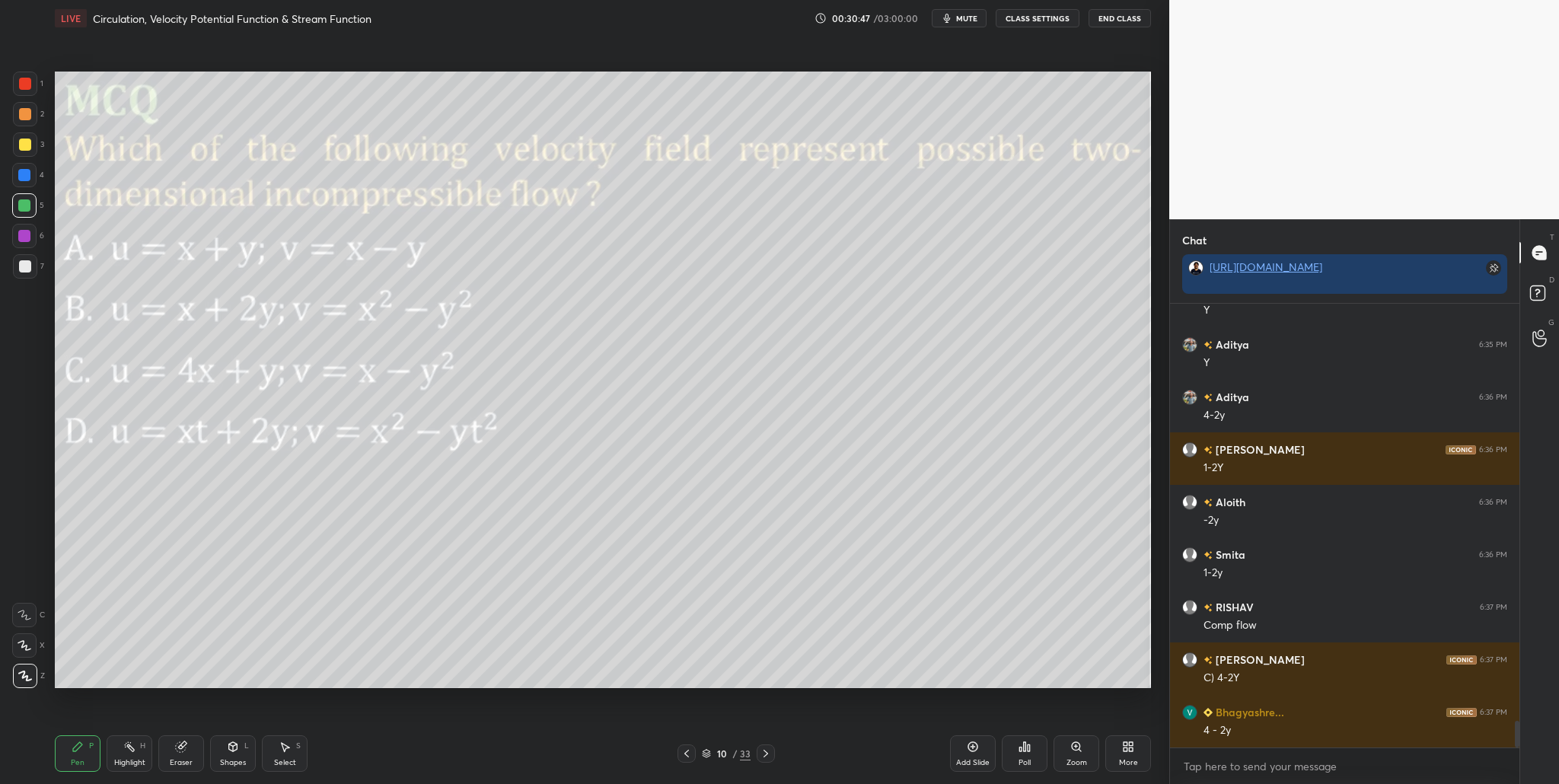scroll, scrollTop: 6891, scrollLeft: 0, axis: vertical 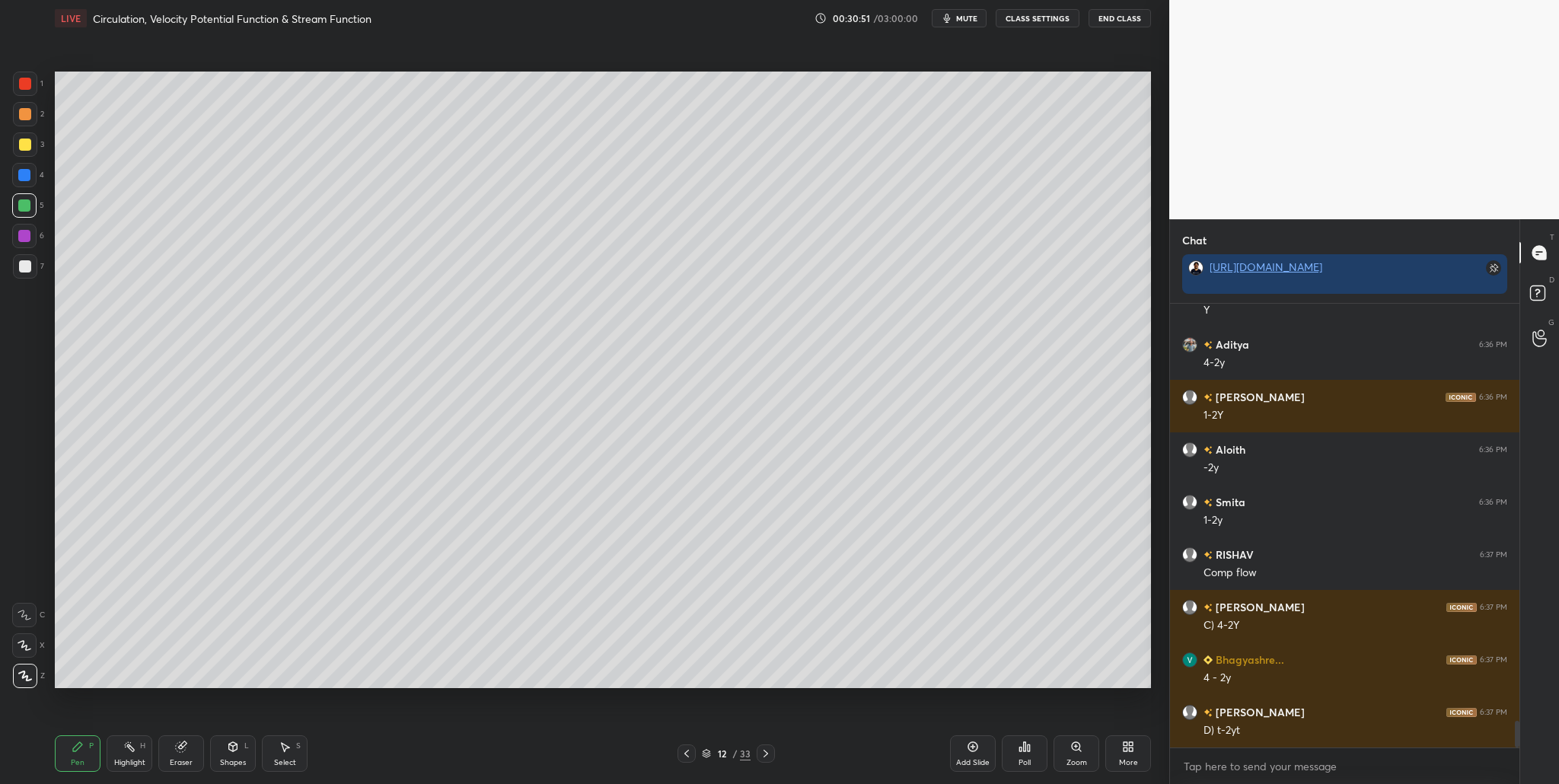 click at bounding box center (25, 266) 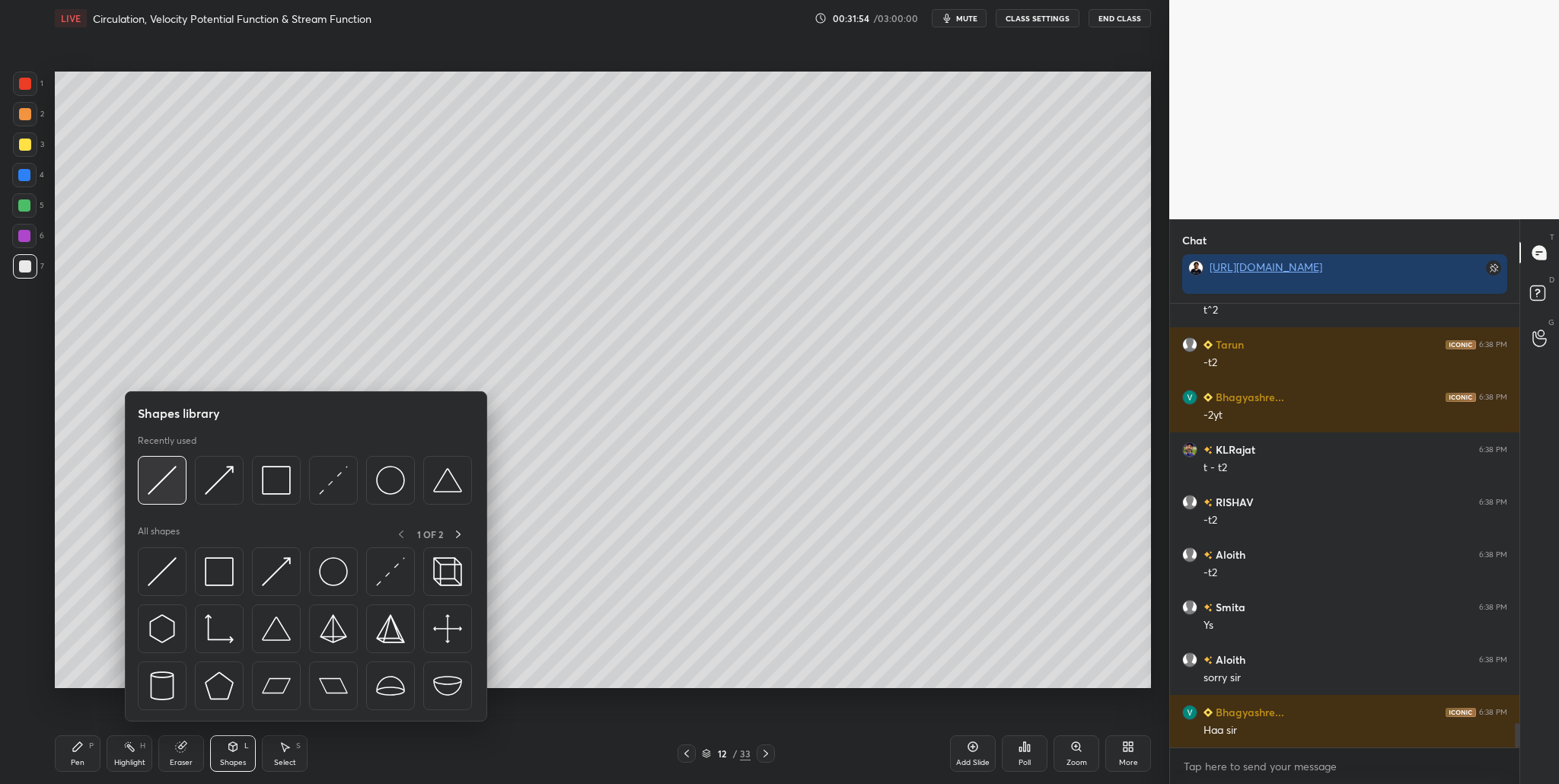 scroll, scrollTop: 7574, scrollLeft: 0, axis: vertical 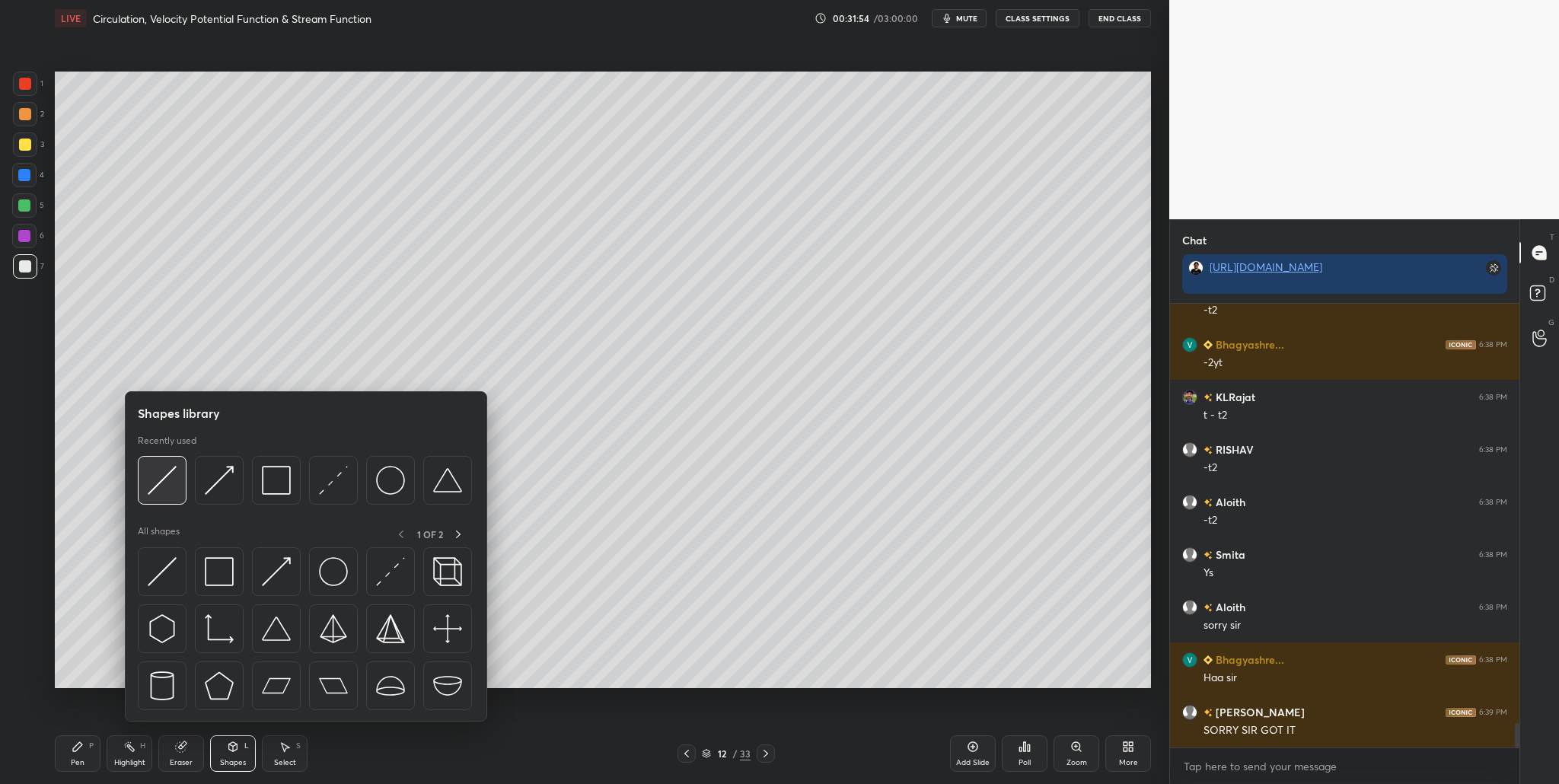 click at bounding box center [162, 480] 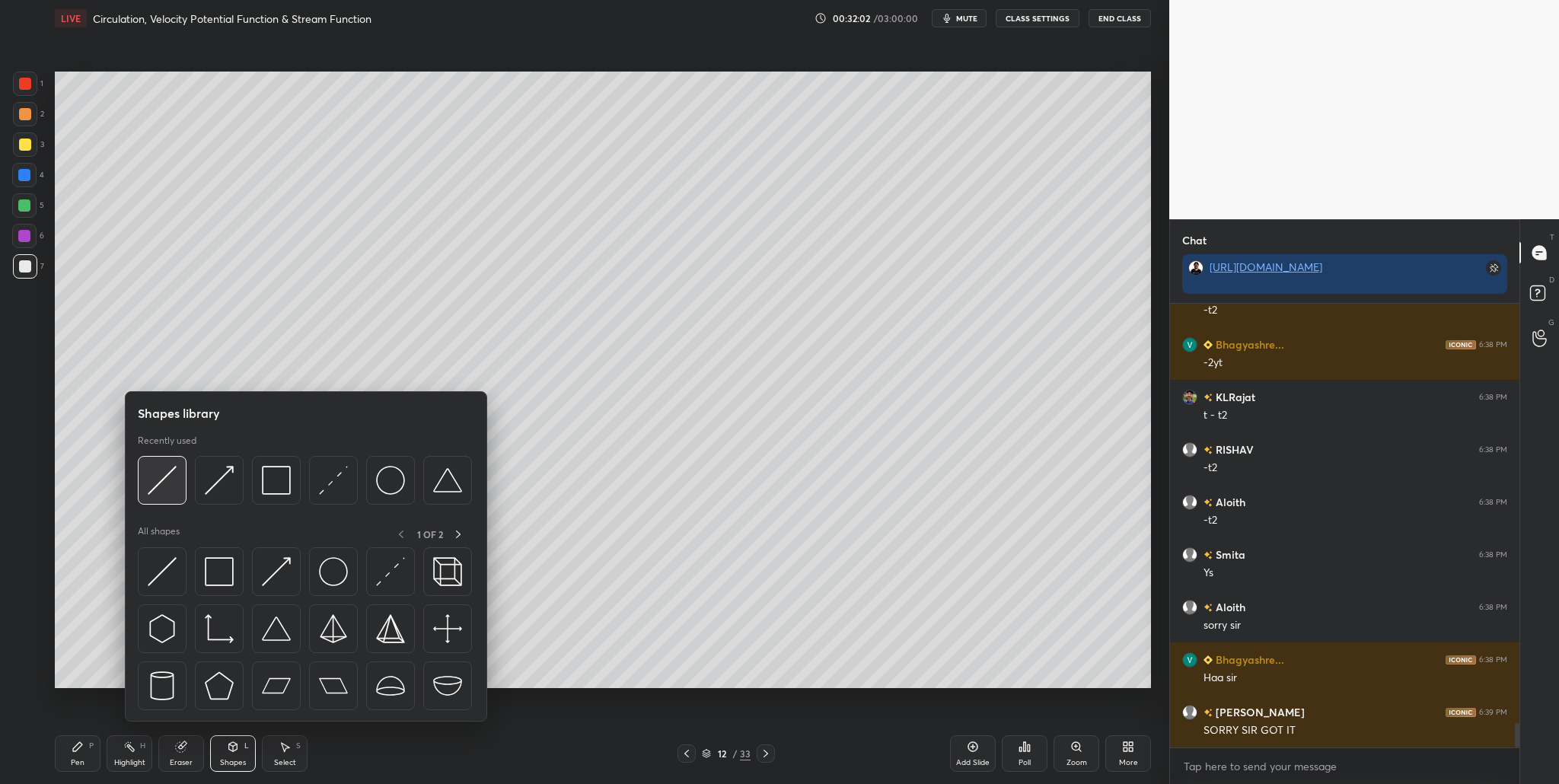 click at bounding box center [162, 480] 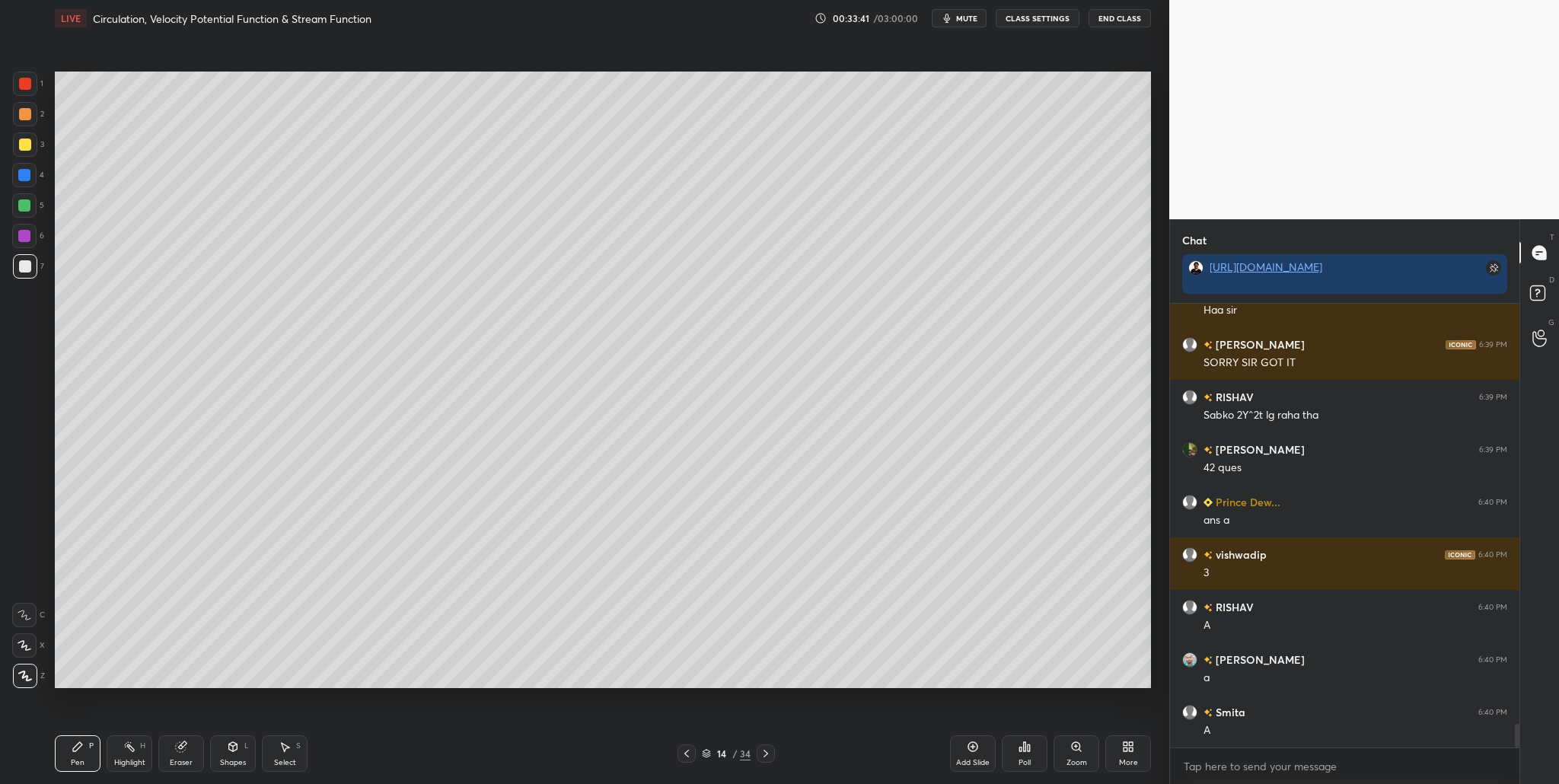 scroll, scrollTop: 7994, scrollLeft: 0, axis: vertical 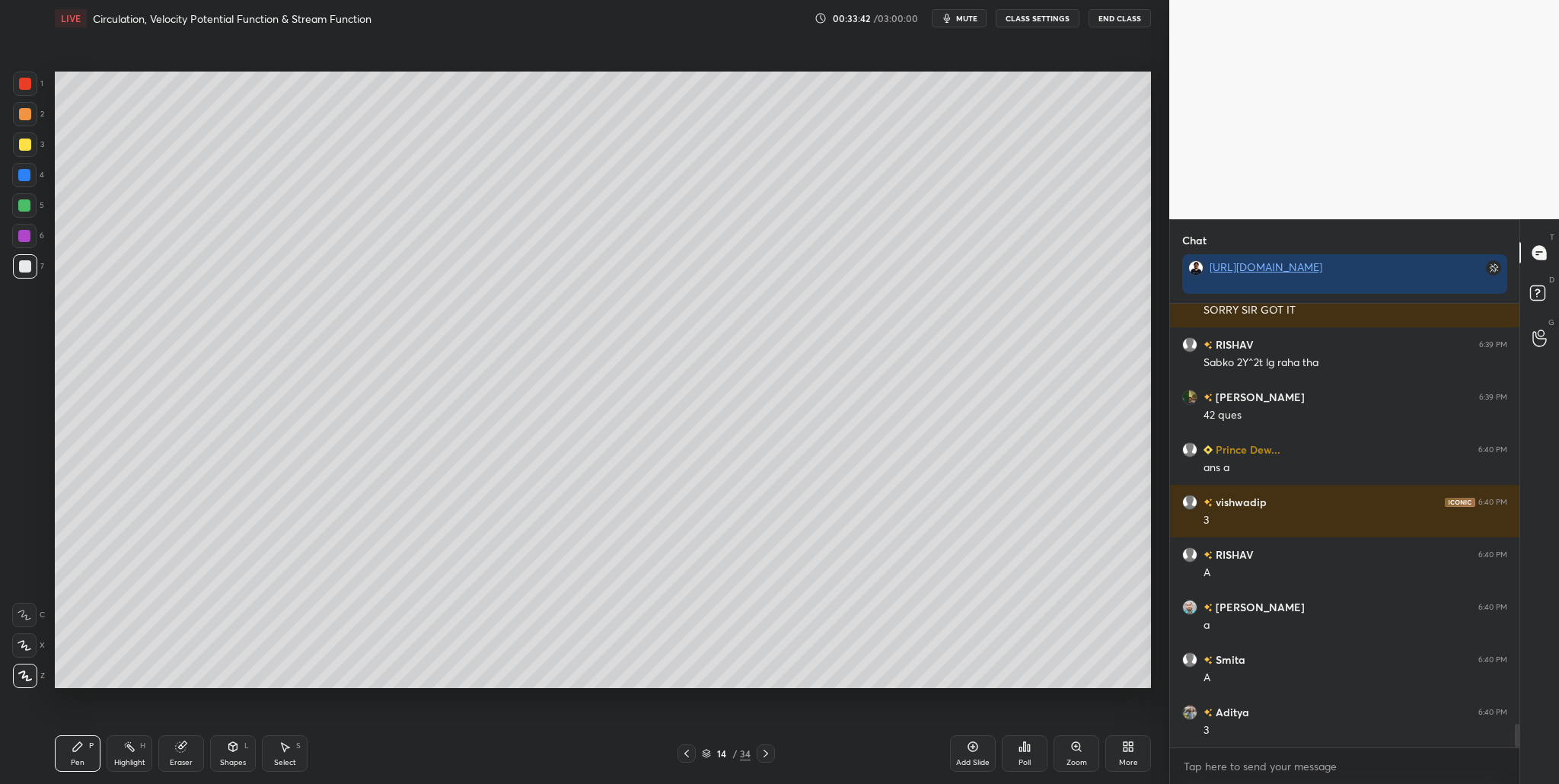 click at bounding box center [25, 145] 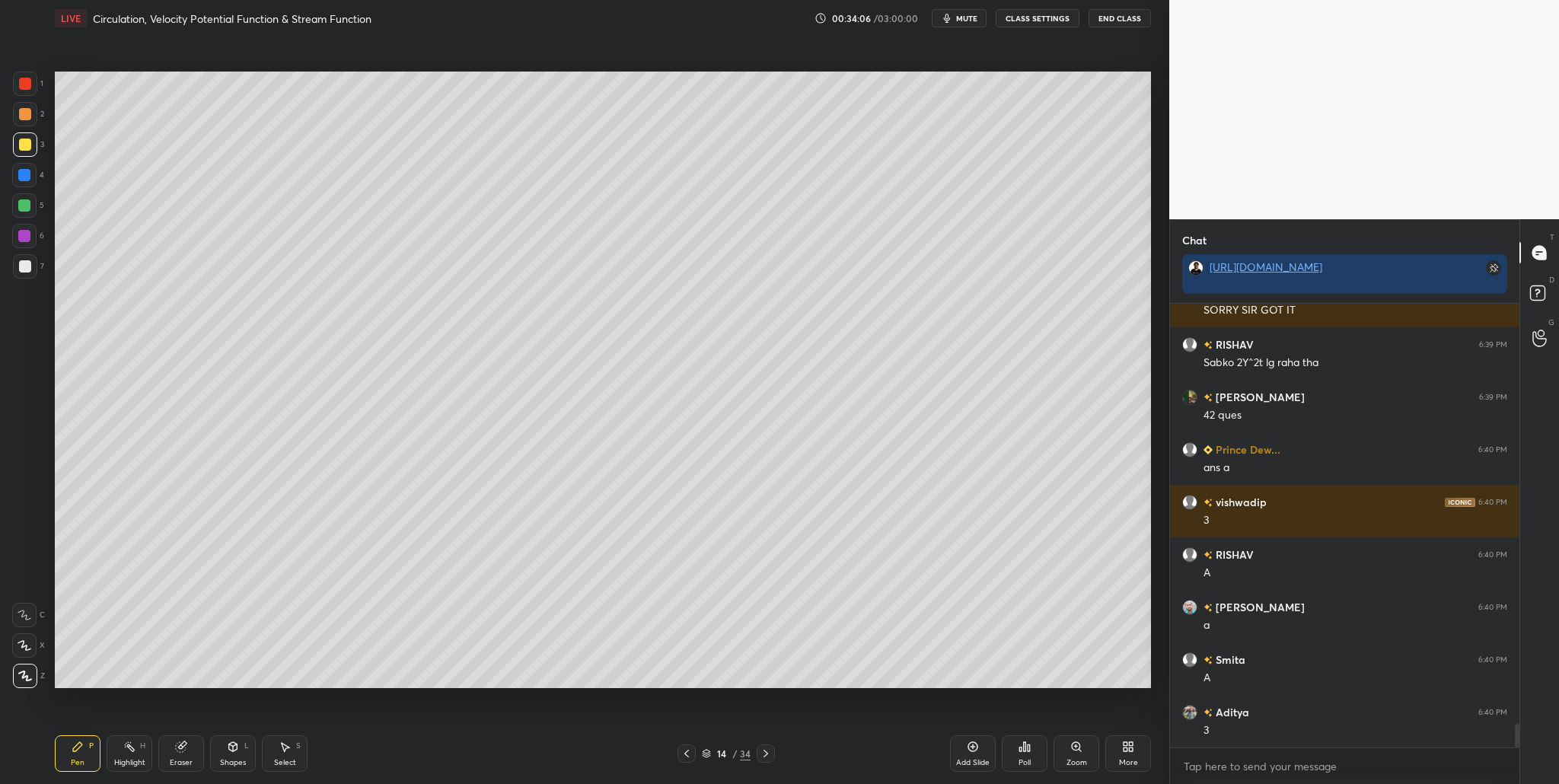 scroll, scrollTop: 8046, scrollLeft: 0, axis: vertical 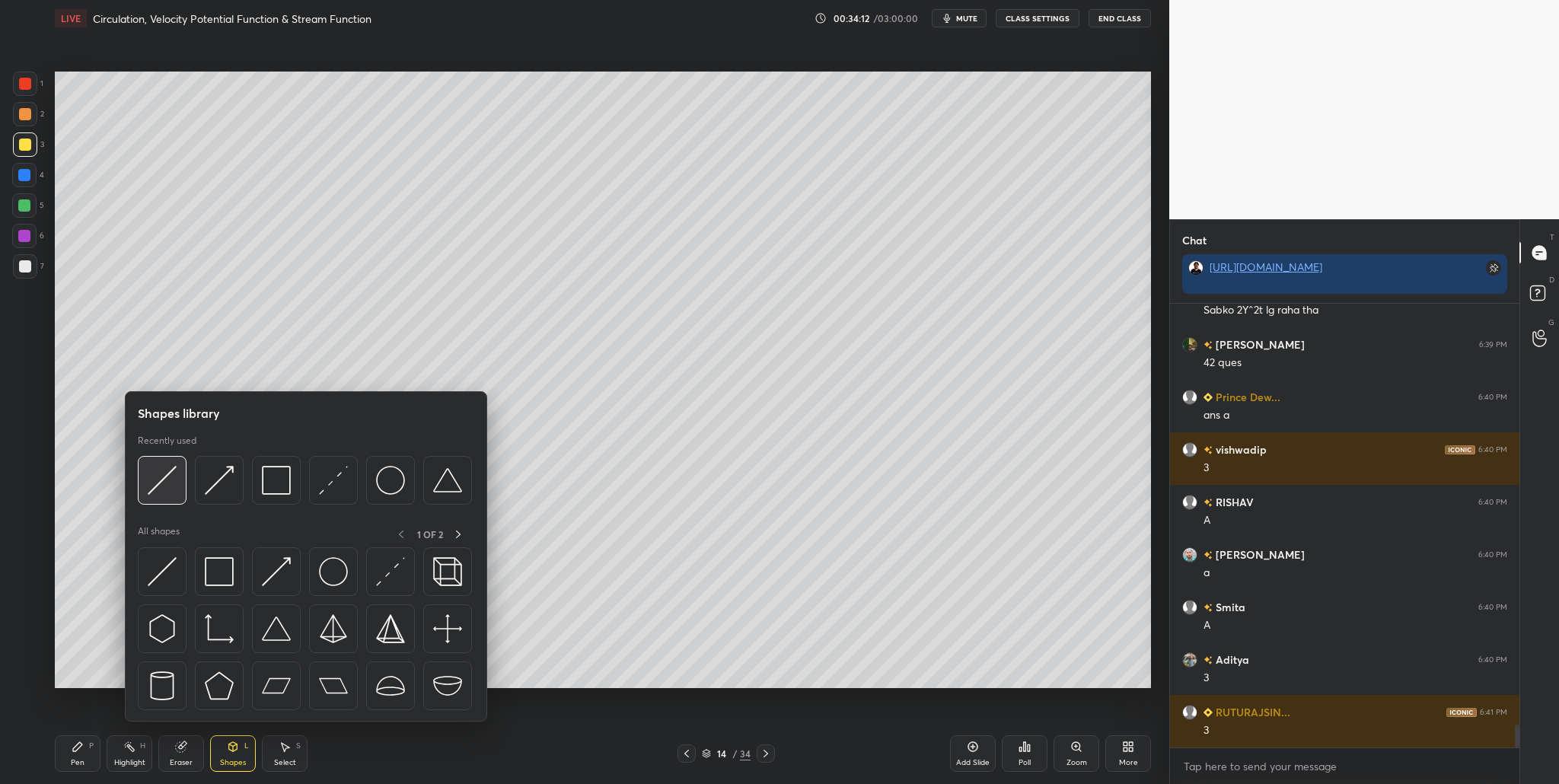 click at bounding box center [162, 480] 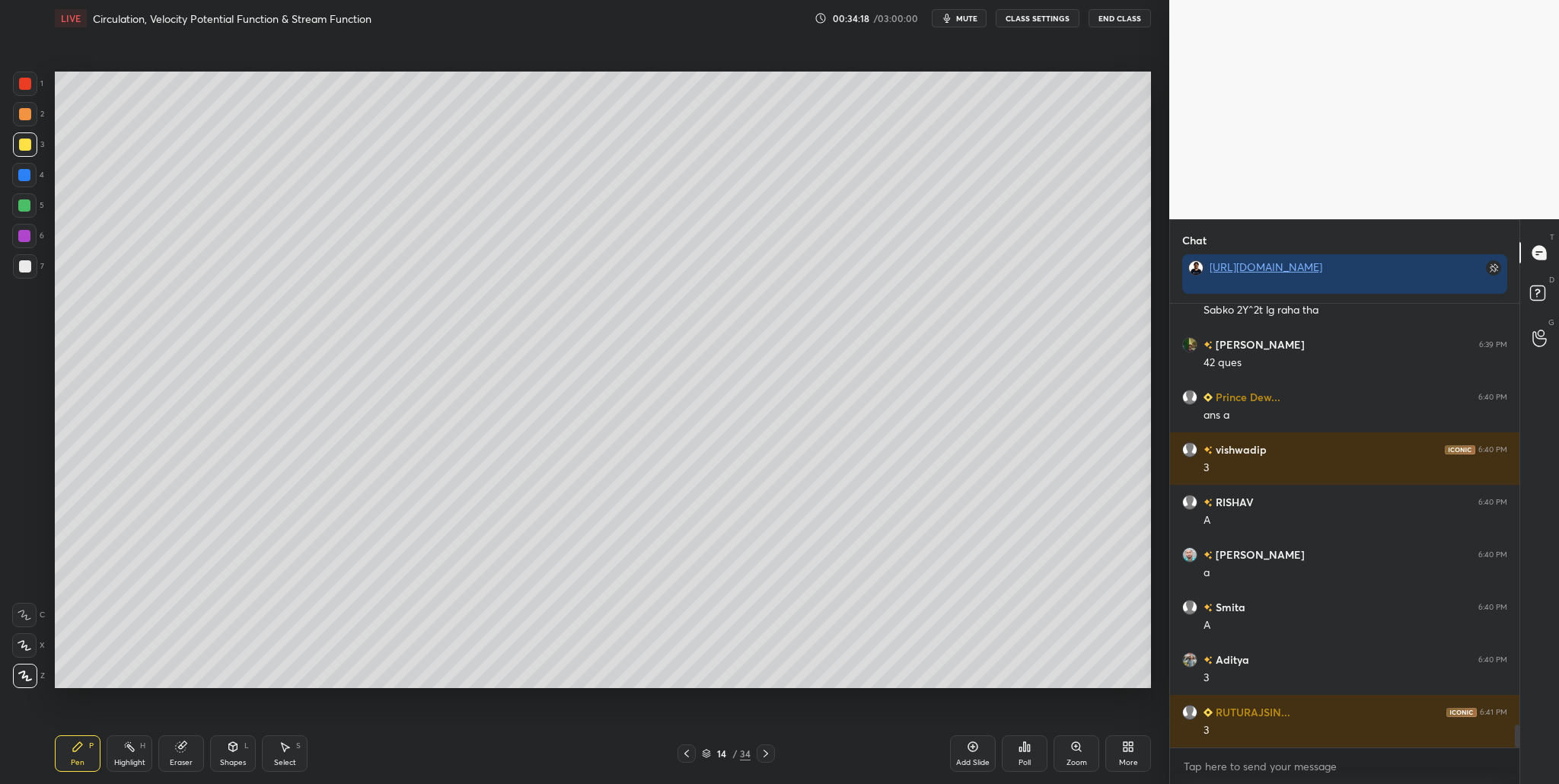 scroll, scrollTop: 8099, scrollLeft: 0, axis: vertical 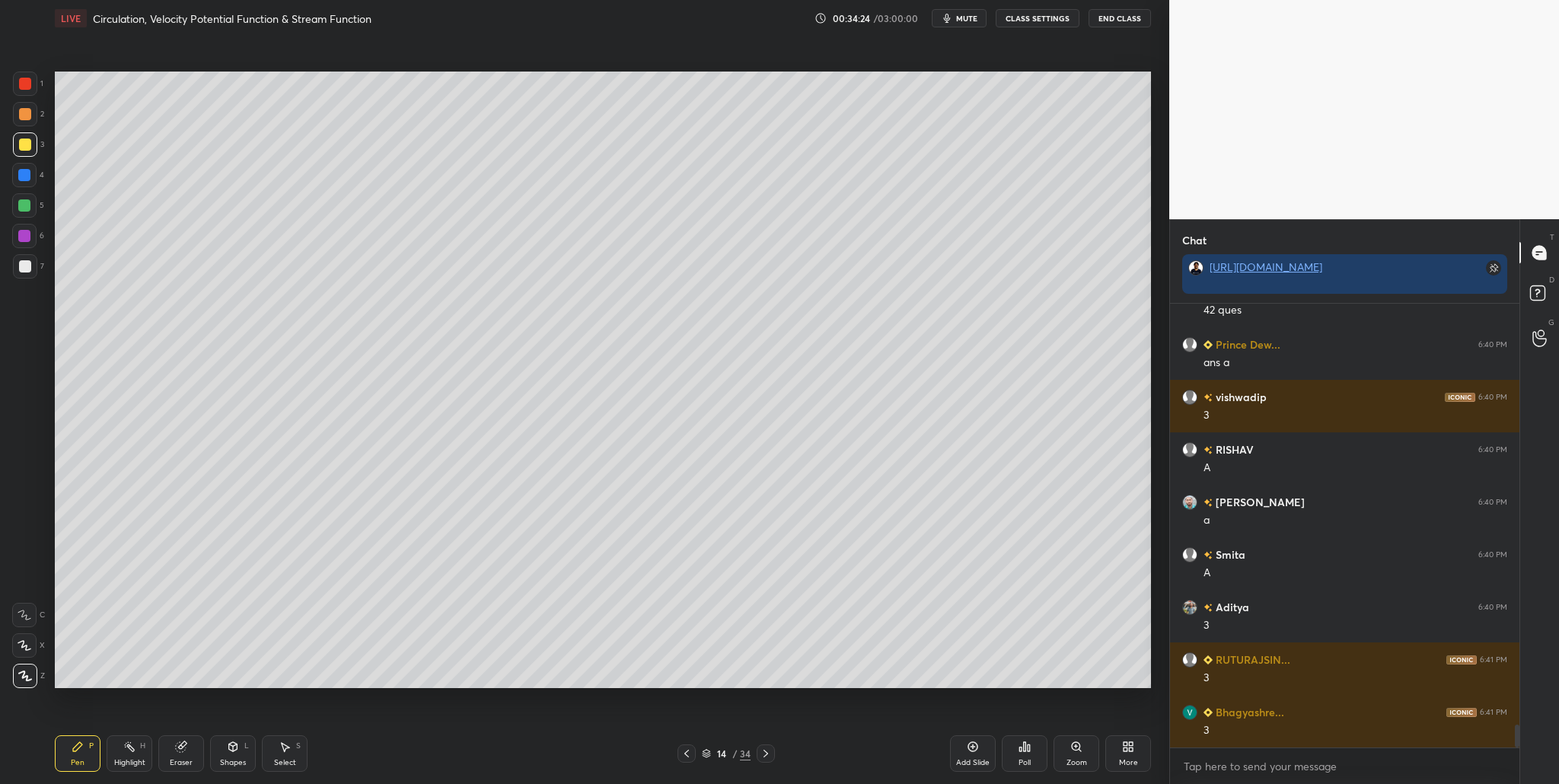 click at bounding box center [25, 266] 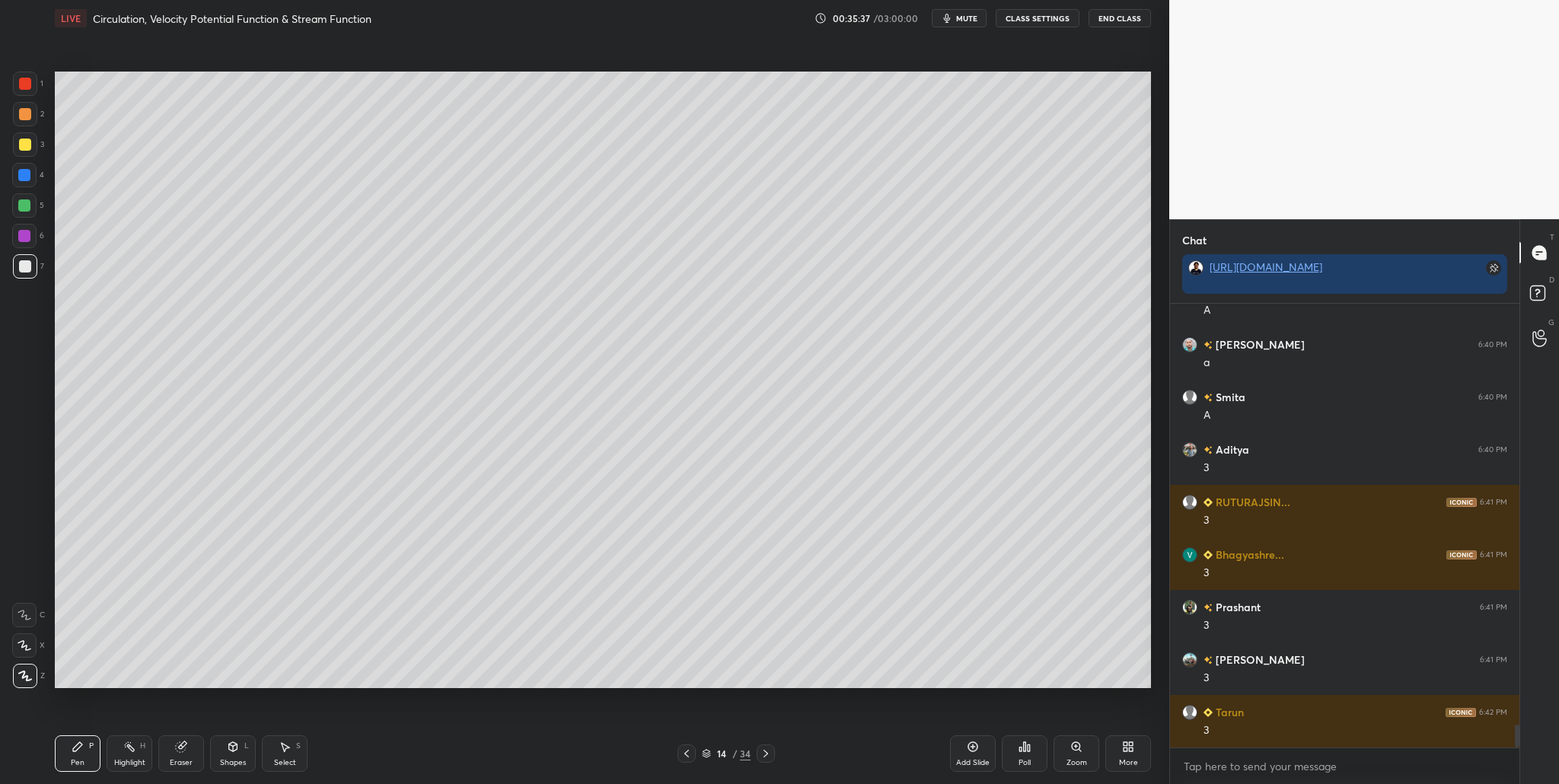 scroll, scrollTop: 8293, scrollLeft: 0, axis: vertical 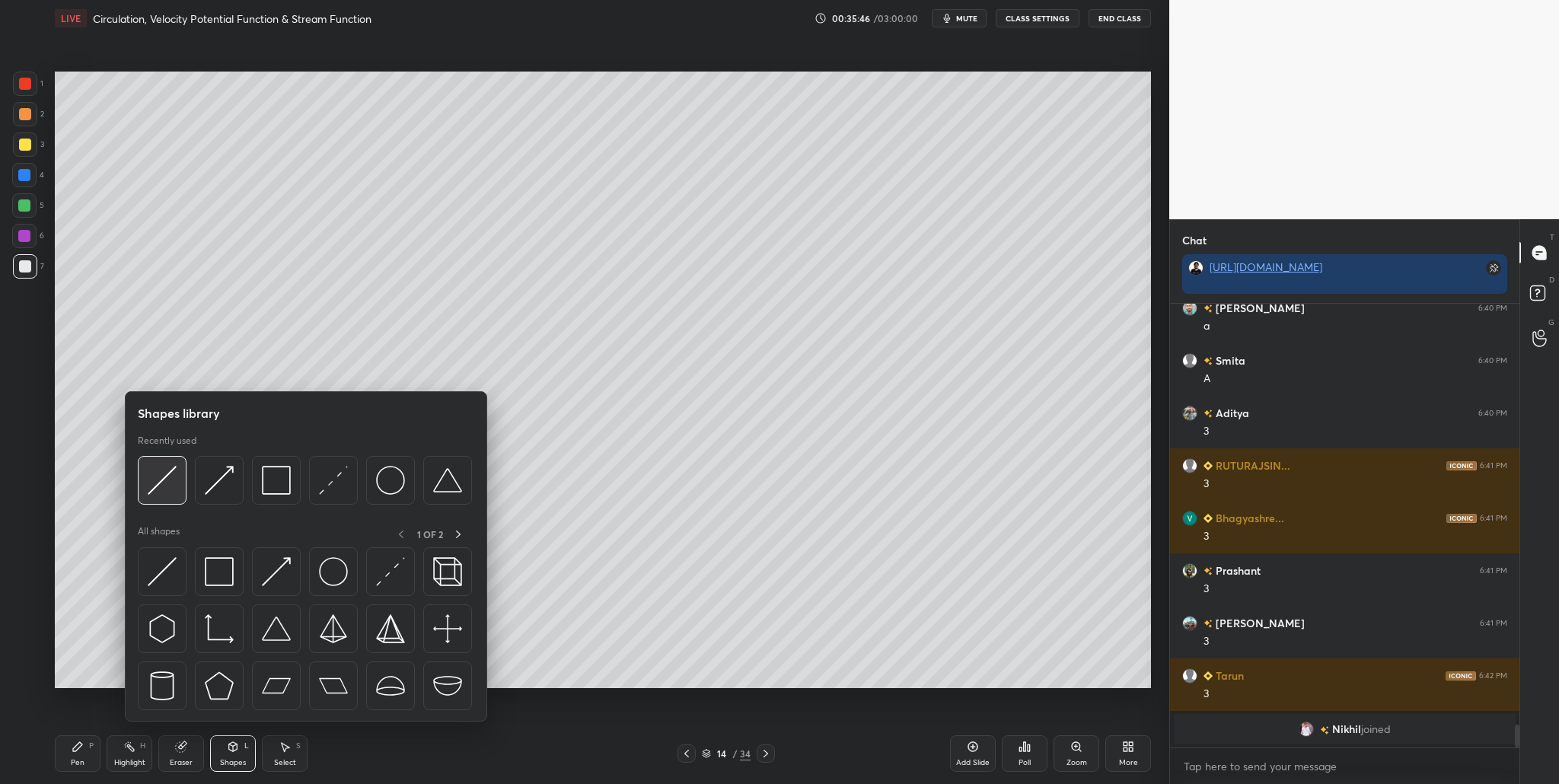 click at bounding box center [162, 480] 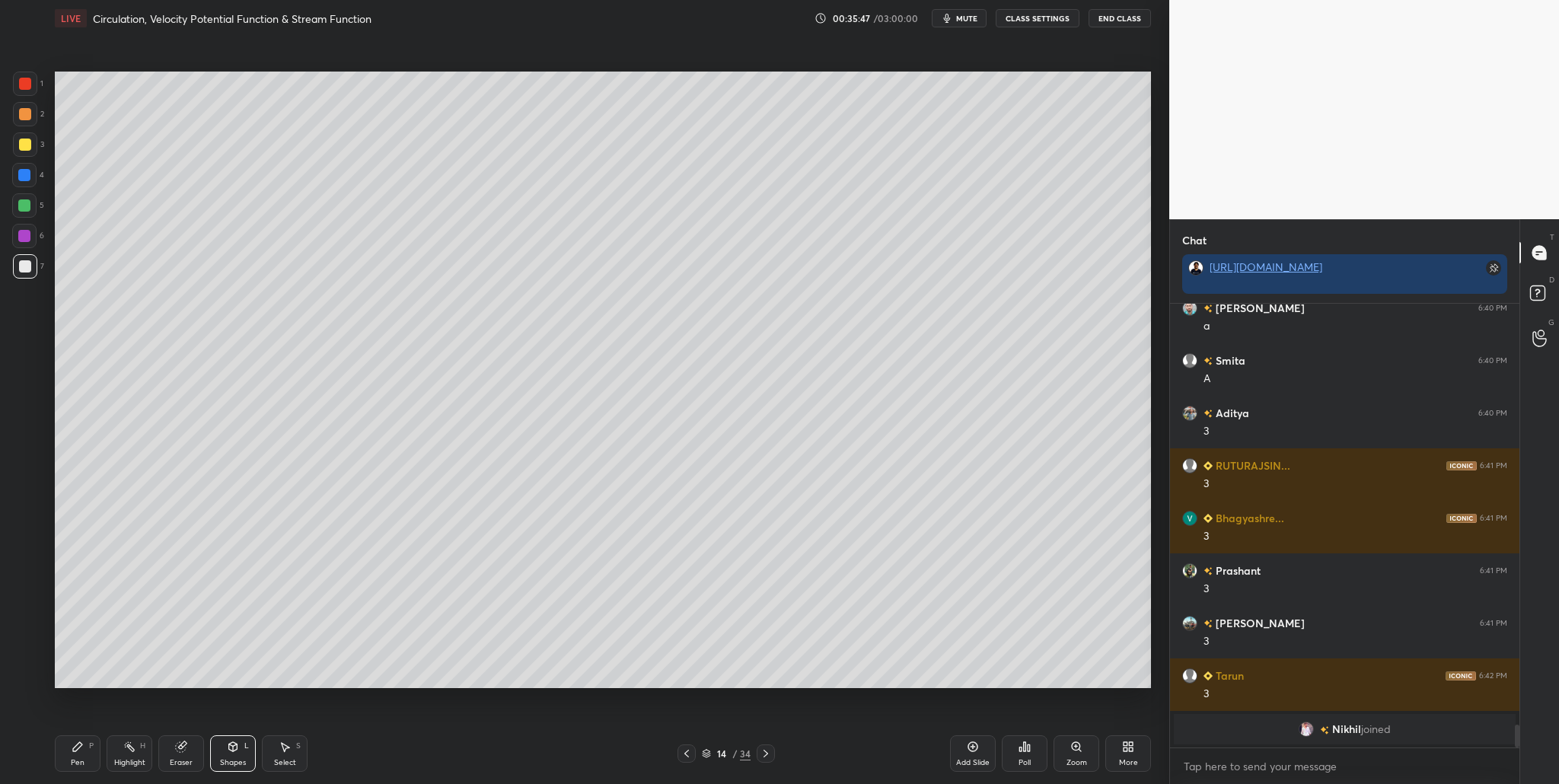 drag, startPoint x: 32, startPoint y: 97, endPoint x: 49, endPoint y: 144, distance: 49.98 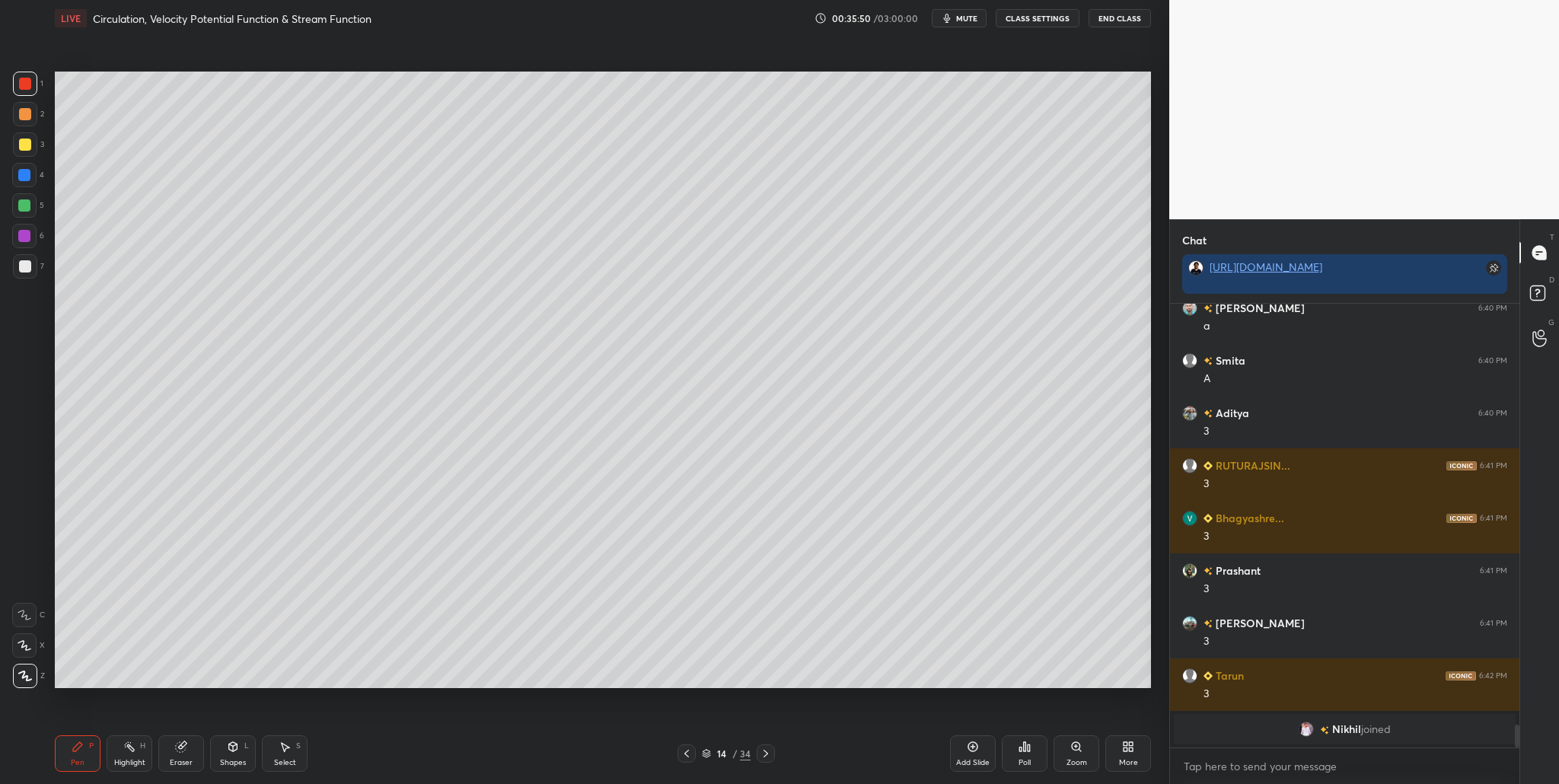 click at bounding box center (25, 266) 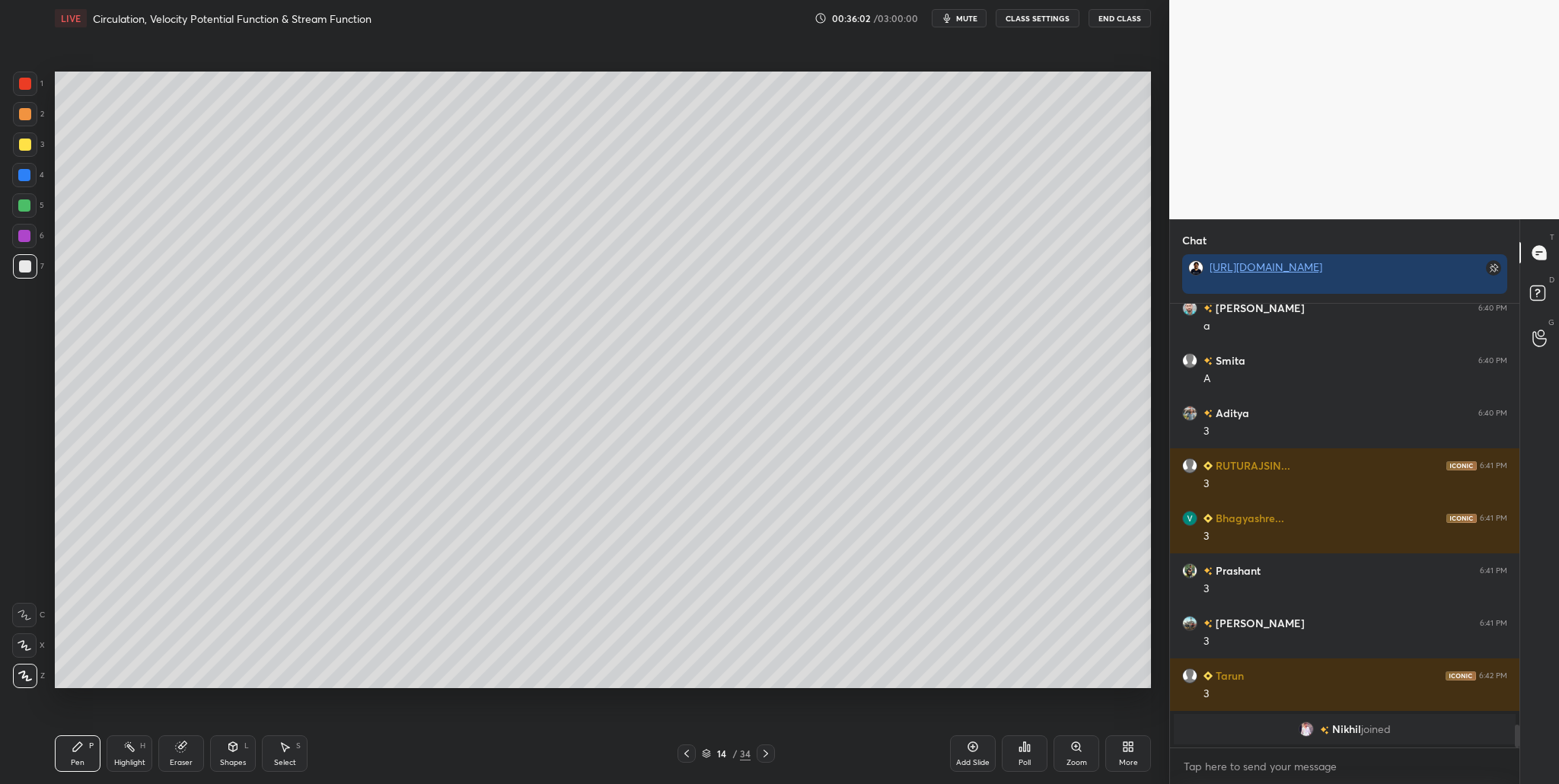 drag, startPoint x: 24, startPoint y: 89, endPoint x: 25, endPoint y: 99, distance: 10.049876 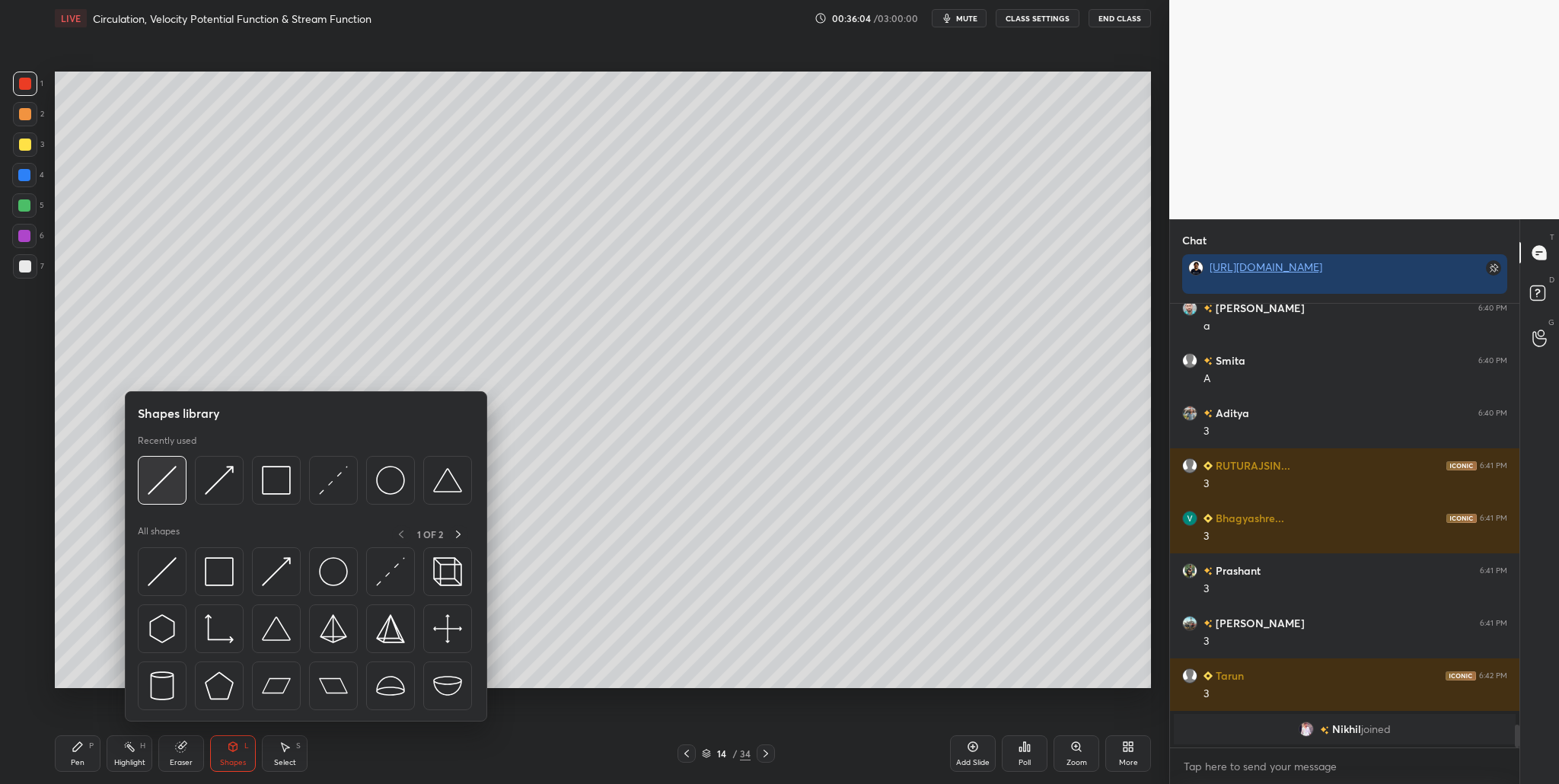 click at bounding box center (162, 480) 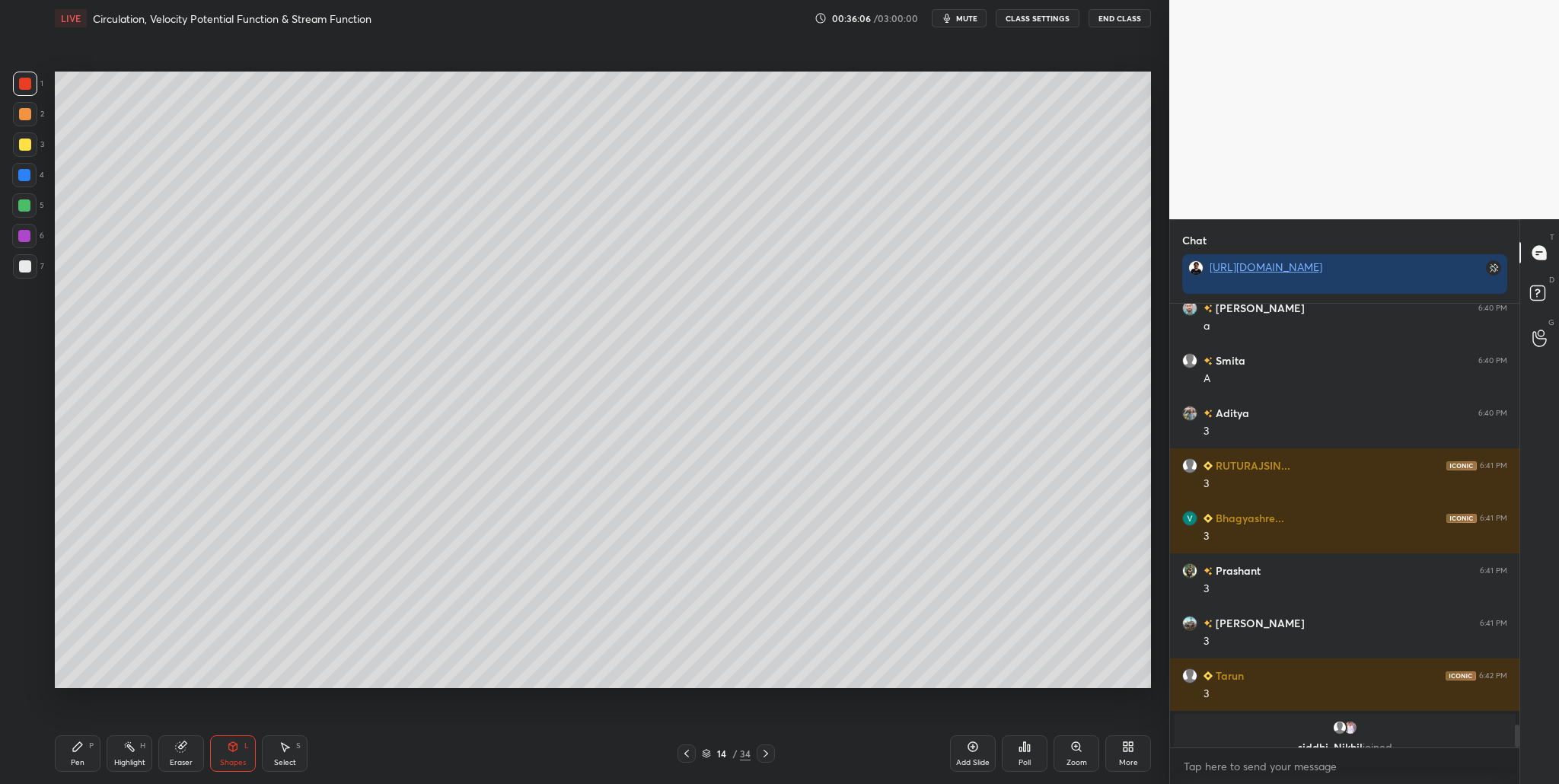 scroll, scrollTop: 8312, scrollLeft: 0, axis: vertical 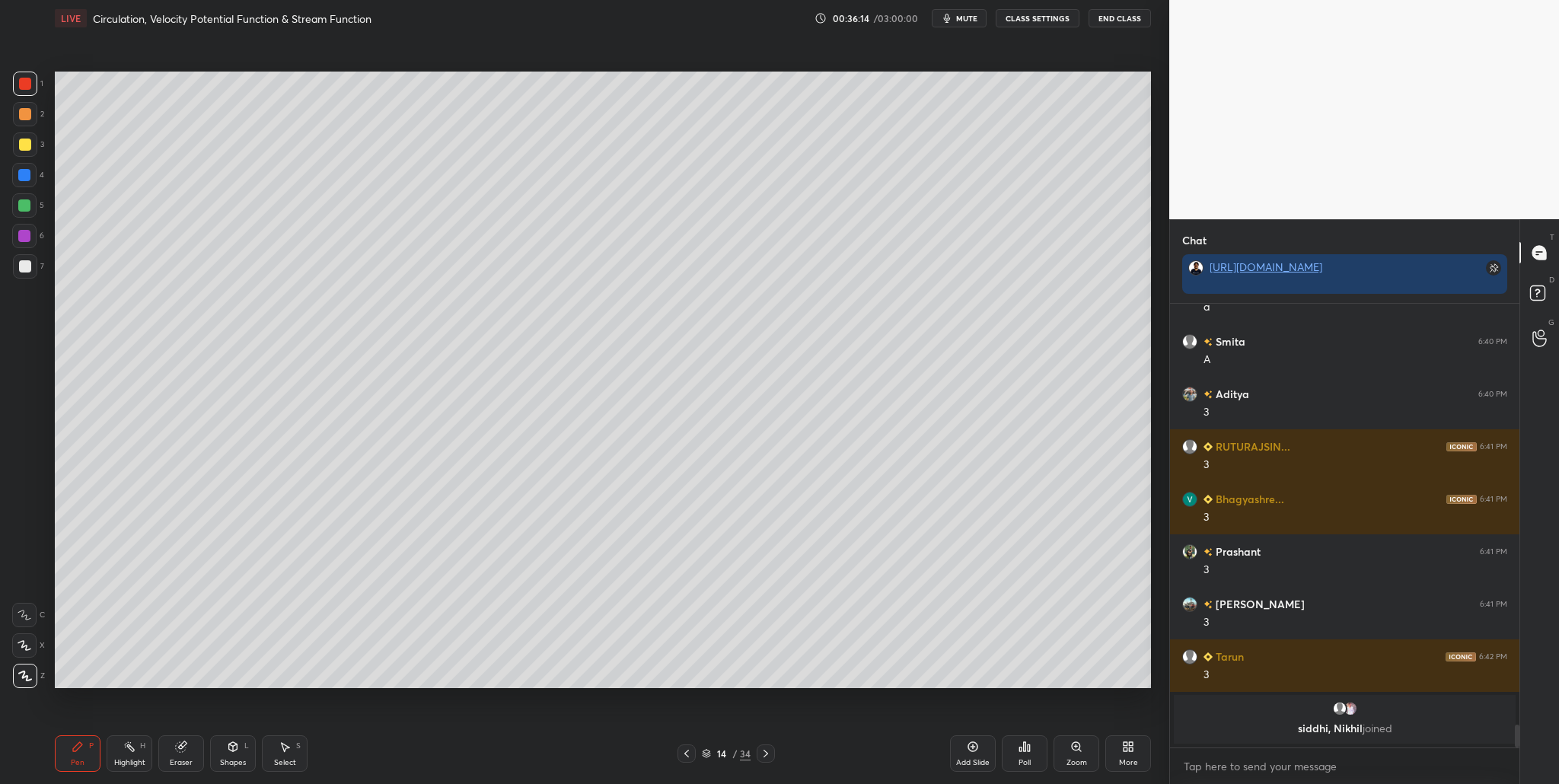 drag, startPoint x: 27, startPoint y: 271, endPoint x: 30, endPoint y: 281, distance: 10.440307 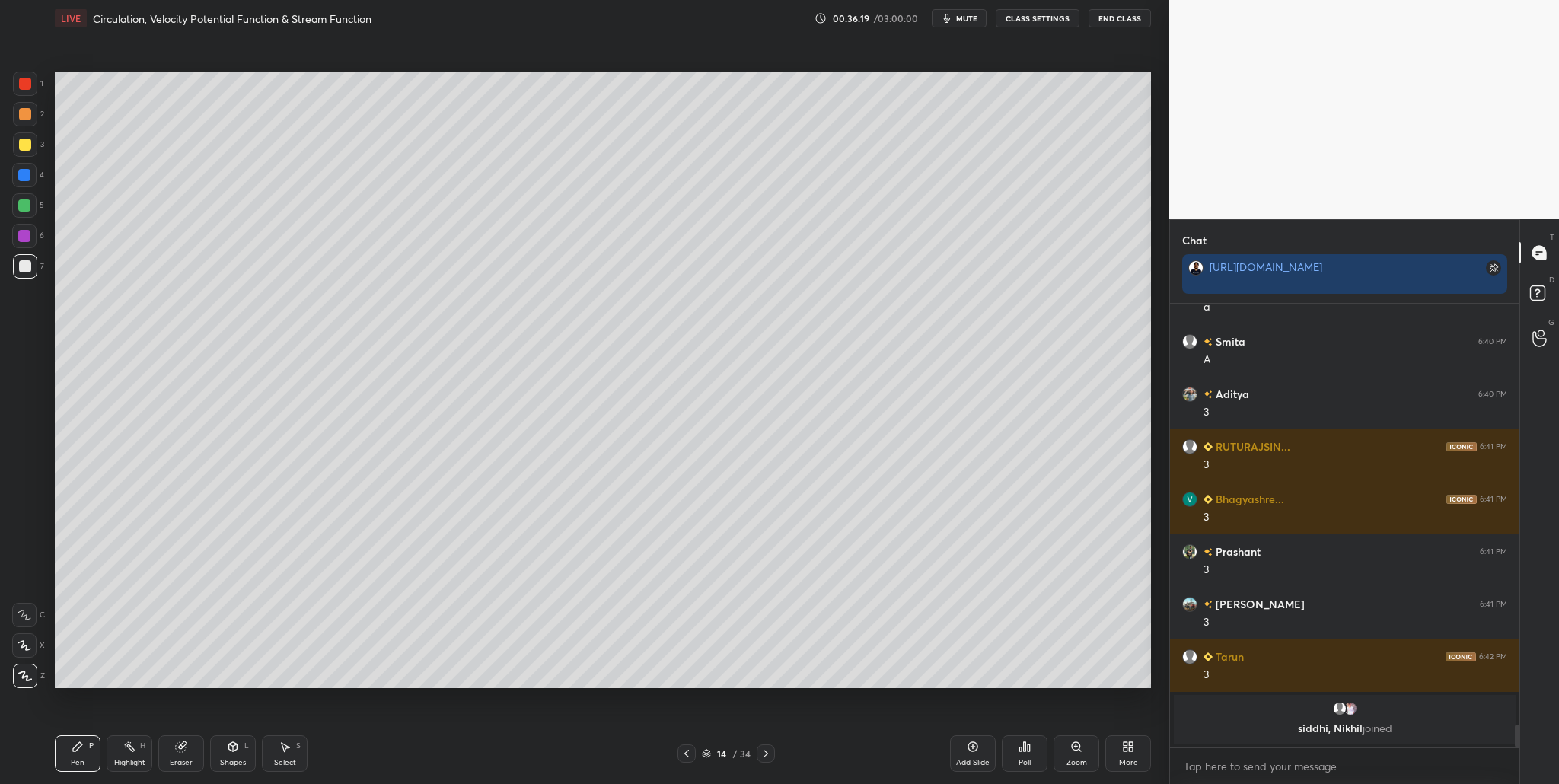 drag, startPoint x: 25, startPoint y: 270, endPoint x: 33, endPoint y: 273, distance: 8.544004 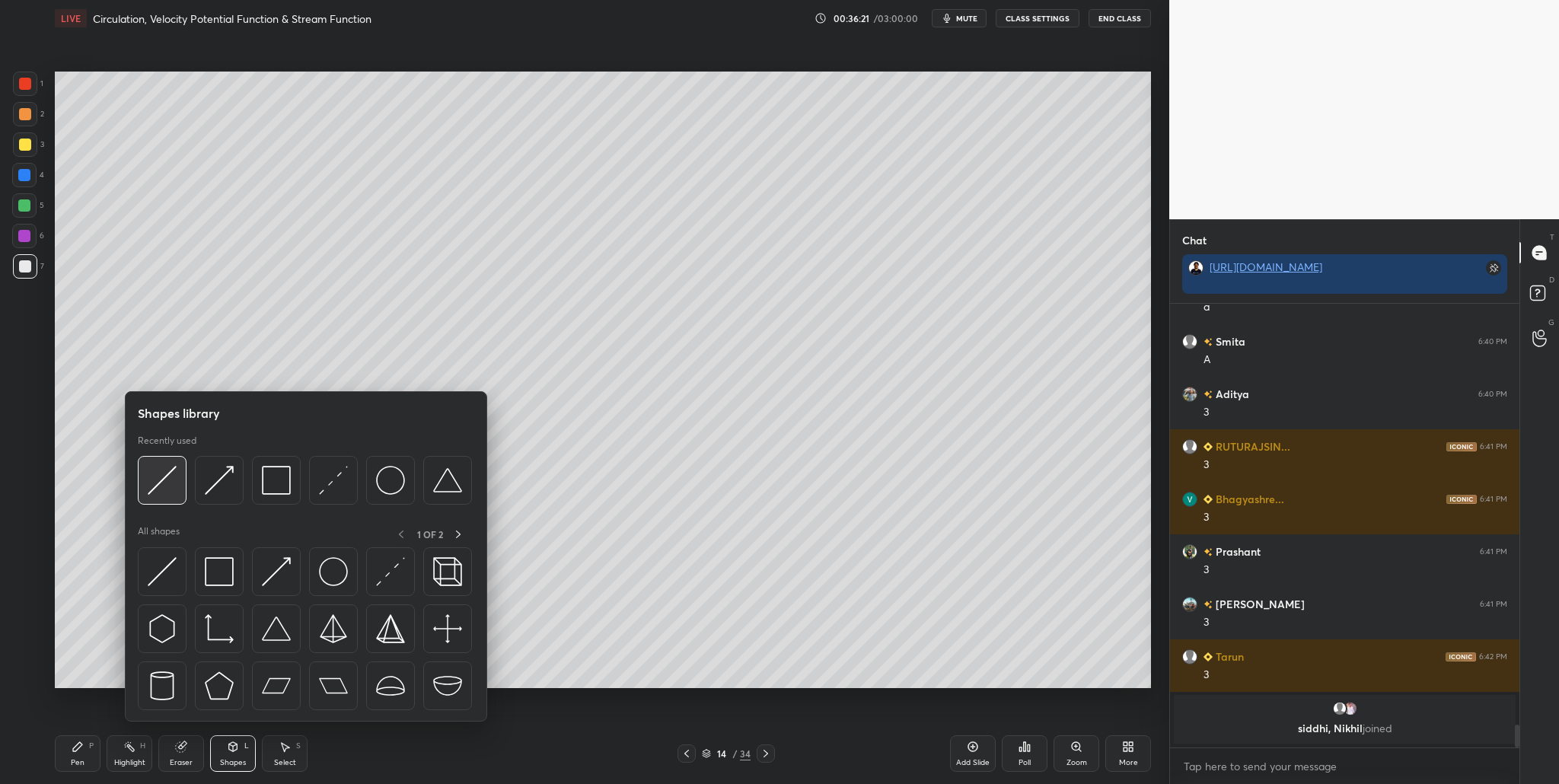 click at bounding box center [162, 480] 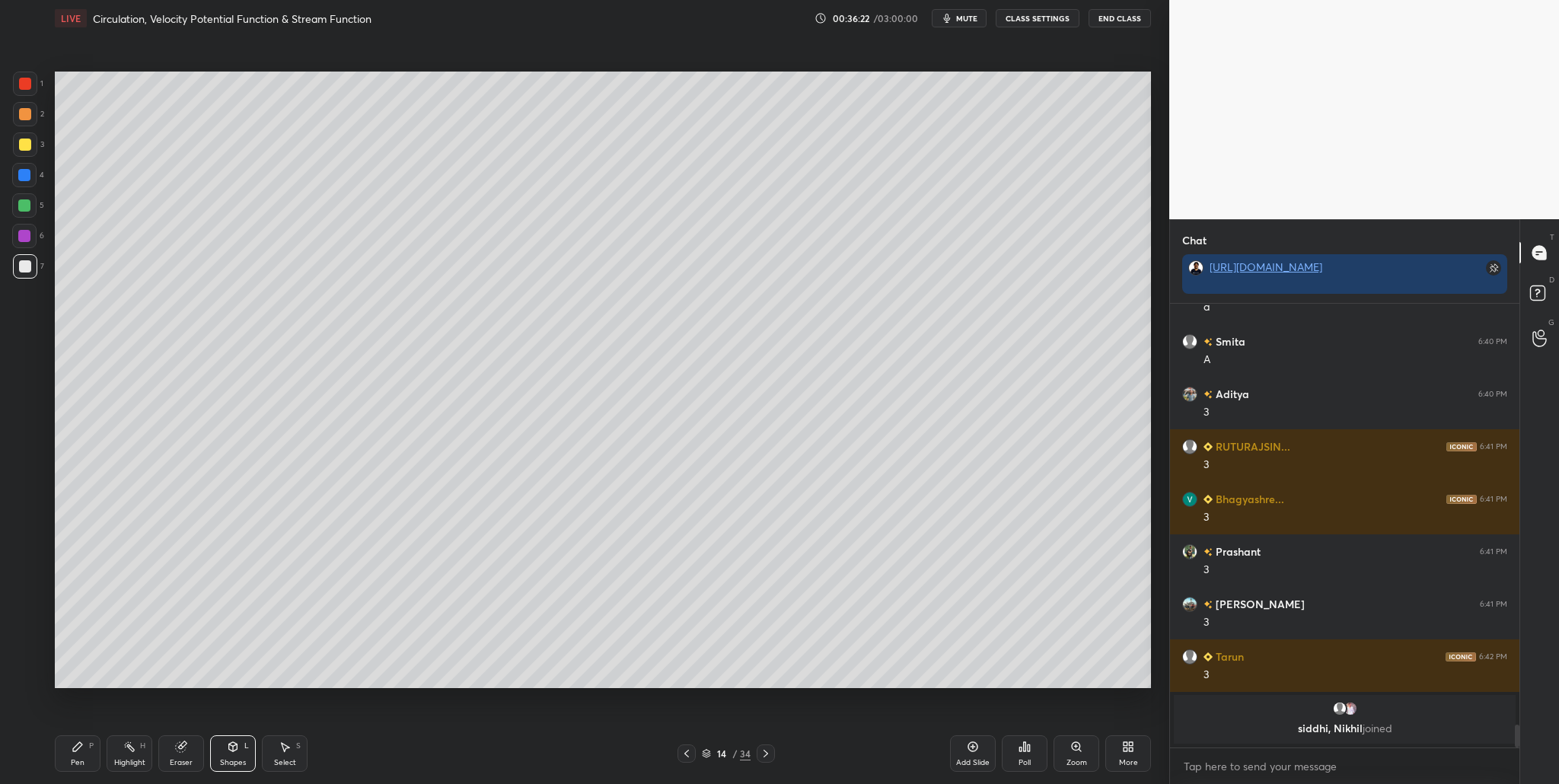 drag, startPoint x: 21, startPoint y: 123, endPoint x: 41, endPoint y: 139, distance: 25.612497 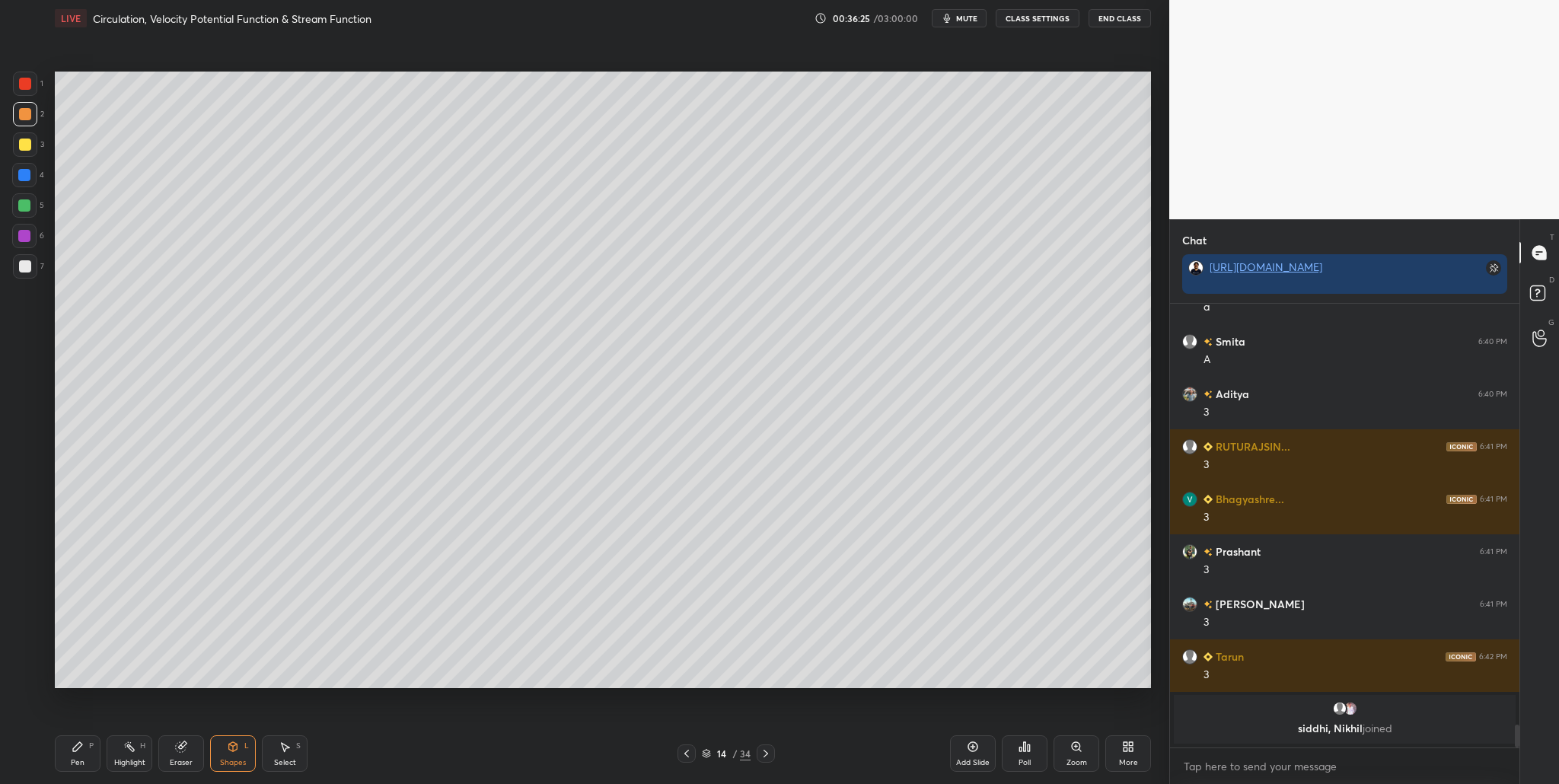 click at bounding box center (25, 266) 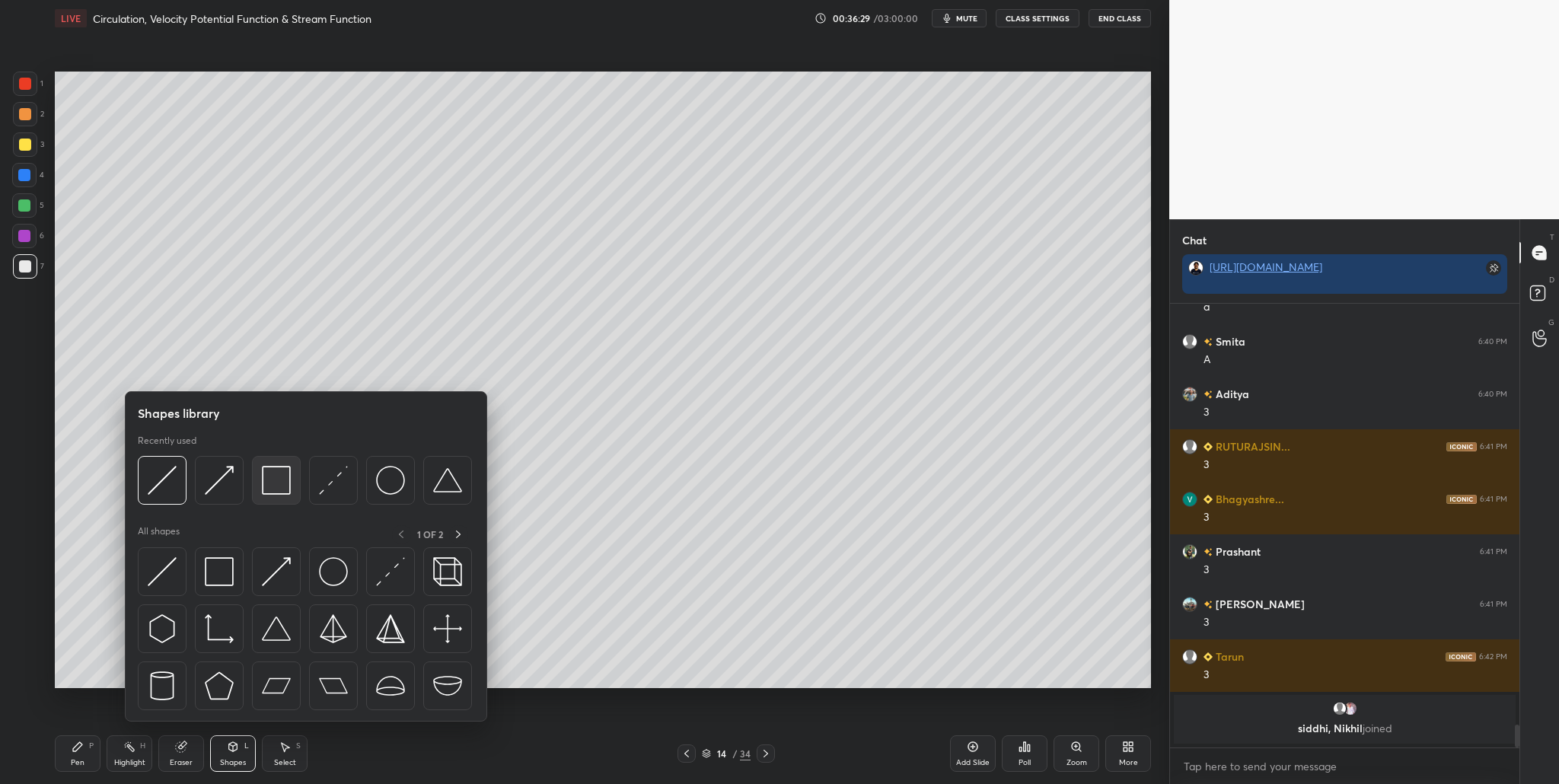 click at bounding box center [276, 480] 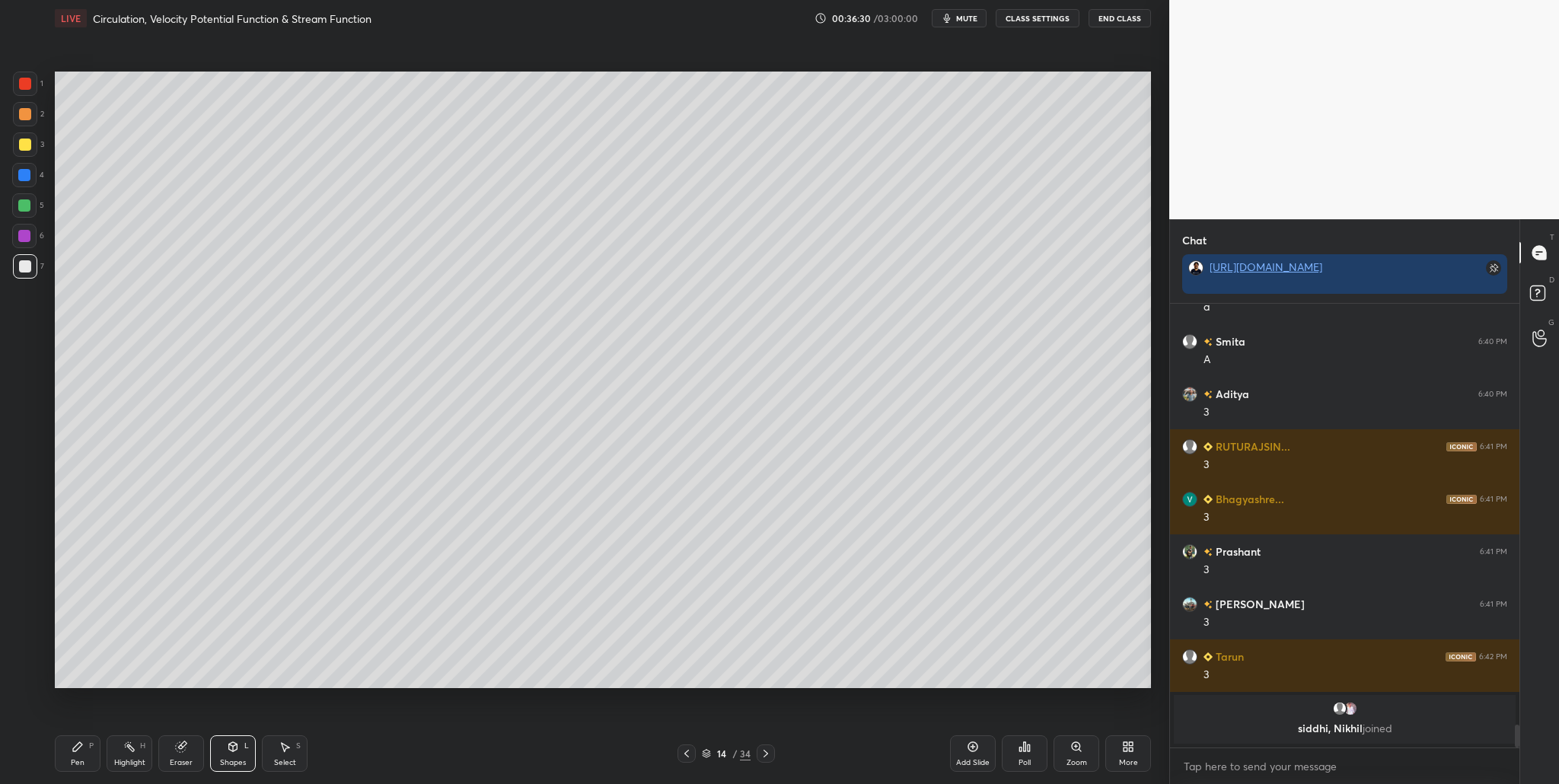 click at bounding box center (24, 206) 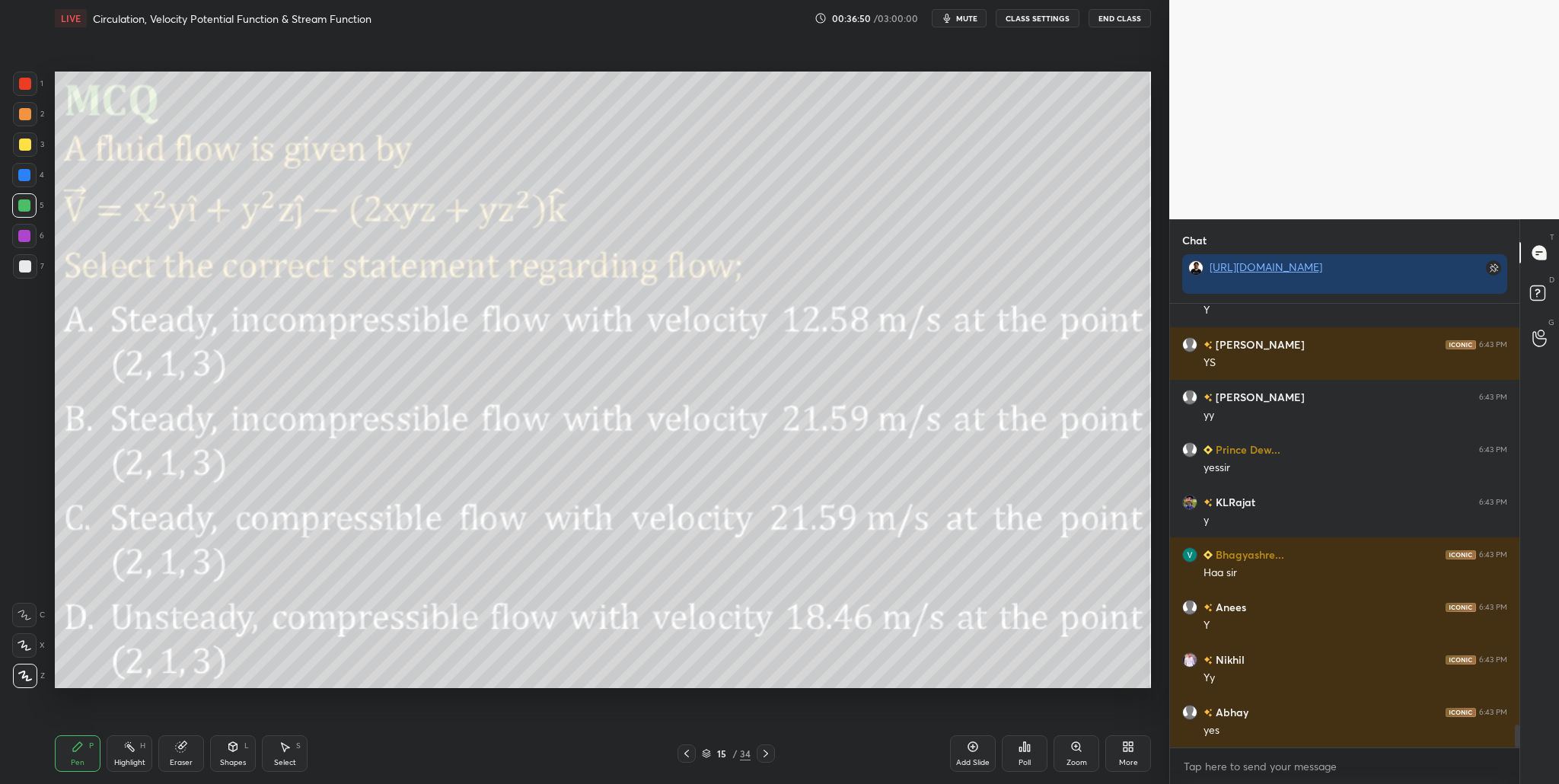 scroll, scrollTop: 8295, scrollLeft: 0, axis: vertical 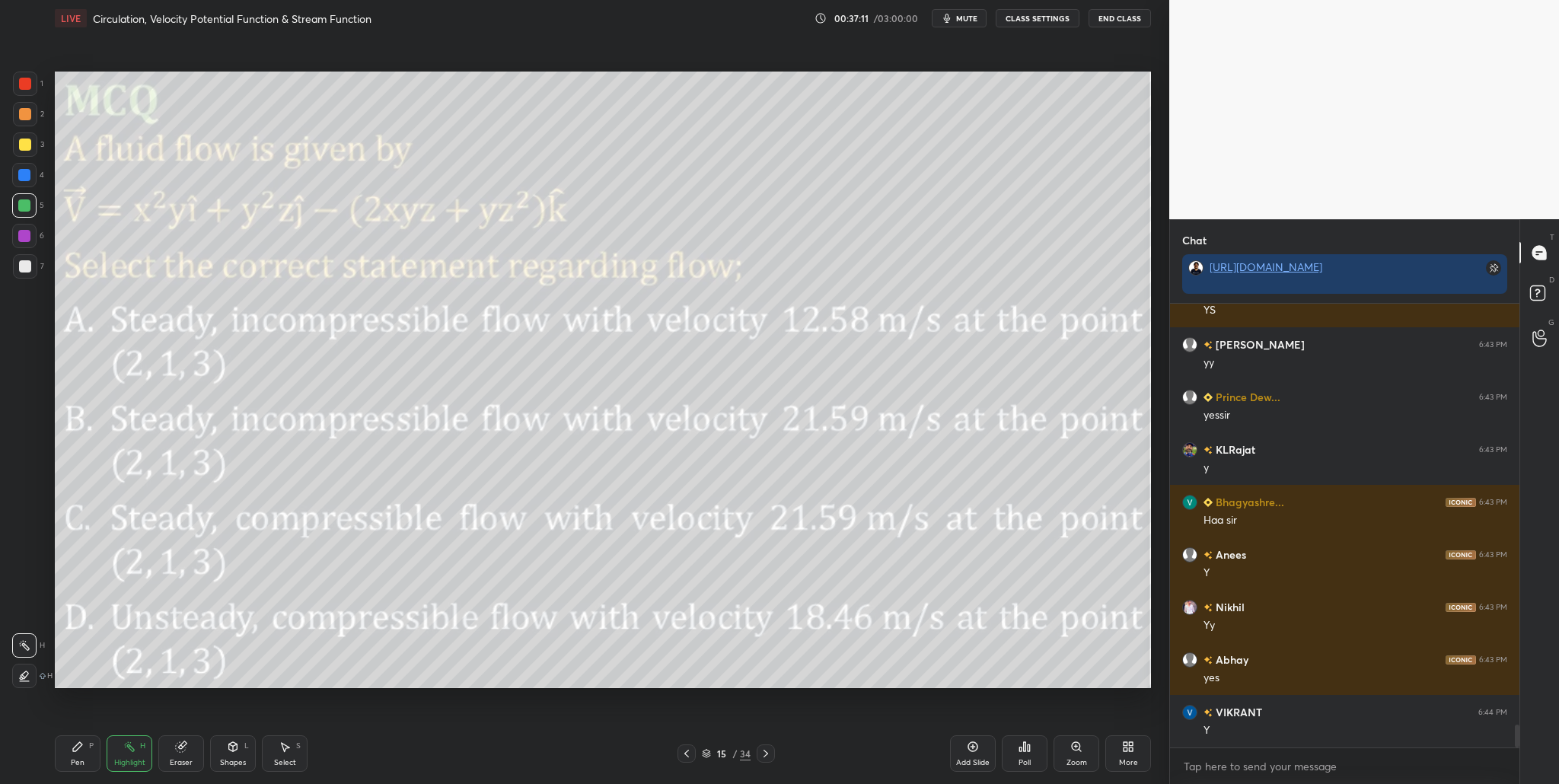 drag, startPoint x: 30, startPoint y: 84, endPoint x: 40, endPoint y: 88, distance: 10.77033 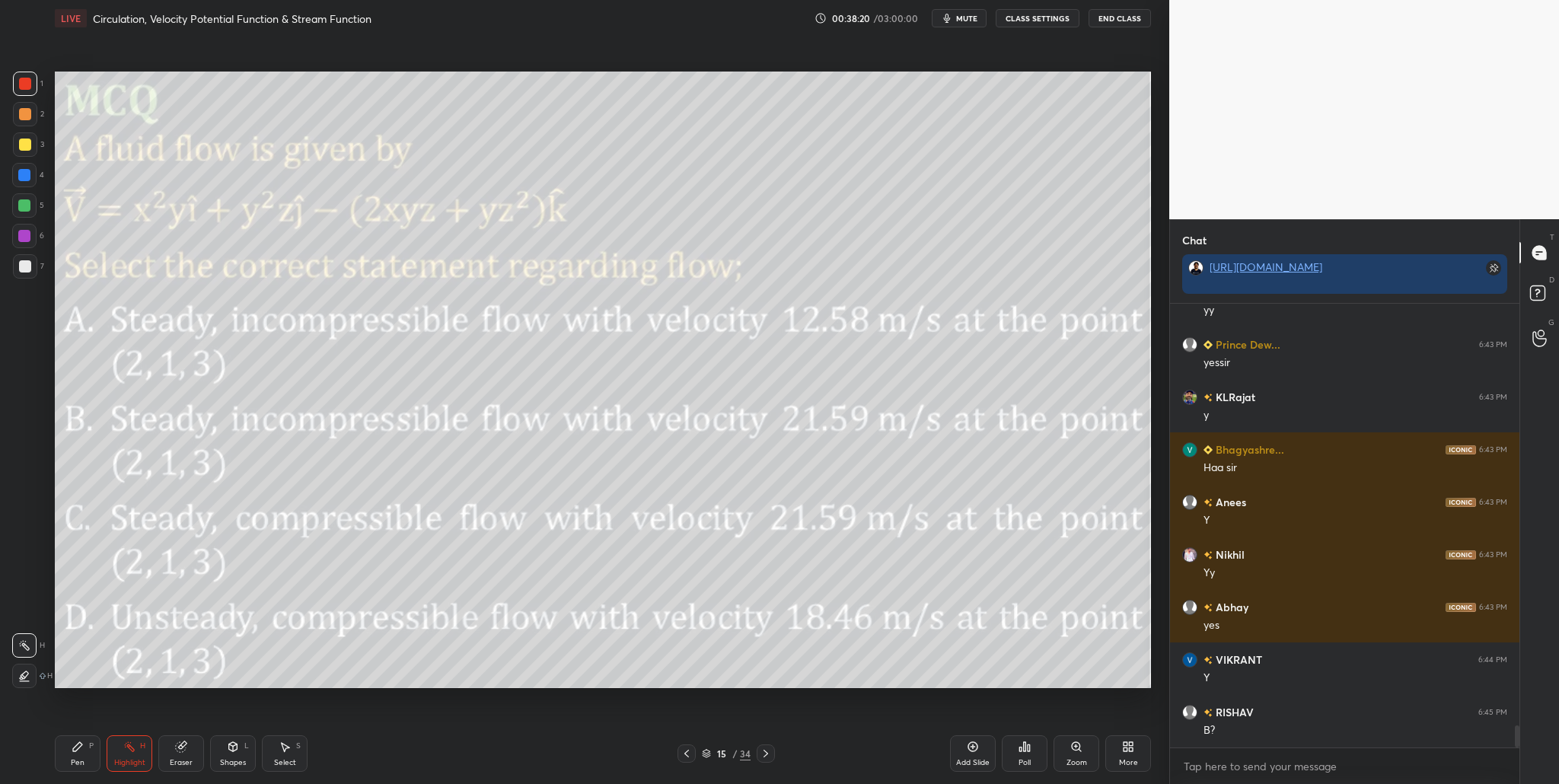 scroll, scrollTop: 8400, scrollLeft: 0, axis: vertical 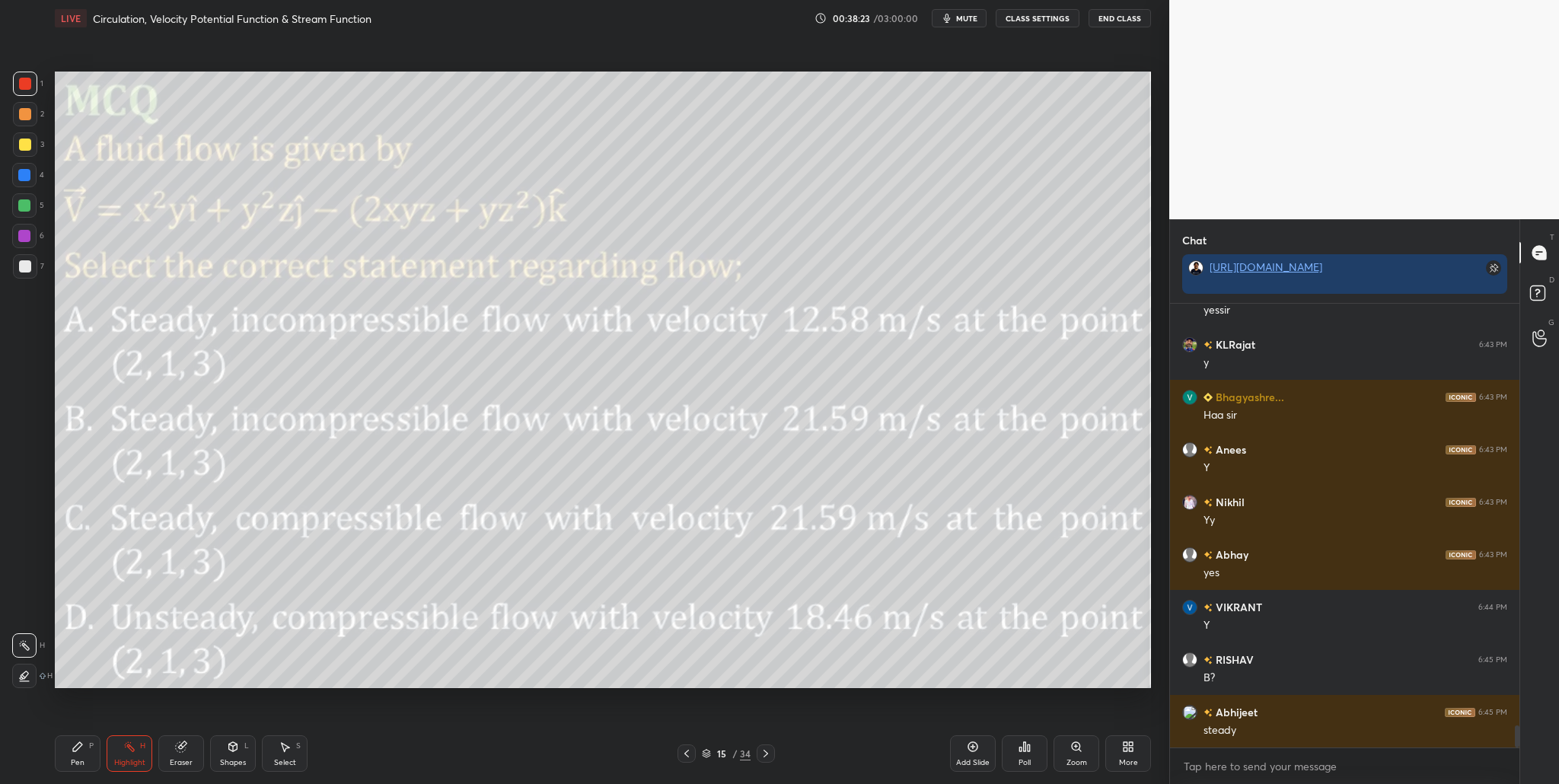 drag, startPoint x: 24, startPoint y: 80, endPoint x: 28, endPoint y: 91, distance: 11.7047 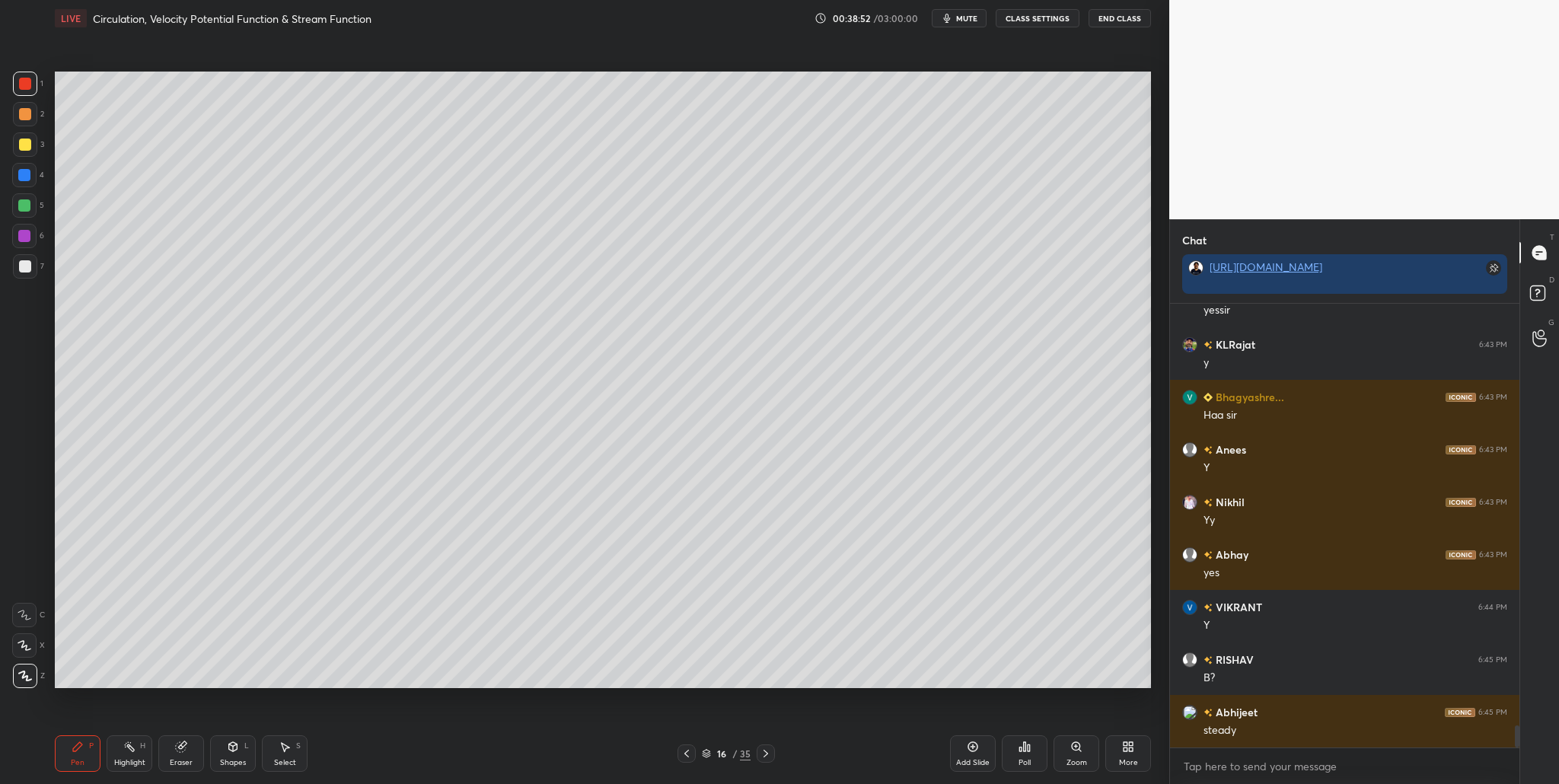 scroll, scrollTop: 8453, scrollLeft: 0, axis: vertical 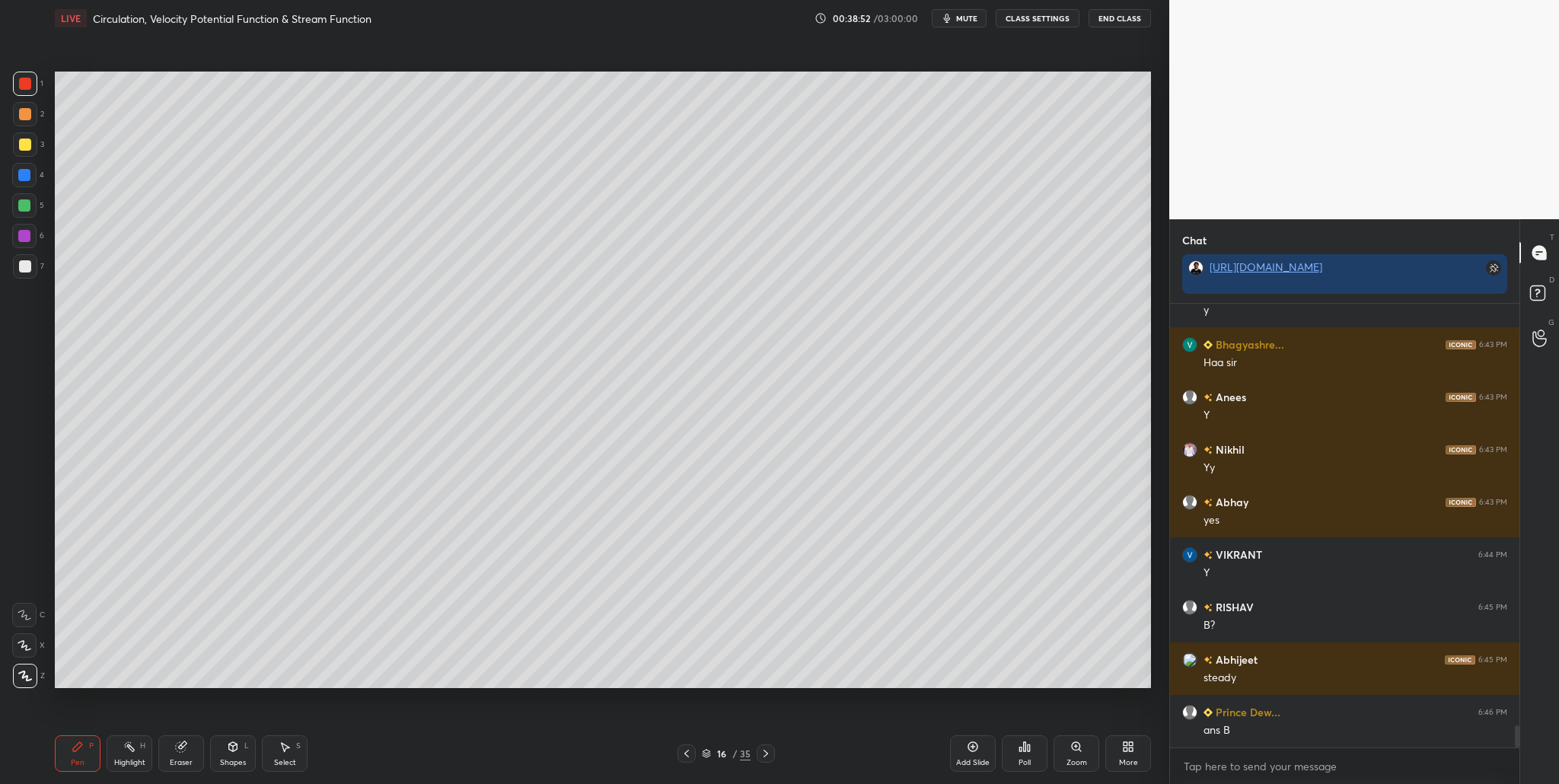 drag, startPoint x: 24, startPoint y: 206, endPoint x: 31, endPoint y: 212, distance: 9.219544 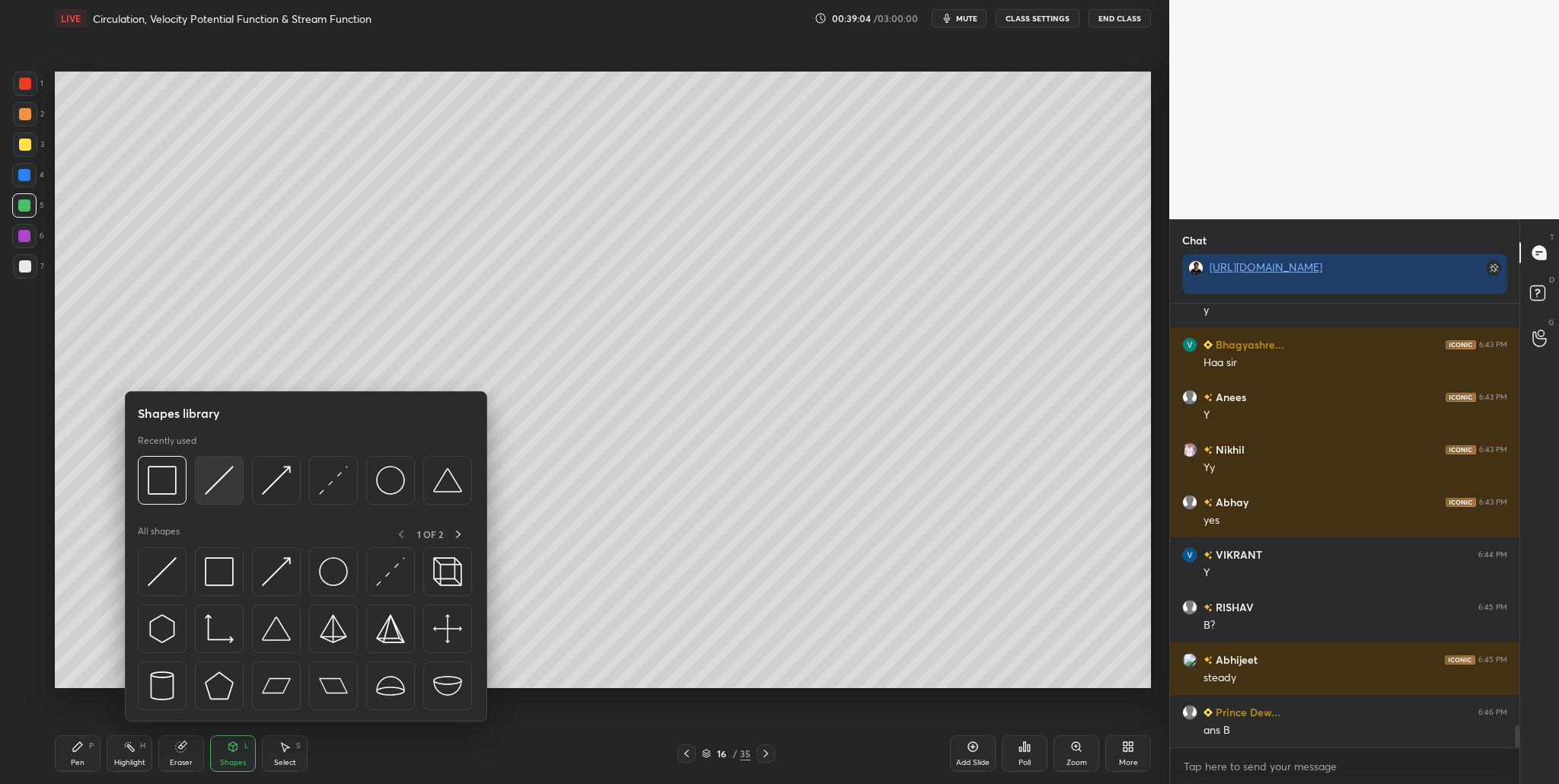 click at bounding box center (219, 480) 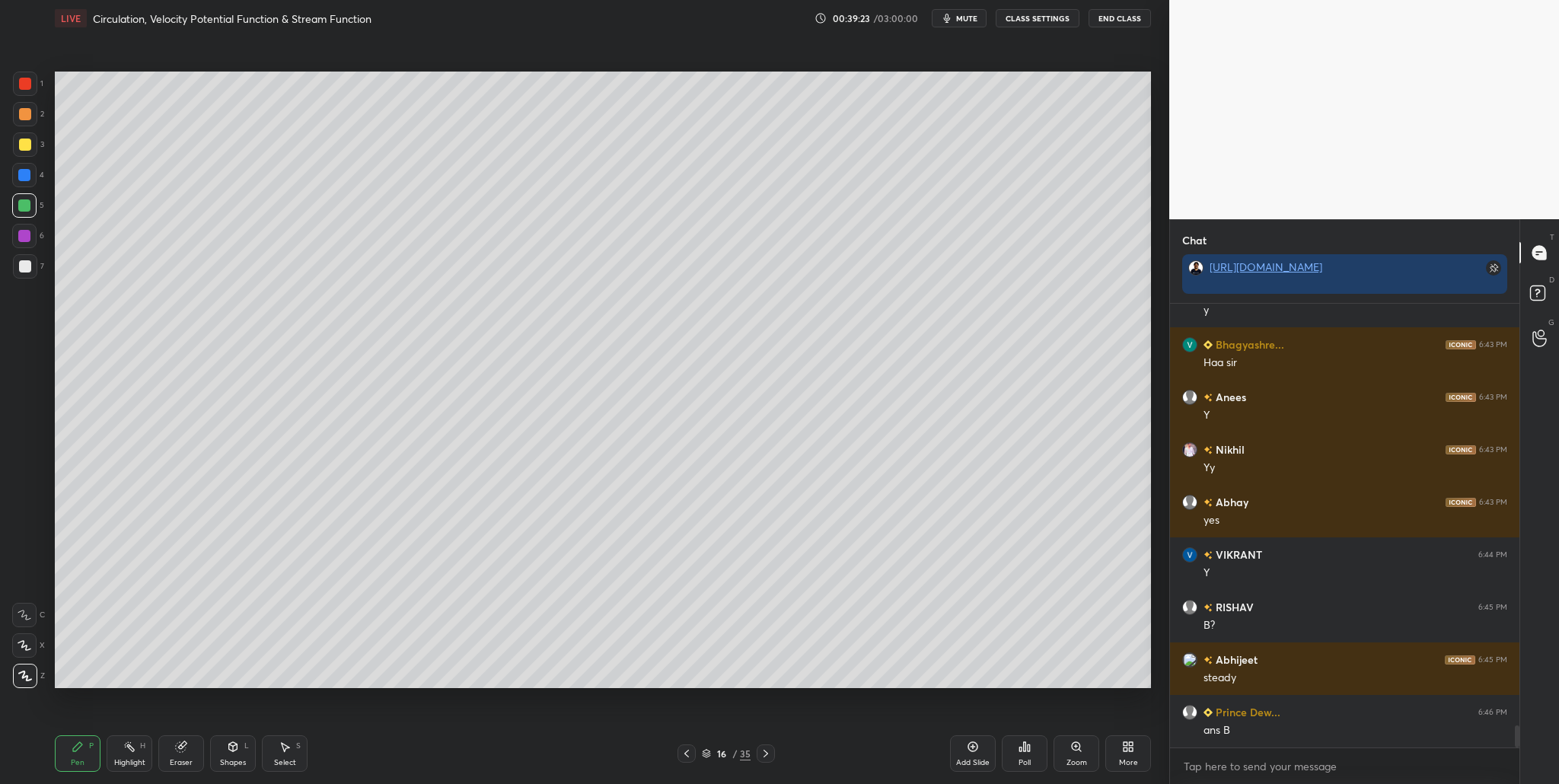 click at bounding box center (25, 266) 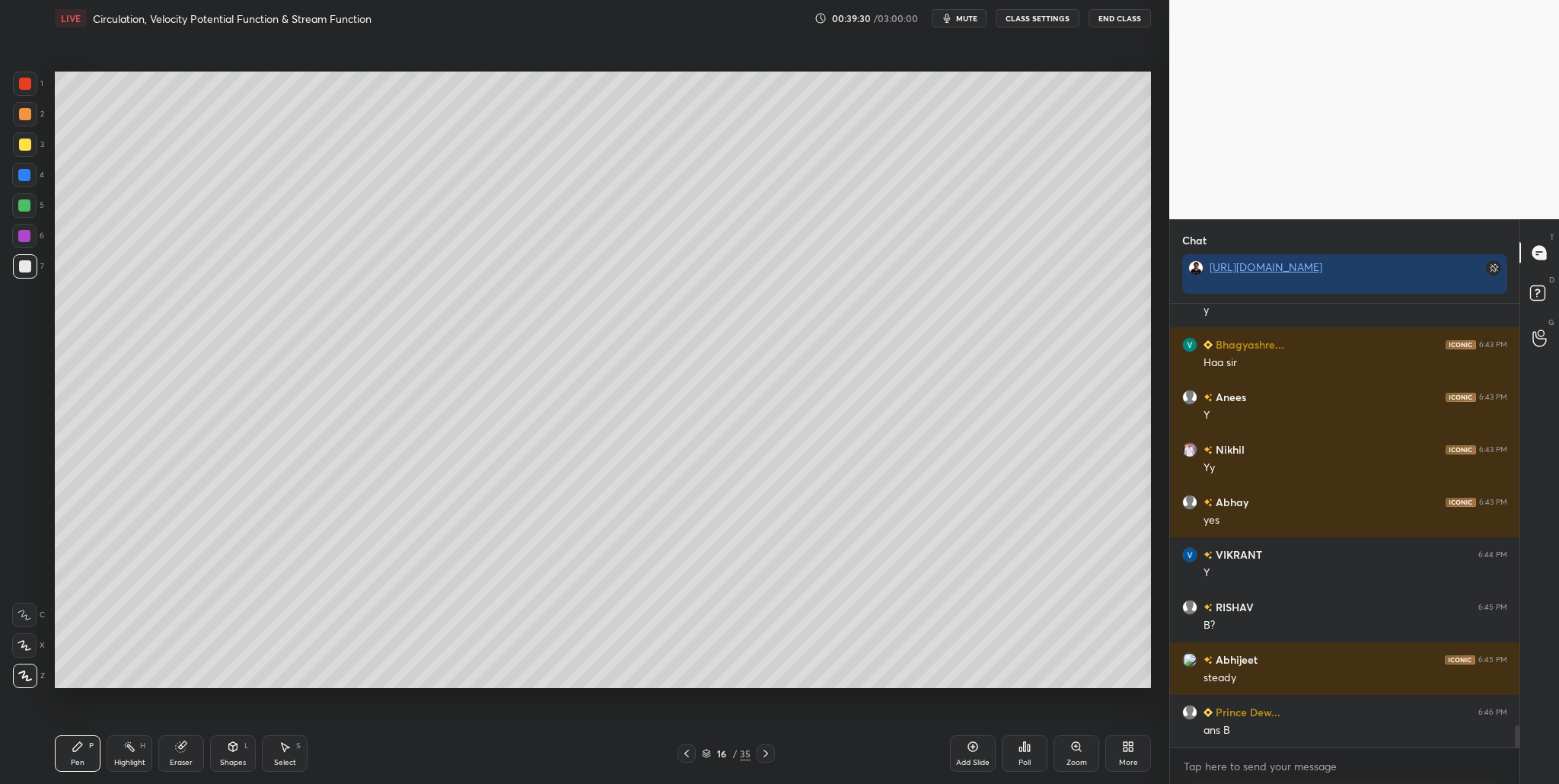 click at bounding box center [25, 266] 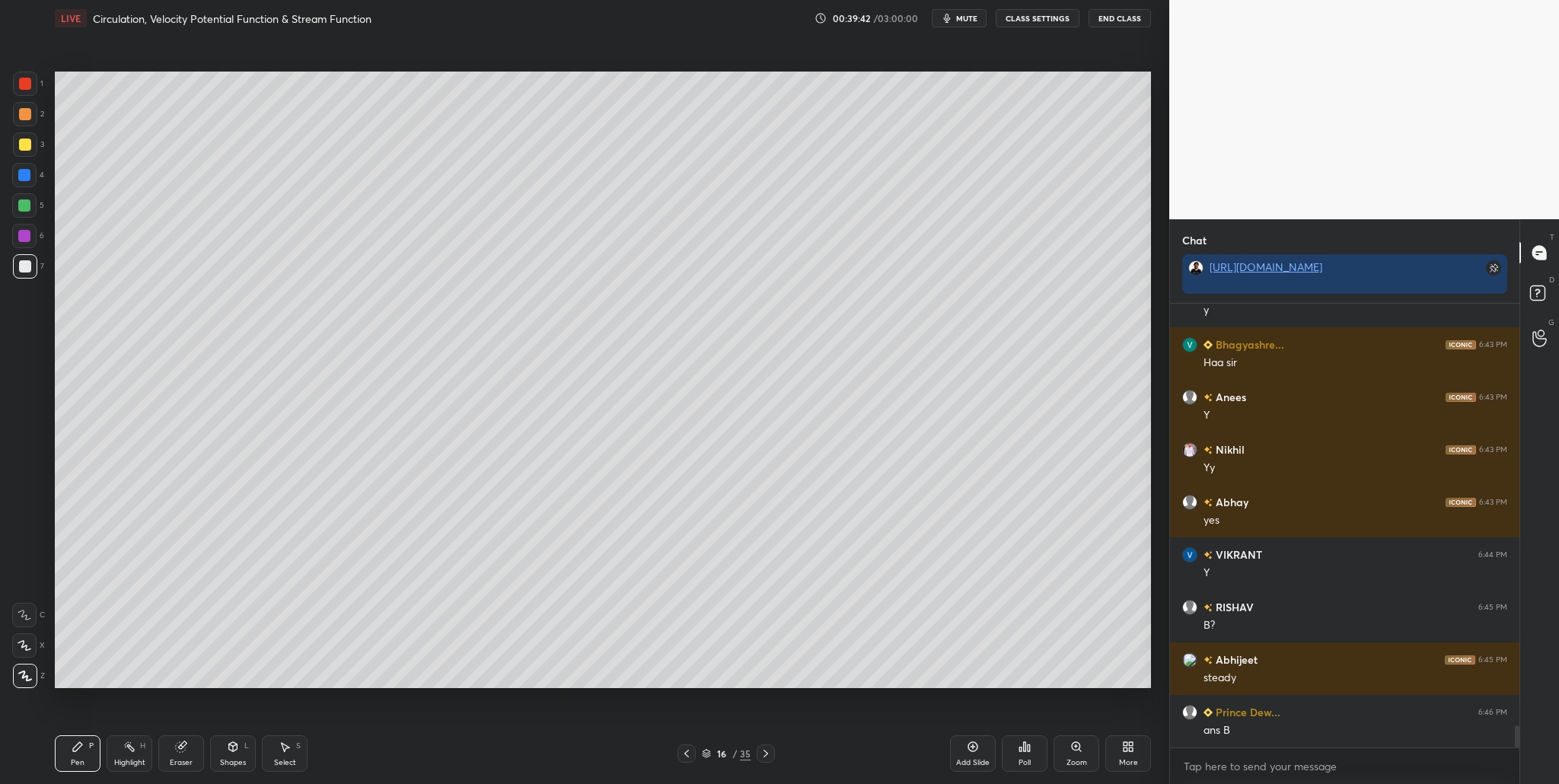 drag, startPoint x: 27, startPoint y: 210, endPoint x: 35, endPoint y: 212, distance: 8.24621 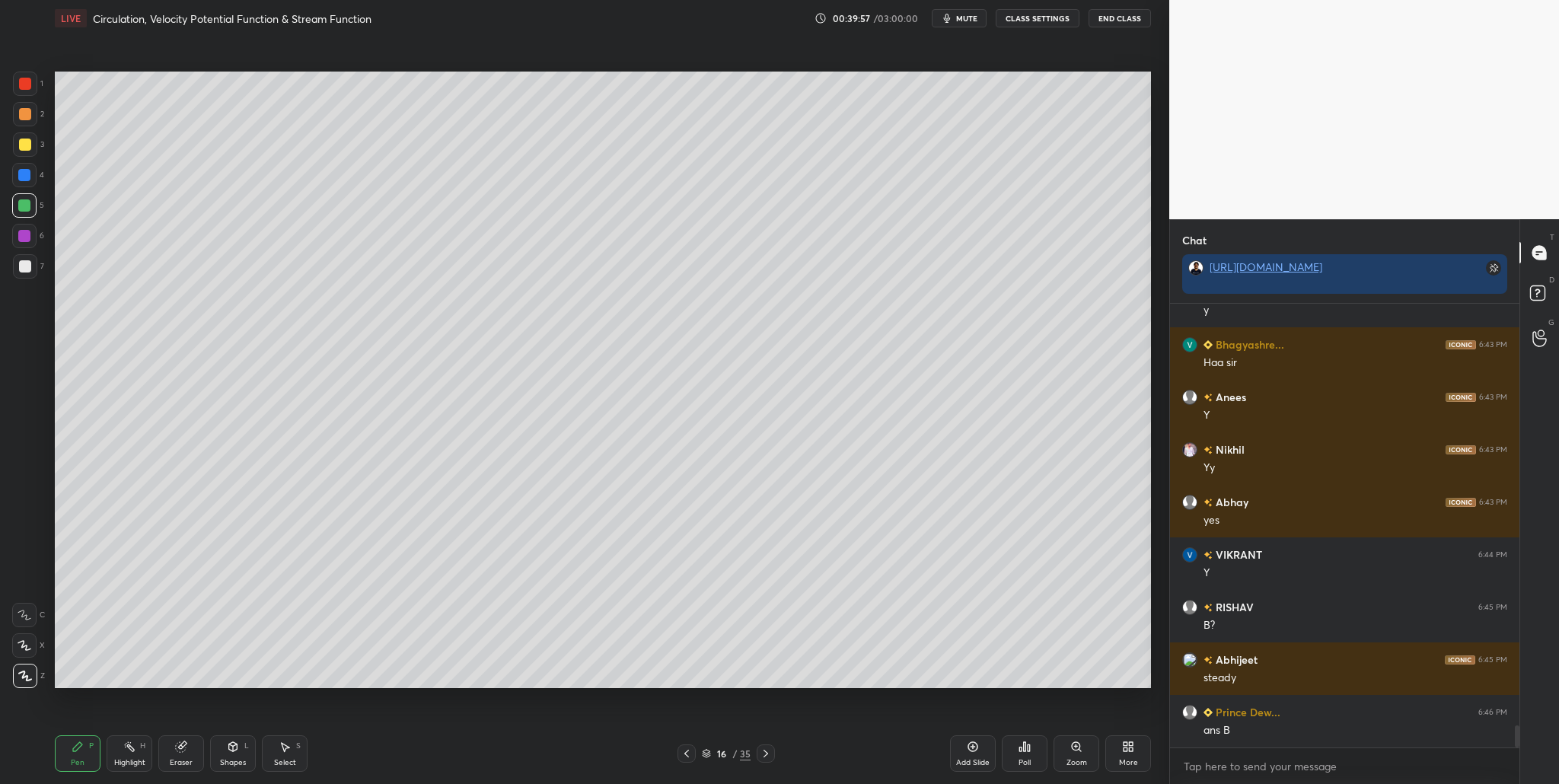 click at bounding box center (25, 266) 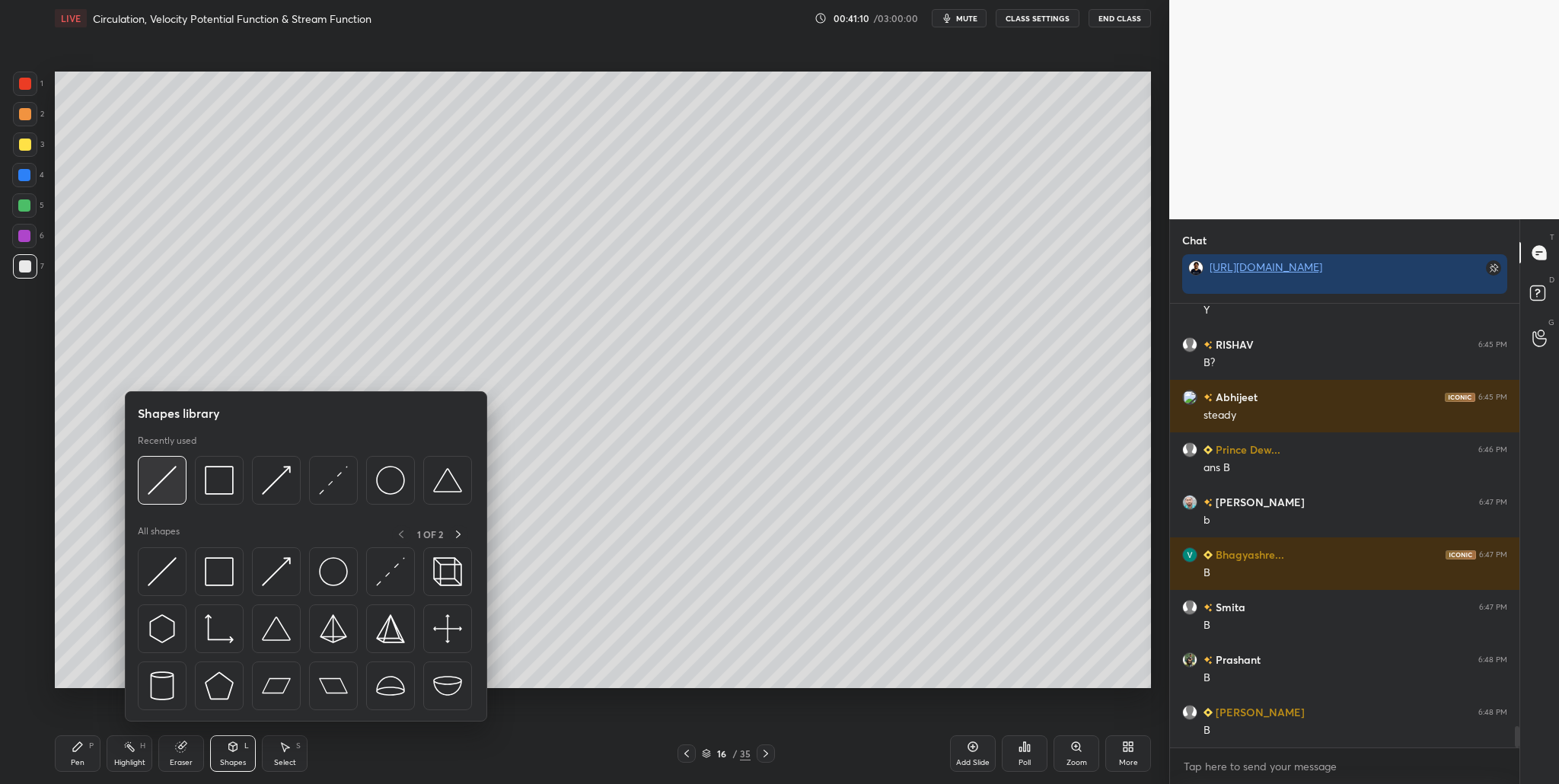 scroll, scrollTop: 8768, scrollLeft: 0, axis: vertical 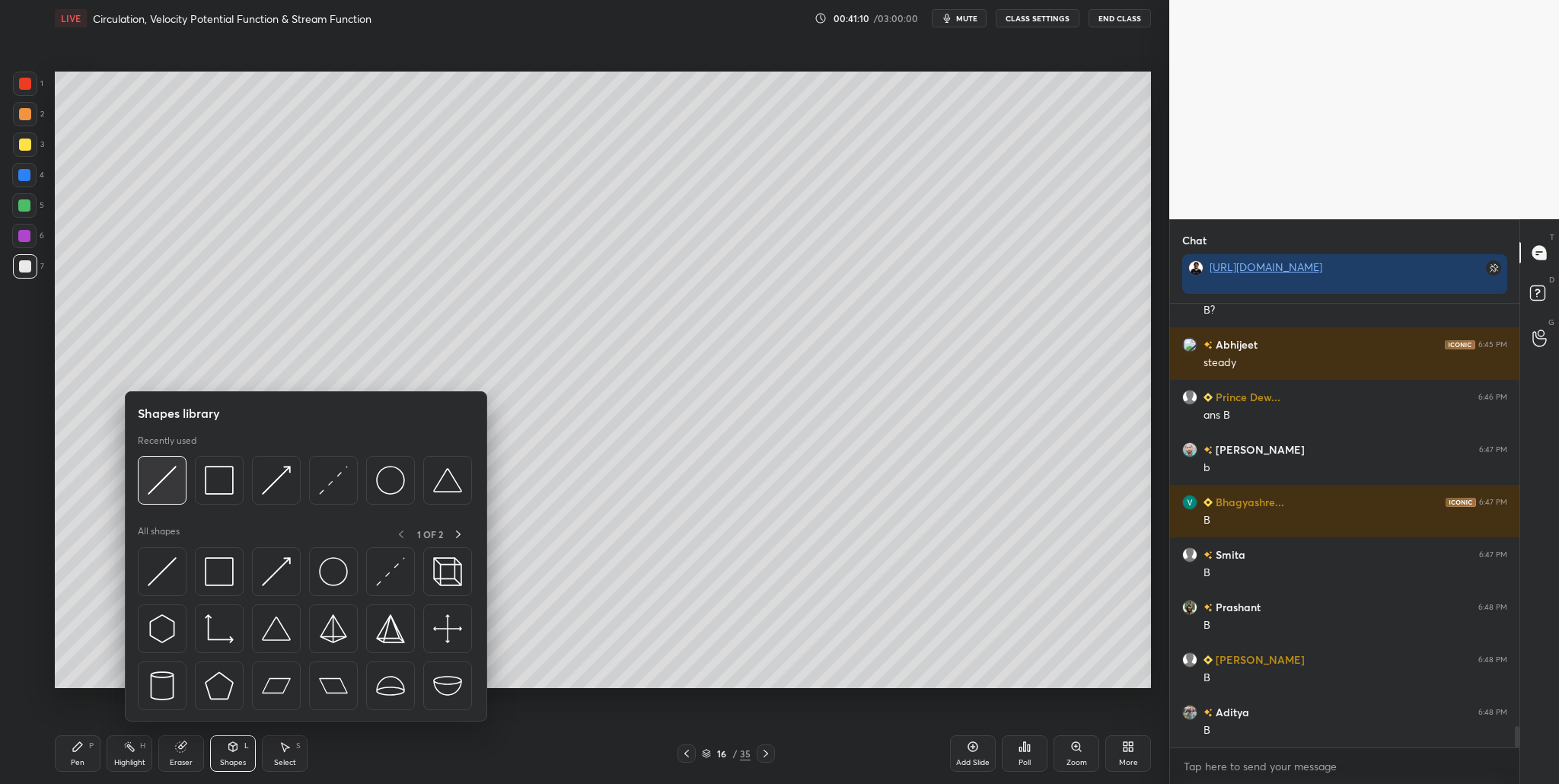 click at bounding box center (162, 480) 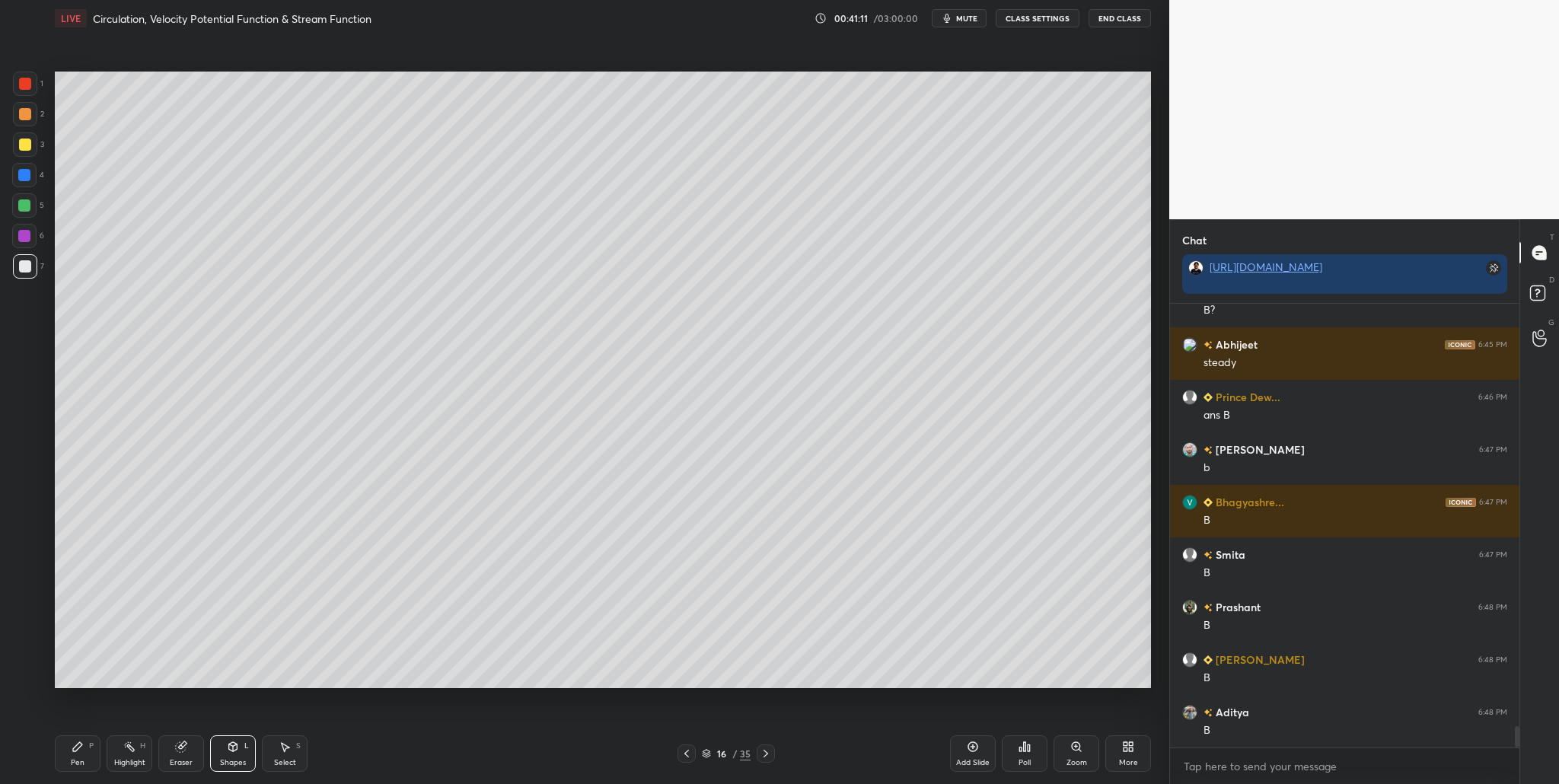 drag, startPoint x: 24, startPoint y: 73, endPoint x: 26, endPoint y: 81, distance: 8.24621 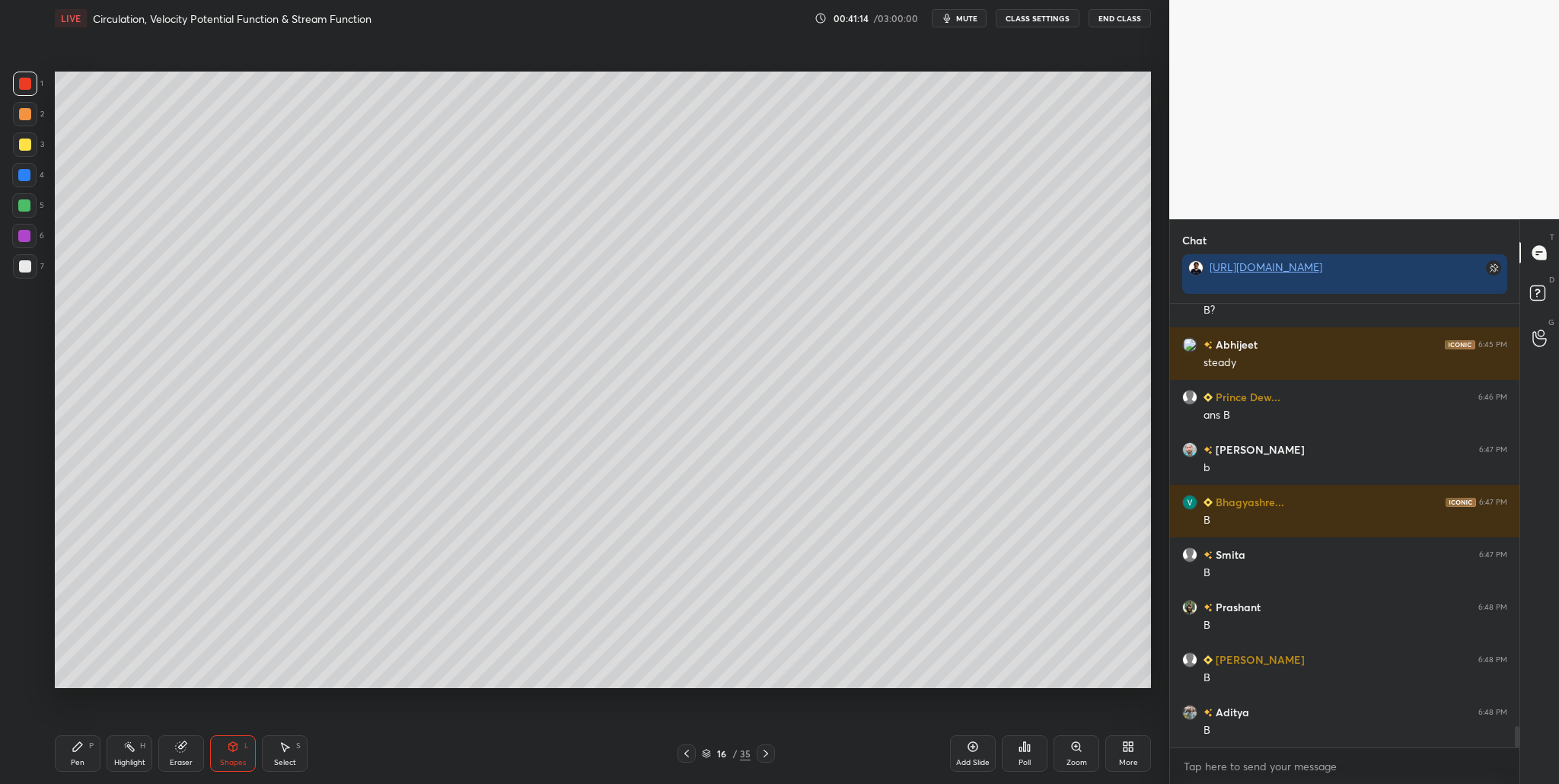 click at bounding box center [25, 266] 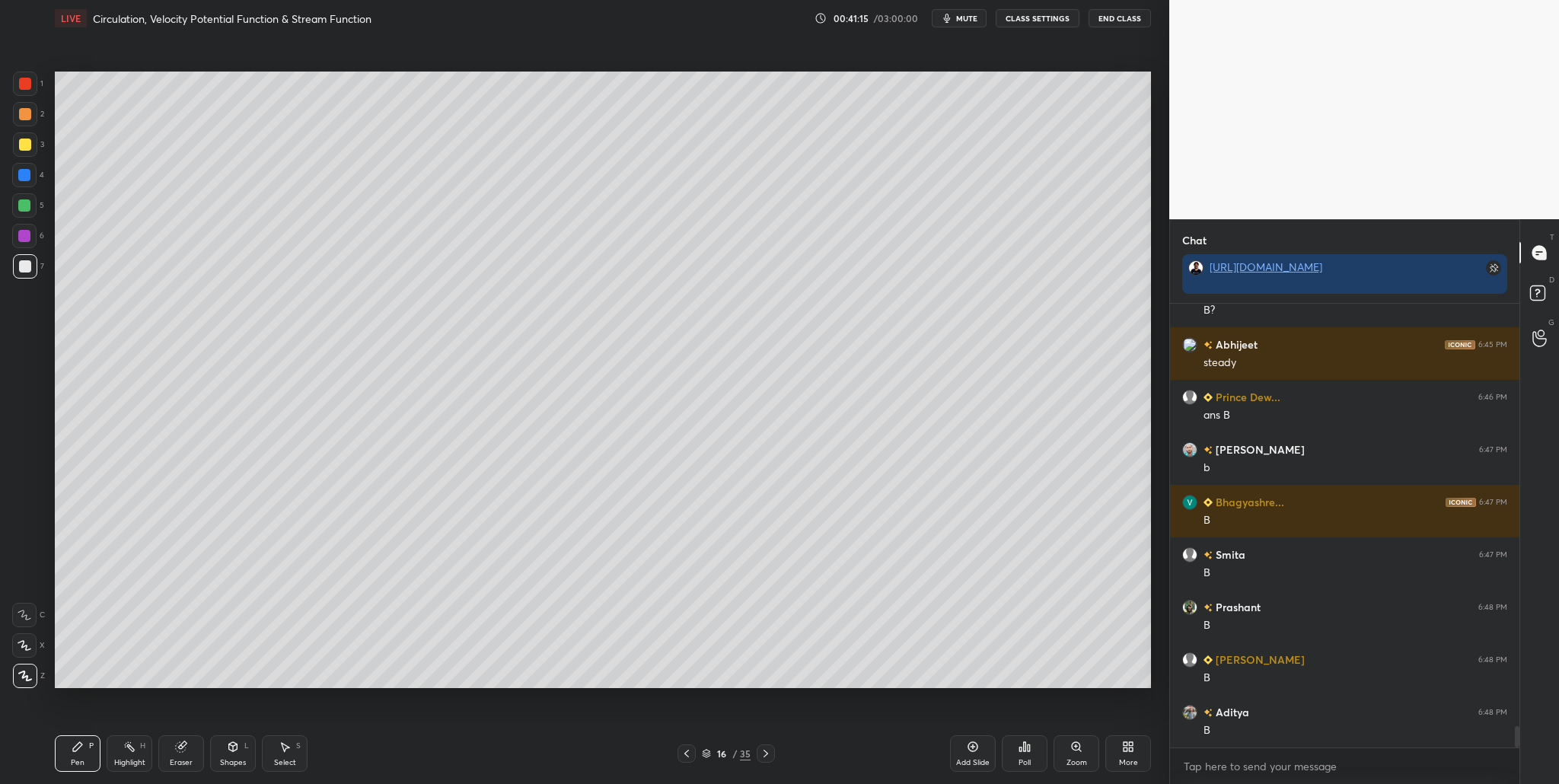 scroll, scrollTop: 8820, scrollLeft: 0, axis: vertical 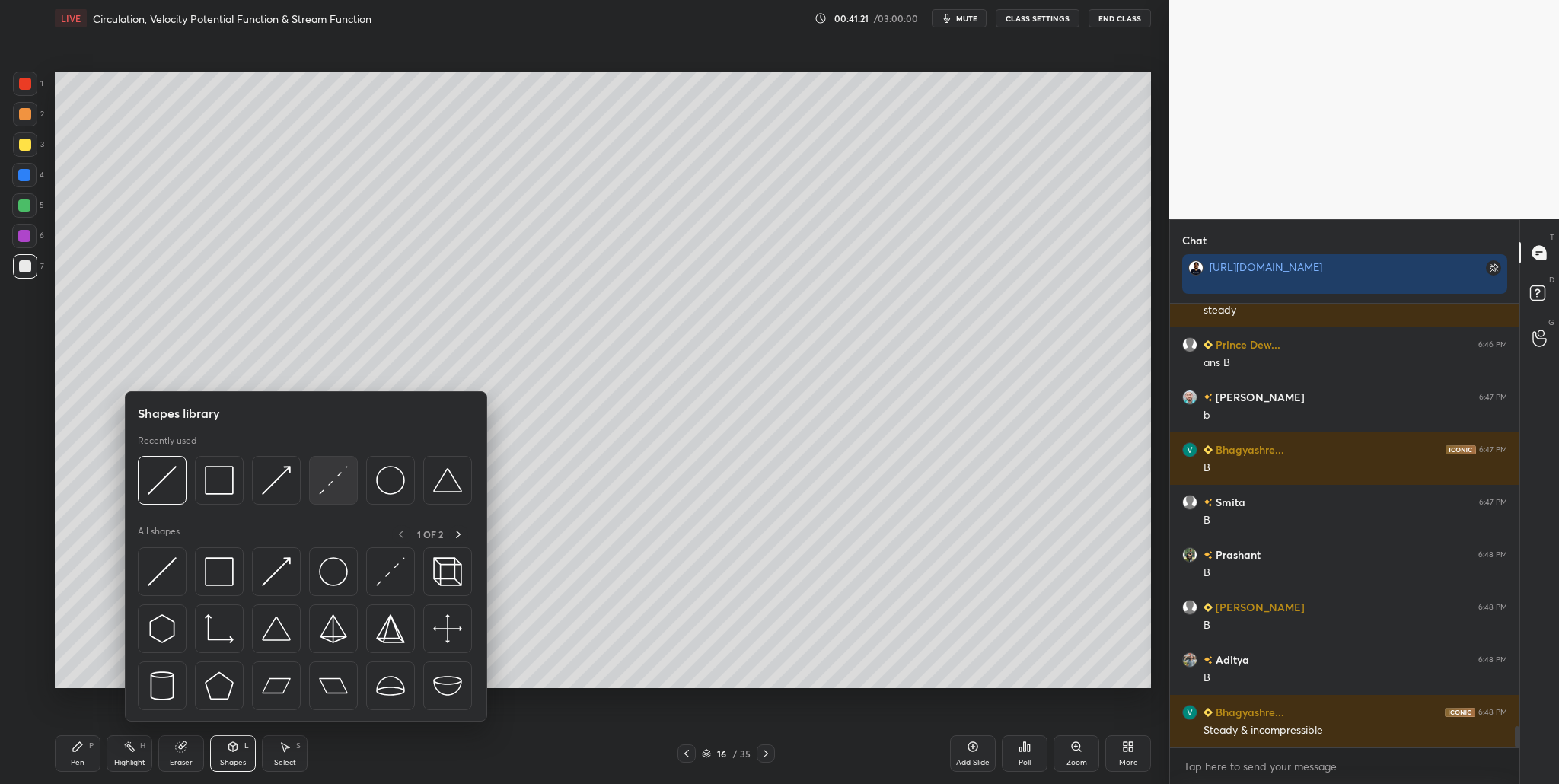 click at bounding box center [333, 480] 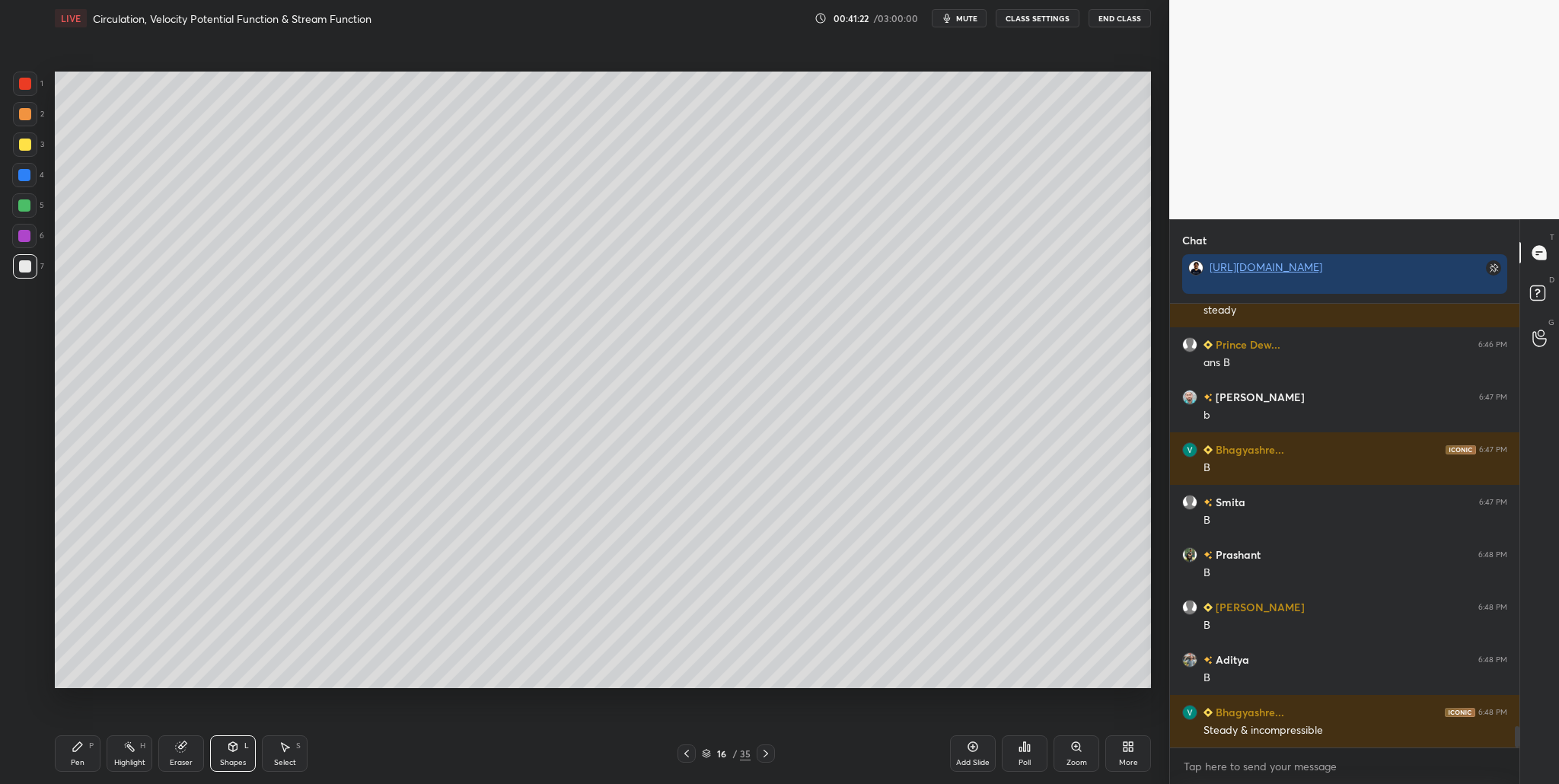 click at bounding box center (24, 206) 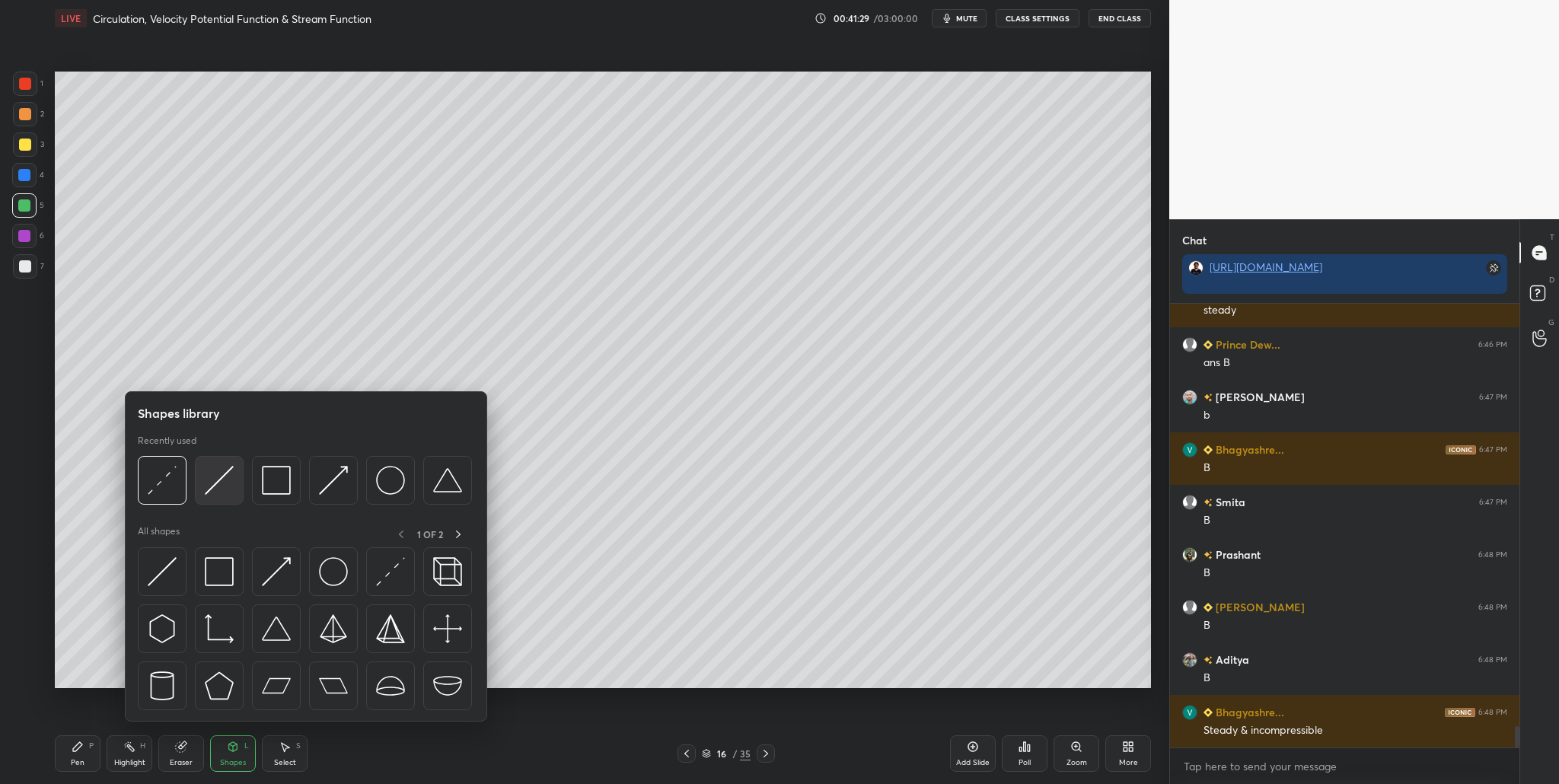 click at bounding box center [219, 480] 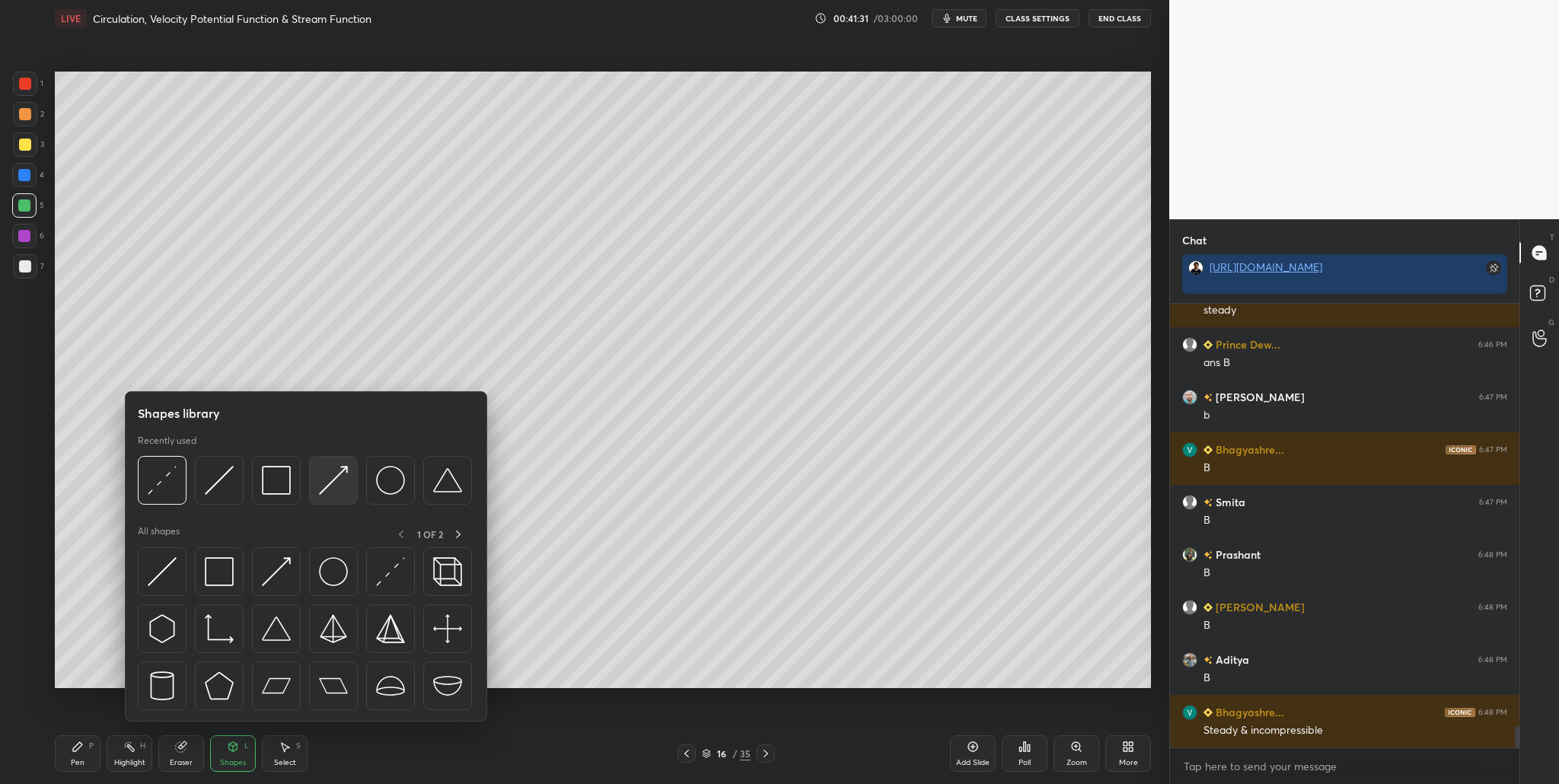 click at bounding box center [333, 480] 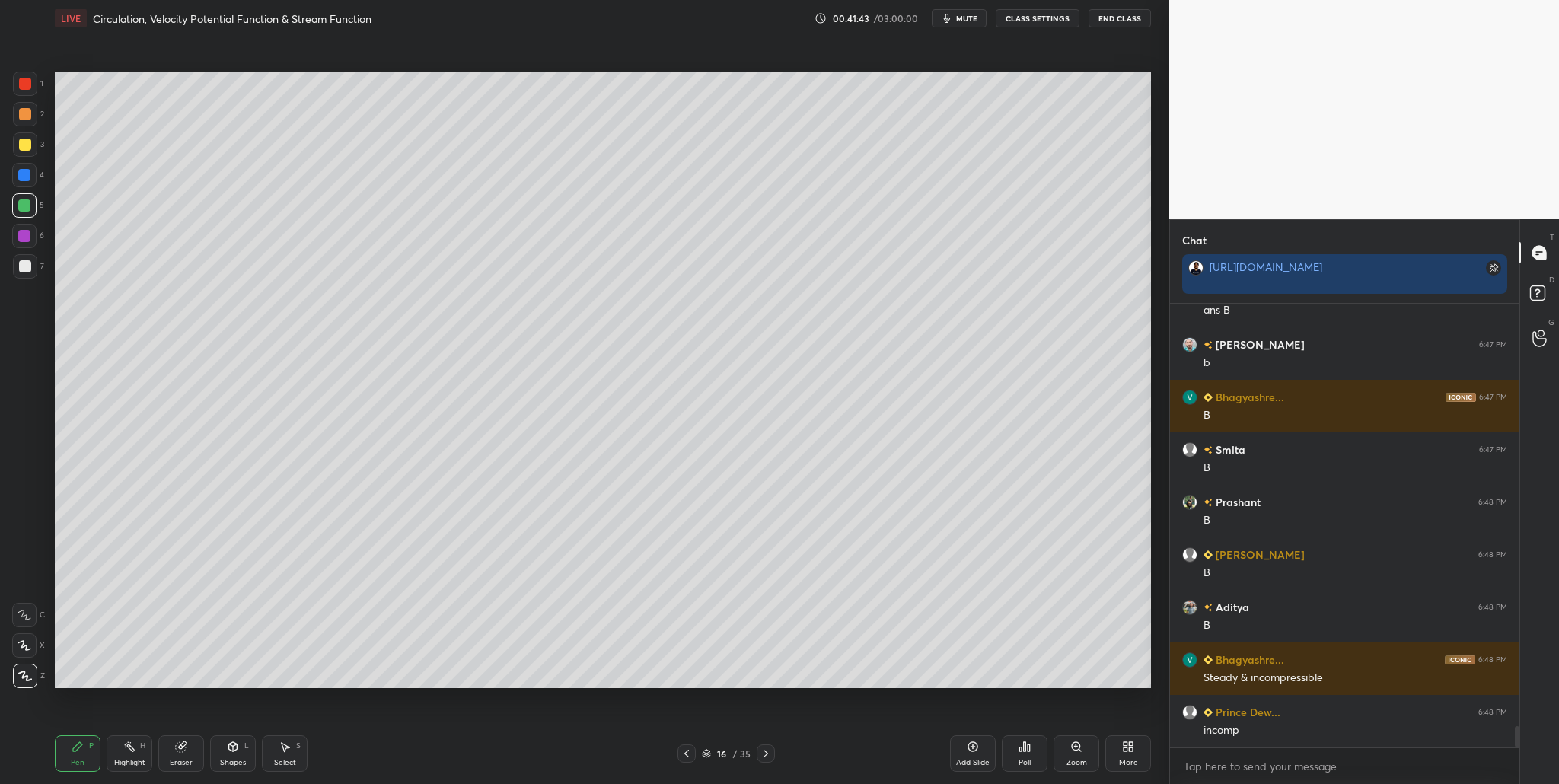 scroll, scrollTop: 8925, scrollLeft: 0, axis: vertical 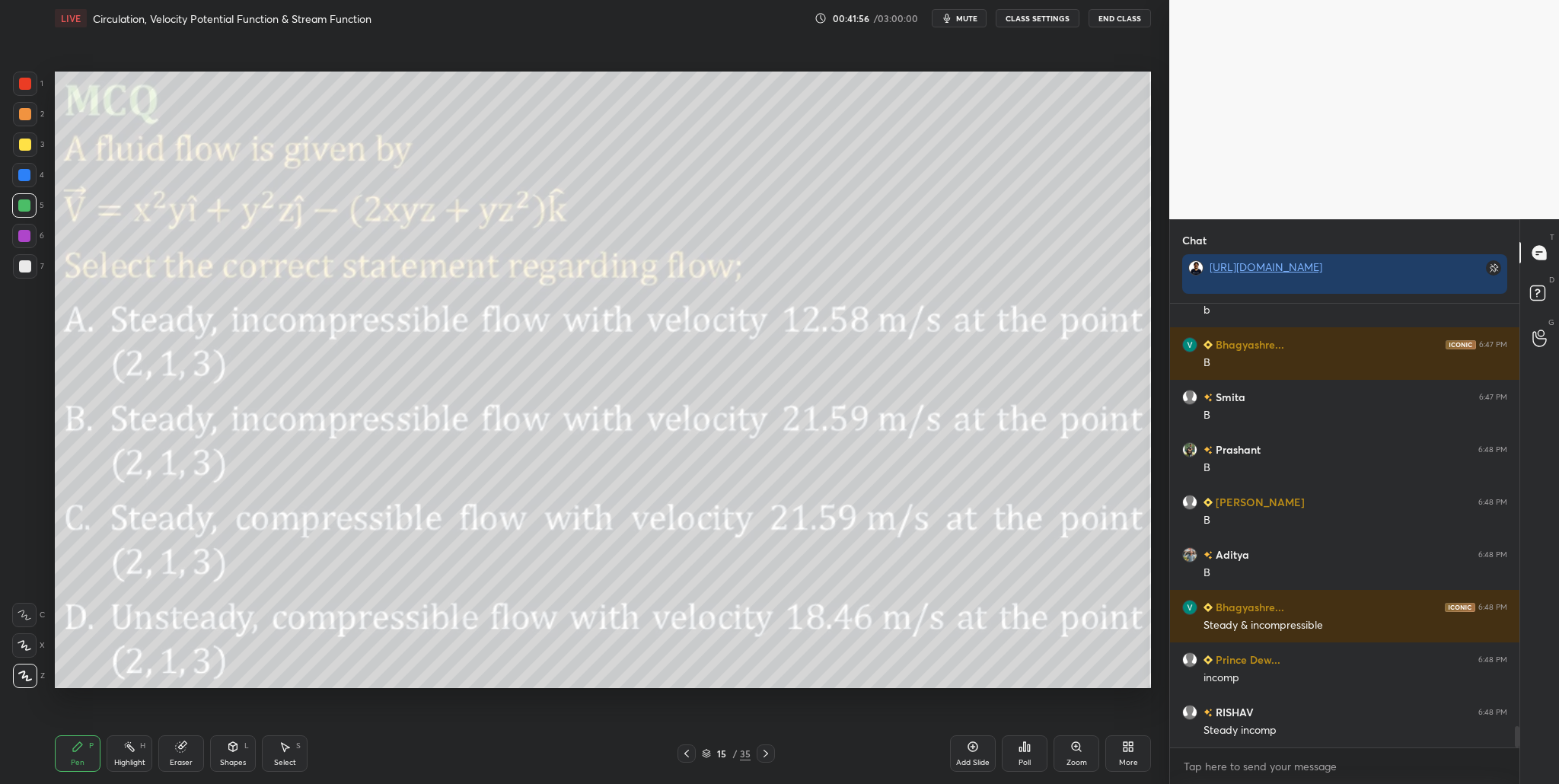 click on "1" at bounding box center (28, 87) 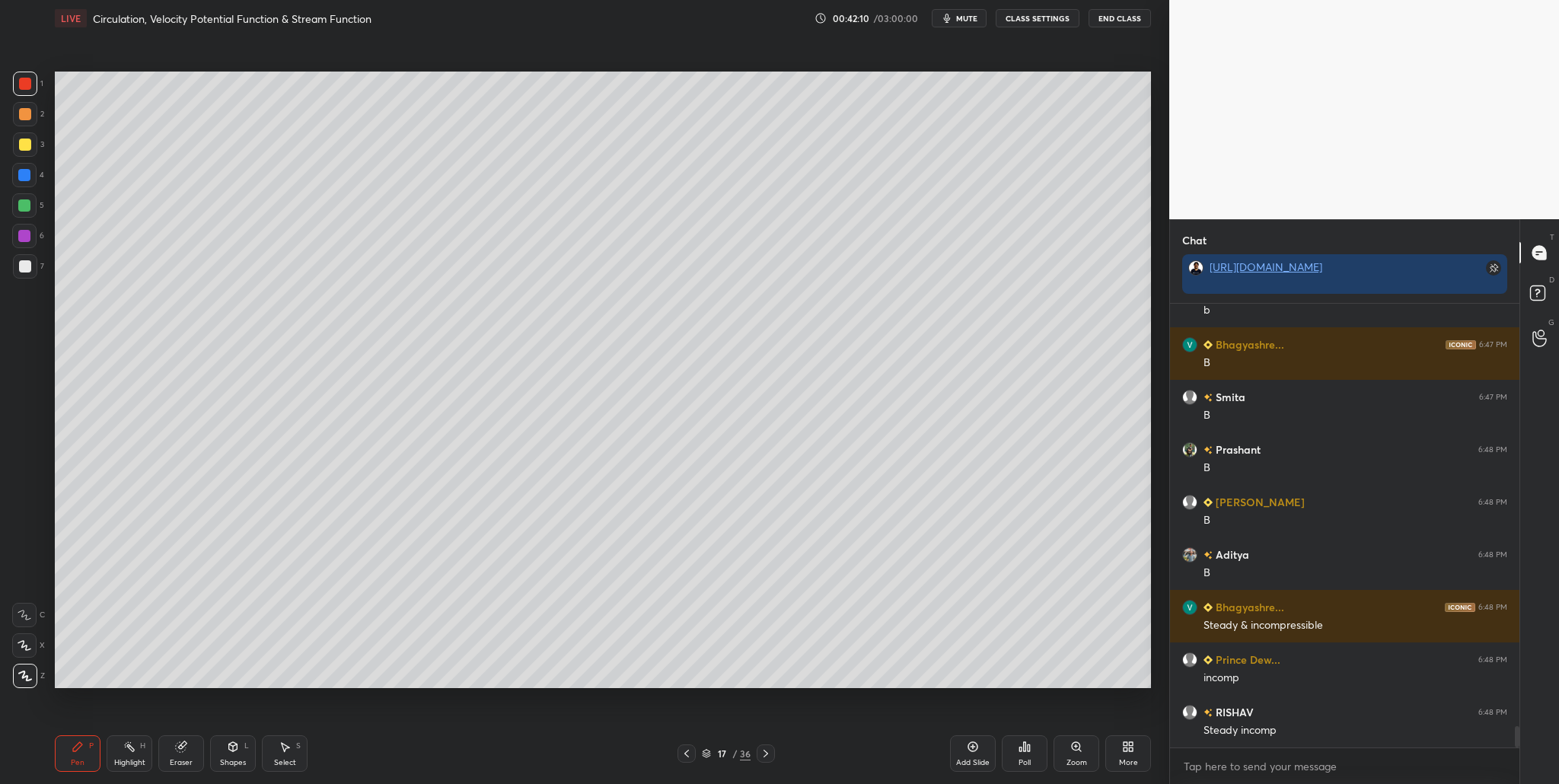 click at bounding box center (25, 266) 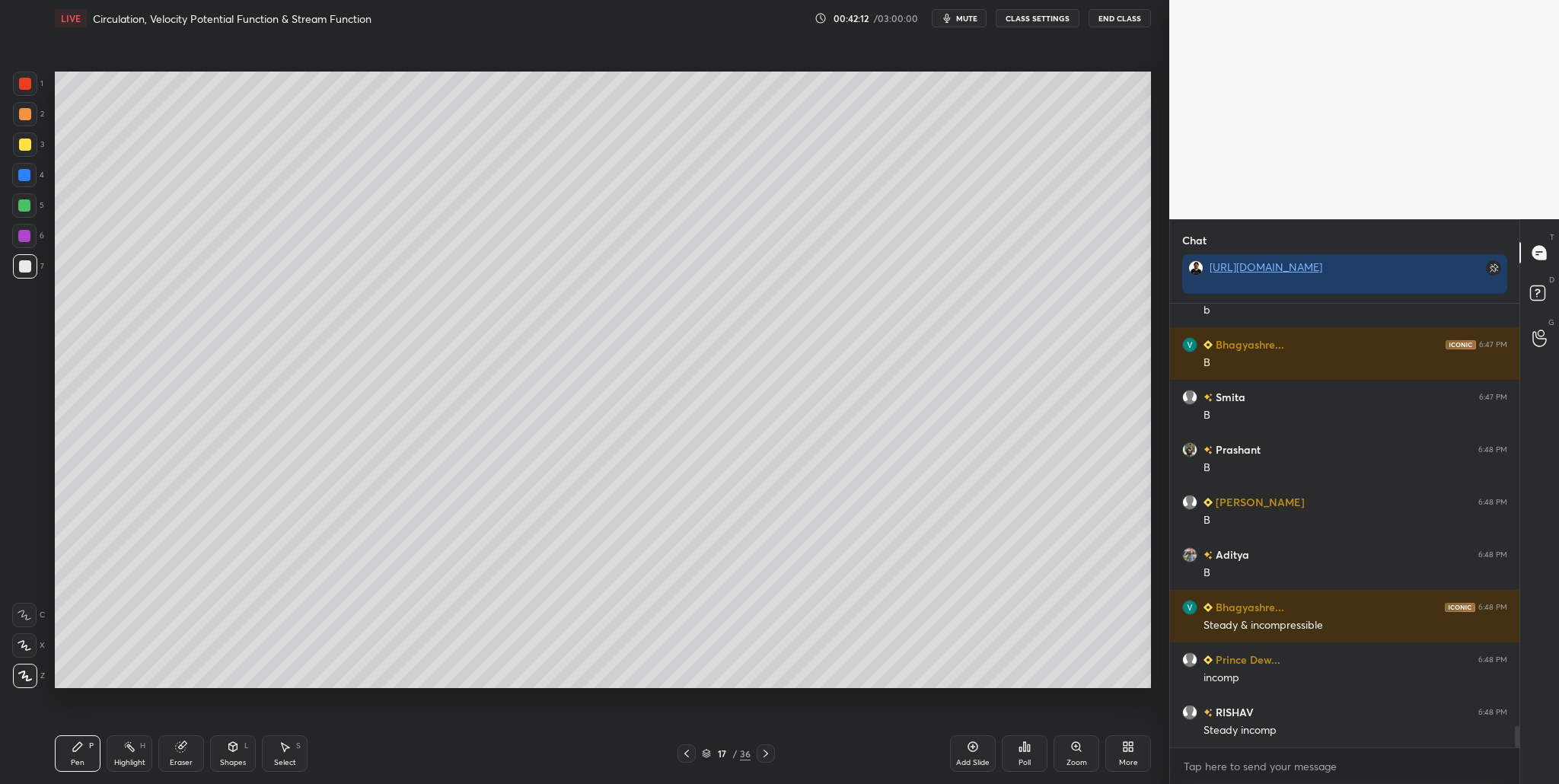 click at bounding box center (24, 206) 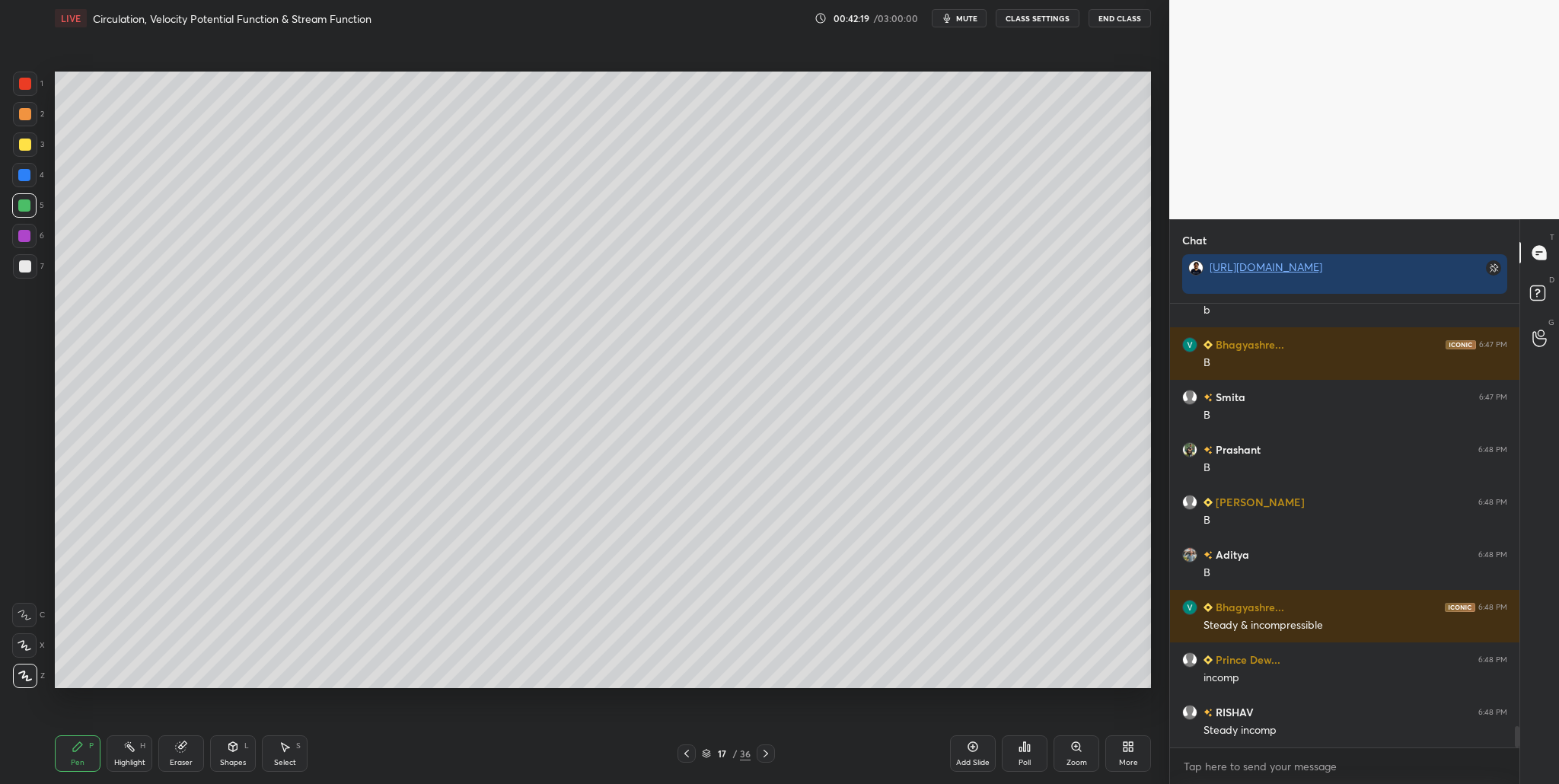 drag, startPoint x: 27, startPoint y: 266, endPoint x: 53, endPoint y: 243, distance: 34.71311 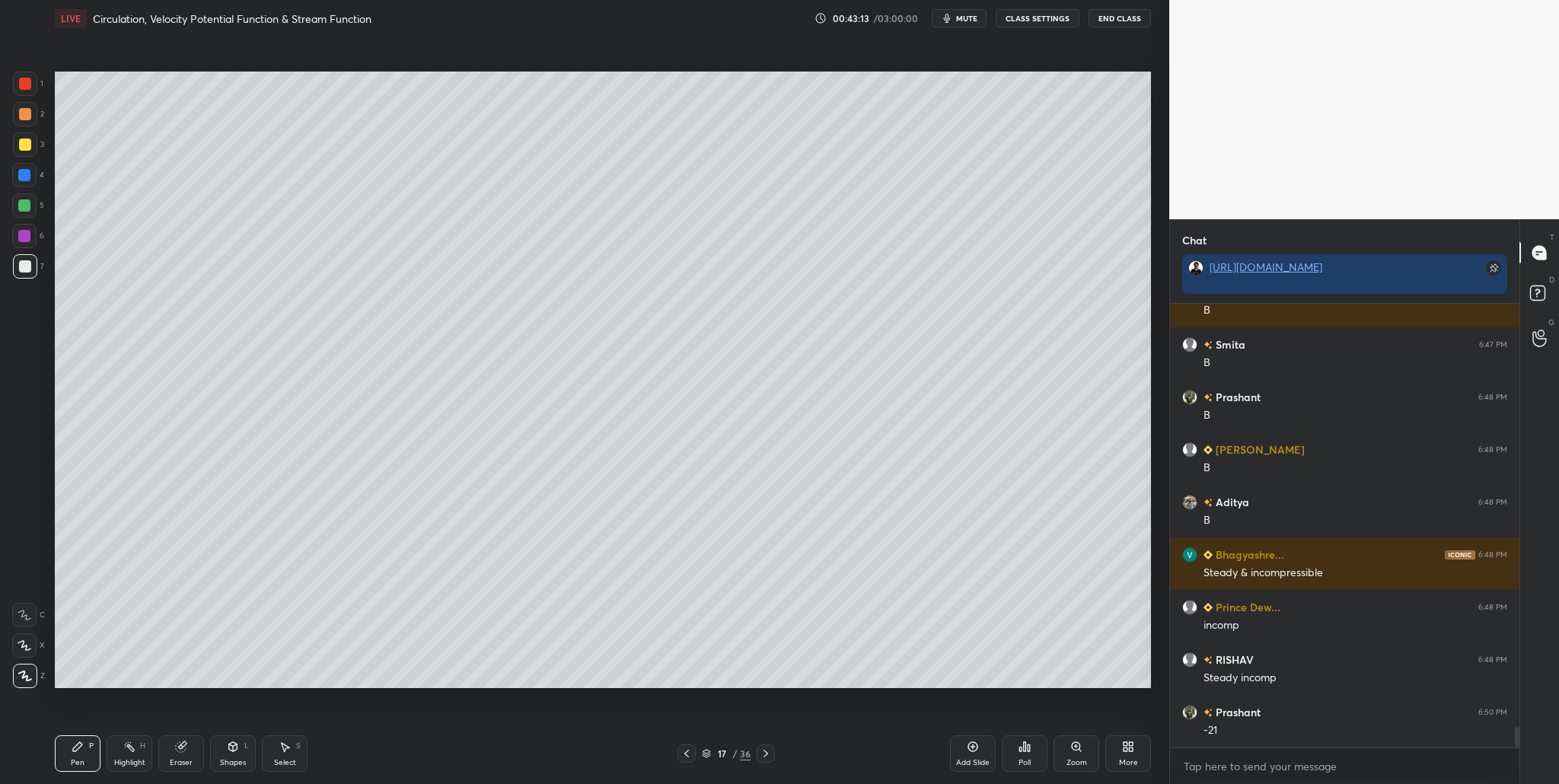 scroll, scrollTop: 9083, scrollLeft: 0, axis: vertical 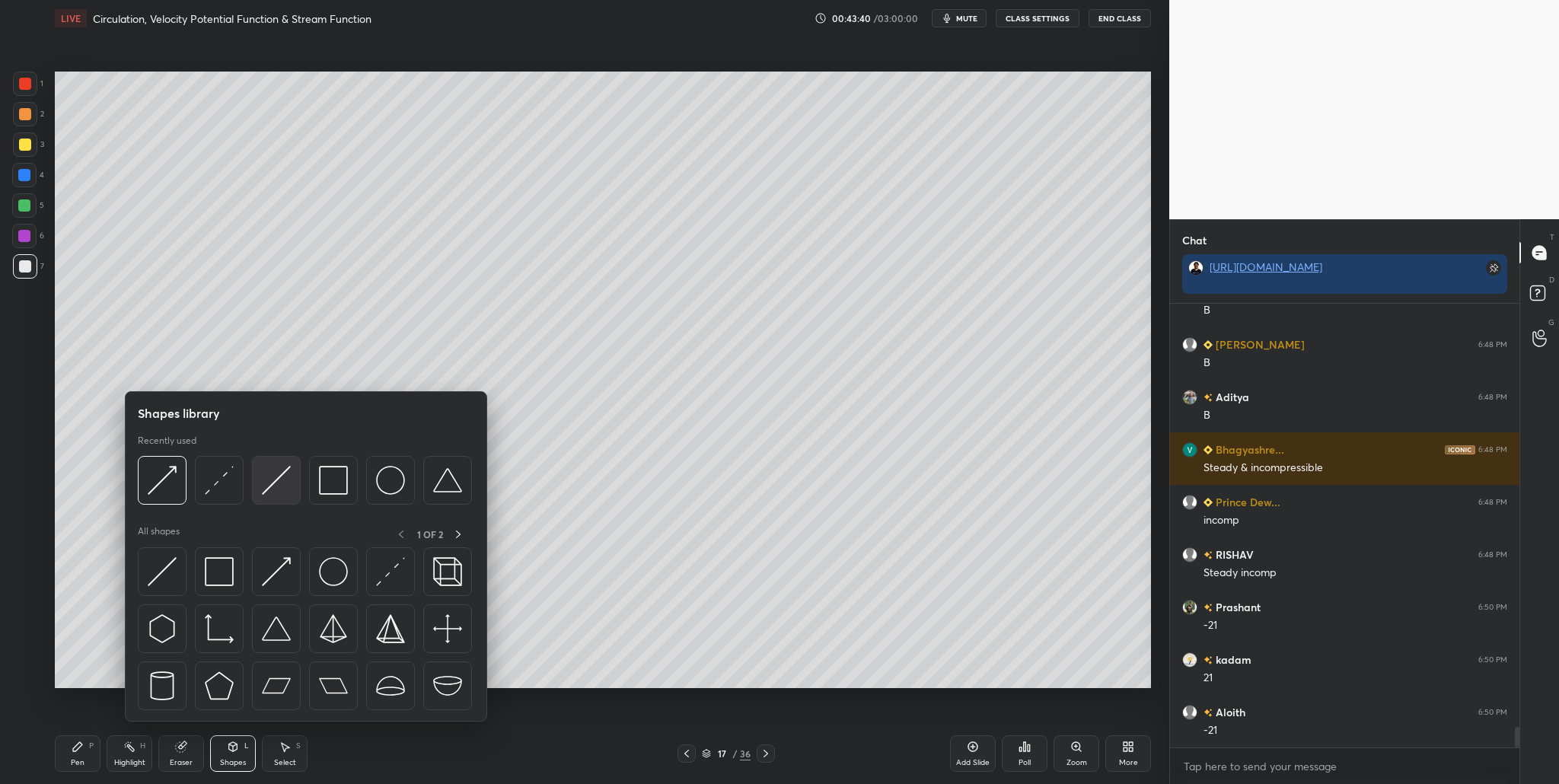 click at bounding box center (276, 480) 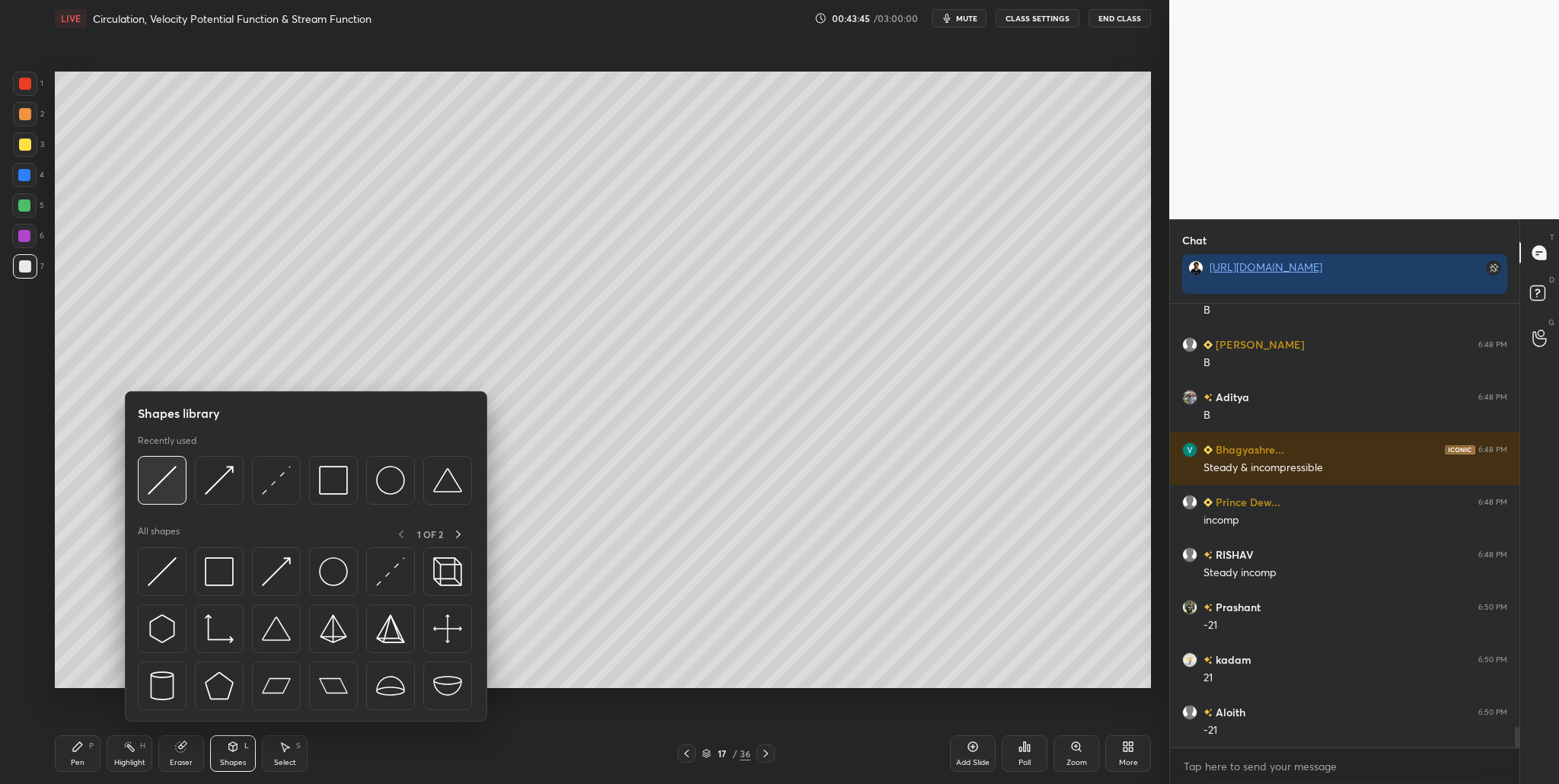 click at bounding box center [162, 480] 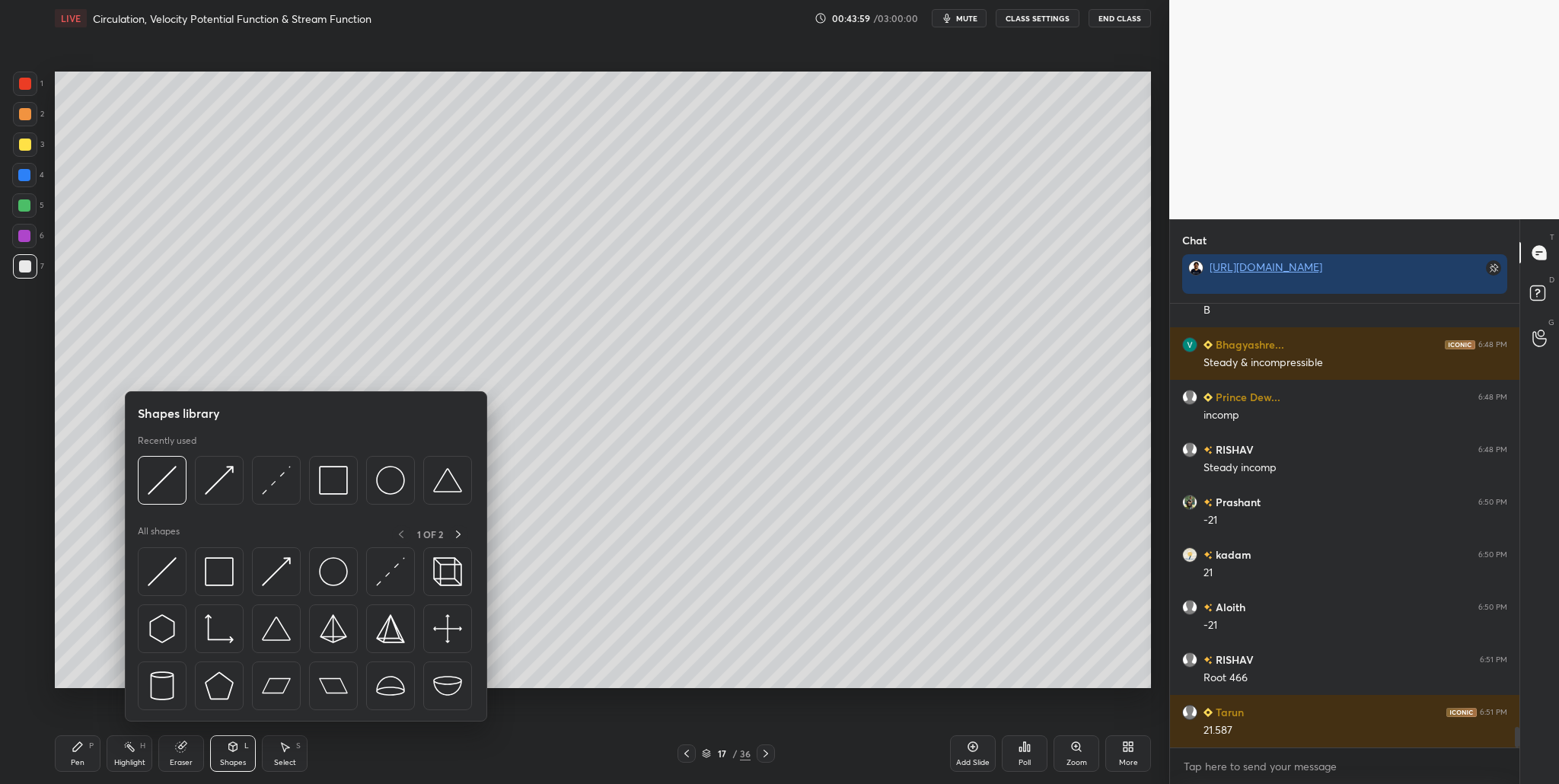 scroll, scrollTop: 9241, scrollLeft: 0, axis: vertical 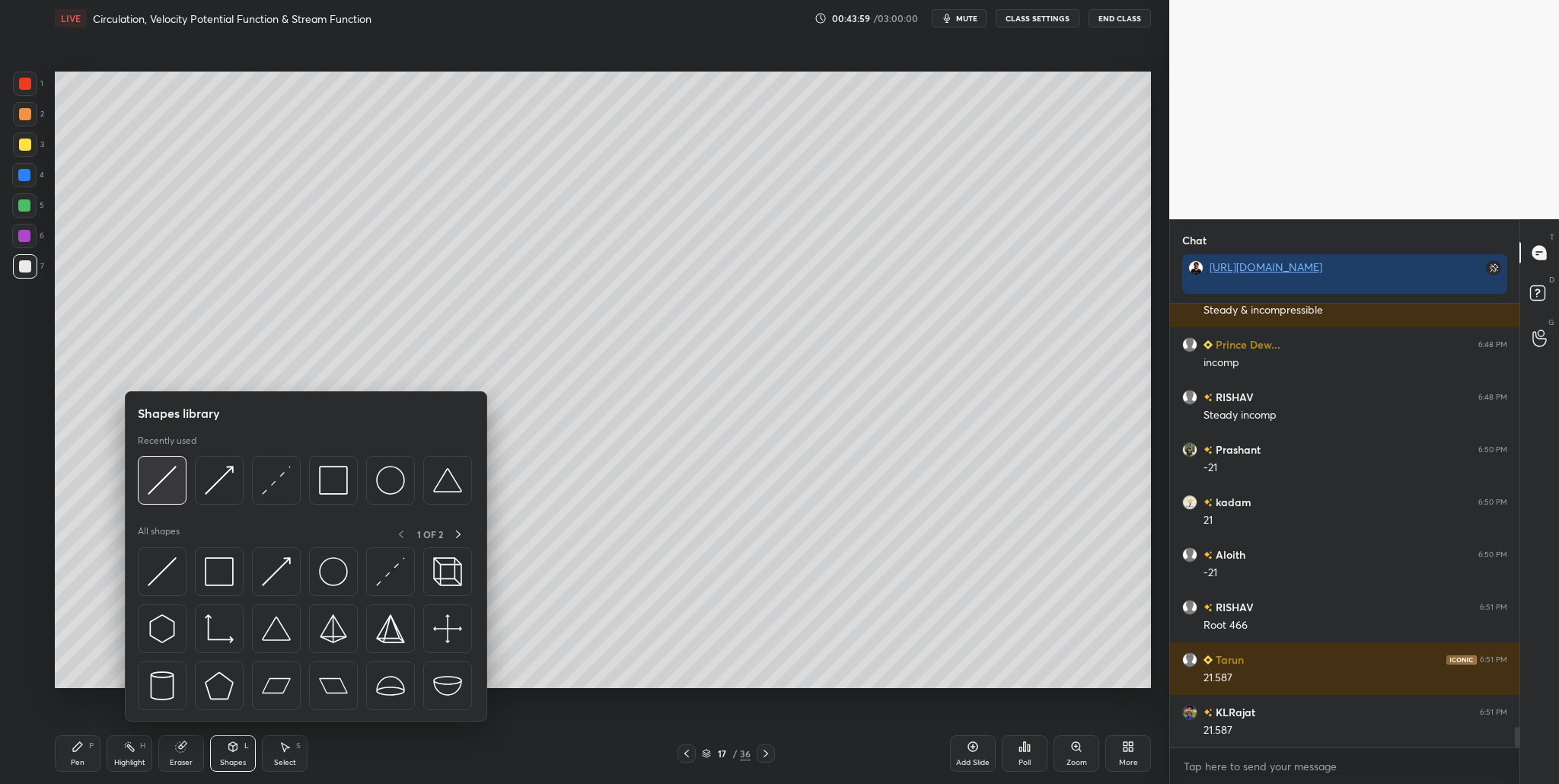 click at bounding box center (162, 480) 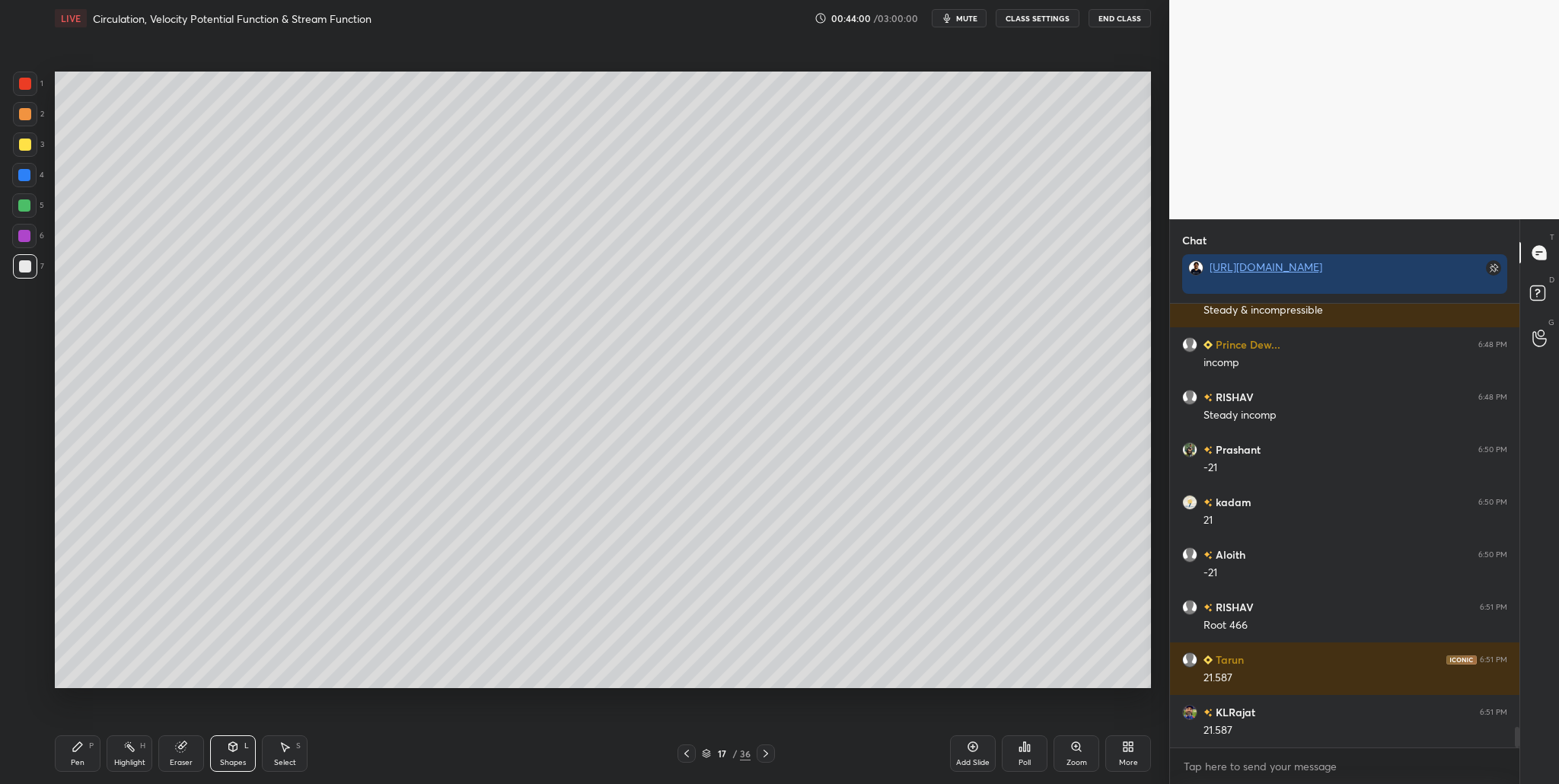 scroll, scrollTop: 9293, scrollLeft: 0, axis: vertical 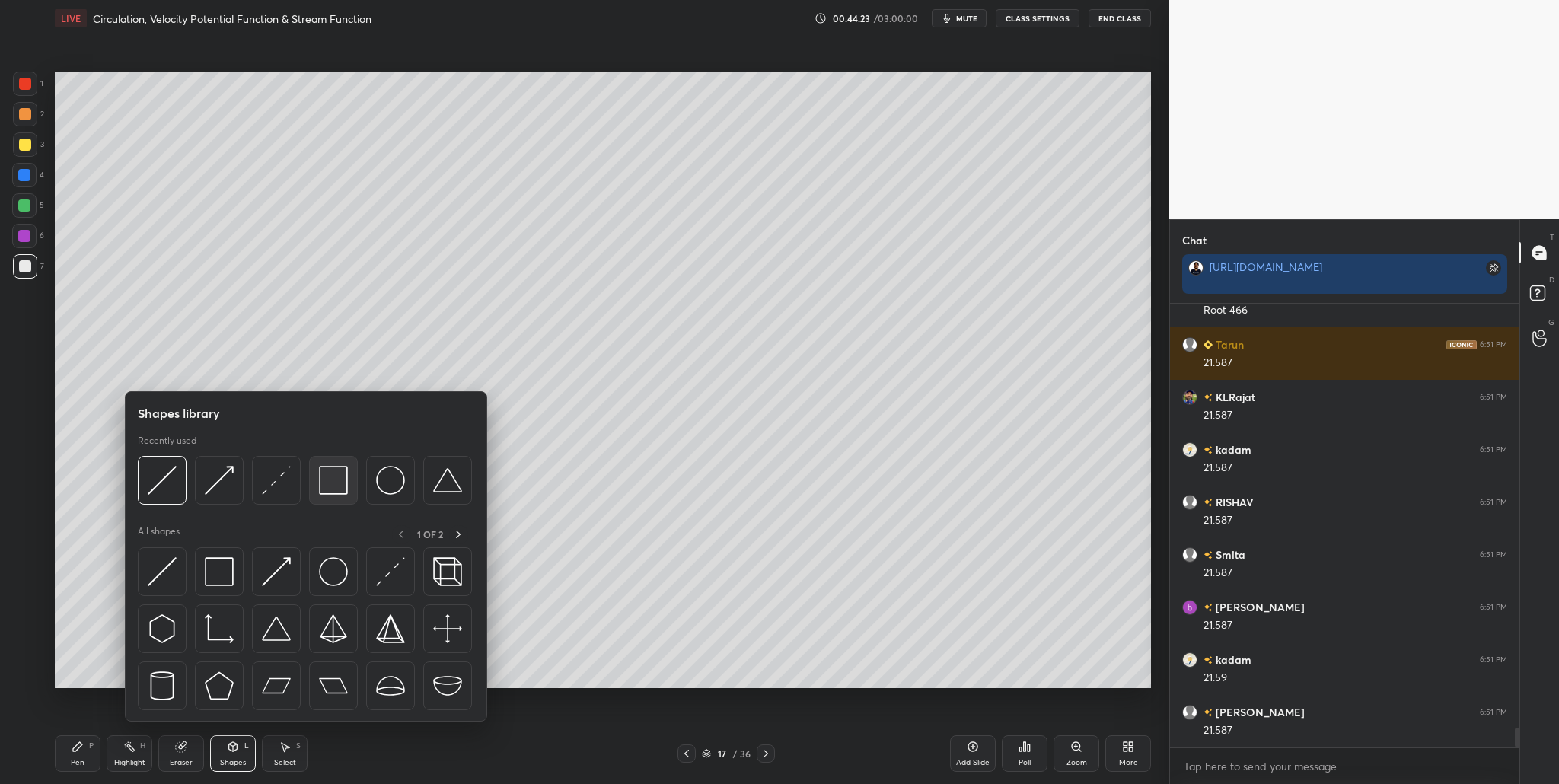 click at bounding box center [333, 480] 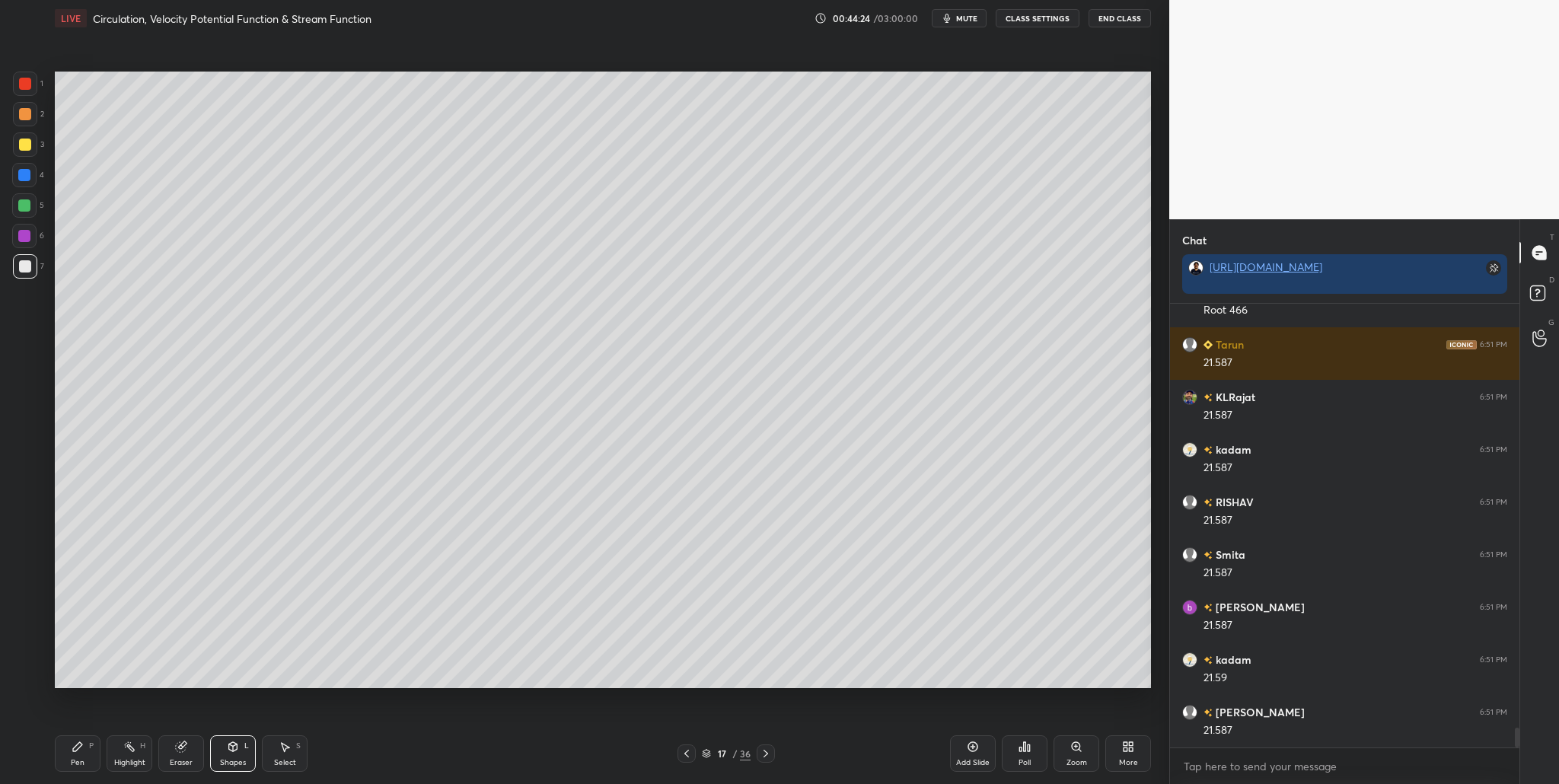 drag, startPoint x: 27, startPoint y: 212, endPoint x: 37, endPoint y: 266, distance: 54.91812 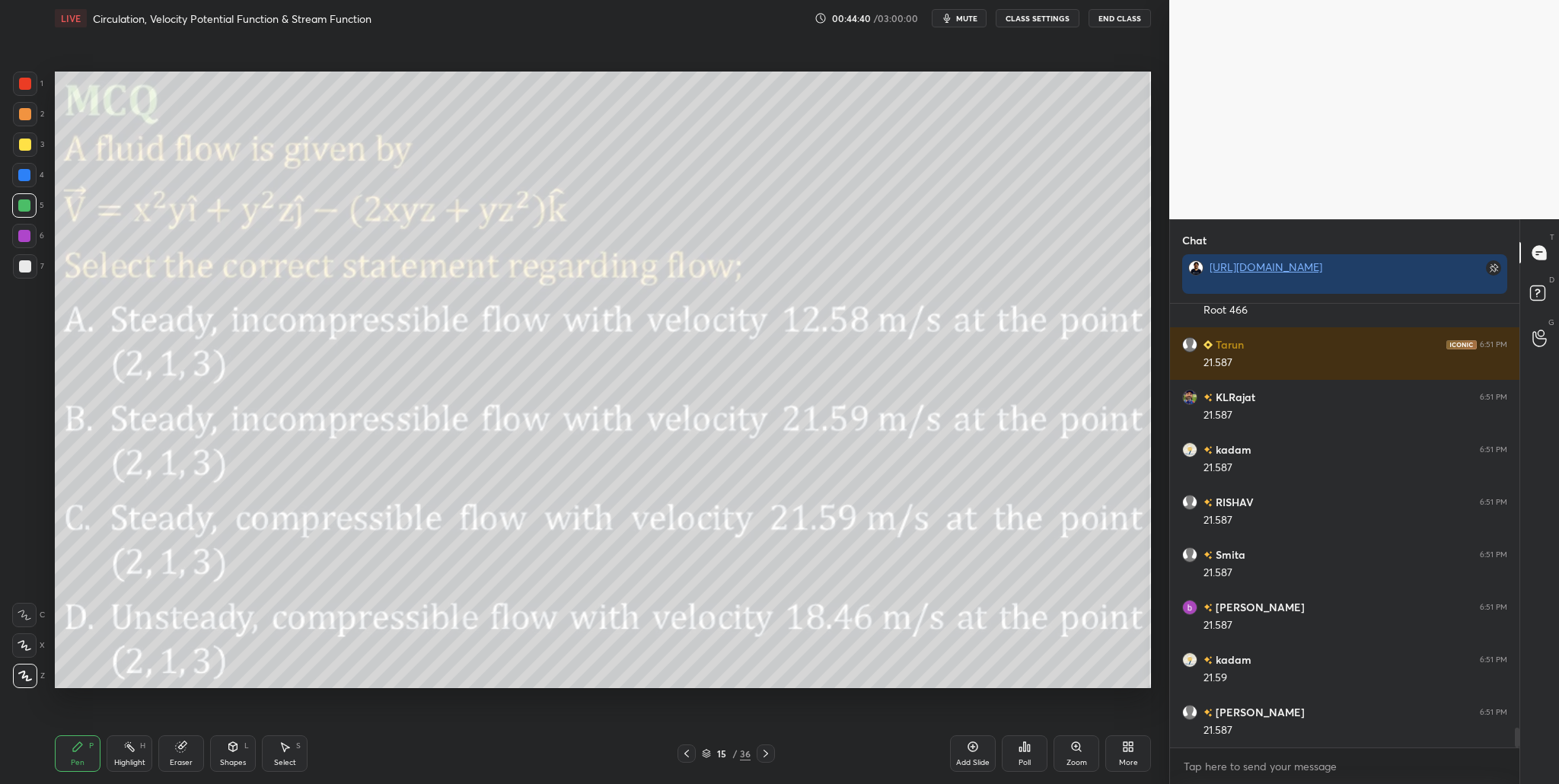 scroll, scrollTop: 408, scrollLeft: 345, axis: both 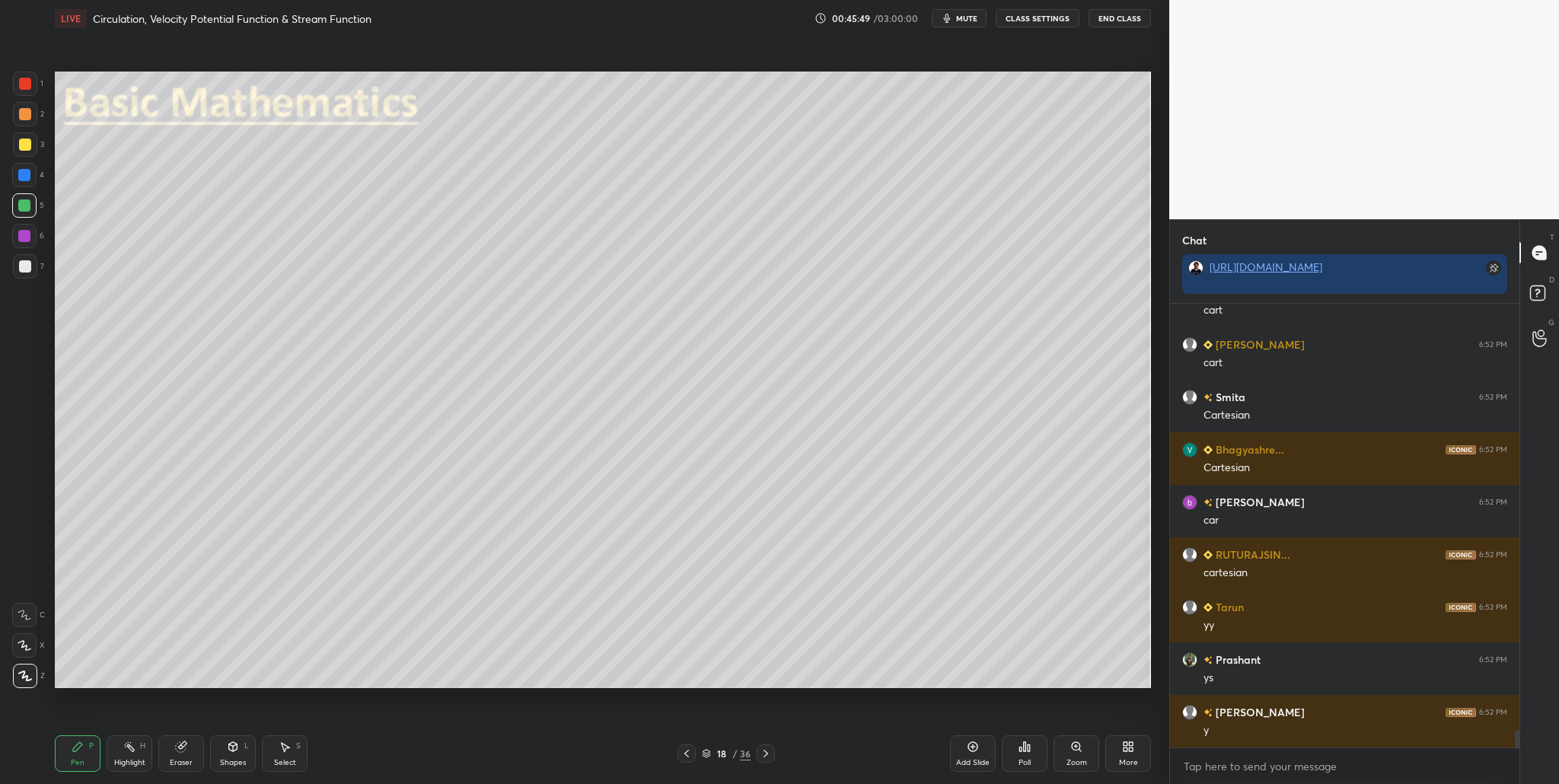 click at bounding box center (25, 145) 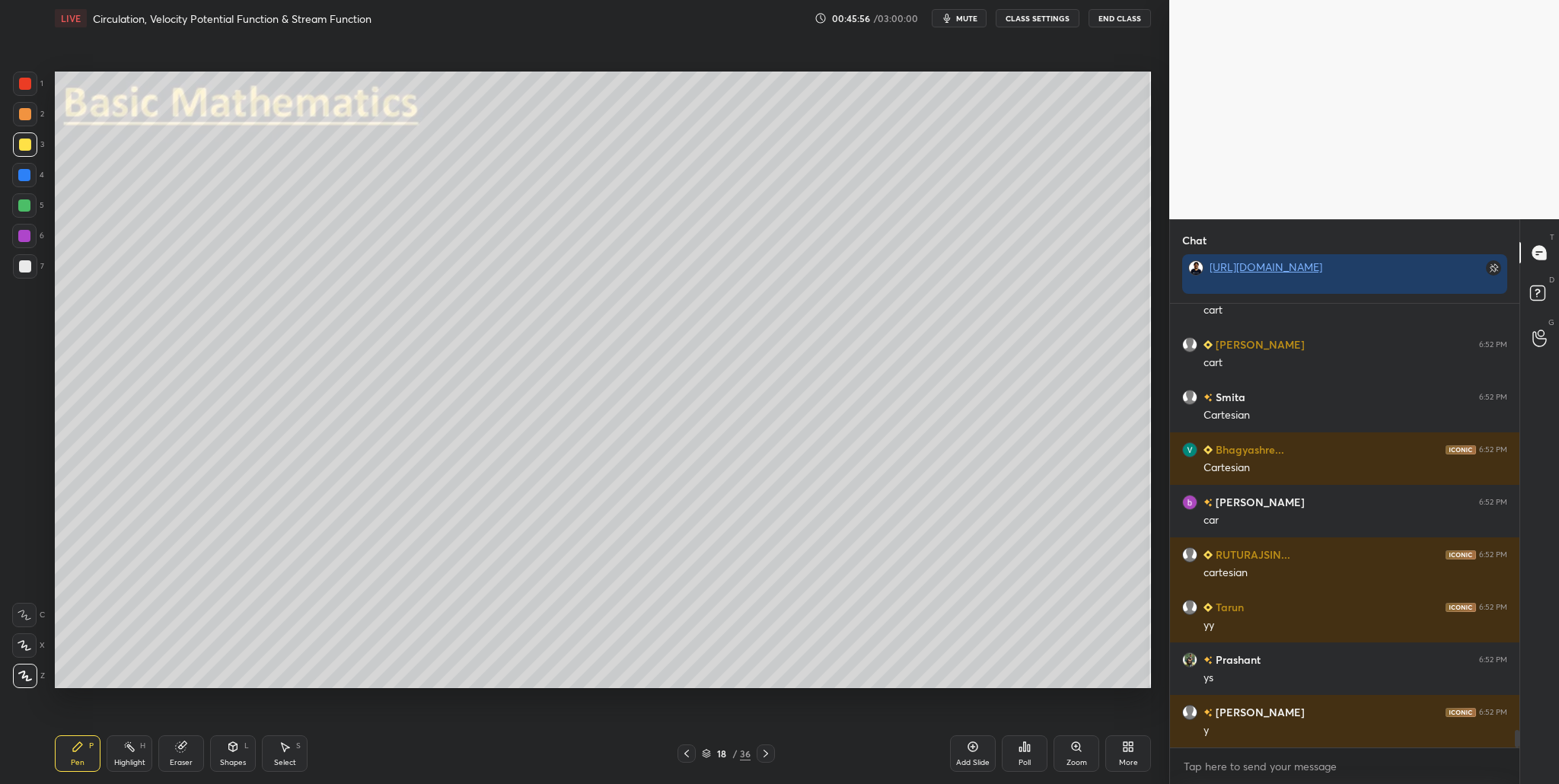 drag, startPoint x: 24, startPoint y: 204, endPoint x: 38, endPoint y: 205, distance: 14.035669 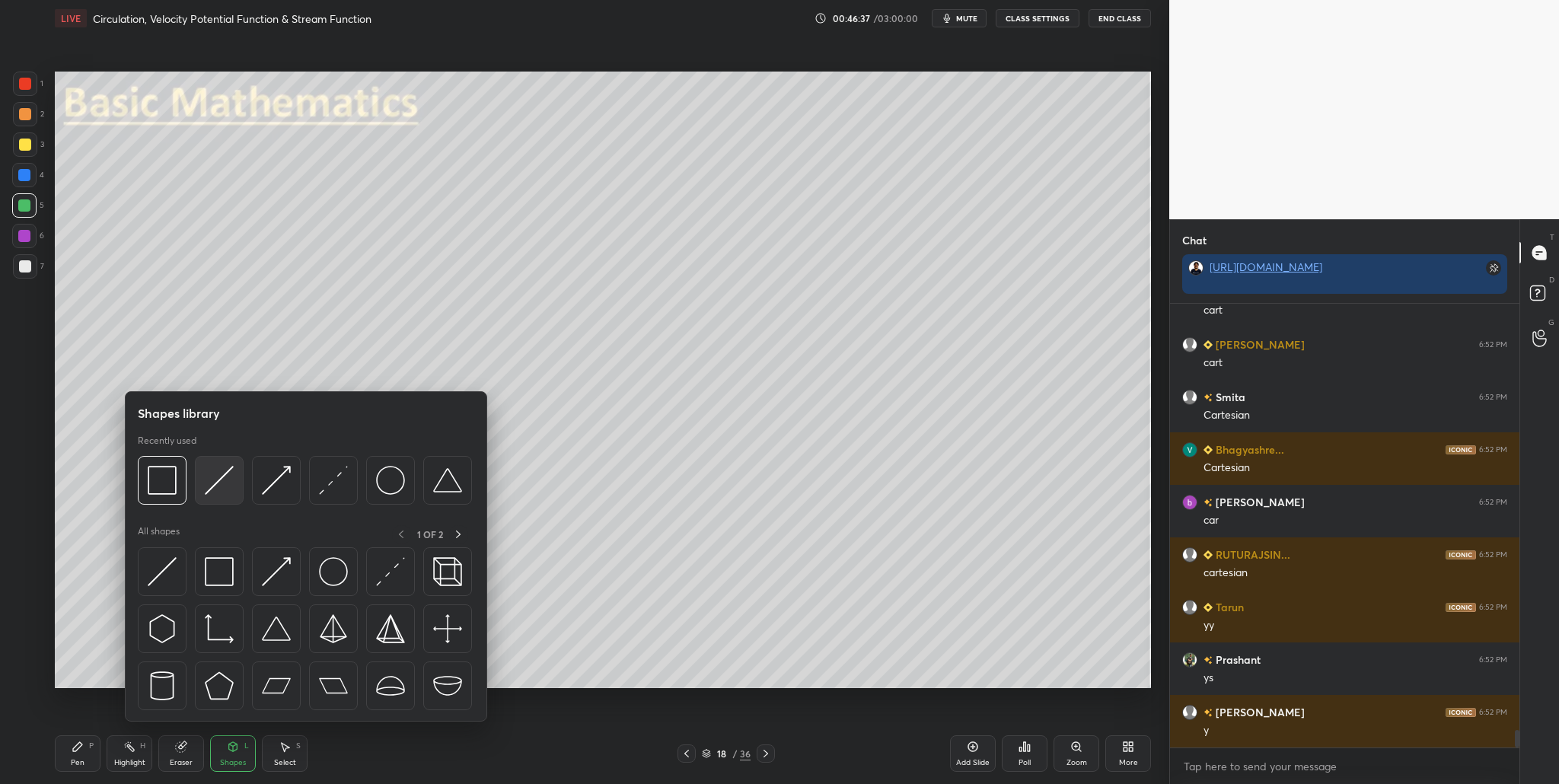 click at bounding box center (219, 480) 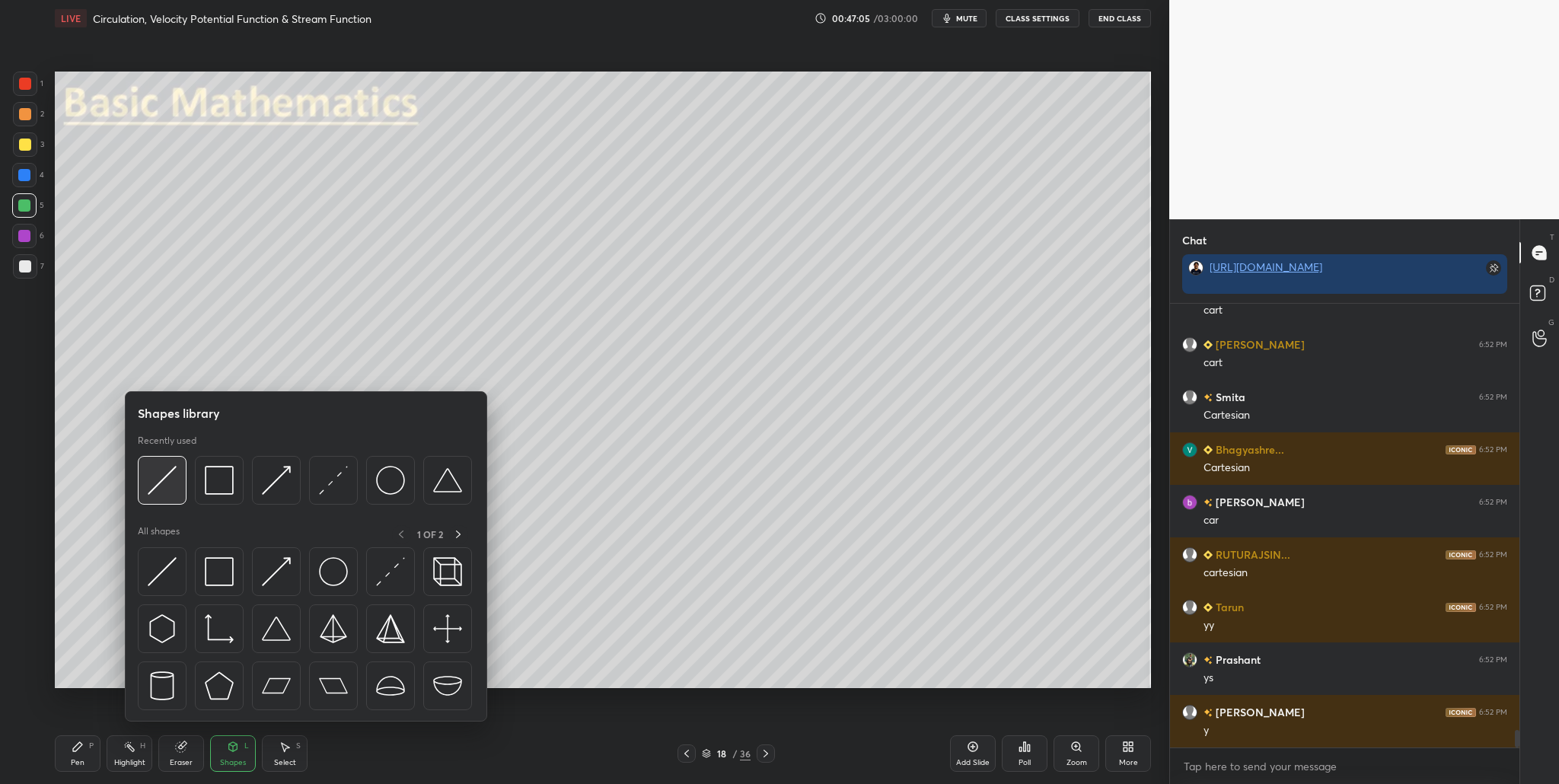 click at bounding box center [304, 484] 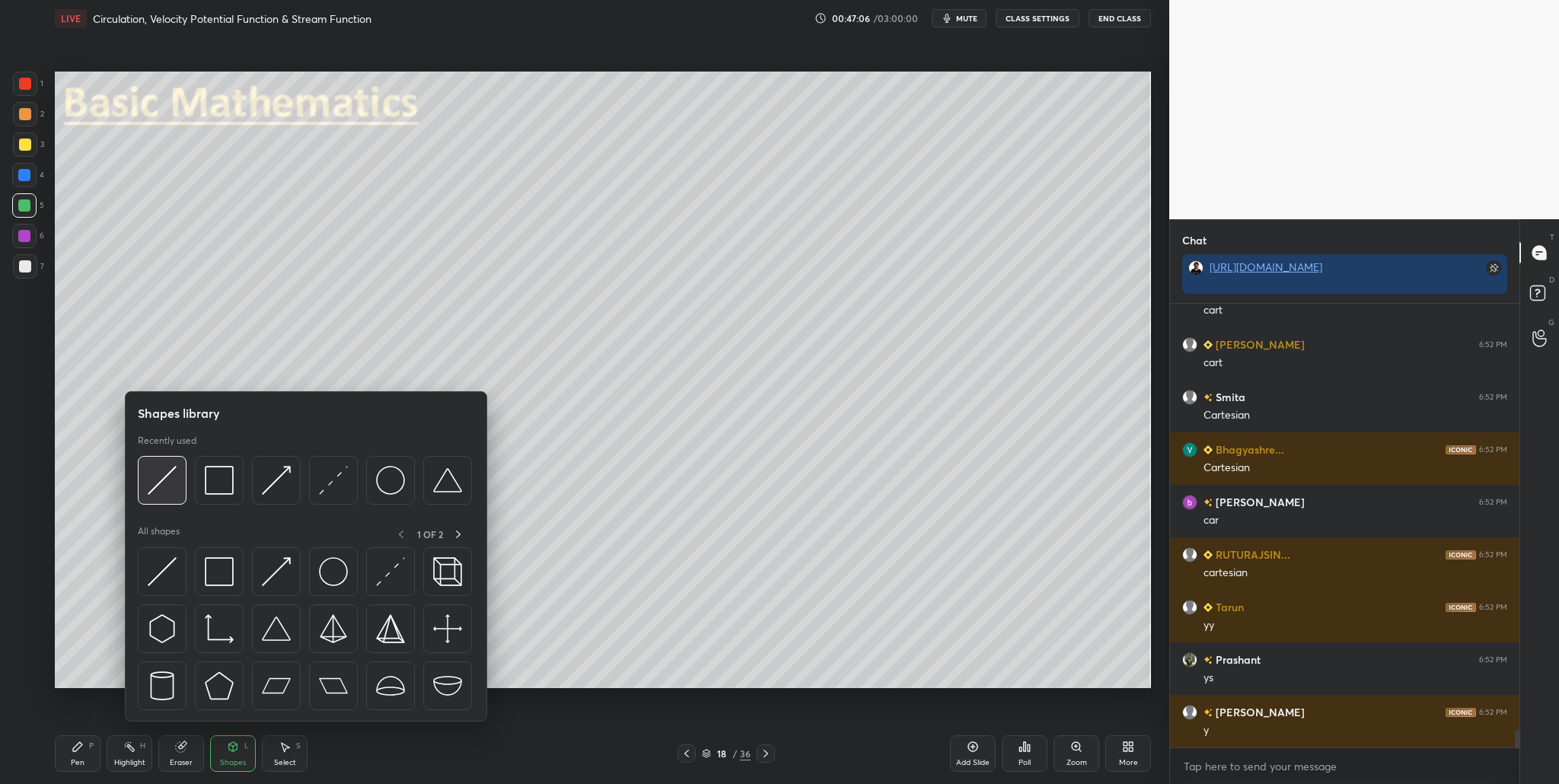 click at bounding box center (162, 480) 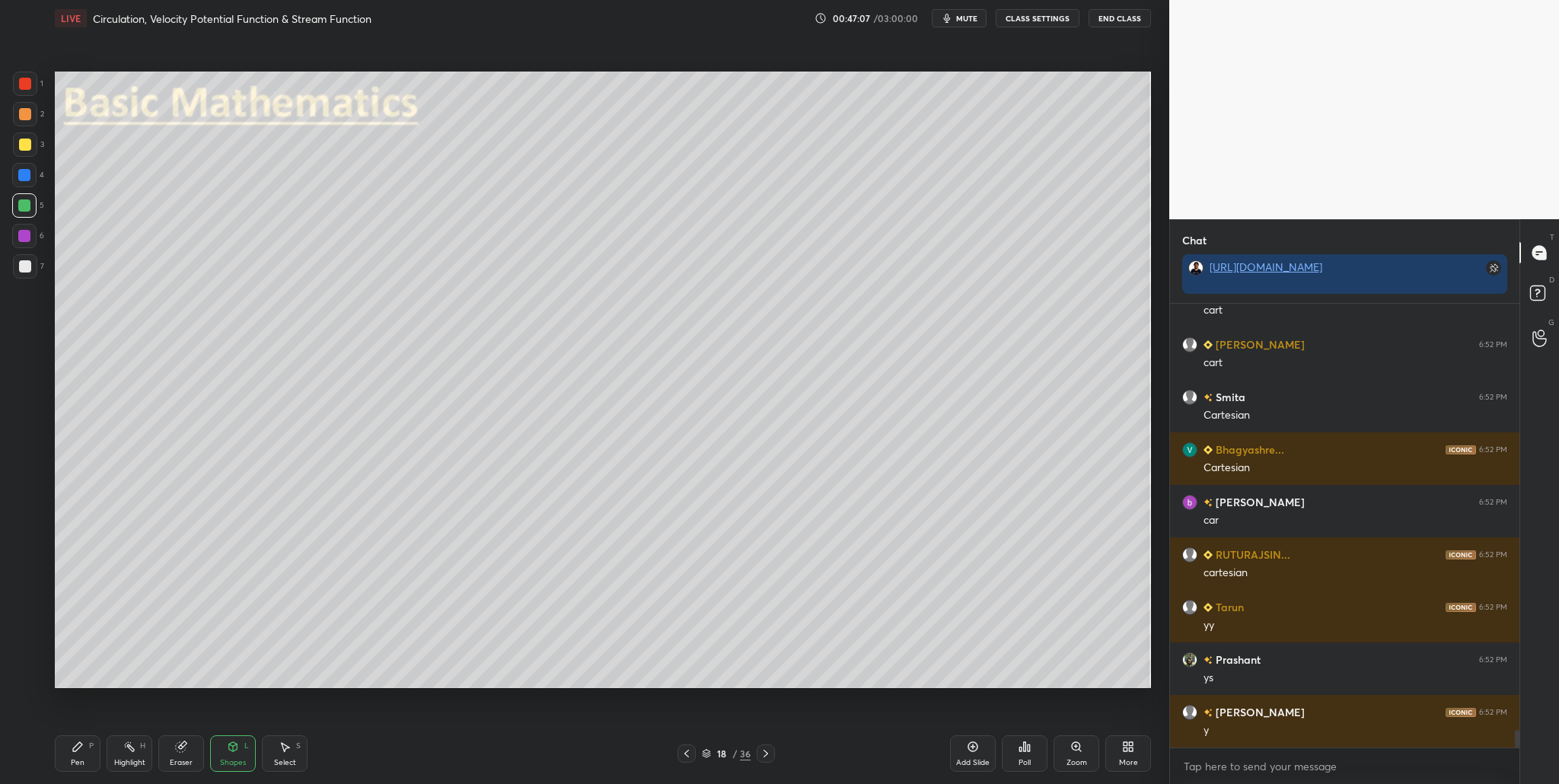drag, startPoint x: 27, startPoint y: 84, endPoint x: 31, endPoint y: 98, distance: 14.56022 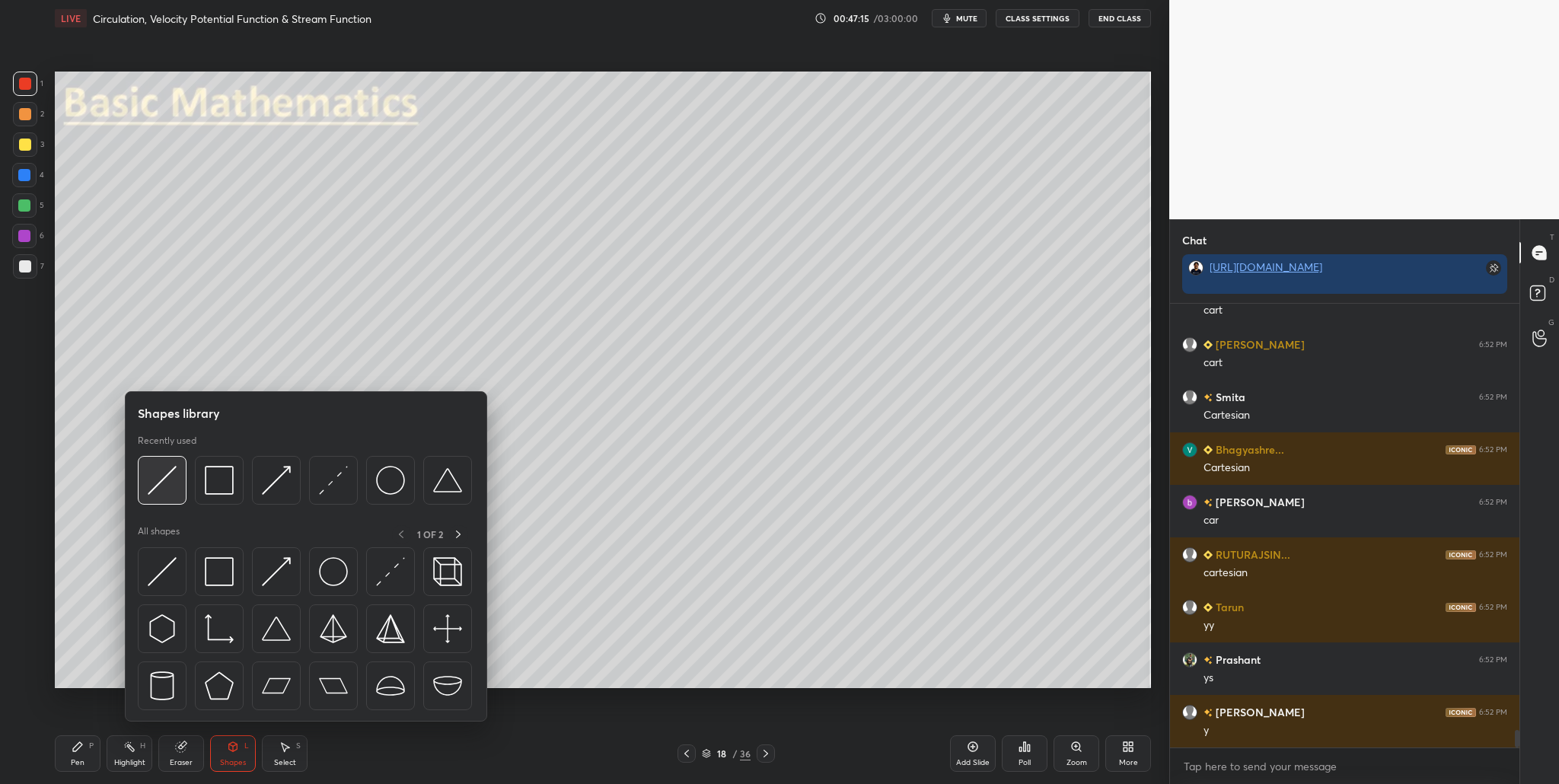 click at bounding box center (162, 480) 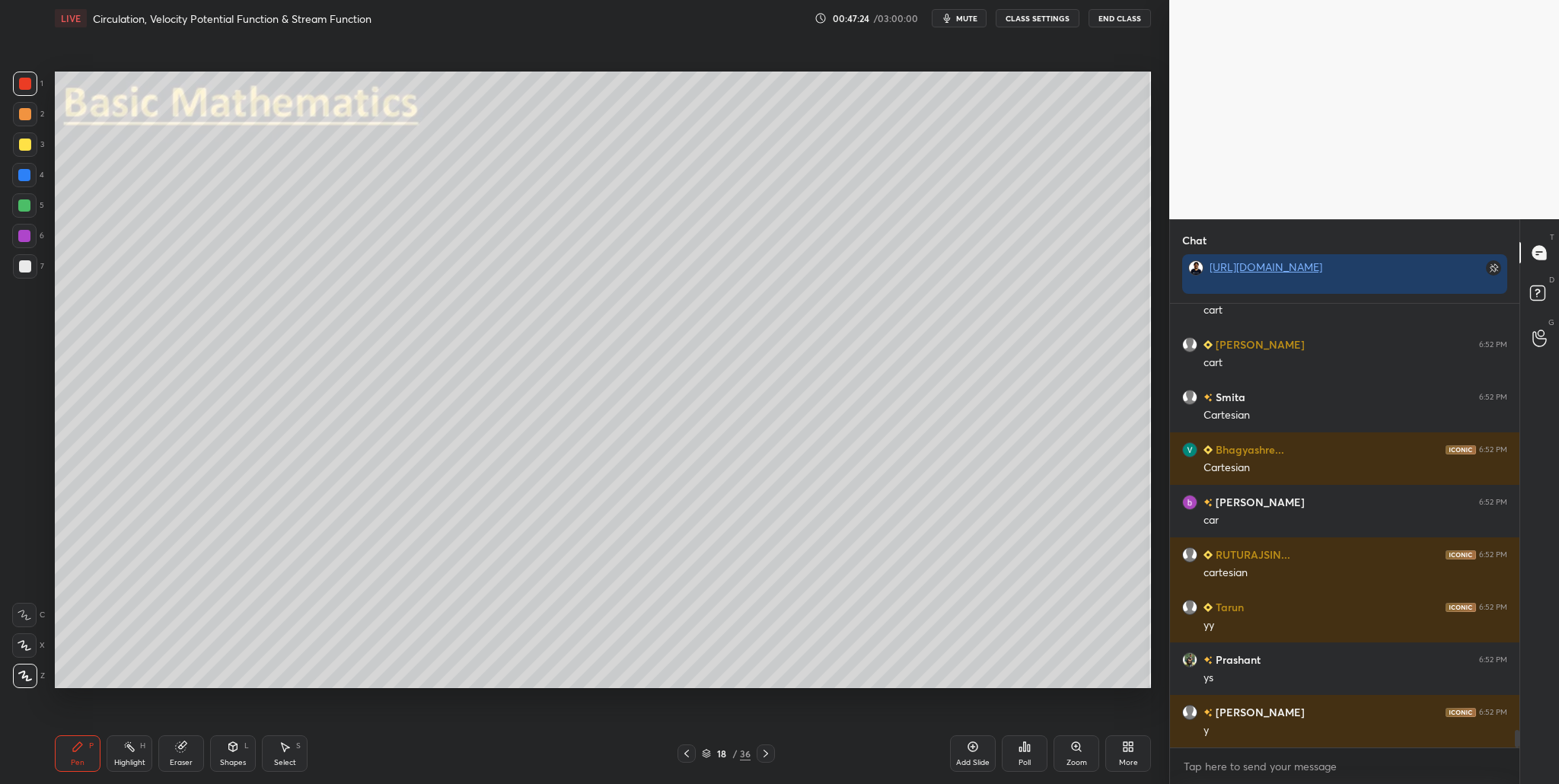 click at bounding box center [25, 266] 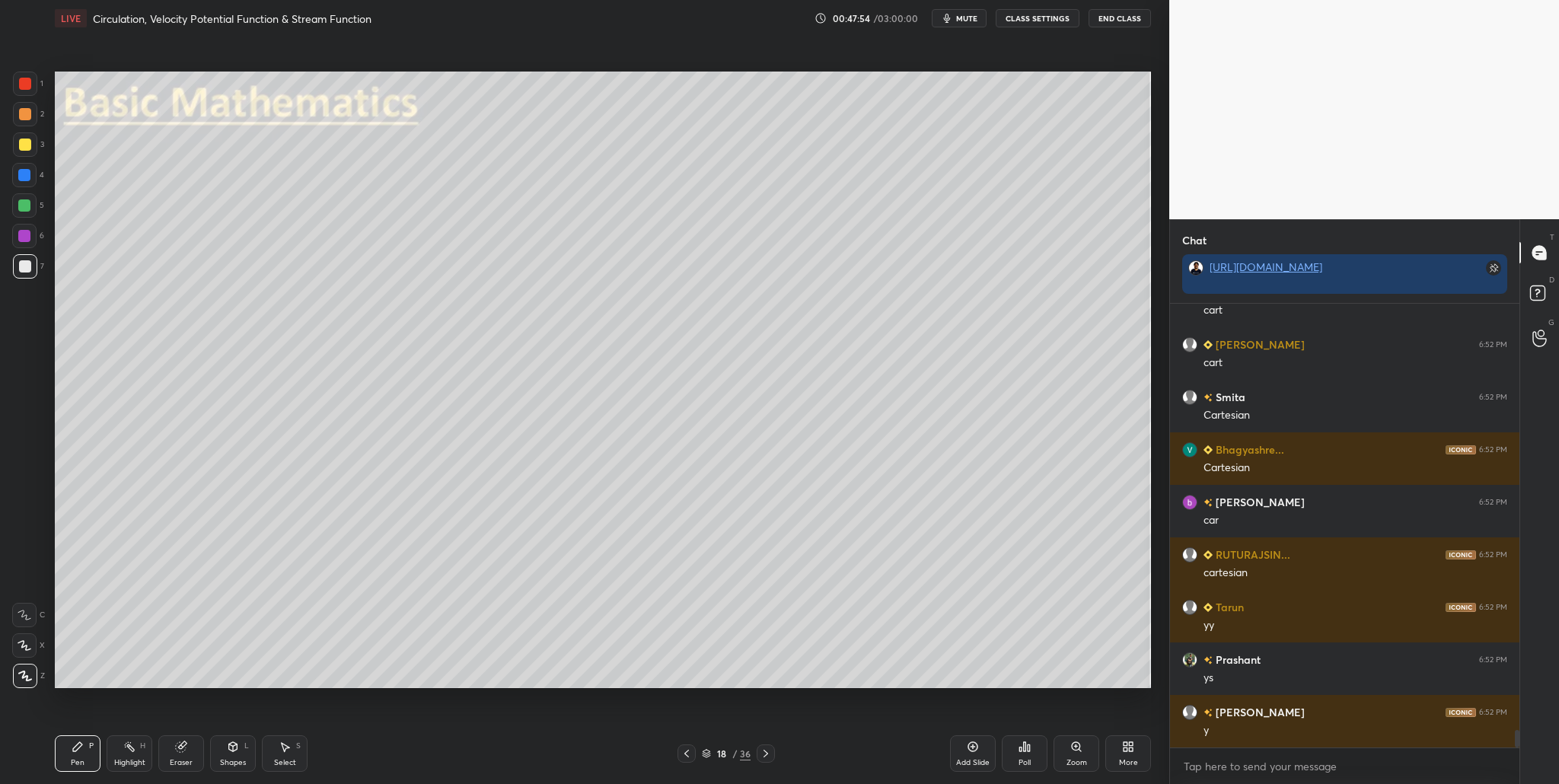 drag, startPoint x: 24, startPoint y: 120, endPoint x: 29, endPoint y: 145, distance: 25.4951 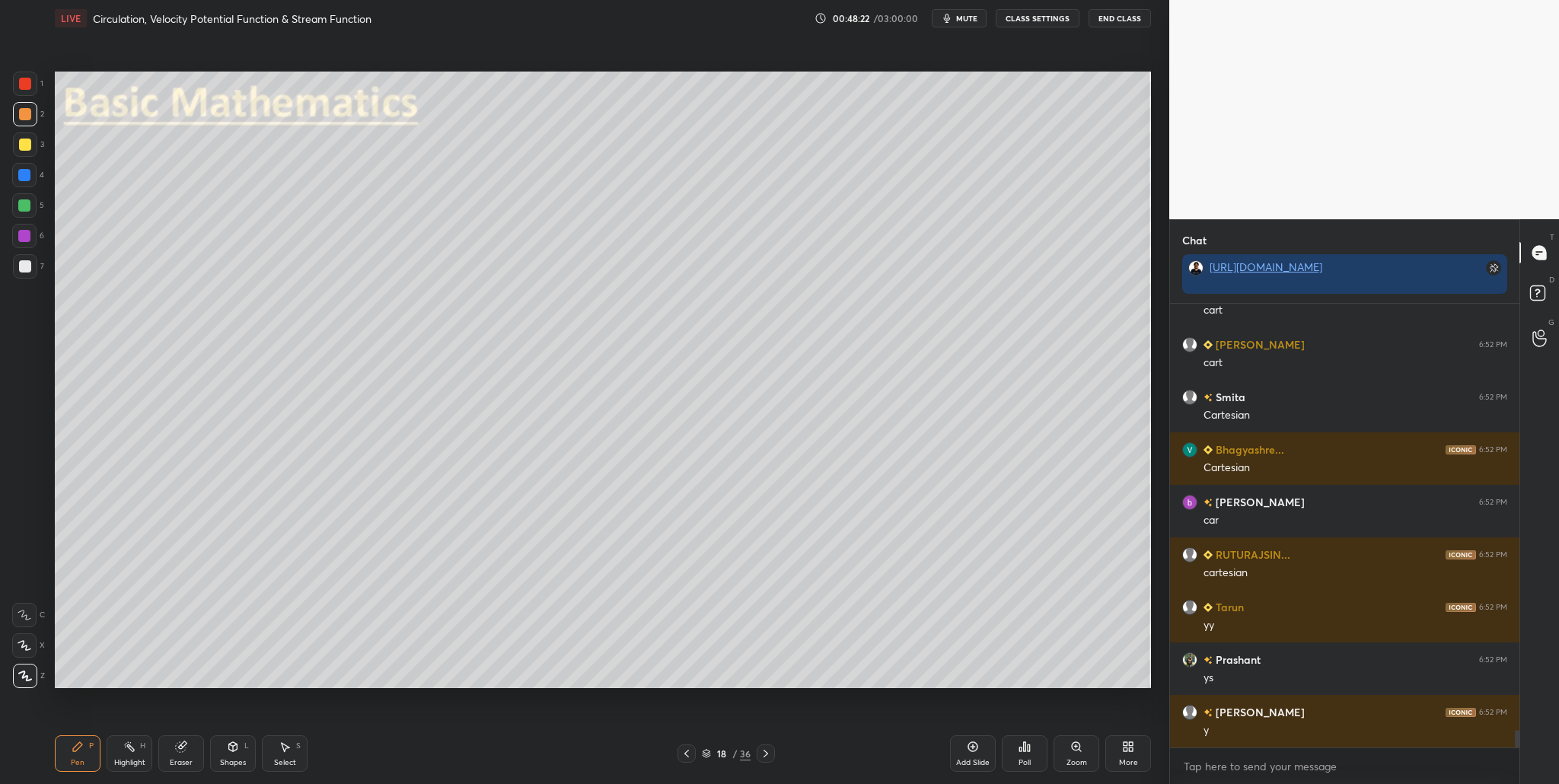 click at bounding box center (25, 266) 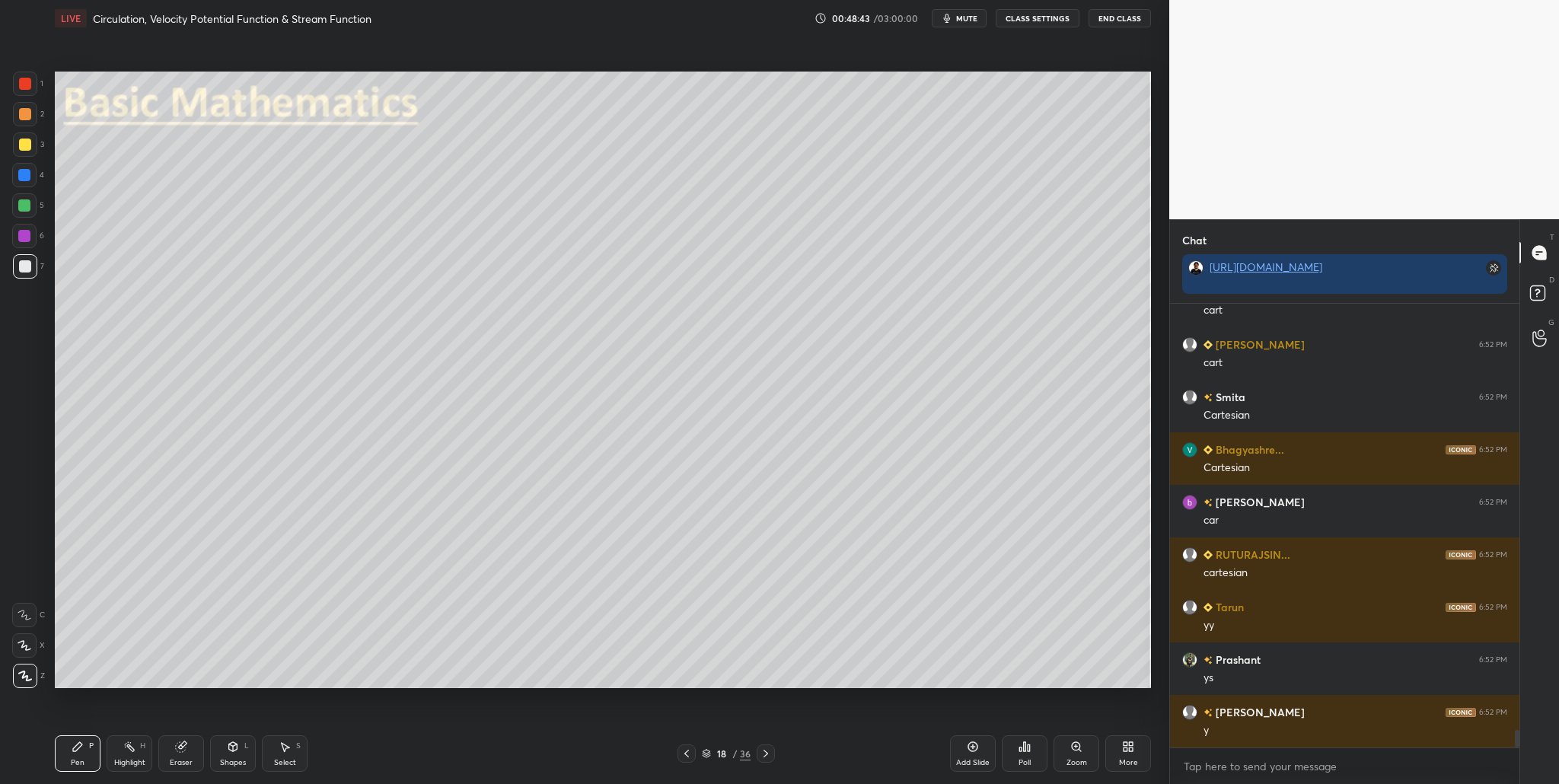 click at bounding box center [25, 266] 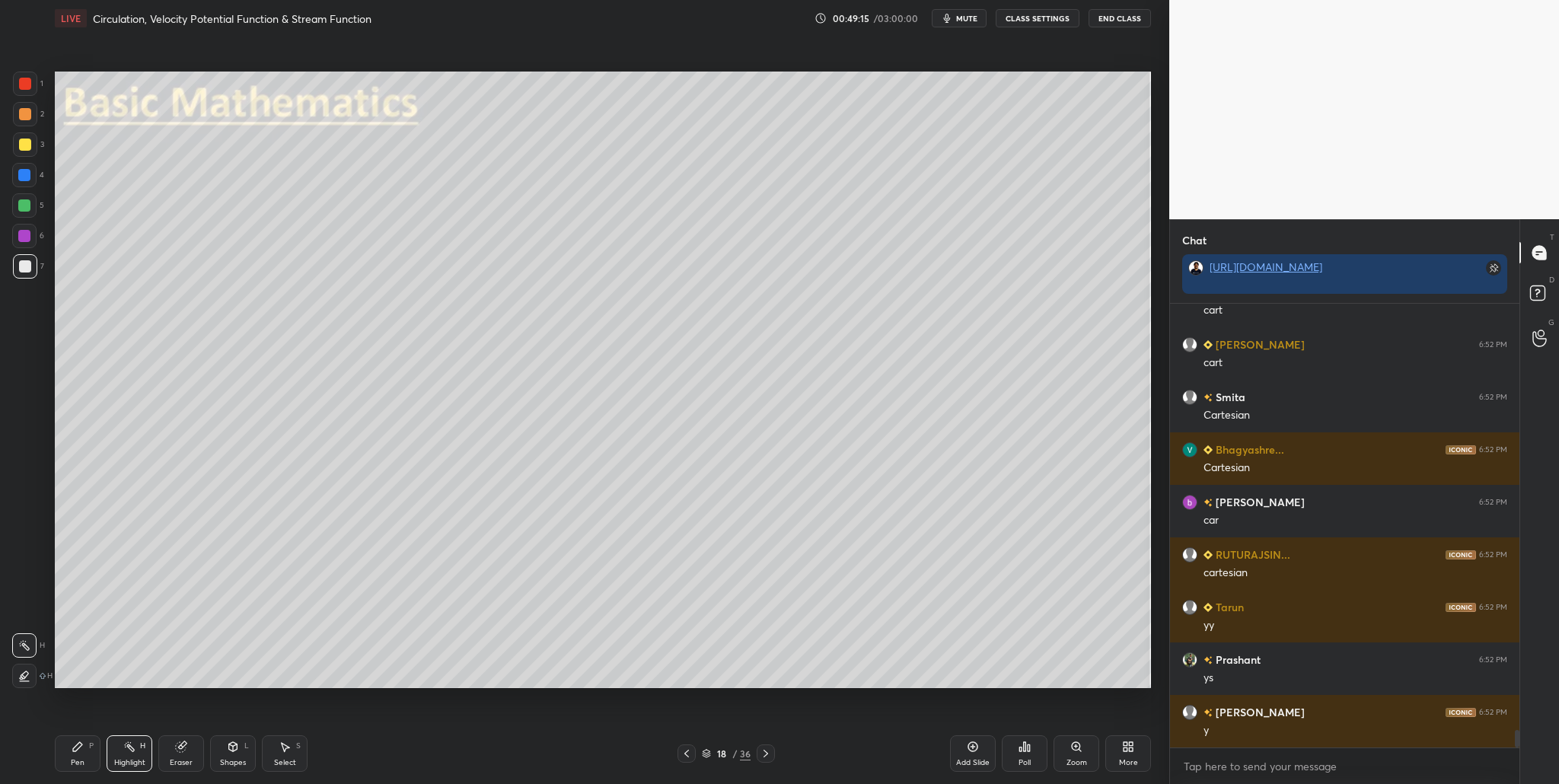 drag, startPoint x: 27, startPoint y: 263, endPoint x: 27, endPoint y: 271, distance: 8 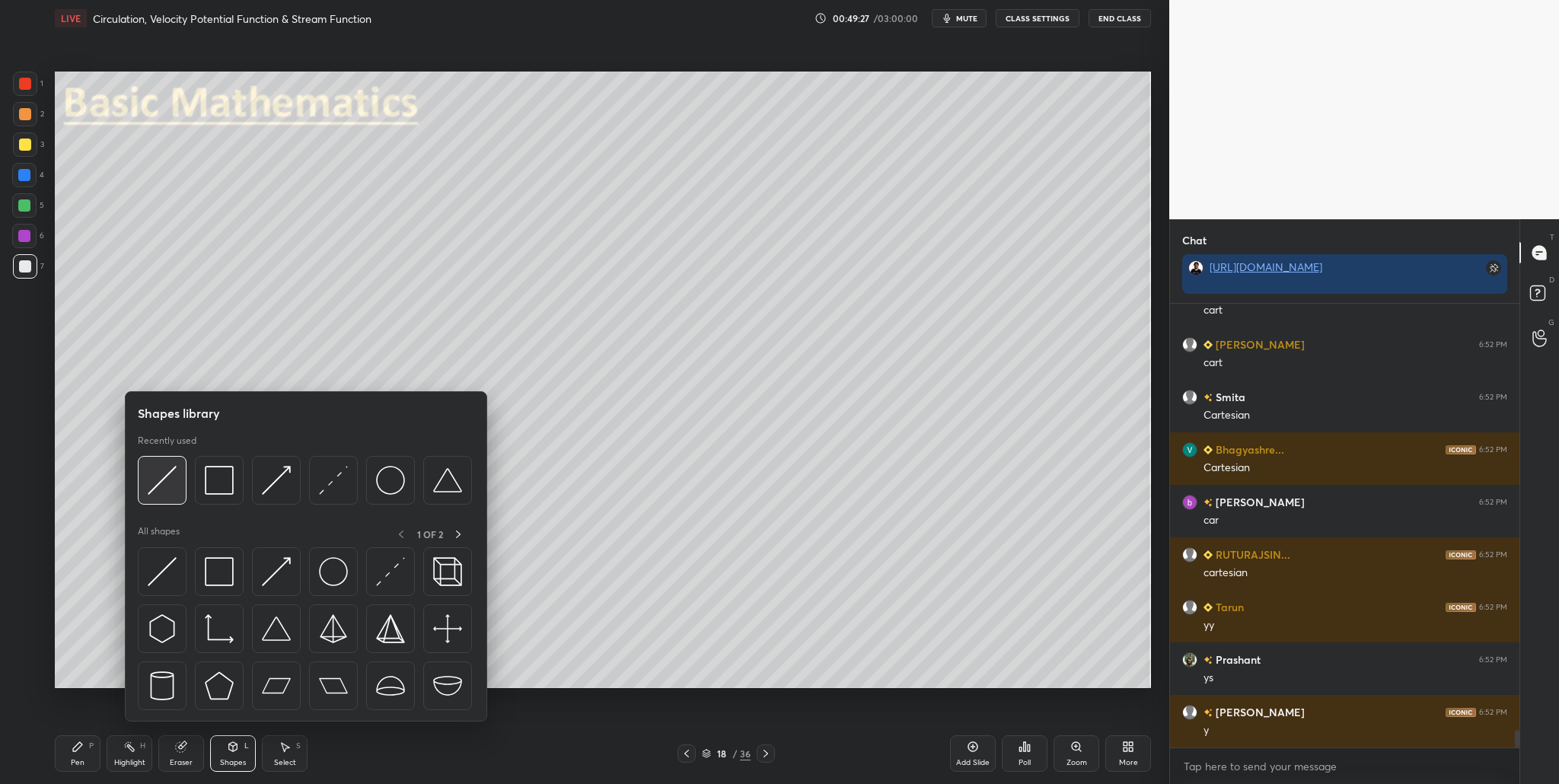click at bounding box center (162, 480) 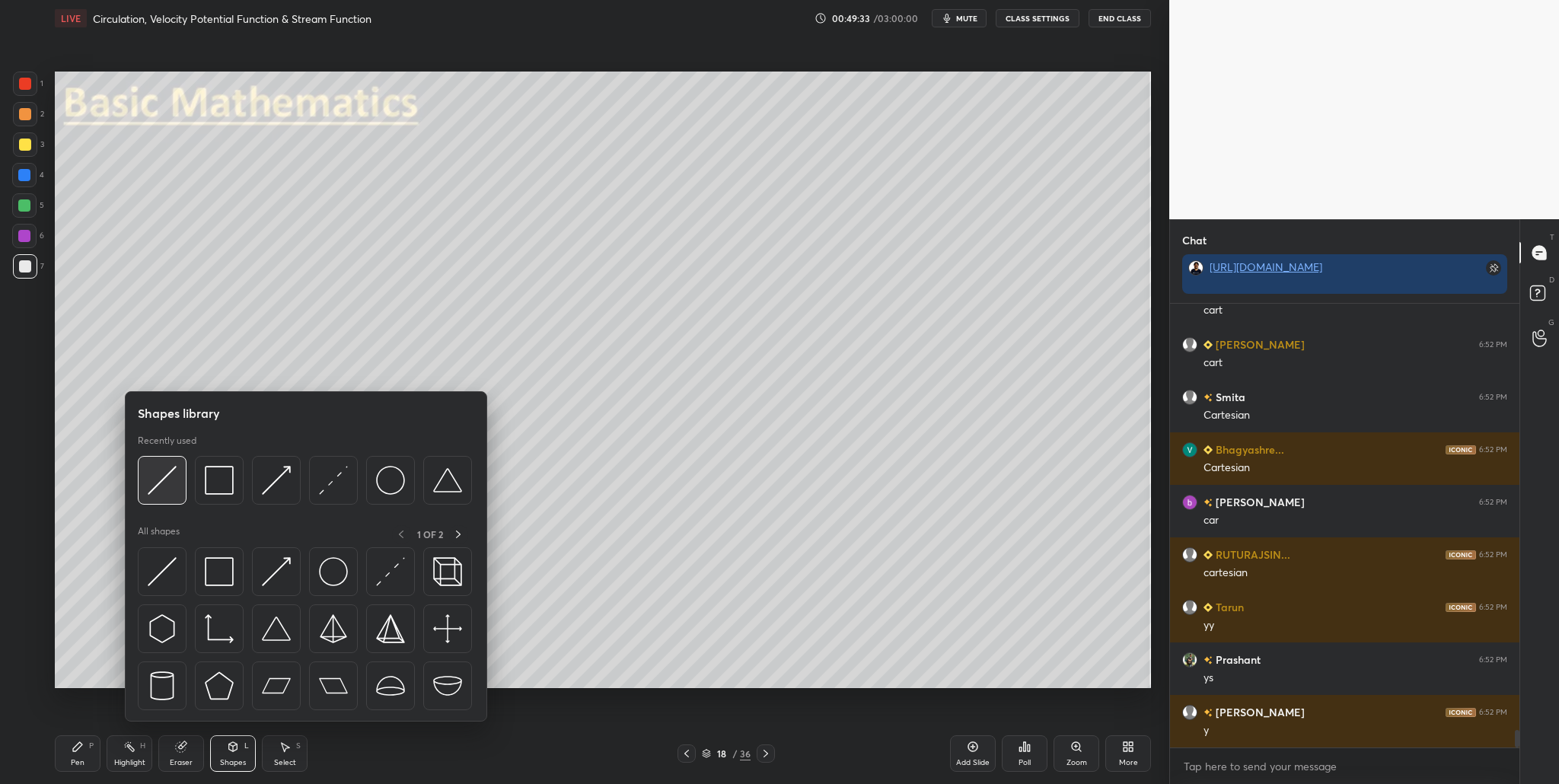 click at bounding box center [162, 480] 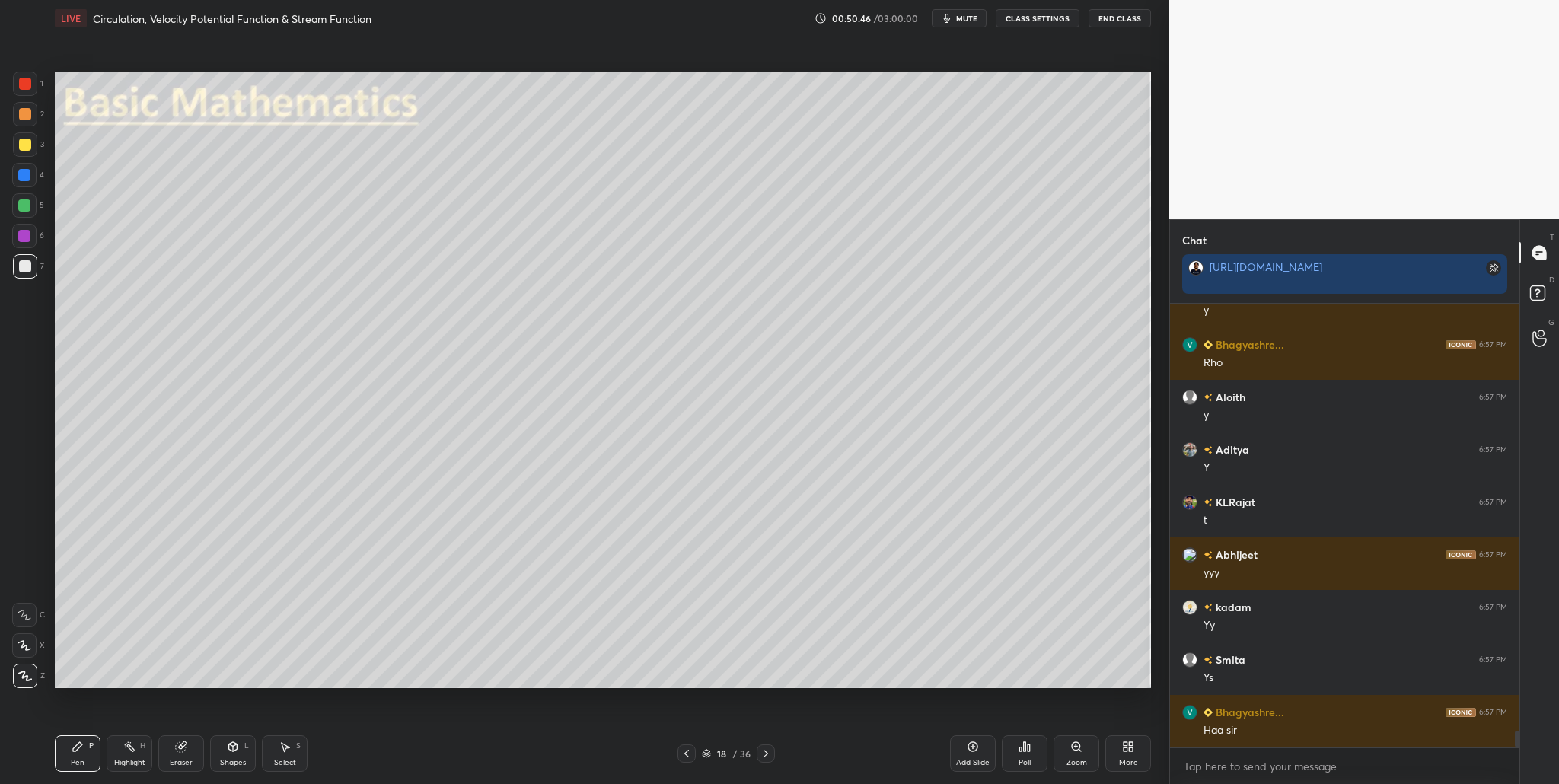 scroll, scrollTop: 11303, scrollLeft: 0, axis: vertical 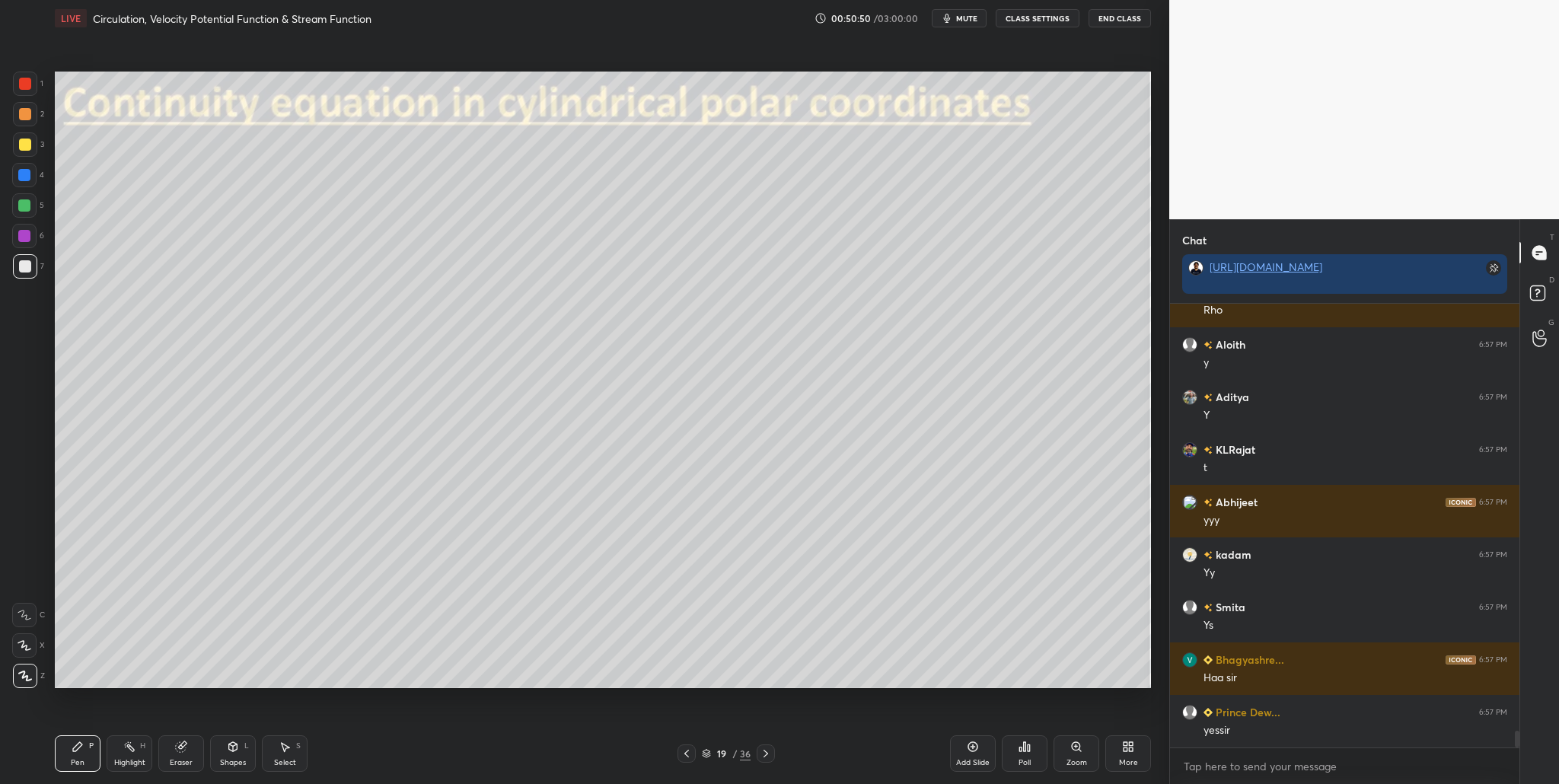 drag, startPoint x: 24, startPoint y: 147, endPoint x: 37, endPoint y: 157, distance: 16.401219 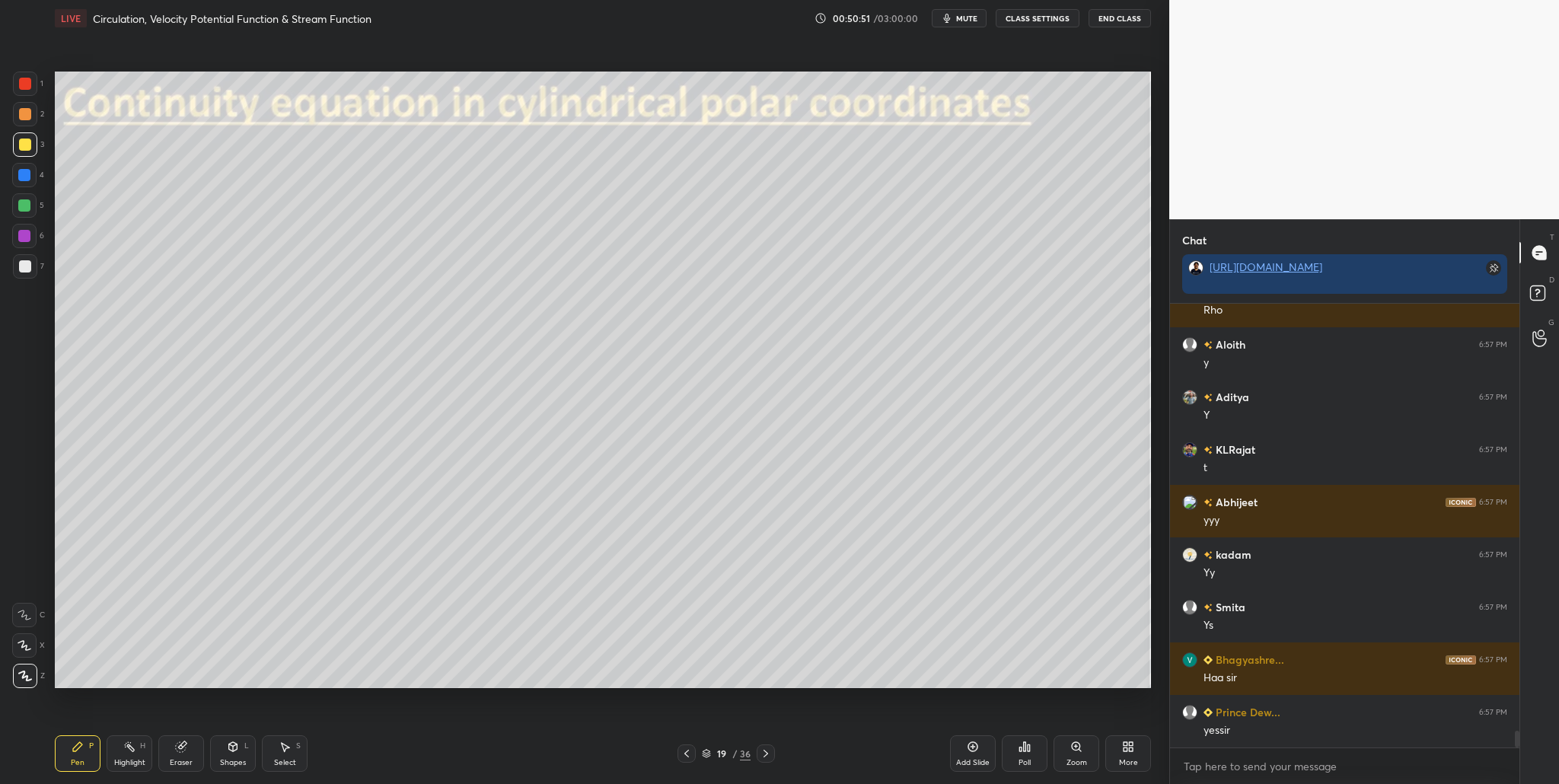scroll, scrollTop: 11355, scrollLeft: 0, axis: vertical 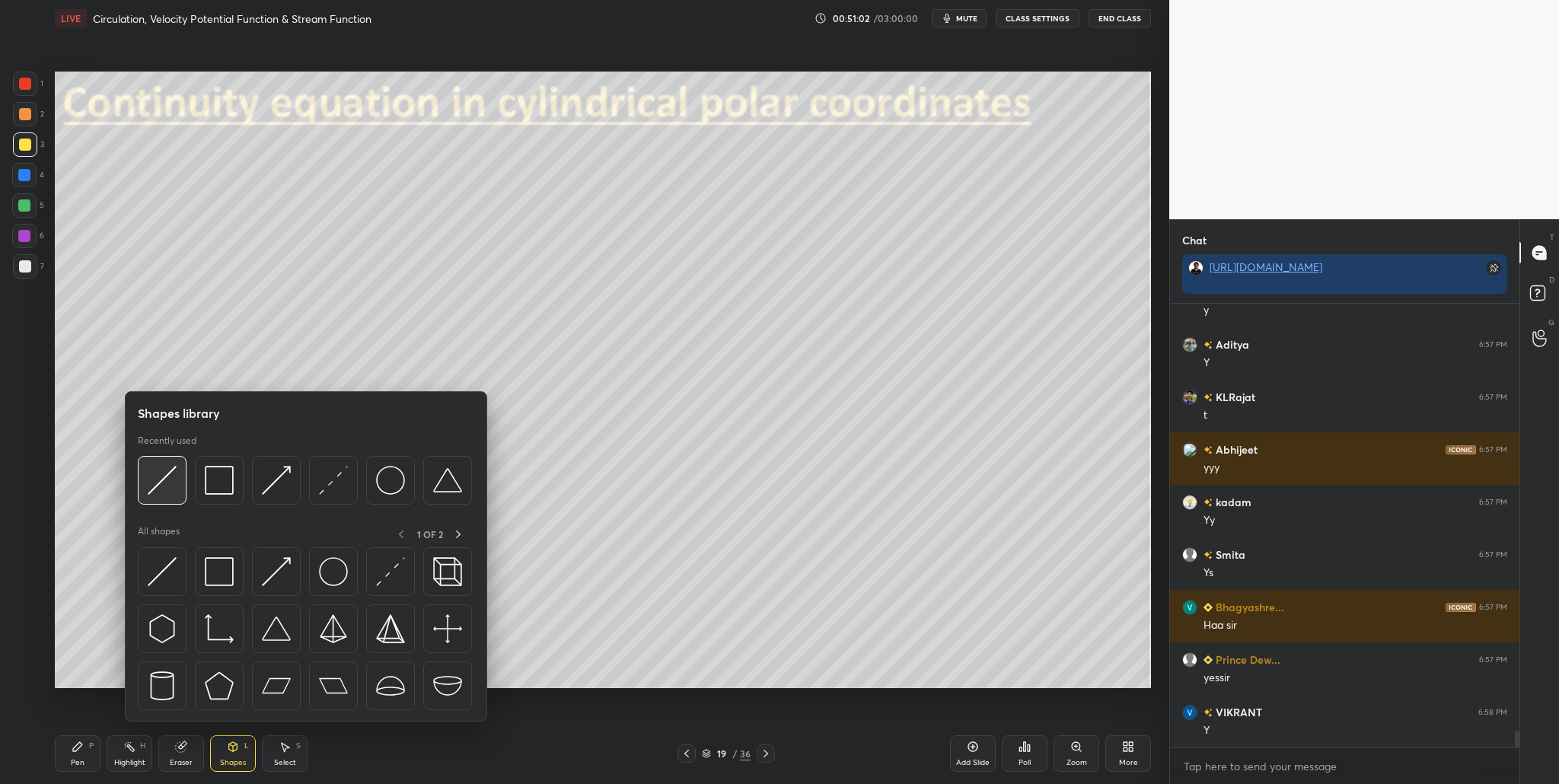 click at bounding box center [162, 480] 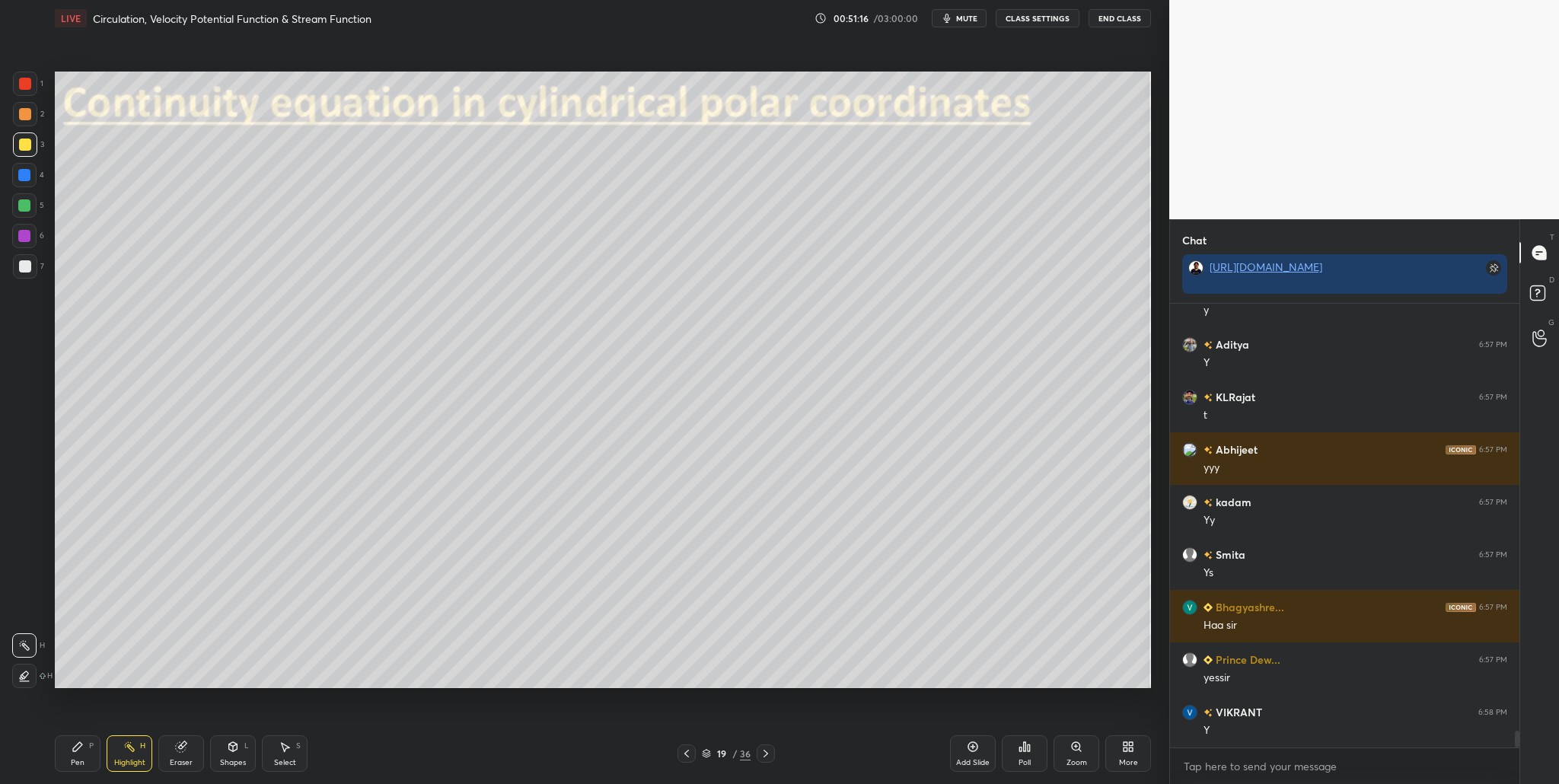 click at bounding box center (25, 266) 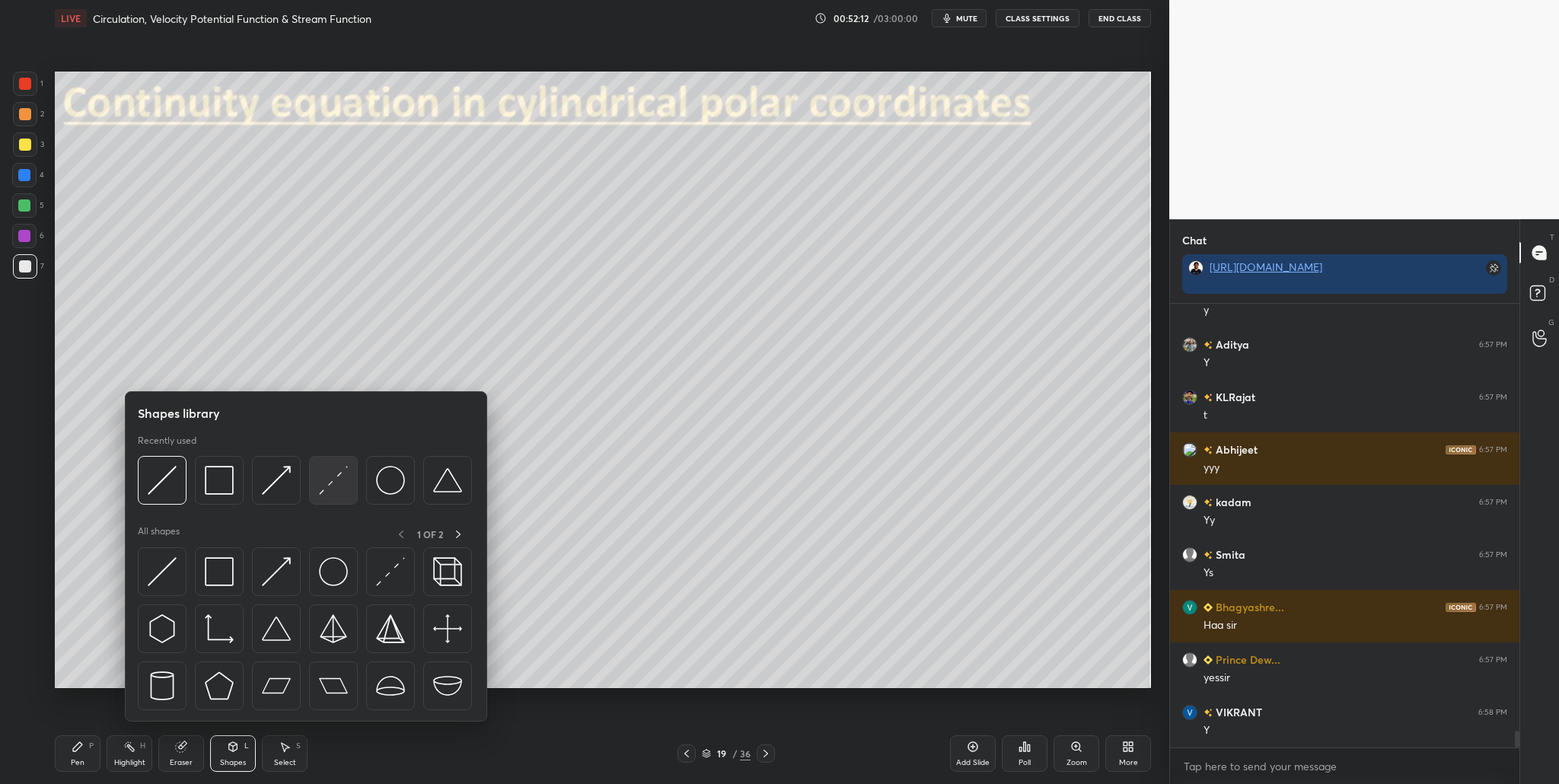 click at bounding box center [333, 480] 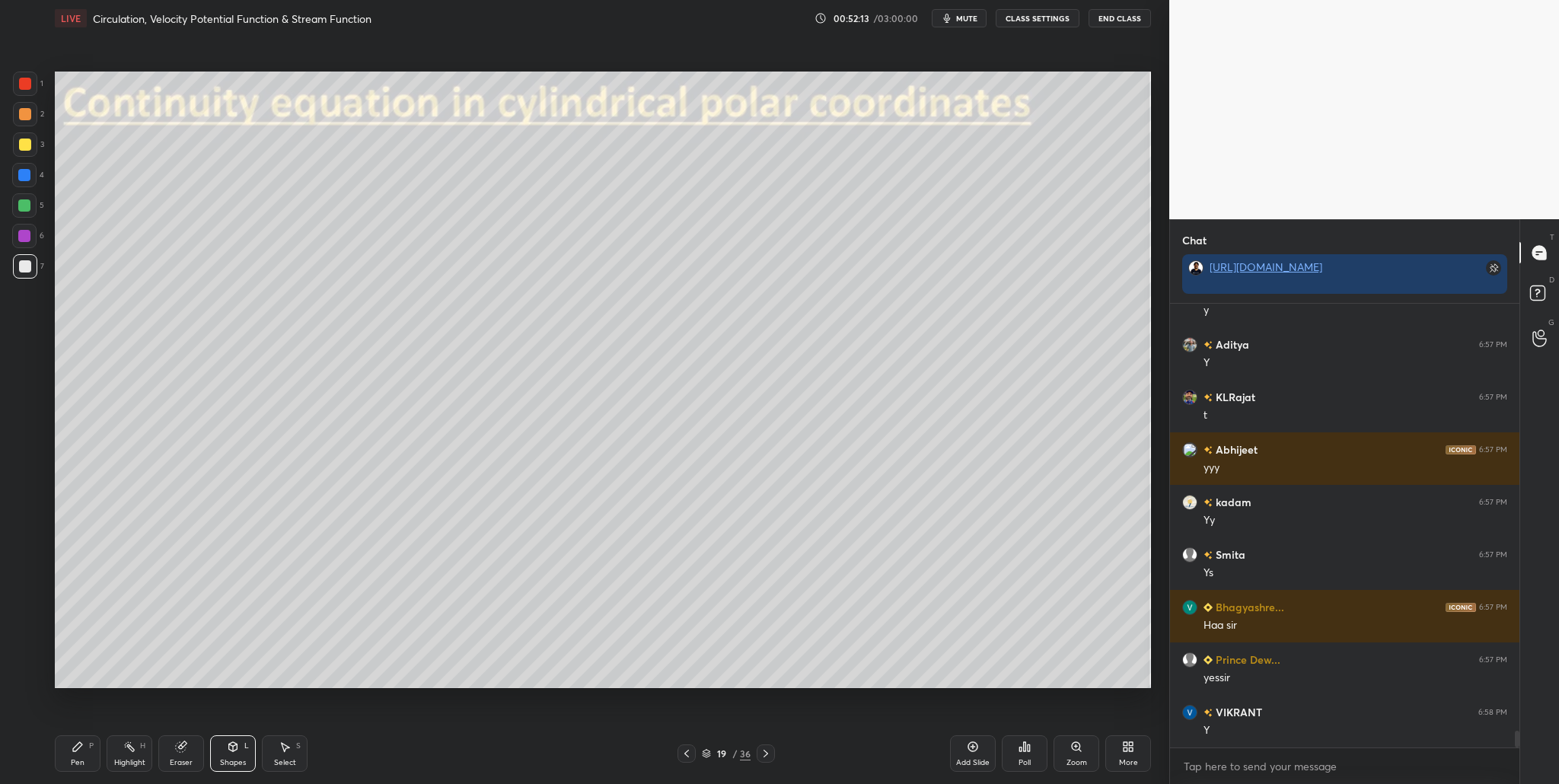click at bounding box center (25, 114) 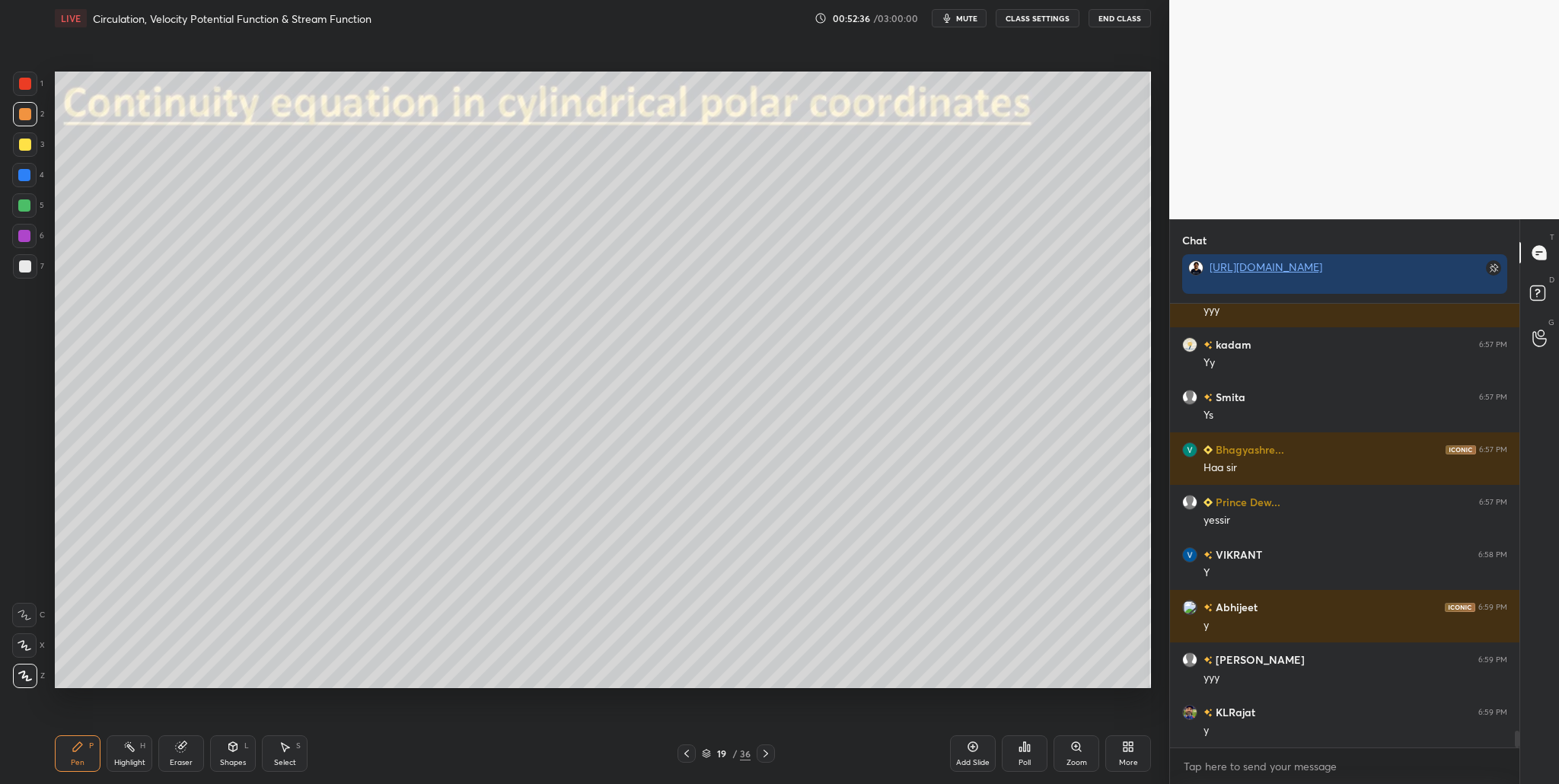 scroll, scrollTop: 11565, scrollLeft: 0, axis: vertical 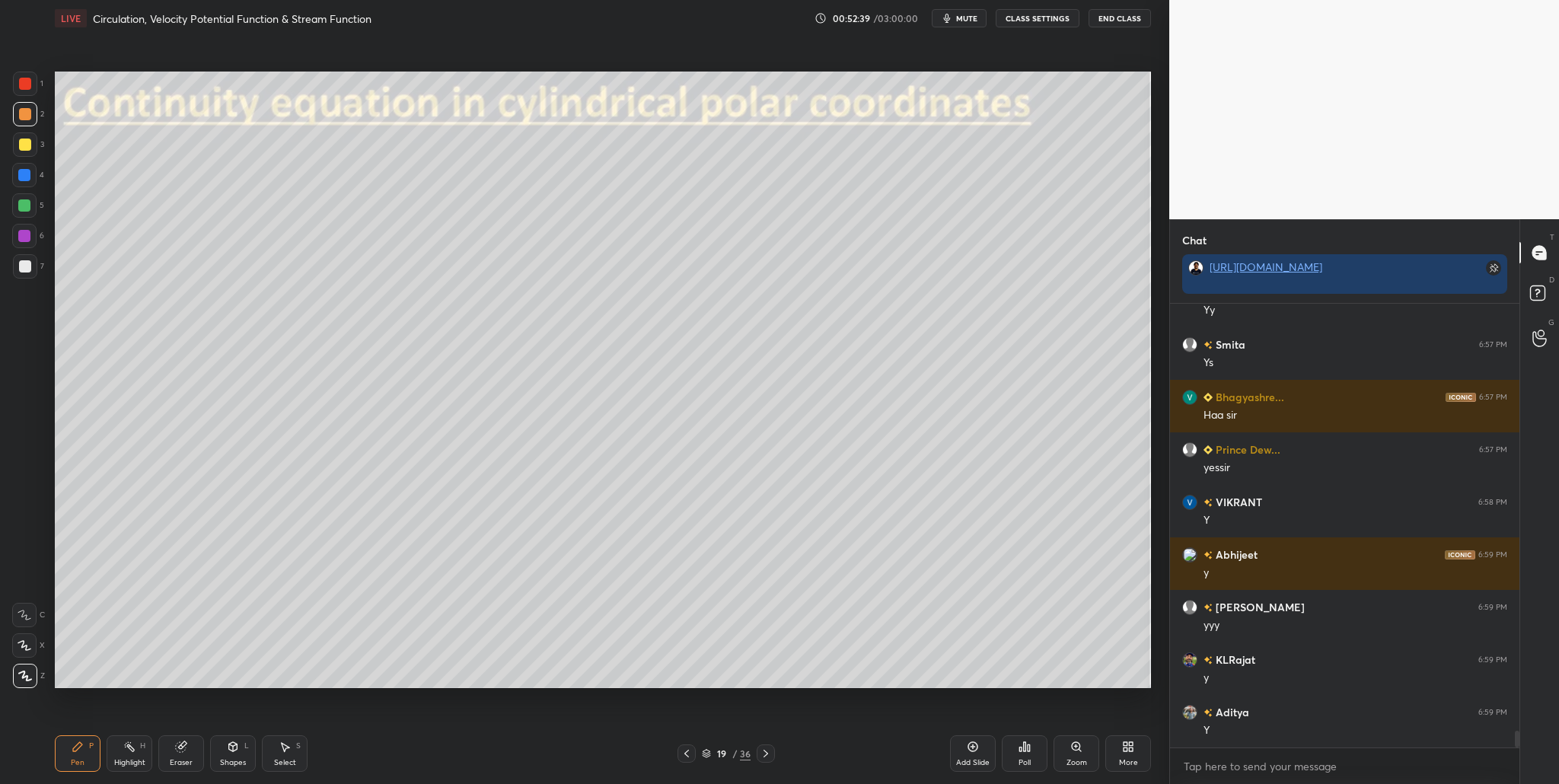 click at bounding box center (25, 114) 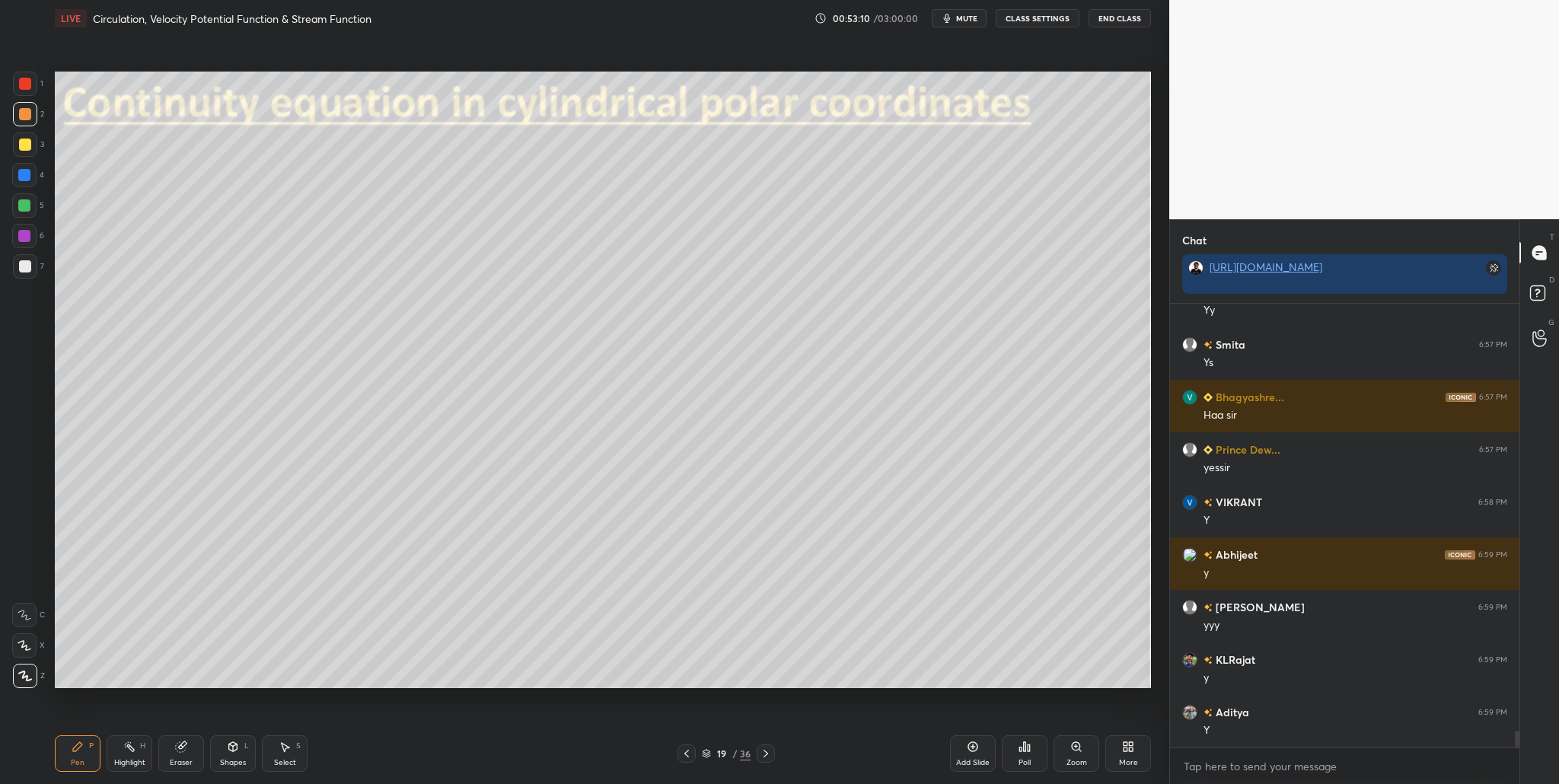 scroll, scrollTop: 11618, scrollLeft: 0, axis: vertical 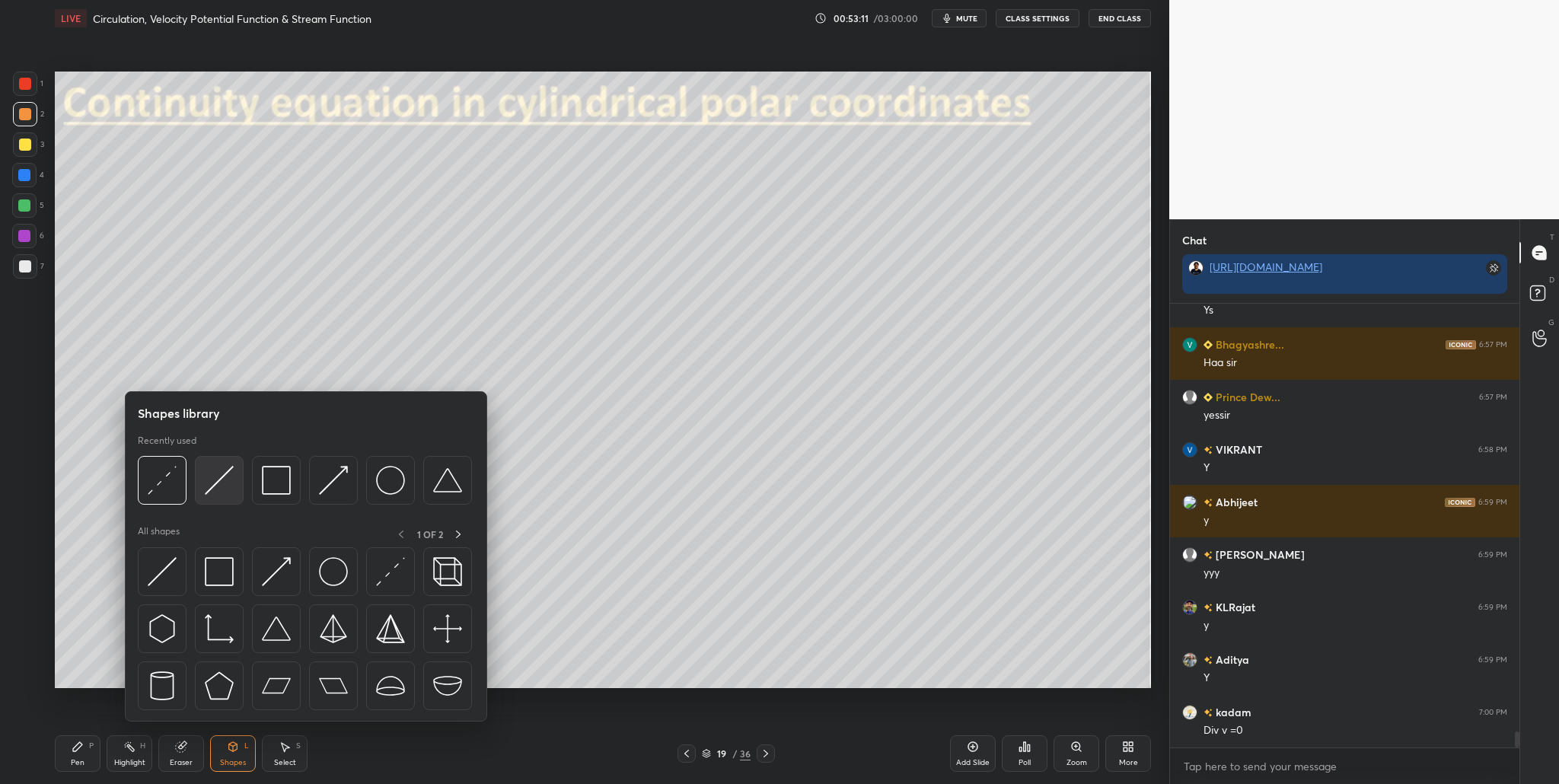 click at bounding box center [219, 480] 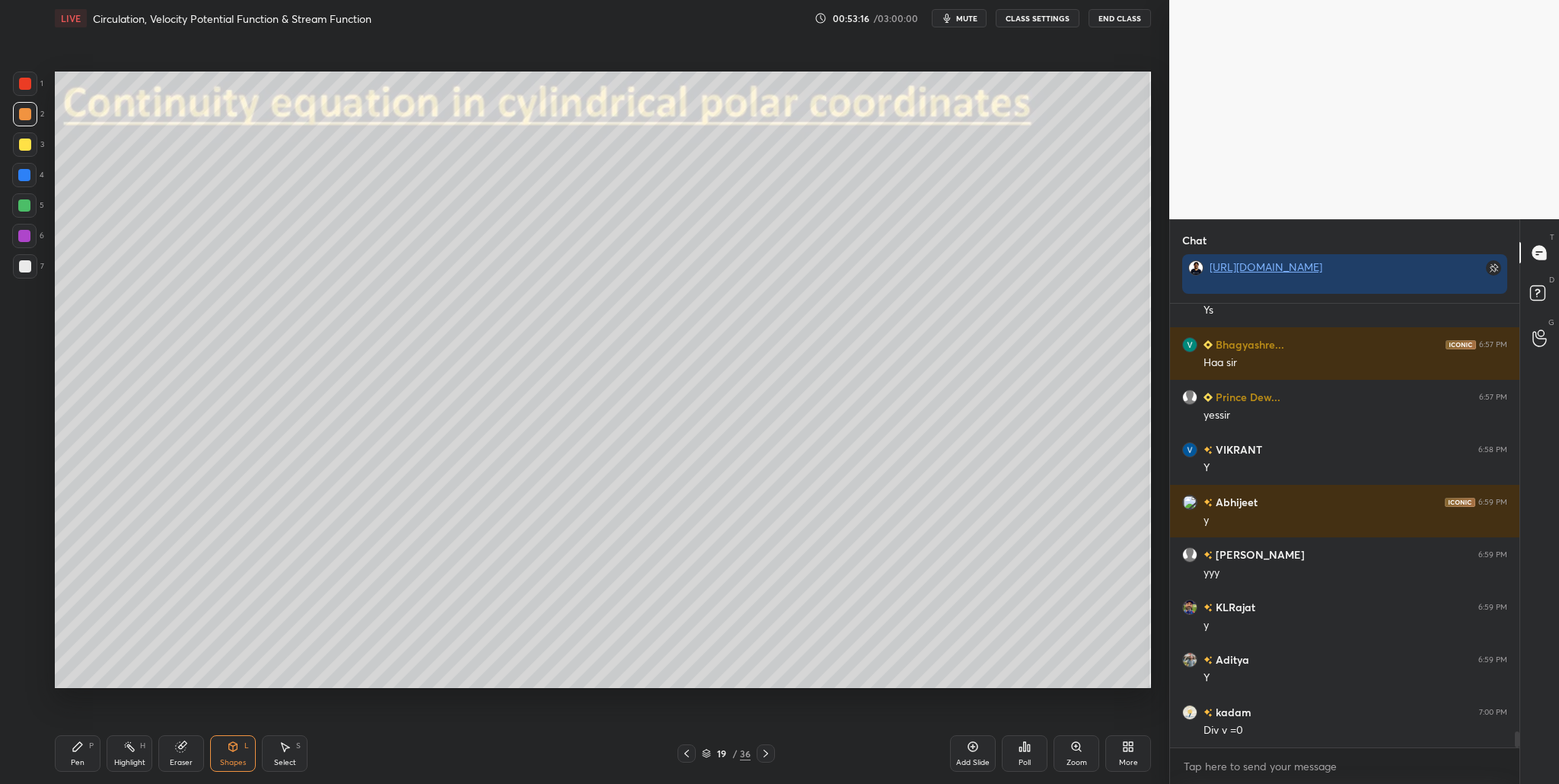 click at bounding box center [25, 145] 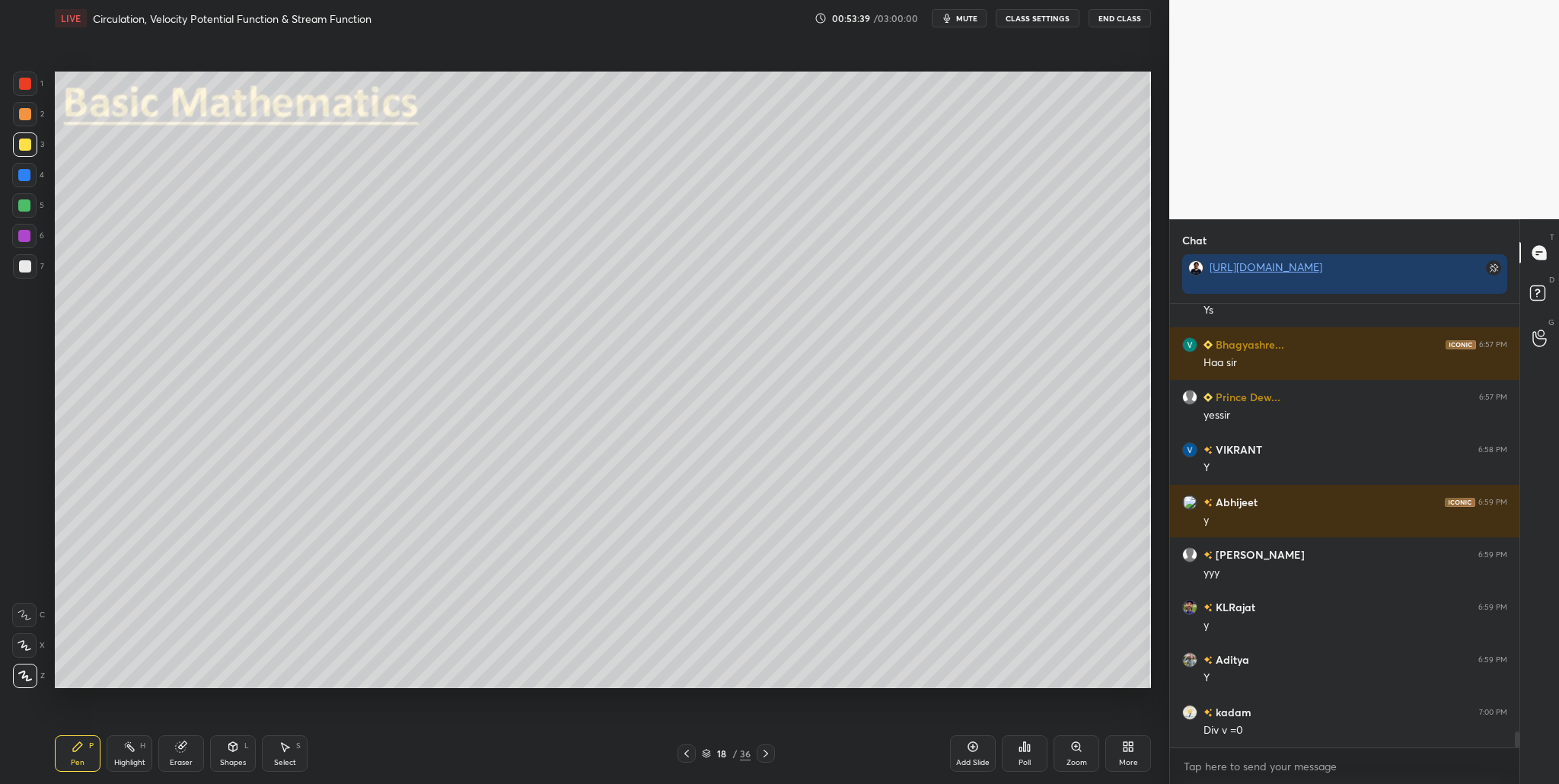 click at bounding box center [25, 266] 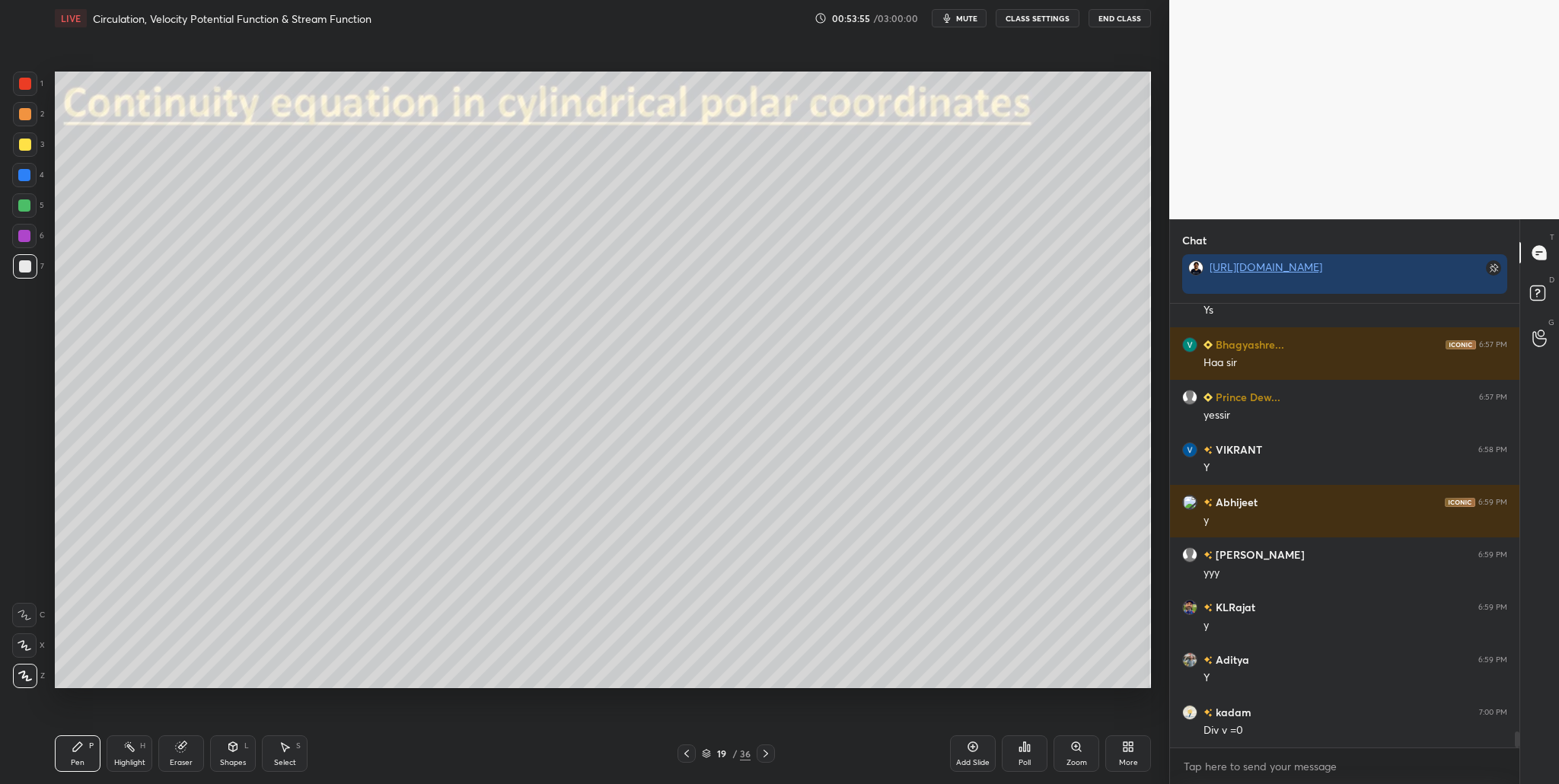 click at bounding box center [25, 266] 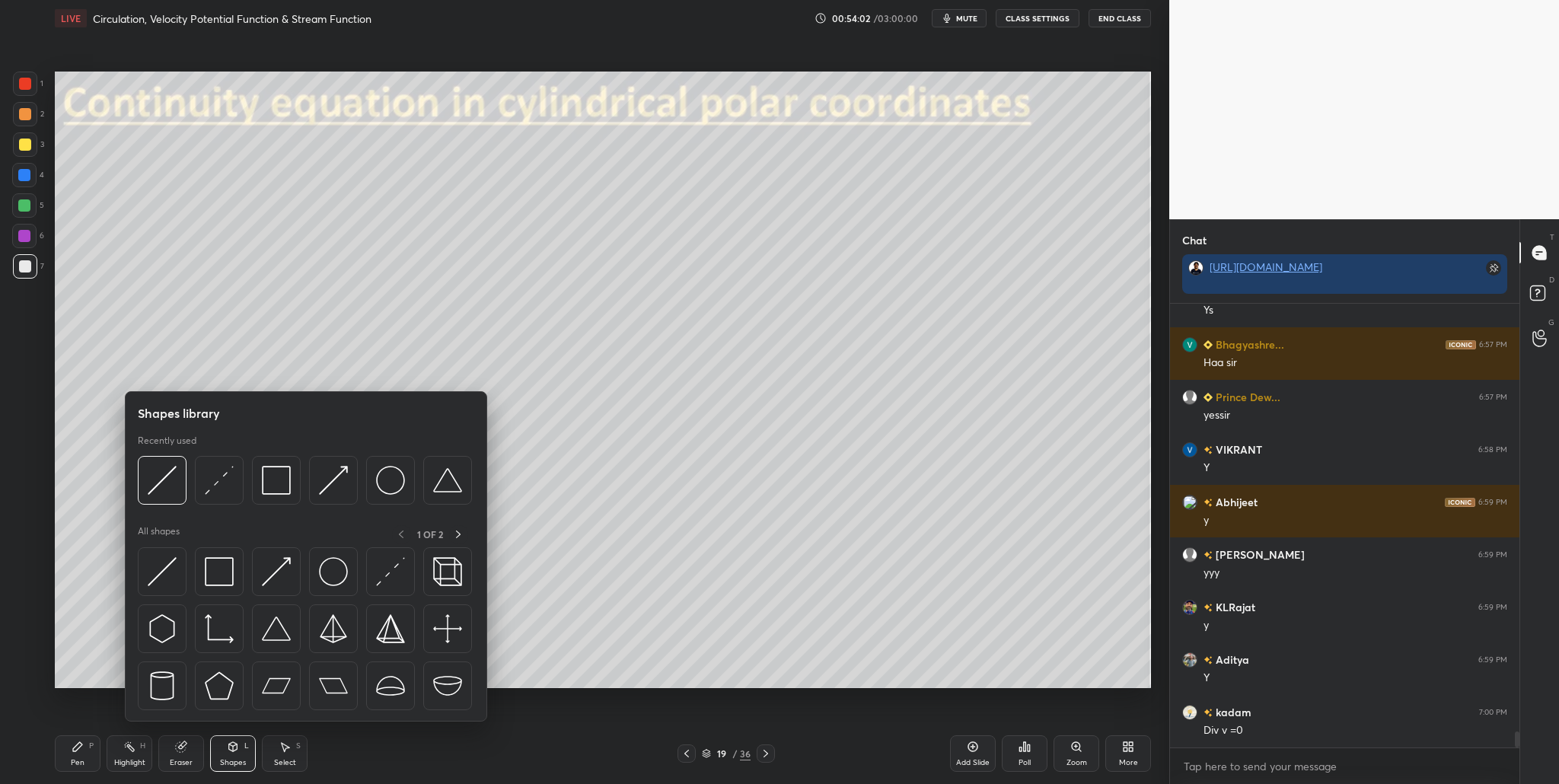 click at bounding box center (304, 484) 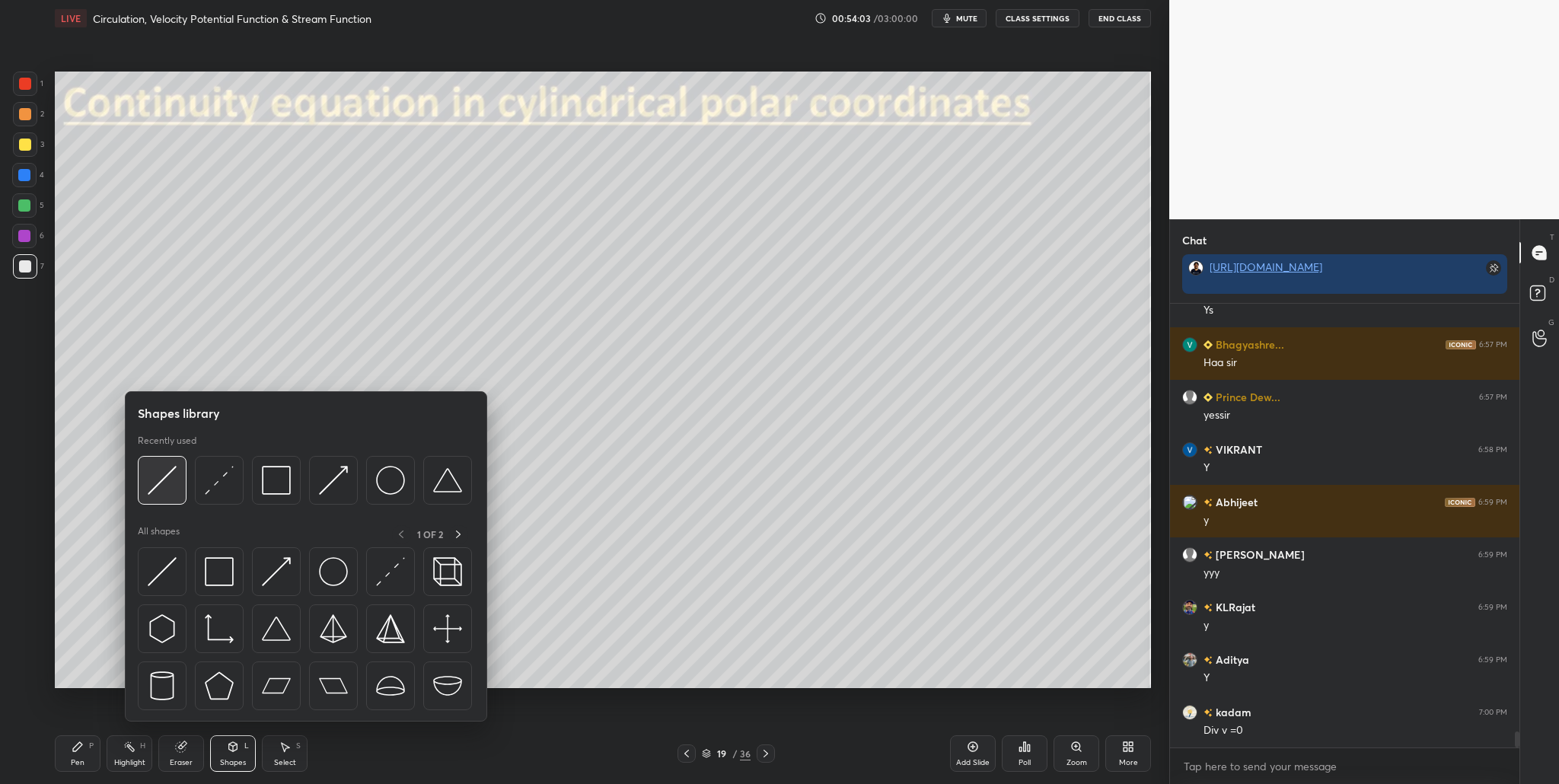 click at bounding box center (162, 480) 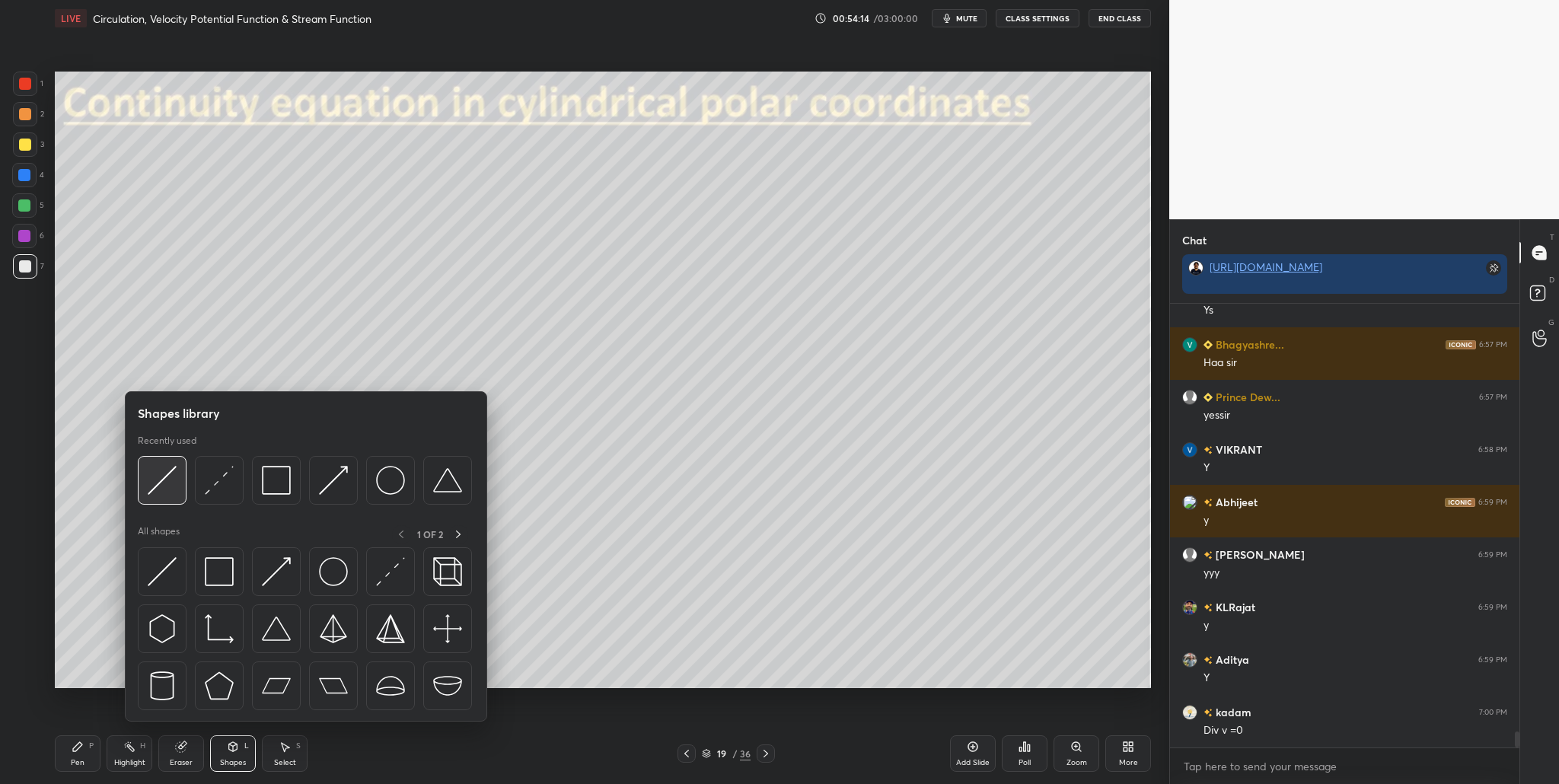 drag, startPoint x: 168, startPoint y: 483, endPoint x: 154, endPoint y: 499, distance: 21.26029 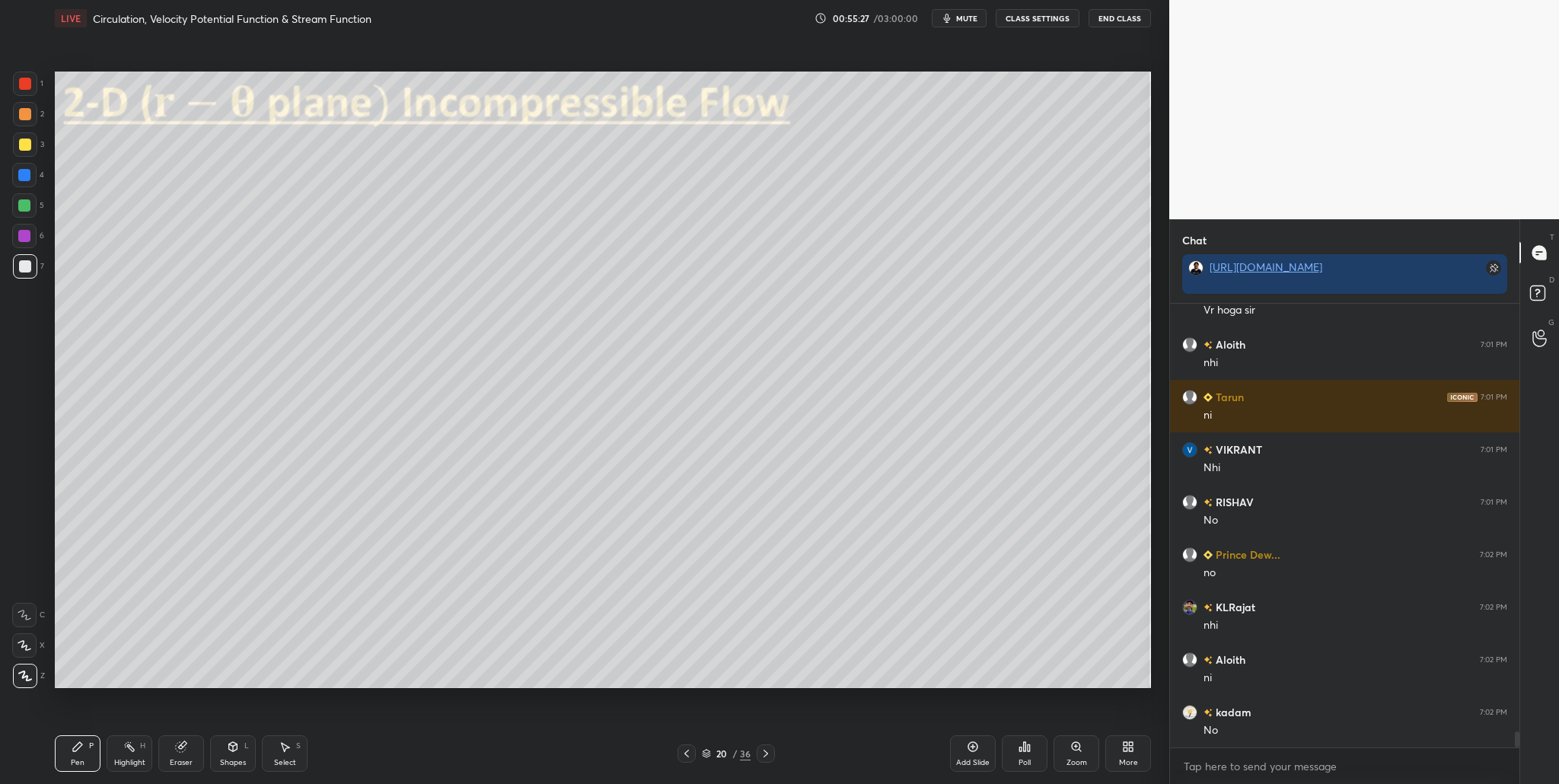 scroll, scrollTop: 12143, scrollLeft: 0, axis: vertical 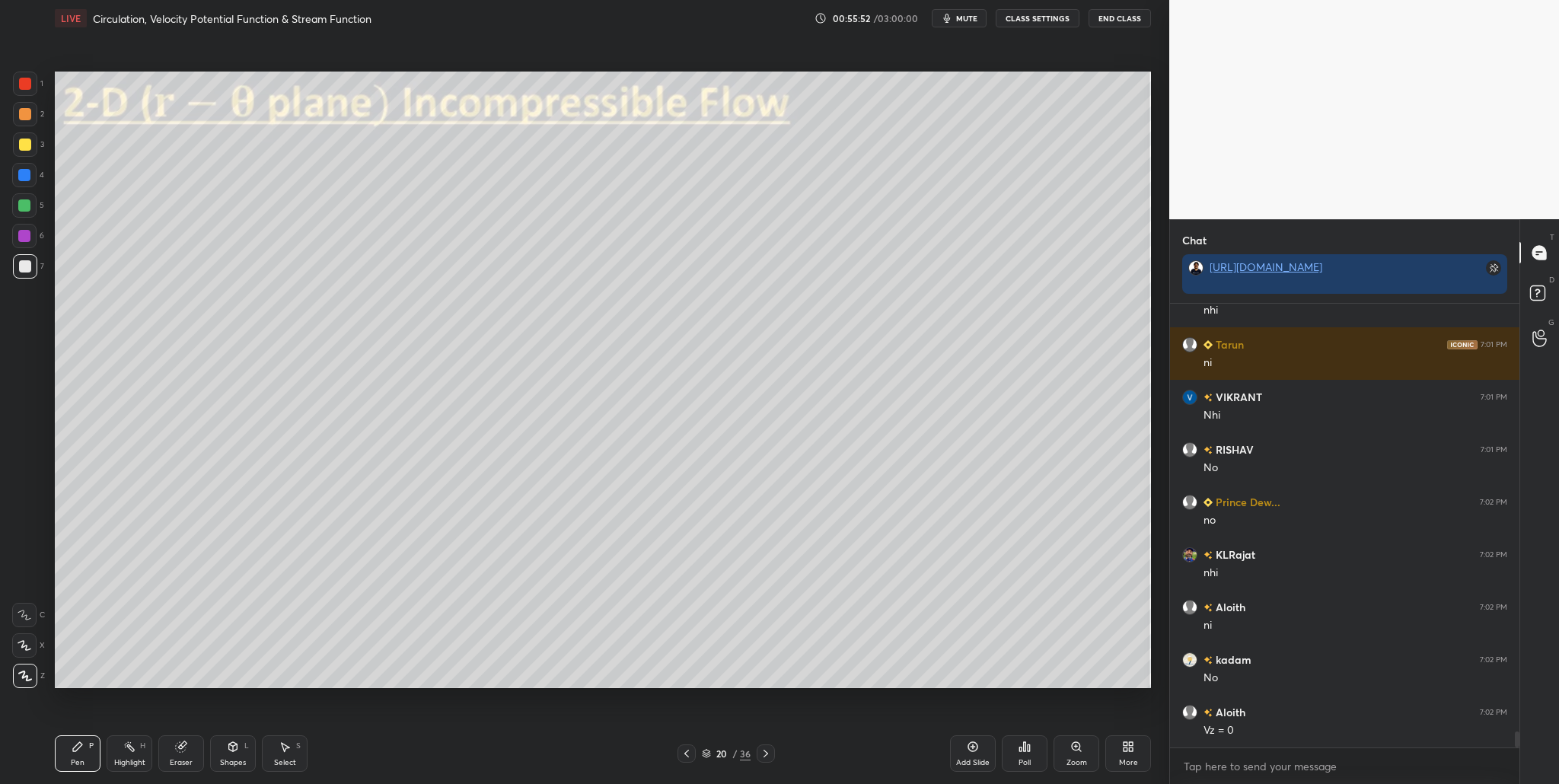 click at bounding box center [25, 145] 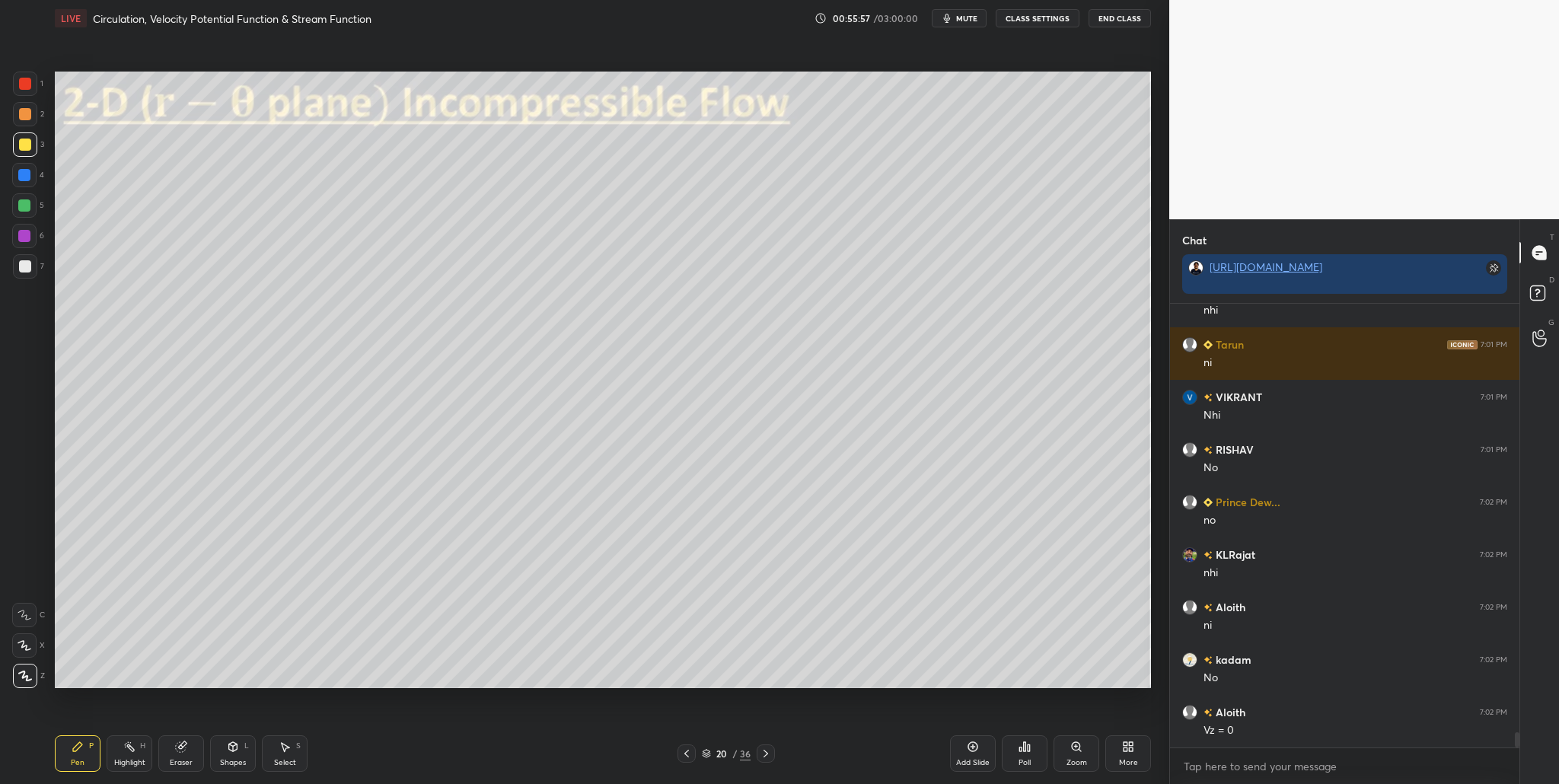 scroll, scrollTop: 12195, scrollLeft: 0, axis: vertical 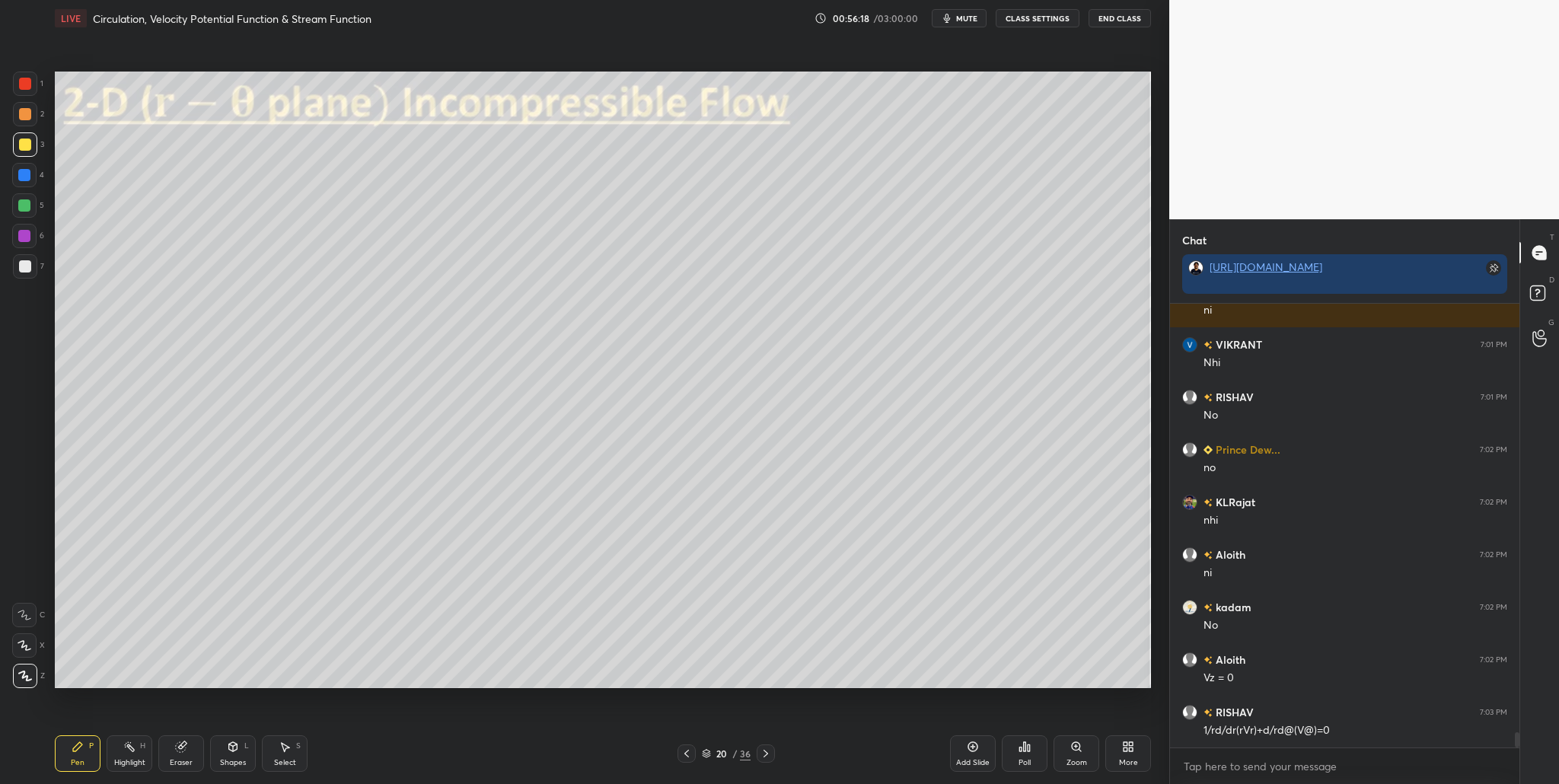 click at bounding box center (25, 266) 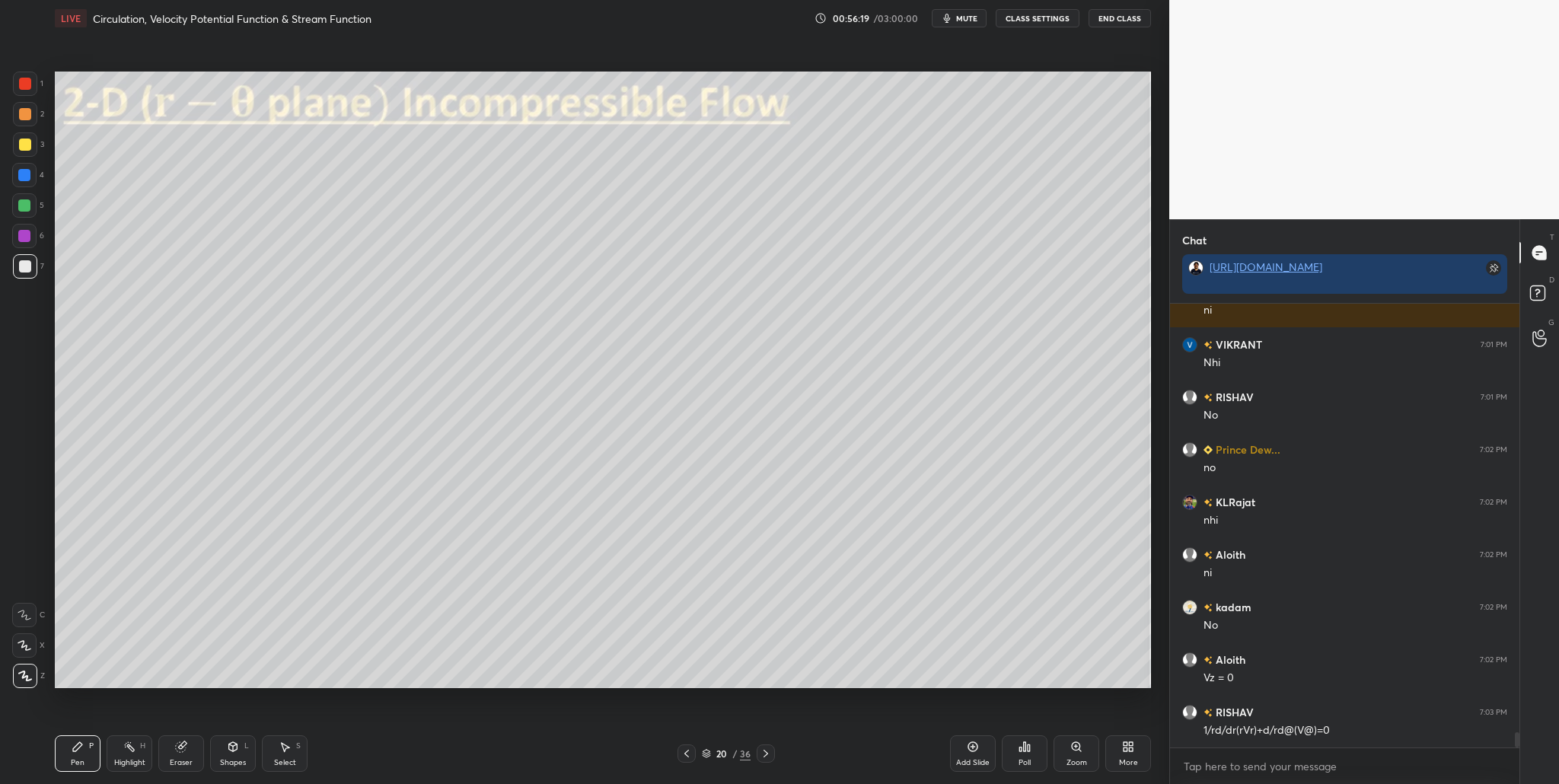 scroll, scrollTop: 12248, scrollLeft: 0, axis: vertical 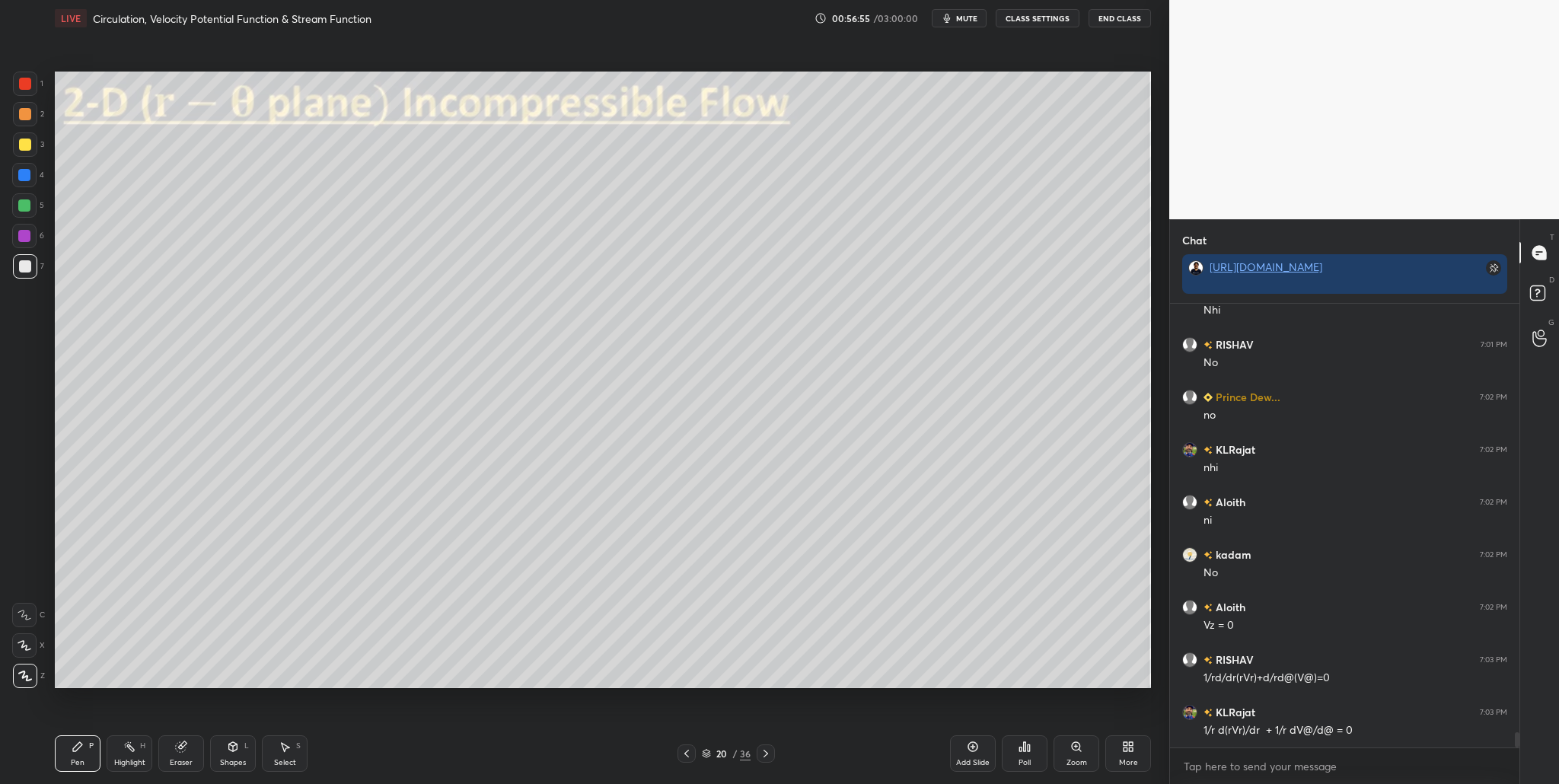 click at bounding box center (25, 84) 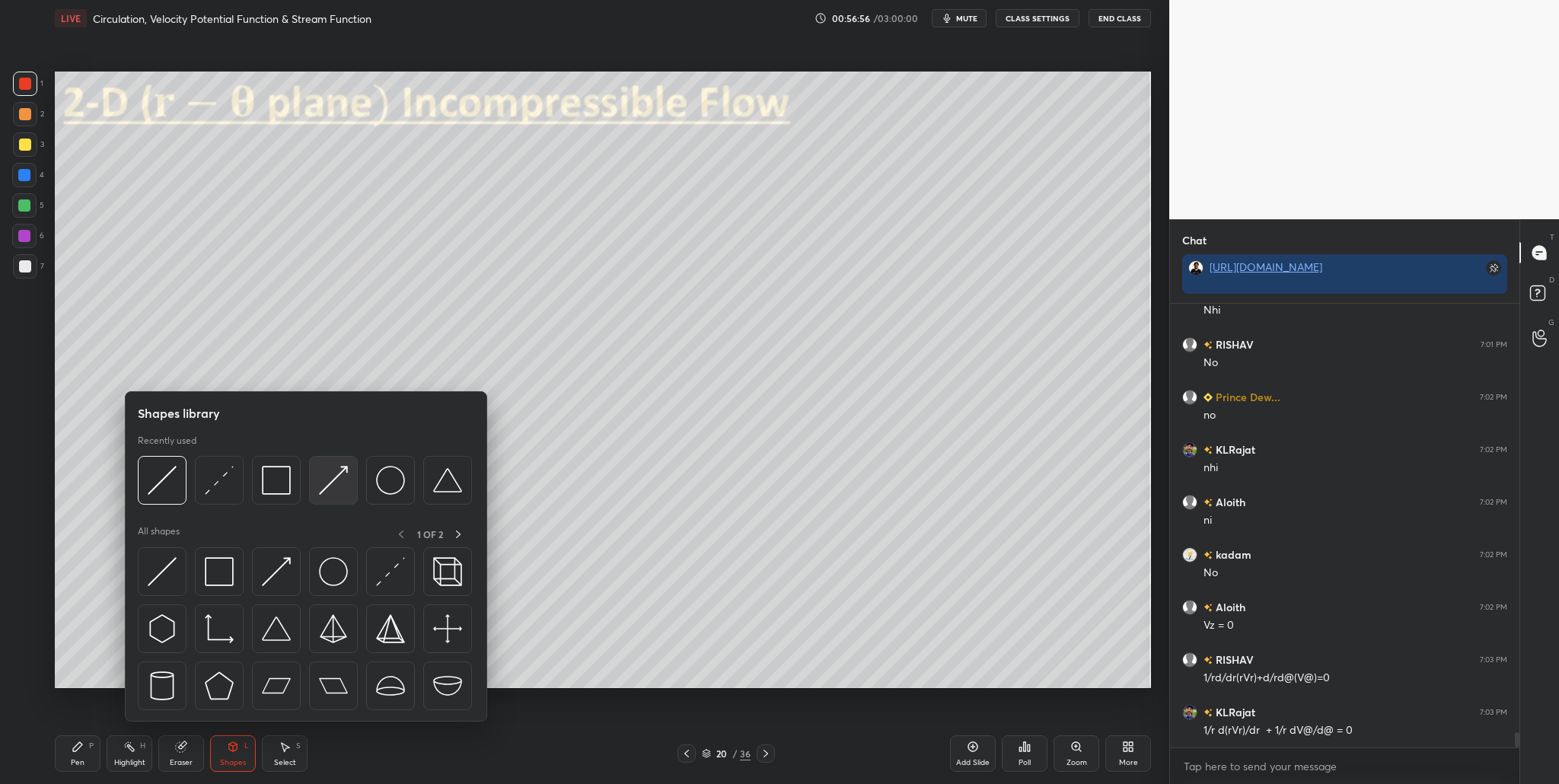 click at bounding box center (333, 480) 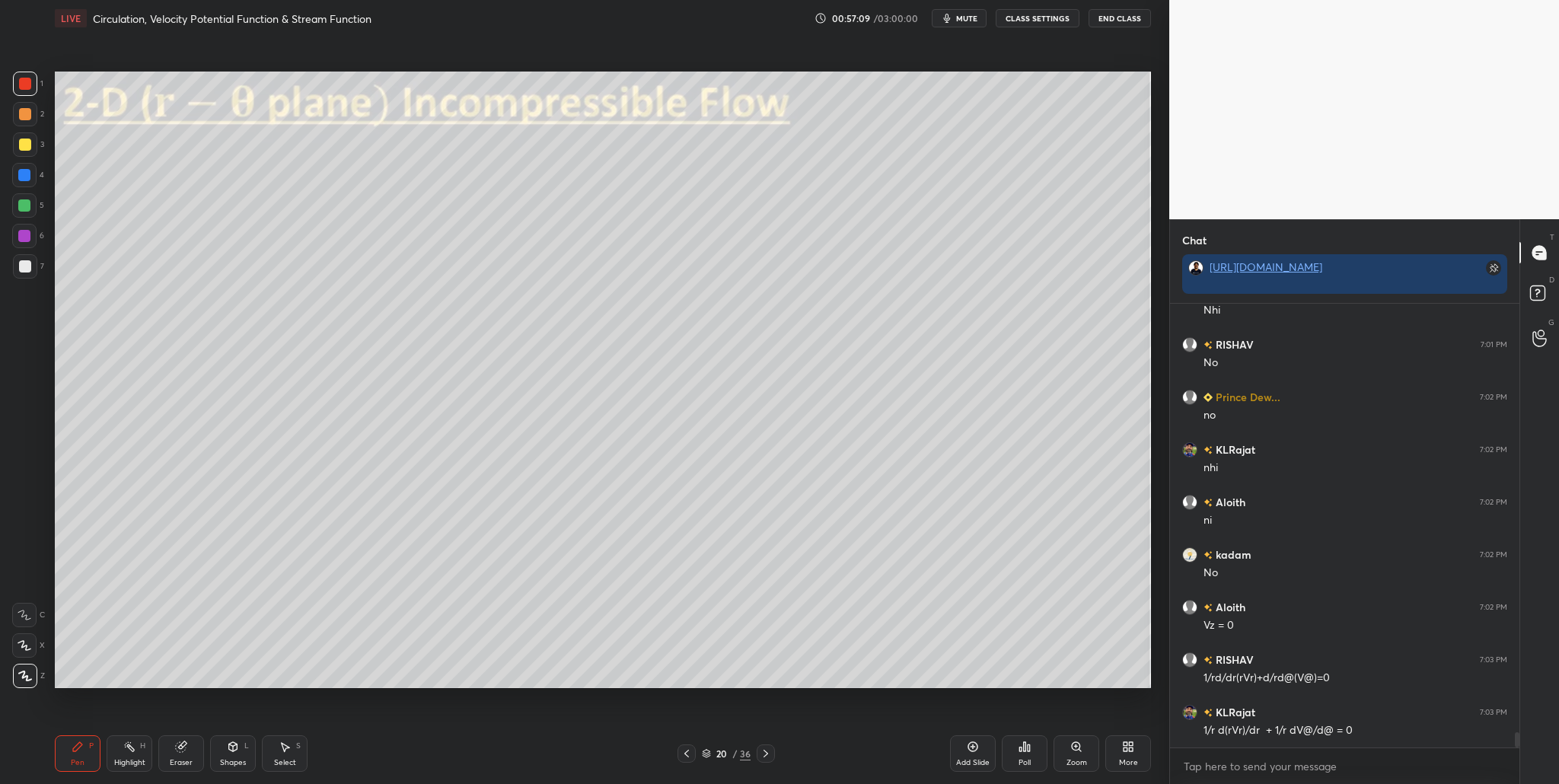click at bounding box center [25, 266] 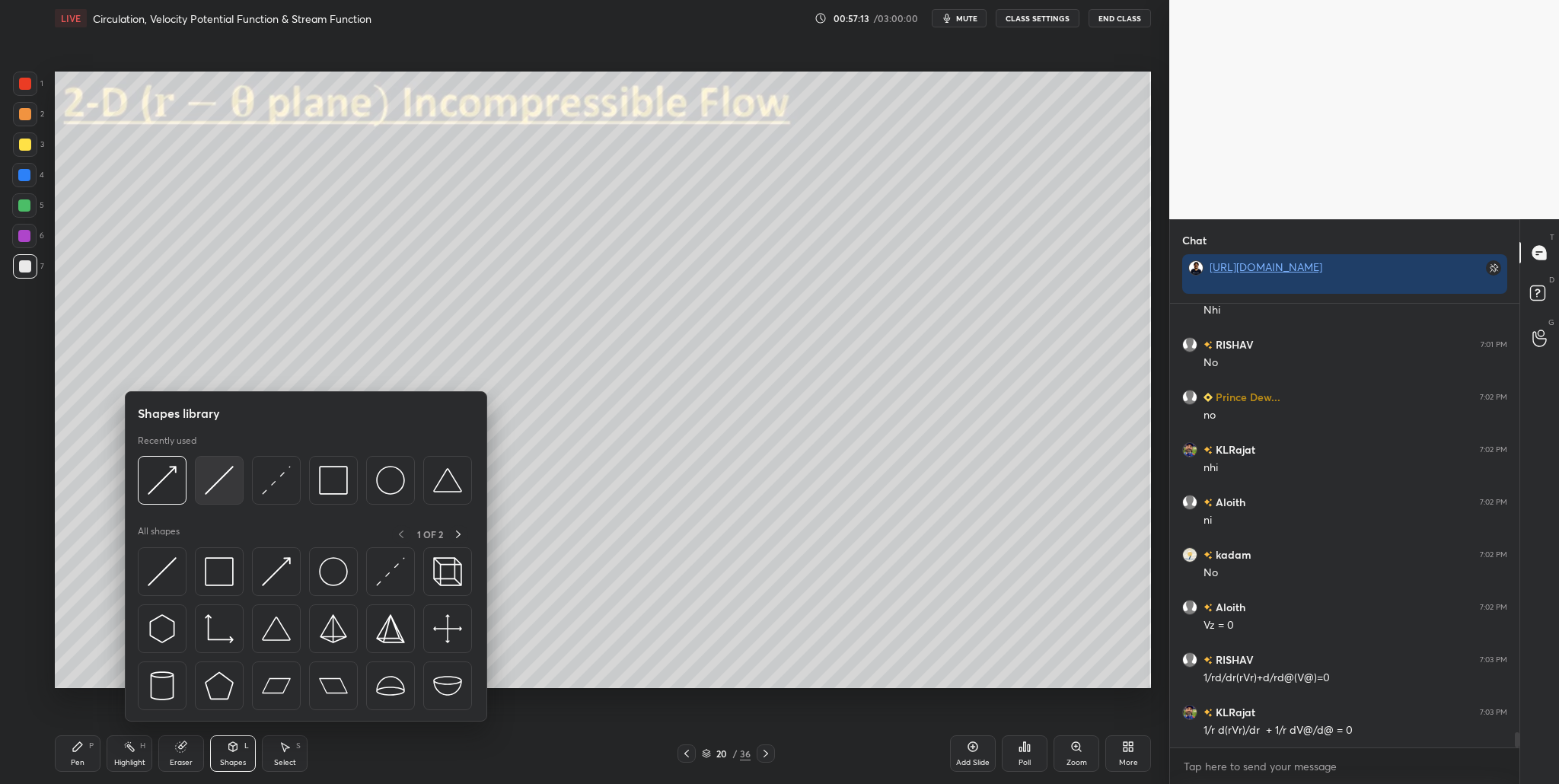 click at bounding box center (219, 480) 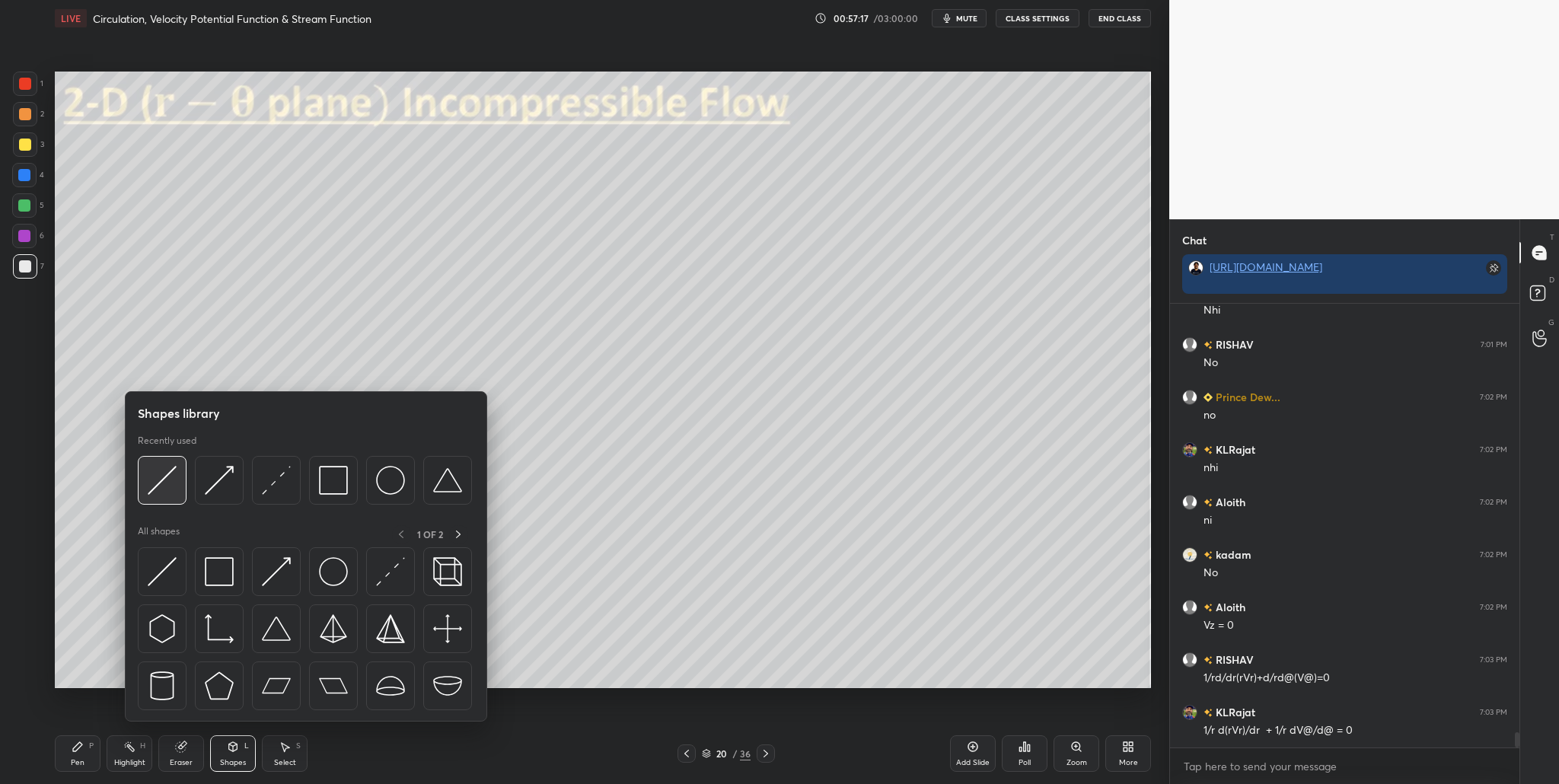 click at bounding box center (162, 480) 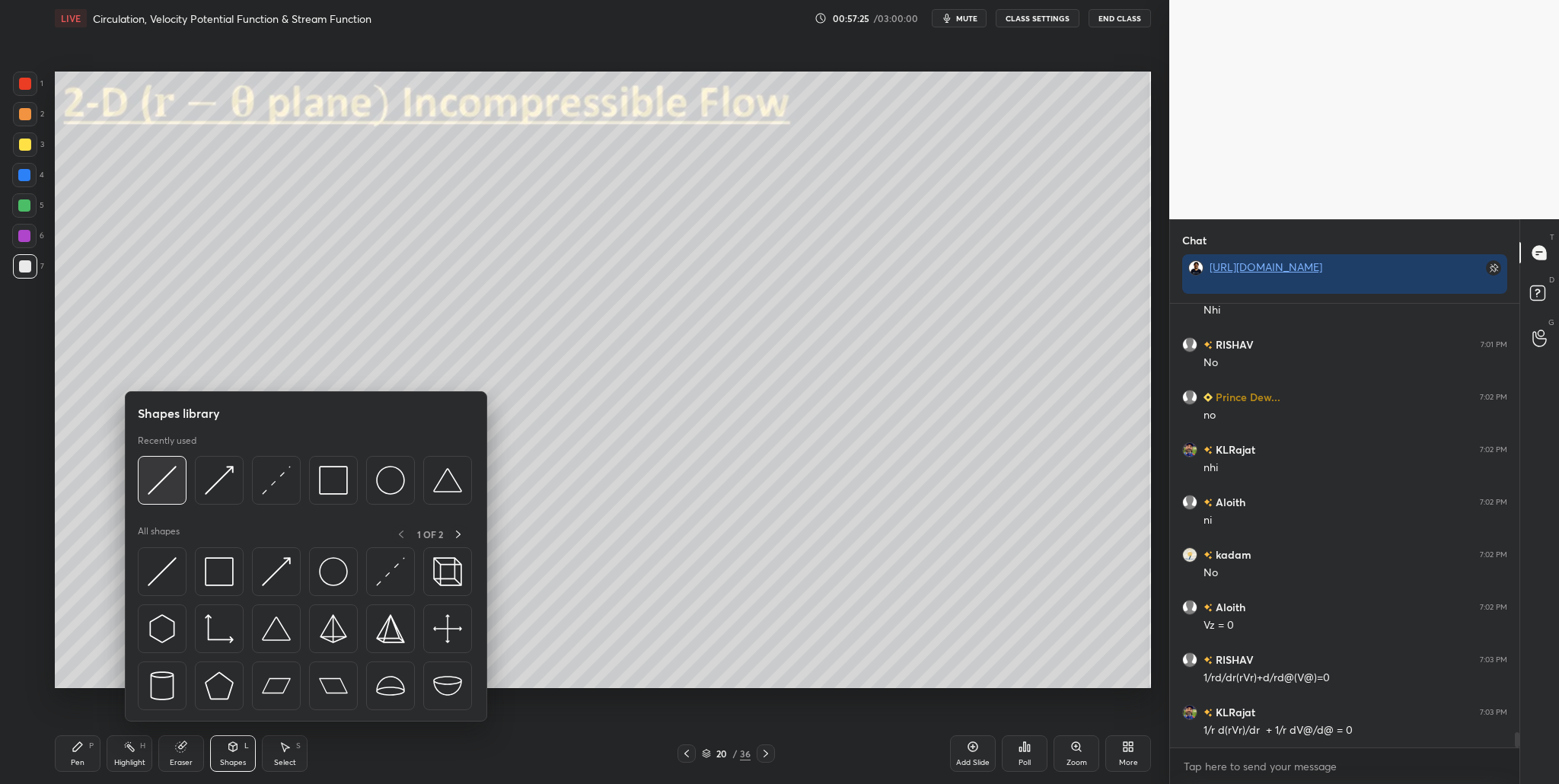click at bounding box center (162, 480) 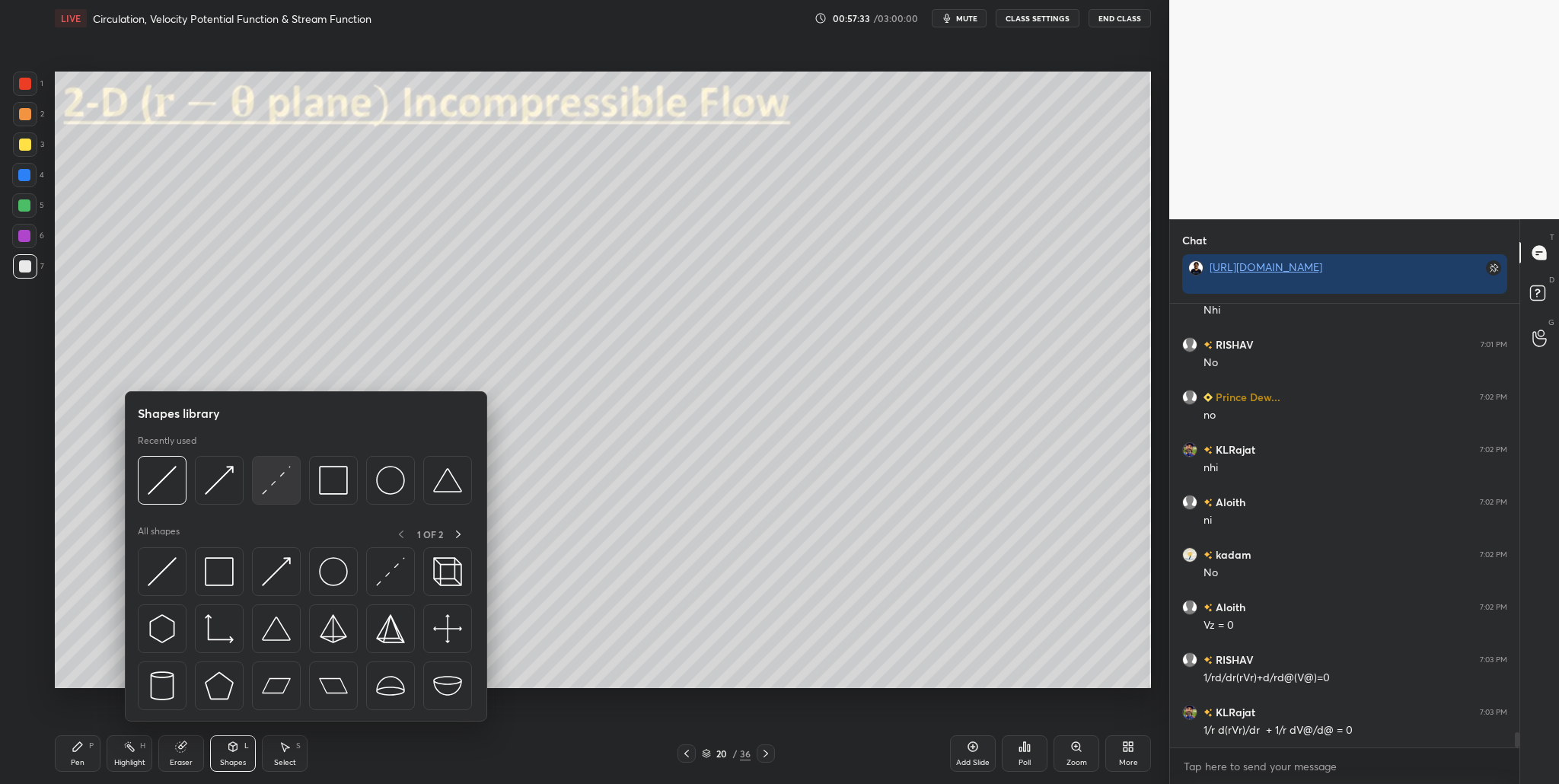click at bounding box center (276, 480) 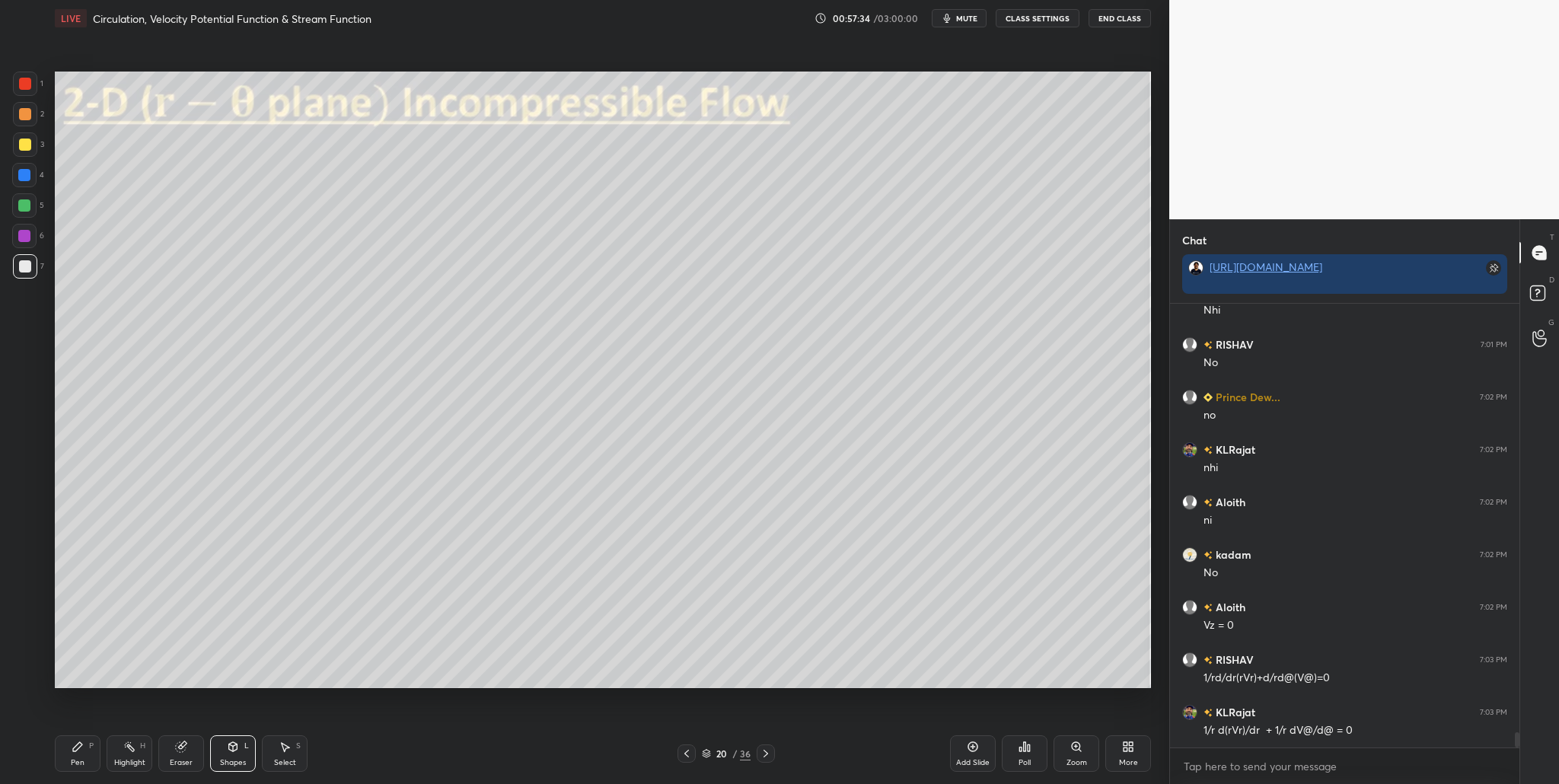 drag, startPoint x: 26, startPoint y: 120, endPoint x: 32, endPoint y: 132, distance: 13.416408 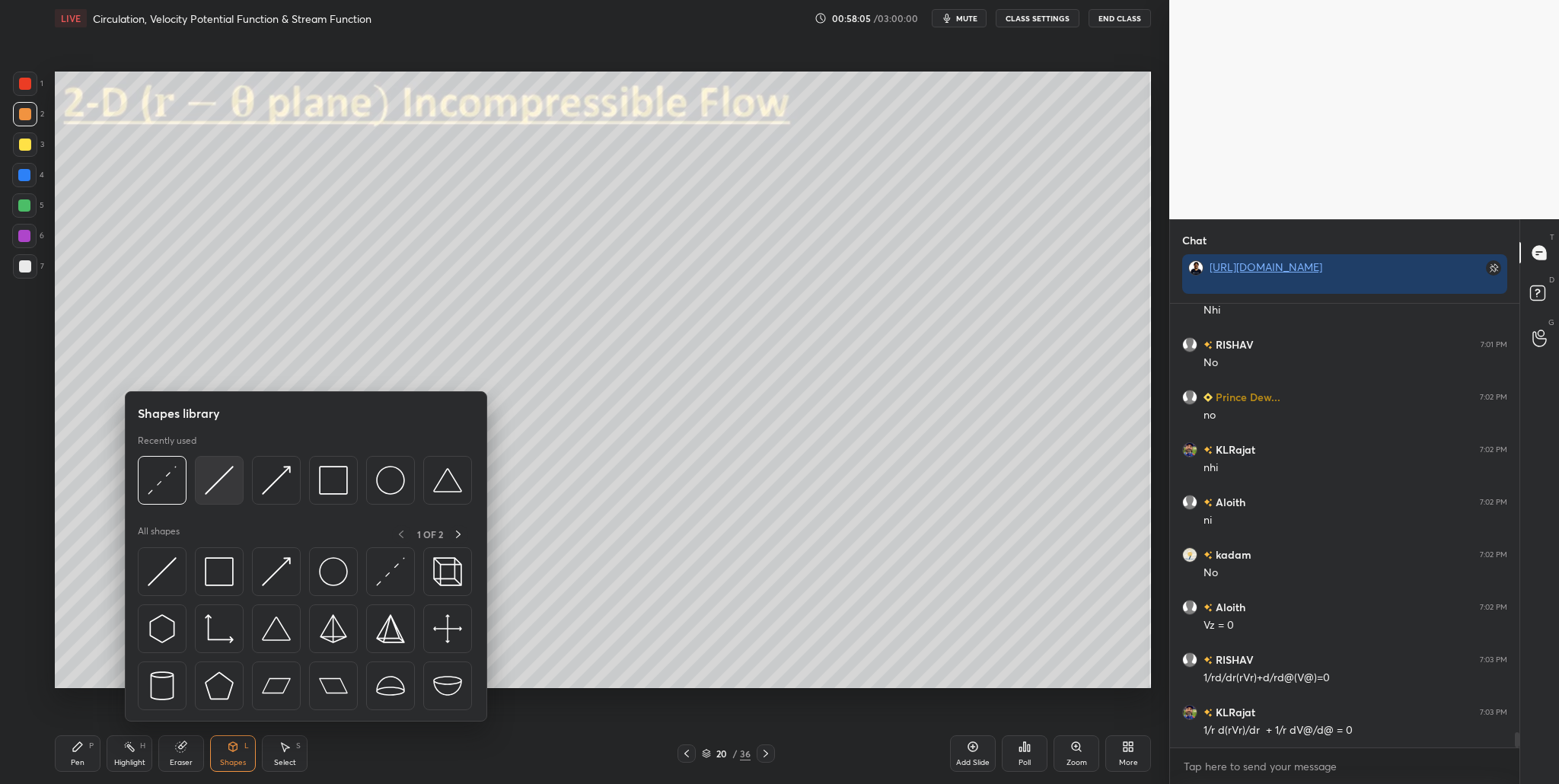 click at bounding box center [219, 480] 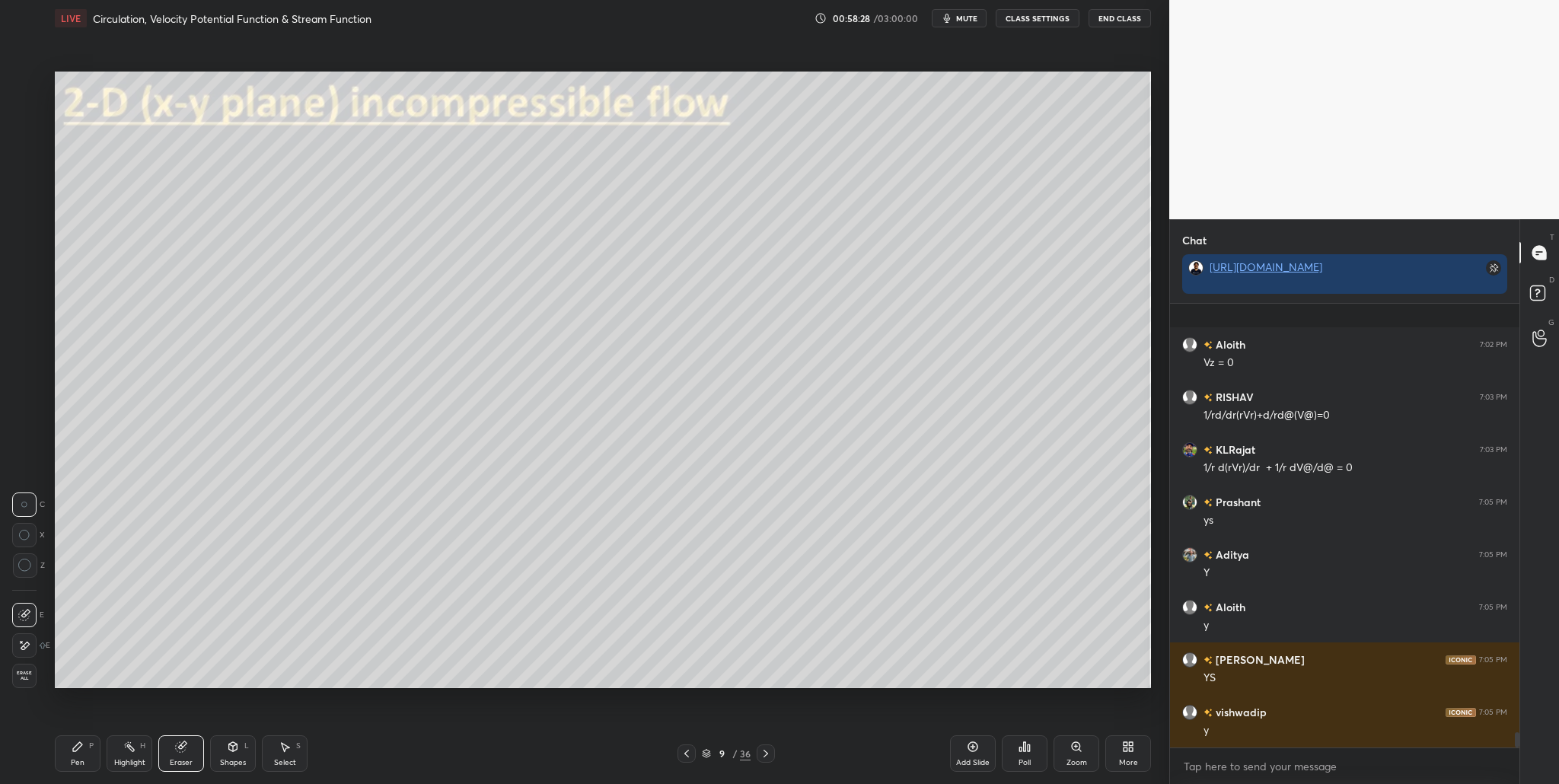 scroll, scrollTop: 12616, scrollLeft: 0, axis: vertical 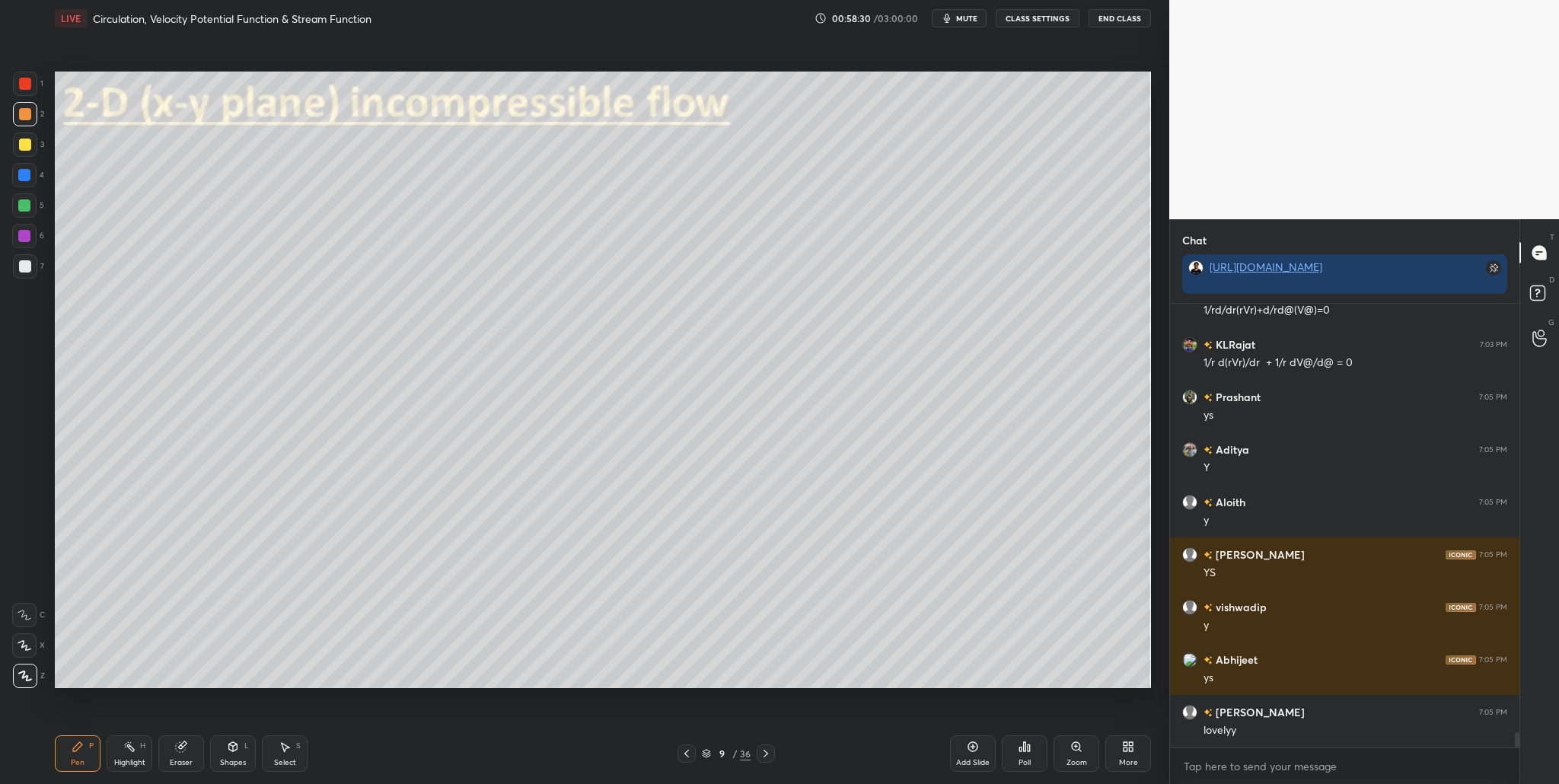 click at bounding box center (25, 84) 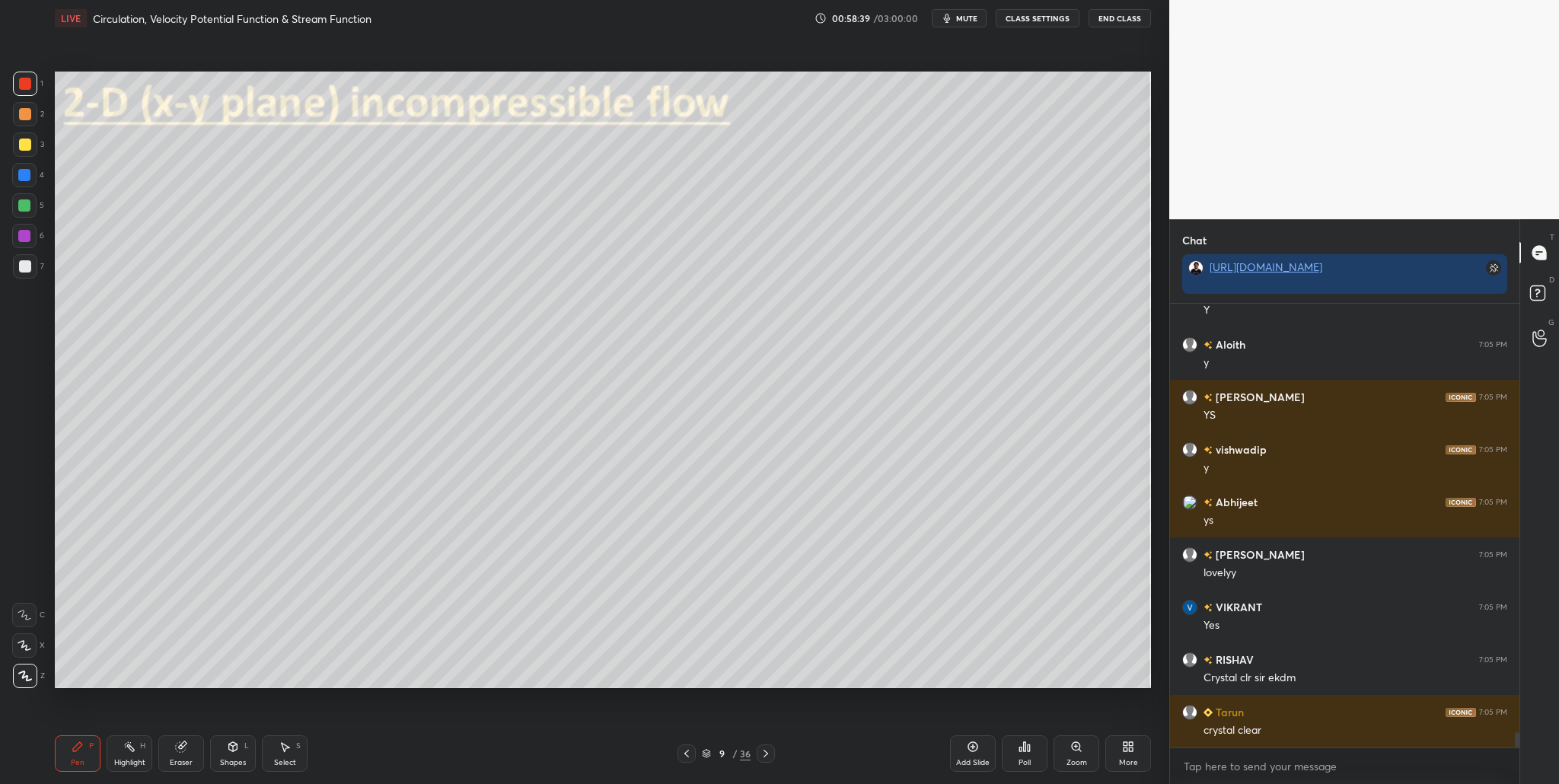 scroll, scrollTop: 12826, scrollLeft: 0, axis: vertical 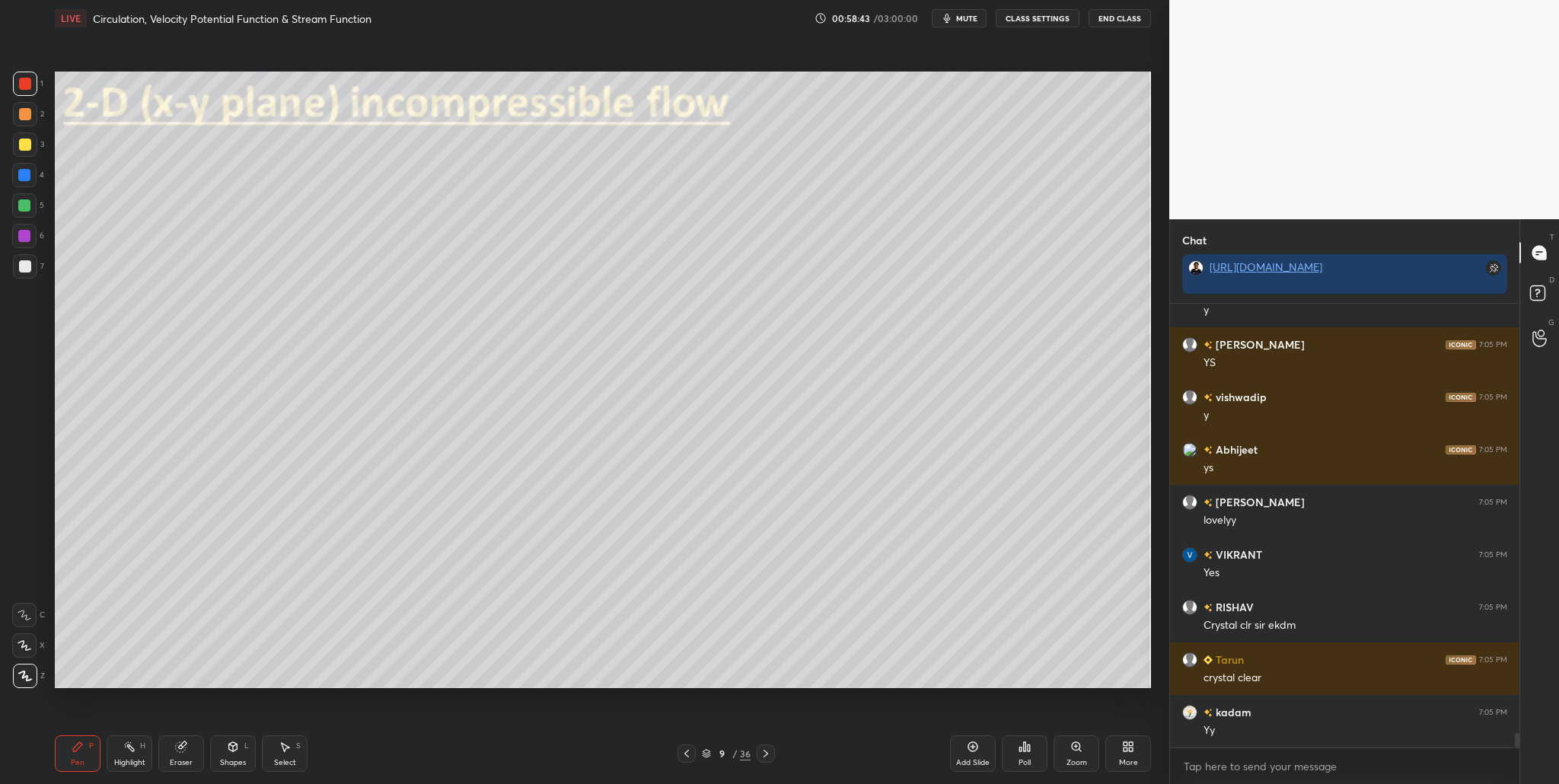 click 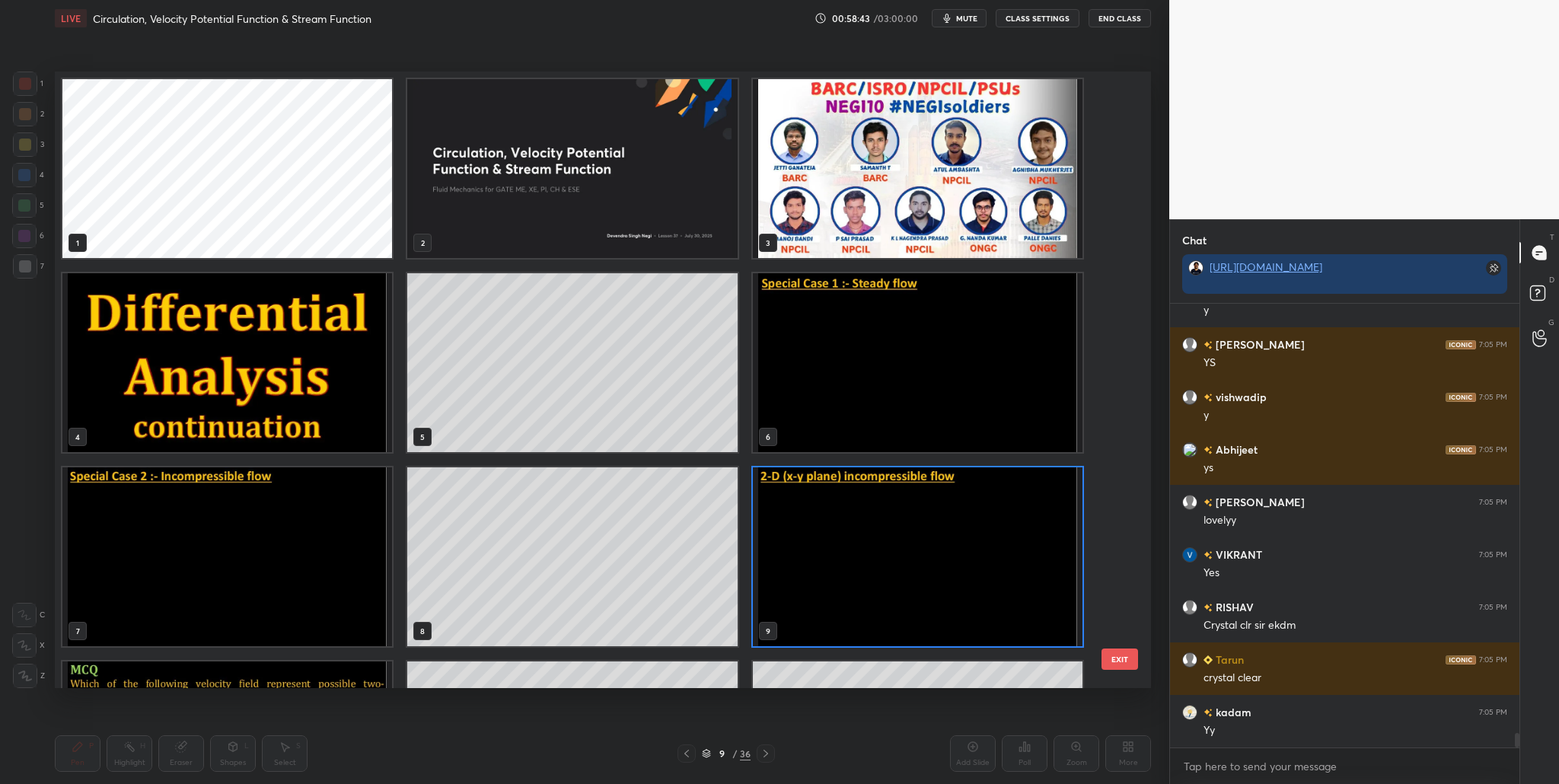 scroll, scrollTop: 5, scrollLeft: 8, axis: both 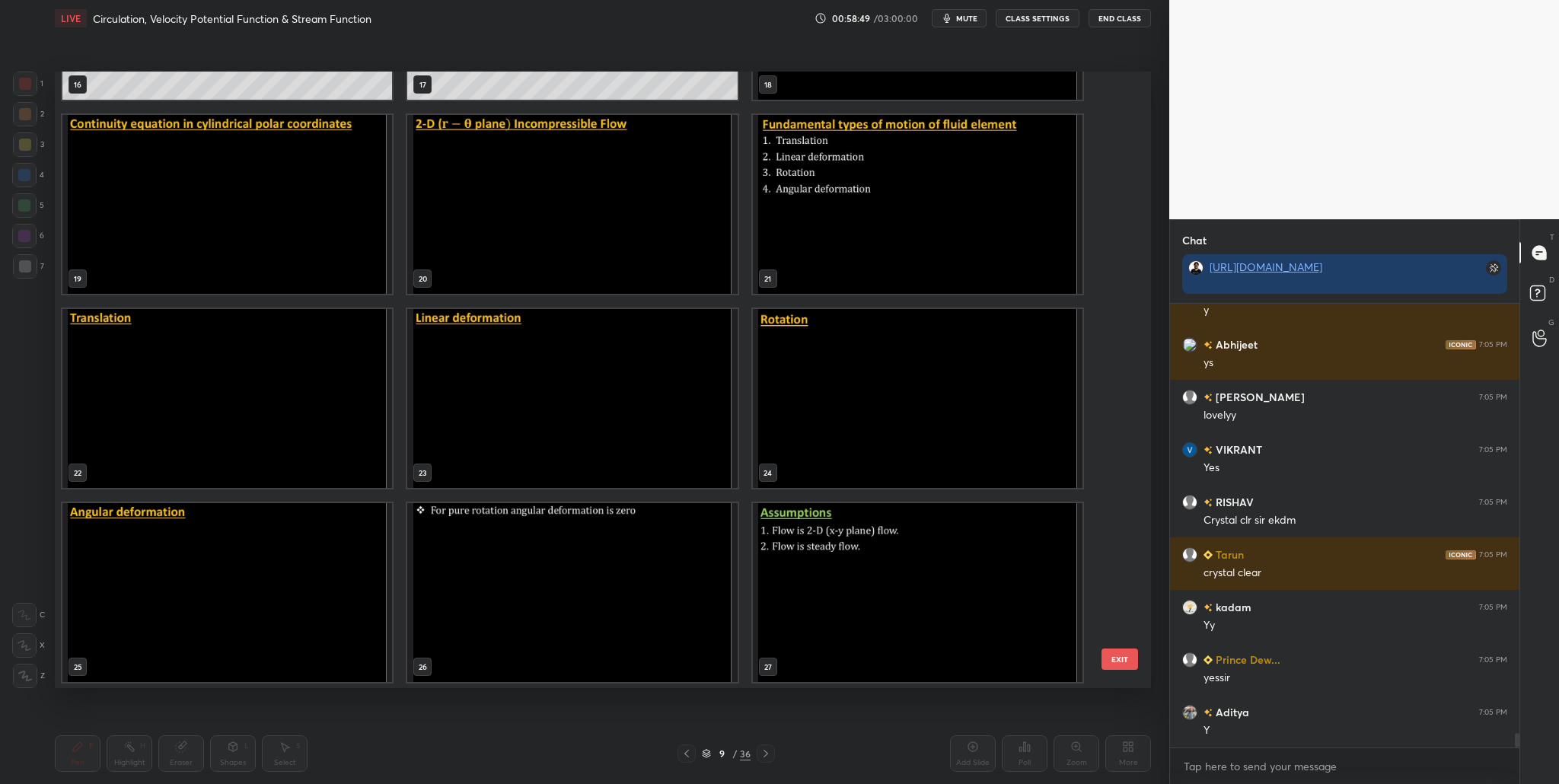 click at bounding box center (917, 204) 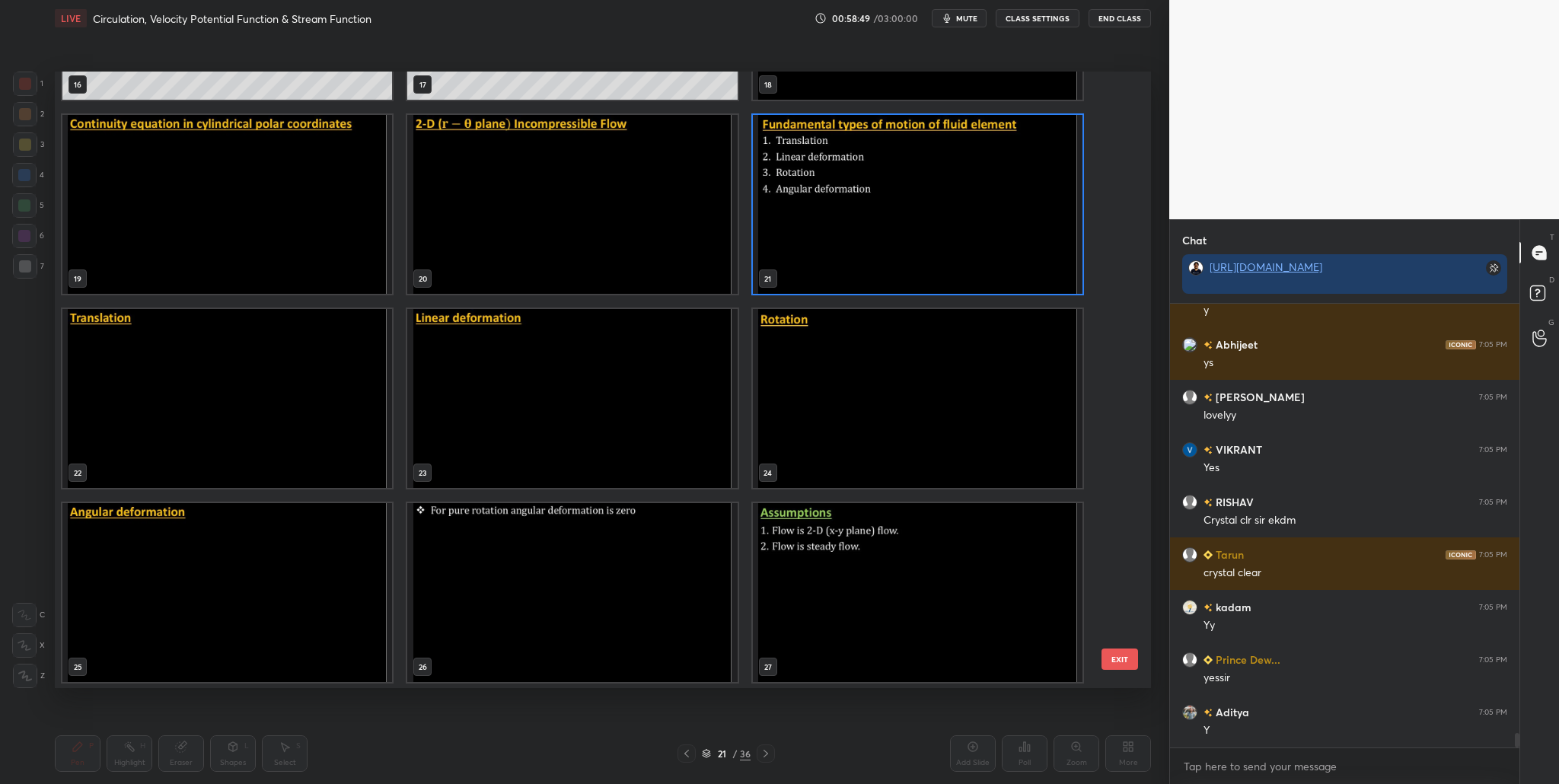 click at bounding box center (917, 204) 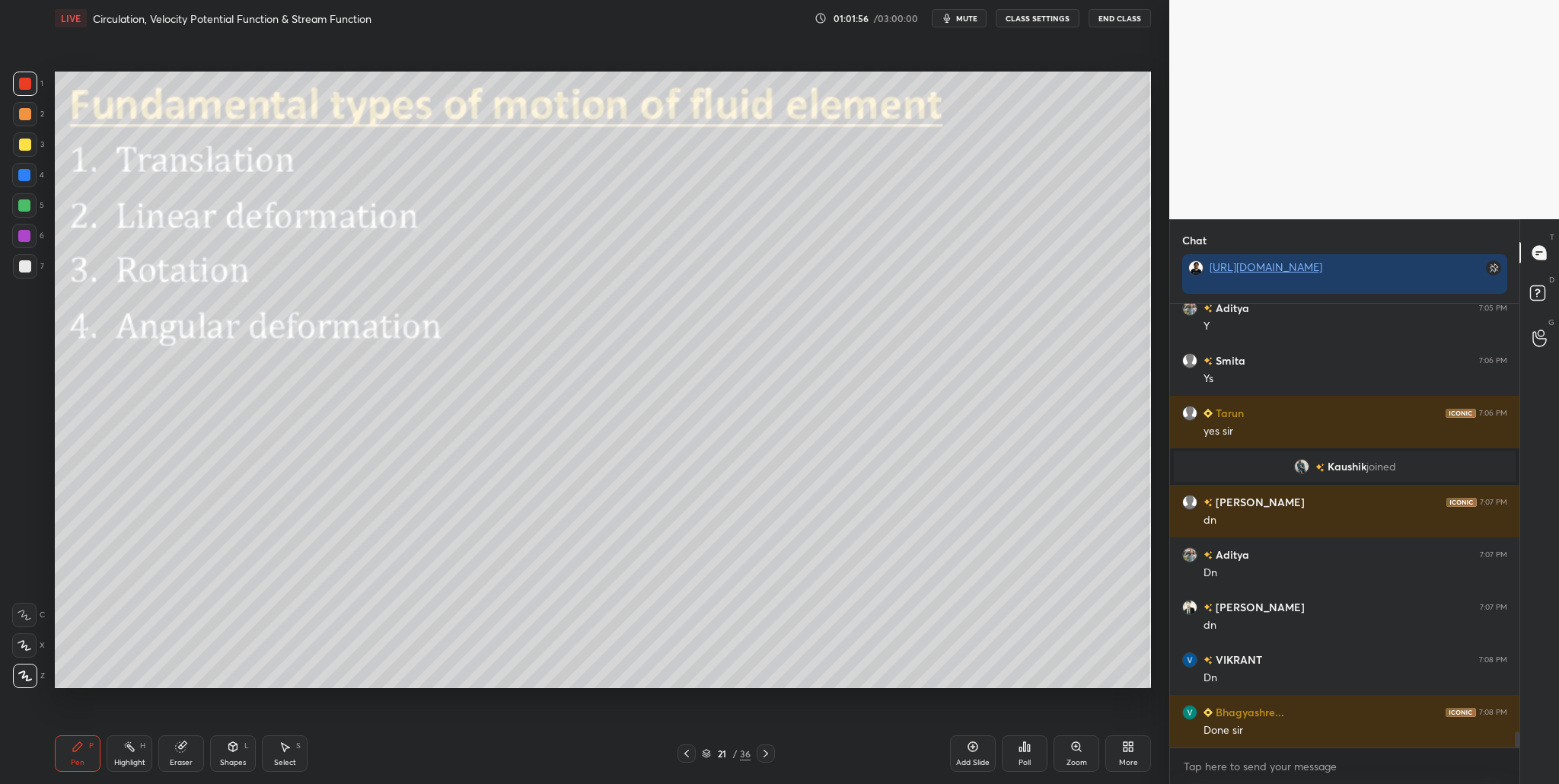 scroll, scrollTop: 11881, scrollLeft: 0, axis: vertical 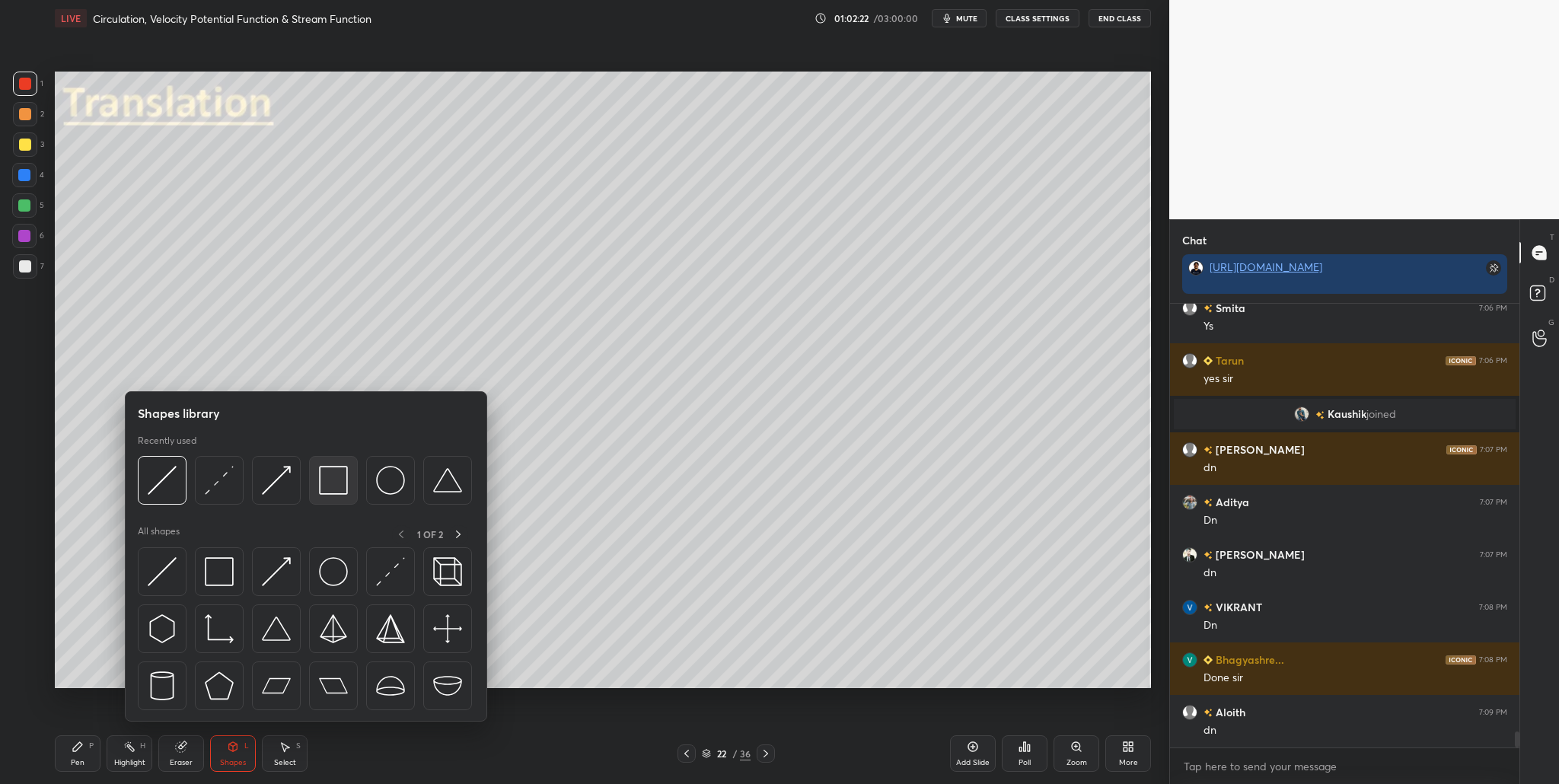 click at bounding box center [333, 480] 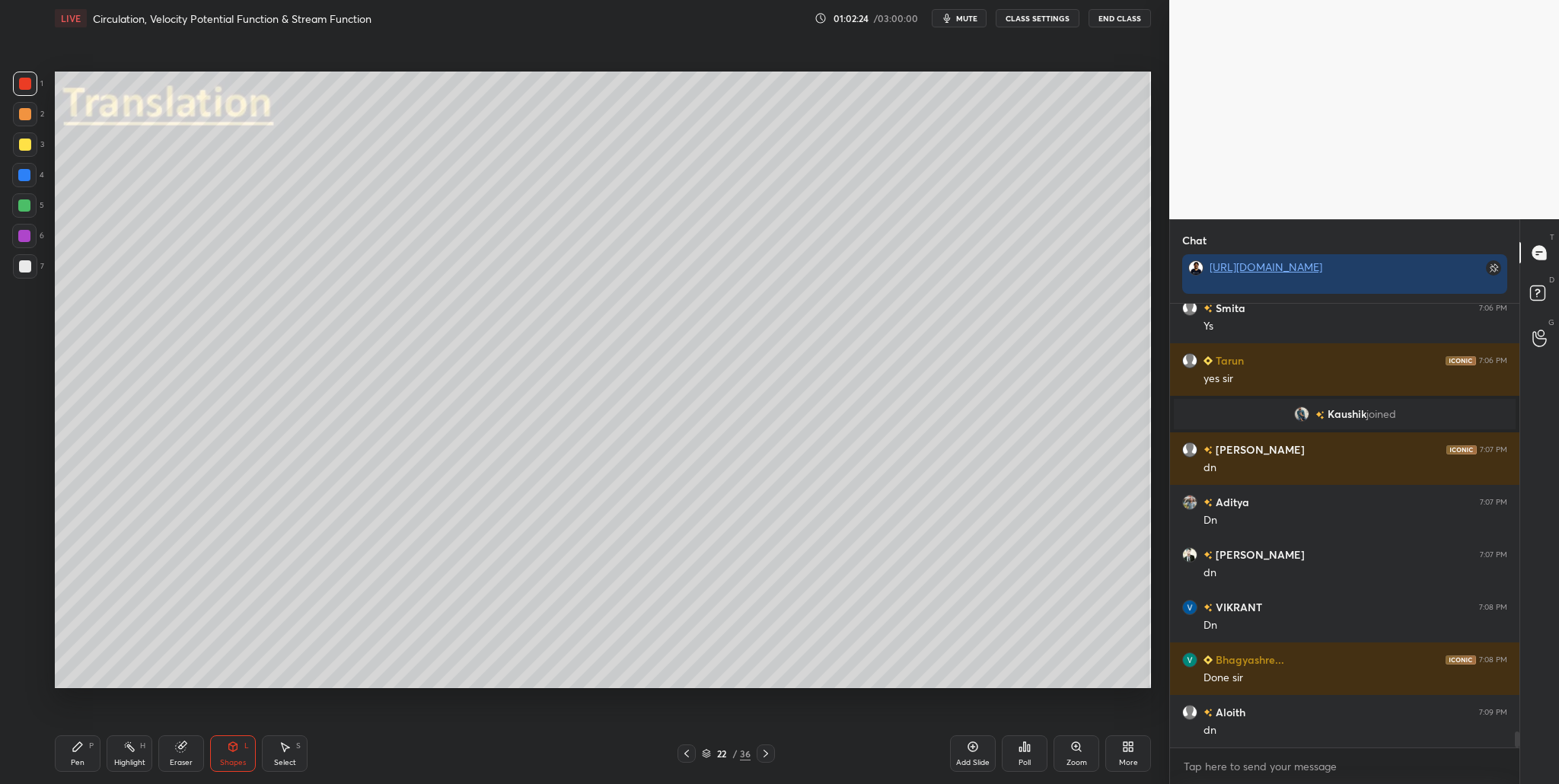 click at bounding box center [24, 206] 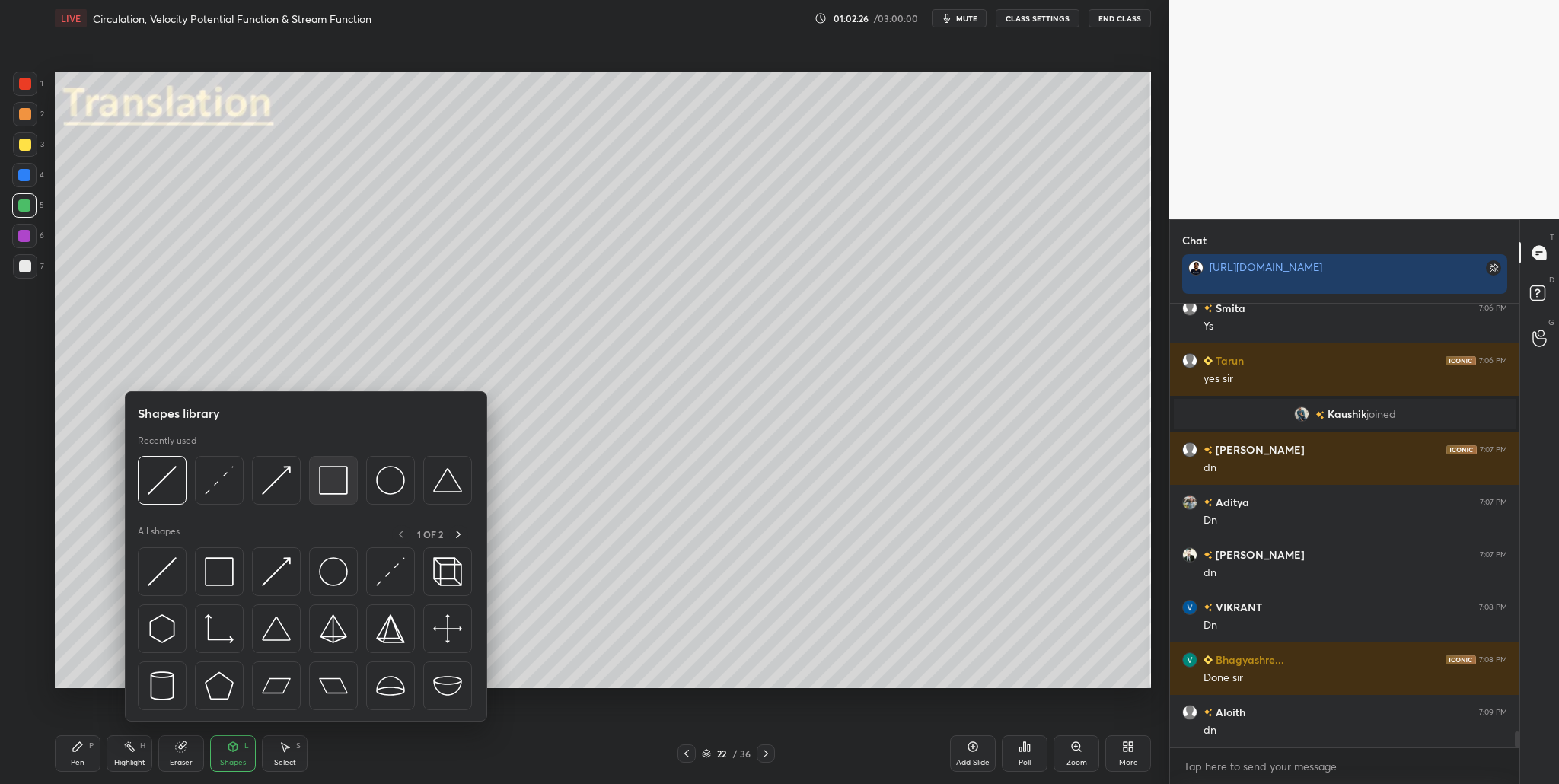 click at bounding box center (333, 480) 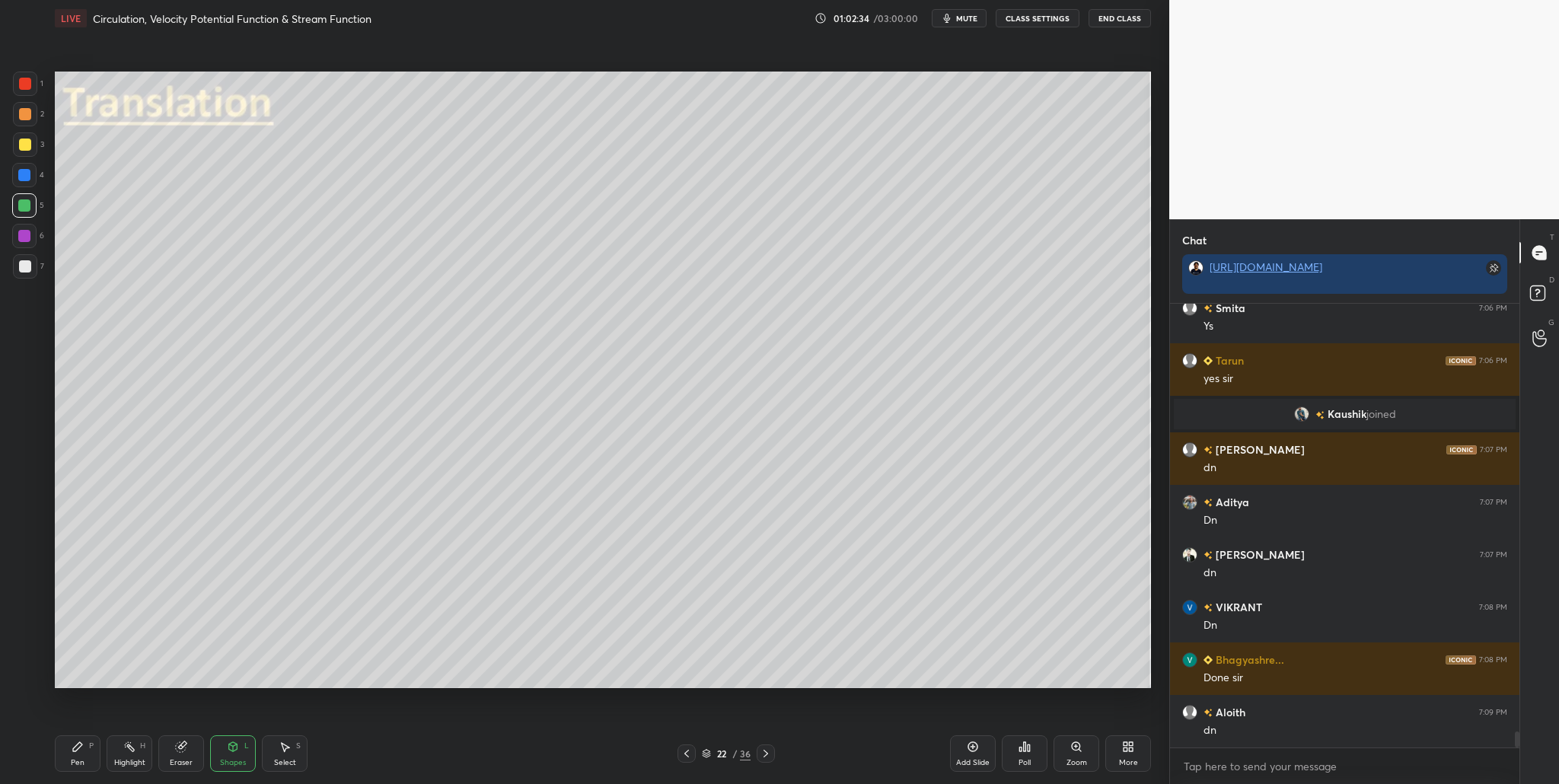 click at bounding box center (25, 84) 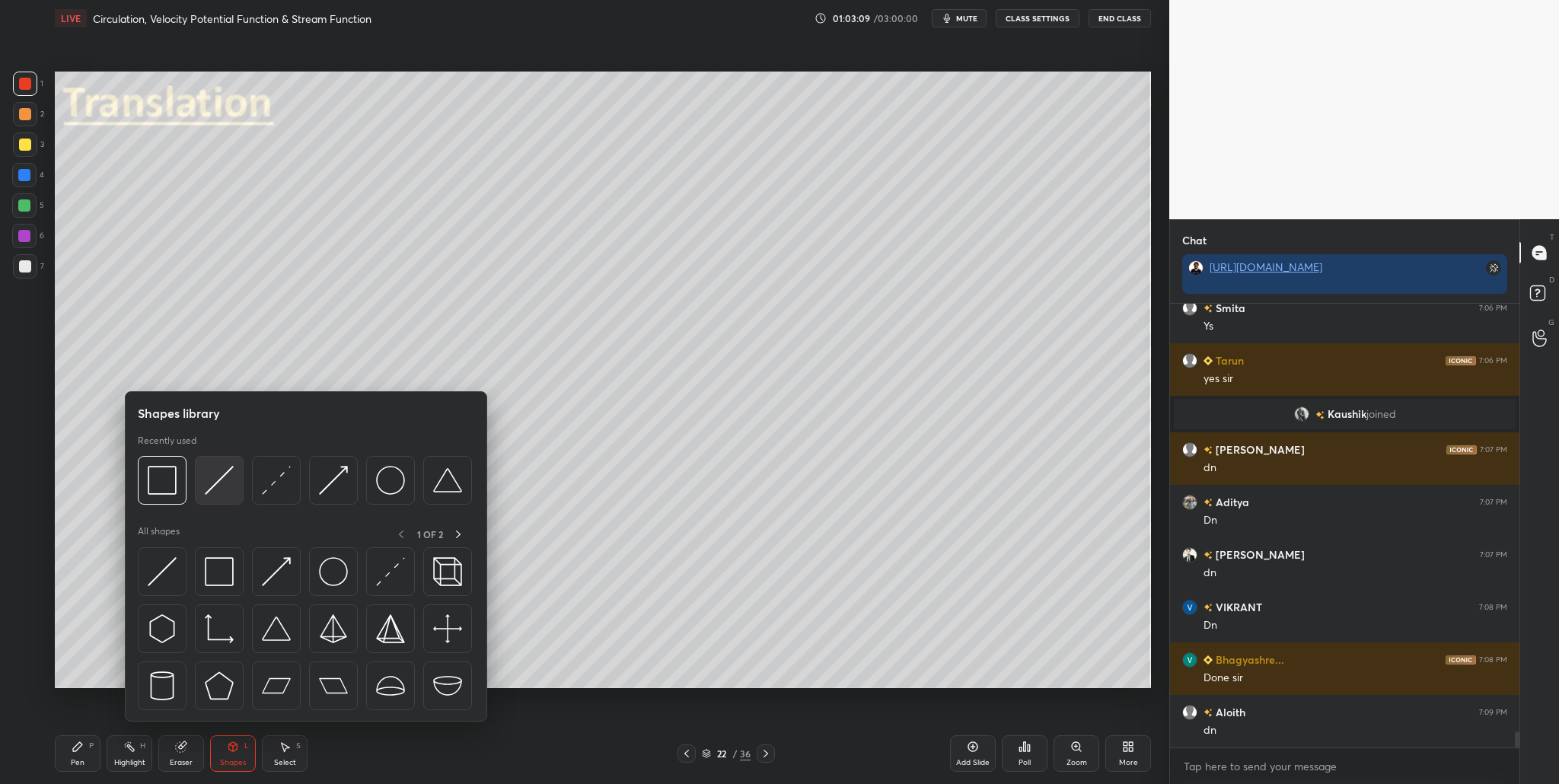 click at bounding box center (219, 480) 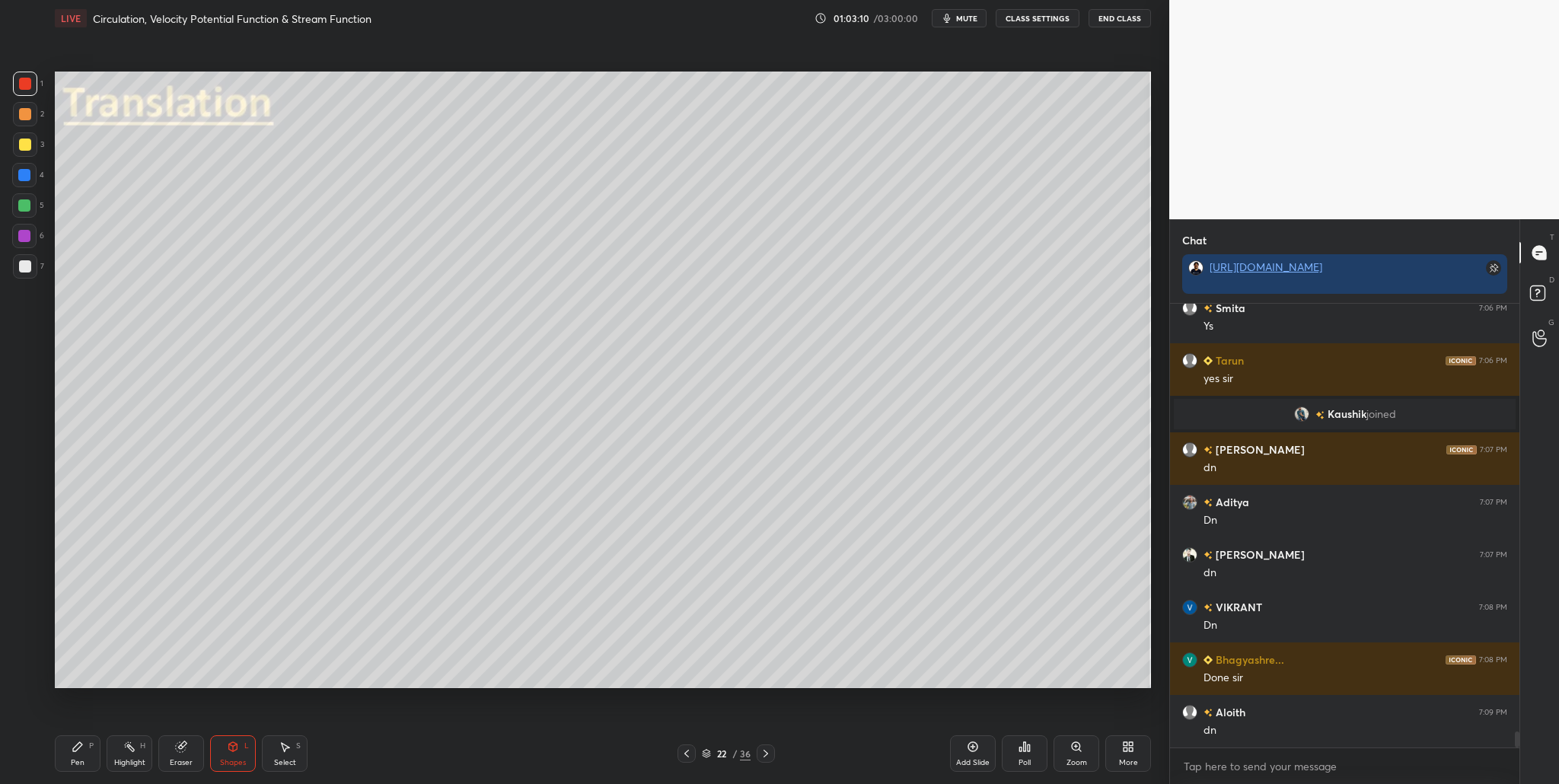 click at bounding box center [24, 206] 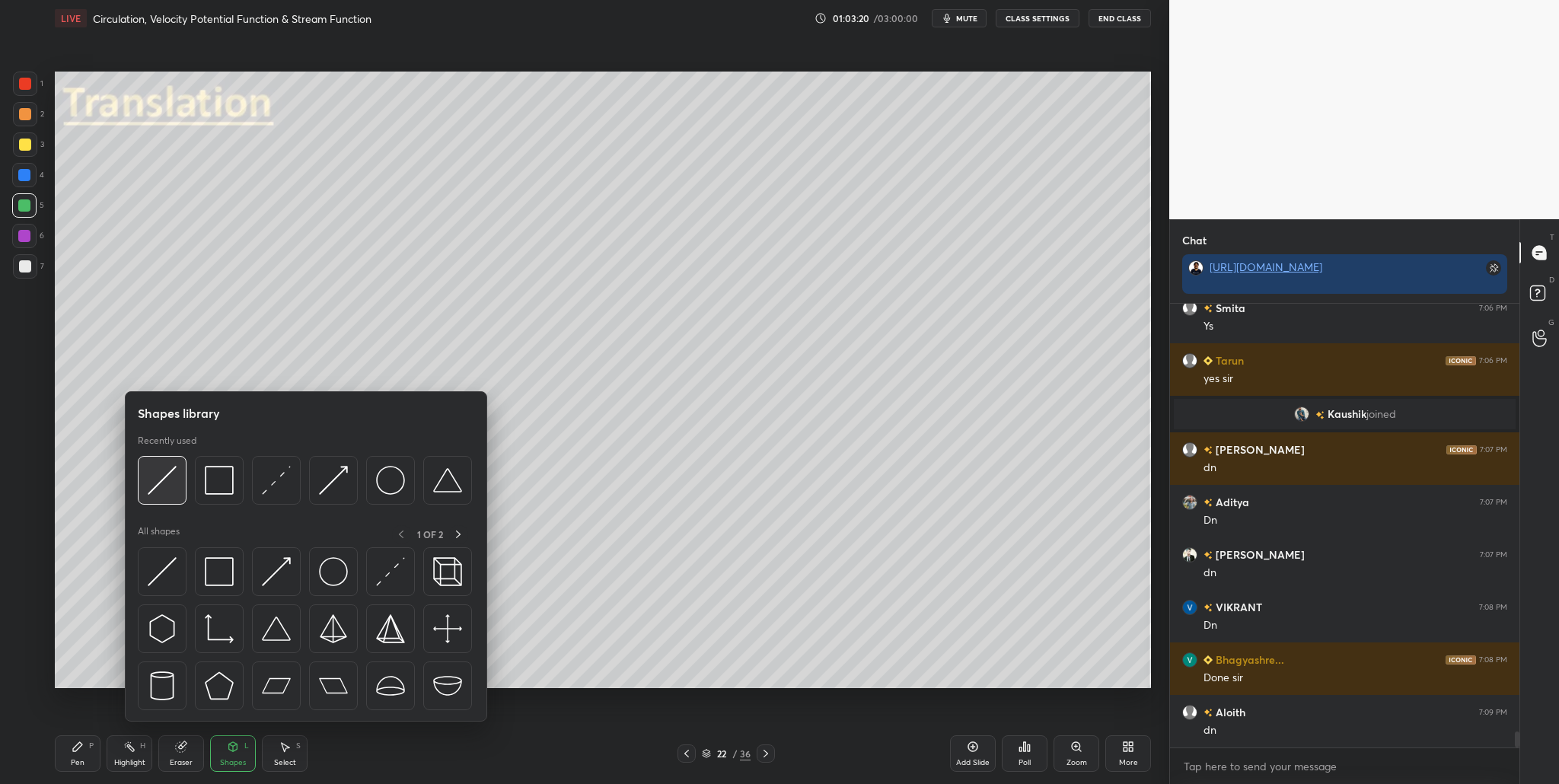 click at bounding box center [162, 480] 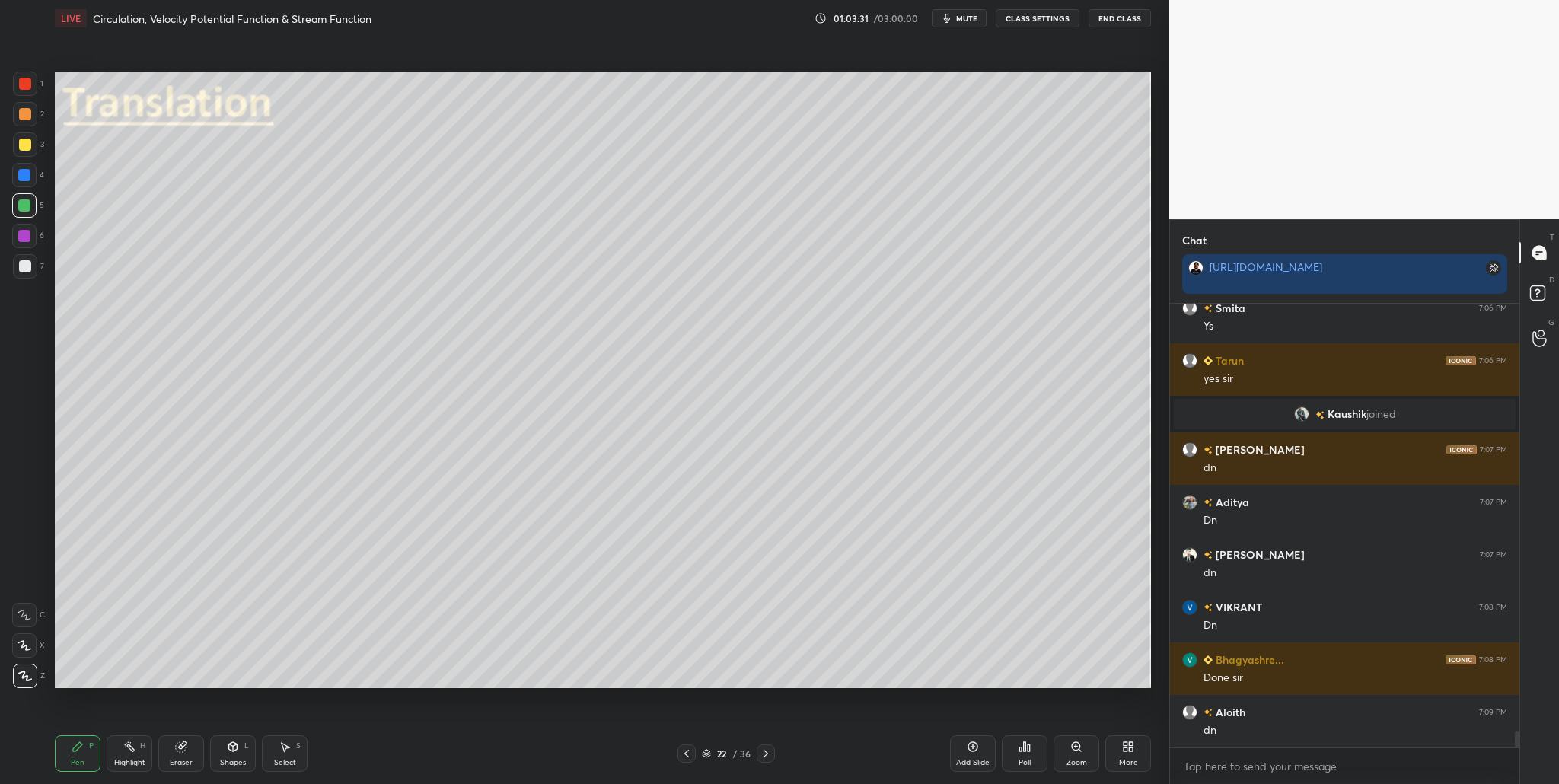 drag, startPoint x: 21, startPoint y: 84, endPoint x: 23, endPoint y: 98, distance: 14.142136 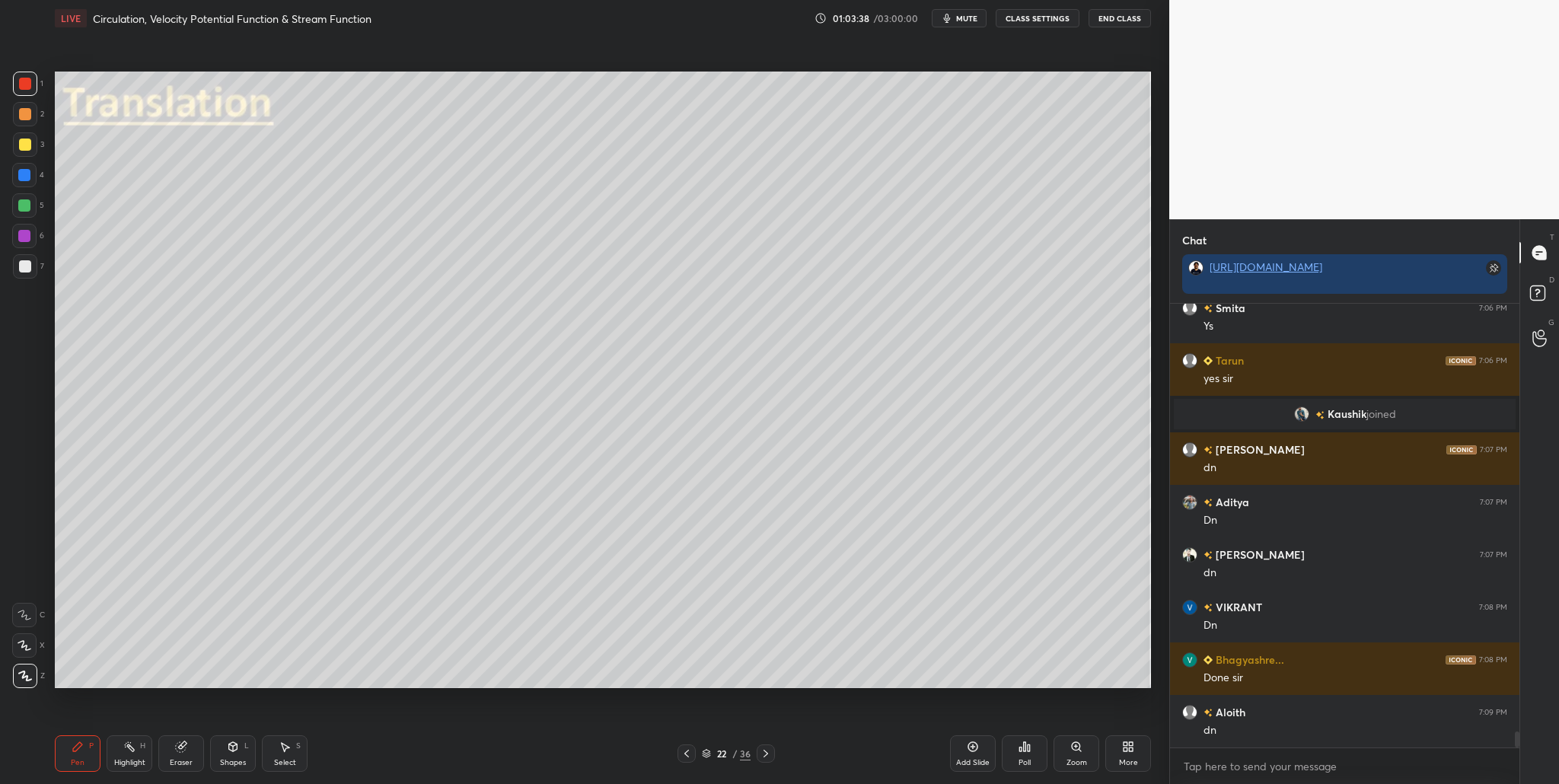scroll, scrollTop: 11934, scrollLeft: 0, axis: vertical 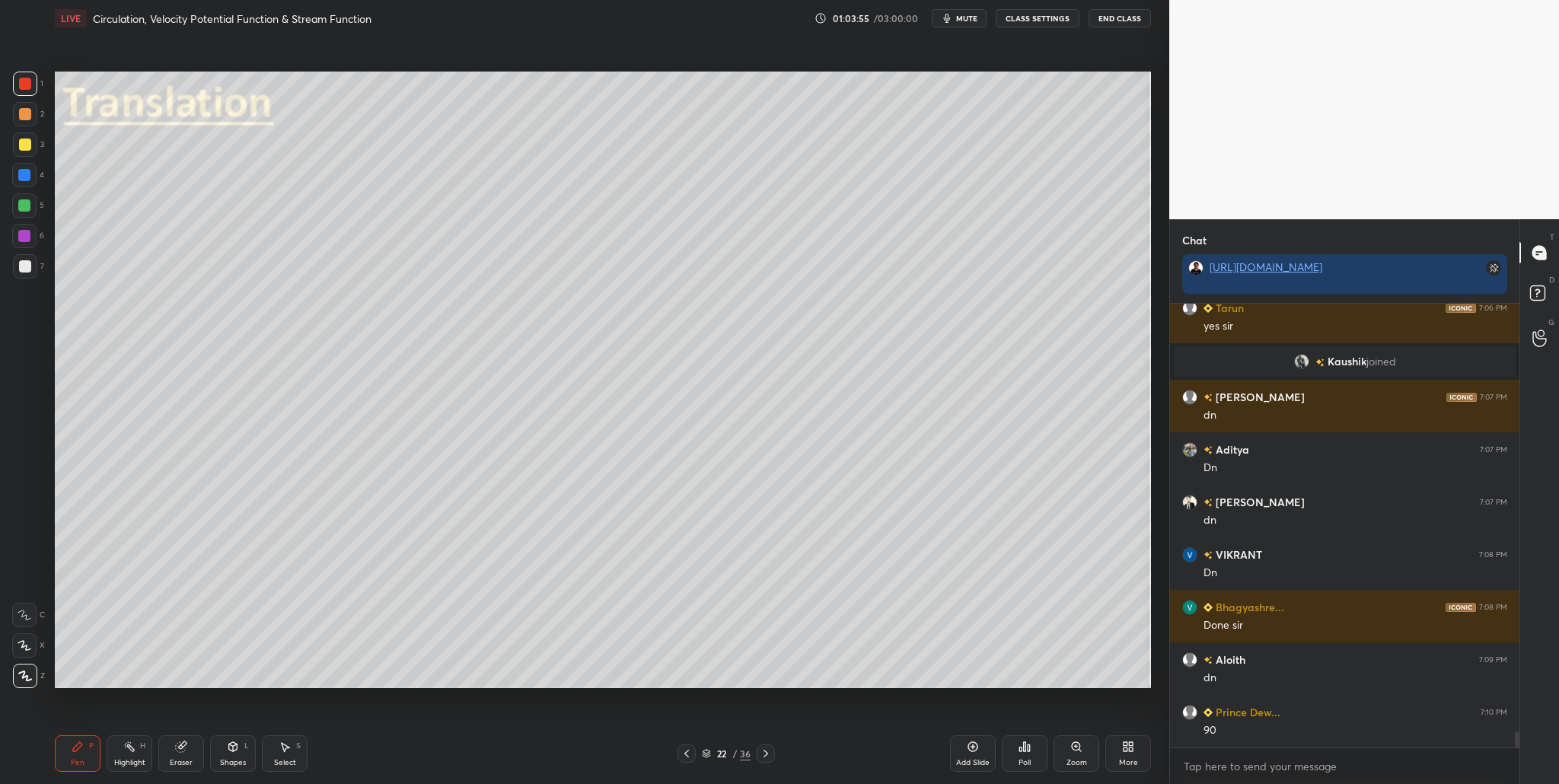 drag, startPoint x: 27, startPoint y: 147, endPoint x: 33, endPoint y: 156, distance: 10.816654 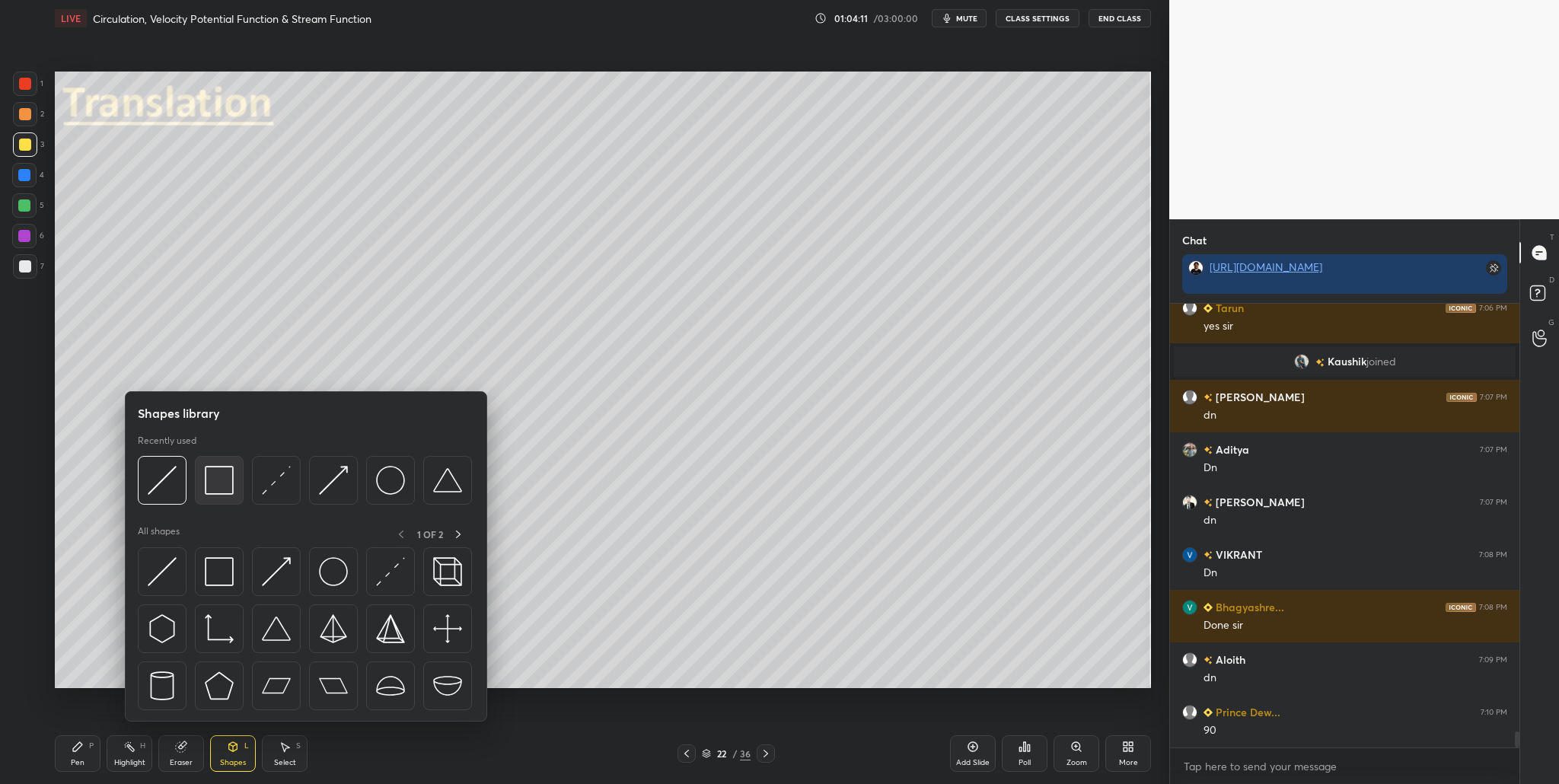 click at bounding box center (219, 480) 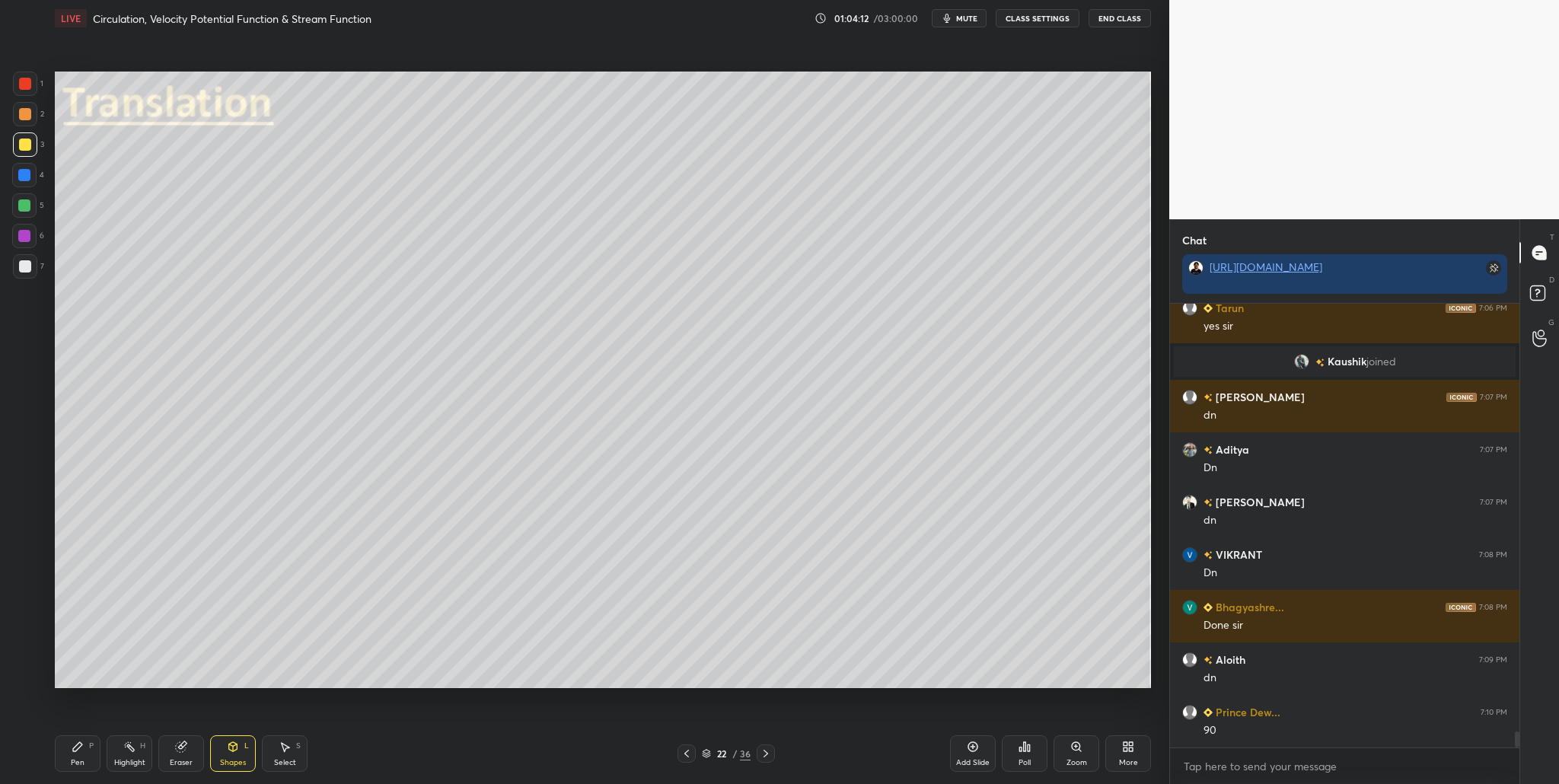 click at bounding box center (24, 206) 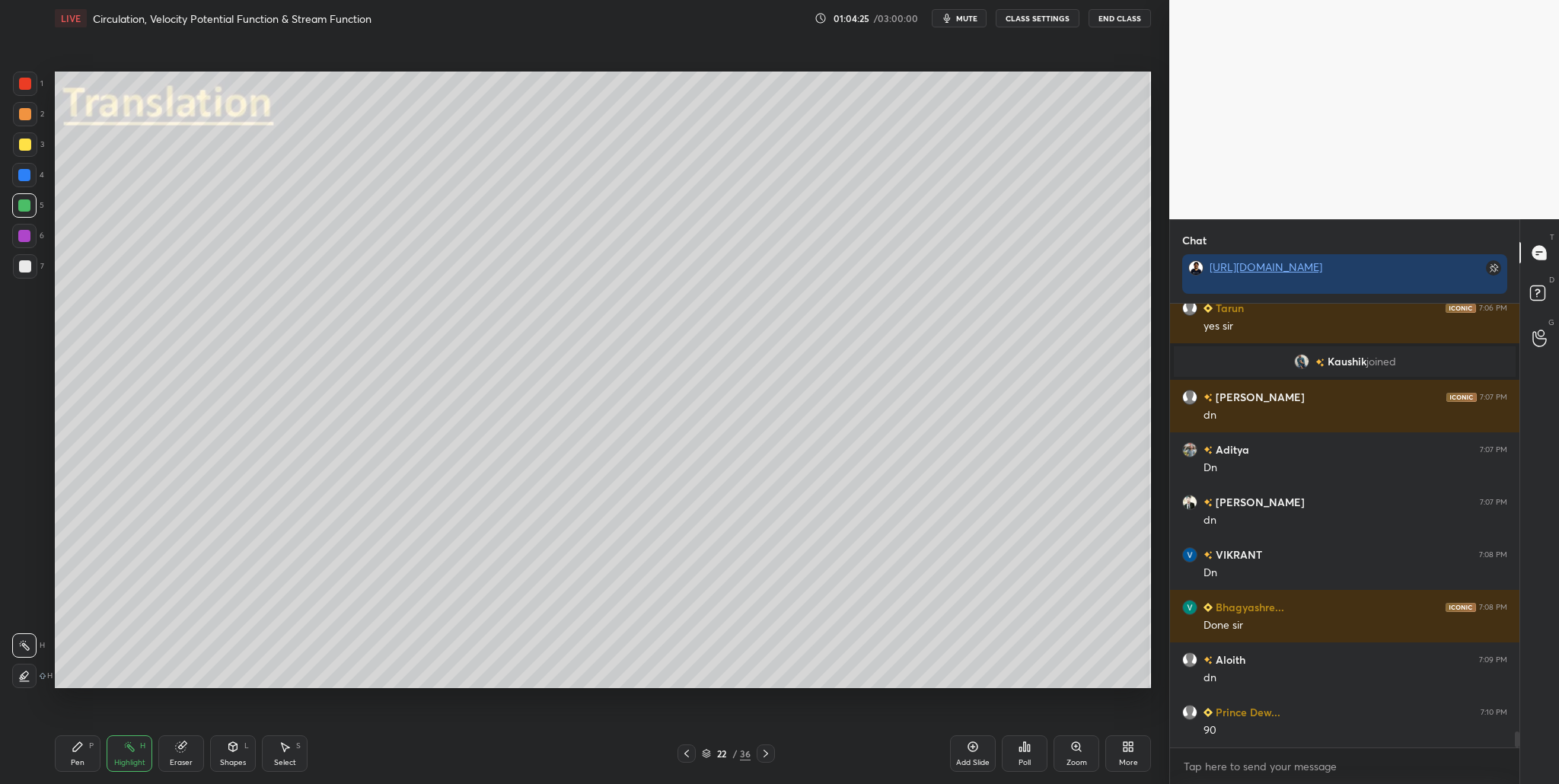 click at bounding box center (25, 84) 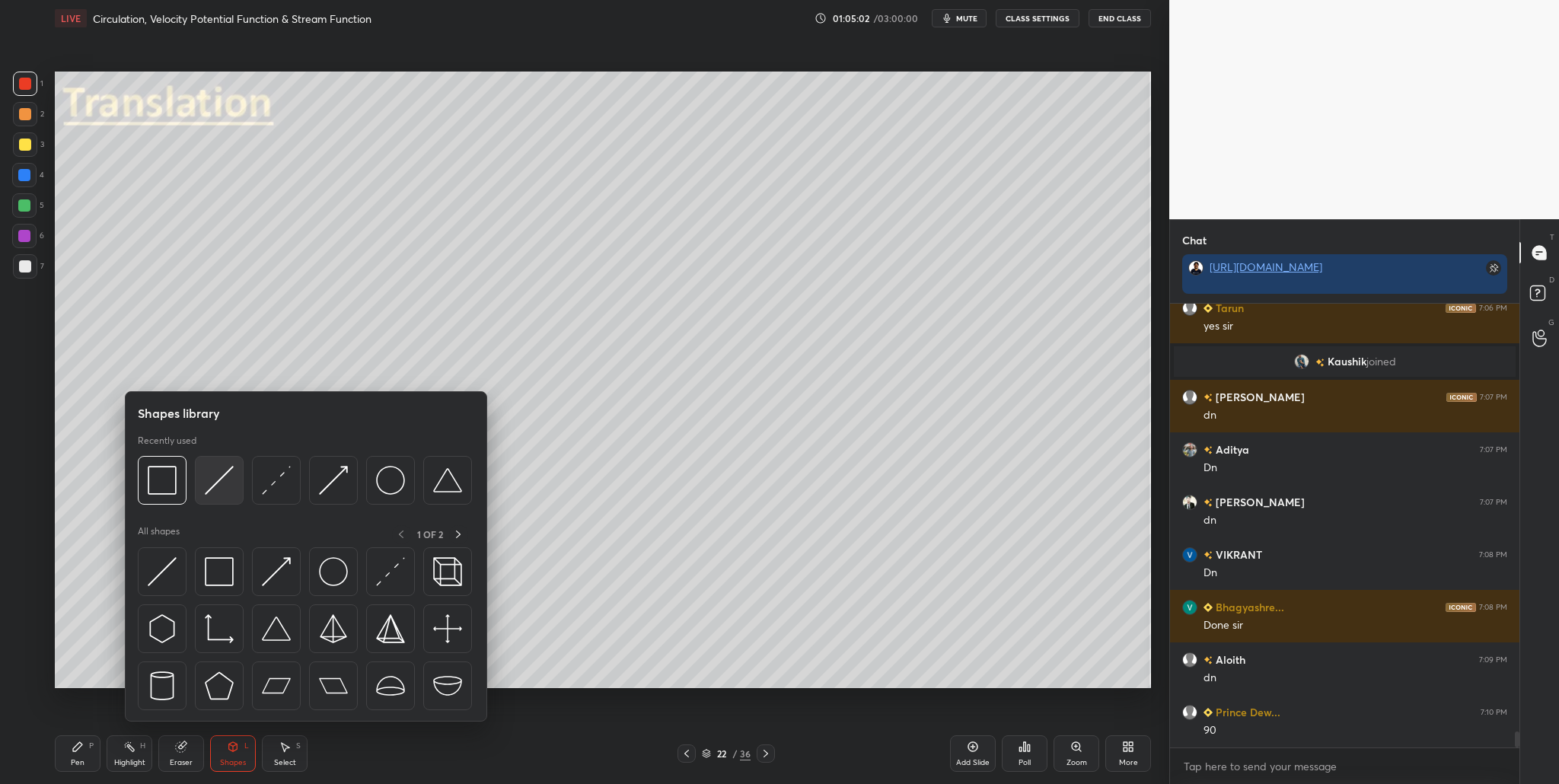 click at bounding box center [219, 480] 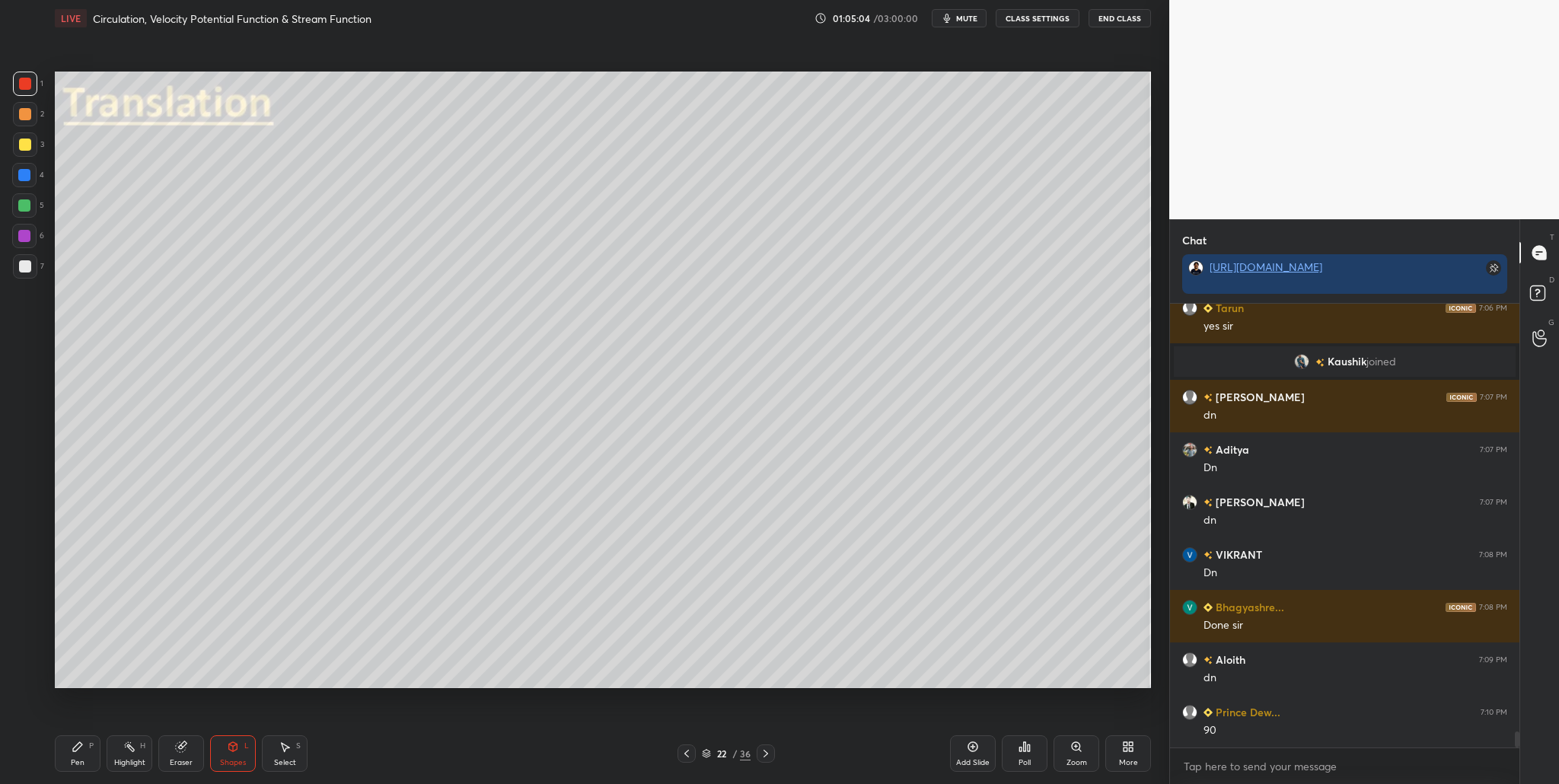 drag, startPoint x: 22, startPoint y: 209, endPoint x: 30, endPoint y: 213, distance: 8.94427 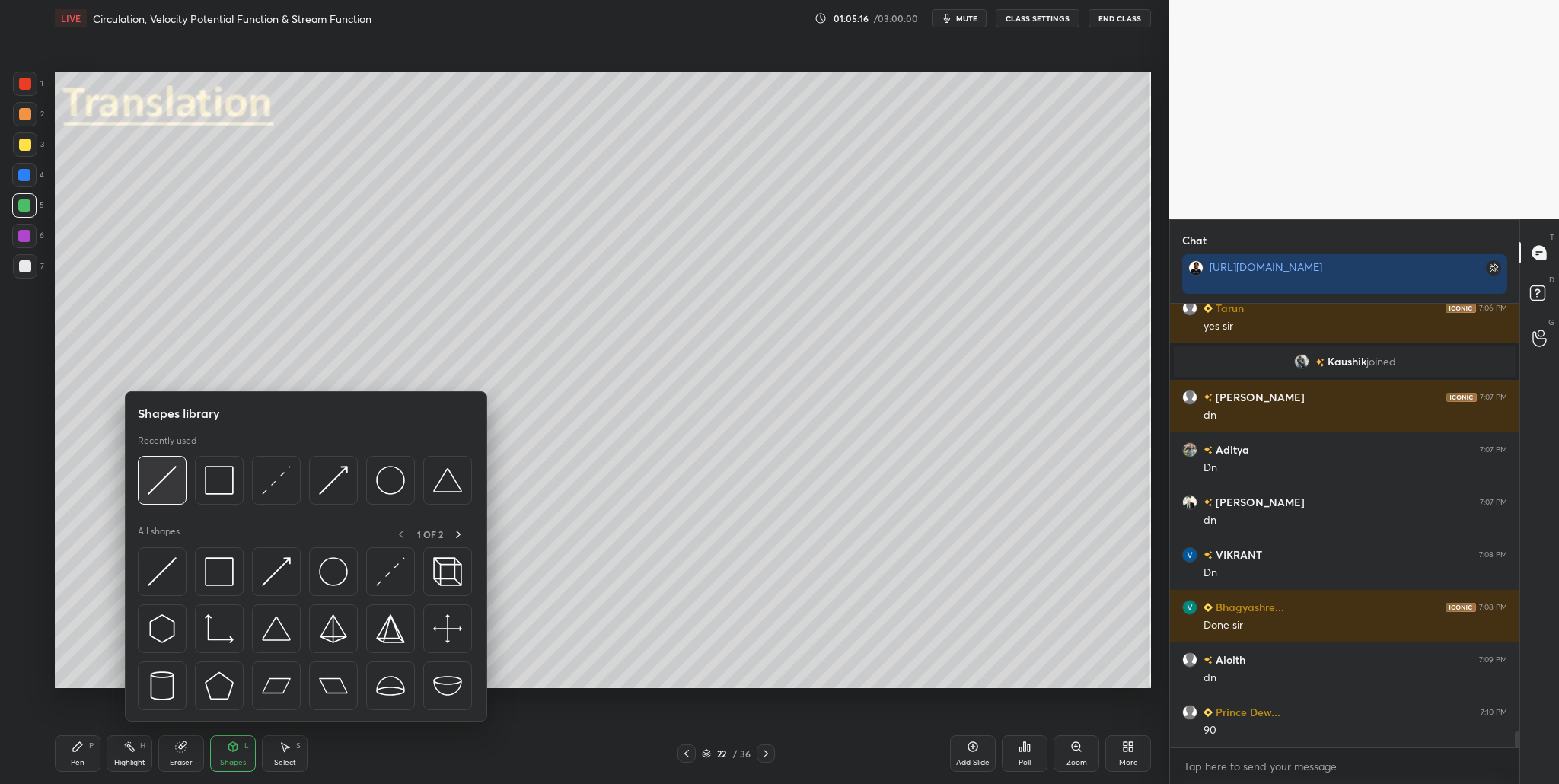 click at bounding box center (162, 480) 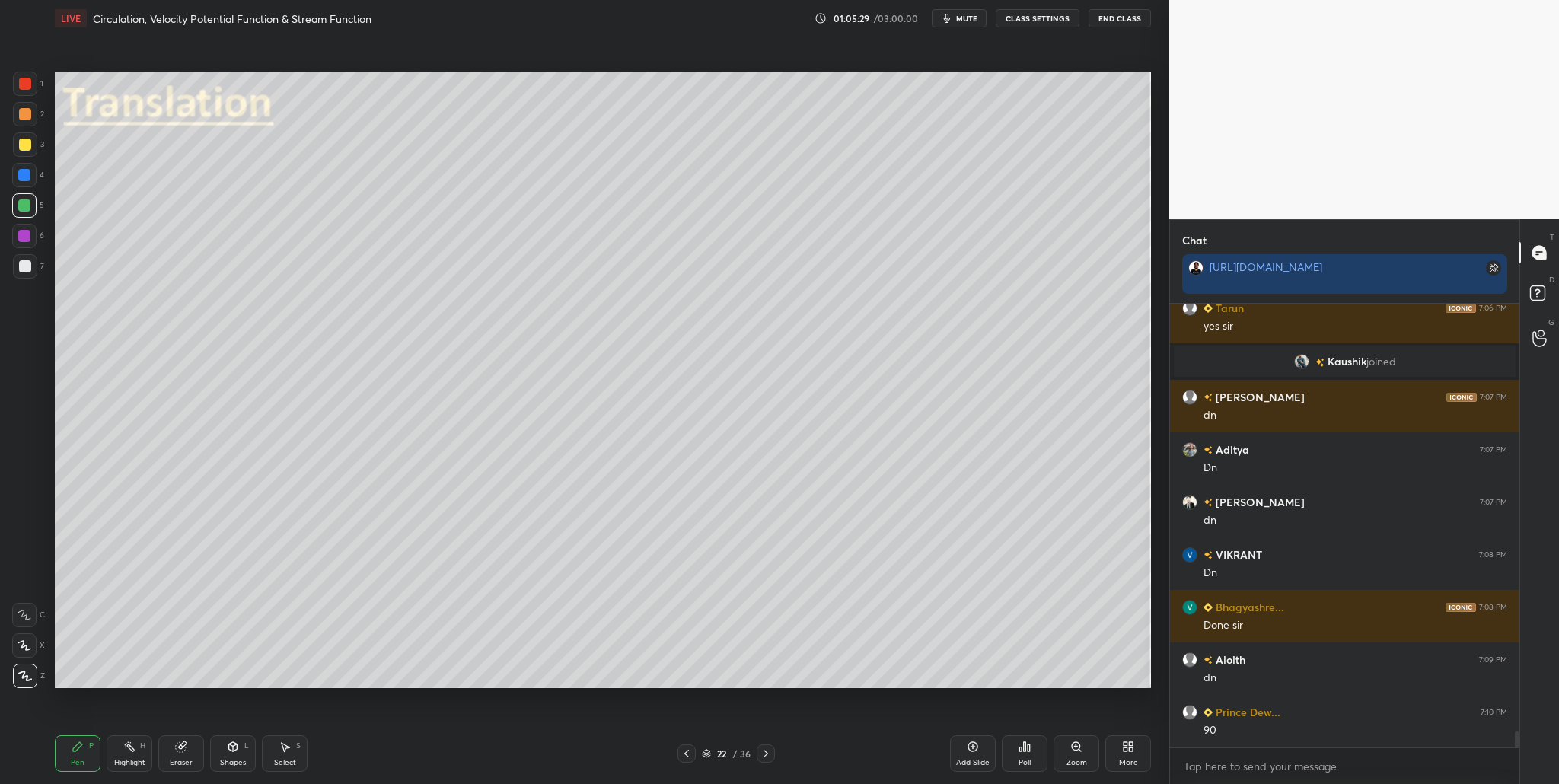 click at bounding box center (25, 84) 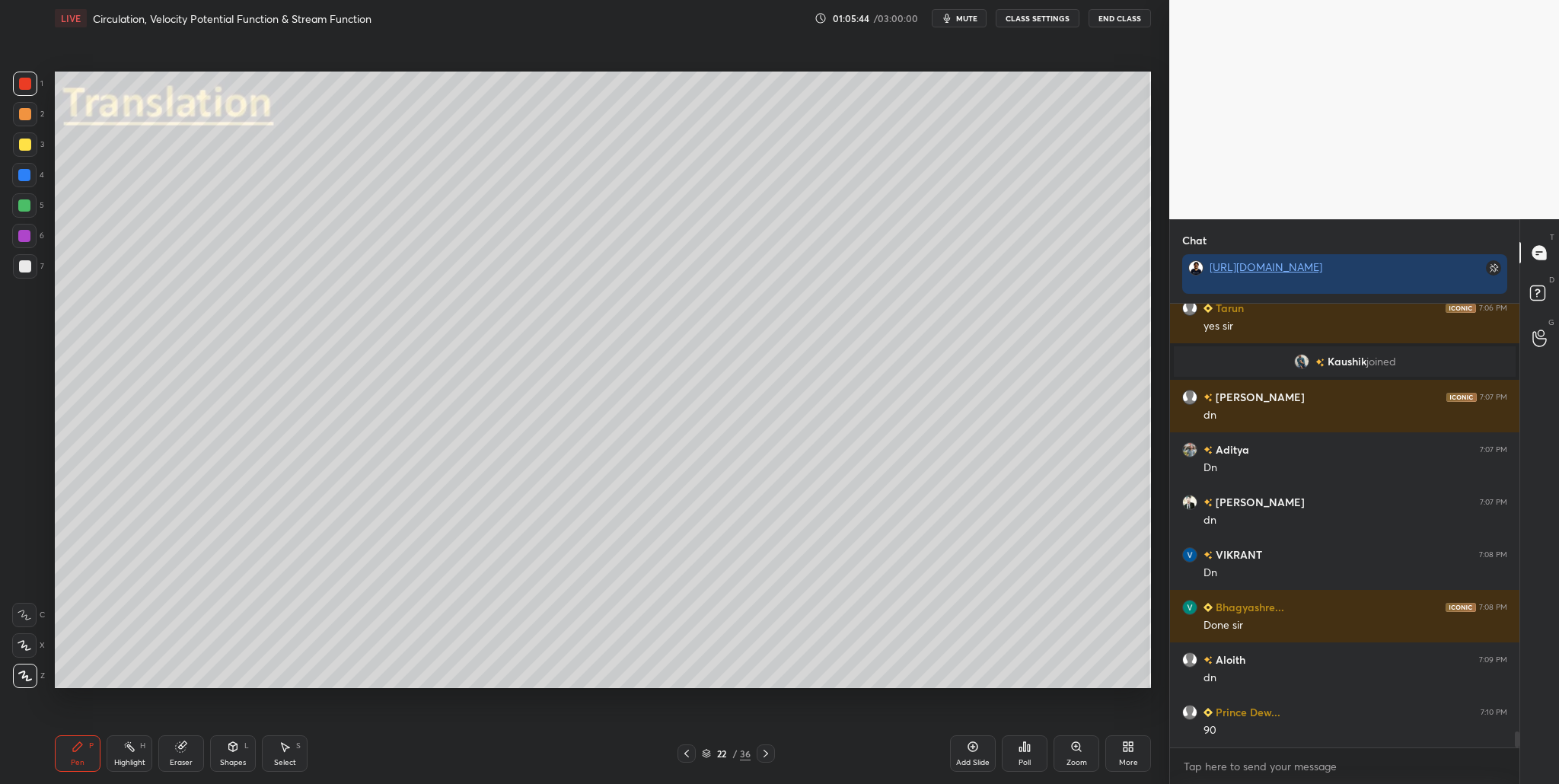 click at bounding box center [25, 114] 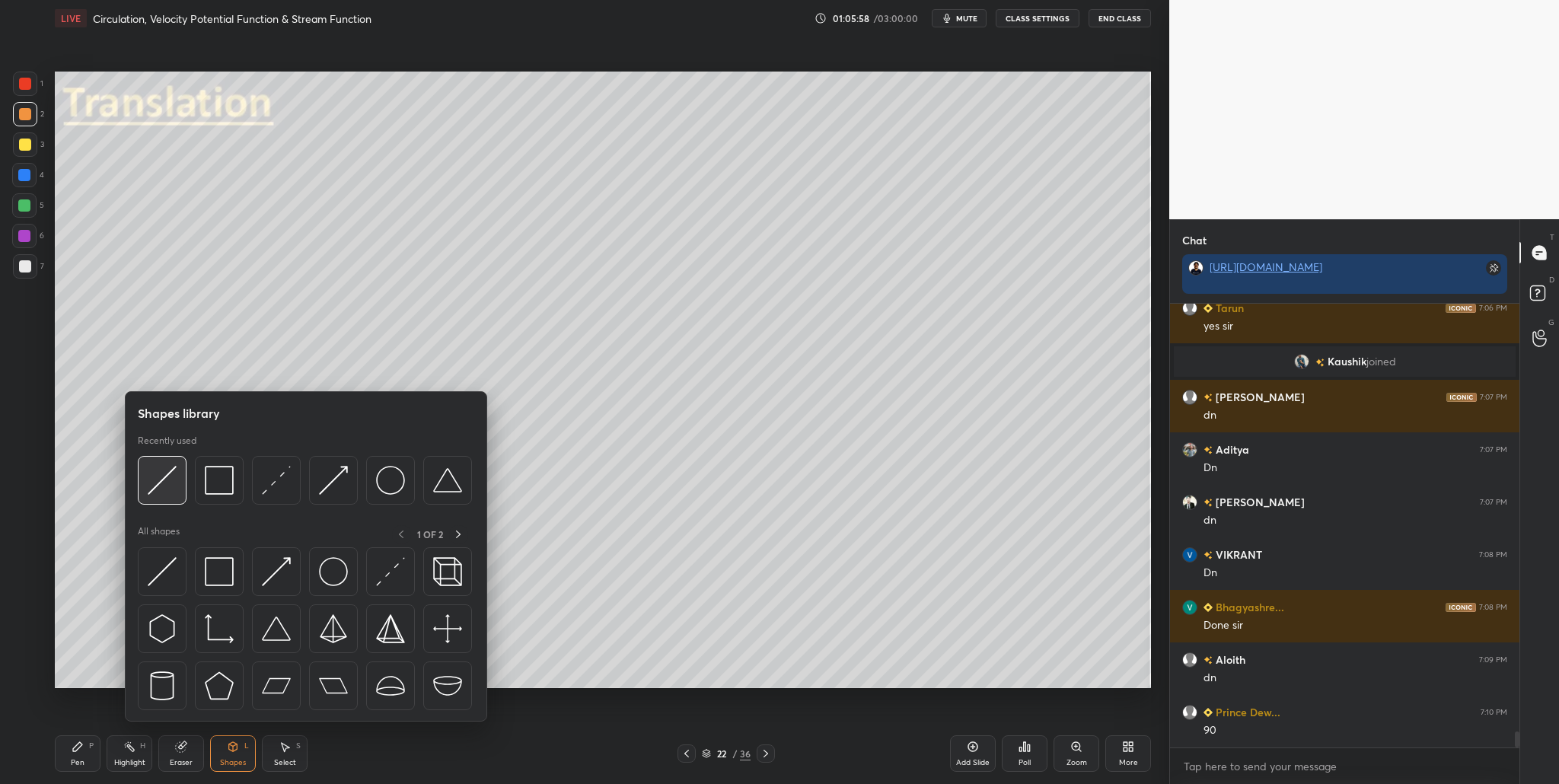 click at bounding box center (162, 480) 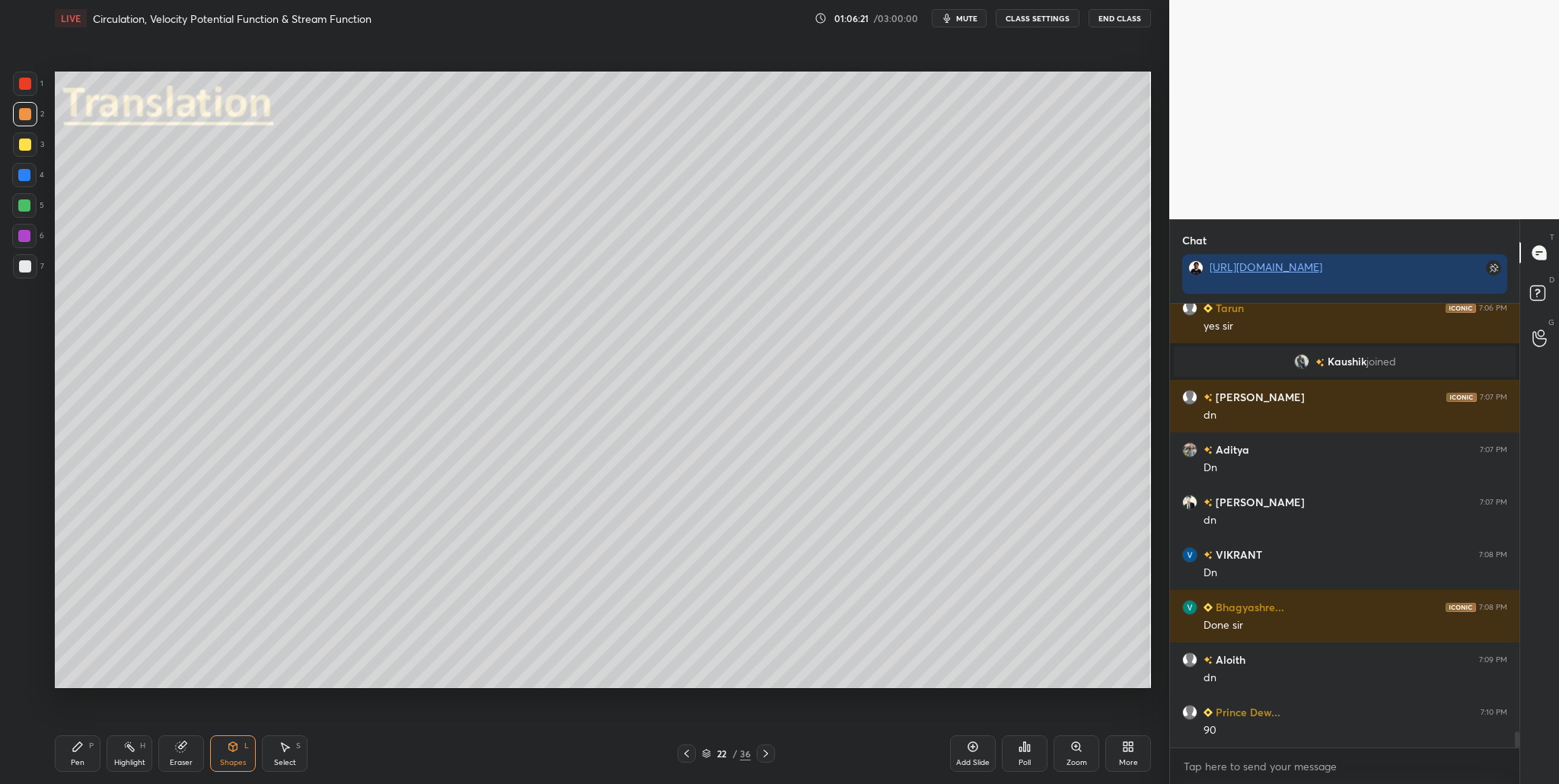 scroll, scrollTop: 11986, scrollLeft: 0, axis: vertical 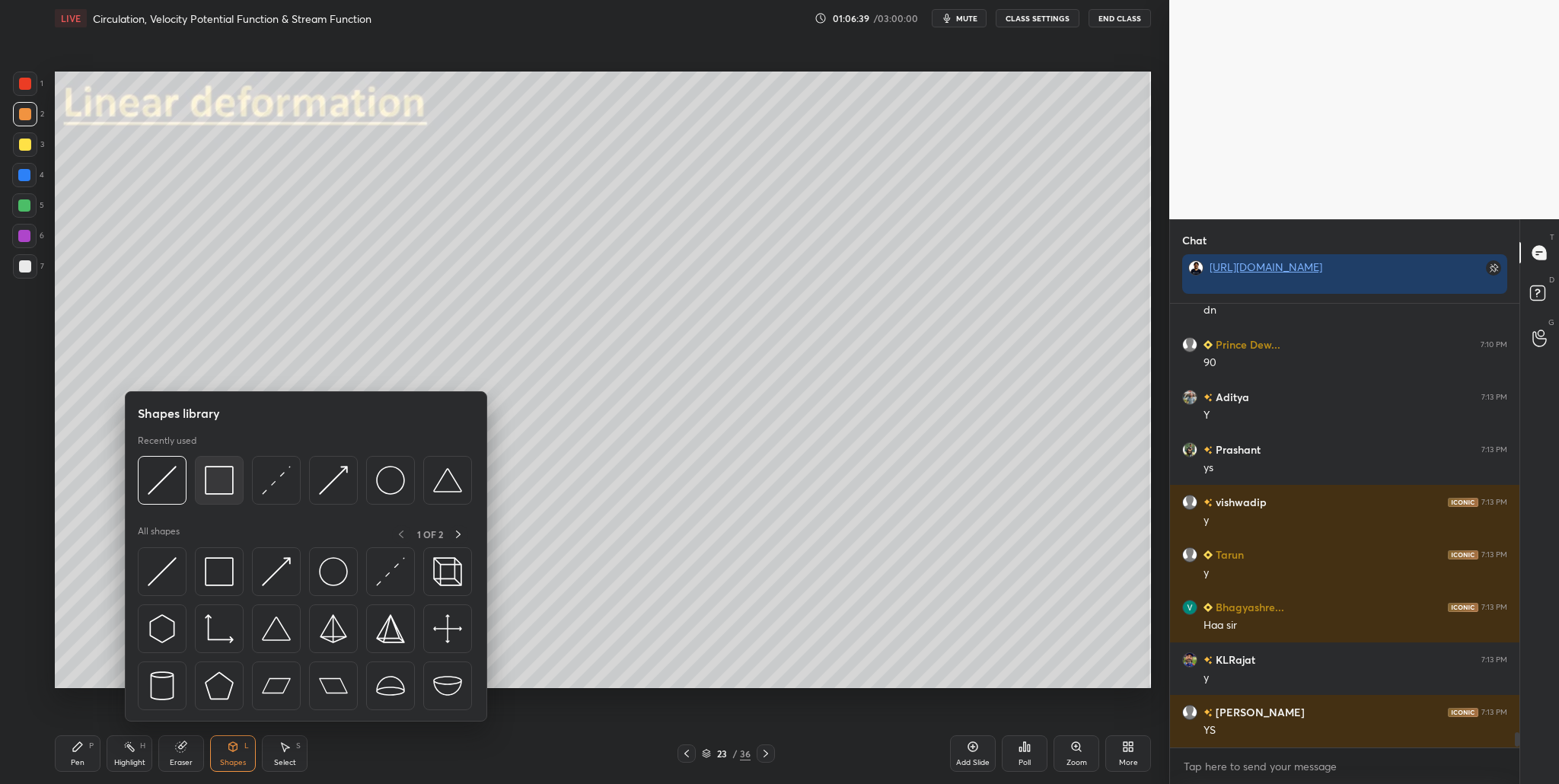 click at bounding box center (219, 480) 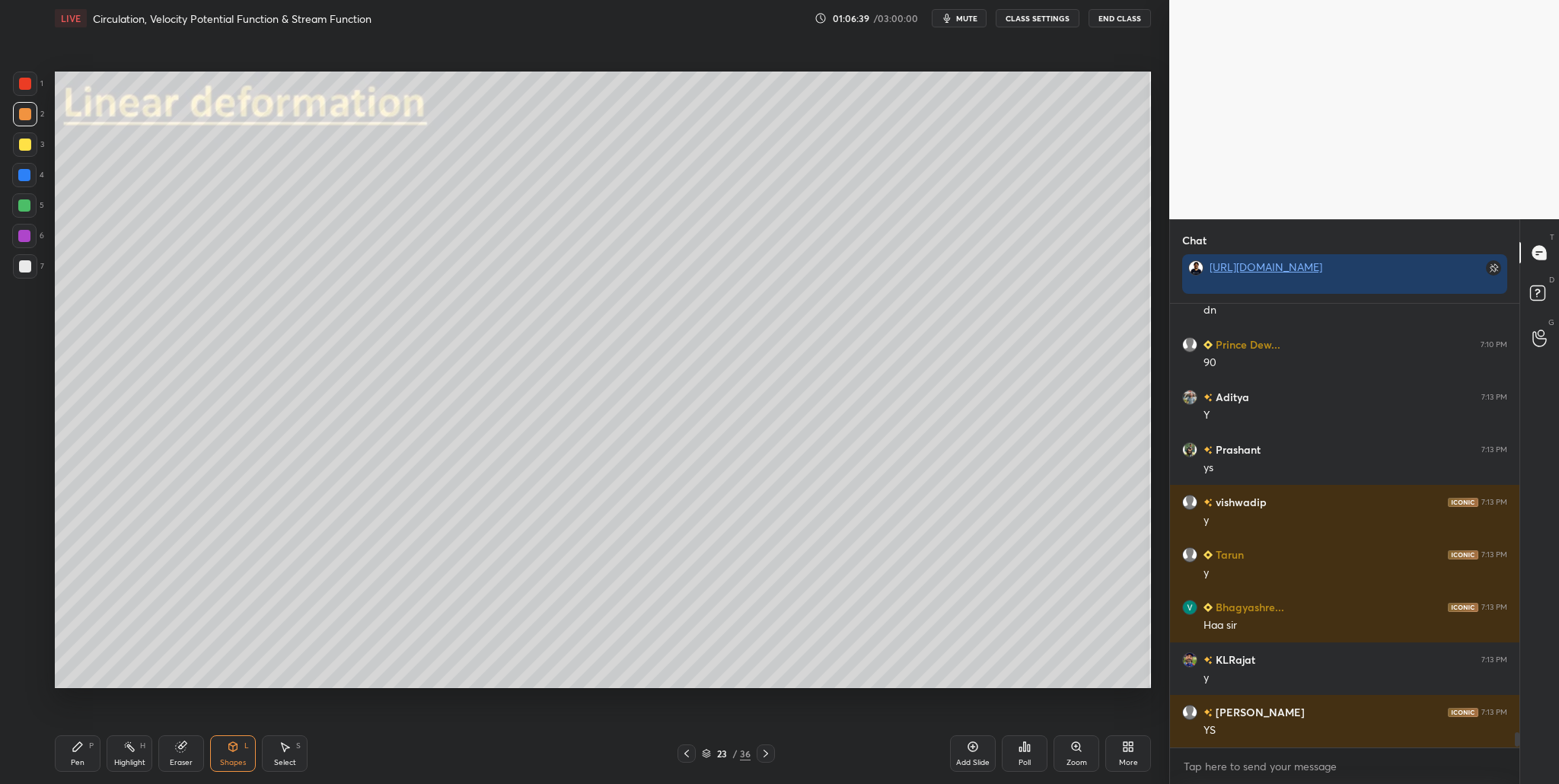 click at bounding box center (24, 206) 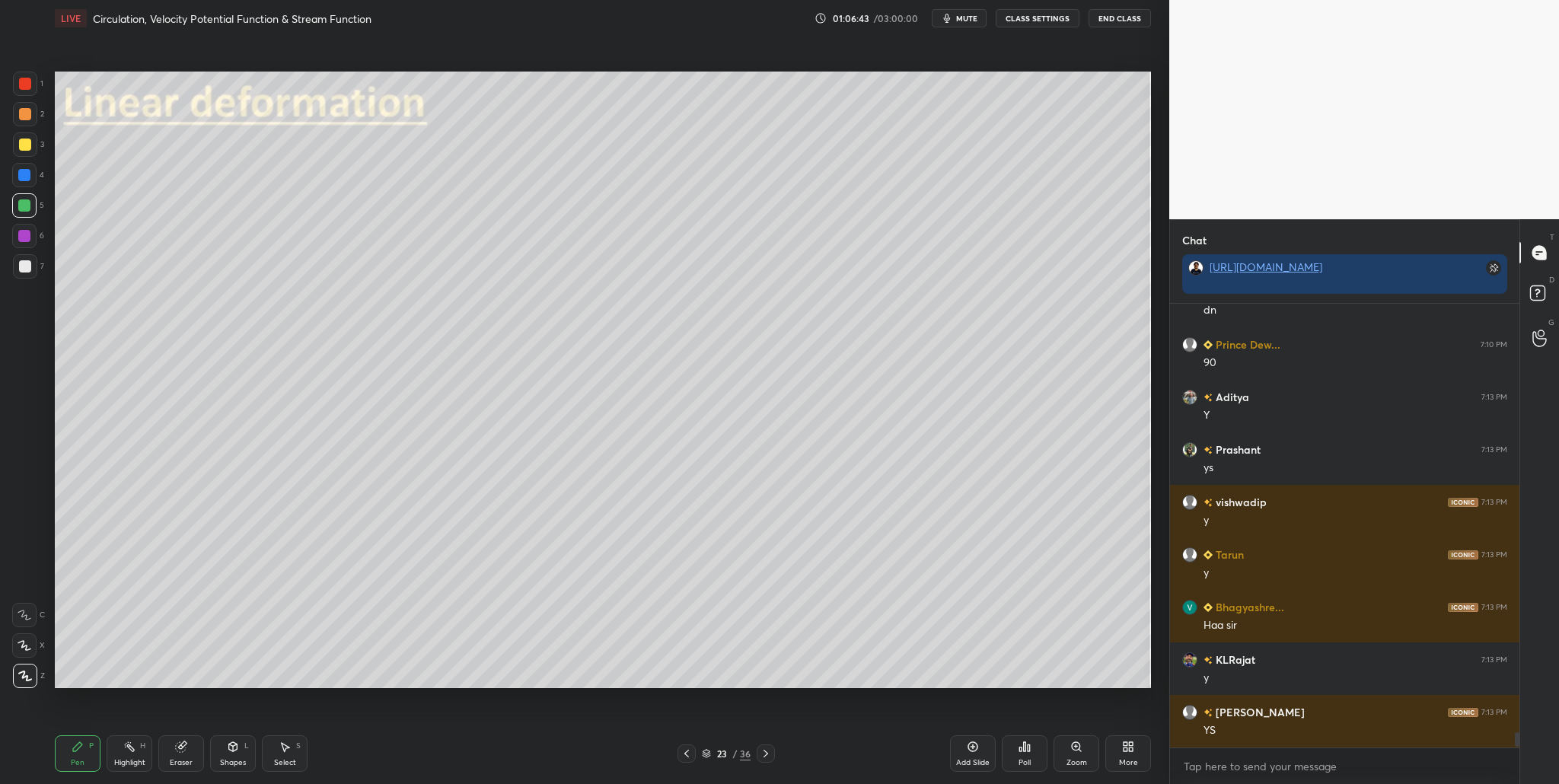 click at bounding box center (25, 84) 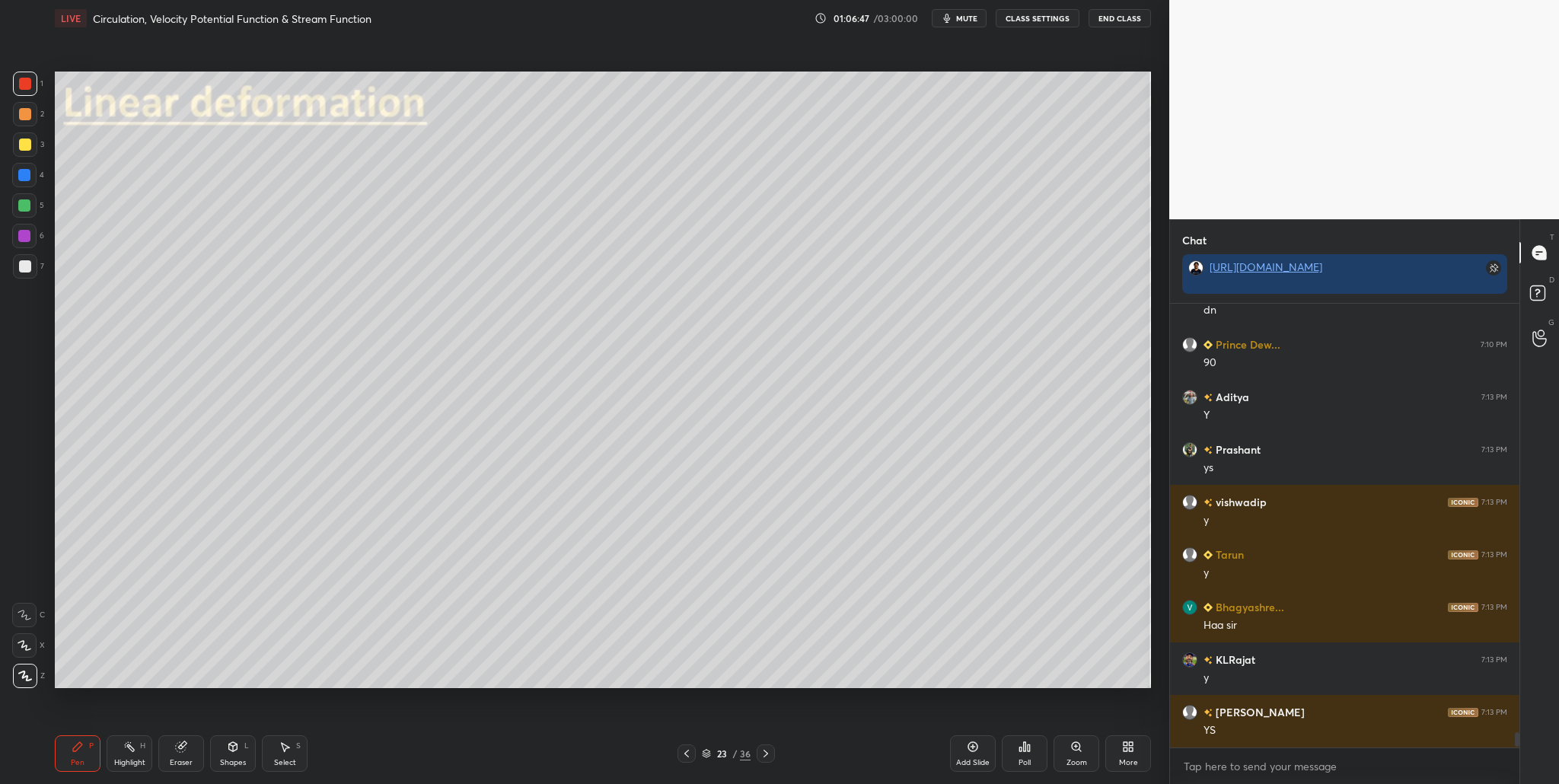 scroll, scrollTop: 408, scrollLeft: 345, axis: both 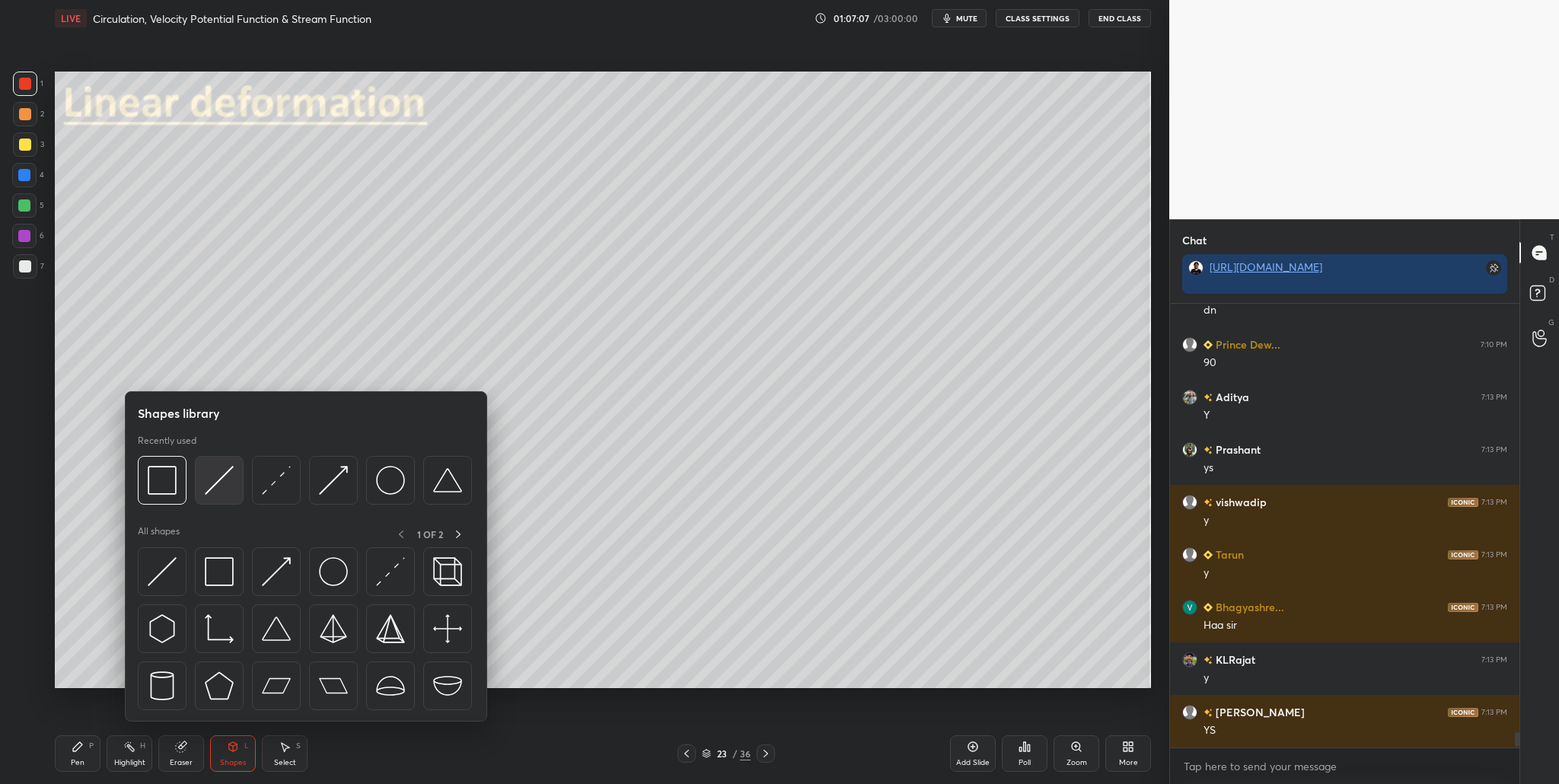 click at bounding box center [219, 480] 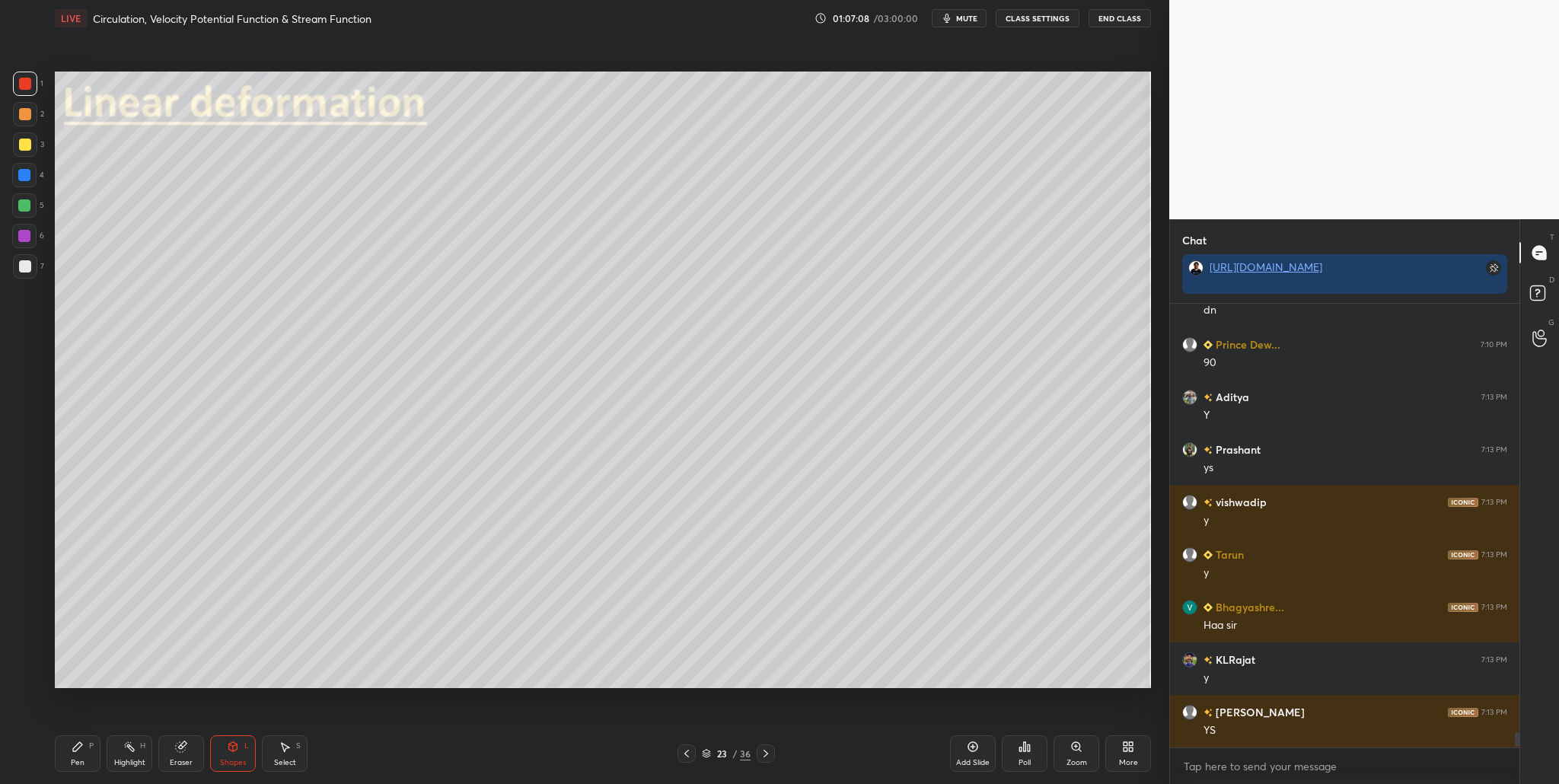 drag, startPoint x: 27, startPoint y: 216, endPoint x: 33, endPoint y: 224, distance: 10 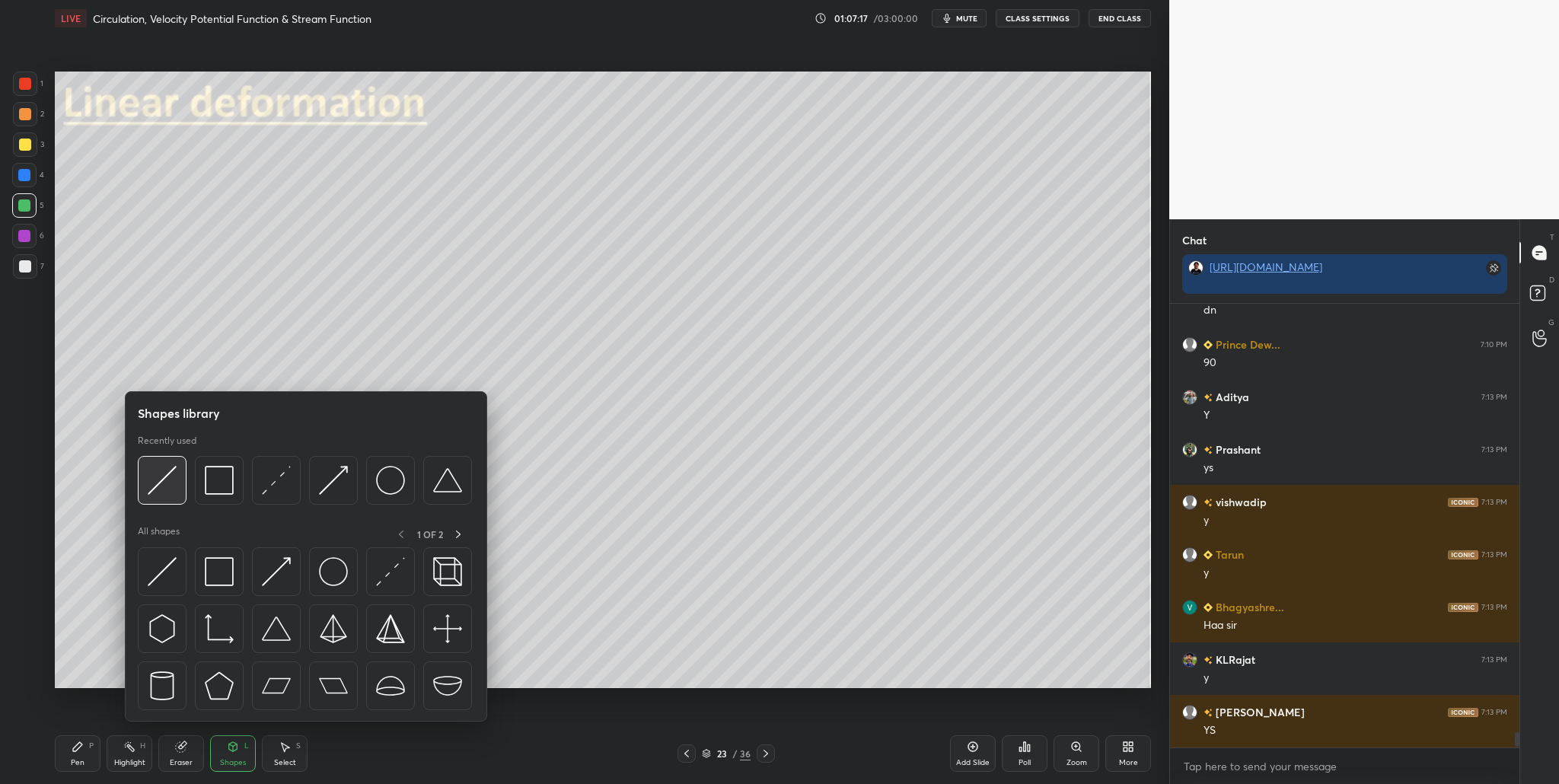 click at bounding box center (162, 480) 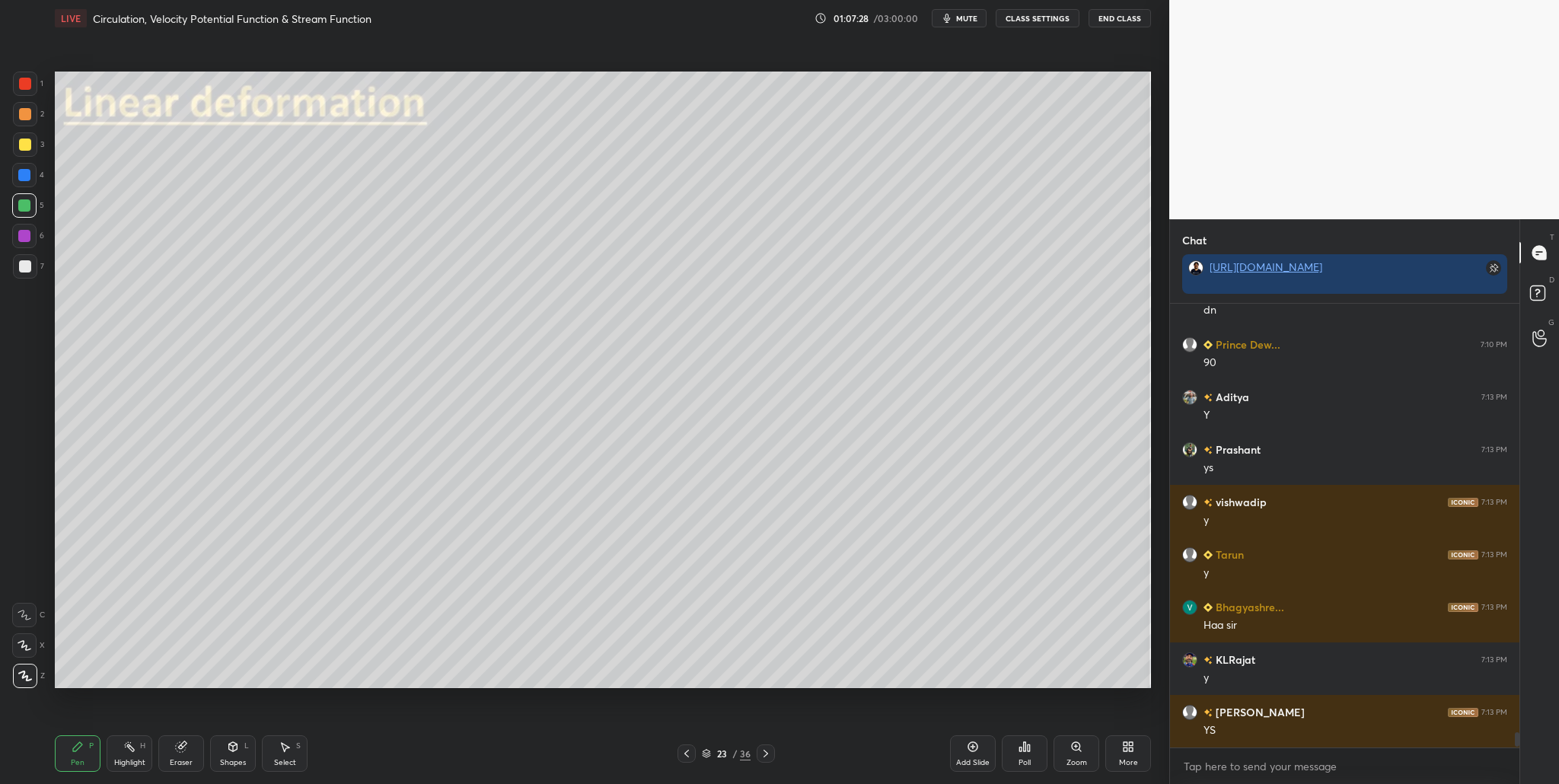 click at bounding box center (25, 84) 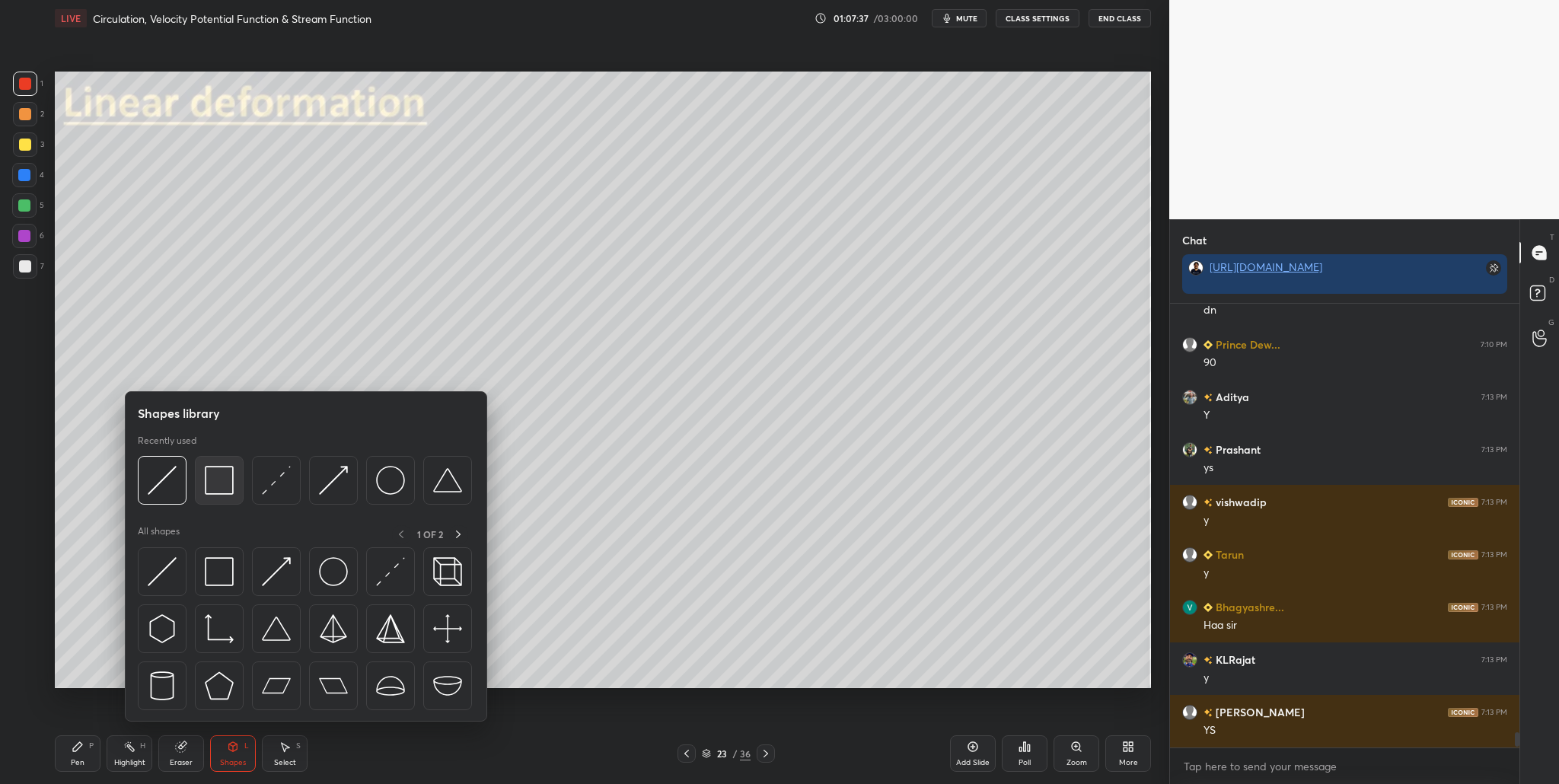 click at bounding box center (219, 480) 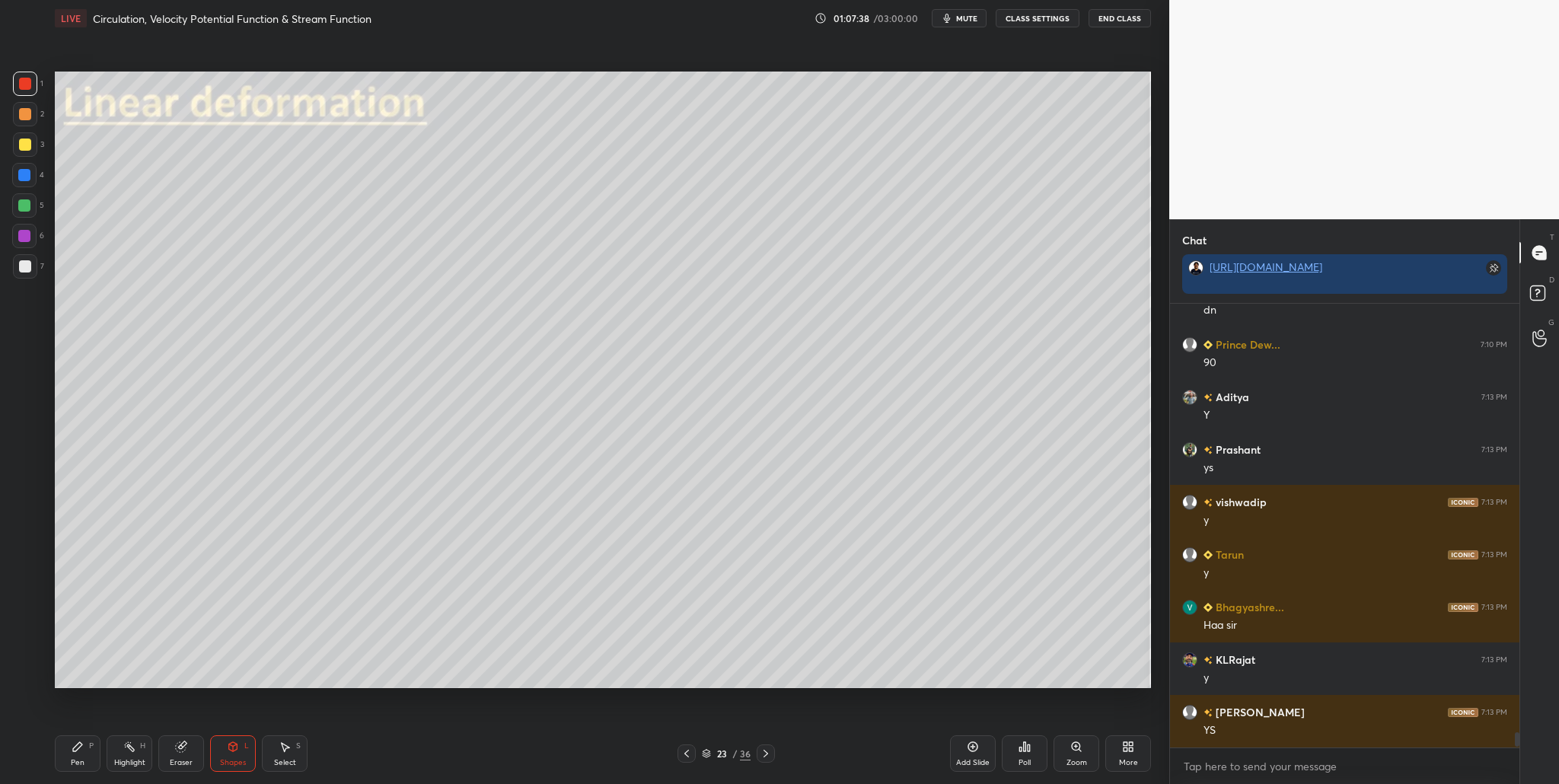 drag, startPoint x: 21, startPoint y: 211, endPoint x: 35, endPoint y: 215, distance: 14.56022 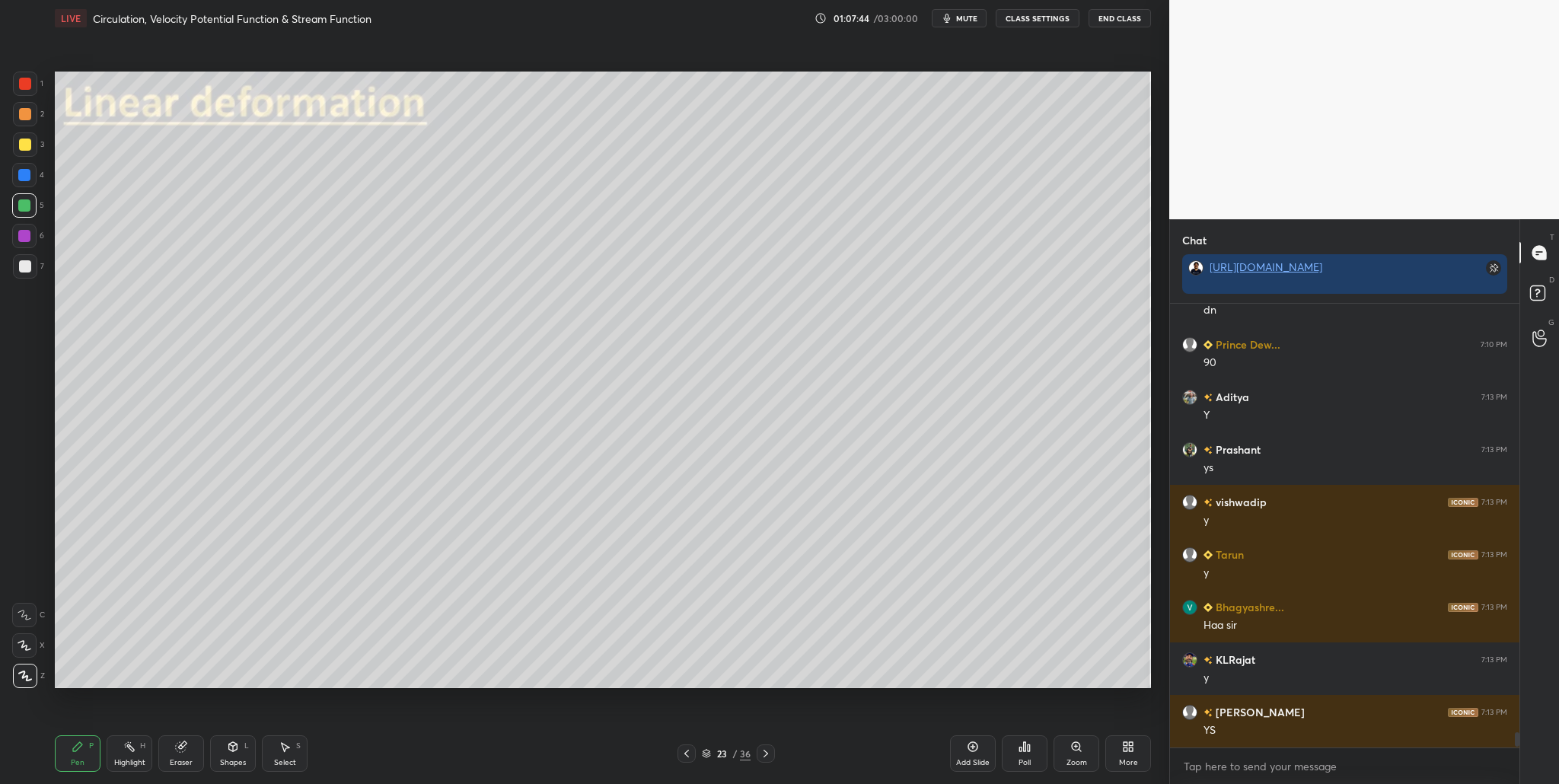 drag, startPoint x: 26, startPoint y: 136, endPoint x: 33, endPoint y: 141, distance: 8.602325 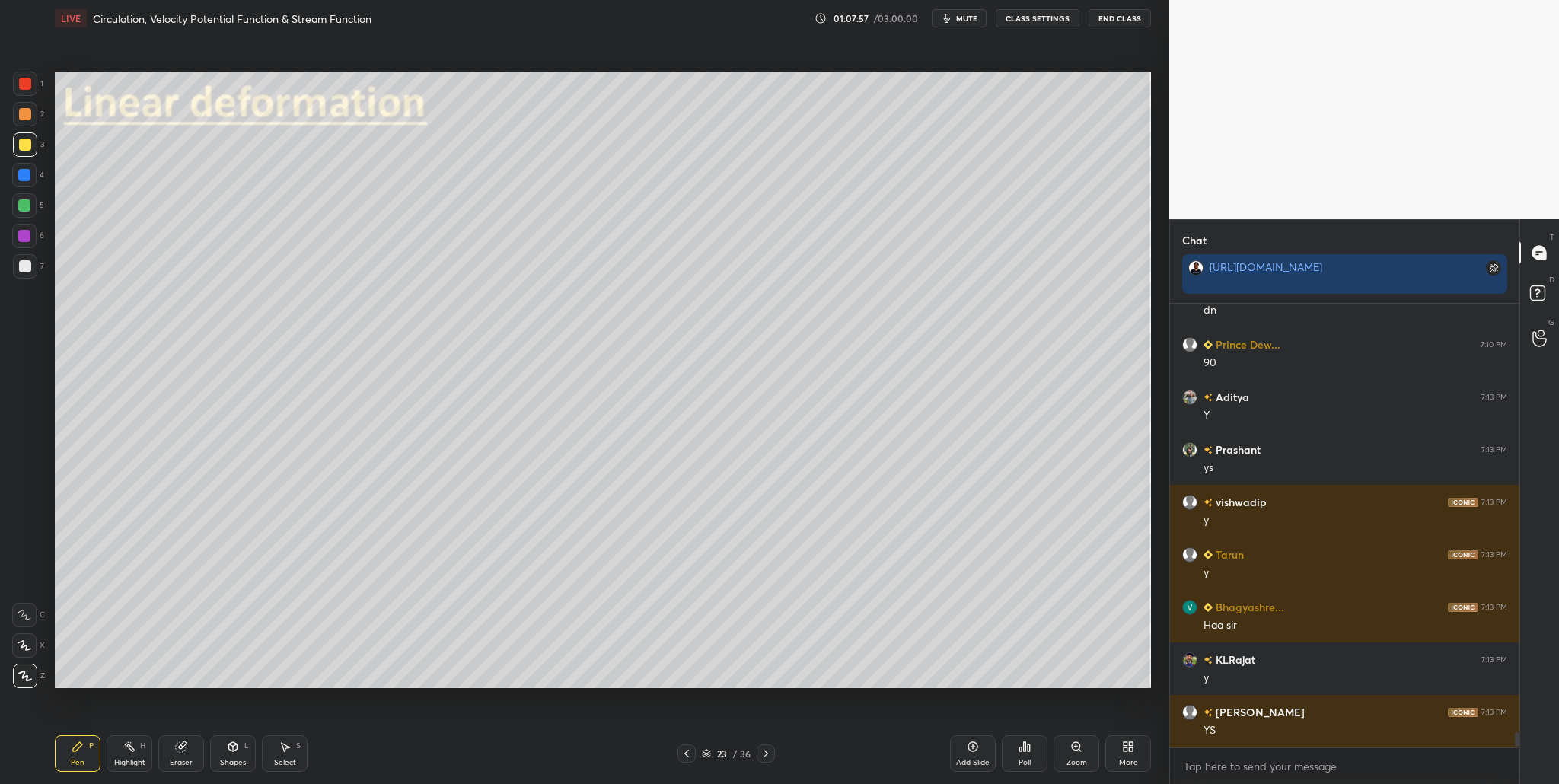 drag, startPoint x: 28, startPoint y: 74, endPoint x: 32, endPoint y: 97, distance: 23.345235 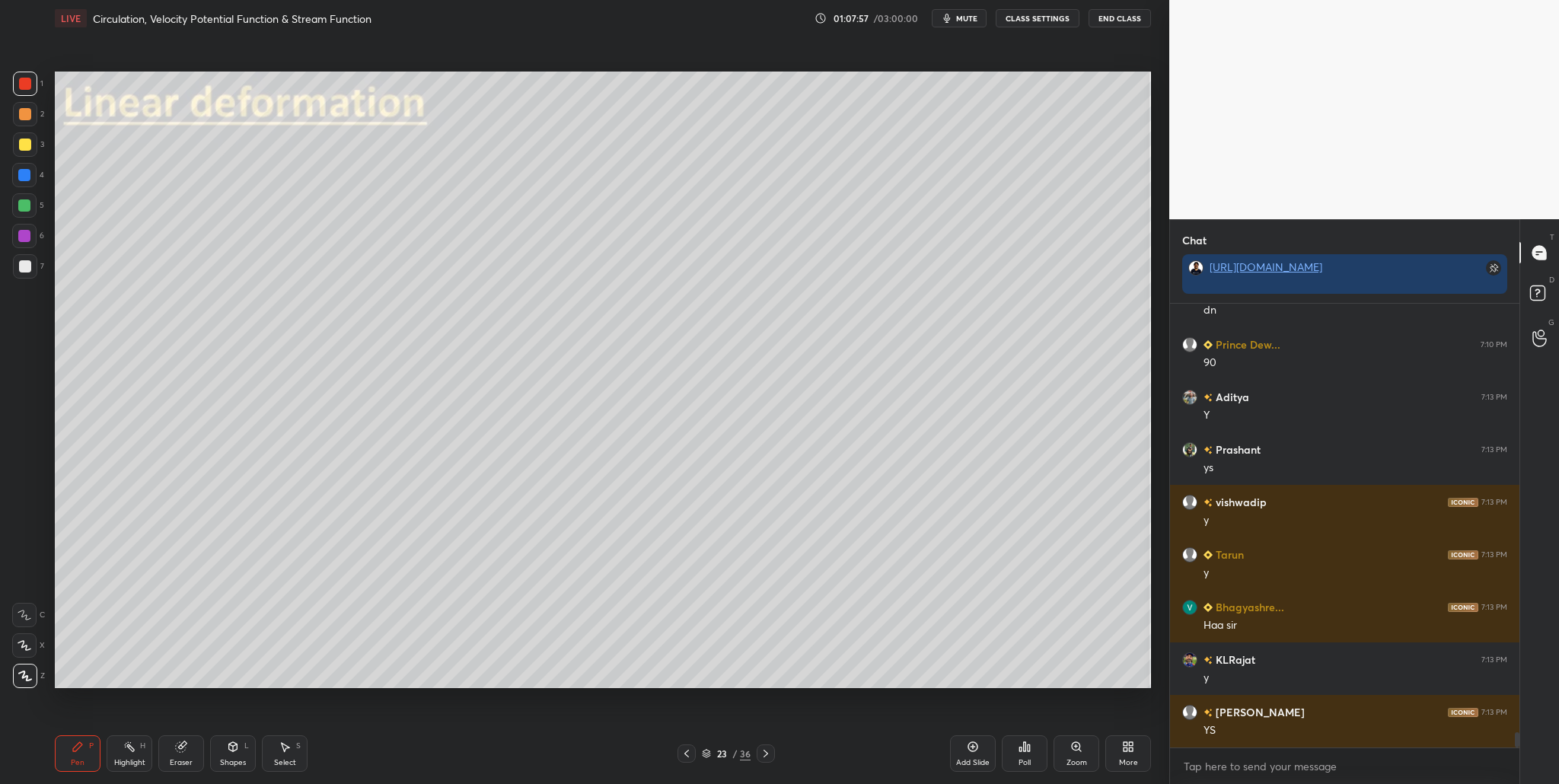 scroll, scrollTop: 12338, scrollLeft: 0, axis: vertical 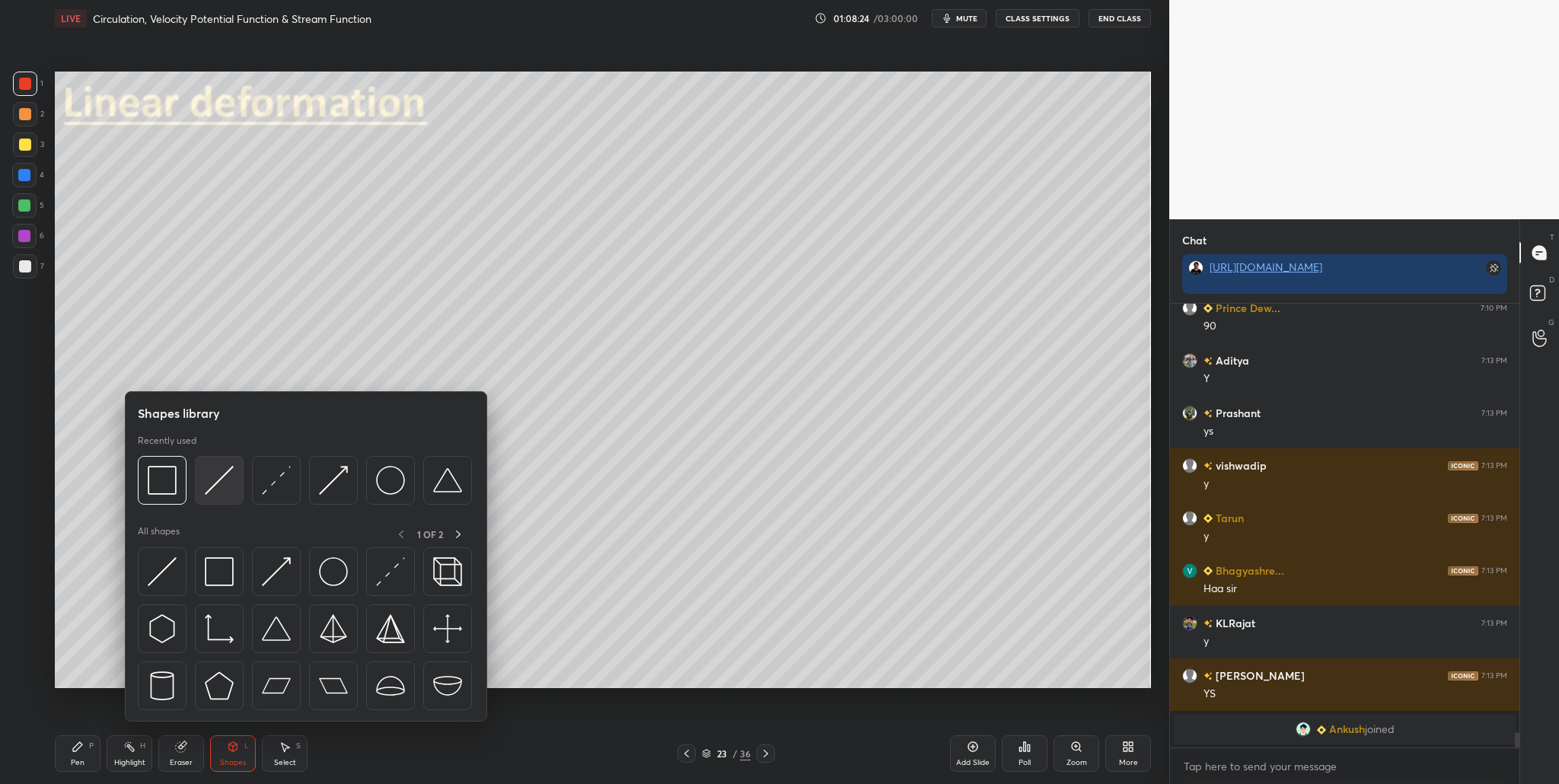 click at bounding box center (219, 480) 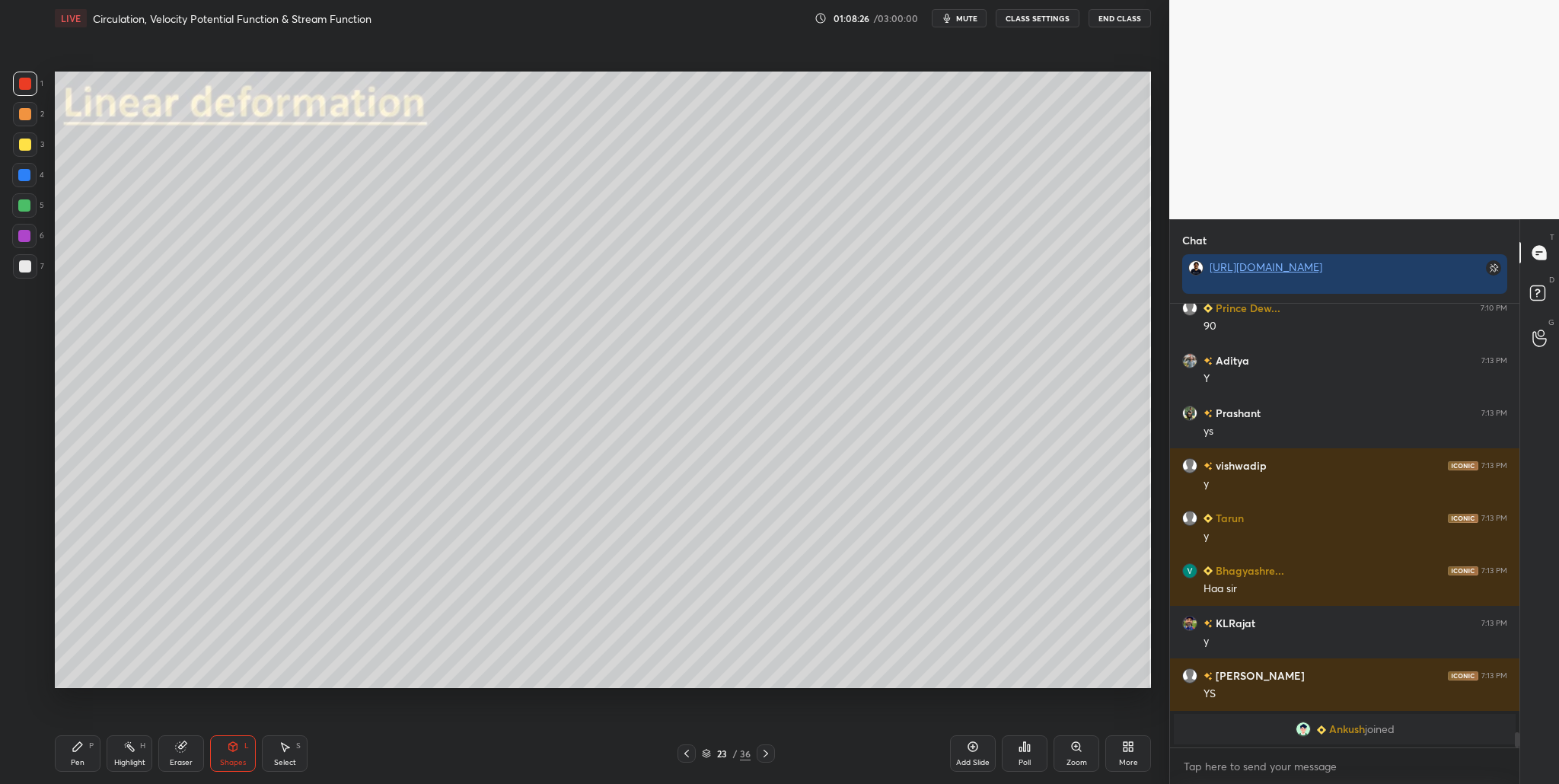 drag, startPoint x: 25, startPoint y: 208, endPoint x: 35, endPoint y: 214, distance: 11.661904 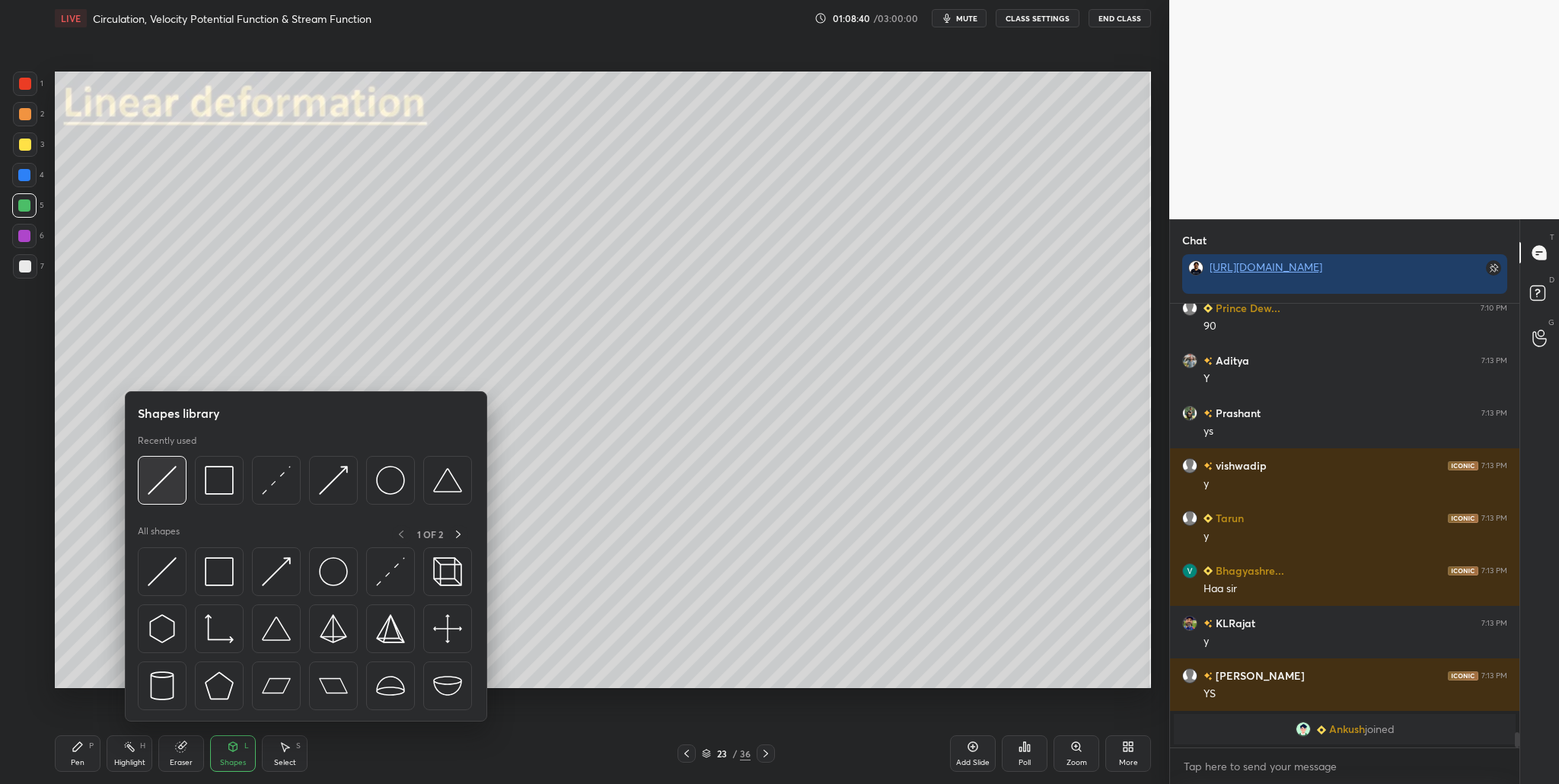 click at bounding box center (162, 480) 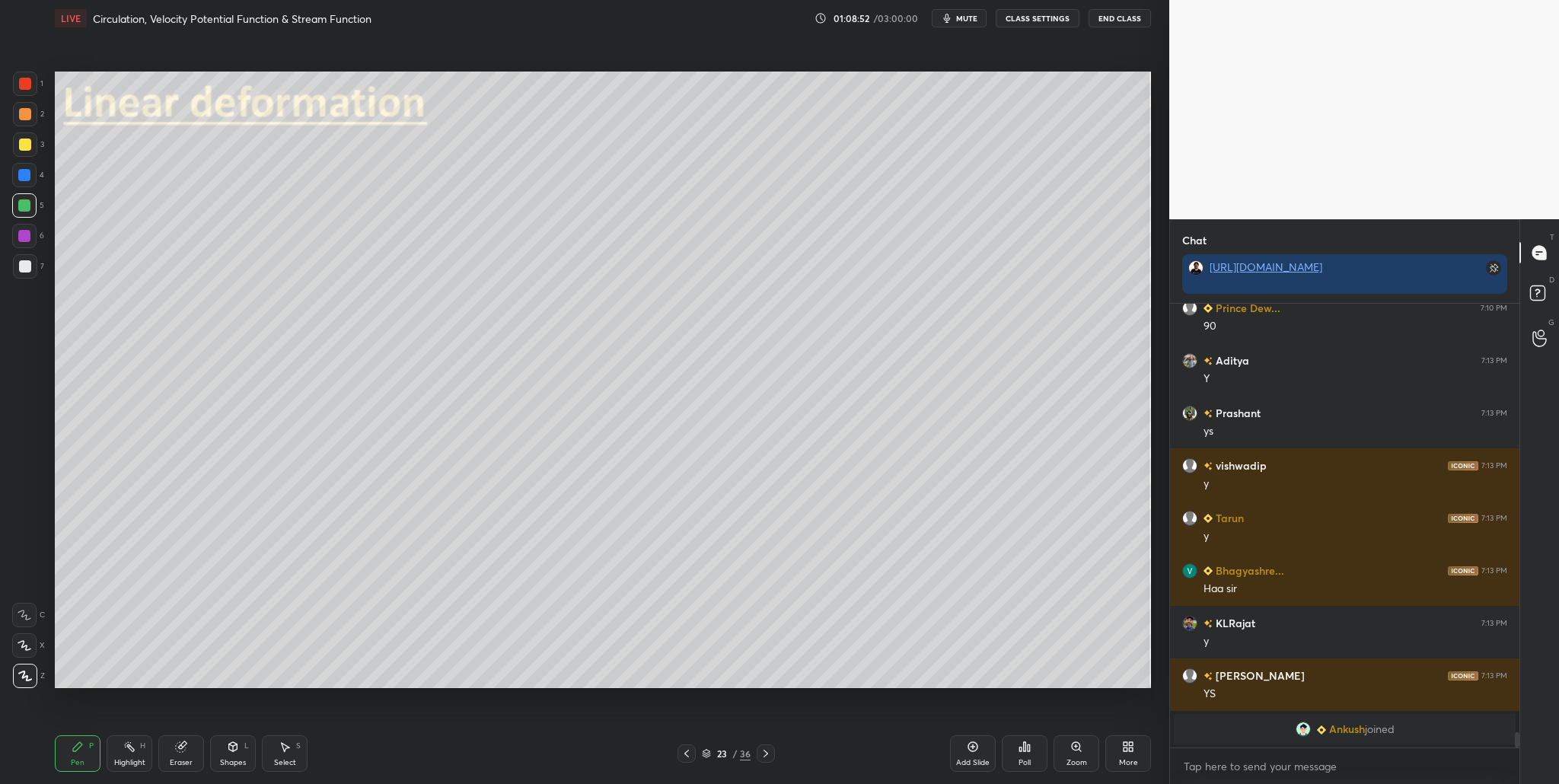 click at bounding box center [25, 84] 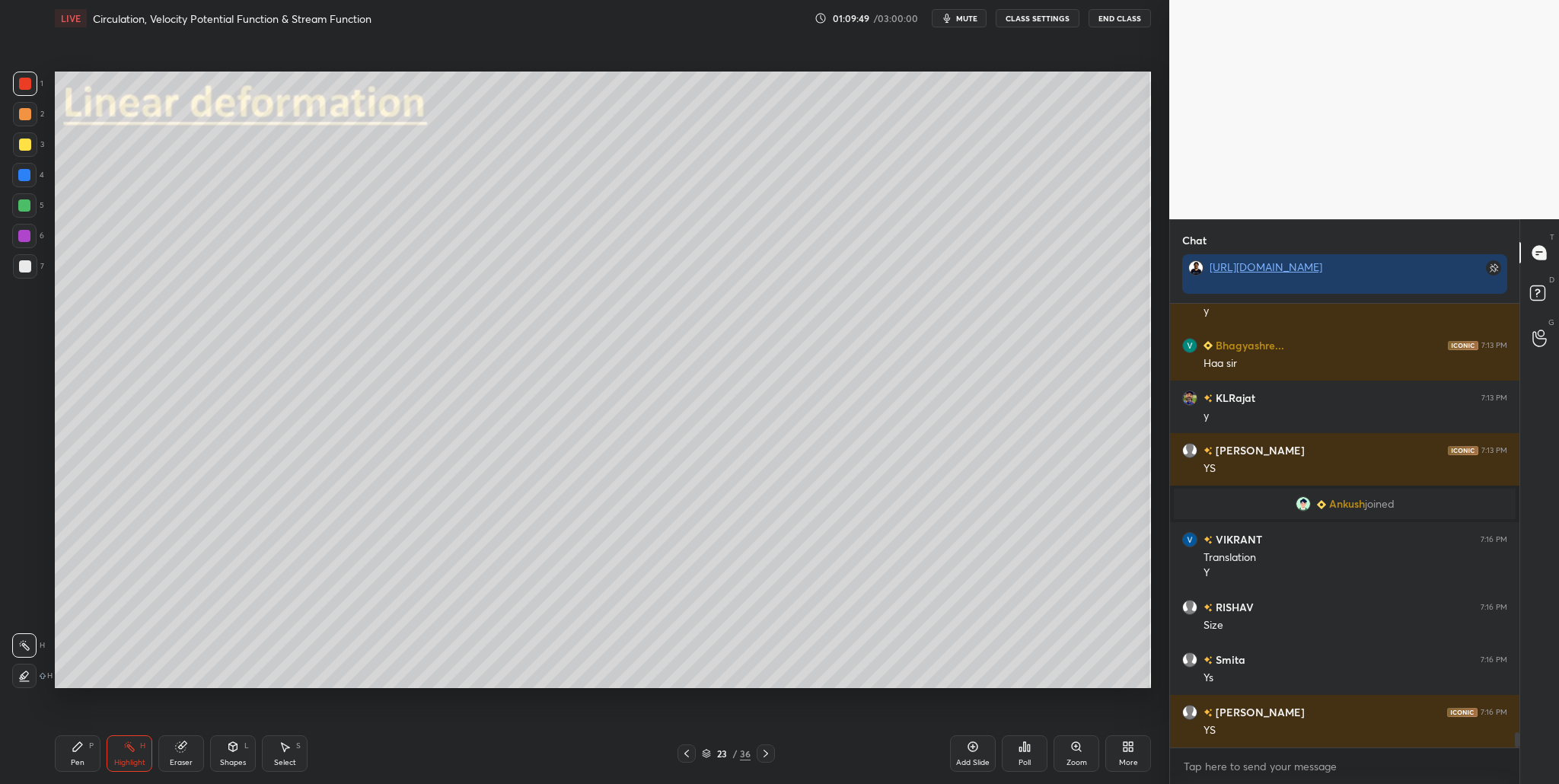 scroll, scrollTop: 12437, scrollLeft: 0, axis: vertical 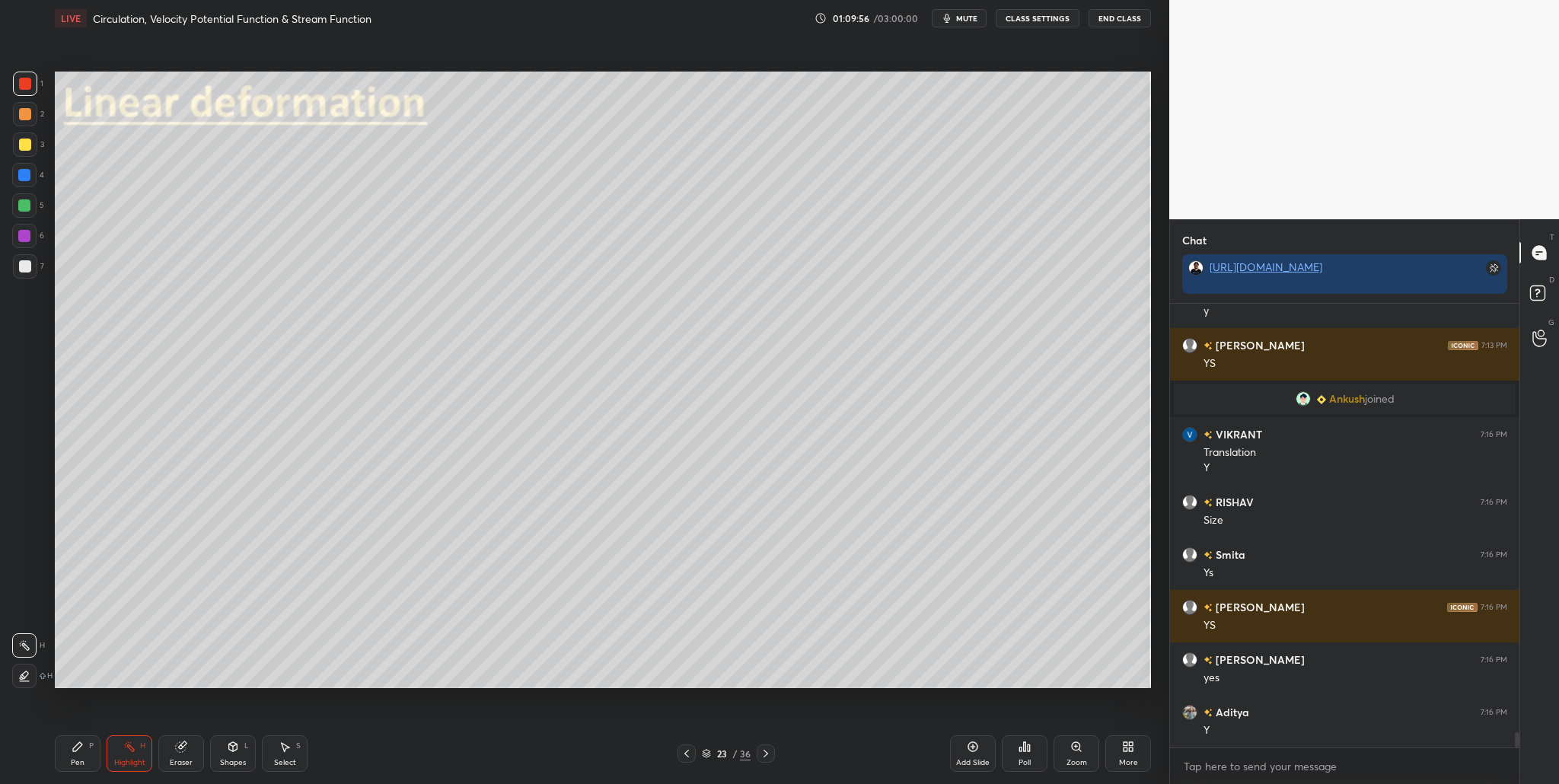 click at bounding box center [25, 114] 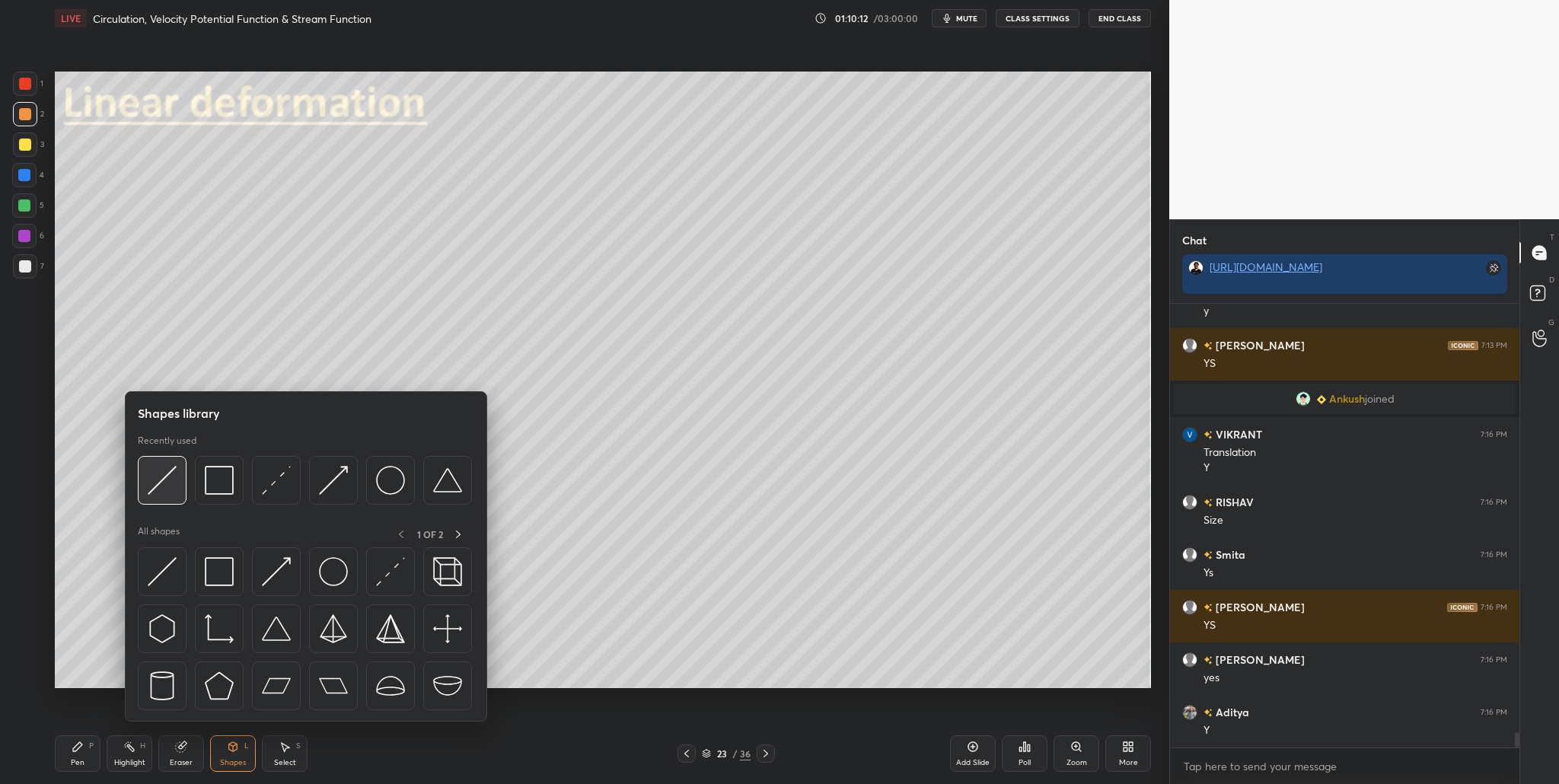 click at bounding box center [162, 480] 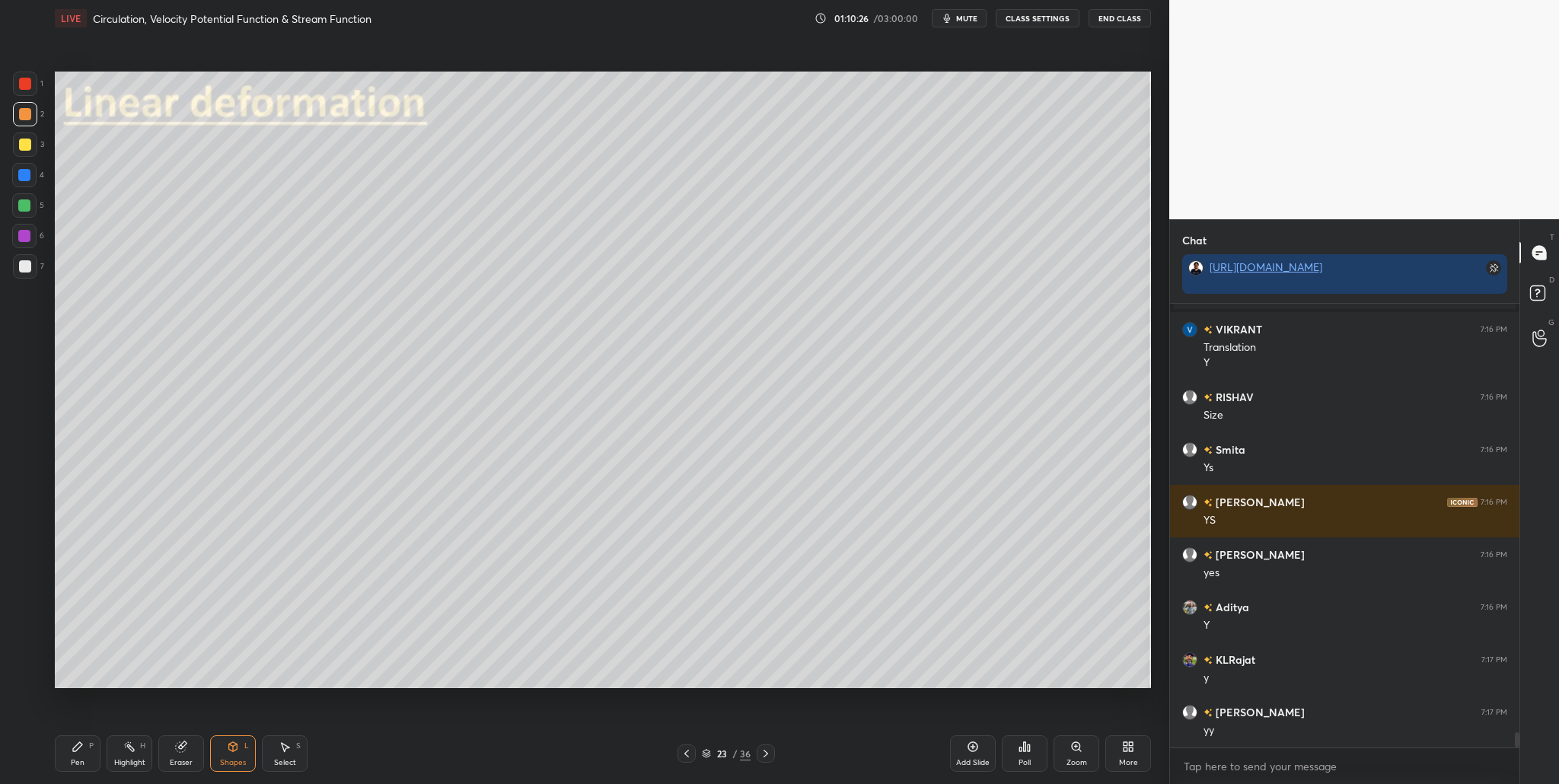 scroll, scrollTop: 12594, scrollLeft: 0, axis: vertical 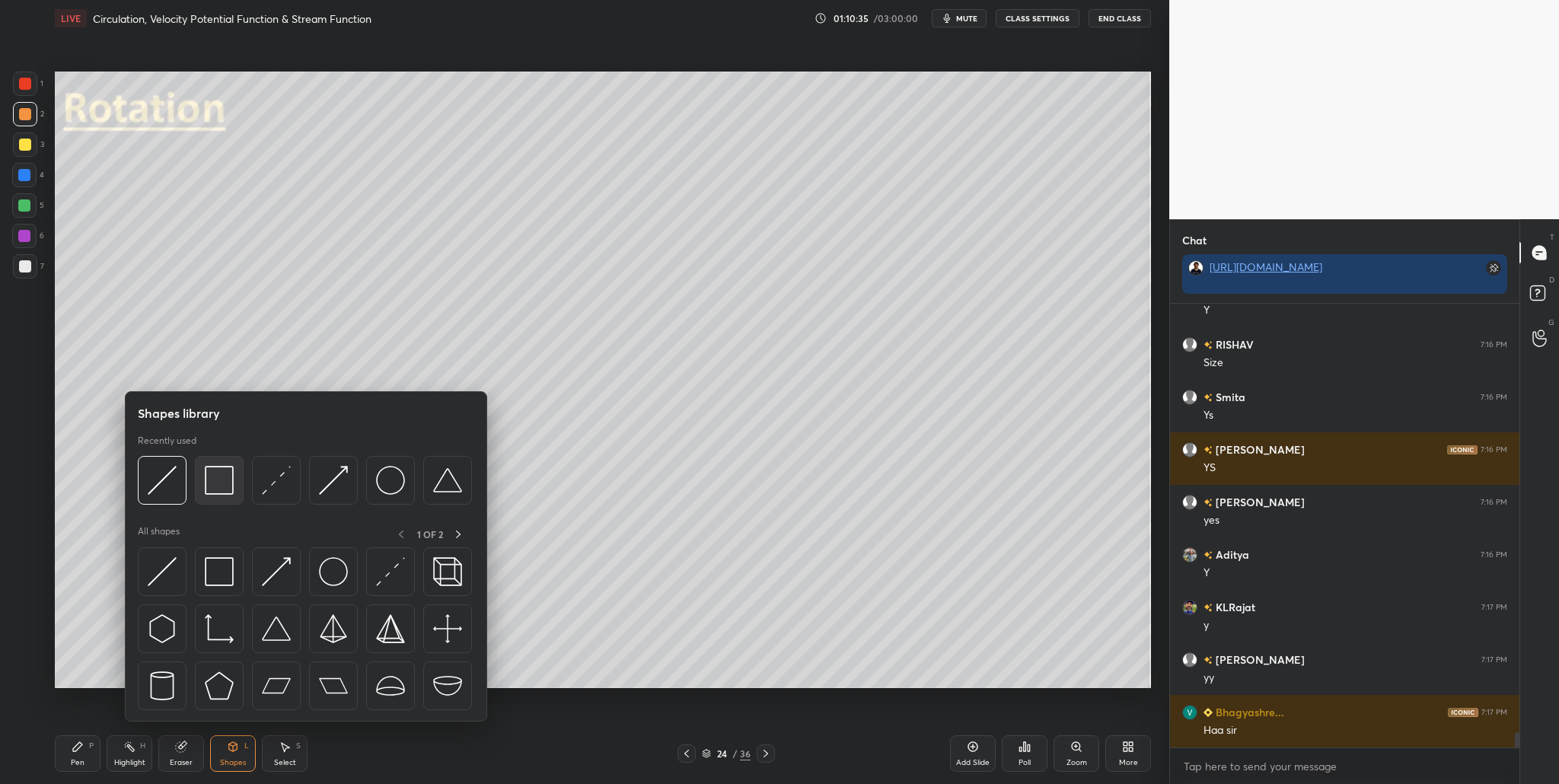click at bounding box center [219, 480] 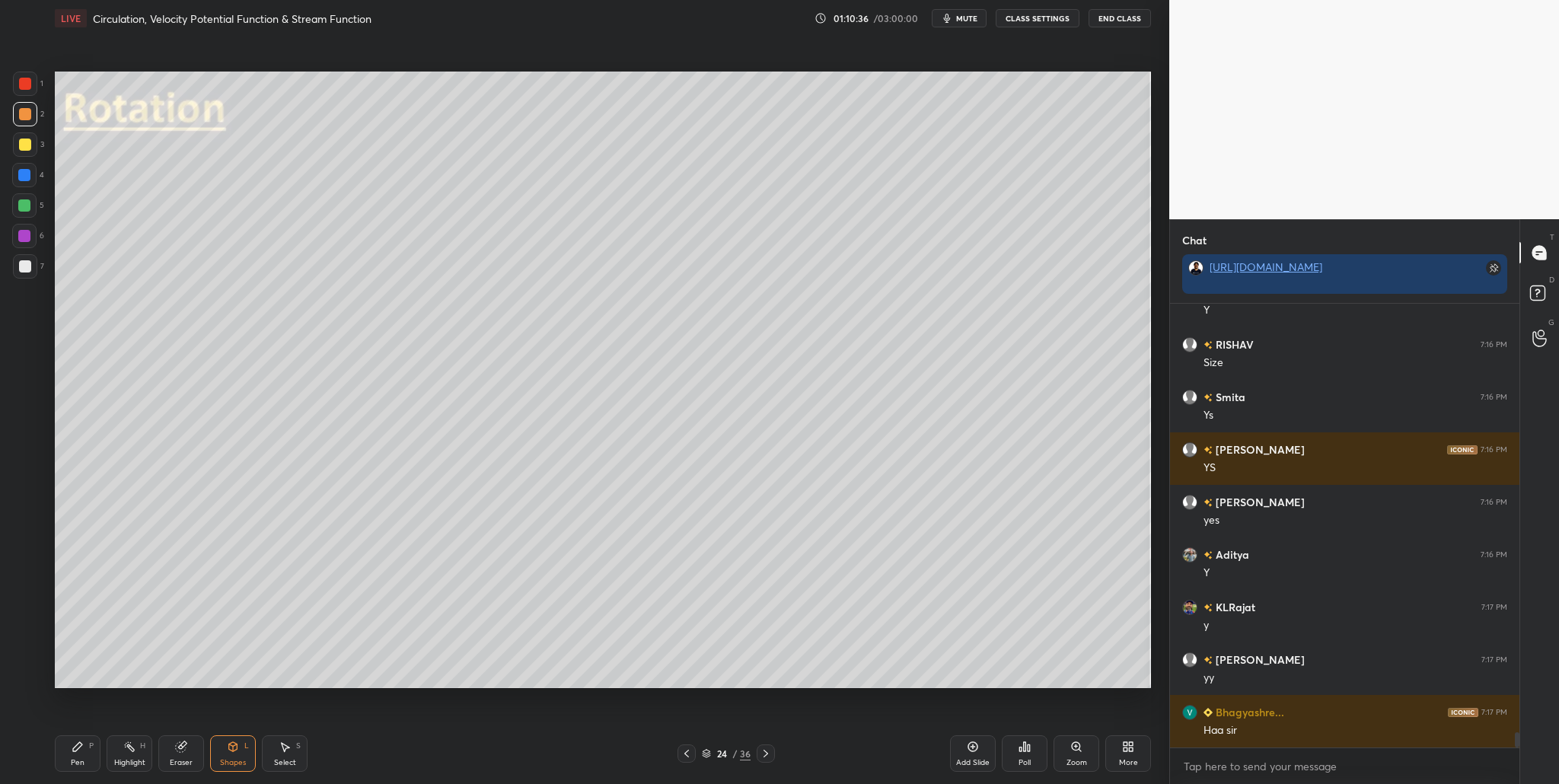 click at bounding box center [24, 206] 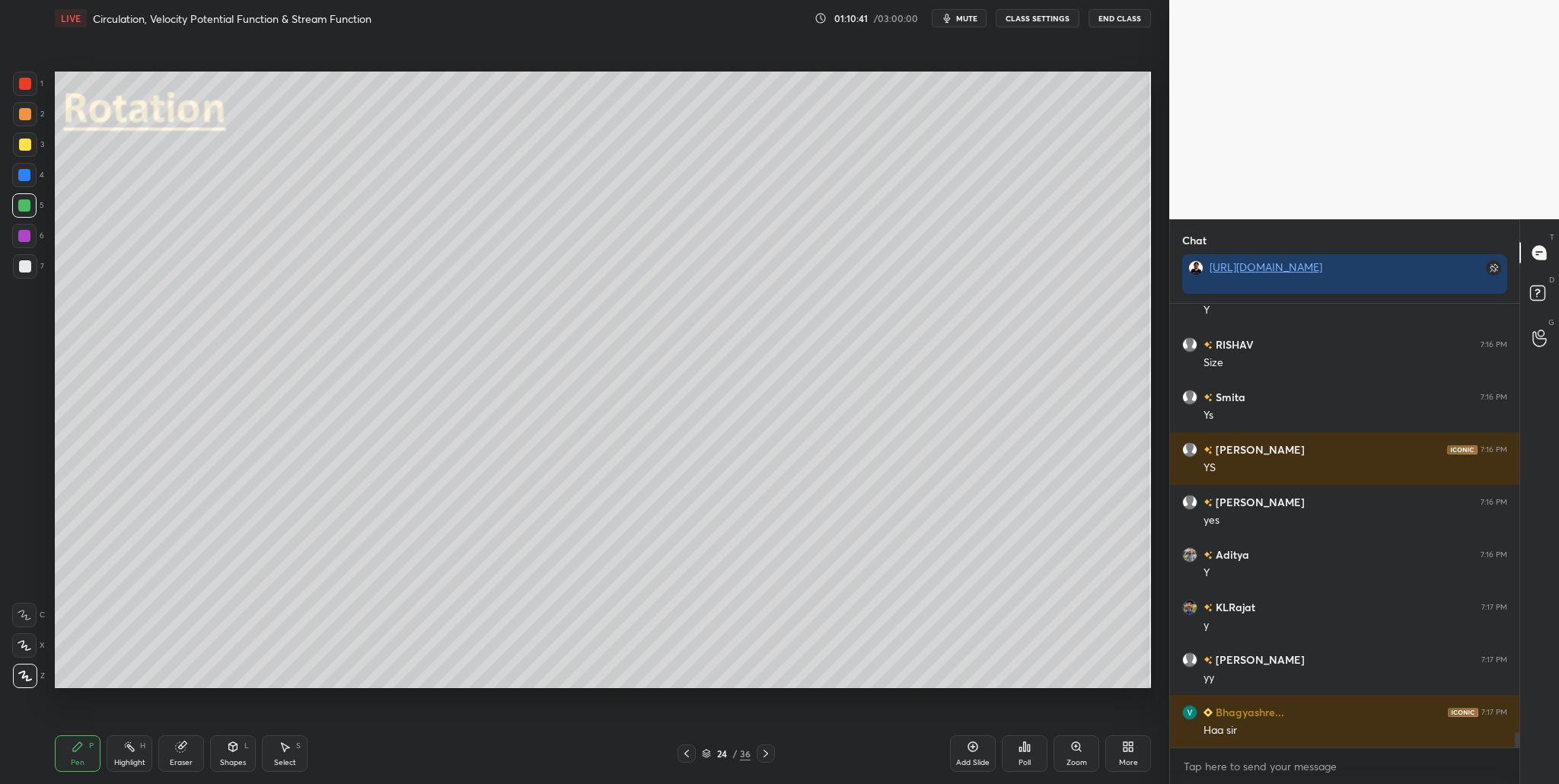 drag, startPoint x: 18, startPoint y: 87, endPoint x: 24, endPoint y: 100, distance: 14.317821 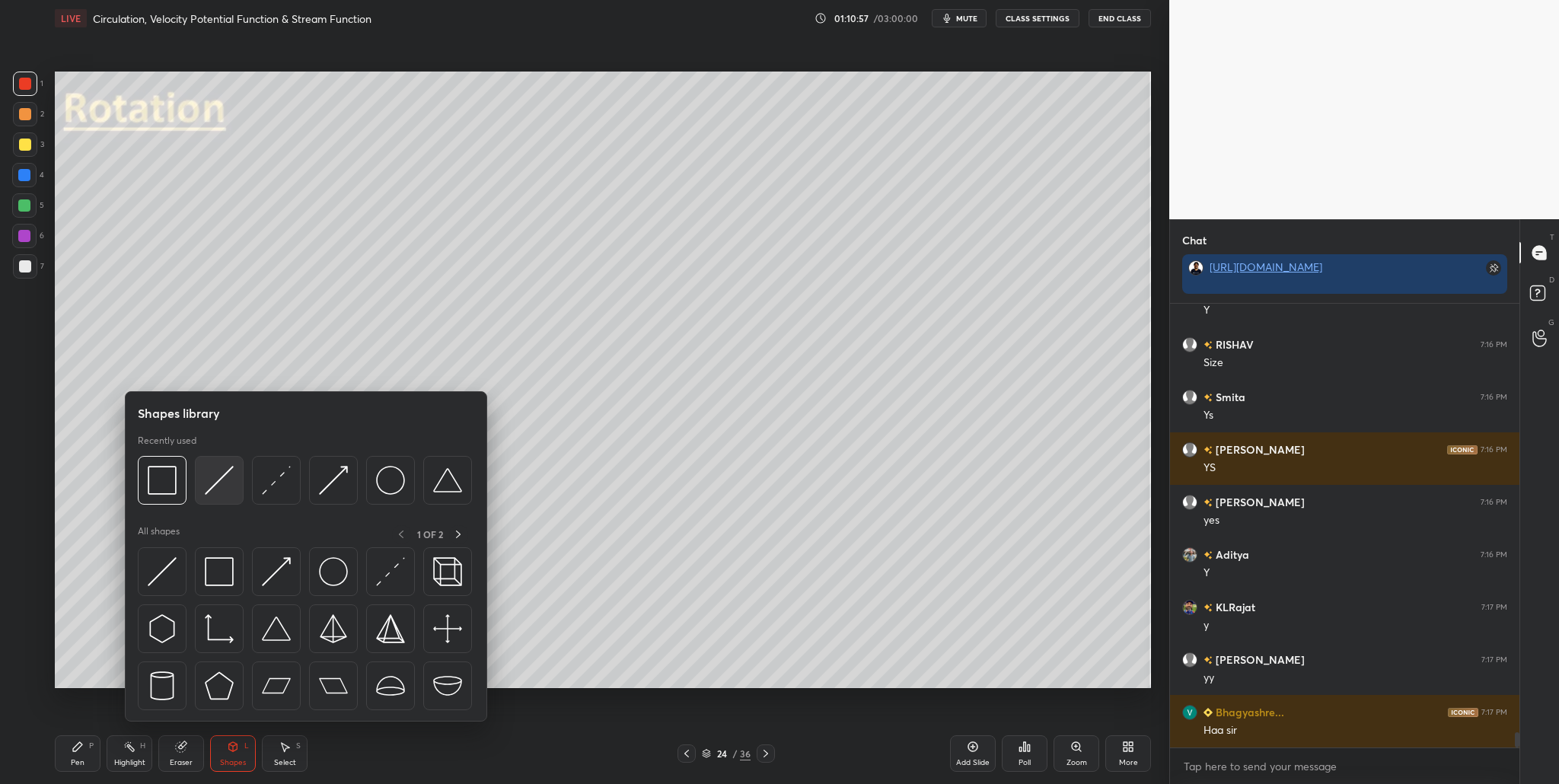 click at bounding box center [219, 480] 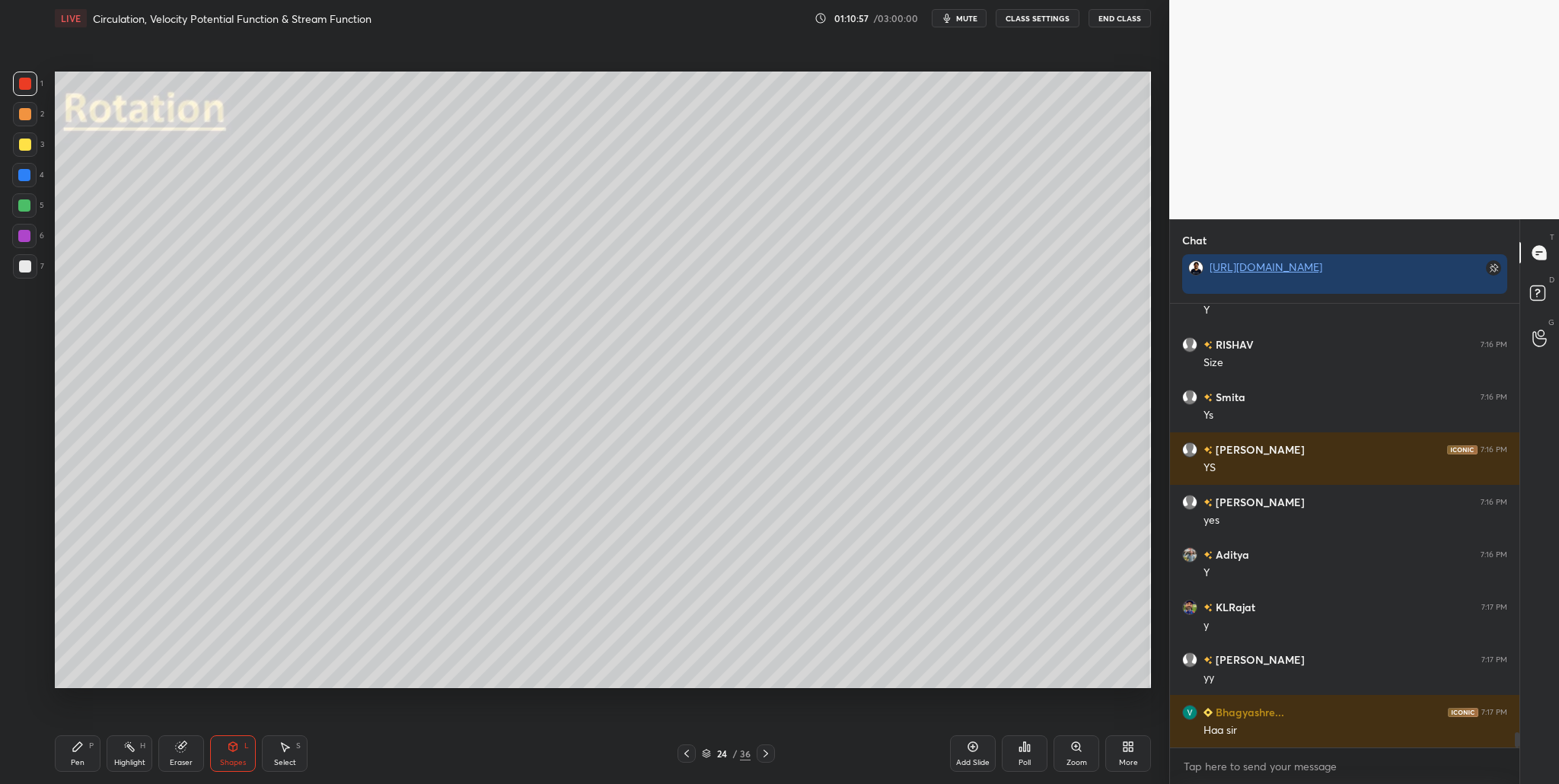 click at bounding box center (24, 206) 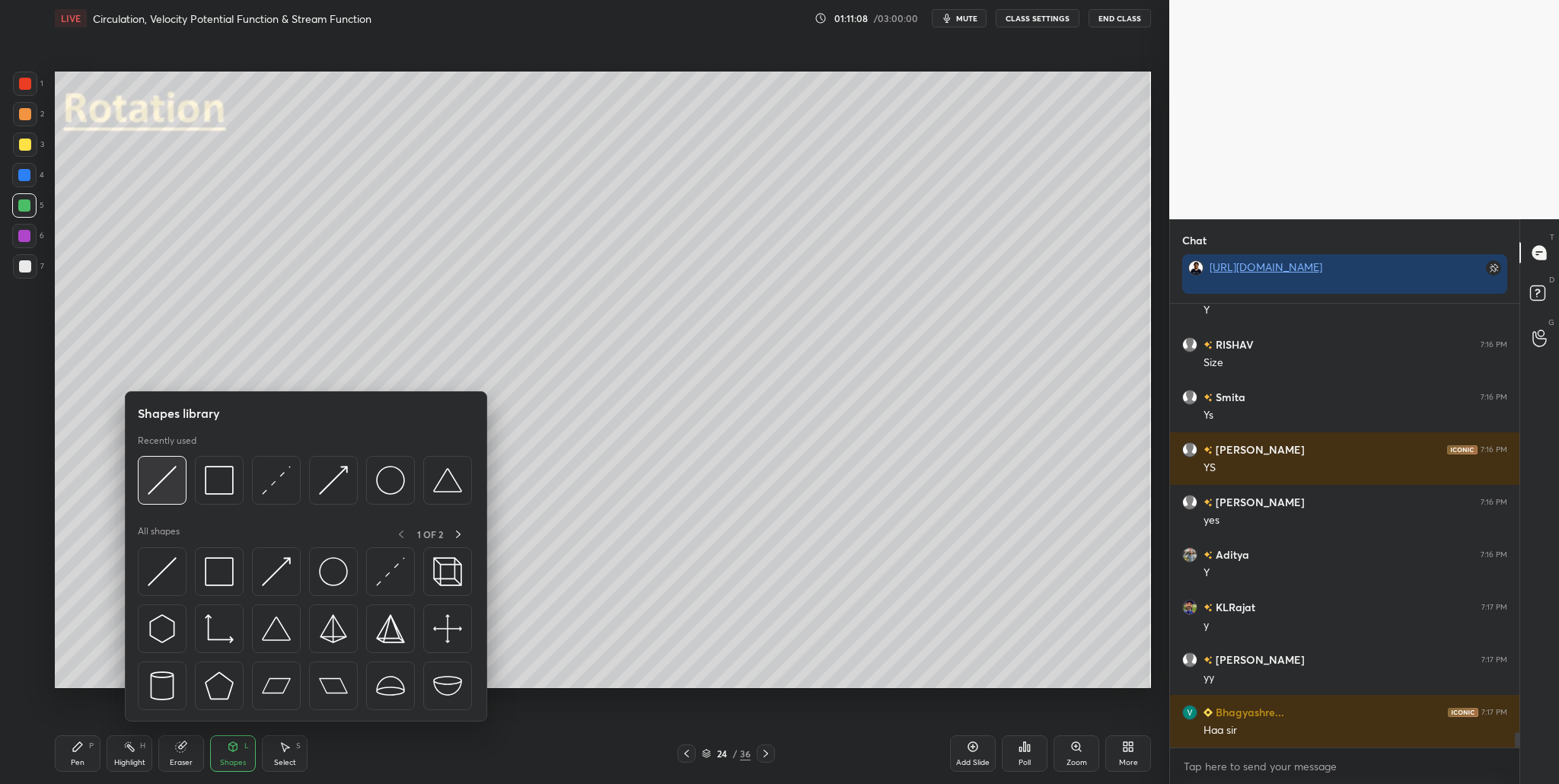 click at bounding box center [162, 480] 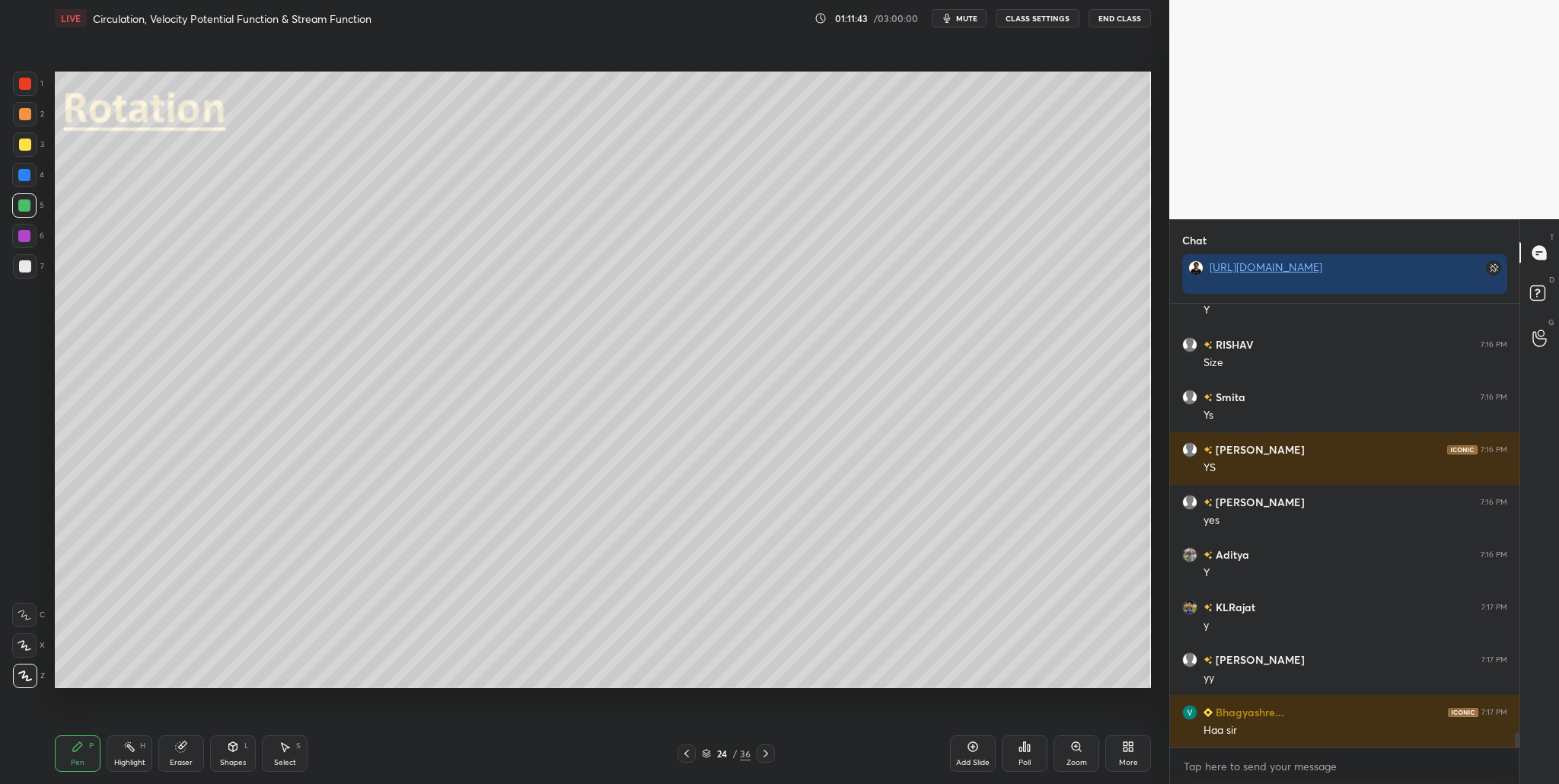 click at bounding box center [25, 84] 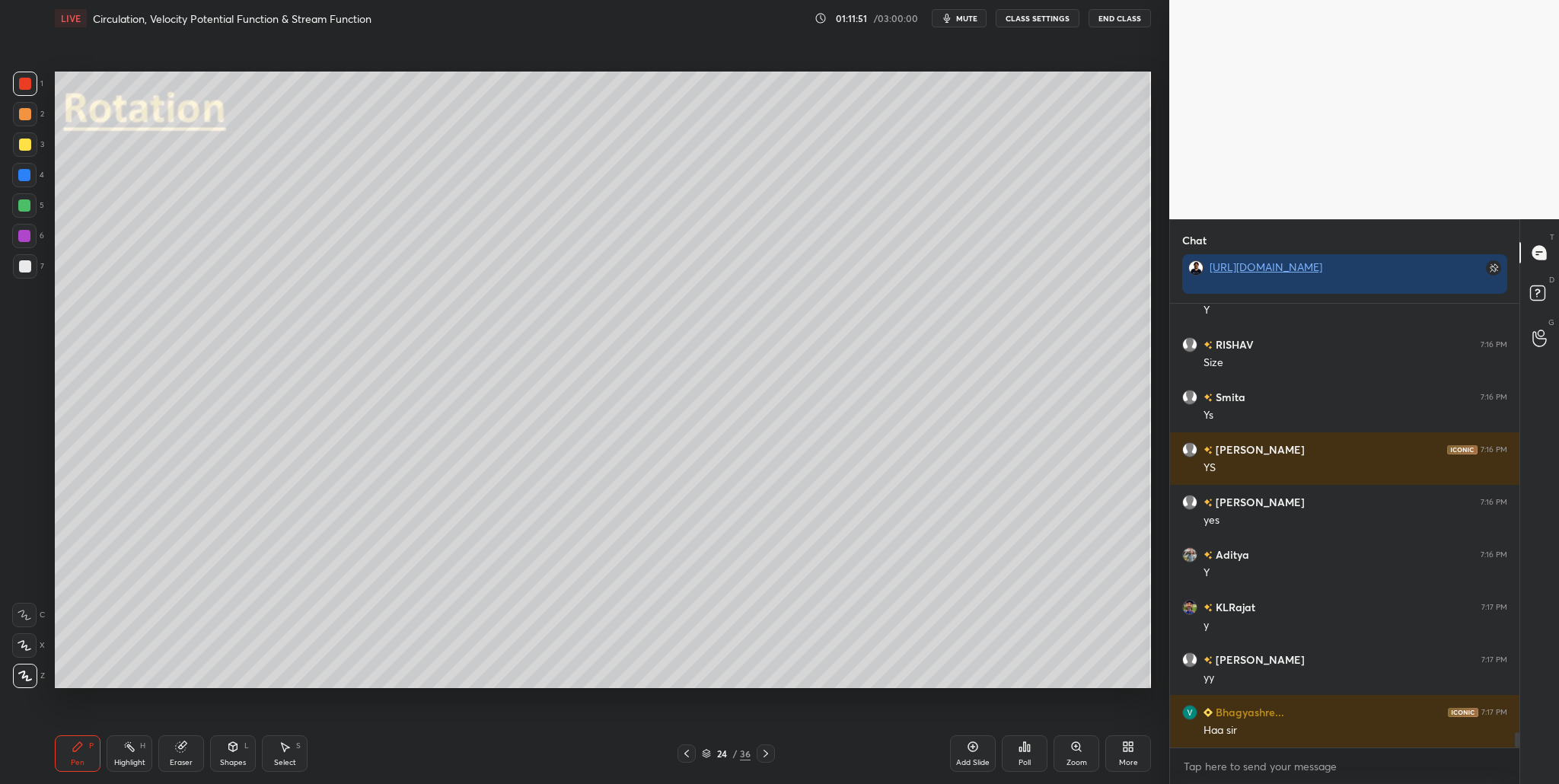 scroll, scrollTop: 12631, scrollLeft: 0, axis: vertical 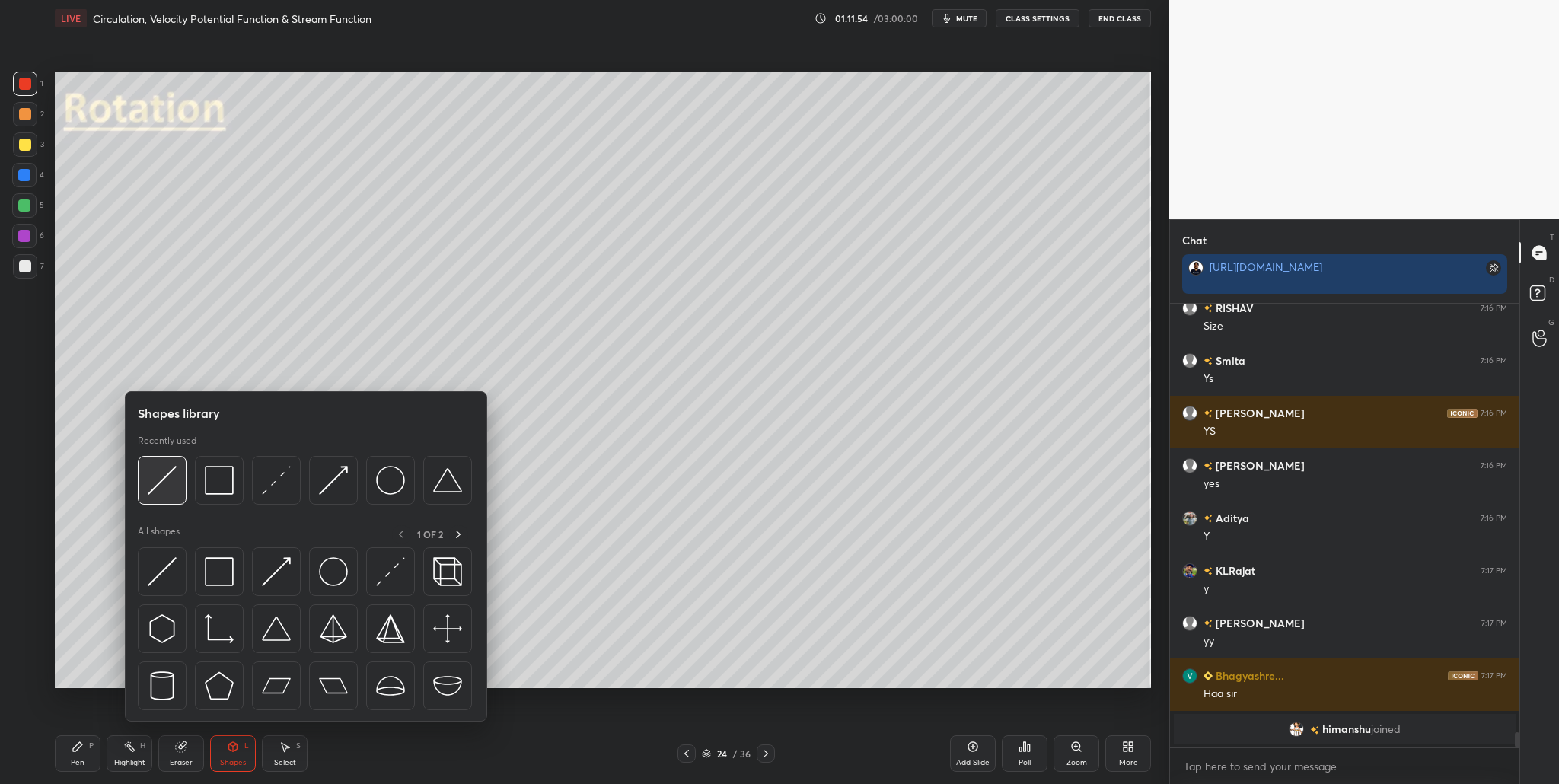 click at bounding box center [162, 480] 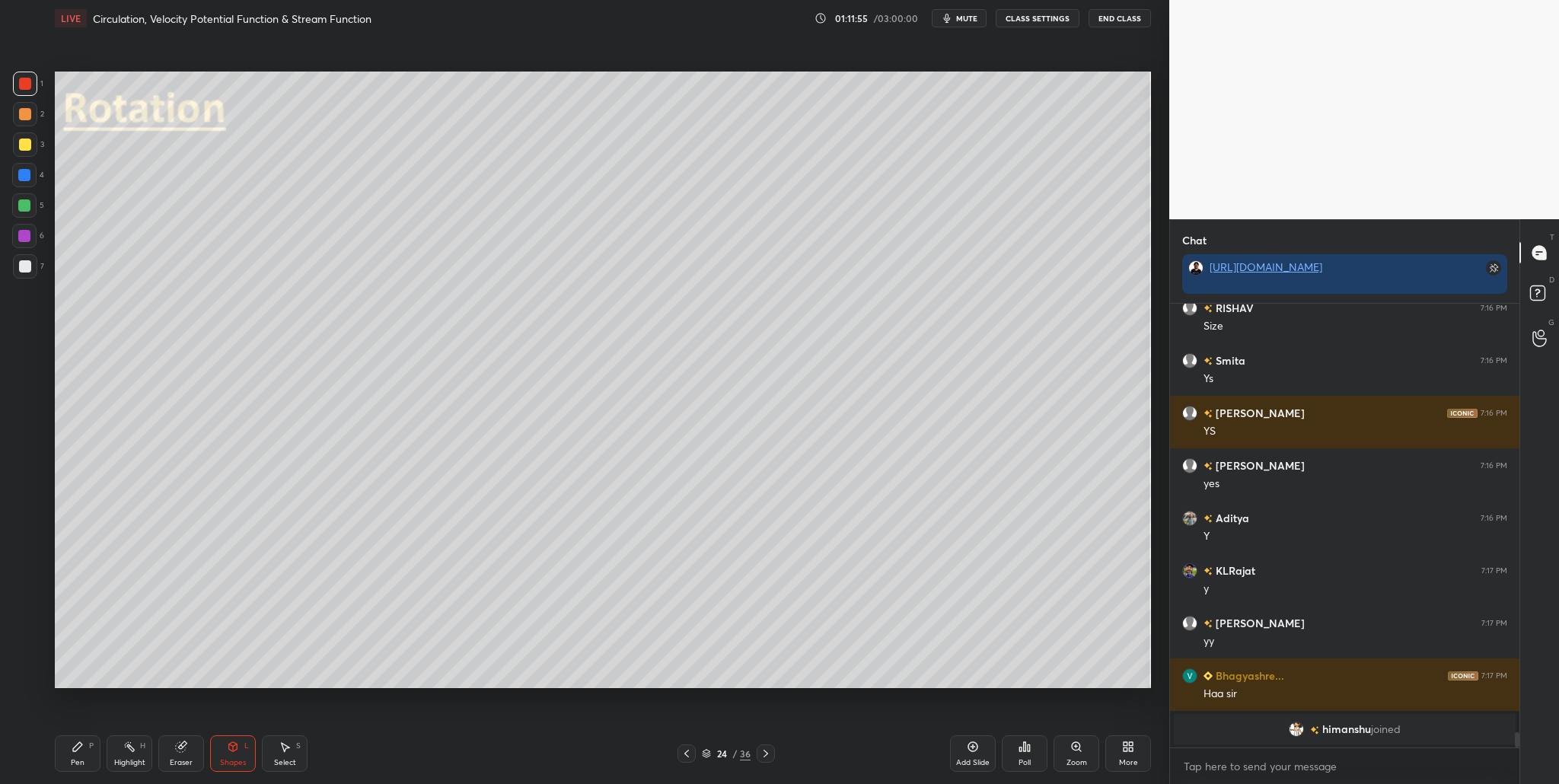 drag, startPoint x: 27, startPoint y: 144, endPoint x: 30, endPoint y: 152, distance: 8.5440037 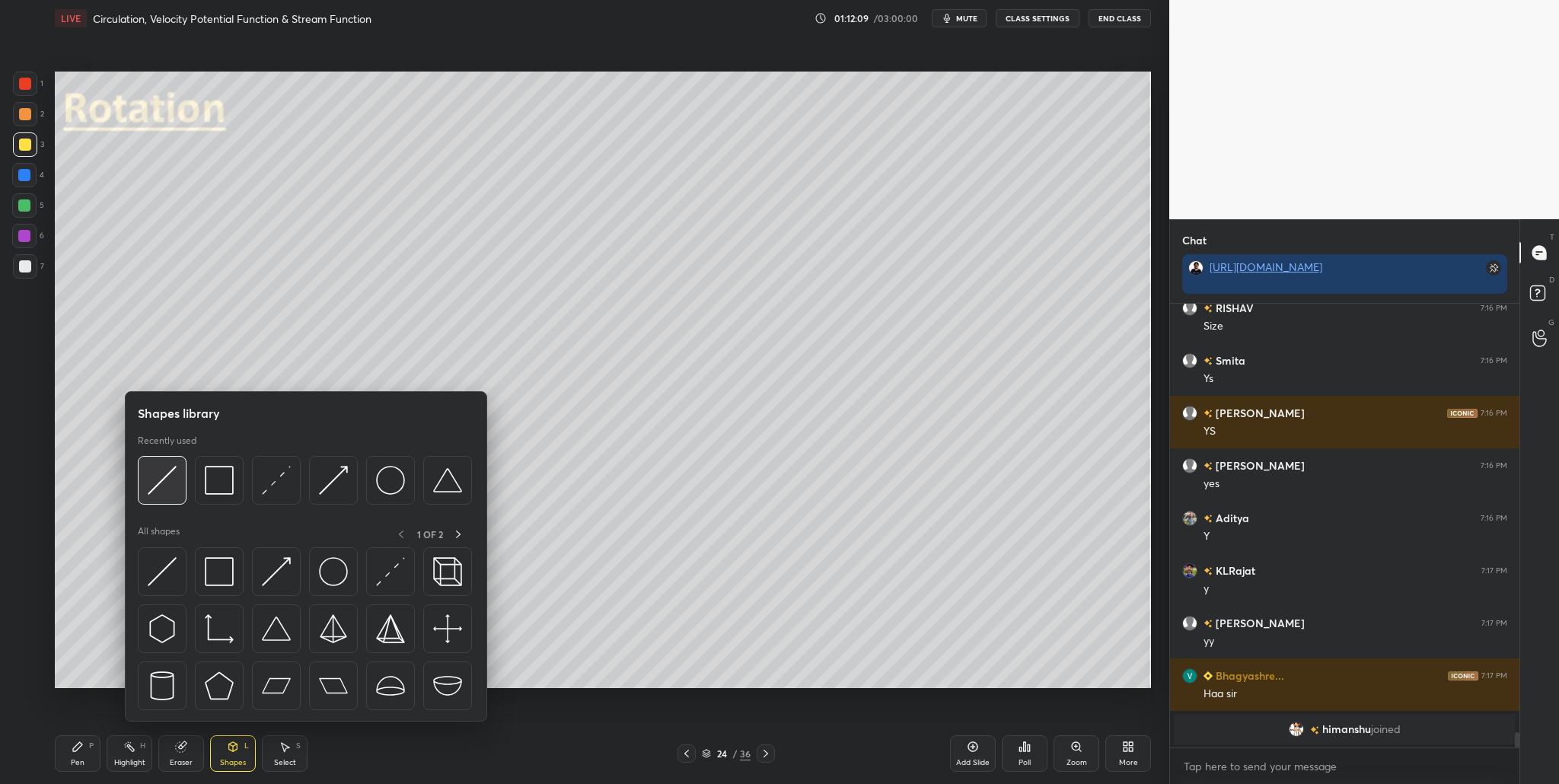 click at bounding box center (162, 480) 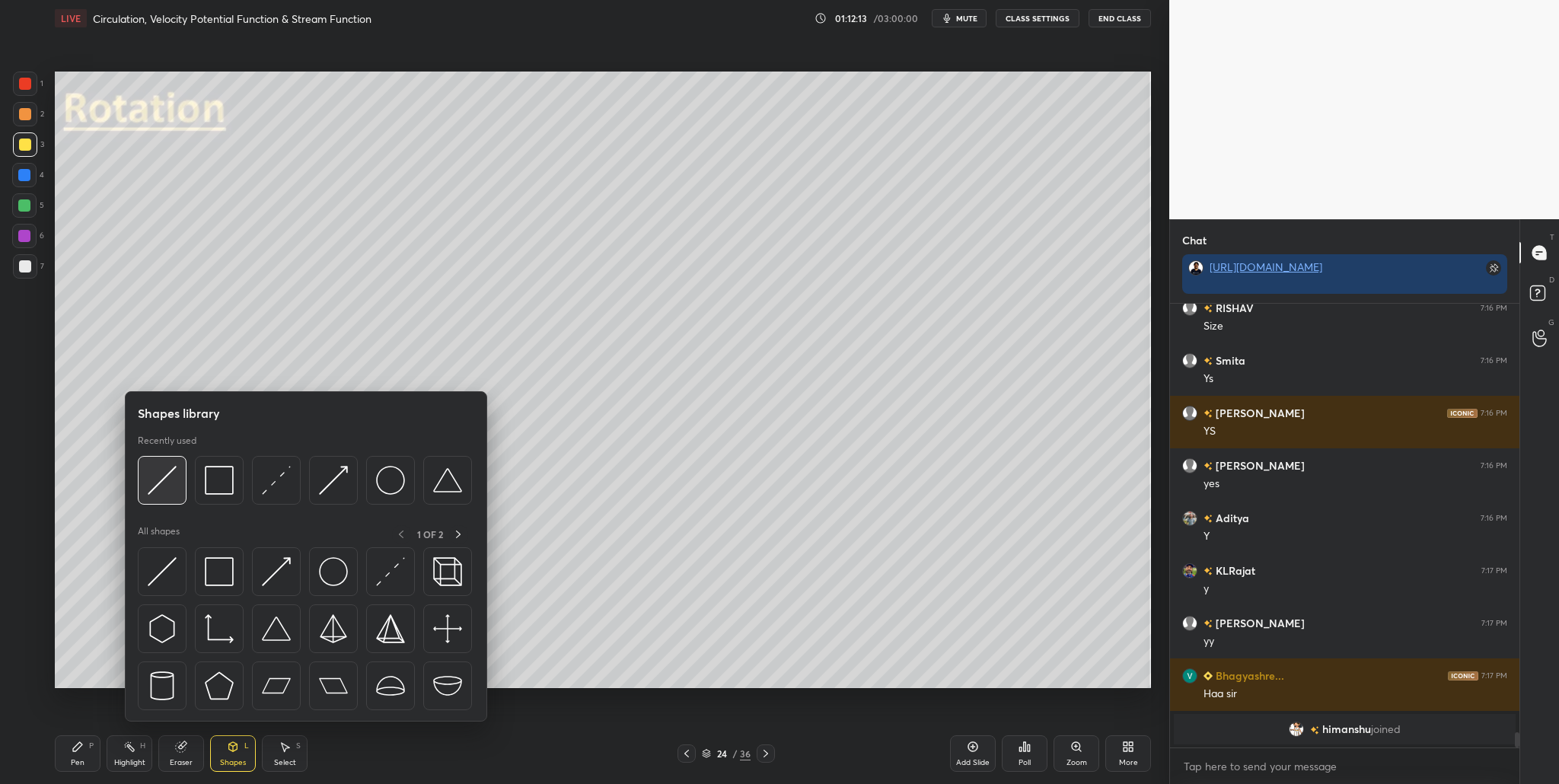 click at bounding box center [162, 480] 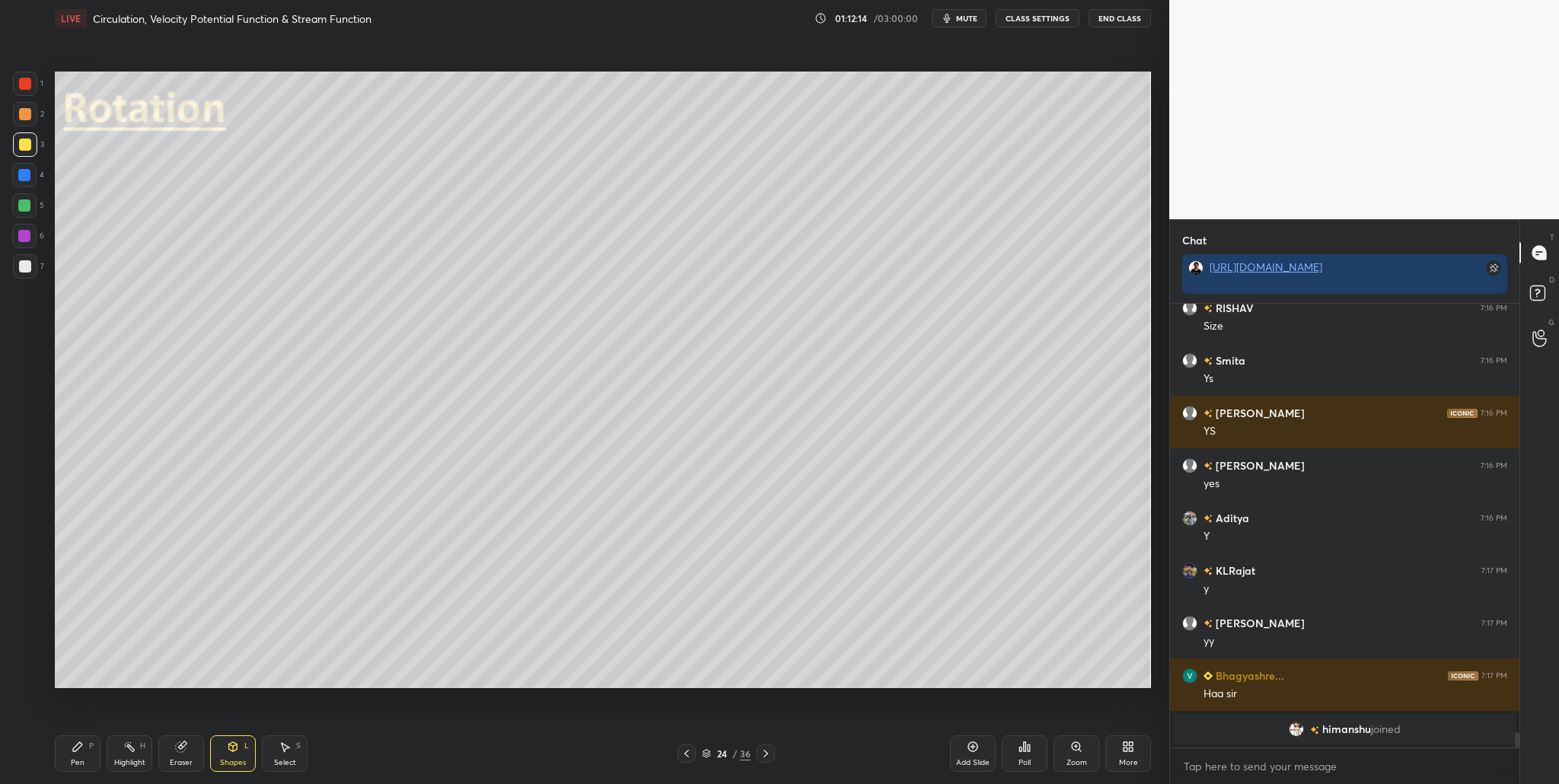 drag, startPoint x: 23, startPoint y: 207, endPoint x: 37, endPoint y: 238, distance: 34.014703 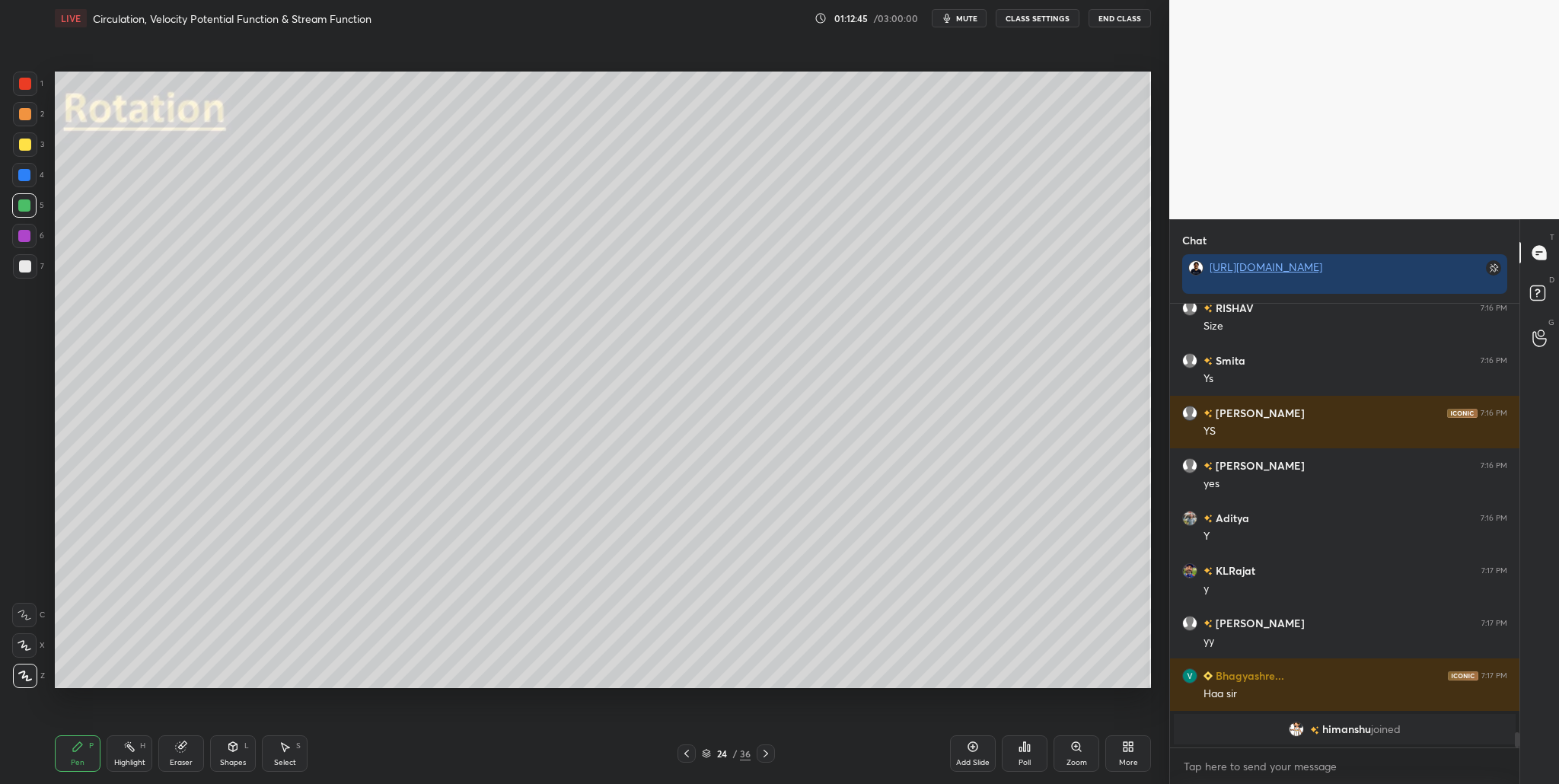 drag, startPoint x: 20, startPoint y: 80, endPoint x: 25, endPoint y: 89, distance: 10.29563 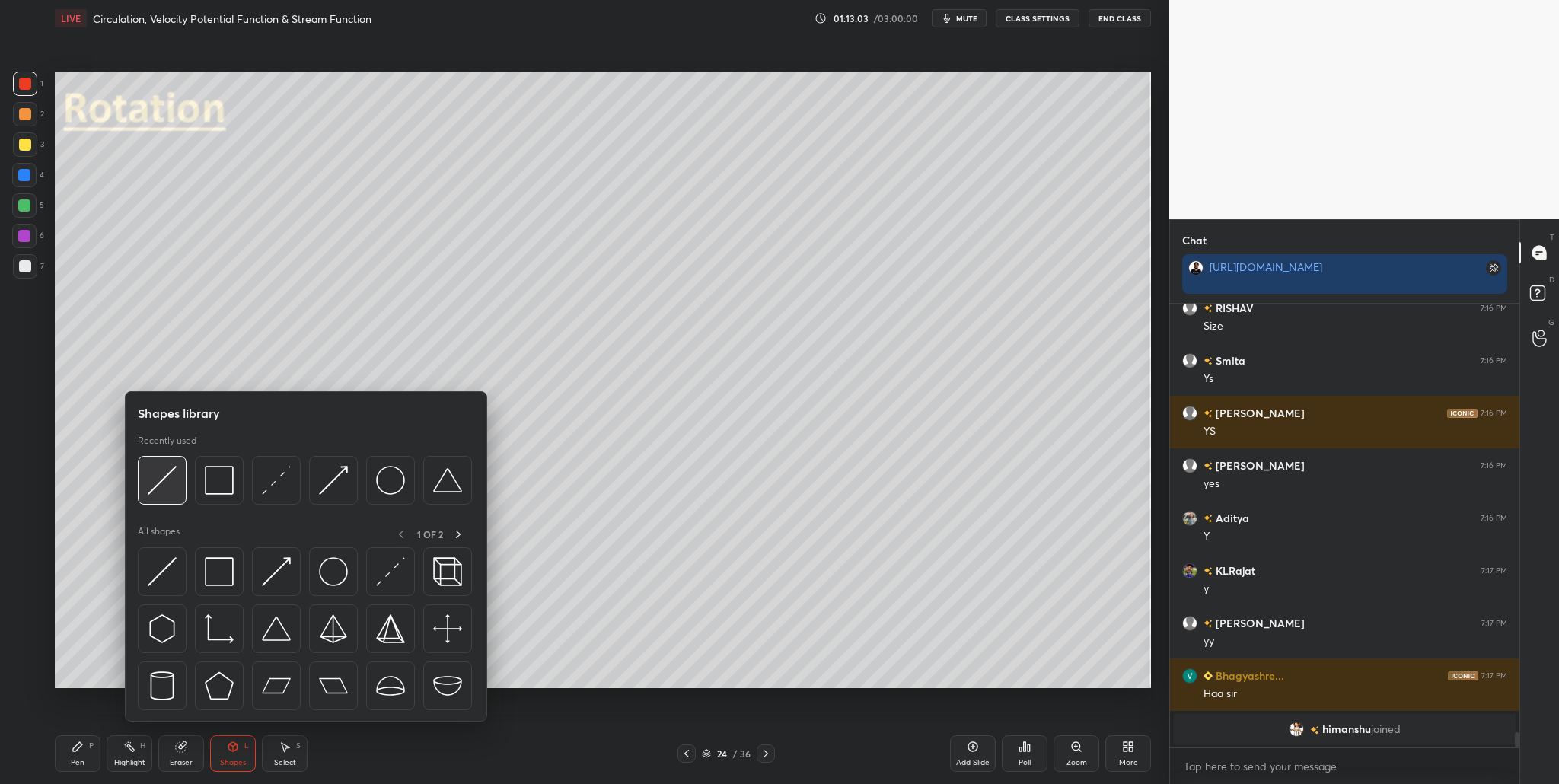 click at bounding box center (162, 480) 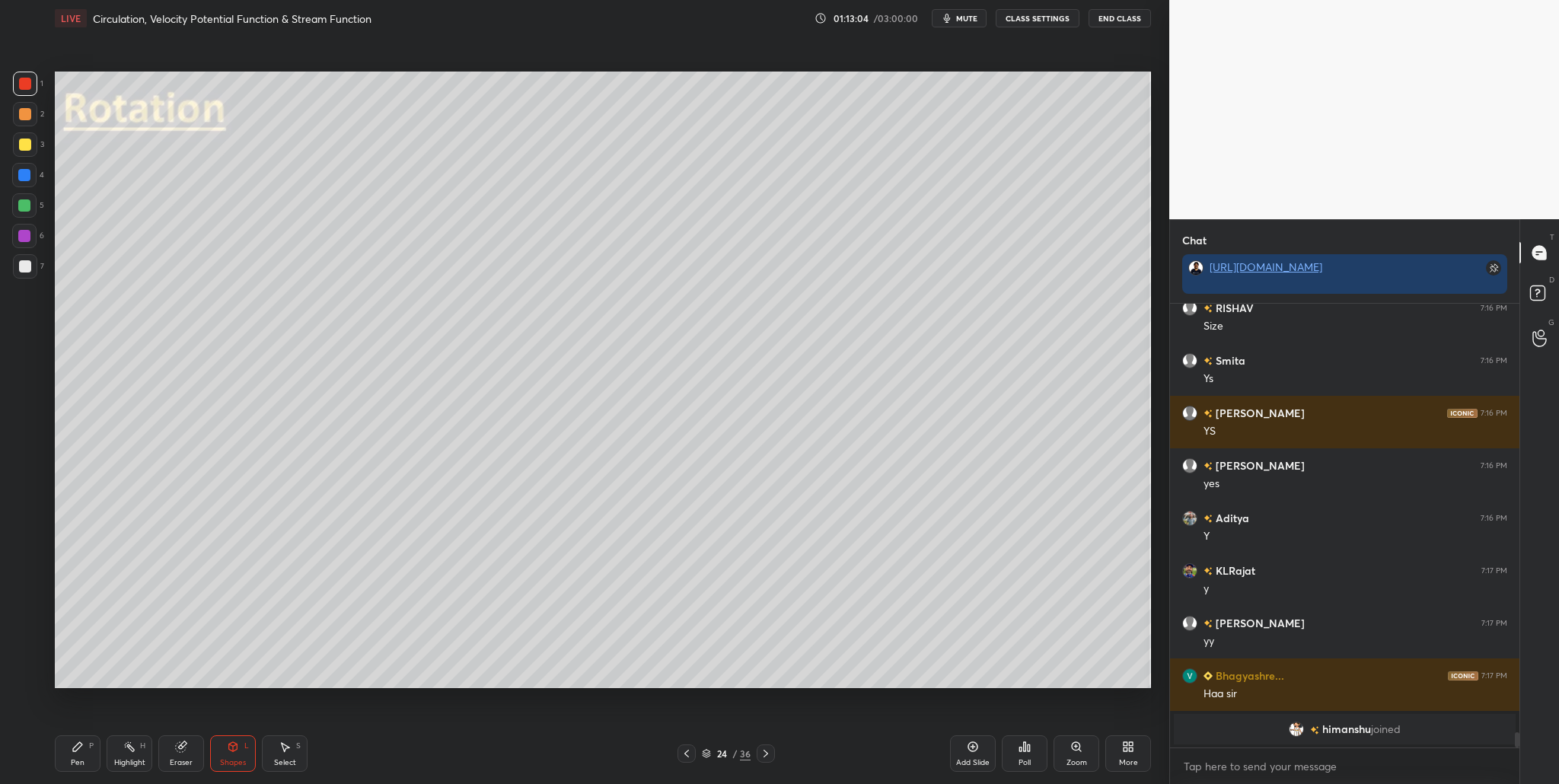 click at bounding box center [24, 206] 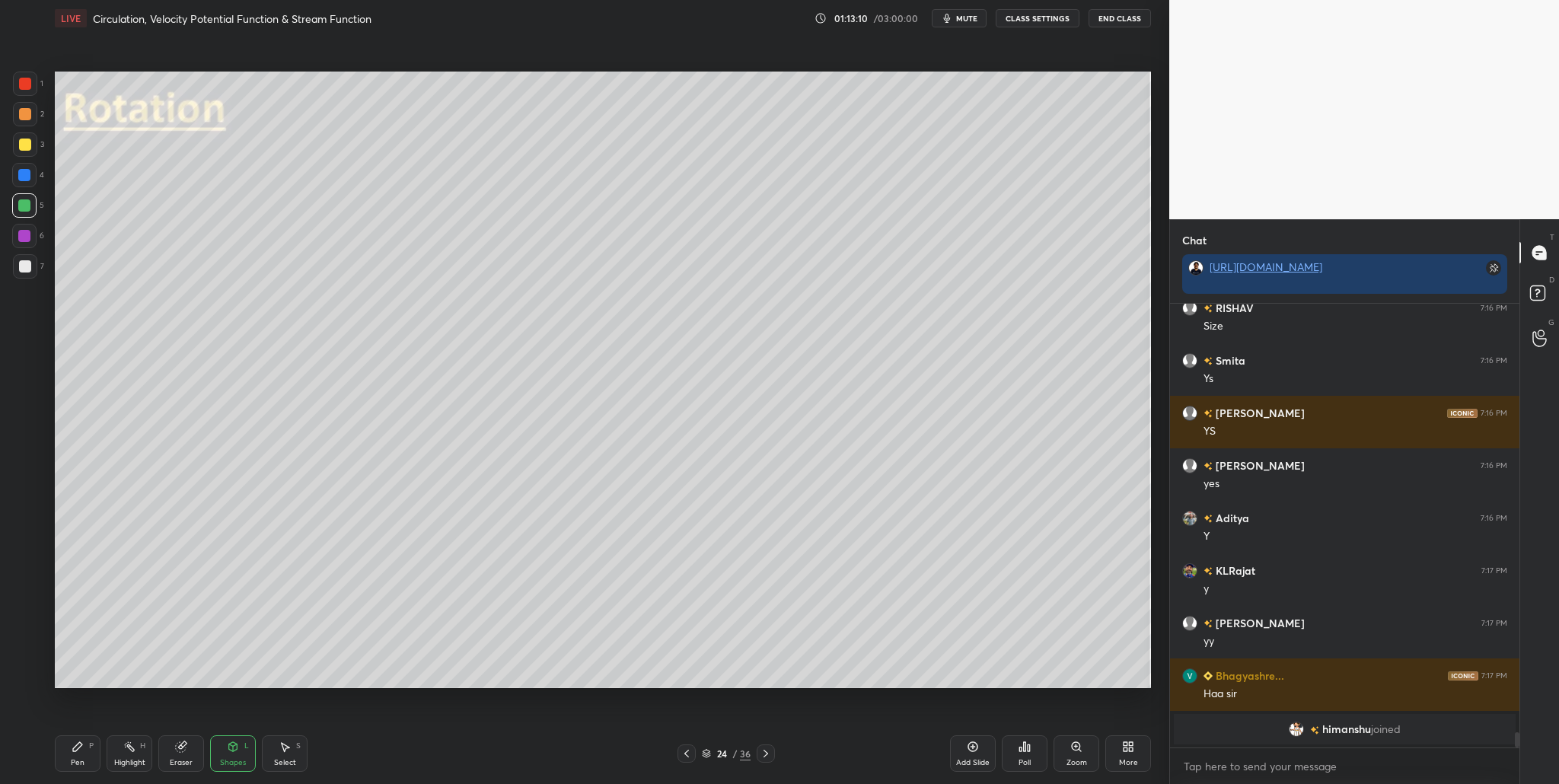 scroll, scrollTop: 12555, scrollLeft: 0, axis: vertical 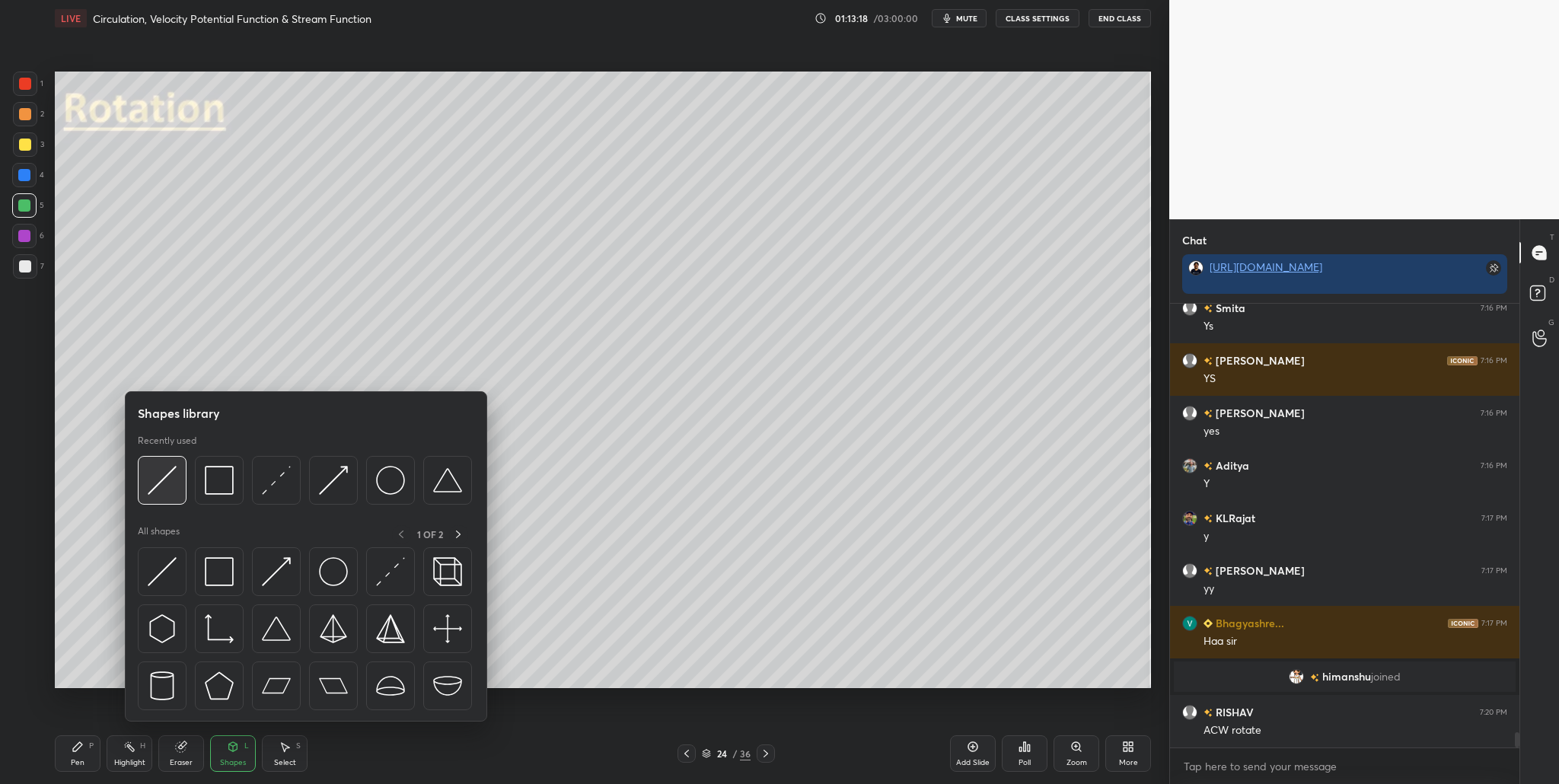 click at bounding box center [162, 480] 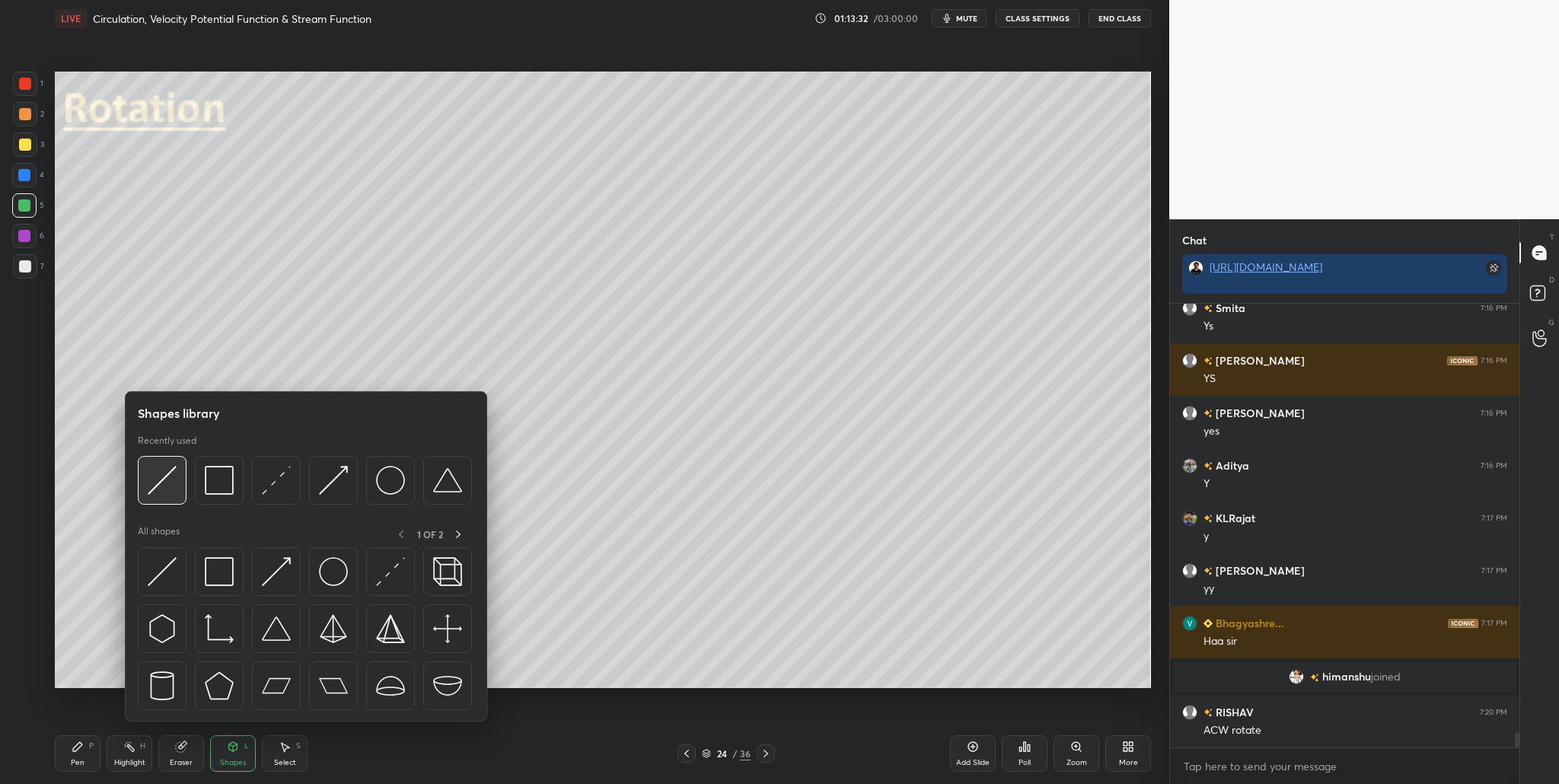 click at bounding box center [162, 480] 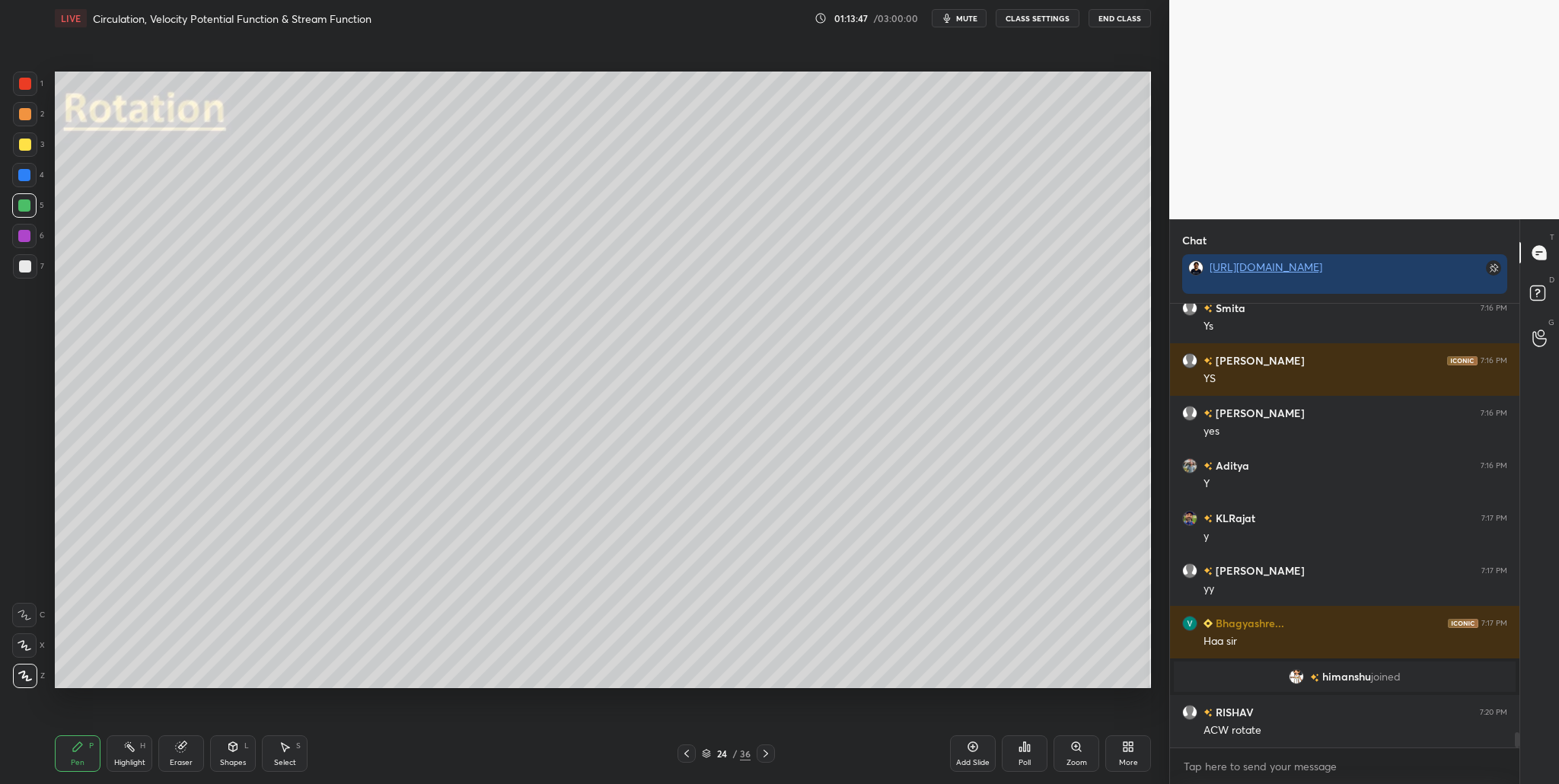 drag, startPoint x: 28, startPoint y: 90, endPoint x: 37, endPoint y: 120, distance: 31.3209 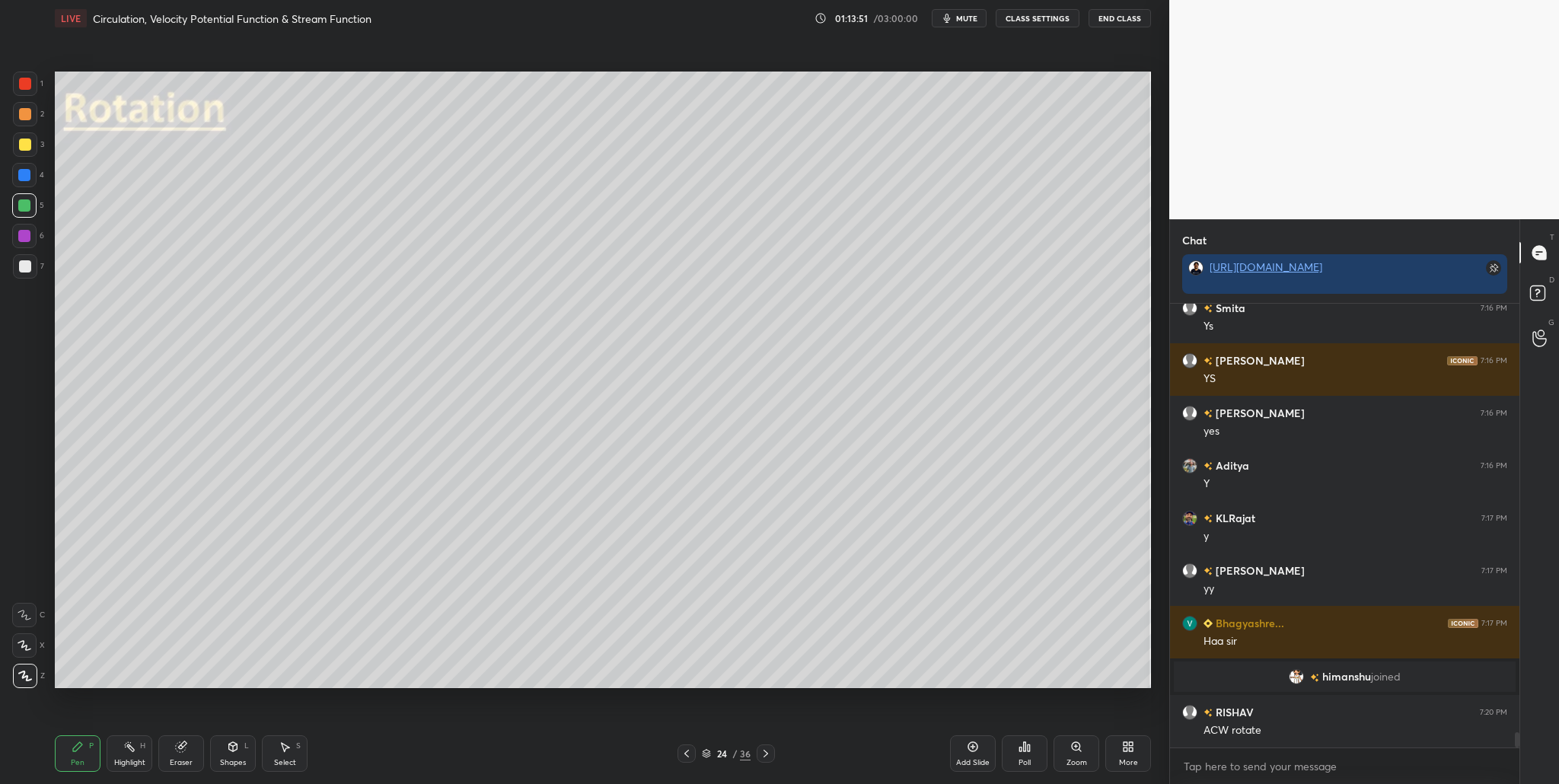 click at bounding box center (25, 84) 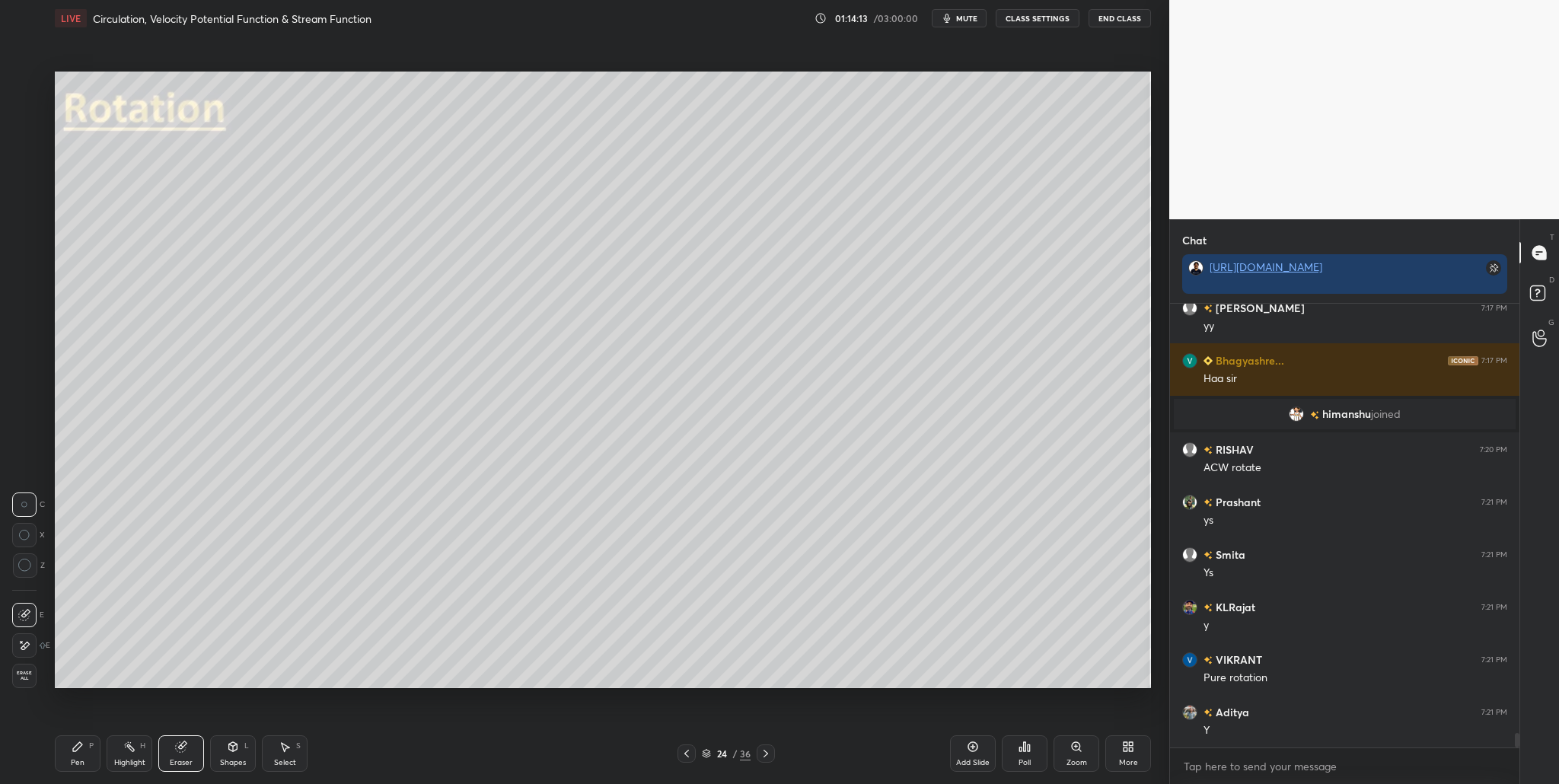 scroll, scrollTop: 12870, scrollLeft: 0, axis: vertical 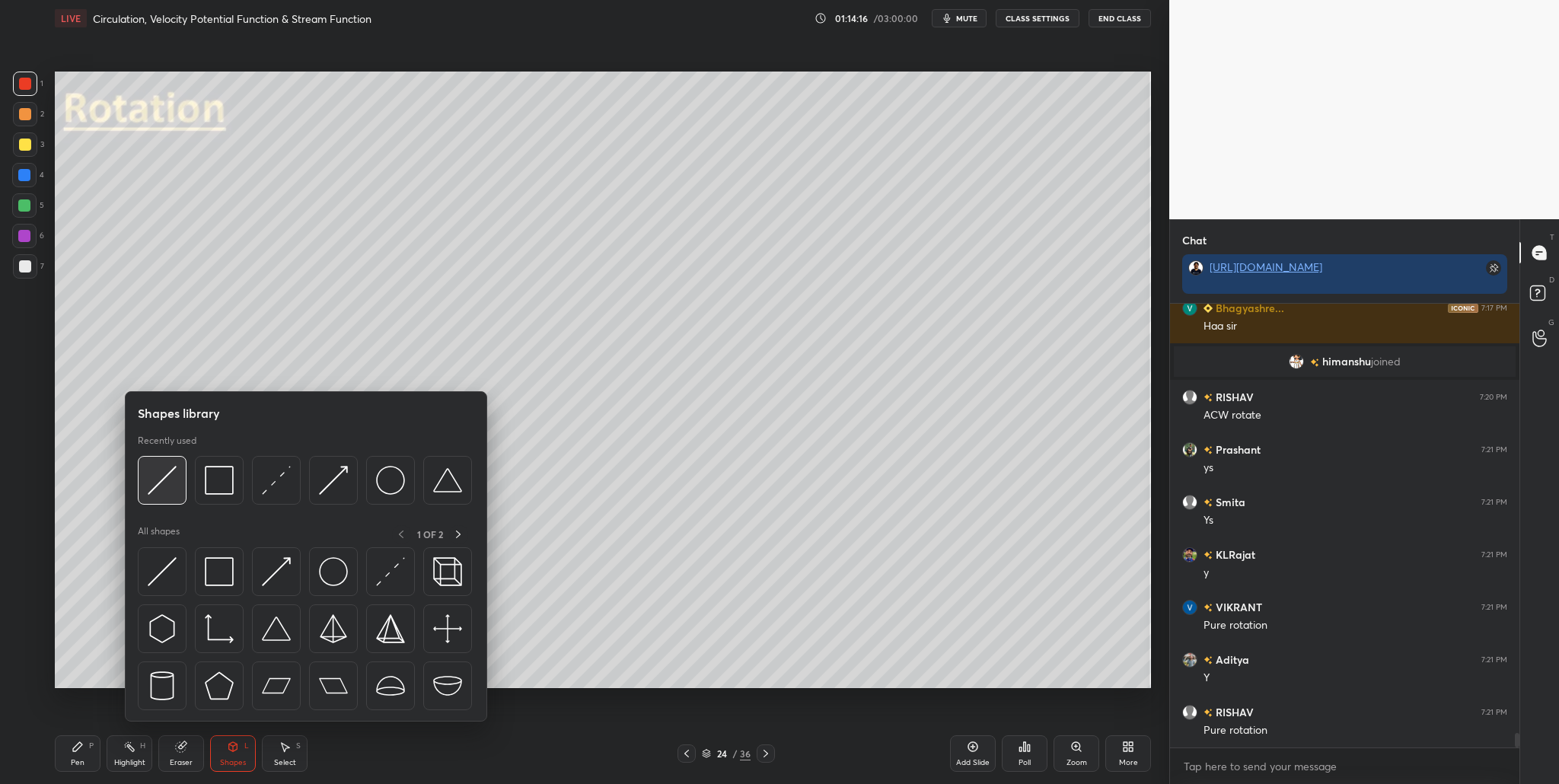 click at bounding box center [162, 480] 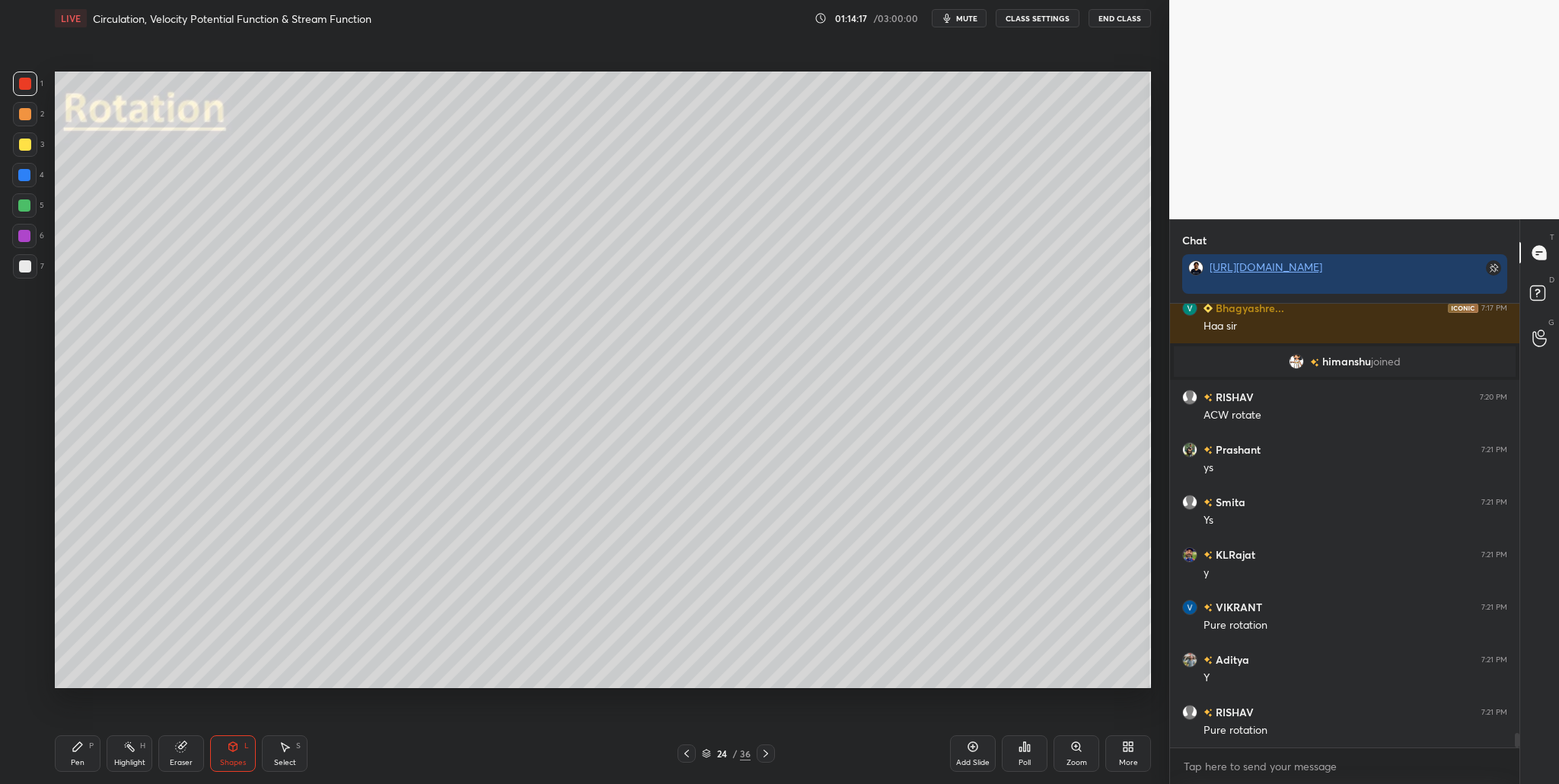 drag, startPoint x: 24, startPoint y: 207, endPoint x: 43, endPoint y: 237, distance: 35.510562 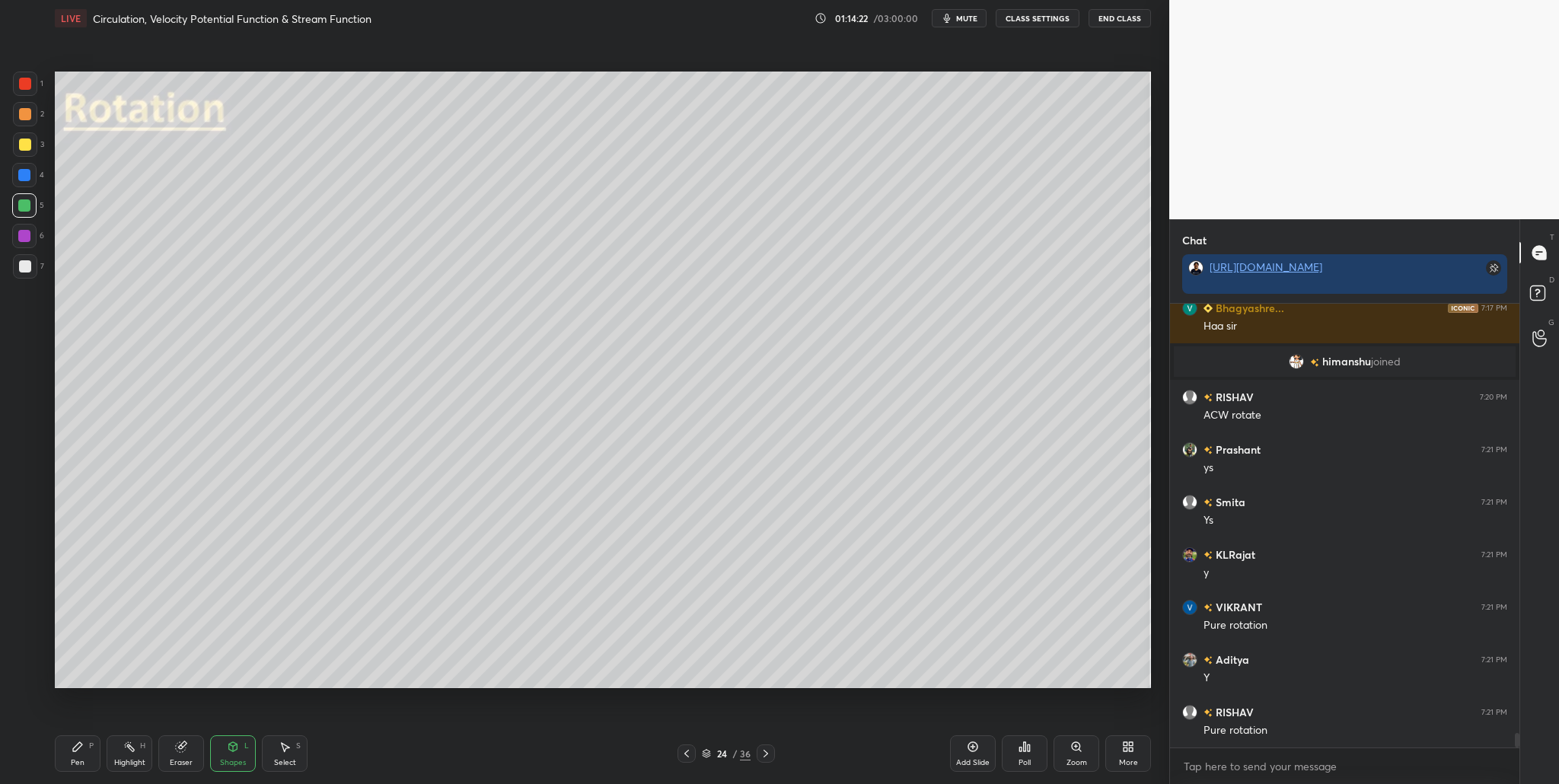 scroll, scrollTop: 12922, scrollLeft: 0, axis: vertical 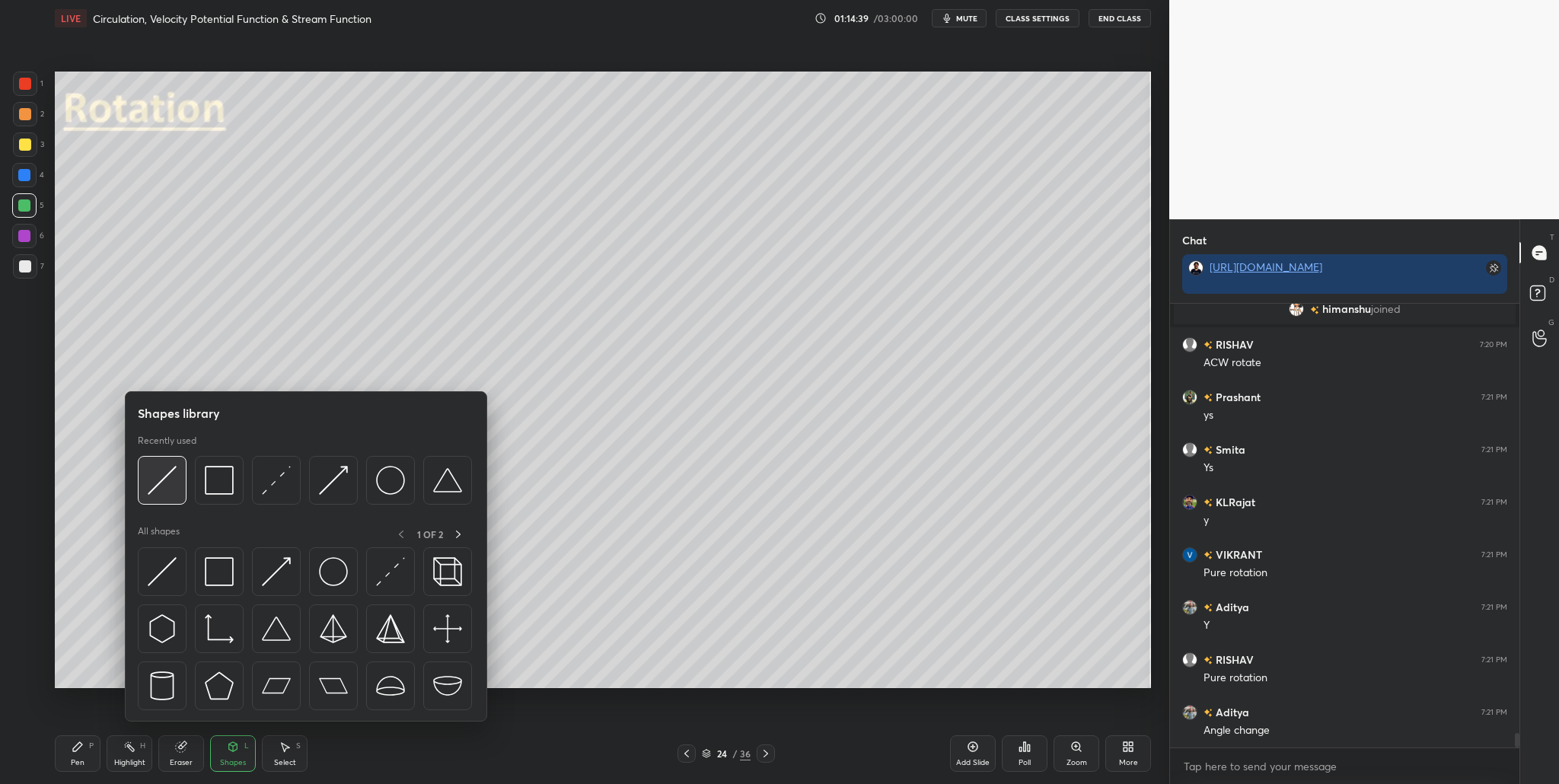 click at bounding box center [162, 480] 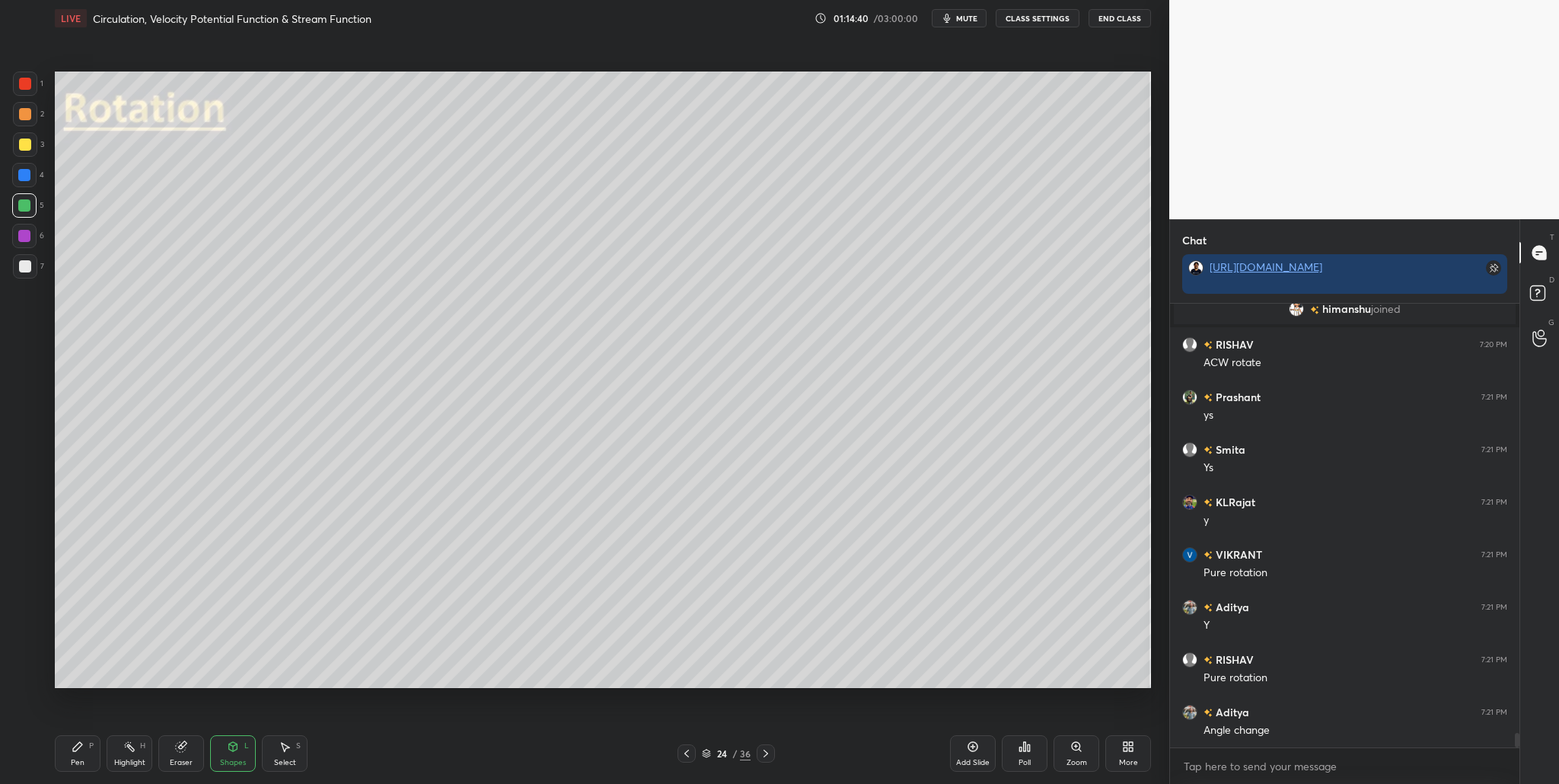 scroll, scrollTop: 12975, scrollLeft: 0, axis: vertical 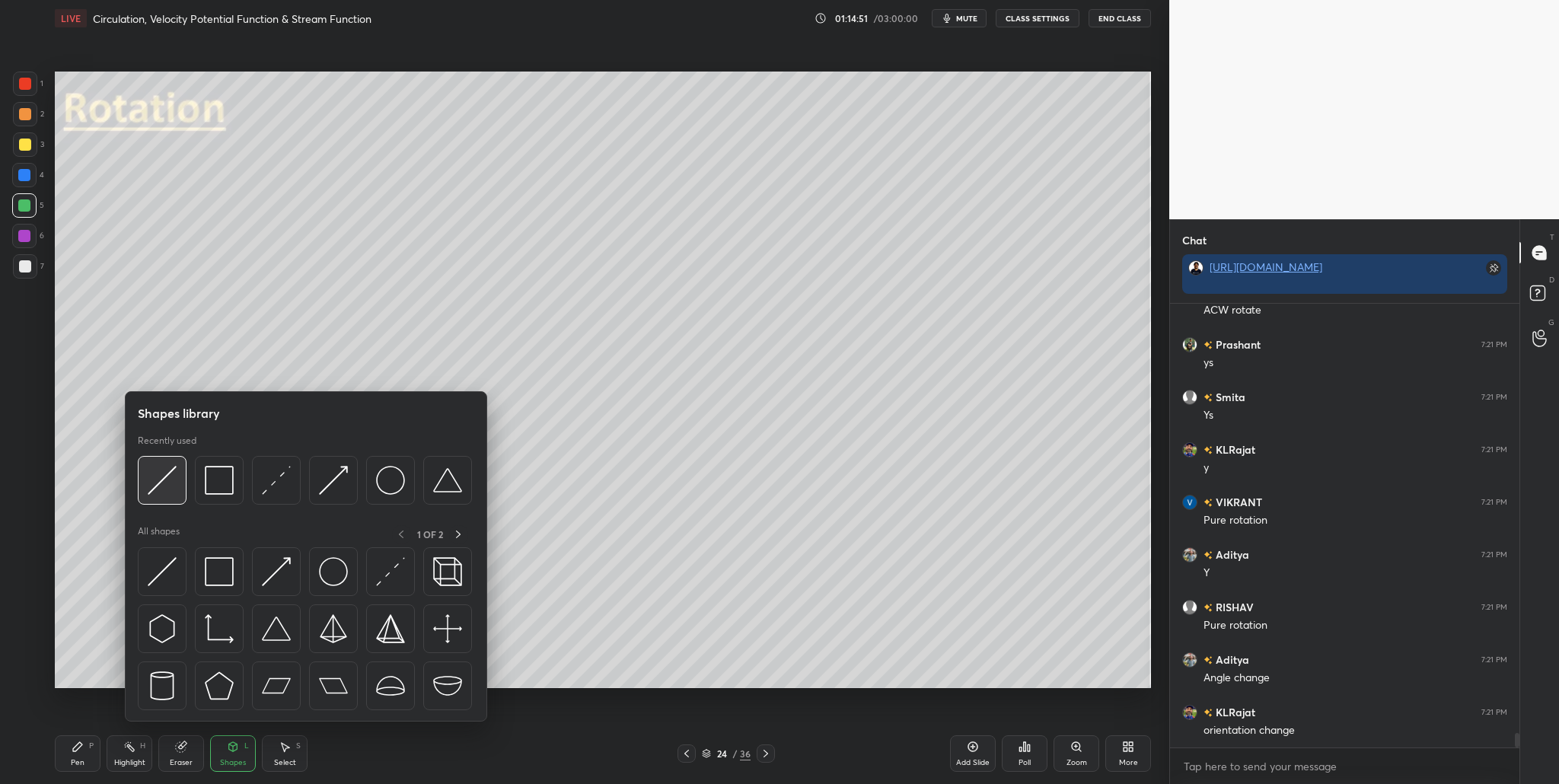 click at bounding box center [162, 480] 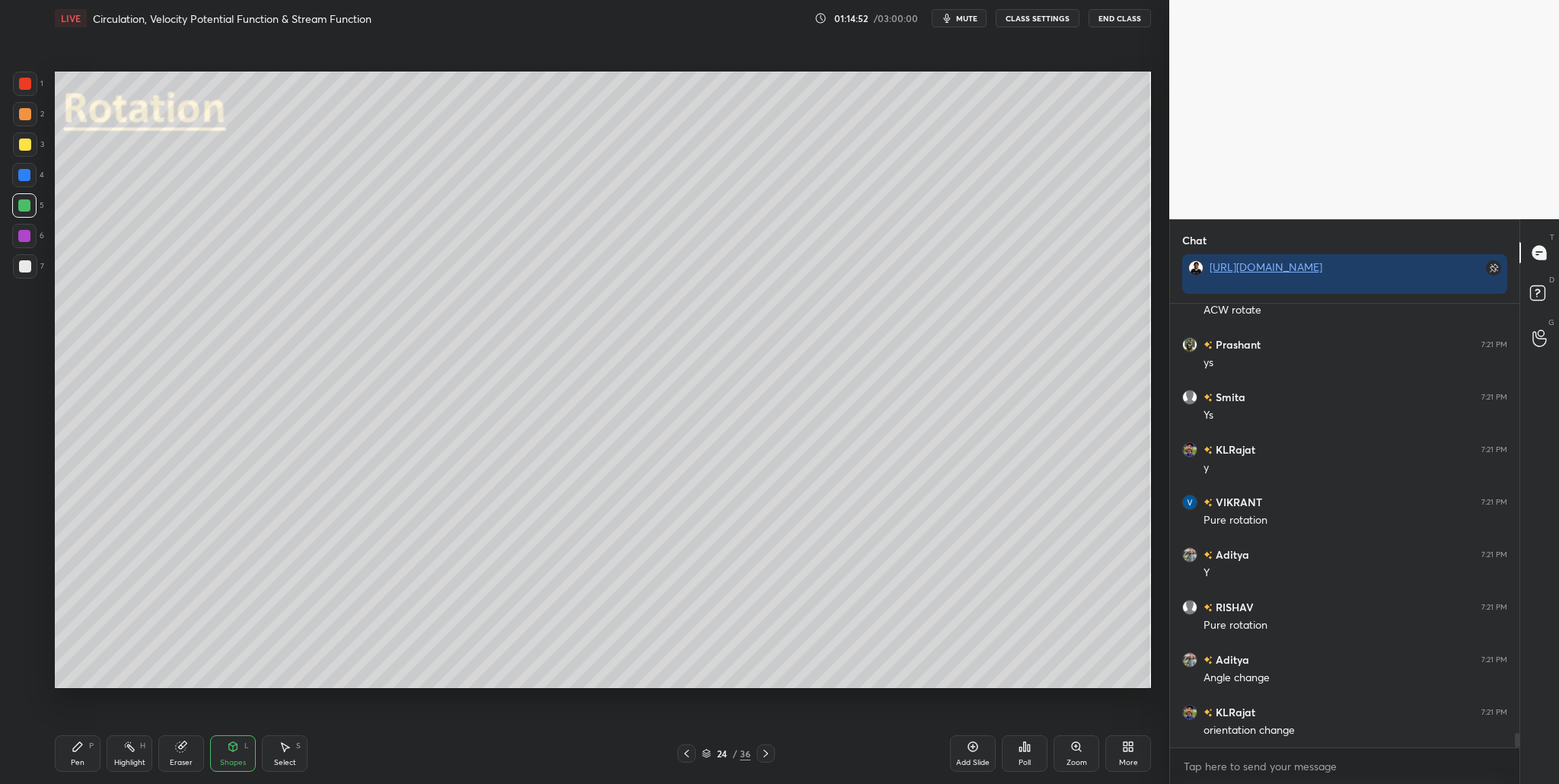 drag, startPoint x: 24, startPoint y: 231, endPoint x: 41, endPoint y: 232, distance: 17.029386 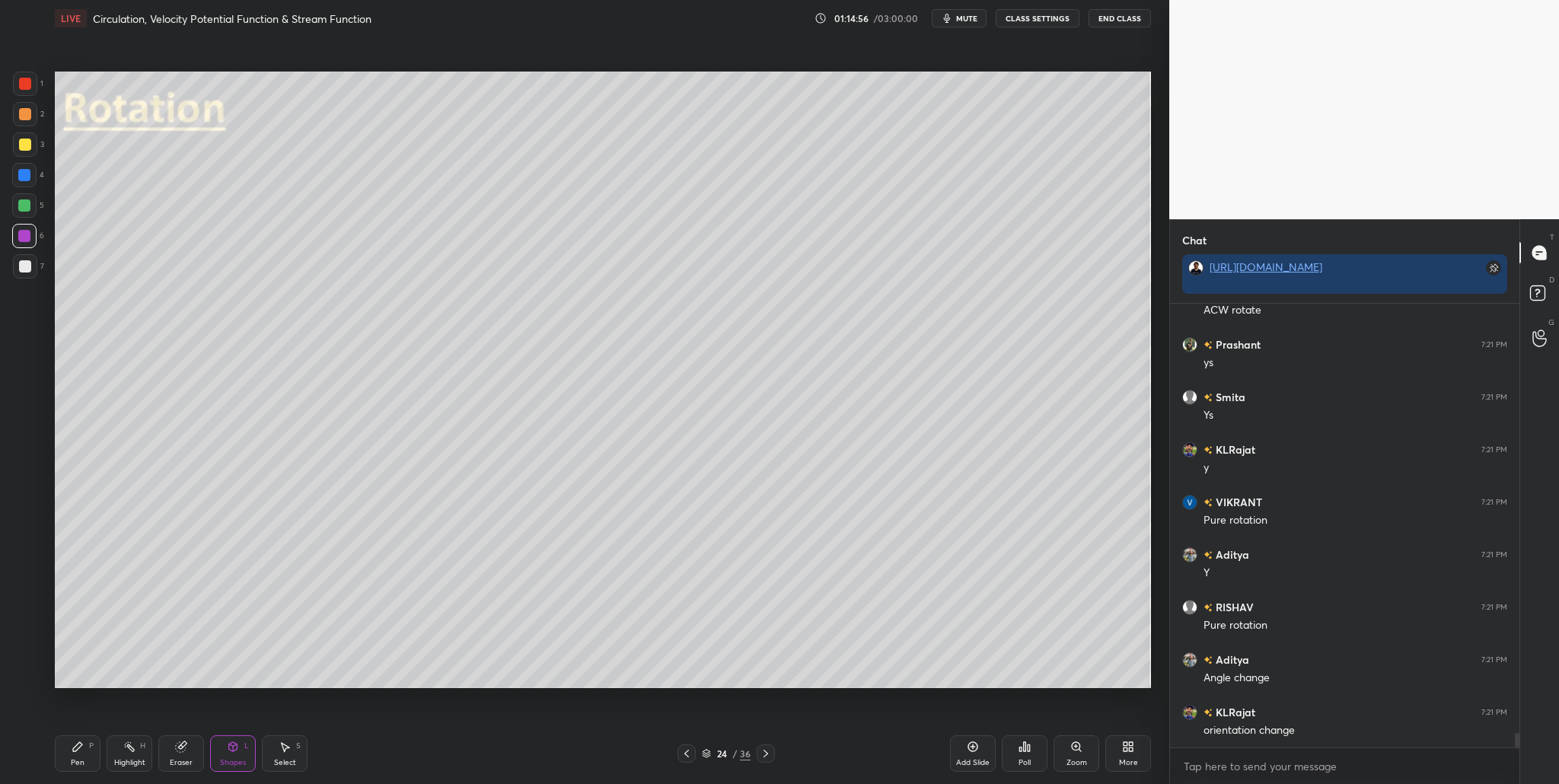 click at bounding box center (24, 206) 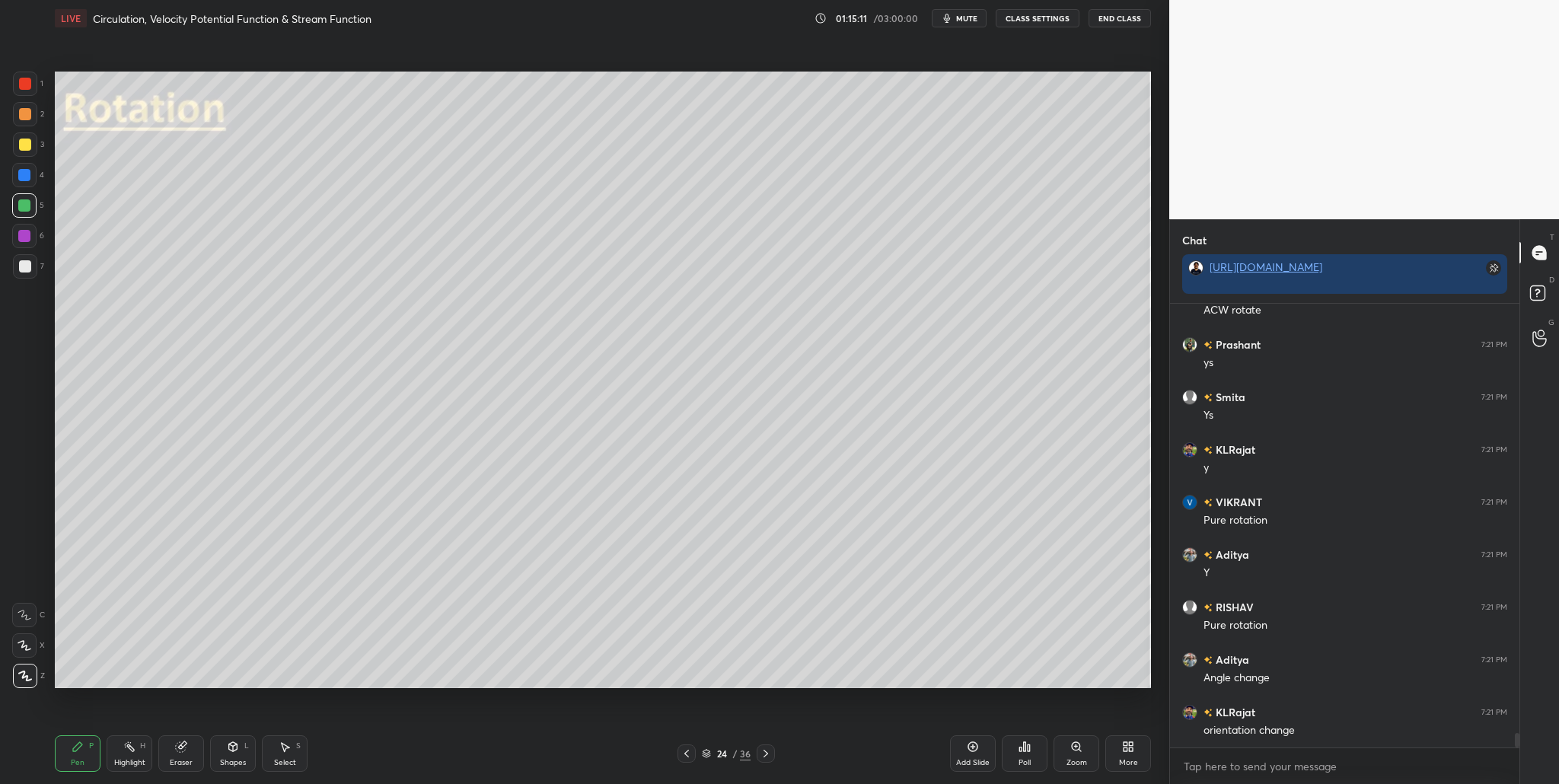 click at bounding box center [25, 84] 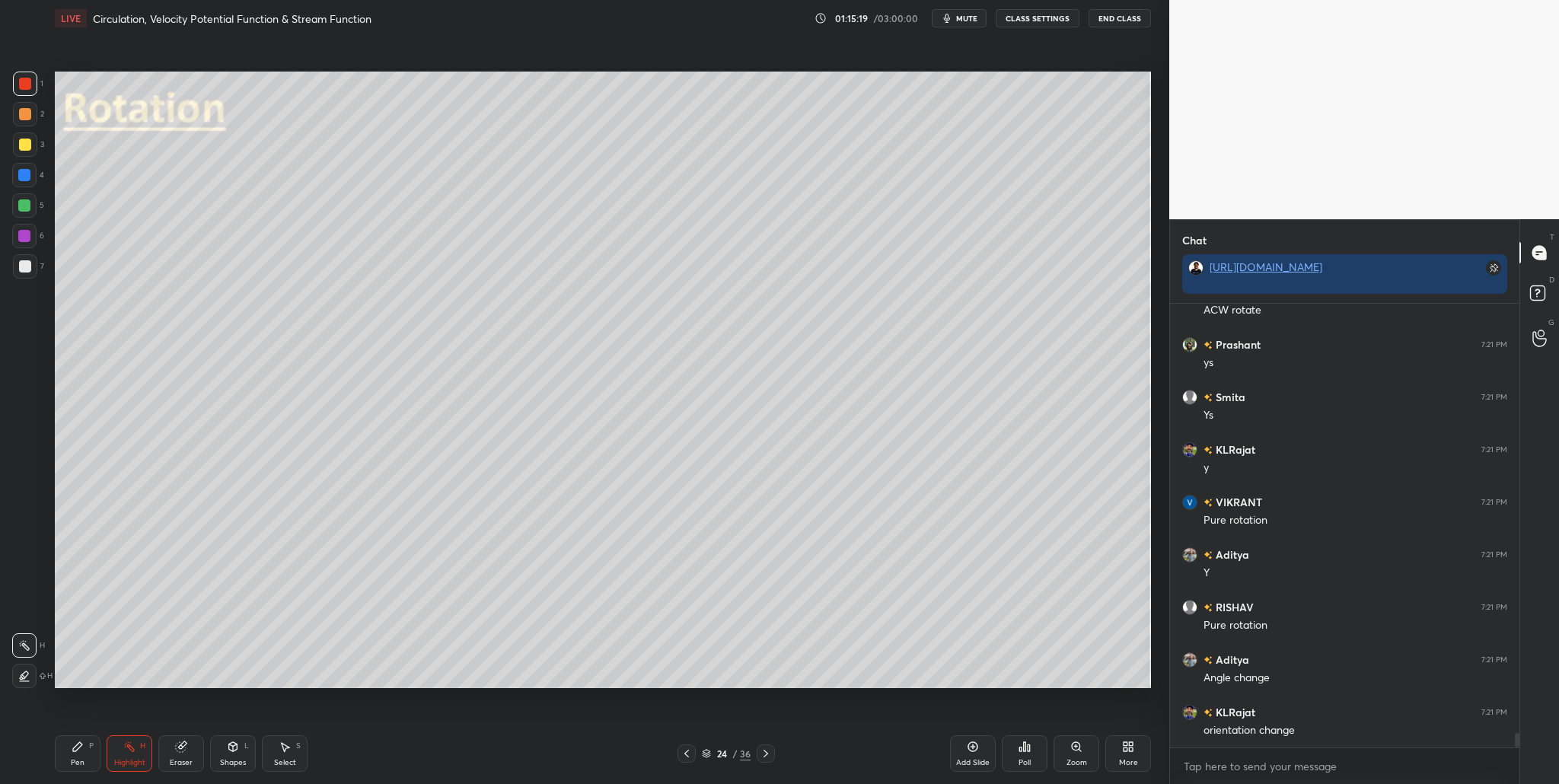 drag, startPoint x: 21, startPoint y: 89, endPoint x: 41, endPoint y: 120, distance: 36.891733 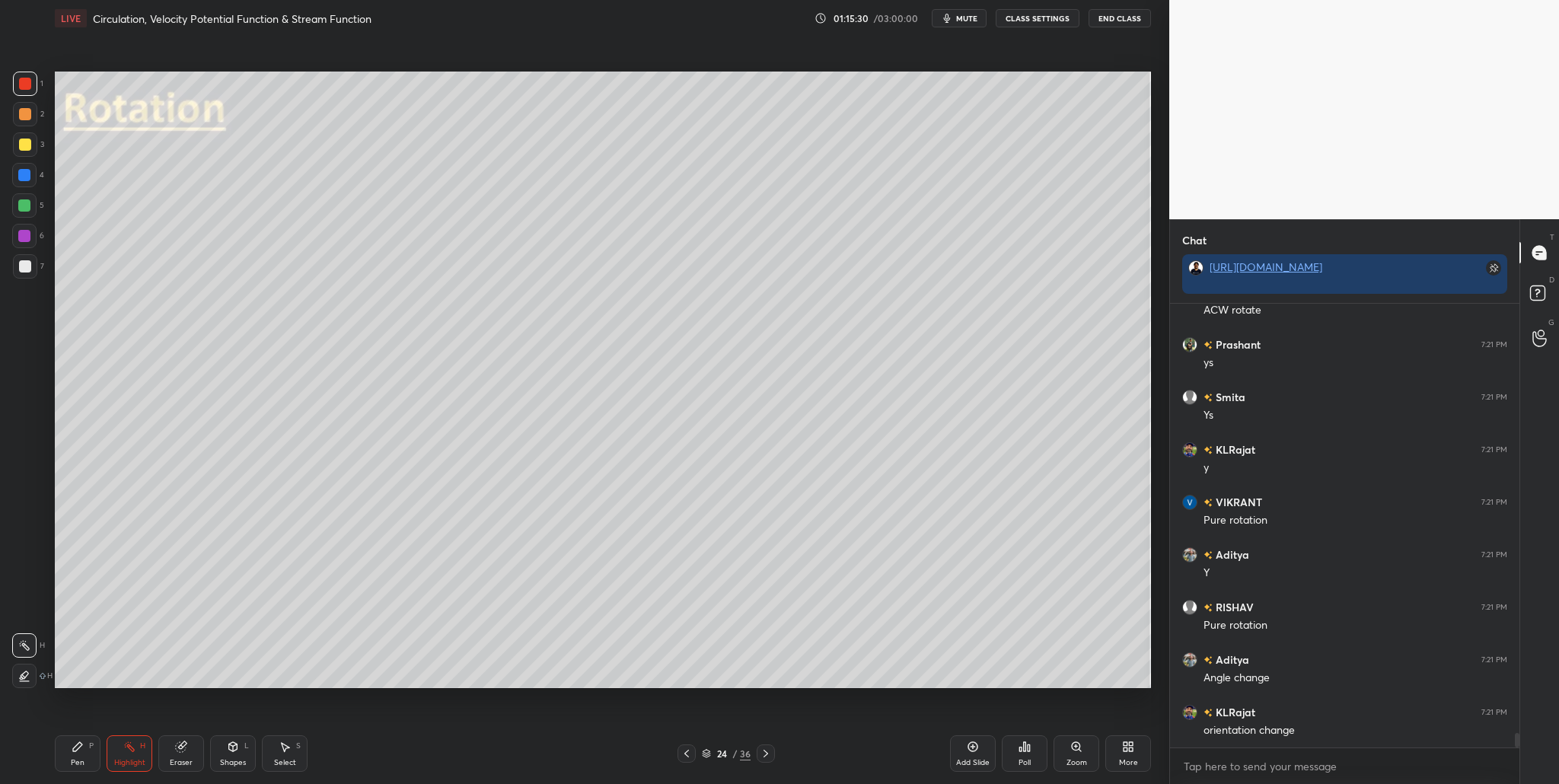 drag, startPoint x: 27, startPoint y: 116, endPoint x: 35, endPoint y: 126, distance: 12.80625 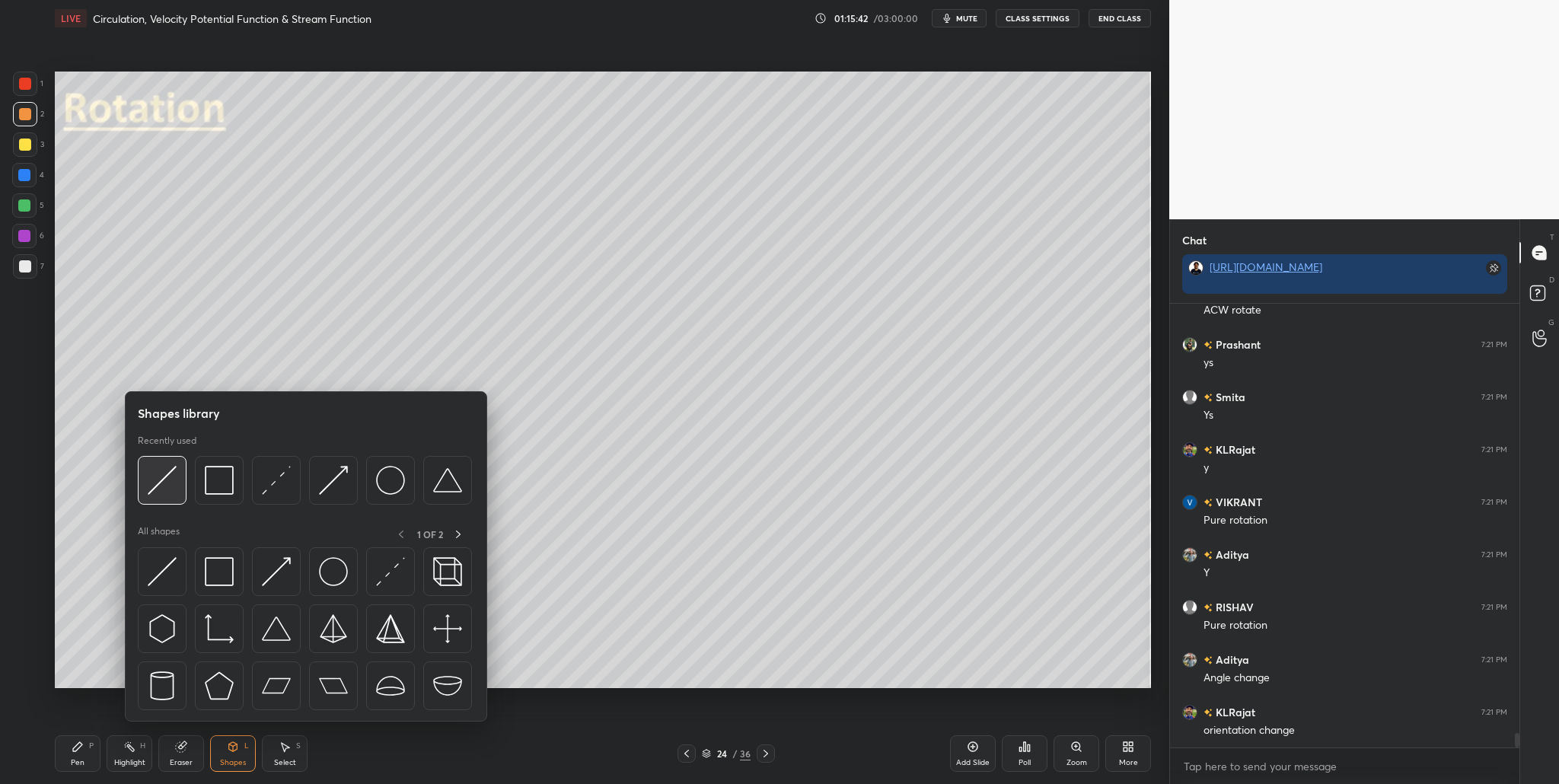 click at bounding box center [162, 480] 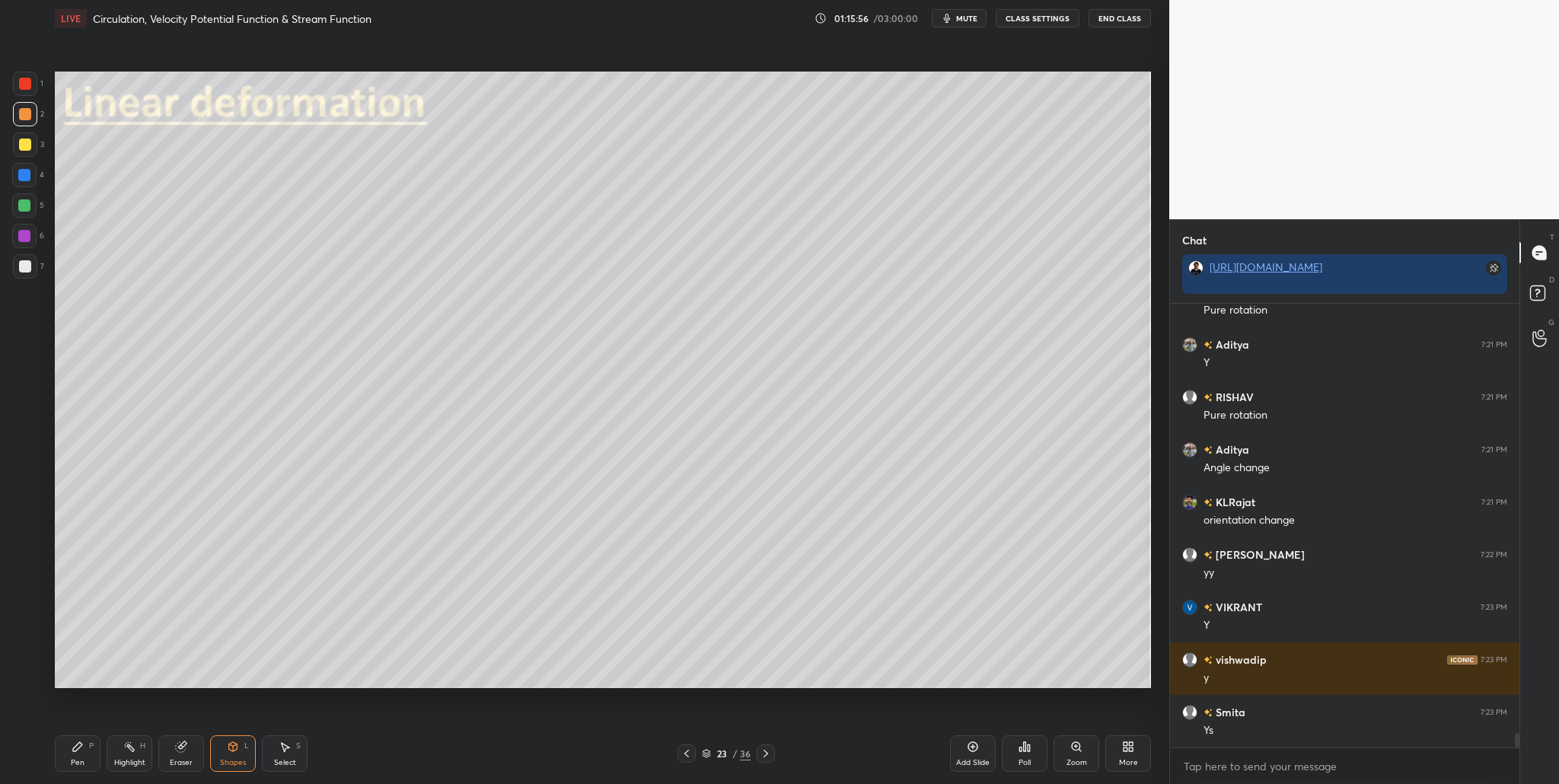 scroll, scrollTop: 13237, scrollLeft: 0, axis: vertical 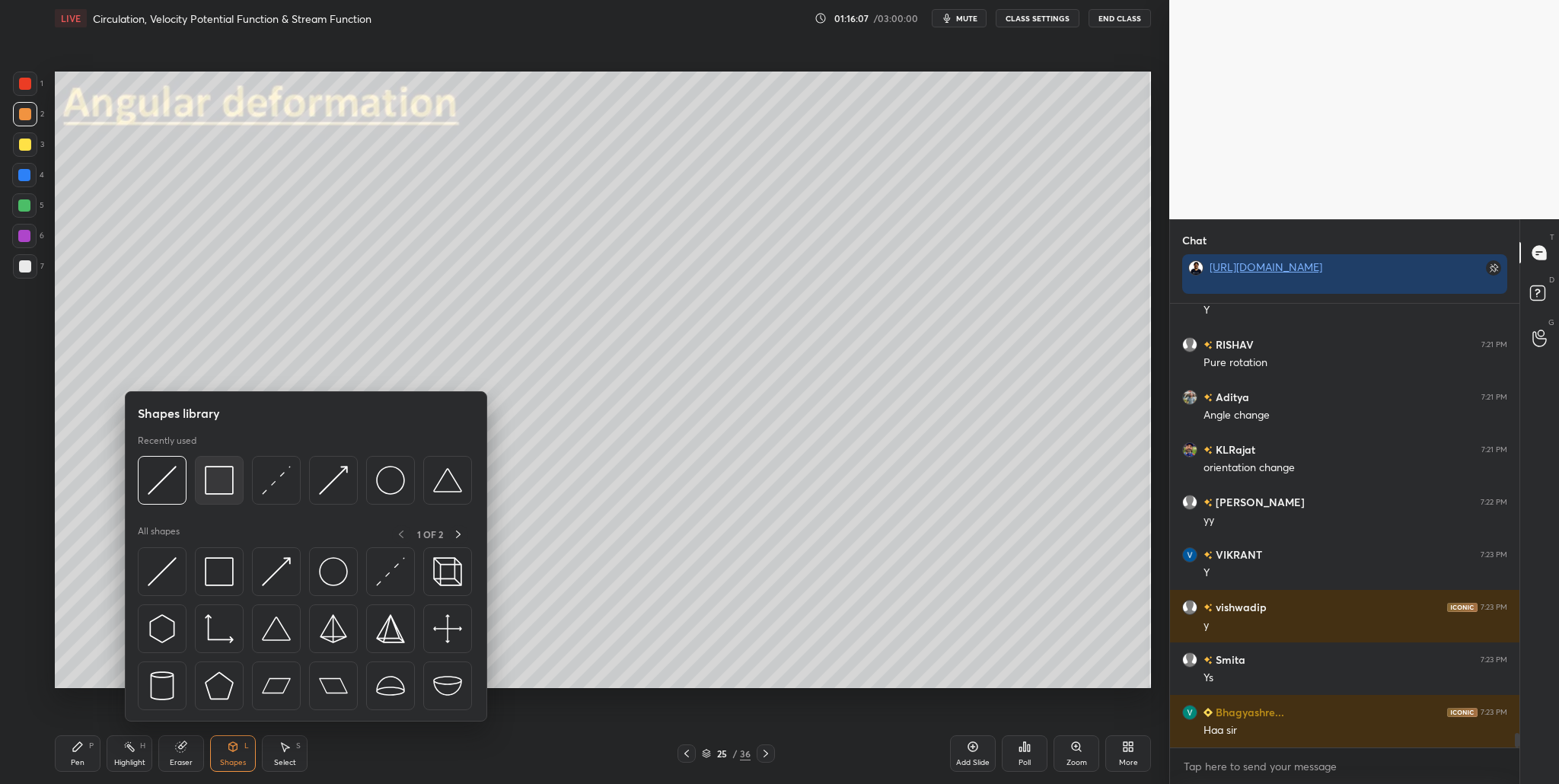 click at bounding box center (219, 480) 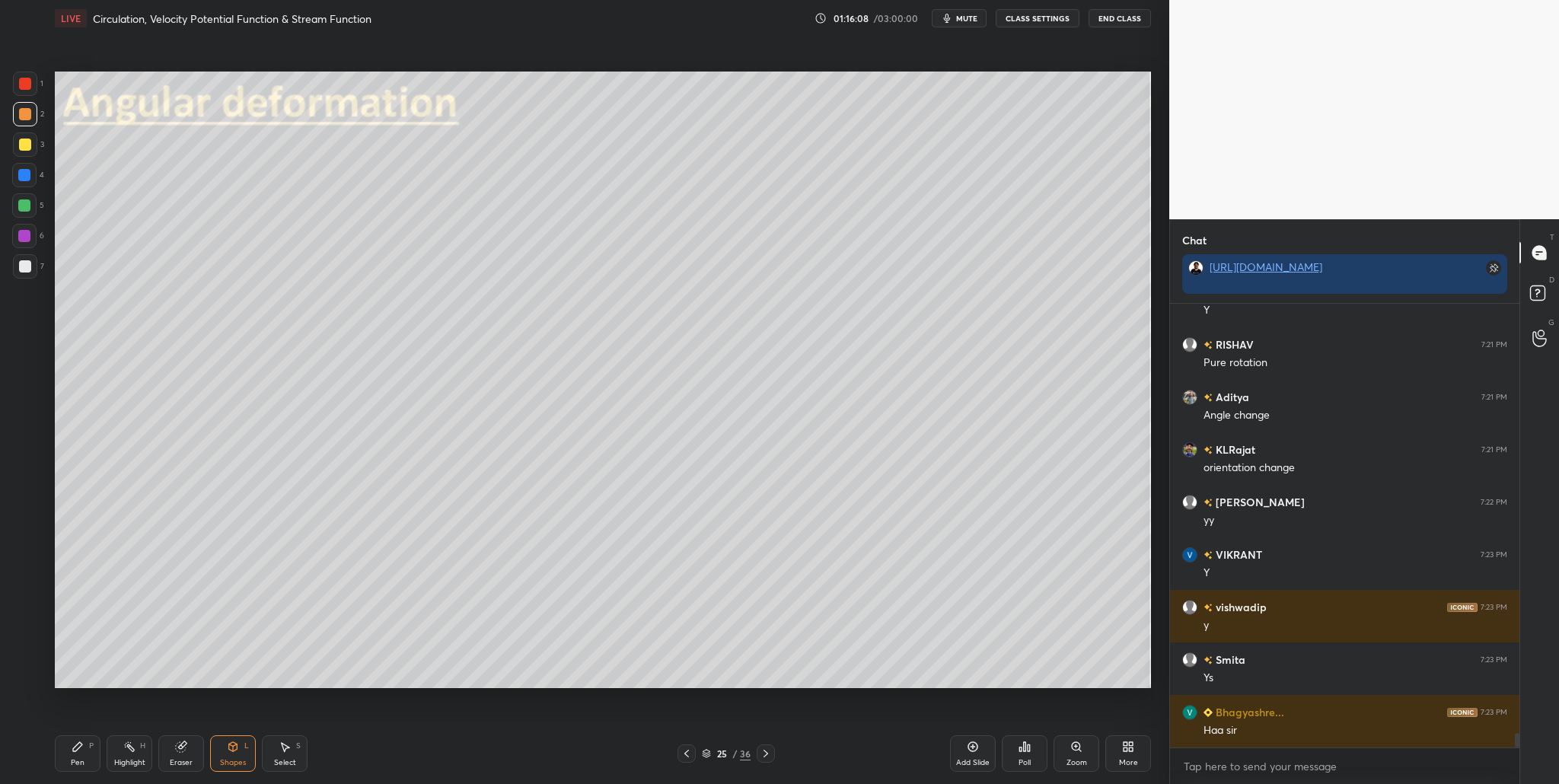 drag, startPoint x: 27, startPoint y: 206, endPoint x: 50, endPoint y: 218, distance: 25.94224 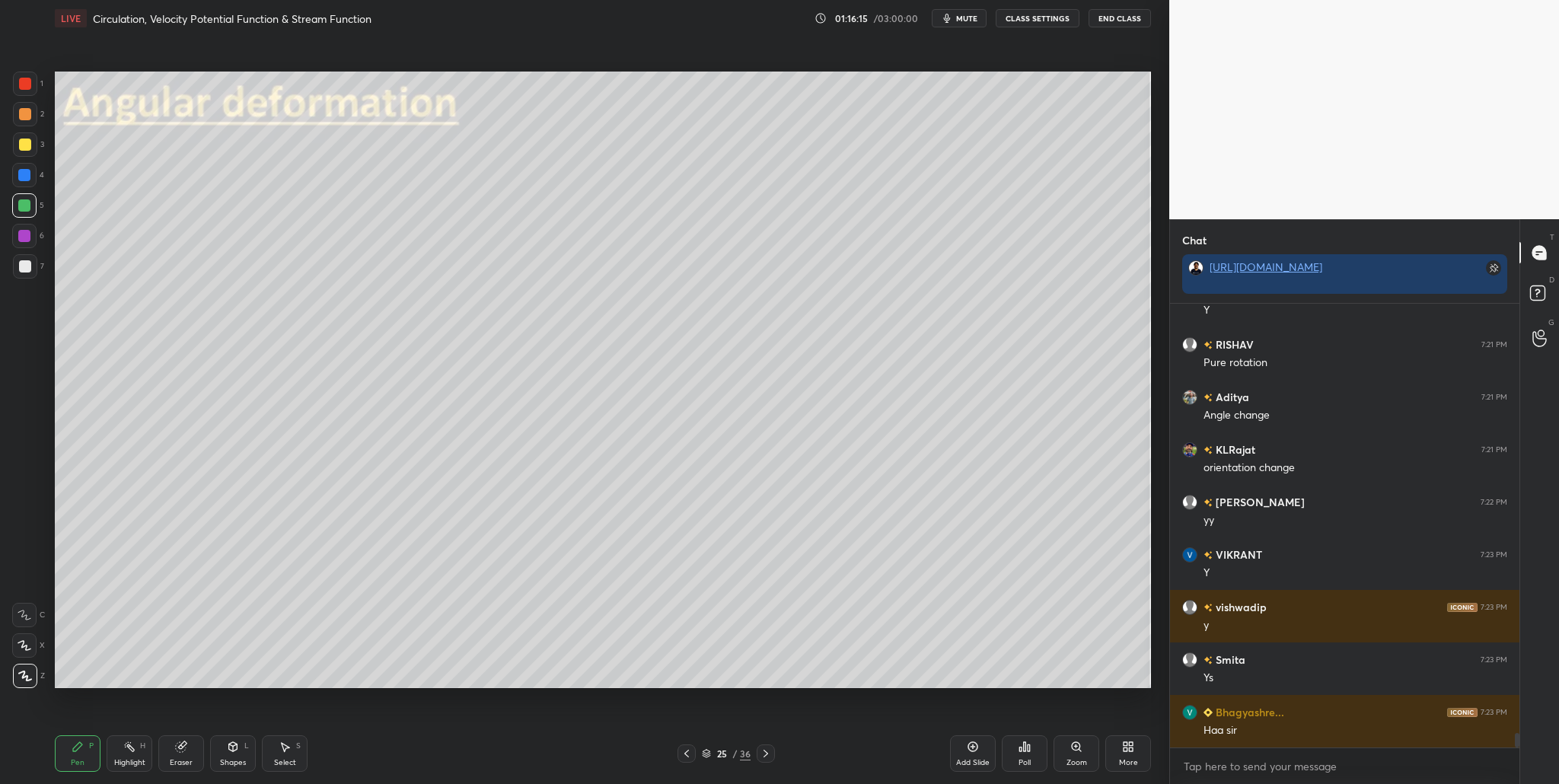 drag, startPoint x: 20, startPoint y: 83, endPoint x: 22, endPoint y: 109, distance: 26.07681 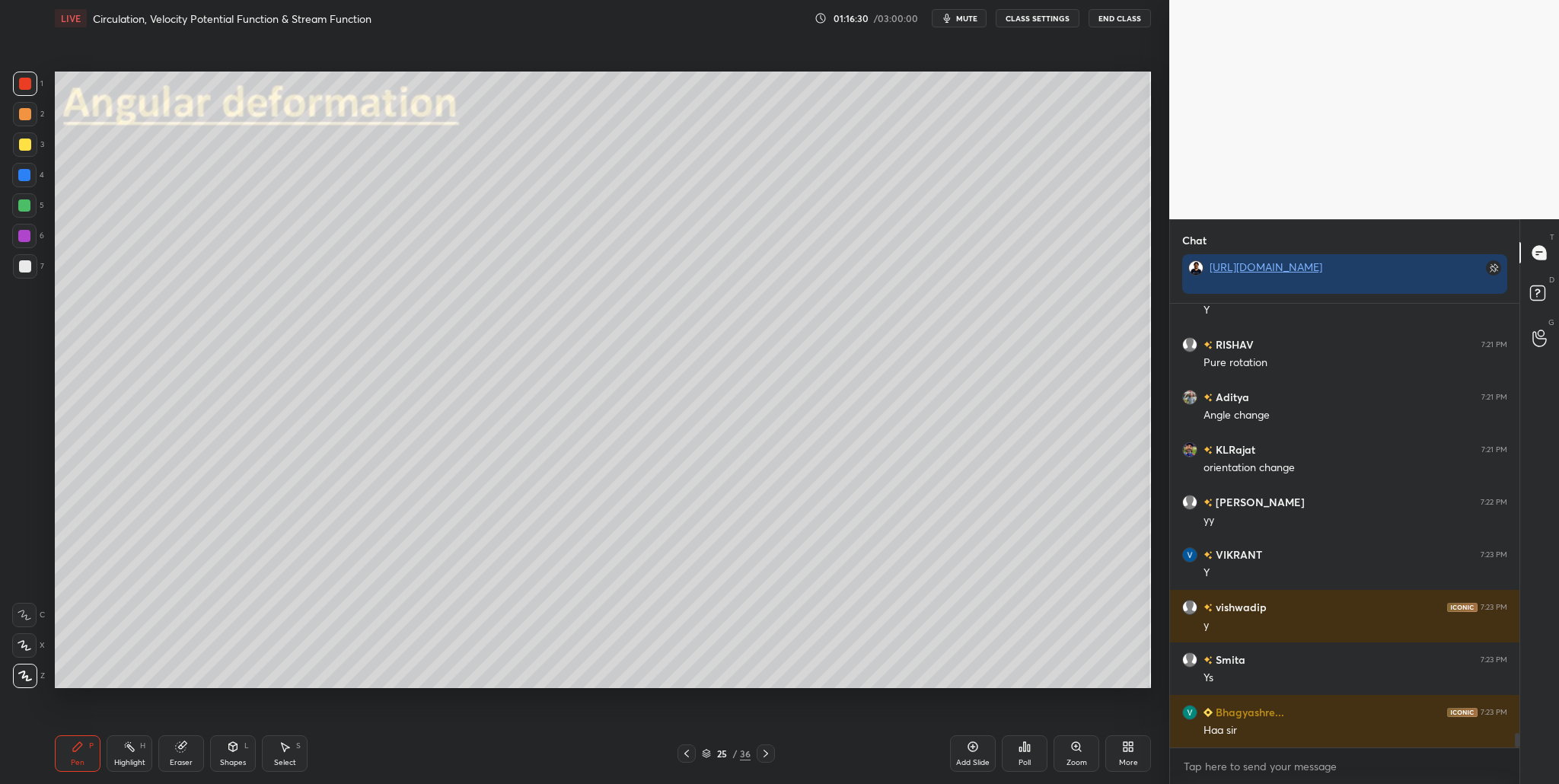 drag, startPoint x: 22, startPoint y: 85, endPoint x: 33, endPoint y: 118, distance: 34.78505 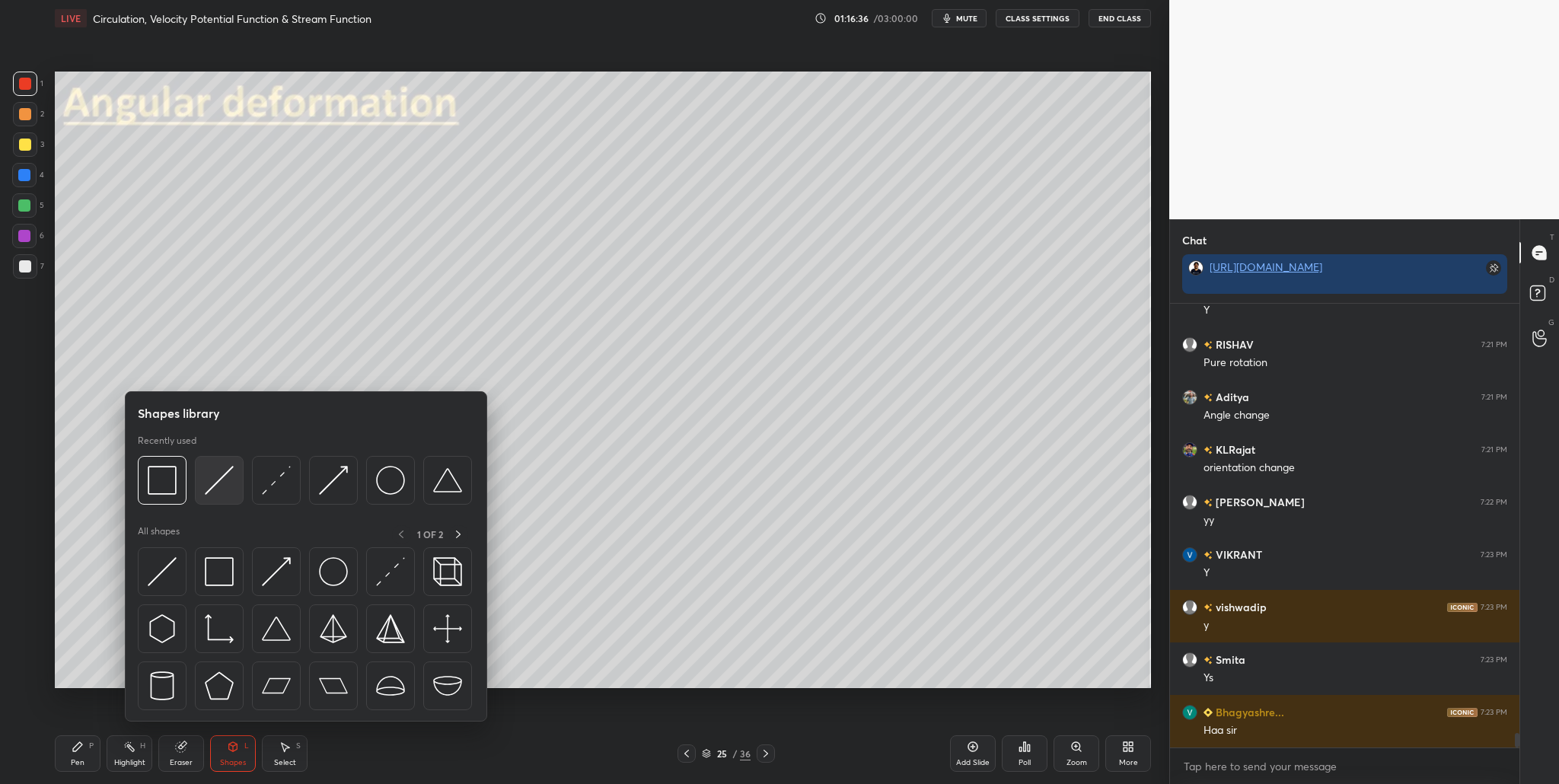 click at bounding box center [219, 480] 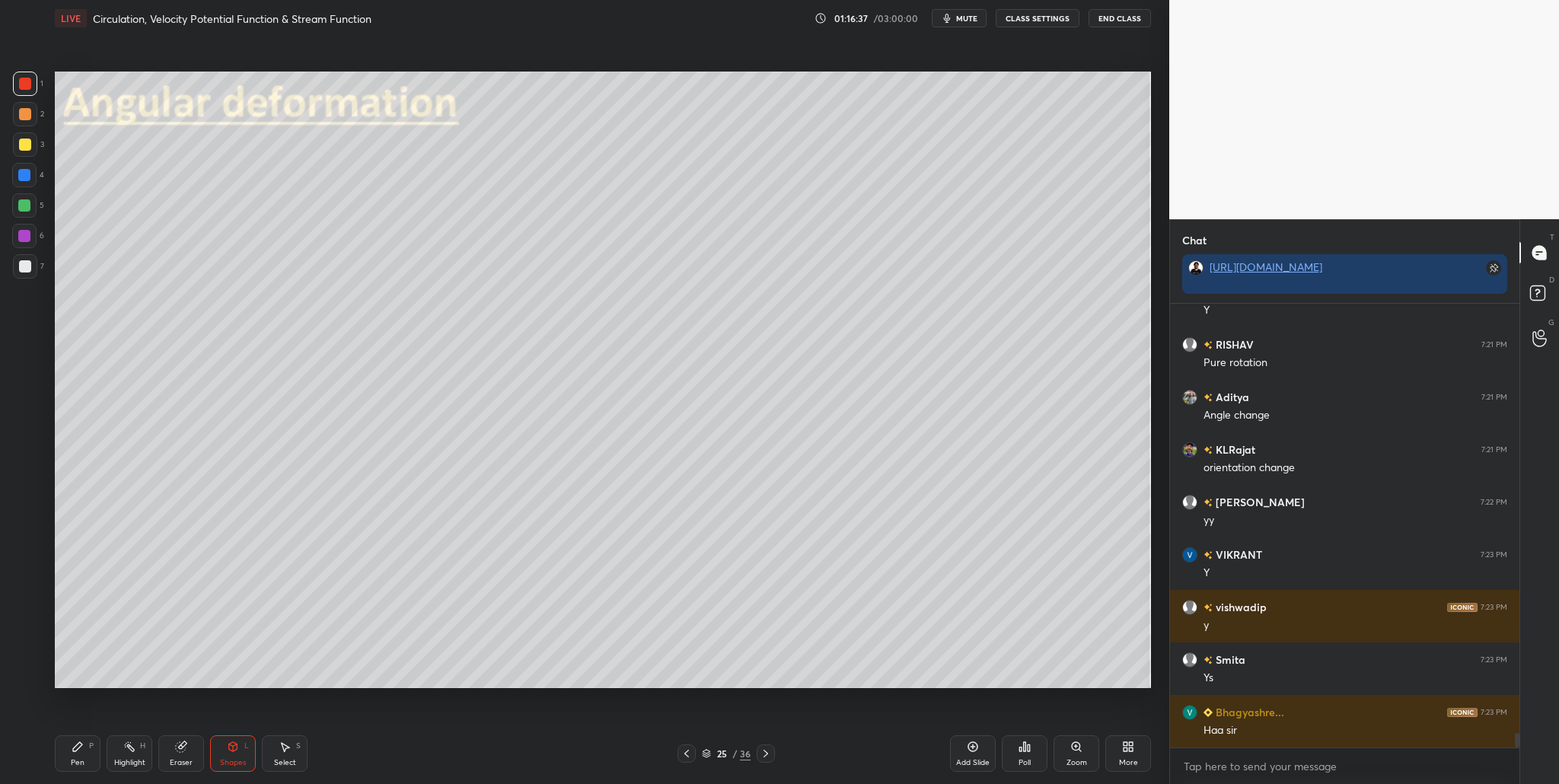 click at bounding box center (25, 145) 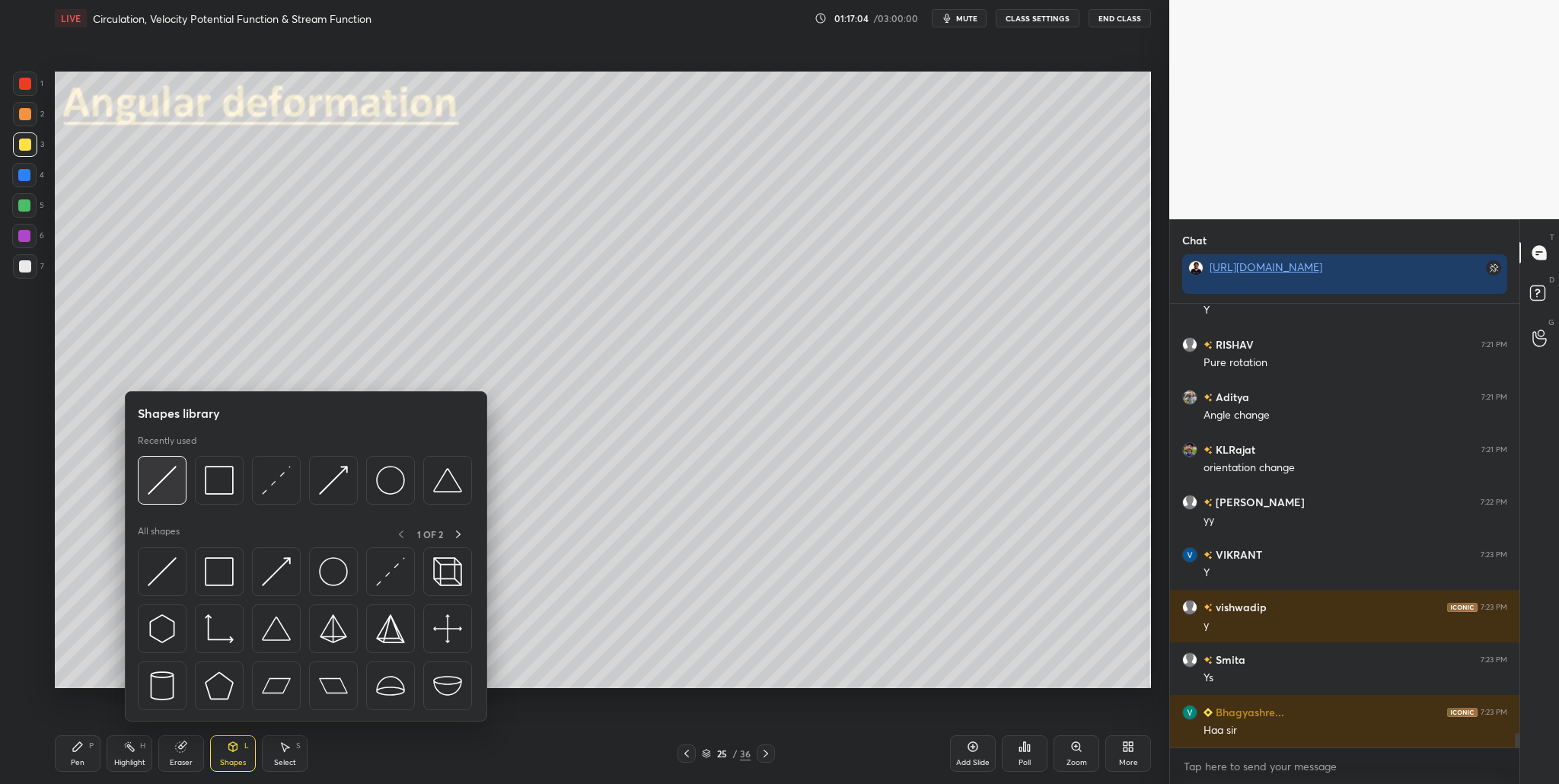 click at bounding box center [162, 480] 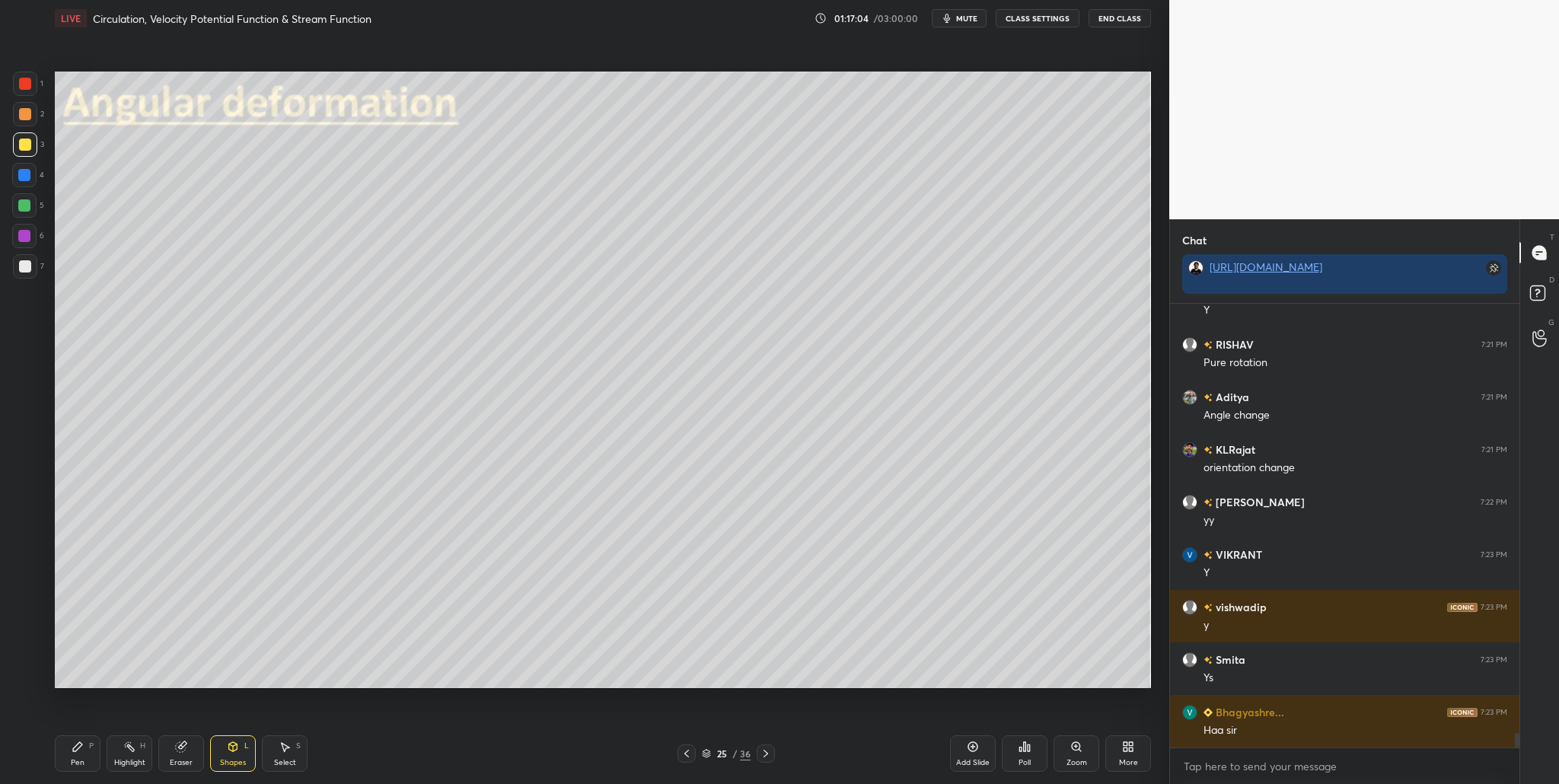 drag, startPoint x: 27, startPoint y: 203, endPoint x: 31, endPoint y: 211, distance: 8.94427 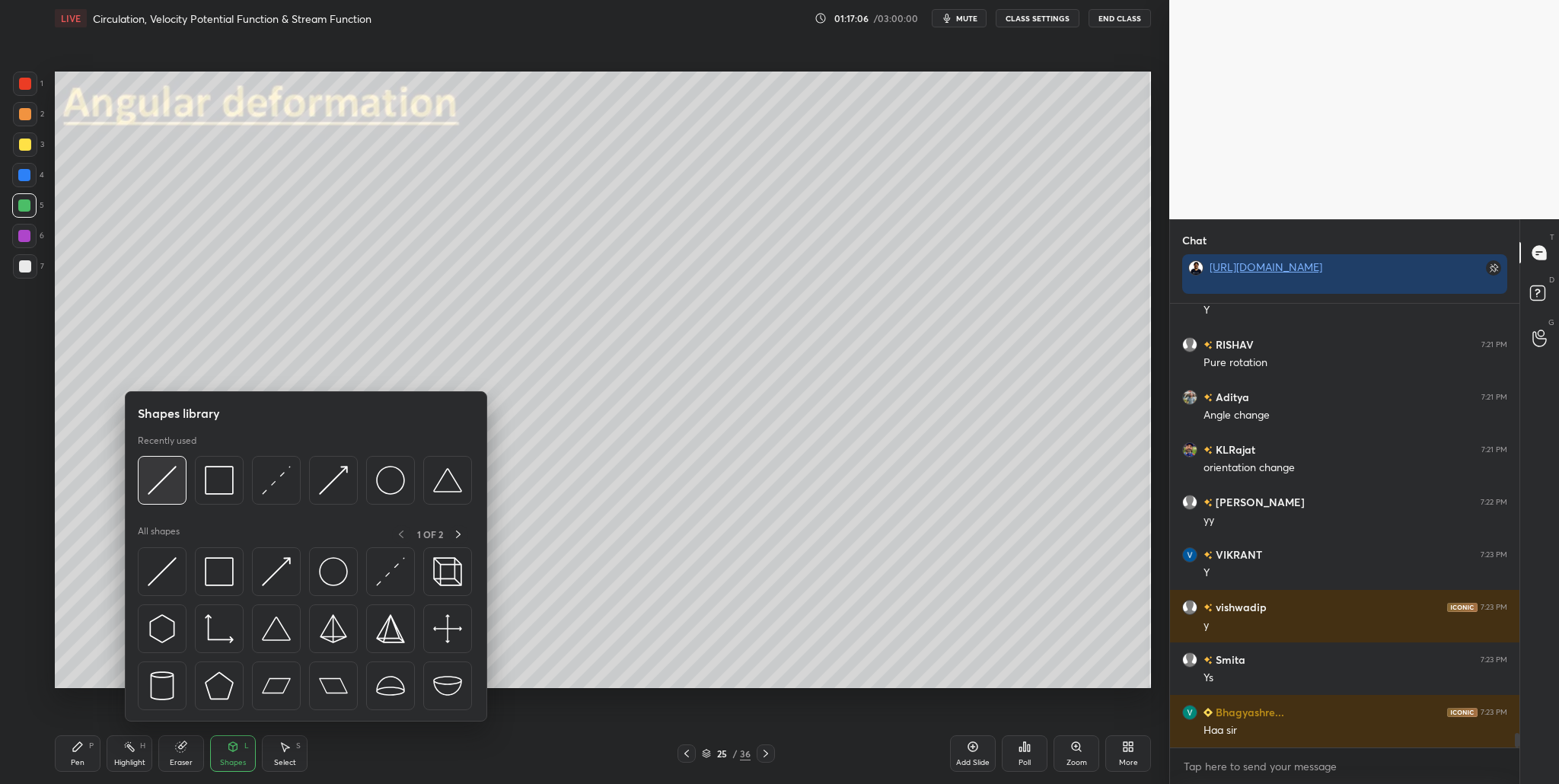 click at bounding box center (162, 480) 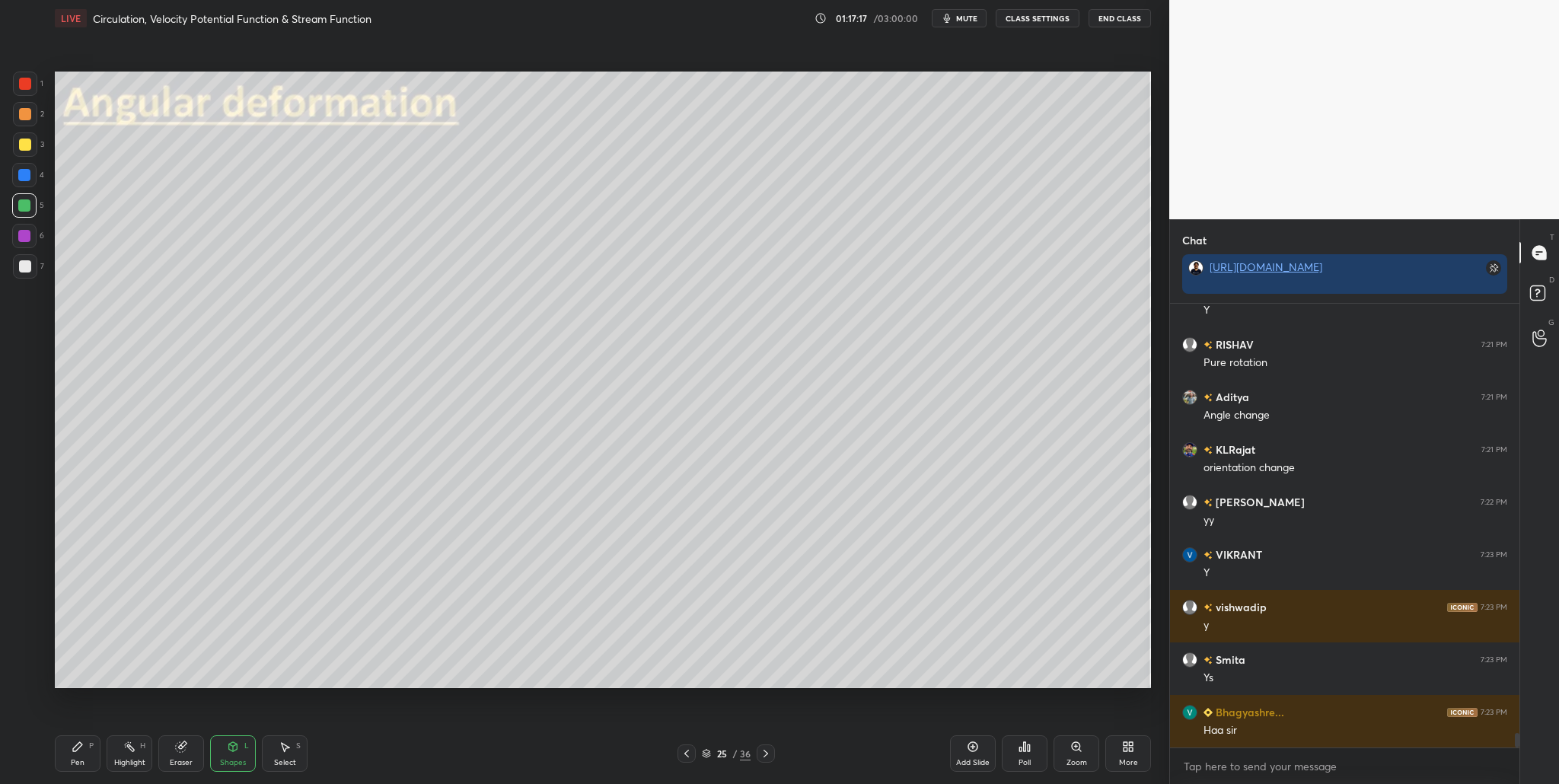 drag, startPoint x: 32, startPoint y: 75, endPoint x: 43, endPoint y: 113, distance: 39.56008 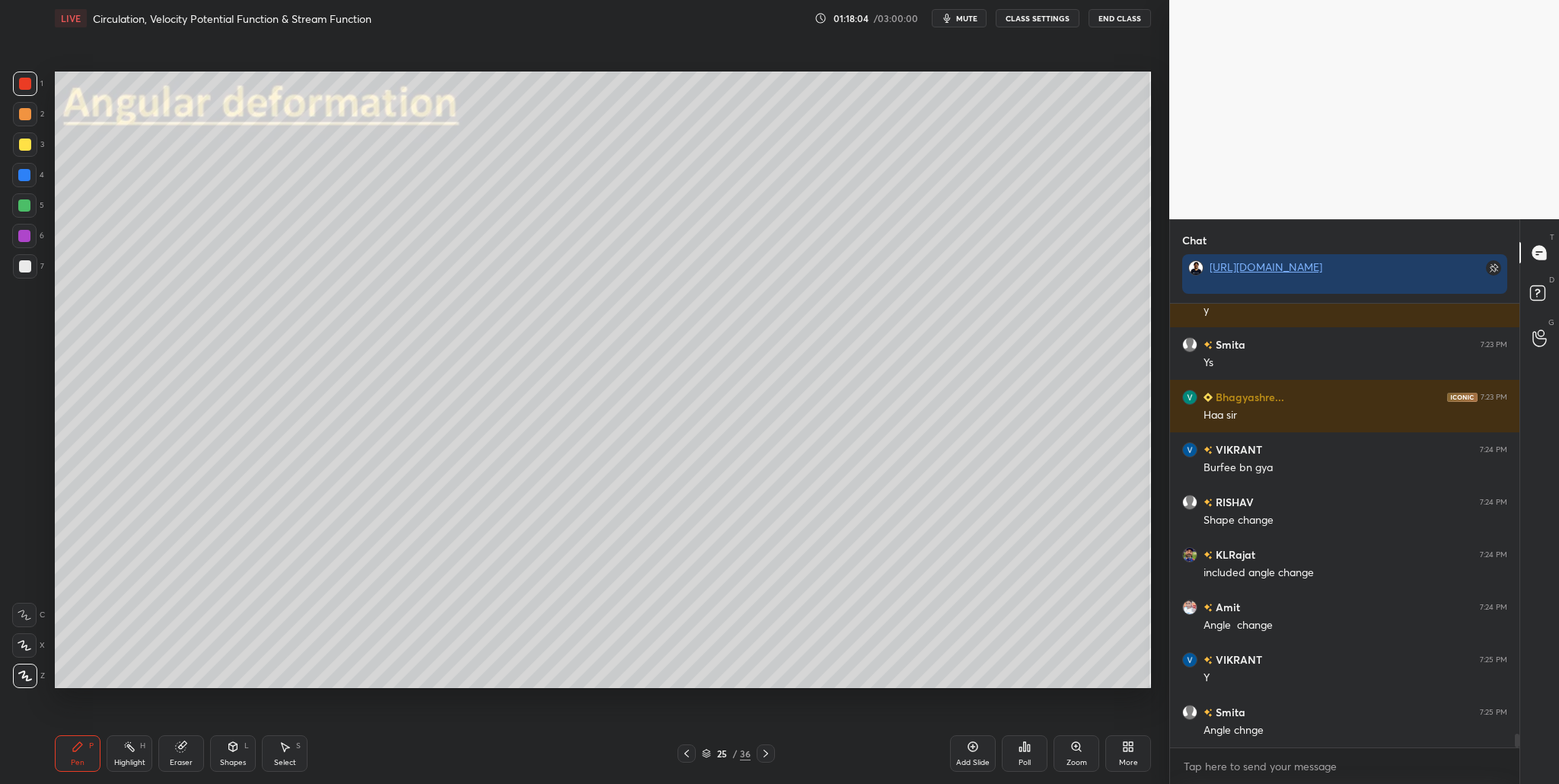 scroll, scrollTop: 13605, scrollLeft: 0, axis: vertical 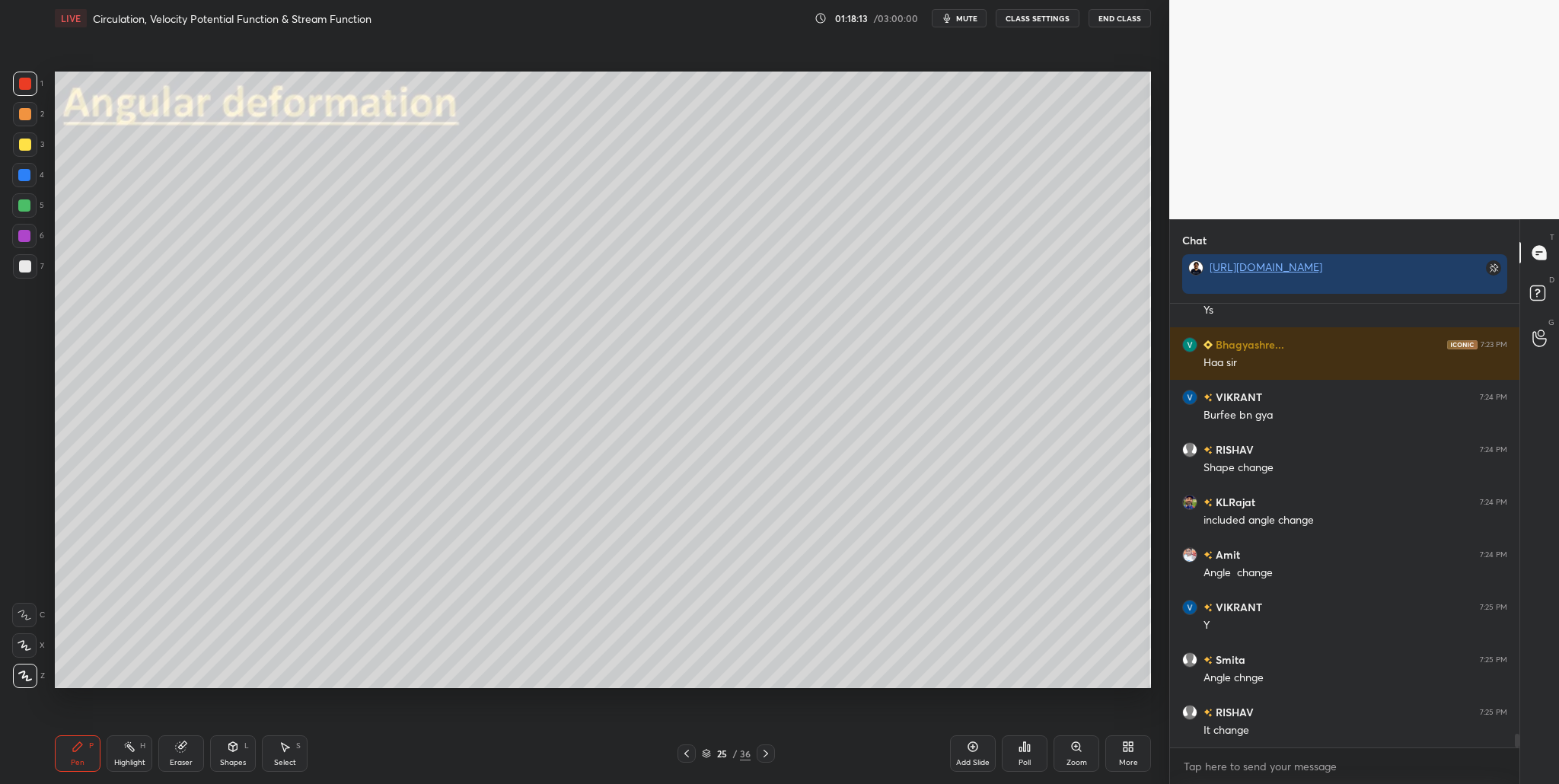 click at bounding box center [25, 114] 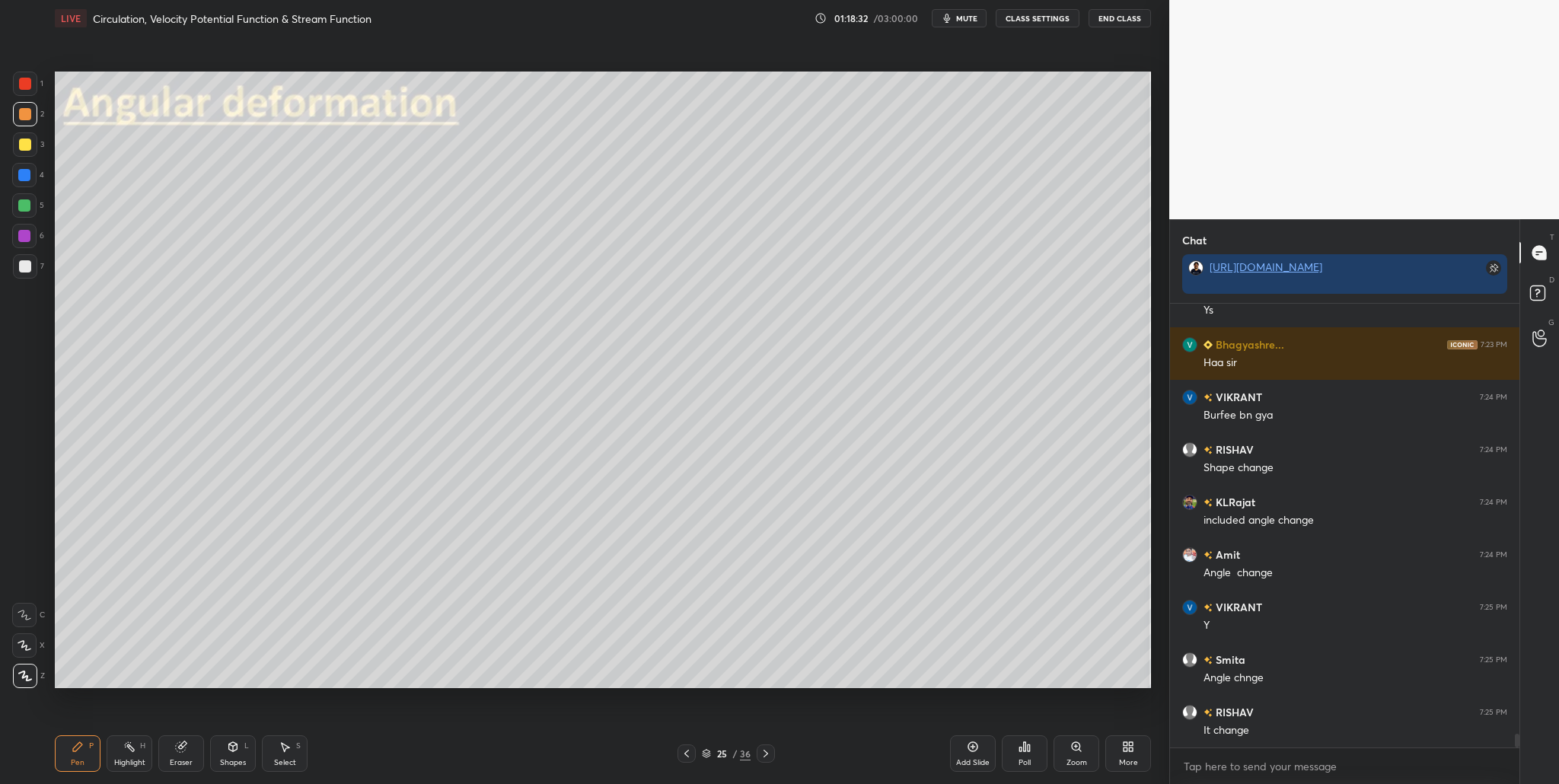 scroll, scrollTop: 13658, scrollLeft: 0, axis: vertical 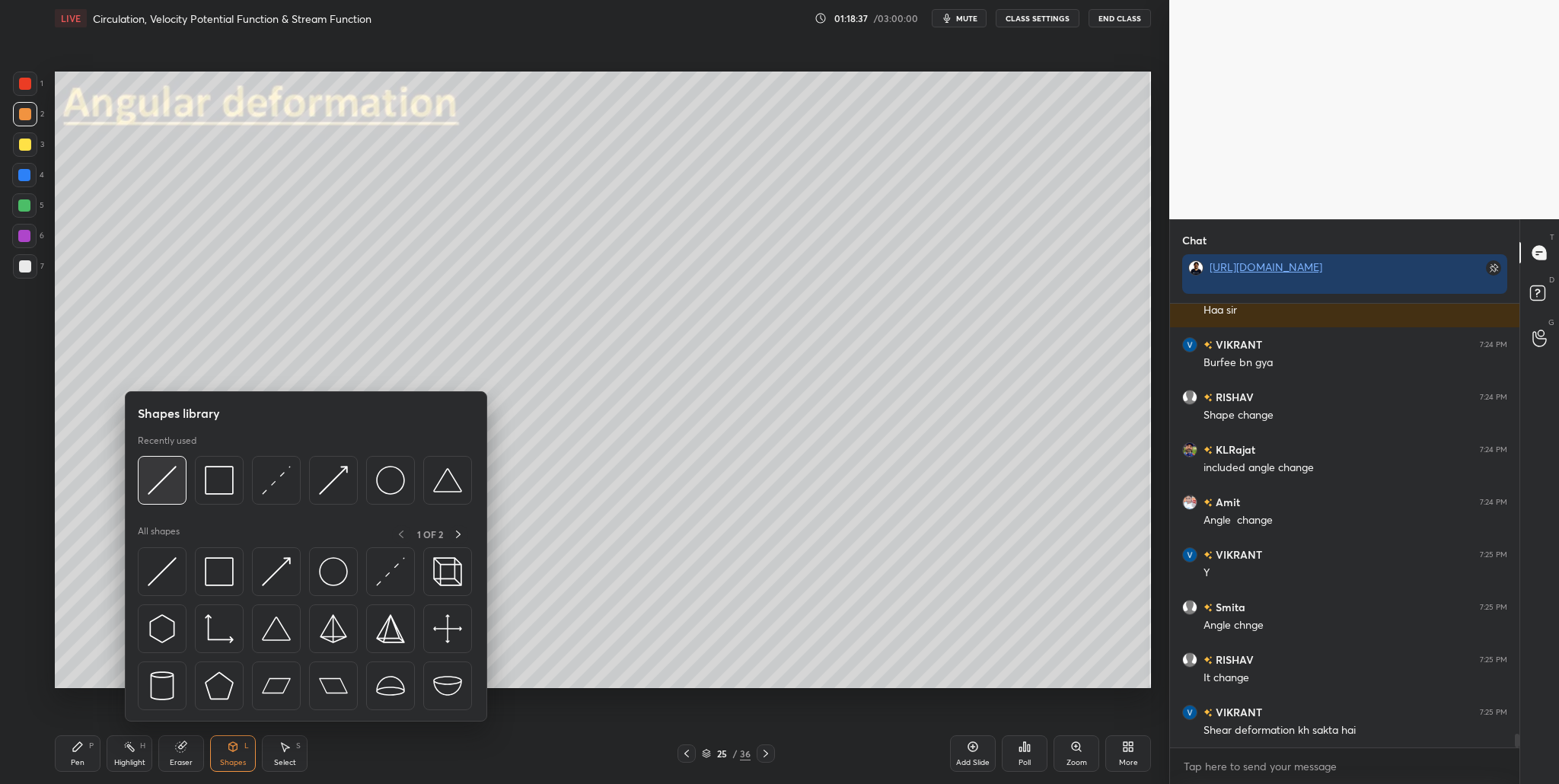 click at bounding box center [162, 480] 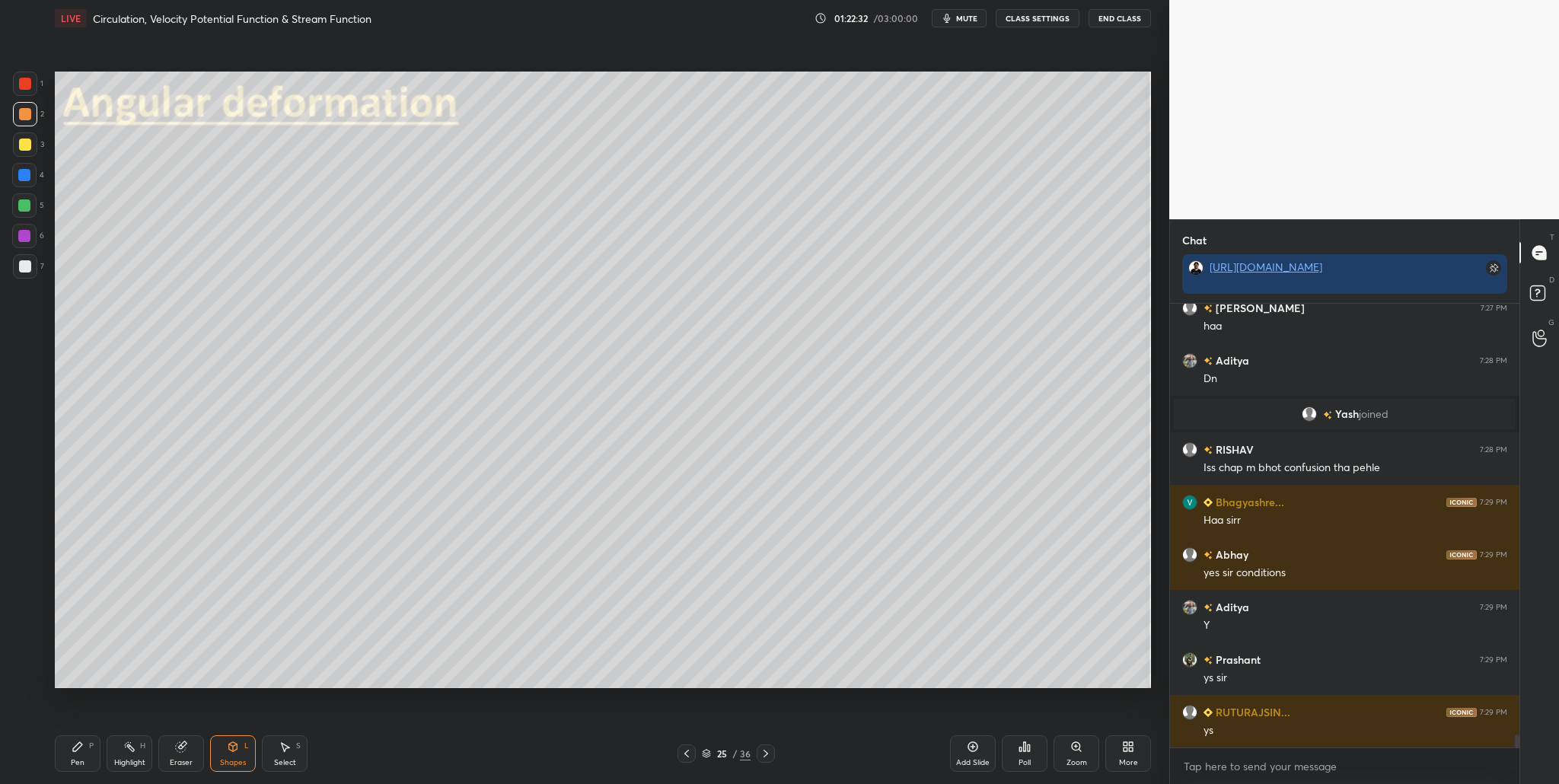 scroll, scrollTop: 14522, scrollLeft: 0, axis: vertical 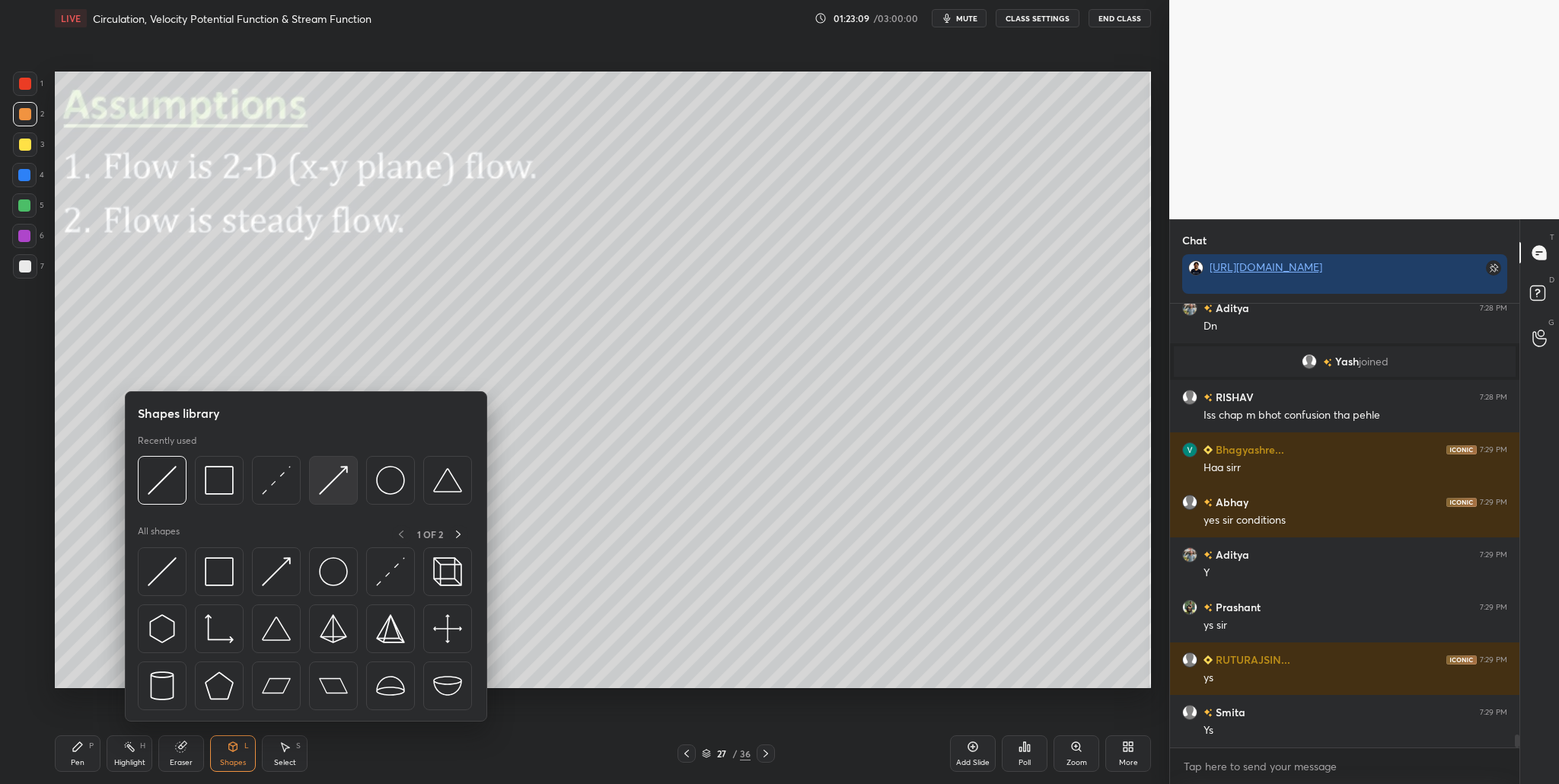 click at bounding box center (333, 480) 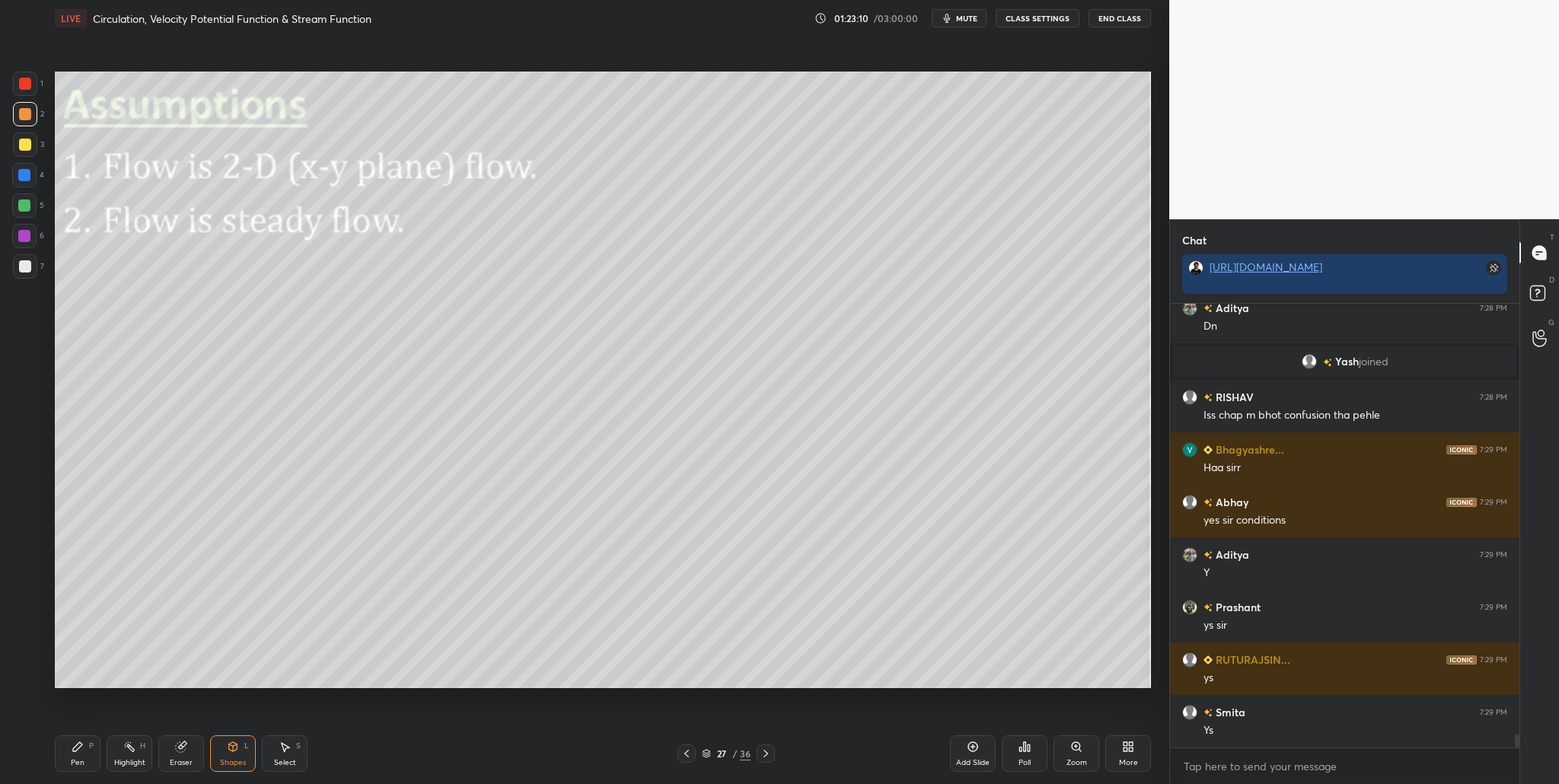 click at bounding box center (24, 206) 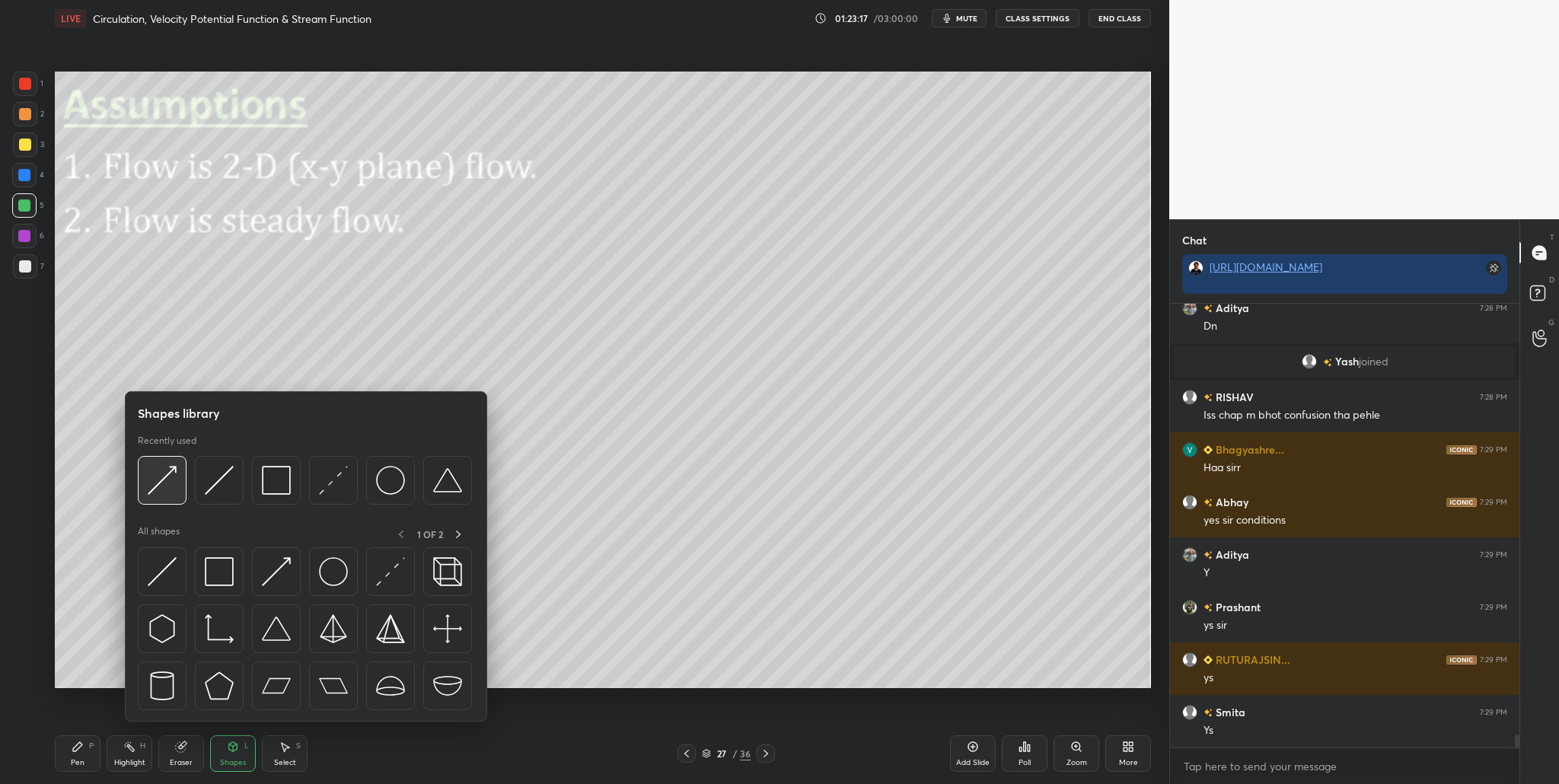 click at bounding box center [162, 480] 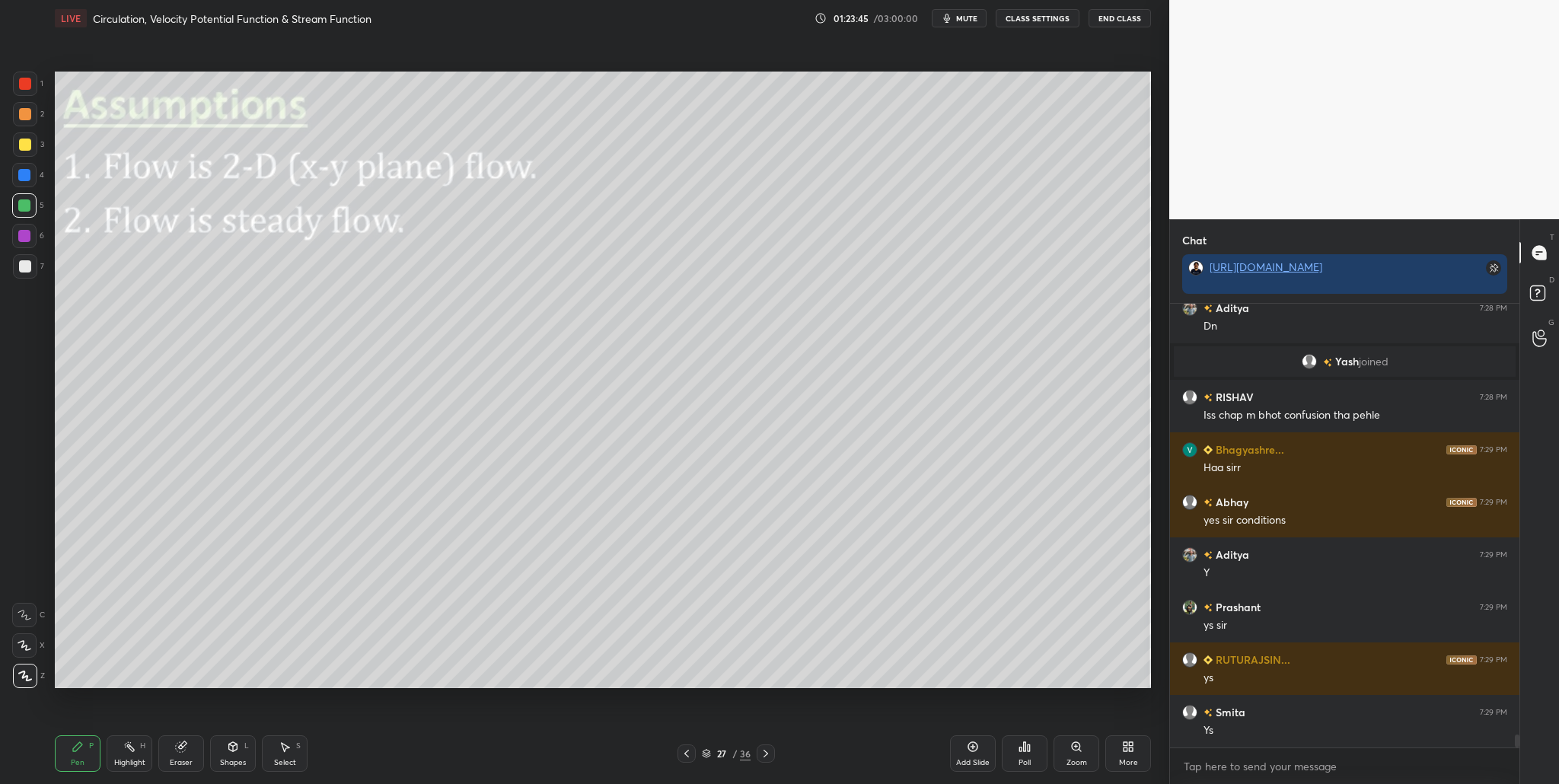 scroll, scrollTop: 14574, scrollLeft: 0, axis: vertical 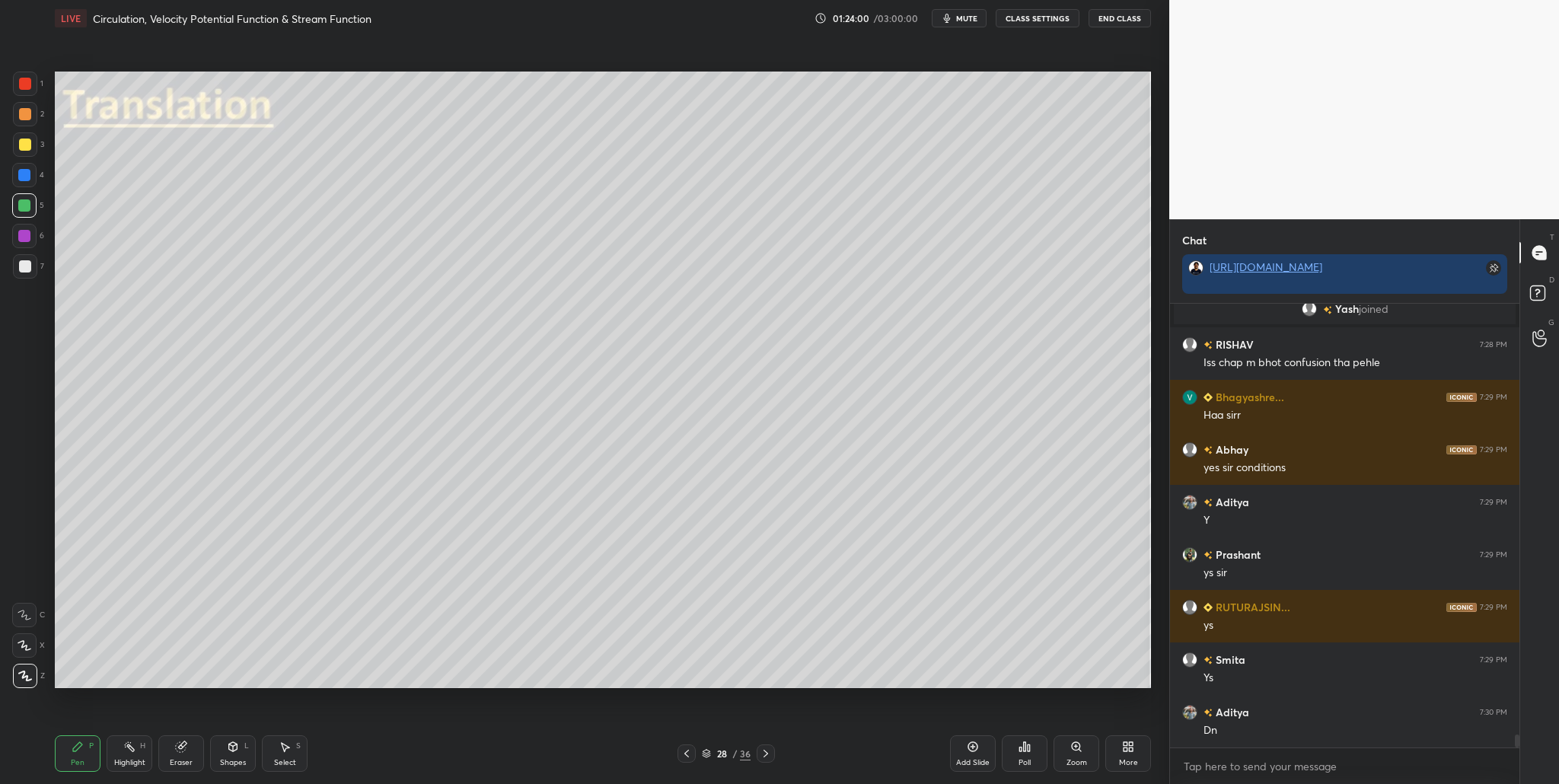 drag, startPoint x: 28, startPoint y: 206, endPoint x: 35, endPoint y: 182, distance: 25 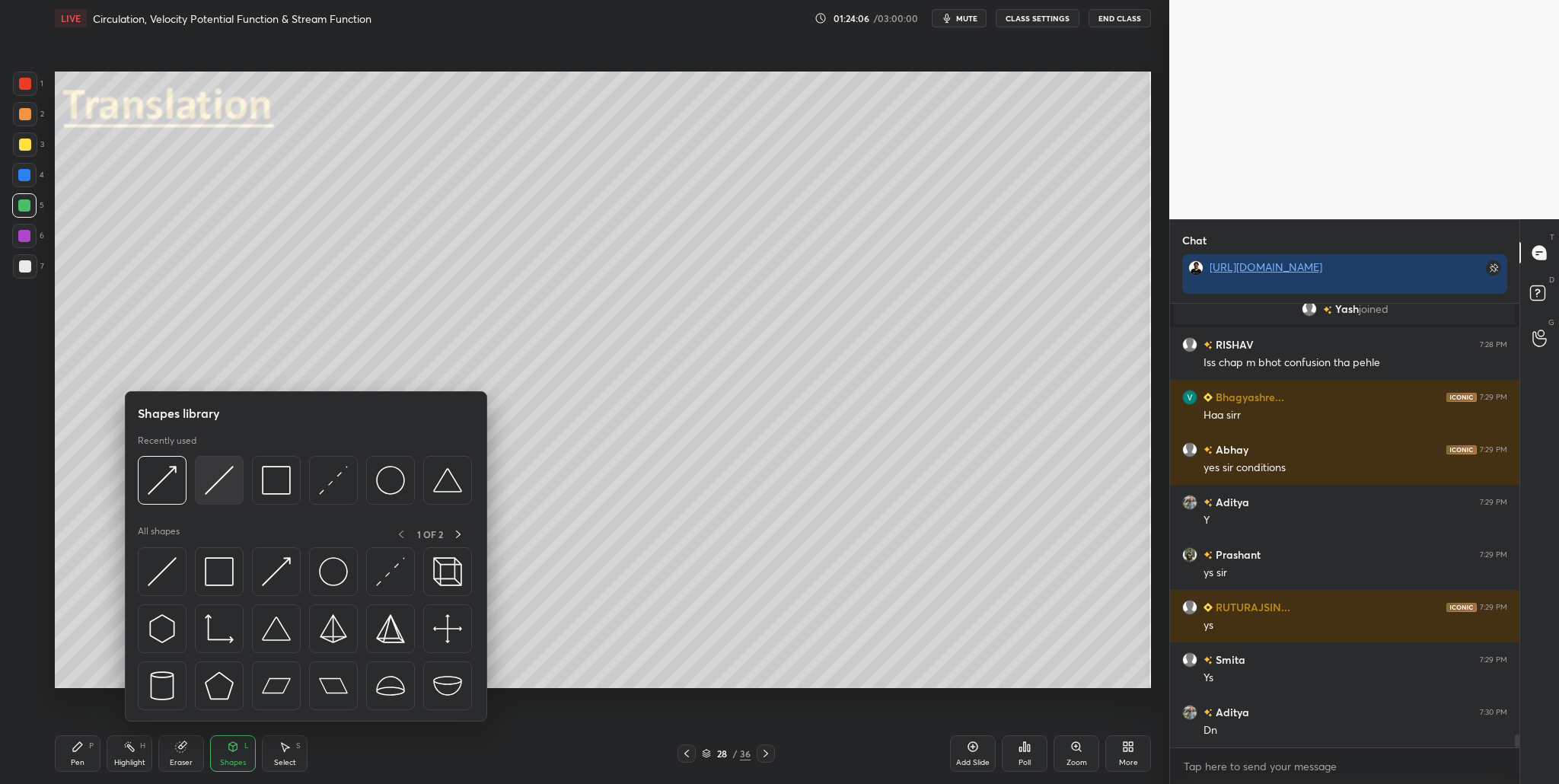 click at bounding box center (219, 480) 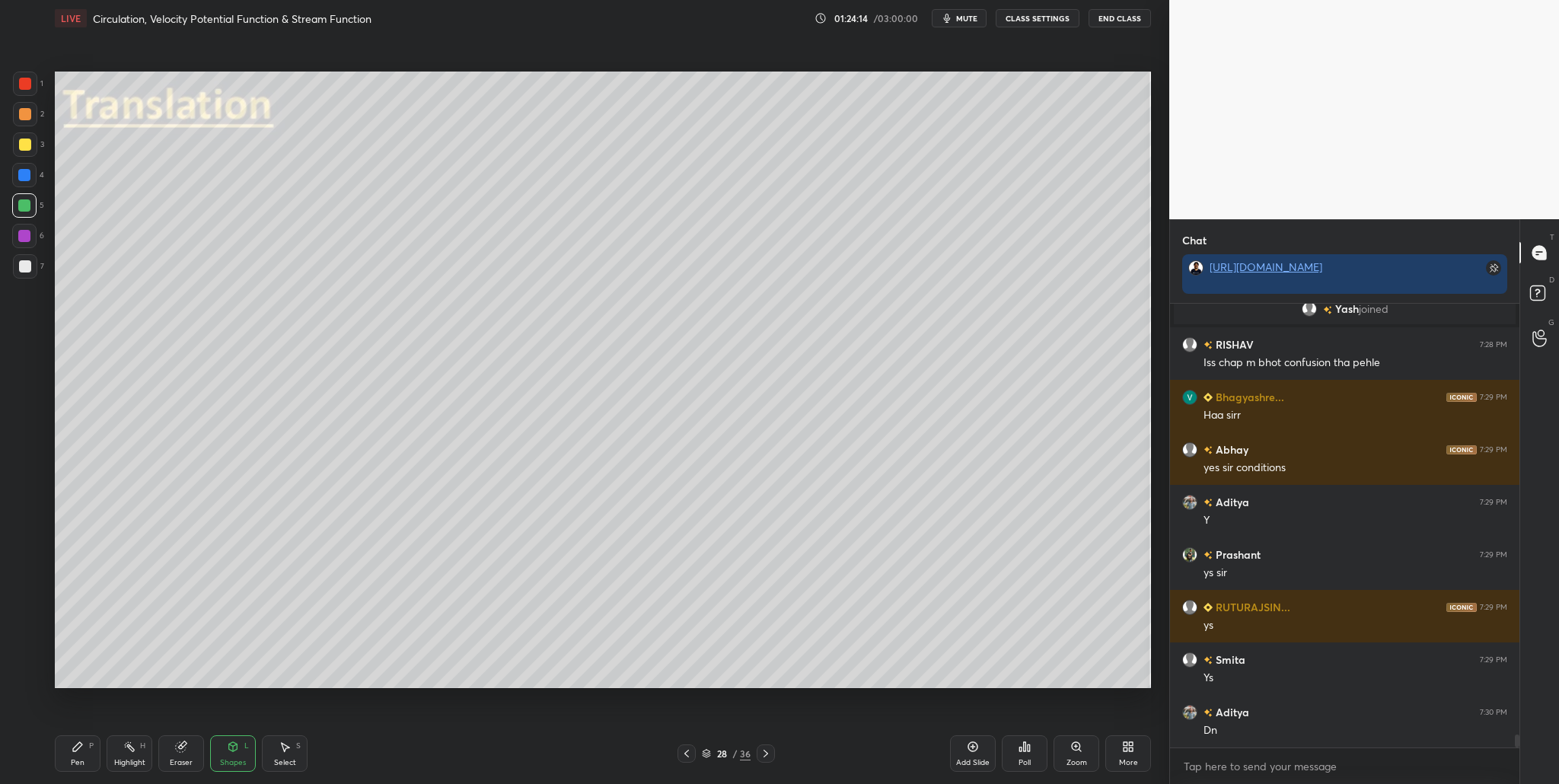click at bounding box center (25, 145) 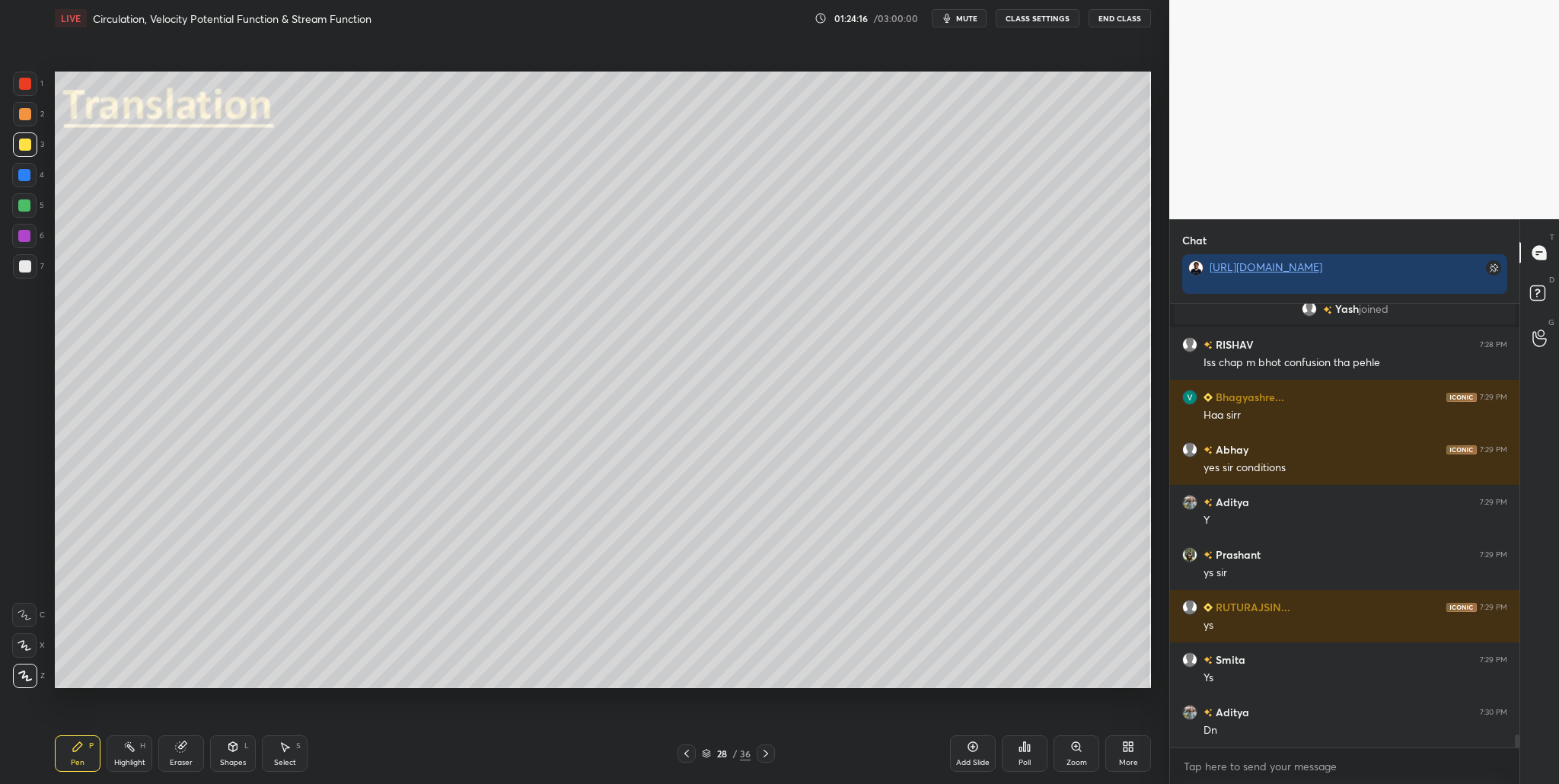 click at bounding box center [25, 266] 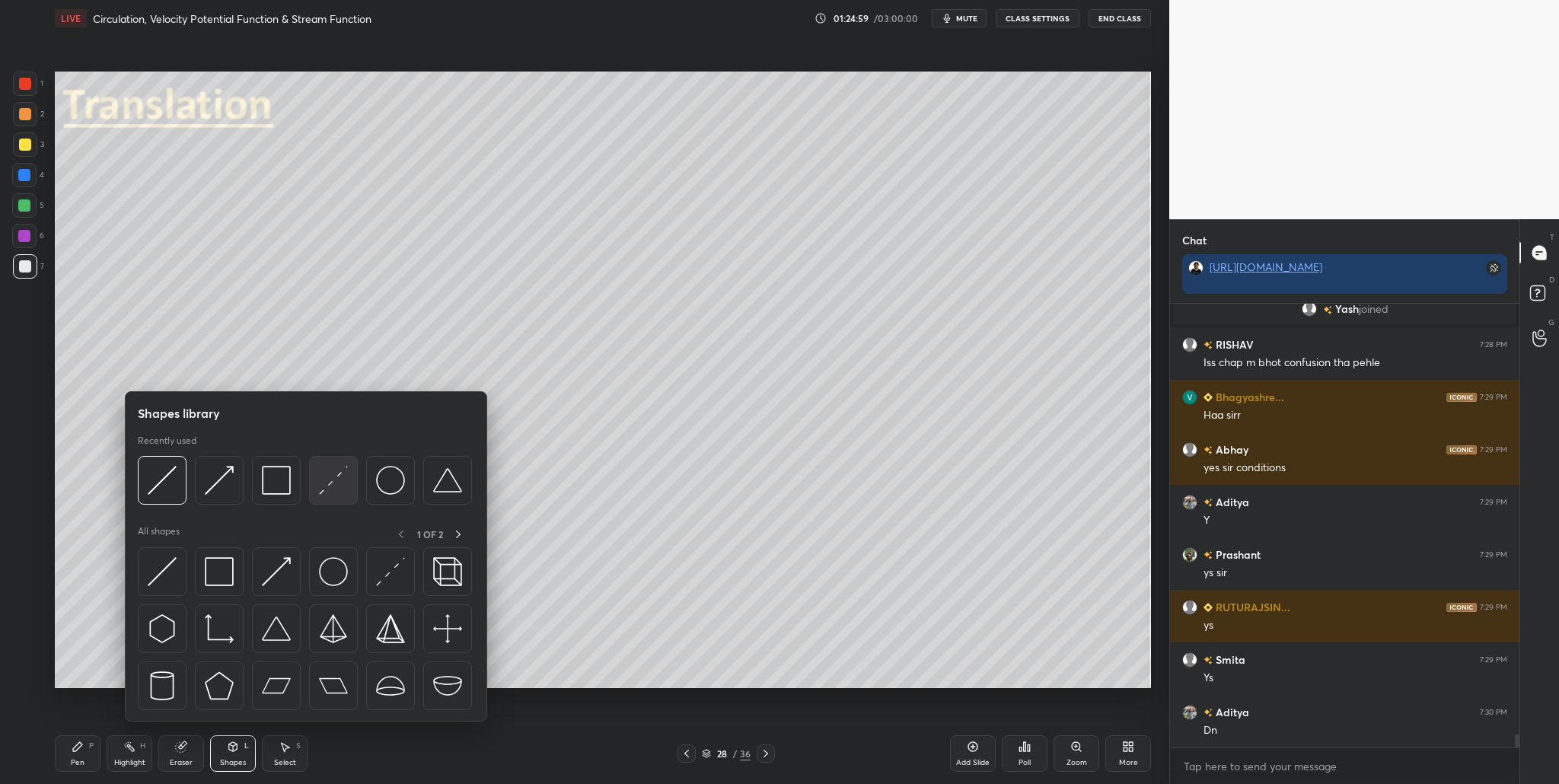 click at bounding box center [333, 480] 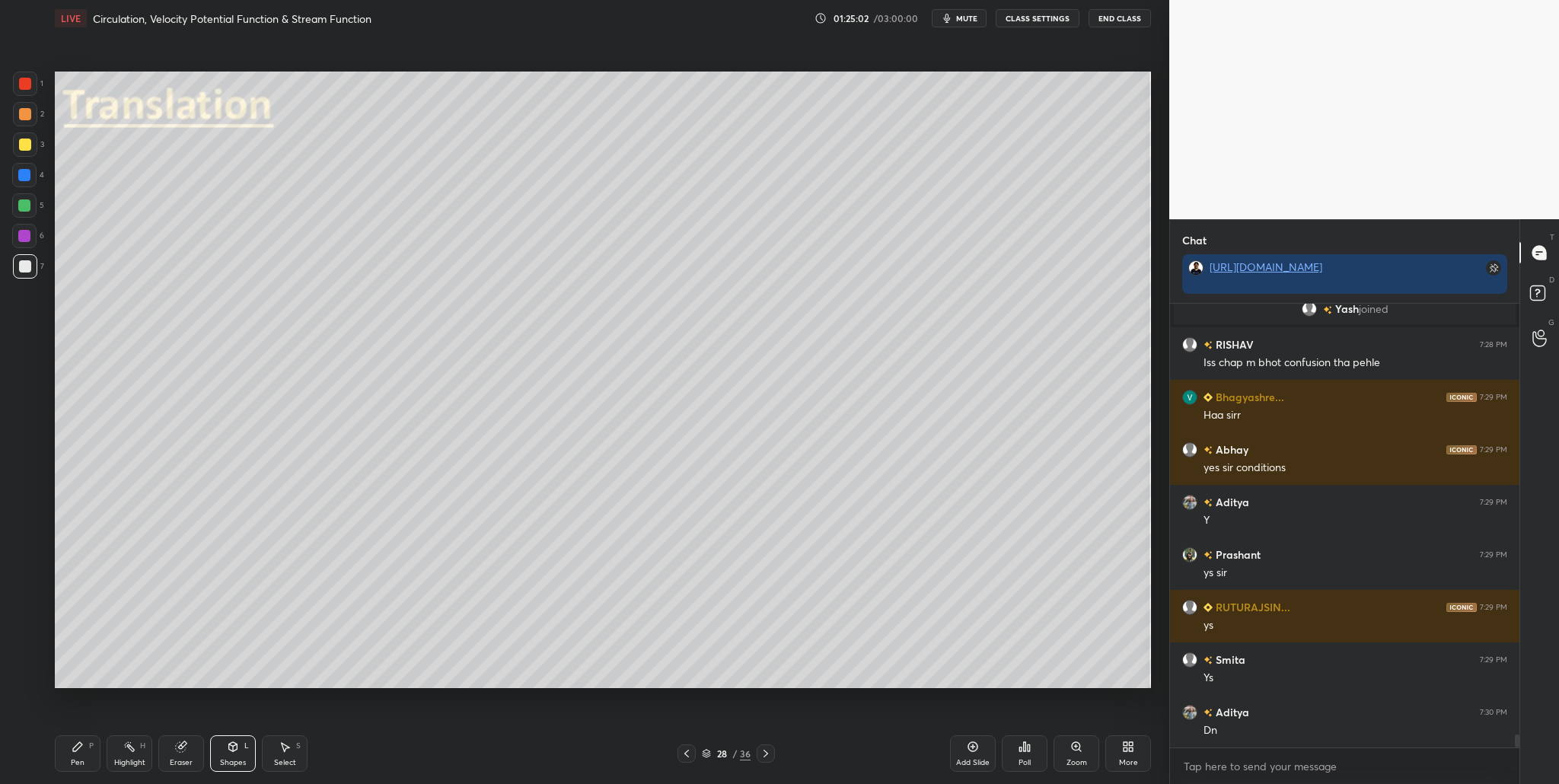 drag, startPoint x: 25, startPoint y: 147, endPoint x: 31, endPoint y: 155, distance: 10 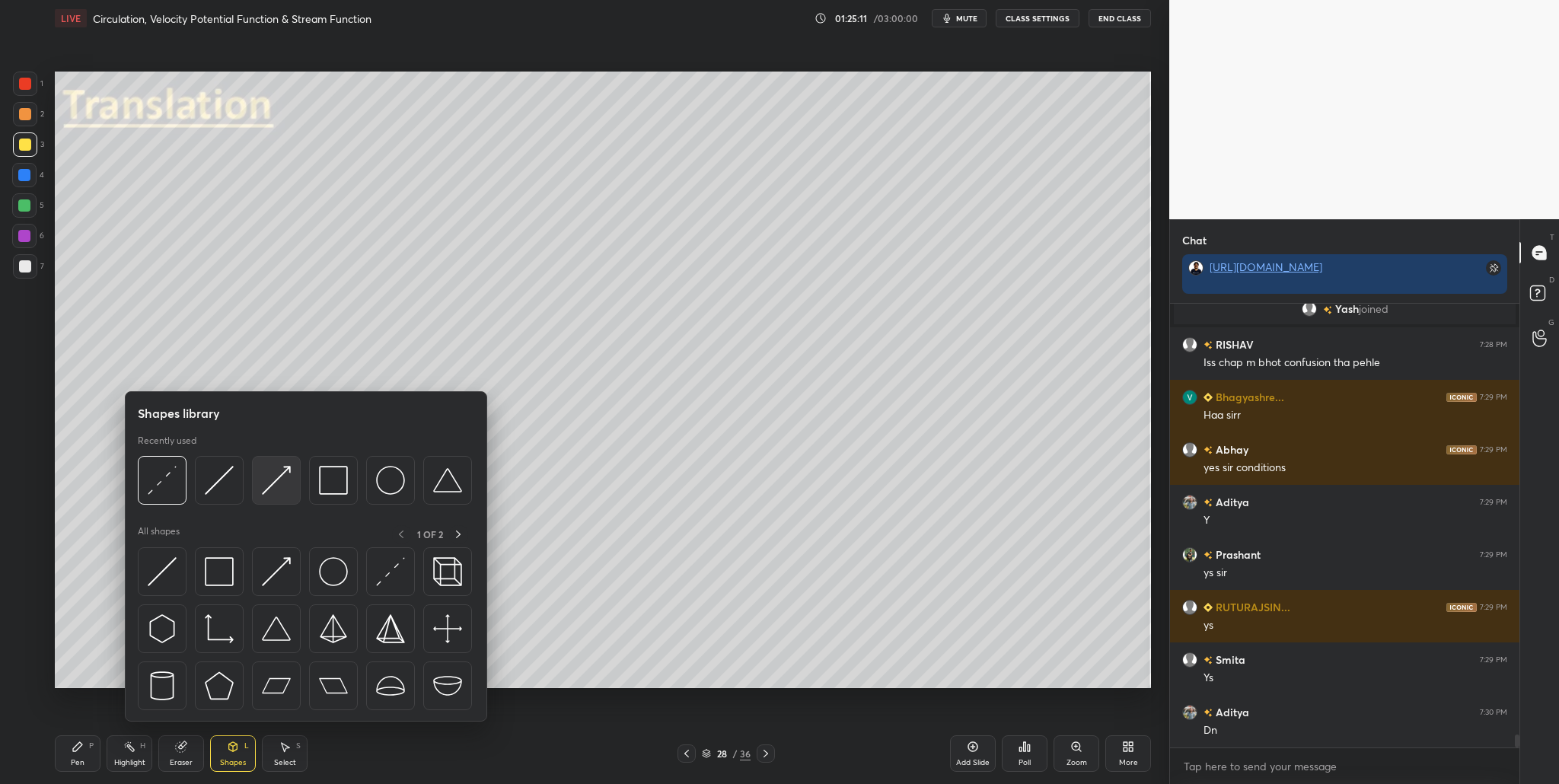 click at bounding box center [276, 480] 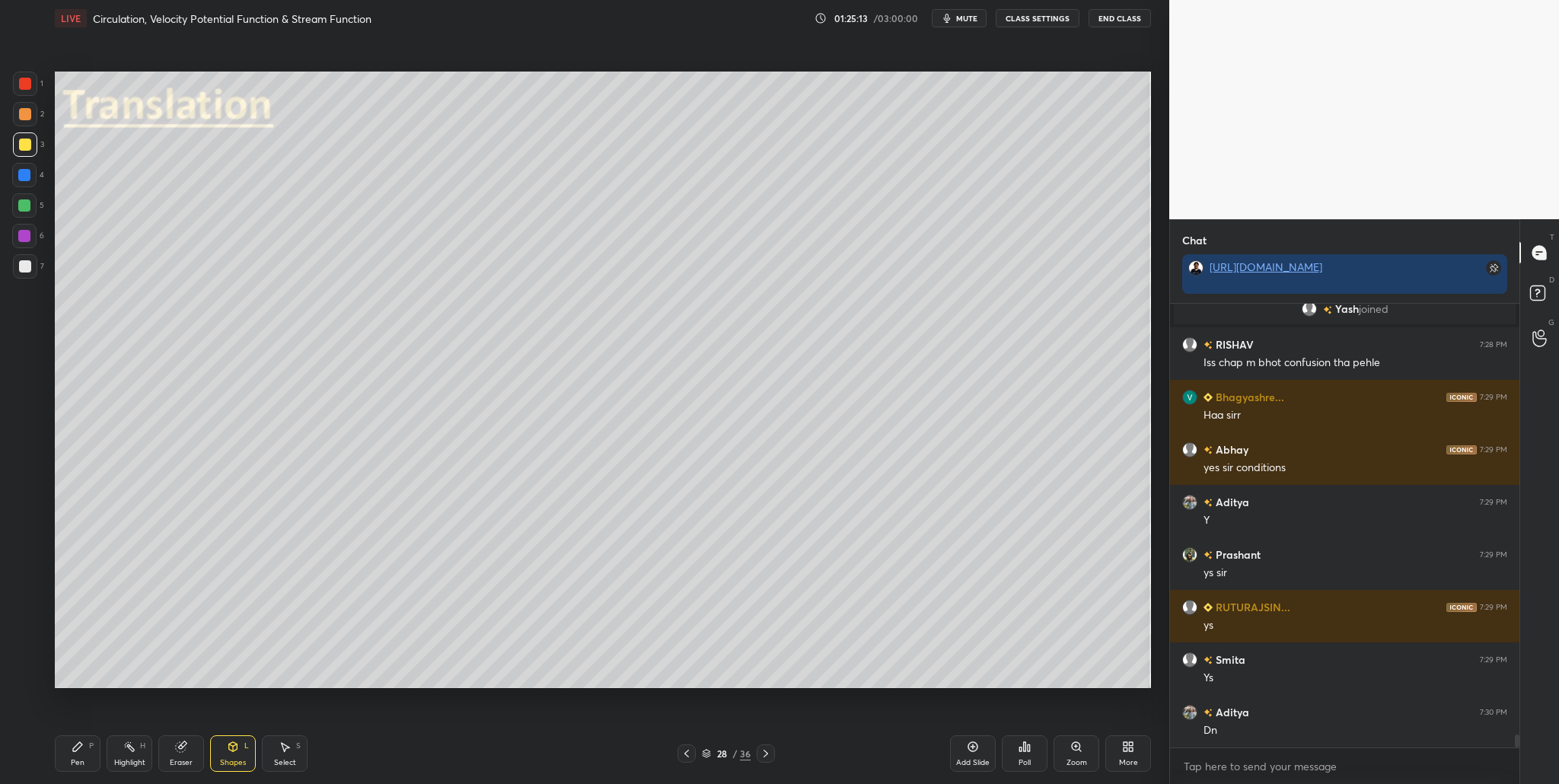 click at bounding box center [24, 206] 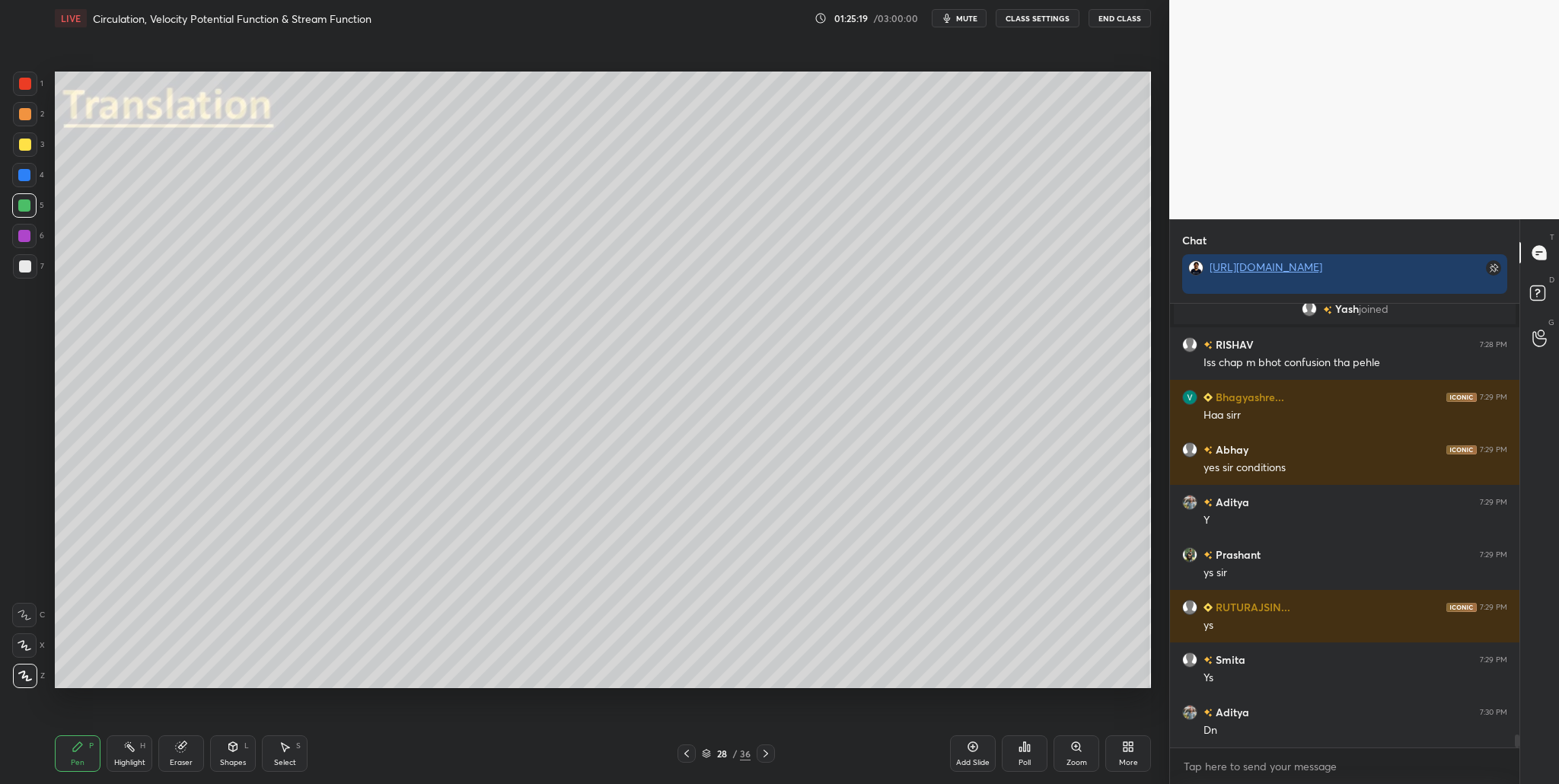 drag, startPoint x: 22, startPoint y: 141, endPoint x: 24, endPoint y: 172, distance: 31.064449 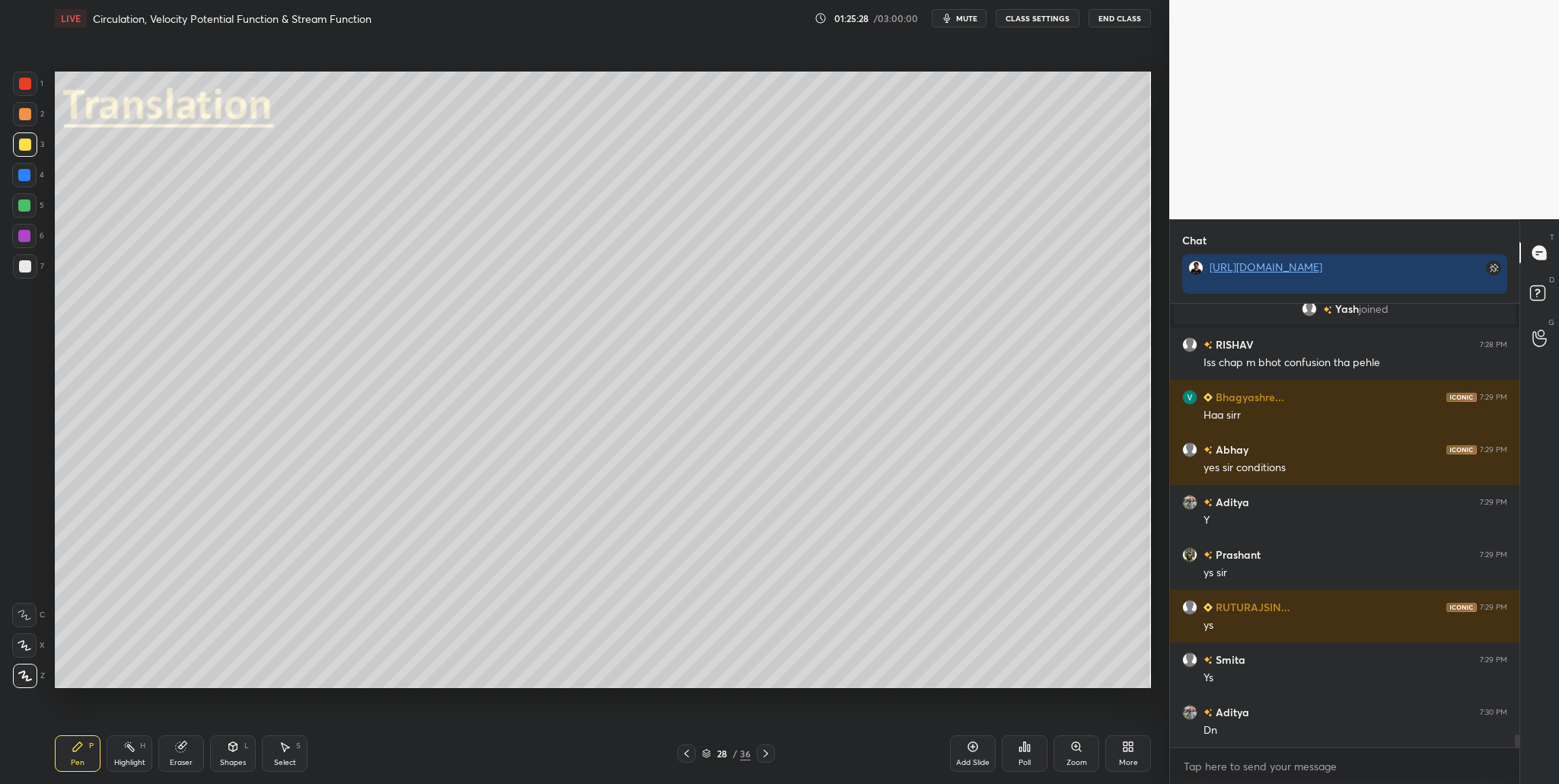 scroll, scrollTop: 14627, scrollLeft: 0, axis: vertical 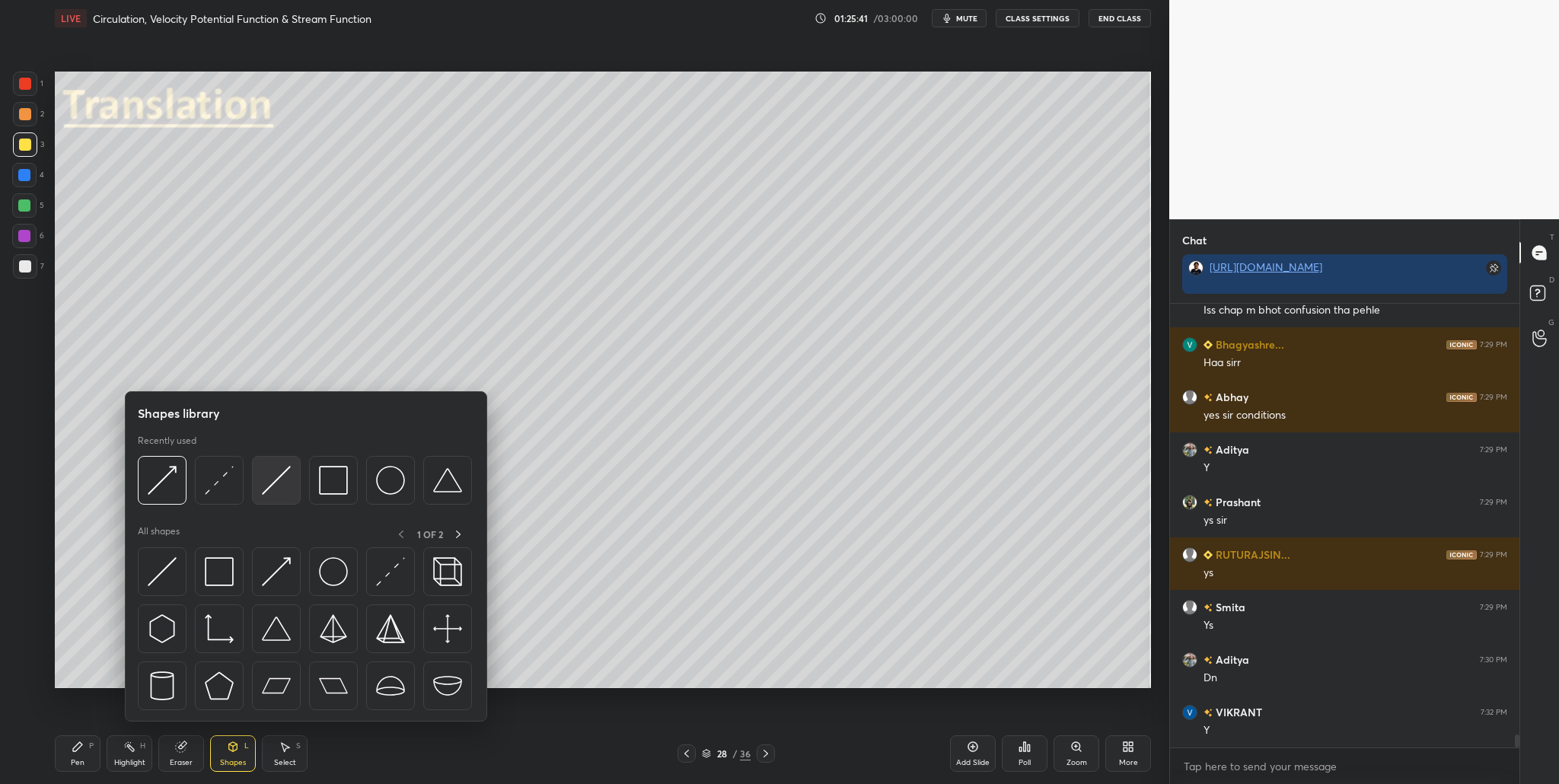 click at bounding box center [276, 480] 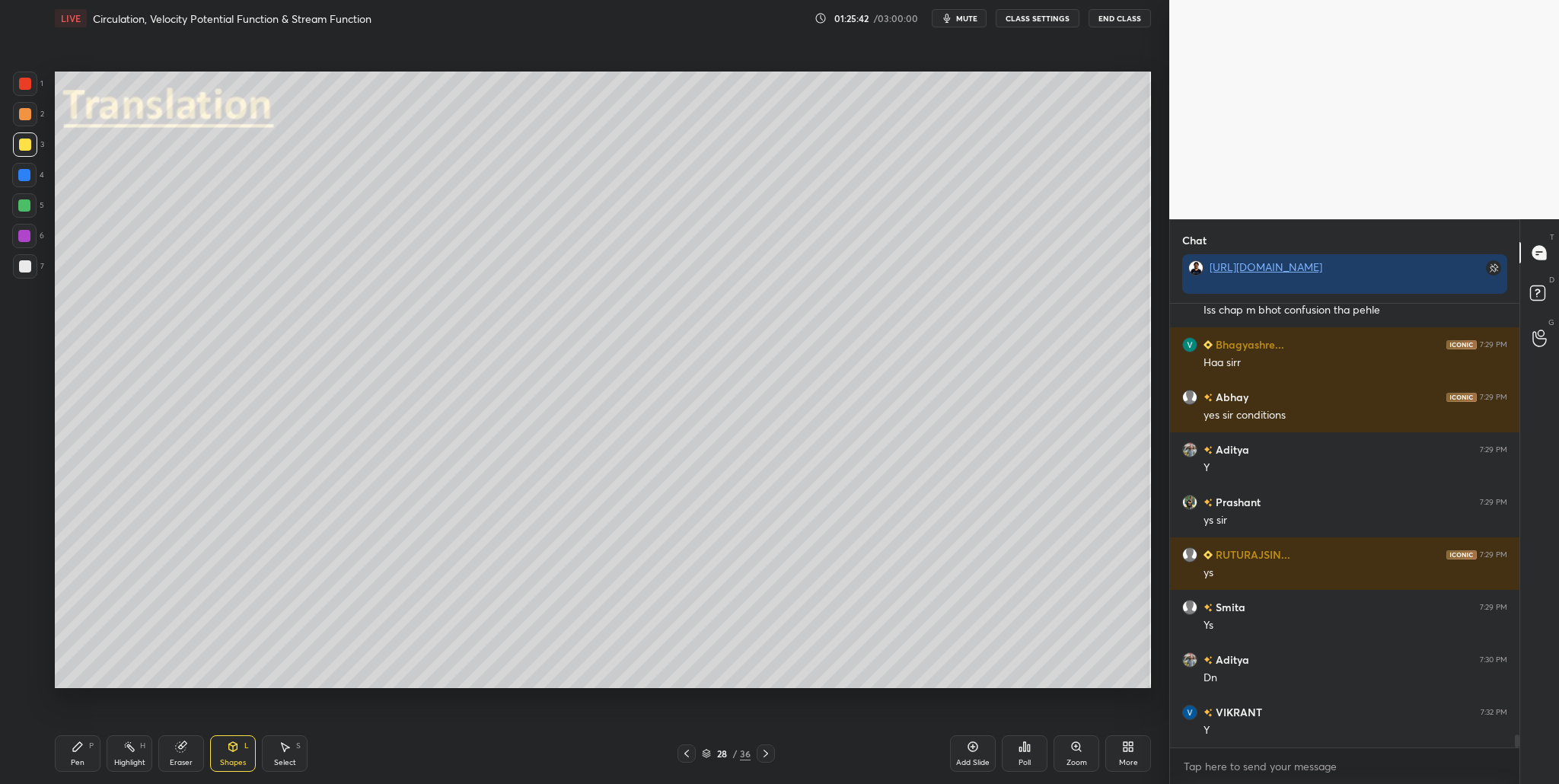 click at bounding box center [25, 114] 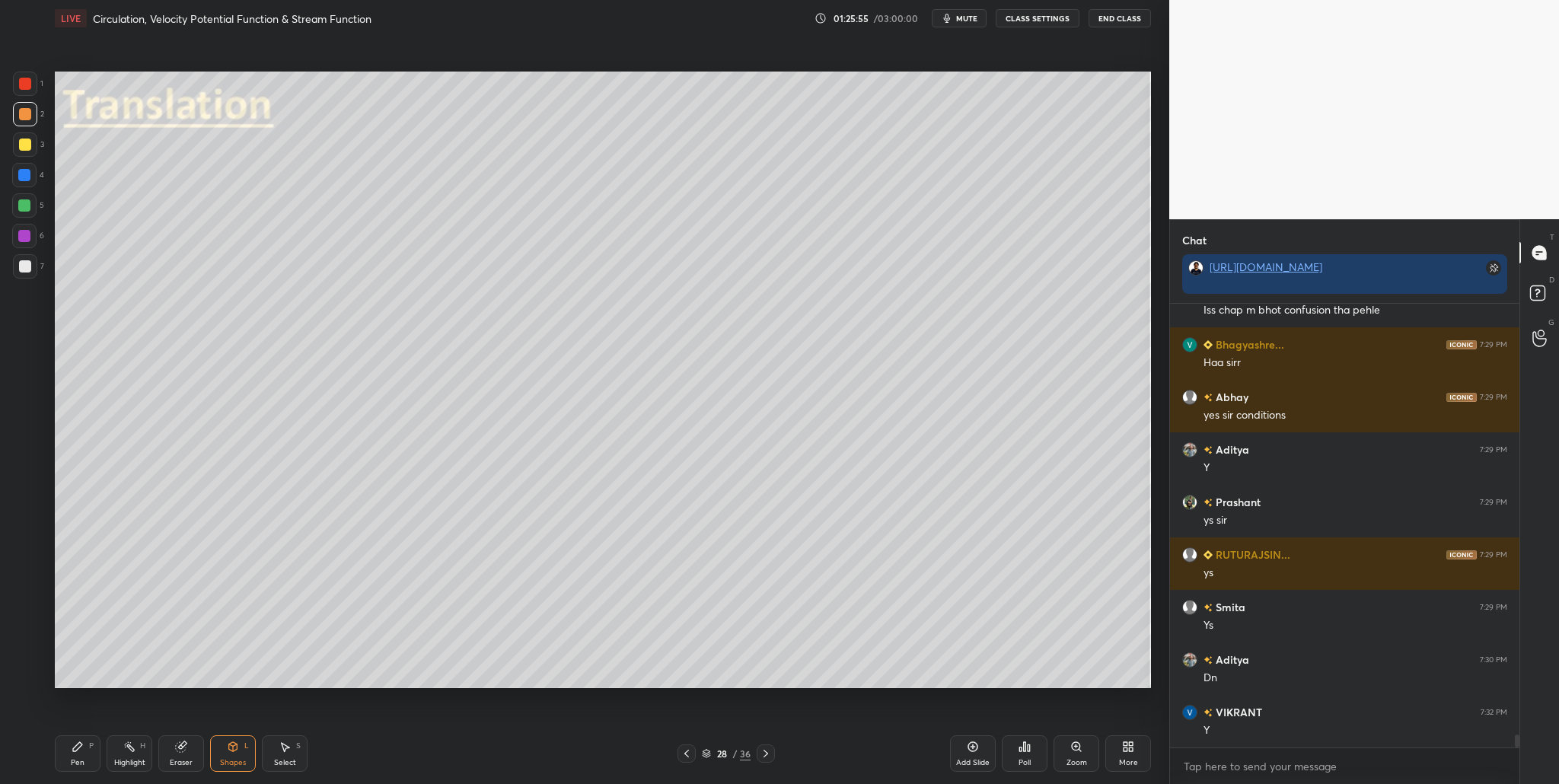 click at bounding box center [25, 114] 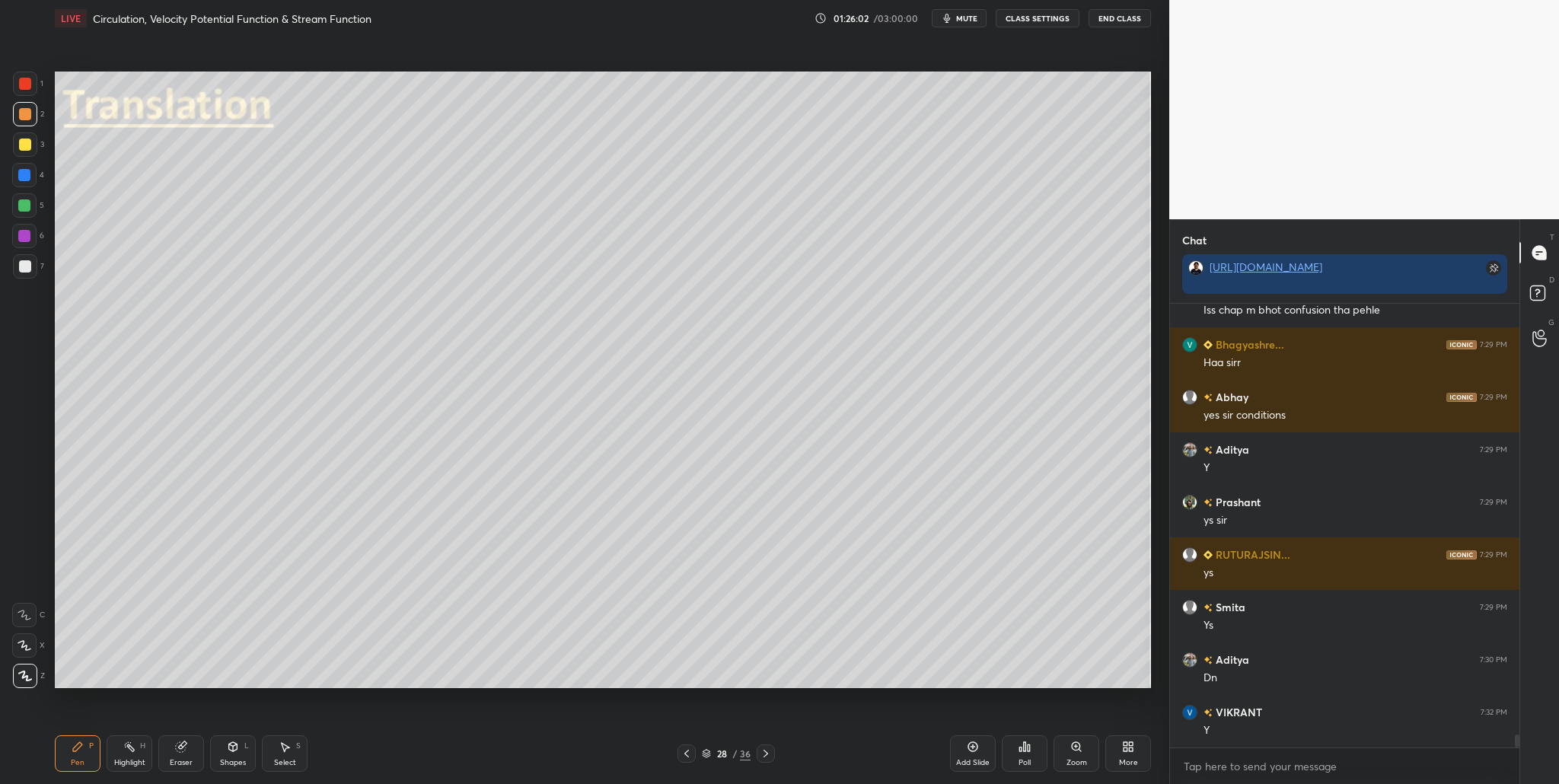 scroll, scrollTop: 14679, scrollLeft: 0, axis: vertical 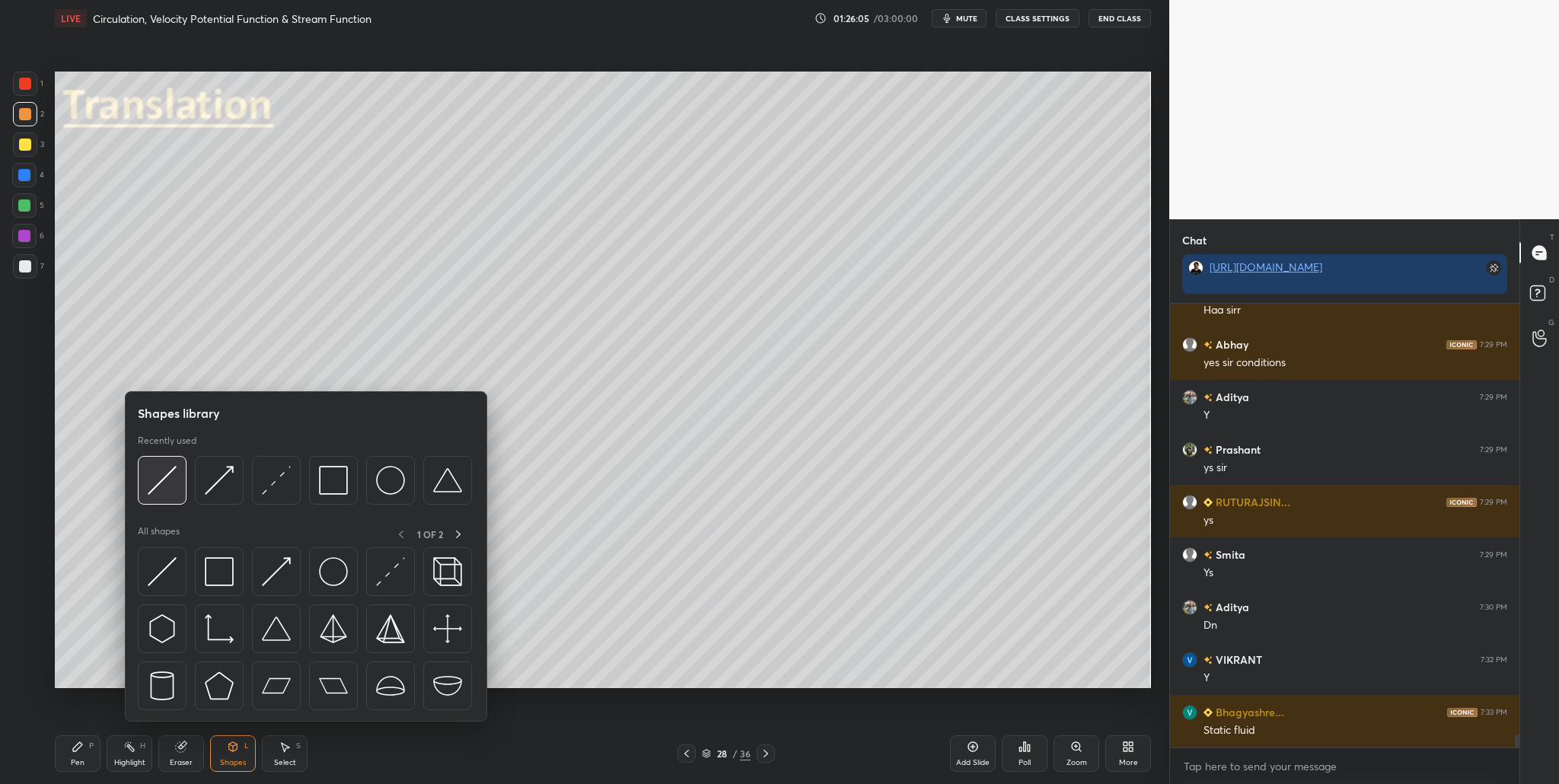click at bounding box center (162, 480) 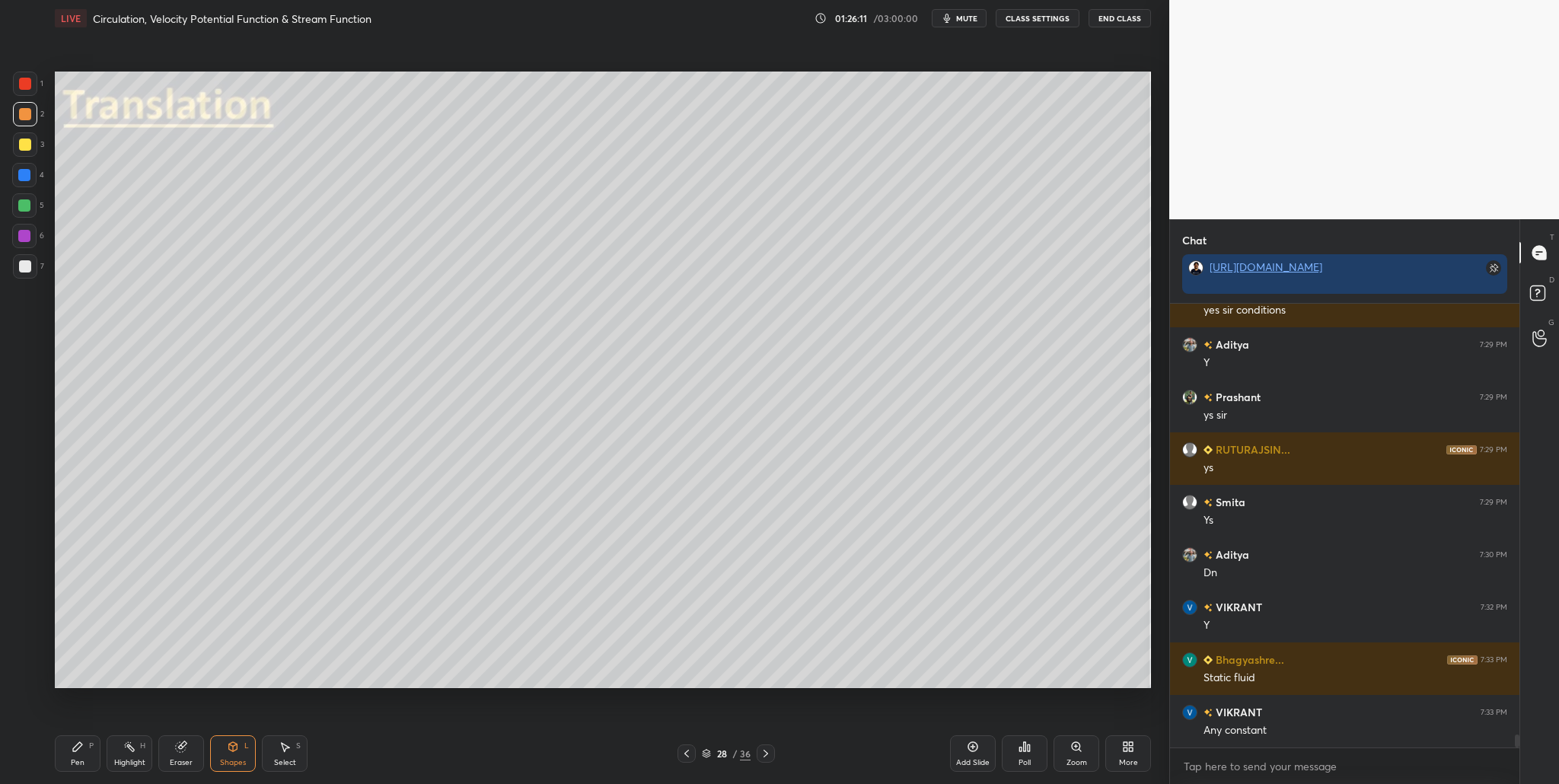 scroll, scrollTop: 14784, scrollLeft: 0, axis: vertical 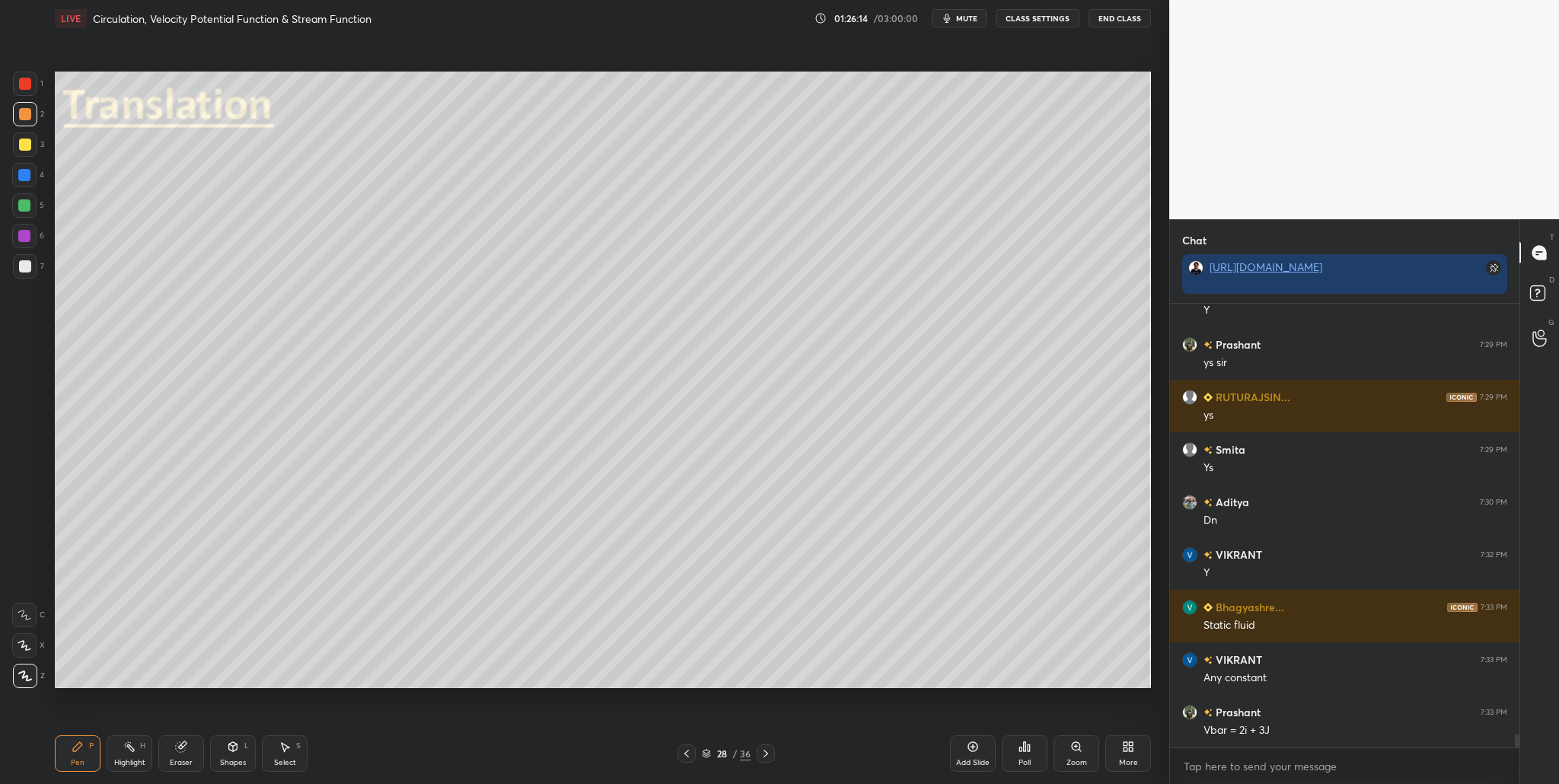 click at bounding box center (24, 206) 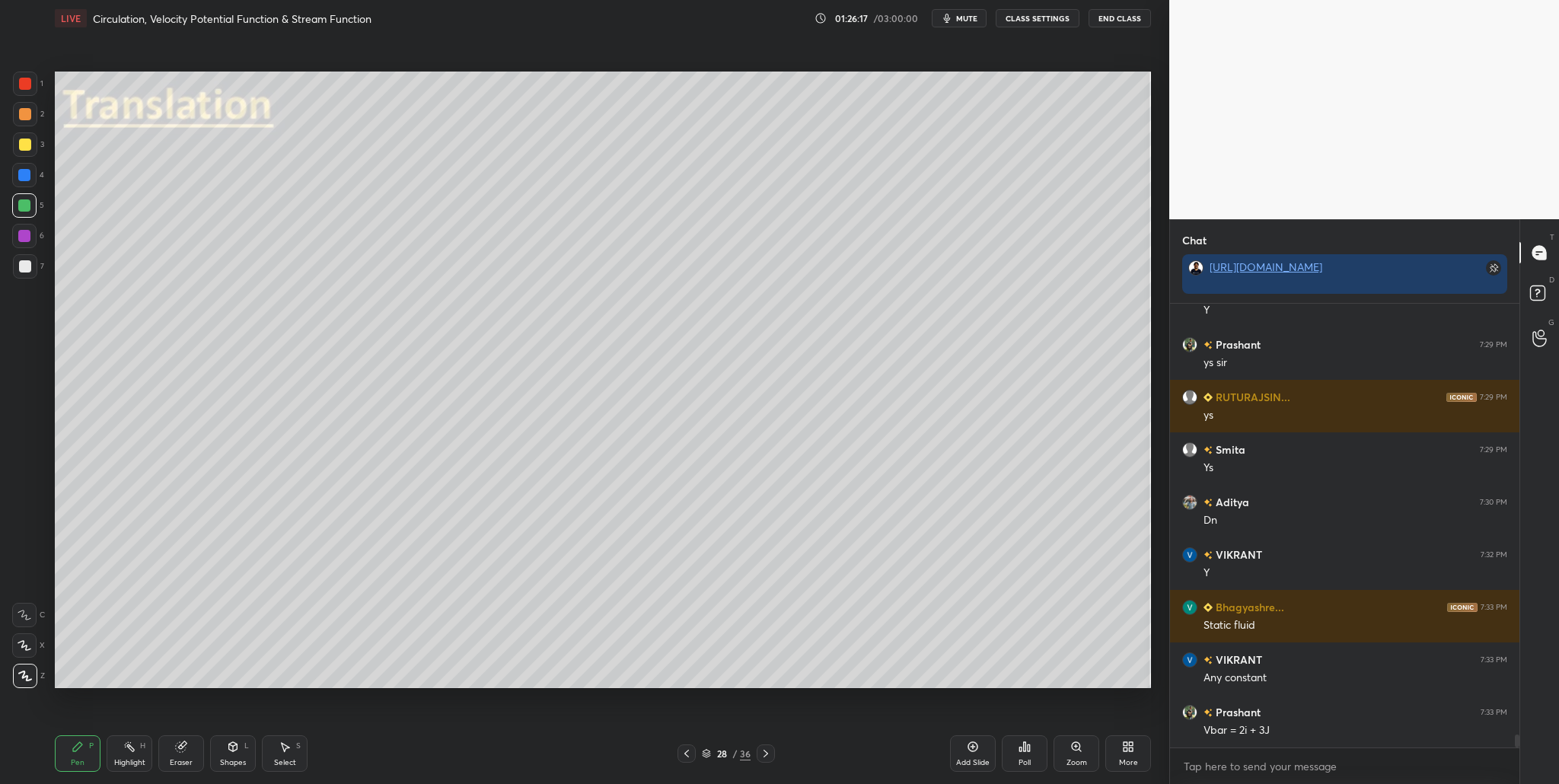 scroll, scrollTop: 14837, scrollLeft: 0, axis: vertical 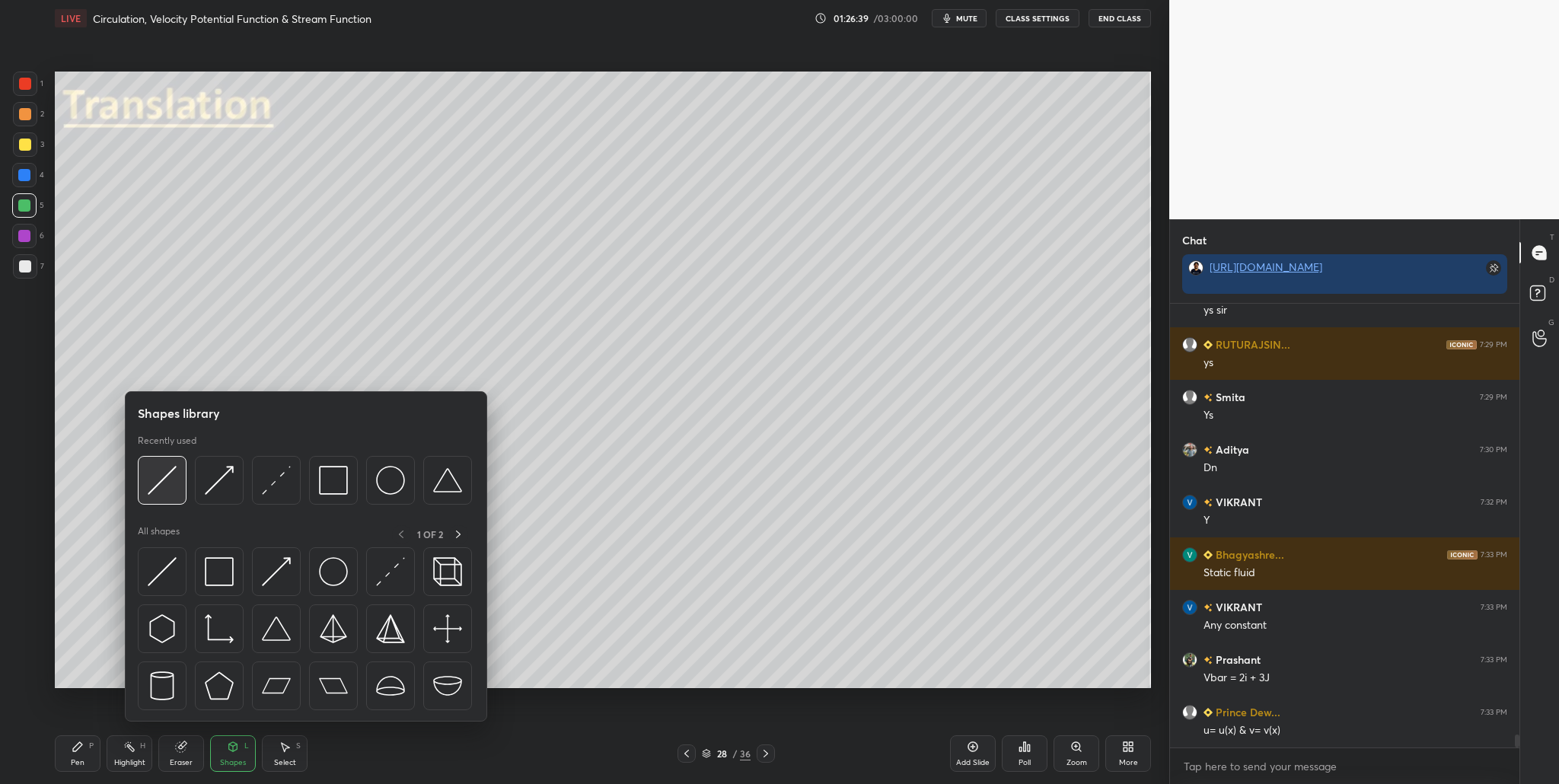 click at bounding box center (162, 480) 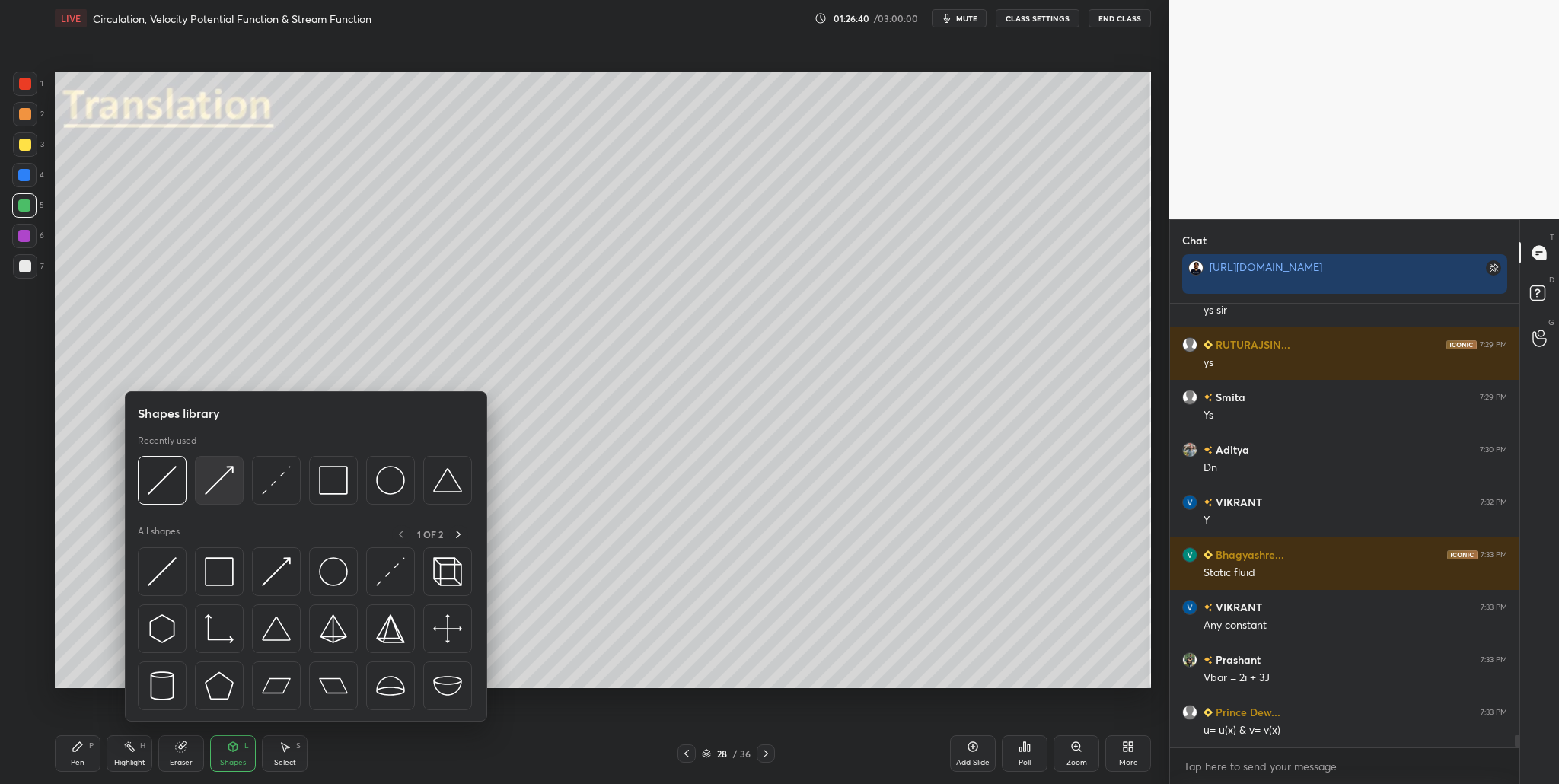 click at bounding box center [219, 480] 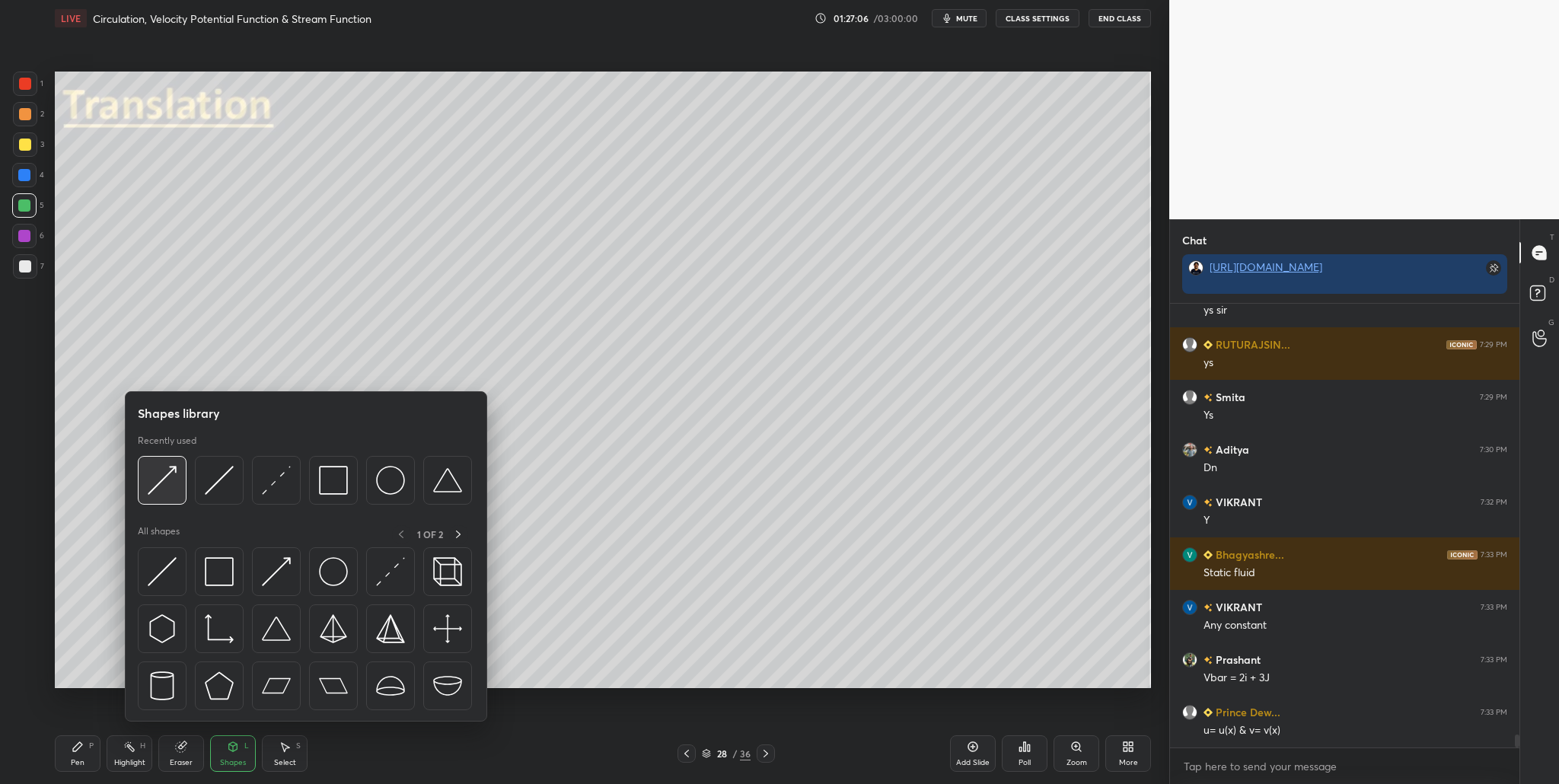 click at bounding box center (162, 480) 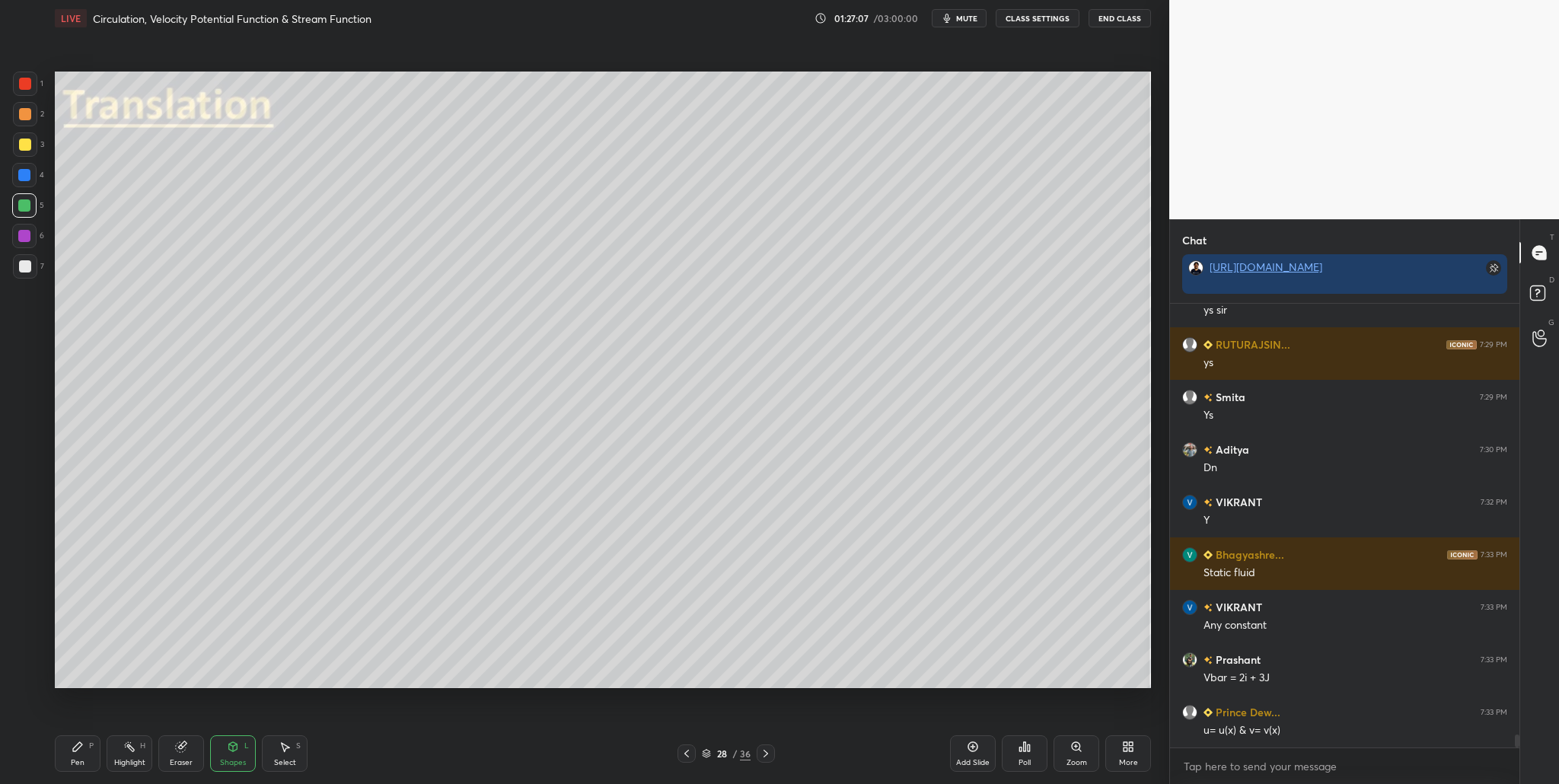 click at bounding box center [24, 206] 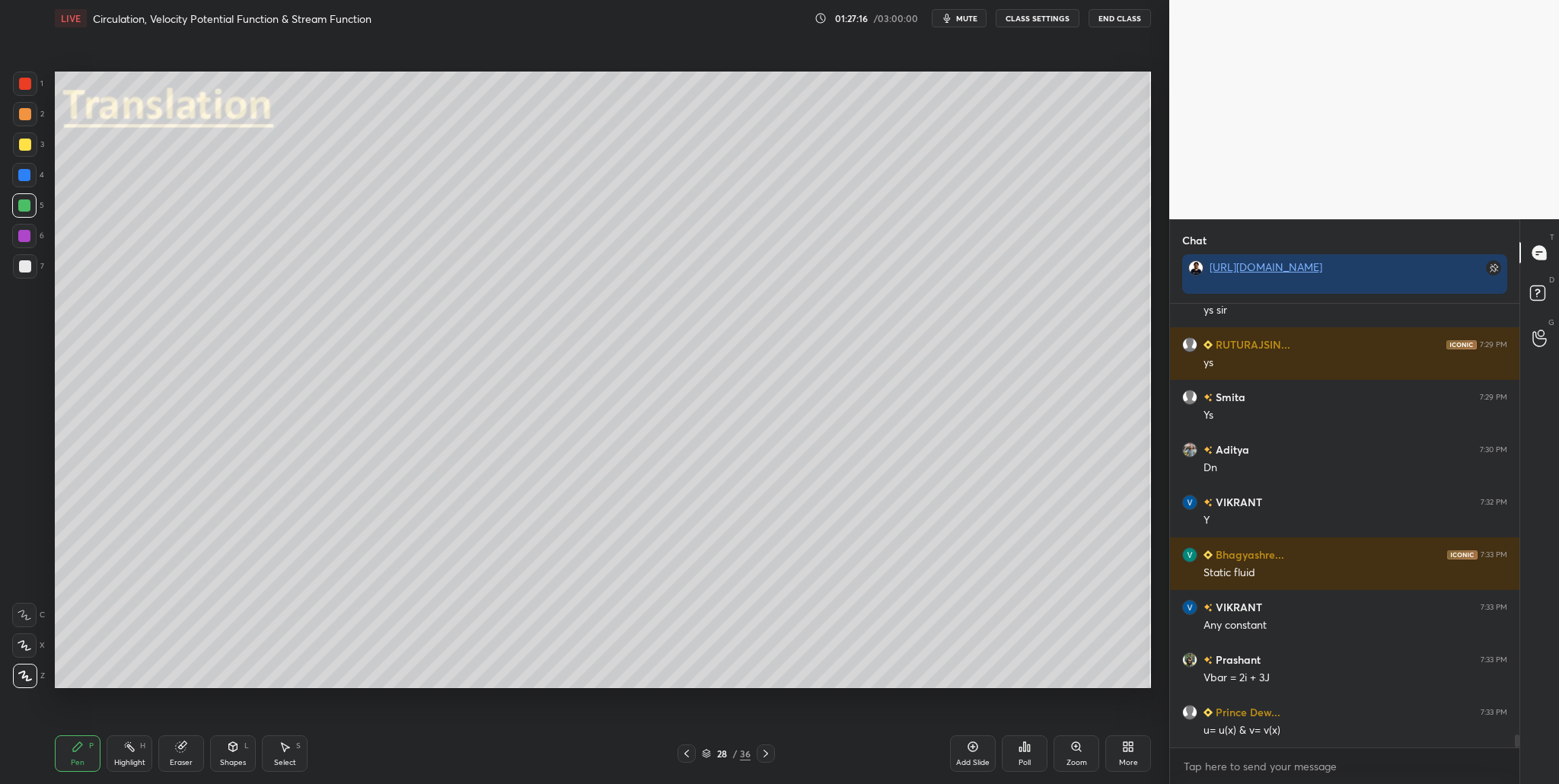 click at bounding box center (24, 206) 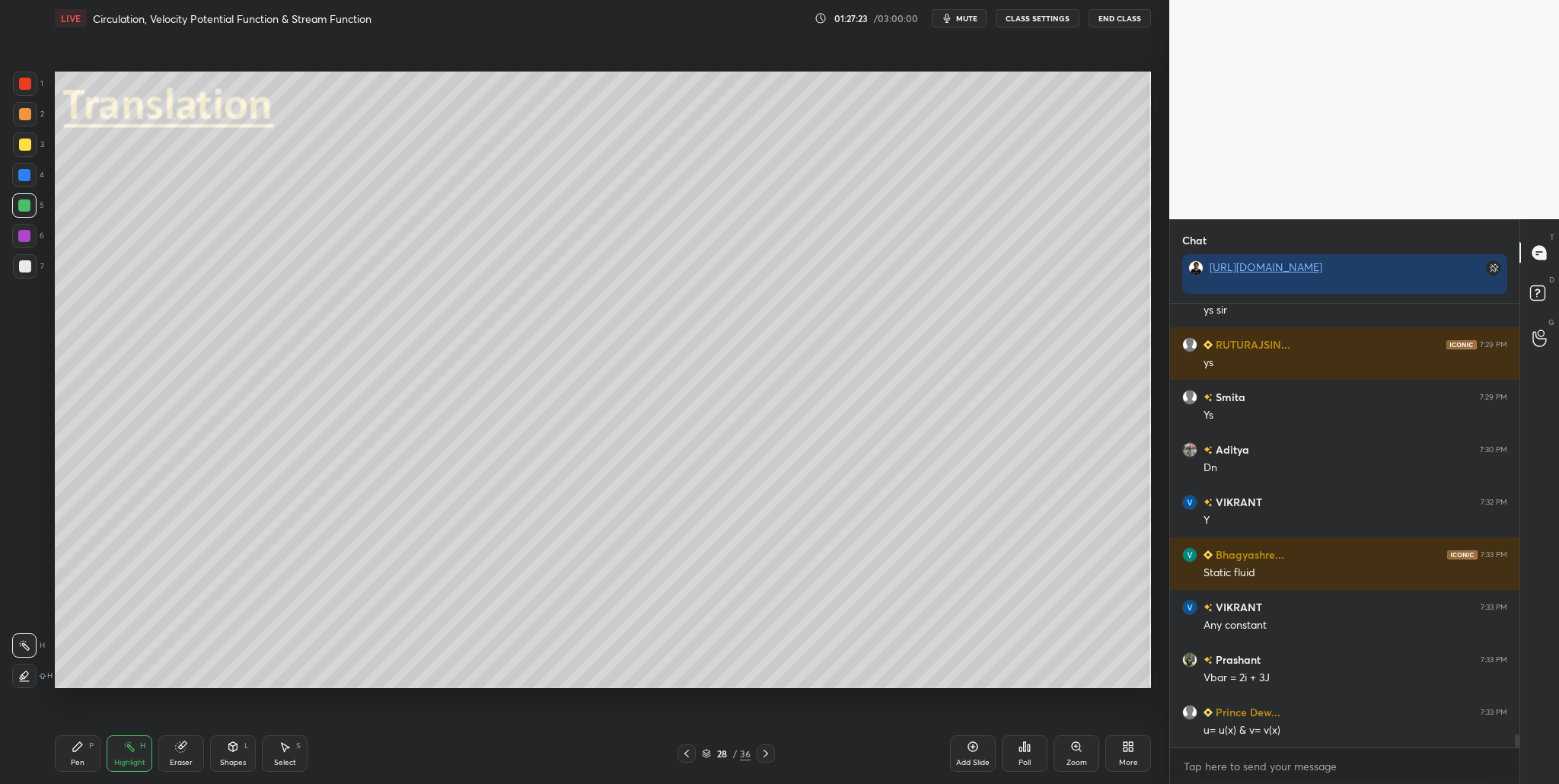 drag, startPoint x: 24, startPoint y: 262, endPoint x: 53, endPoint y: 272, distance: 30.675723 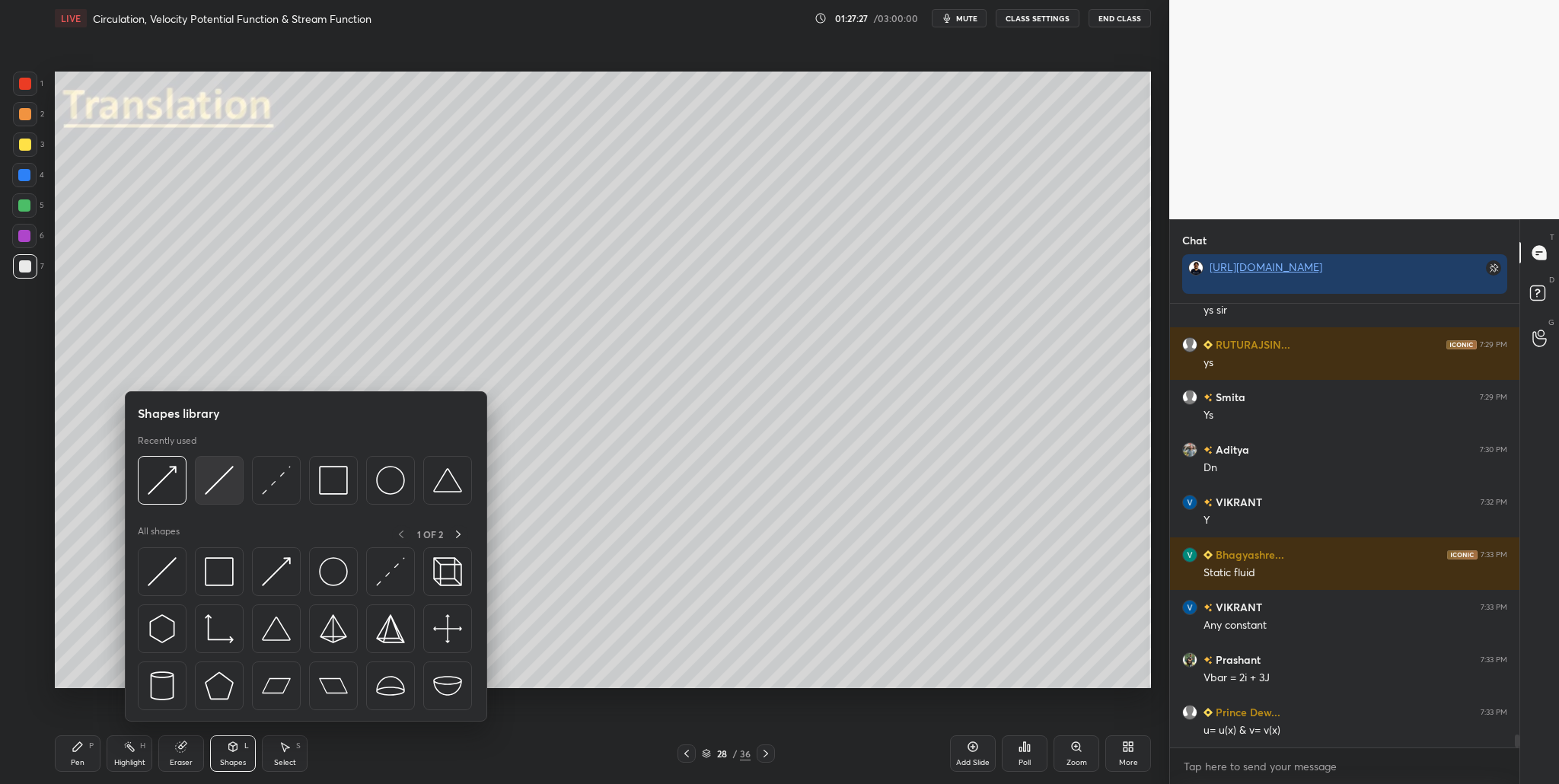 click at bounding box center [219, 480] 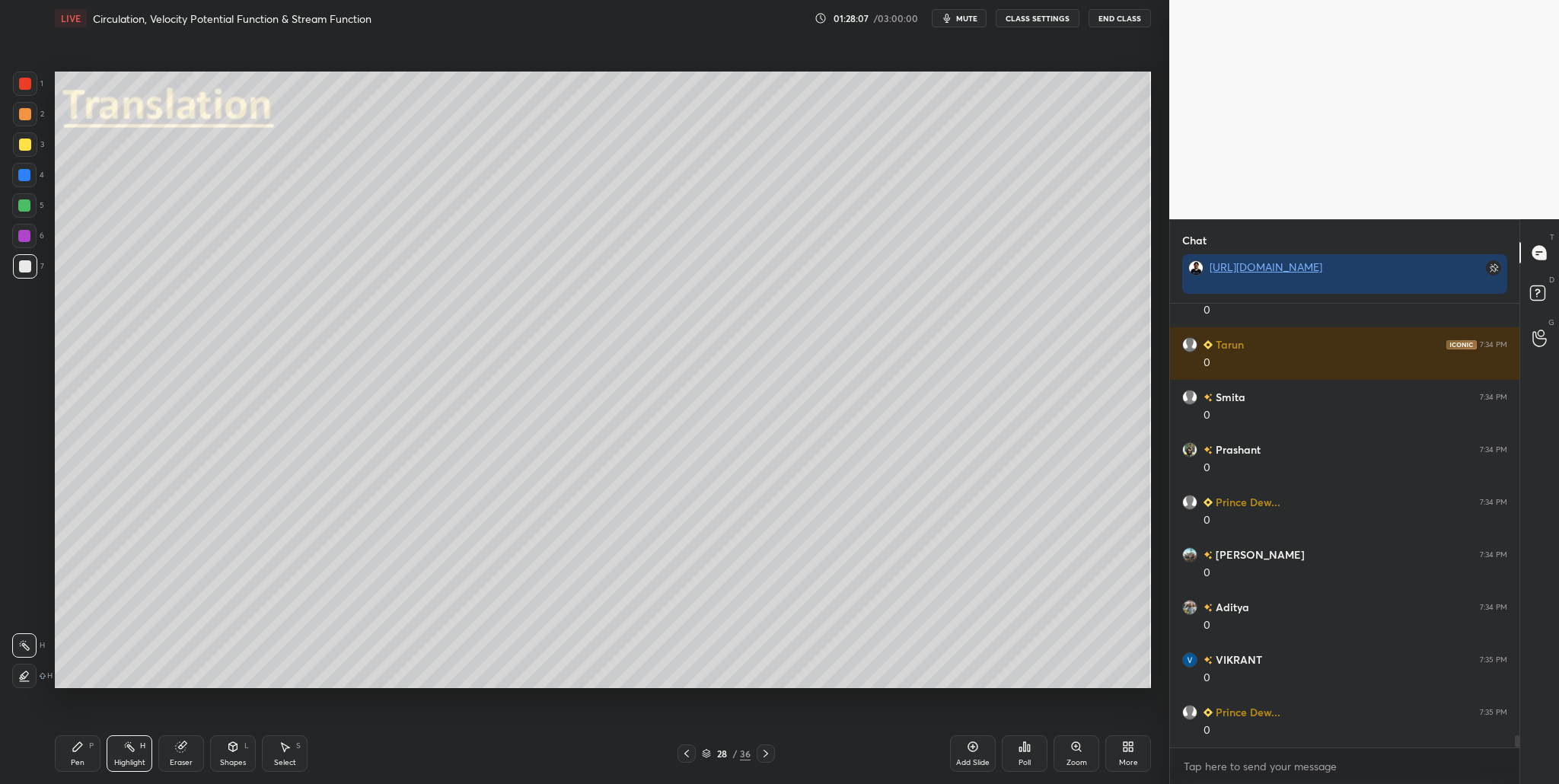 scroll, scrollTop: 15362, scrollLeft: 0, axis: vertical 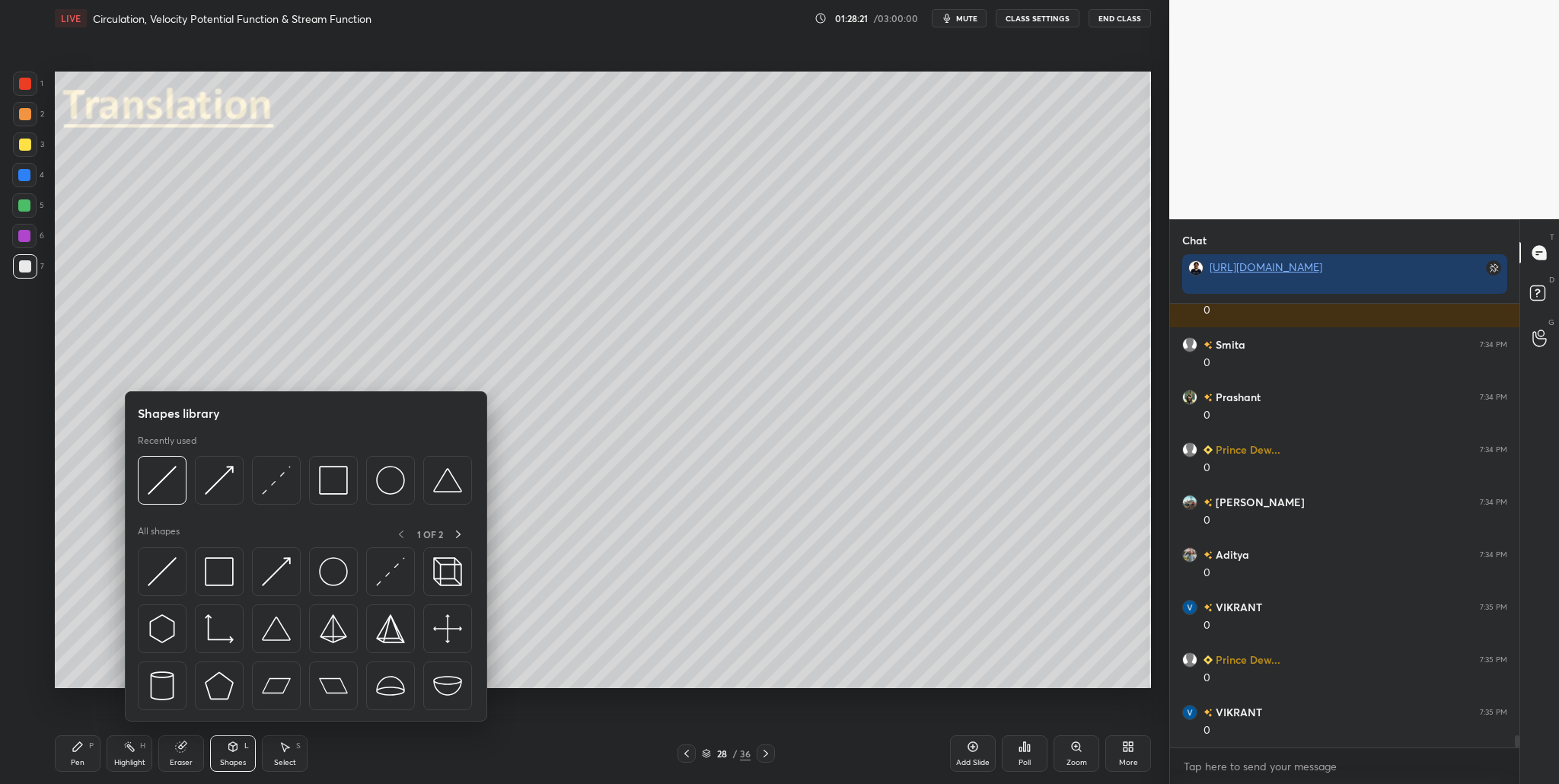 click at bounding box center [304, 484] 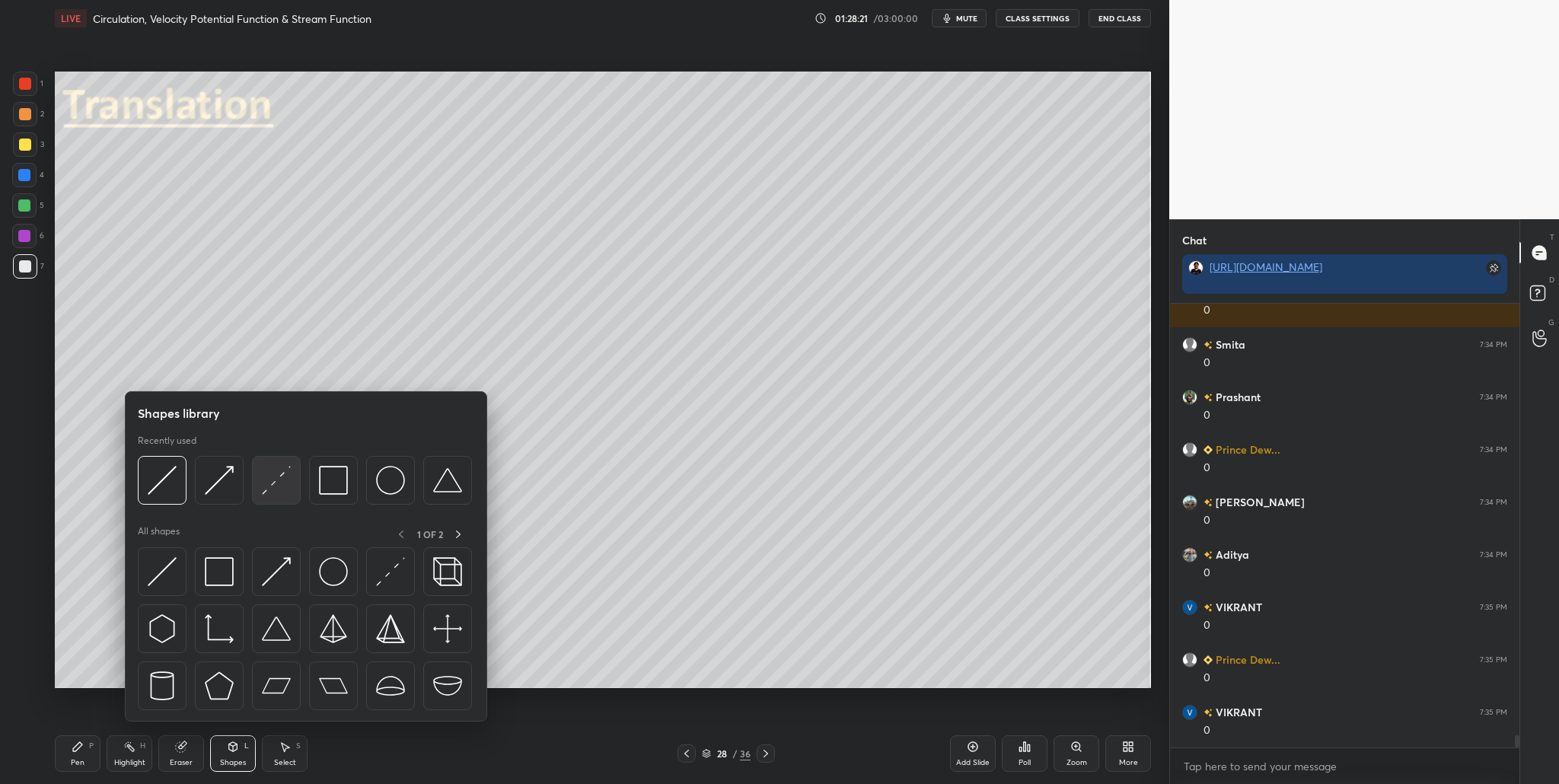 click at bounding box center [276, 480] 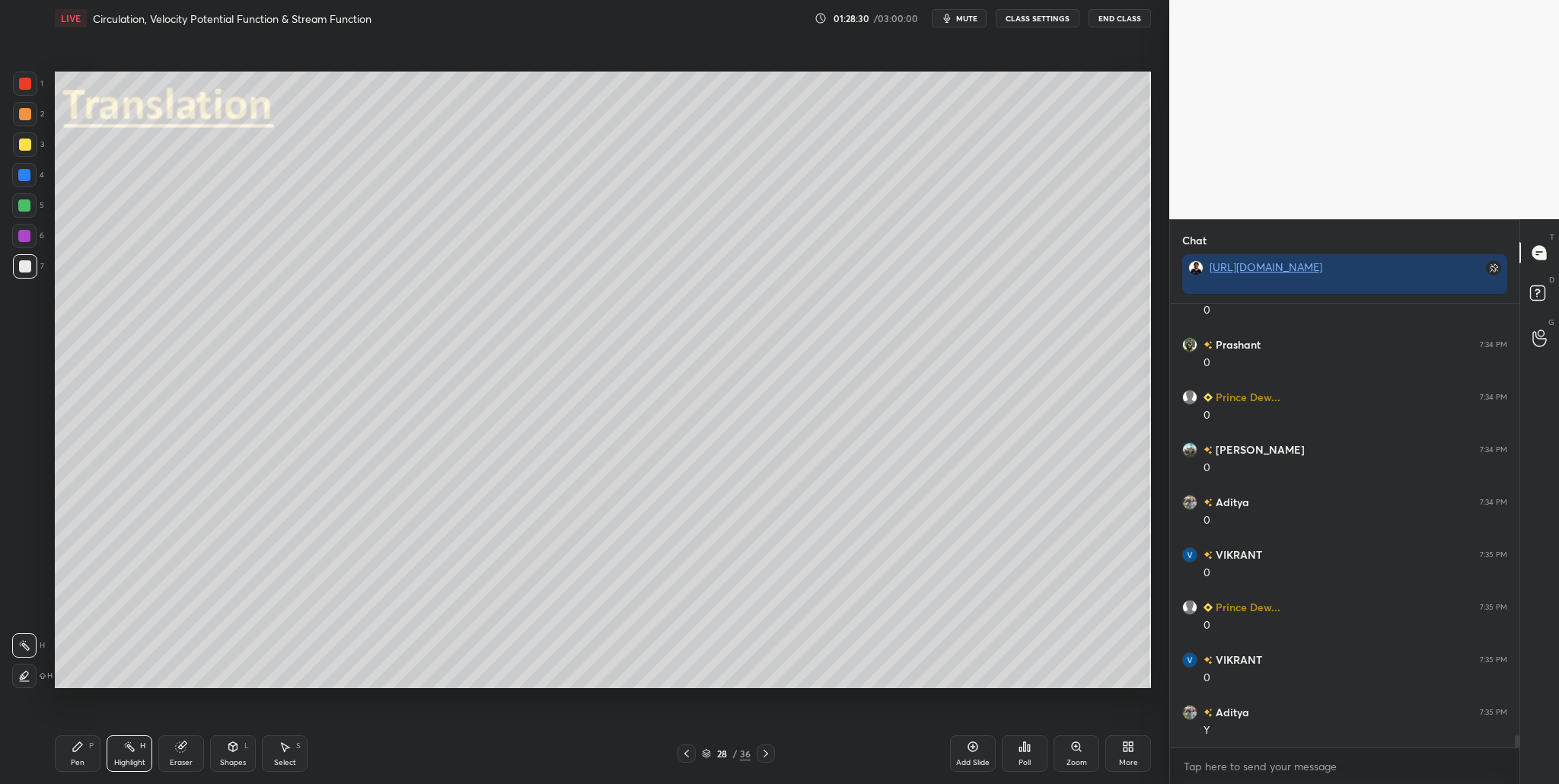 scroll, scrollTop: 15467, scrollLeft: 0, axis: vertical 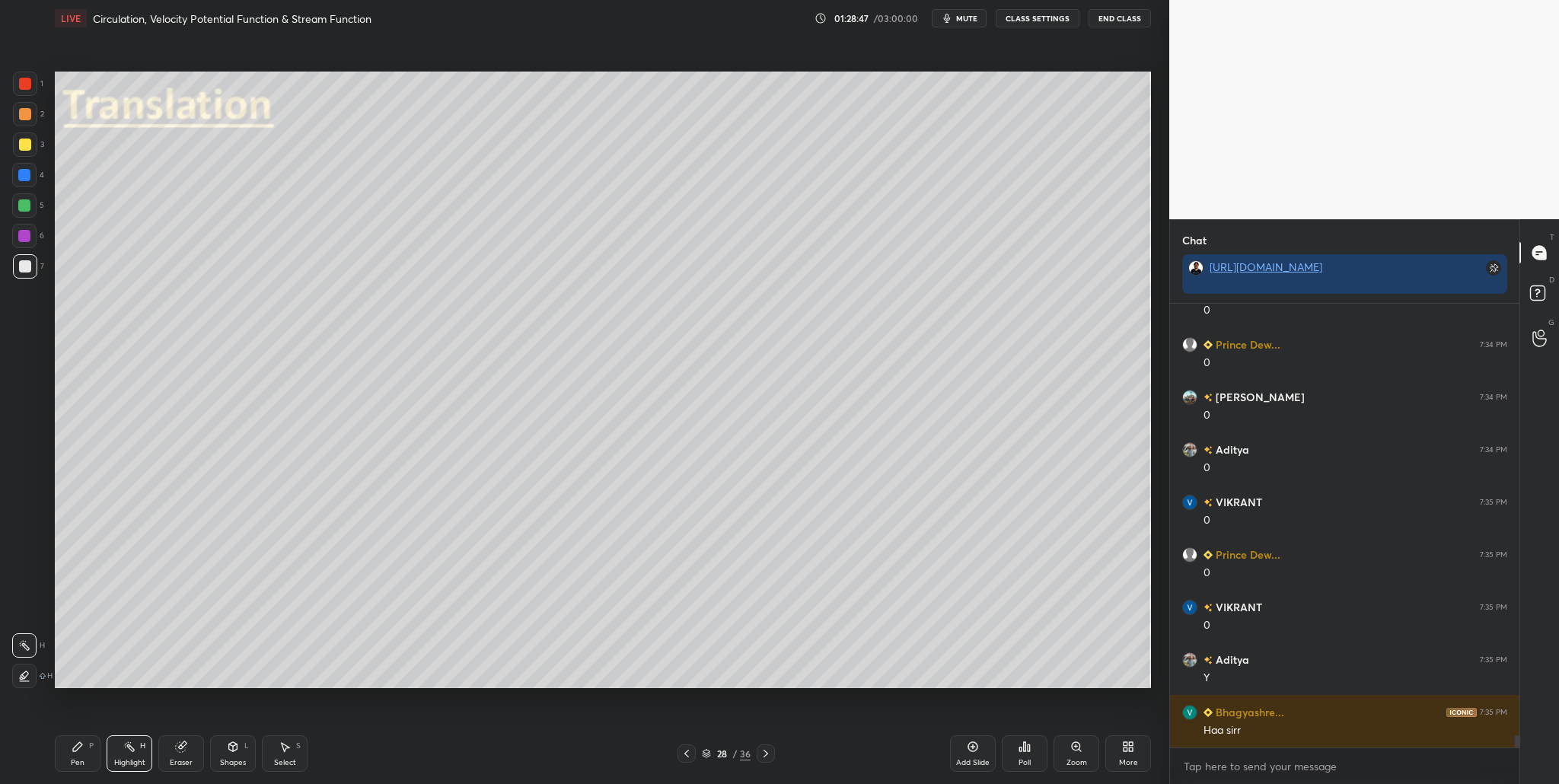 drag, startPoint x: 24, startPoint y: 79, endPoint x: 42, endPoint y: 86, distance: 19.313208 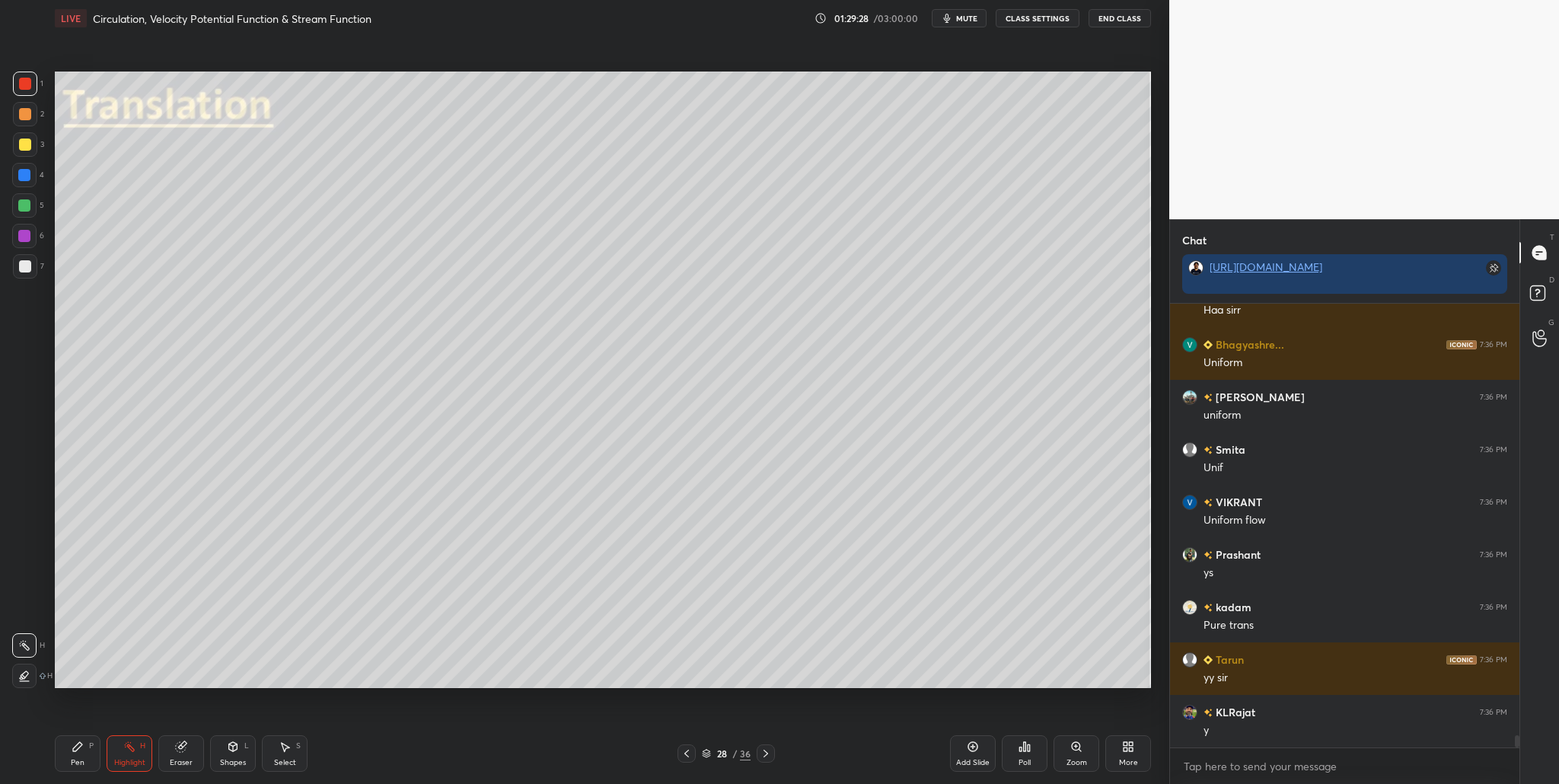 scroll, scrollTop: 15940, scrollLeft: 0, axis: vertical 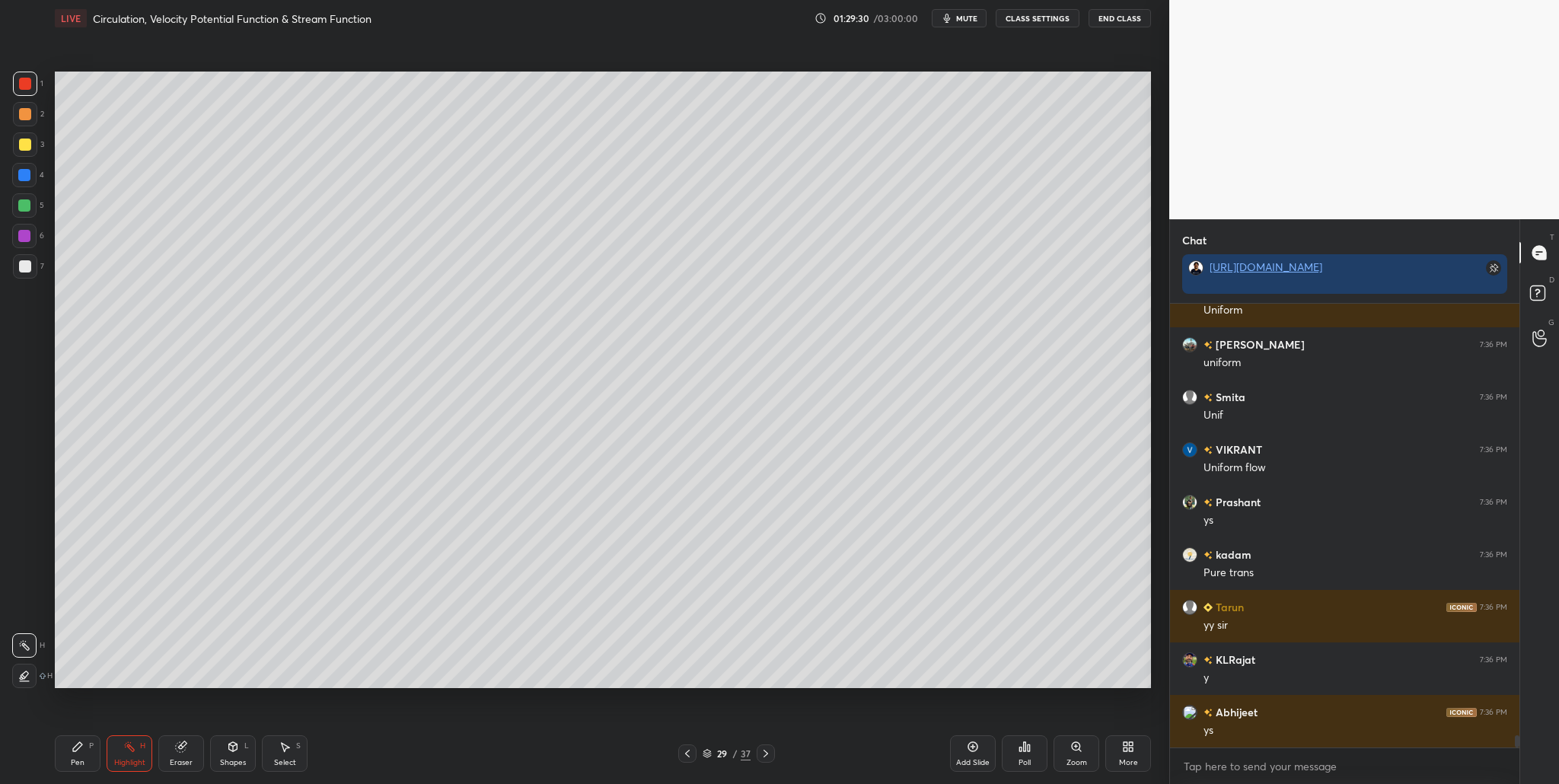 drag, startPoint x: 27, startPoint y: 142, endPoint x: 33, endPoint y: 152, distance: 11.661904 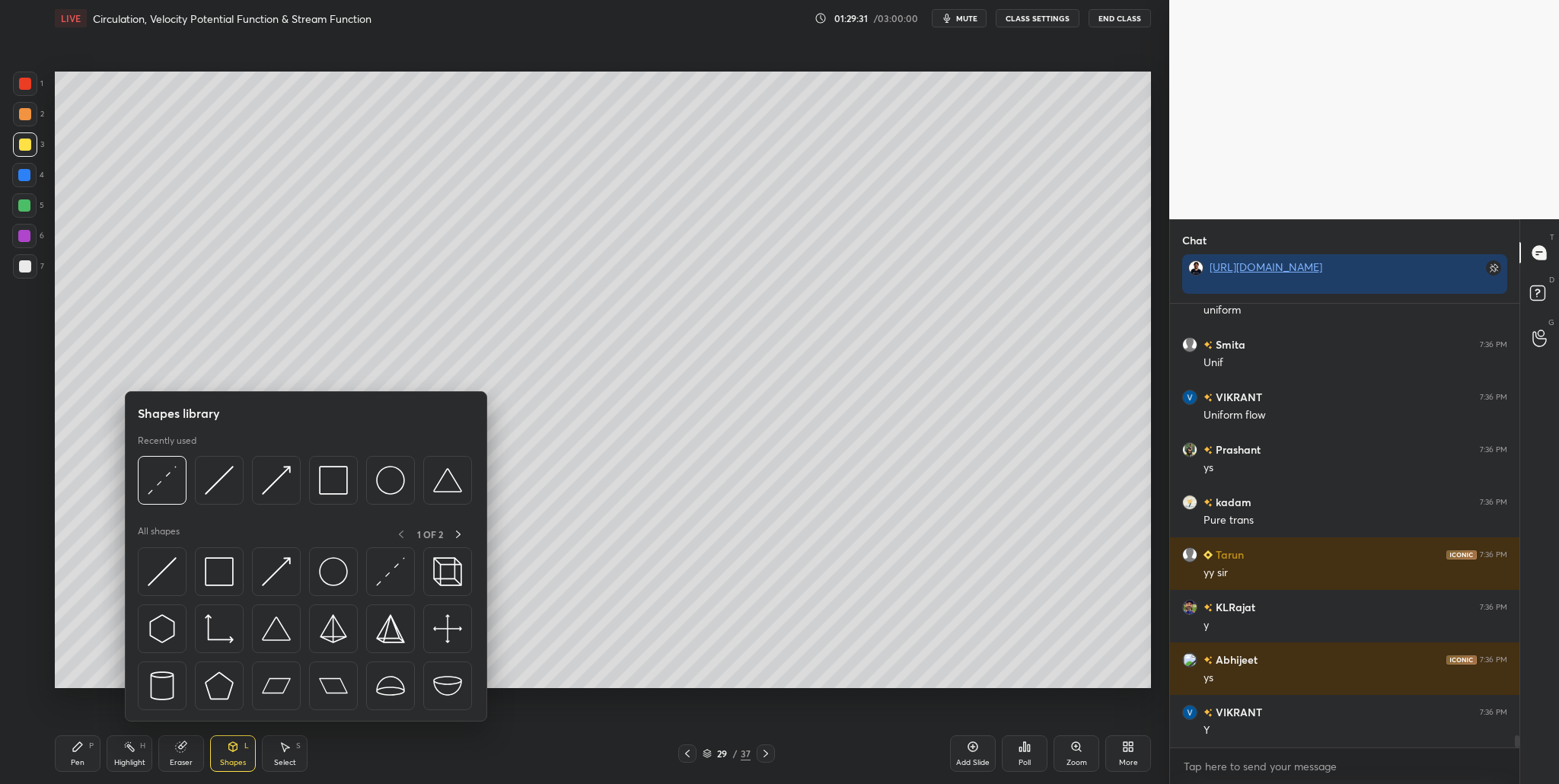 scroll, scrollTop: 16045, scrollLeft: 0, axis: vertical 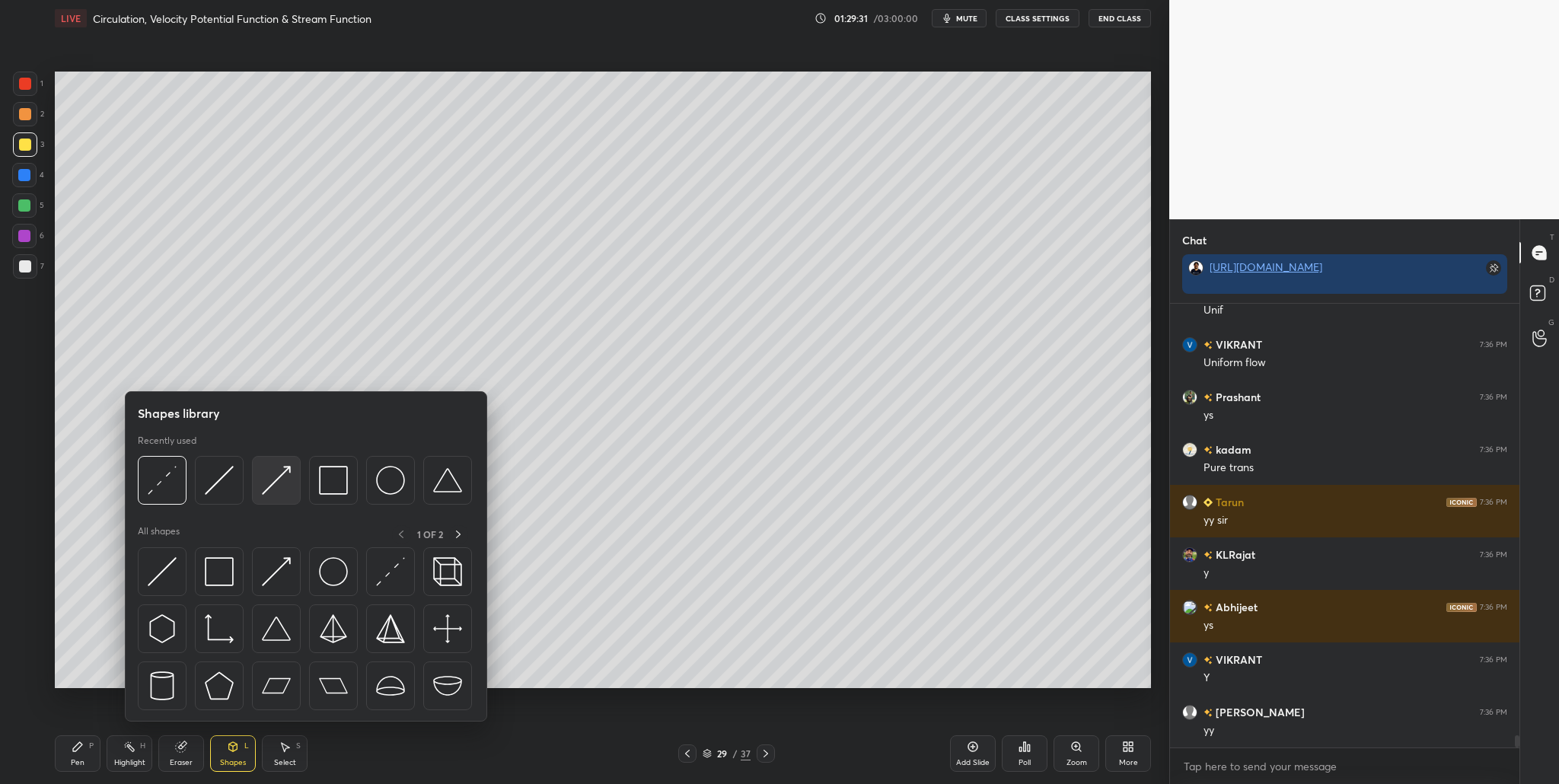 click at bounding box center (276, 480) 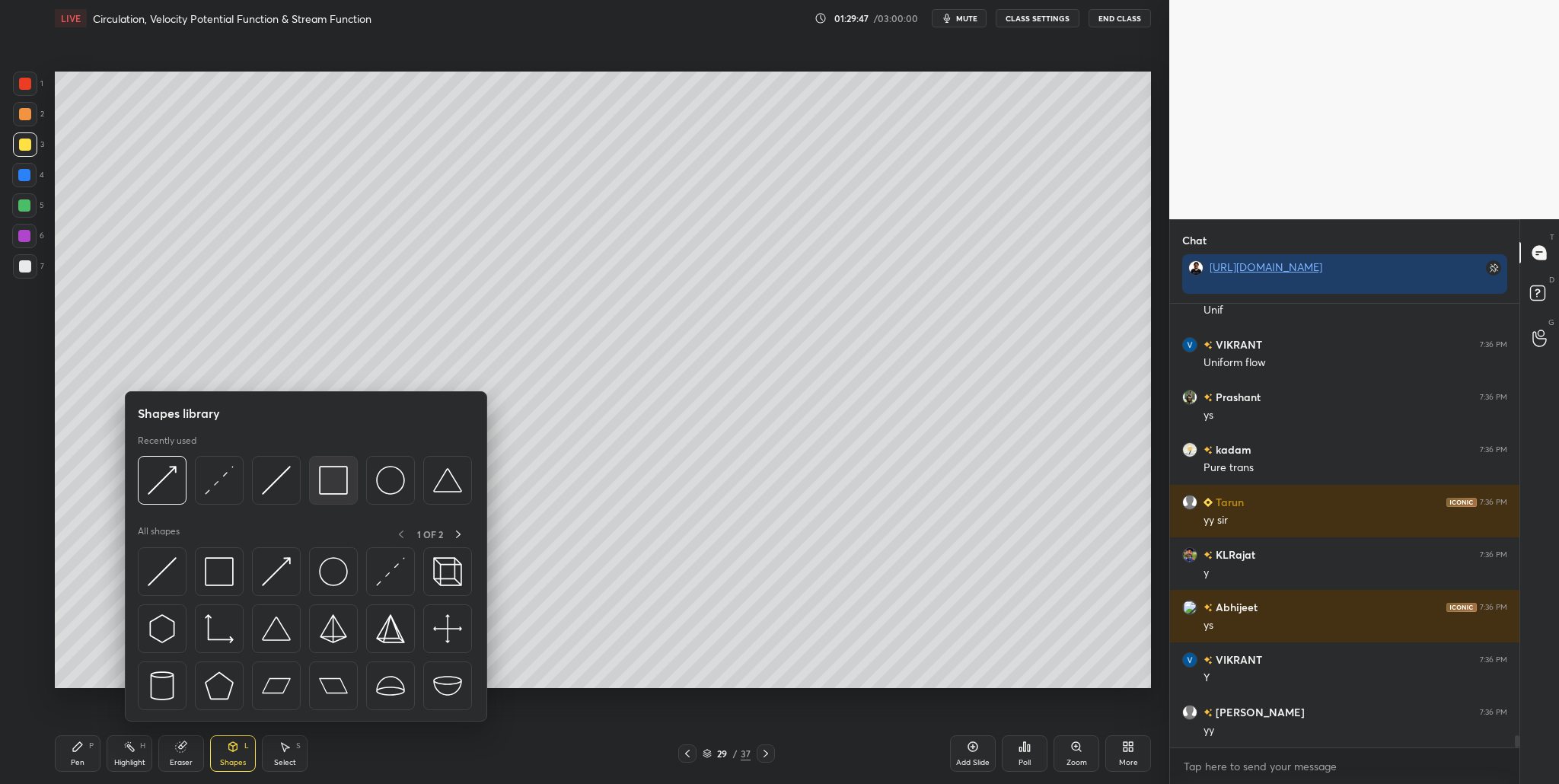 click at bounding box center (333, 480) 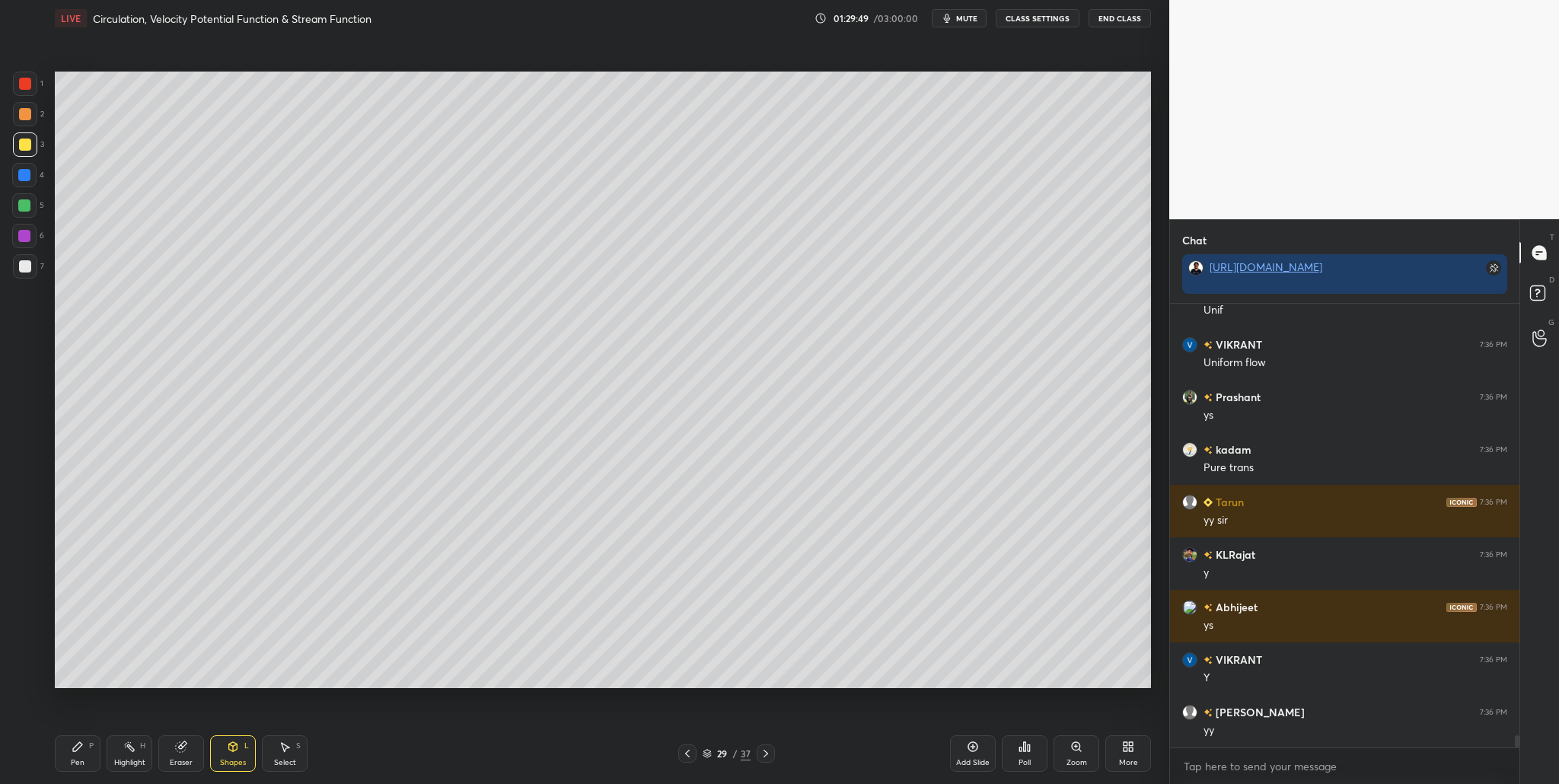 click at bounding box center (25, 84) 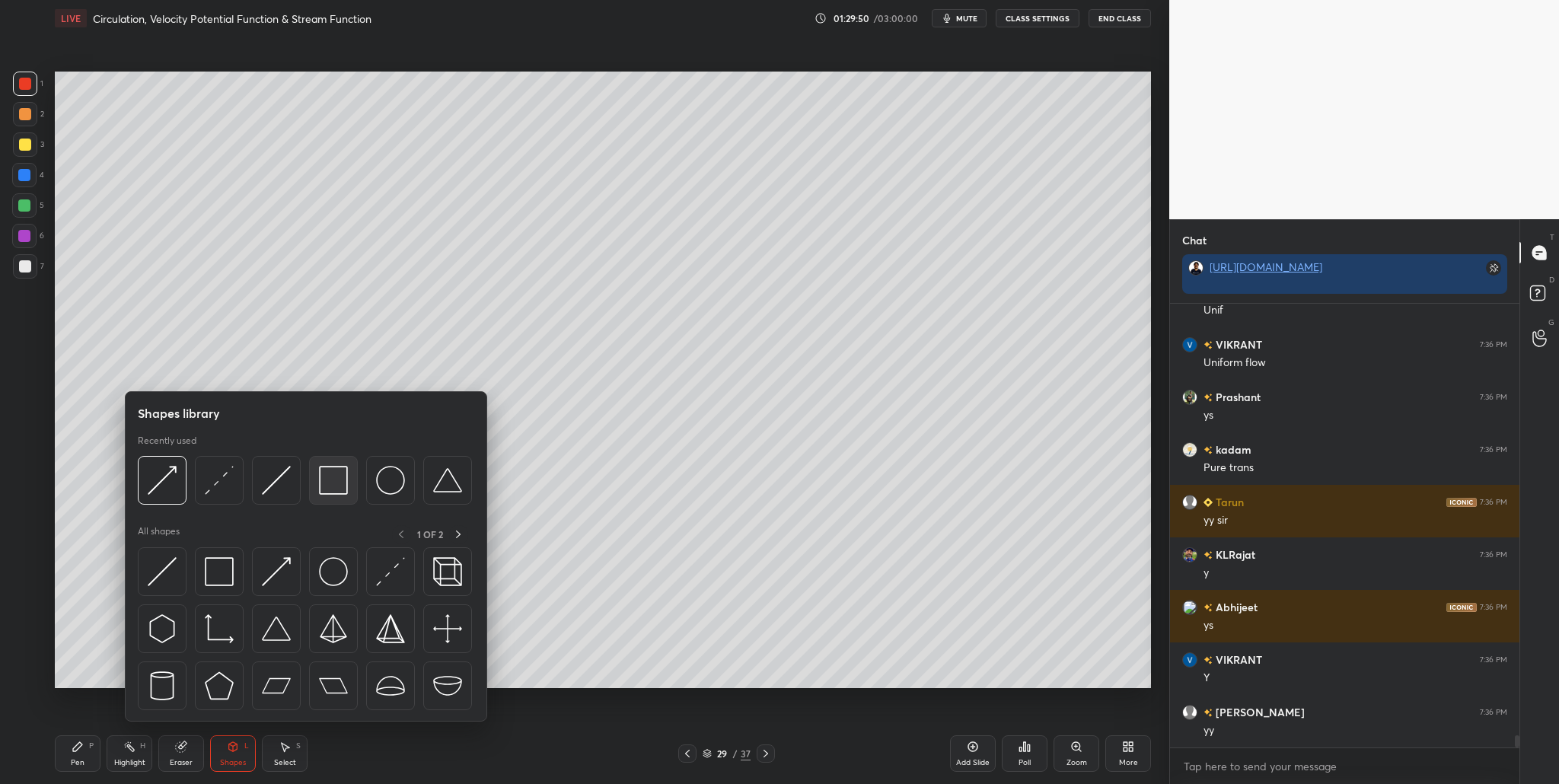 click at bounding box center [333, 480] 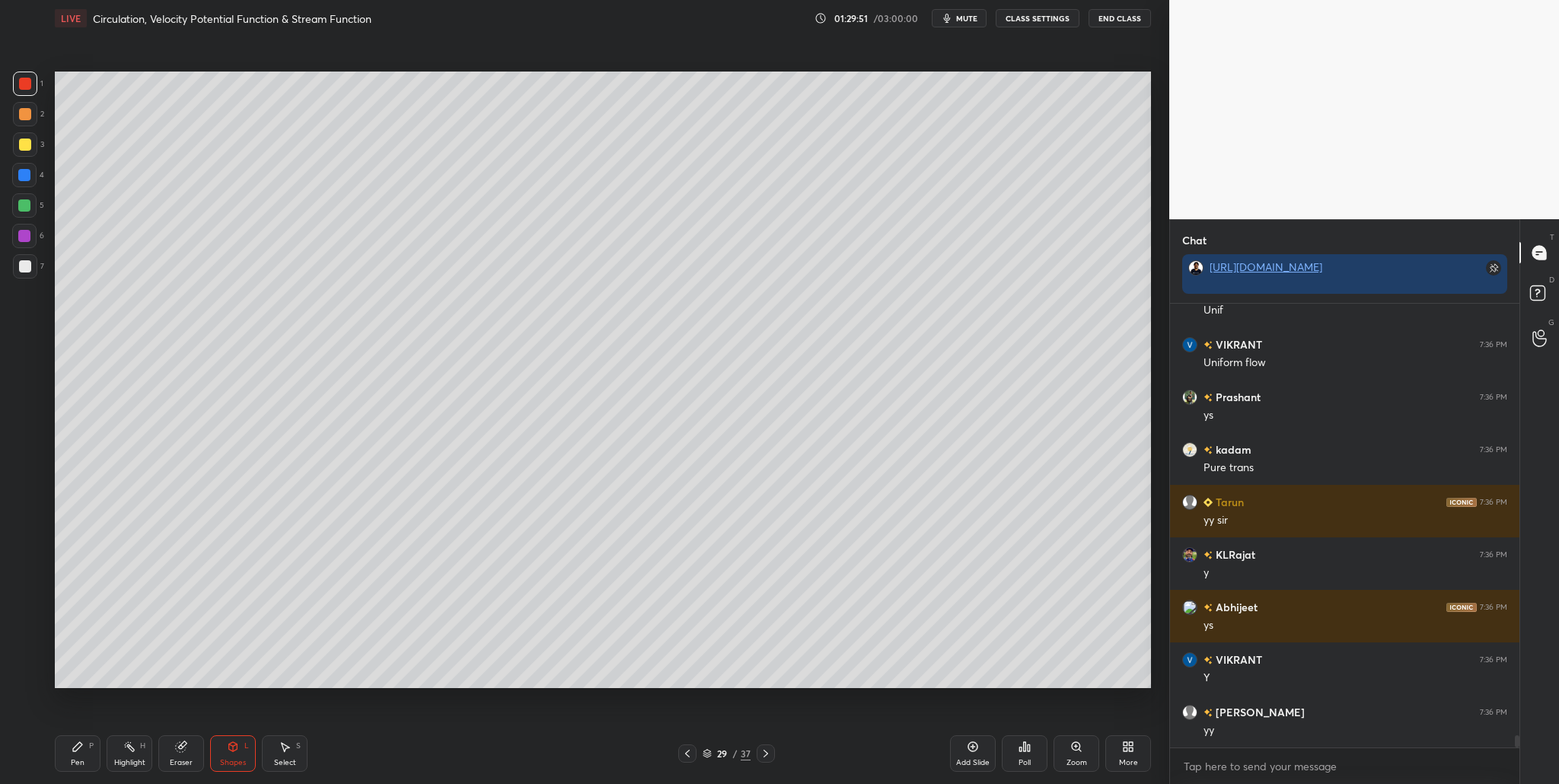 click at bounding box center [24, 206] 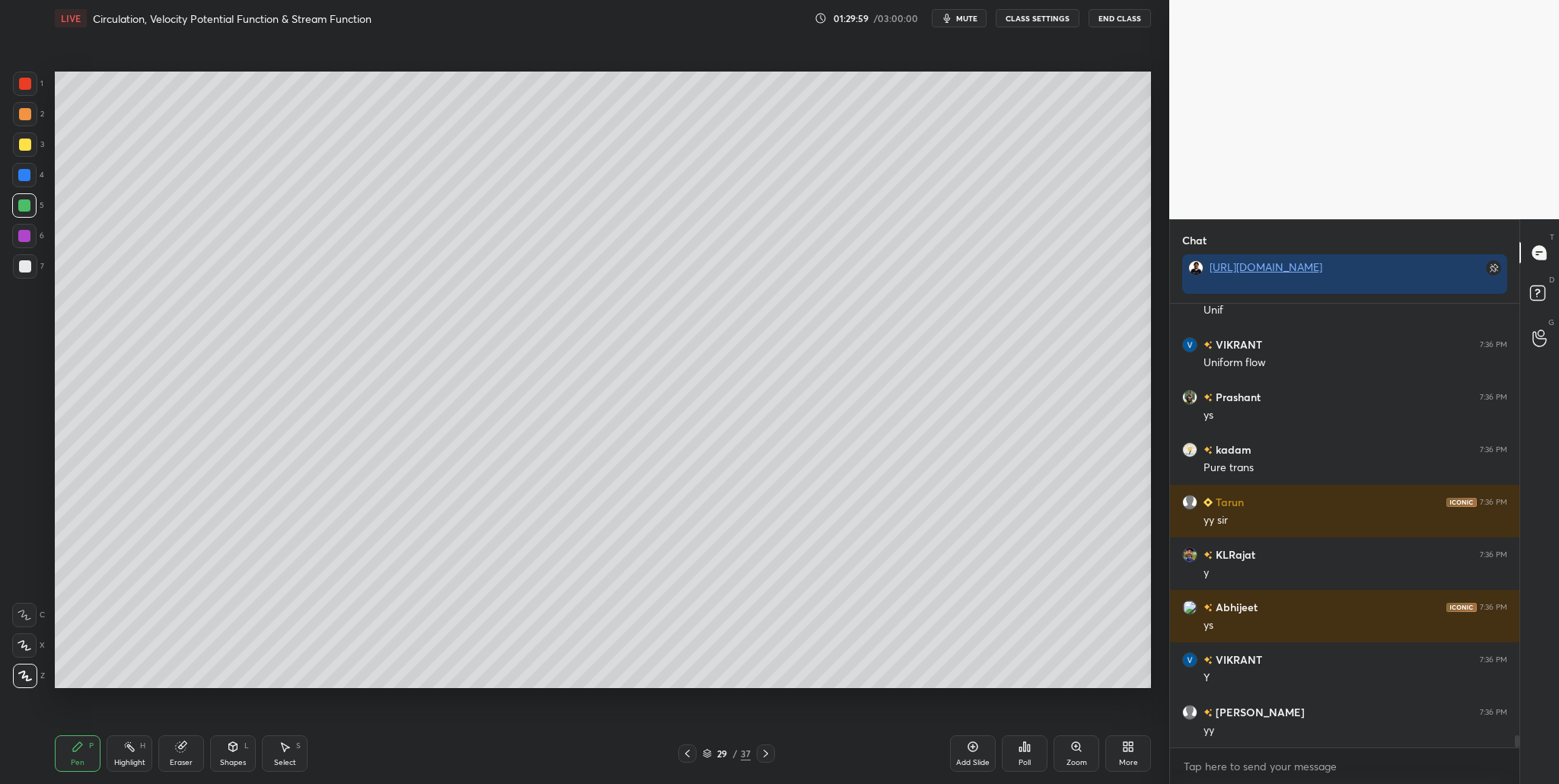 drag, startPoint x: 22, startPoint y: 78, endPoint x: 29, endPoint y: 112, distance: 34.71311 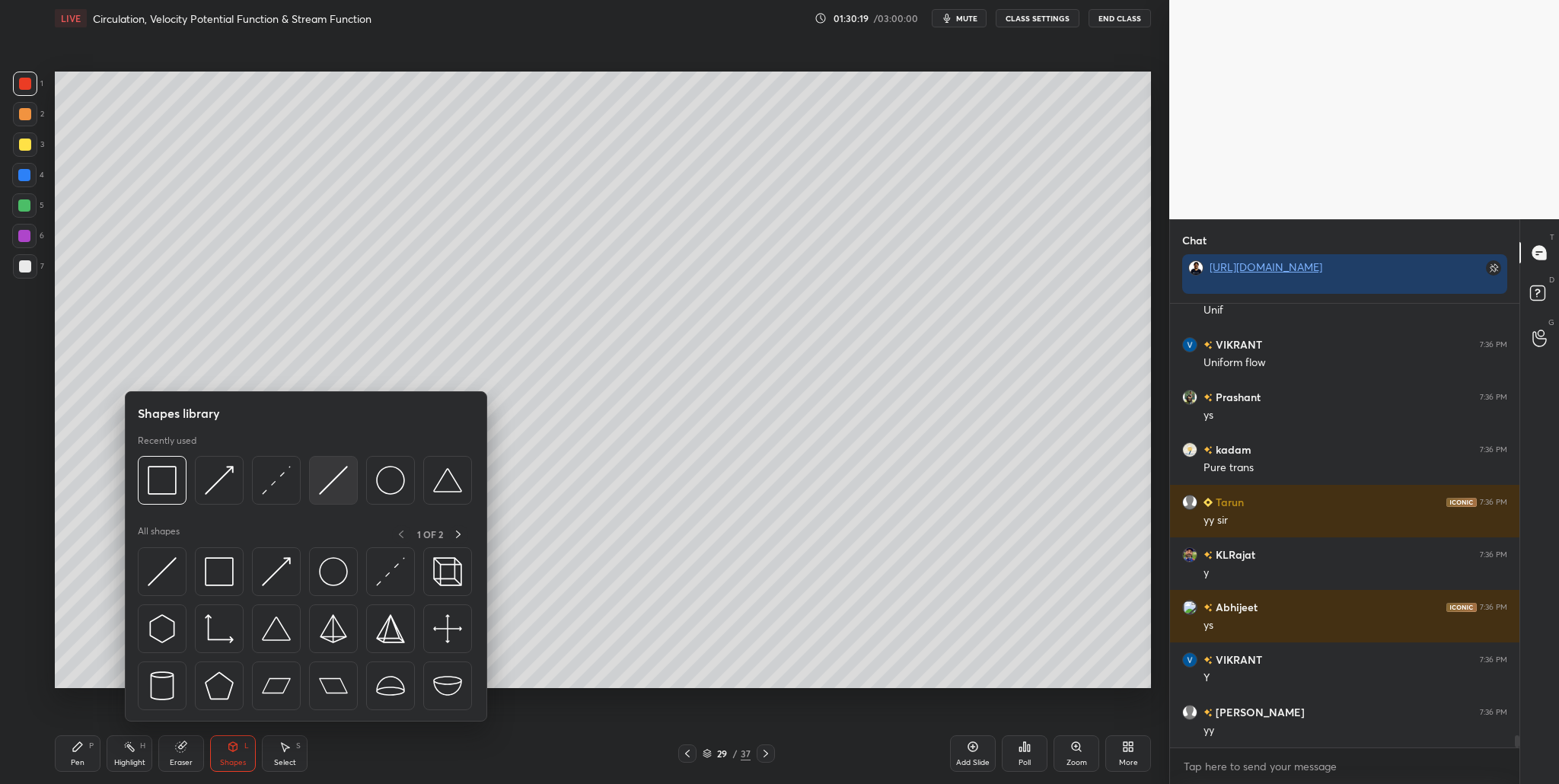 click at bounding box center (333, 480) 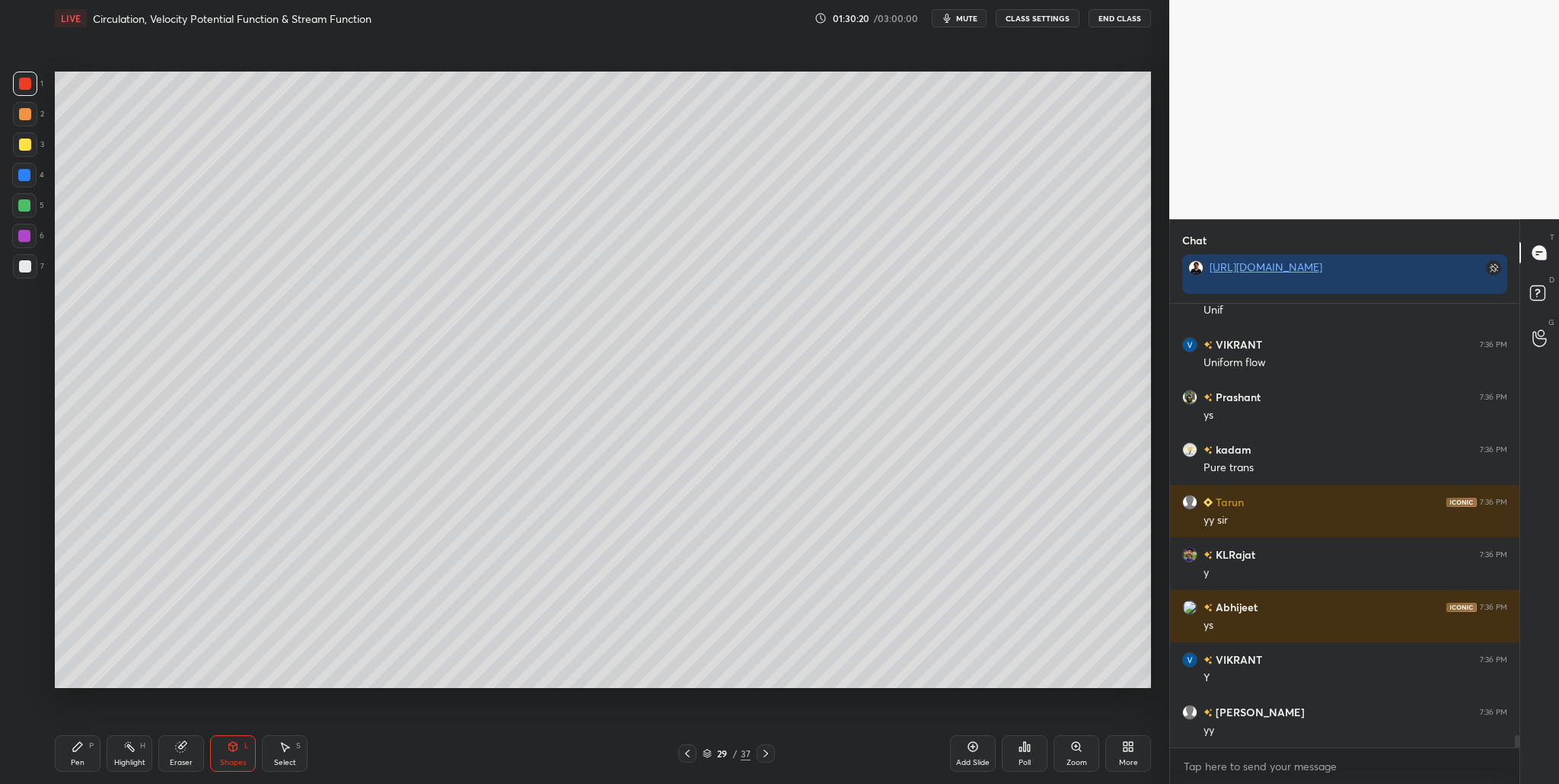 click at bounding box center (24, 206) 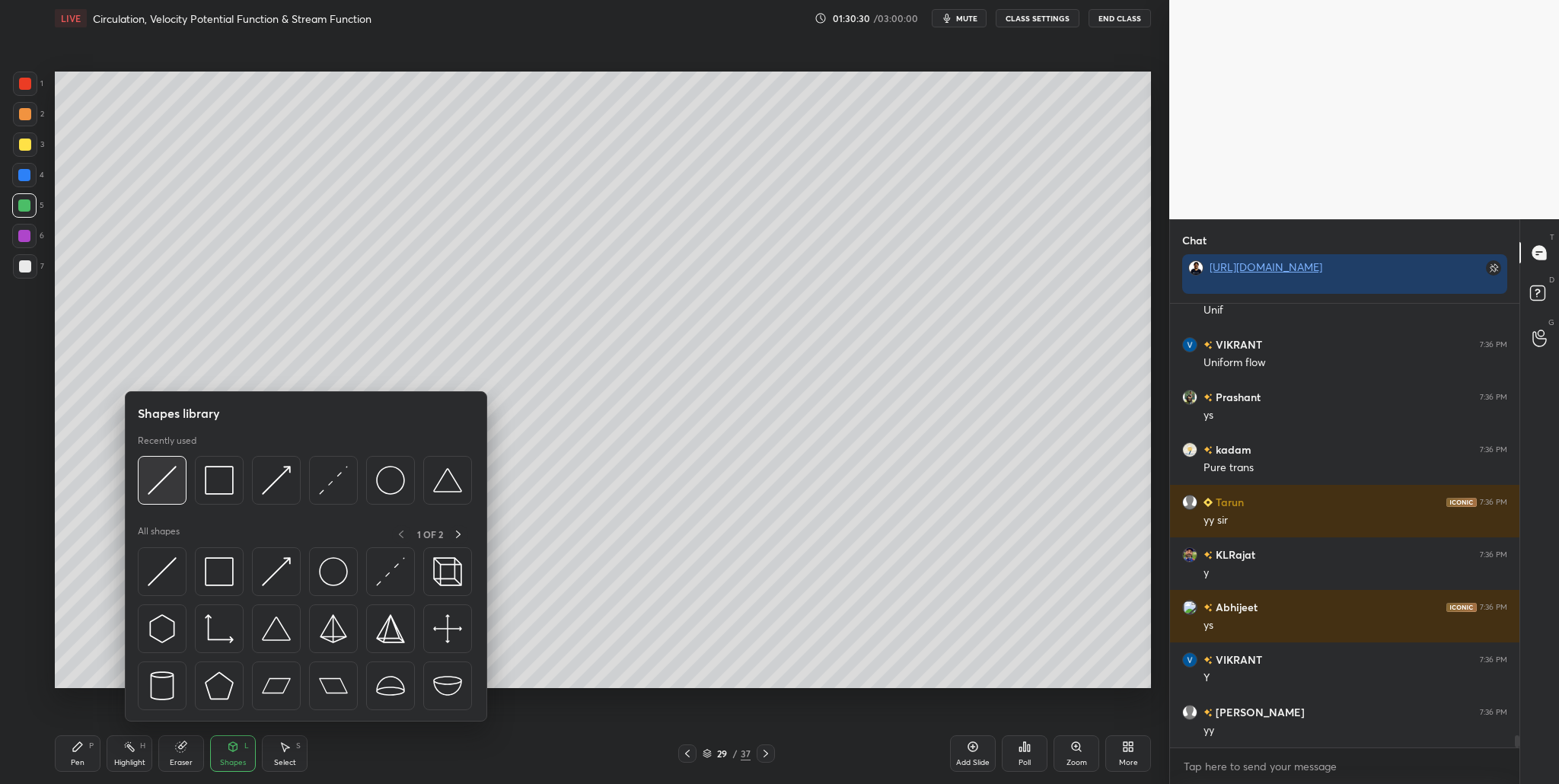 click at bounding box center [162, 480] 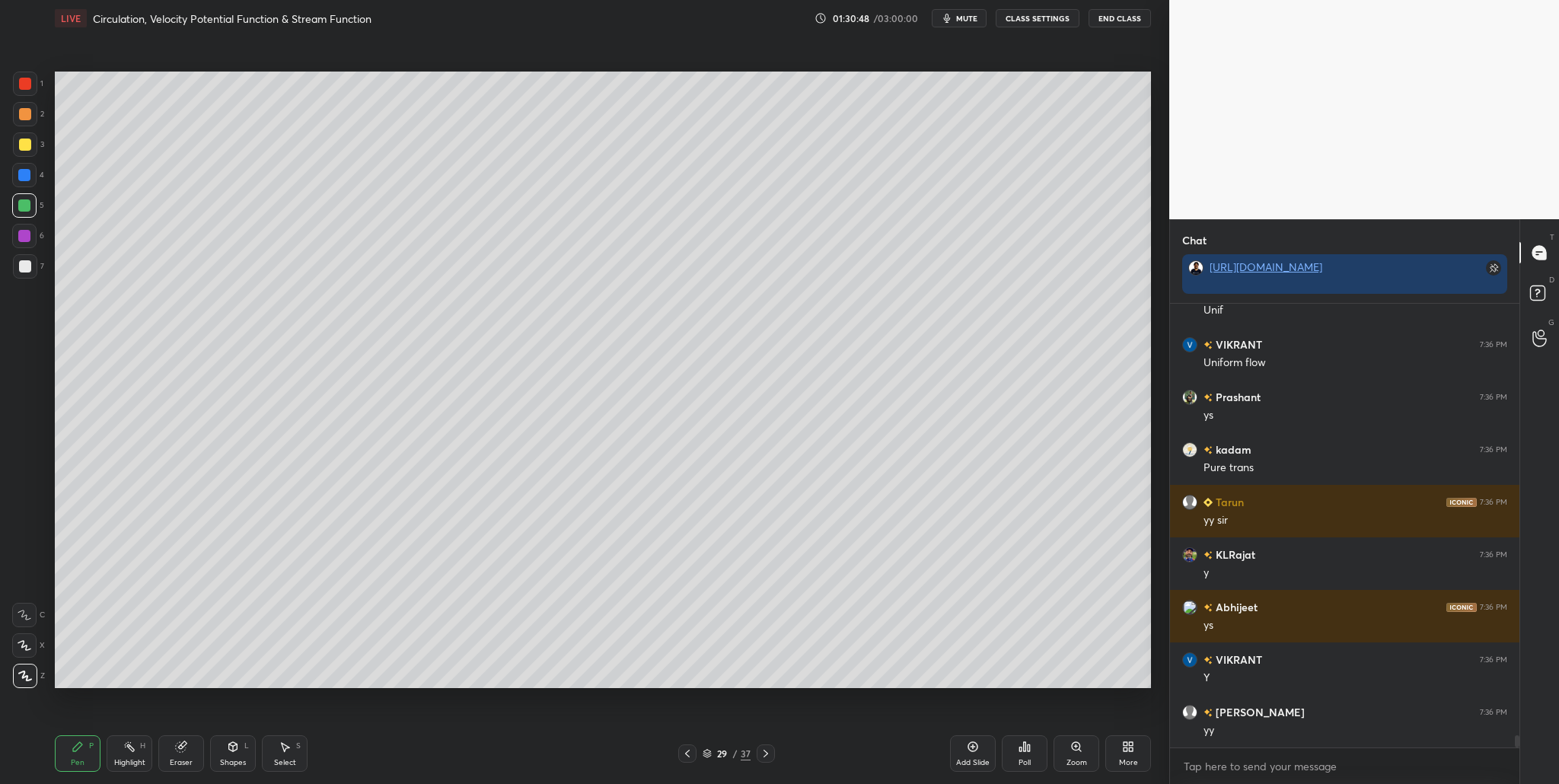 scroll, scrollTop: 16097, scrollLeft: 0, axis: vertical 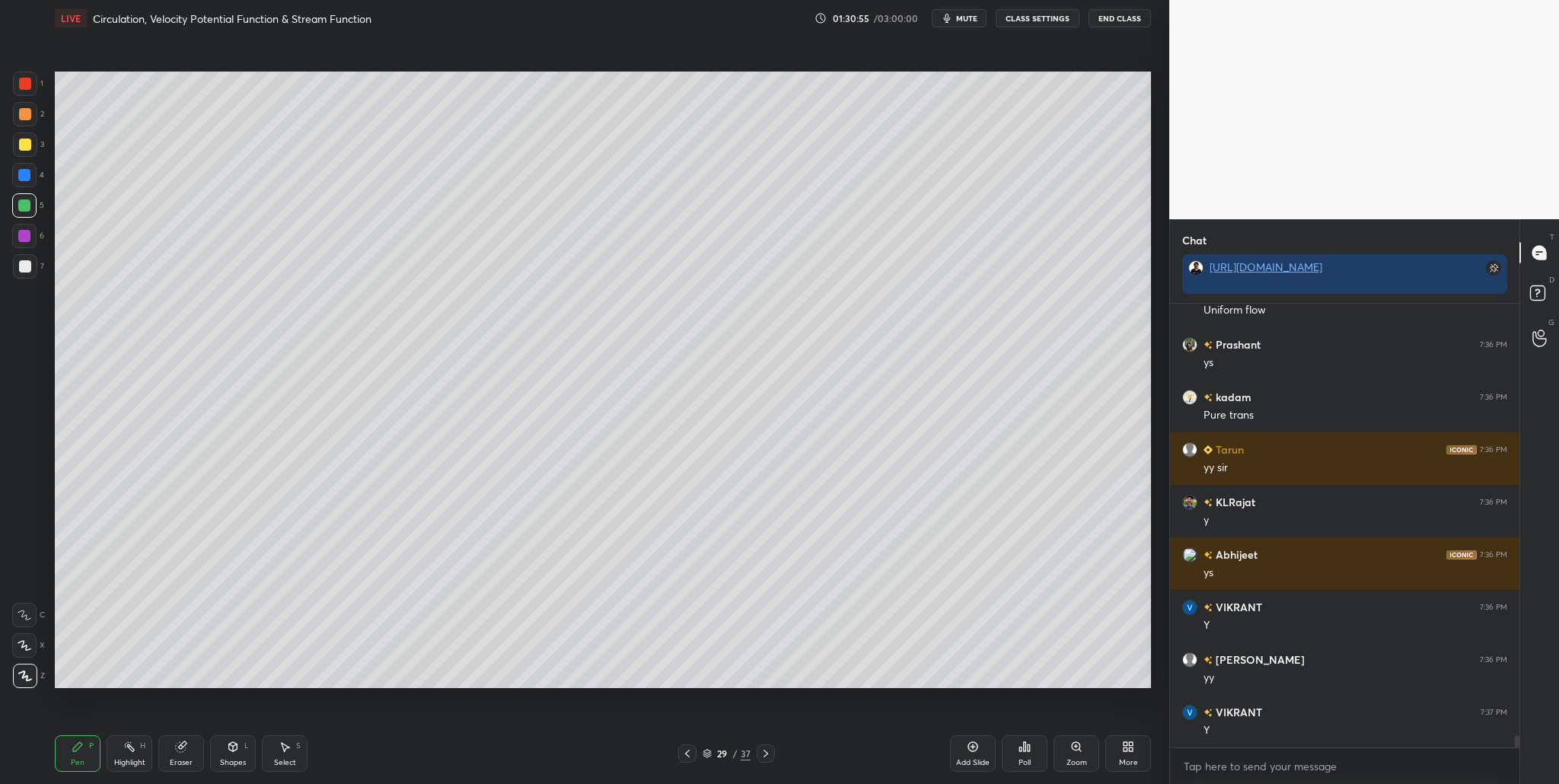 click at bounding box center (25, 266) 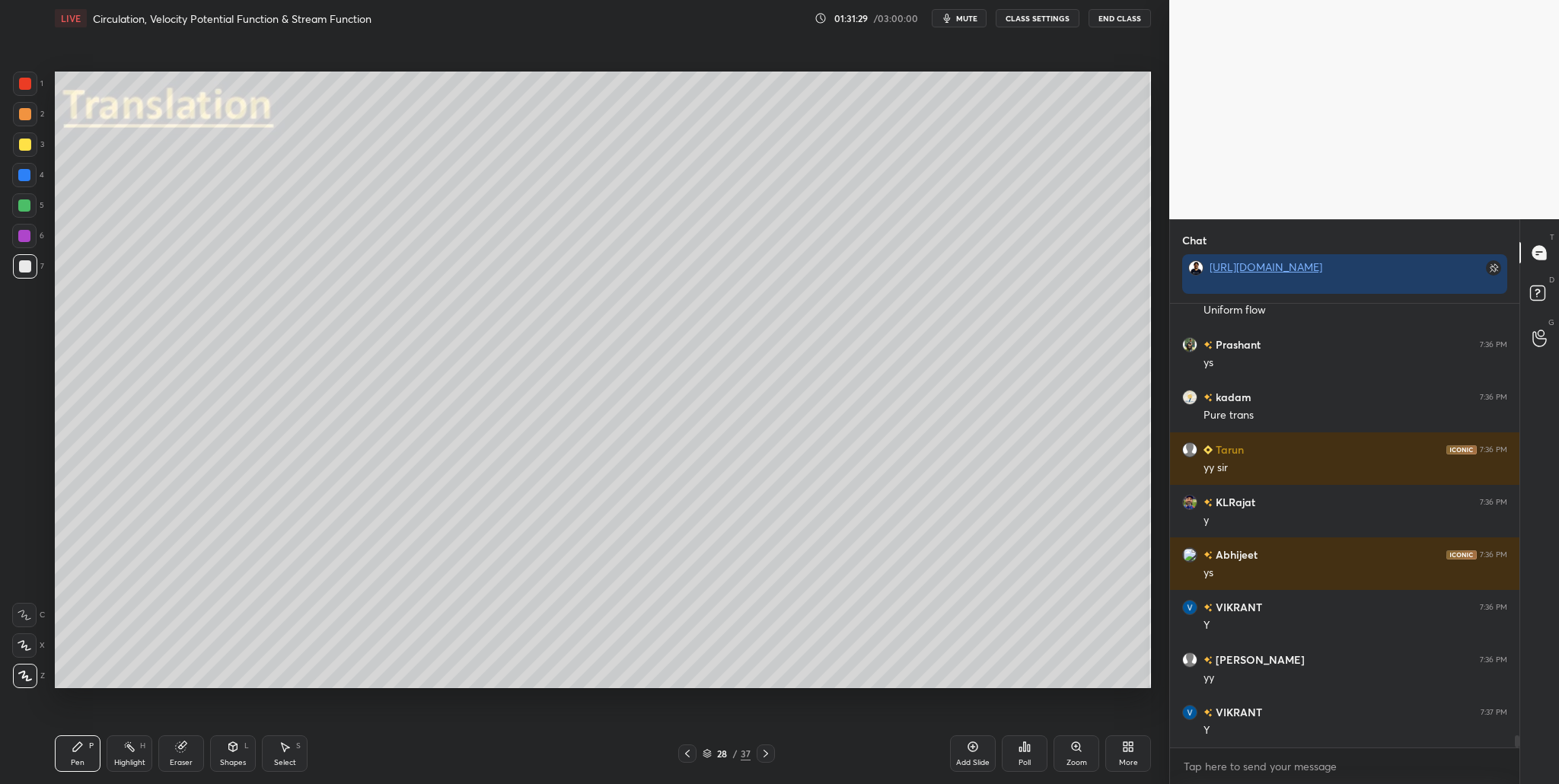 drag, startPoint x: 24, startPoint y: 205, endPoint x: 30, endPoint y: 210, distance: 7.81025 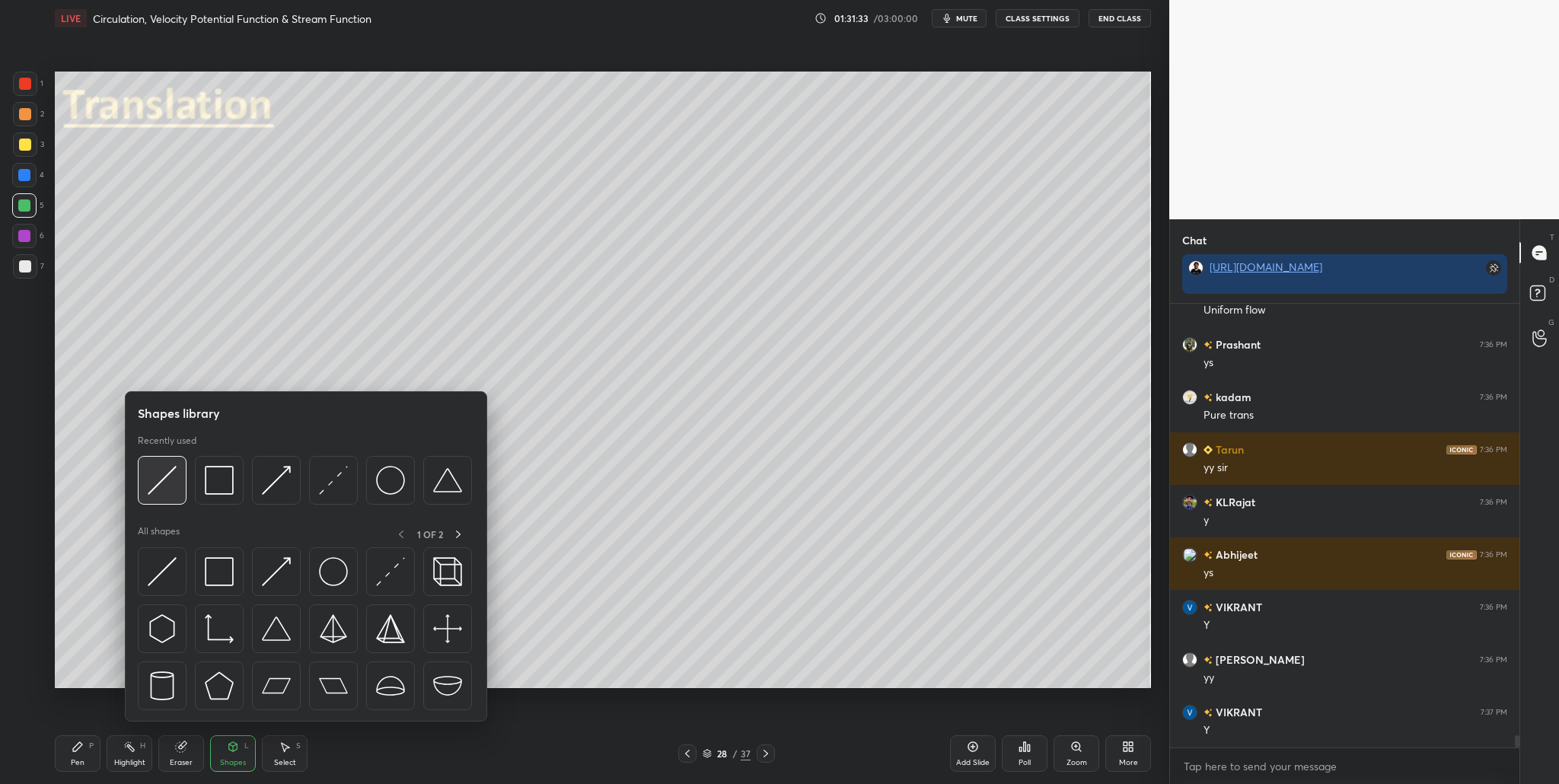 click at bounding box center (162, 480) 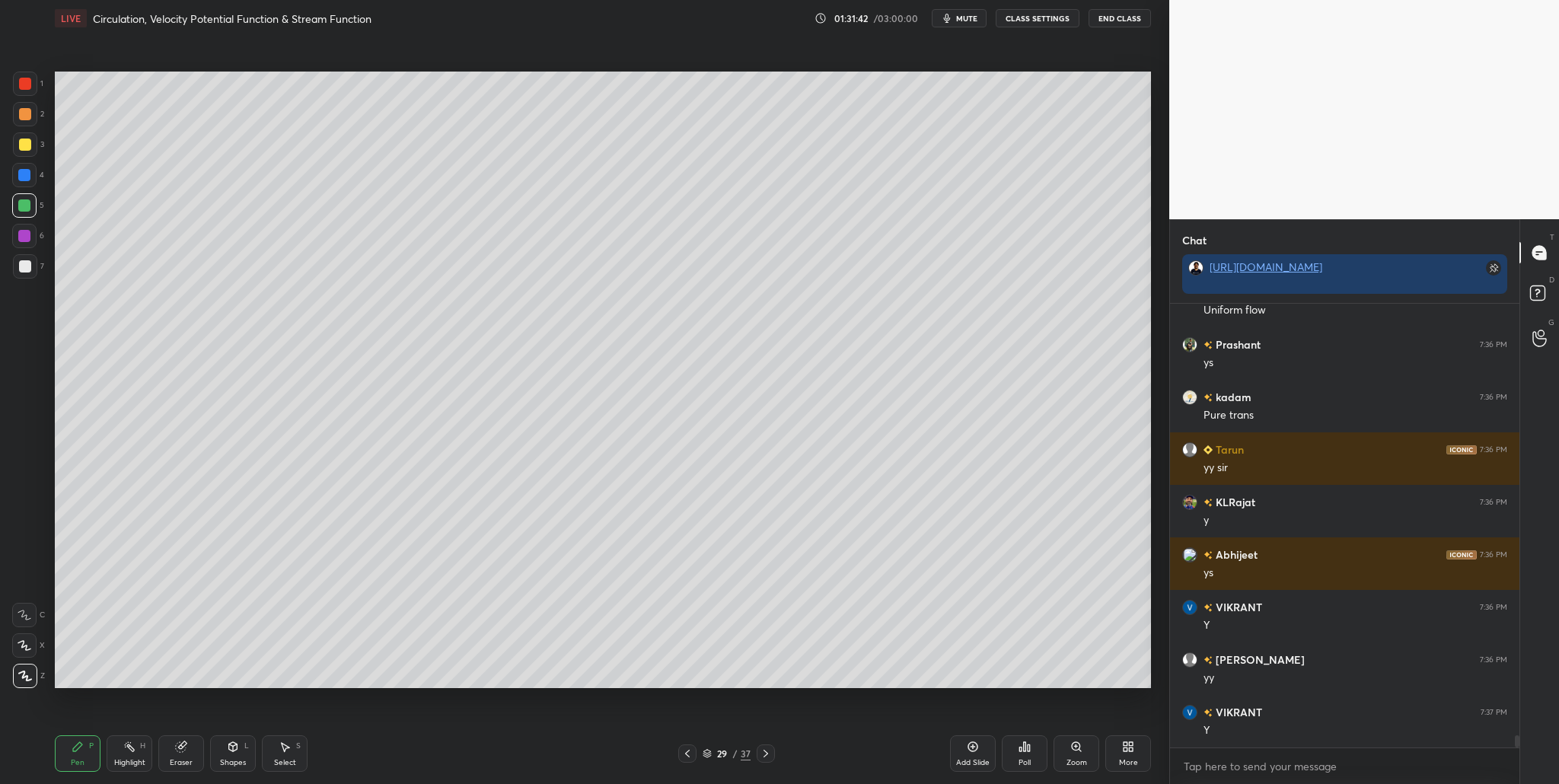 click at bounding box center [25, 266] 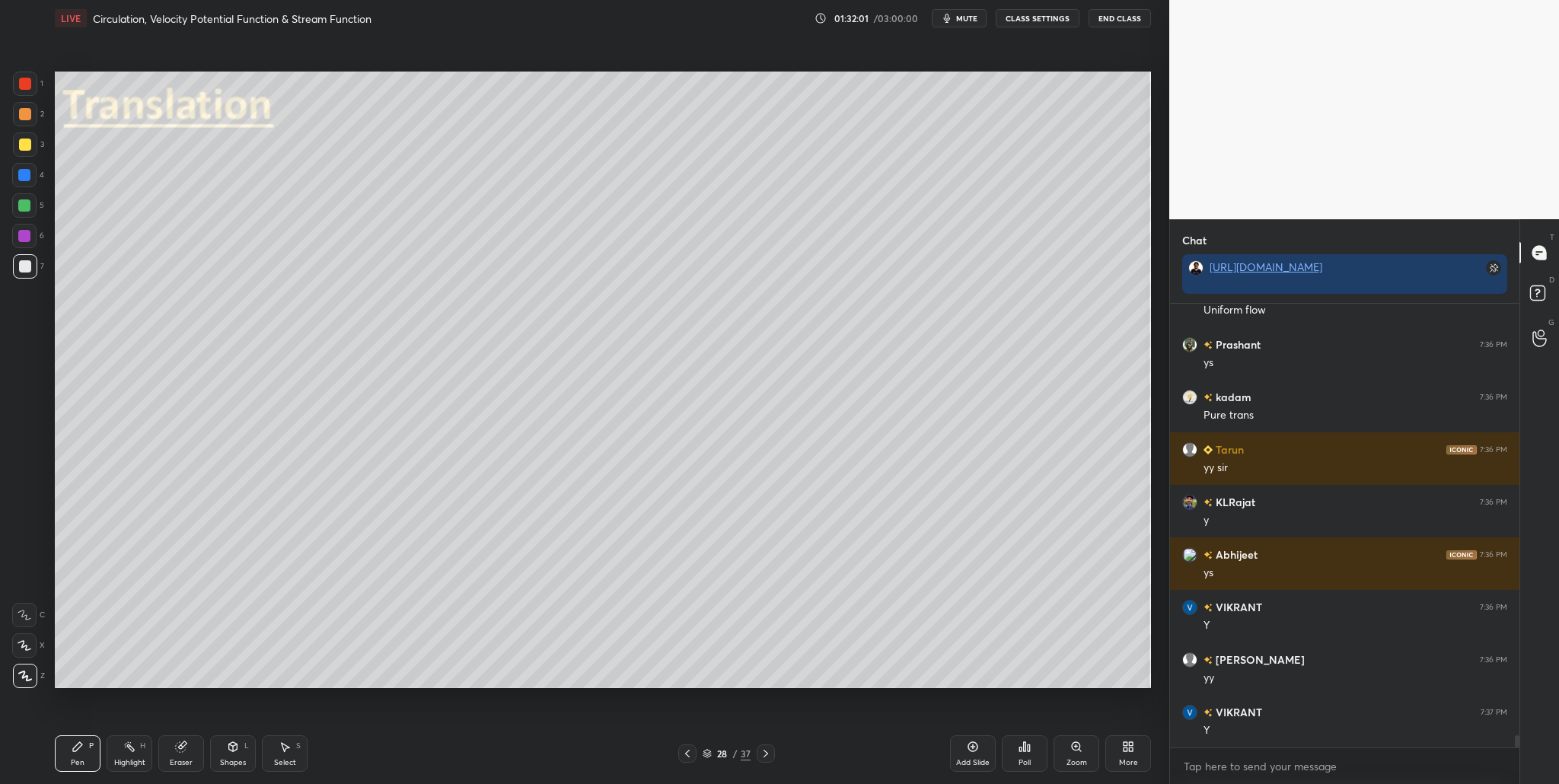 drag, startPoint x: 28, startPoint y: 208, endPoint x: 28, endPoint y: 216, distance: 8 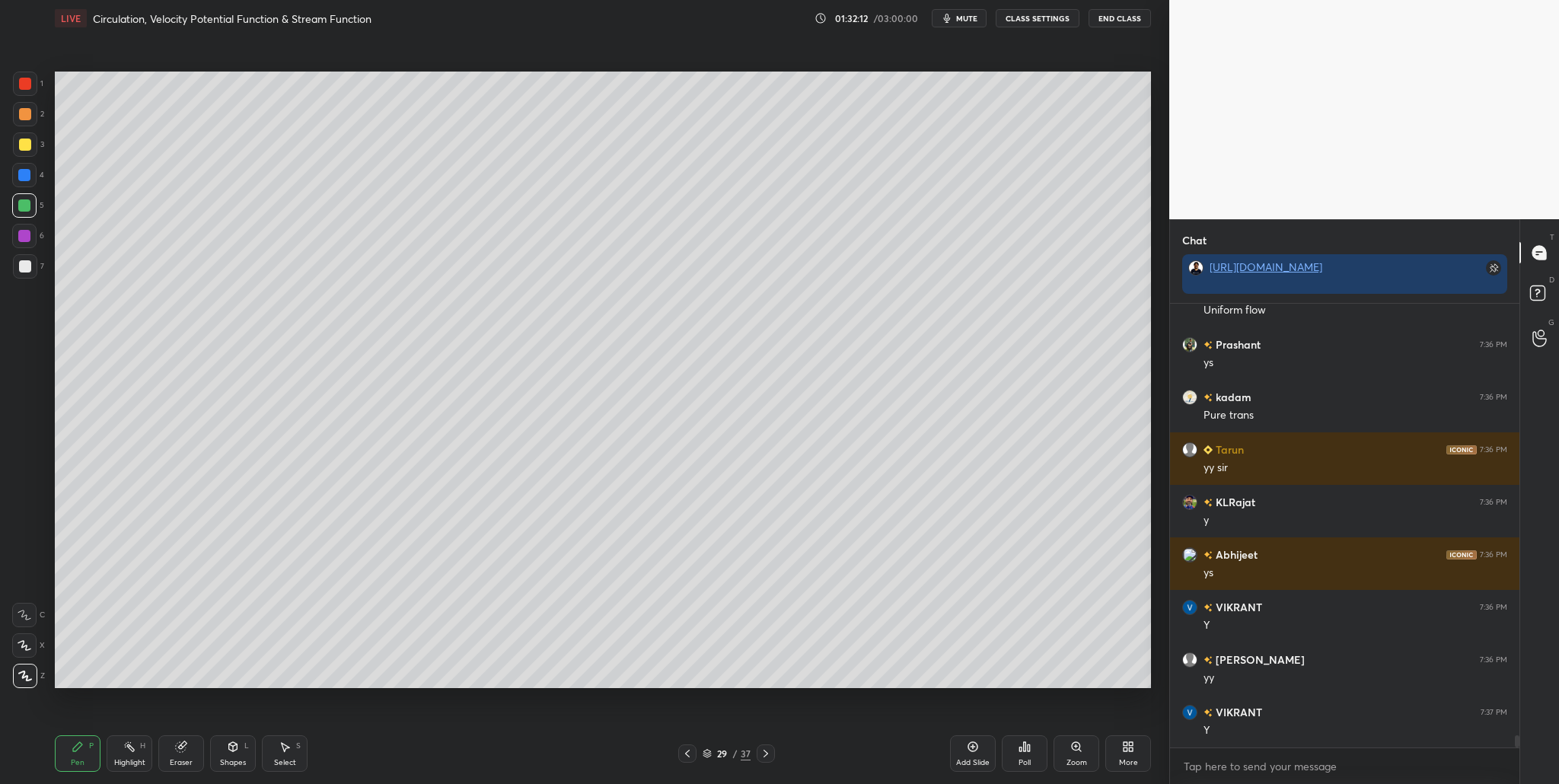 click at bounding box center (25, 266) 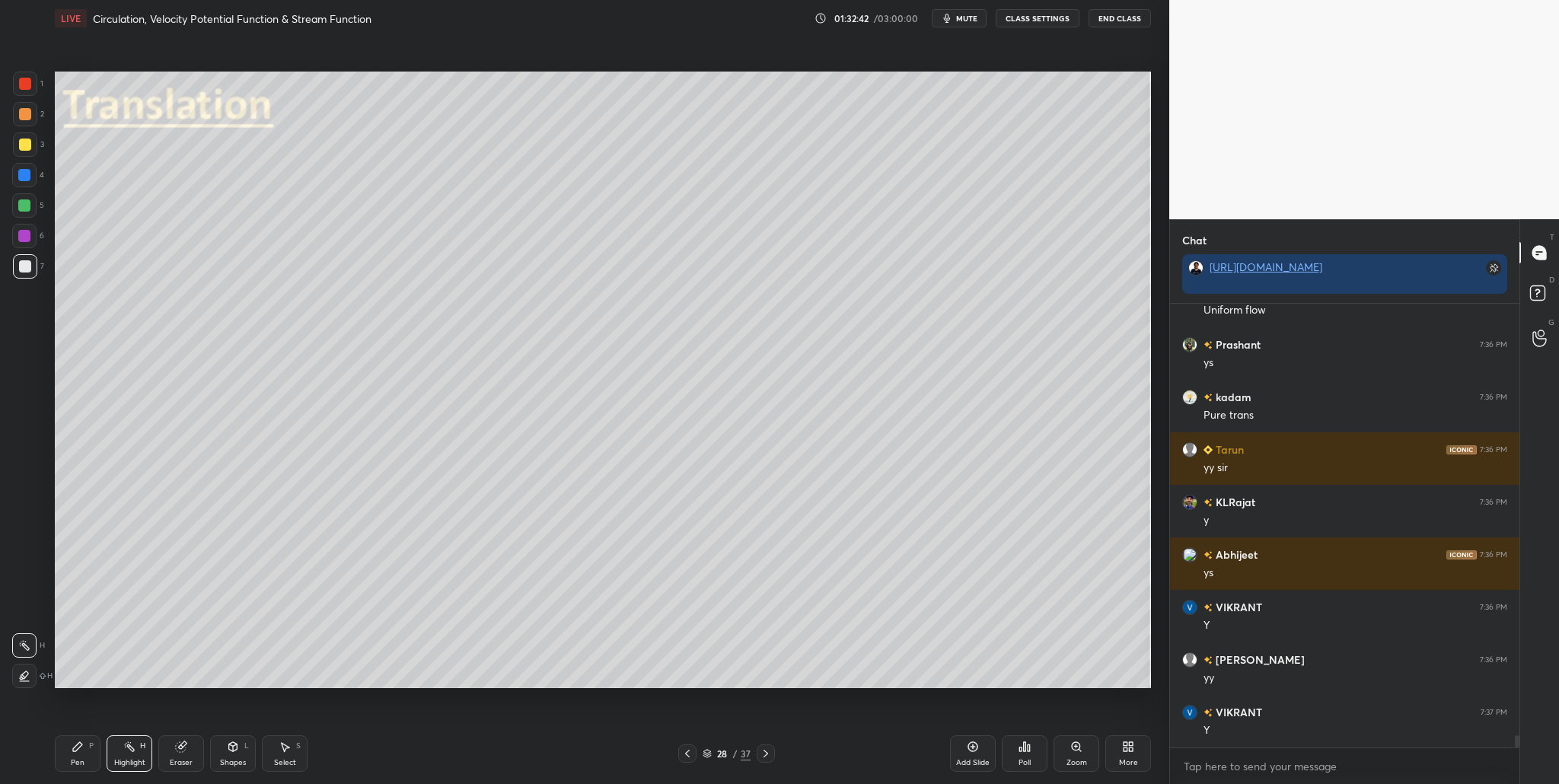 drag, startPoint x: 25, startPoint y: 203, endPoint x: 44, endPoint y: 212, distance: 21.024 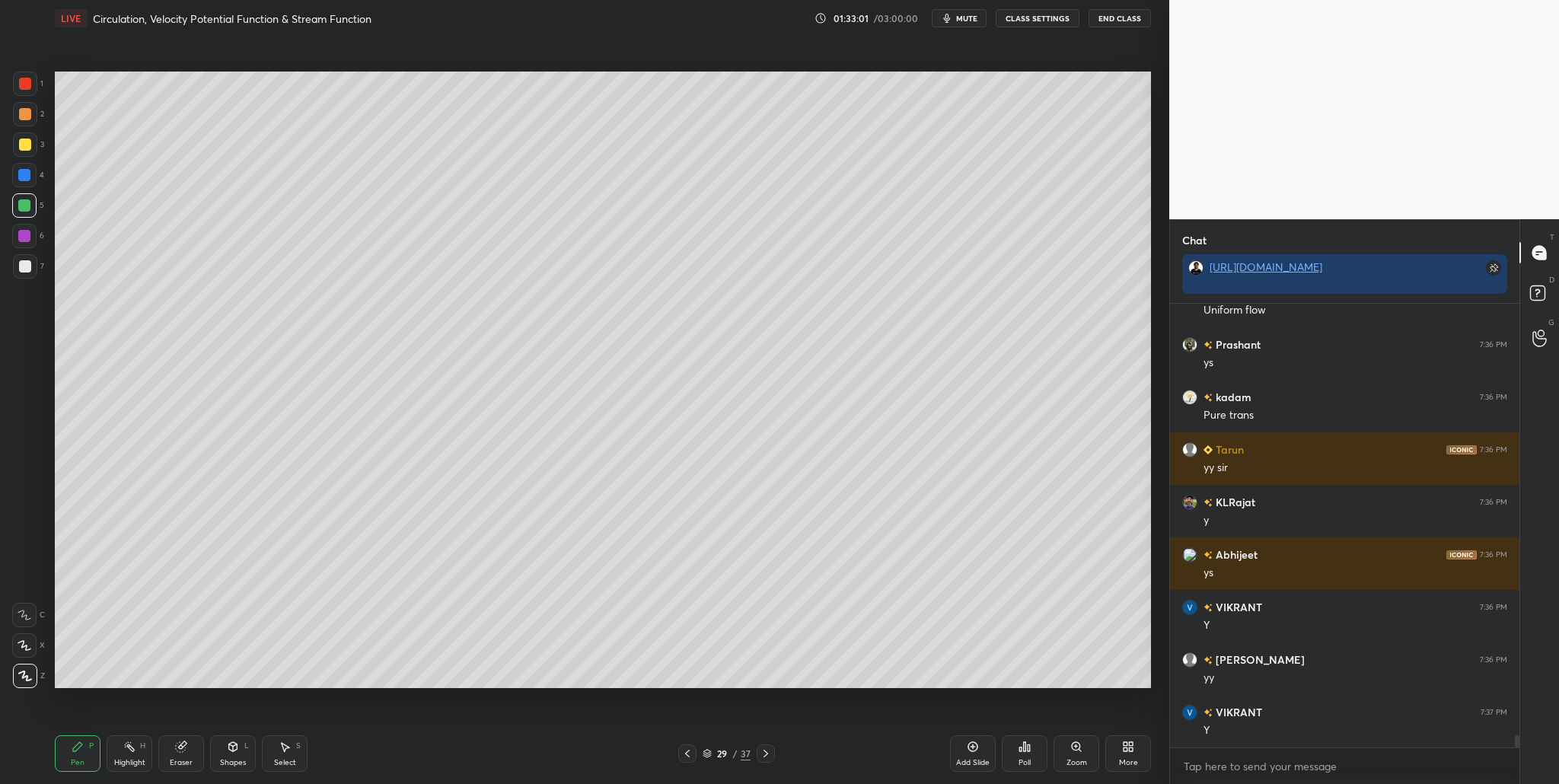 click at bounding box center (25, 266) 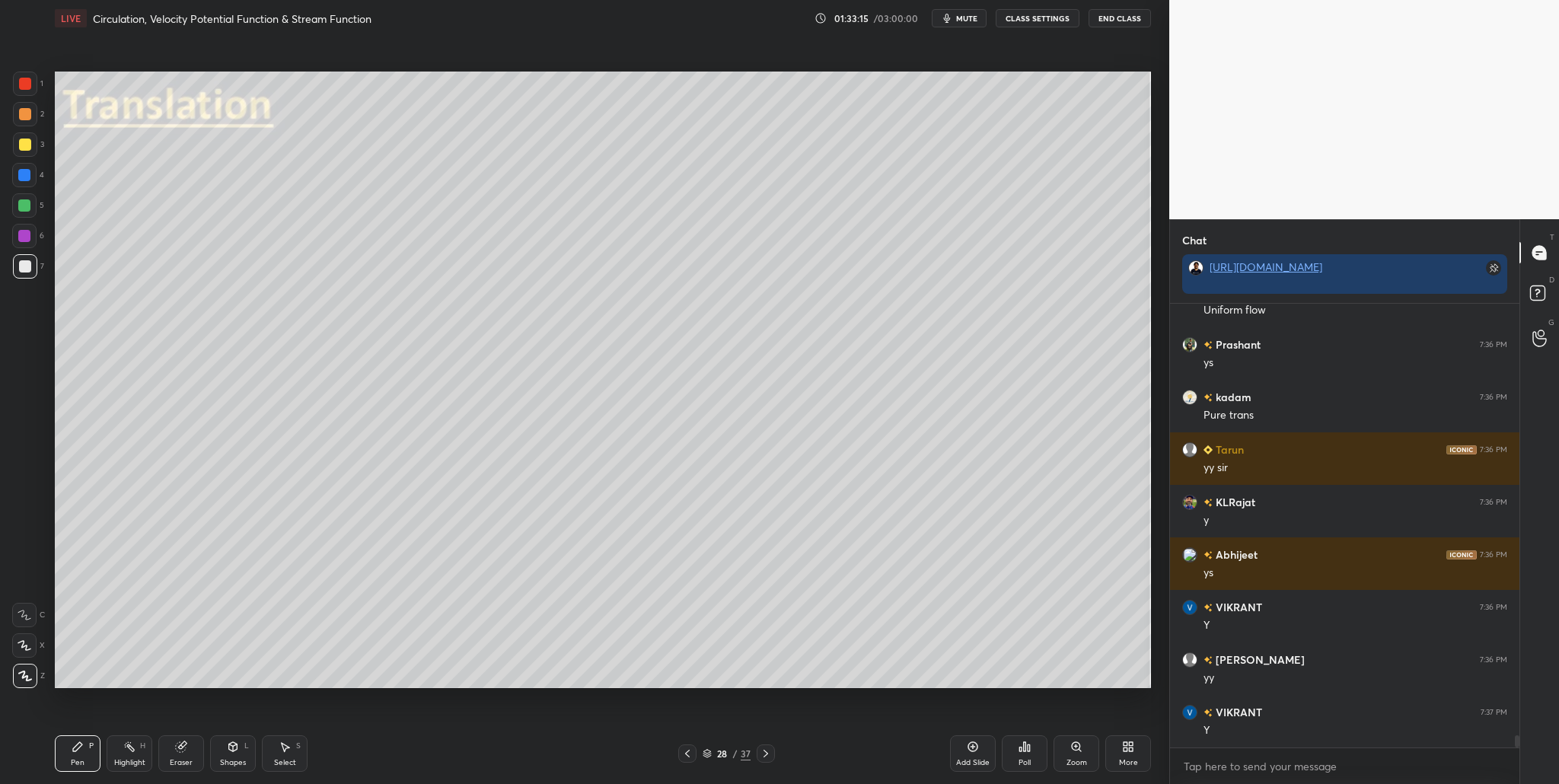 click at bounding box center (24, 206) 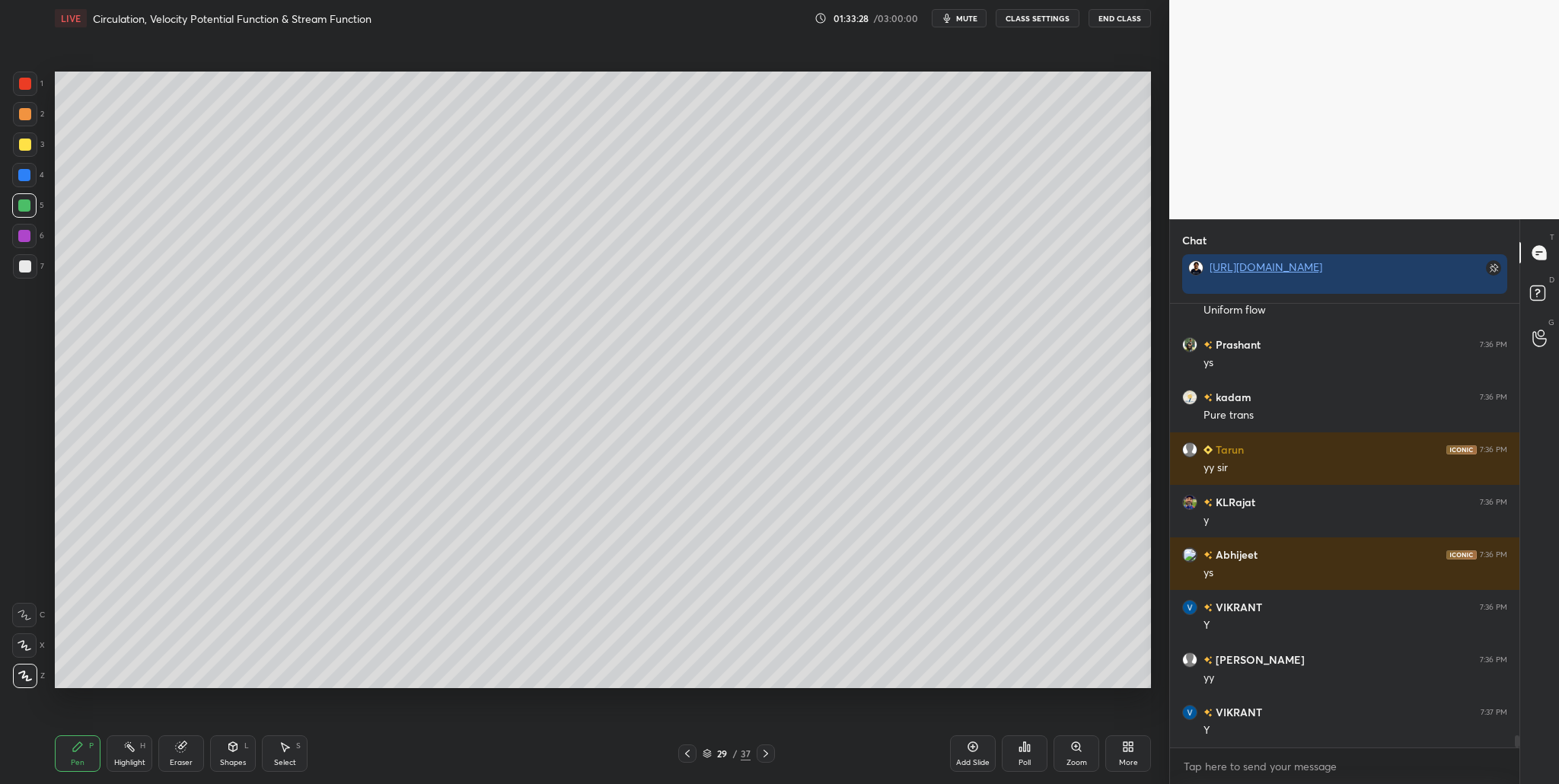 click at bounding box center (25, 266) 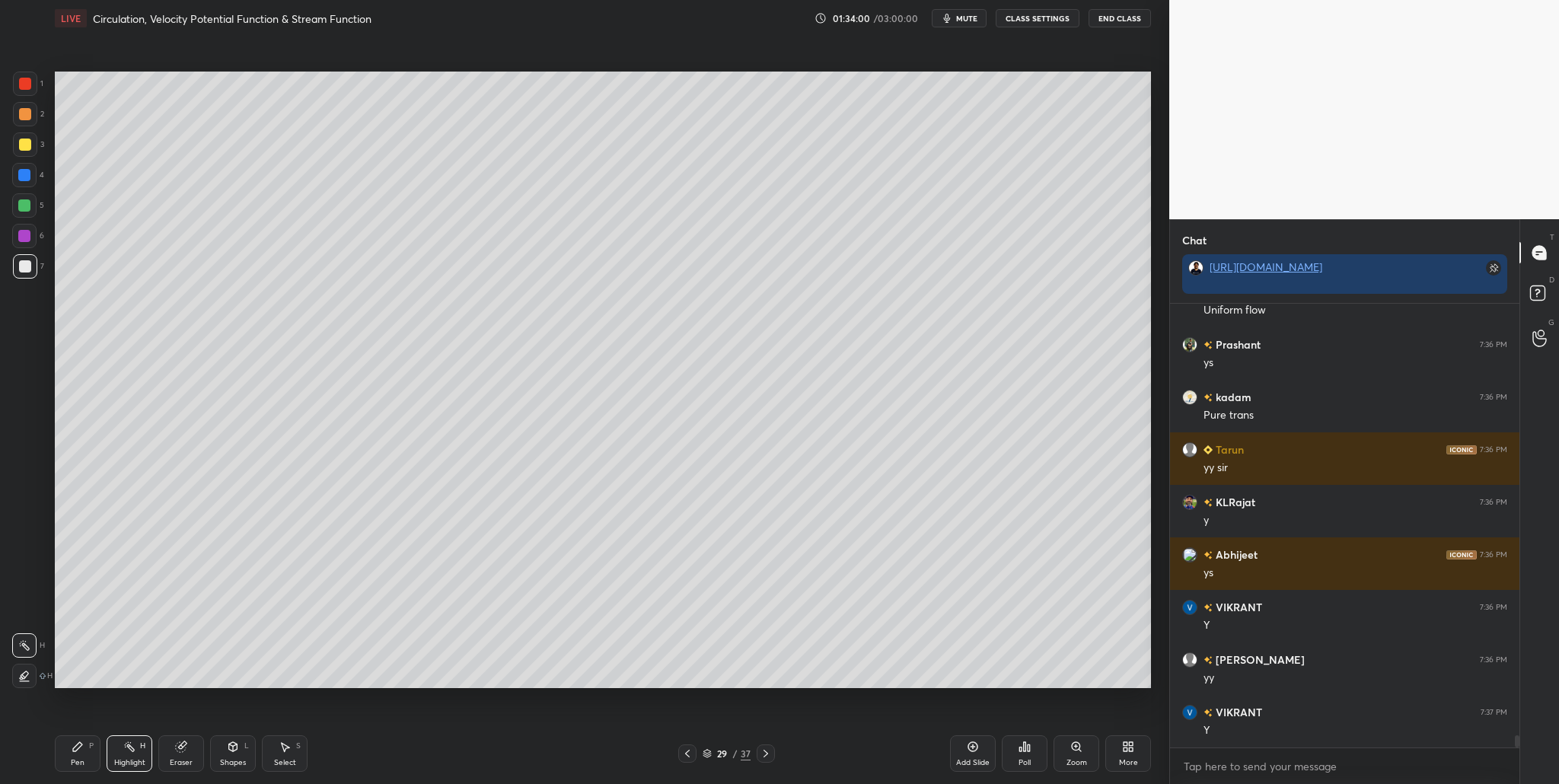 click at bounding box center [25, 84] 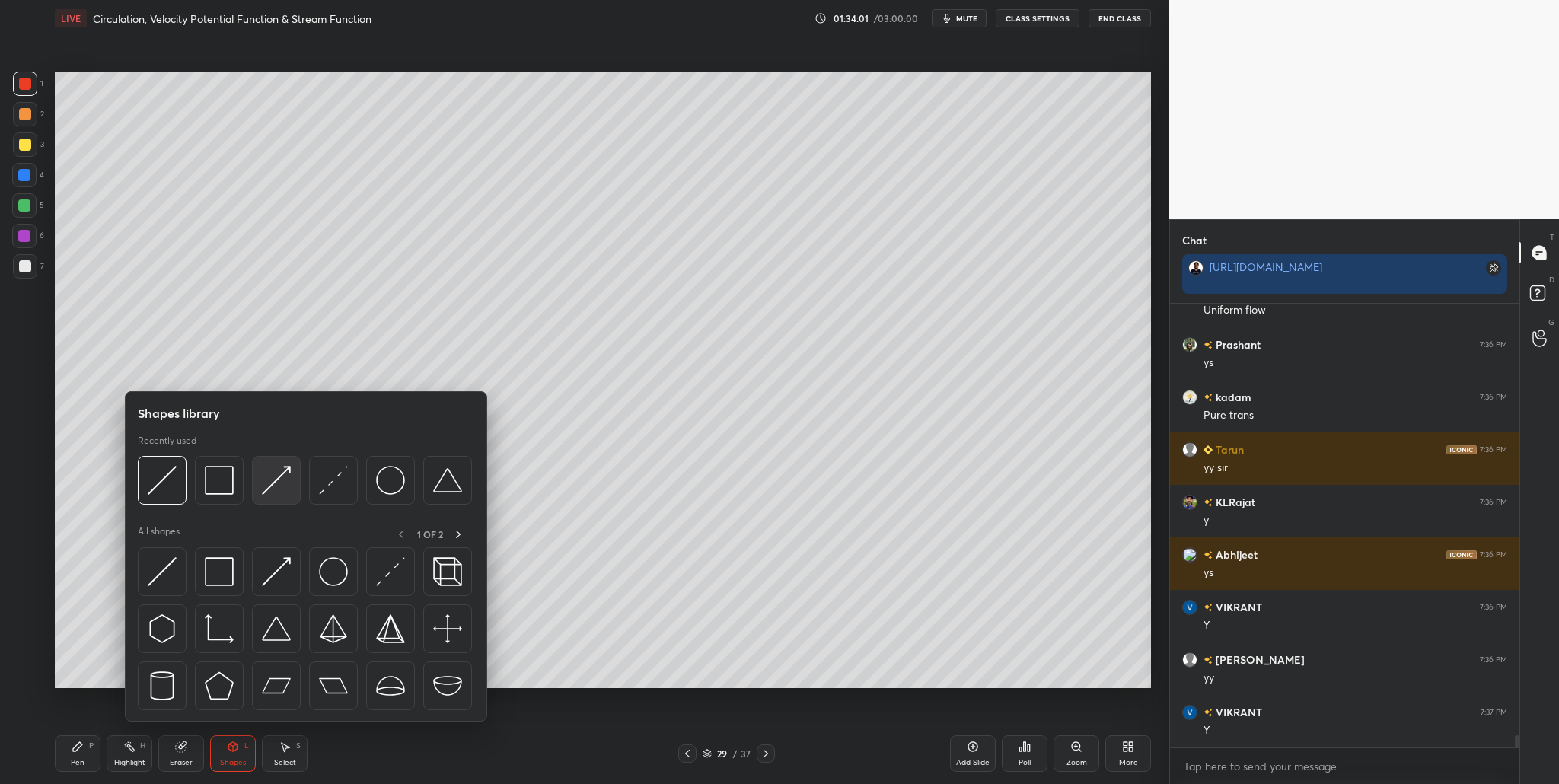 click at bounding box center [276, 480] 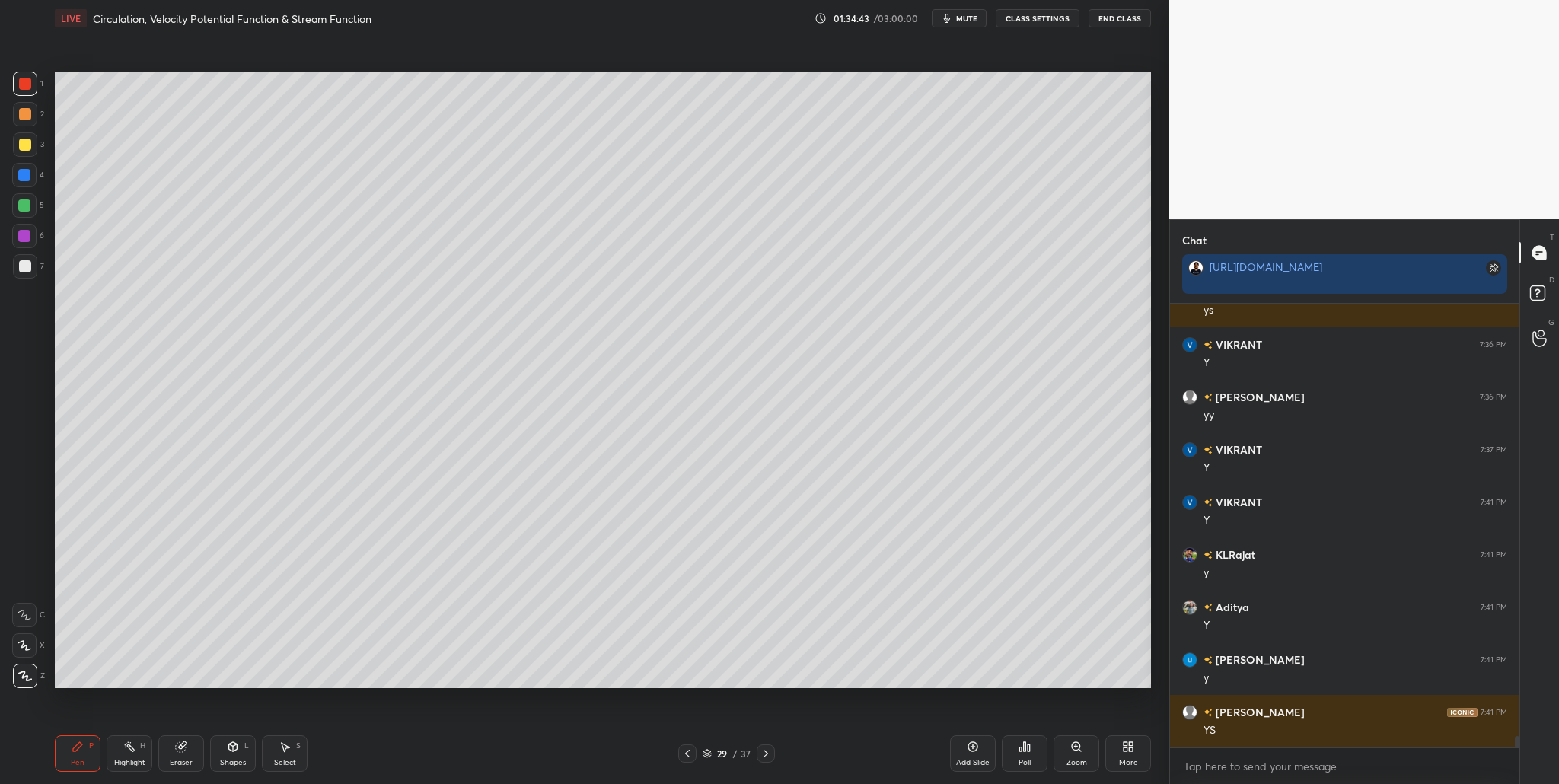 scroll, scrollTop: 16412, scrollLeft: 0, axis: vertical 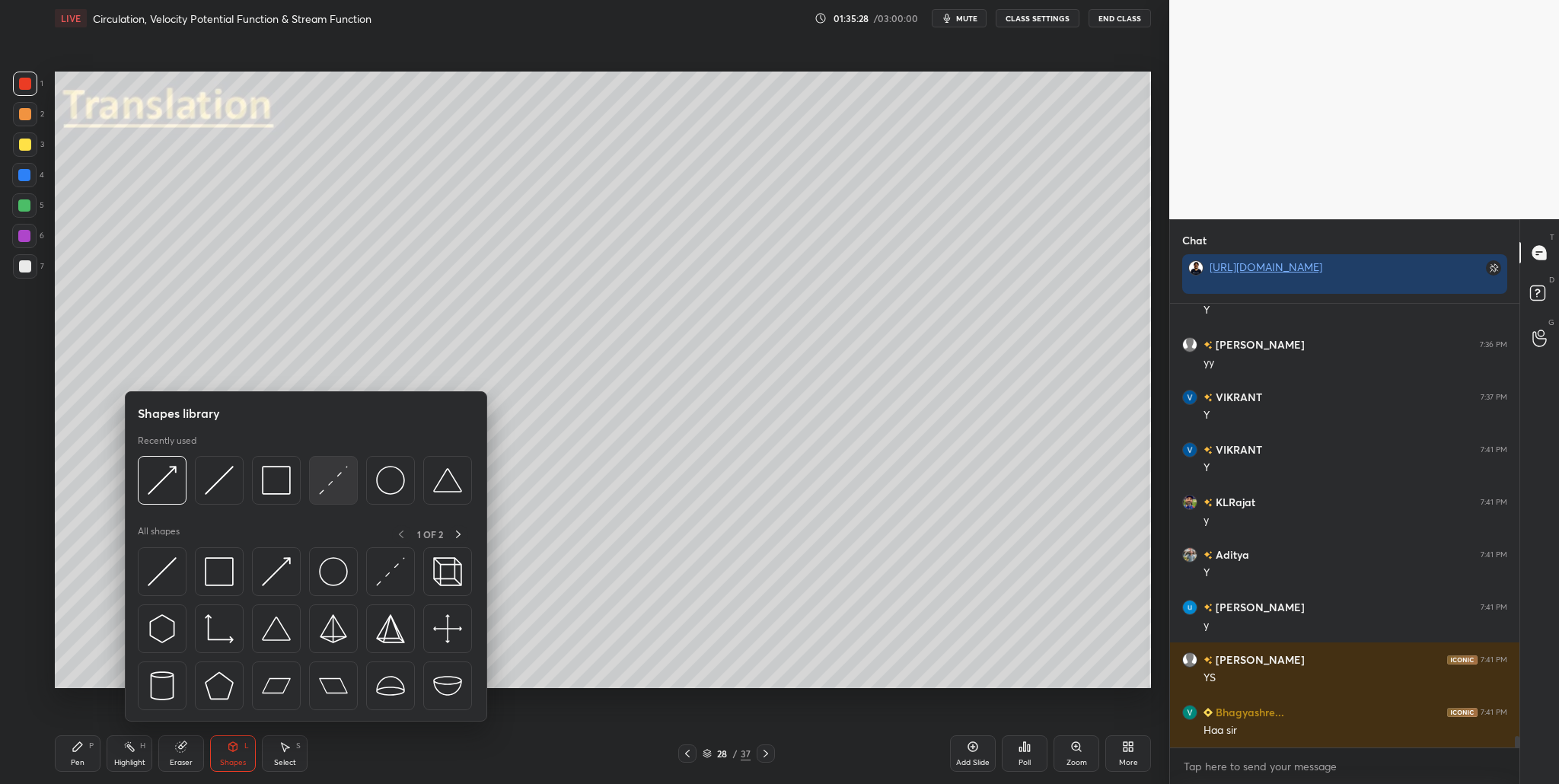 click at bounding box center [333, 480] 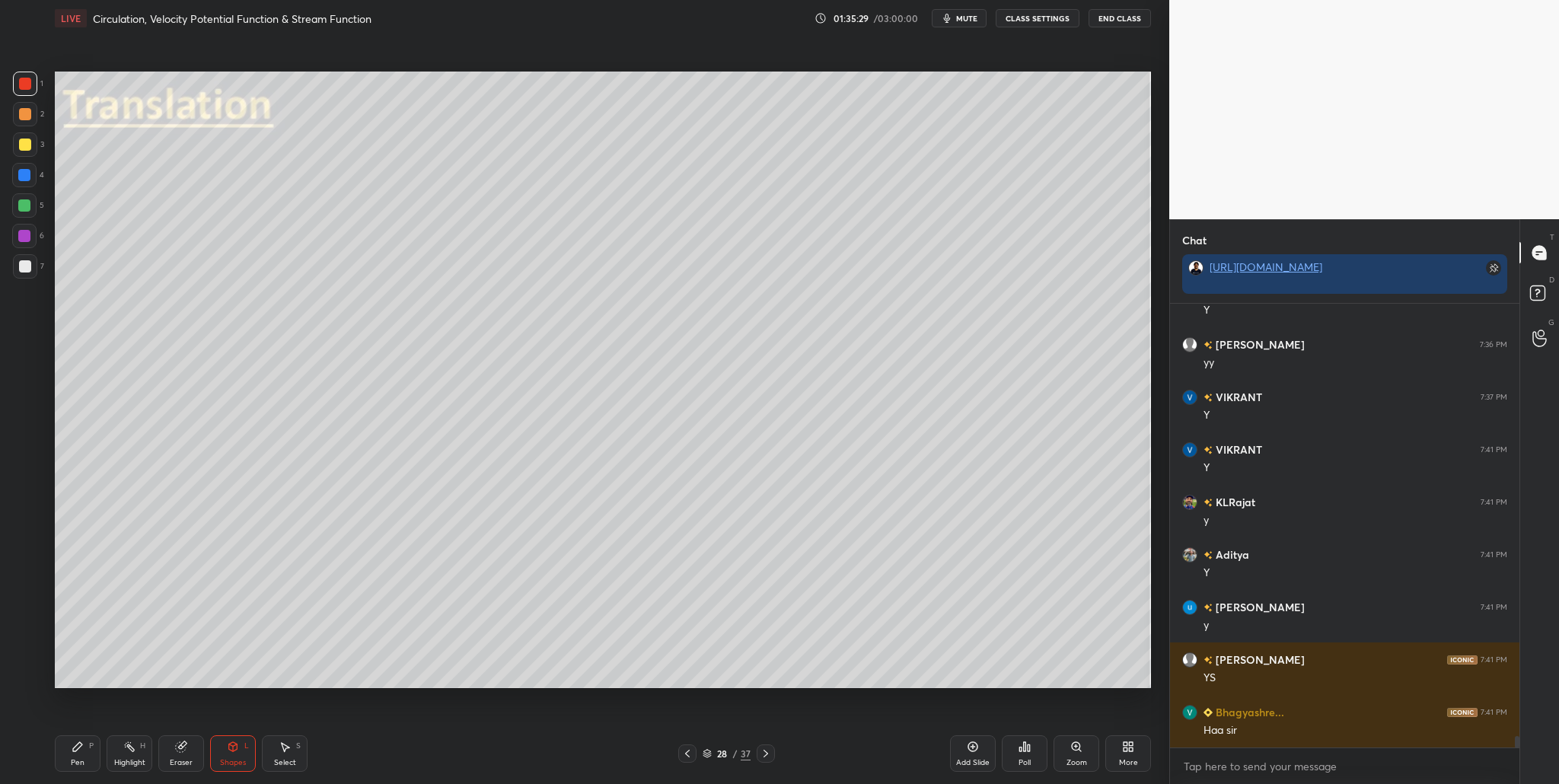 click at bounding box center [25, 114] 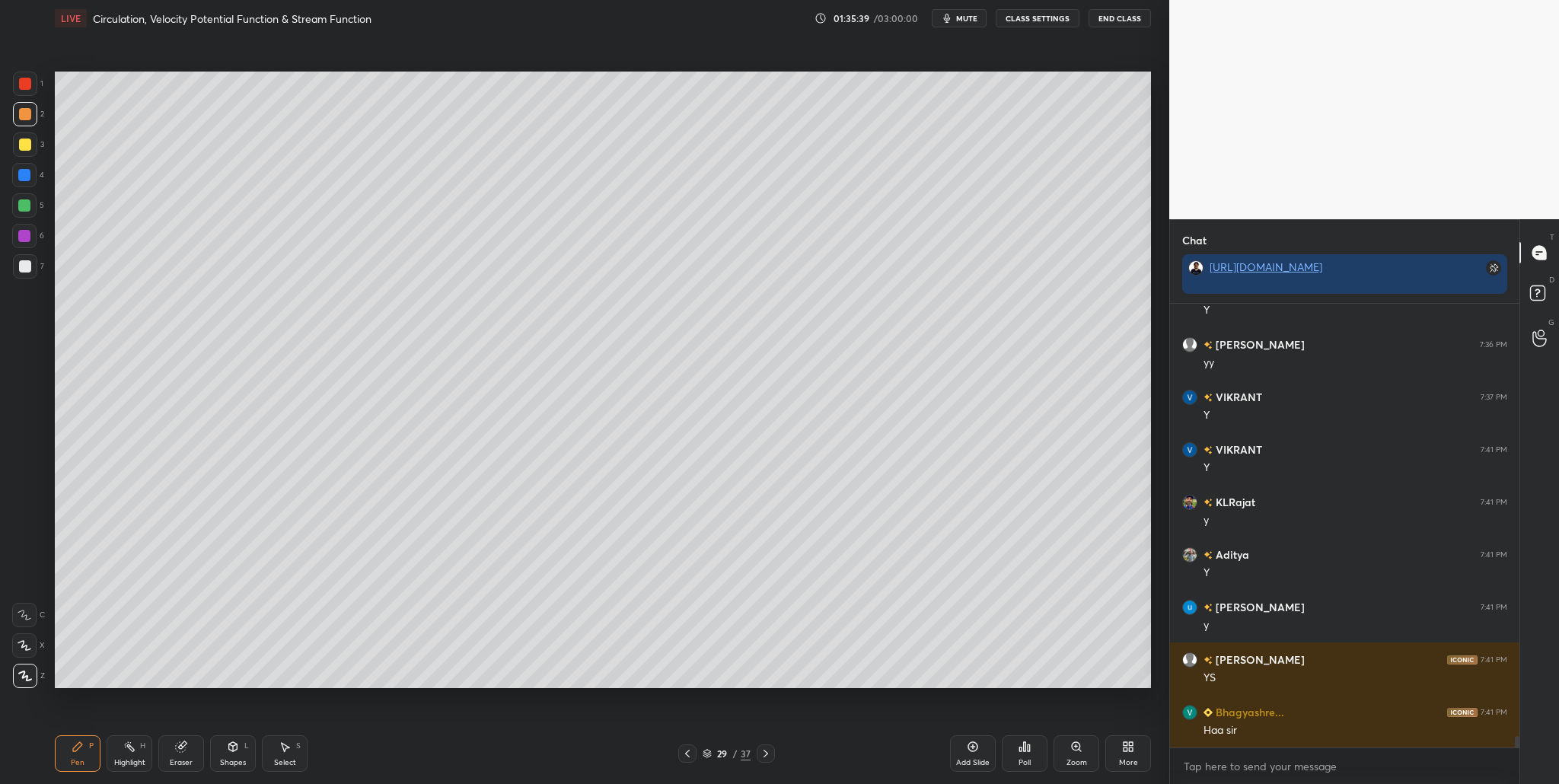 click at bounding box center [25, 266] 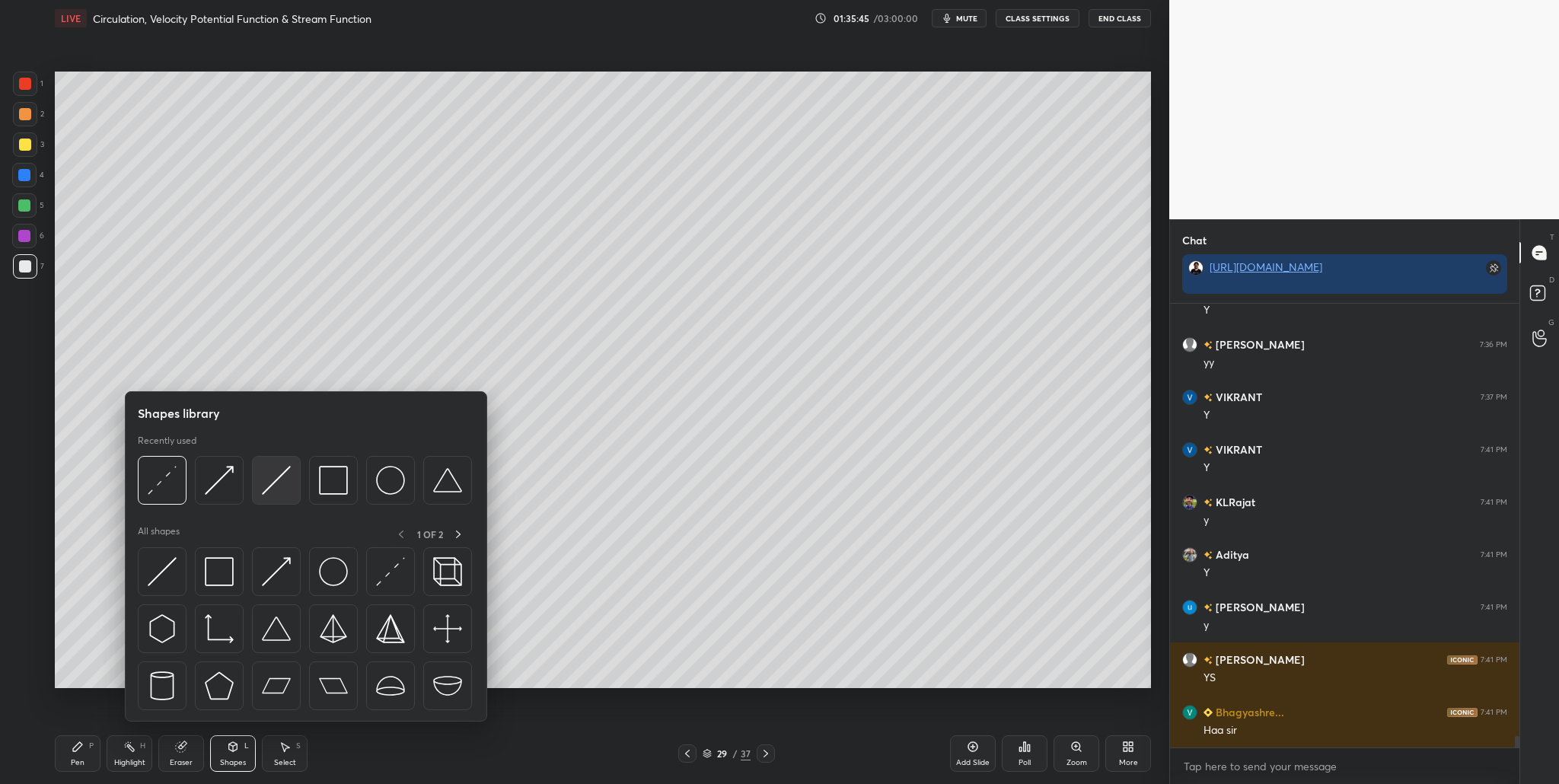 click at bounding box center (276, 480) 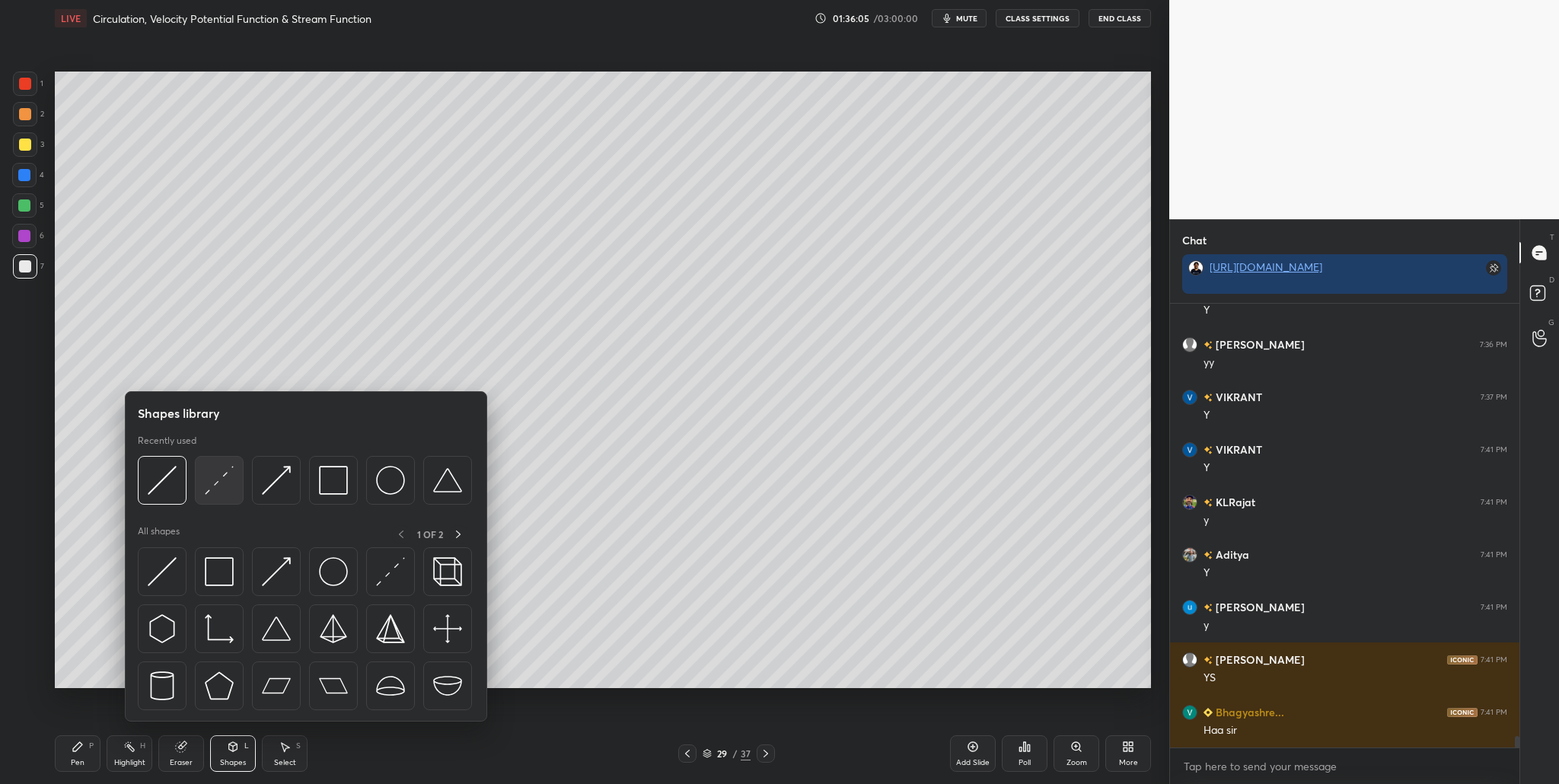 click at bounding box center [219, 480] 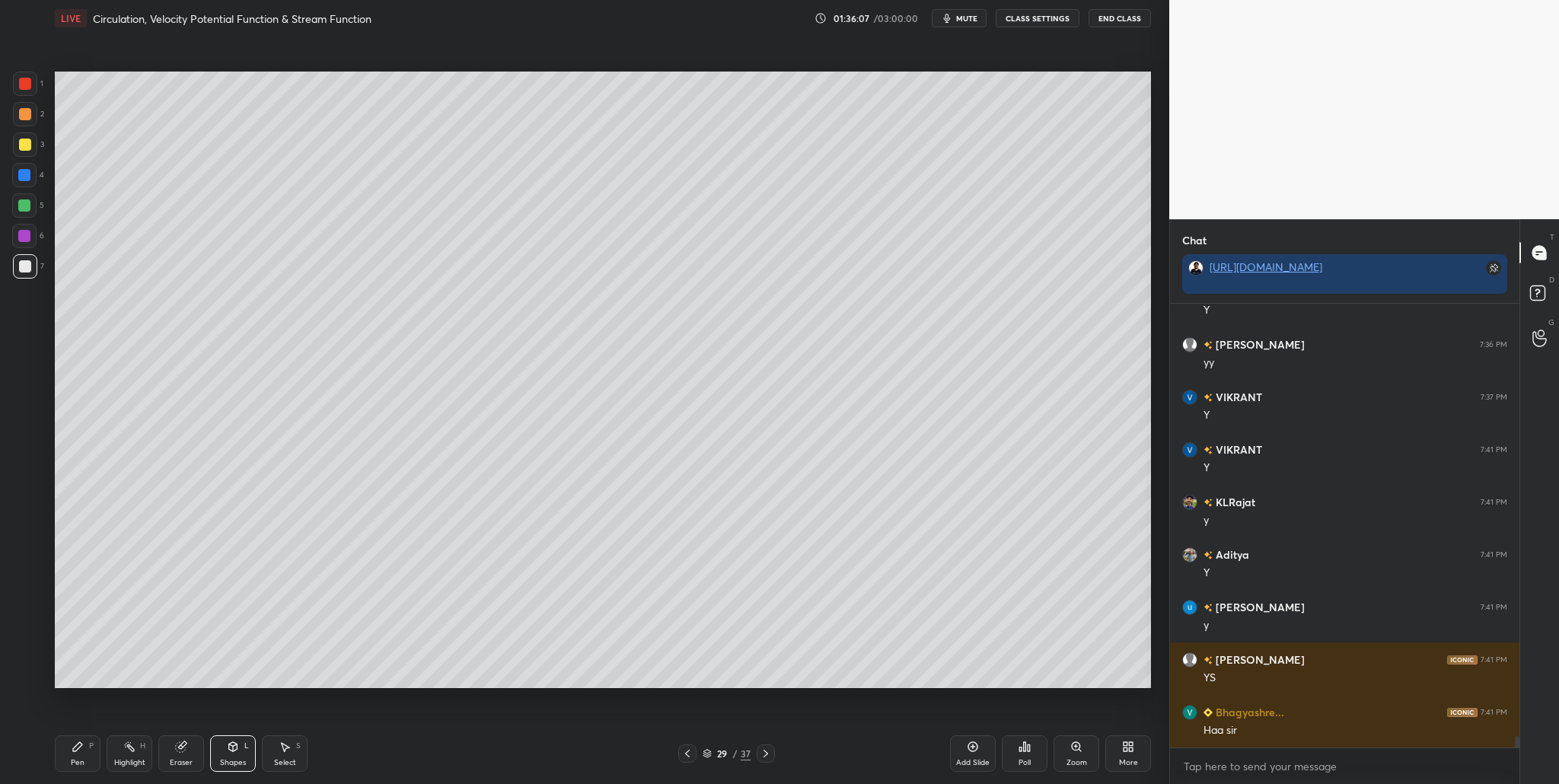click at bounding box center [25, 114] 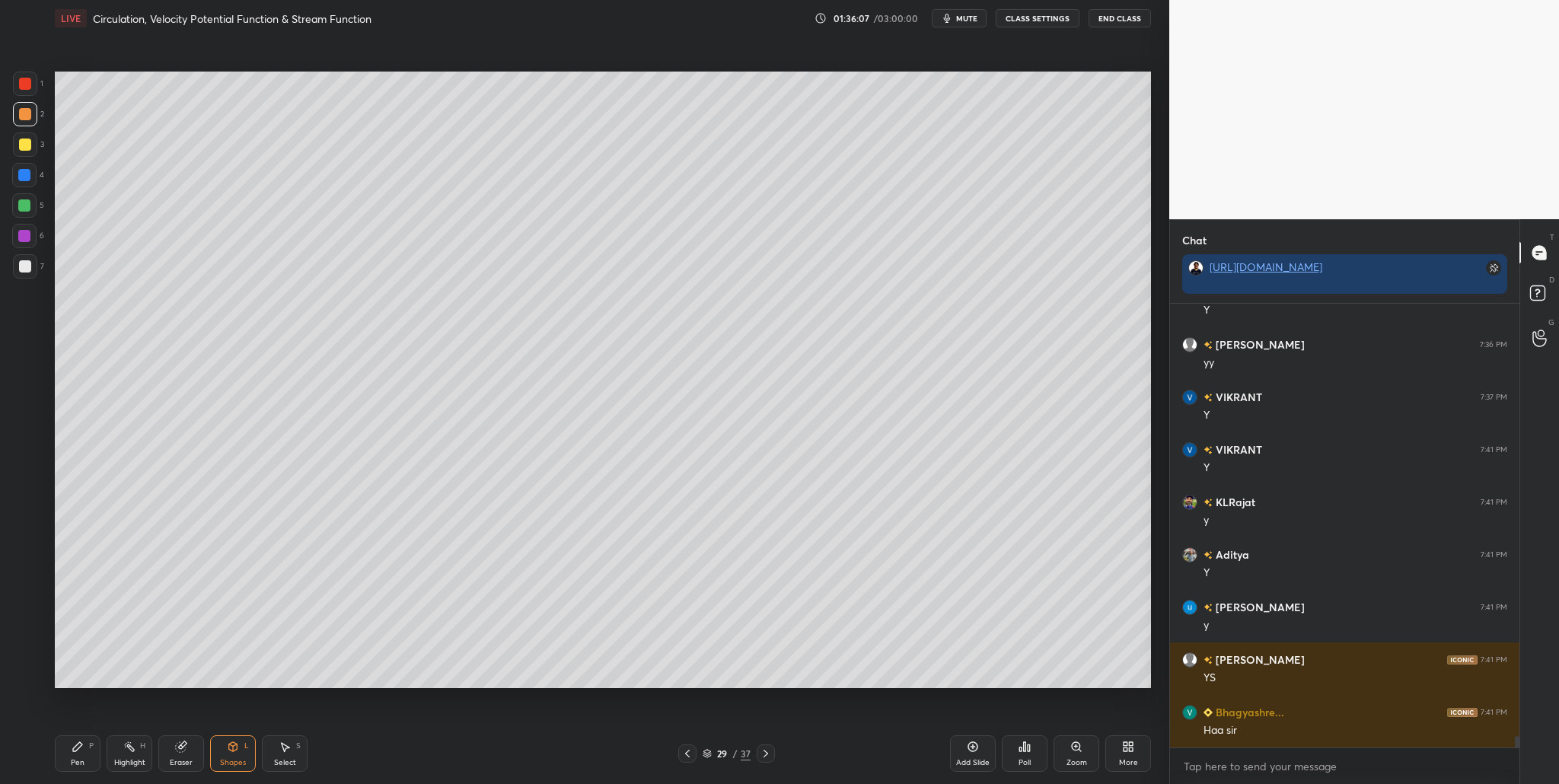 click at bounding box center [25, 145] 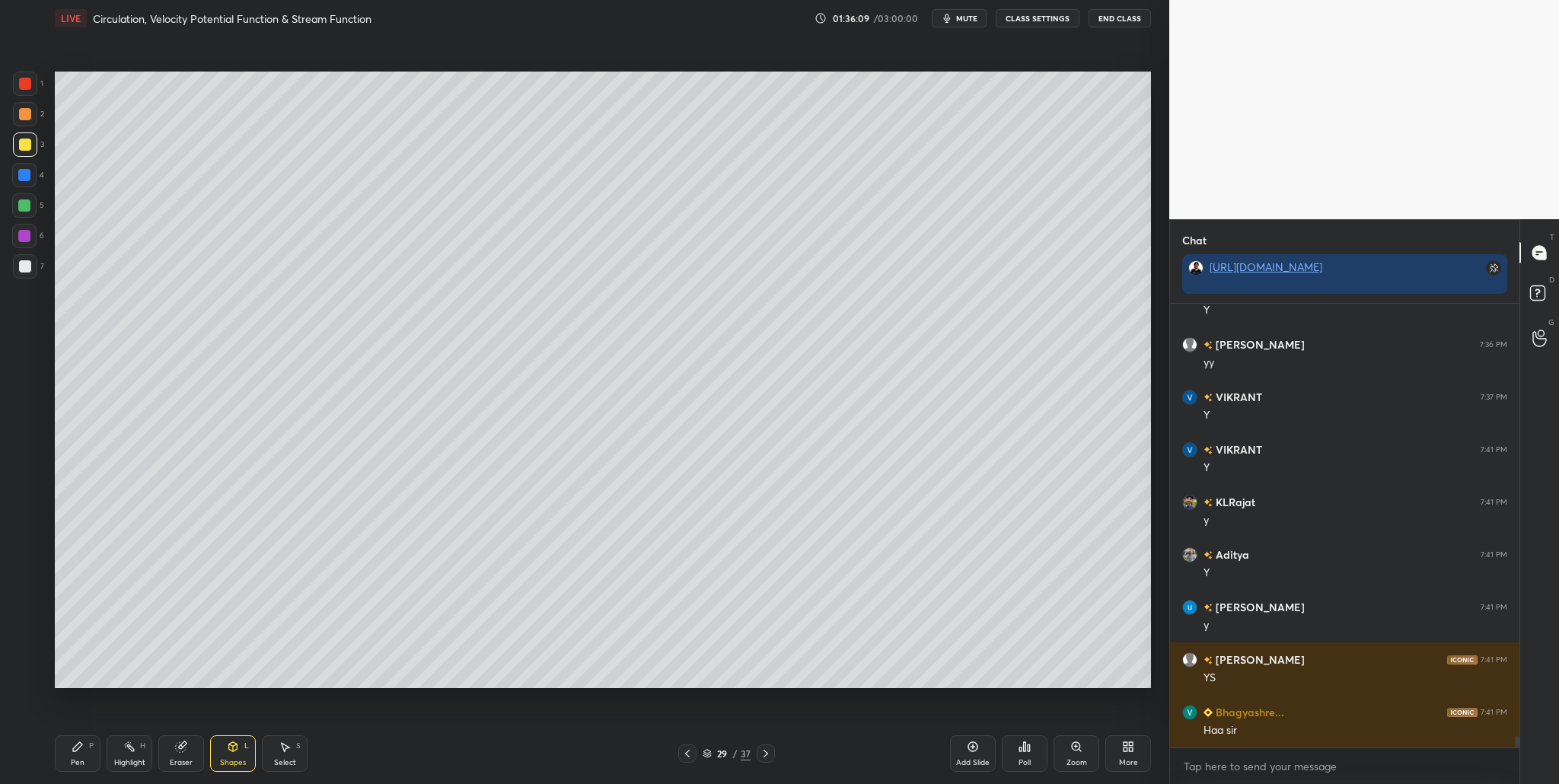 click at bounding box center (25, 266) 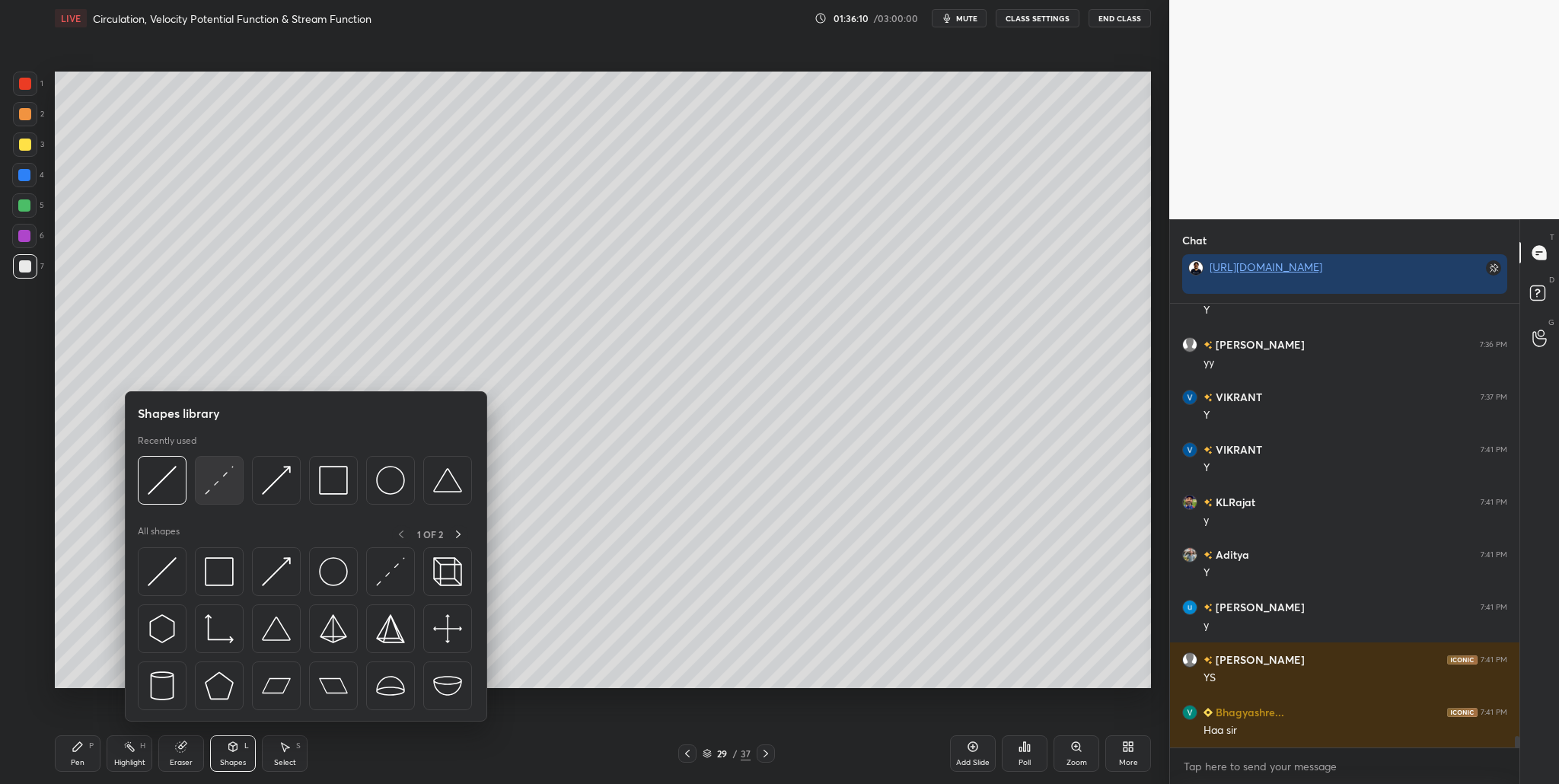click at bounding box center (219, 480) 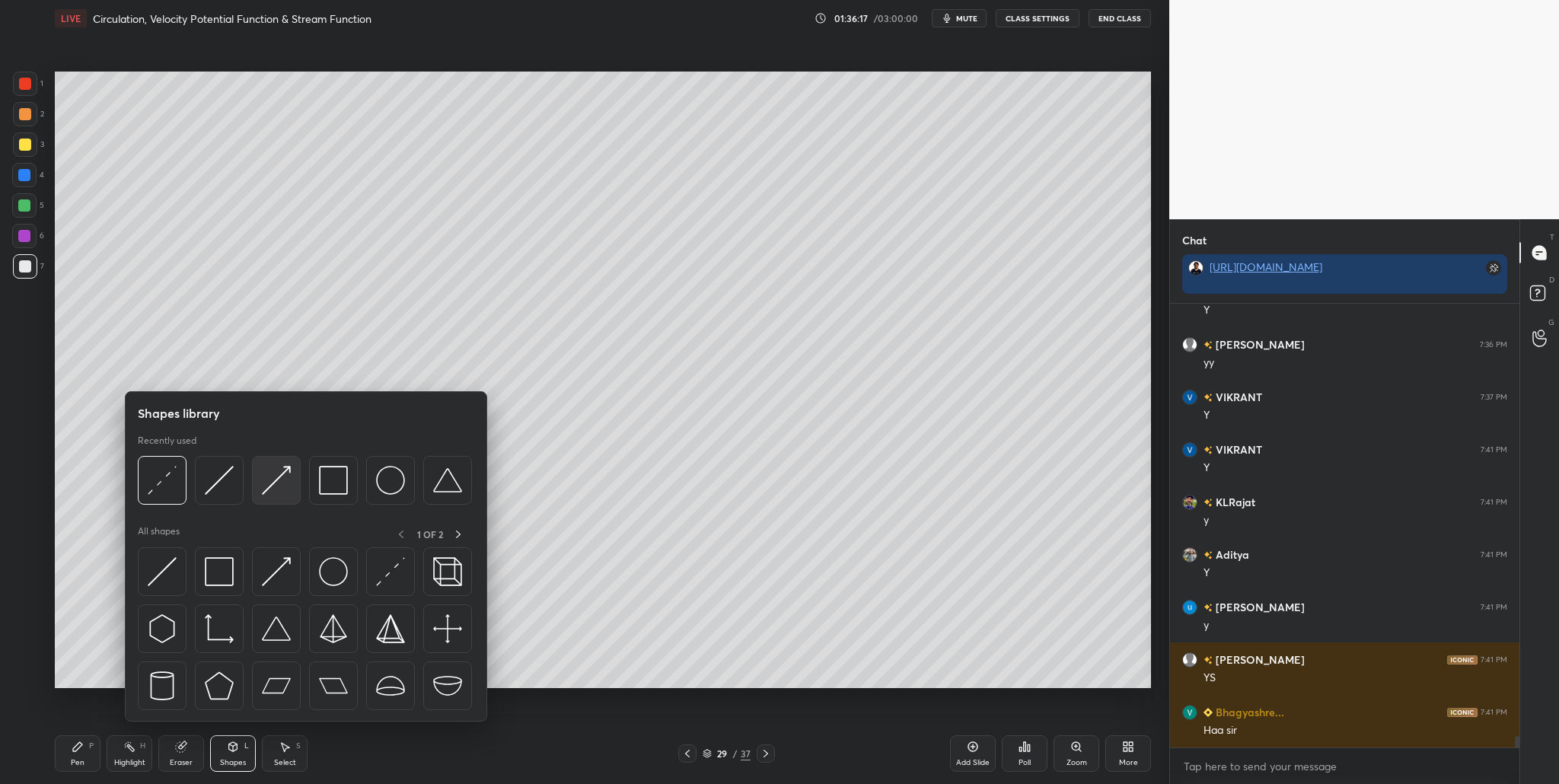 click at bounding box center [276, 480] 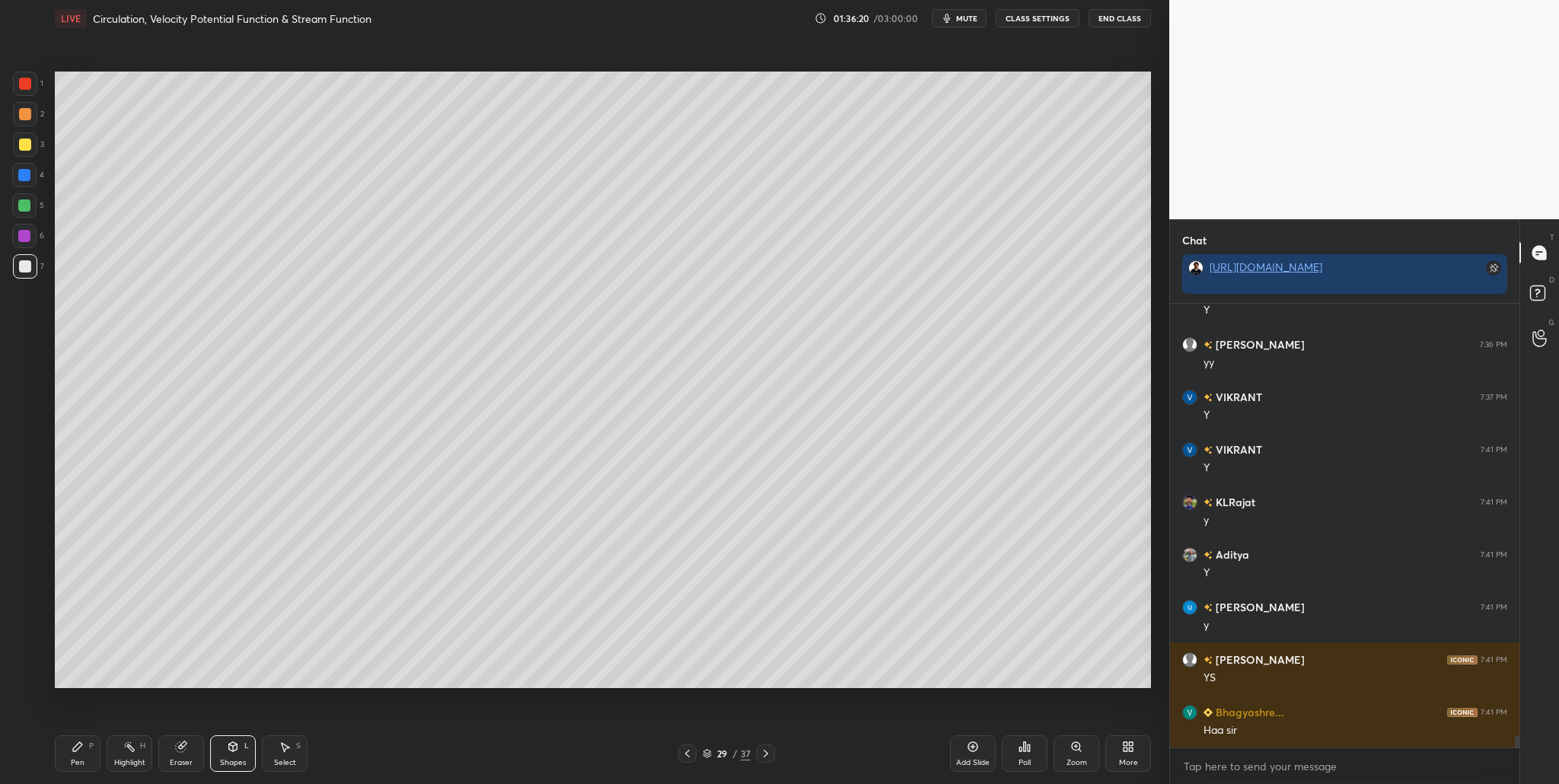 click at bounding box center (25, 266) 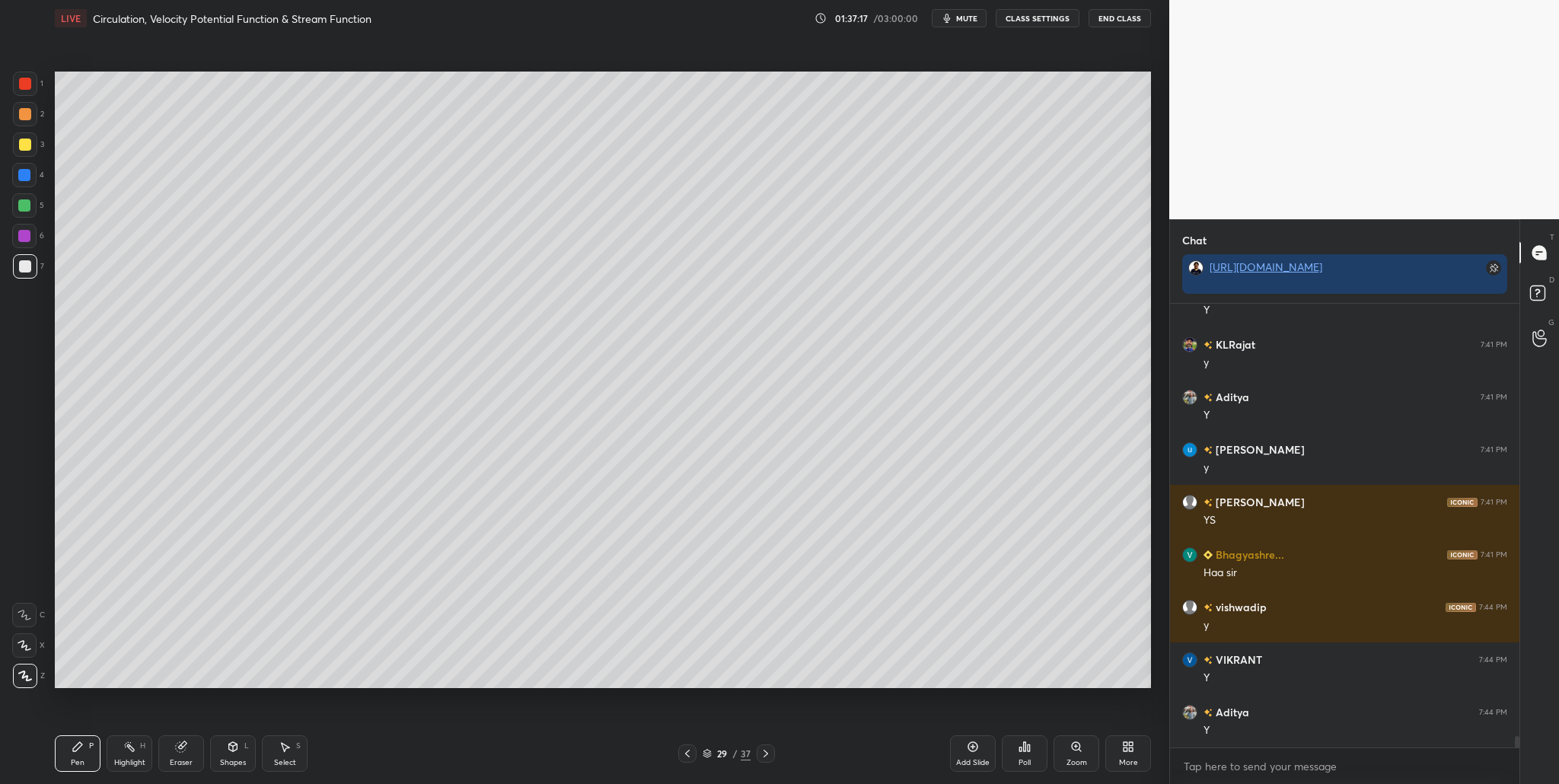 scroll, scrollTop: 16622, scrollLeft: 0, axis: vertical 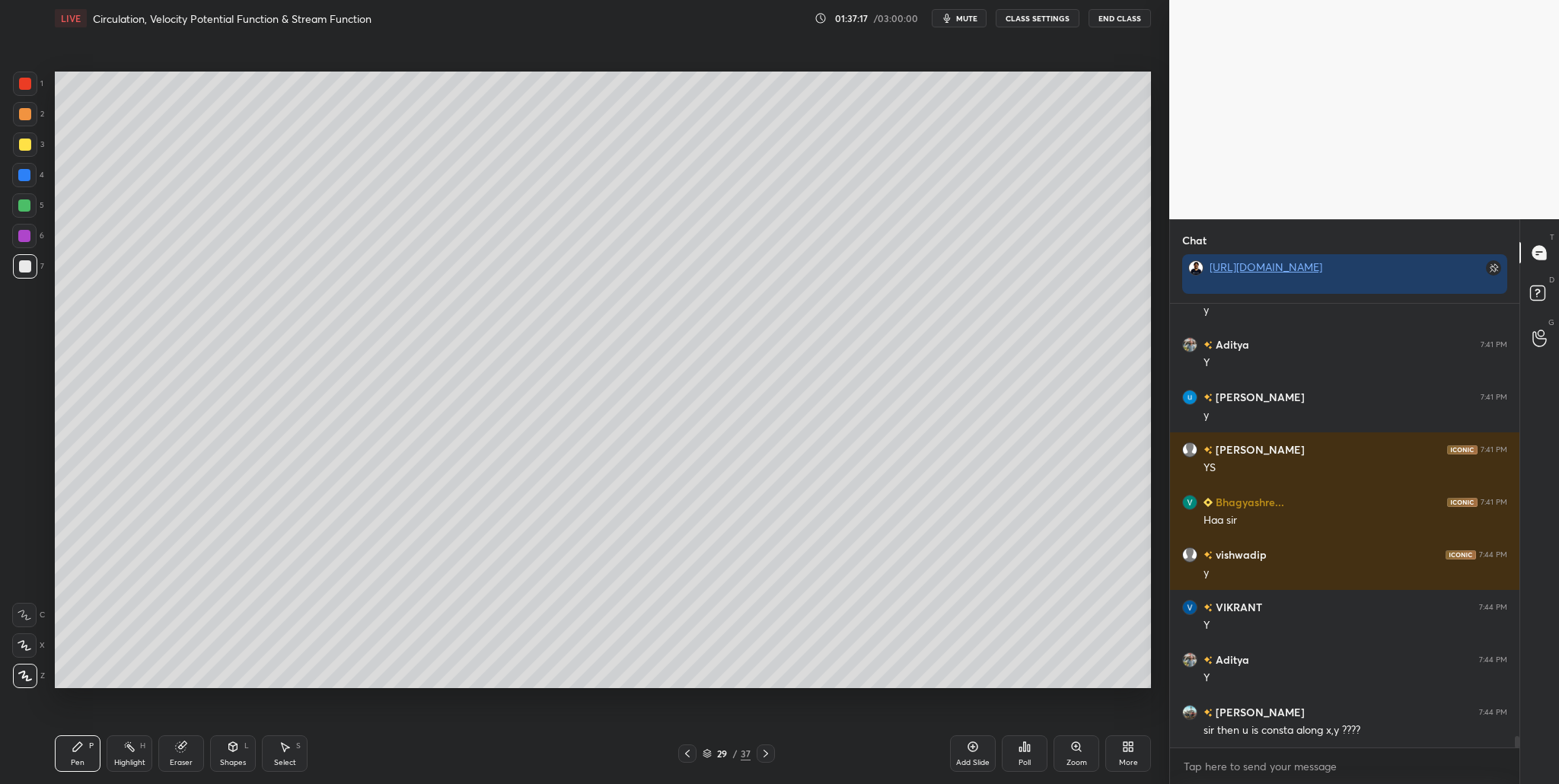 drag, startPoint x: 23, startPoint y: 266, endPoint x: 37, endPoint y: 263, distance: 14.317821 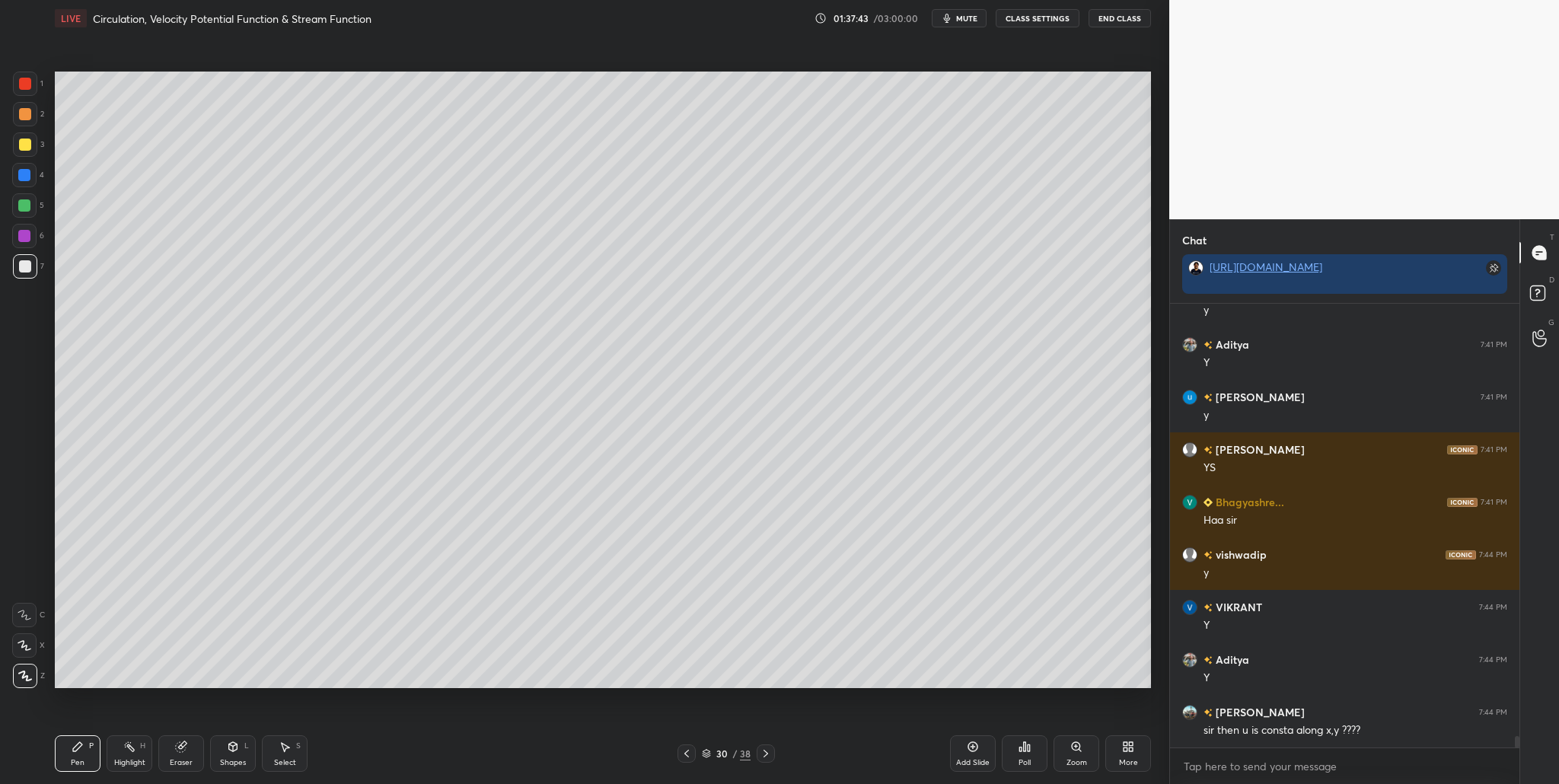 click at bounding box center (25, 145) 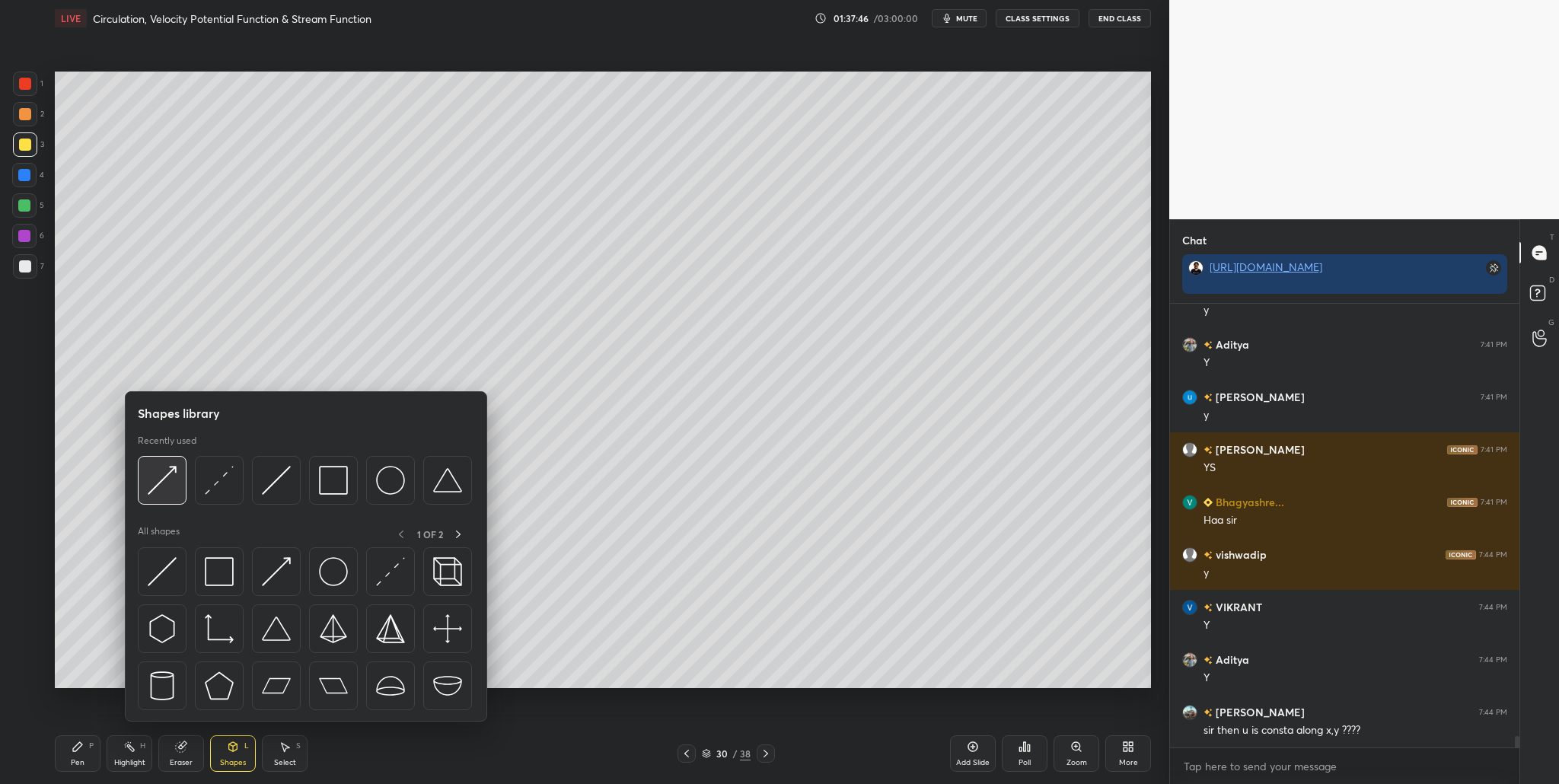 click at bounding box center (162, 480) 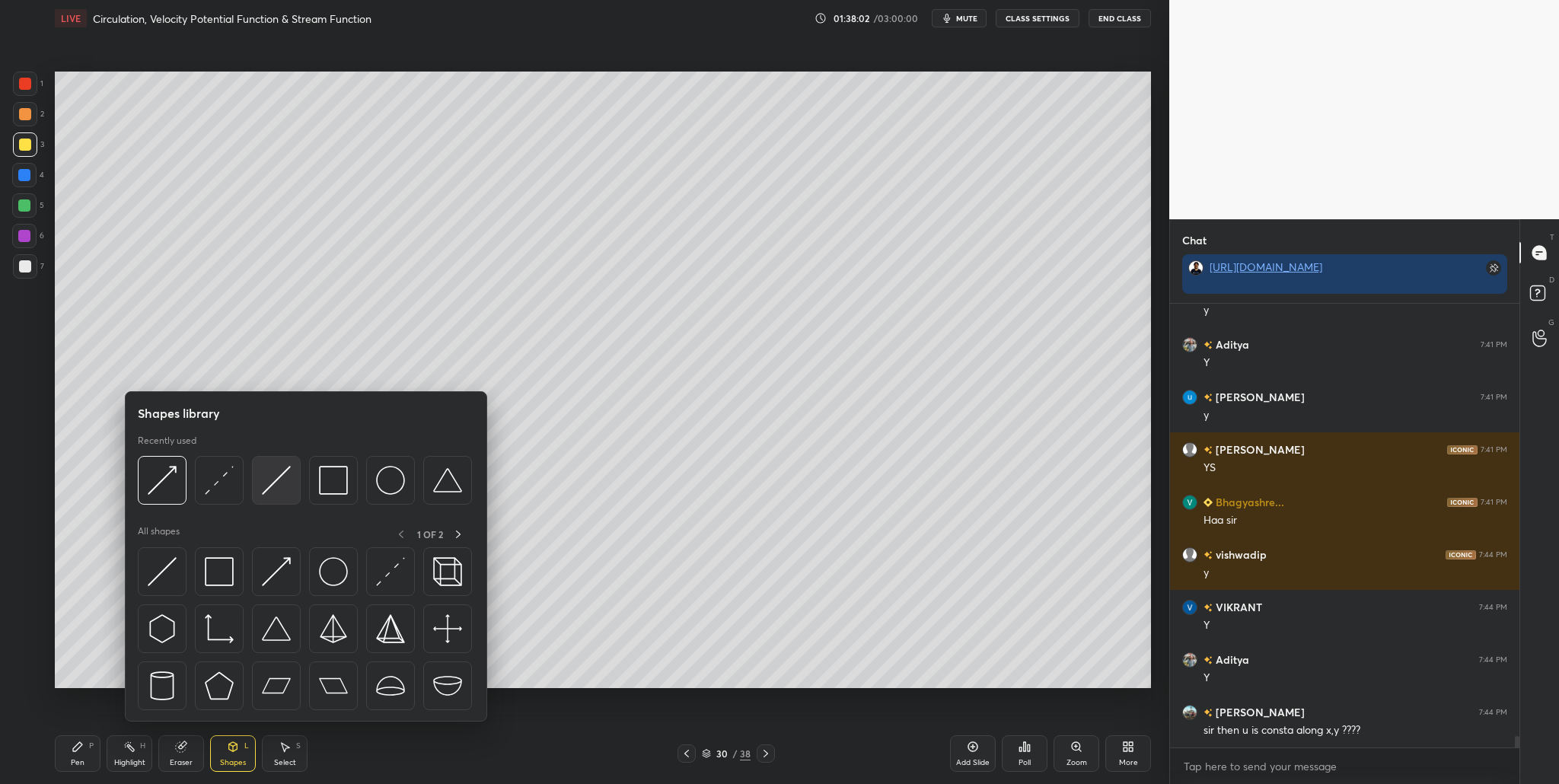 click at bounding box center [276, 480] 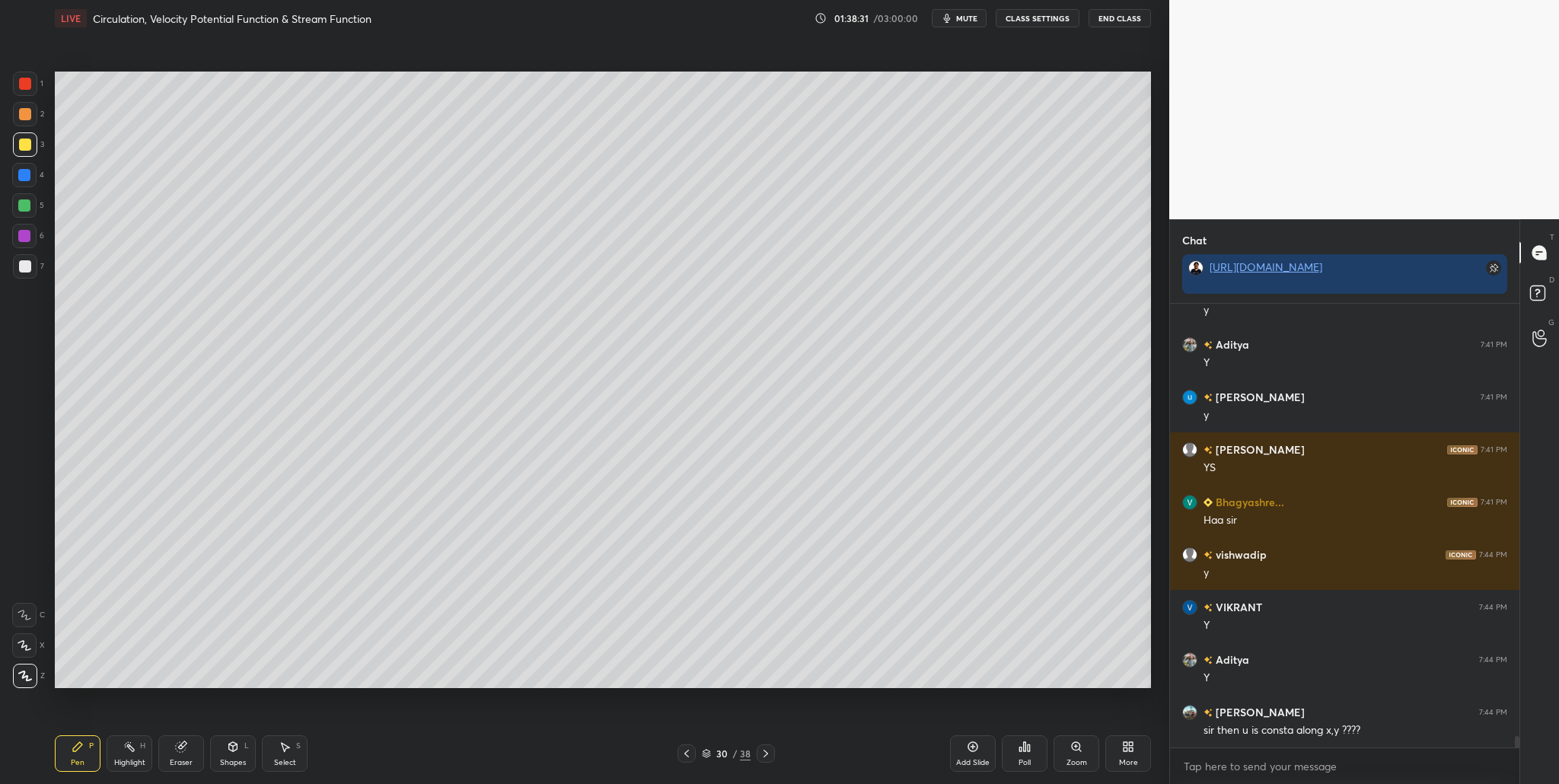 drag, startPoint x: 24, startPoint y: 148, endPoint x: 49, endPoint y: 150, distance: 25.079872 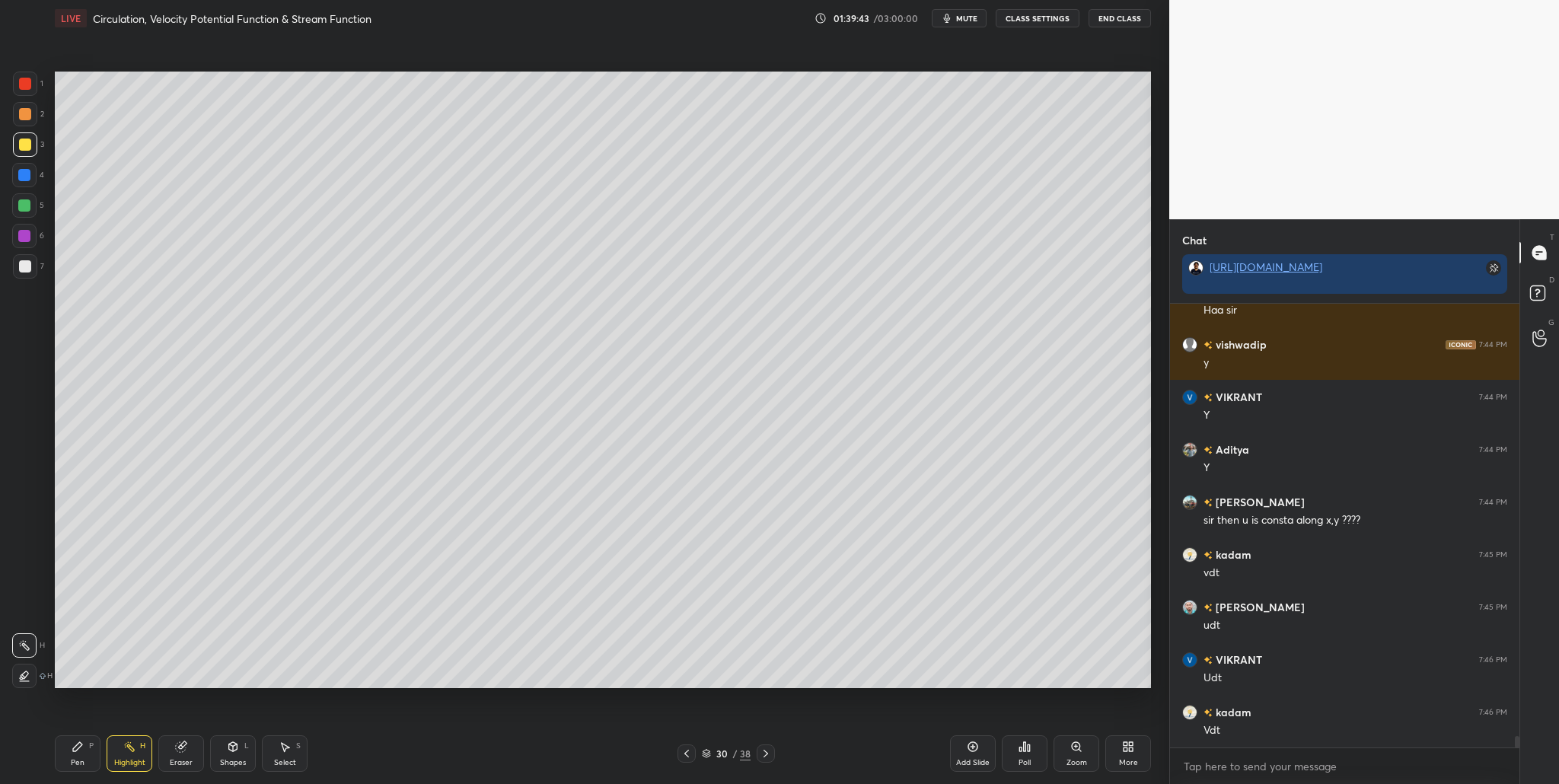 scroll, scrollTop: 16885, scrollLeft: 0, axis: vertical 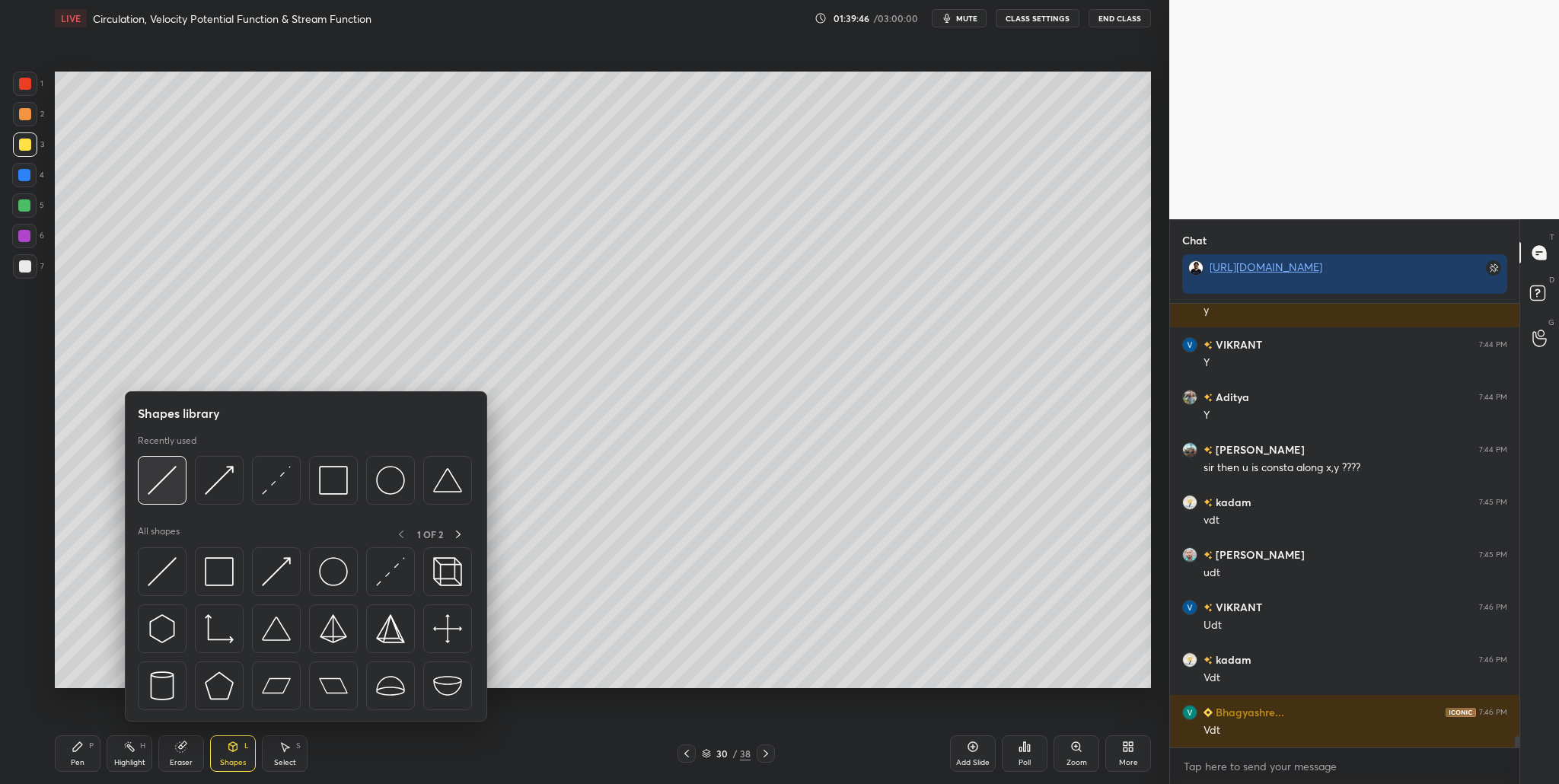 click at bounding box center [162, 480] 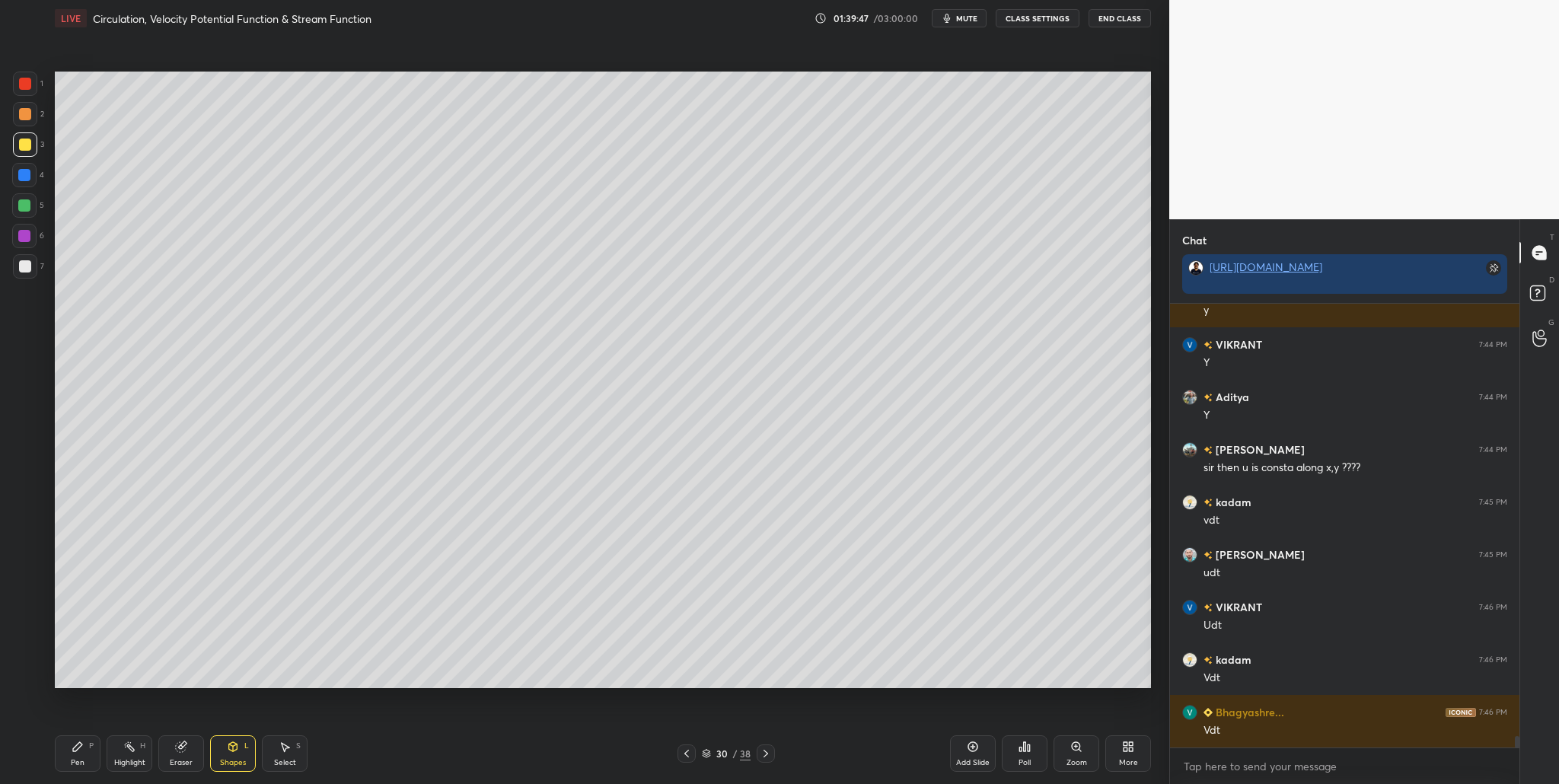 click at bounding box center [25, 266] 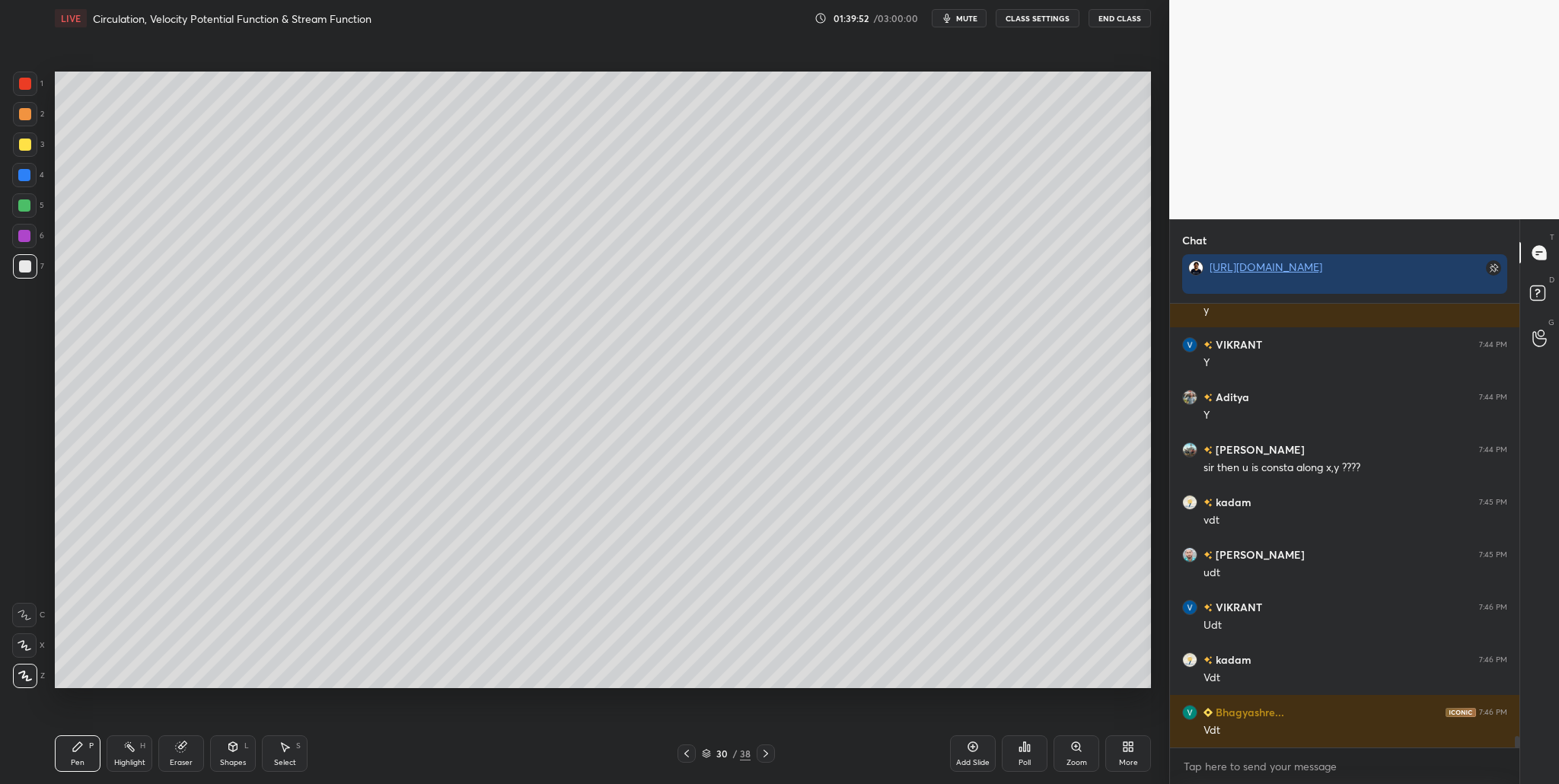 scroll, scrollTop: 16937, scrollLeft: 0, axis: vertical 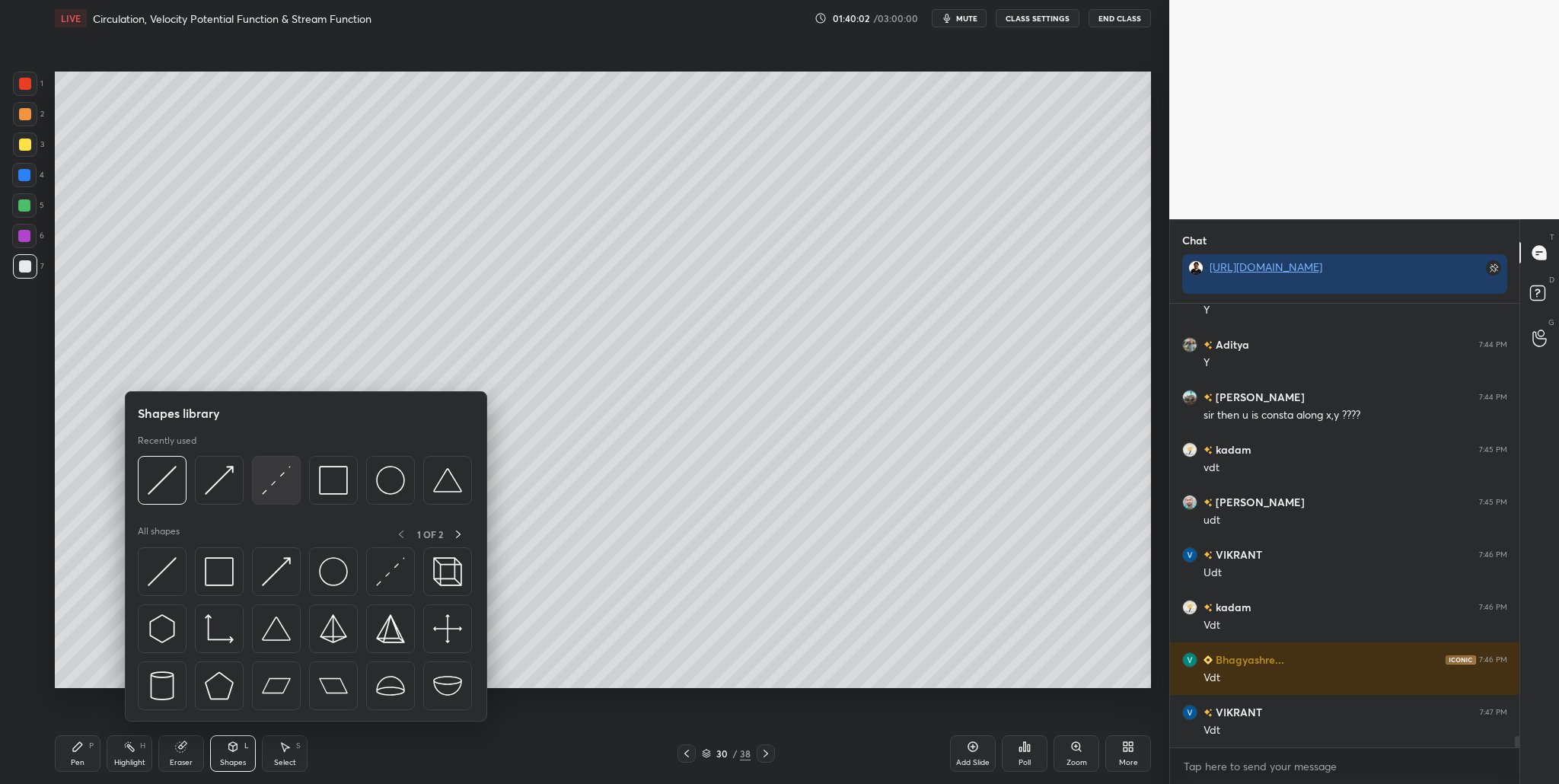 click at bounding box center (276, 480) 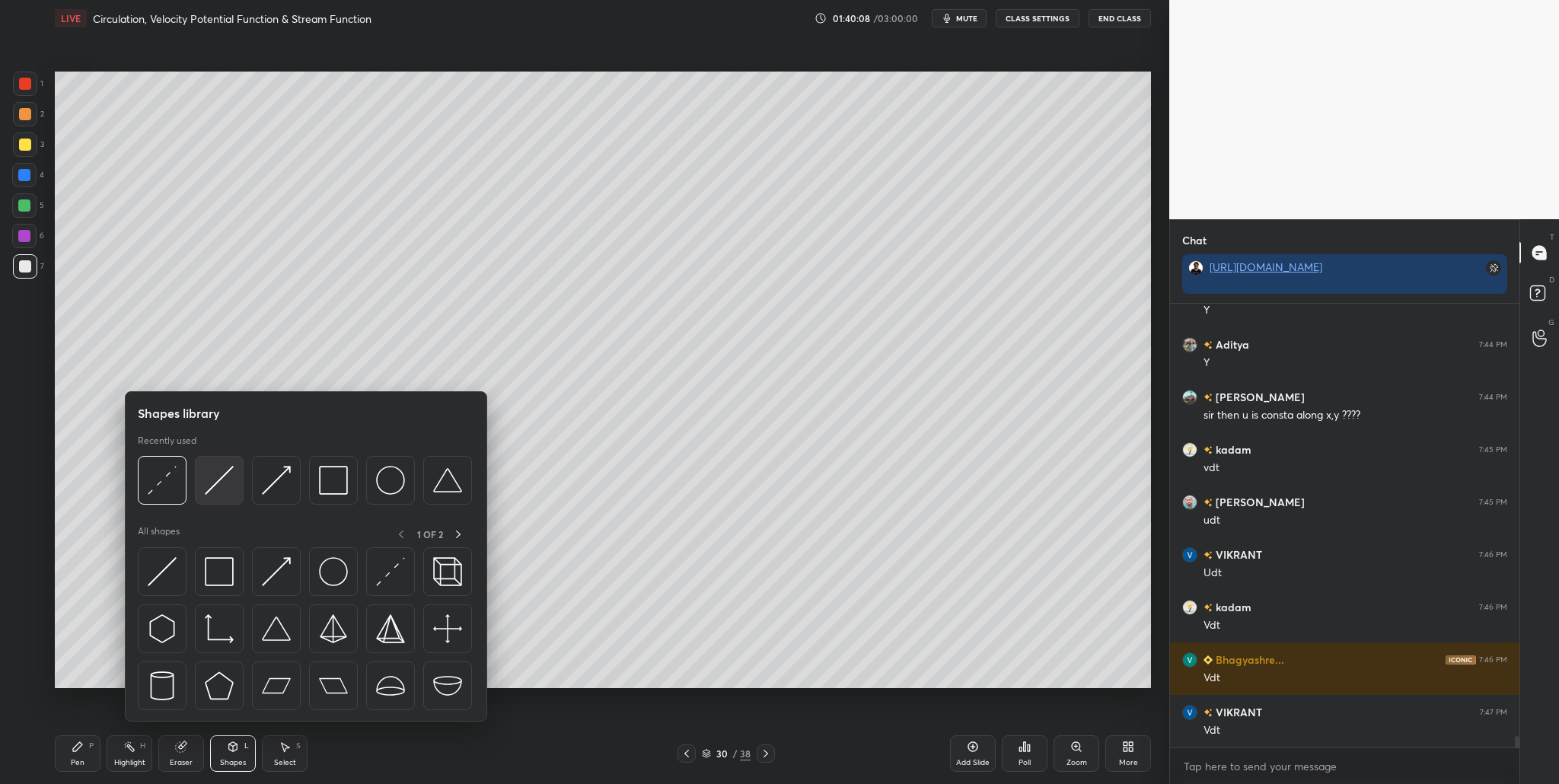 click at bounding box center (219, 480) 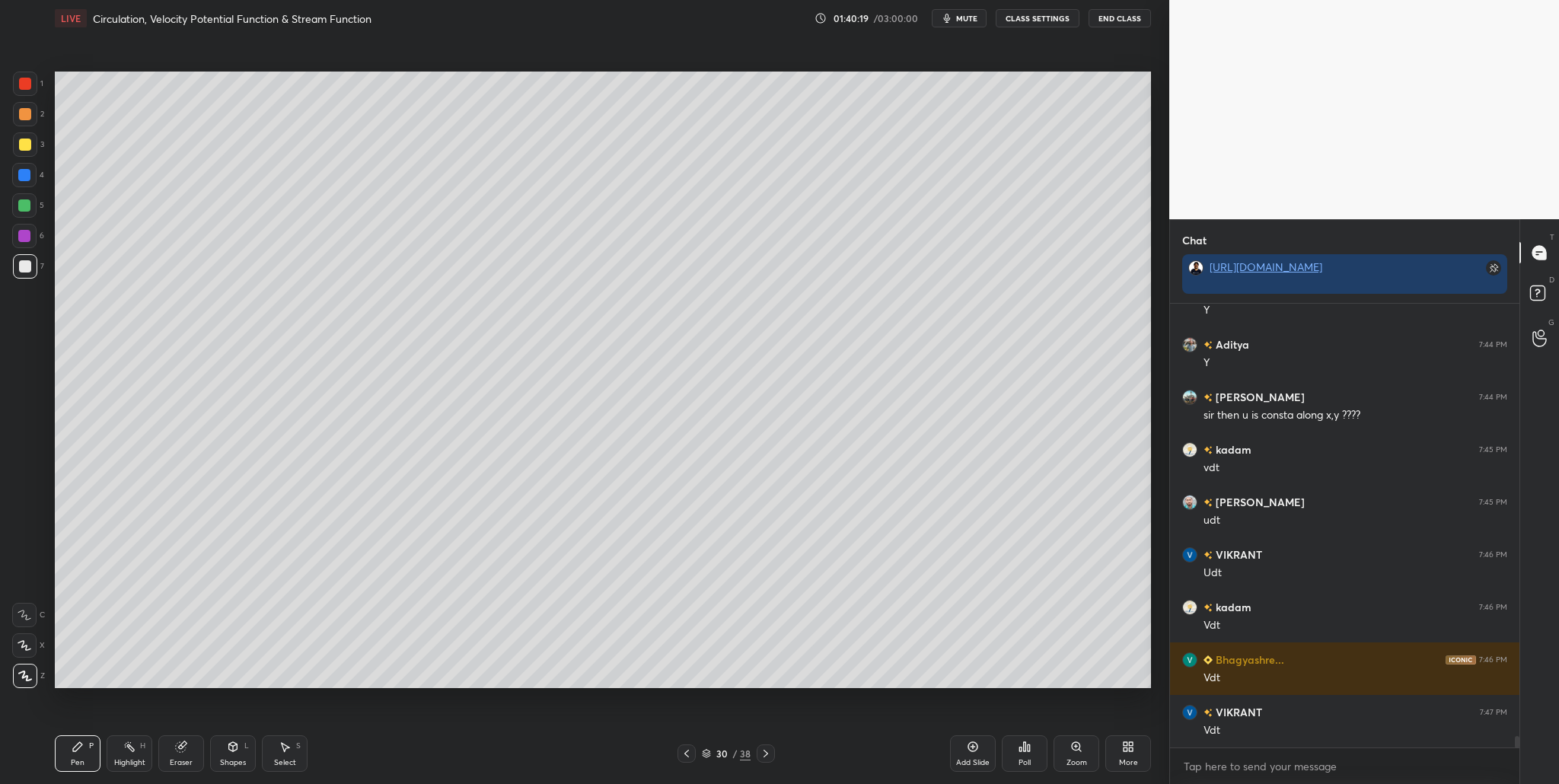 click on "1" at bounding box center (28, 87) 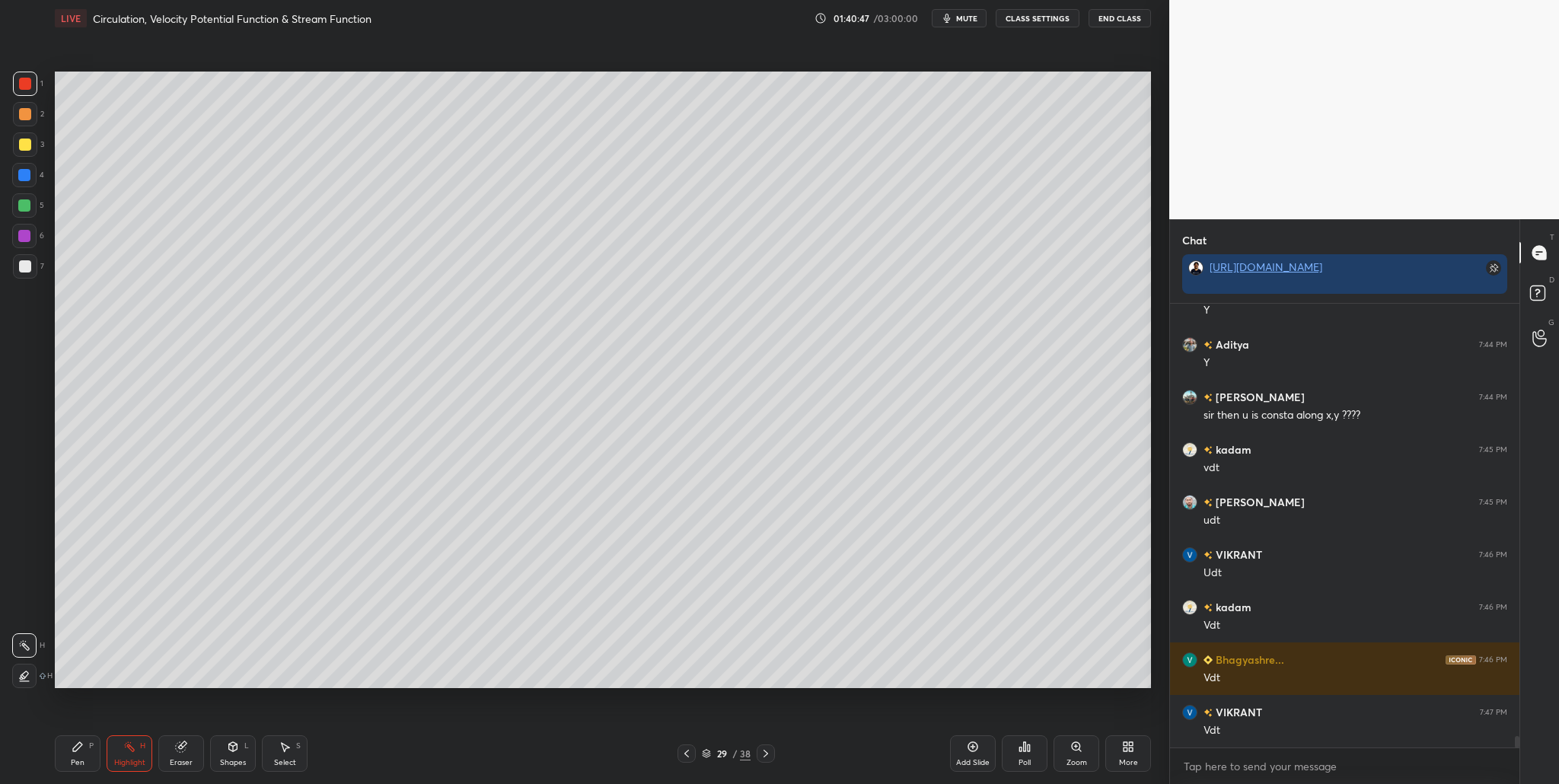 drag, startPoint x: 24, startPoint y: 80, endPoint x: 34, endPoint y: 95, distance: 18.027756 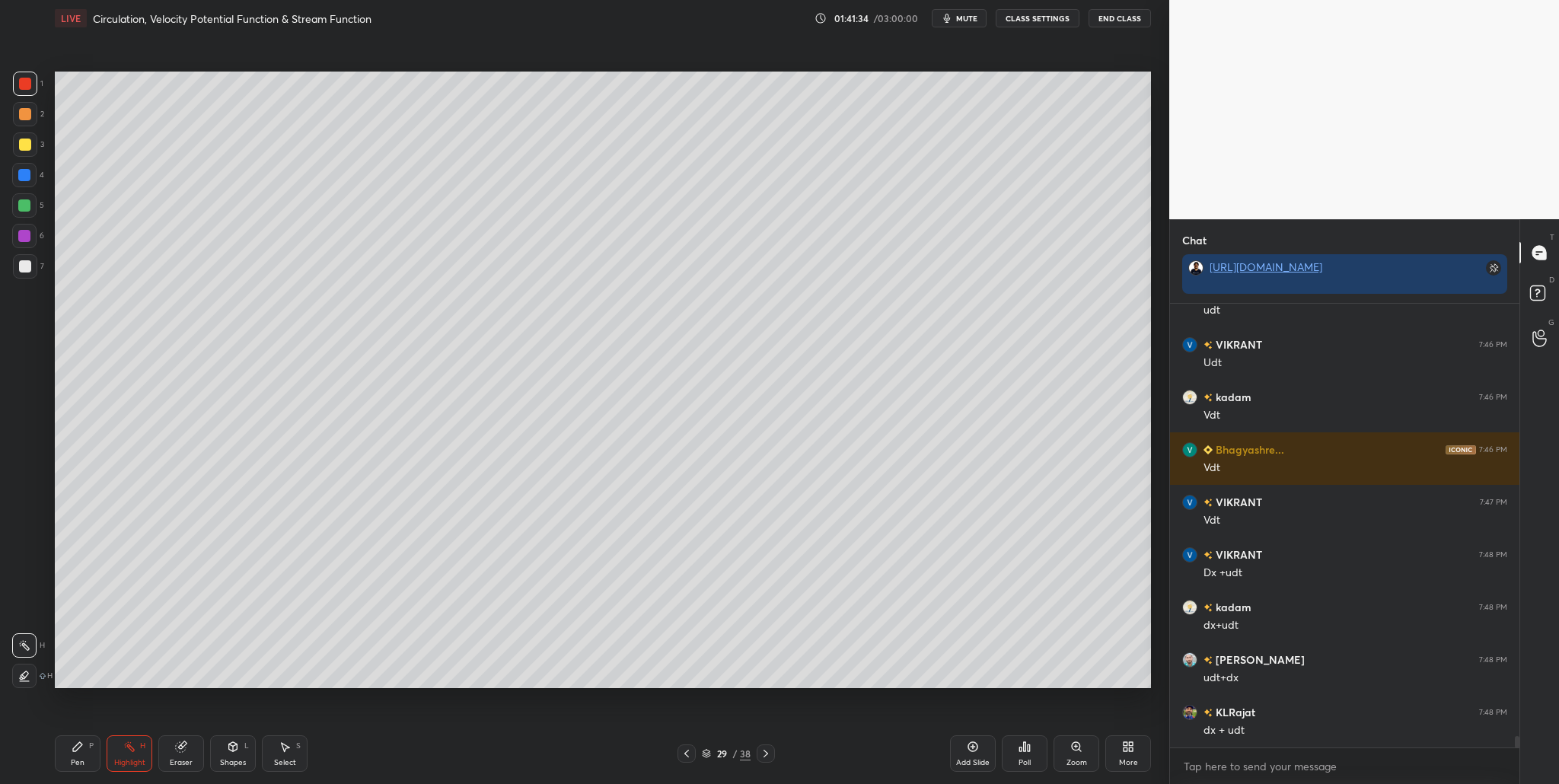 scroll, scrollTop: 17200, scrollLeft: 0, axis: vertical 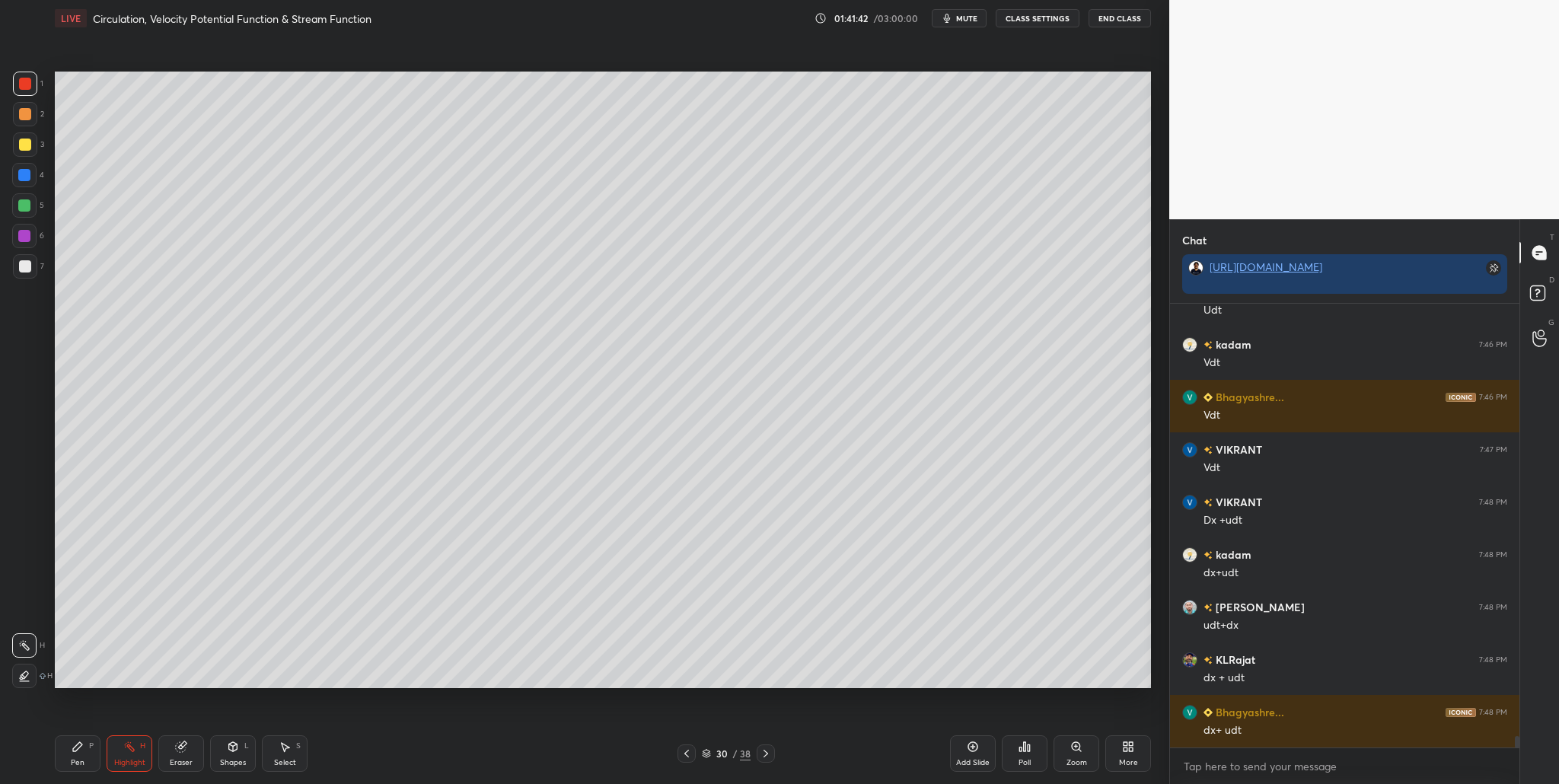 click at bounding box center (25, 266) 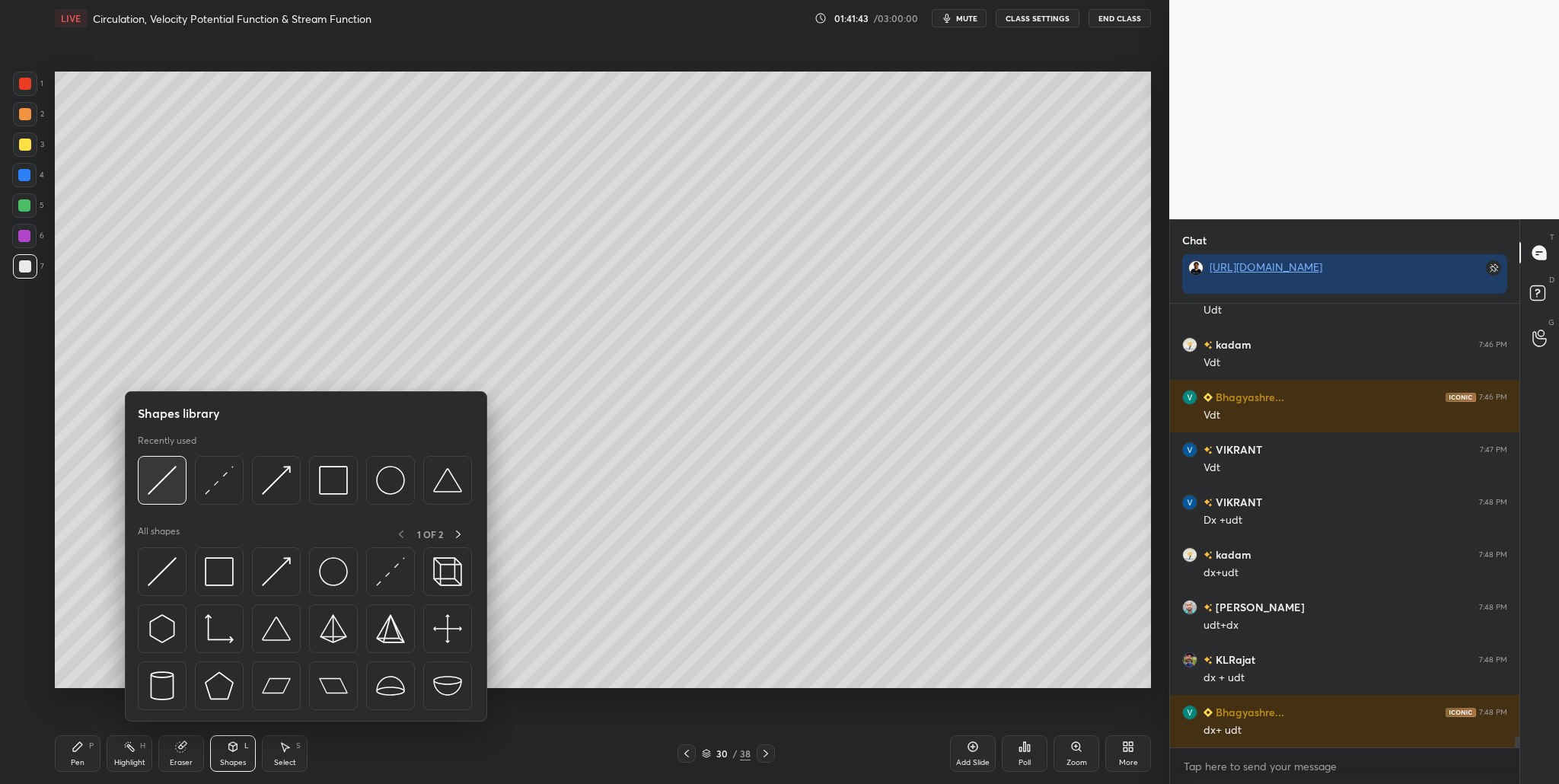 click at bounding box center [162, 480] 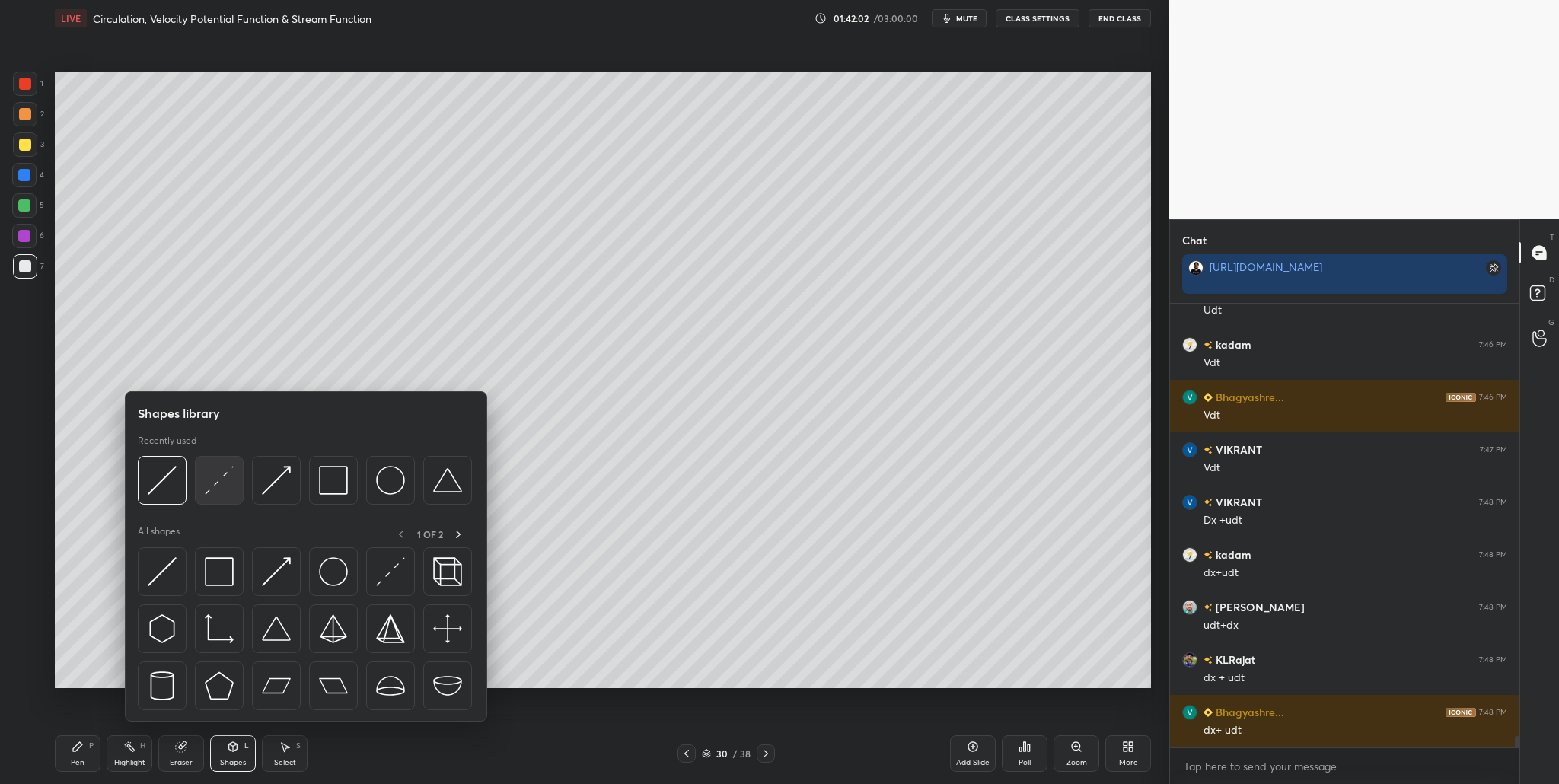 click at bounding box center [219, 480] 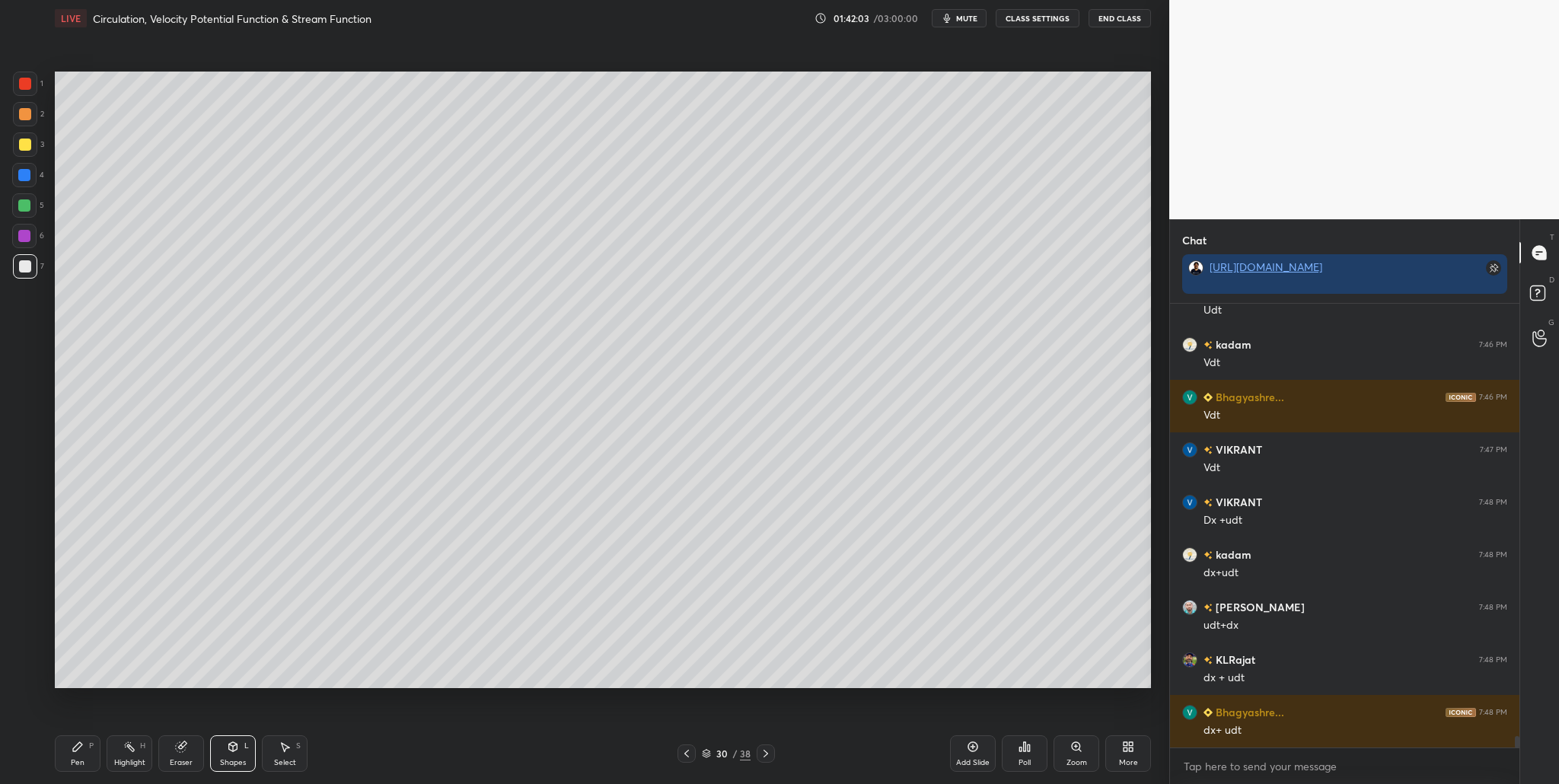 drag, startPoint x: 33, startPoint y: 267, endPoint x: 48, endPoint y: 282, distance: 21.213203 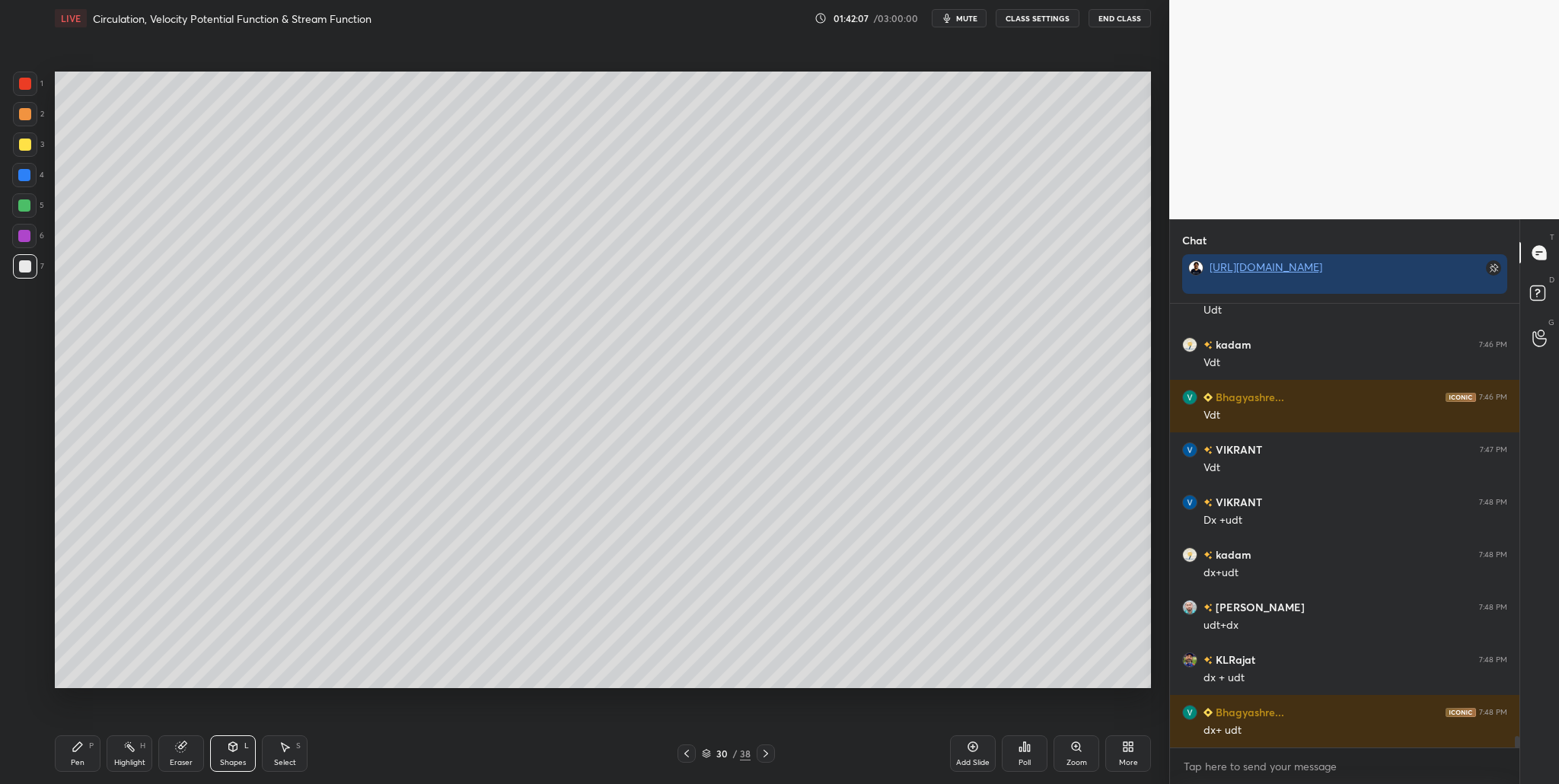 drag, startPoint x: 30, startPoint y: 81, endPoint x: 38, endPoint y: 91, distance: 12.80625 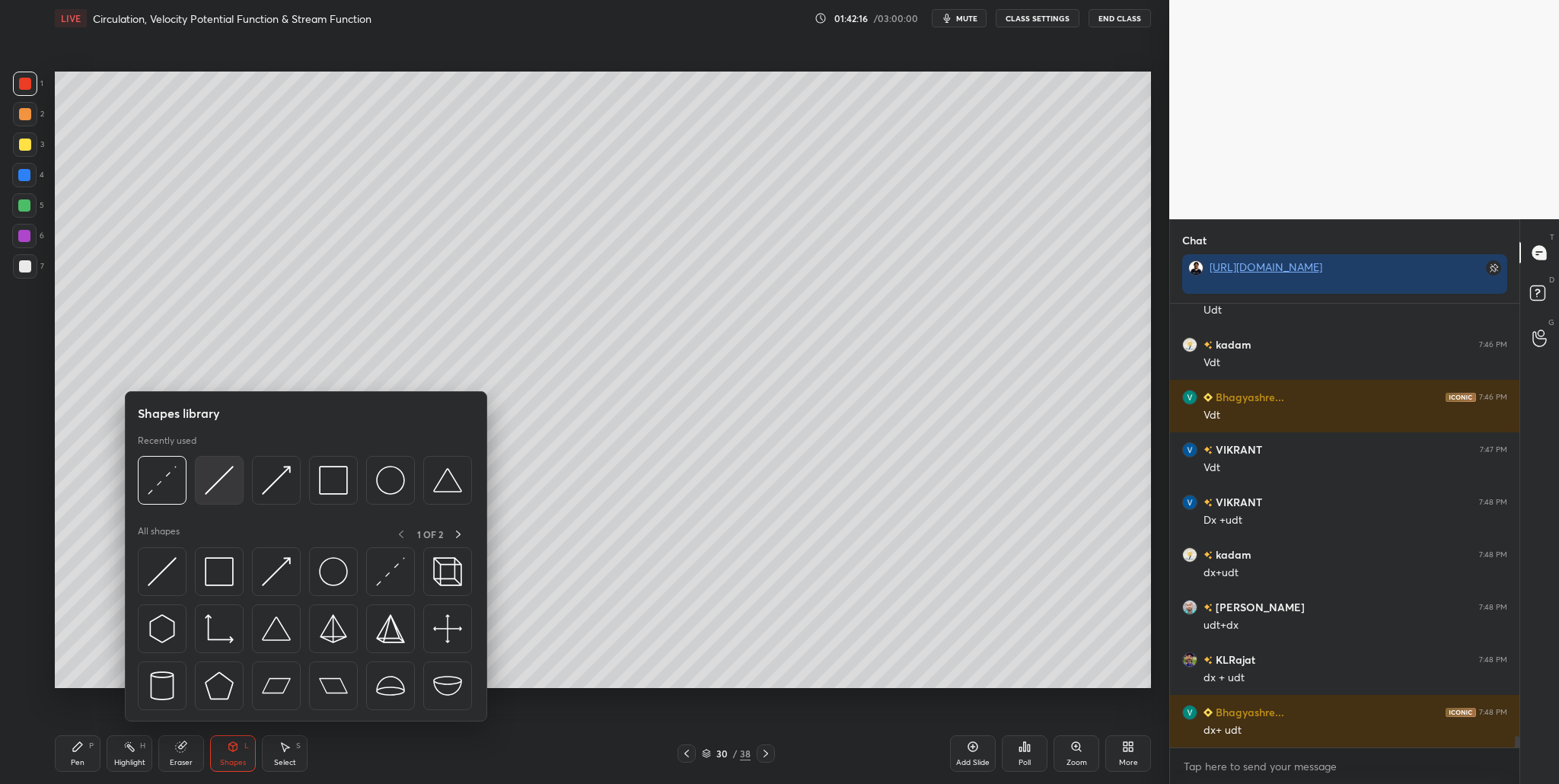 click at bounding box center (219, 480) 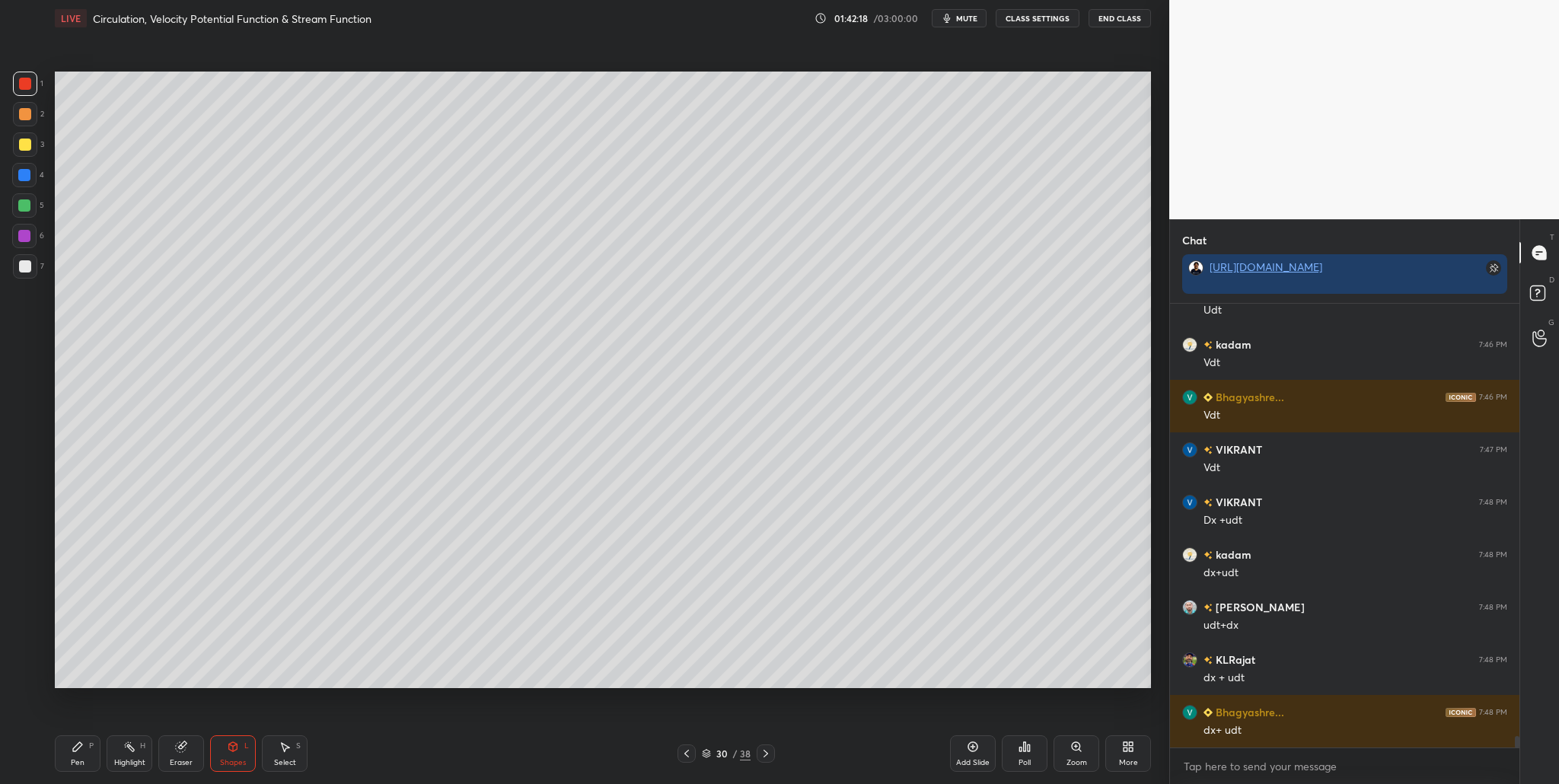 click on "7" at bounding box center (28, 269) 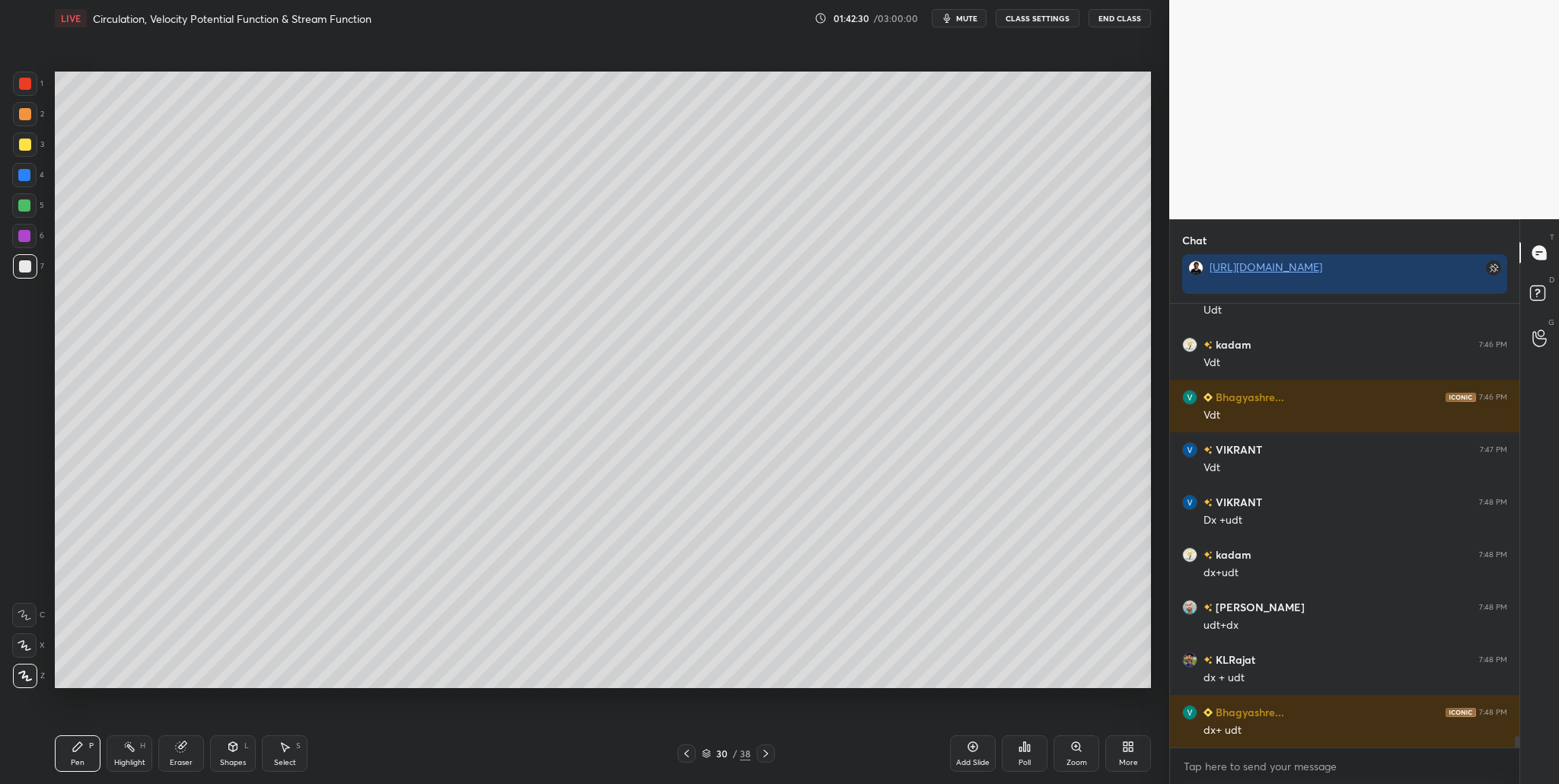 drag, startPoint x: 30, startPoint y: 82, endPoint x: 37, endPoint y: 99, distance: 18.384776 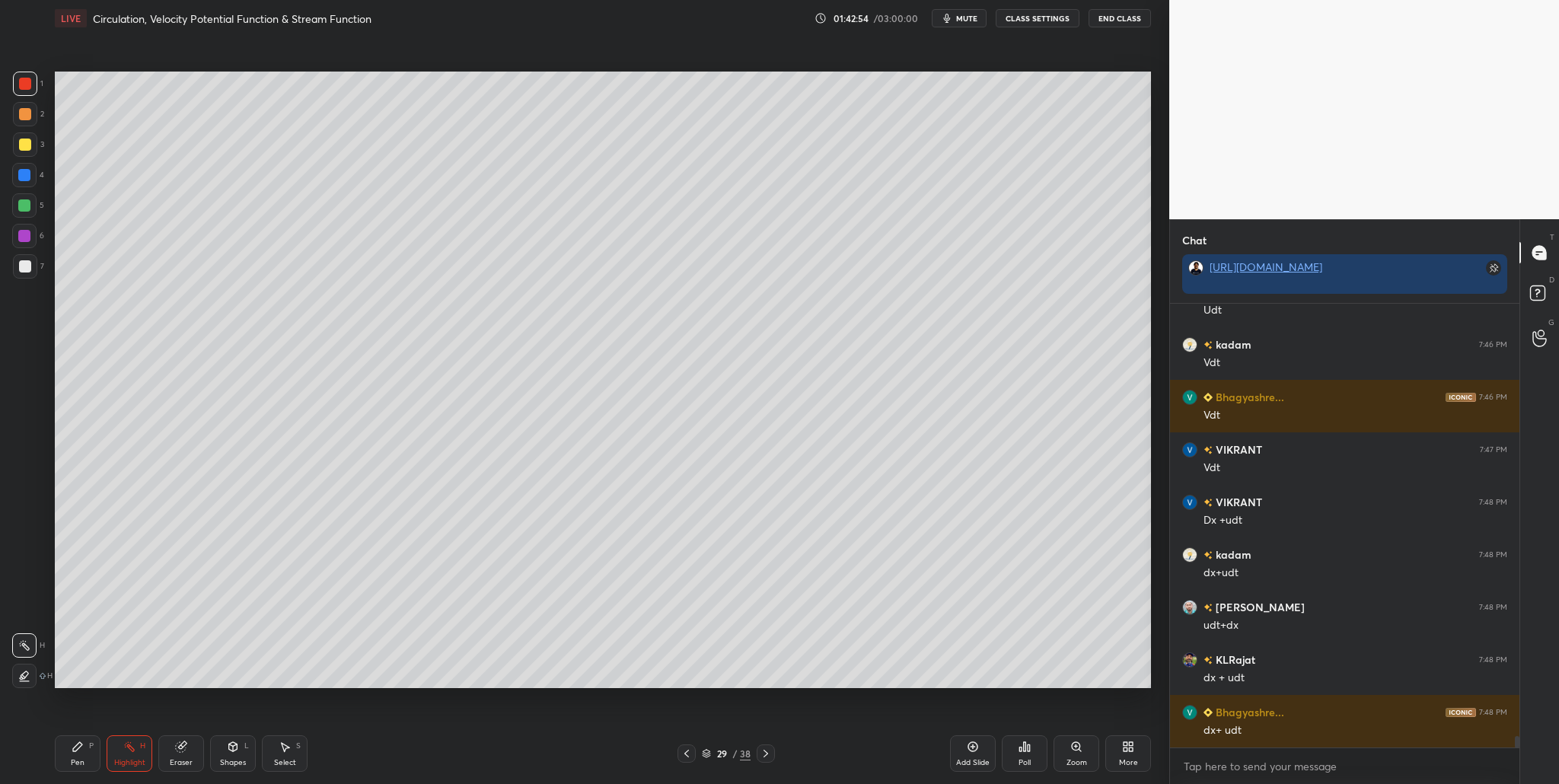 scroll, scrollTop: 17253, scrollLeft: 0, axis: vertical 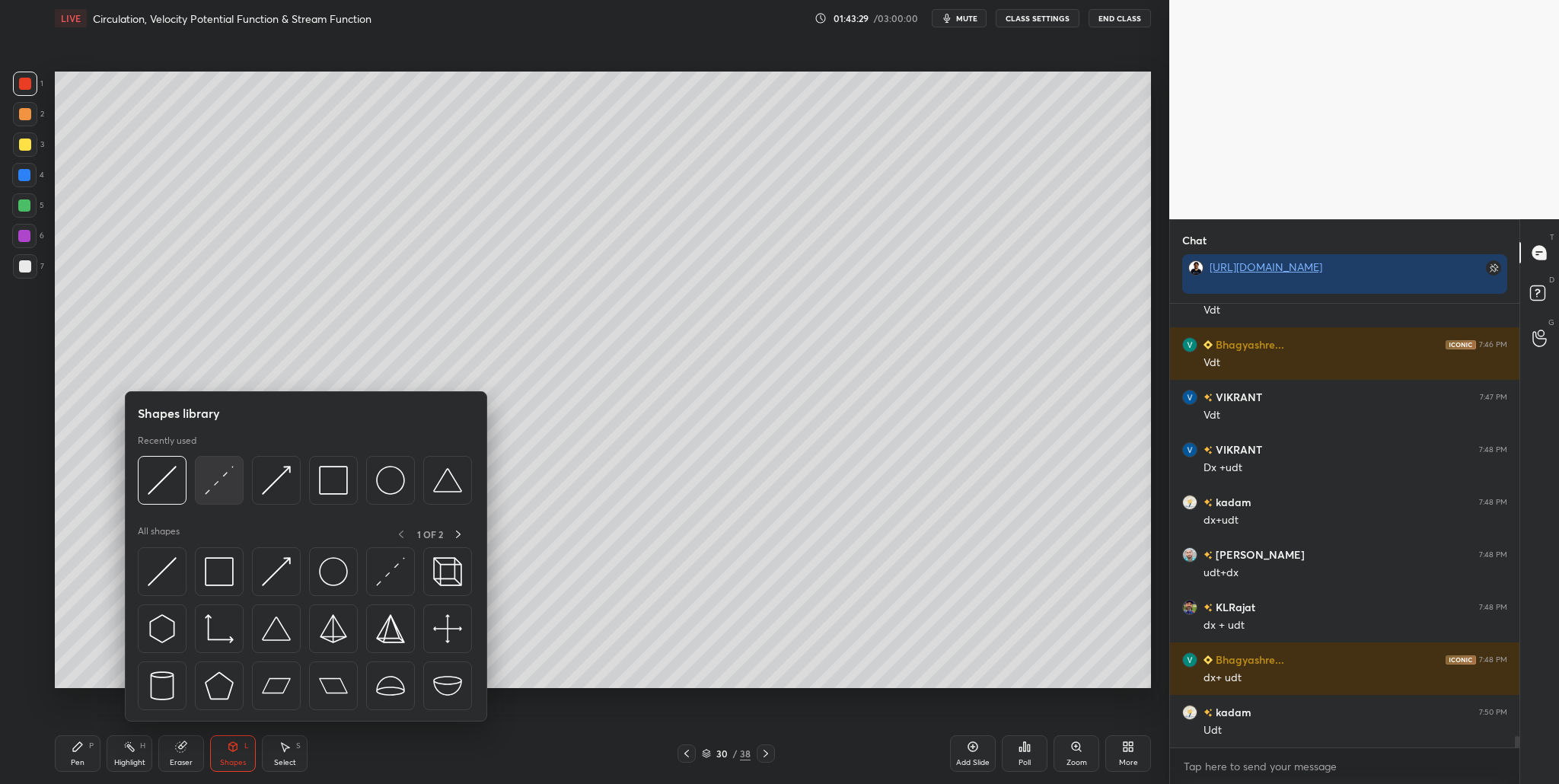 click at bounding box center [219, 480] 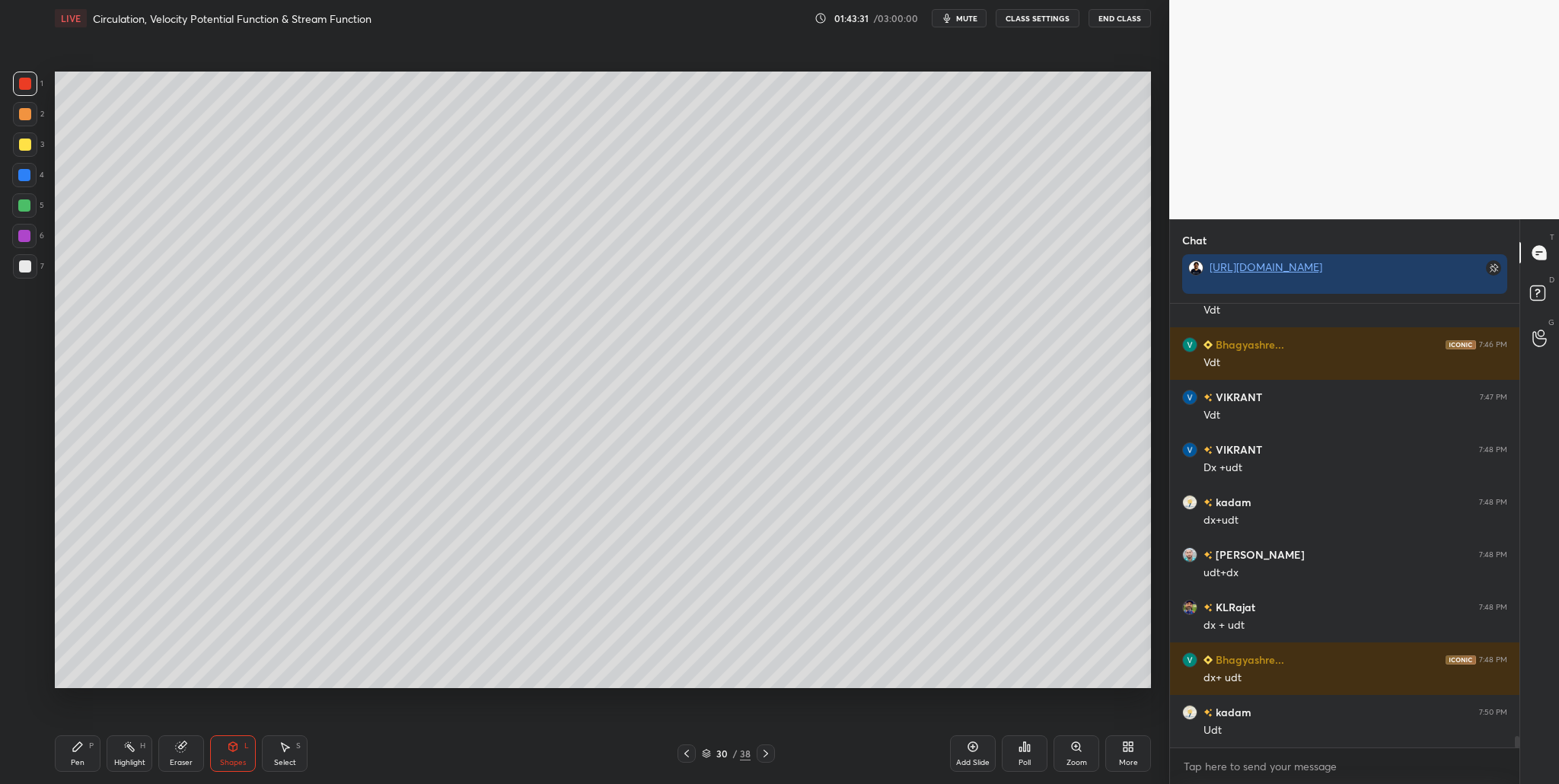 click at bounding box center (25, 266) 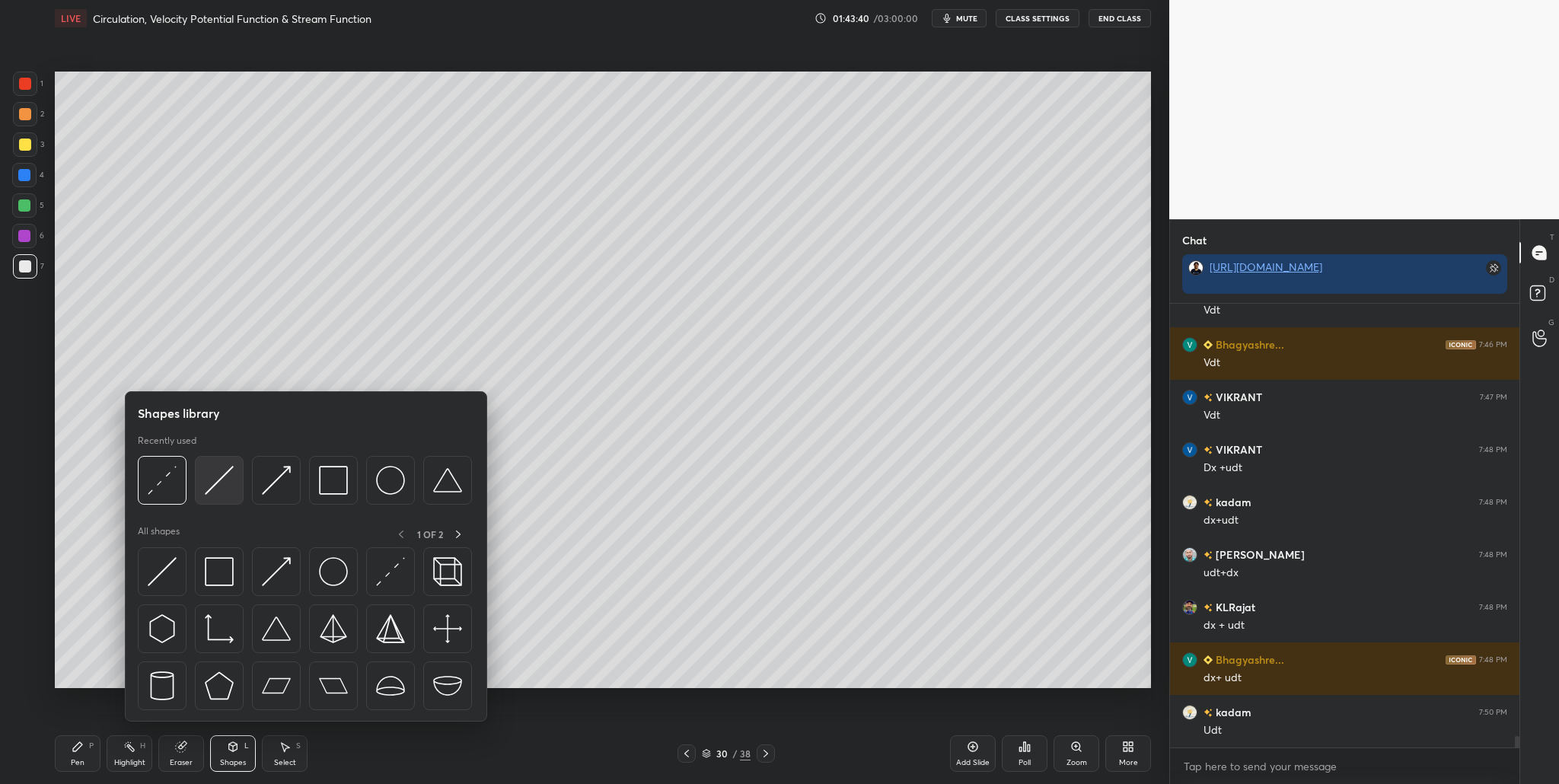 click at bounding box center [219, 480] 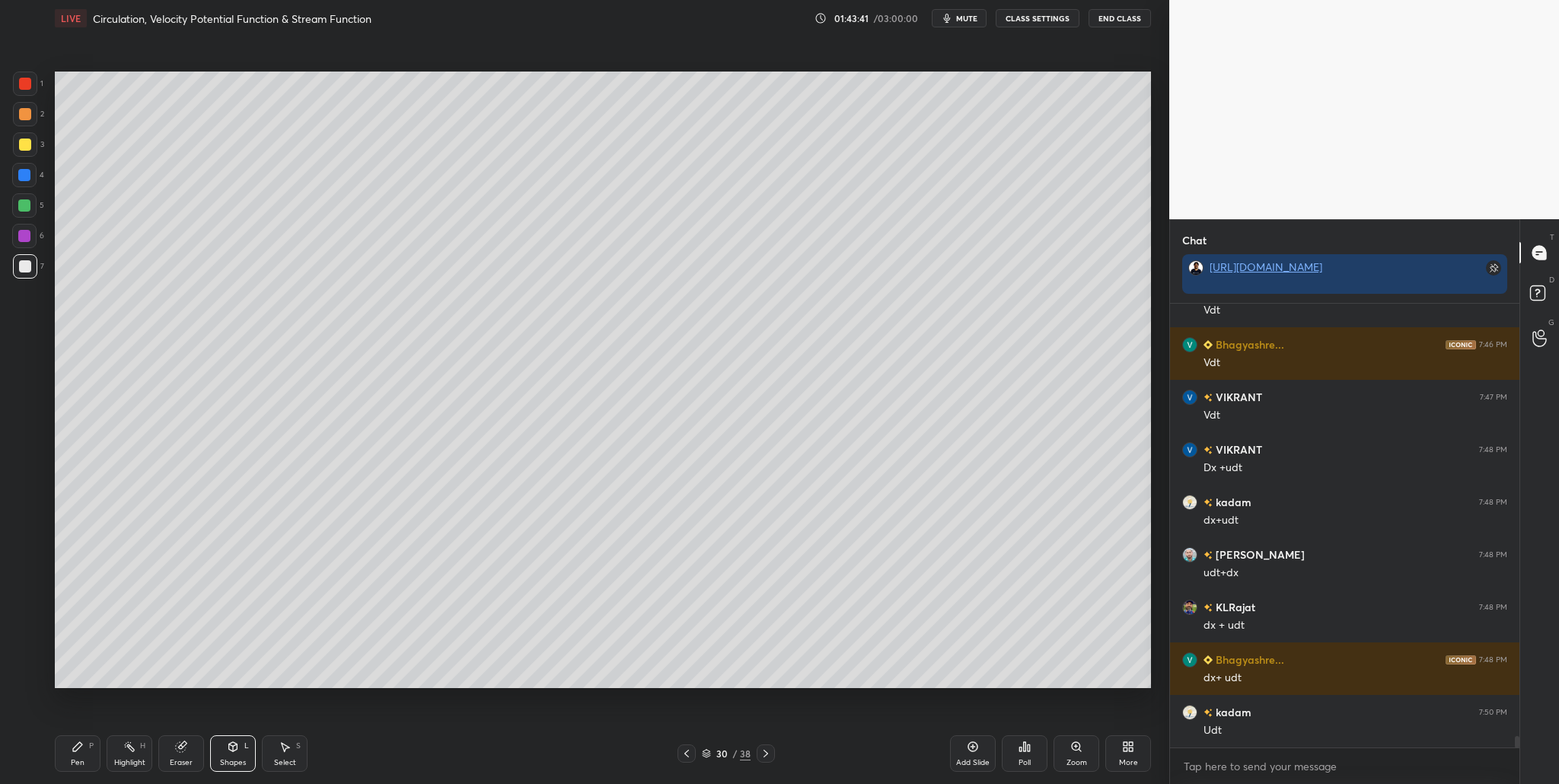 click at bounding box center [25, 266] 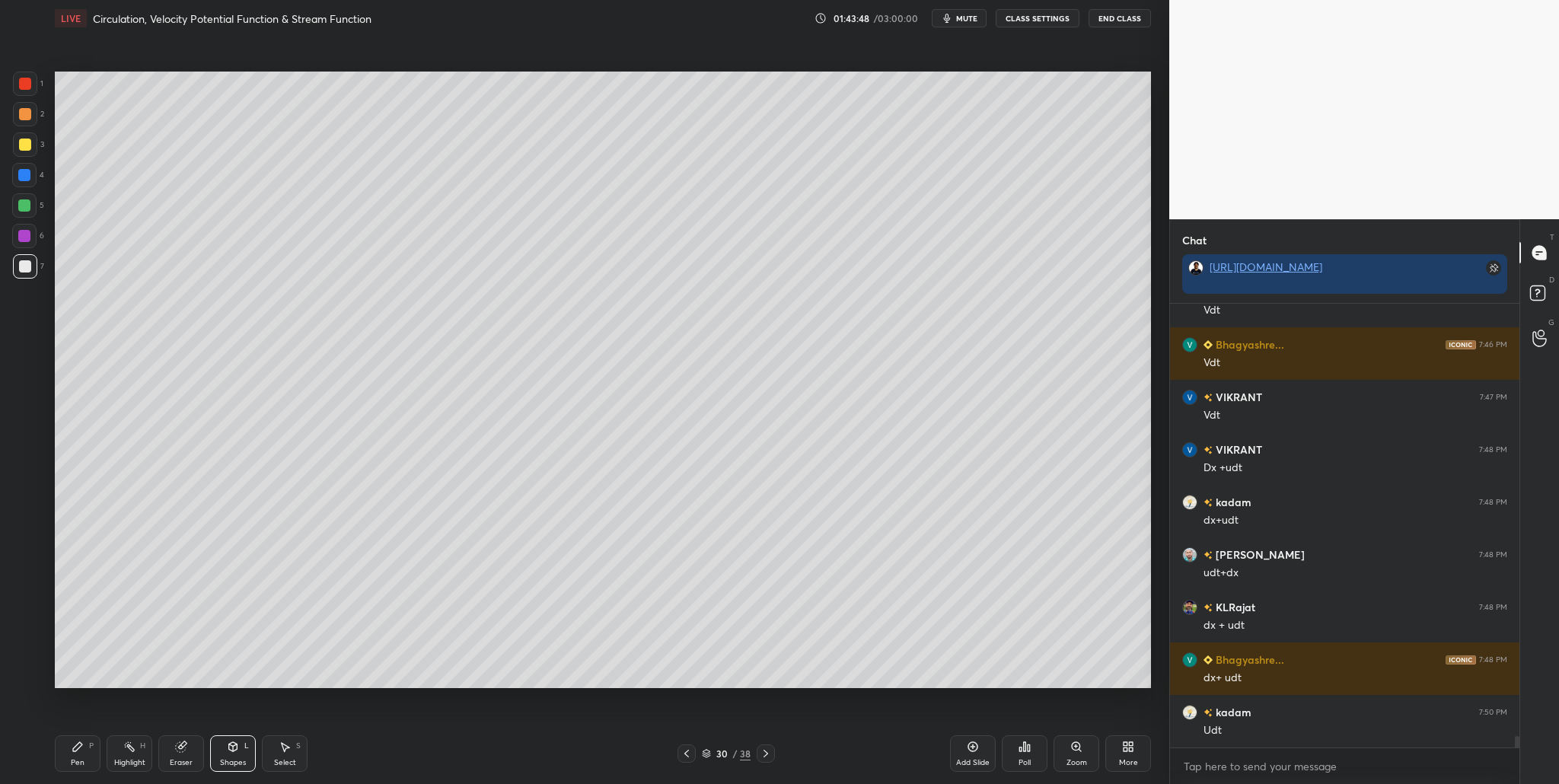 scroll, scrollTop: 17268, scrollLeft: 0, axis: vertical 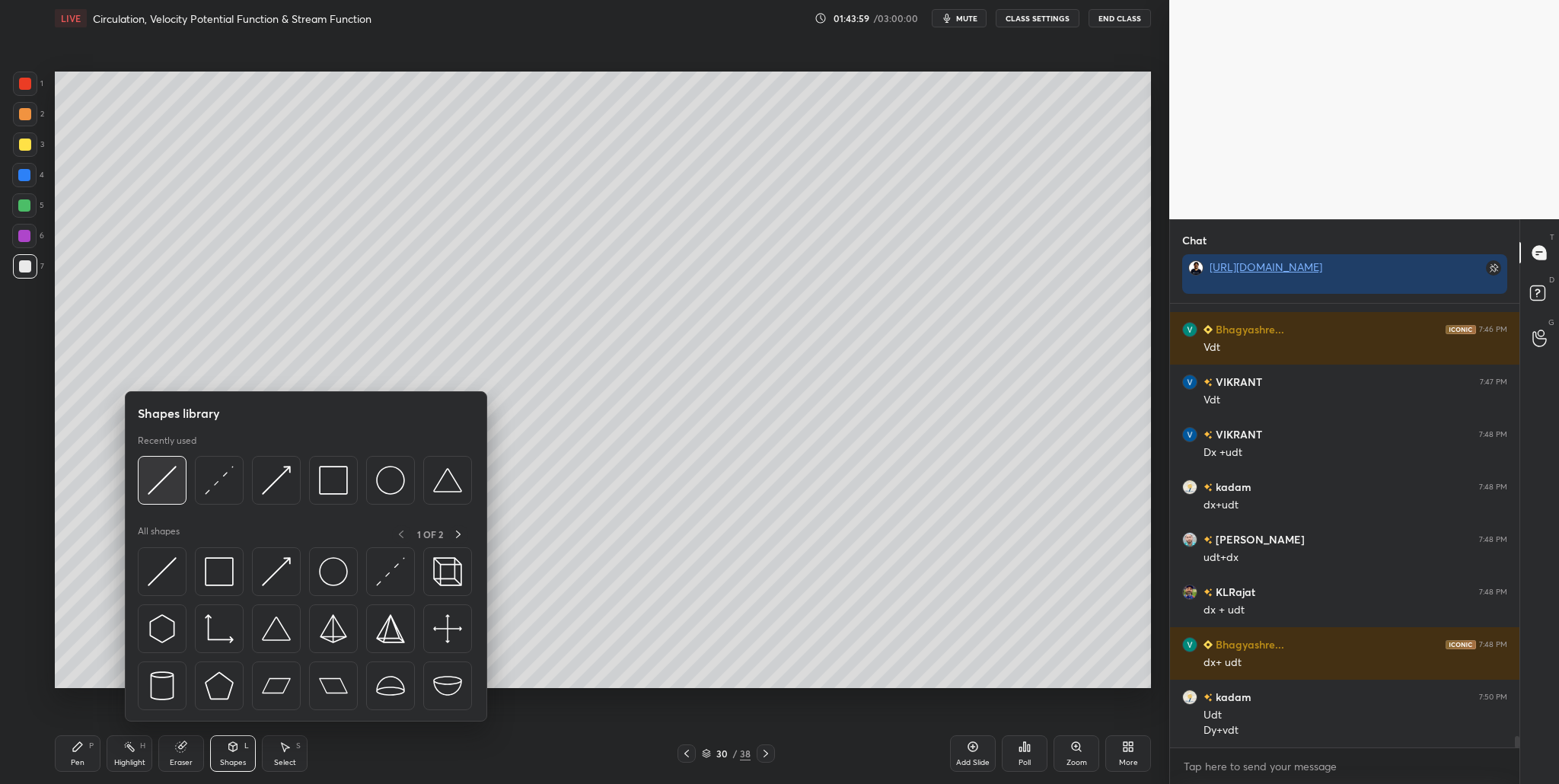 click at bounding box center (162, 480) 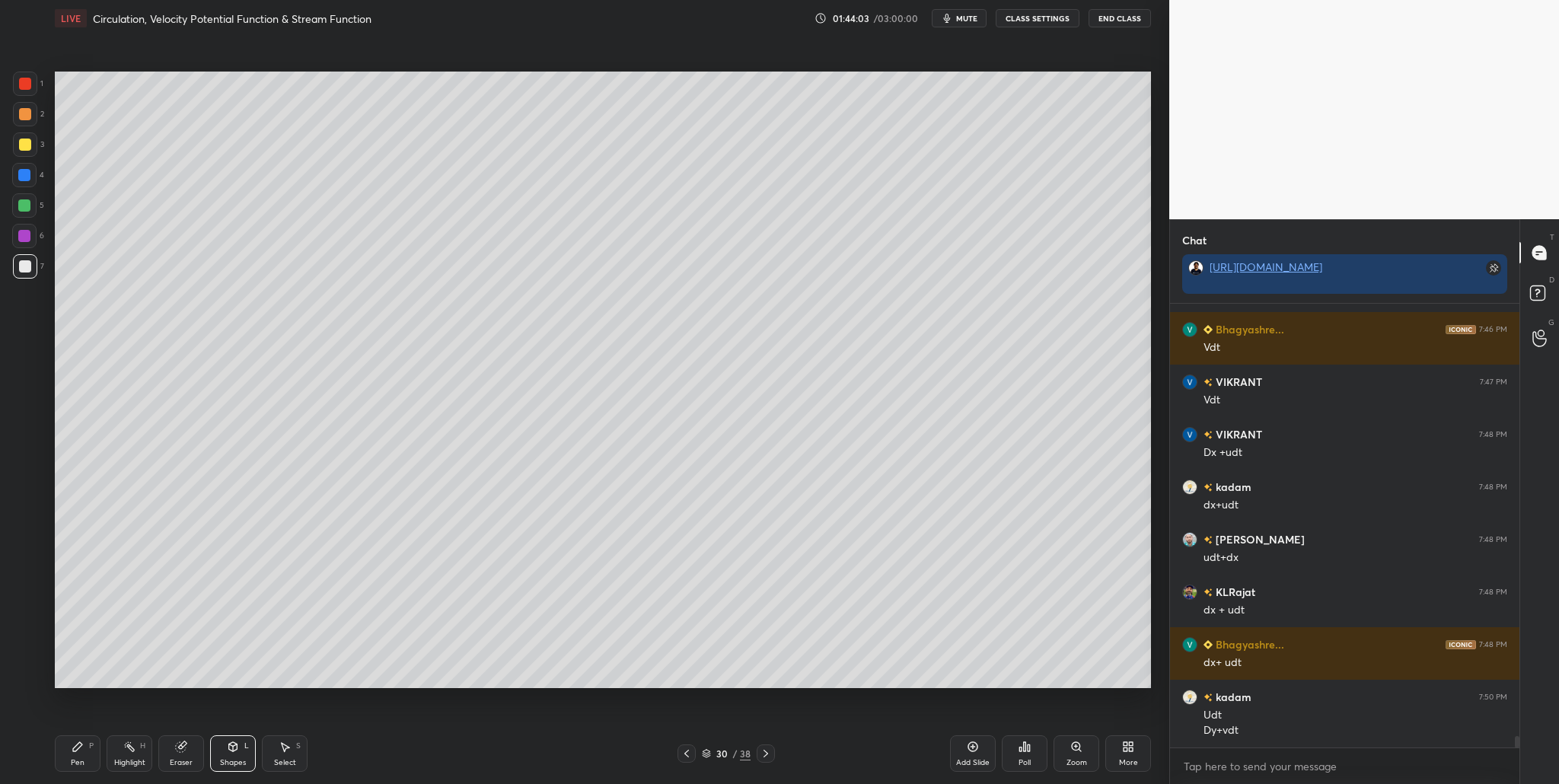 scroll, scrollTop: 17320, scrollLeft: 0, axis: vertical 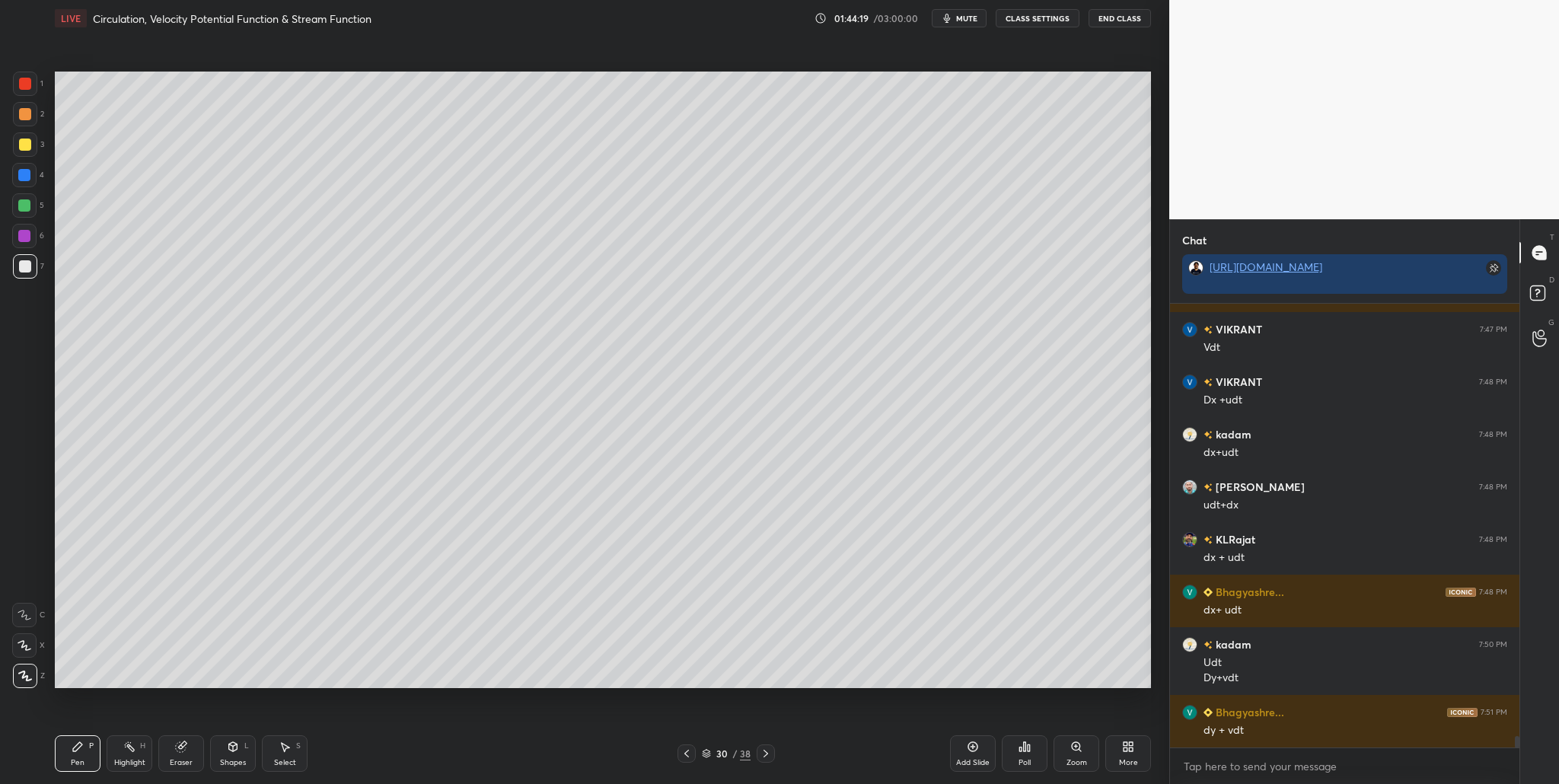 click at bounding box center [25, 84] 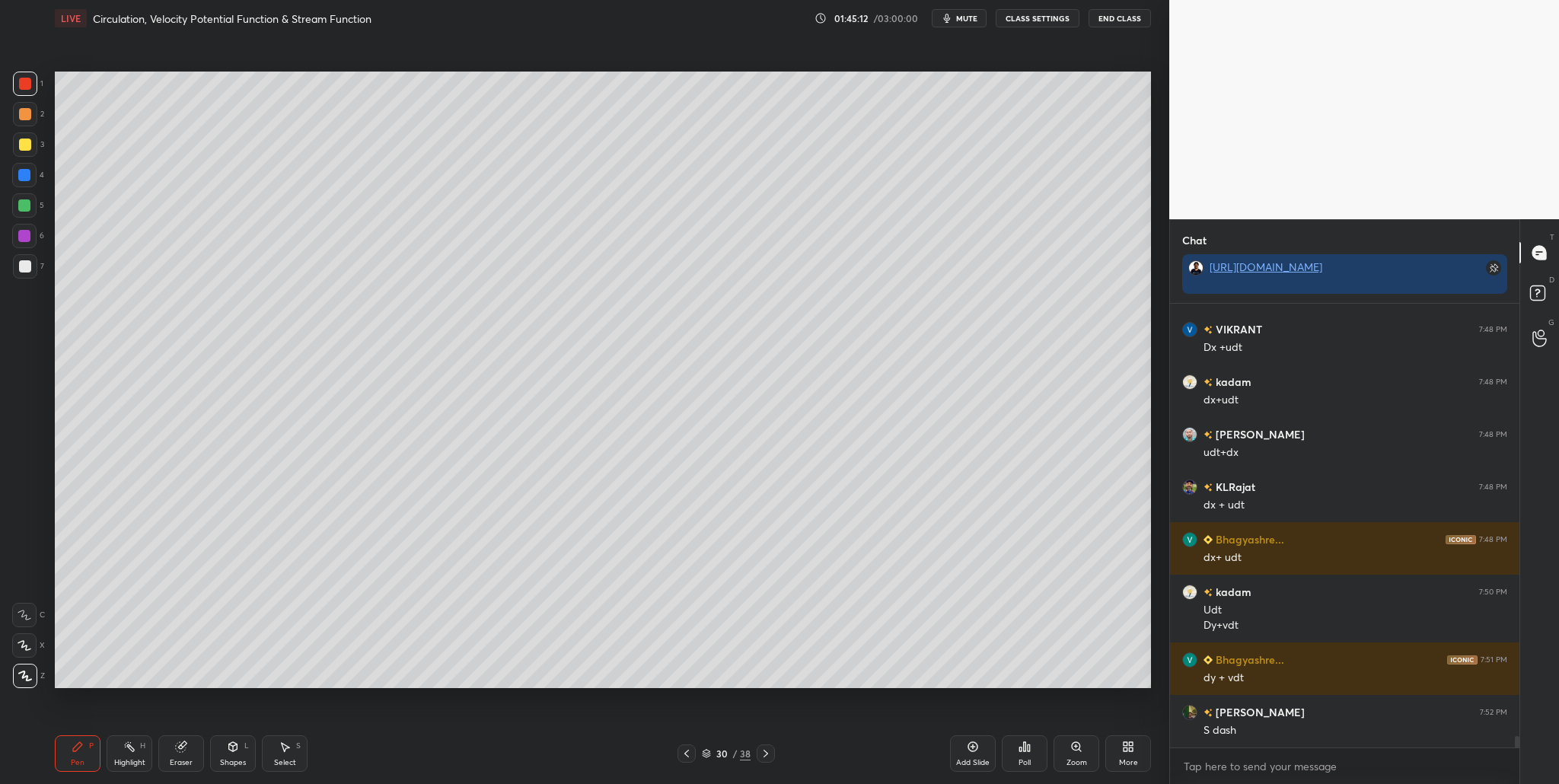 scroll, scrollTop: 17425, scrollLeft: 0, axis: vertical 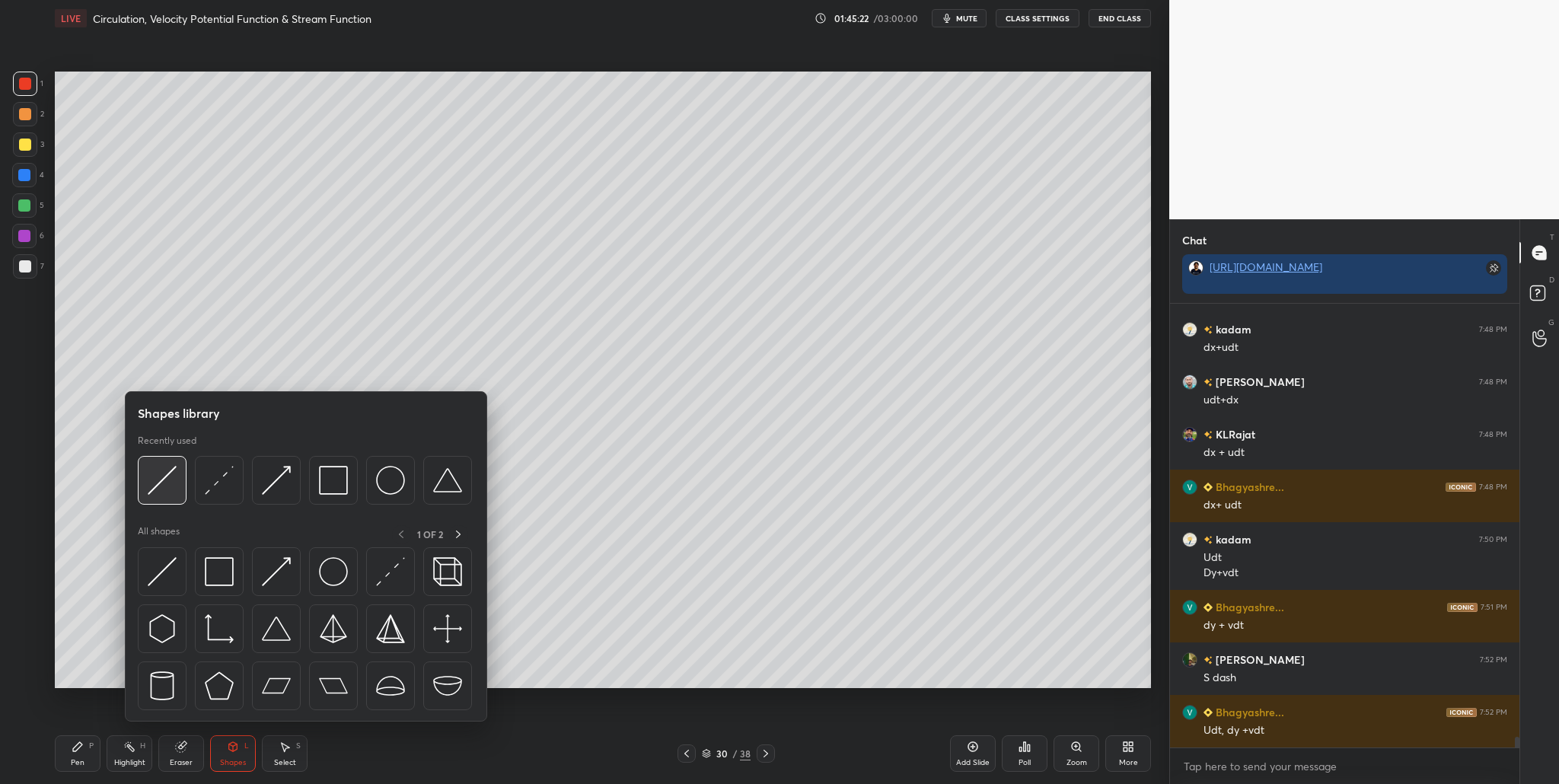 click at bounding box center (162, 480) 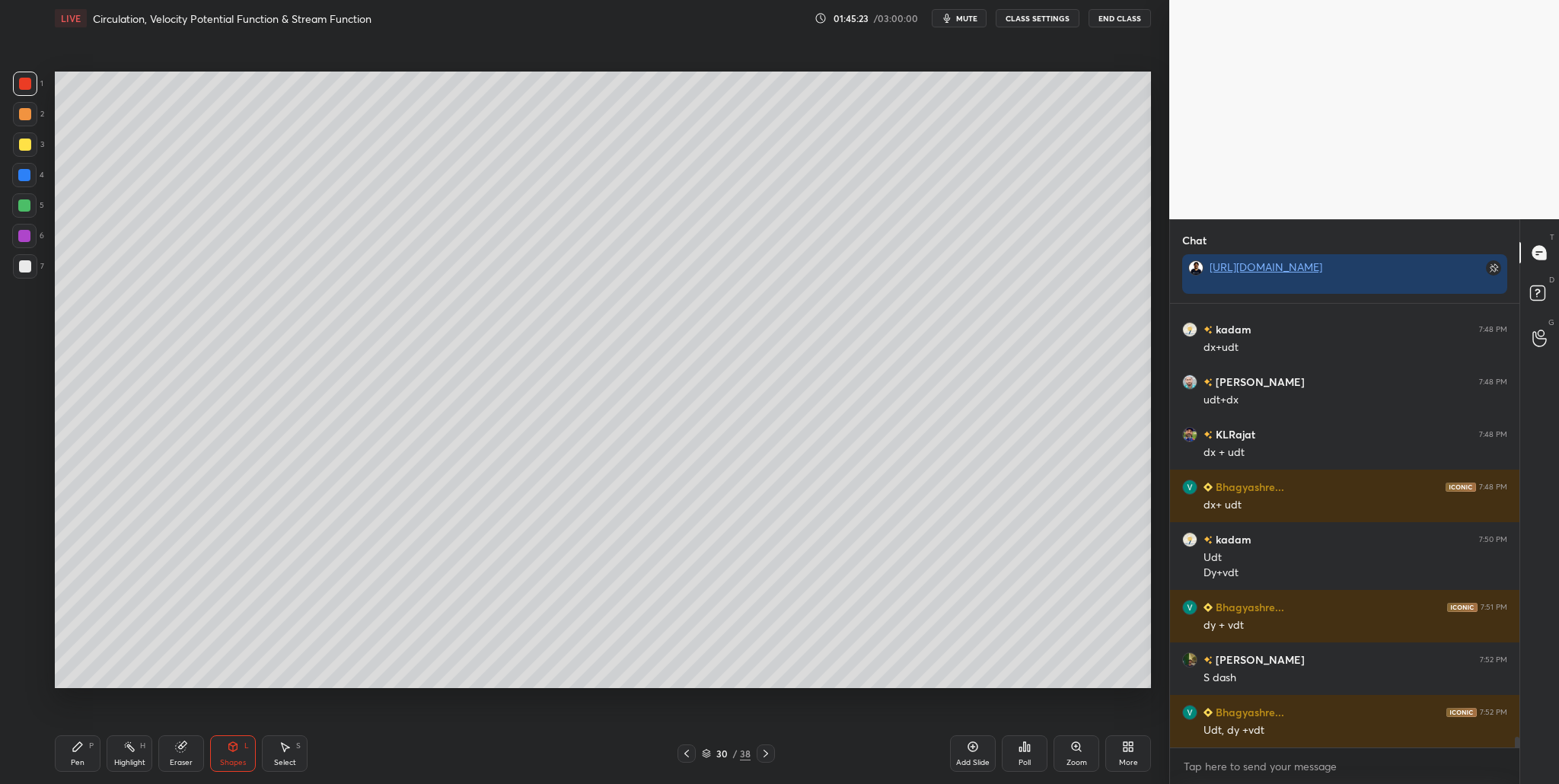 click at bounding box center [24, 206] 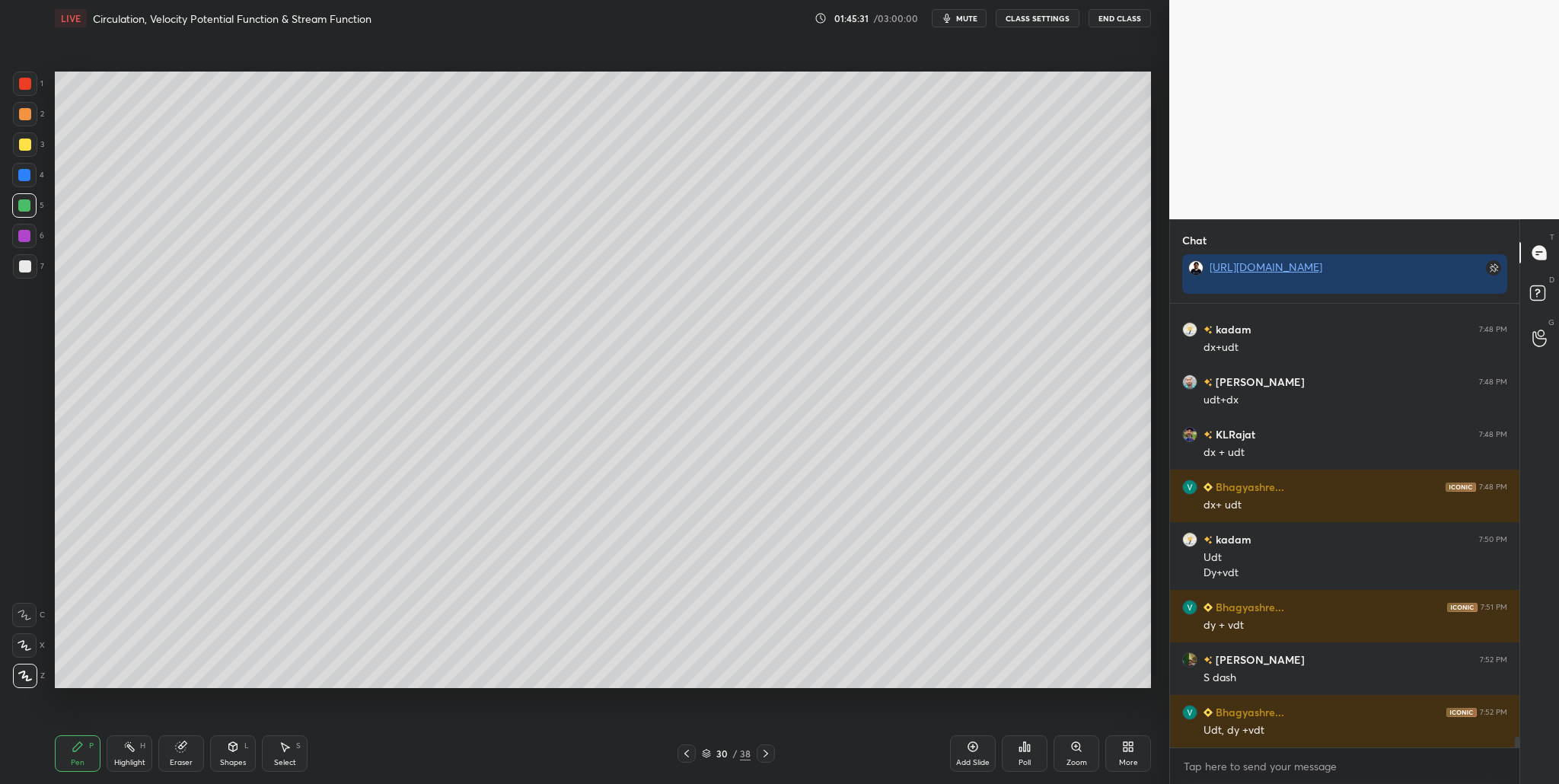 click at bounding box center (25, 84) 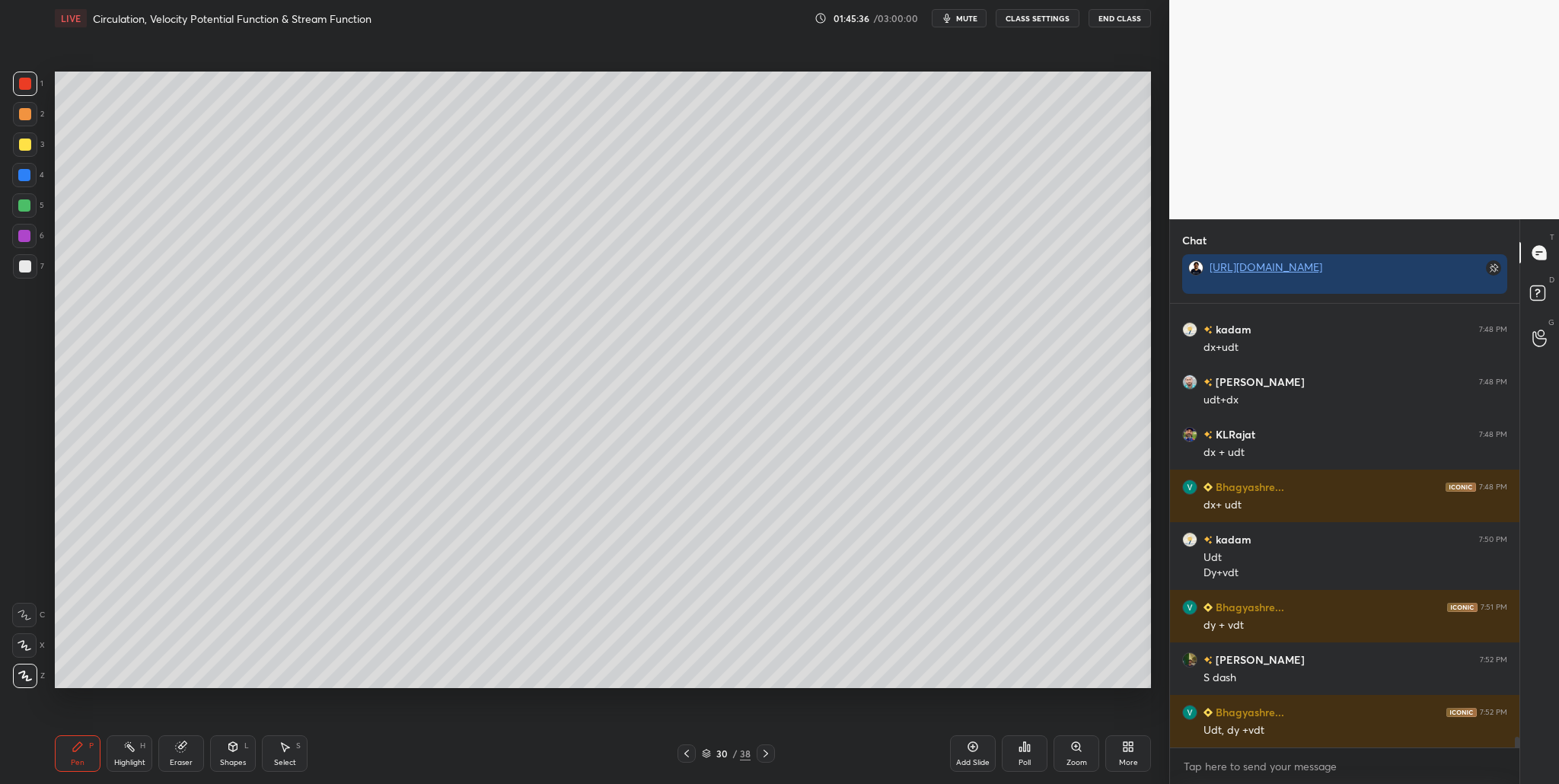 drag, startPoint x: 24, startPoint y: 202, endPoint x: 45, endPoint y: 218, distance: 26.40076 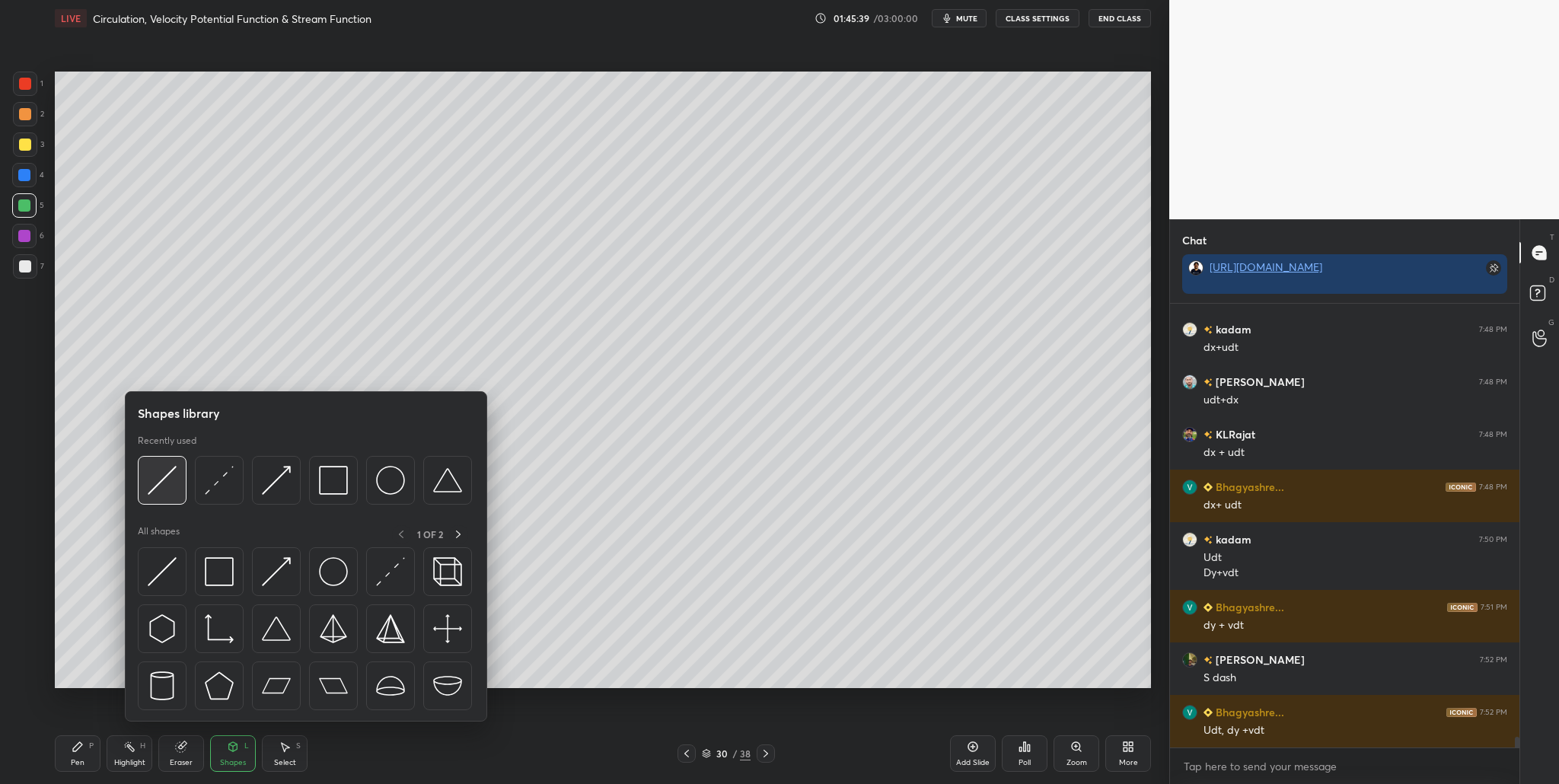 click at bounding box center [162, 480] 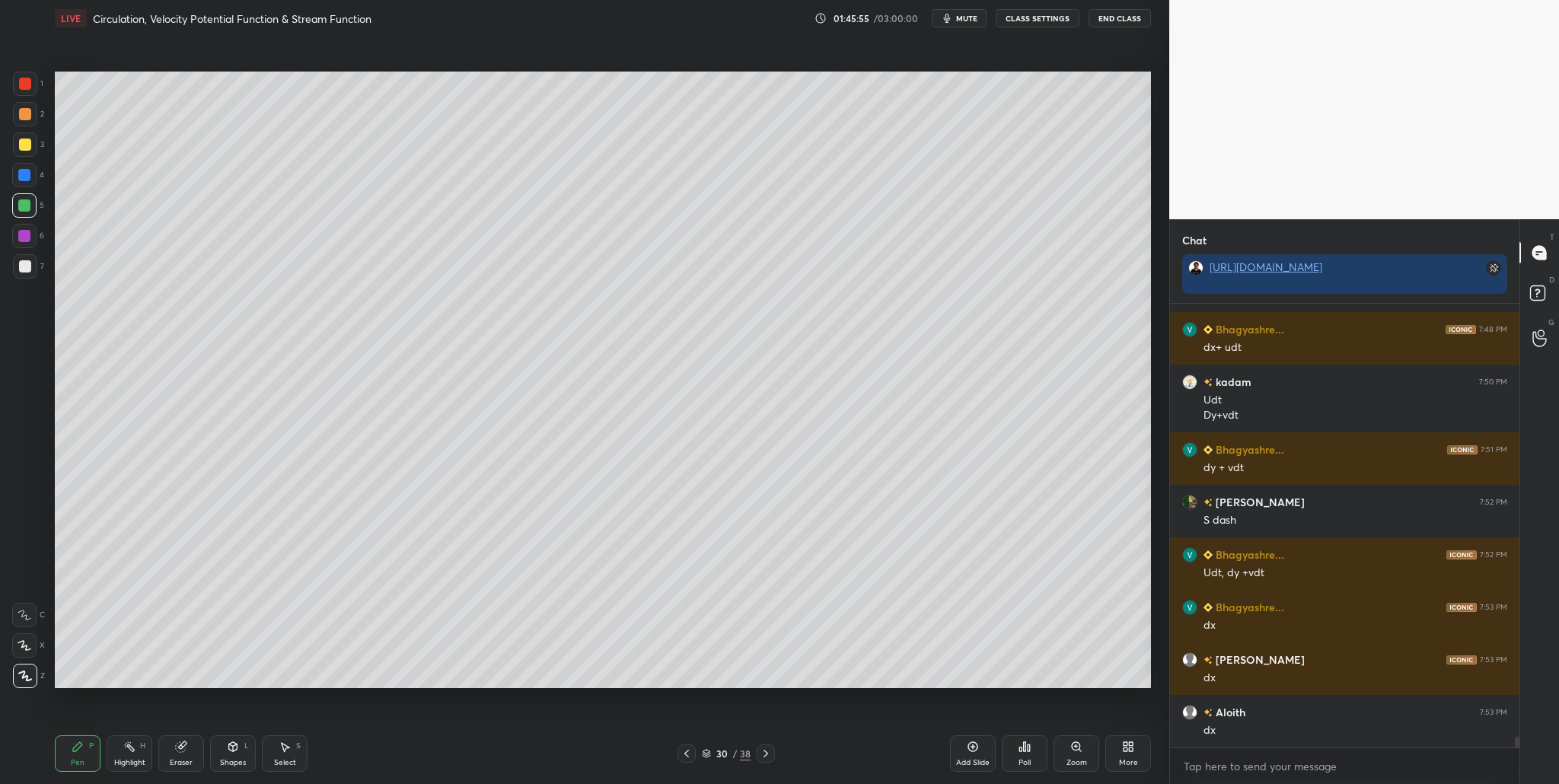 scroll, scrollTop: 17635, scrollLeft: 0, axis: vertical 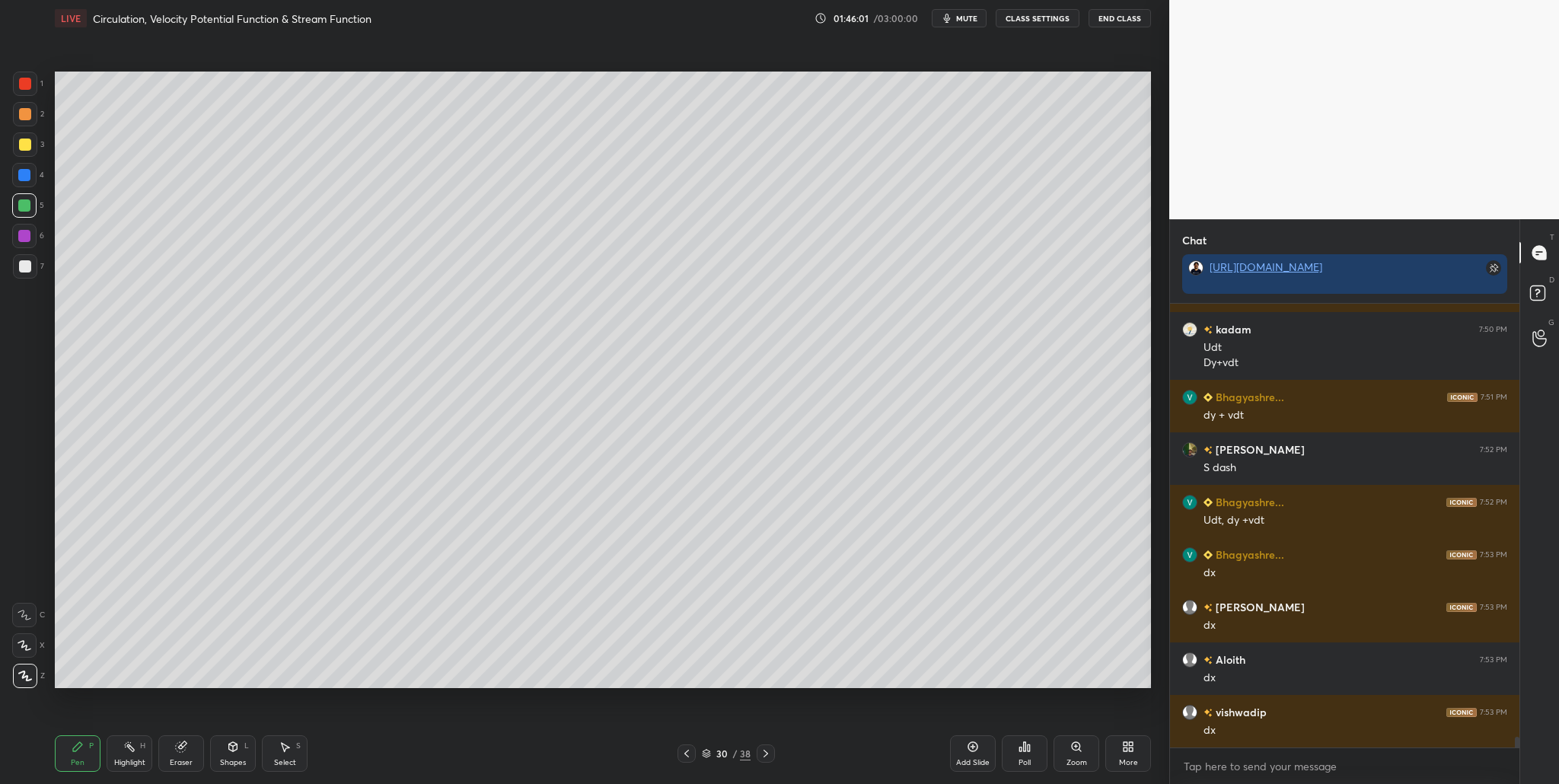 click at bounding box center (25, 84) 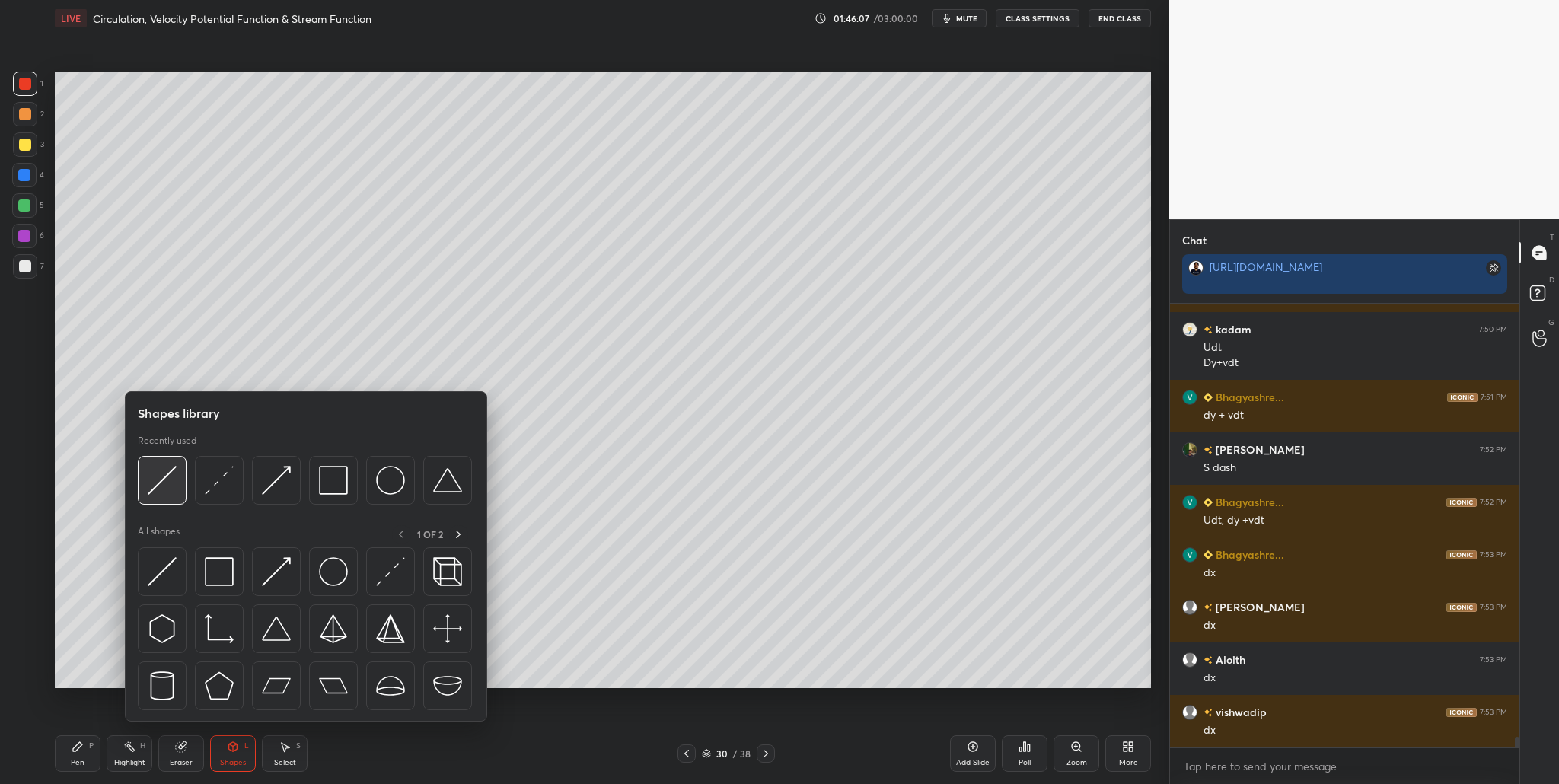 click at bounding box center [162, 480] 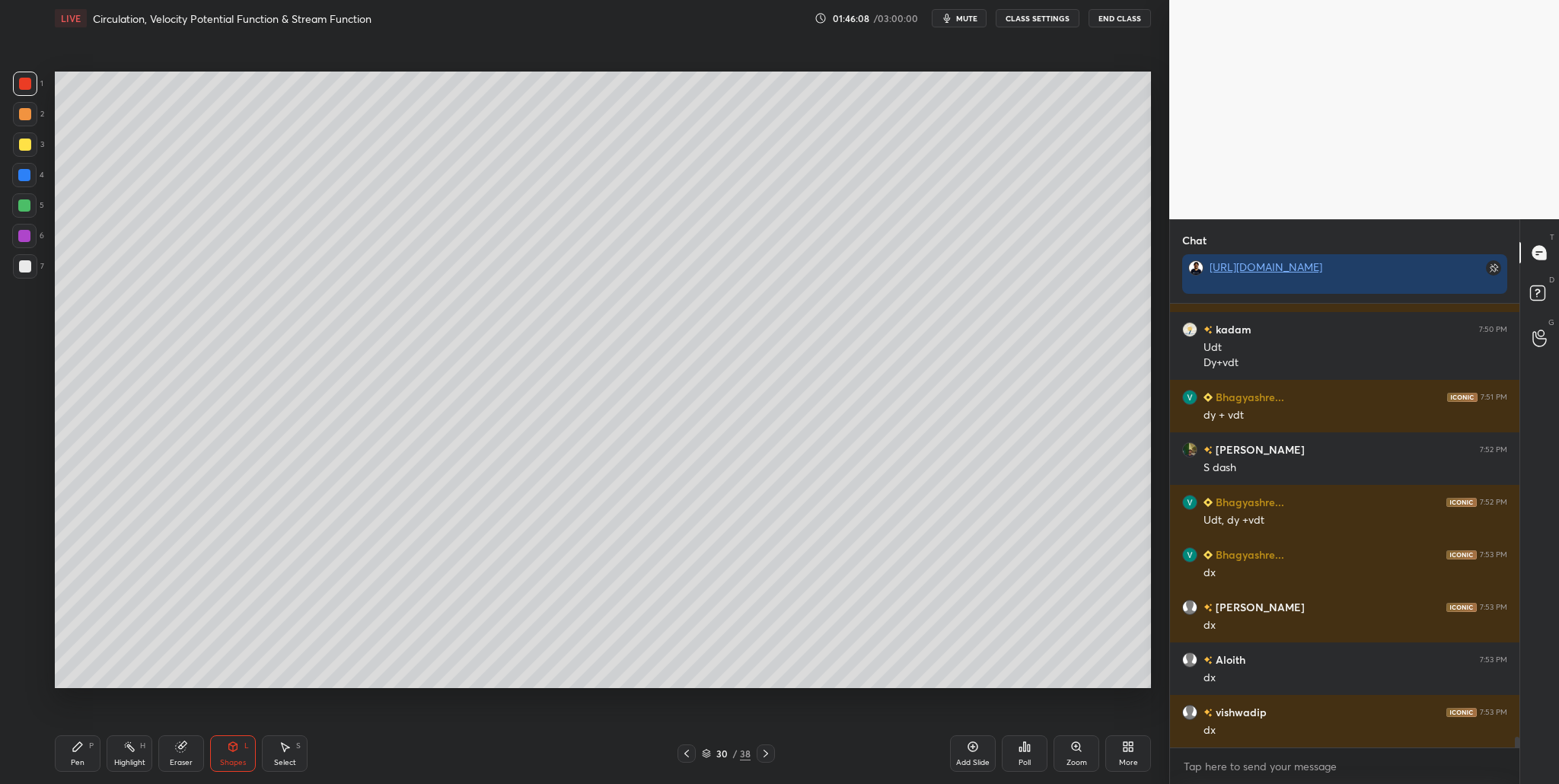 click at bounding box center (24, 206) 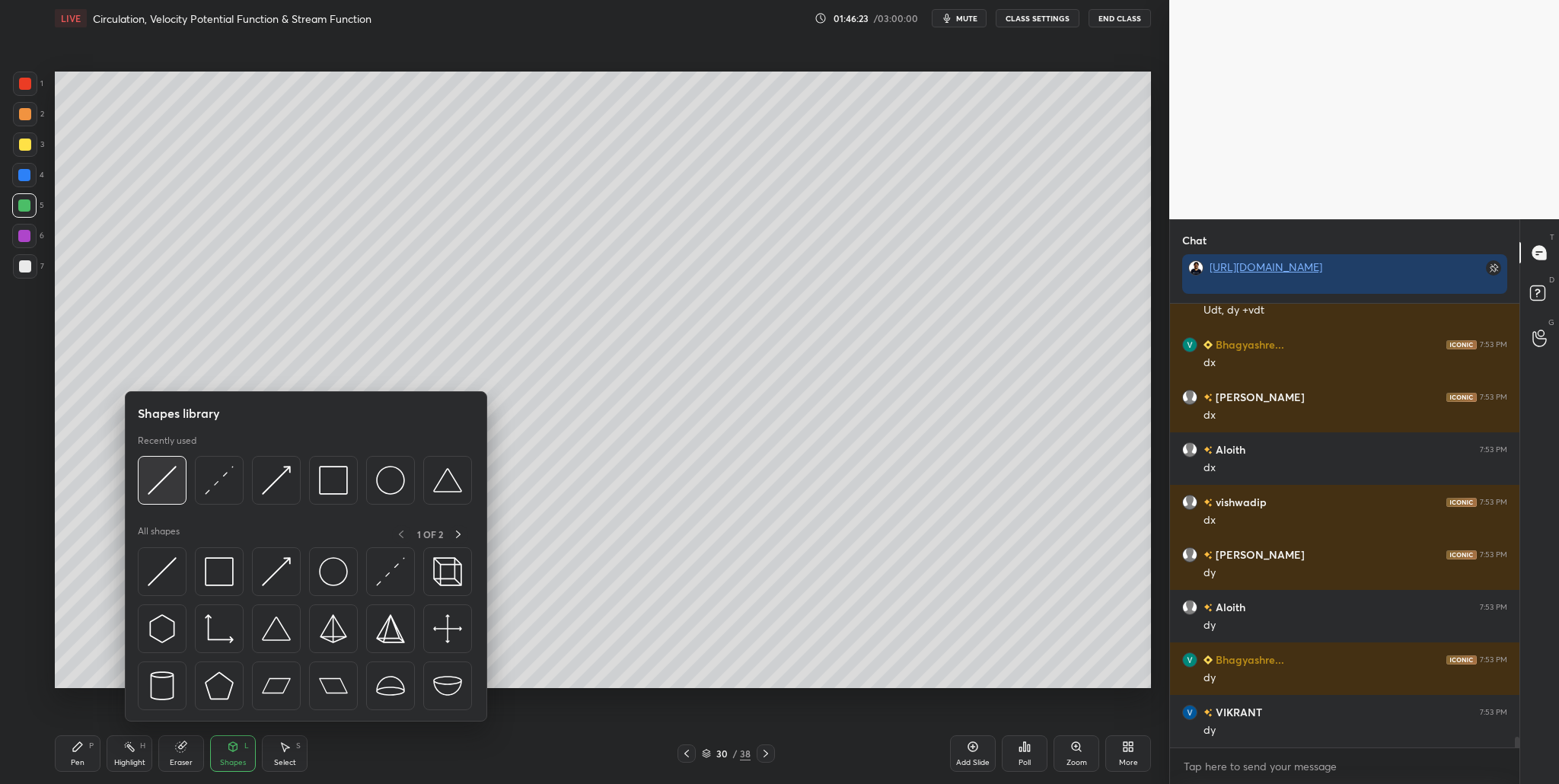 scroll, scrollTop: 17898, scrollLeft: 0, axis: vertical 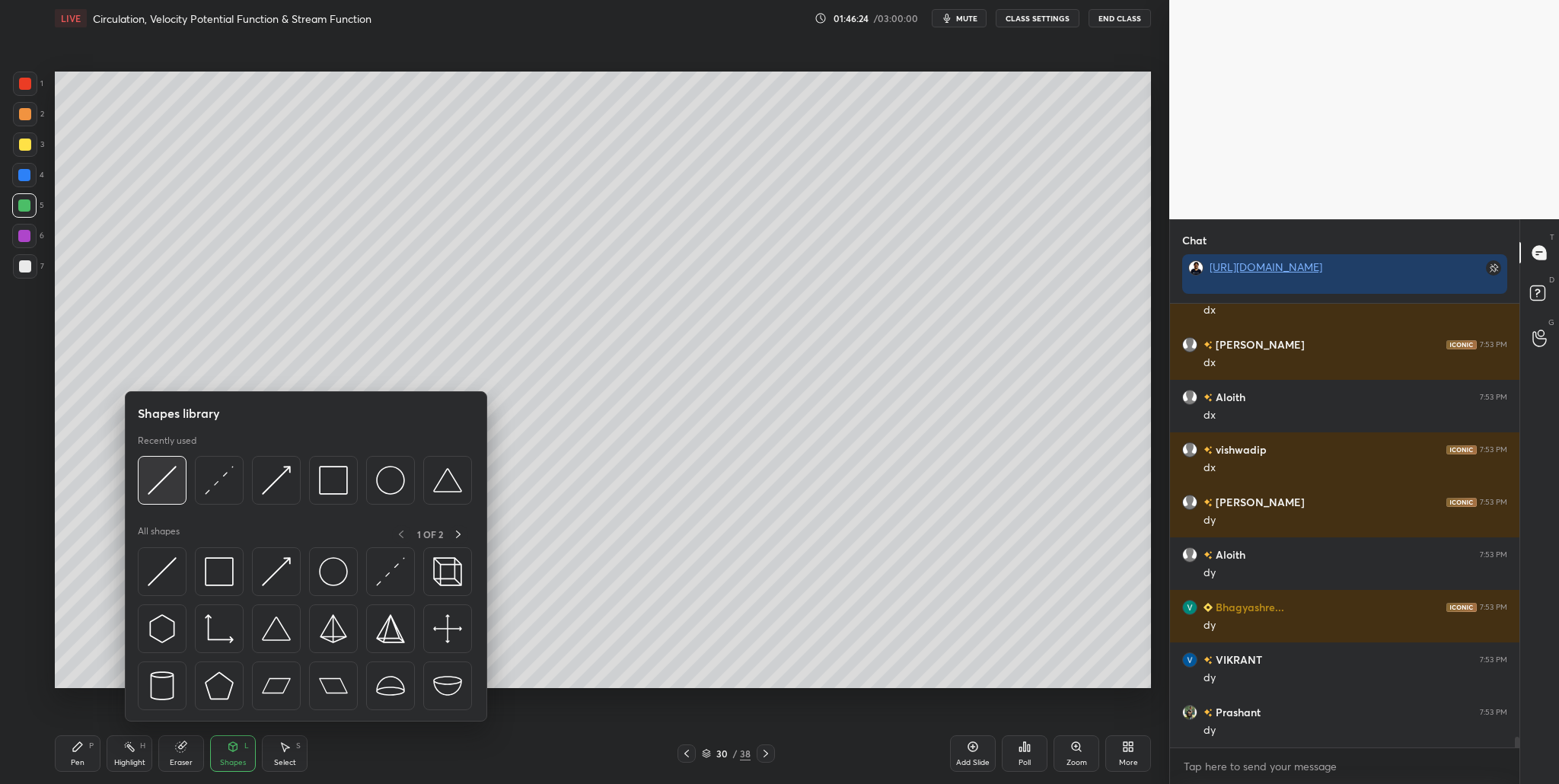 click at bounding box center (162, 480) 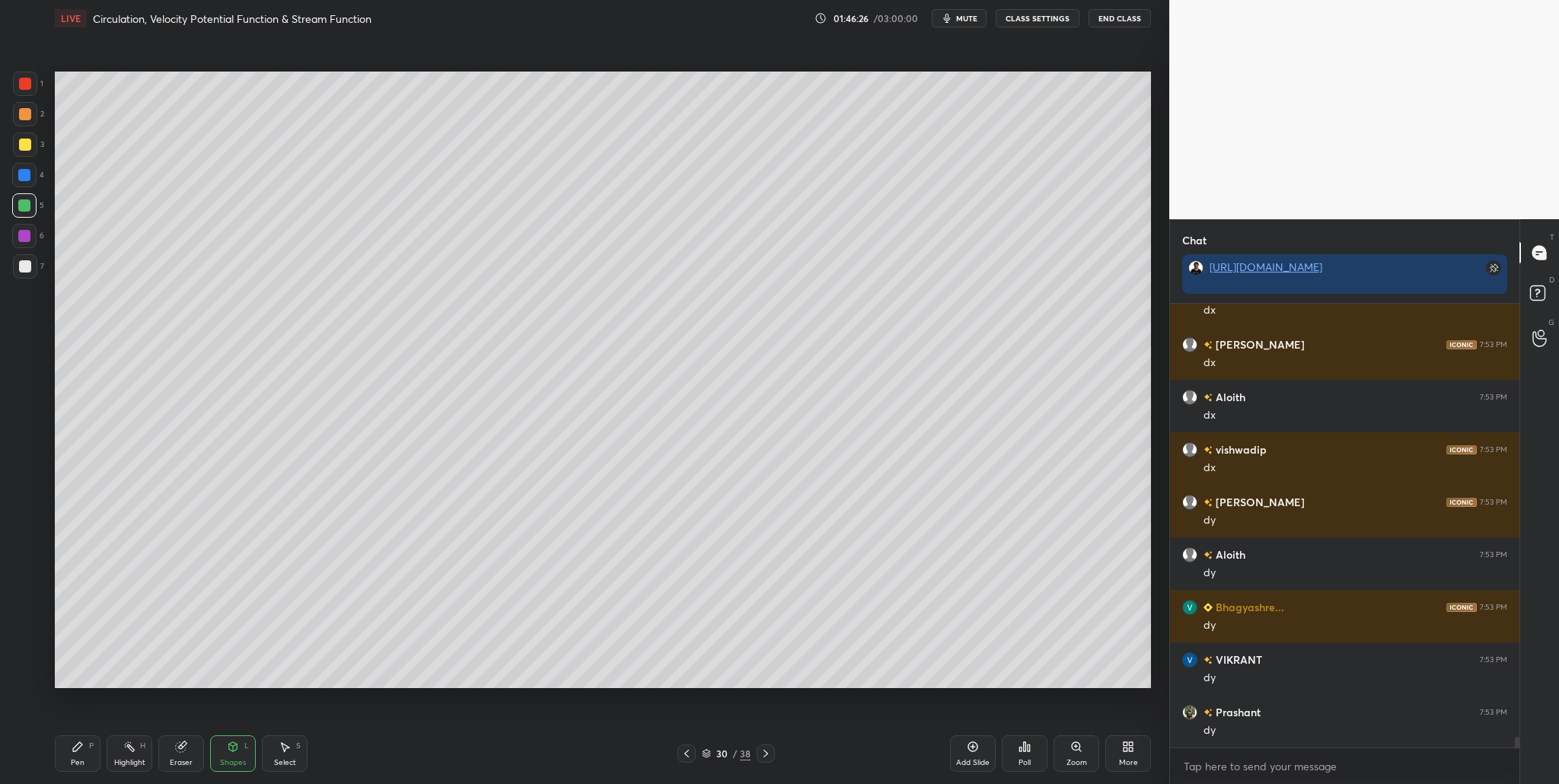 scroll, scrollTop: 17951, scrollLeft: 0, axis: vertical 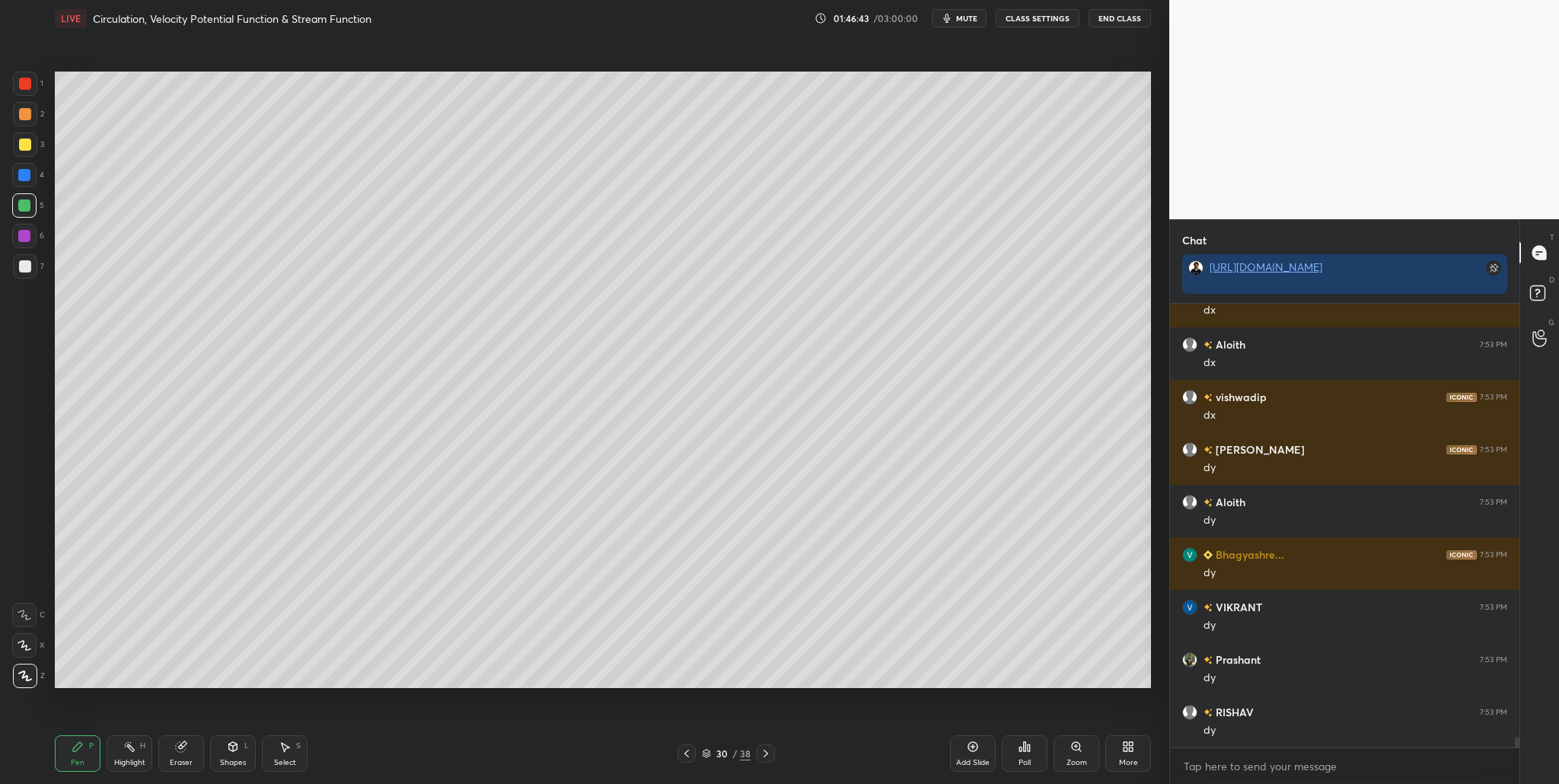 drag, startPoint x: 22, startPoint y: 76, endPoint x: 35, endPoint y: 127, distance: 52.63079 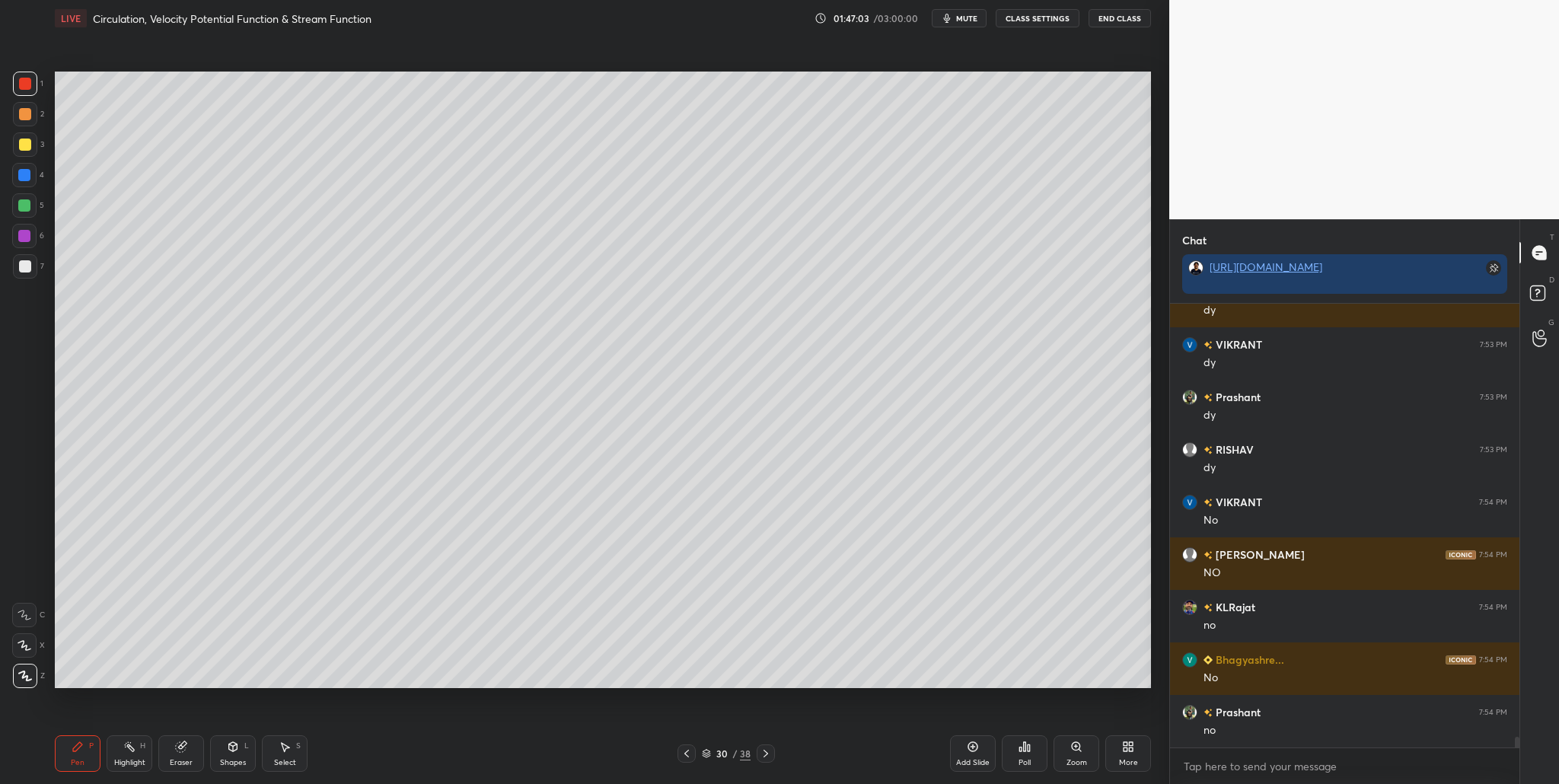 scroll, scrollTop: 18266, scrollLeft: 0, axis: vertical 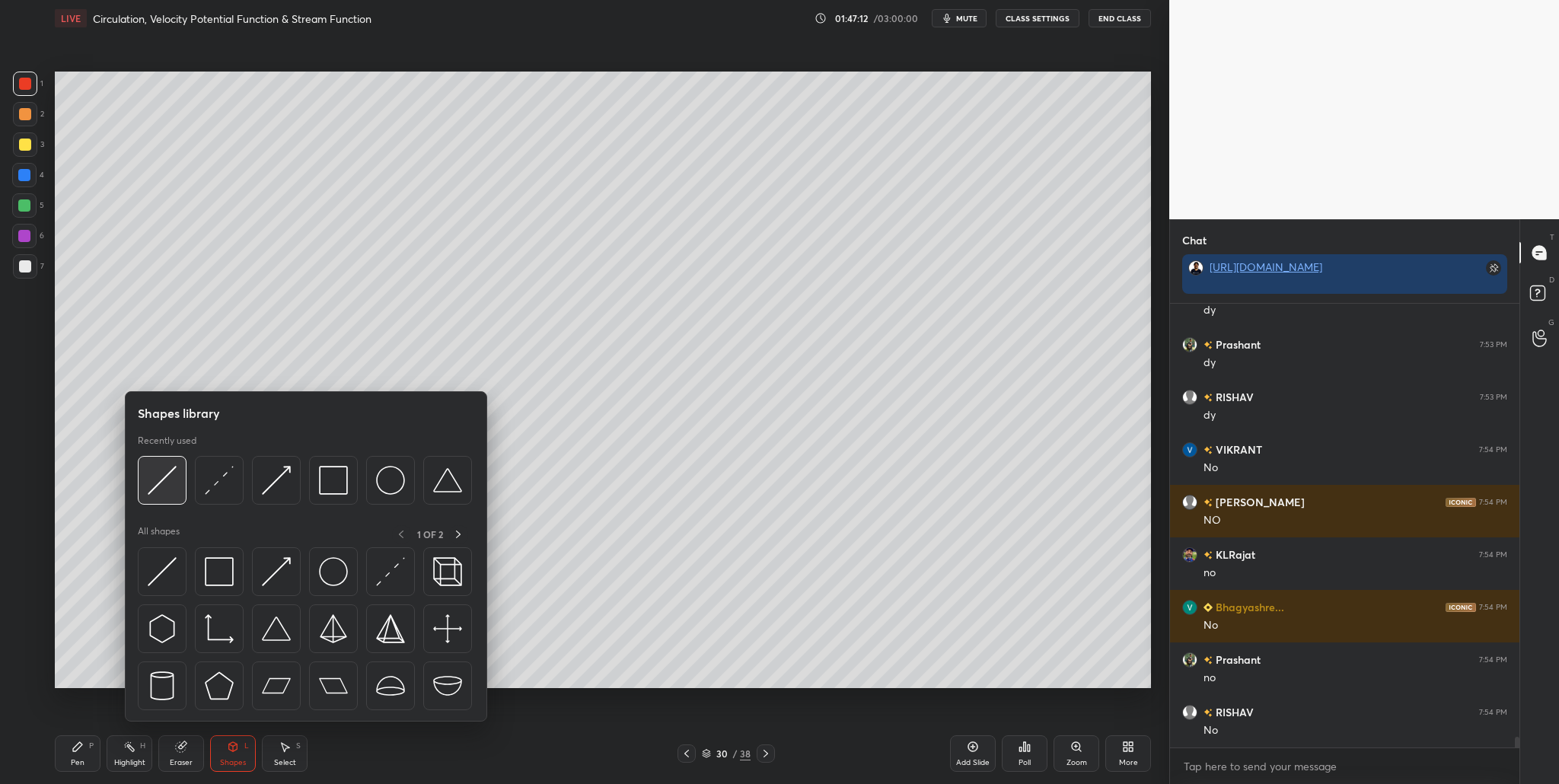 click at bounding box center (162, 480) 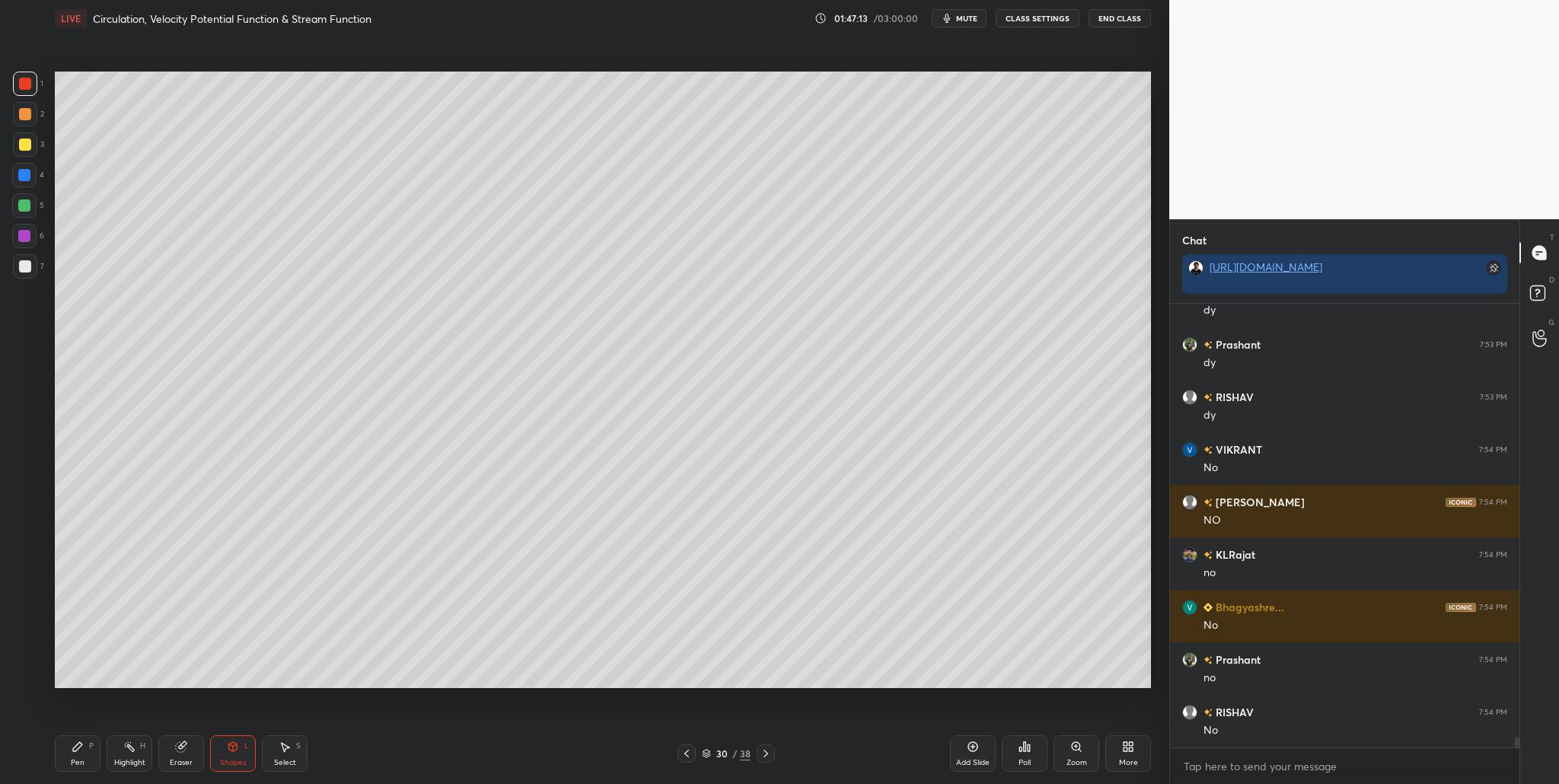 click at bounding box center [24, 206] 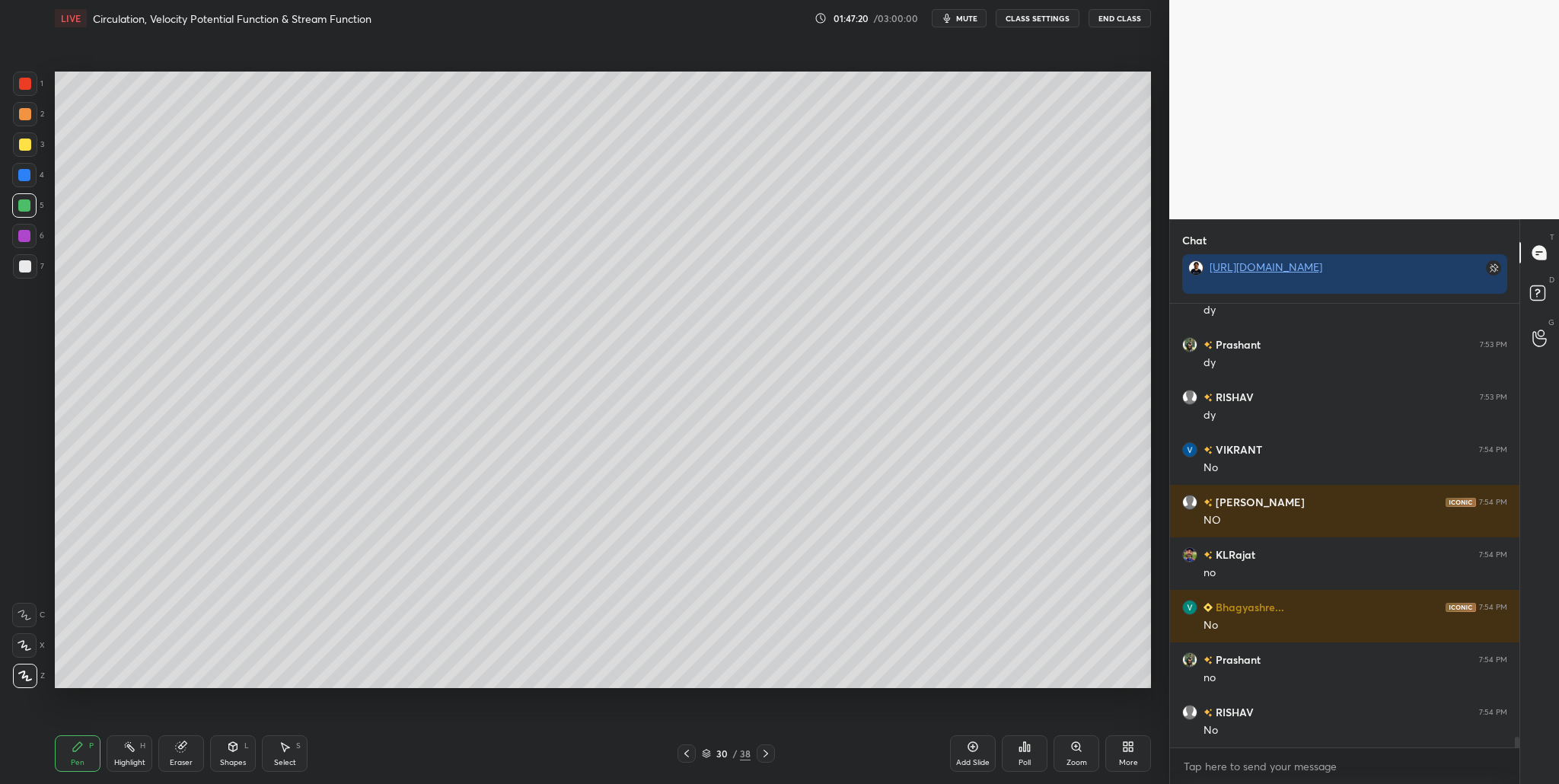 drag, startPoint x: 35, startPoint y: 90, endPoint x: 30, endPoint y: 98, distance: 9.433981 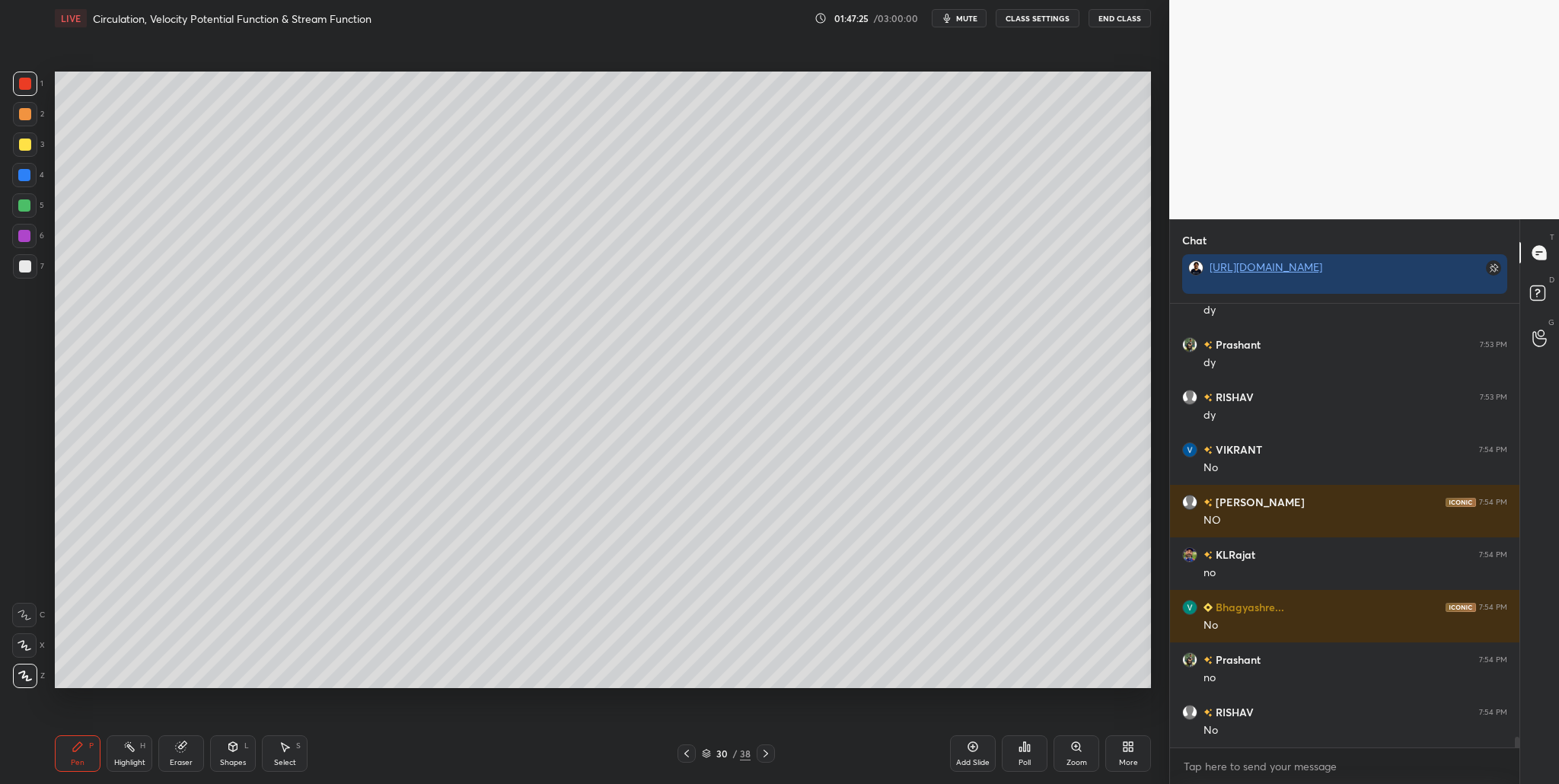drag, startPoint x: 25, startPoint y: 210, endPoint x: 34, endPoint y: 220, distance: 13.453624 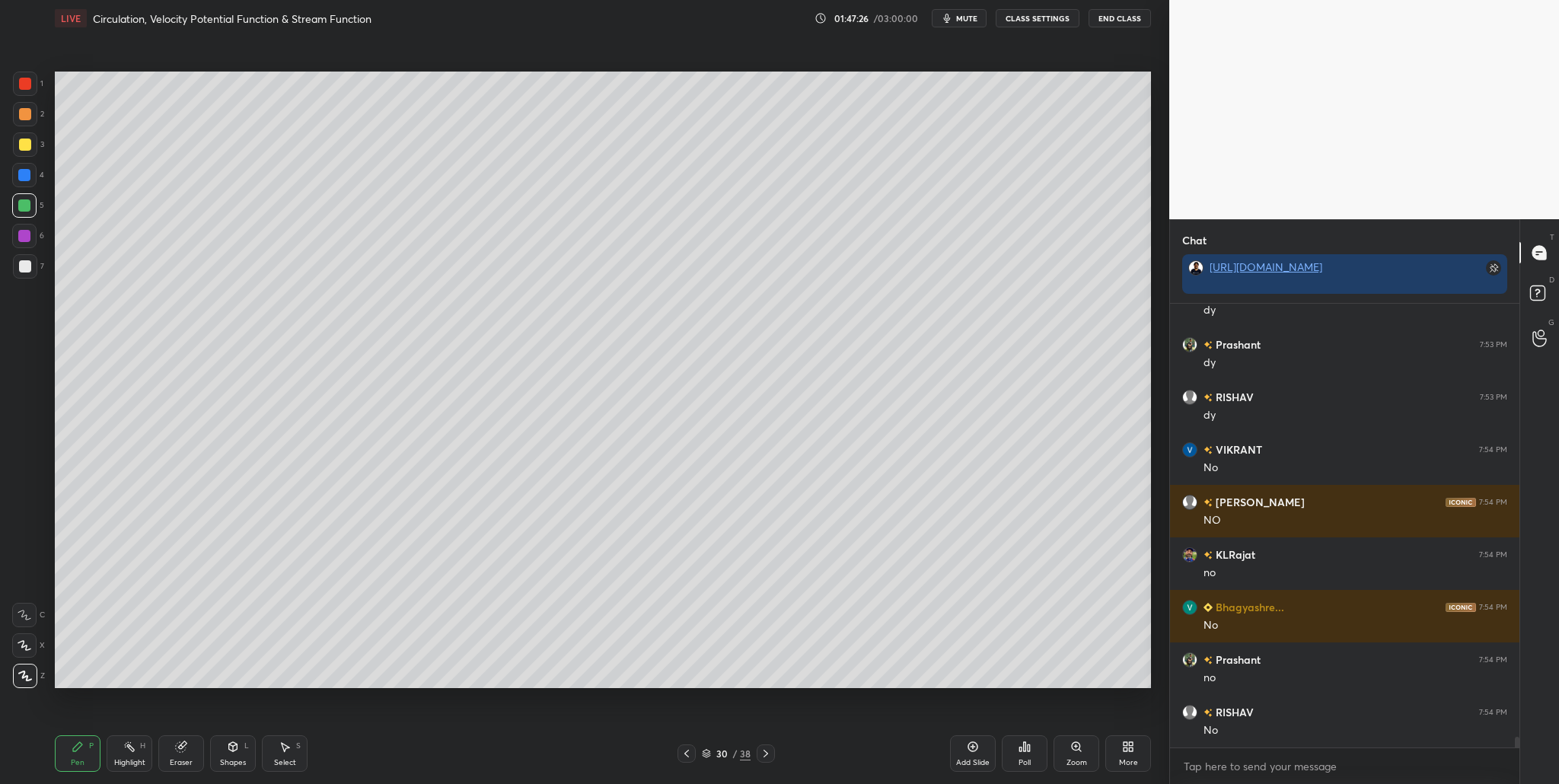 drag, startPoint x: 22, startPoint y: 113, endPoint x: 27, endPoint y: 123, distance: 11.18034 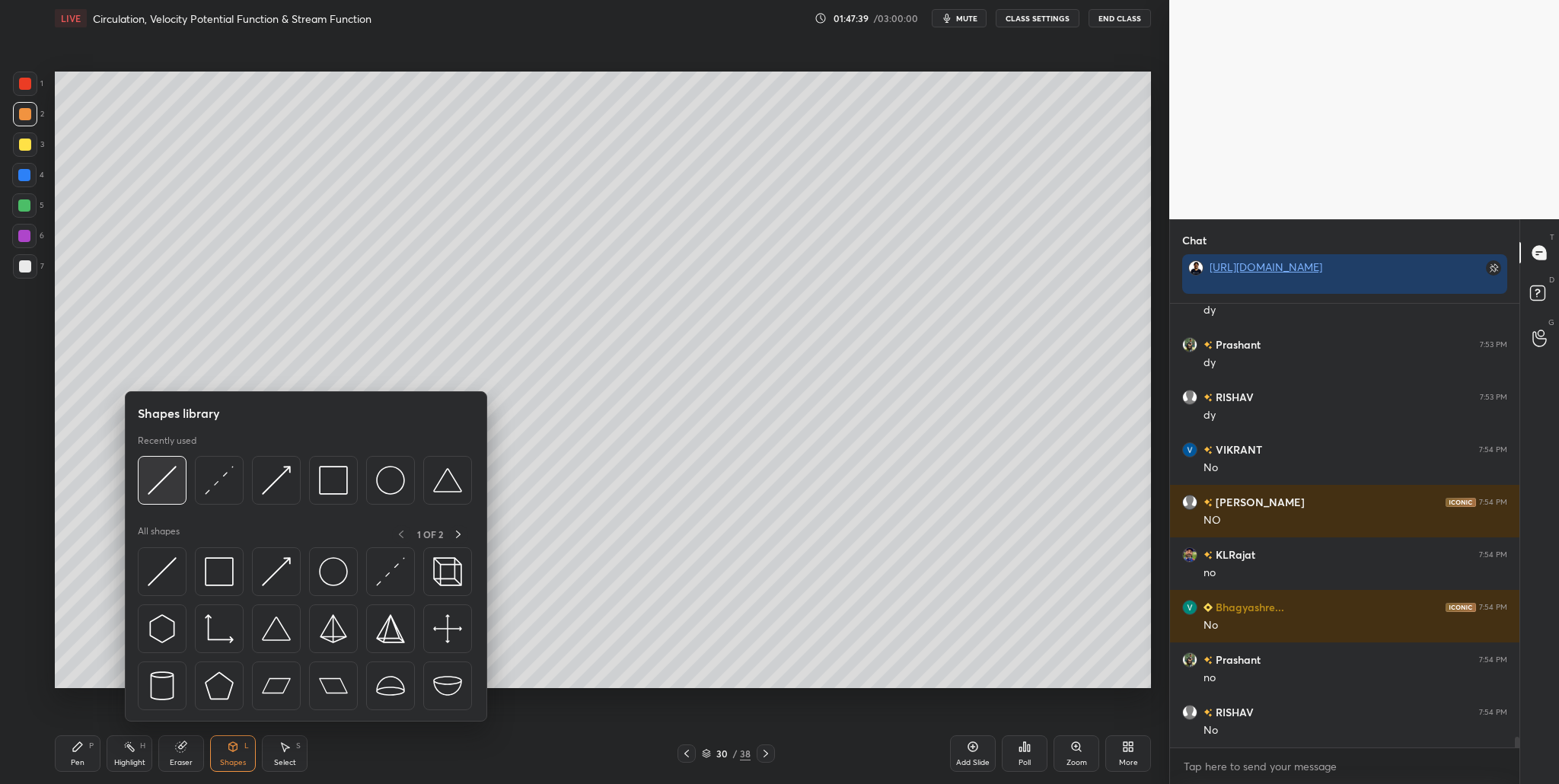 click at bounding box center [162, 480] 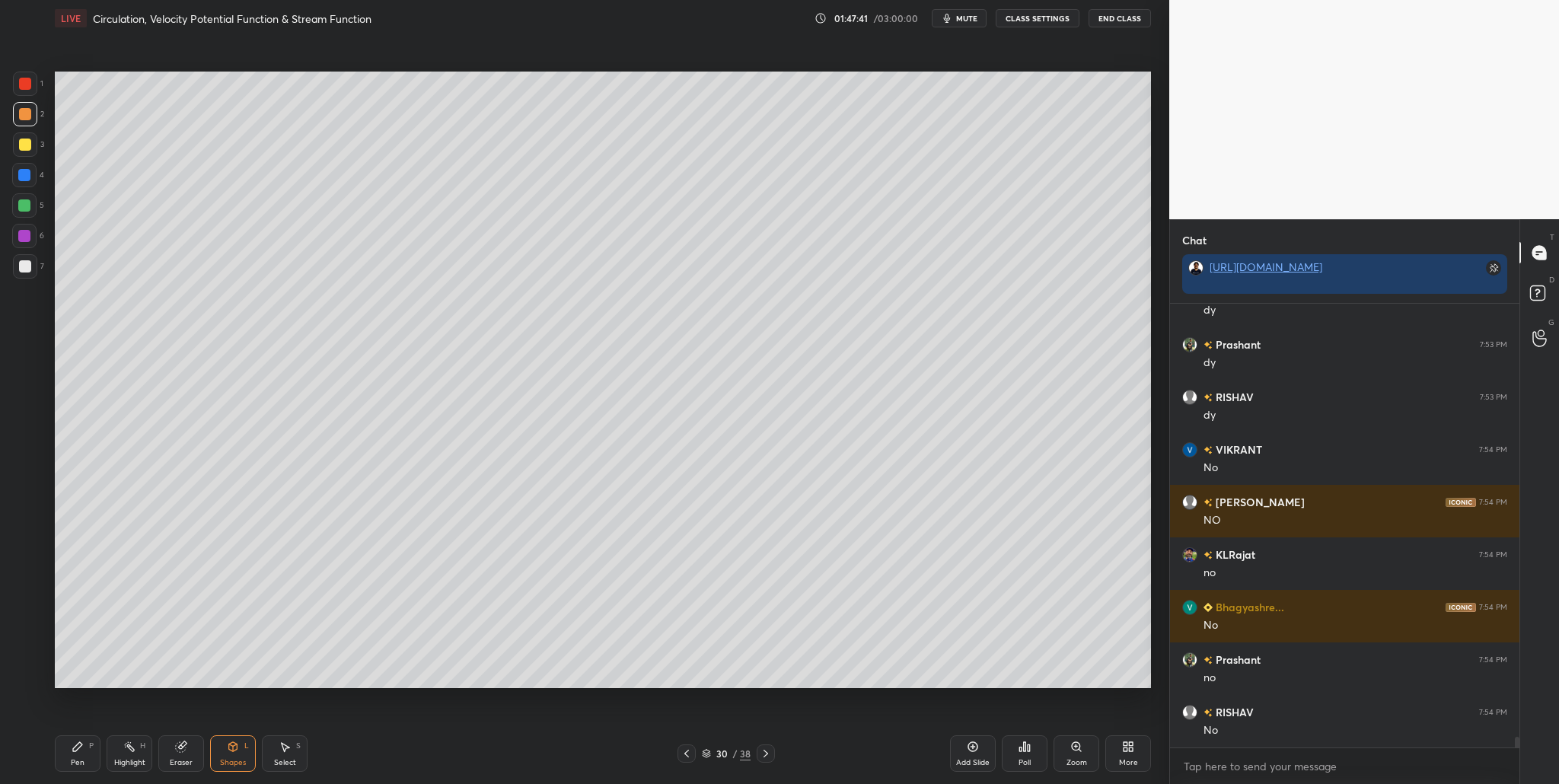 scroll, scrollTop: 18281, scrollLeft: 0, axis: vertical 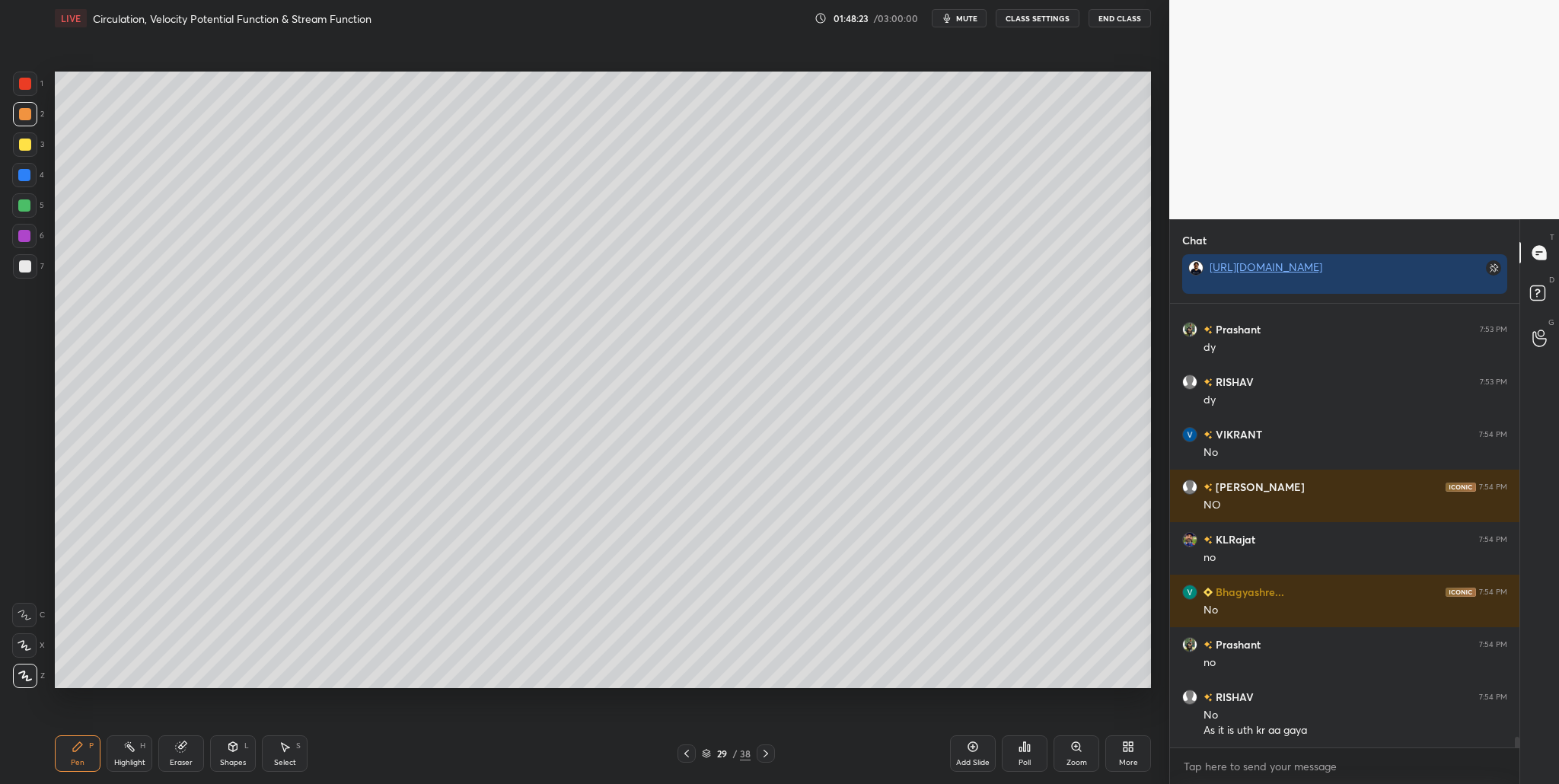 drag, startPoint x: 21, startPoint y: 78, endPoint x: 28, endPoint y: 126, distance: 48.507731 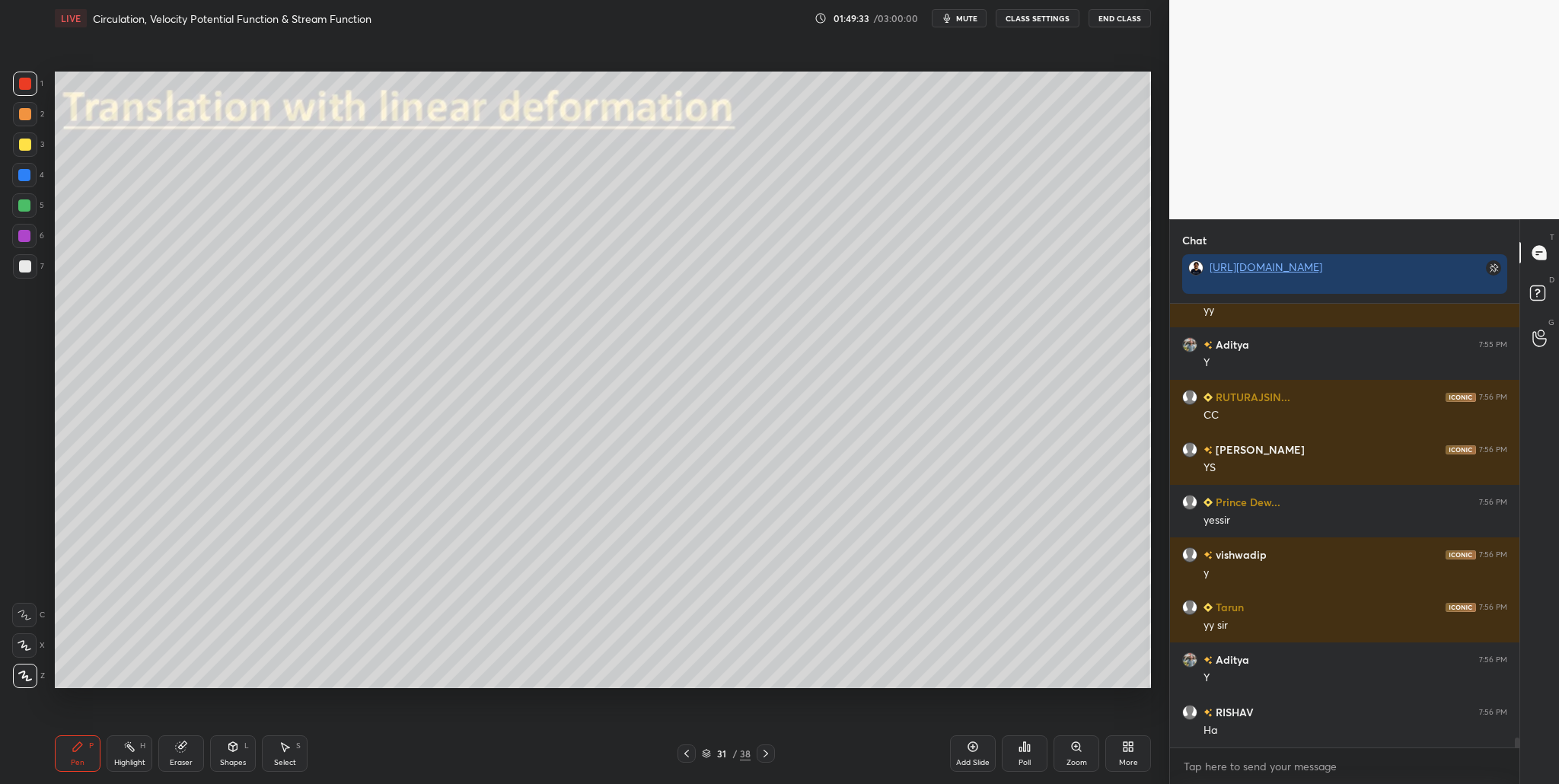scroll, scrollTop: 18806, scrollLeft: 0, axis: vertical 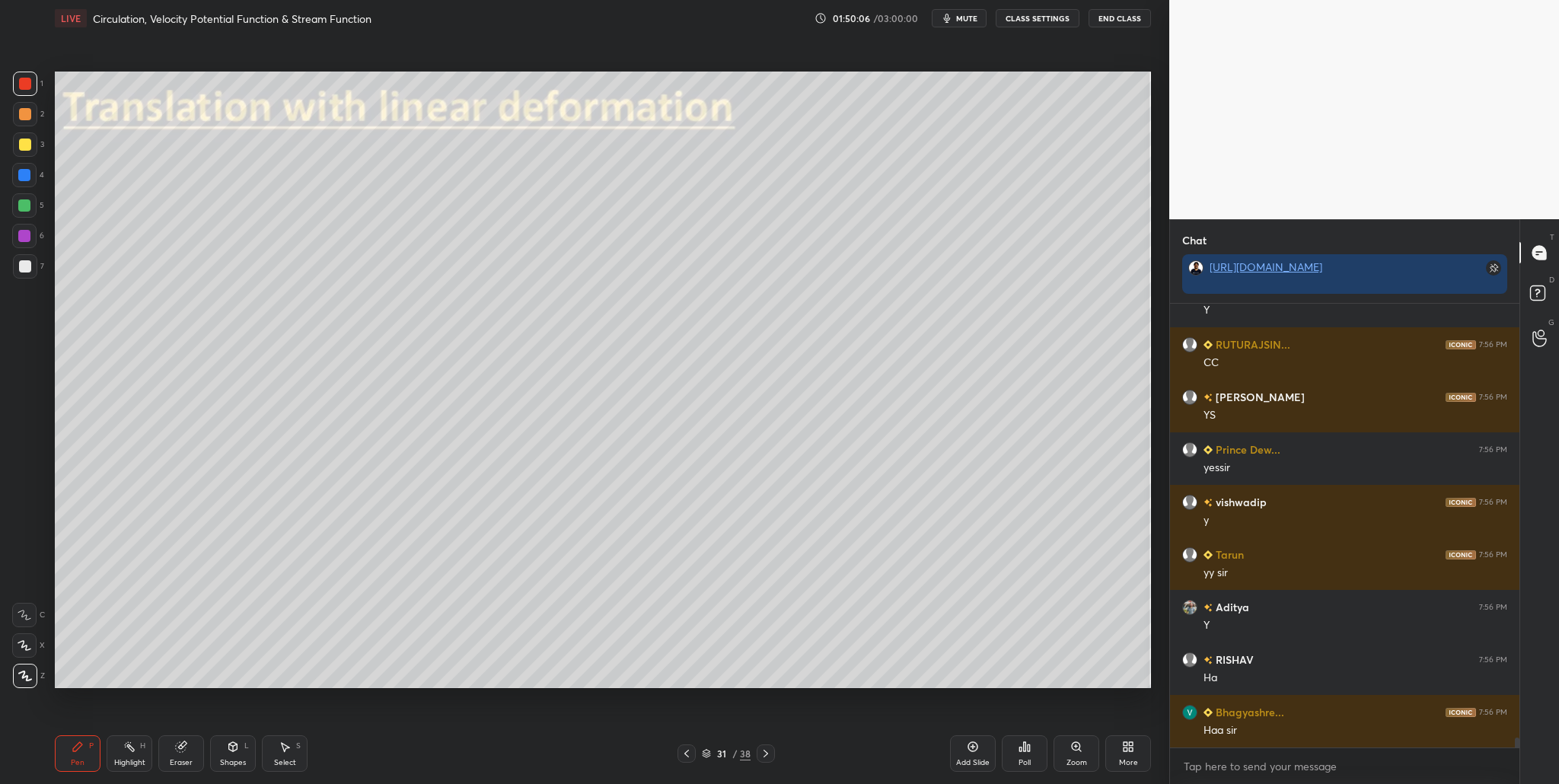 drag, startPoint x: 707, startPoint y: 751, endPoint x: 681, endPoint y: 709, distance: 49.39636 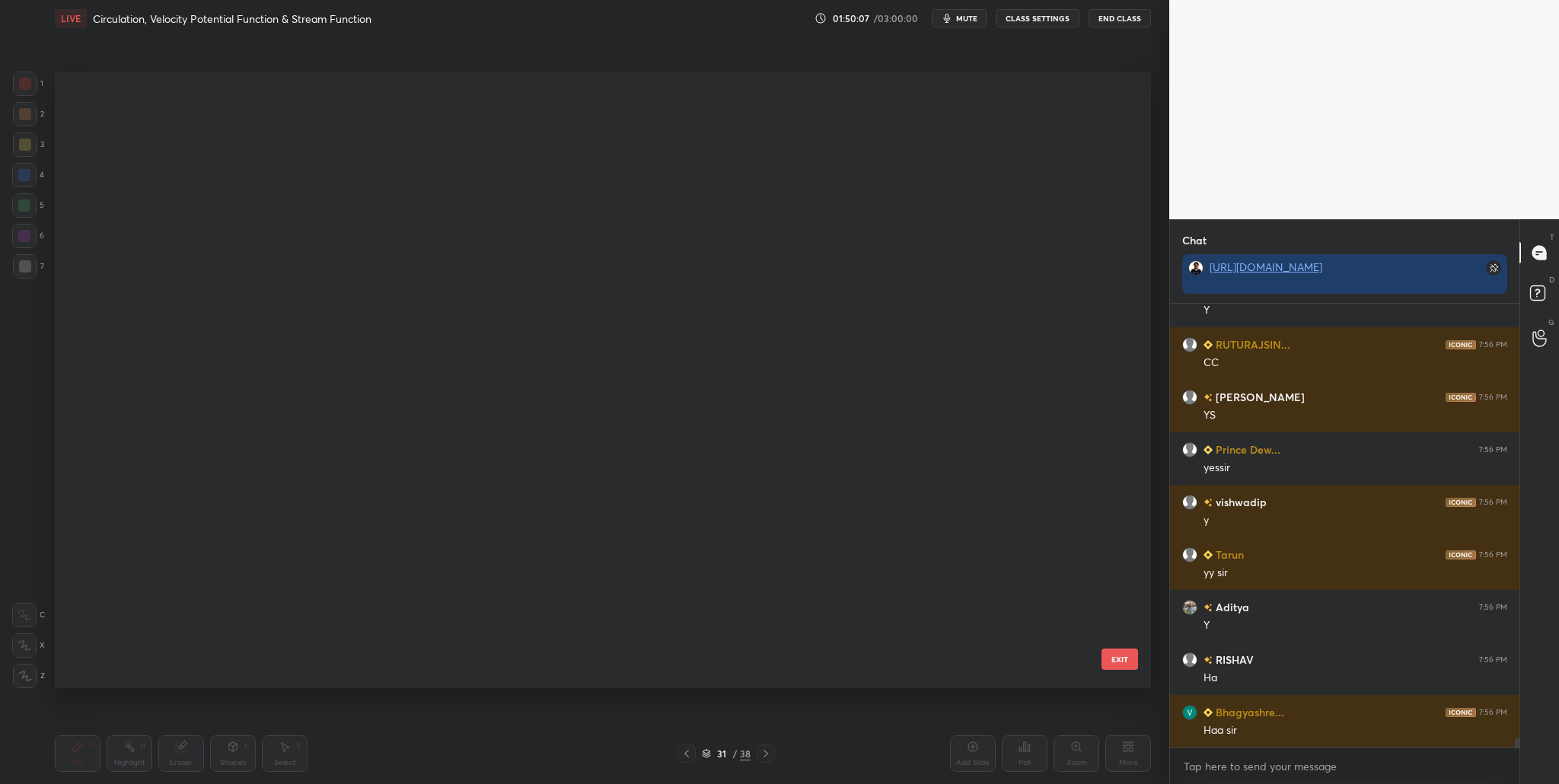 scroll, scrollTop: 1519, scrollLeft: 0, axis: vertical 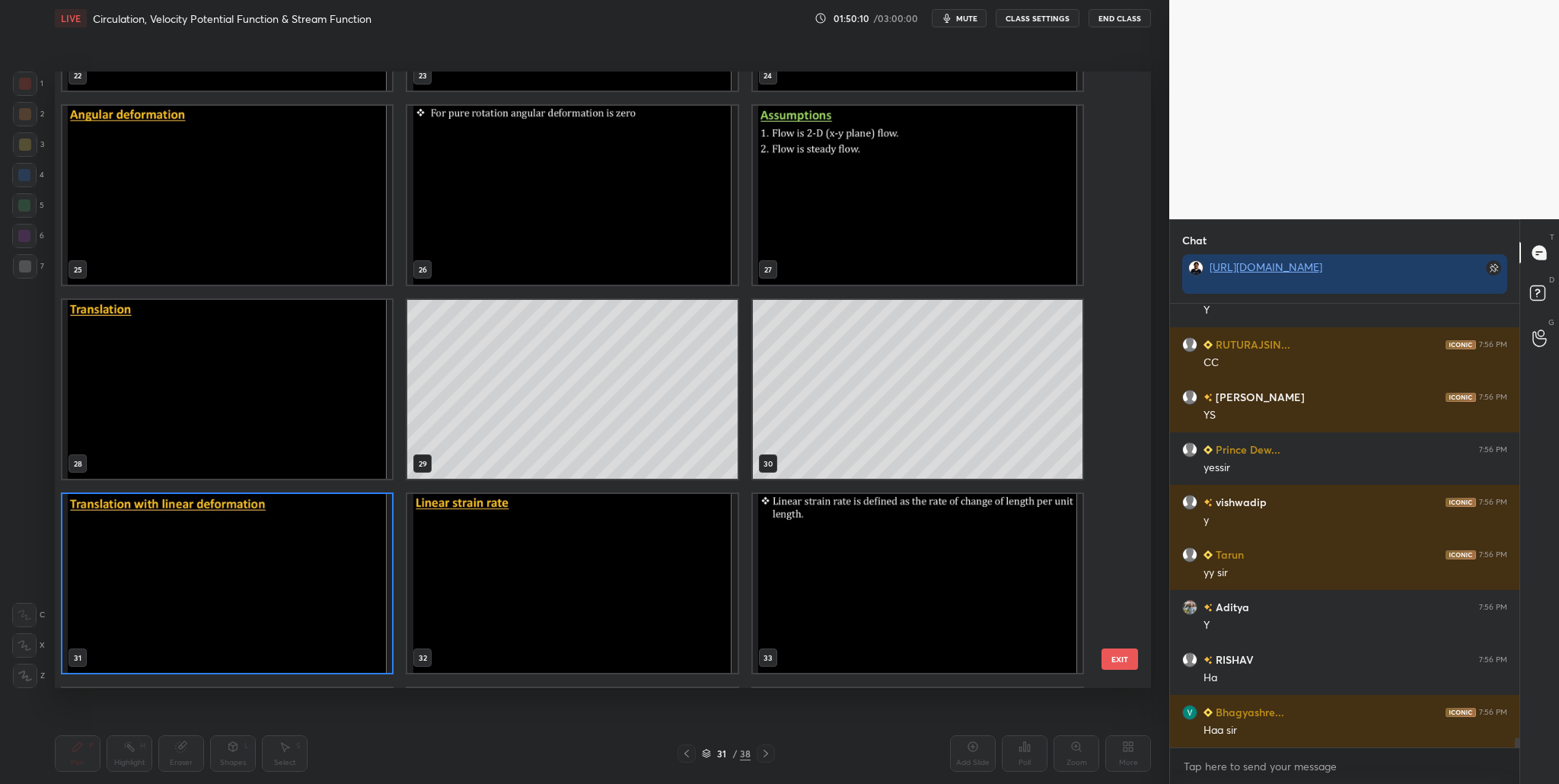 click at bounding box center (227, 583) 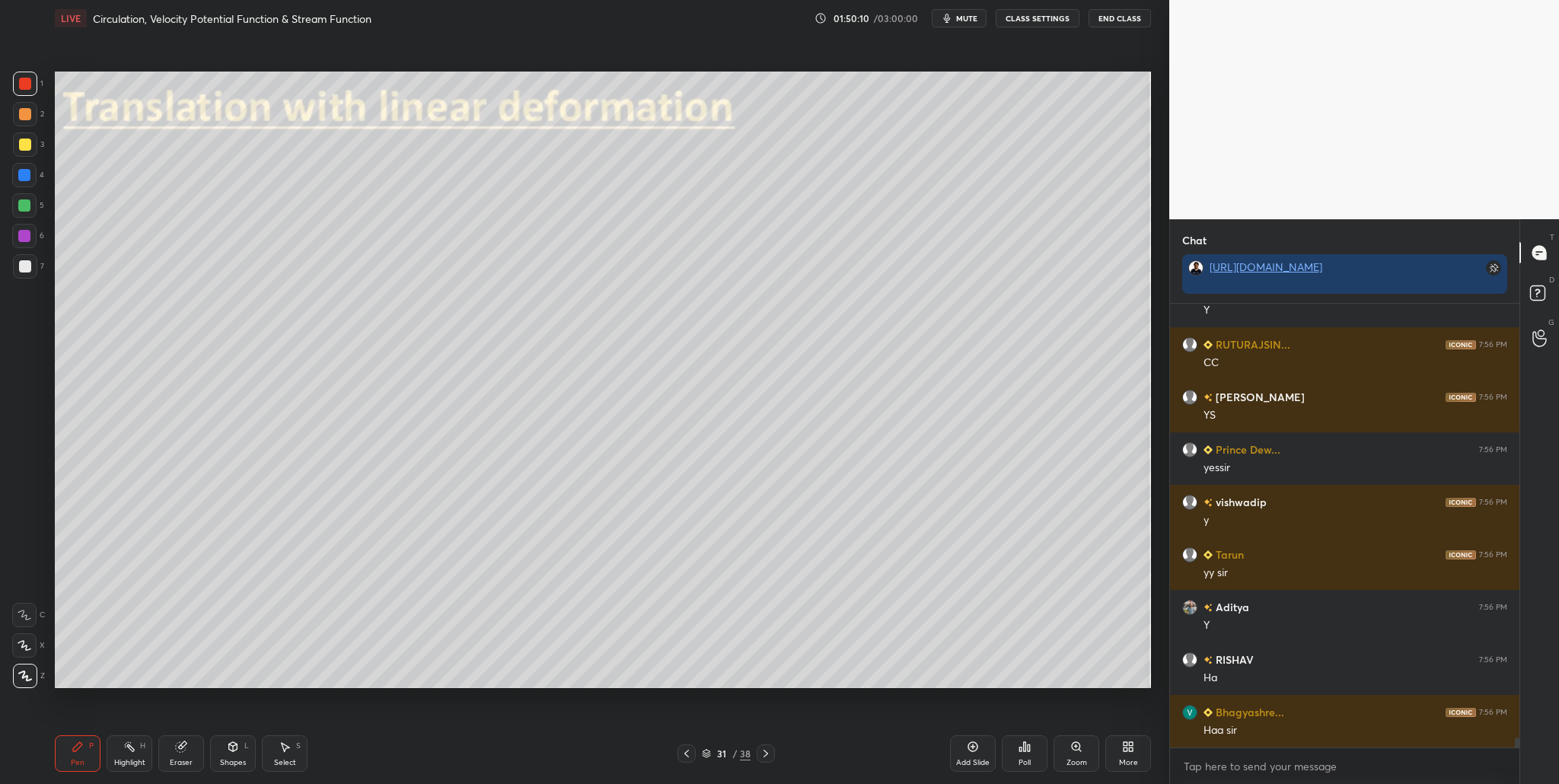 click at bounding box center [227, 583] 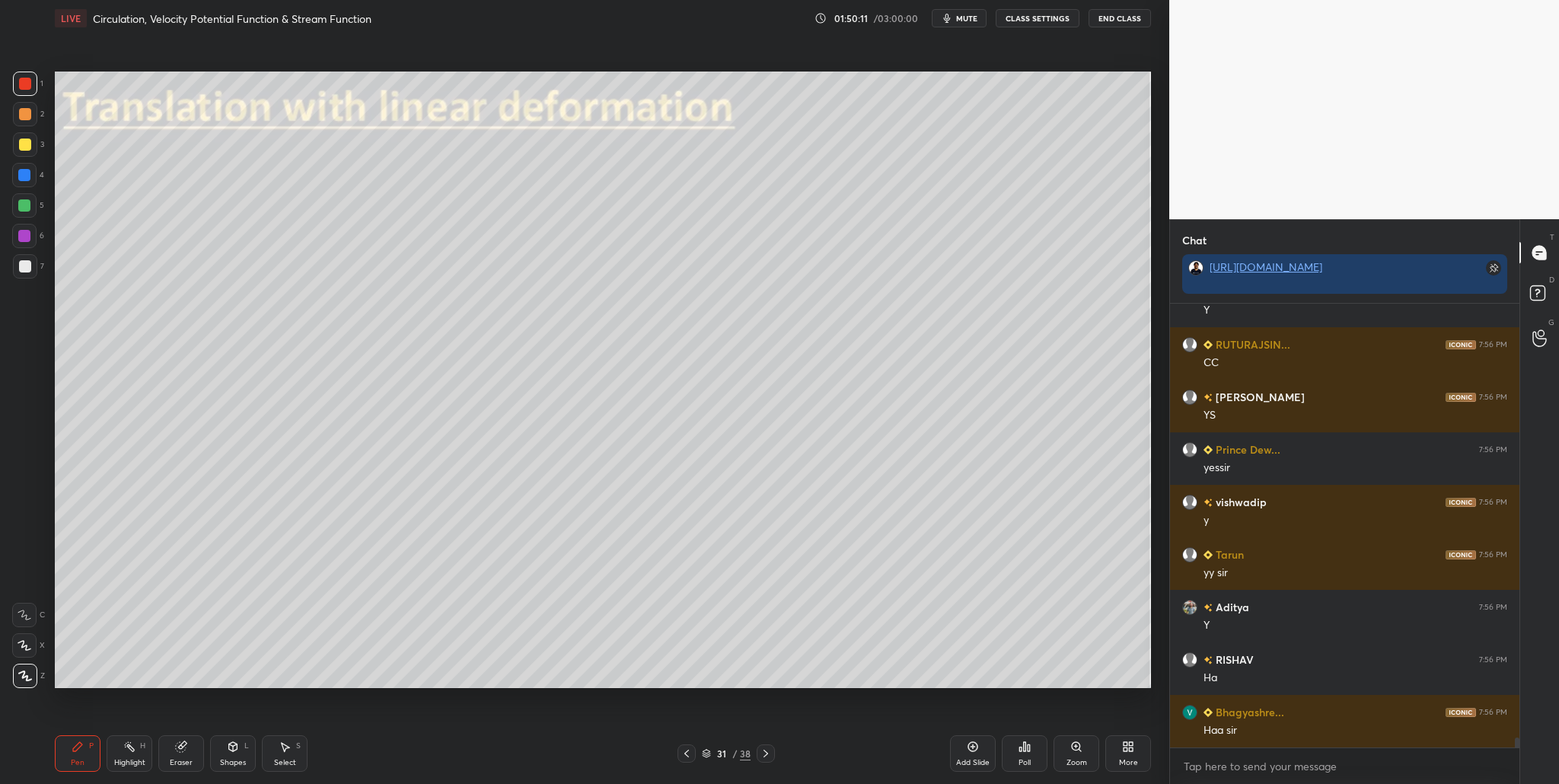 click at bounding box center [25, 266] 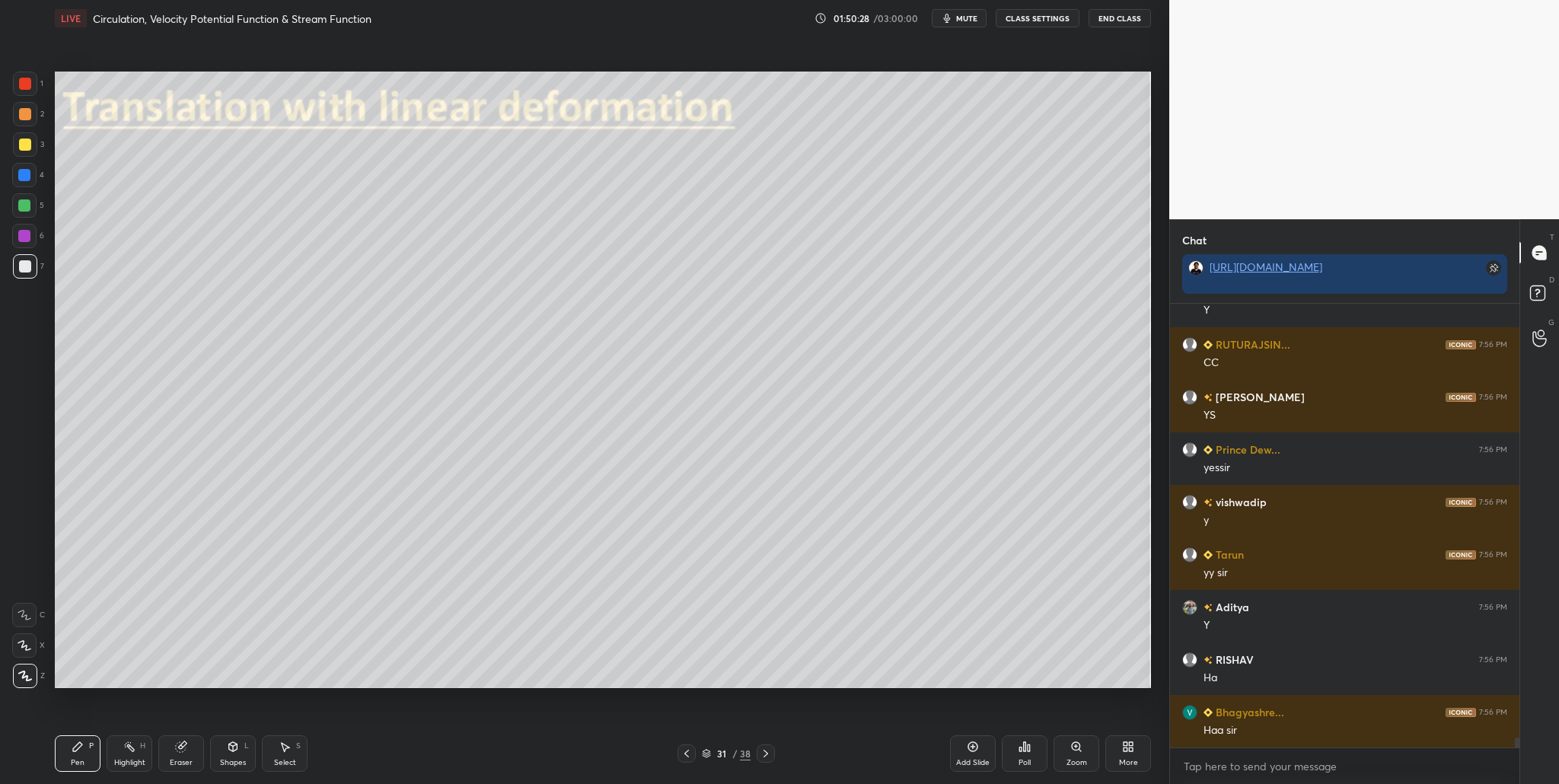 drag, startPoint x: 706, startPoint y: 752, endPoint x: 701, endPoint y: 745, distance: 8.602325 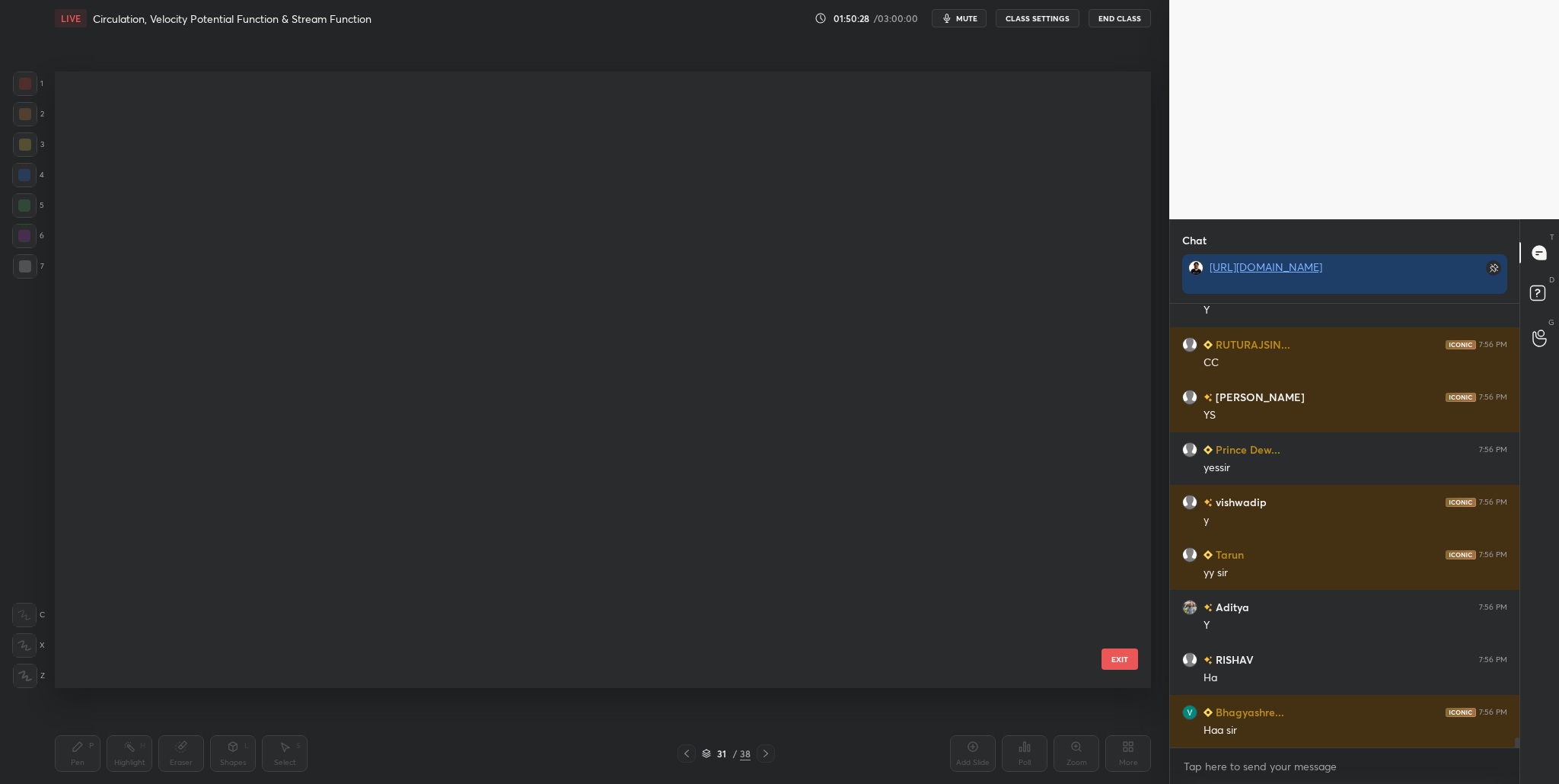 scroll, scrollTop: 1519, scrollLeft: 0, axis: vertical 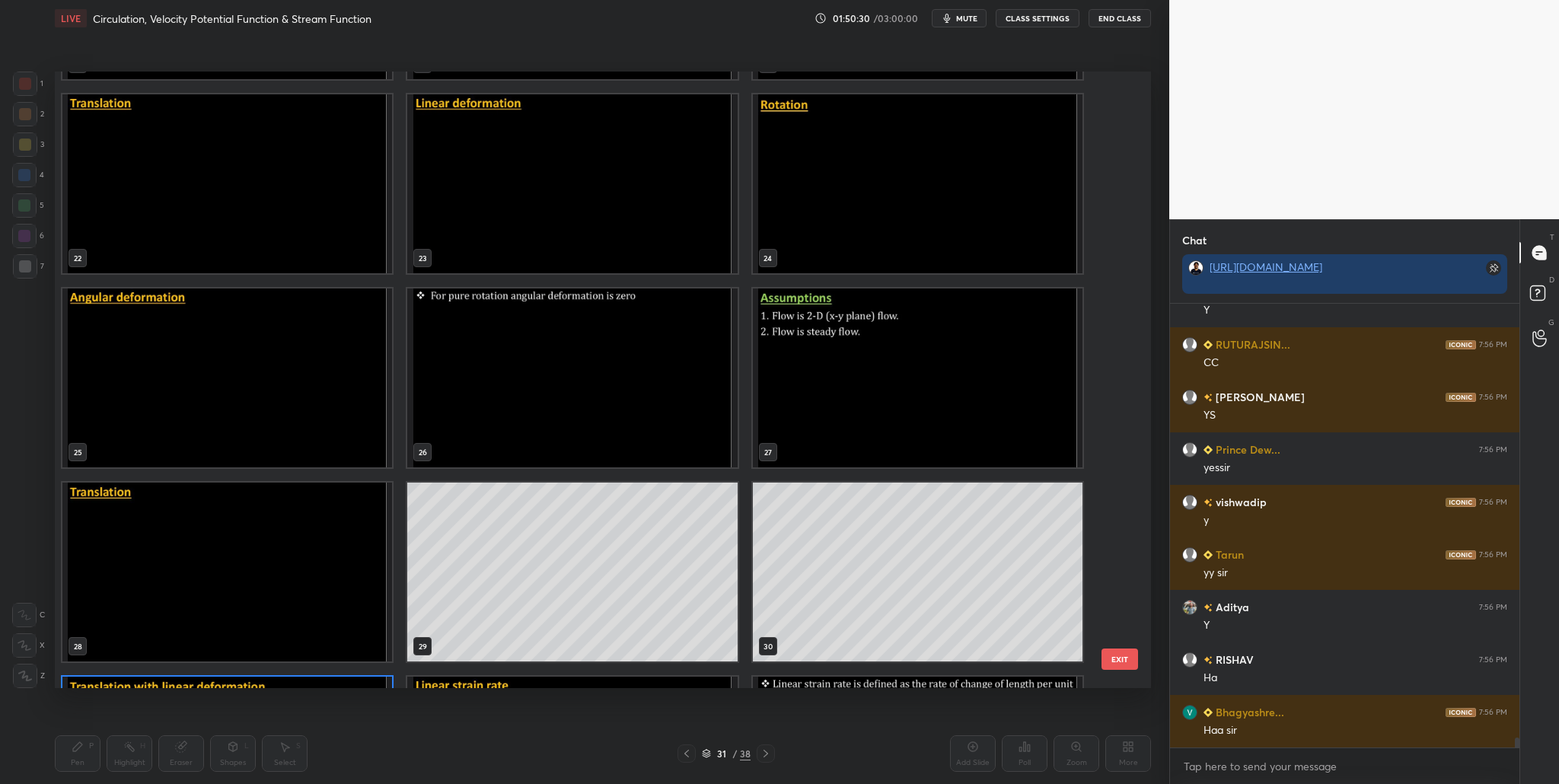 click at bounding box center [227, 572] 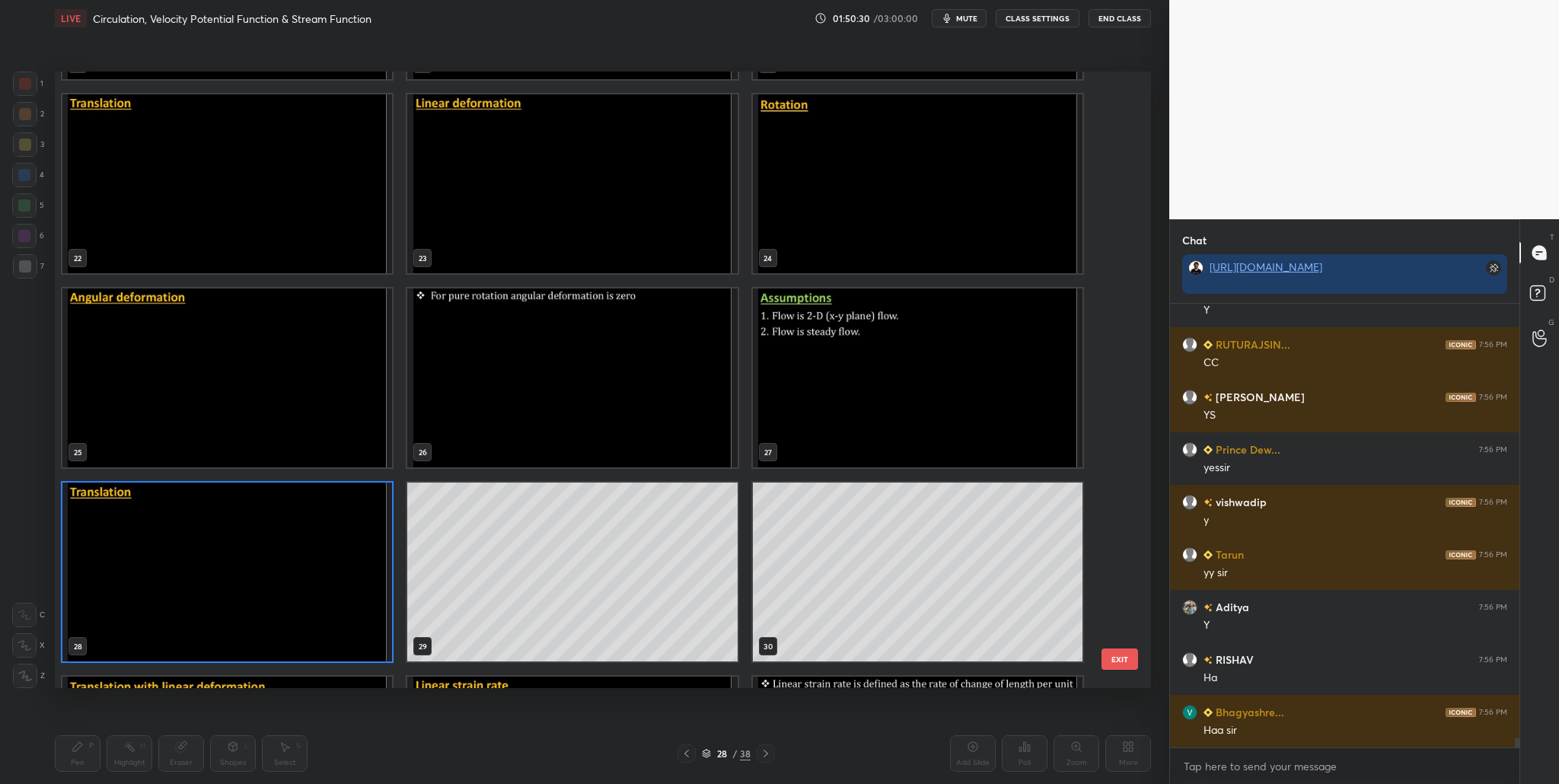 click at bounding box center [227, 572] 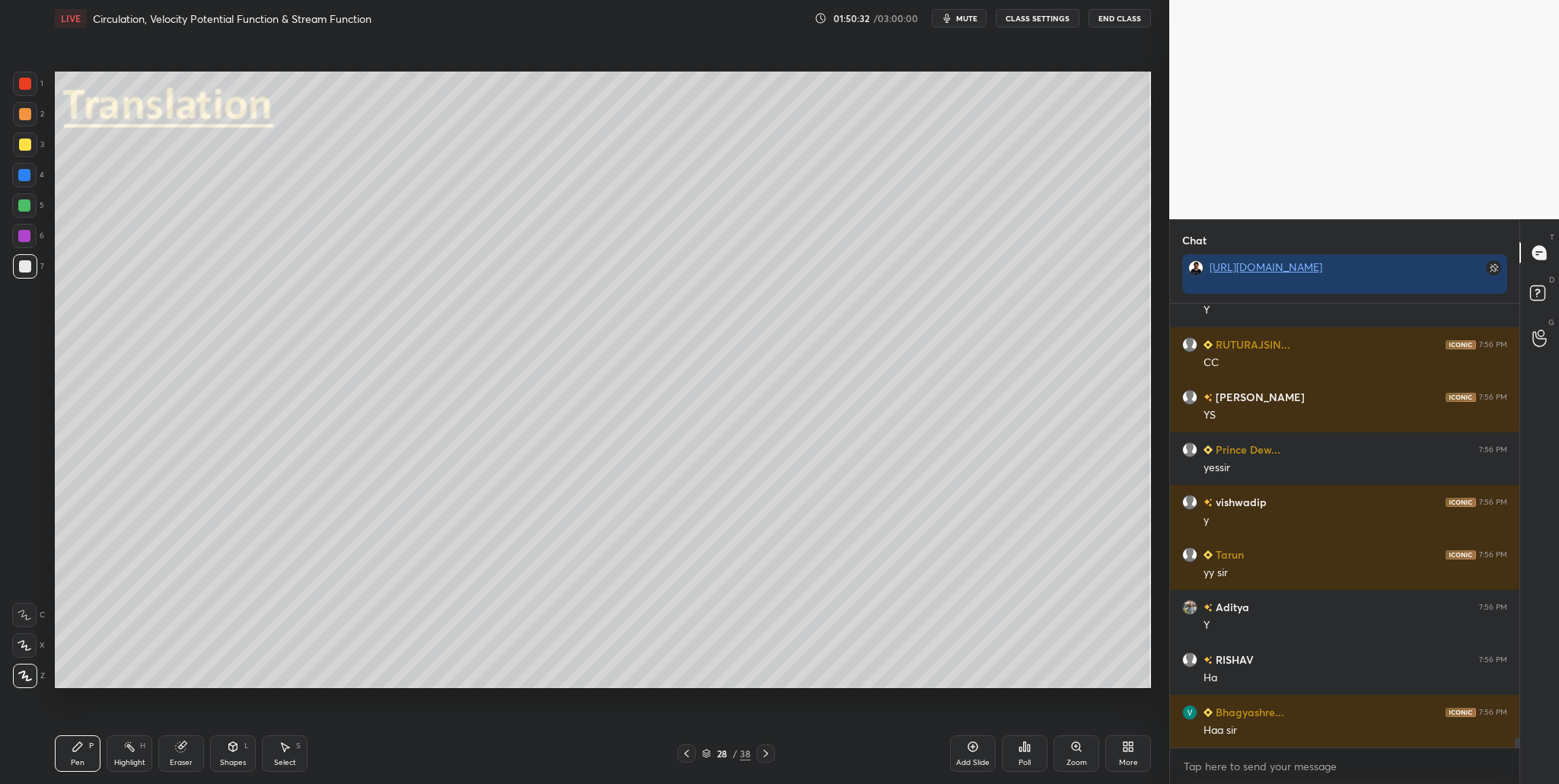 drag, startPoint x: 708, startPoint y: 755, endPoint x: 697, endPoint y: 718, distance: 38.60052 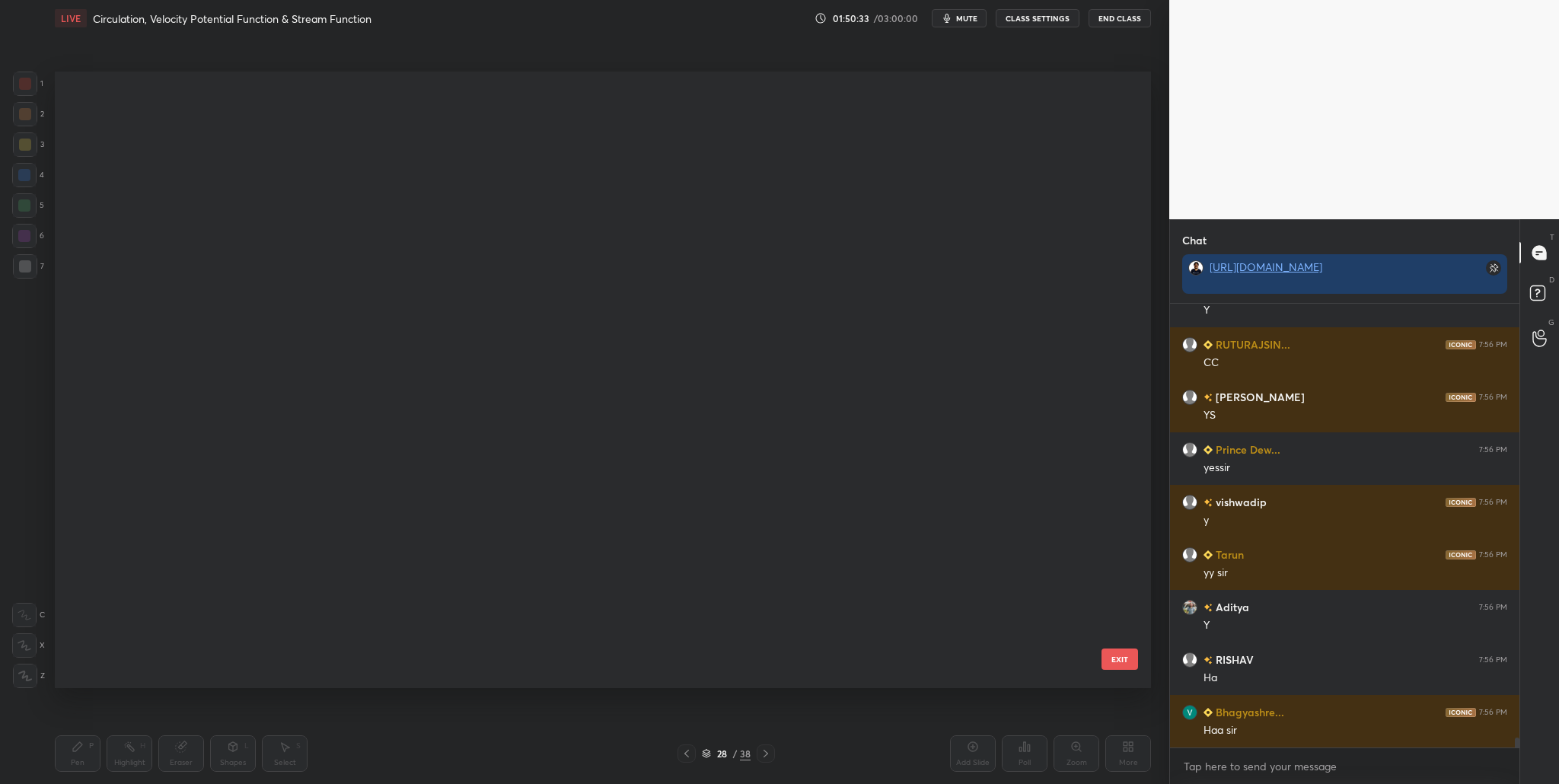 scroll, scrollTop: 1324, scrollLeft: 0, axis: vertical 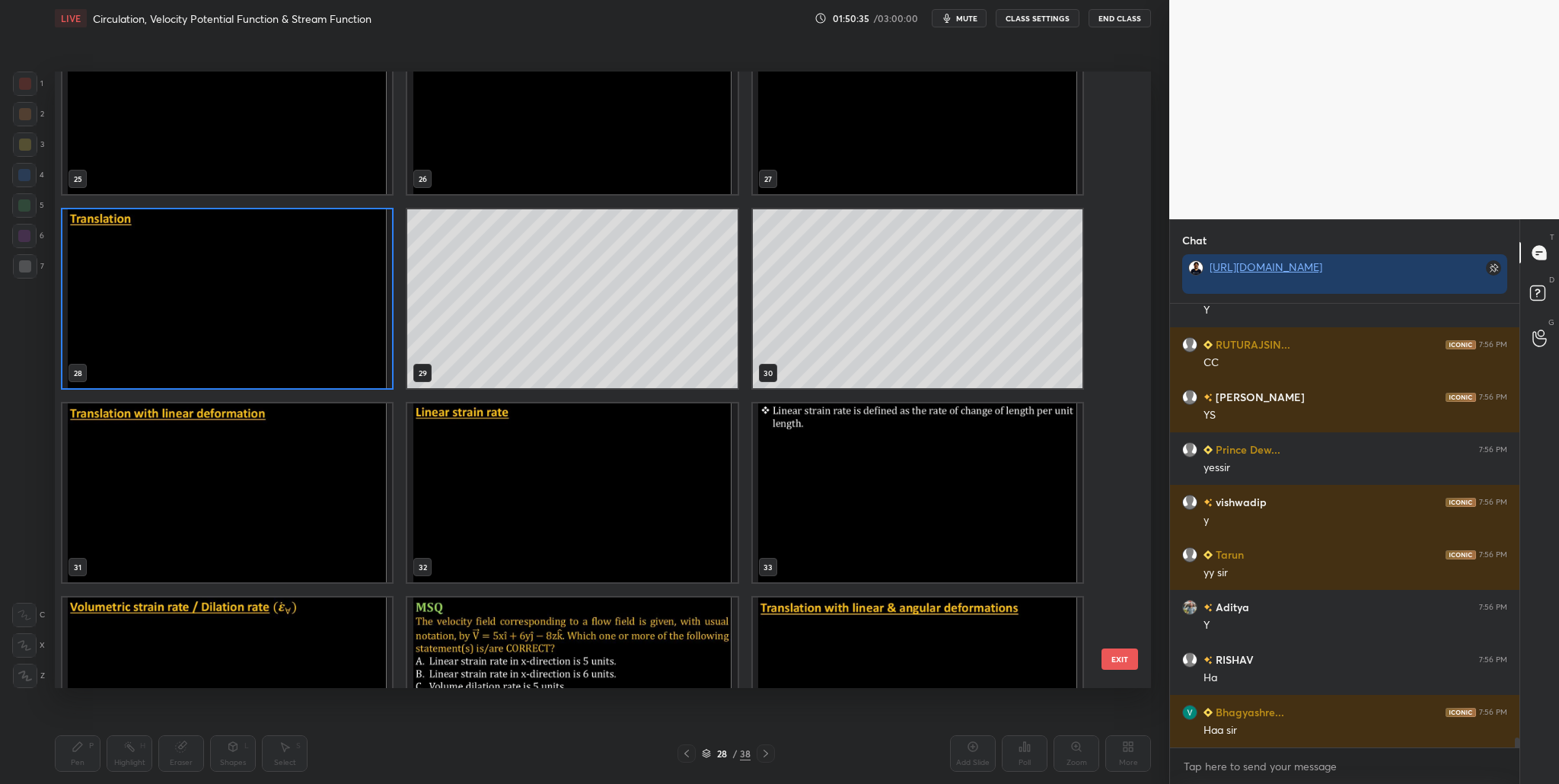 click at bounding box center [227, 492] 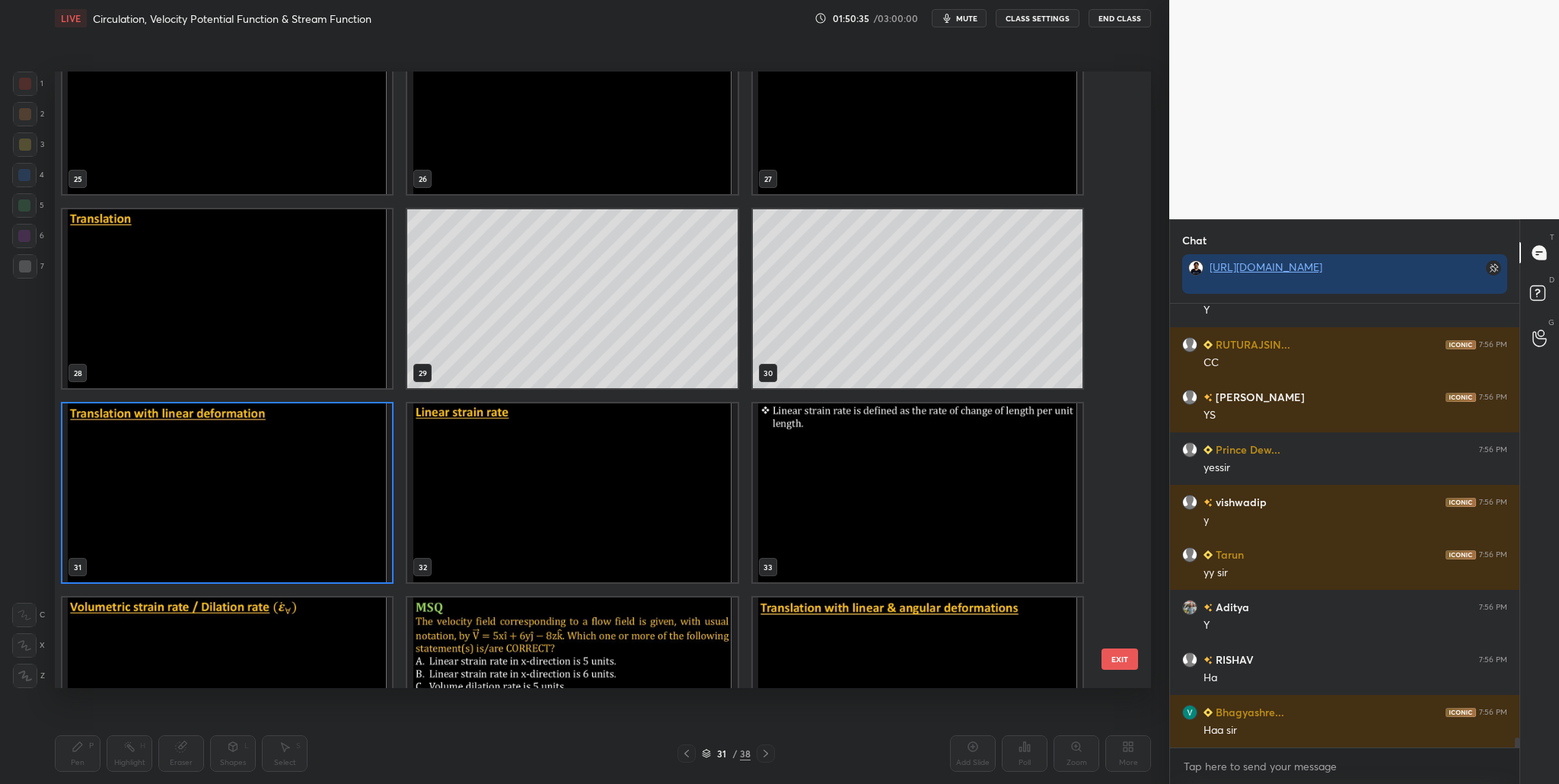 scroll, scrollTop: 1616, scrollLeft: 0, axis: vertical 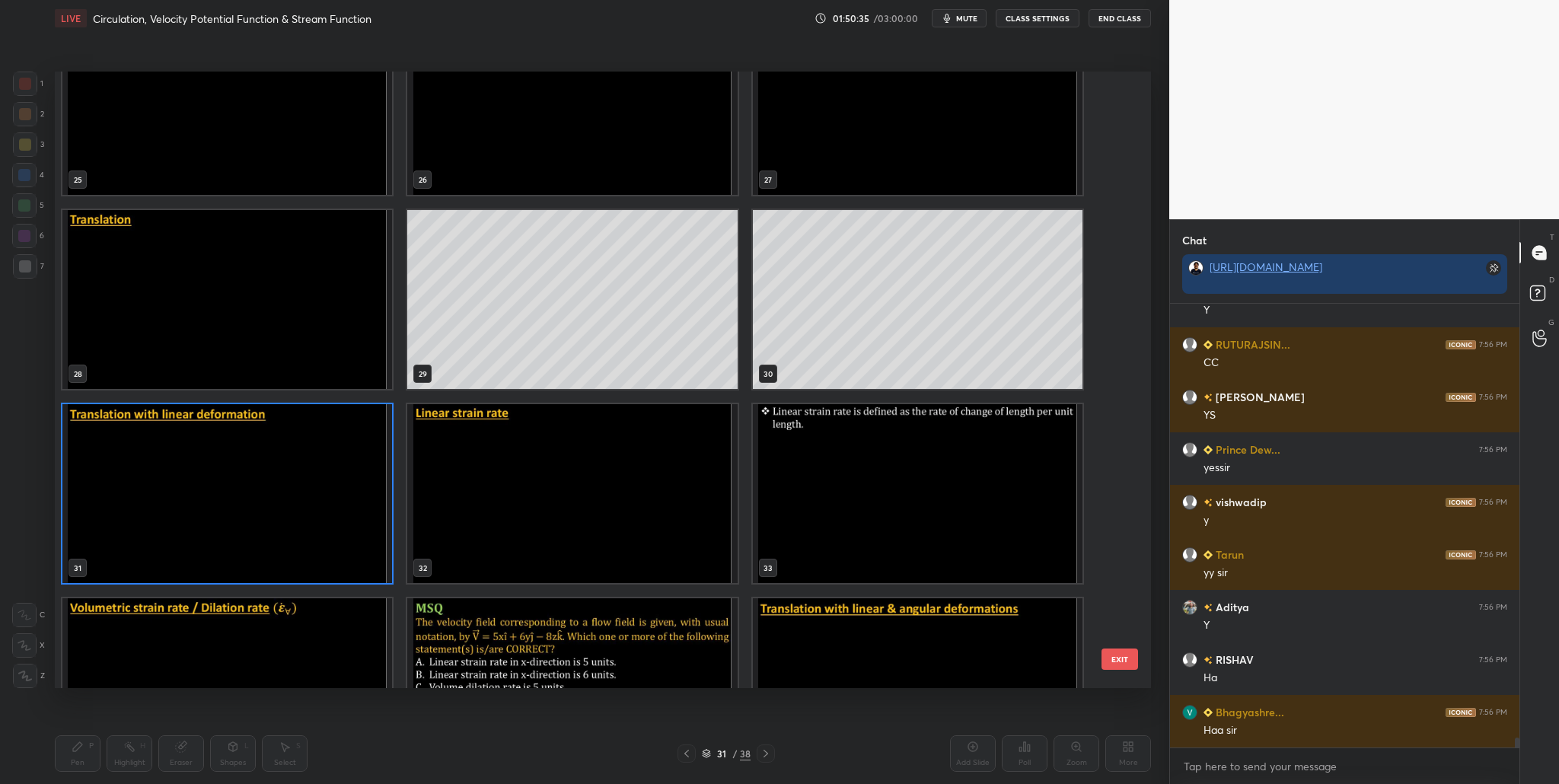 click on "25 26 27 28 29 30 31 32 33 34 35 36 37 38" at bounding box center [589, 380] 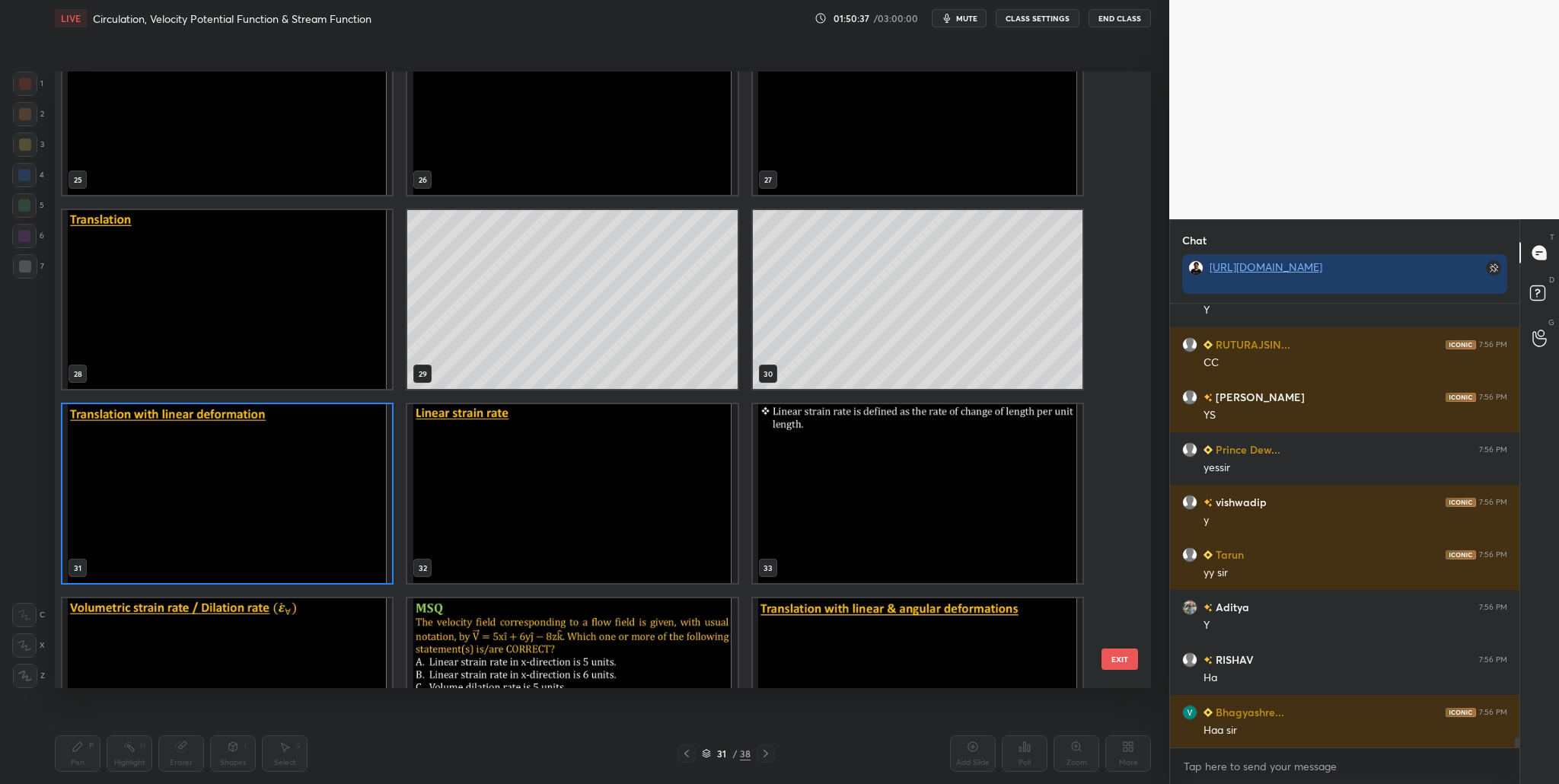 click on "25 26 27 28 29 30 31 32 33 34 35 36 37 38" at bounding box center (589, 380) 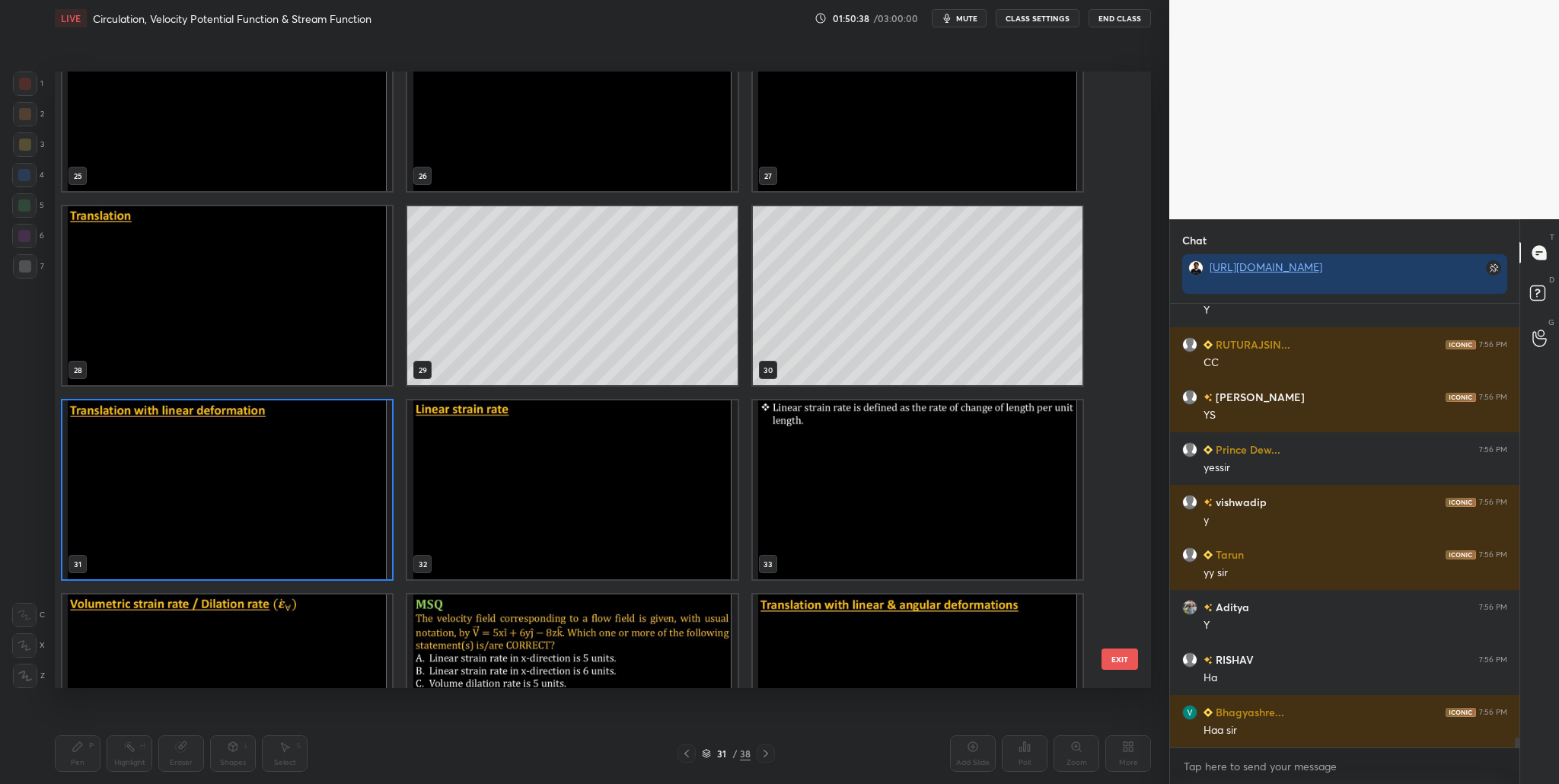 click on "25 26 27 28 29 30 31 32 33 34 35 36 37 38" at bounding box center [589, 380] 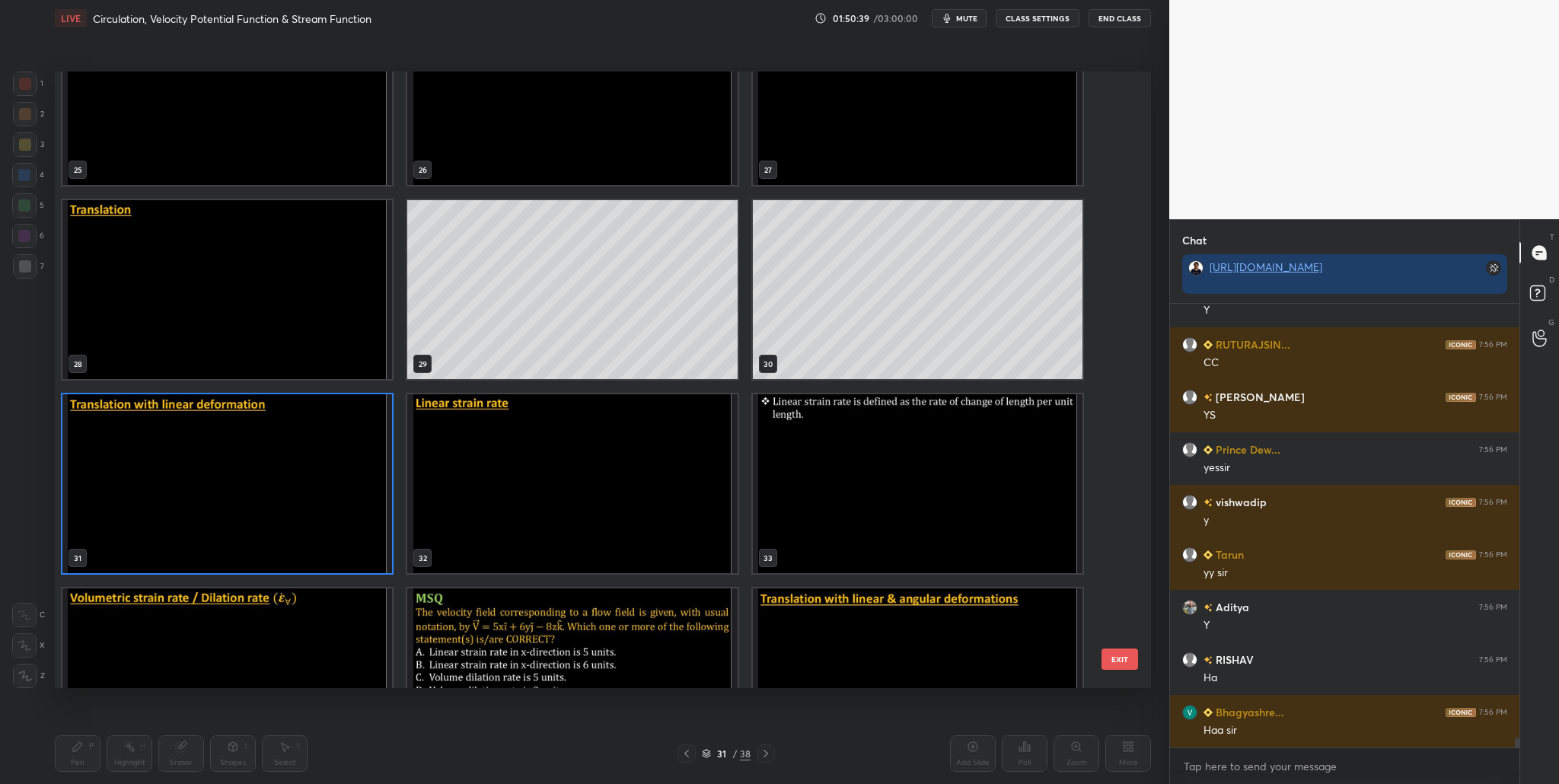 click on "25 26 27 28 29 30 31 32 33 34 35 36 37 38" at bounding box center (589, 380) 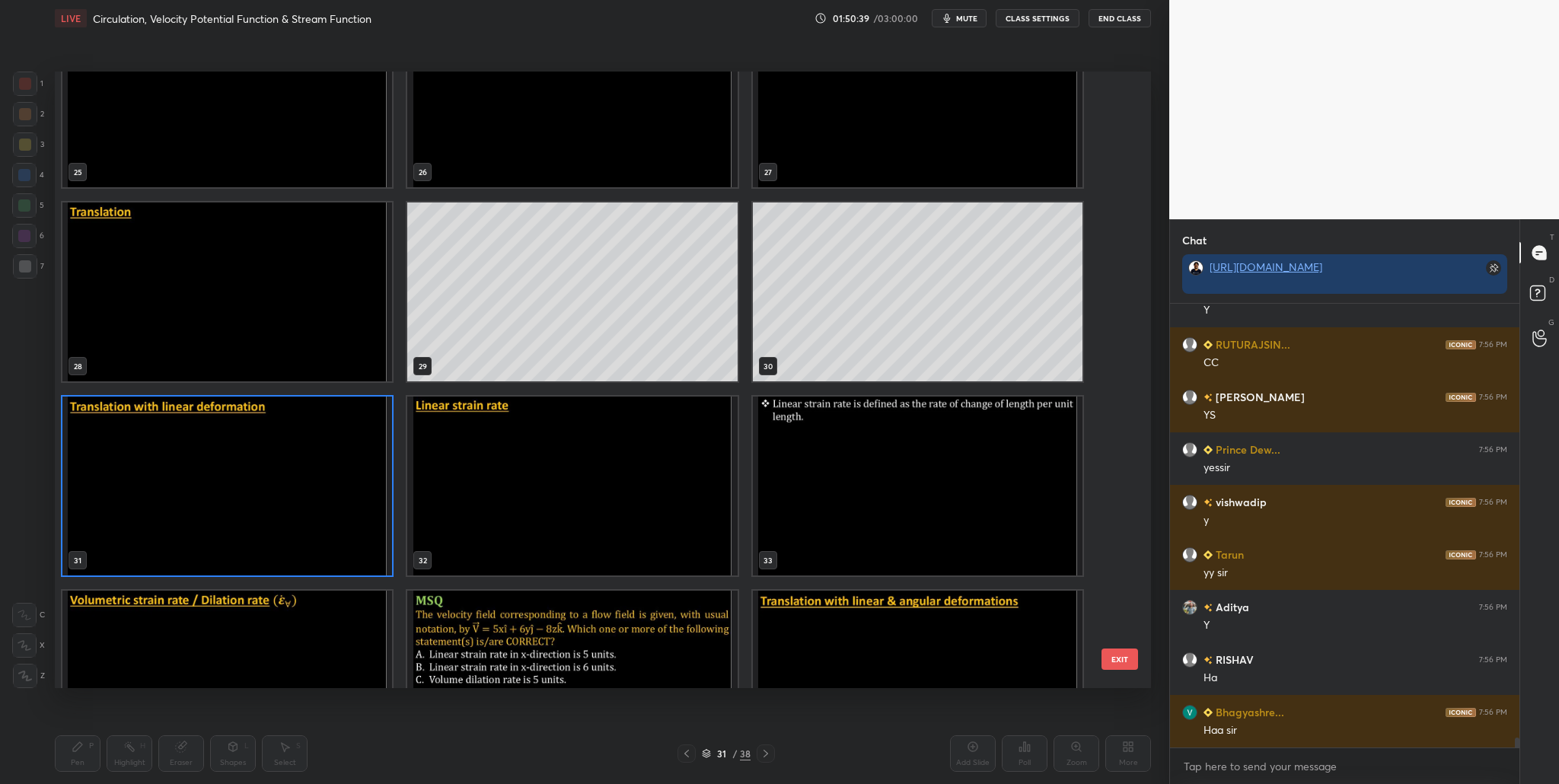 click at bounding box center [227, 486] 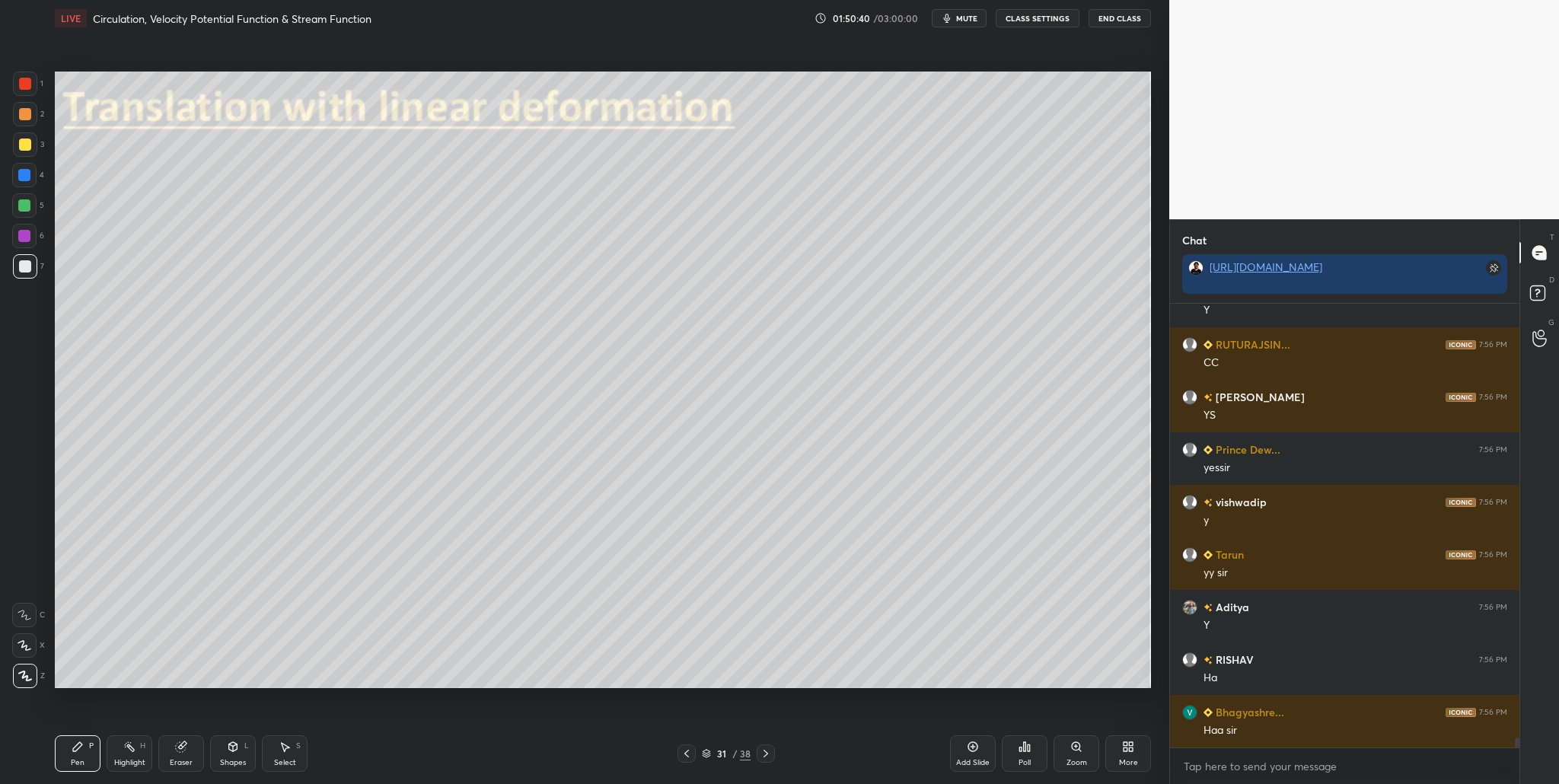 click at bounding box center [227, 486] 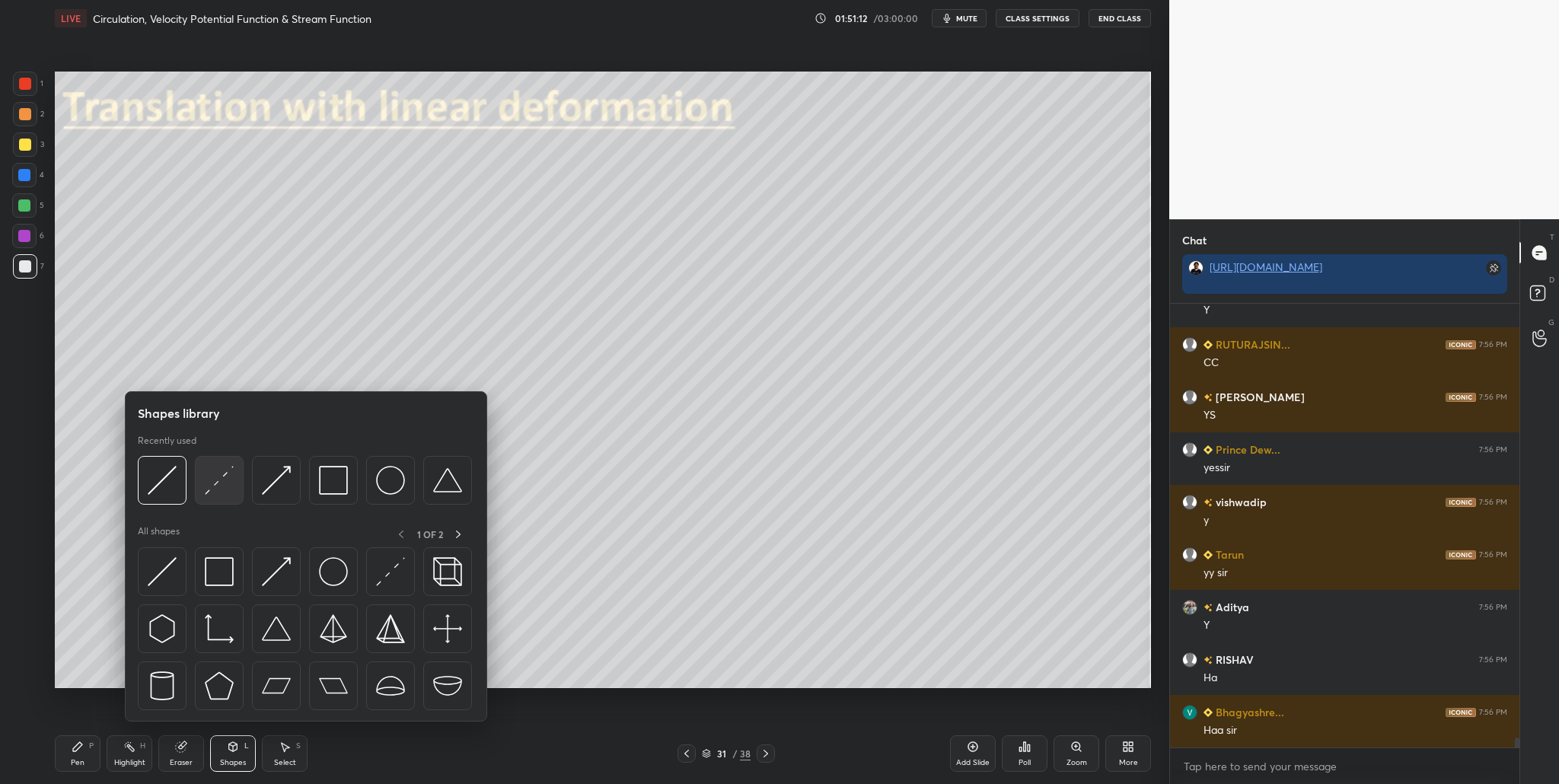 click at bounding box center (219, 480) 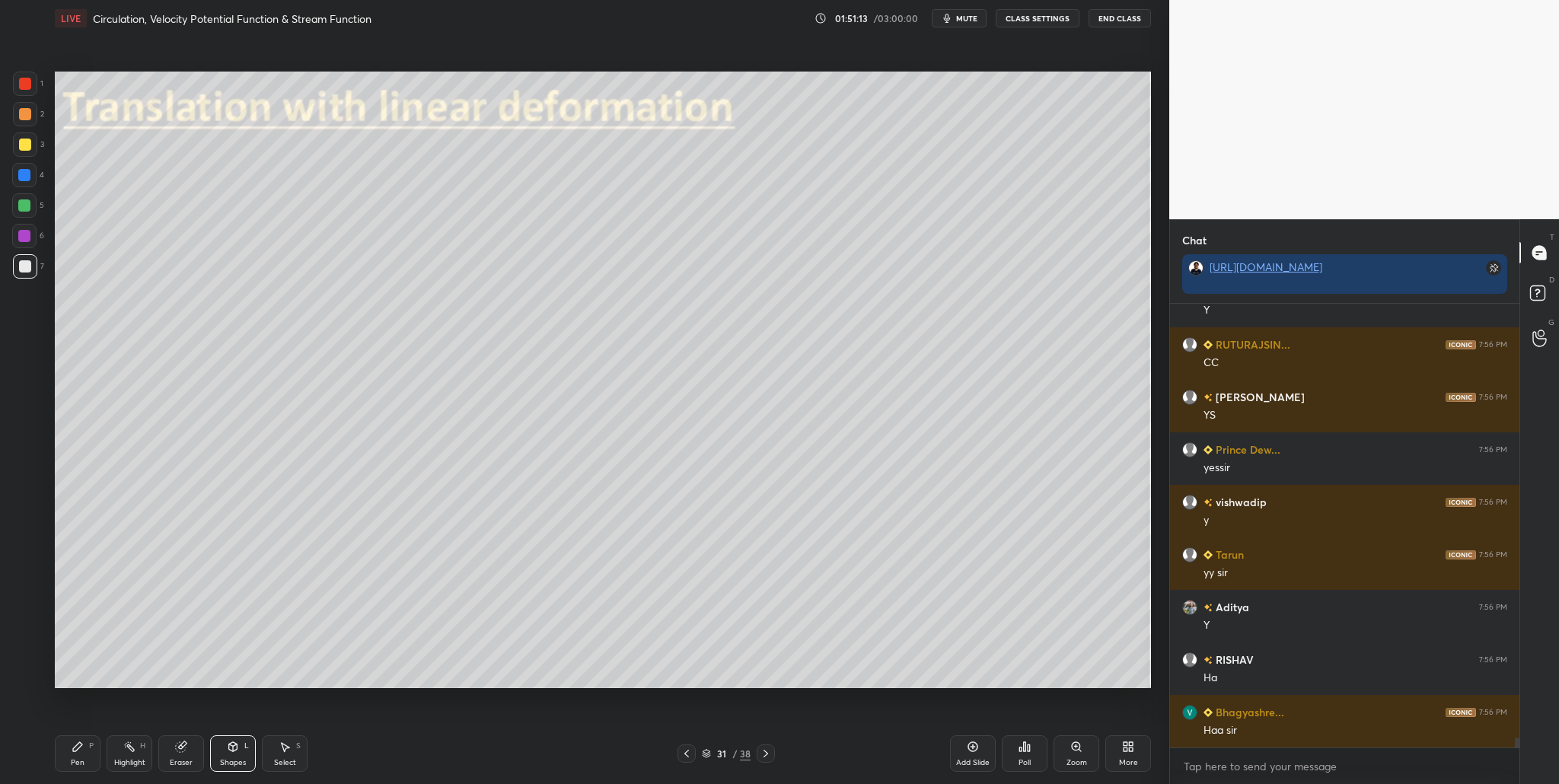 click at bounding box center (25, 145) 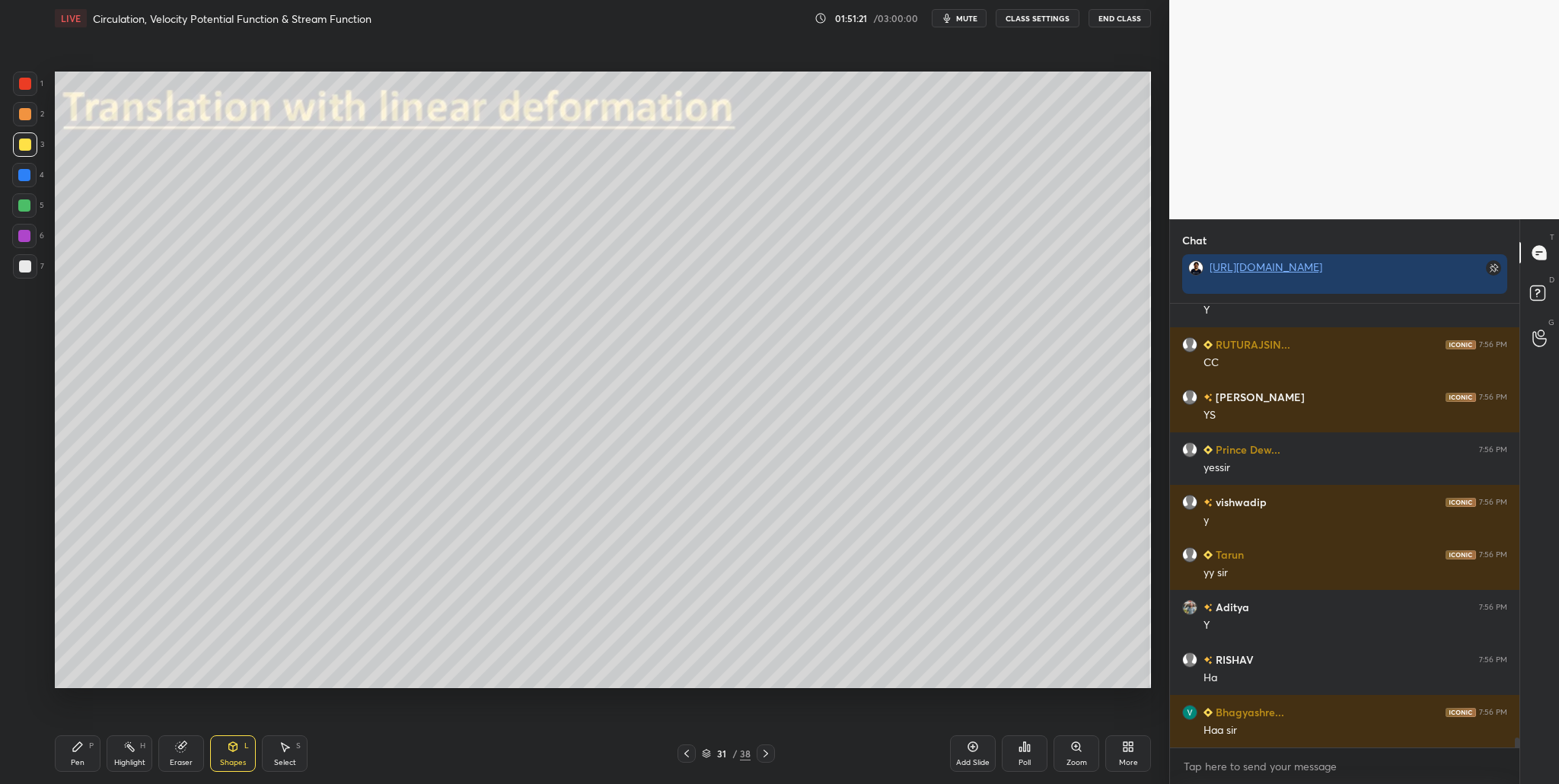 click 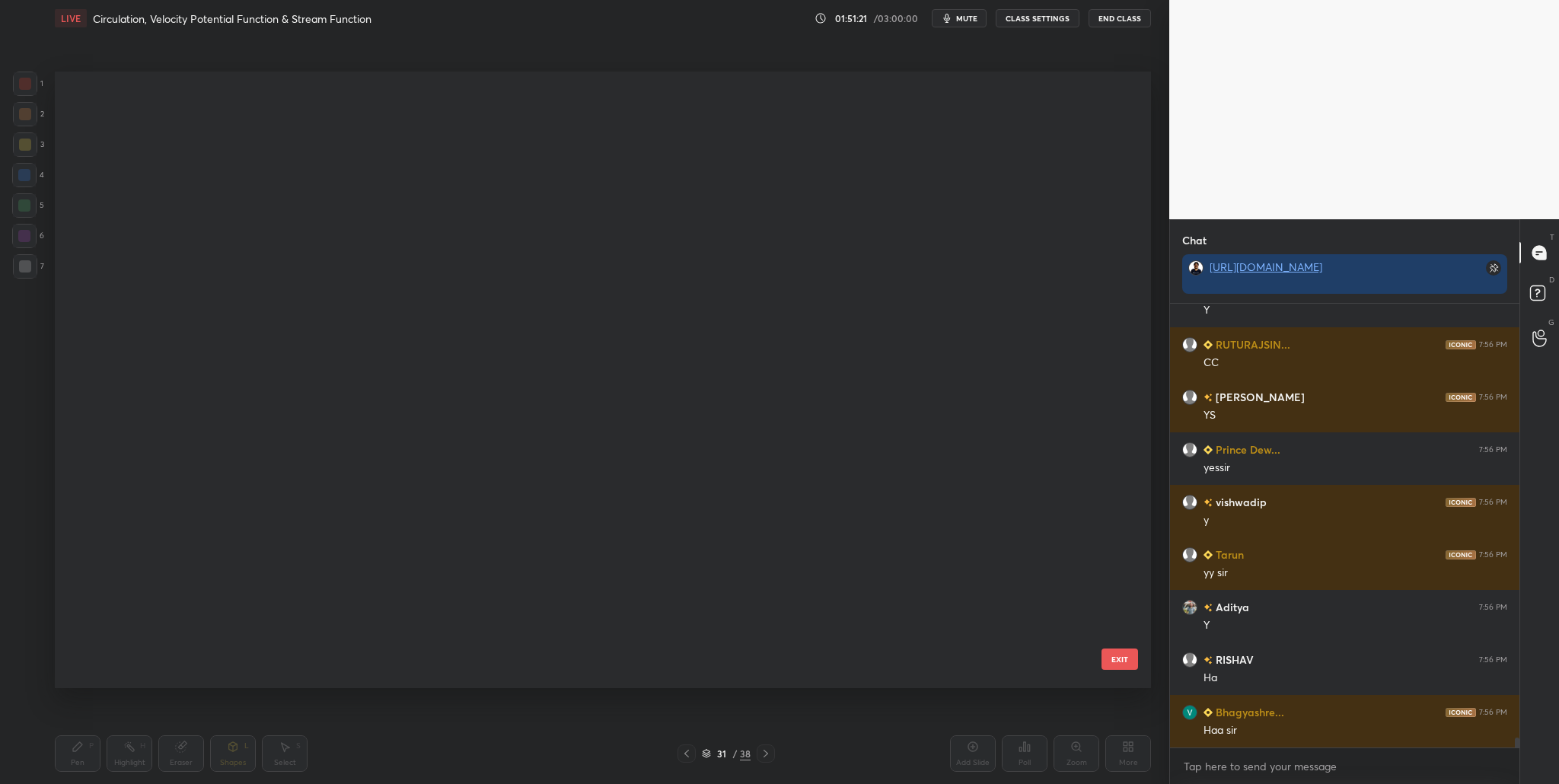 scroll, scrollTop: 1519, scrollLeft: 0, axis: vertical 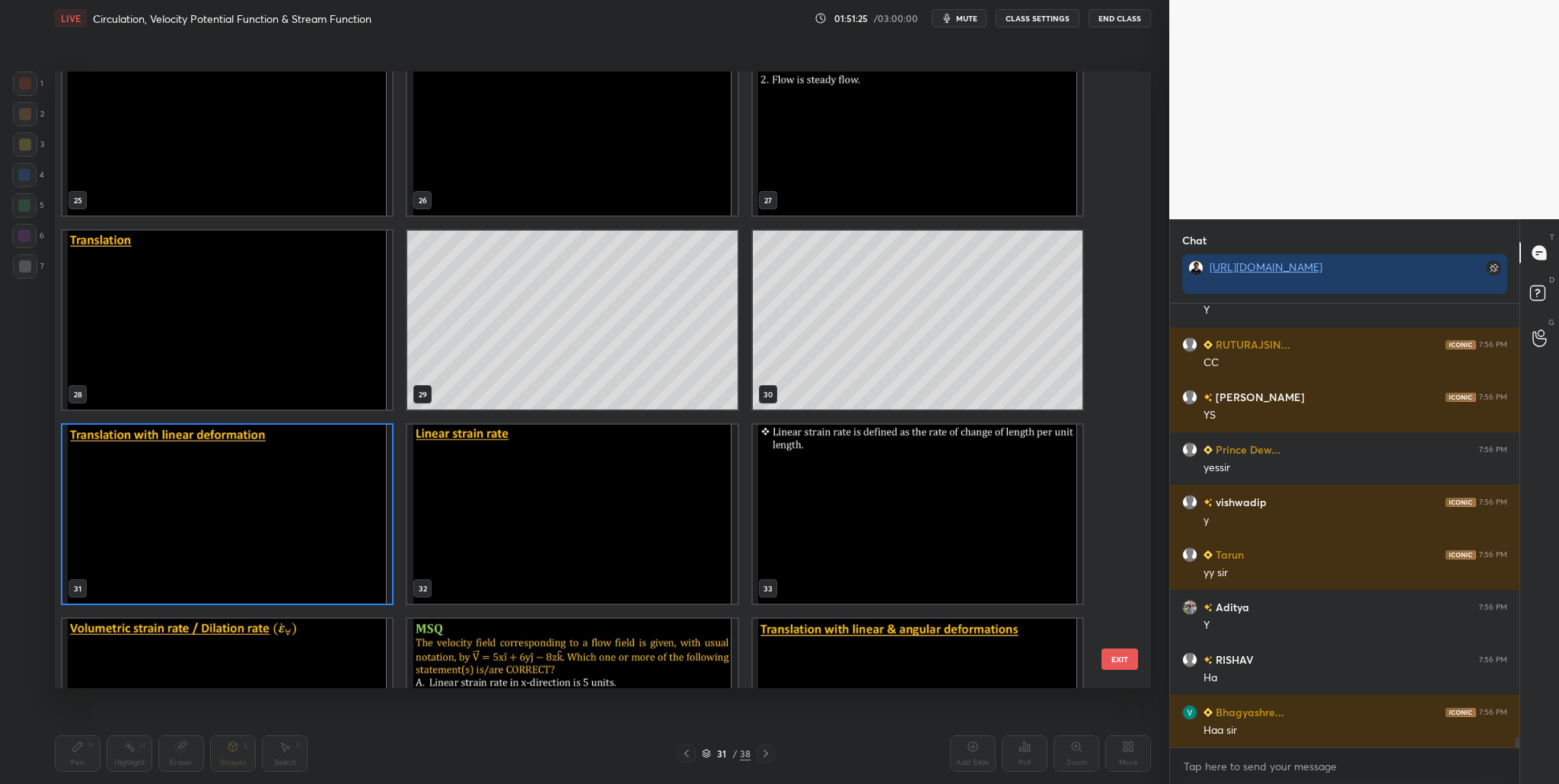 click at bounding box center [227, 514] 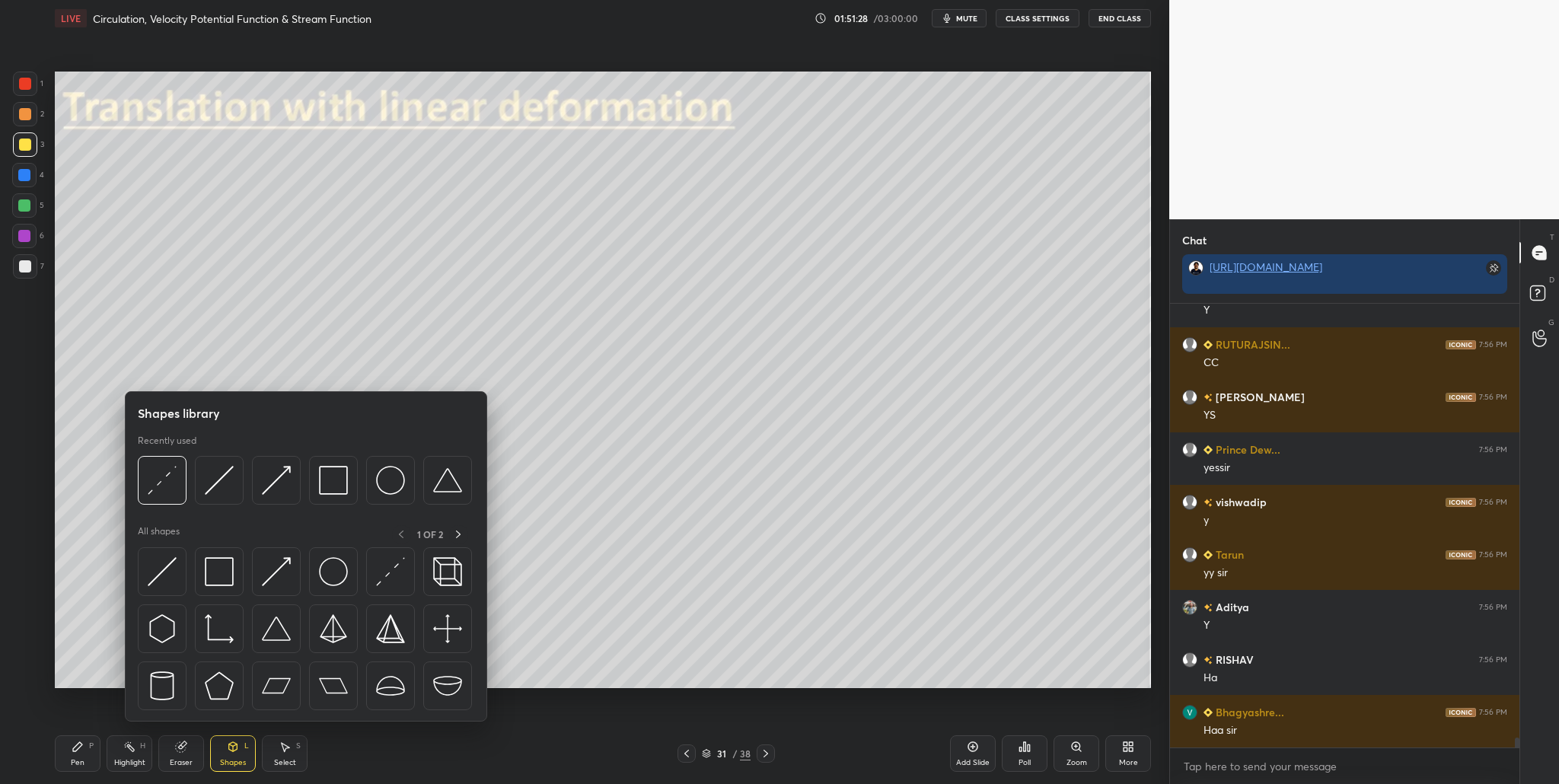 scroll, scrollTop: 18843, scrollLeft: 0, axis: vertical 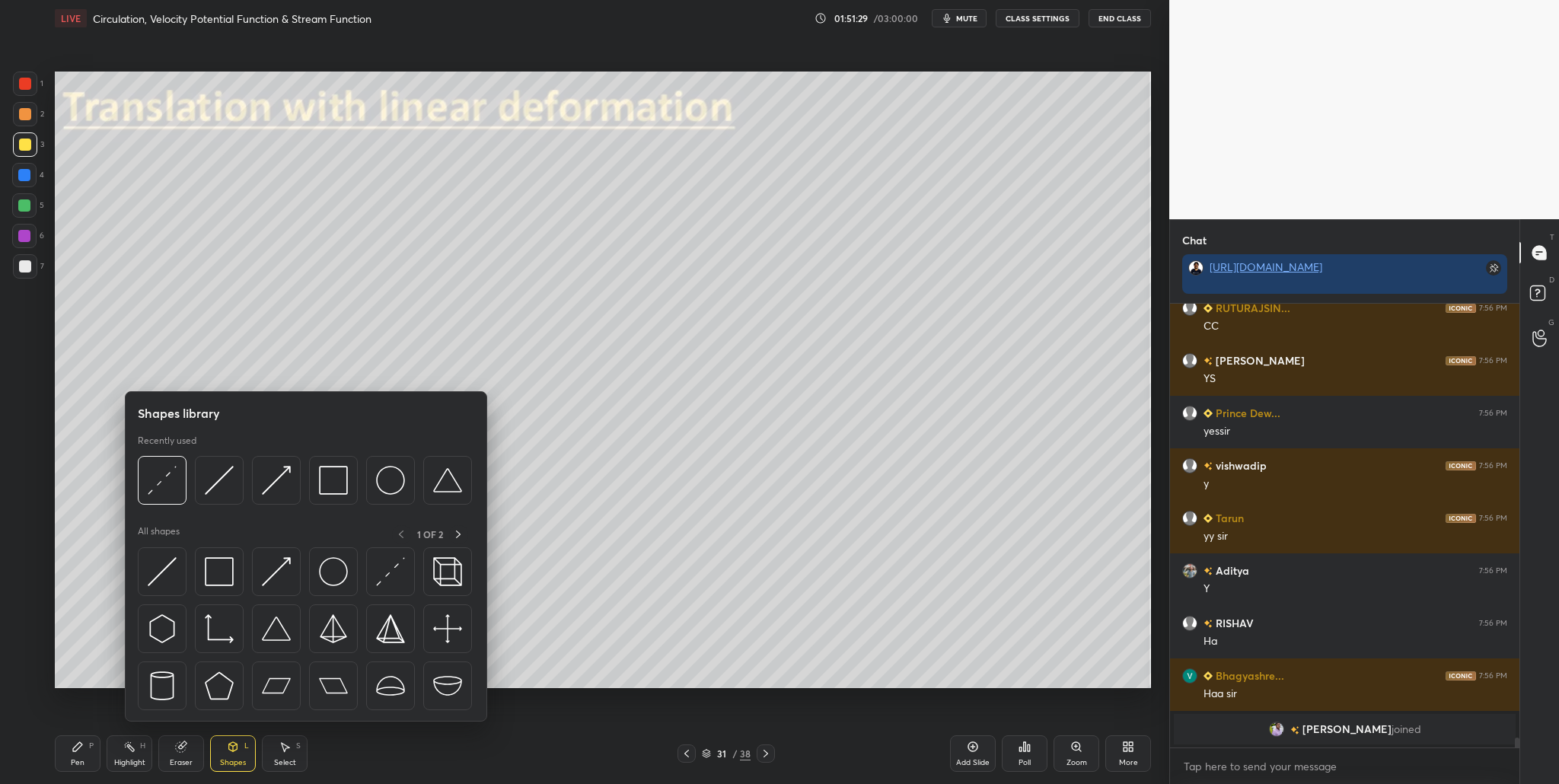 click at bounding box center (25, 266) 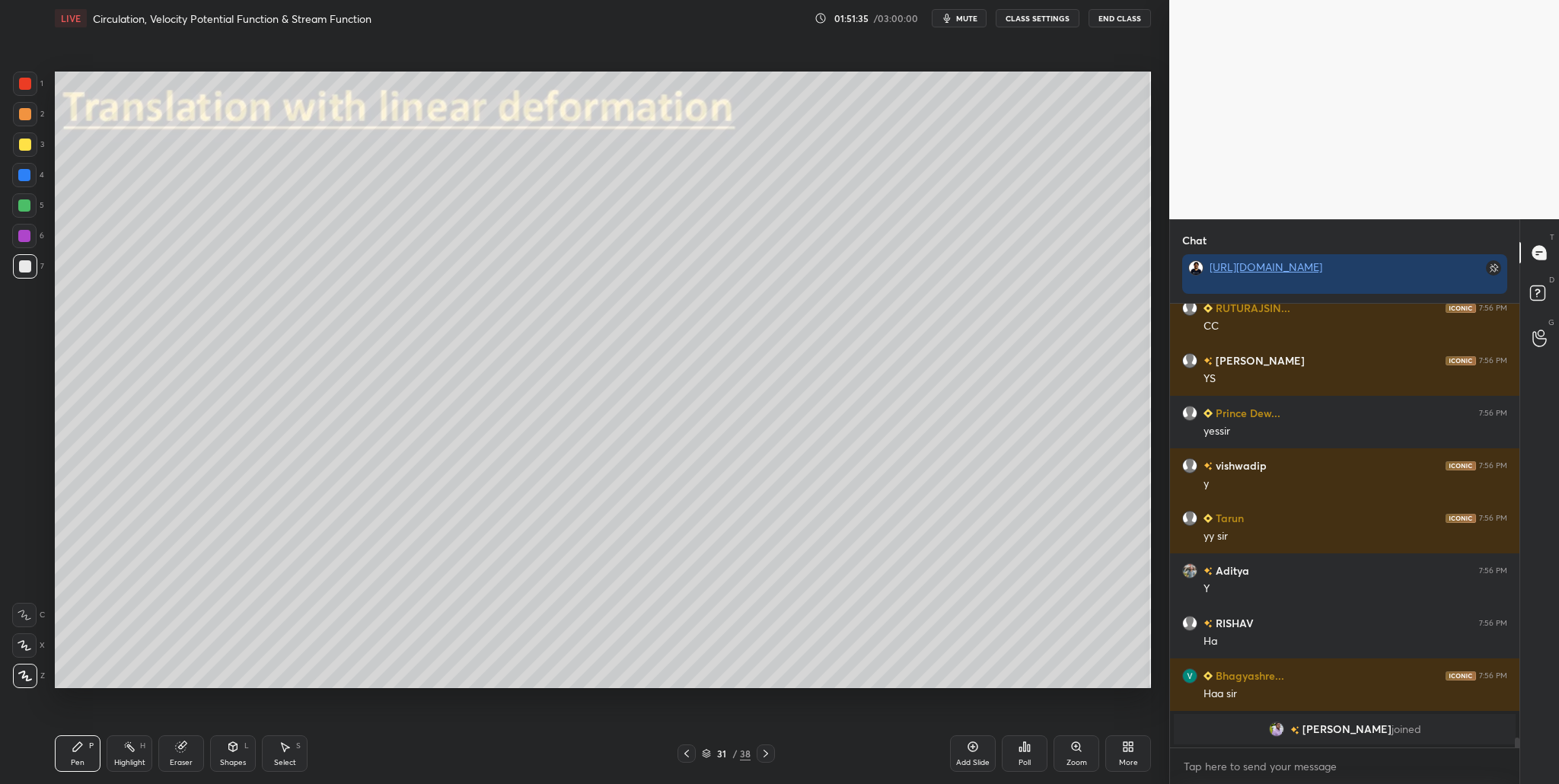 click at bounding box center [25, 145] 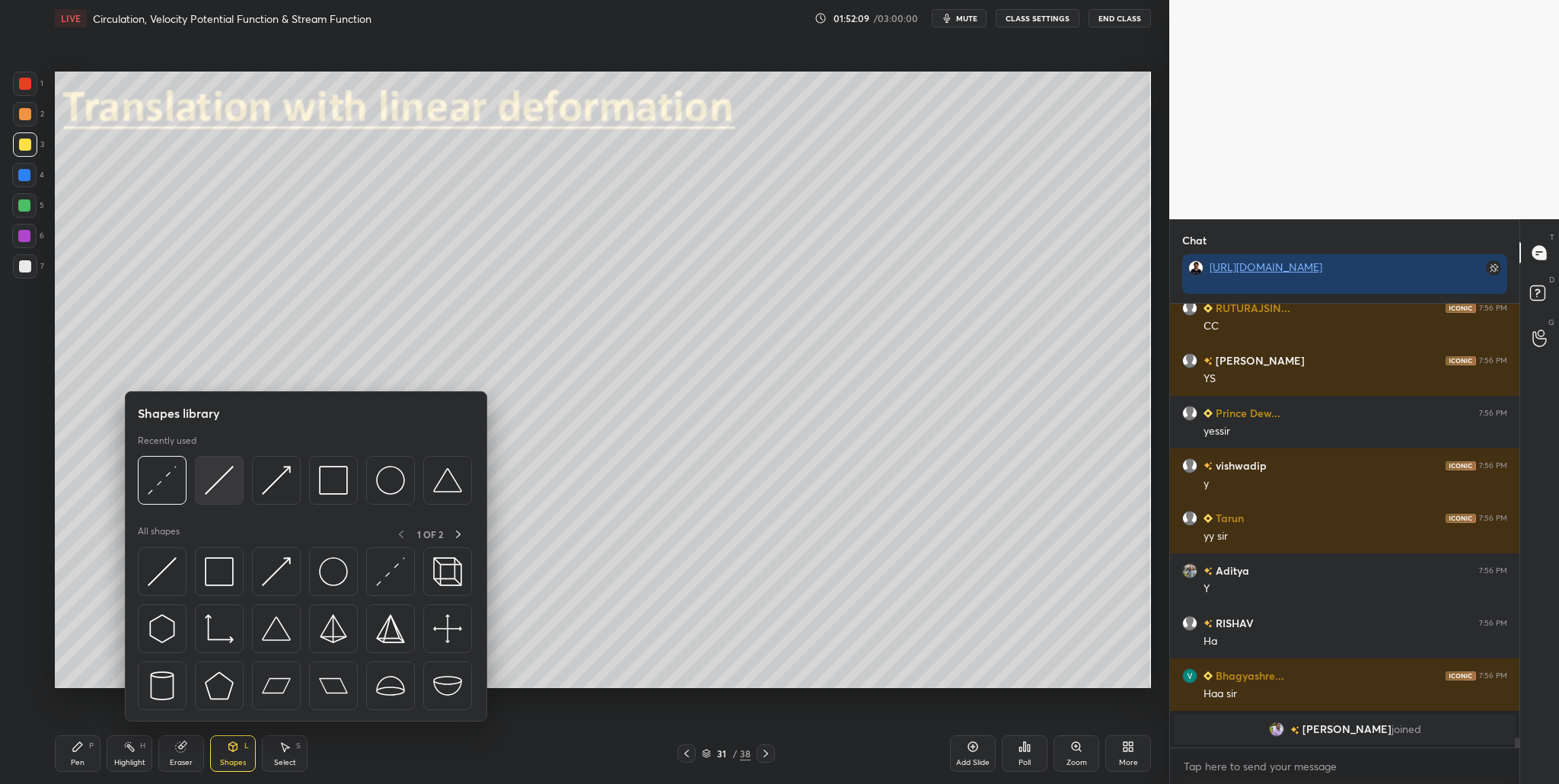 click at bounding box center (219, 480) 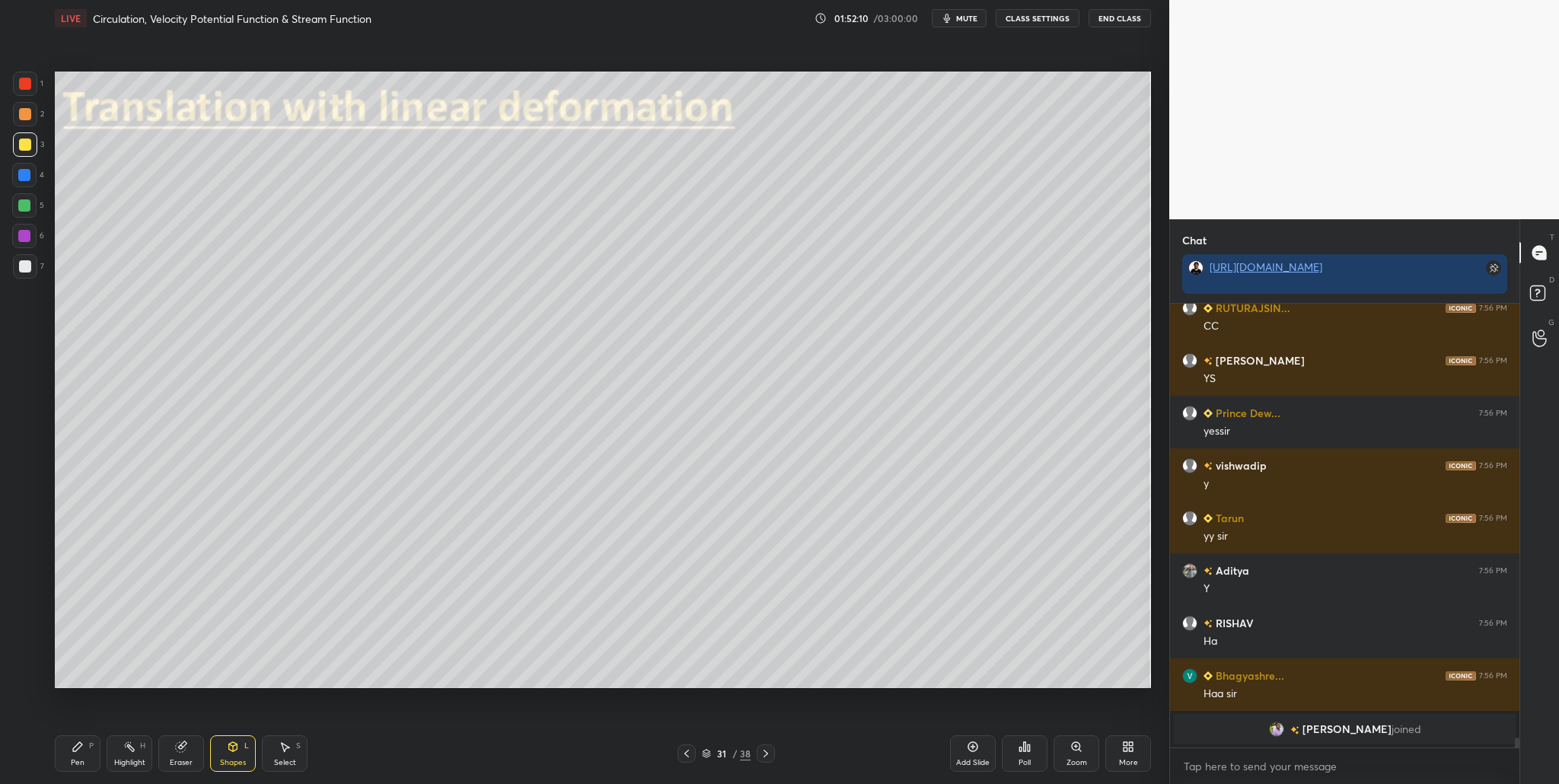 click at bounding box center (25, 114) 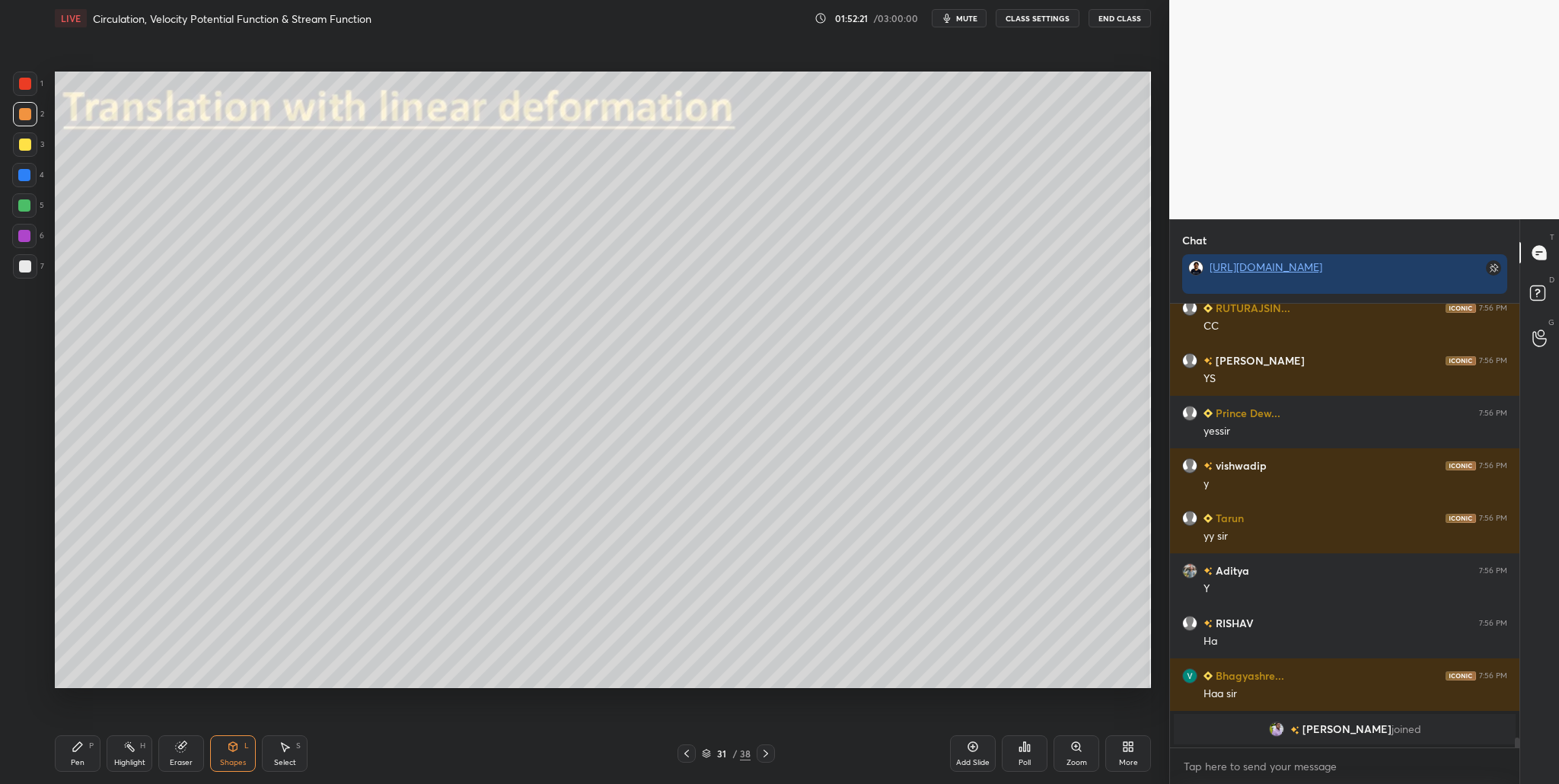 click at bounding box center (25, 114) 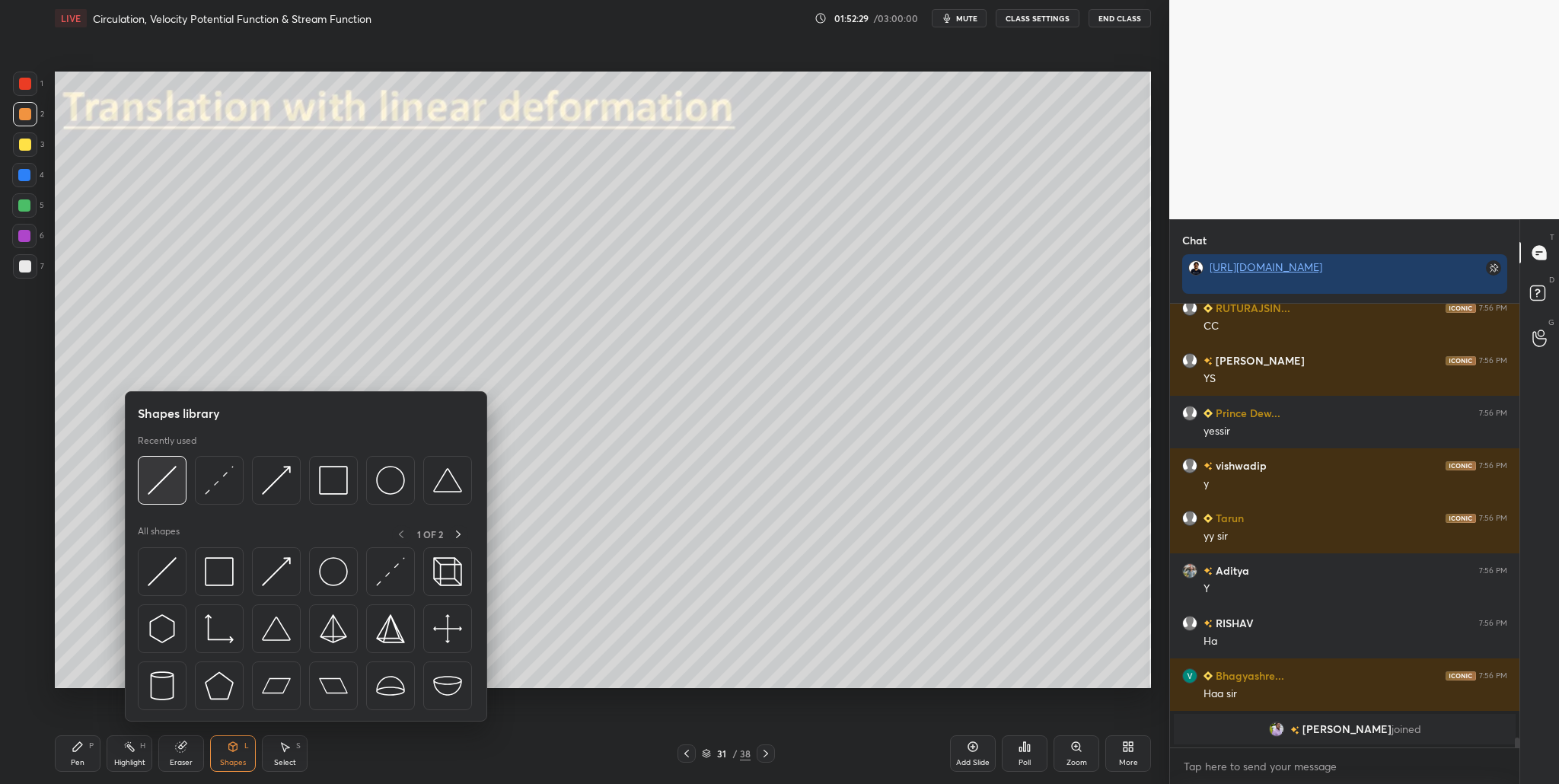 click at bounding box center [162, 480] 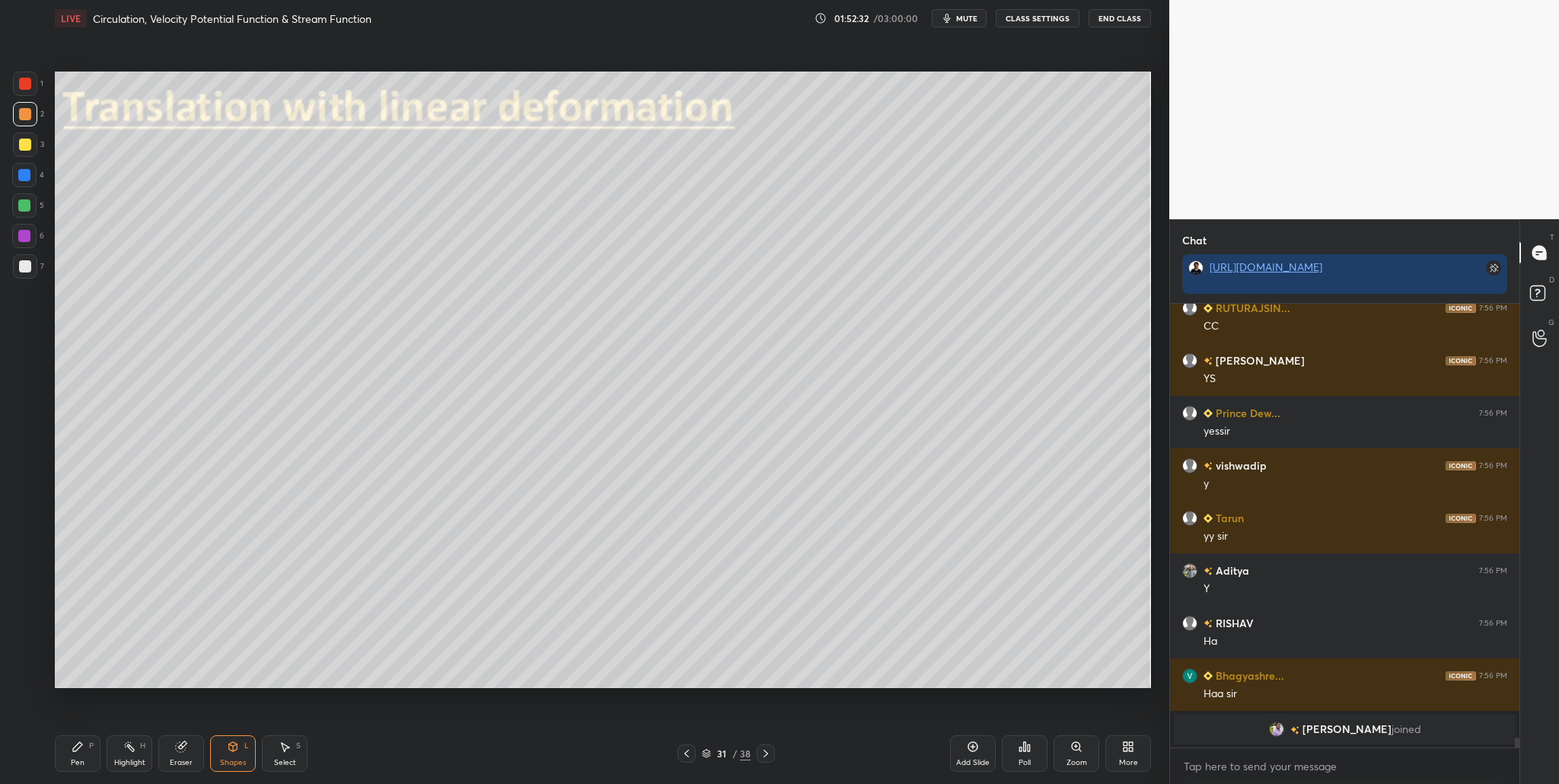 drag, startPoint x: 32, startPoint y: 204, endPoint x: 40, endPoint y: 209, distance: 9.433981 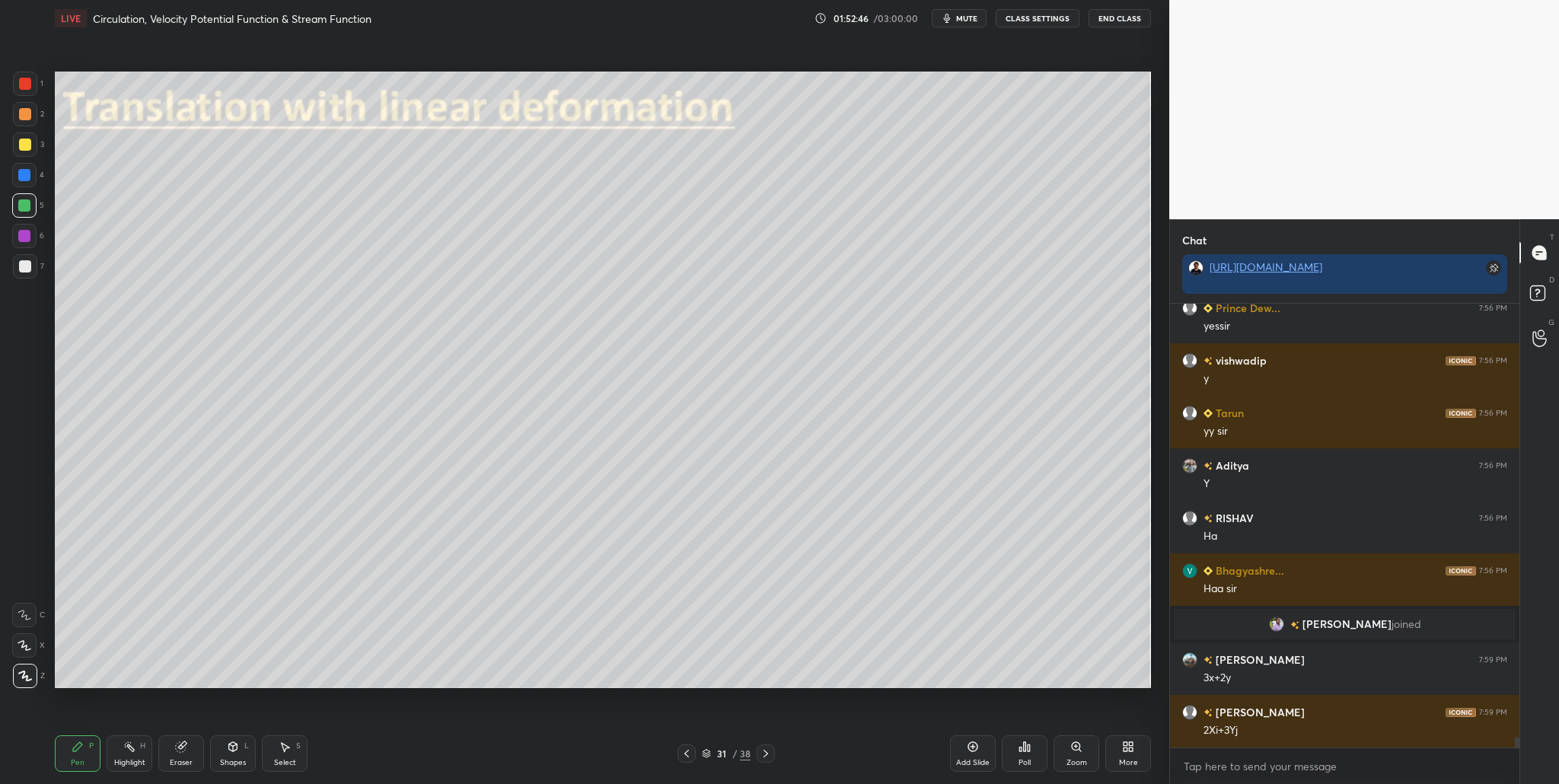 scroll, scrollTop: 17714, scrollLeft: 0, axis: vertical 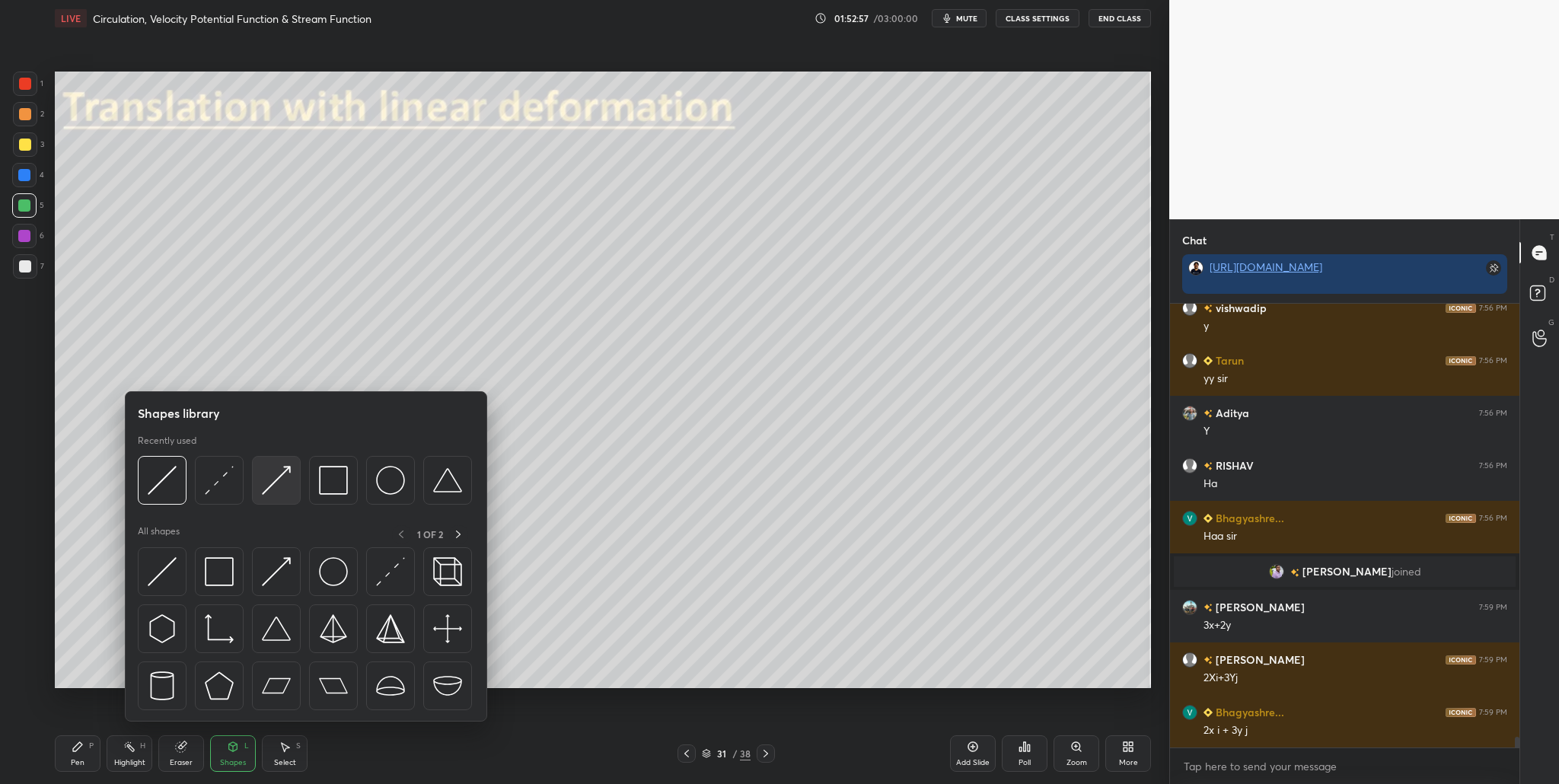 click at bounding box center [276, 480] 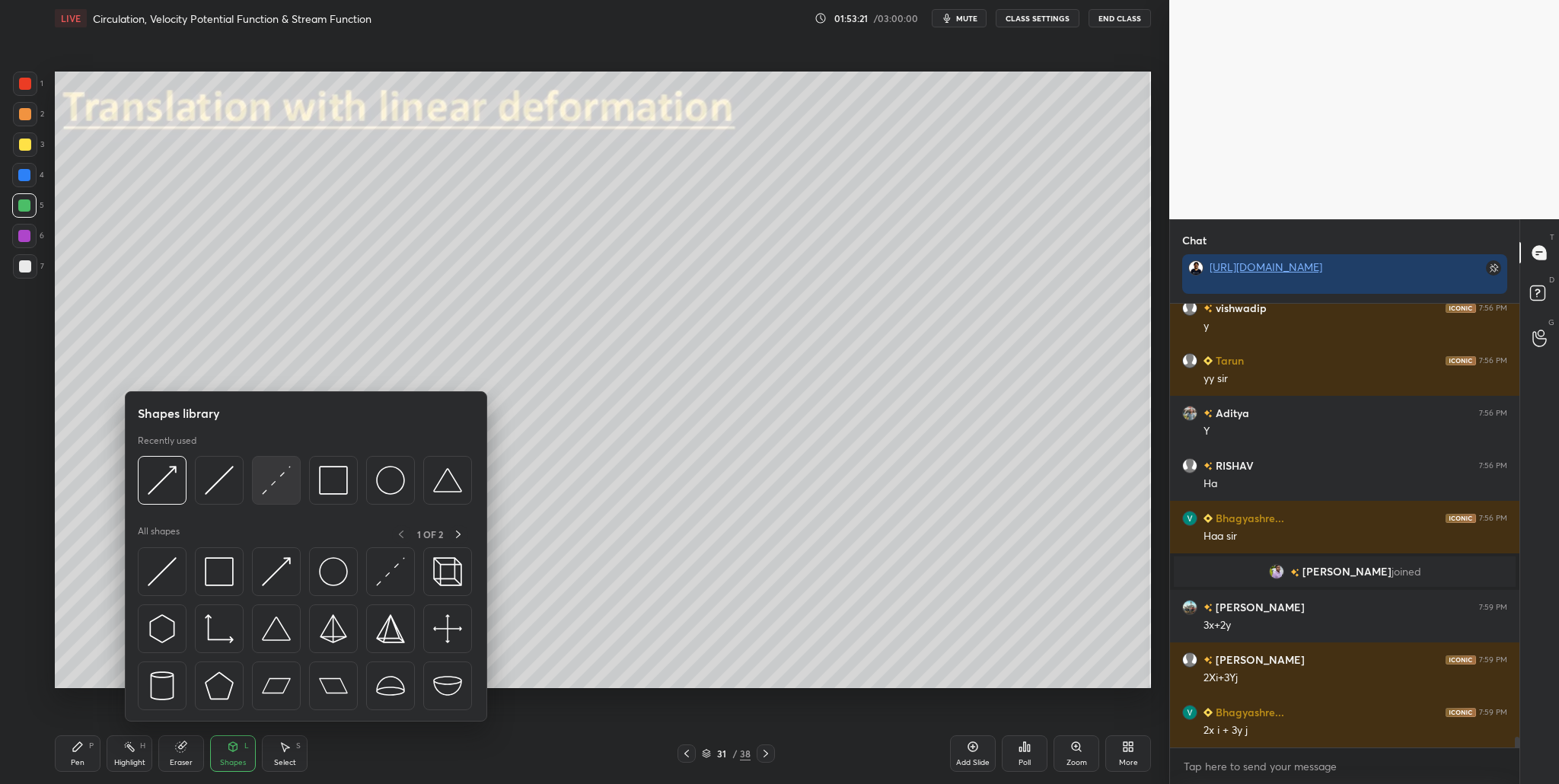 click at bounding box center [276, 480] 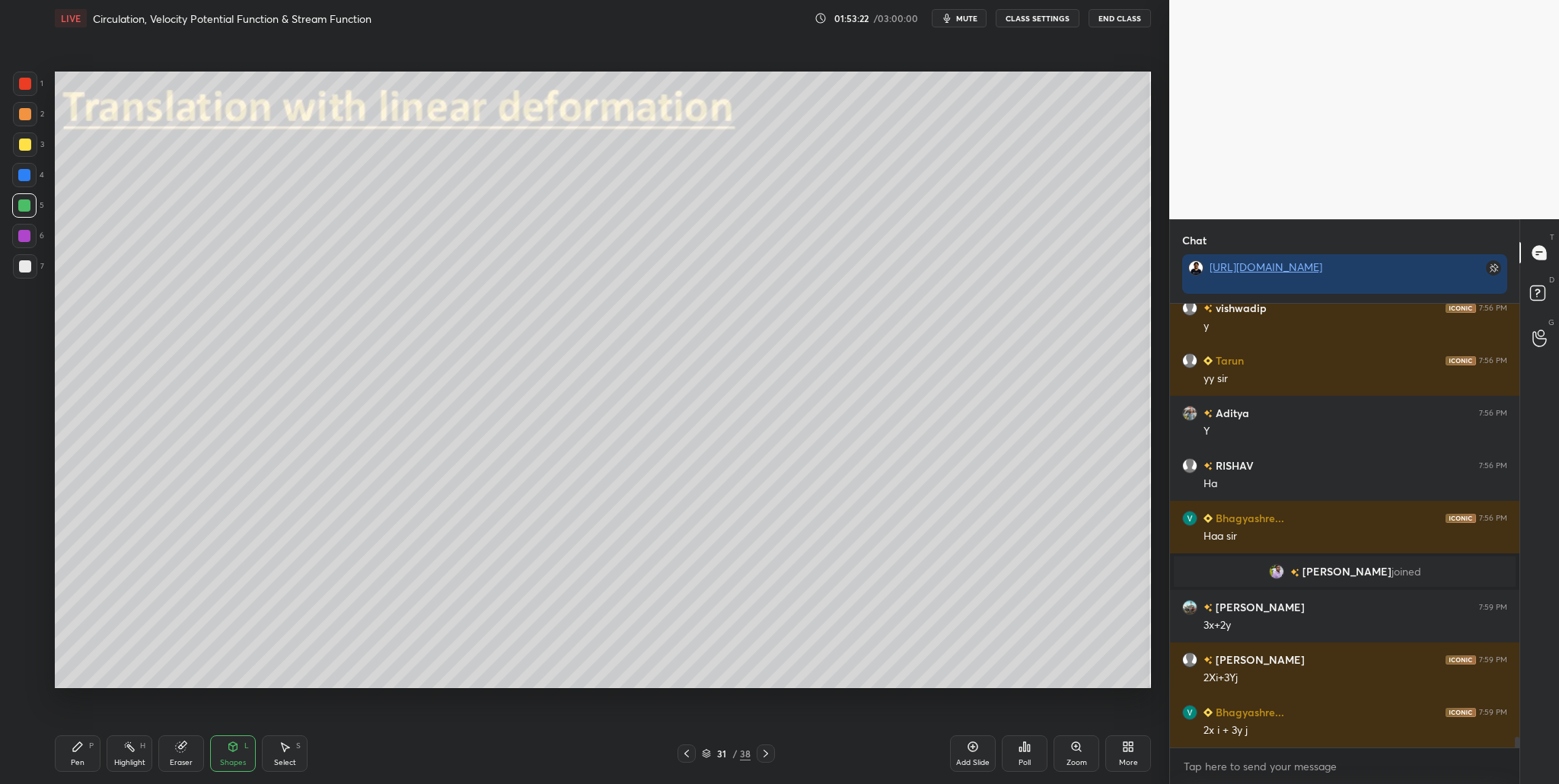 drag, startPoint x: 24, startPoint y: 123, endPoint x: 31, endPoint y: 129, distance: 9.219544 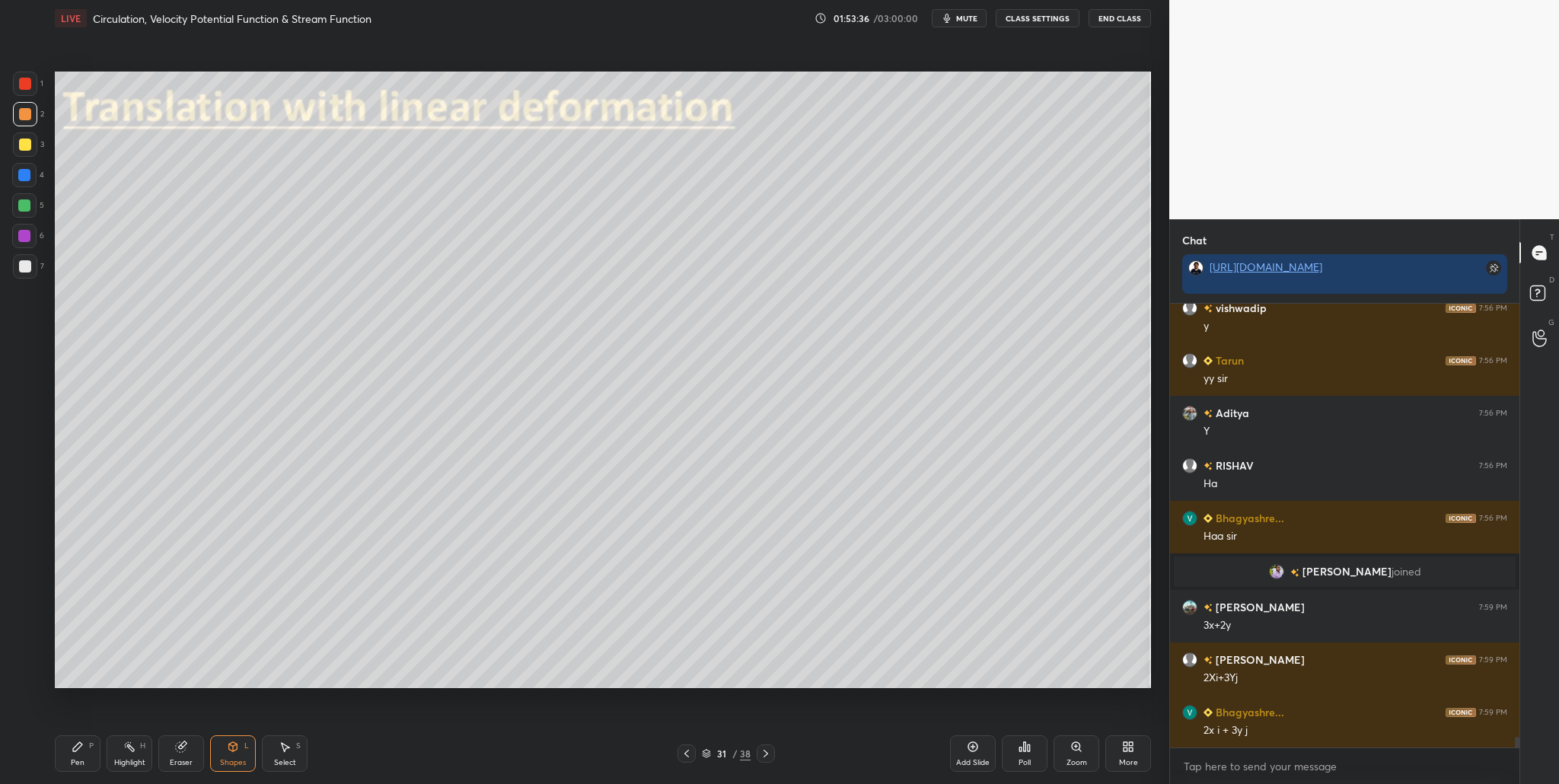 scroll, scrollTop: 17766, scrollLeft: 0, axis: vertical 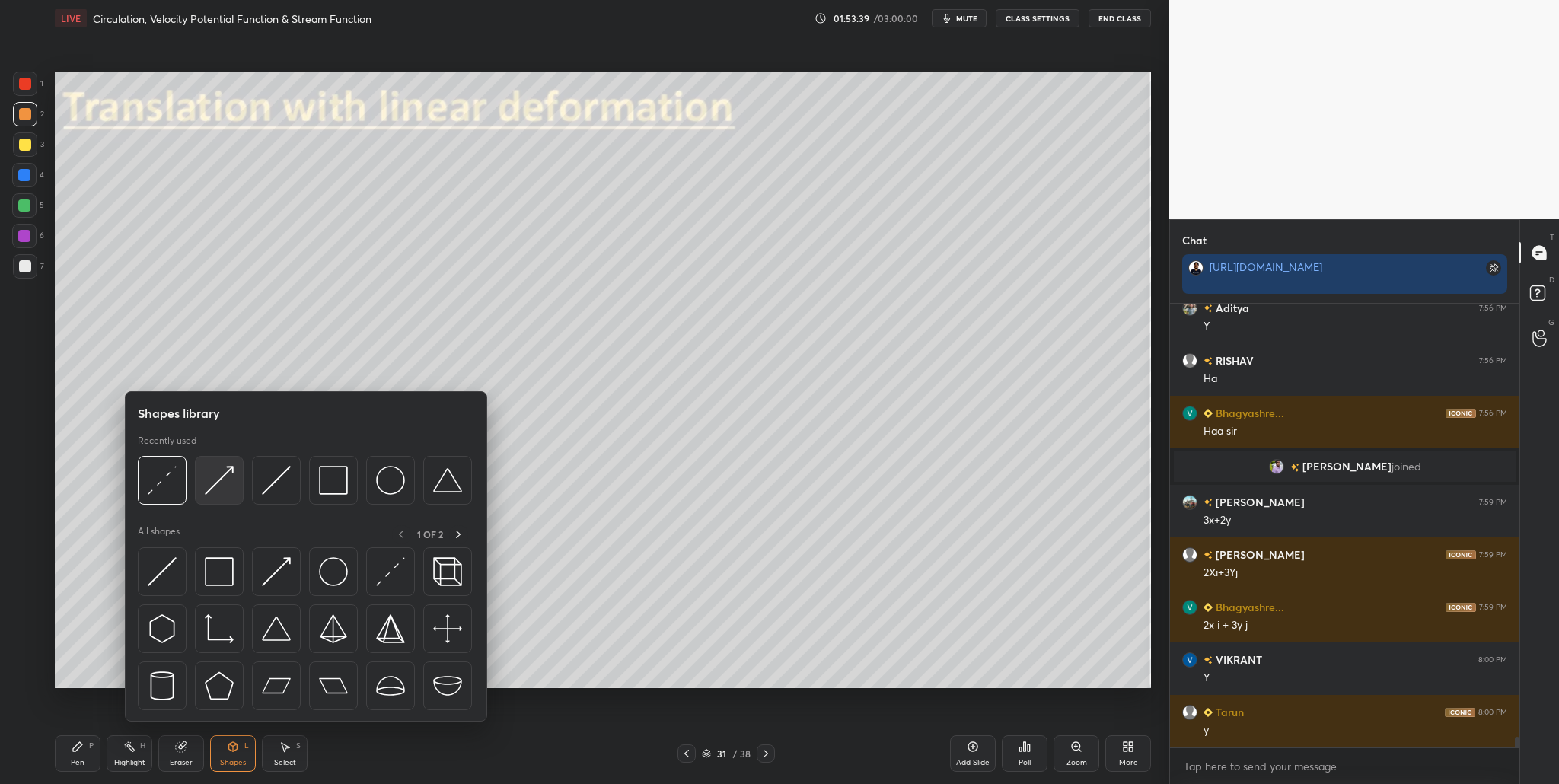 click at bounding box center (219, 480) 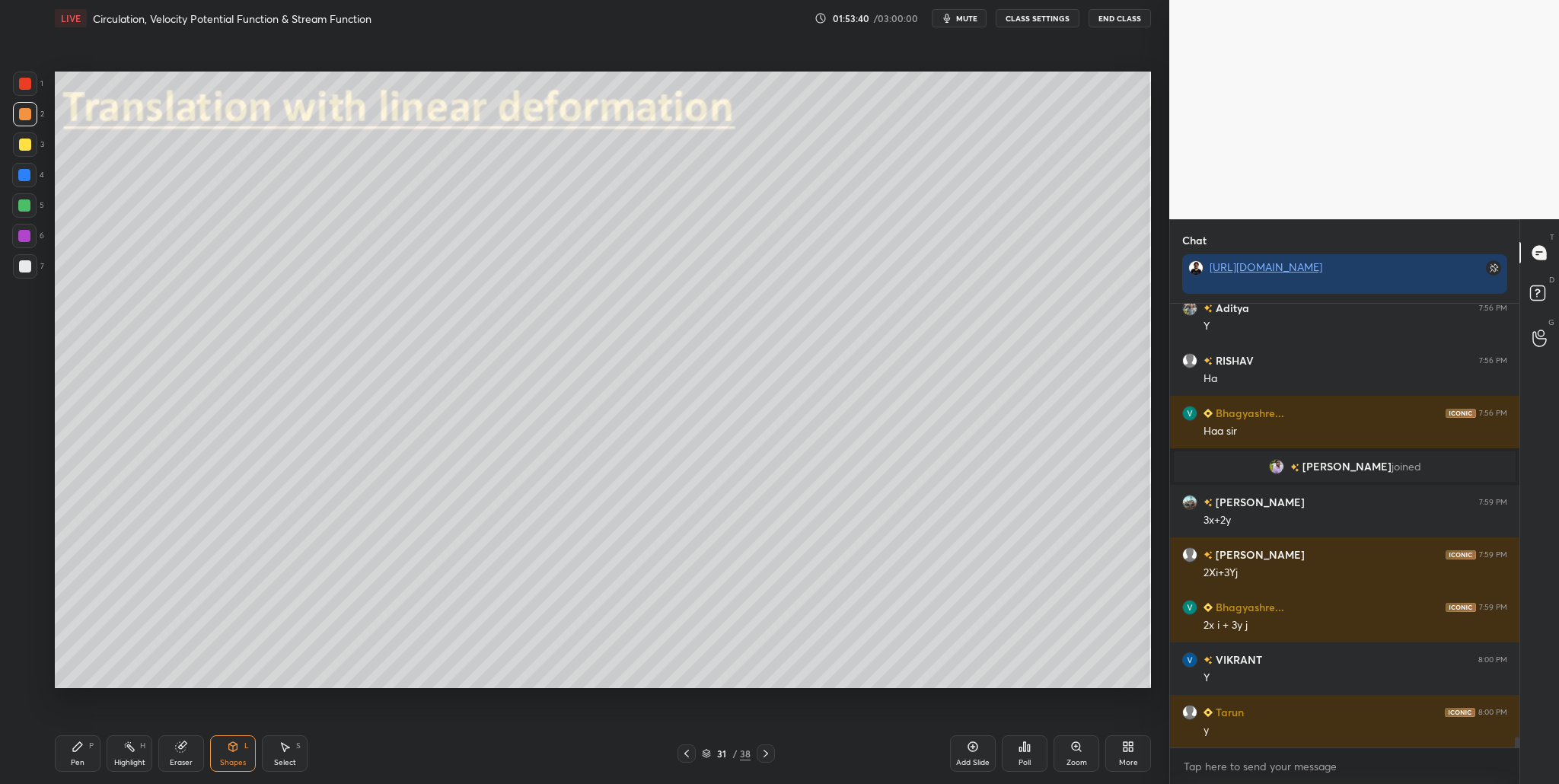 scroll, scrollTop: 17871, scrollLeft: 0, axis: vertical 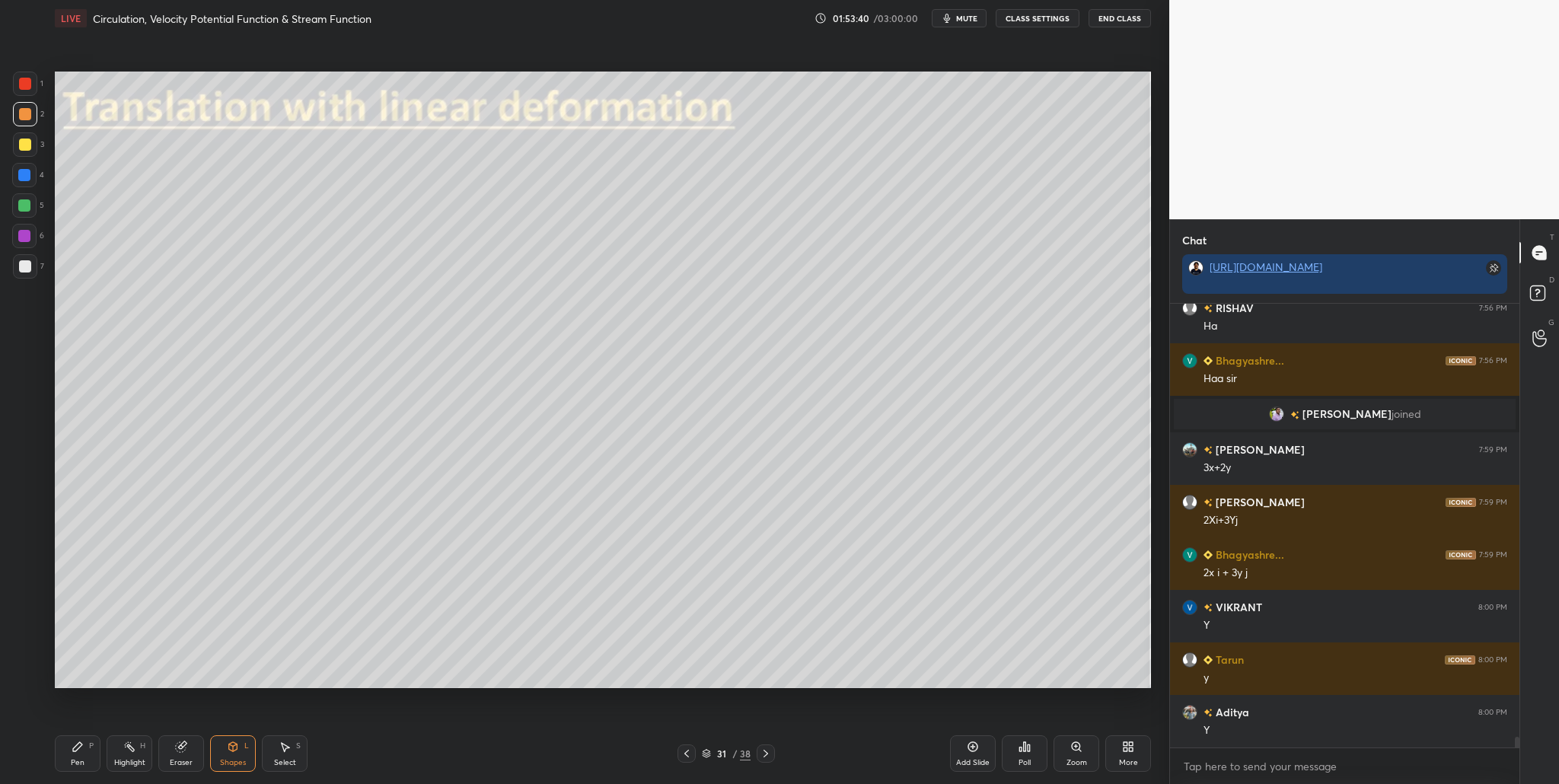 click at bounding box center [24, 206] 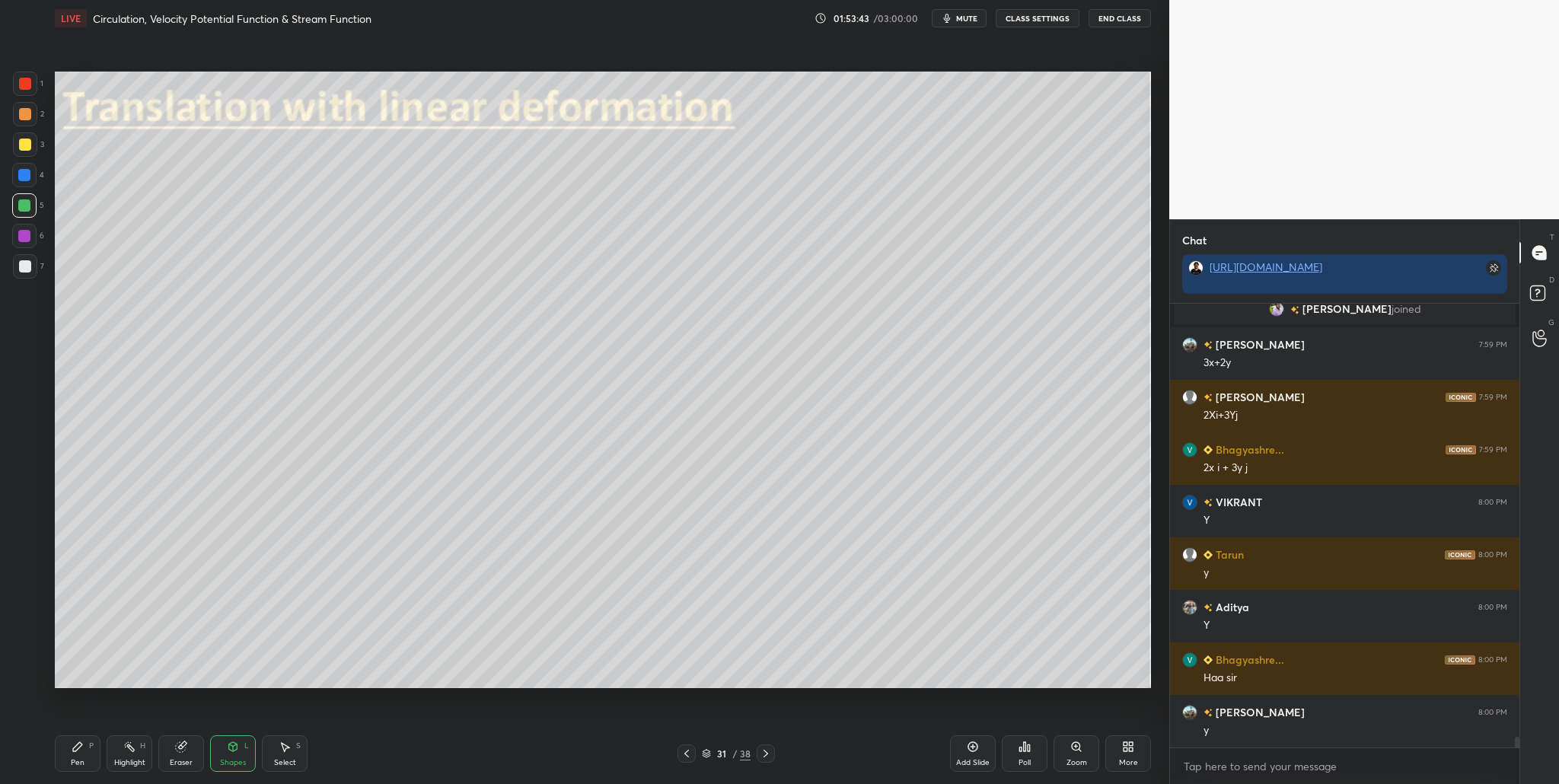 scroll, scrollTop: 18081, scrollLeft: 0, axis: vertical 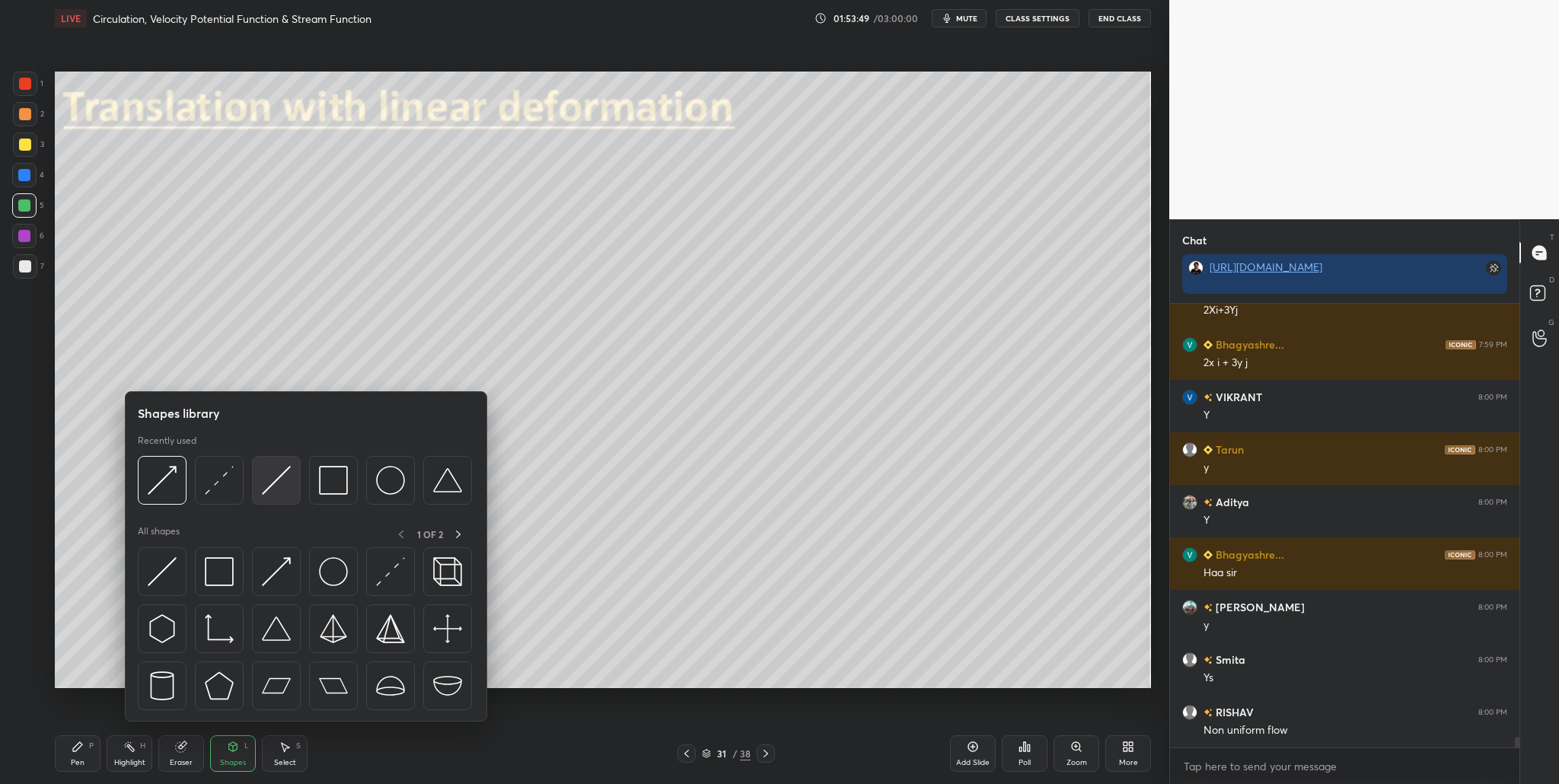 click at bounding box center [276, 480] 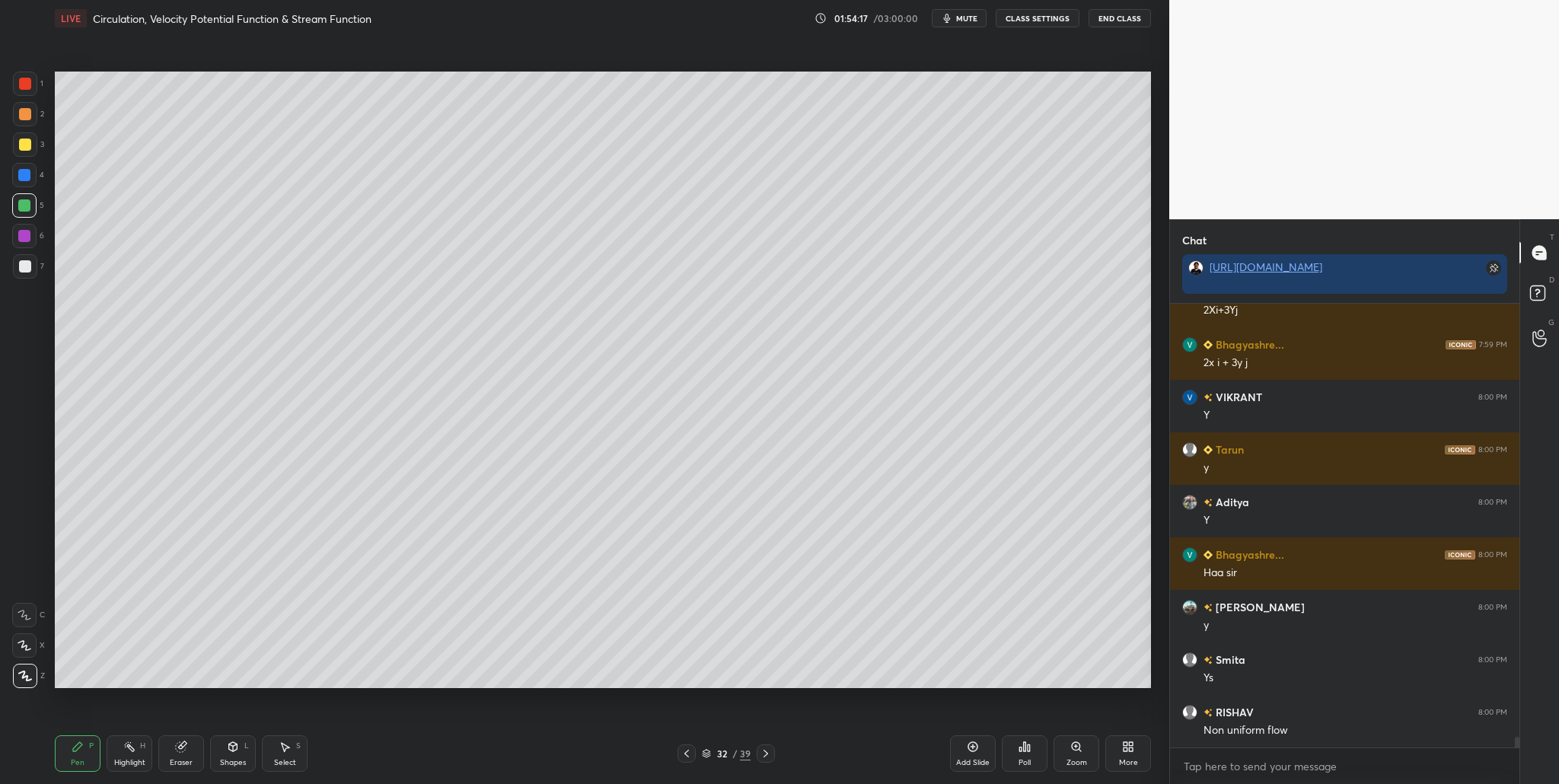 click at bounding box center [25, 145] 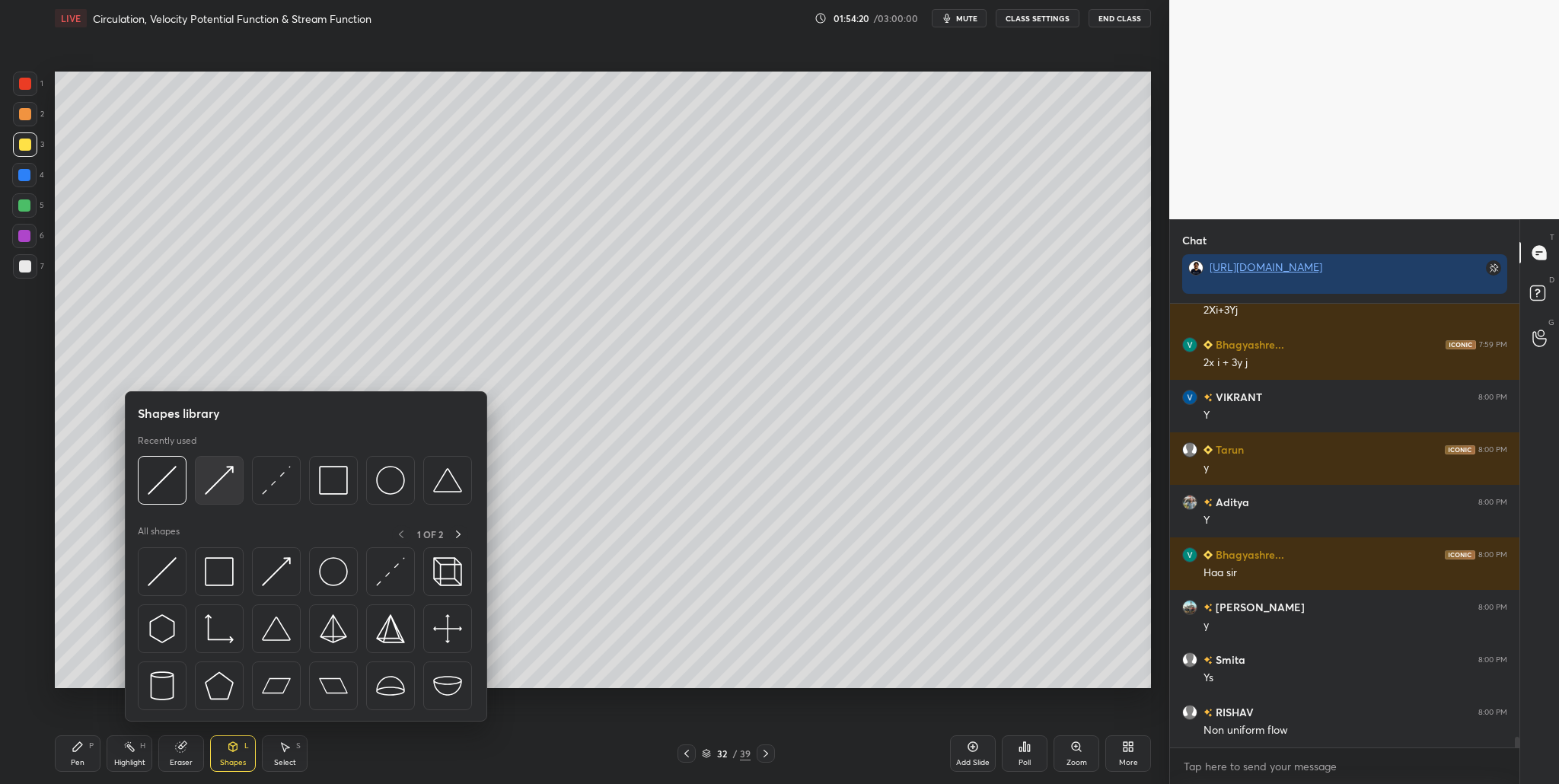 drag, startPoint x: 216, startPoint y: 486, endPoint x: 230, endPoint y: 496, distance: 17.204651 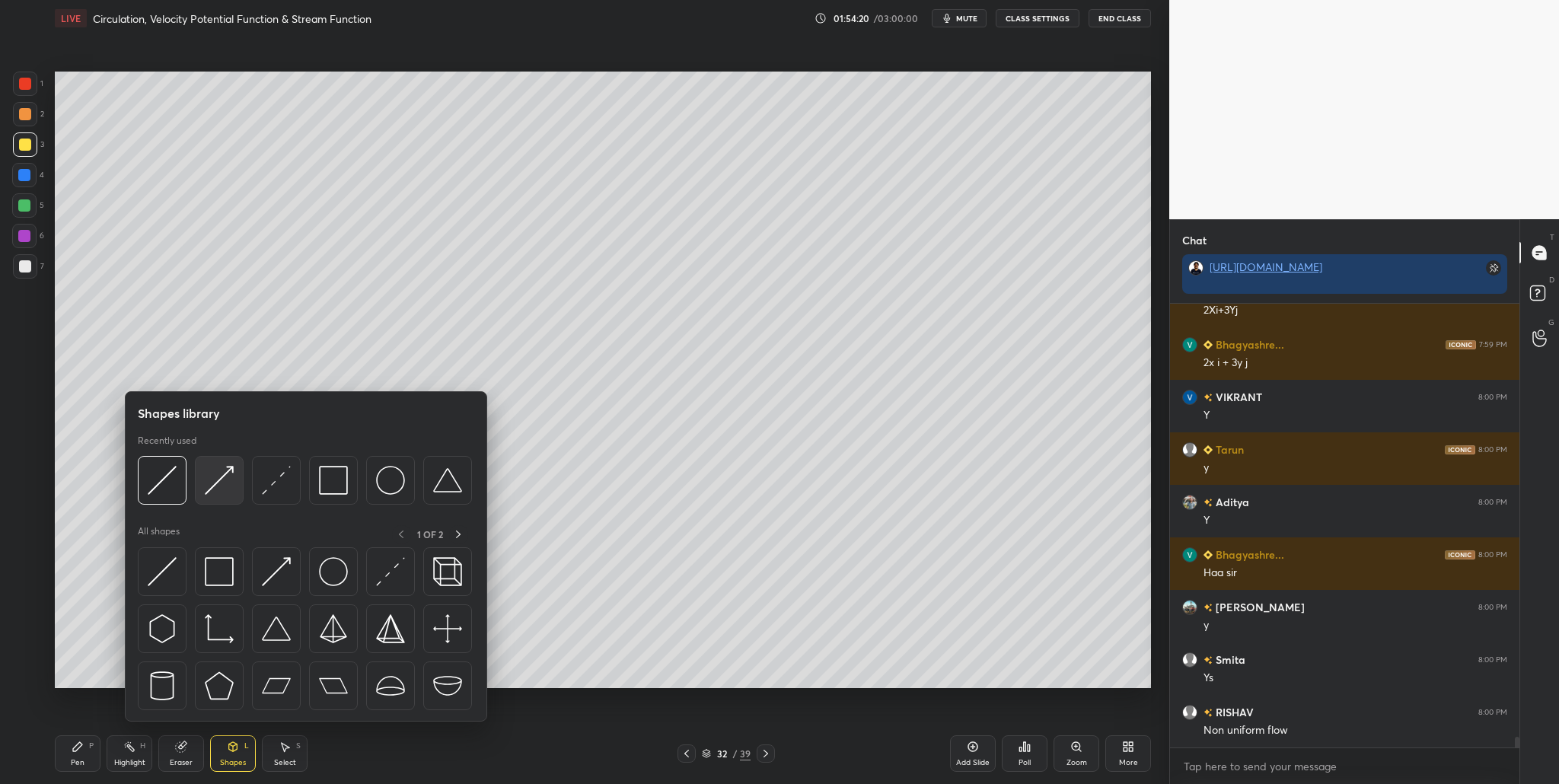 click at bounding box center (219, 480) 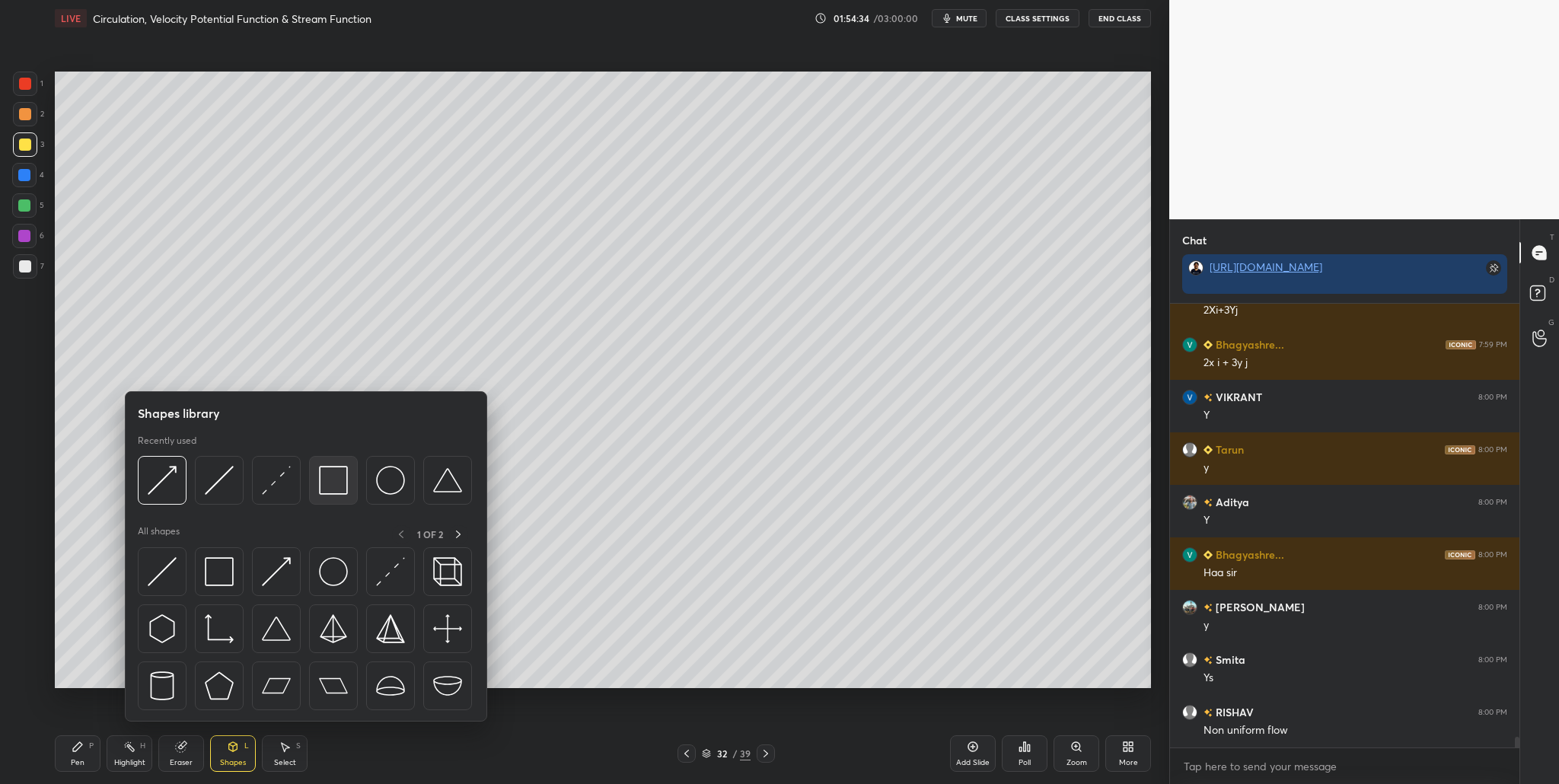 click at bounding box center (333, 480) 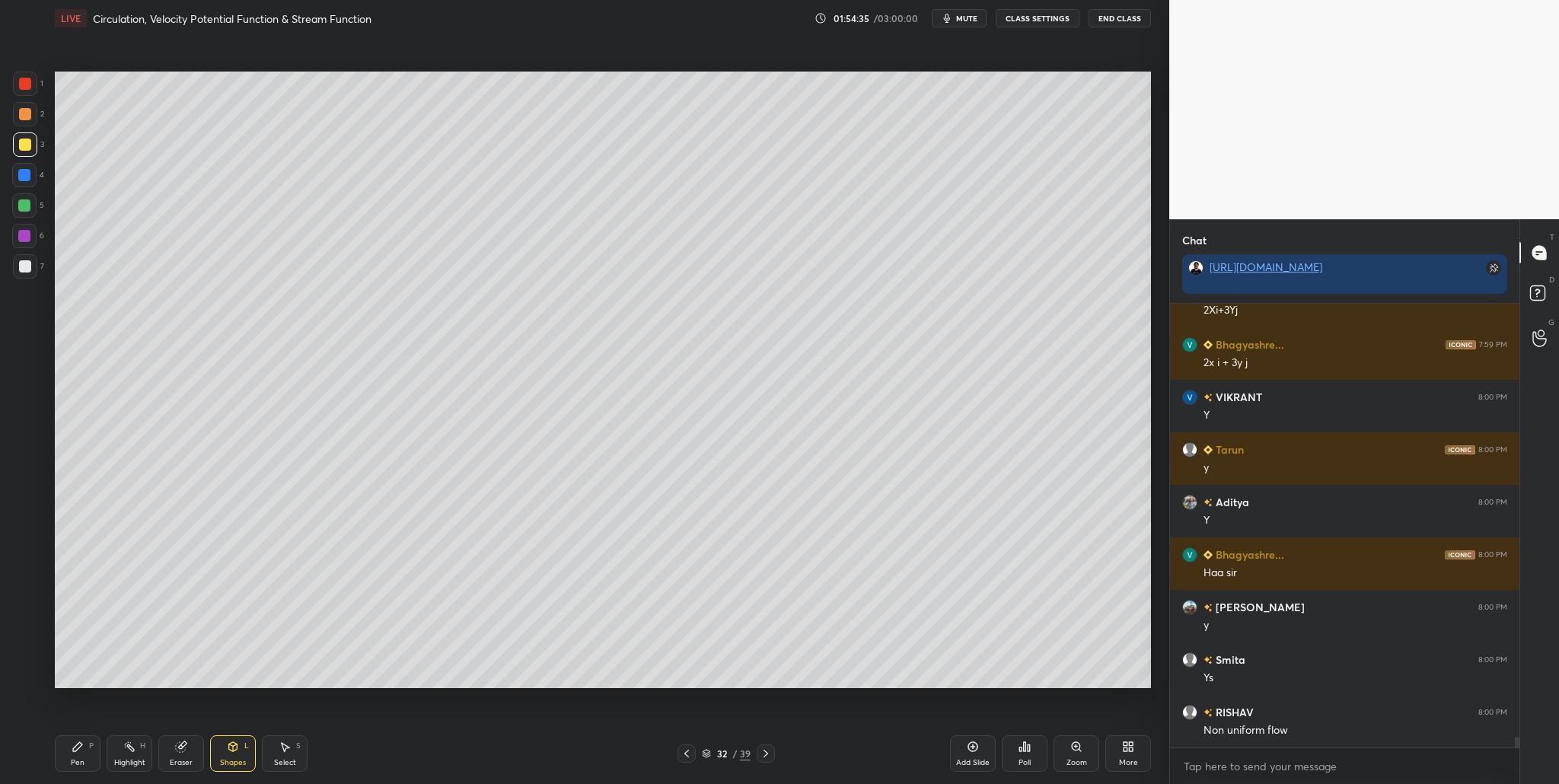 drag, startPoint x: 26, startPoint y: 204, endPoint x: 39, endPoint y: 263, distance: 60.41523 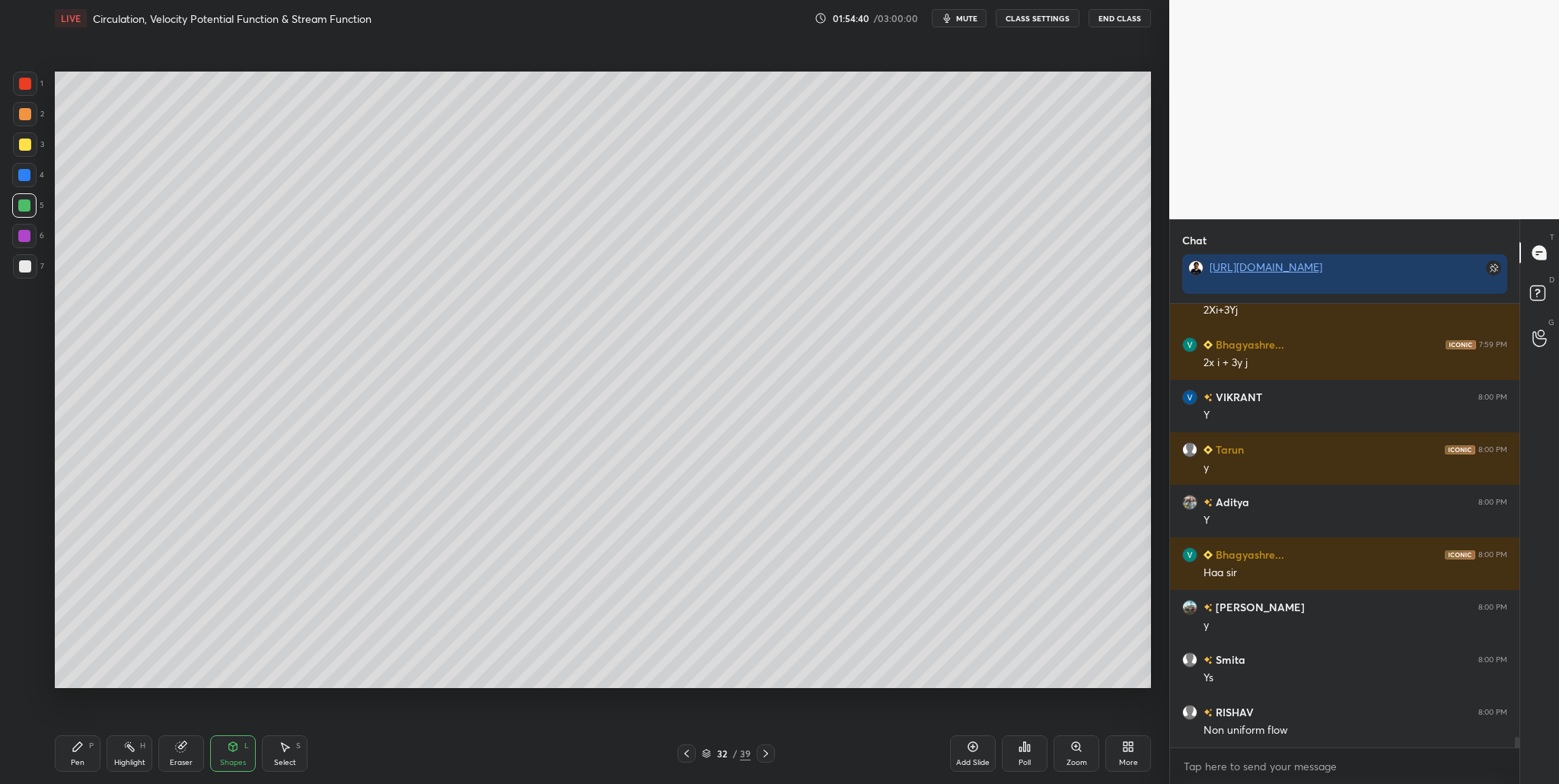 click at bounding box center [25, 84] 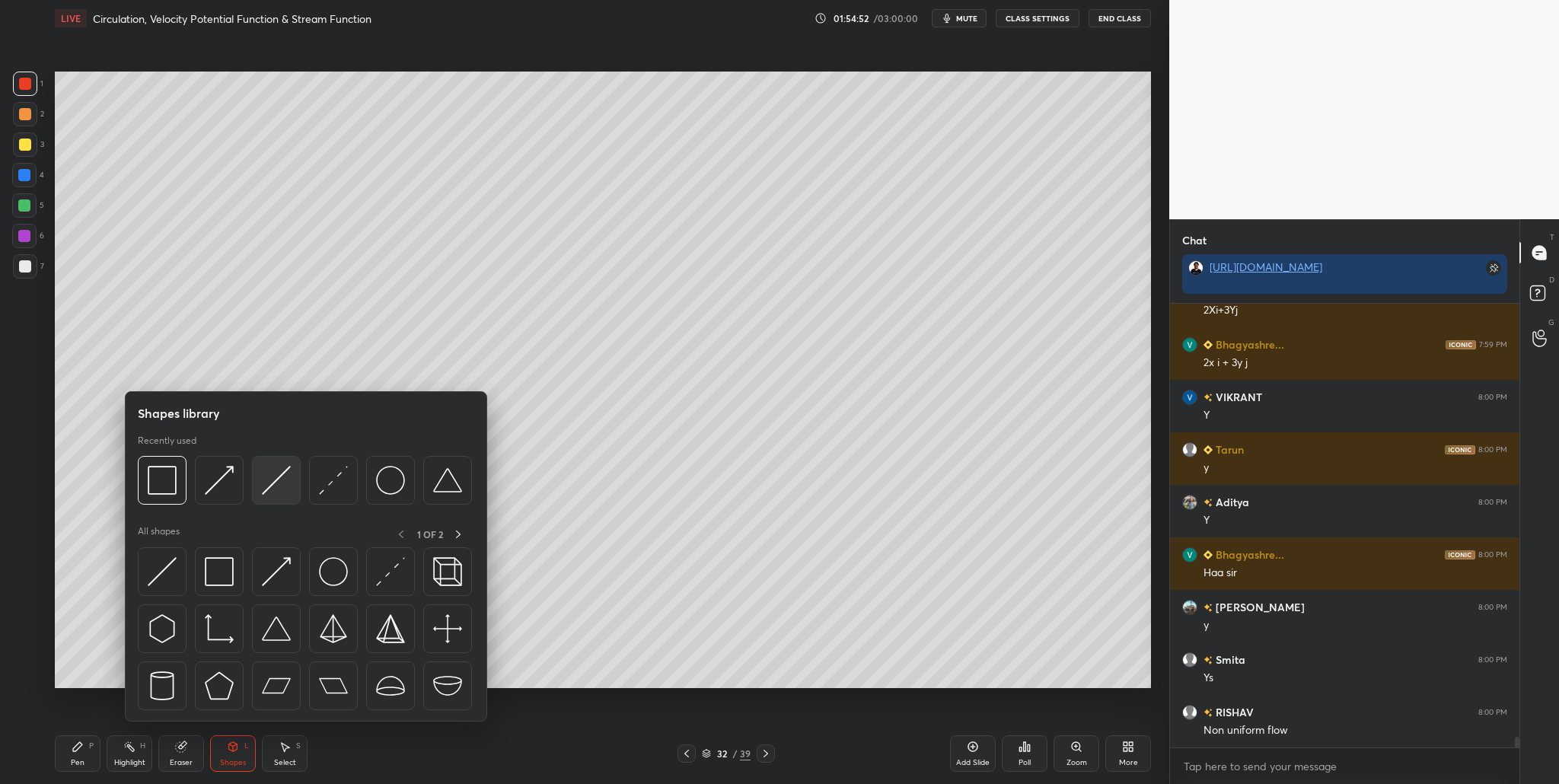 click at bounding box center [276, 480] 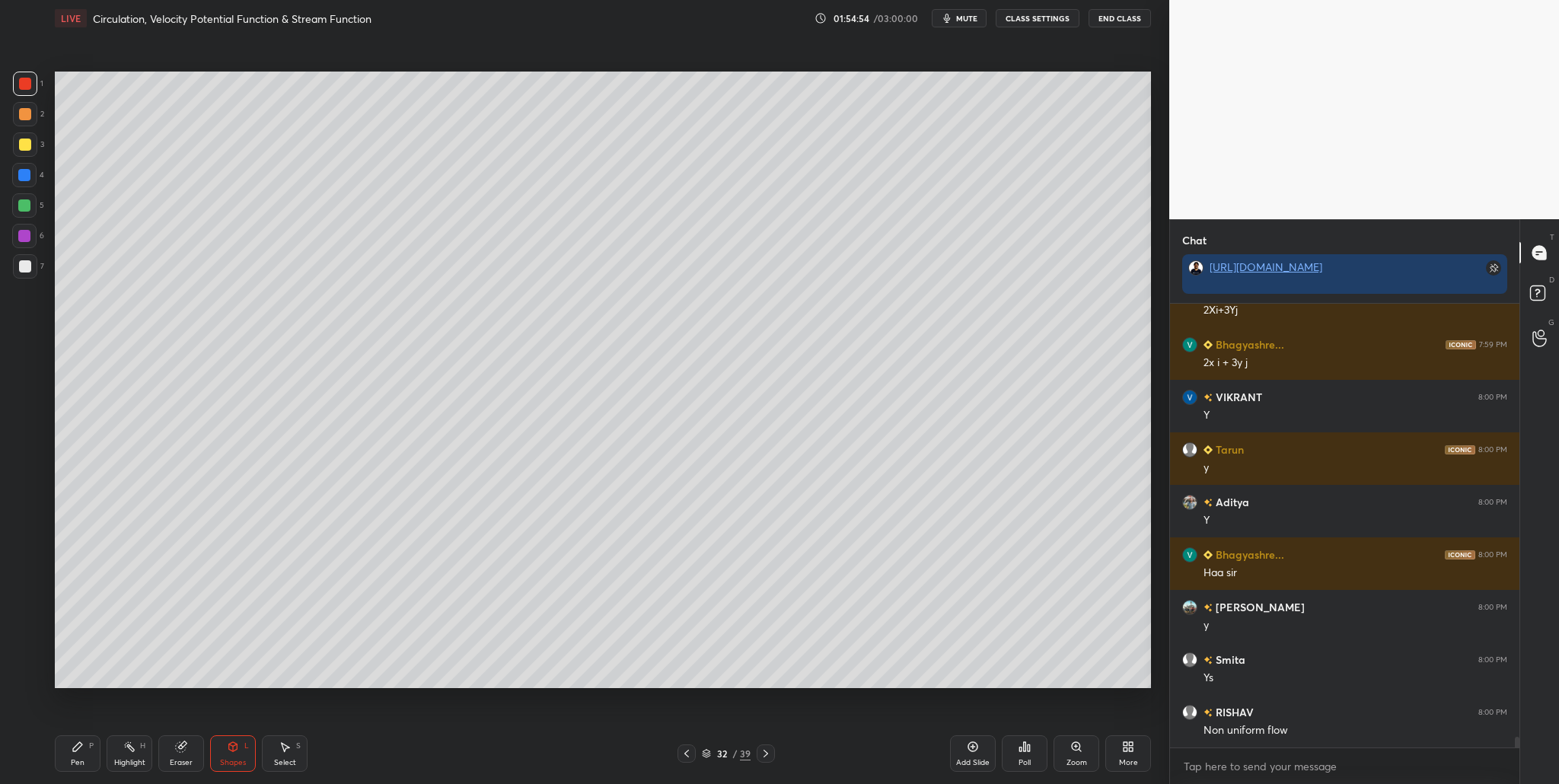 click at bounding box center (24, 206) 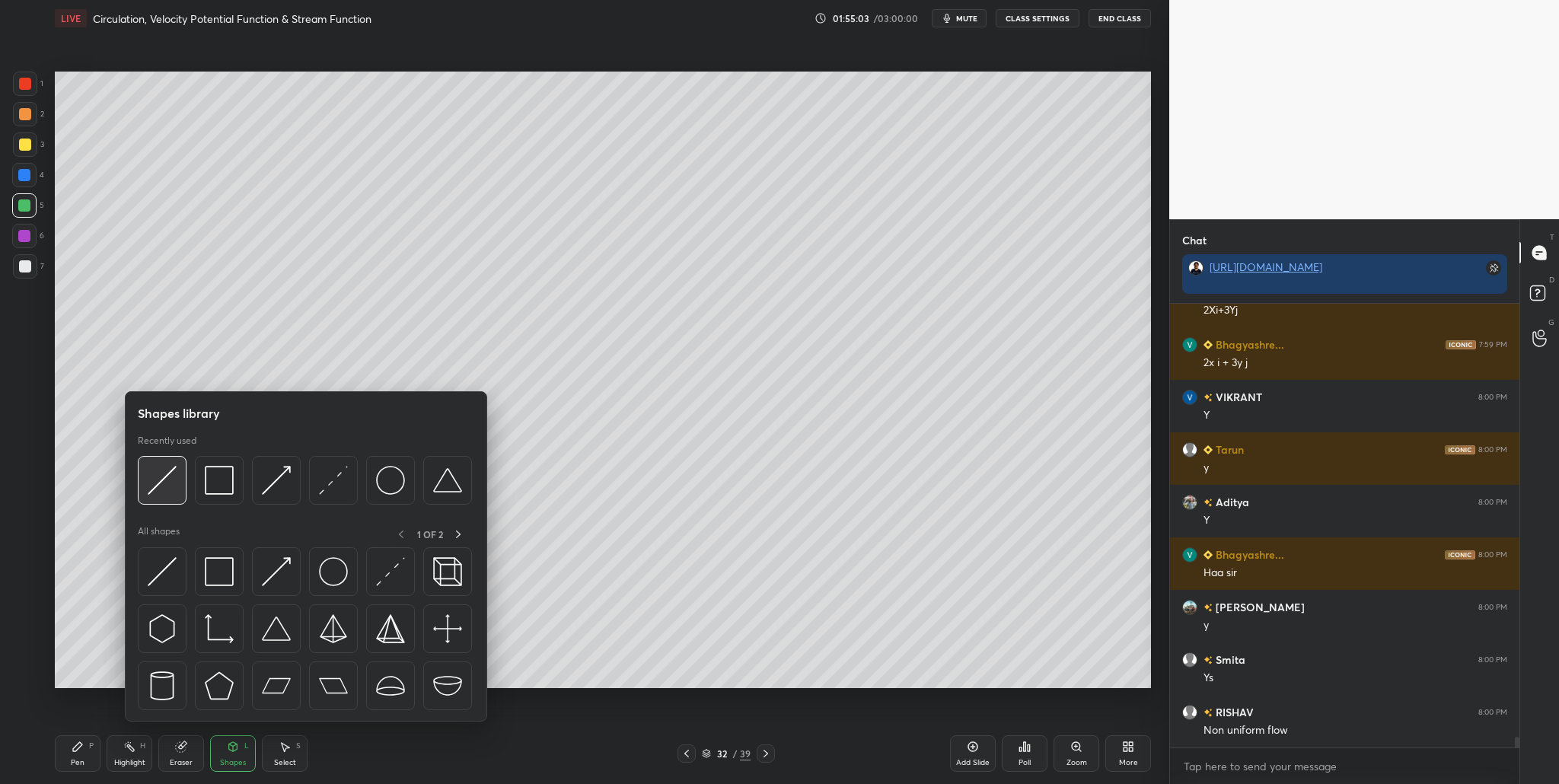 click at bounding box center [162, 480] 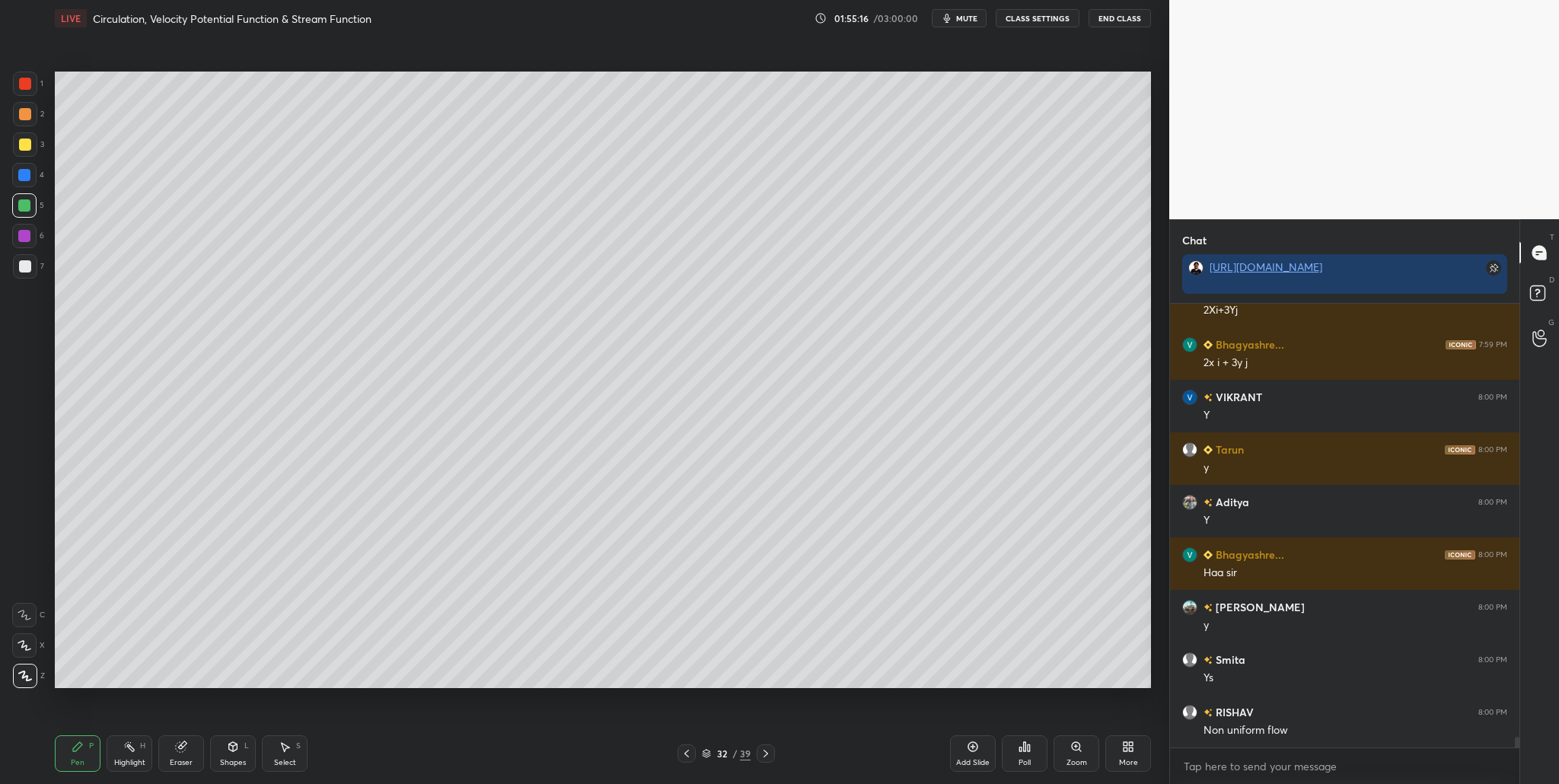 drag, startPoint x: 23, startPoint y: 85, endPoint x: 29, endPoint y: 110, distance: 25.70992 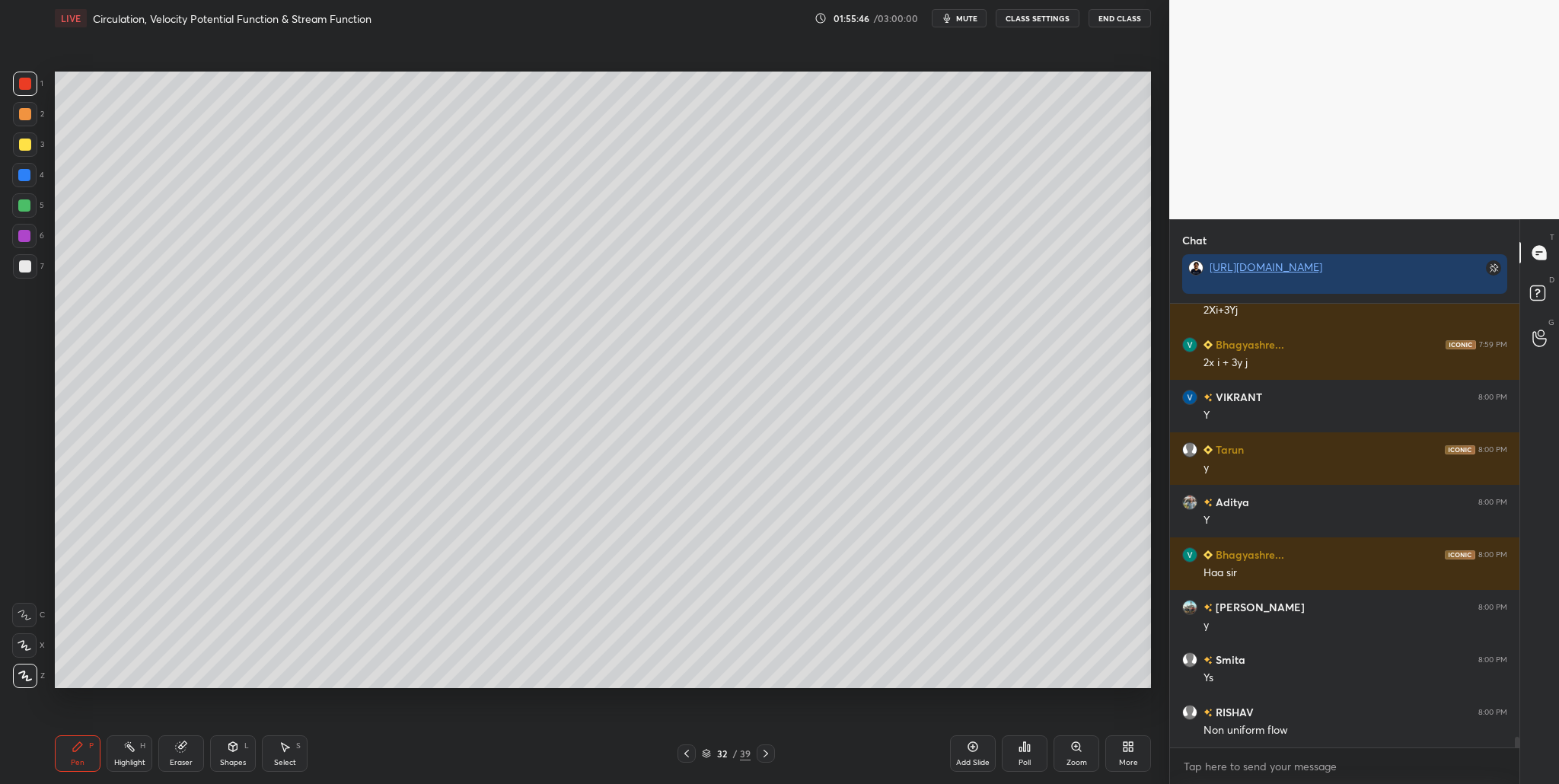 click at bounding box center (25, 145) 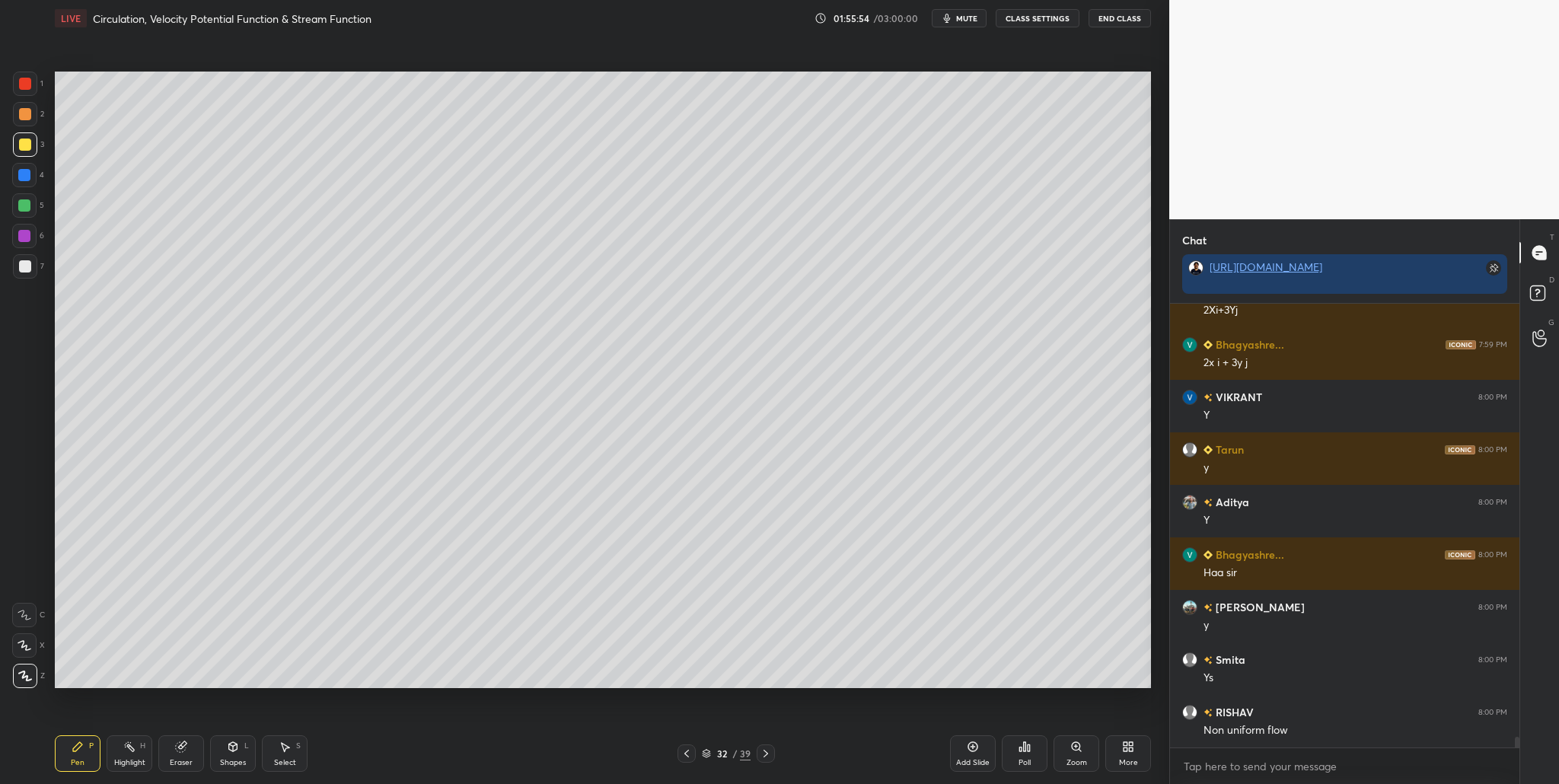 click at bounding box center [25, 266] 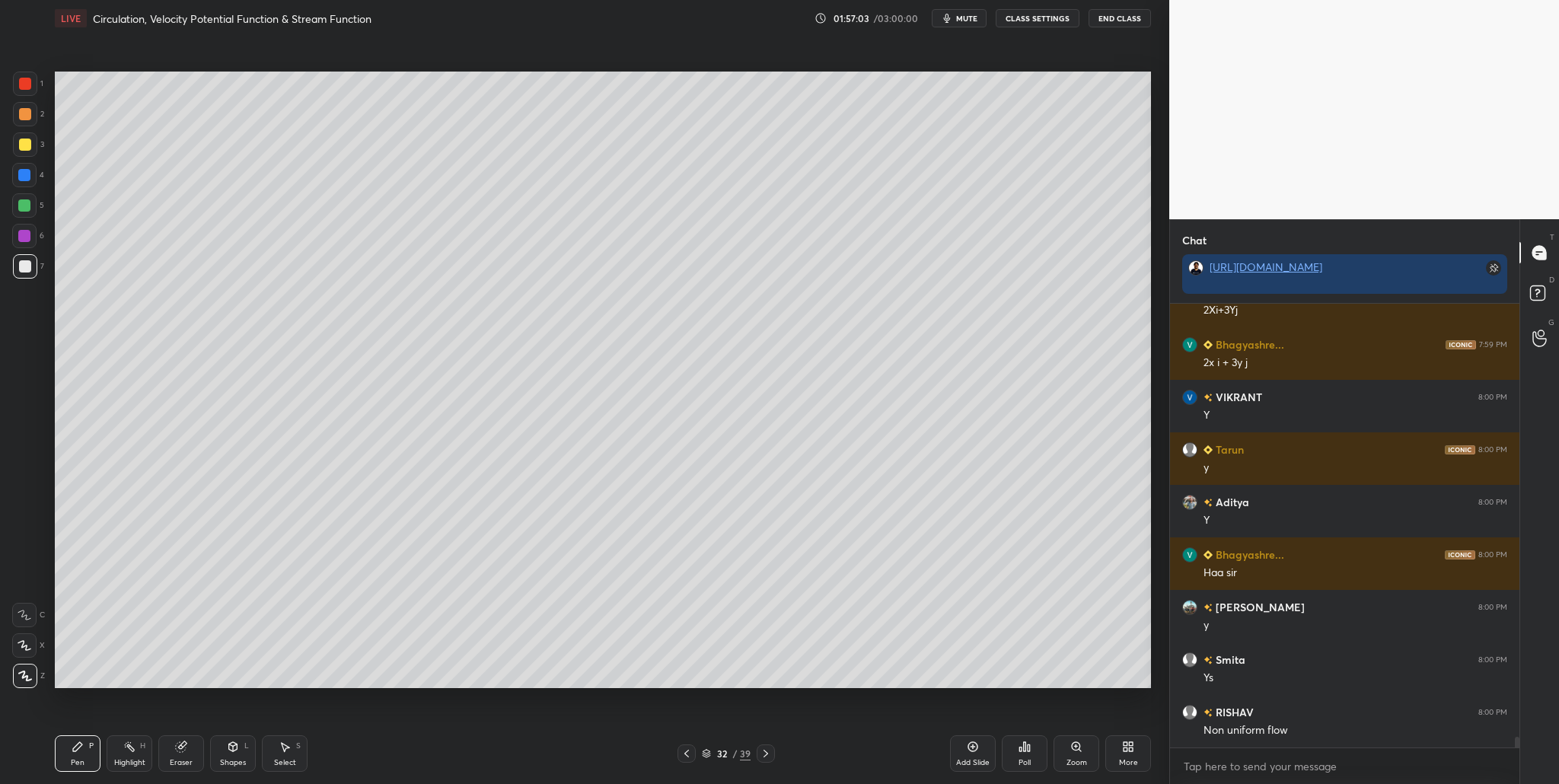 scroll, scrollTop: 18118, scrollLeft: 0, axis: vertical 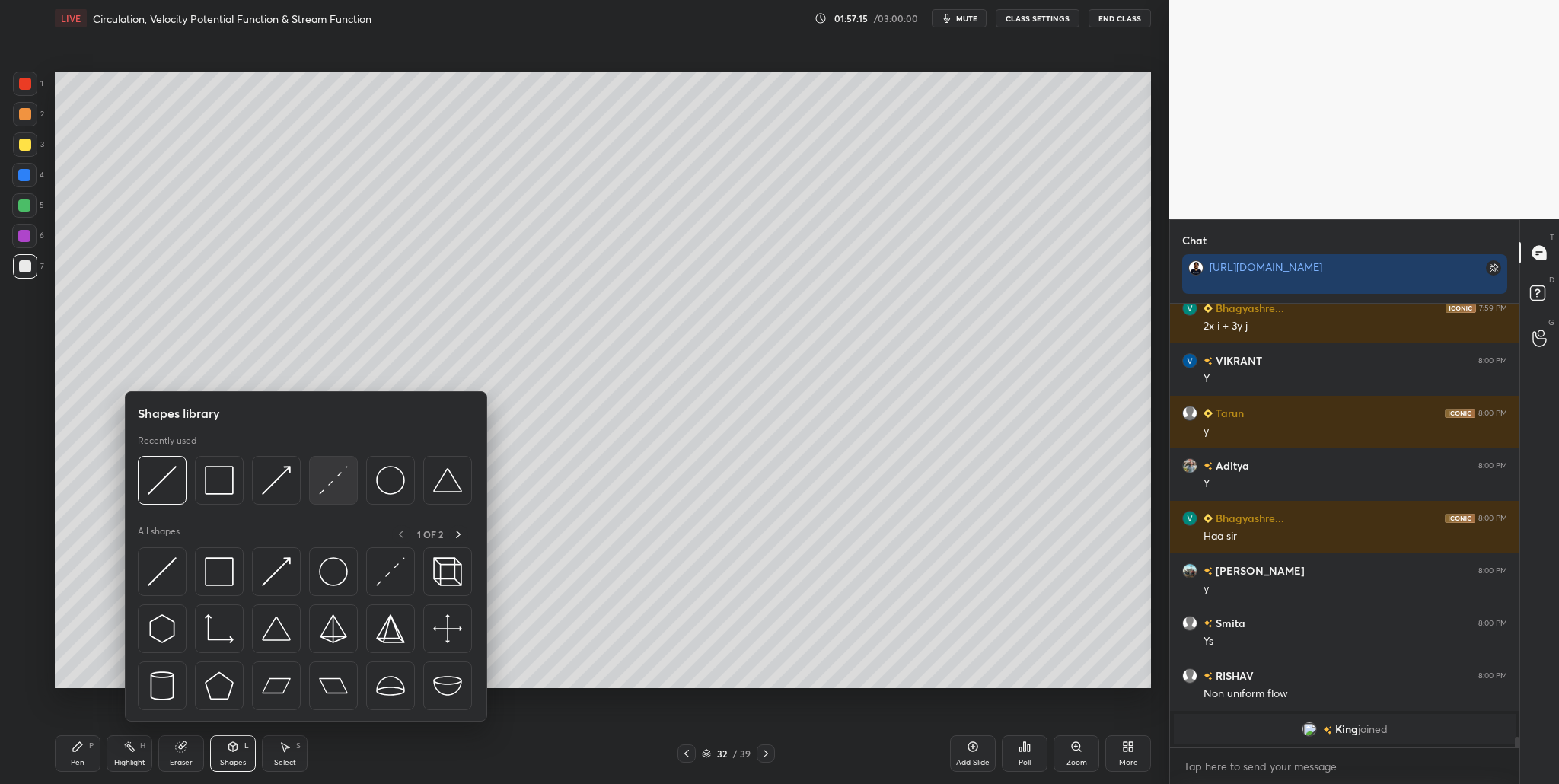 click at bounding box center (333, 480) 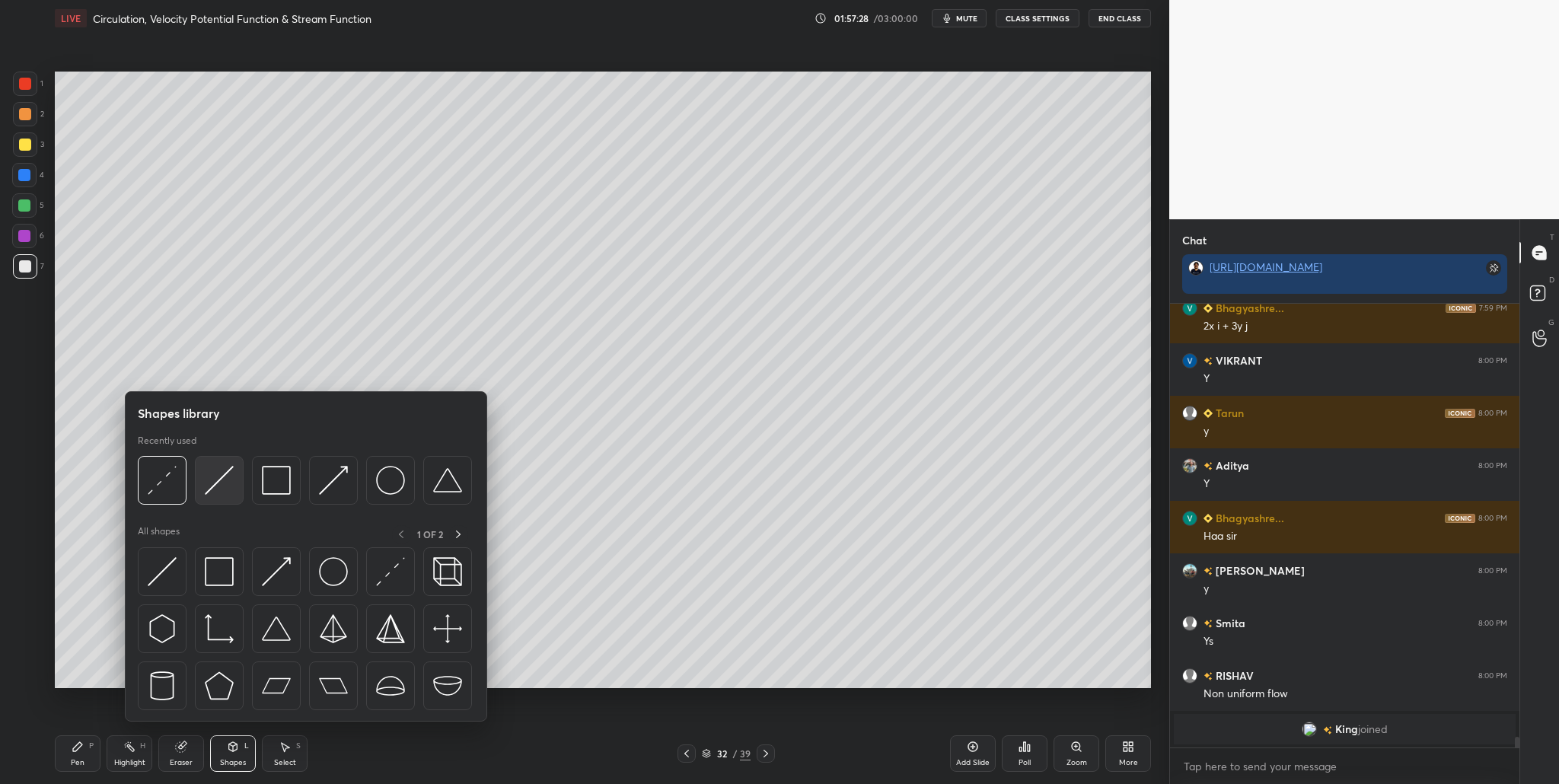 click at bounding box center (219, 480) 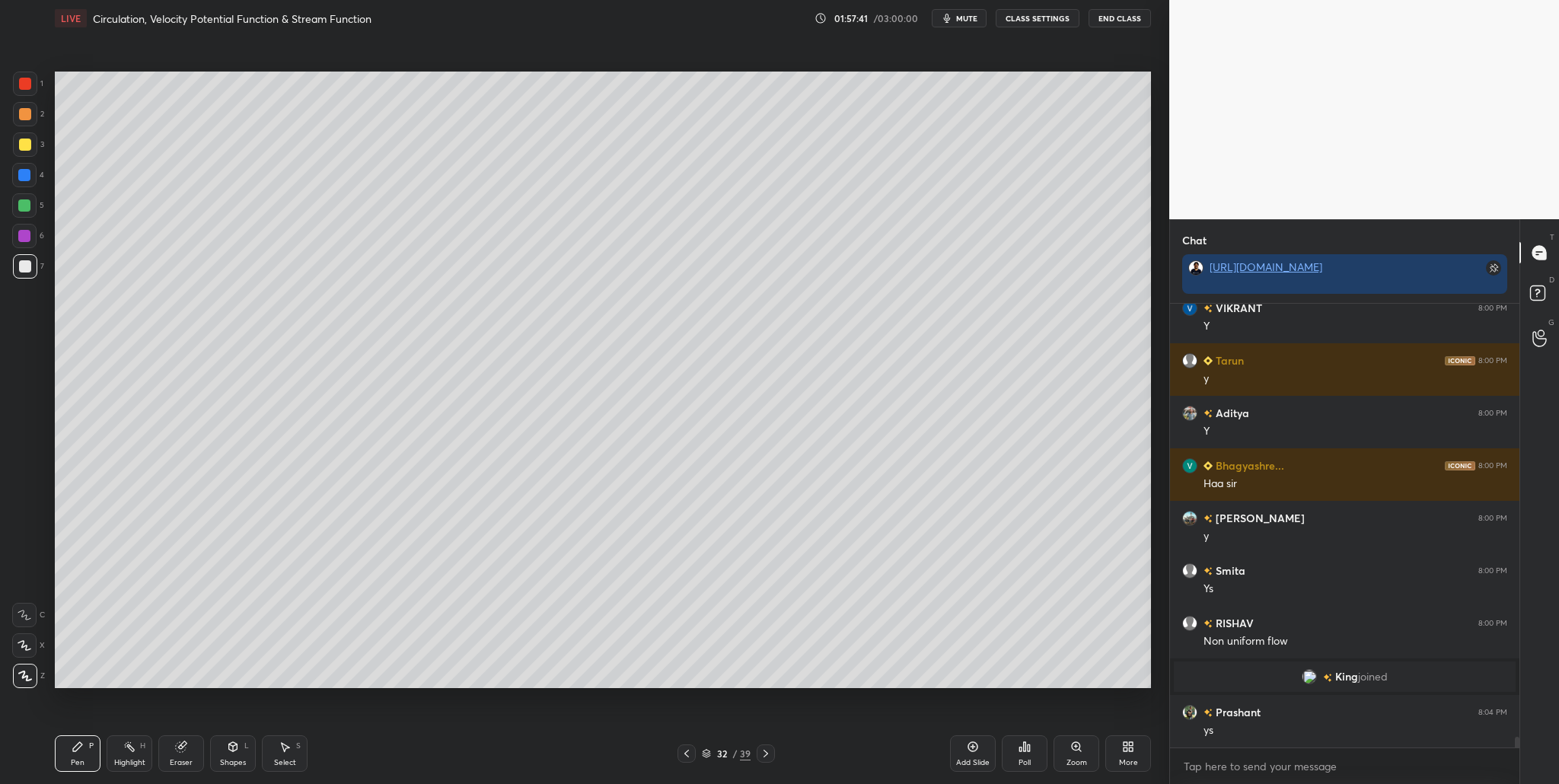 scroll, scrollTop: 18034, scrollLeft: 0, axis: vertical 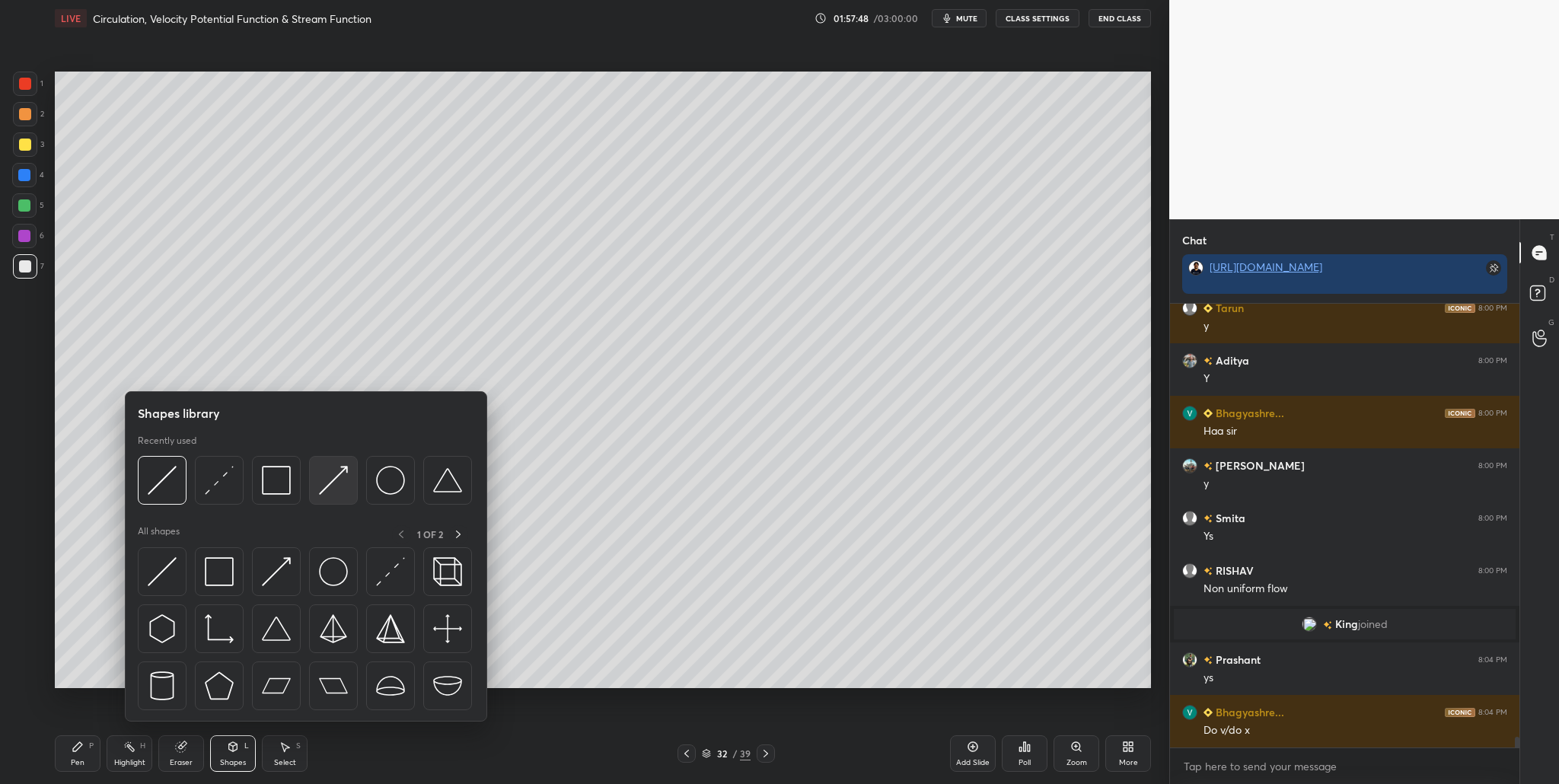 click at bounding box center (333, 480) 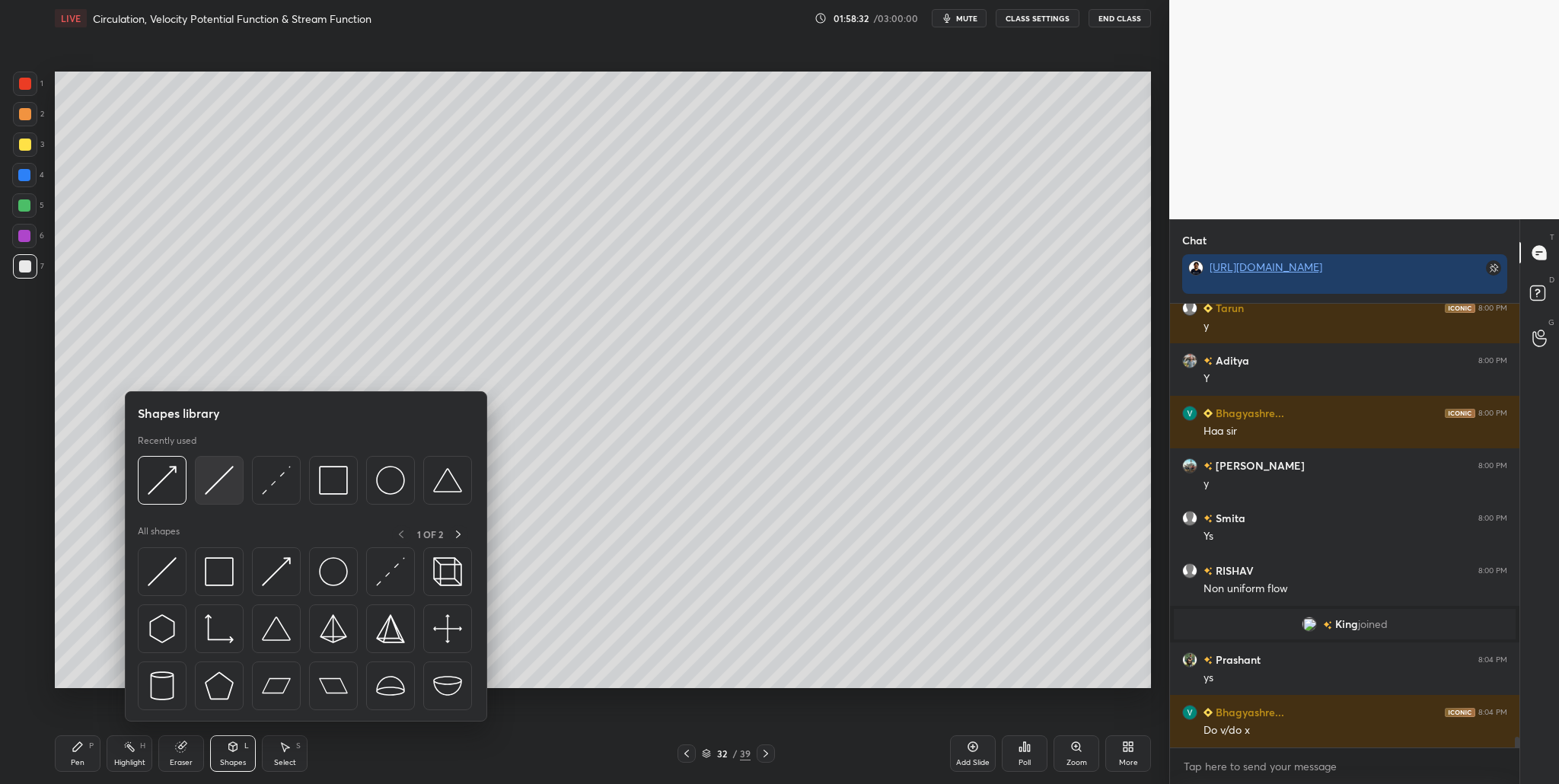 click at bounding box center (219, 480) 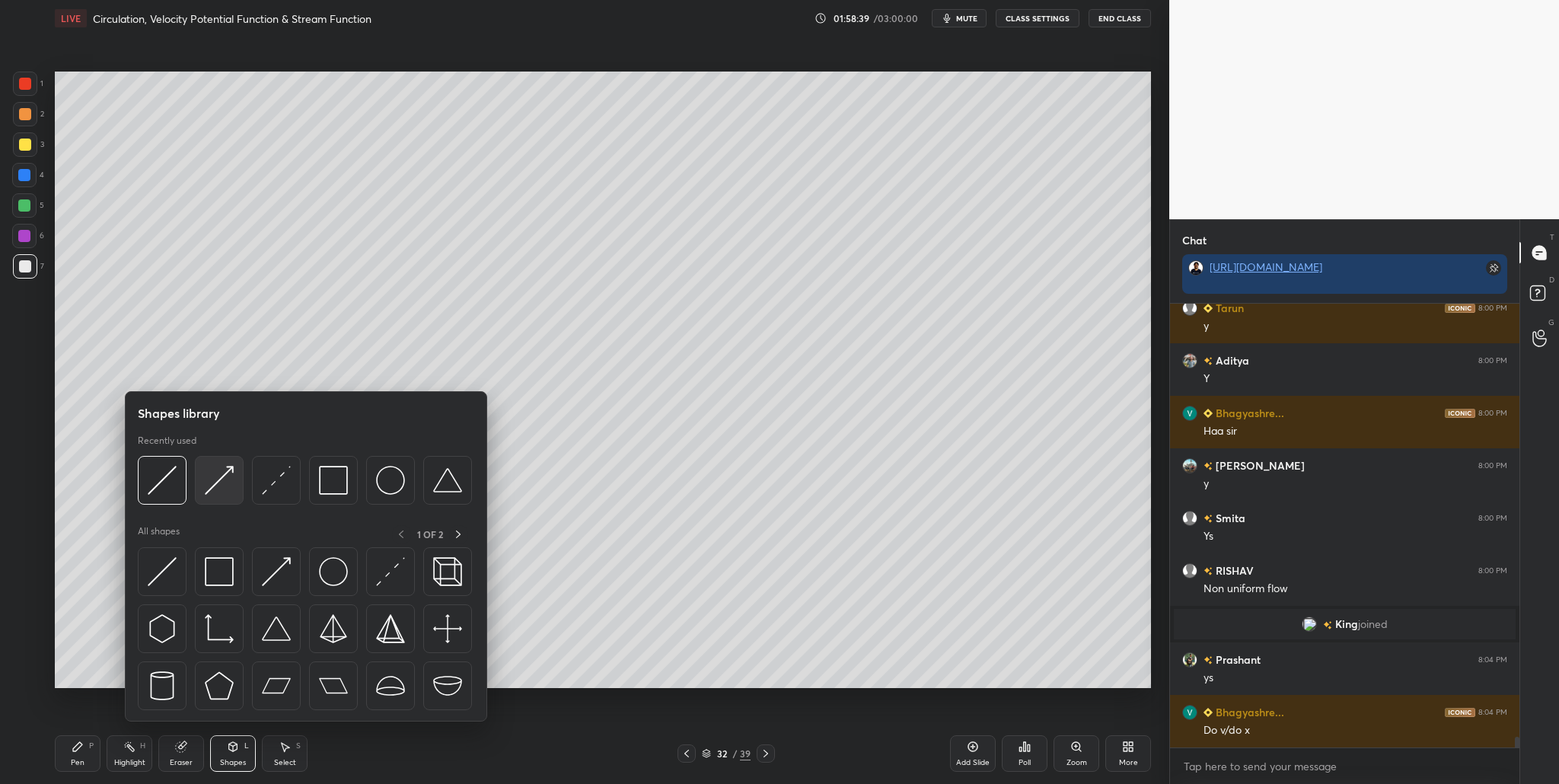click at bounding box center (219, 480) 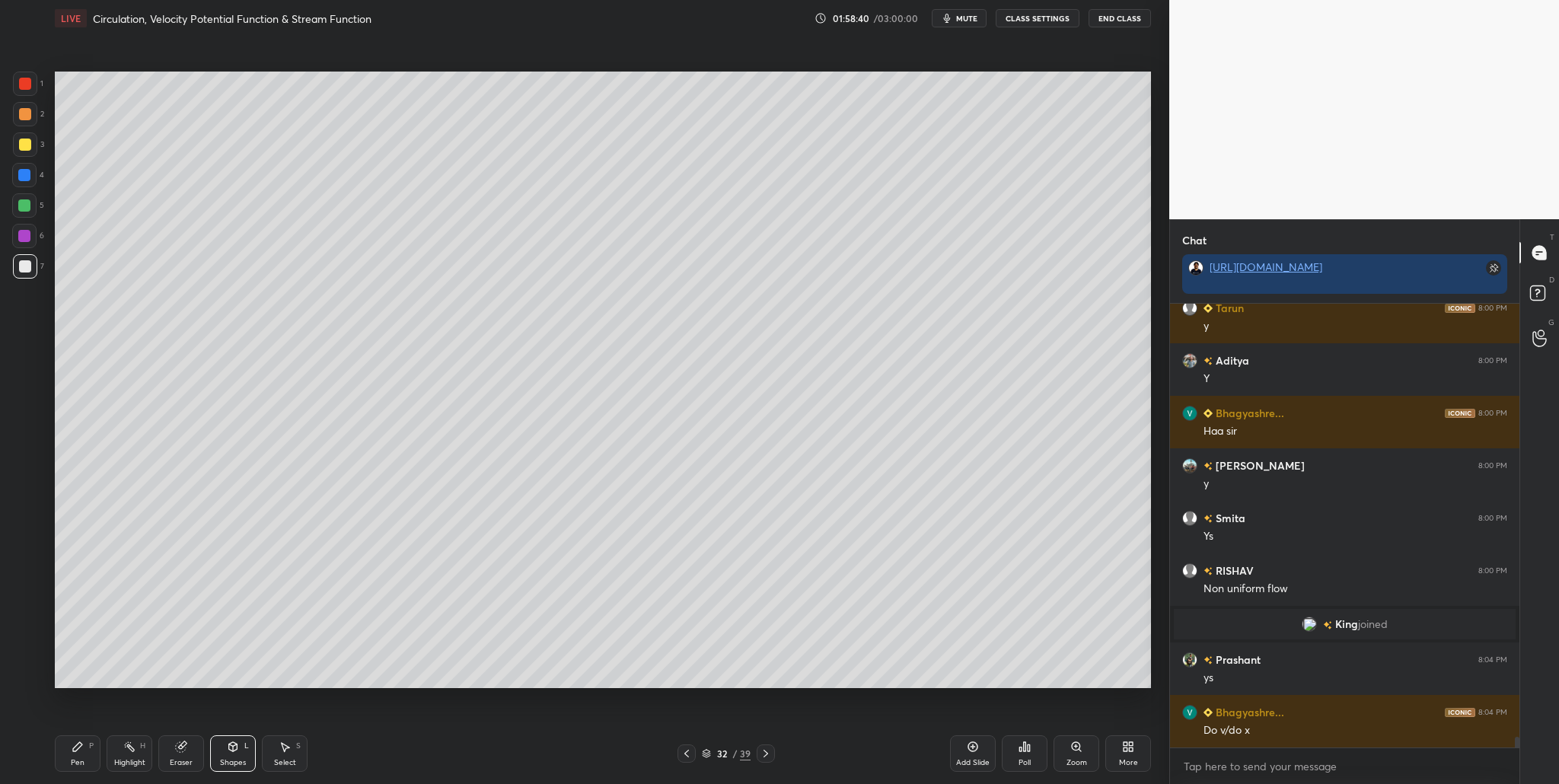 click at bounding box center (25, 84) 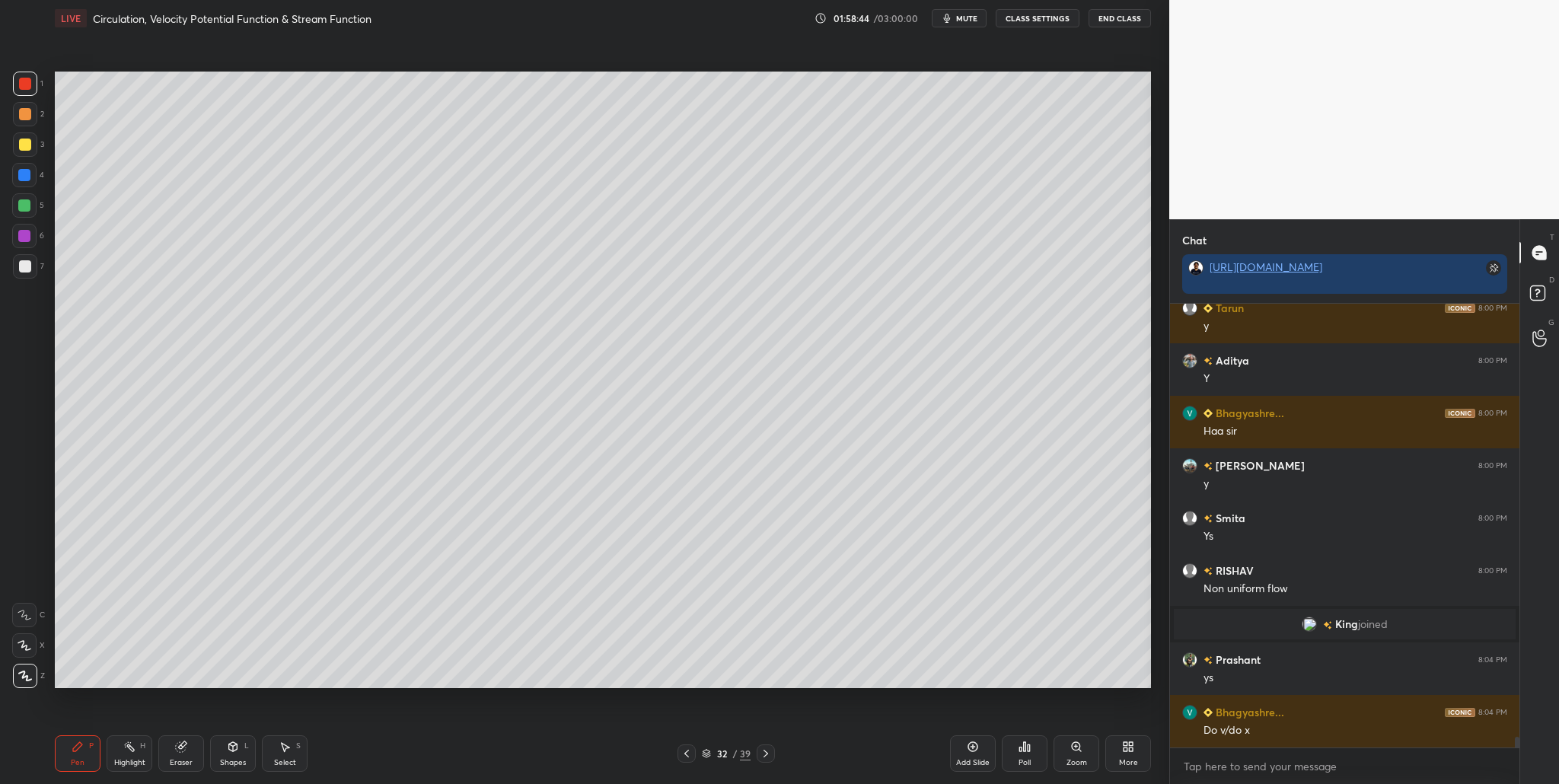 click at bounding box center (25, 266) 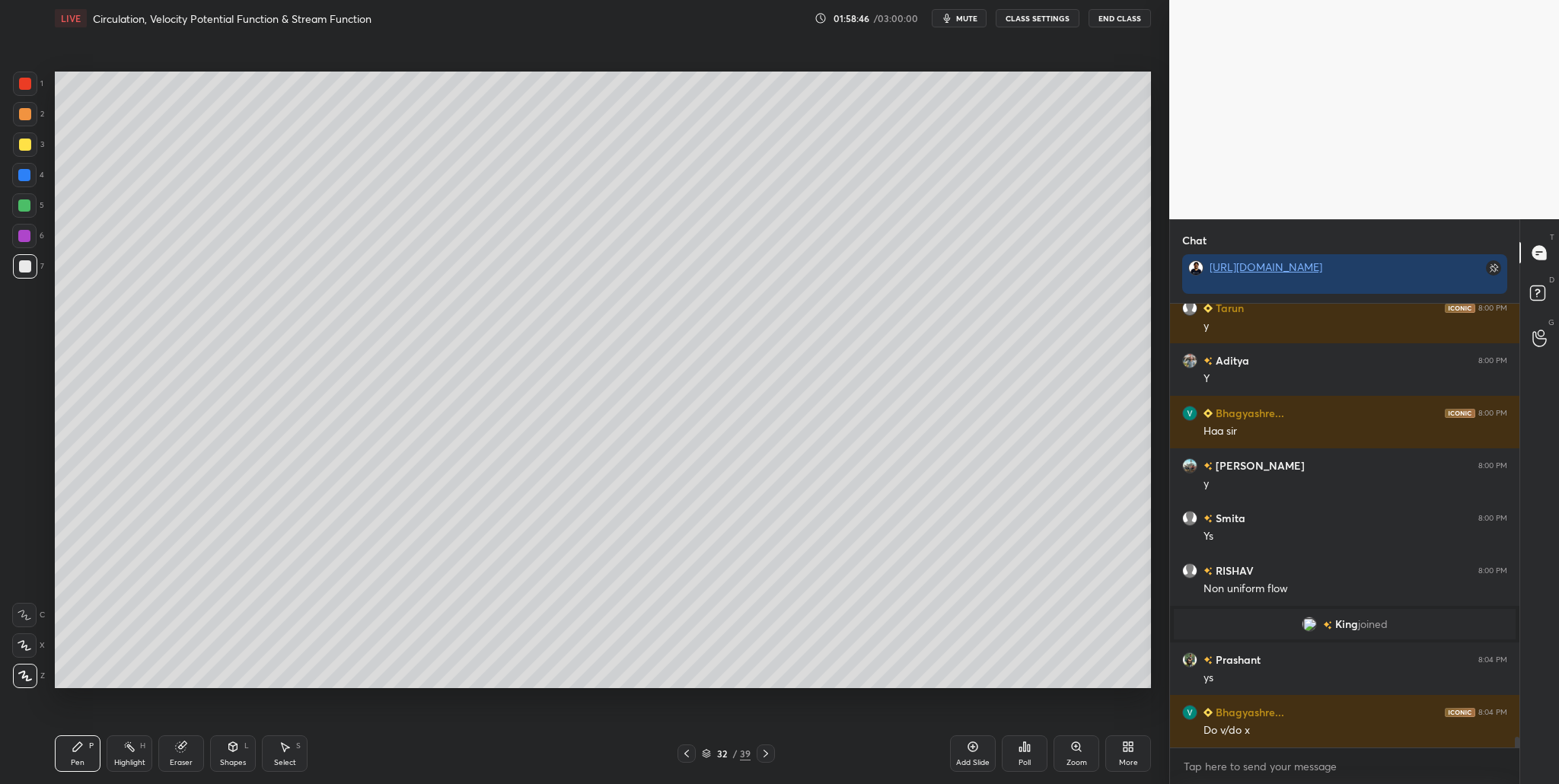 scroll, scrollTop: 18087, scrollLeft: 0, axis: vertical 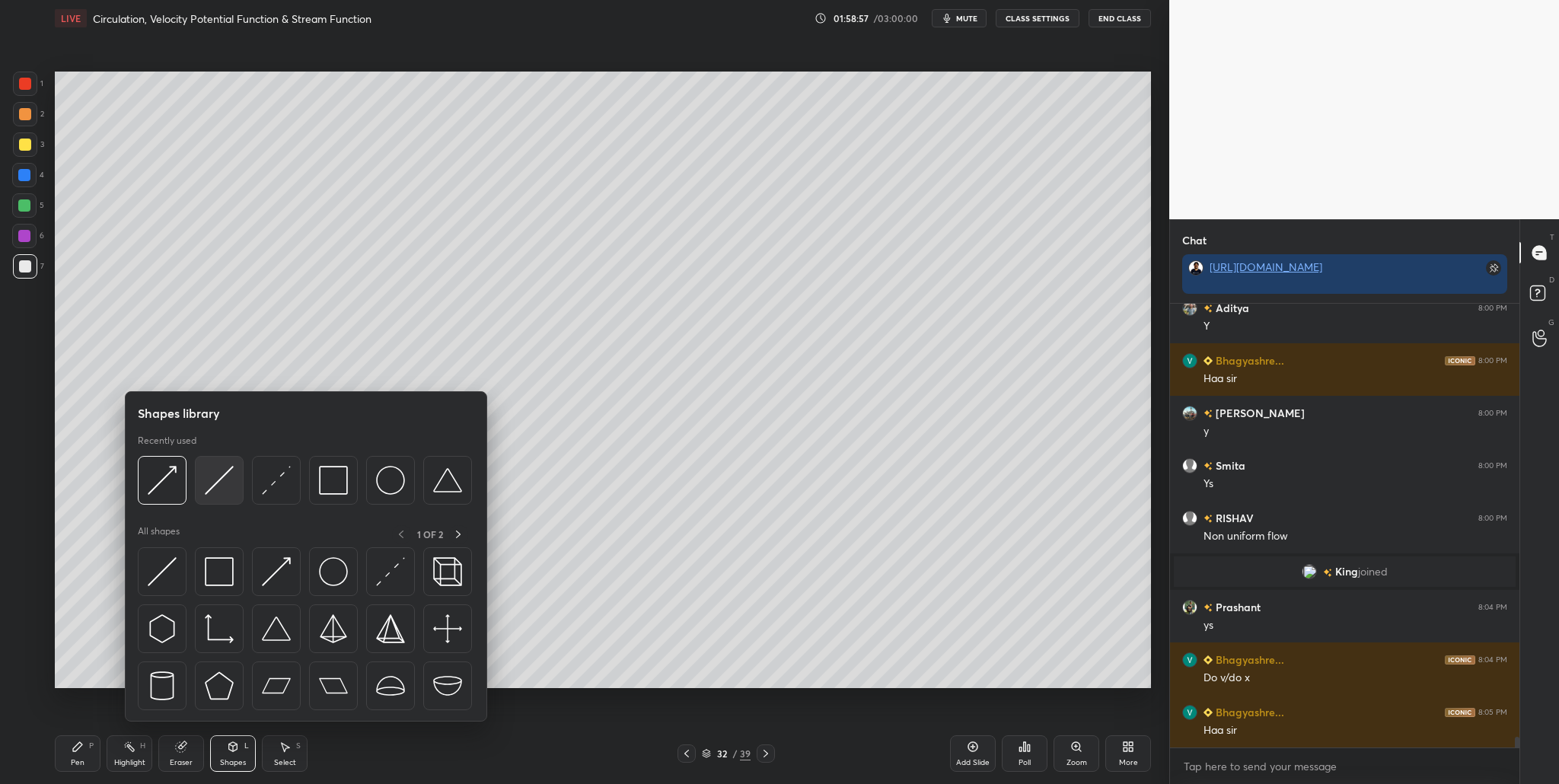 click at bounding box center [219, 480] 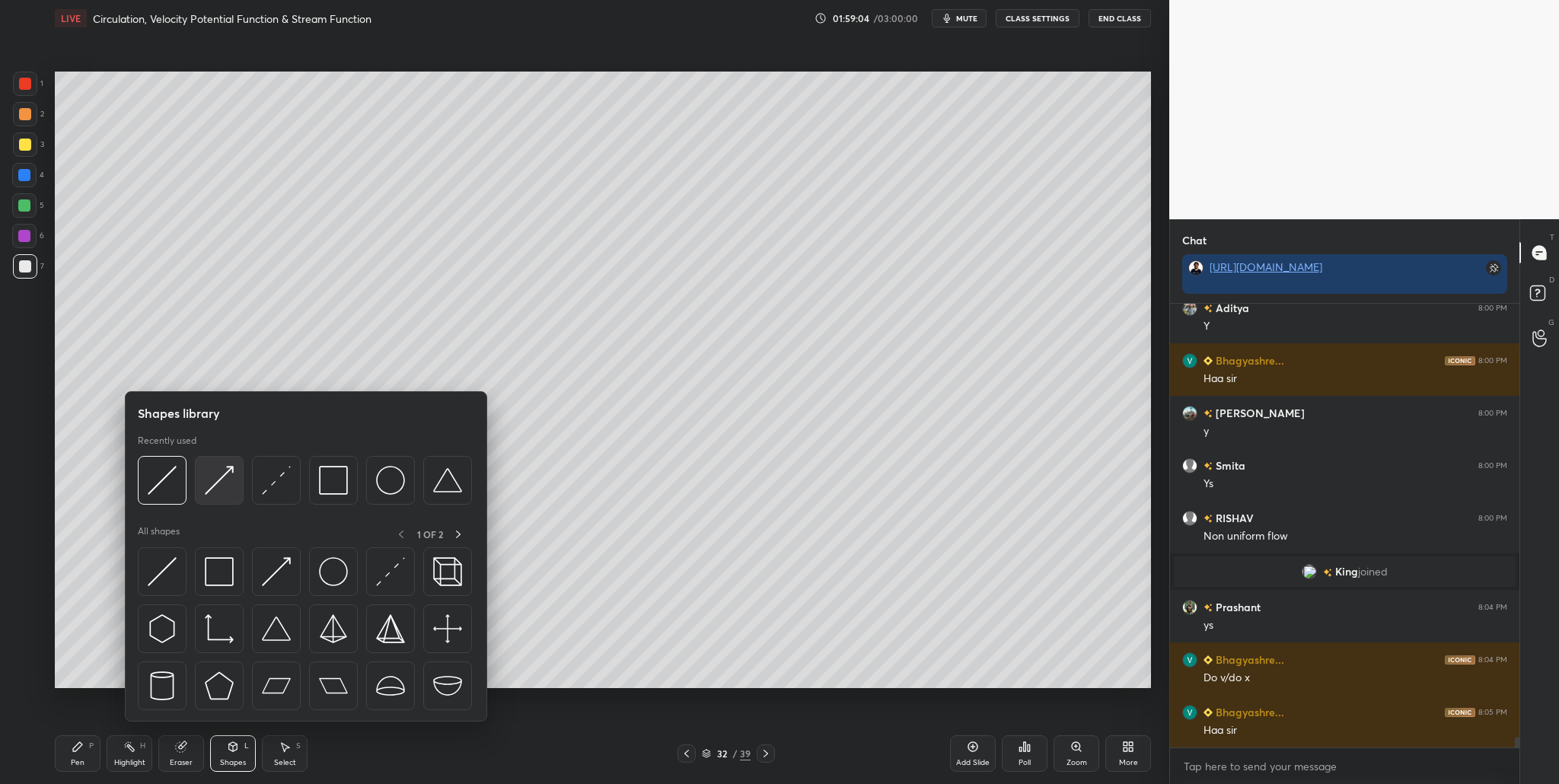 click at bounding box center [219, 480] 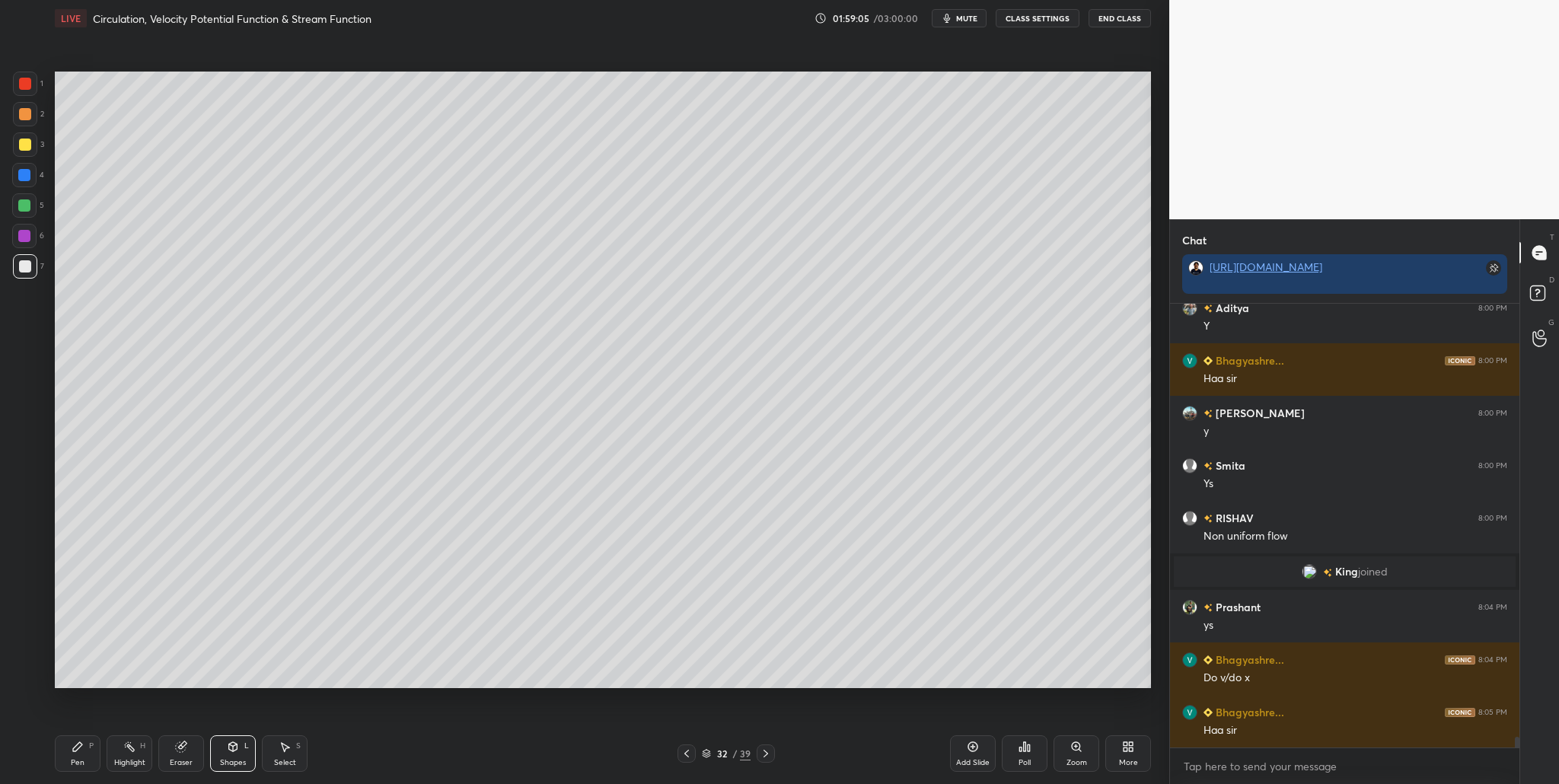 drag, startPoint x: 27, startPoint y: 82, endPoint x: 49, endPoint y: 92, distance: 24.166092 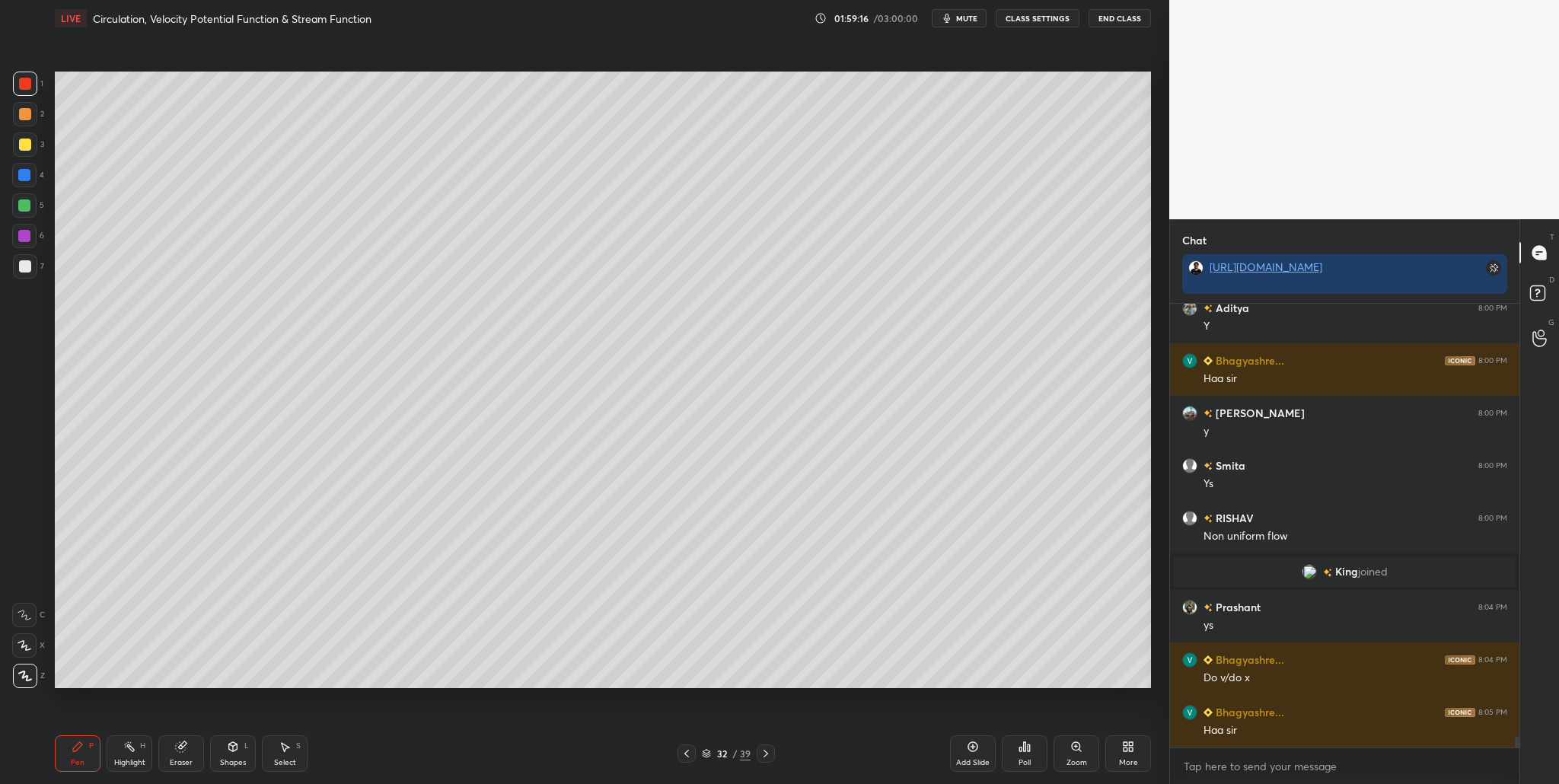scroll, scrollTop: 18139, scrollLeft: 0, axis: vertical 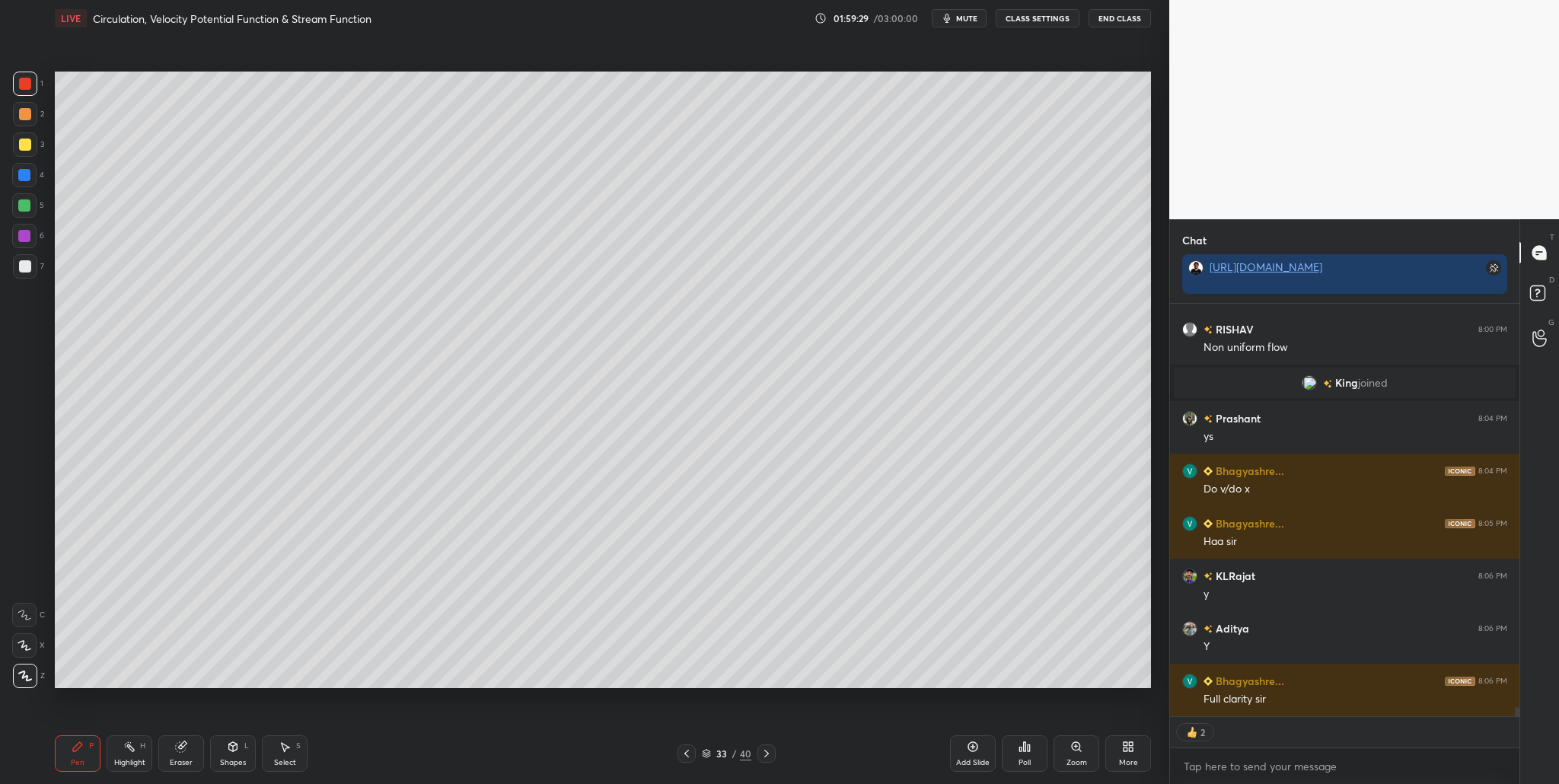 click at bounding box center (25, 145) 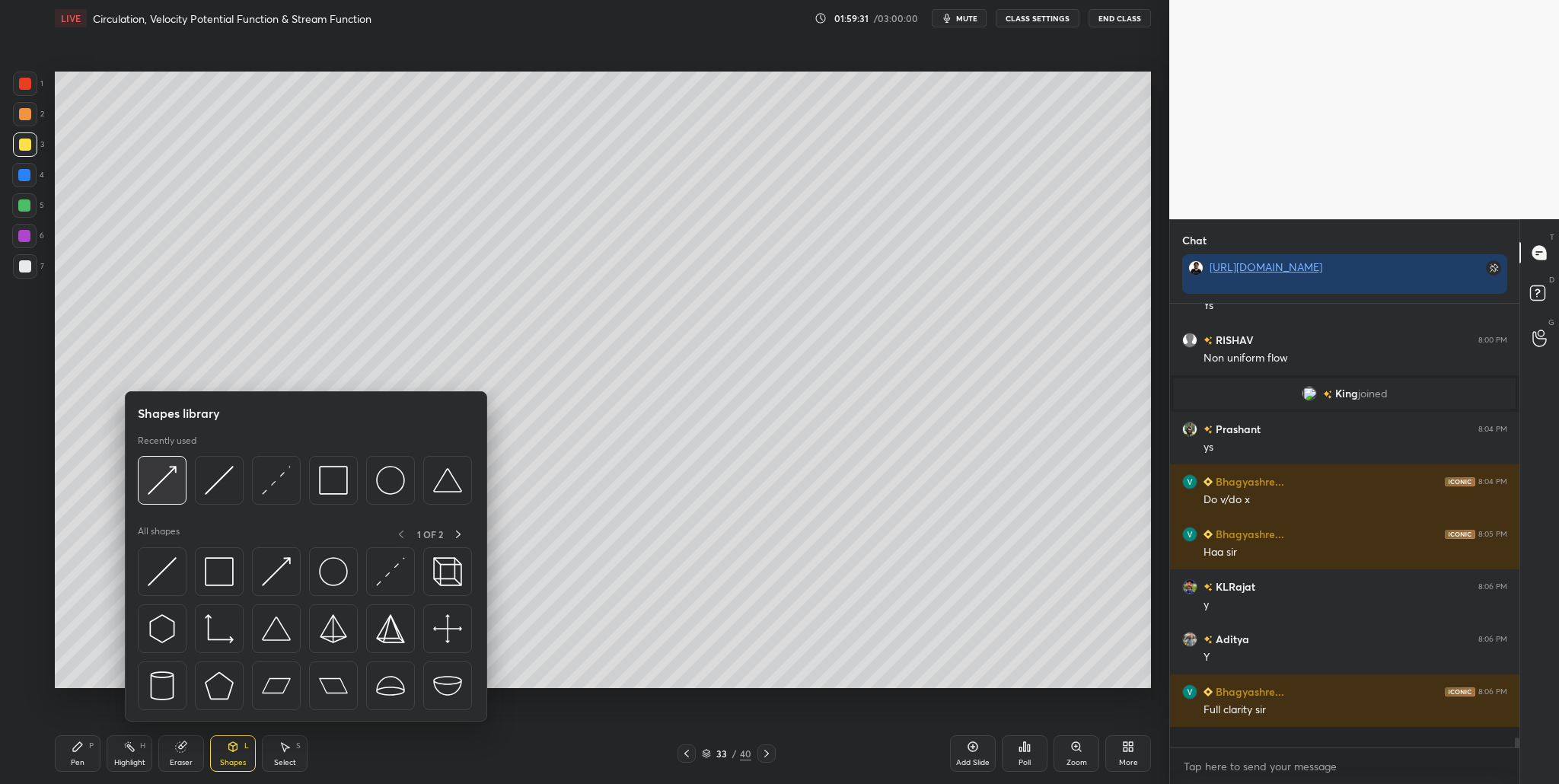 click at bounding box center (162, 480) 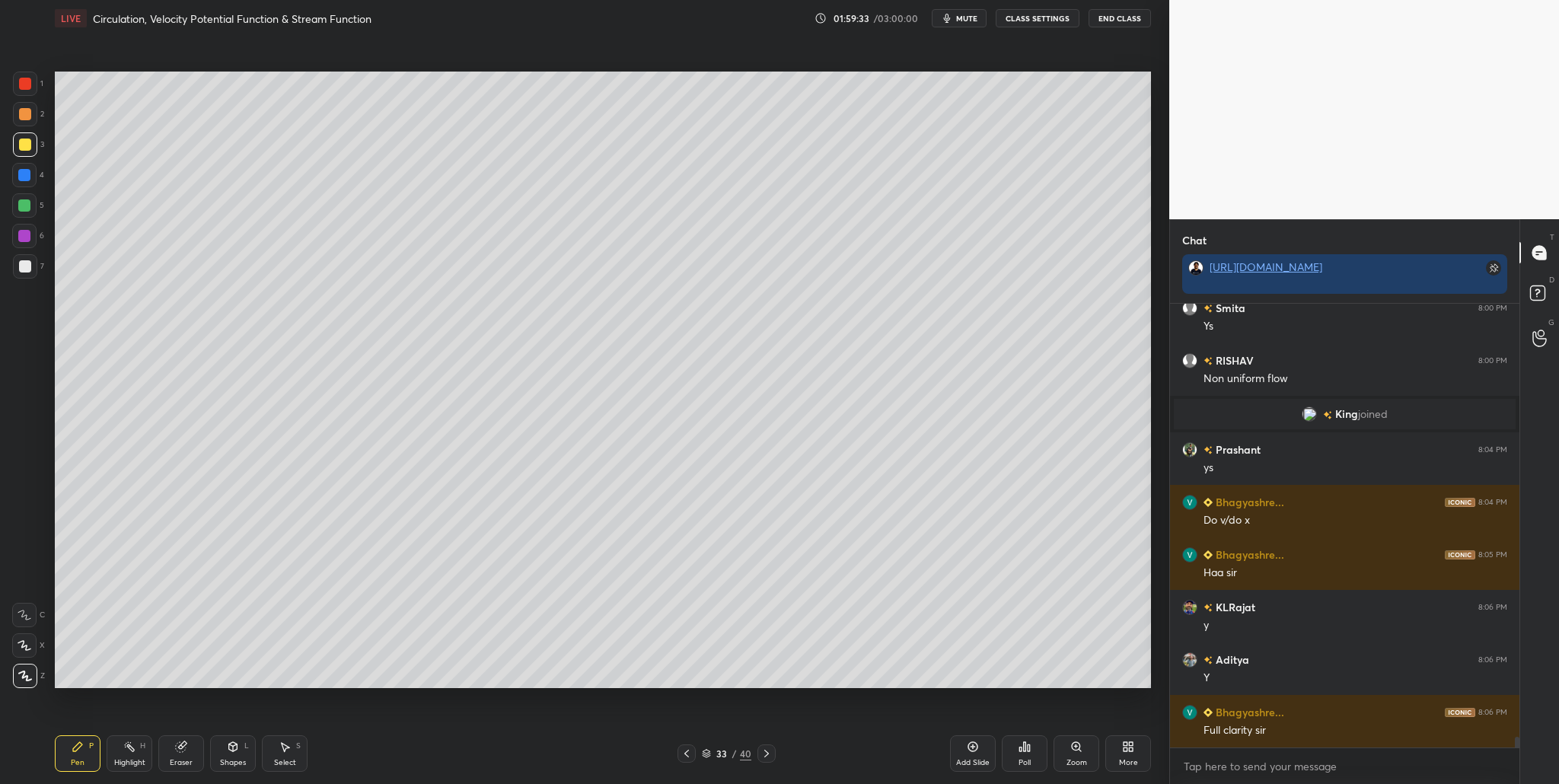 scroll, scrollTop: 5, scrollLeft: 5, axis: both 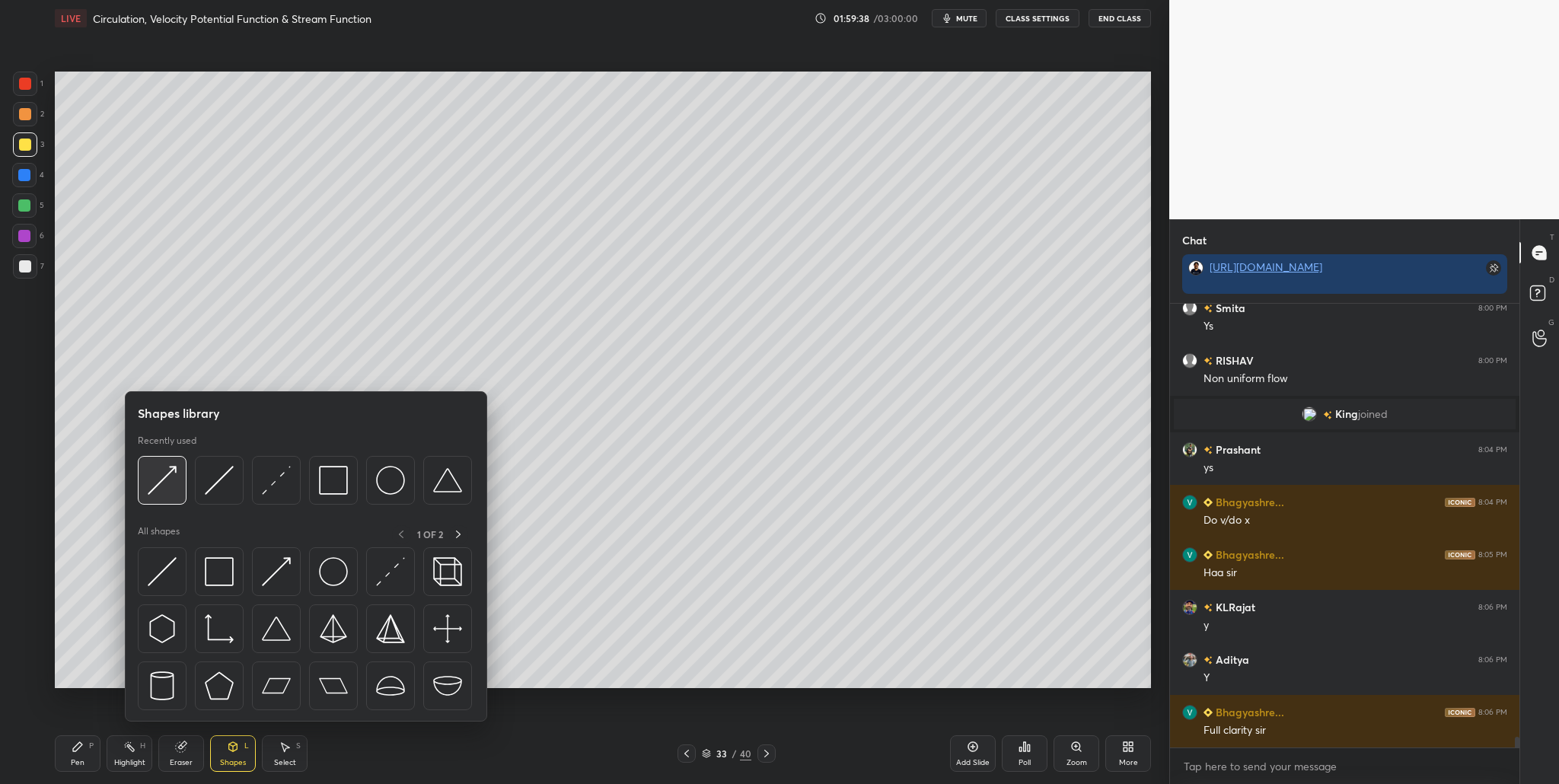 click at bounding box center [162, 480] 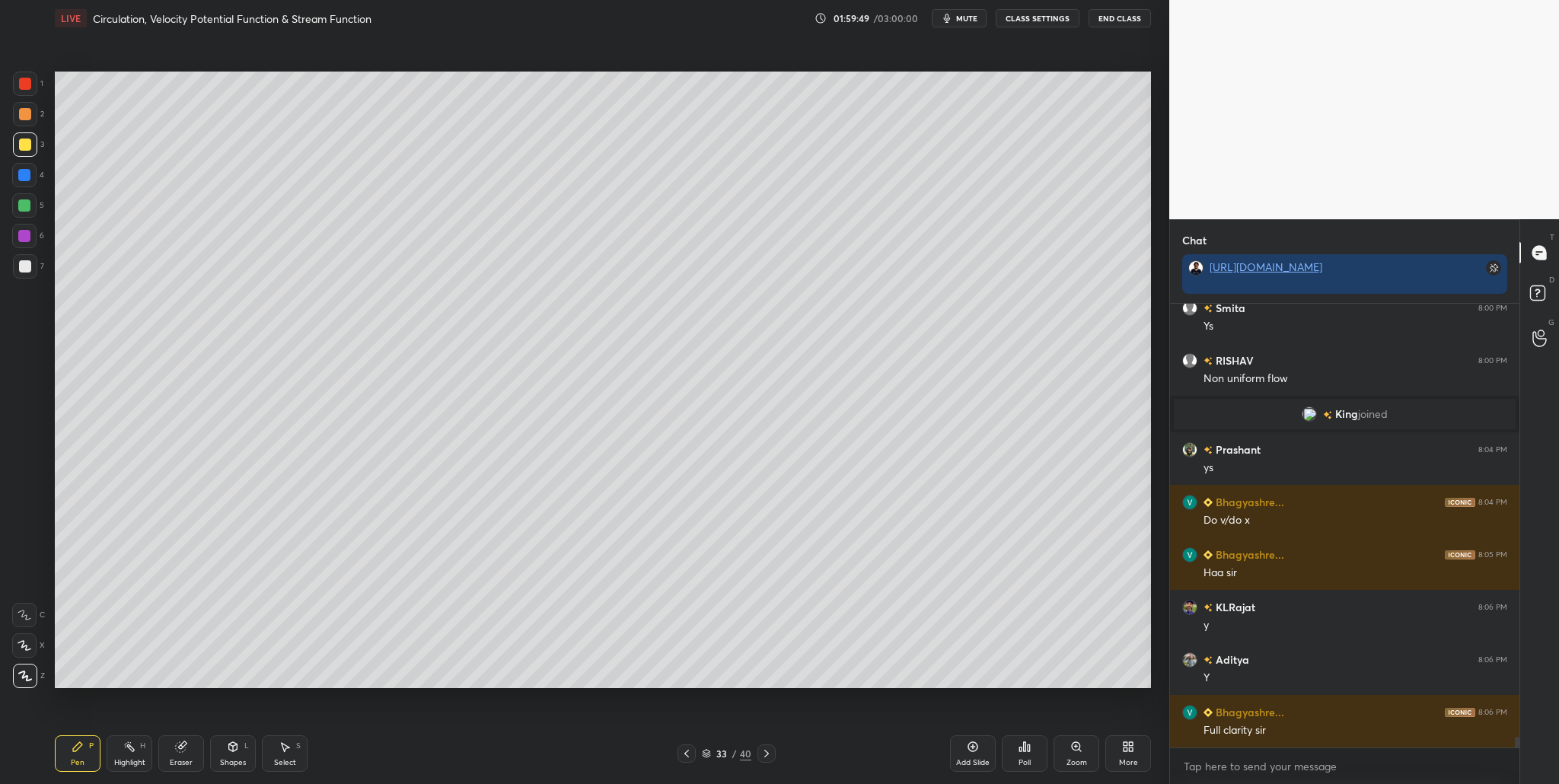 click at bounding box center (24, 206) 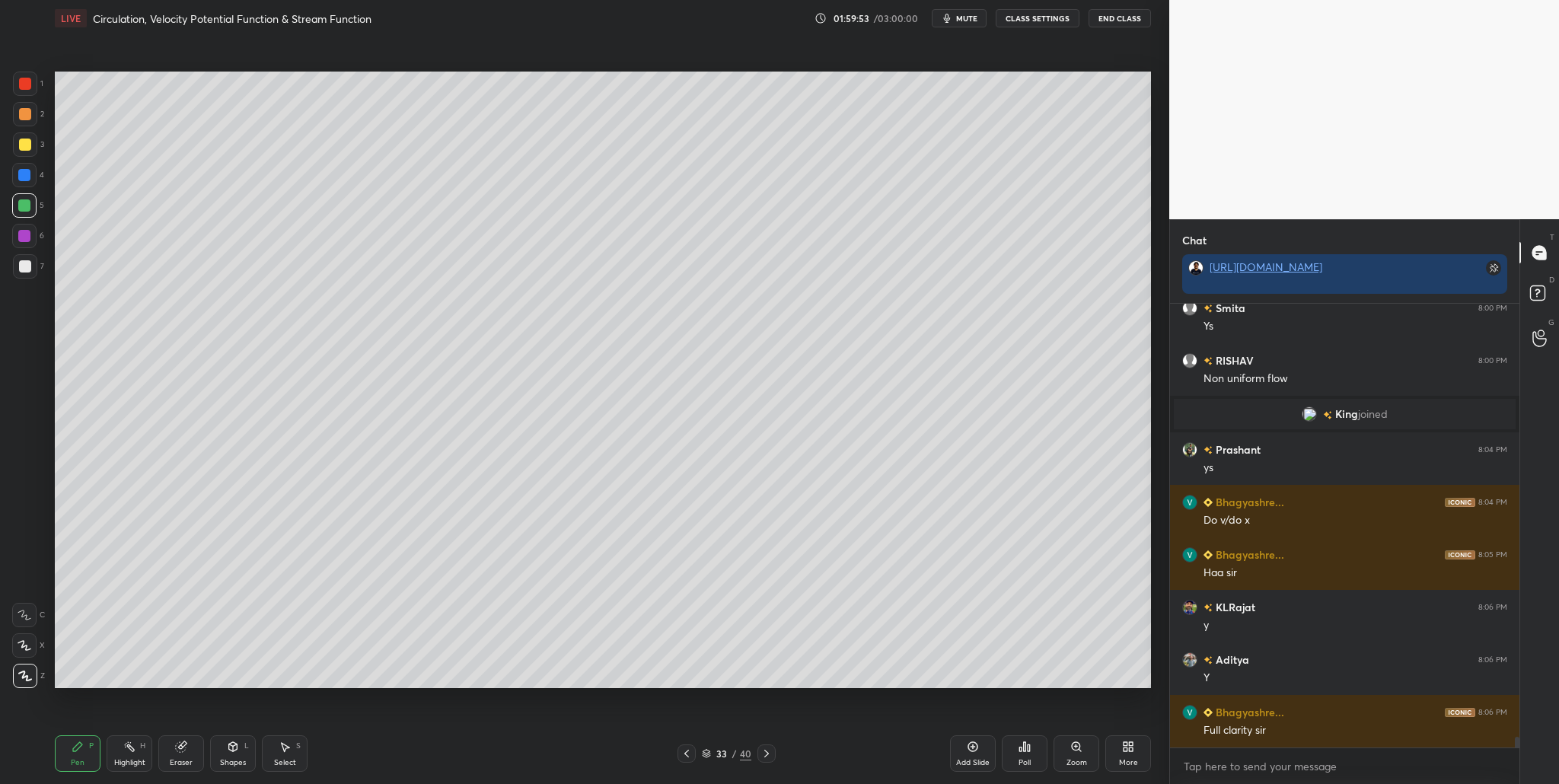 click at bounding box center [25, 145] 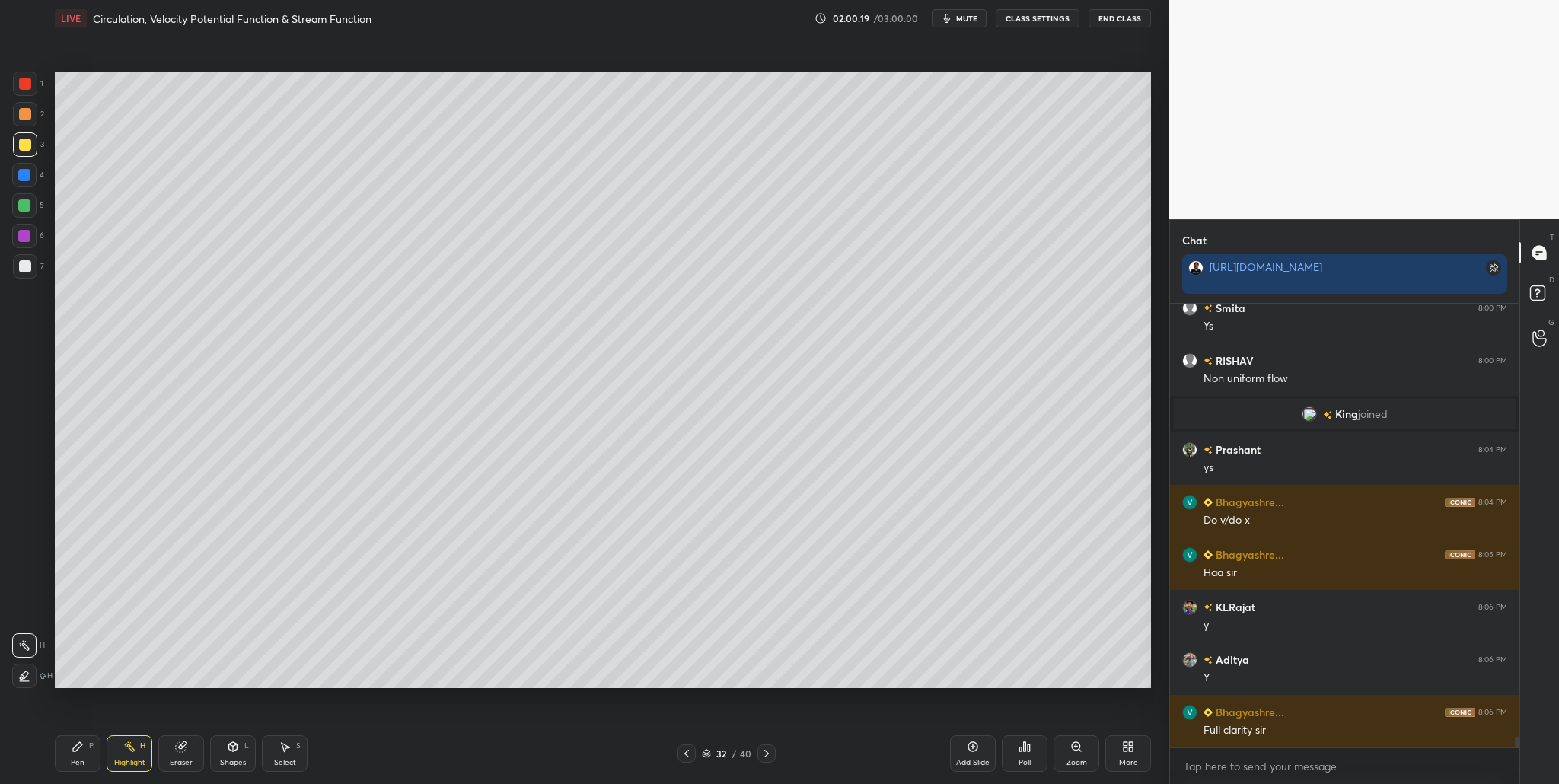 scroll, scrollTop: 18297, scrollLeft: 0, axis: vertical 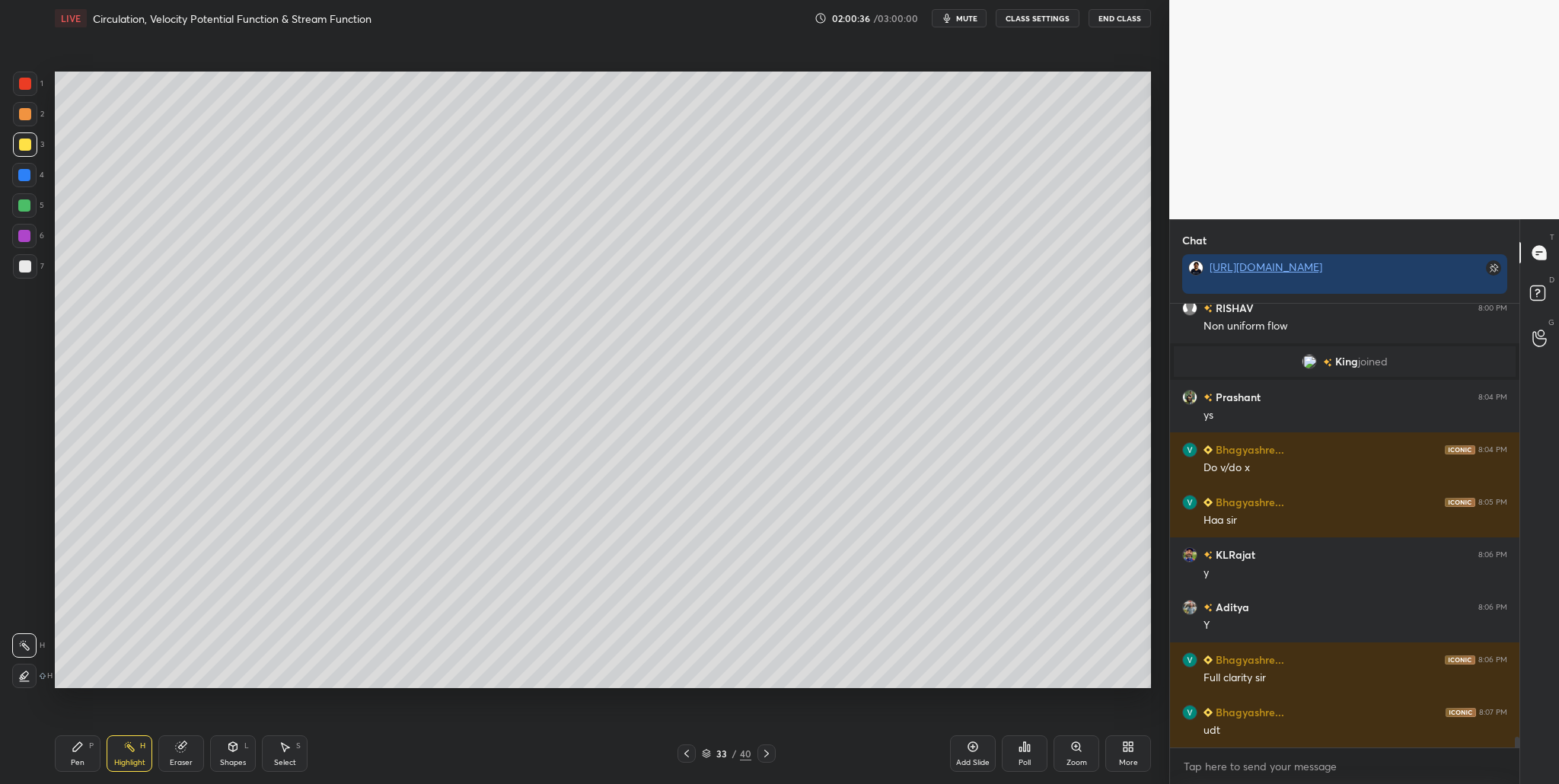 click at bounding box center [25, 266] 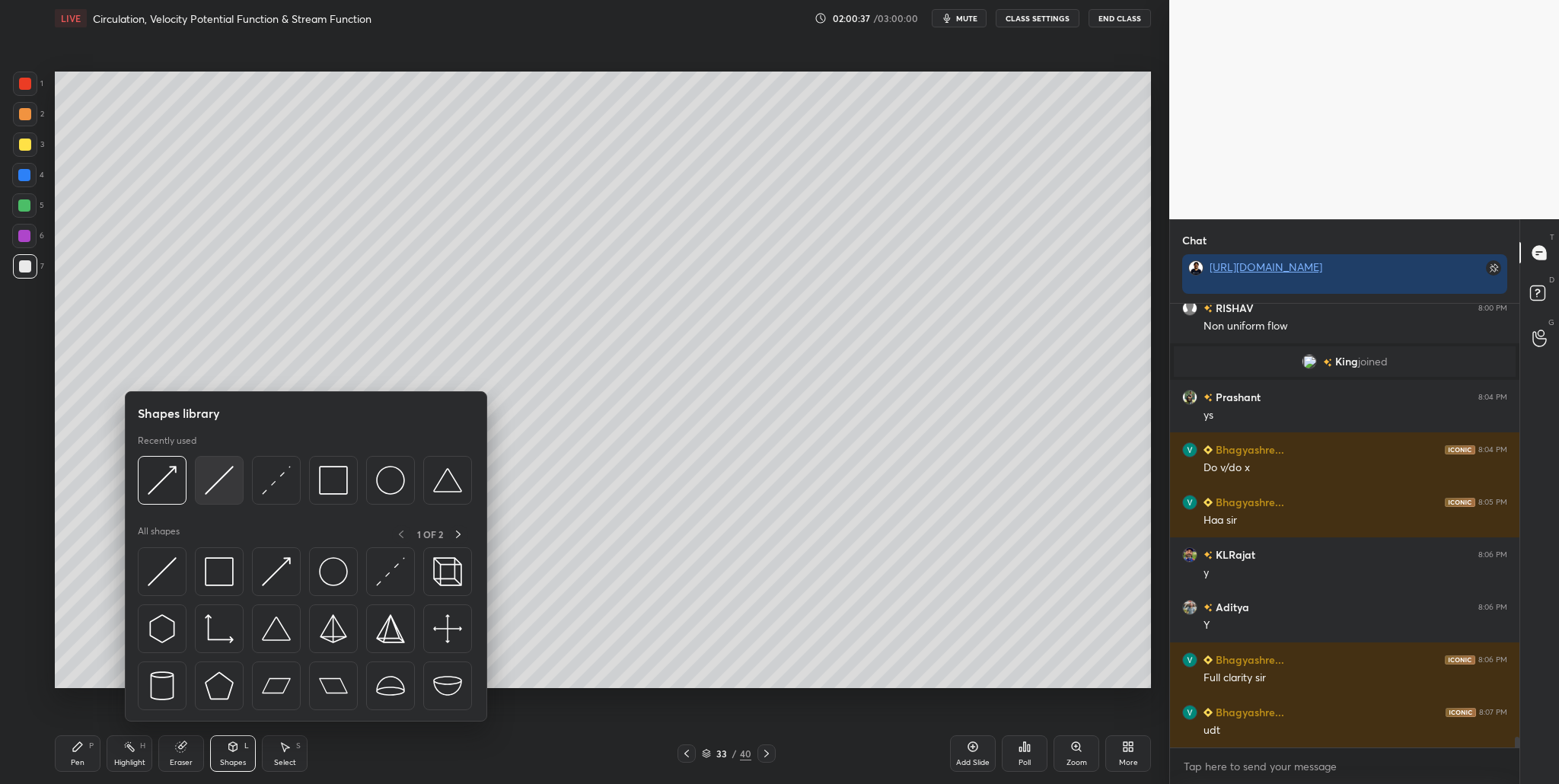 click at bounding box center (219, 480) 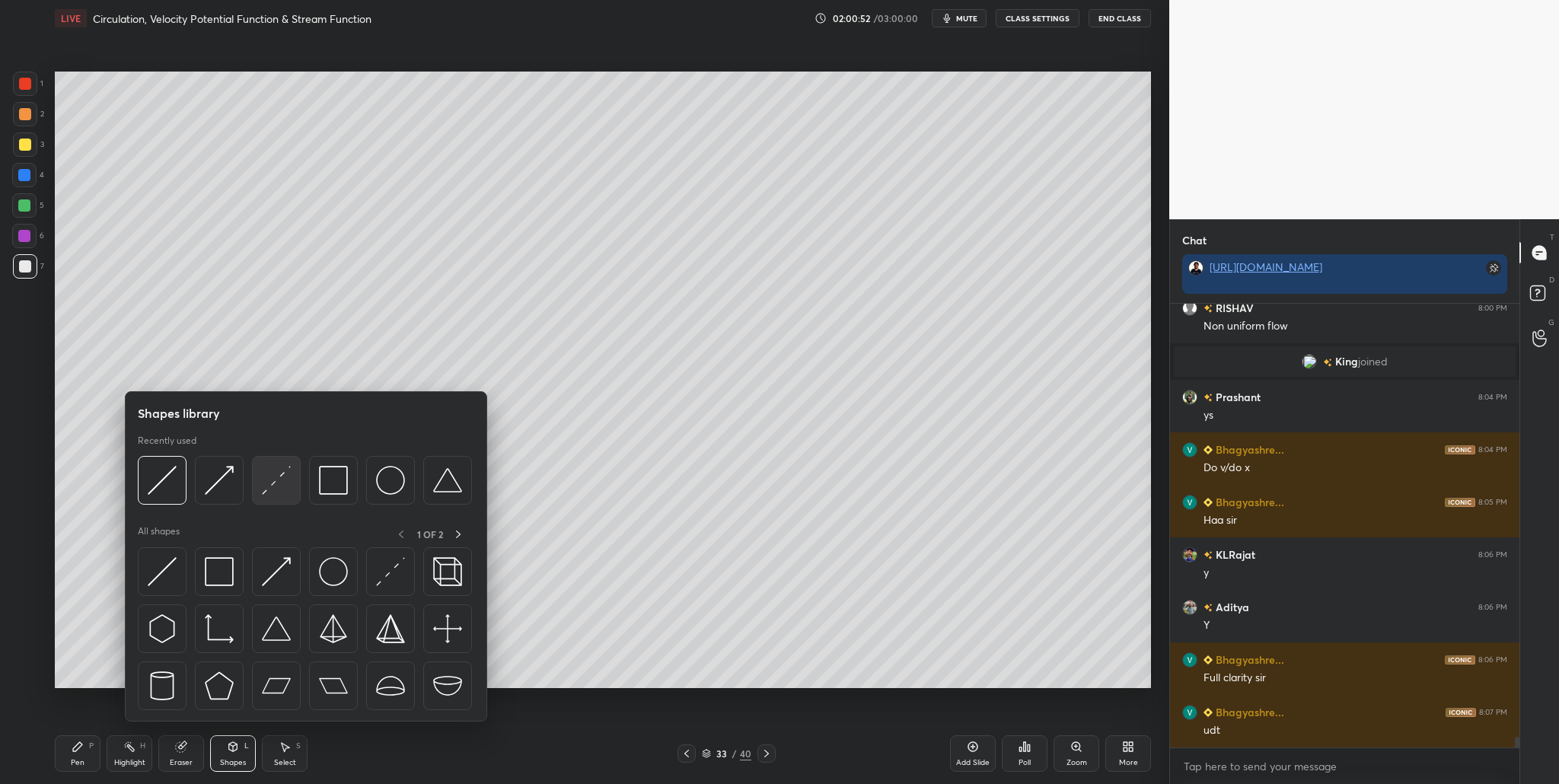 click at bounding box center (276, 480) 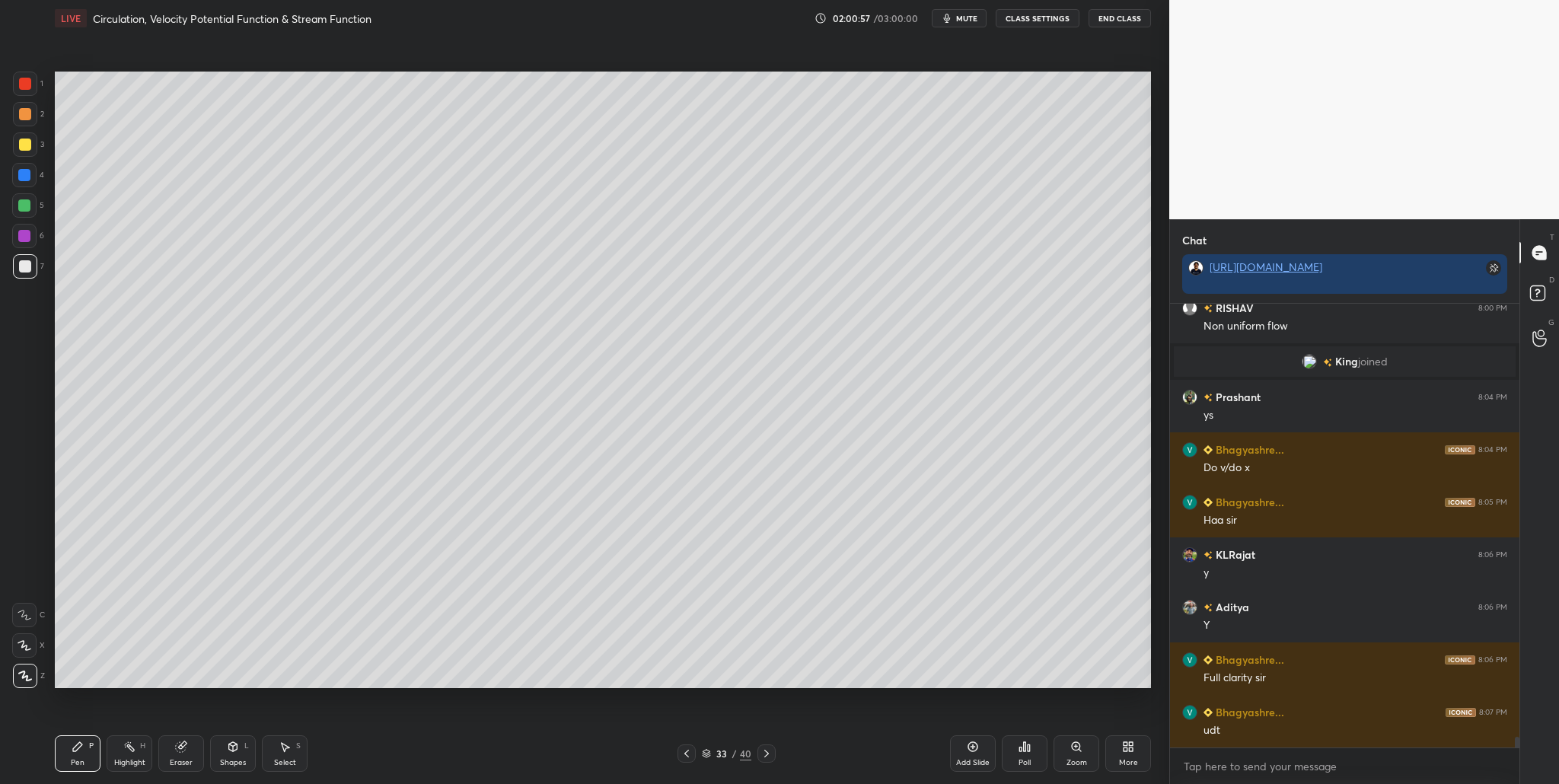 click at bounding box center (25, 266) 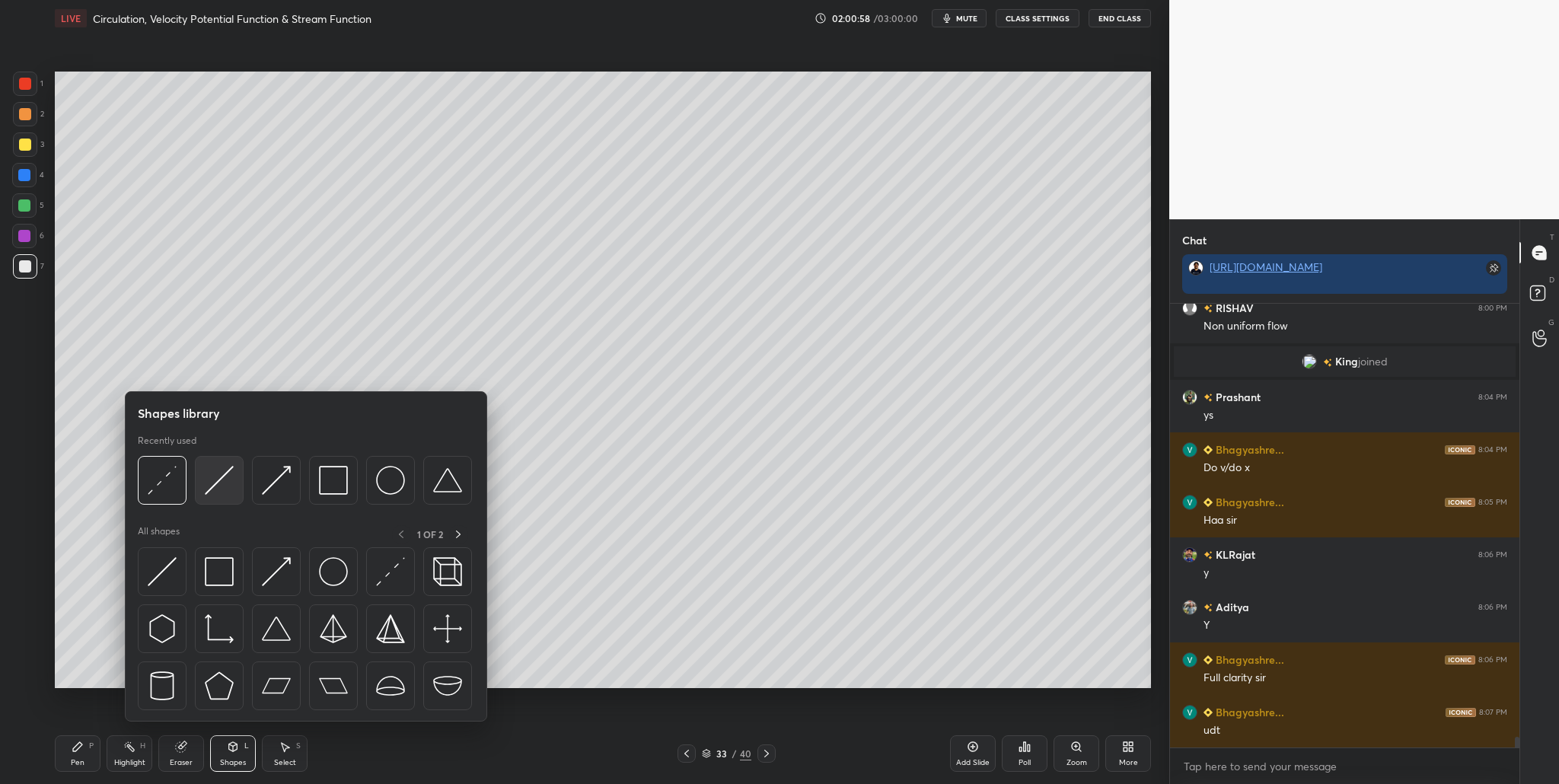 click at bounding box center [219, 480] 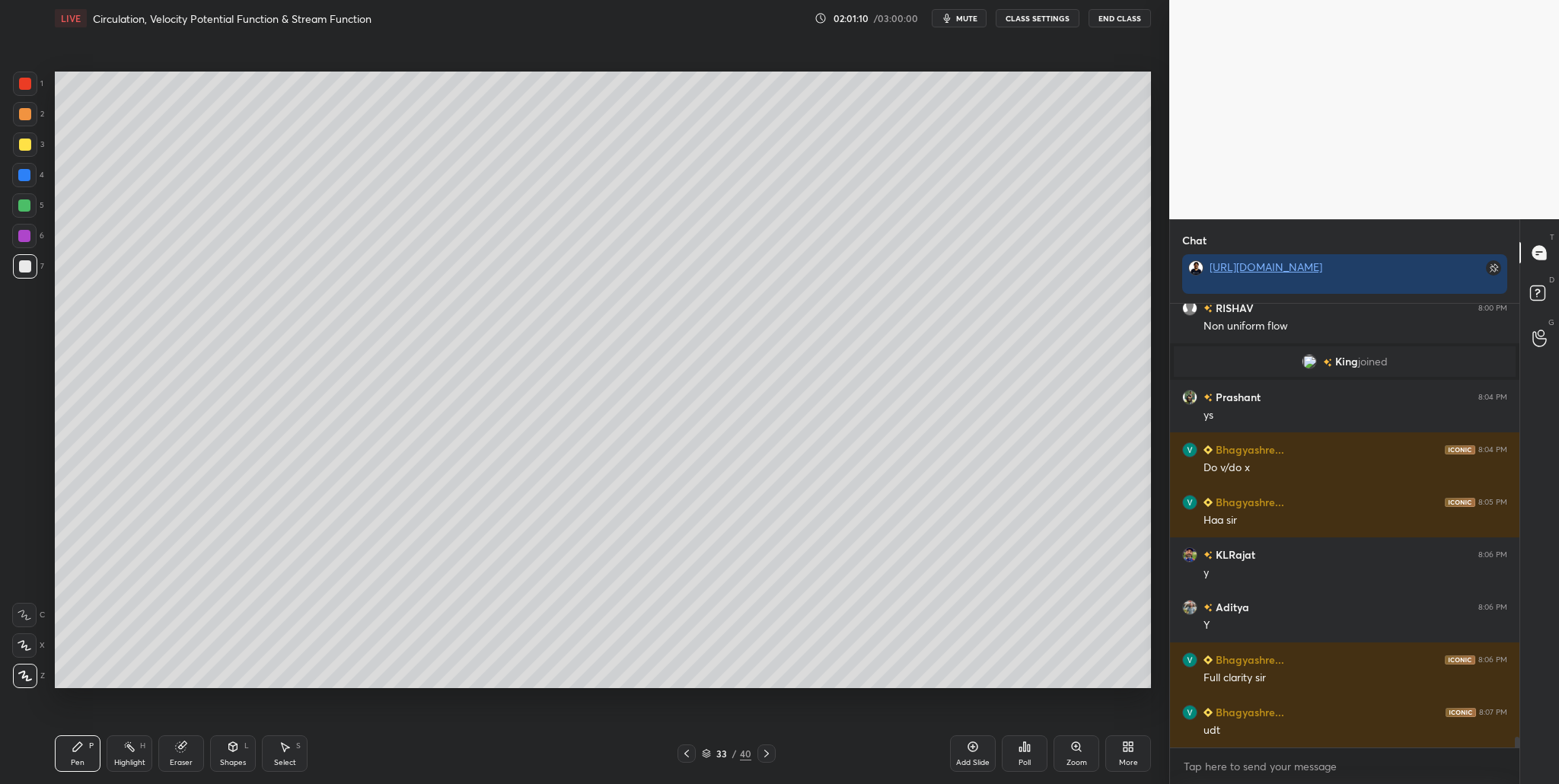 click at bounding box center [25, 84] 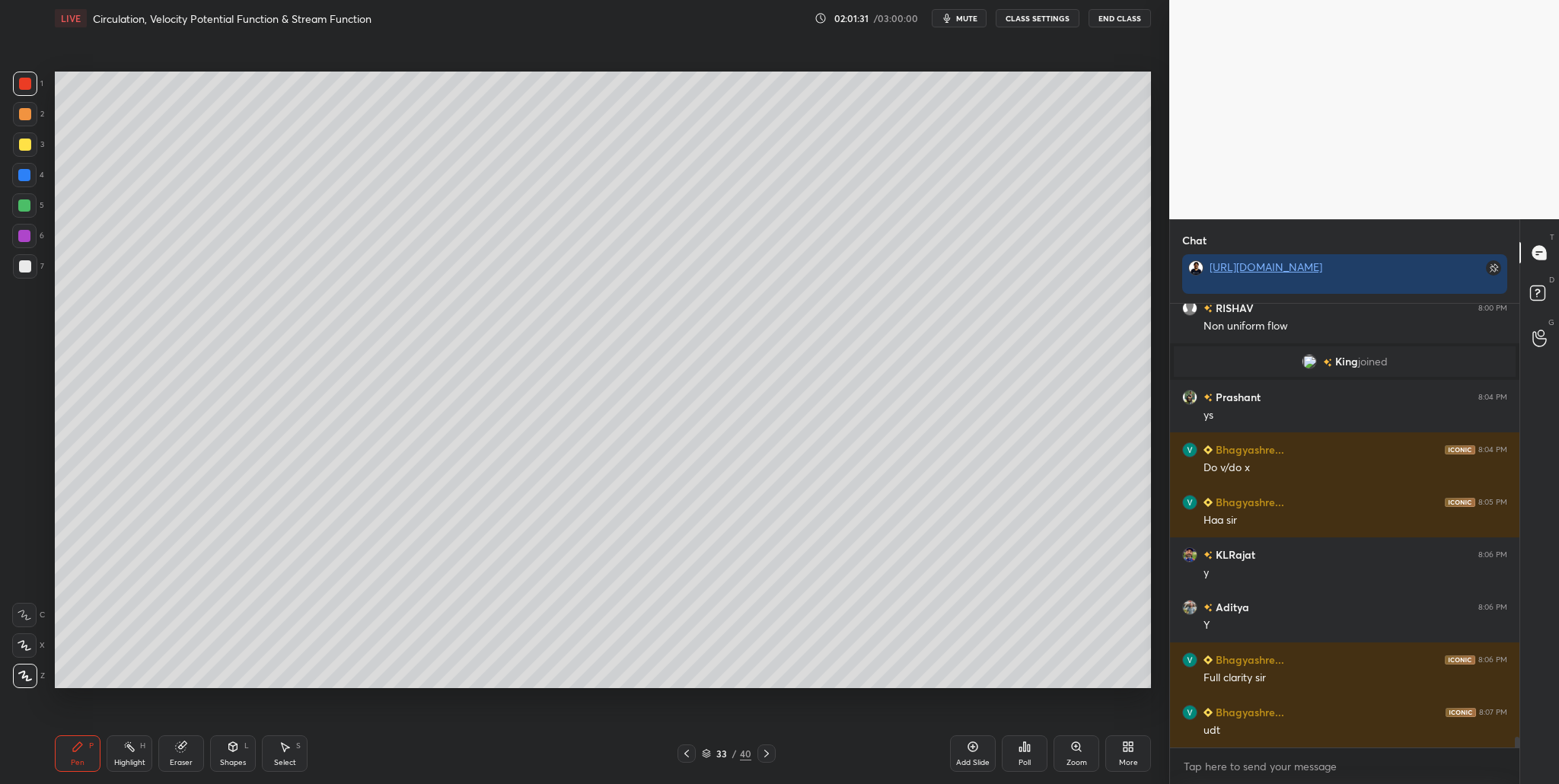 scroll, scrollTop: 18349, scrollLeft: 0, axis: vertical 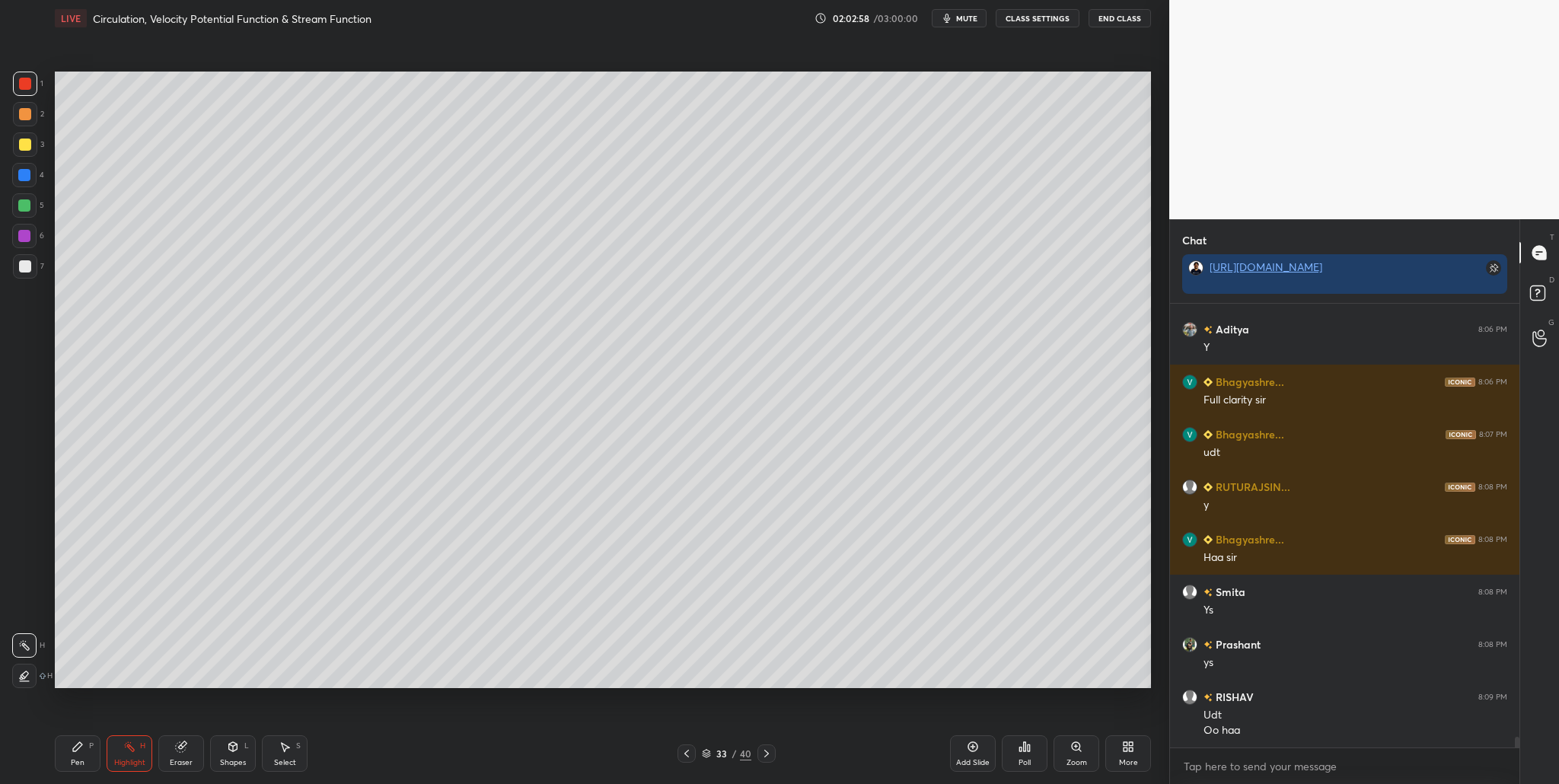 click at bounding box center (25, 266) 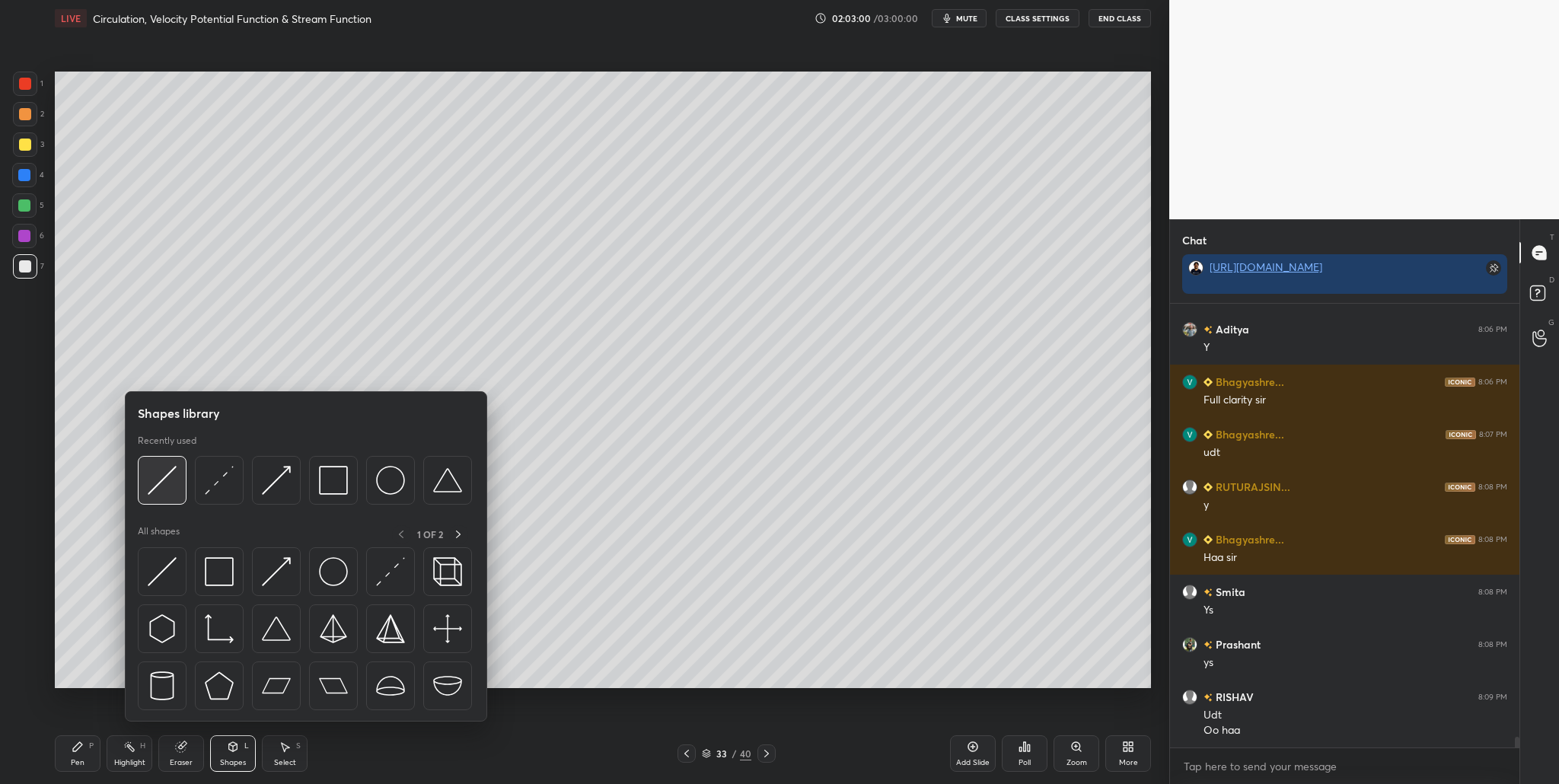 click at bounding box center [162, 480] 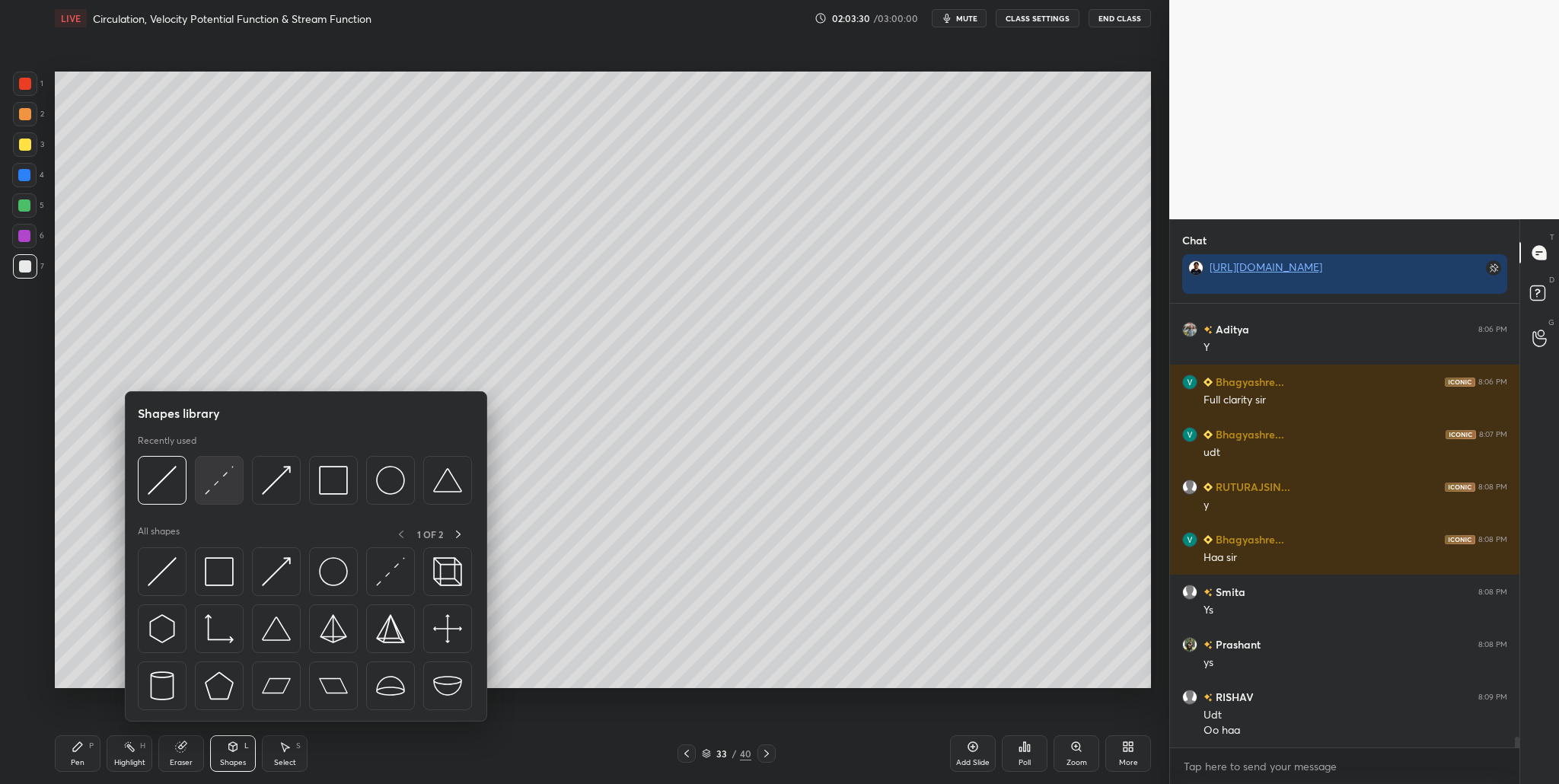 click at bounding box center (219, 480) 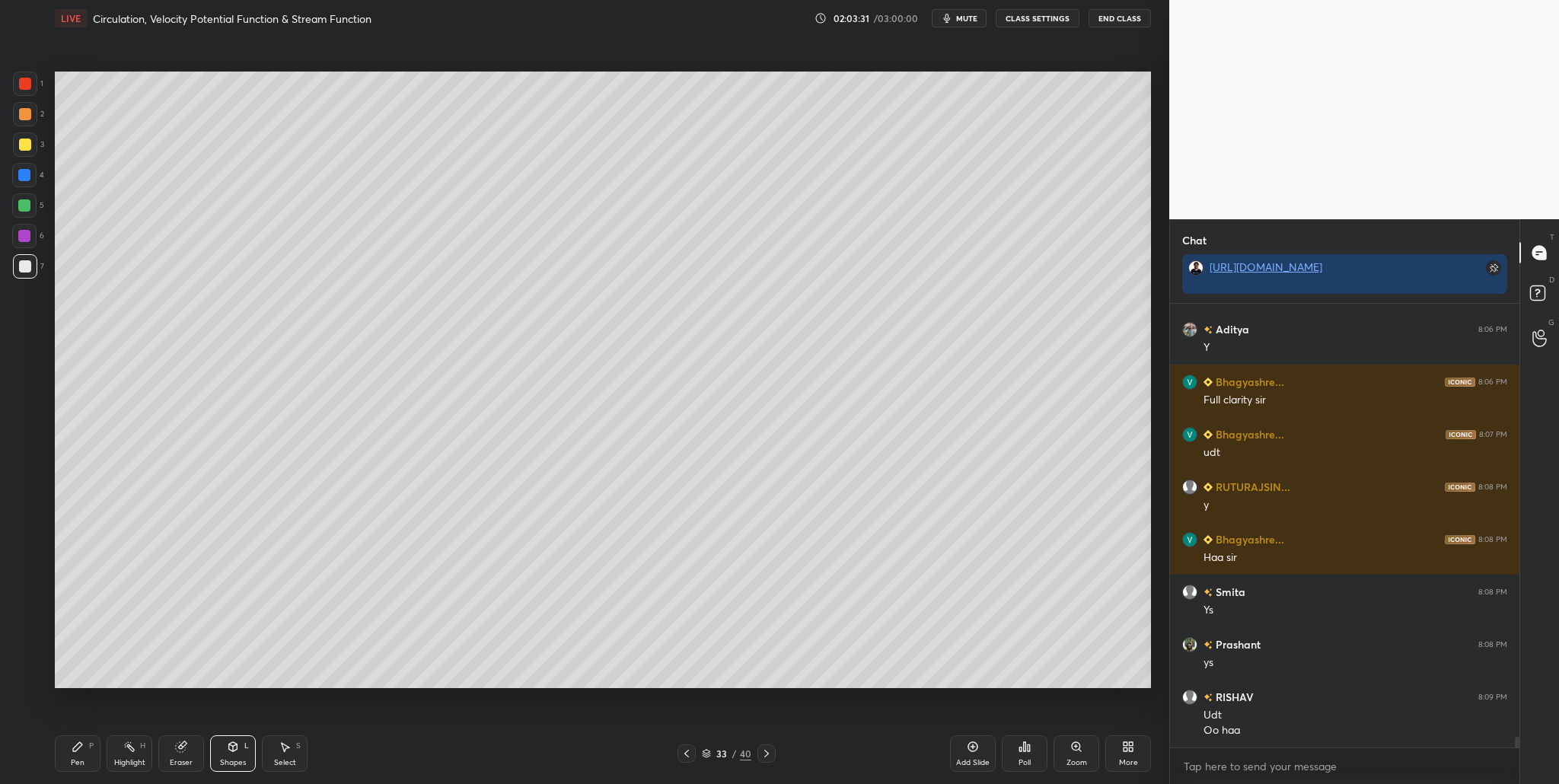 drag, startPoint x: 40, startPoint y: 274, endPoint x: 50, endPoint y: 276, distance: 10.198039 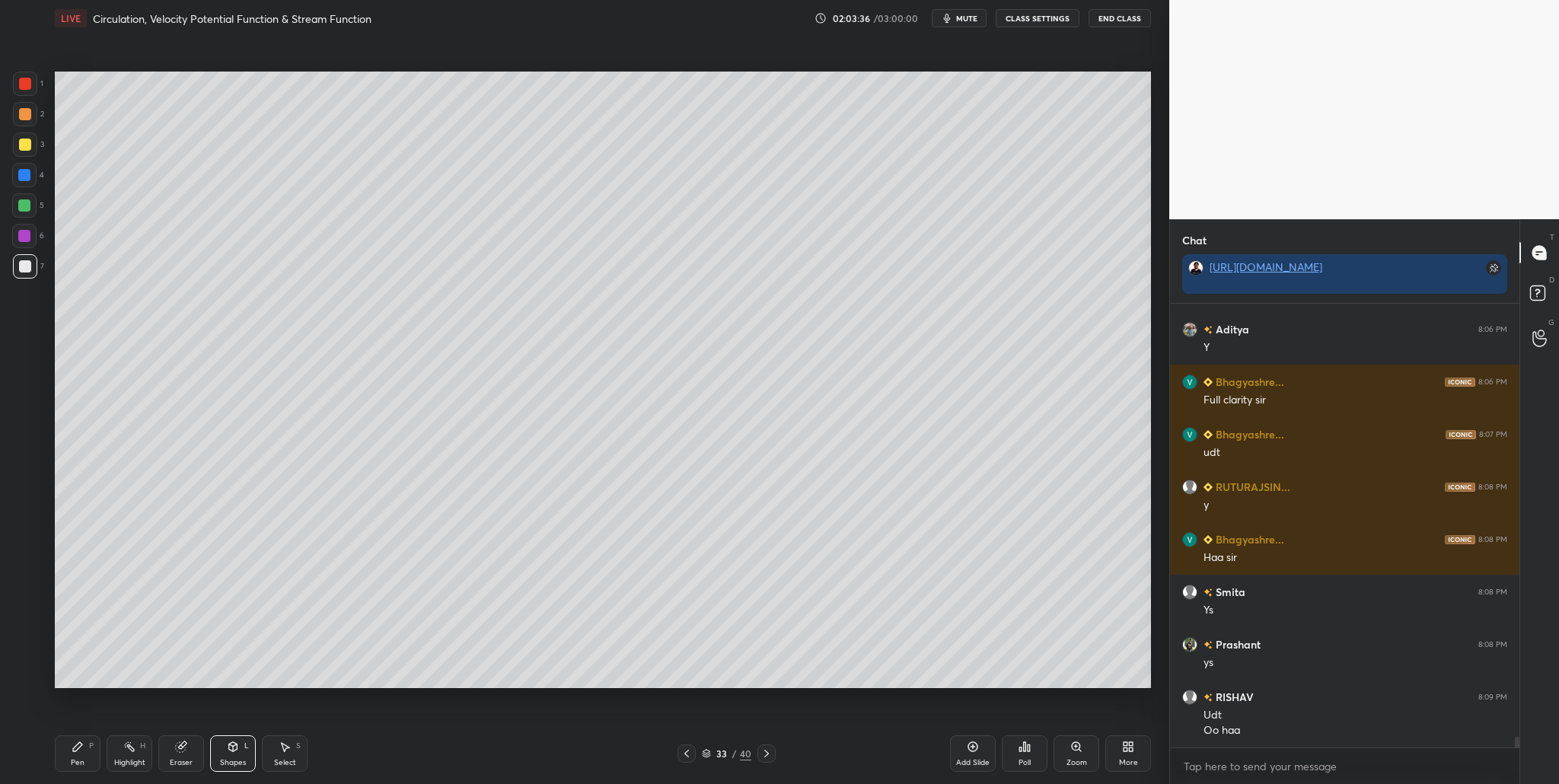 click on "1" at bounding box center (28, 84) 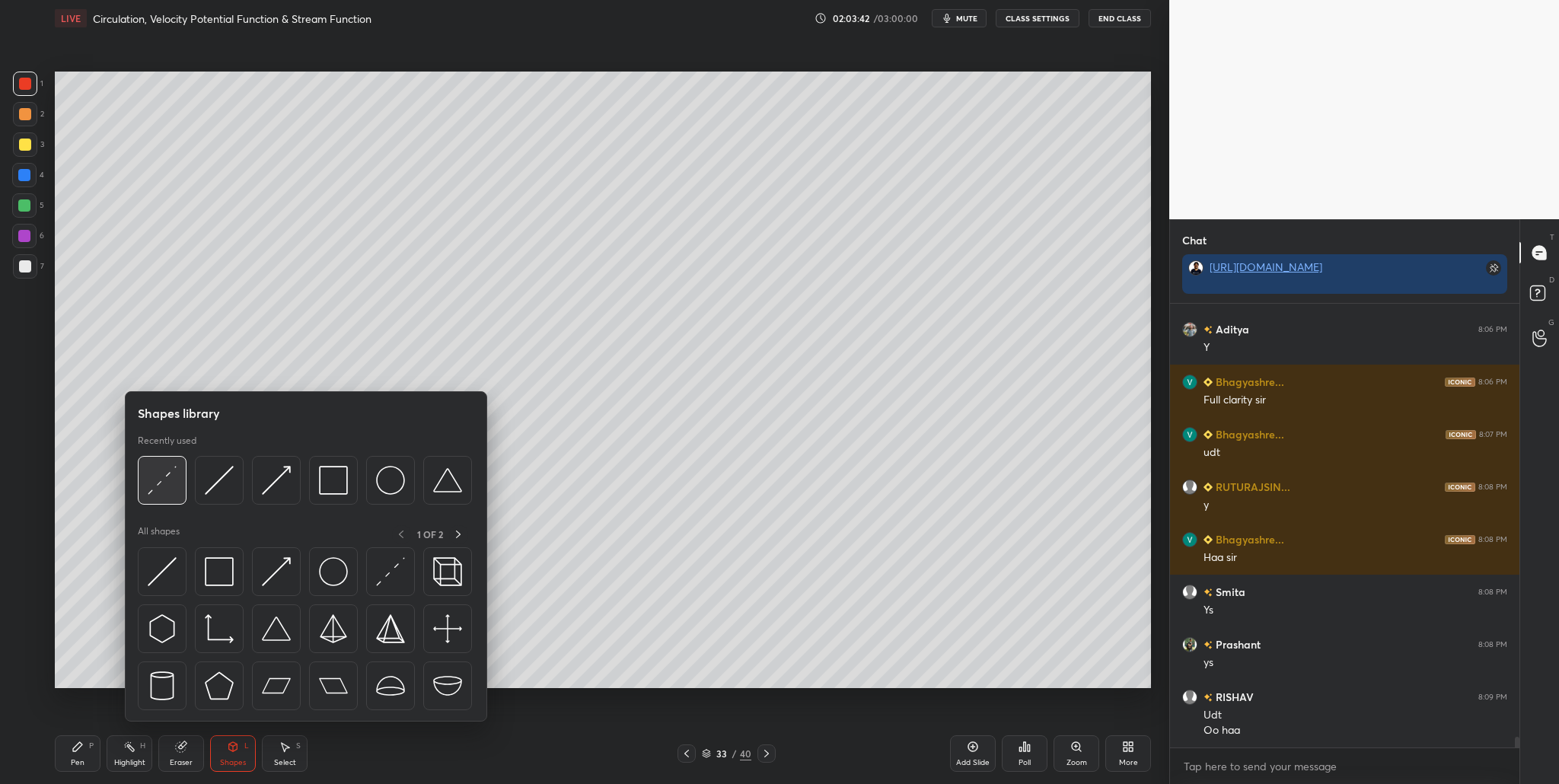 click at bounding box center [162, 480] 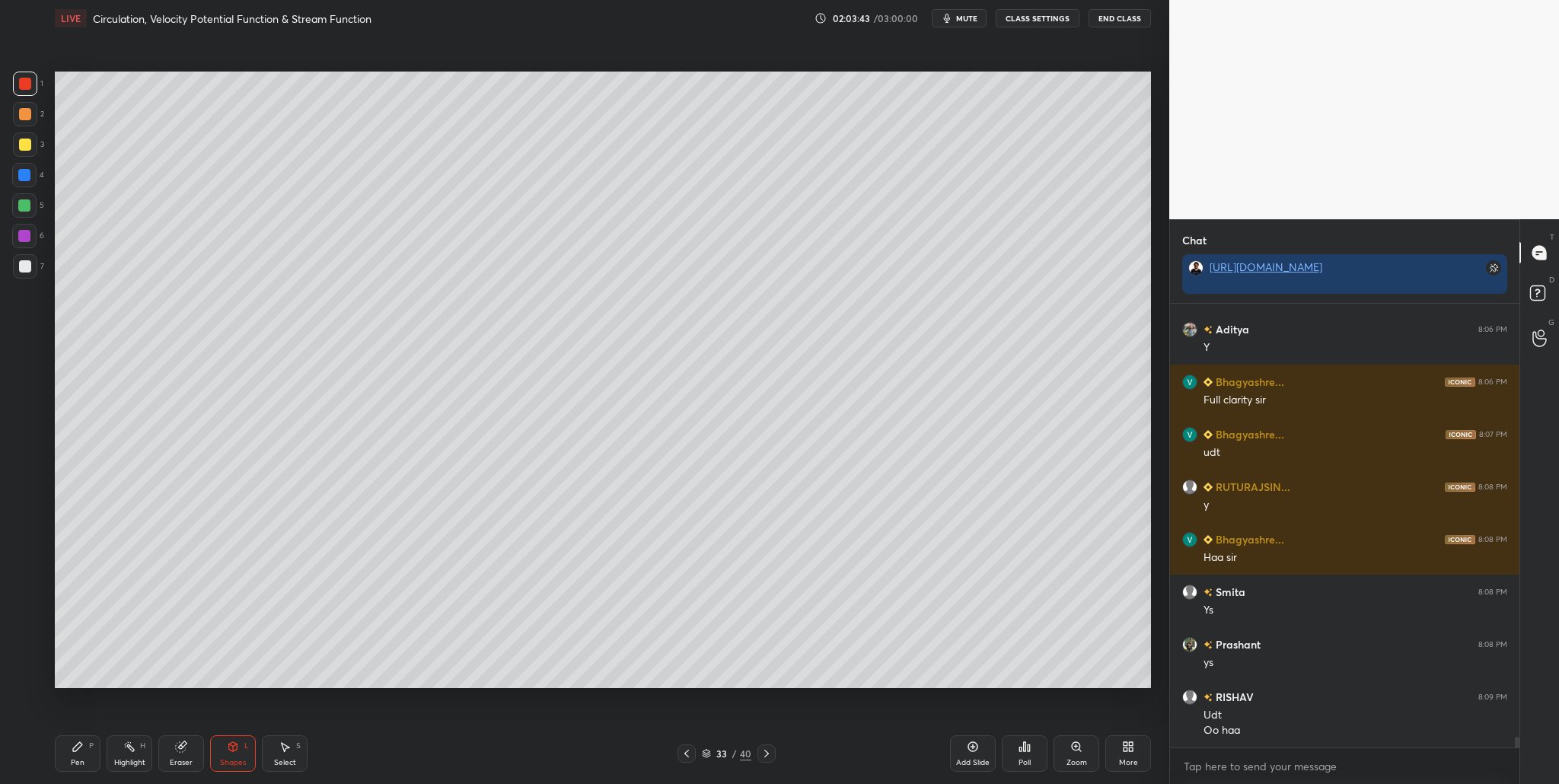 drag, startPoint x: 22, startPoint y: 201, endPoint x: 46, endPoint y: 216, distance: 28.301943 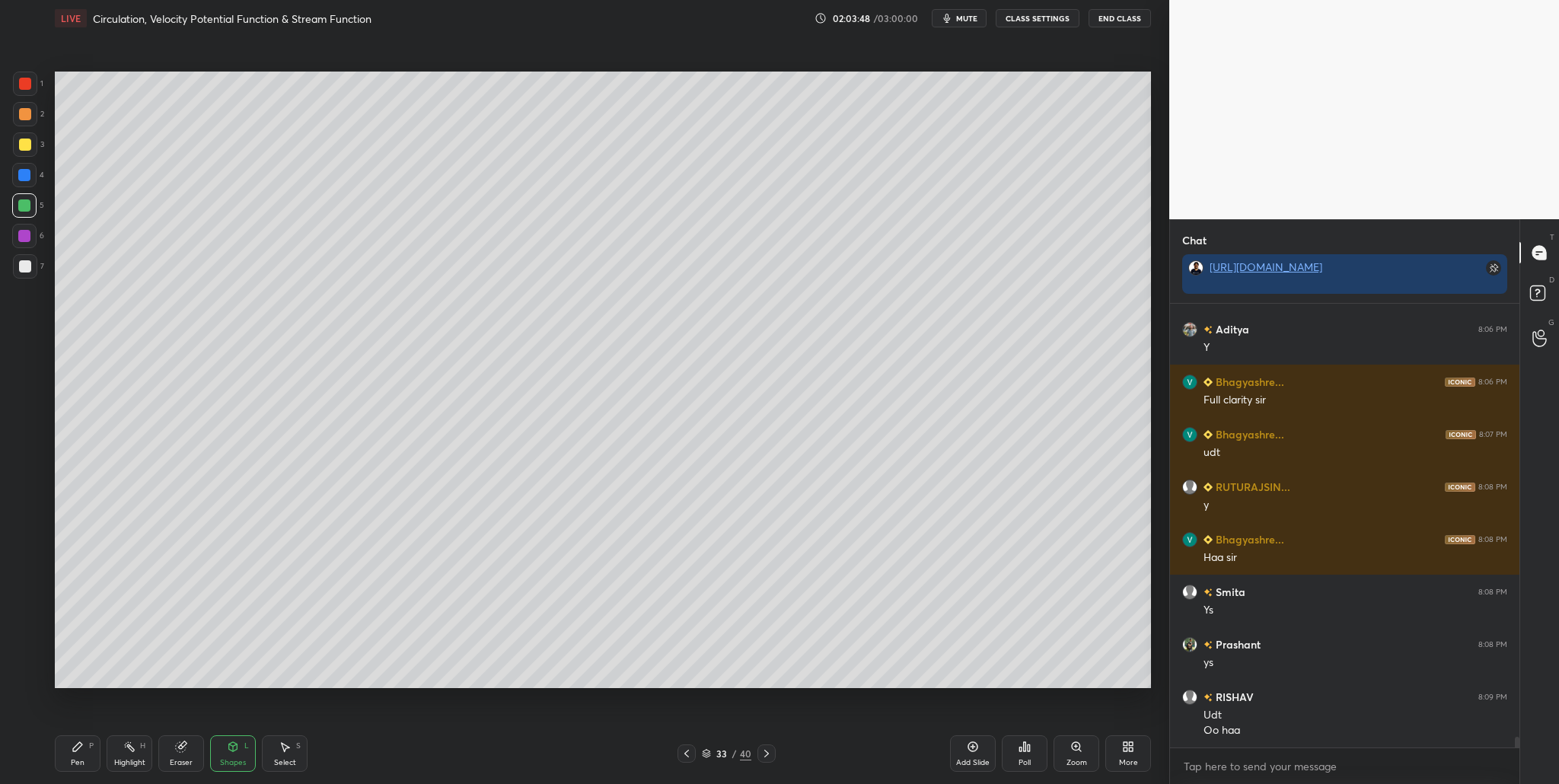 drag, startPoint x: 22, startPoint y: 84, endPoint x: 30, endPoint y: 94, distance: 12.806248 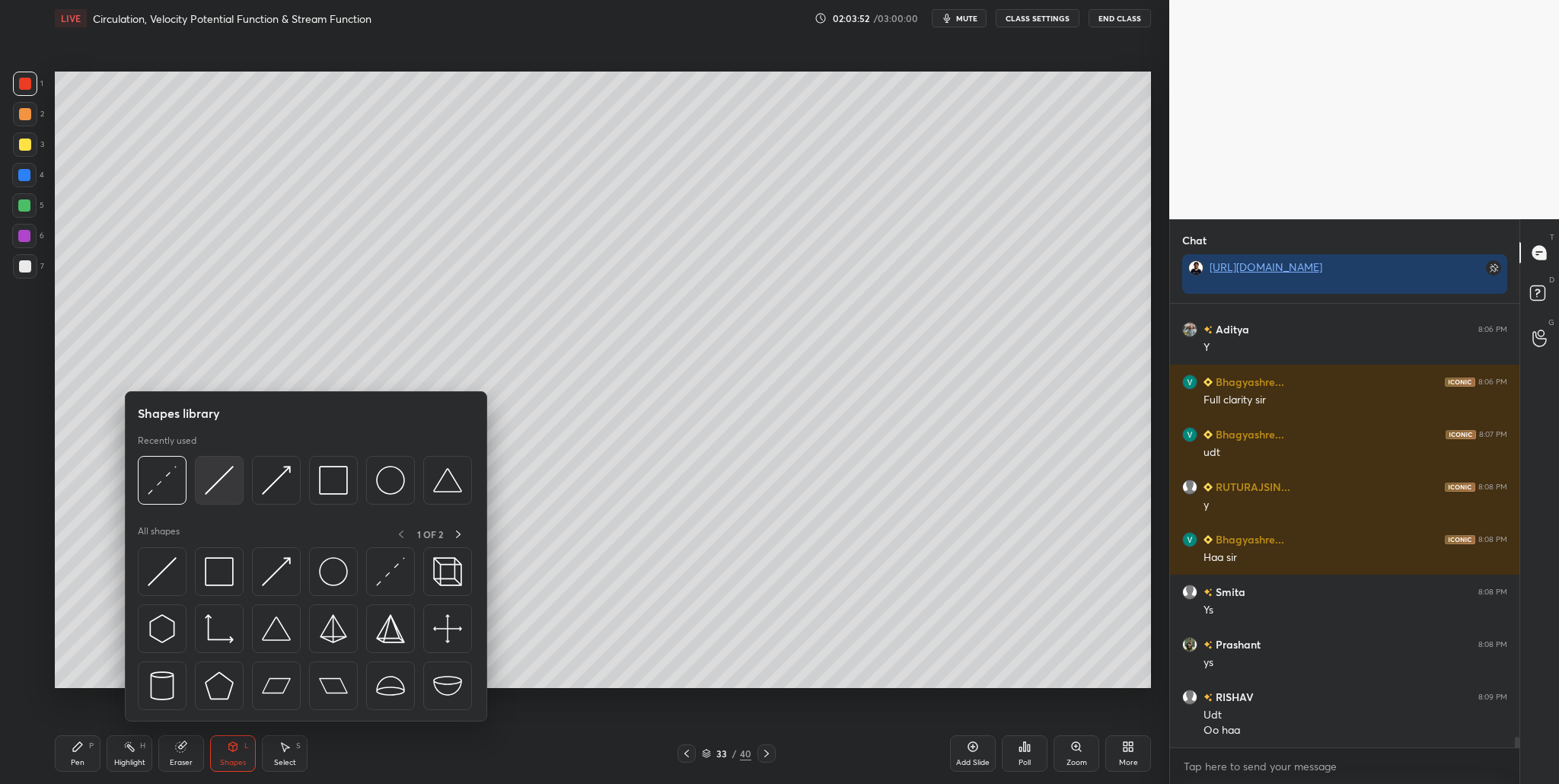 click at bounding box center (219, 480) 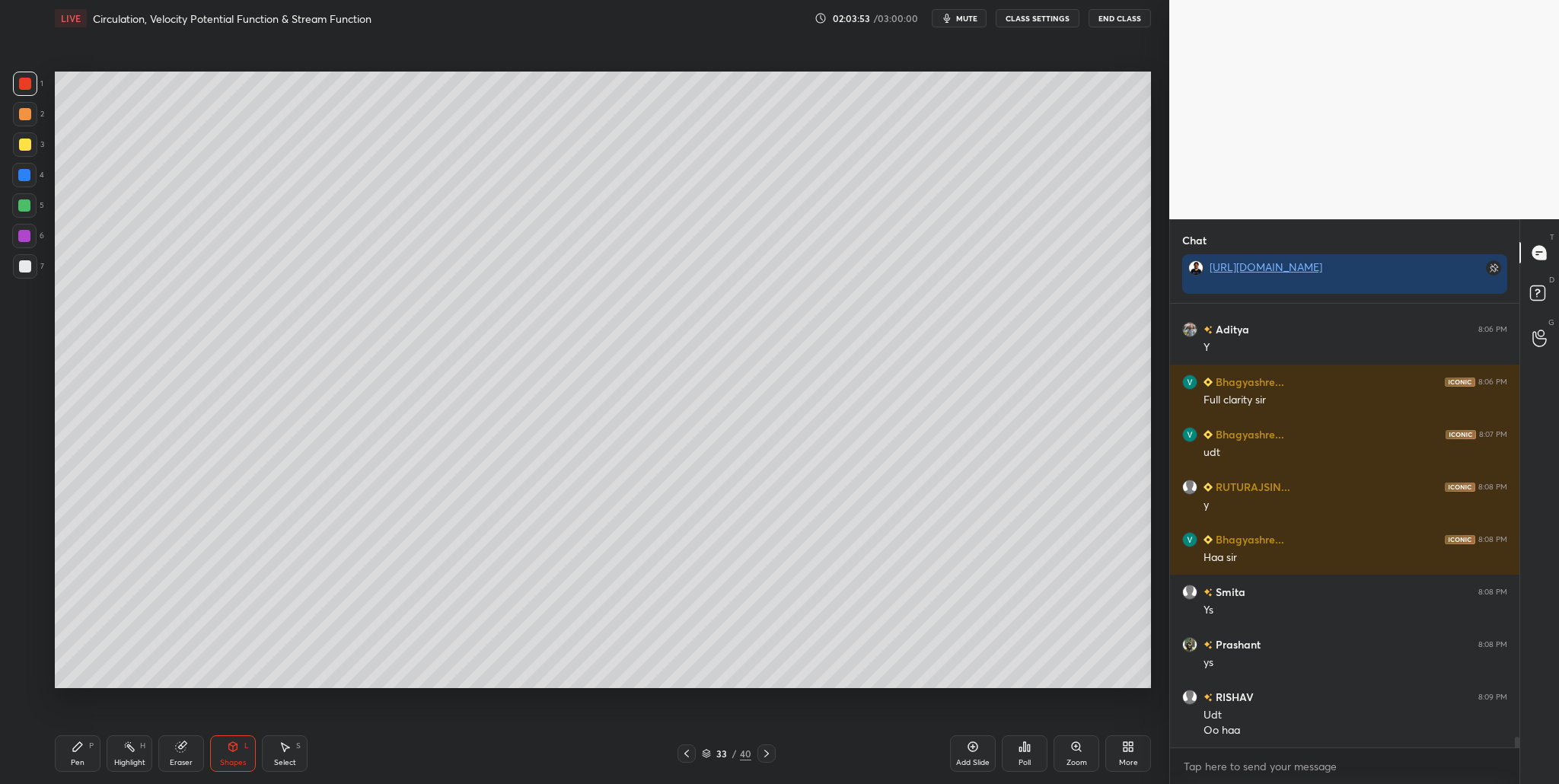 drag, startPoint x: 18, startPoint y: 271, endPoint x: 45, endPoint y: 275, distance: 27.29469 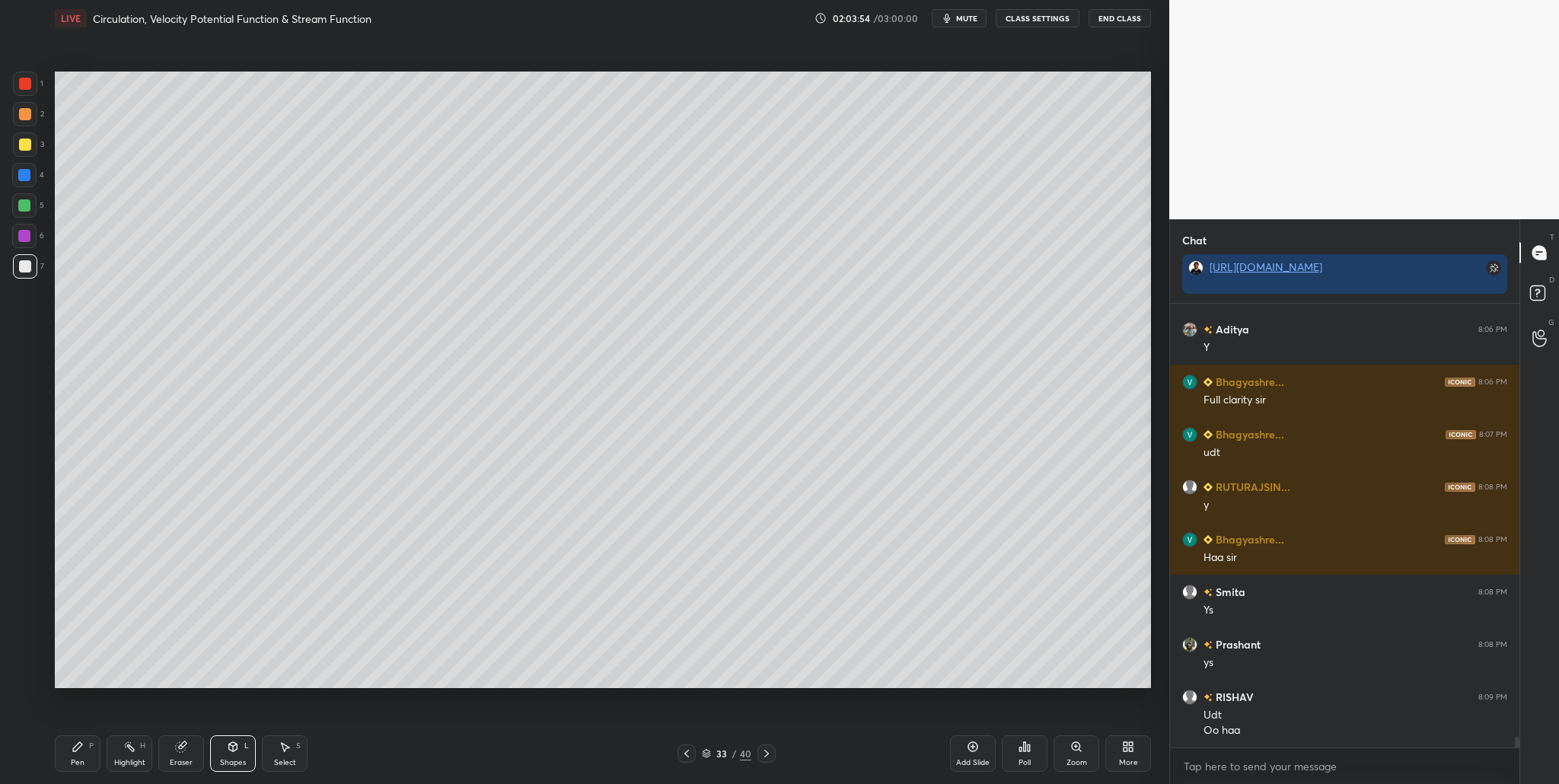 scroll, scrollTop: 18627, scrollLeft: 0, axis: vertical 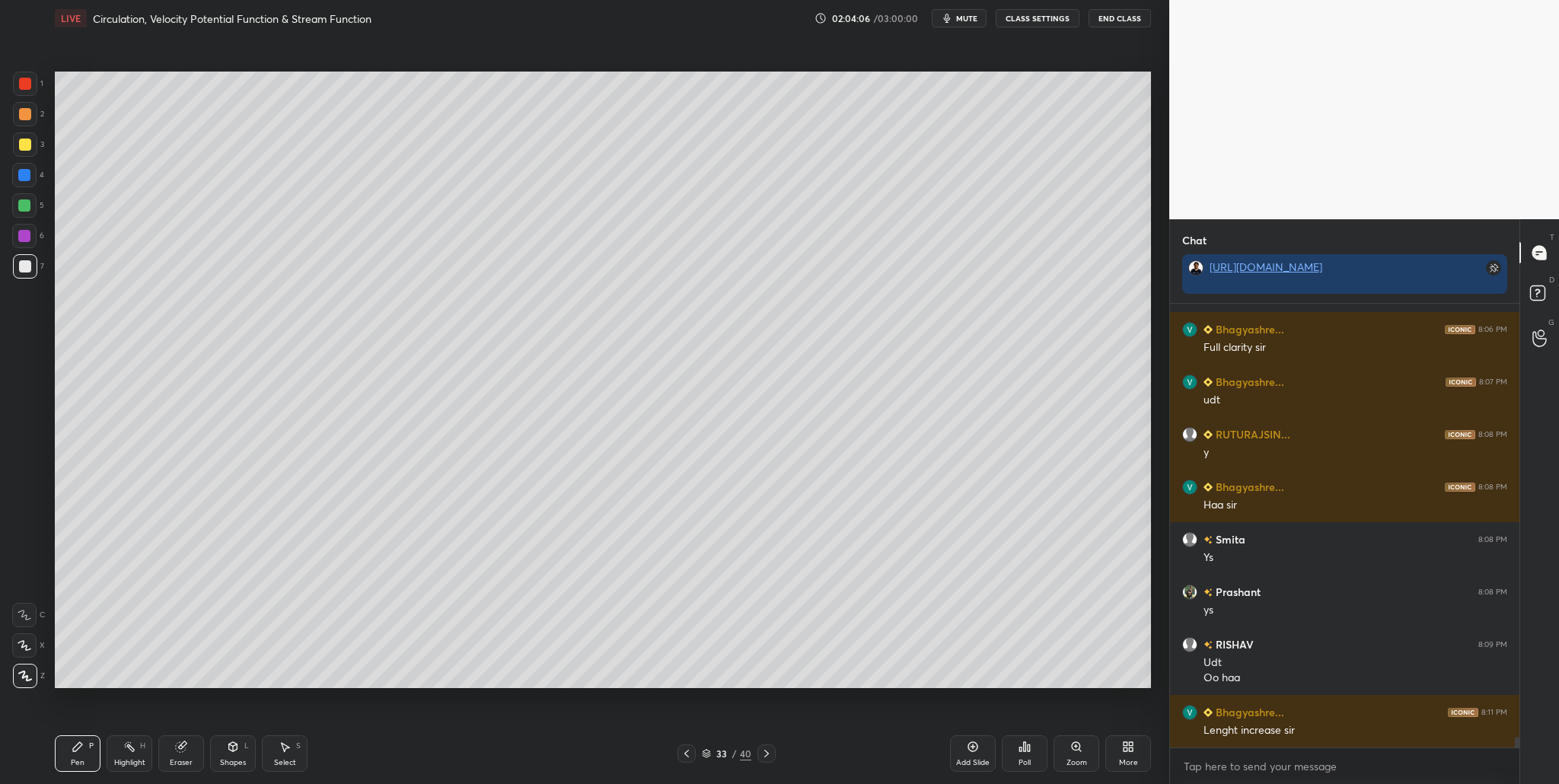 click at bounding box center [25, 84] 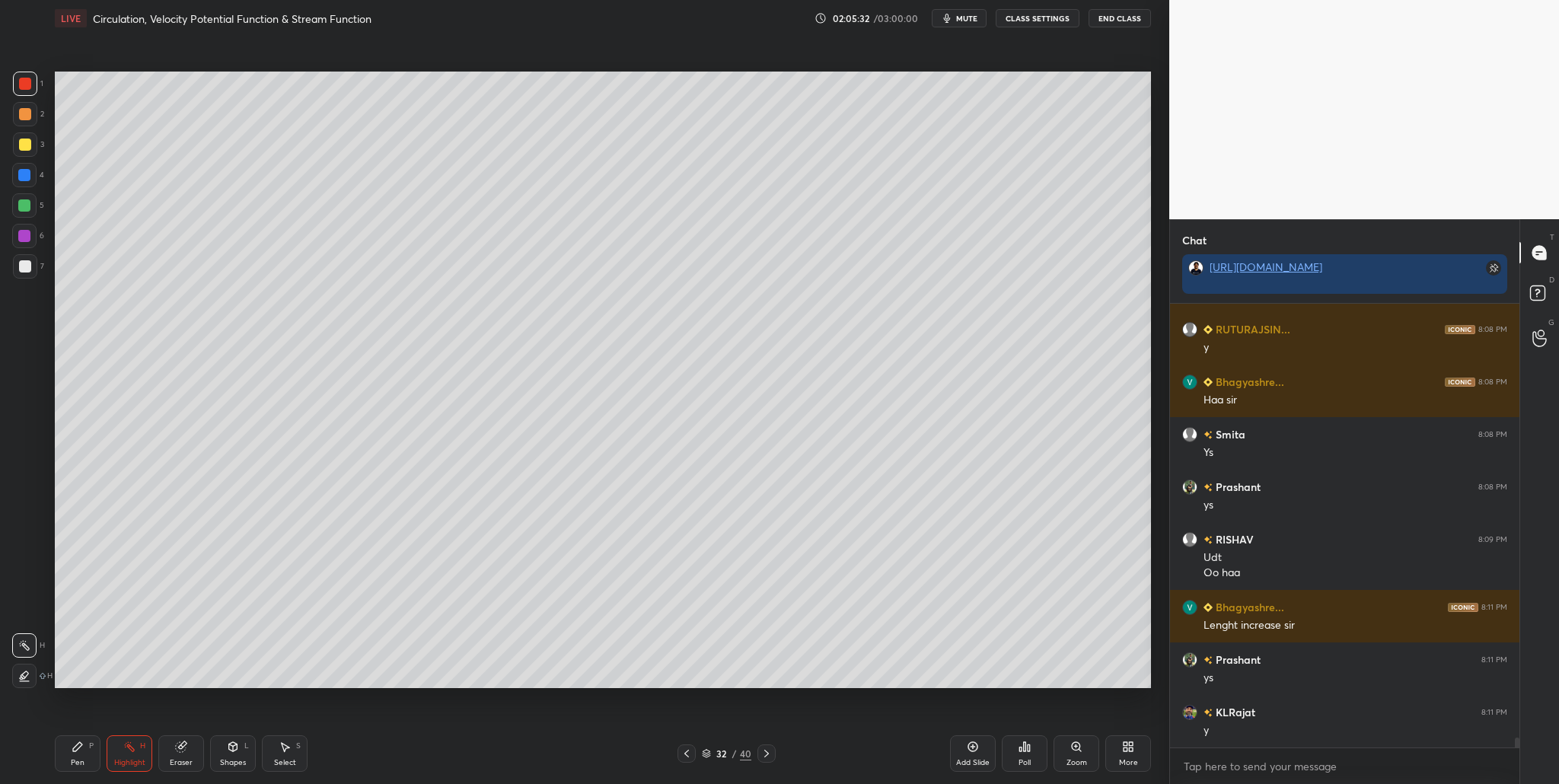 scroll, scrollTop: 18785, scrollLeft: 0, axis: vertical 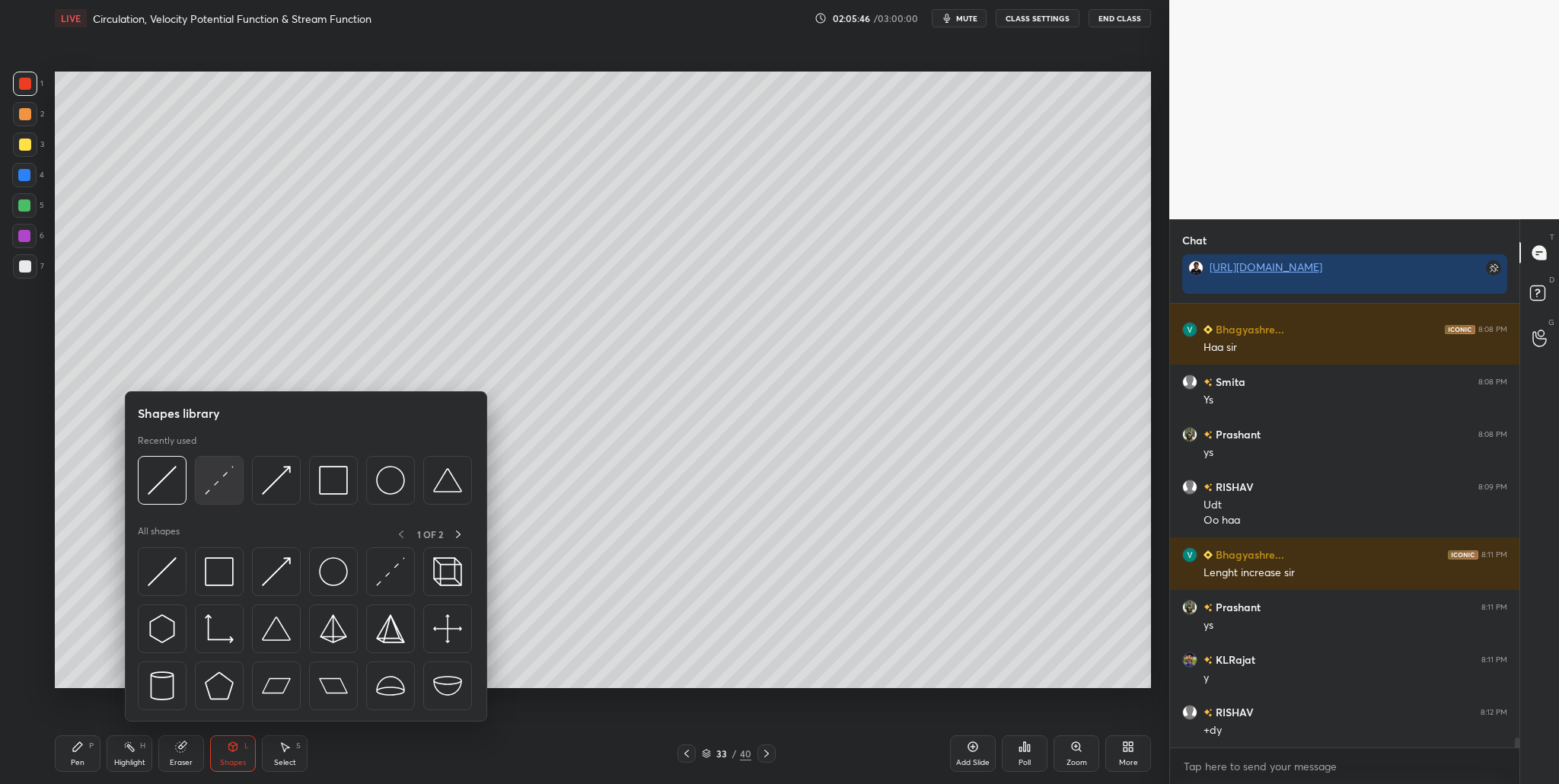 click at bounding box center (219, 480) 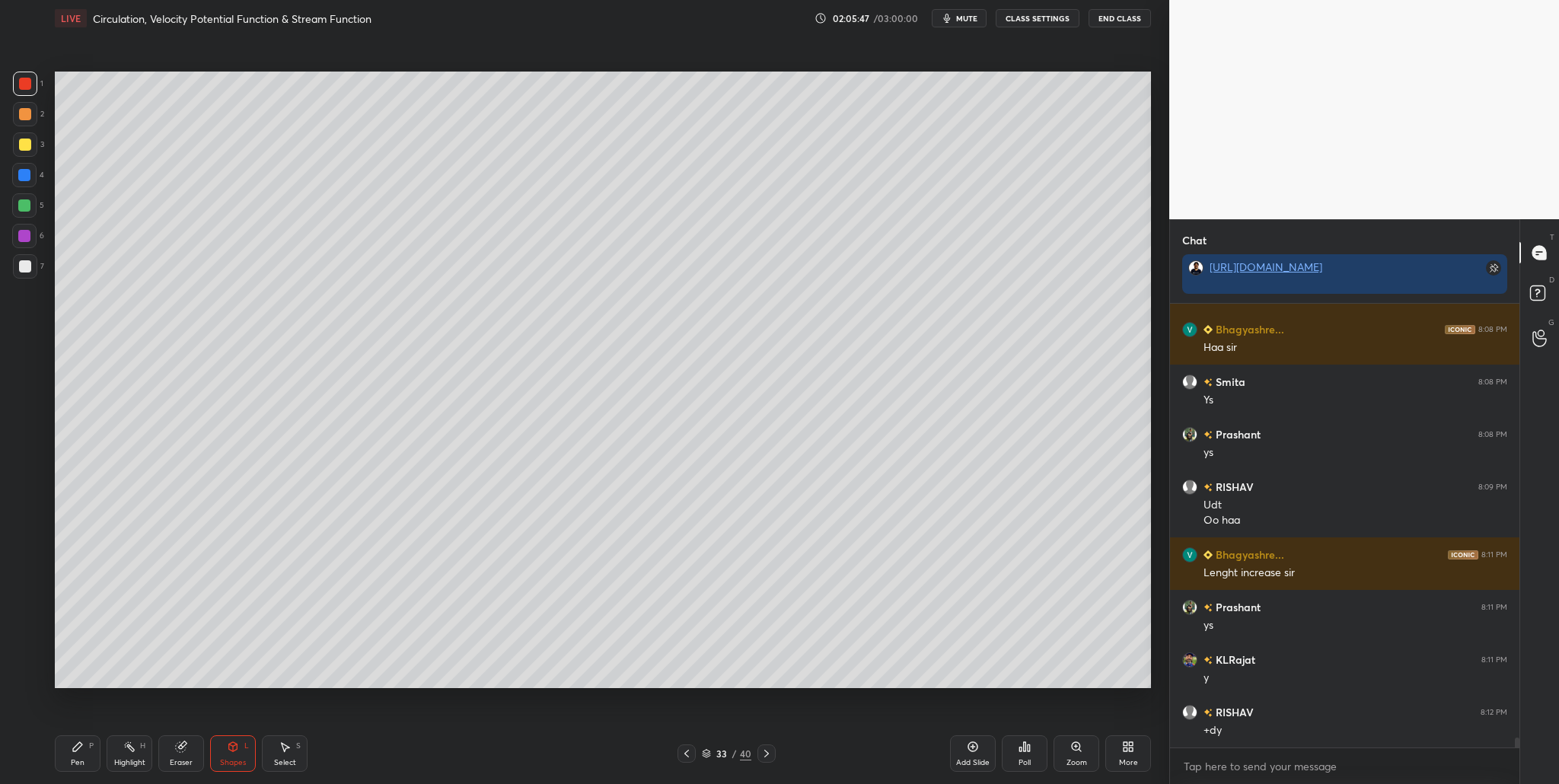 click at bounding box center (25, 266) 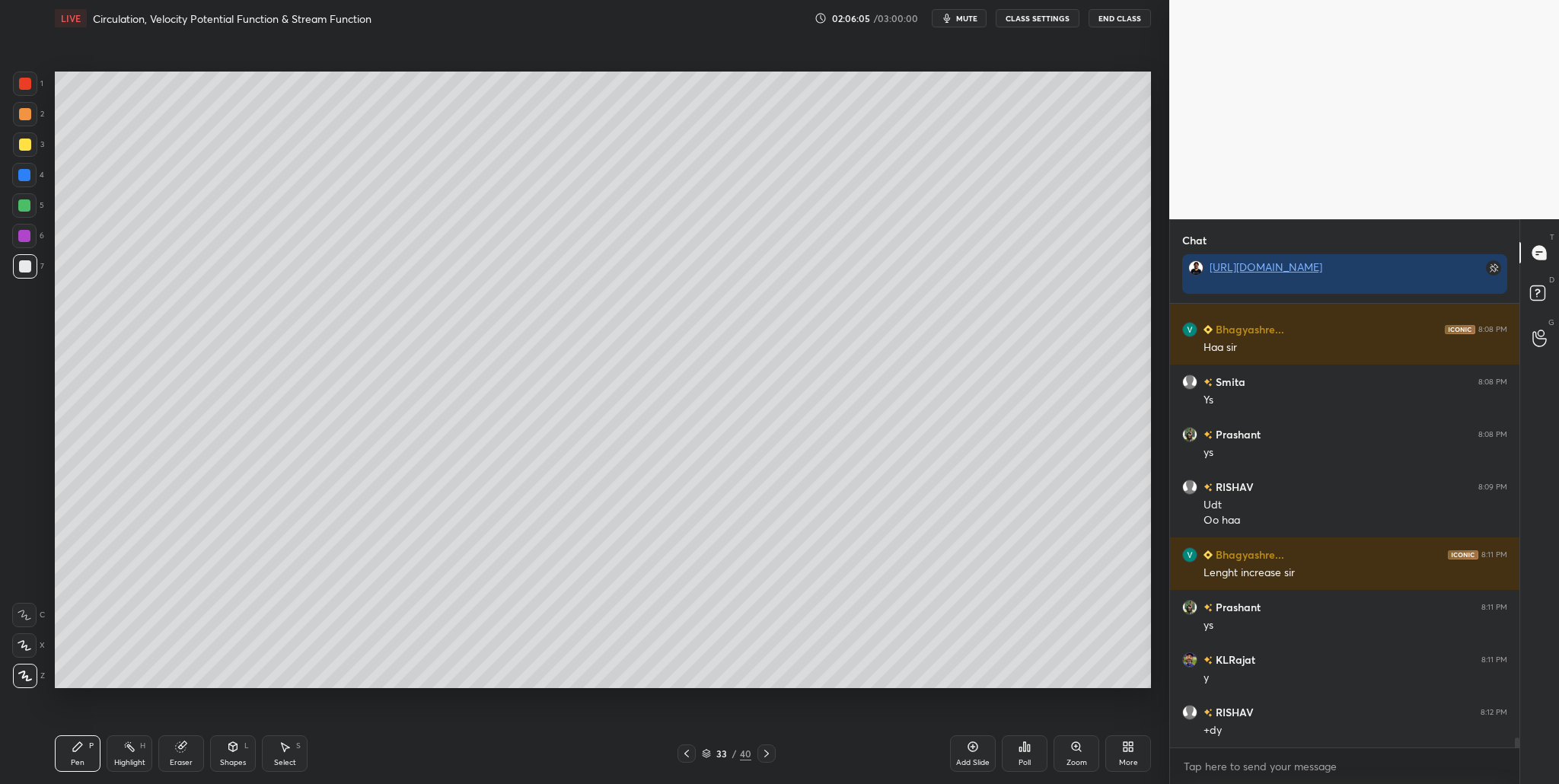 drag, startPoint x: 19, startPoint y: 78, endPoint x: 37, endPoint y: 95, distance: 24.758837 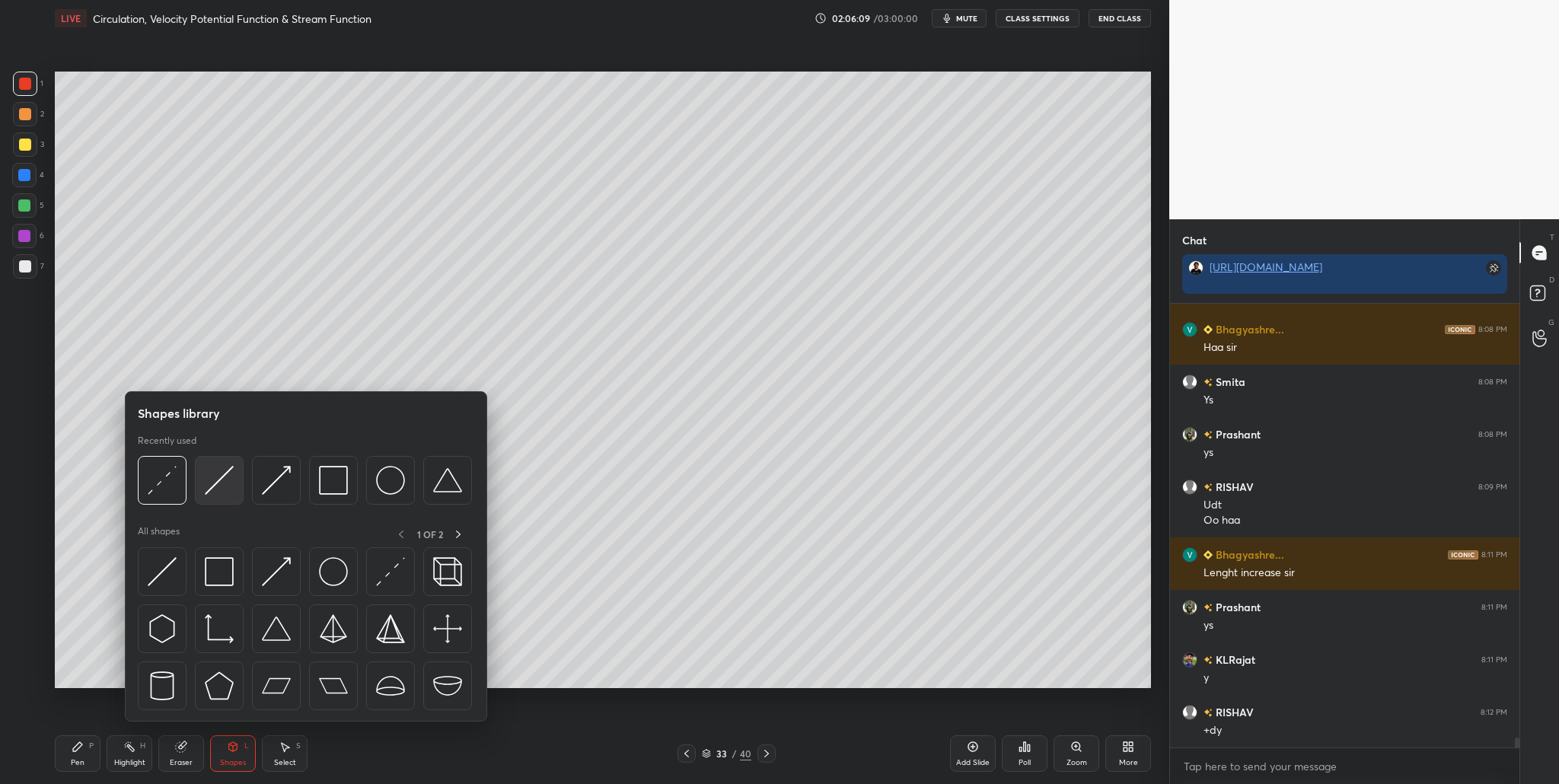 click at bounding box center (219, 480) 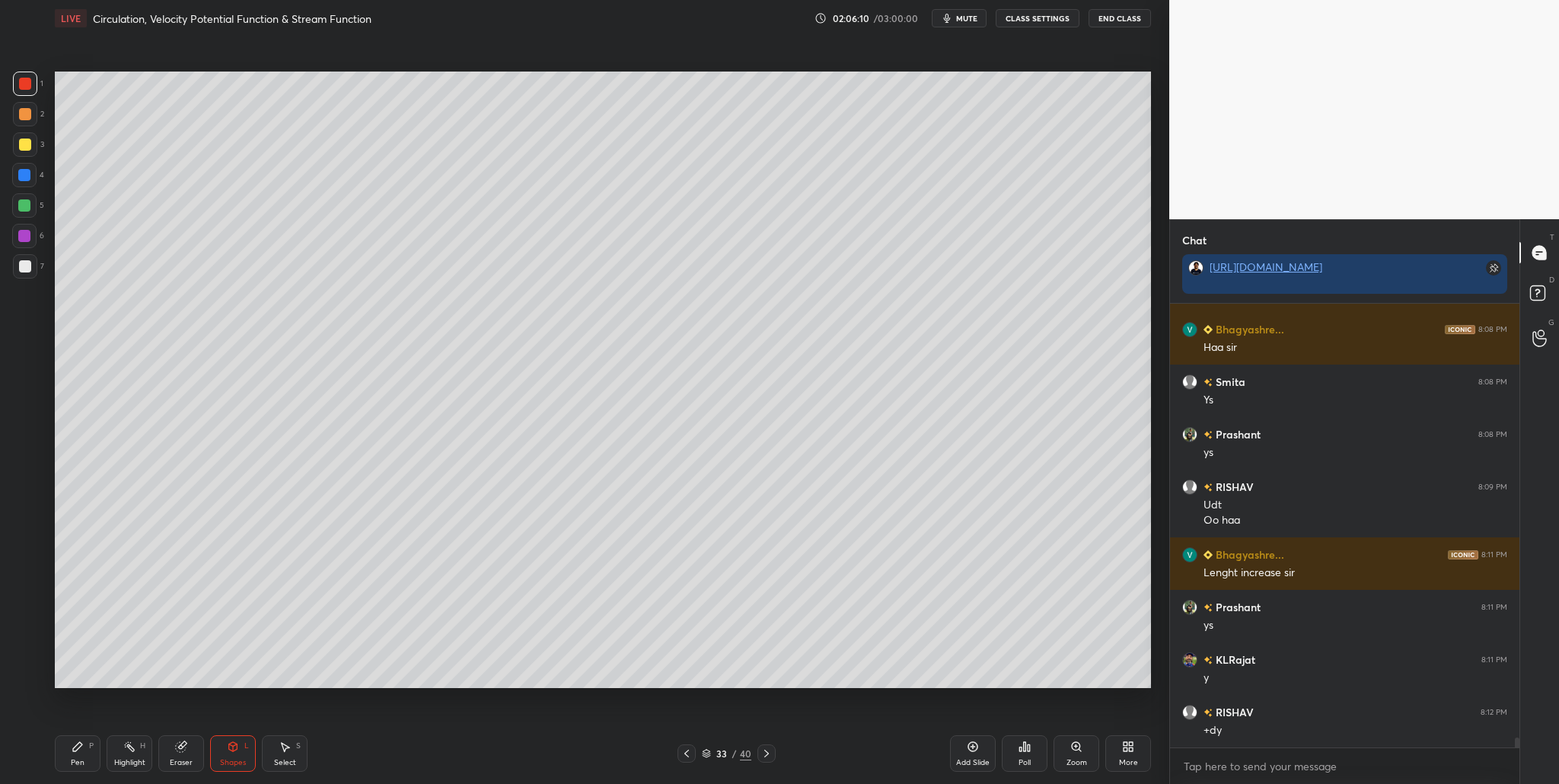 click at bounding box center [25, 266] 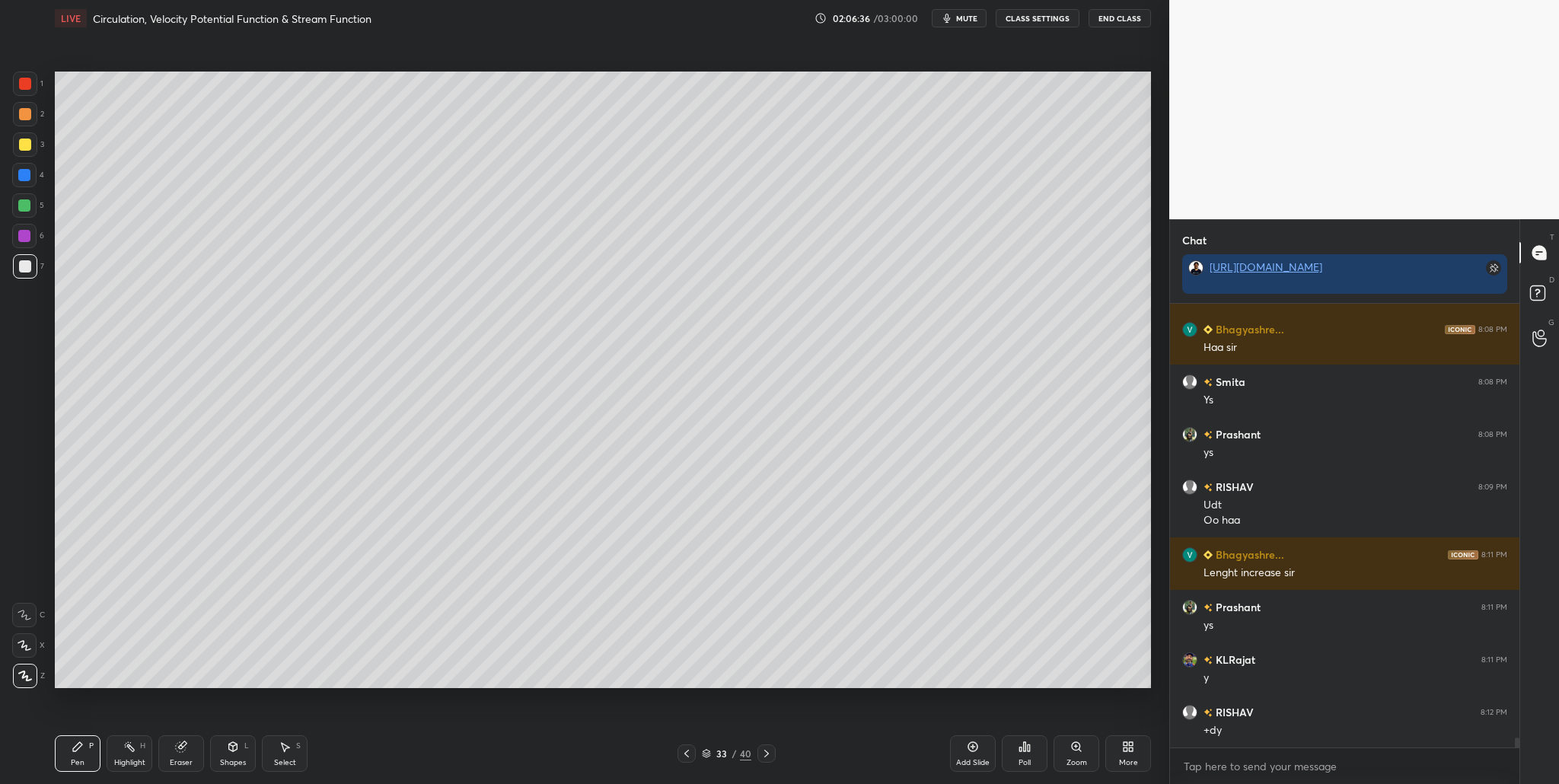 scroll, scrollTop: 18837, scrollLeft: 0, axis: vertical 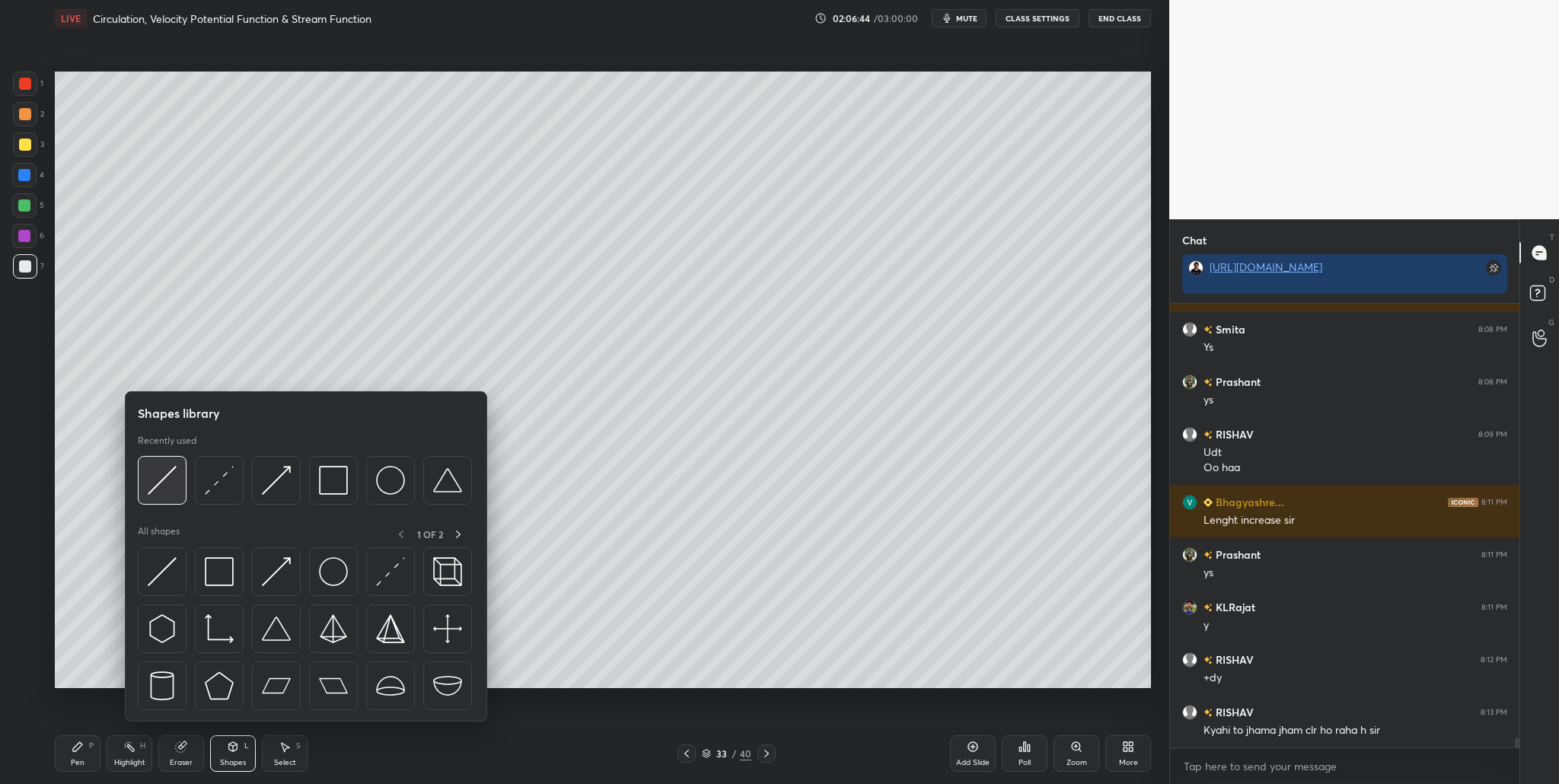 click at bounding box center (162, 480) 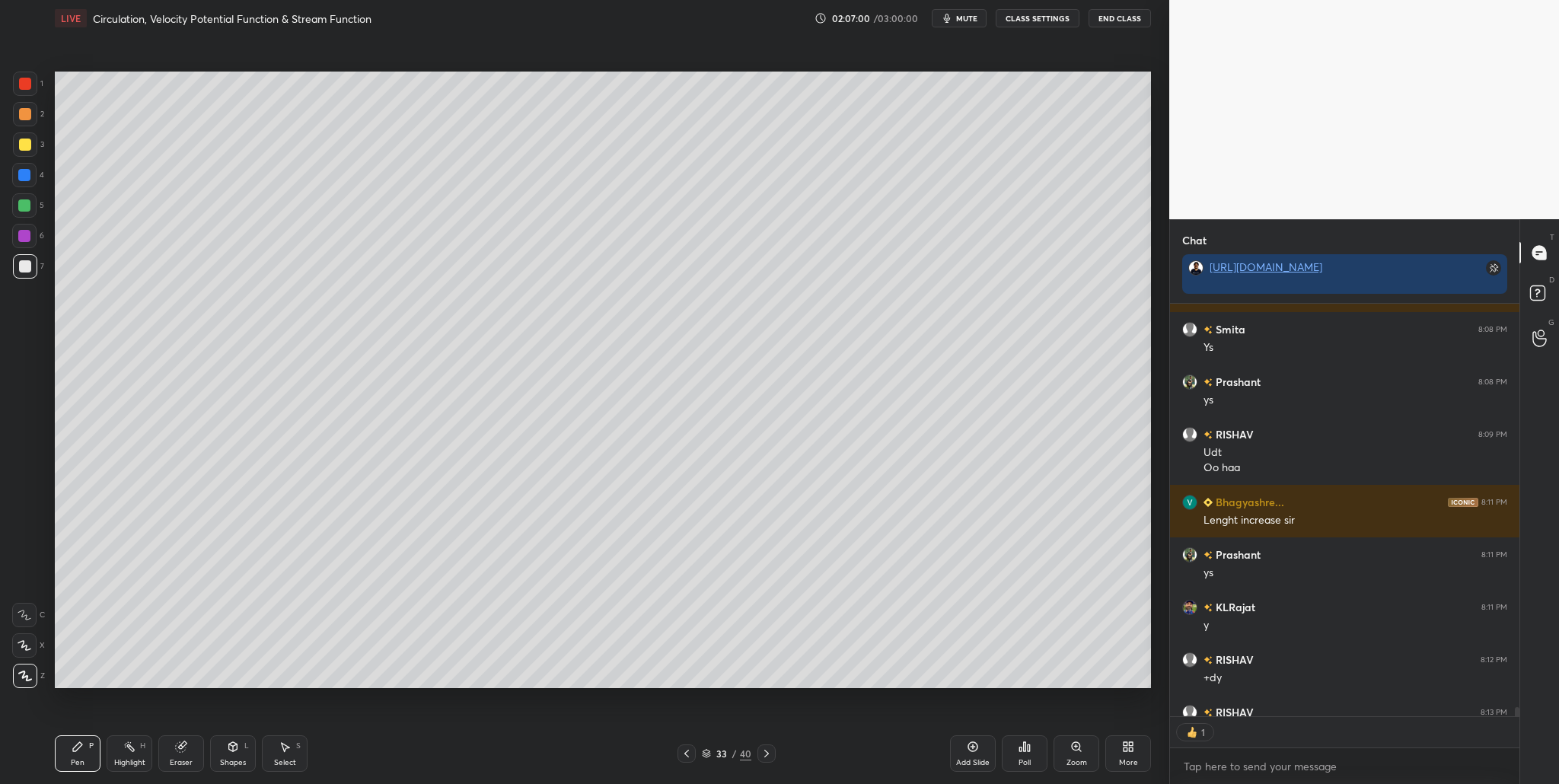 scroll, scrollTop: 408, scrollLeft: 345, axis: both 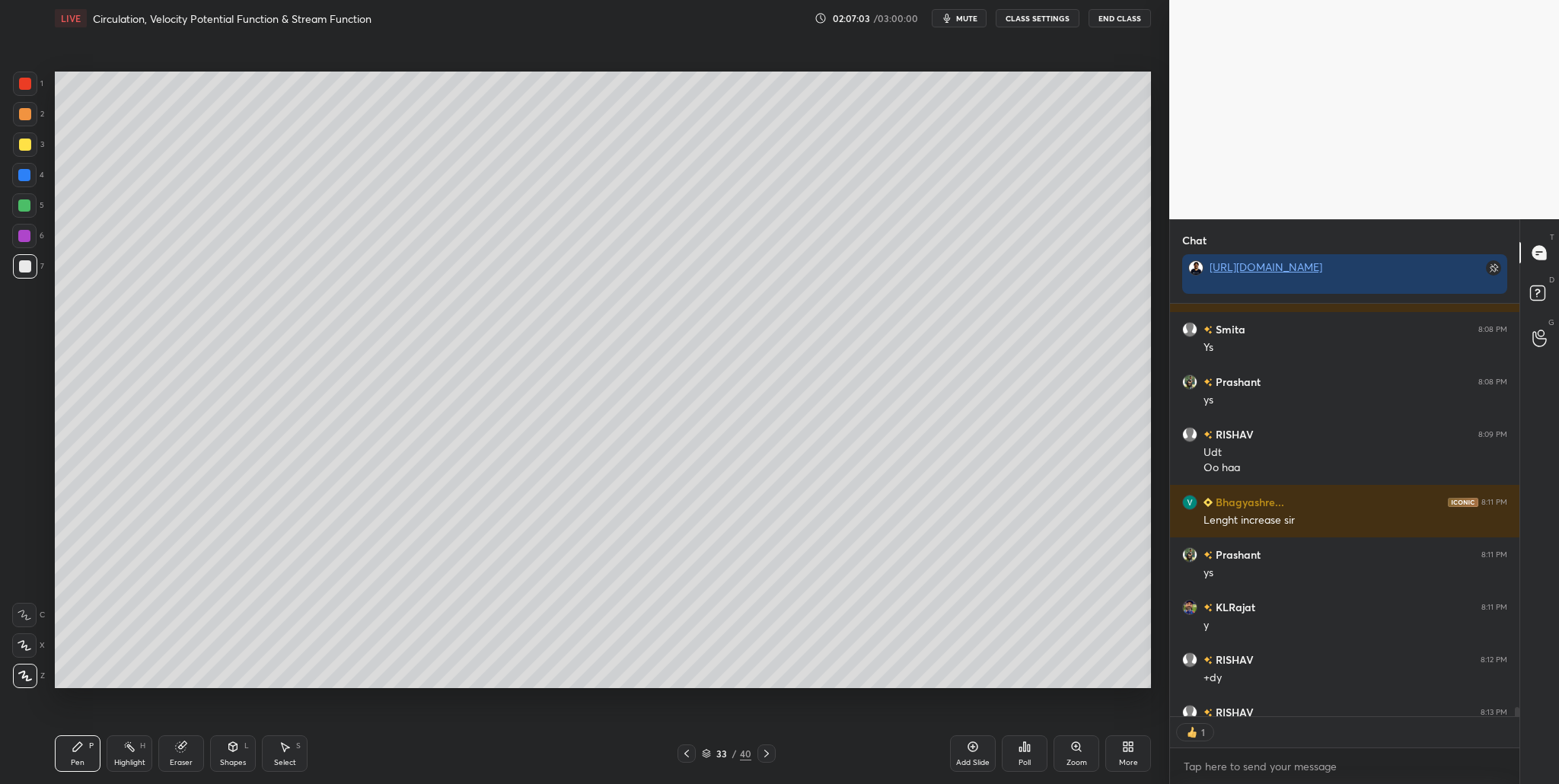 click at bounding box center [25, 84] 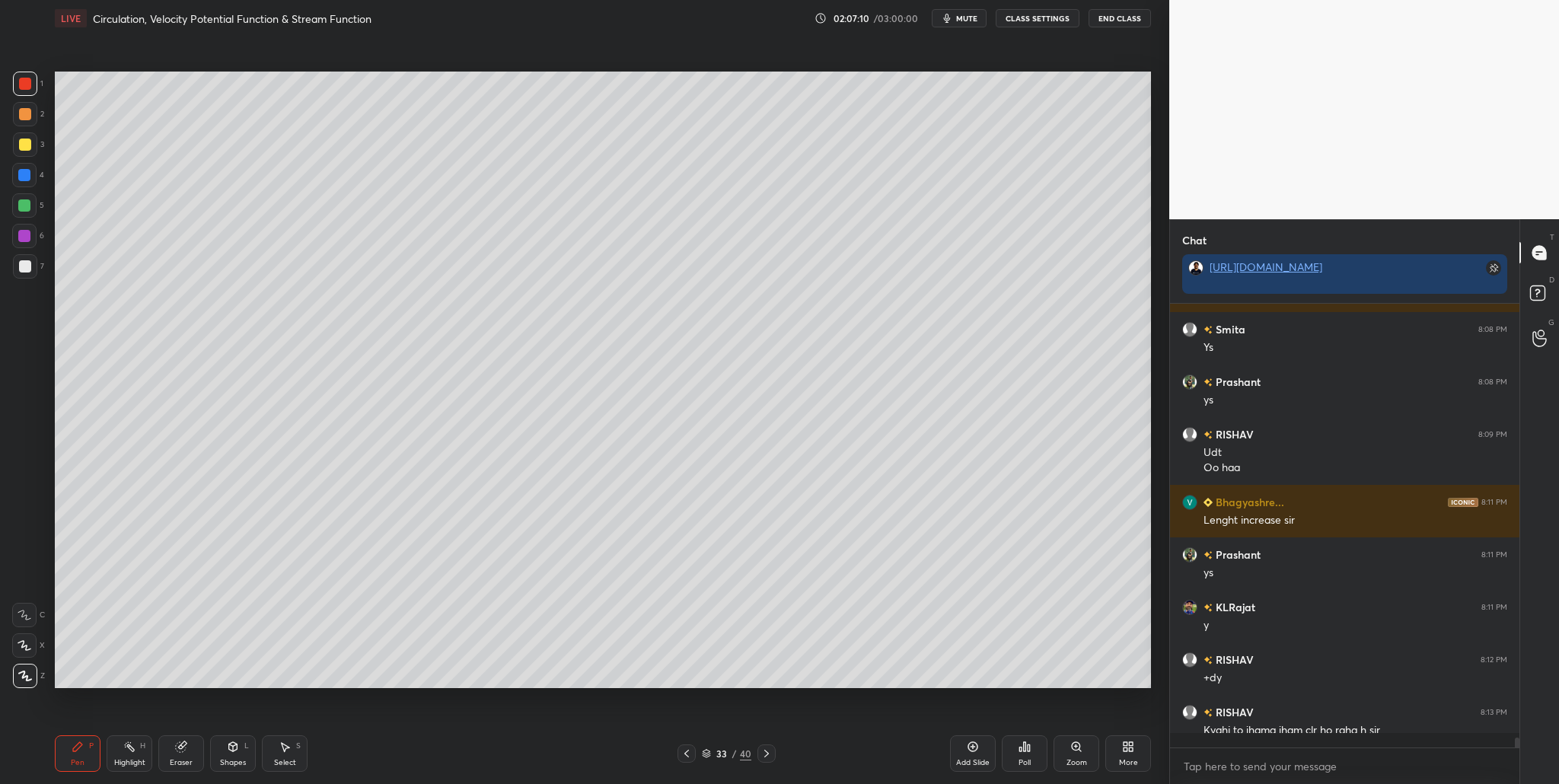 scroll, scrollTop: 5, scrollLeft: 5, axis: both 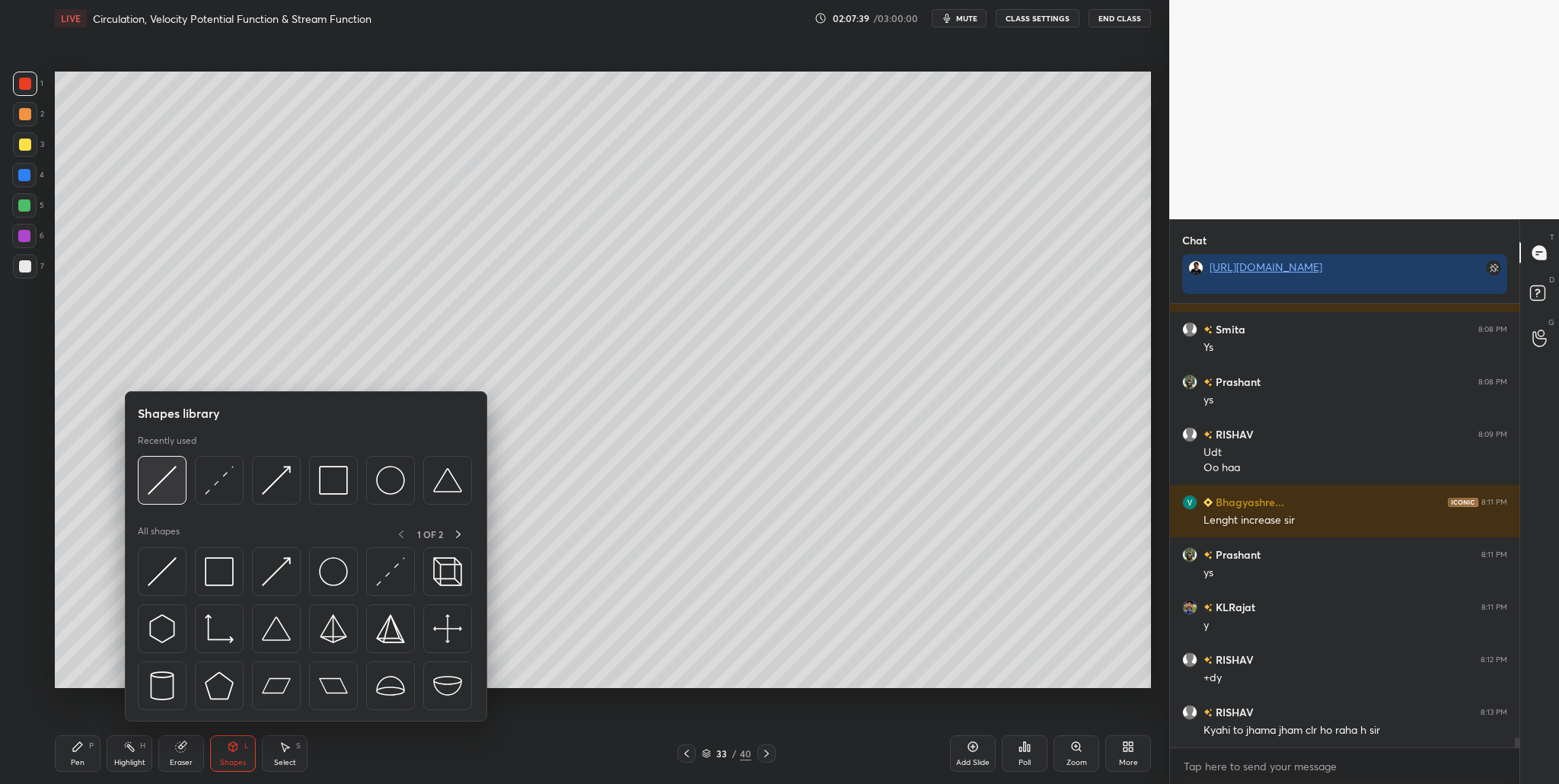 click at bounding box center (162, 480) 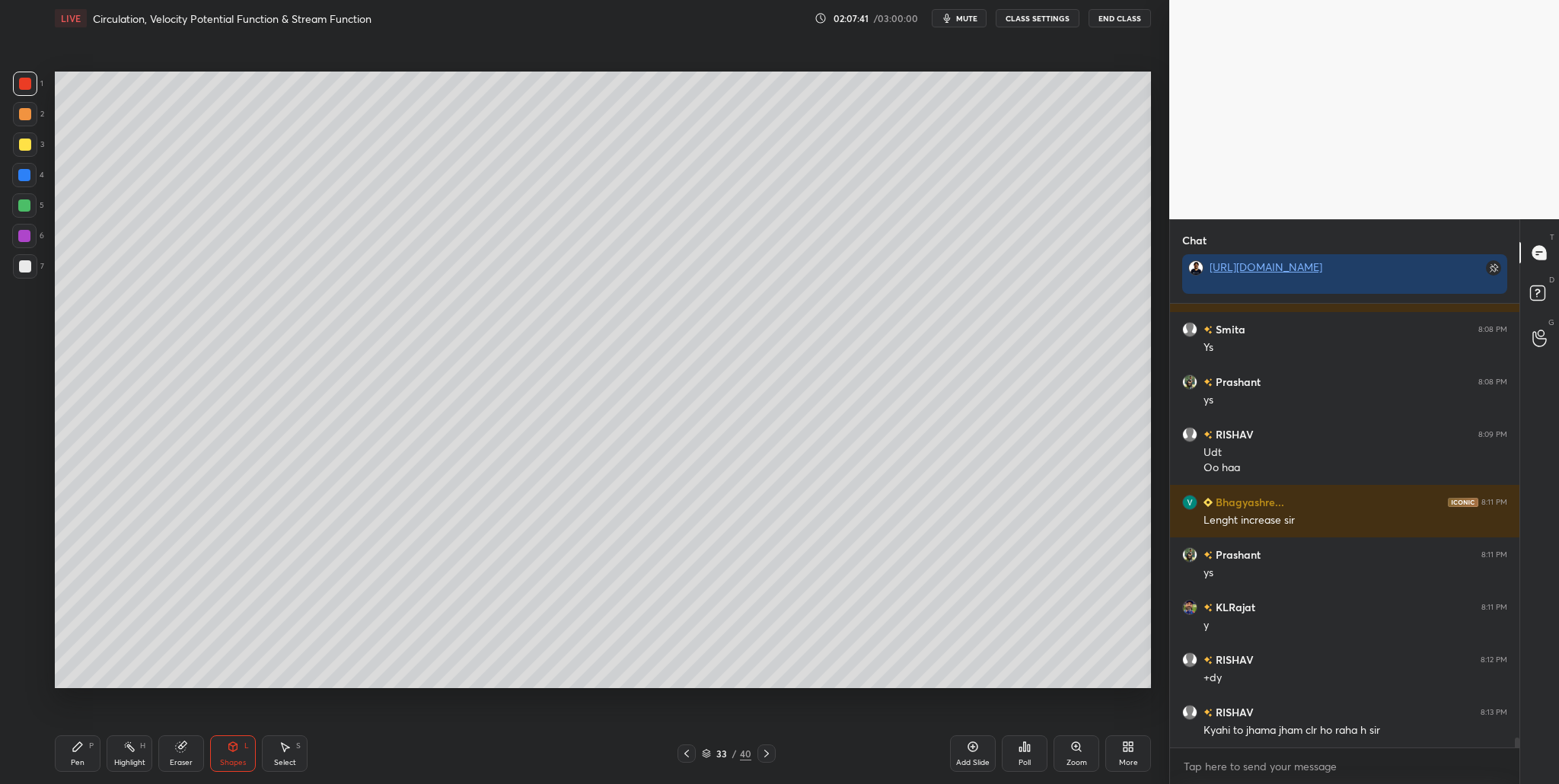 click at bounding box center (24, 206) 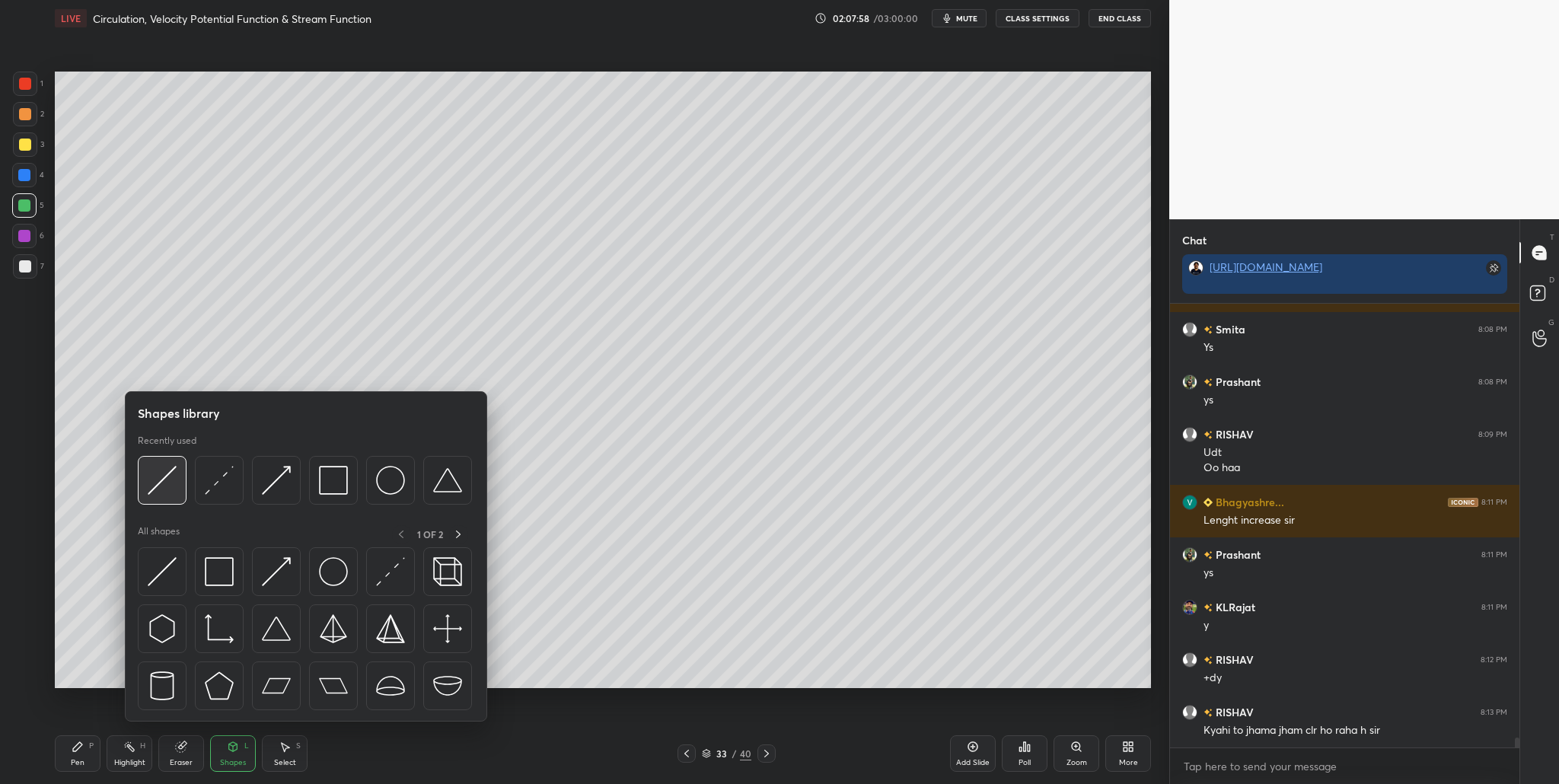 click at bounding box center (162, 480) 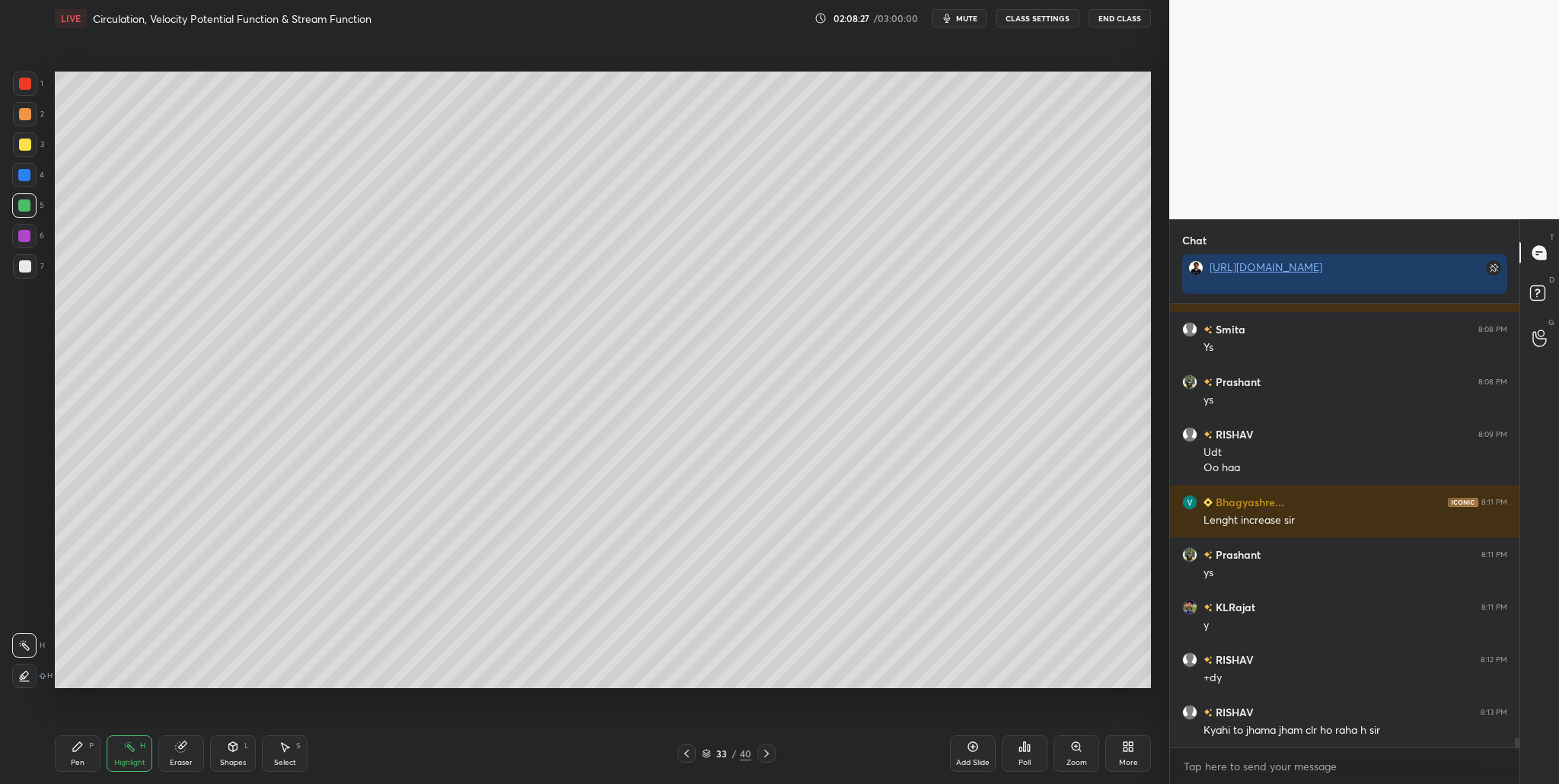 drag, startPoint x: 26, startPoint y: 201, endPoint x: 32, endPoint y: 209, distance: 10 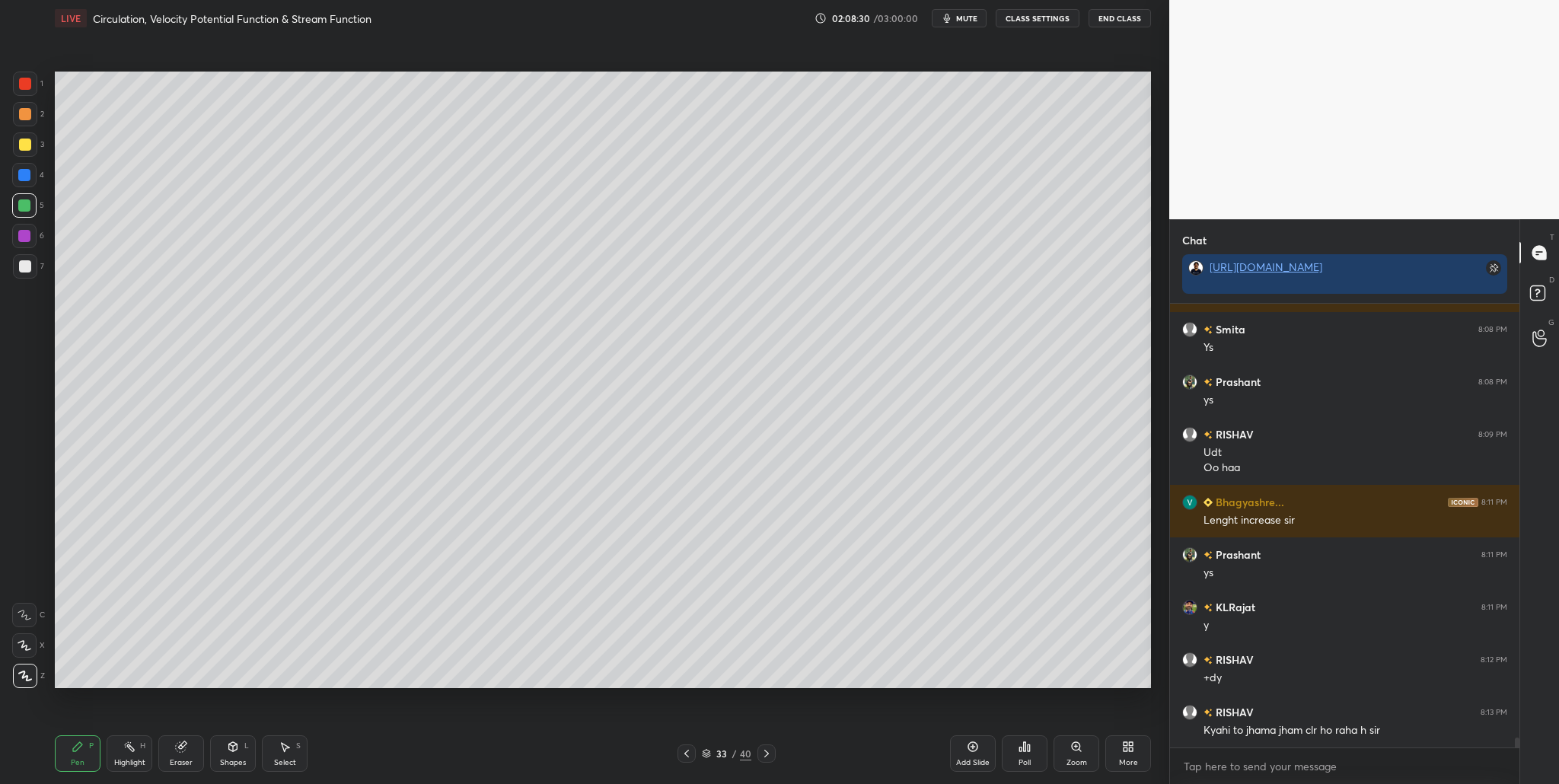 scroll, scrollTop: 18890, scrollLeft: 0, axis: vertical 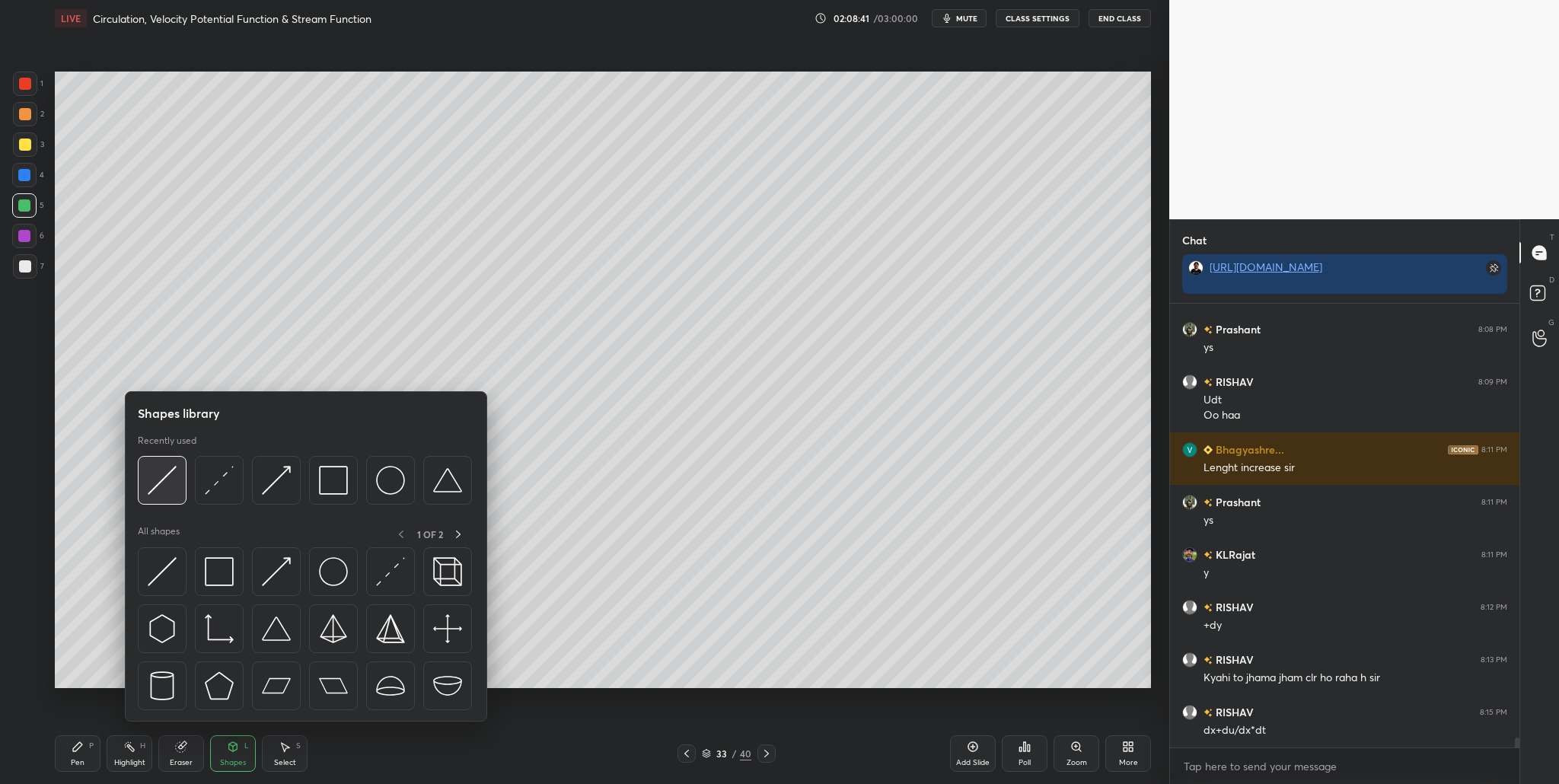 click at bounding box center (162, 480) 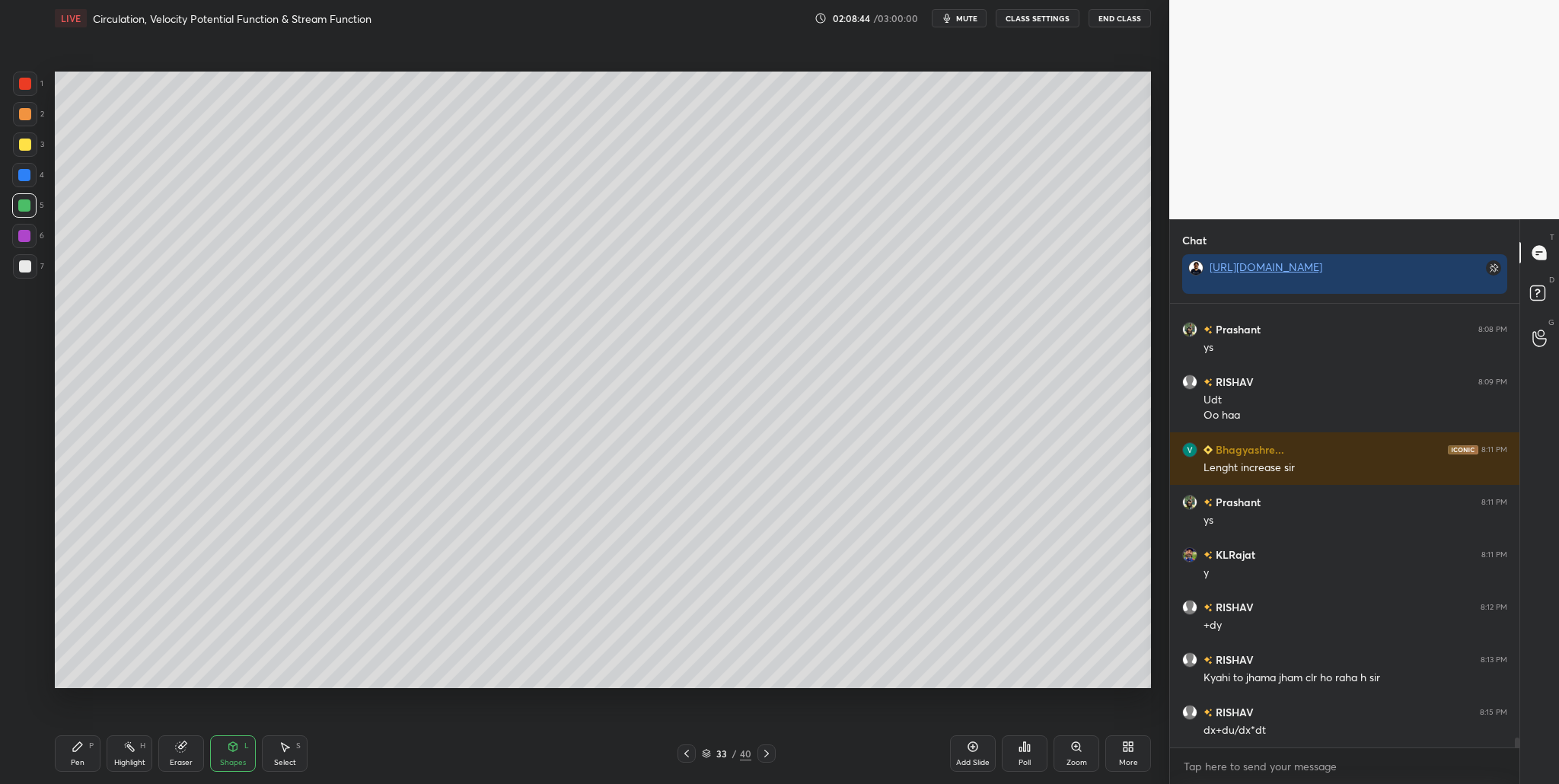 scroll, scrollTop: 18942, scrollLeft: 0, axis: vertical 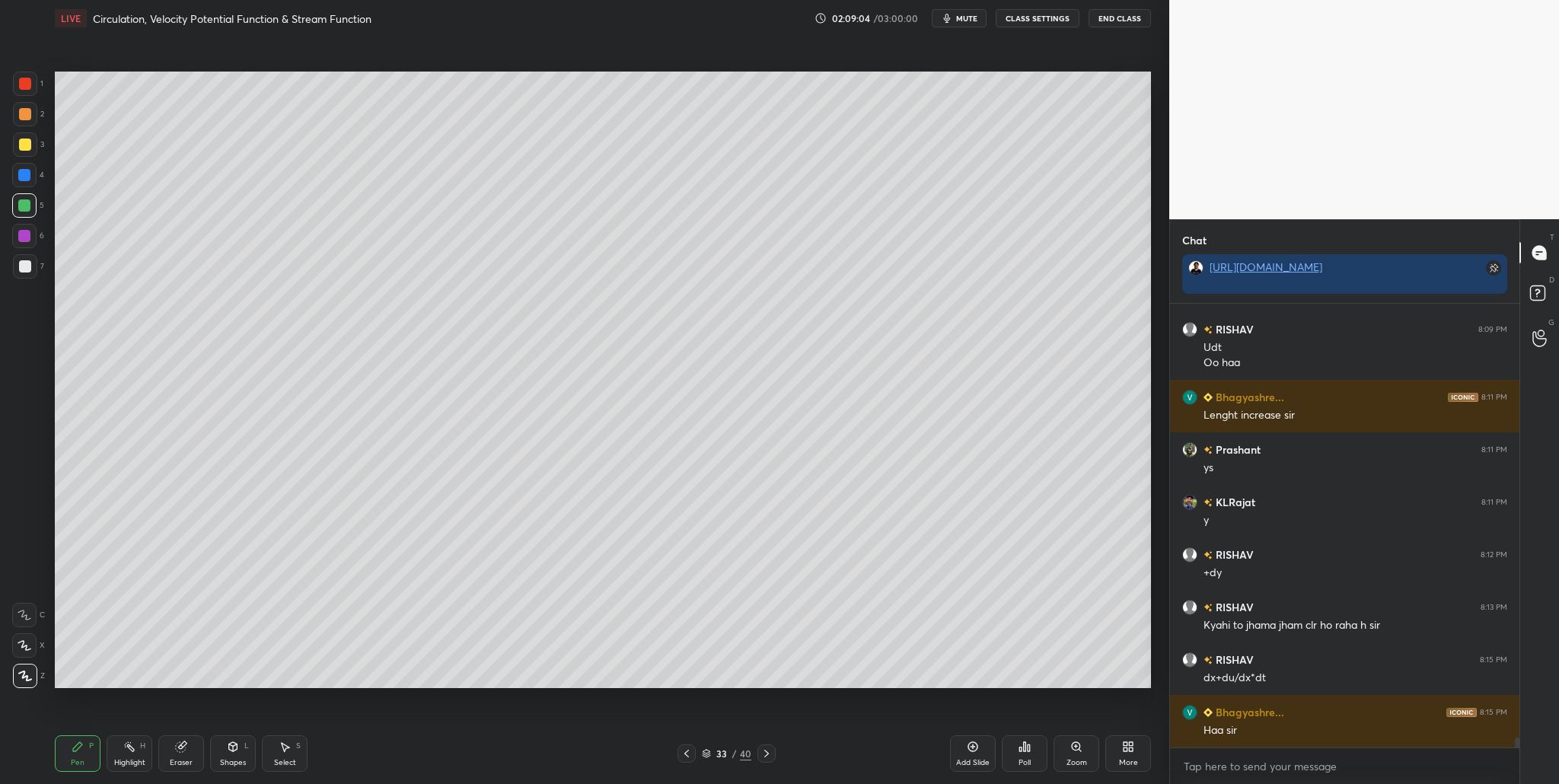 click at bounding box center [24, 206] 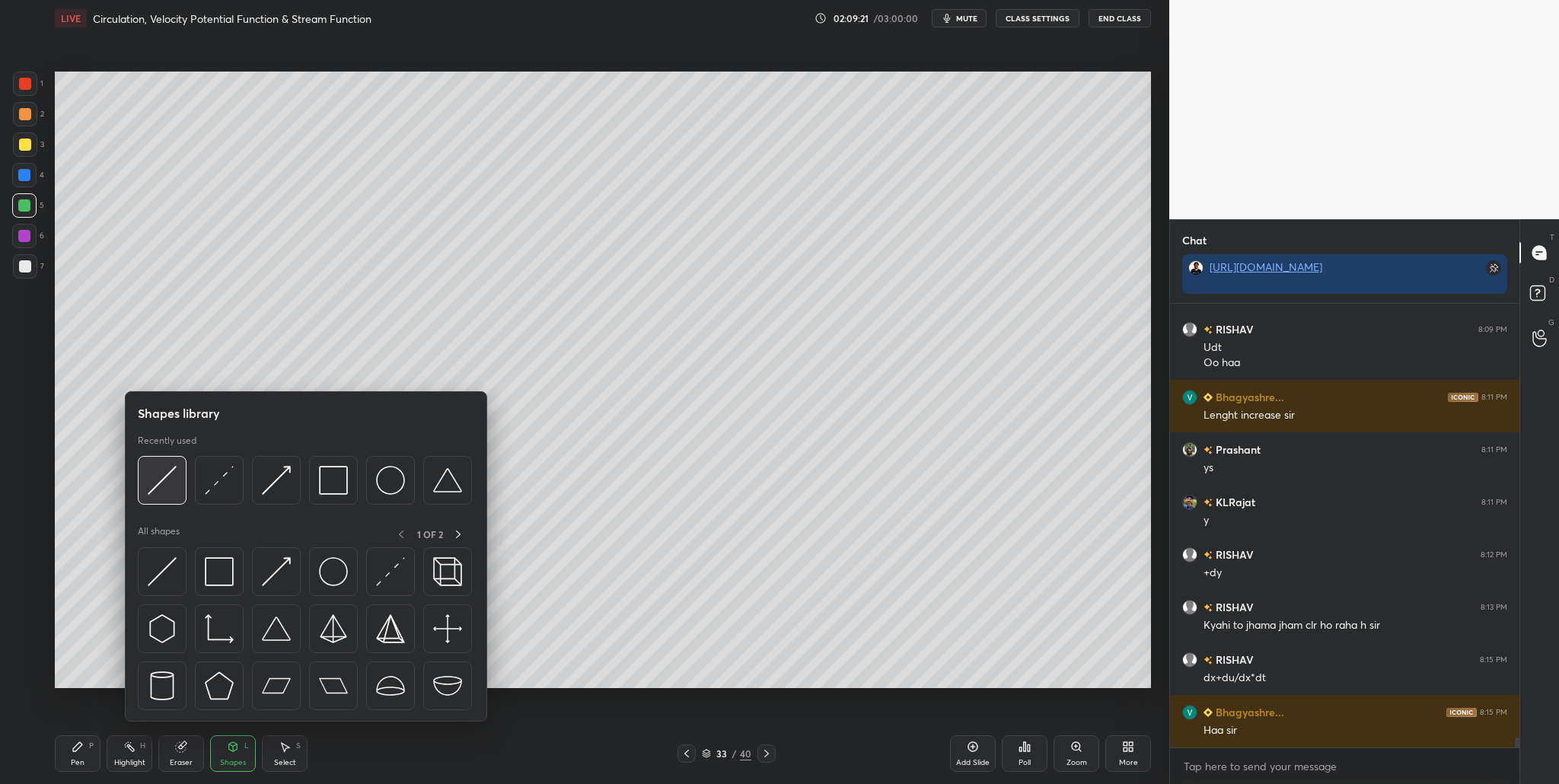 click at bounding box center [162, 480] 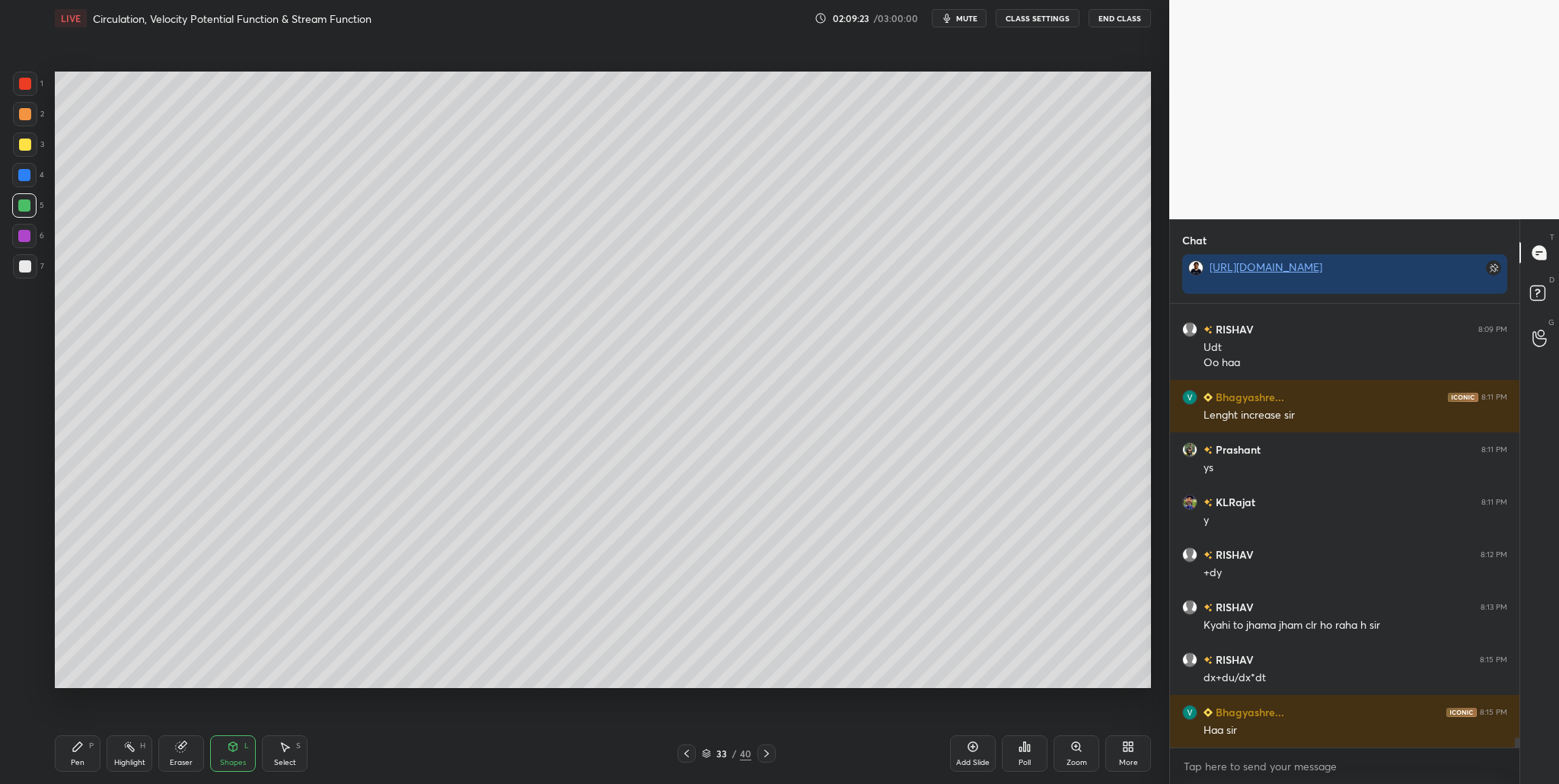 click at bounding box center (24, 206) 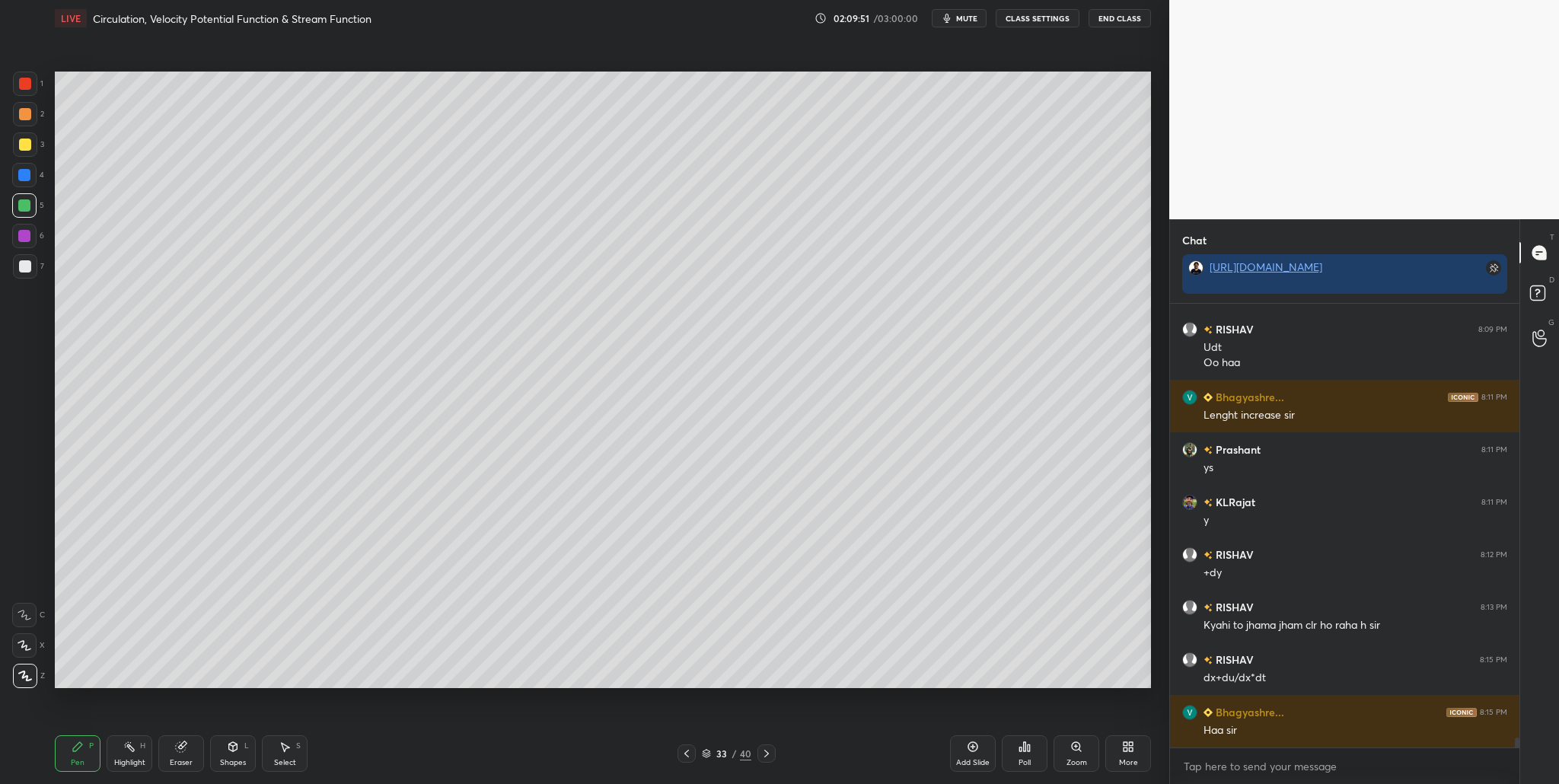 drag, startPoint x: 28, startPoint y: 81, endPoint x: 48, endPoint y: 112, distance: 36.891733 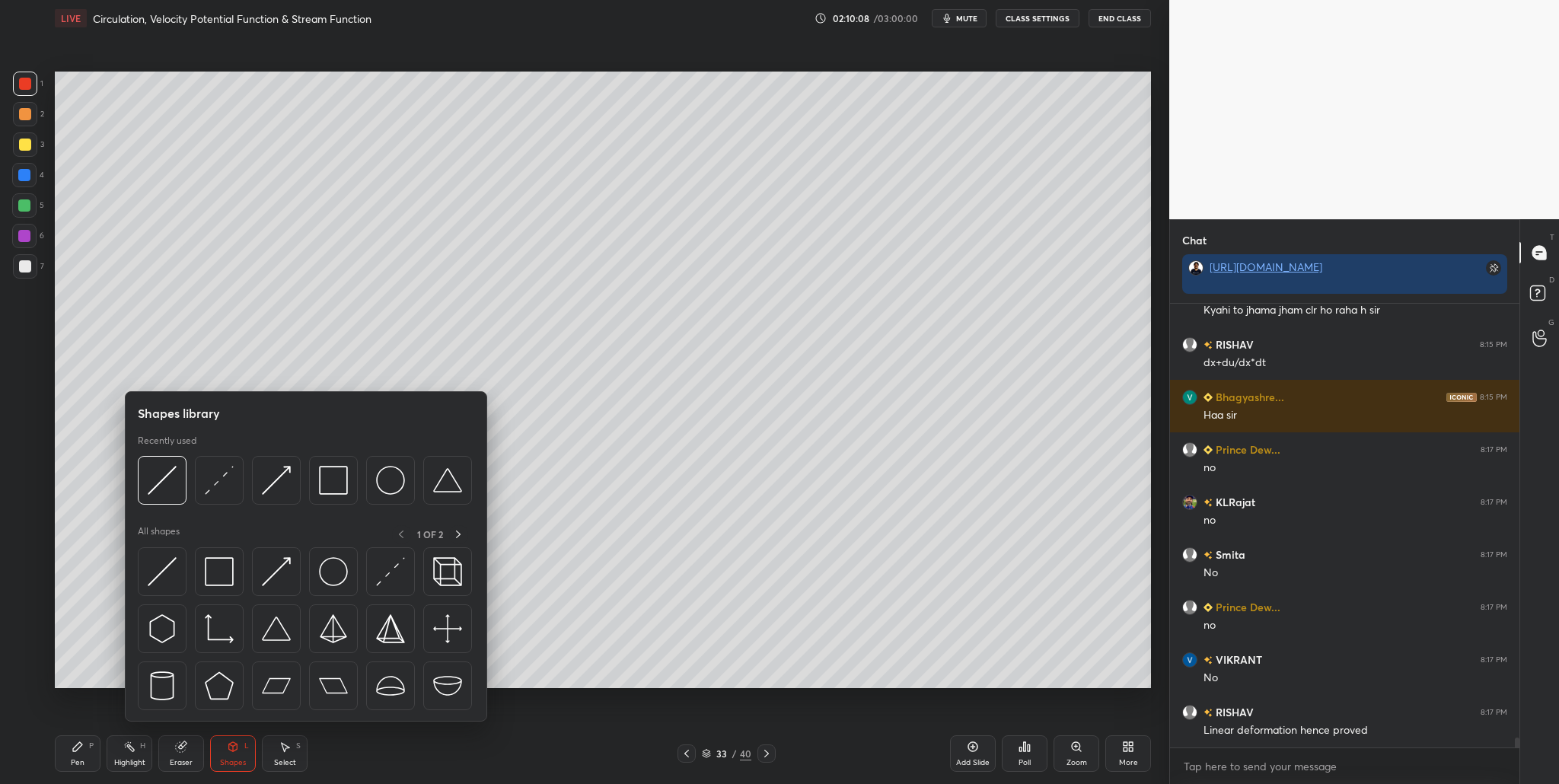 scroll, scrollTop: 19310, scrollLeft: 0, axis: vertical 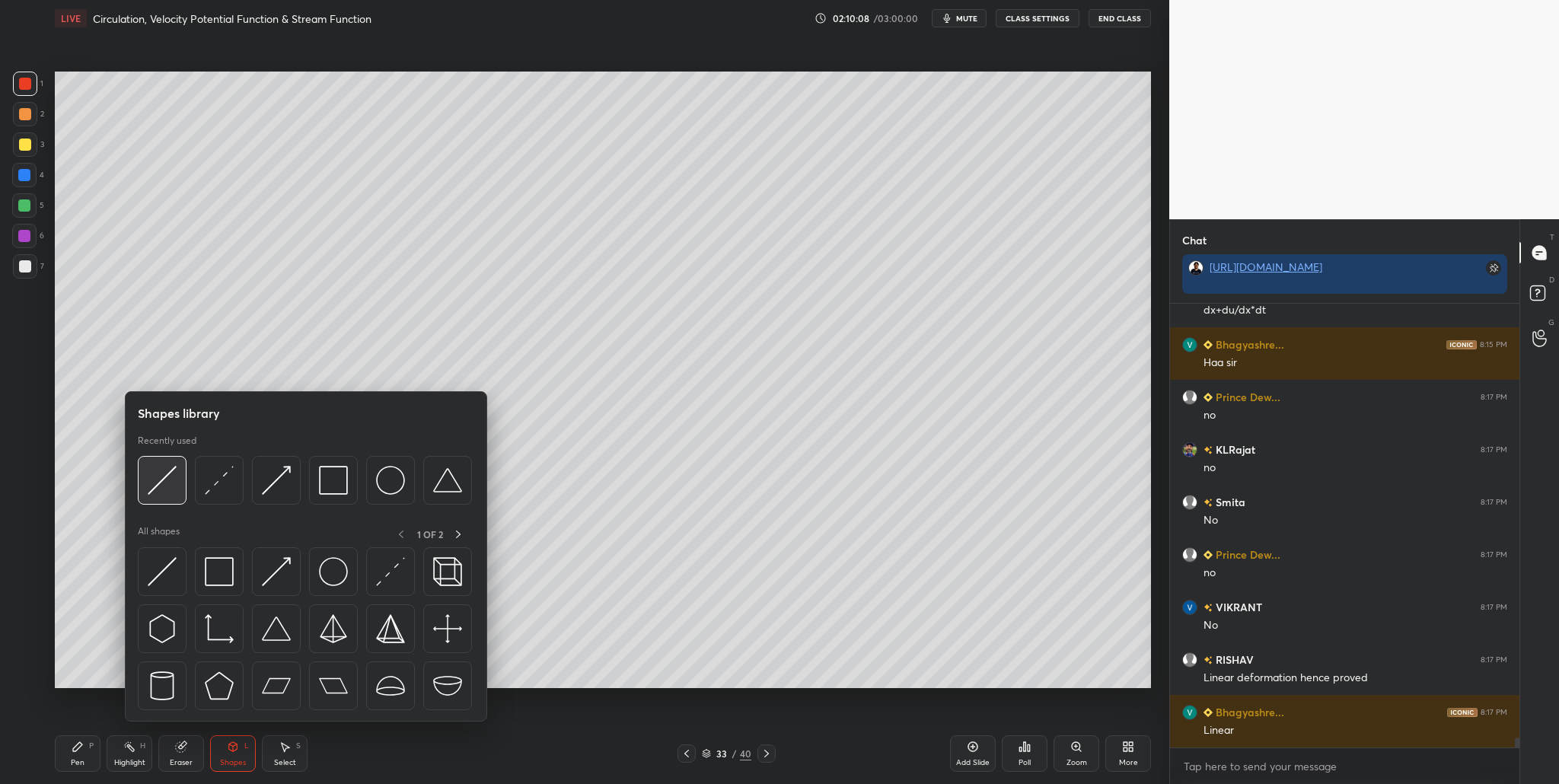 click at bounding box center [162, 480] 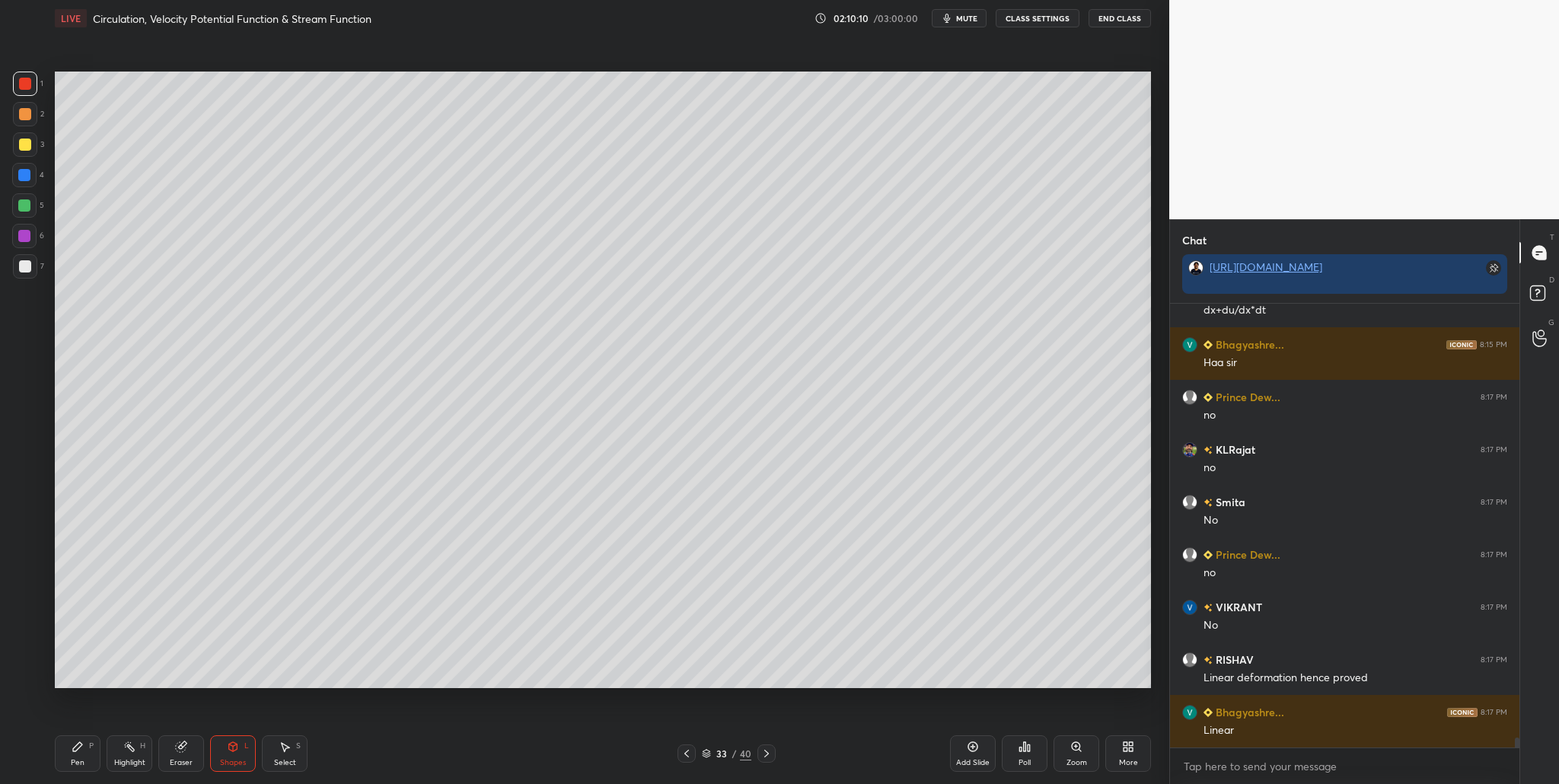click at bounding box center [24, 206] 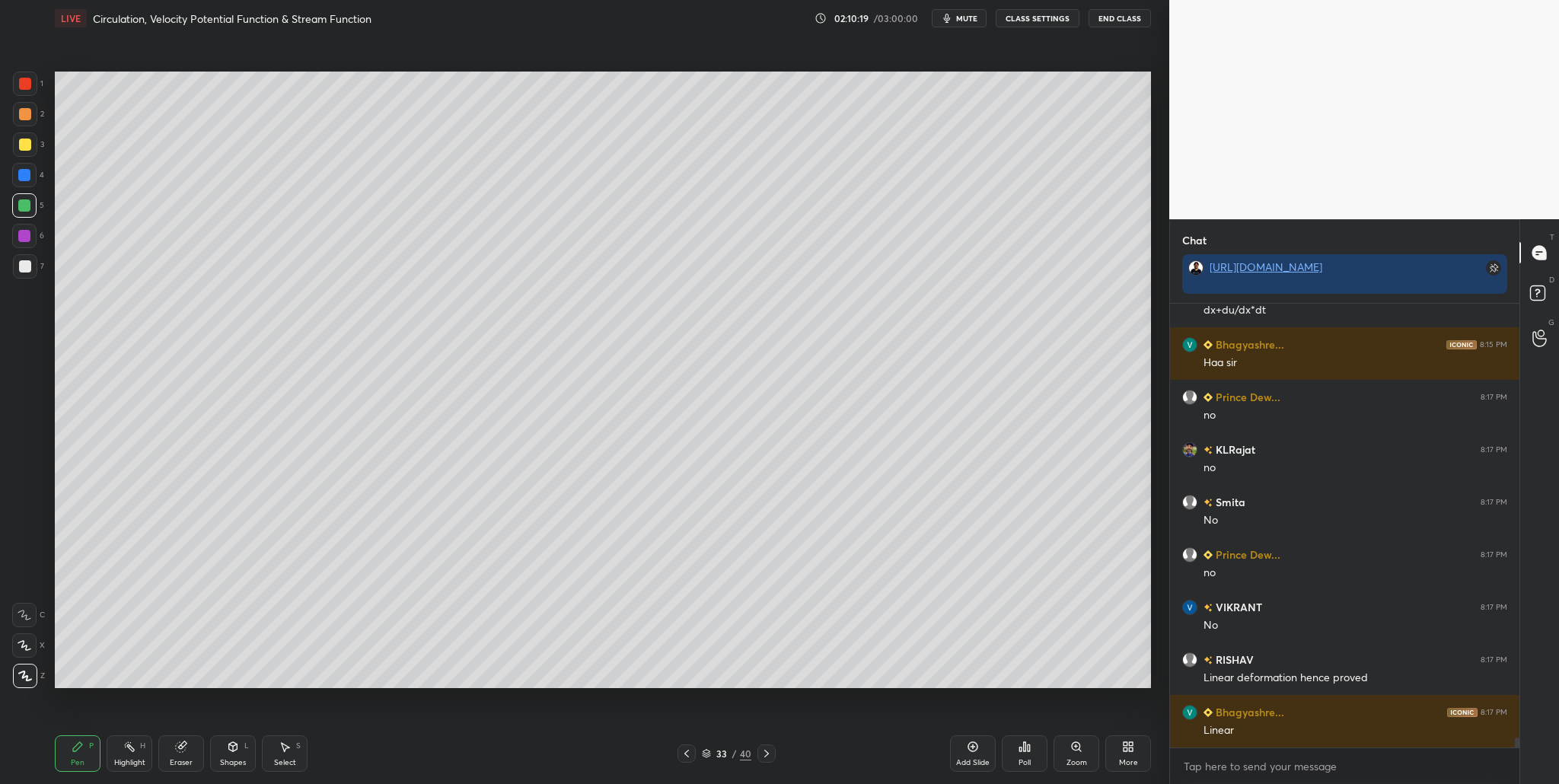 click at bounding box center [25, 84] 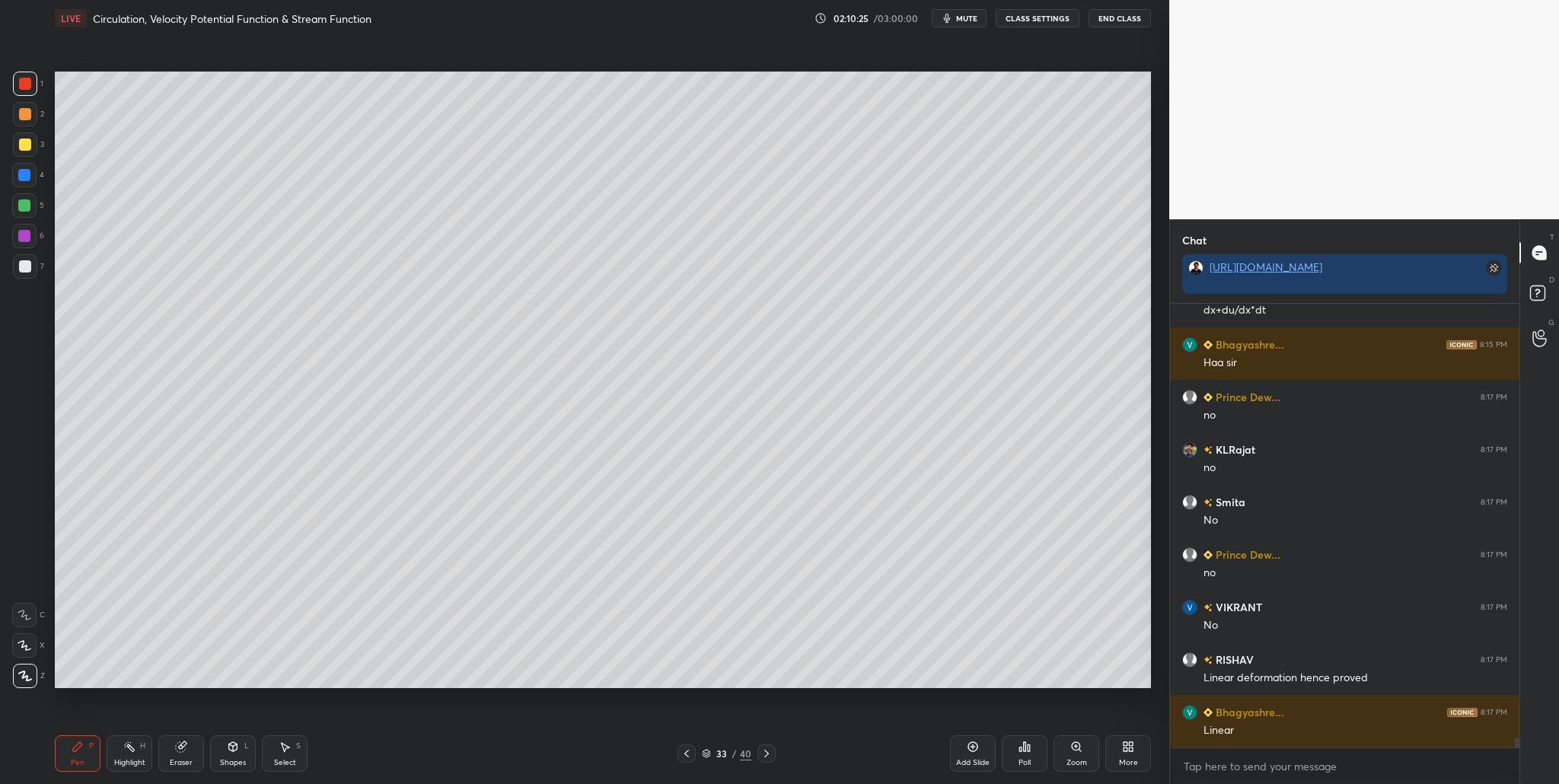click at bounding box center [25, 114] 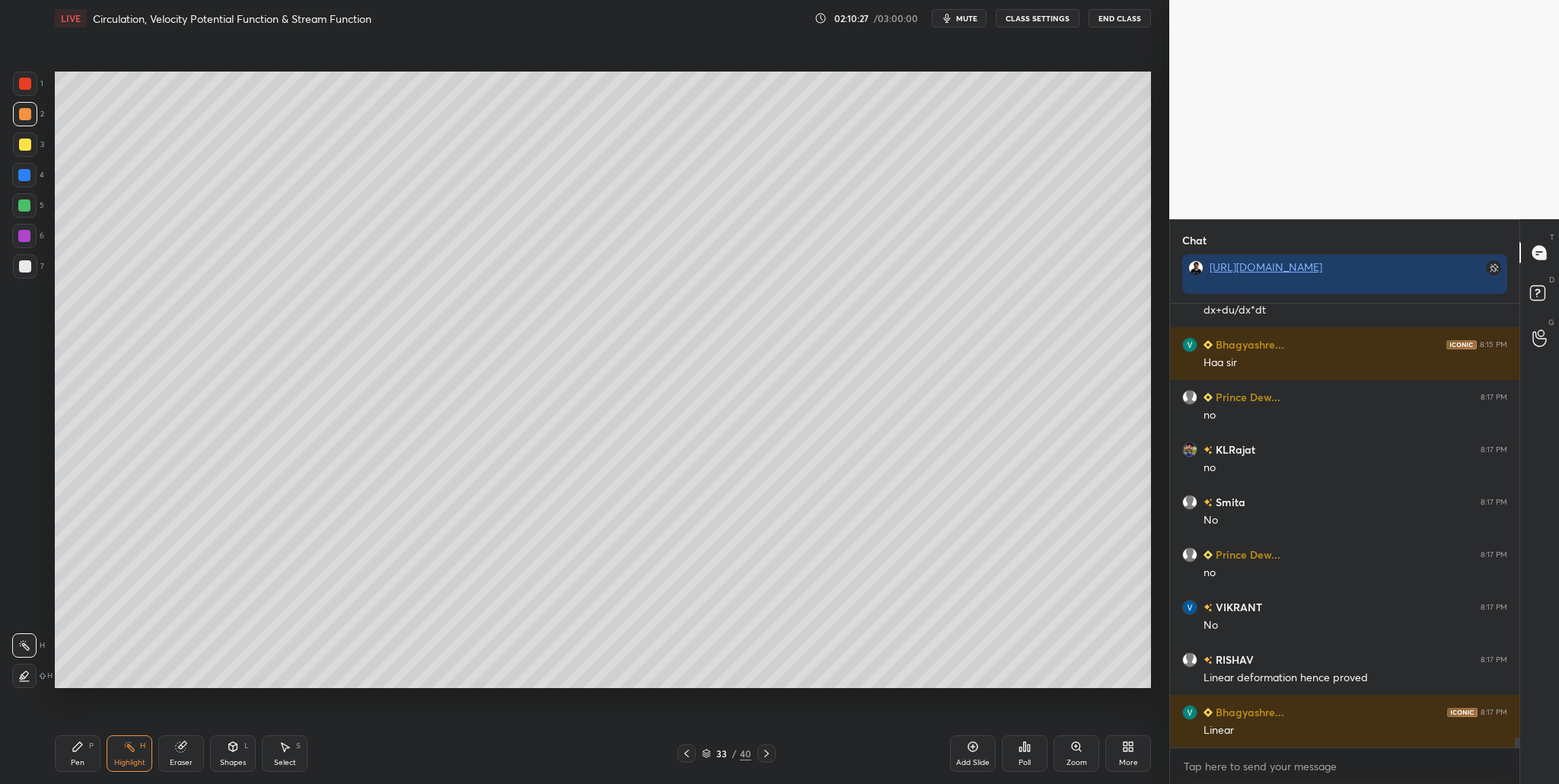 drag, startPoint x: 17, startPoint y: 209, endPoint x: 45, endPoint y: 269, distance: 66.21178 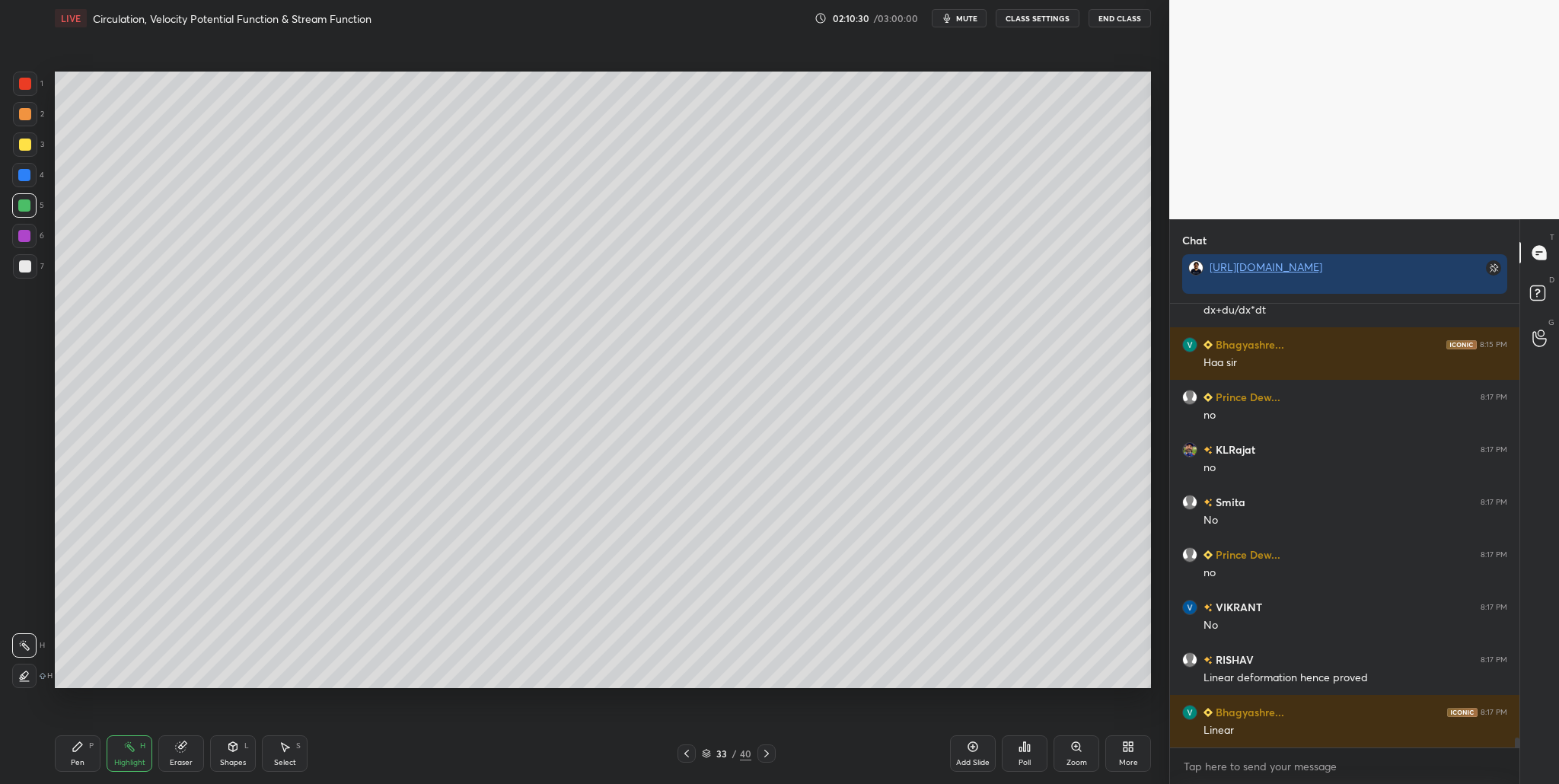 scroll, scrollTop: 19363, scrollLeft: 0, axis: vertical 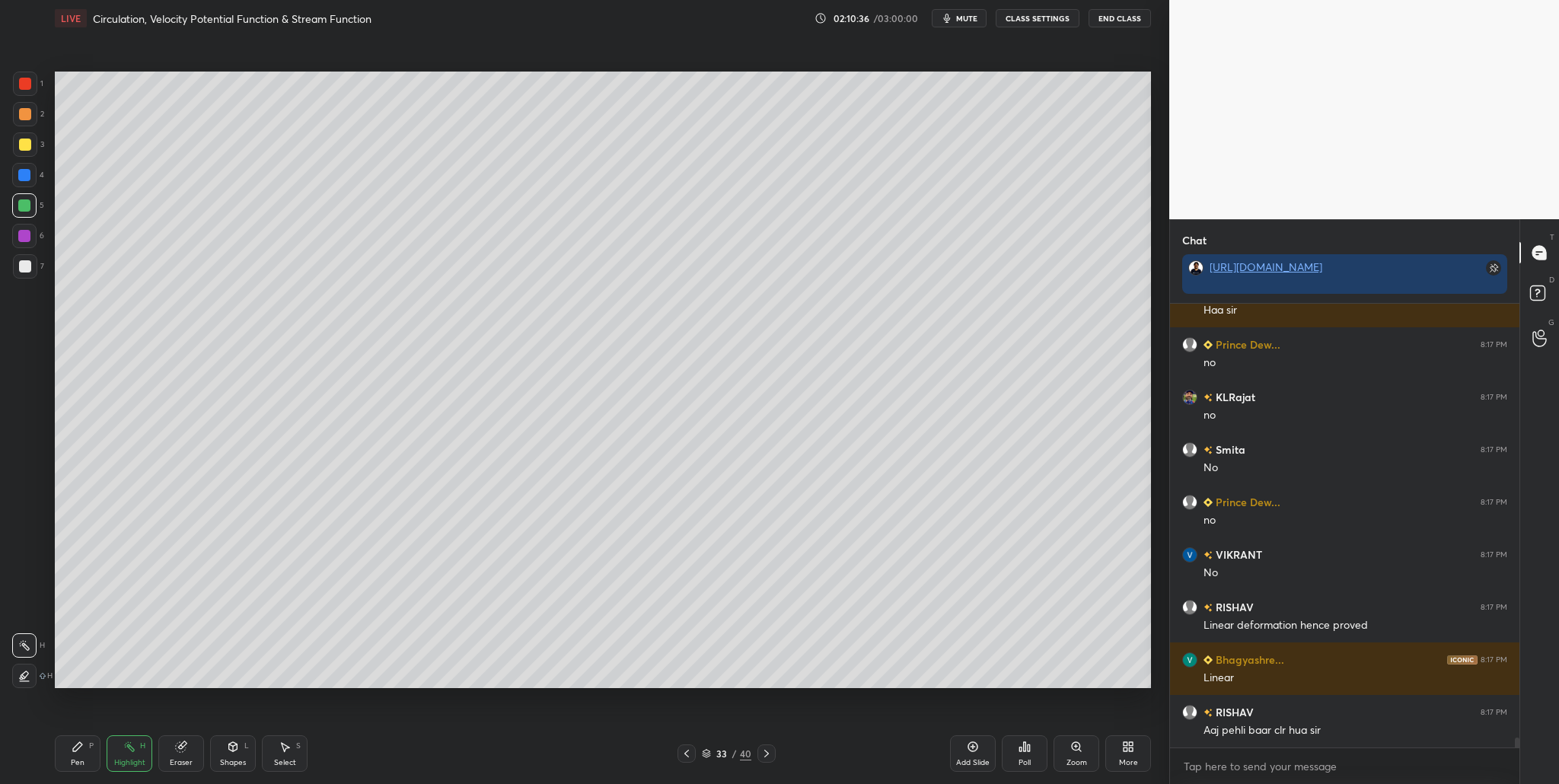 click at bounding box center (24, 206) 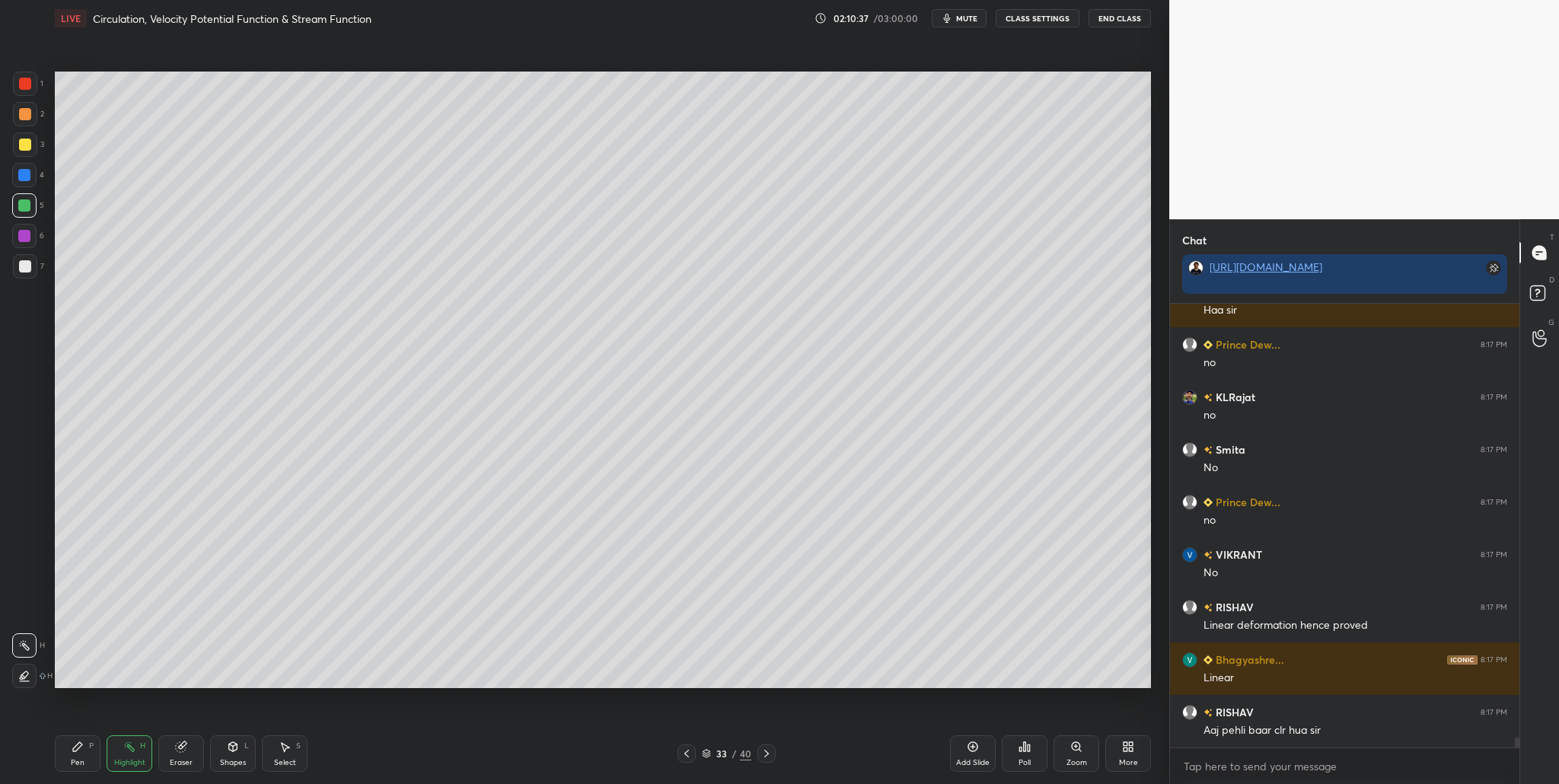 scroll, scrollTop: 408, scrollLeft: 345, axis: both 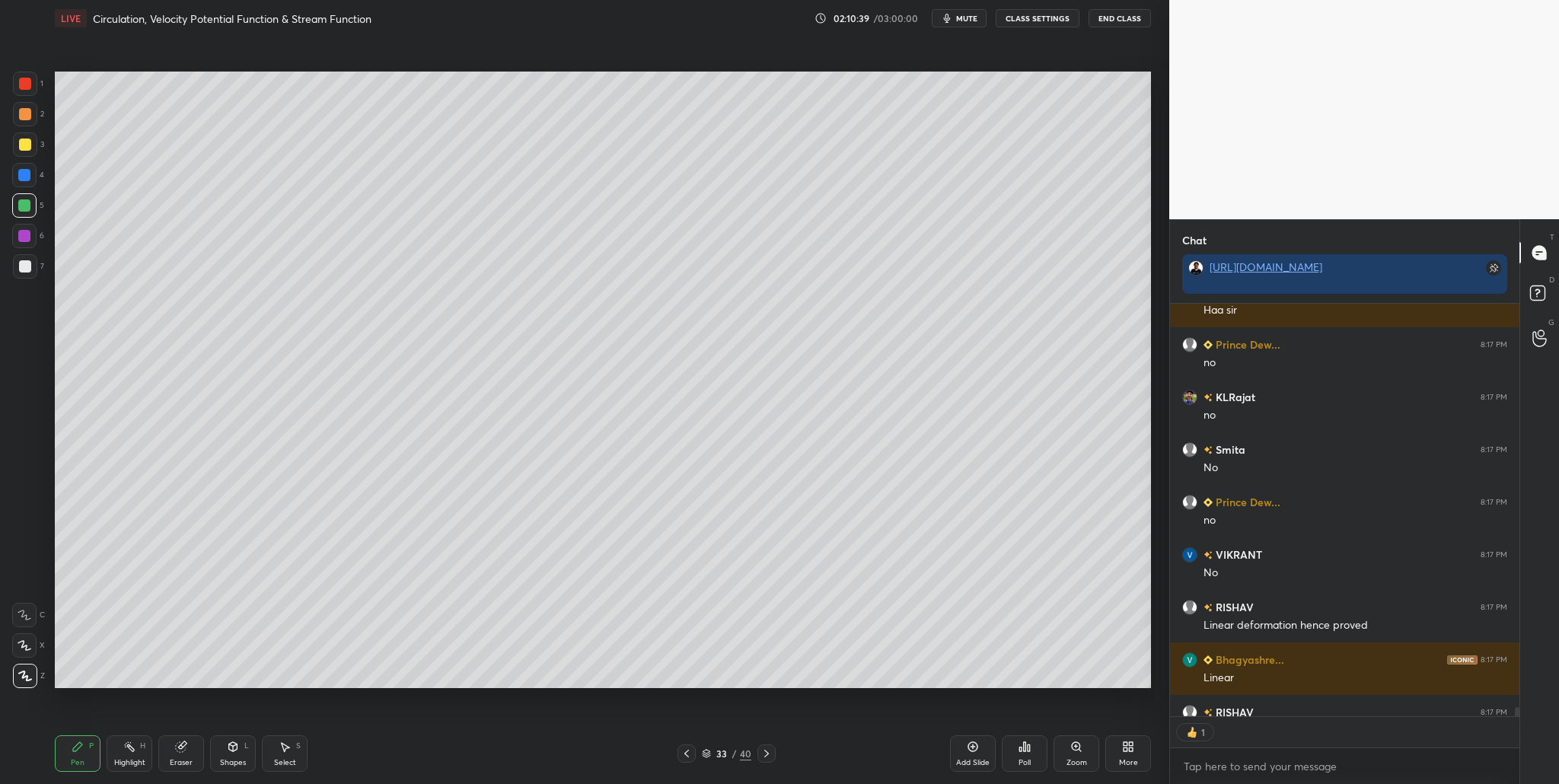 click at bounding box center [24, 206] 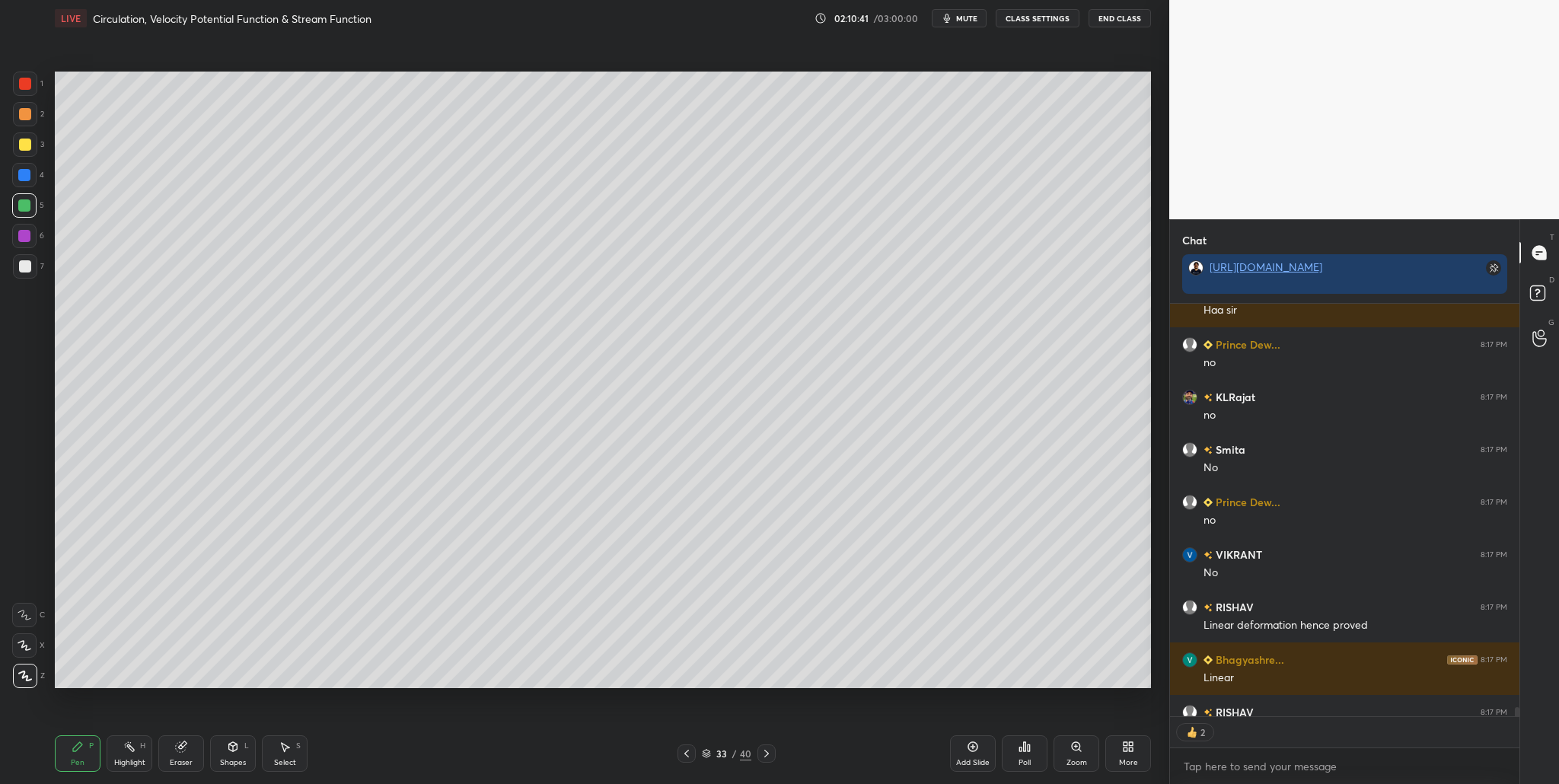 drag, startPoint x: 28, startPoint y: 112, endPoint x: 43, endPoint y: 122, distance: 18.027756 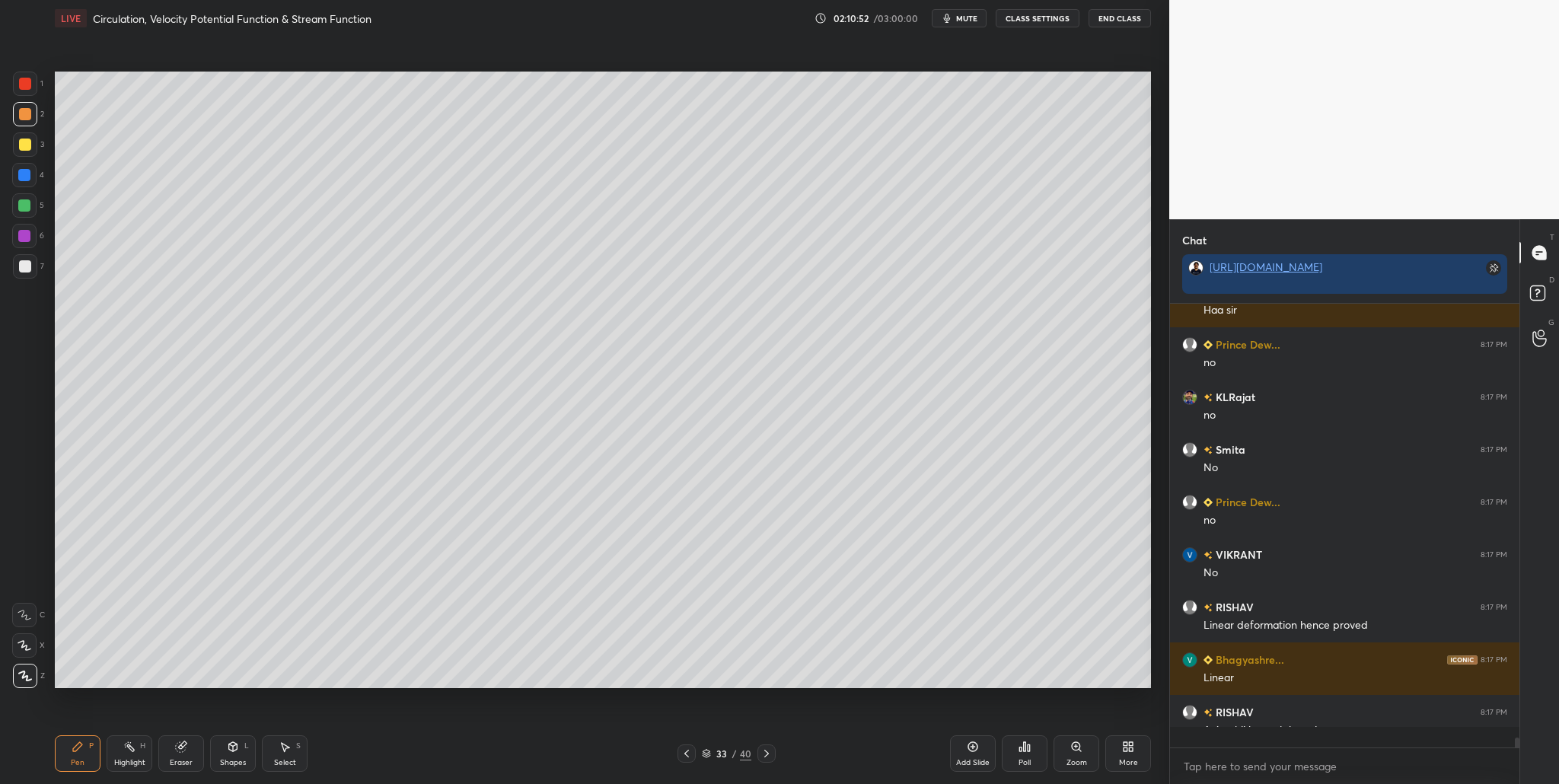 scroll, scrollTop: 5, scrollLeft: 5, axis: both 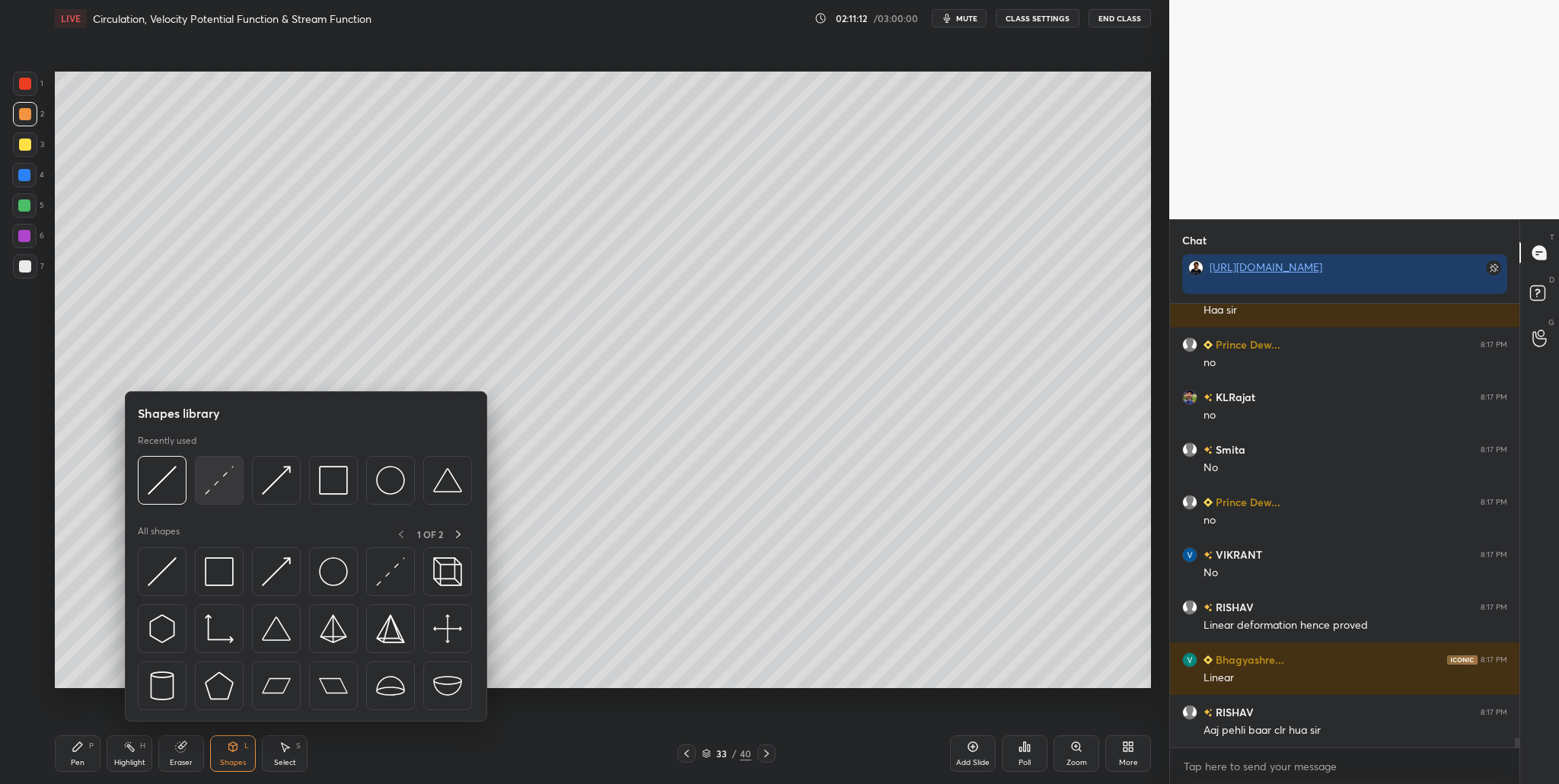 click at bounding box center (219, 480) 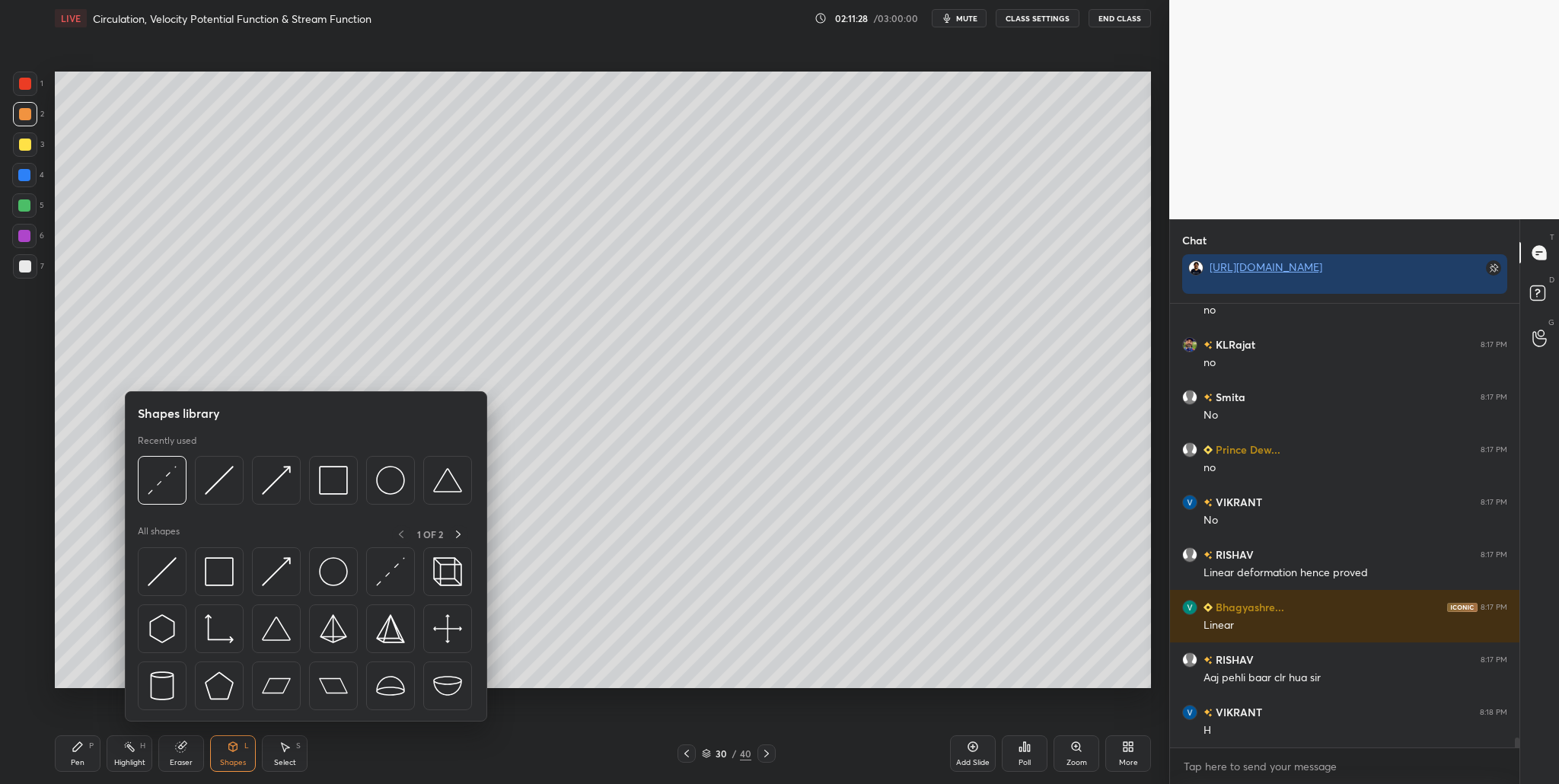scroll, scrollTop: 19468, scrollLeft: 0, axis: vertical 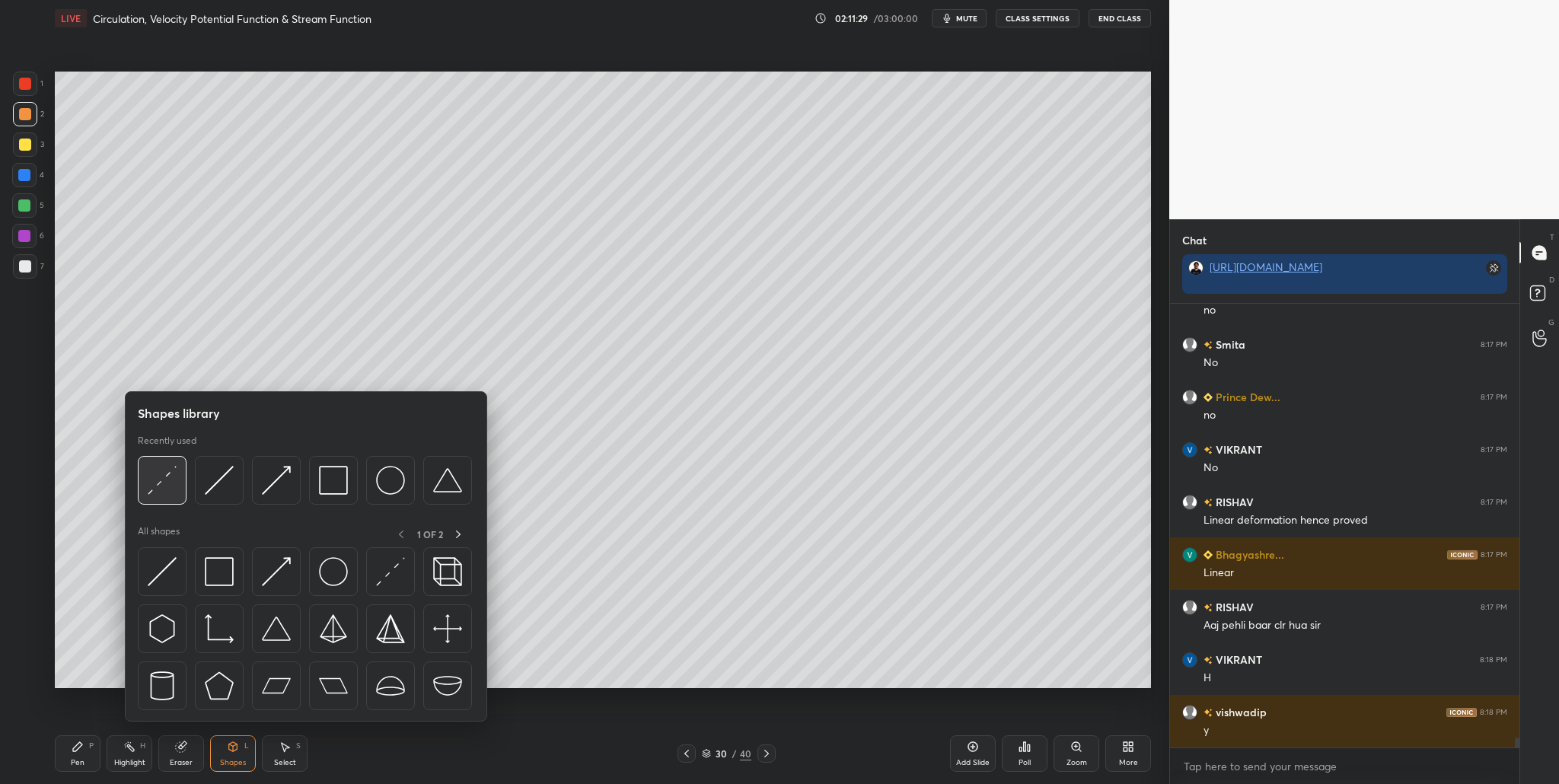 click at bounding box center [162, 480] 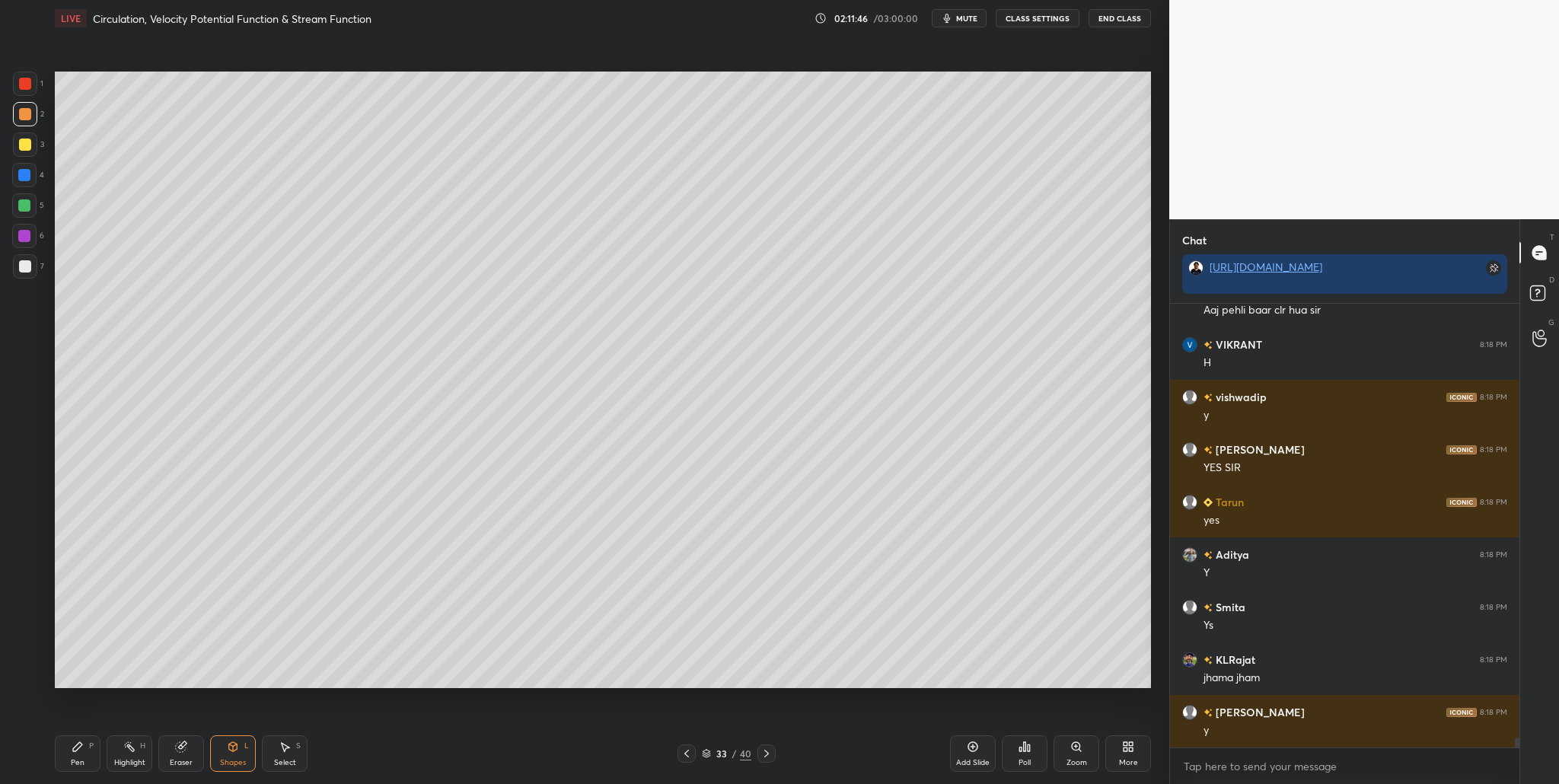 scroll, scrollTop: 19835, scrollLeft: 0, axis: vertical 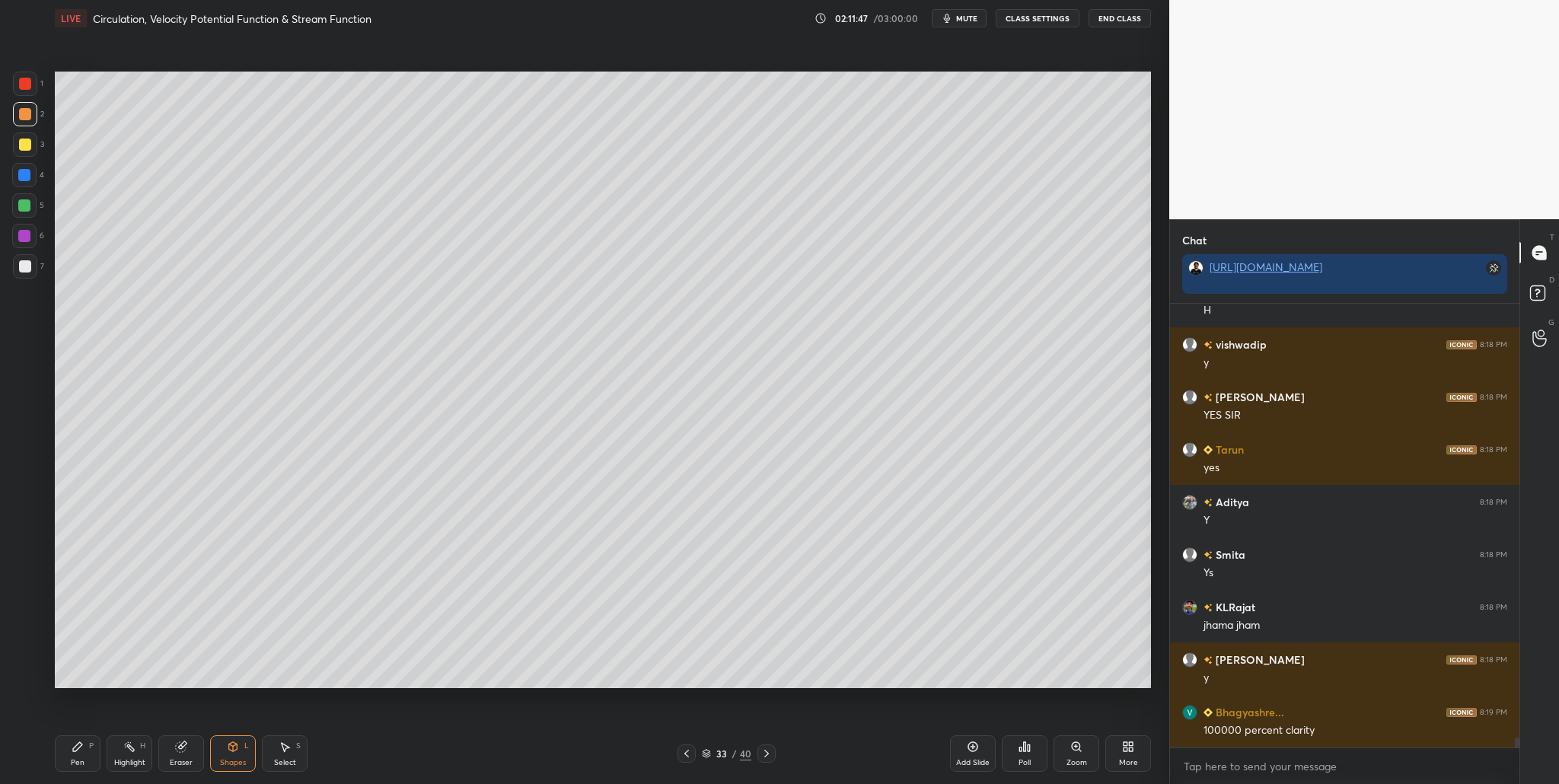 click at bounding box center (25, 84) 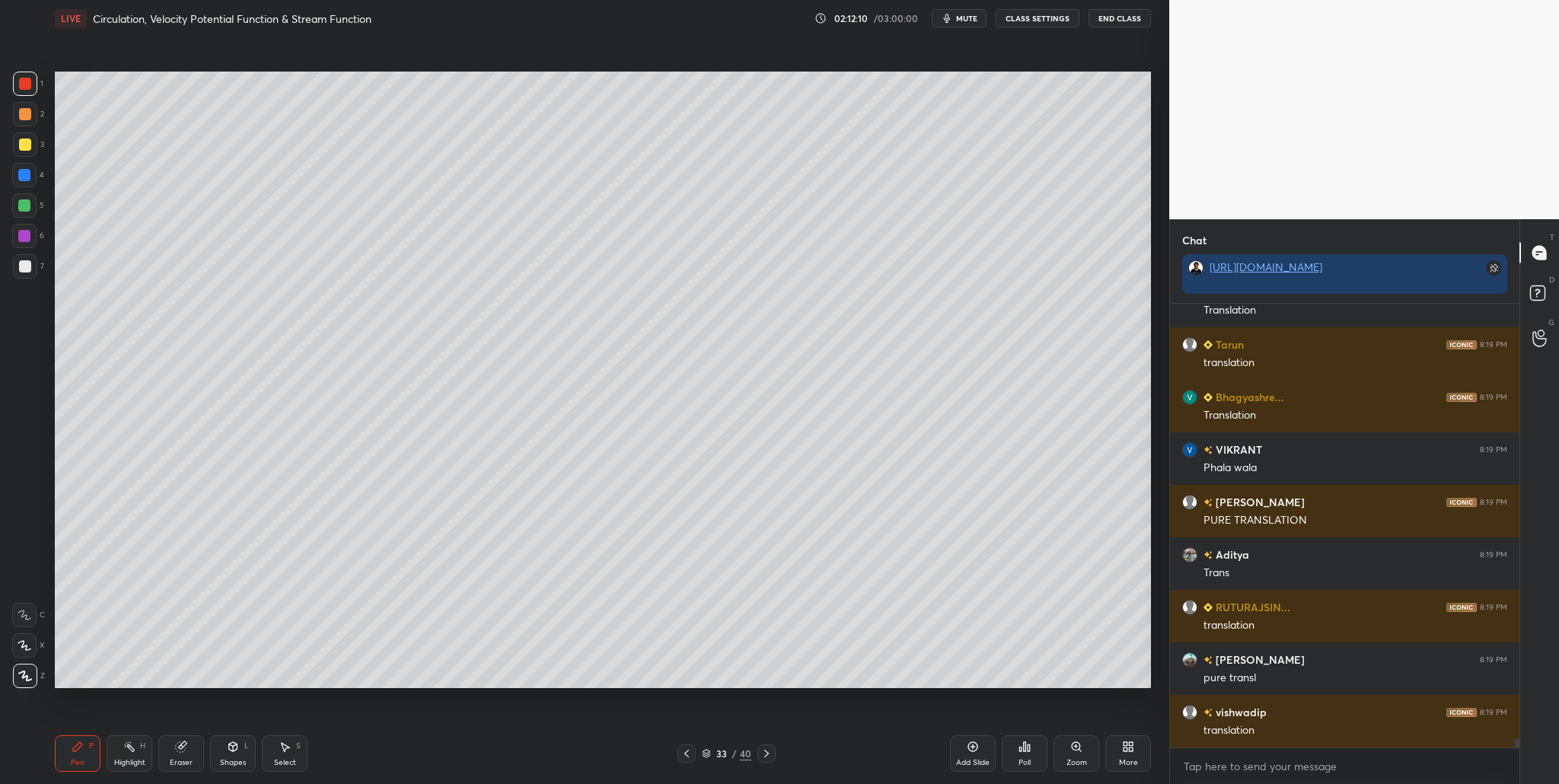 scroll, scrollTop: 20413, scrollLeft: 0, axis: vertical 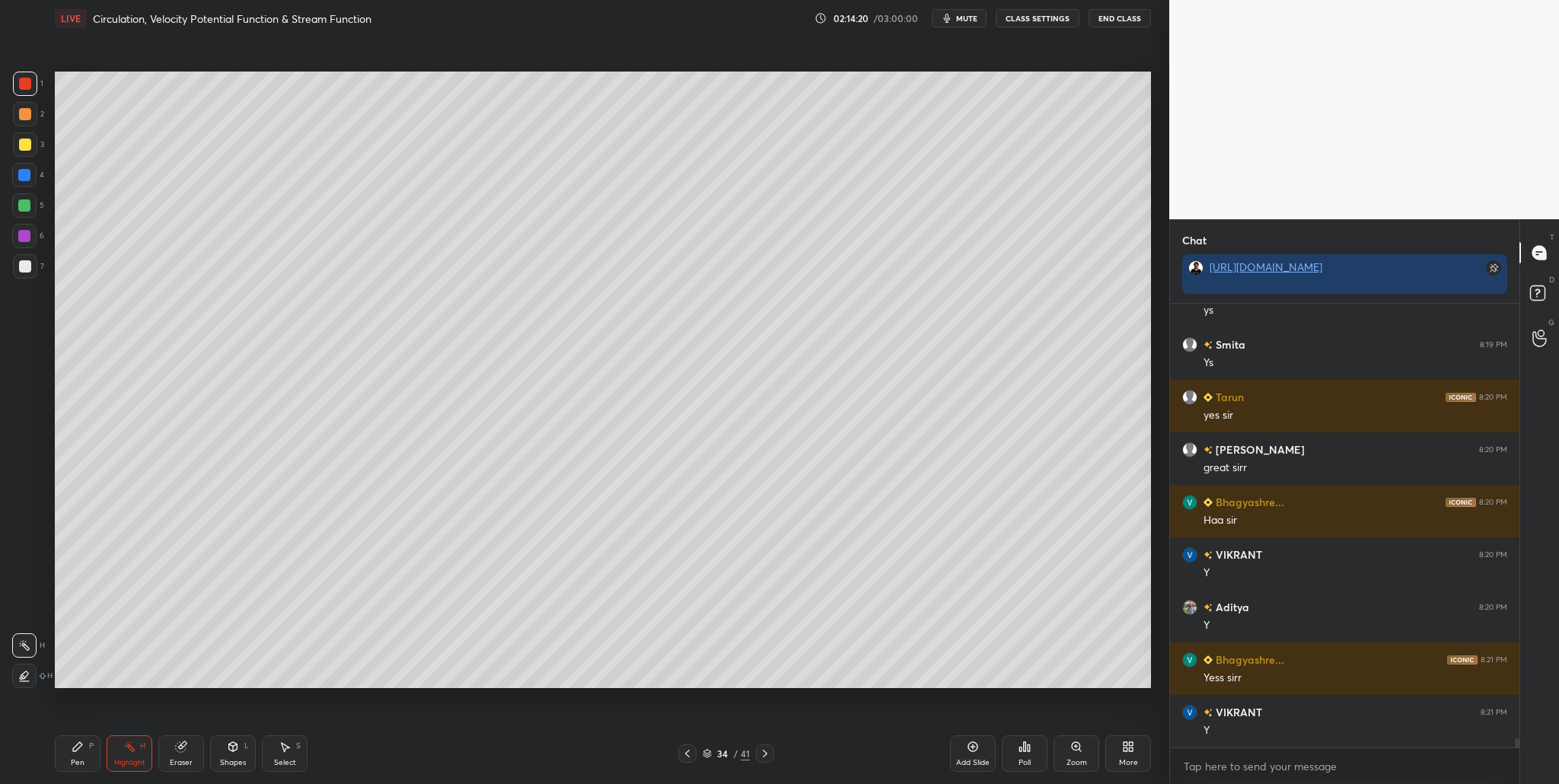 click at bounding box center [24, 206] 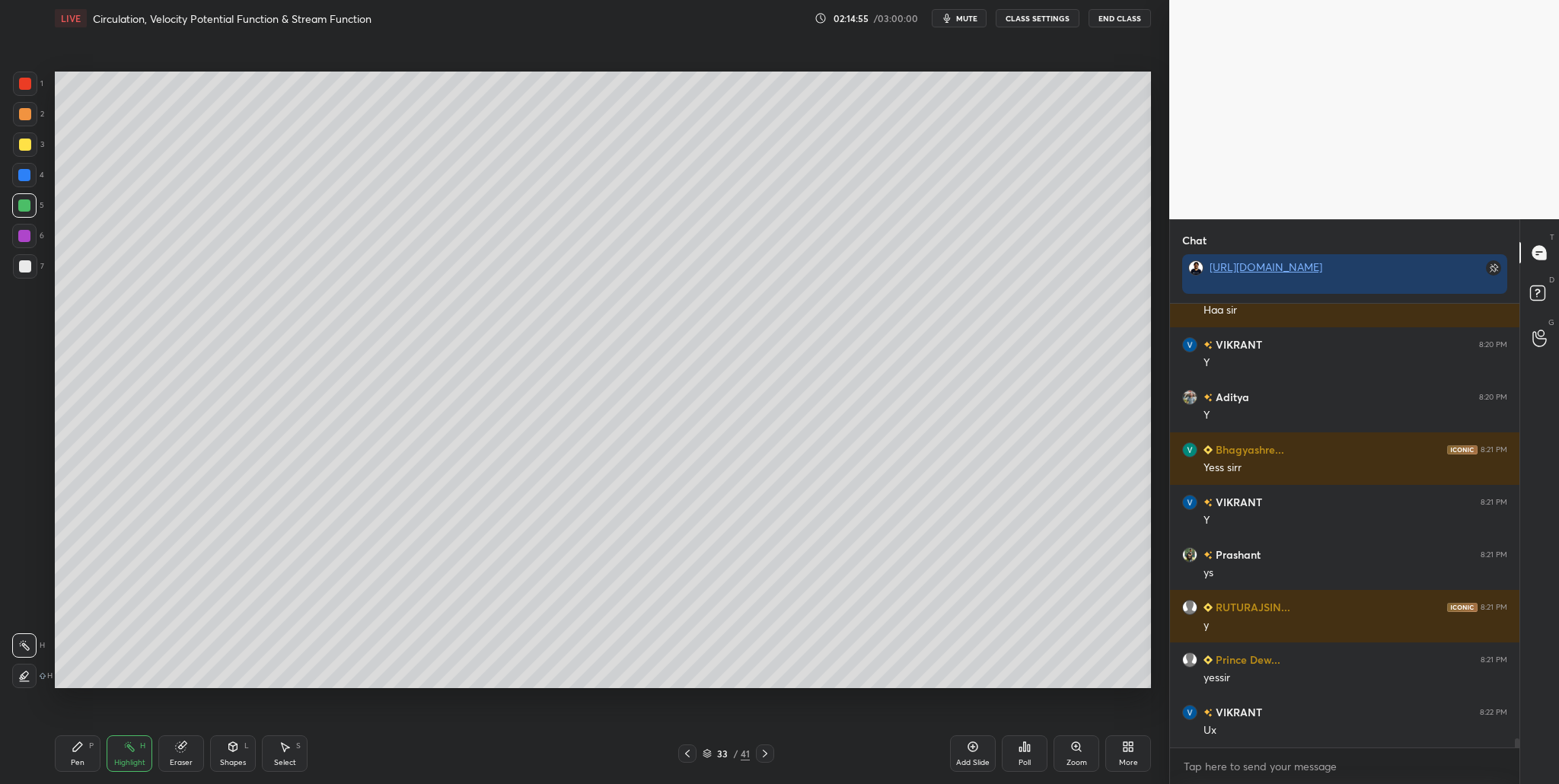 scroll, scrollTop: 21253, scrollLeft: 0, axis: vertical 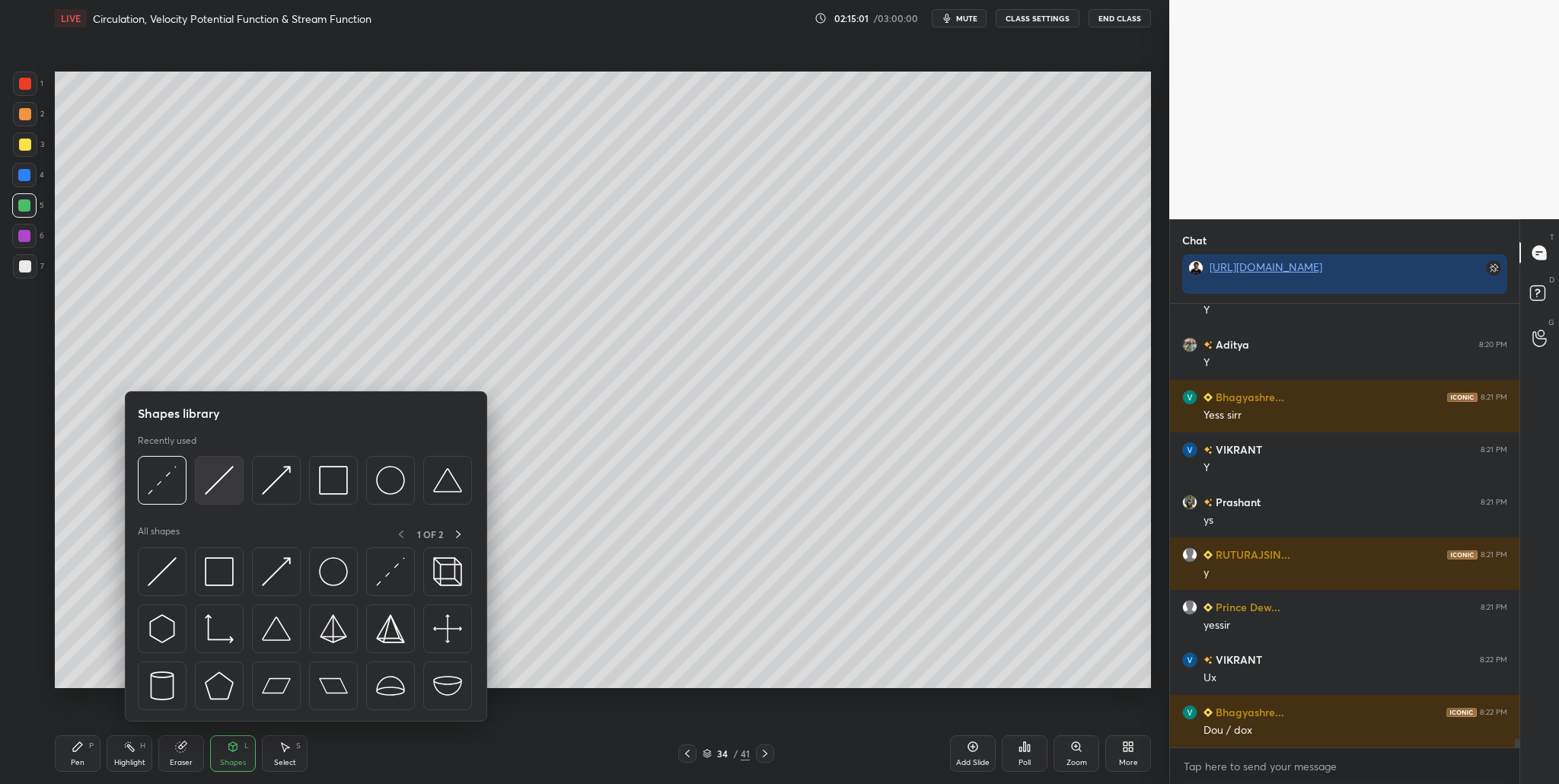 click at bounding box center [219, 480] 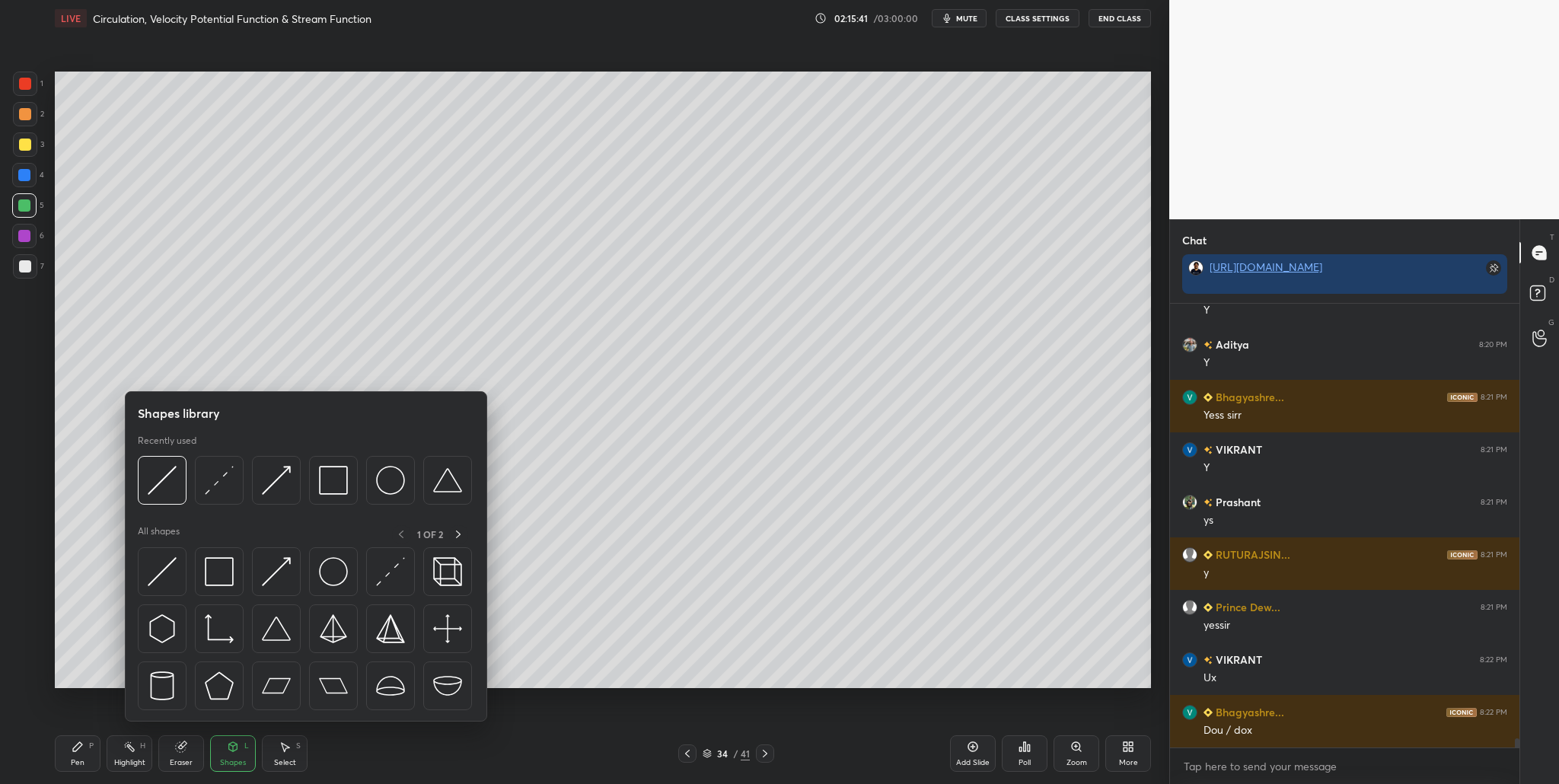 scroll, scrollTop: 21306, scrollLeft: 0, axis: vertical 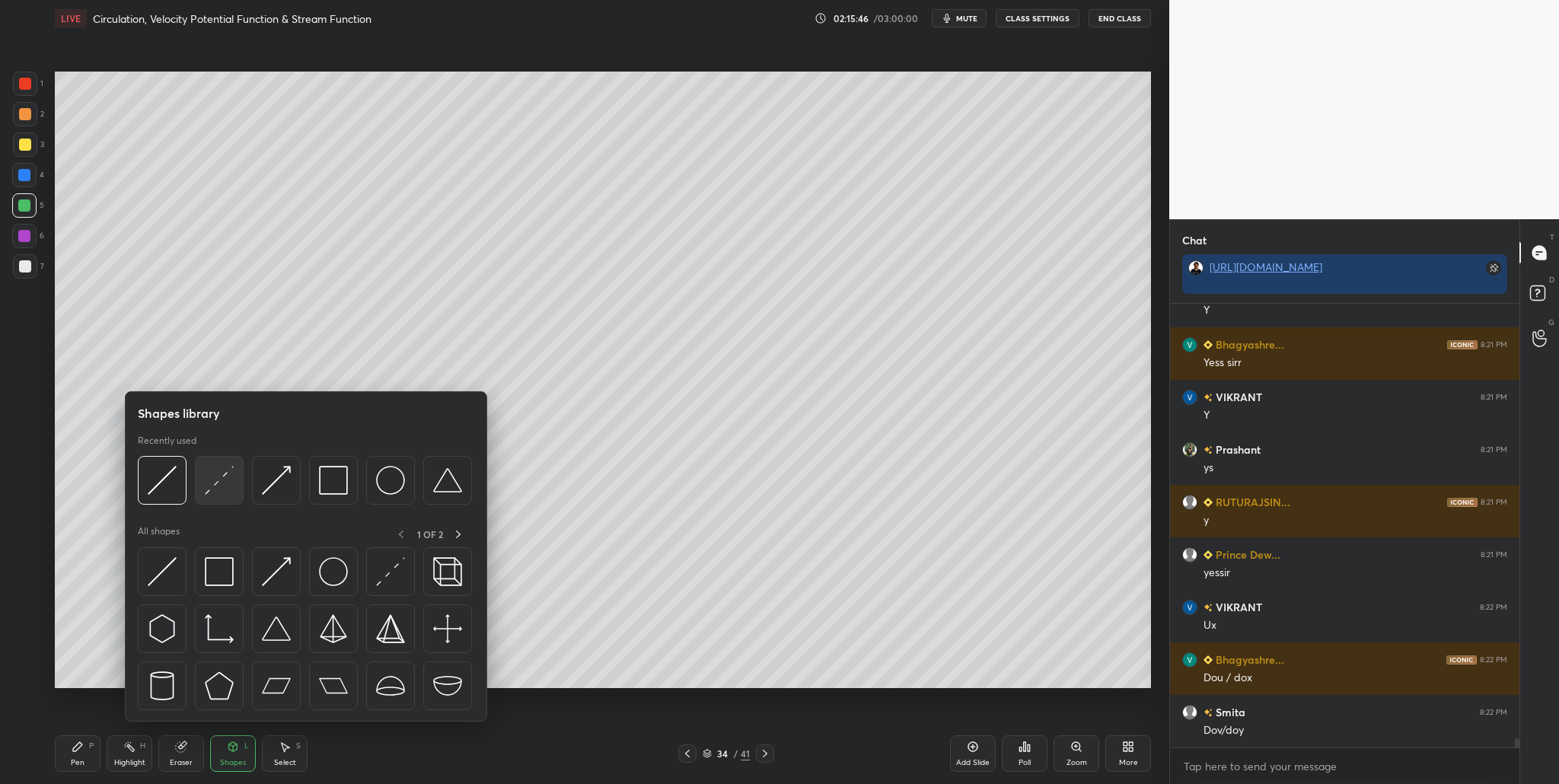 click at bounding box center [219, 480] 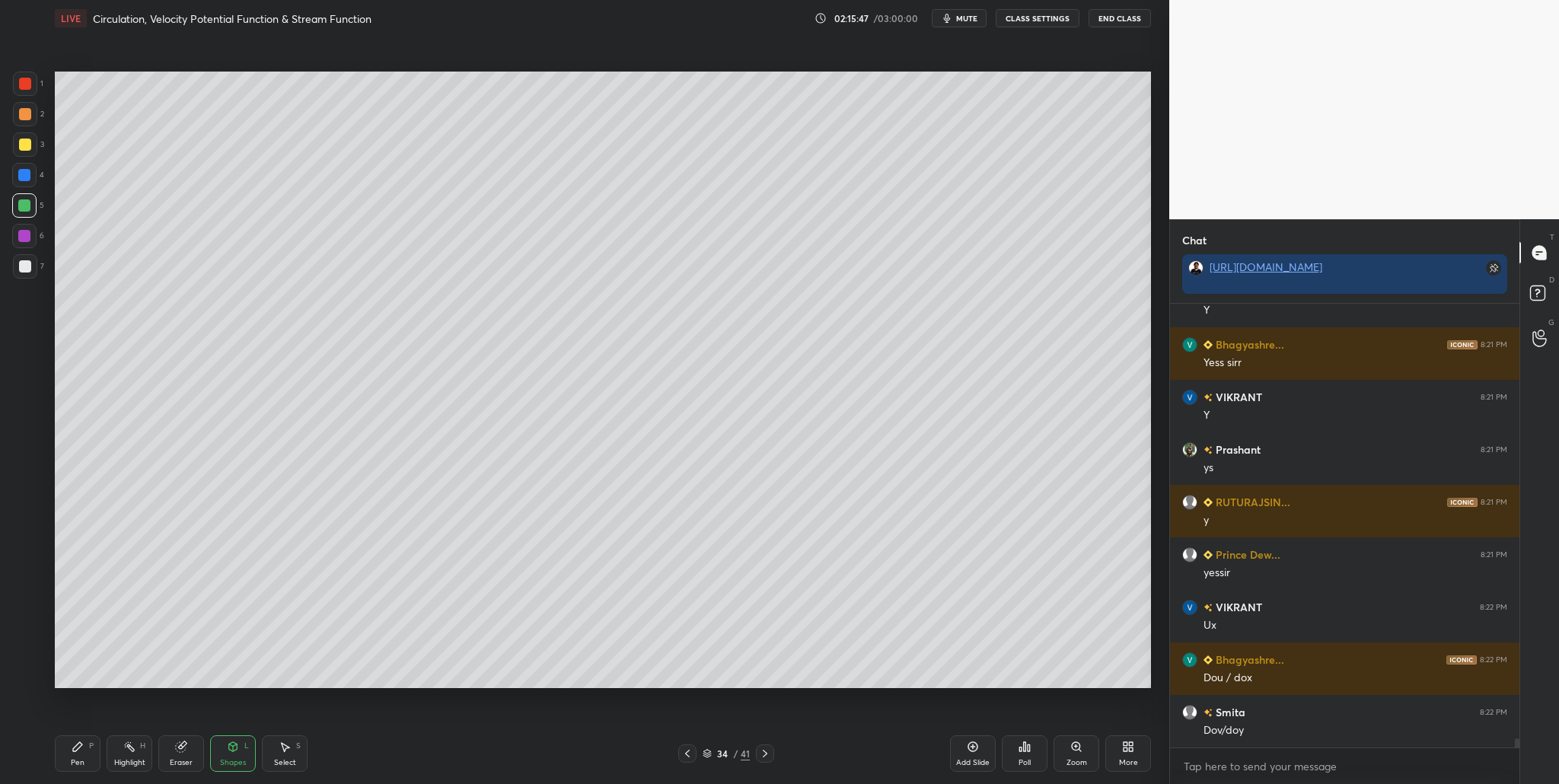 click at bounding box center (25, 114) 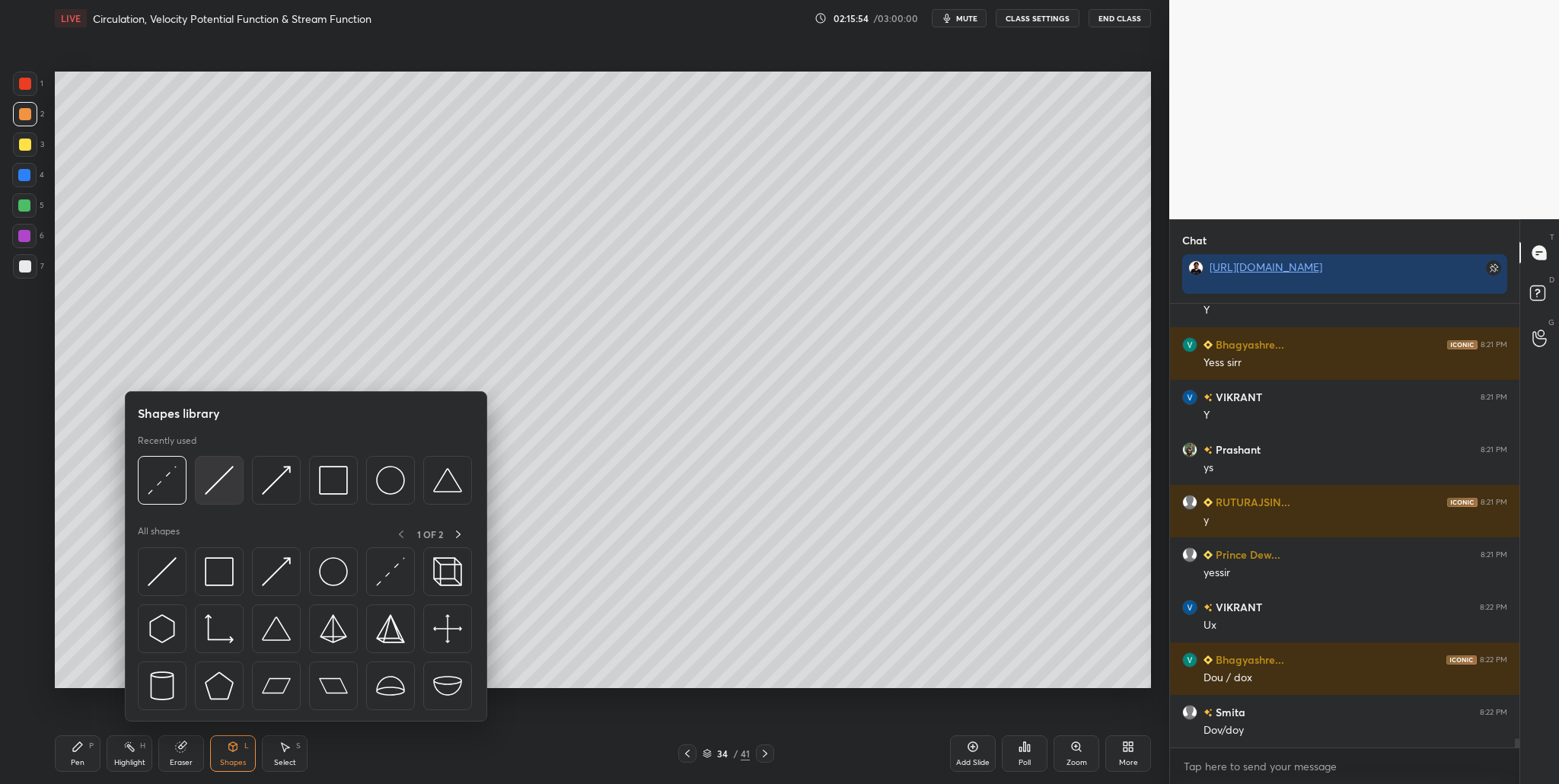 click at bounding box center (219, 480) 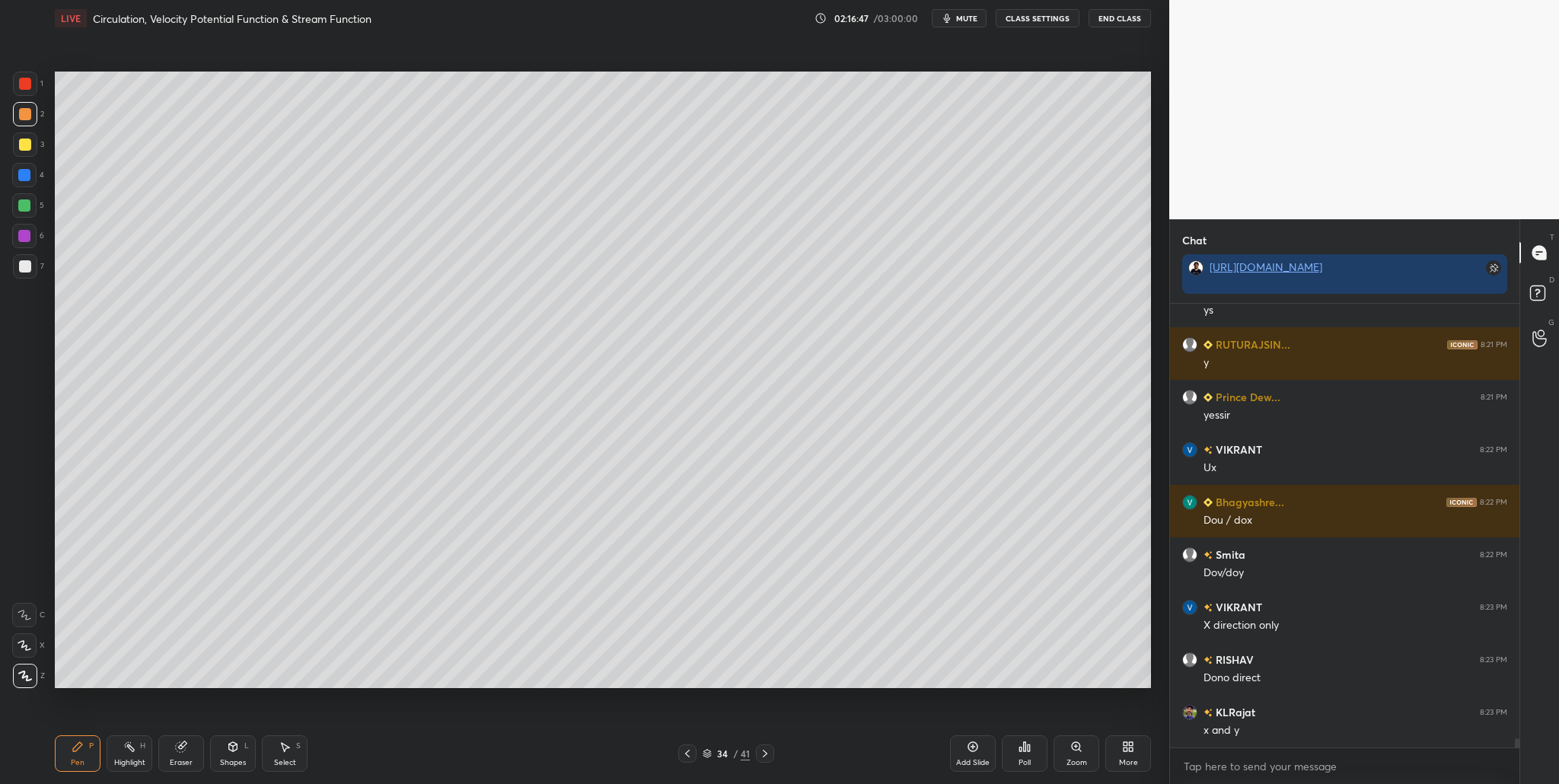 scroll, scrollTop: 21516, scrollLeft: 0, axis: vertical 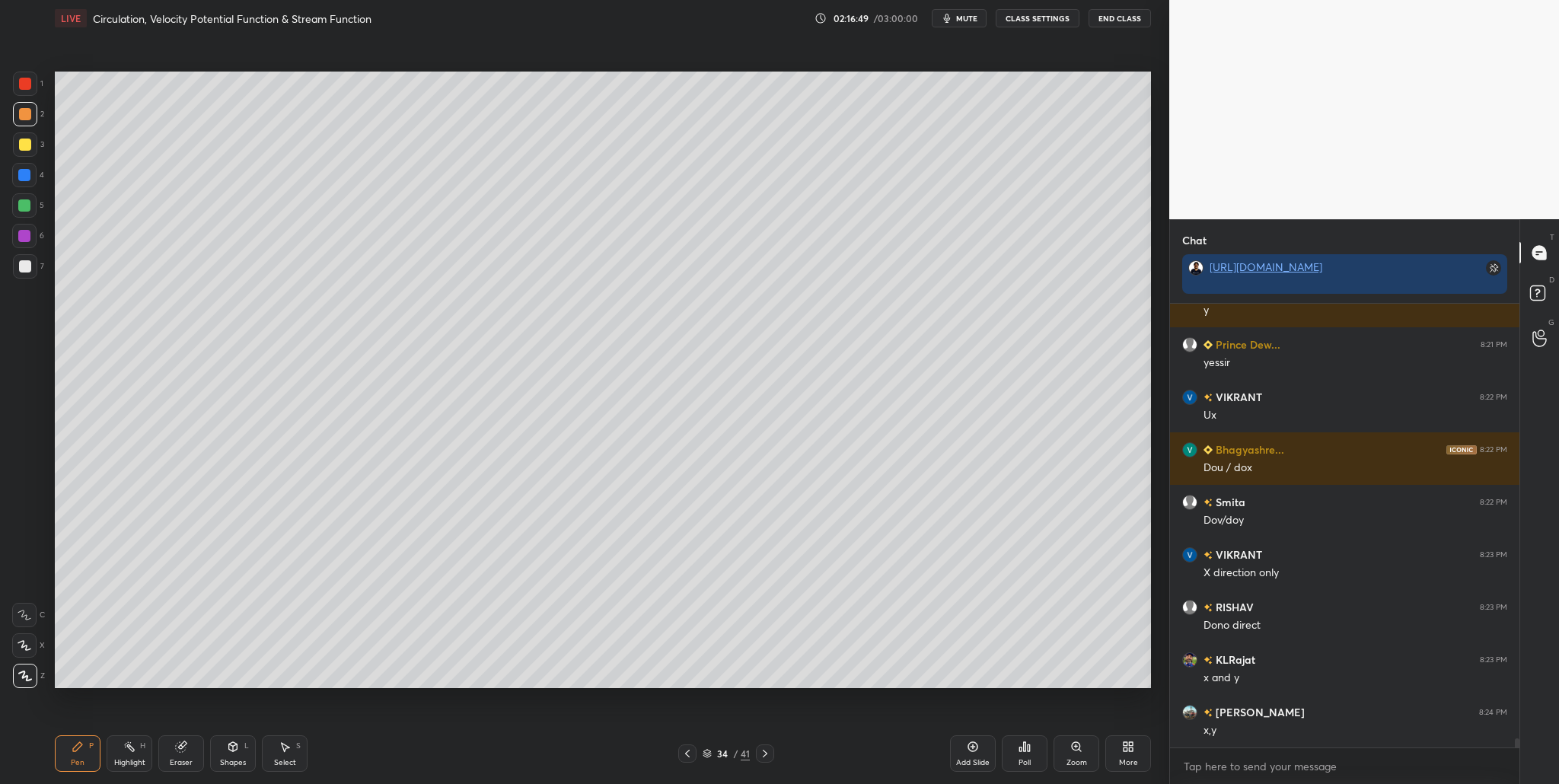 click at bounding box center [25, 266] 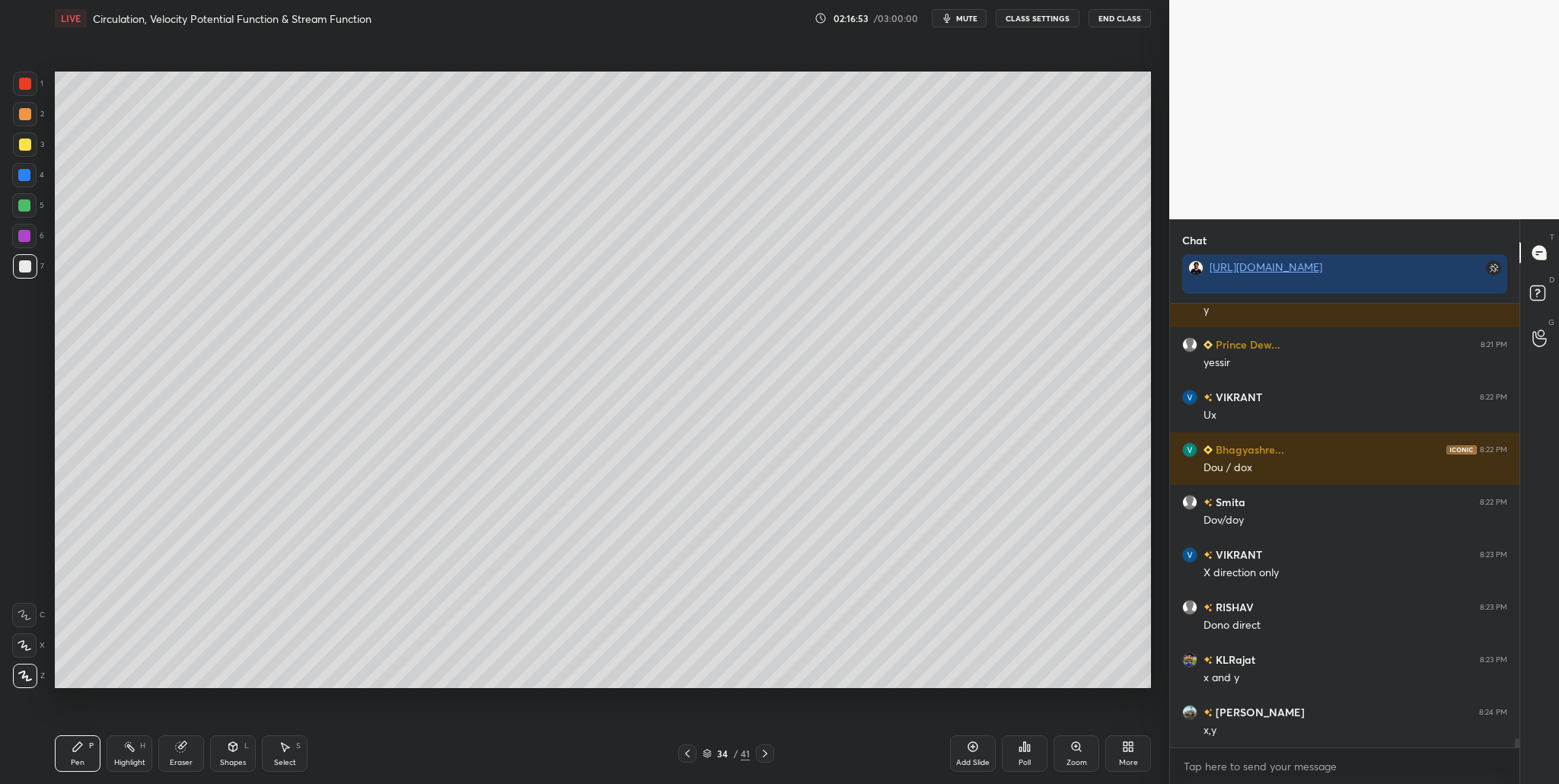 scroll, scrollTop: 21568, scrollLeft: 0, axis: vertical 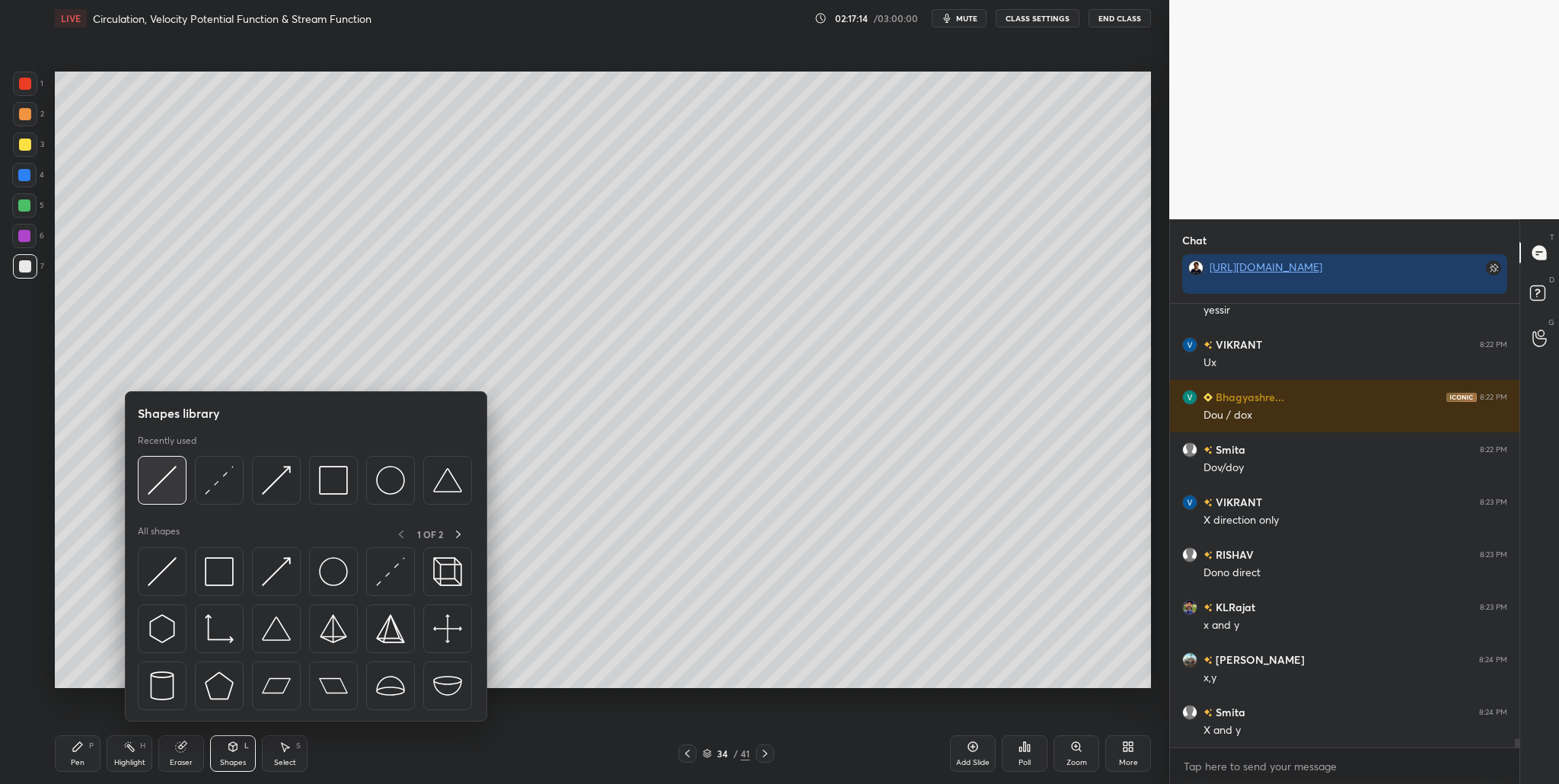 click at bounding box center (162, 480) 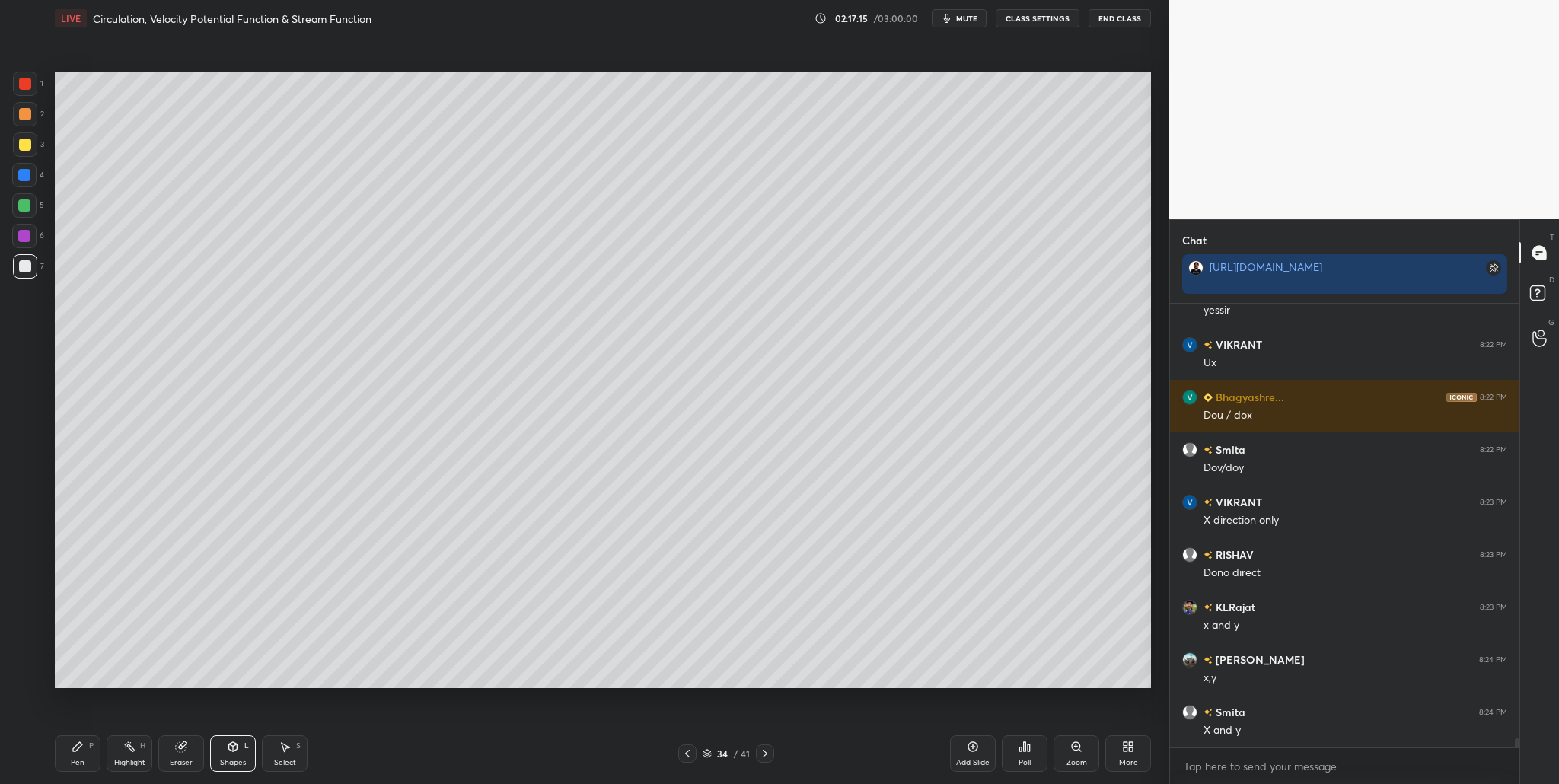 drag, startPoint x: 30, startPoint y: 113, endPoint x: 37, endPoint y: 151, distance: 38.639358 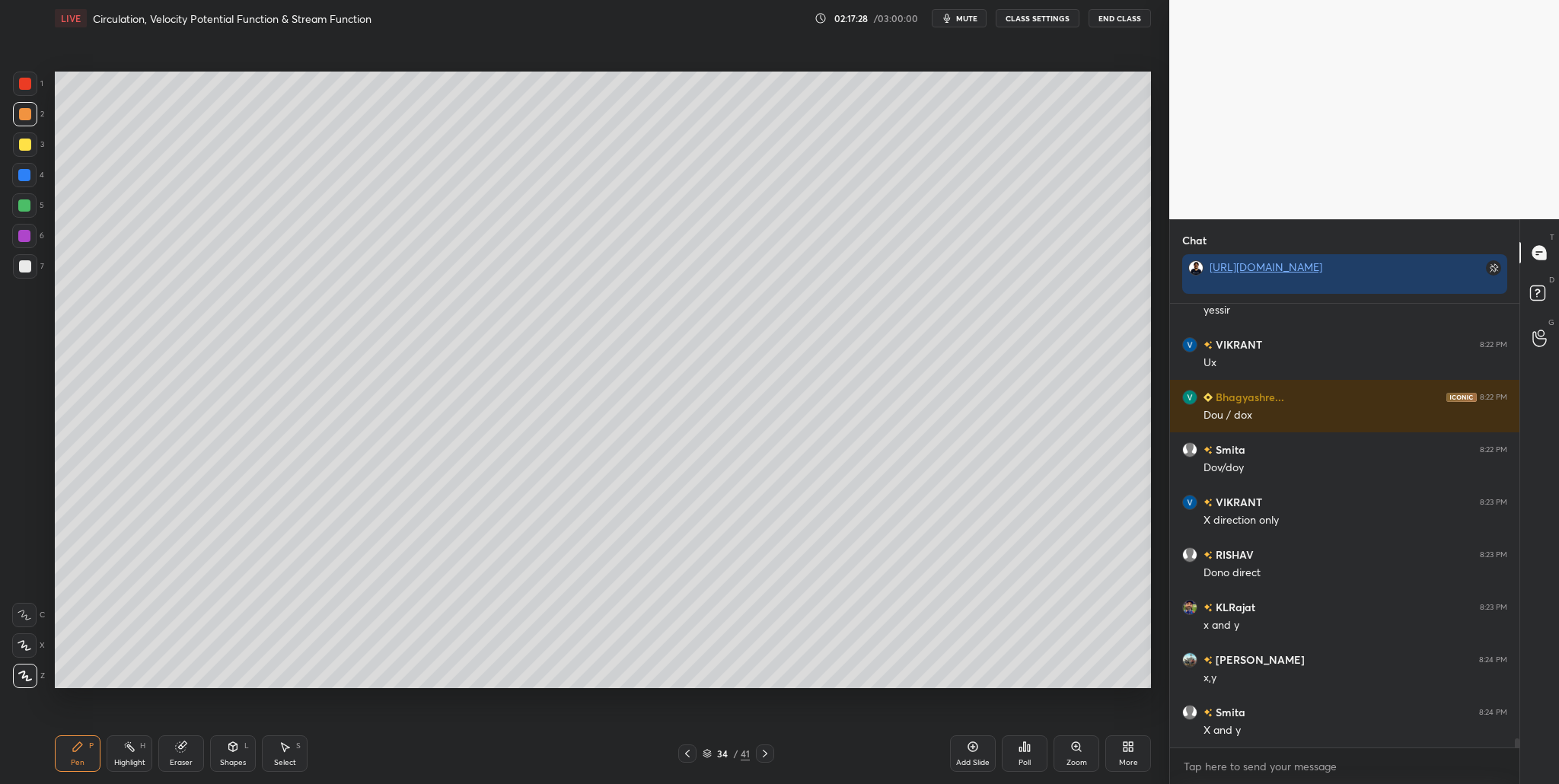 drag, startPoint x: 36, startPoint y: 269, endPoint x: 40, endPoint y: 279, distance: 10.7703296 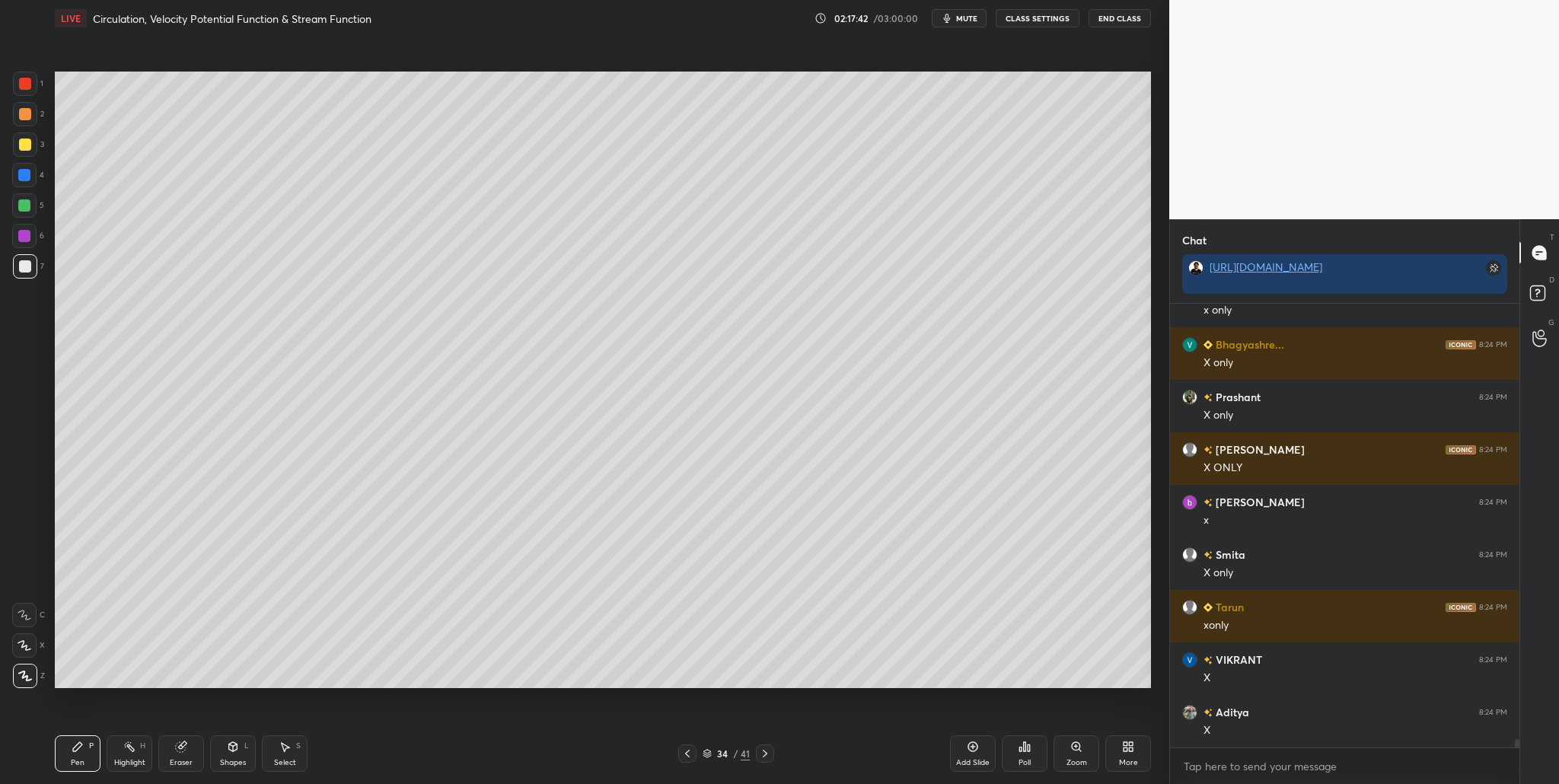 scroll, scrollTop: 22199, scrollLeft: 0, axis: vertical 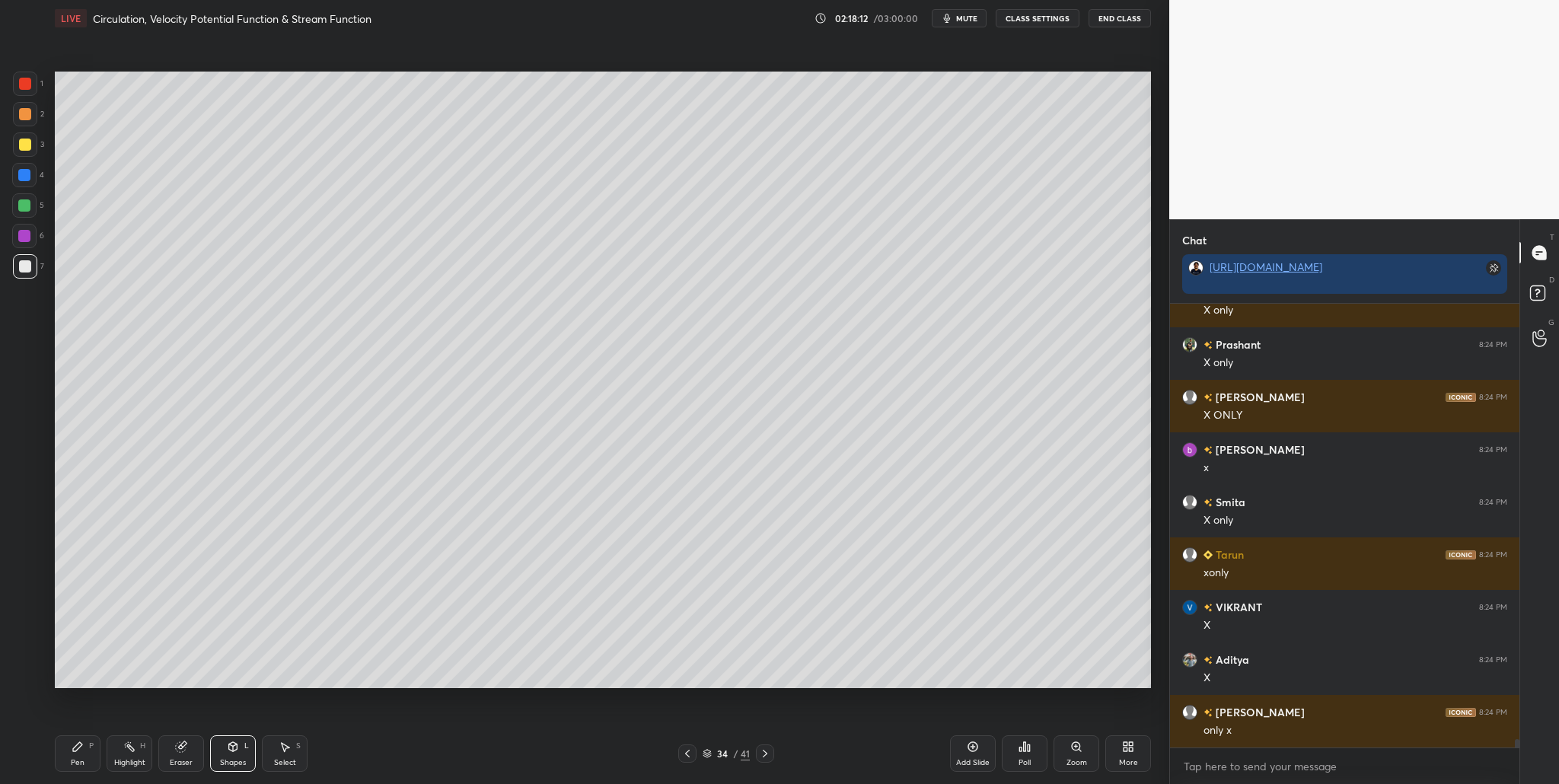 drag, startPoint x: 26, startPoint y: 149, endPoint x: 24, endPoint y: 158, distance: 9.219544 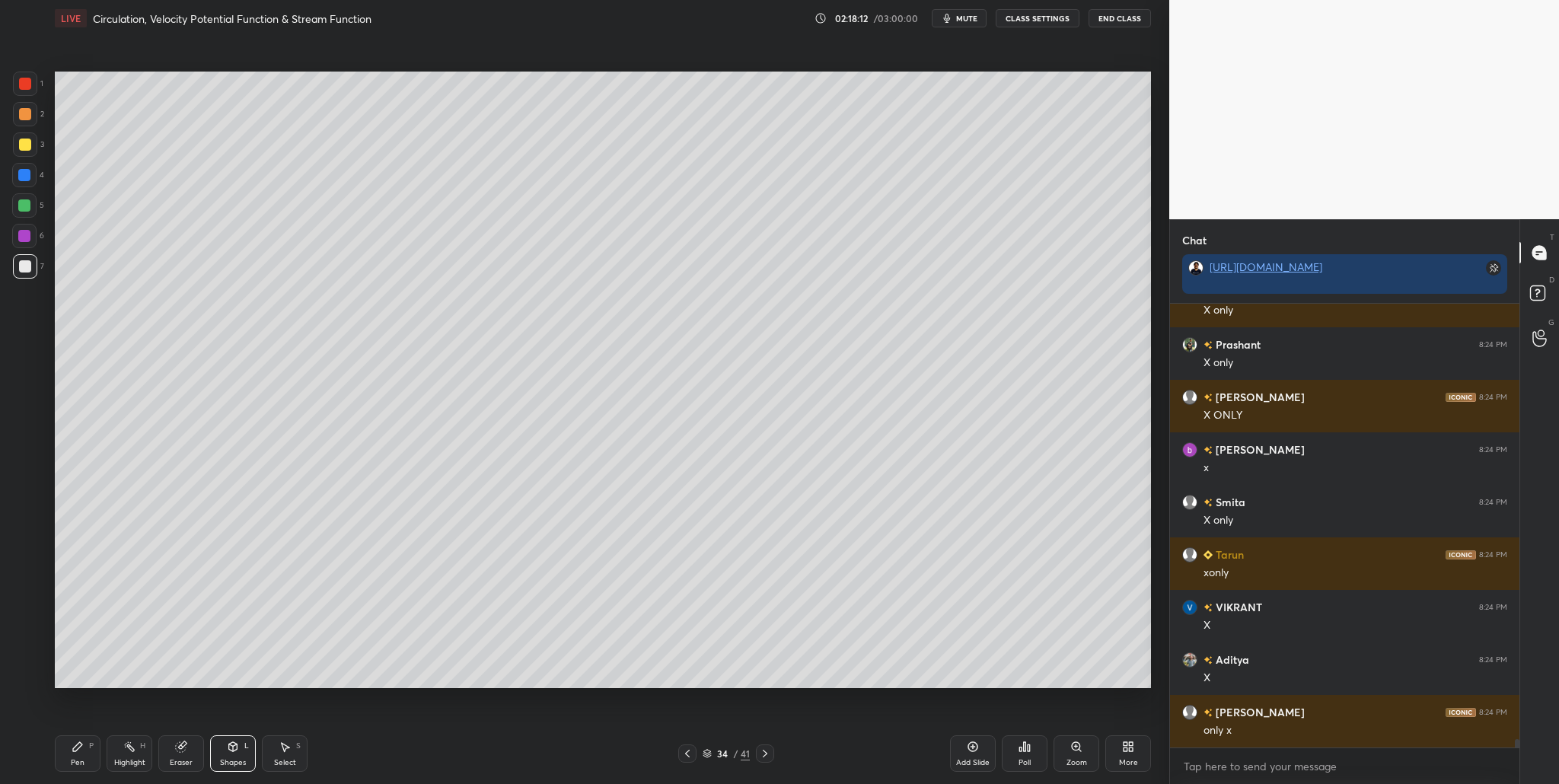 click at bounding box center [25, 145] 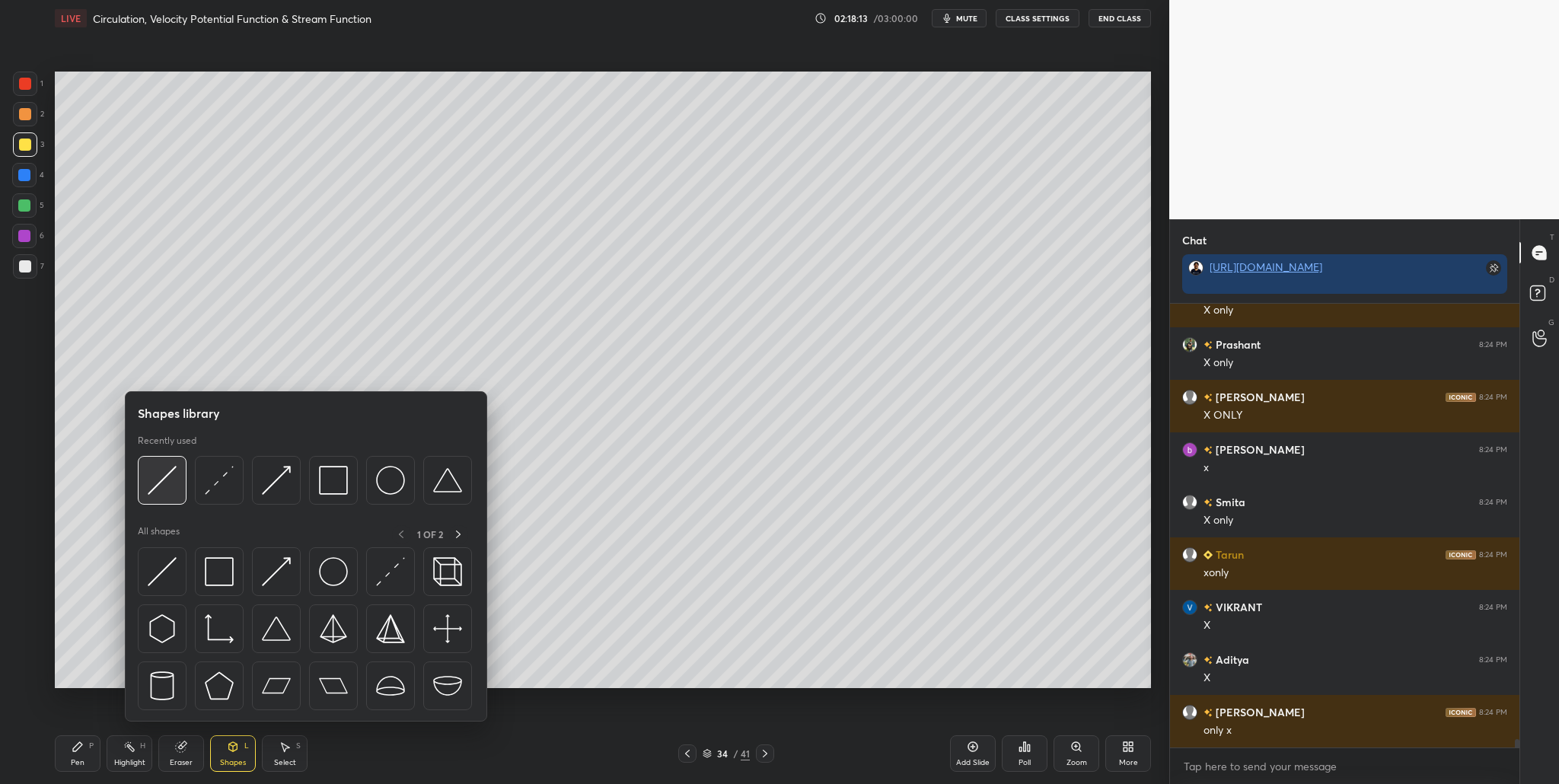 click at bounding box center (162, 480) 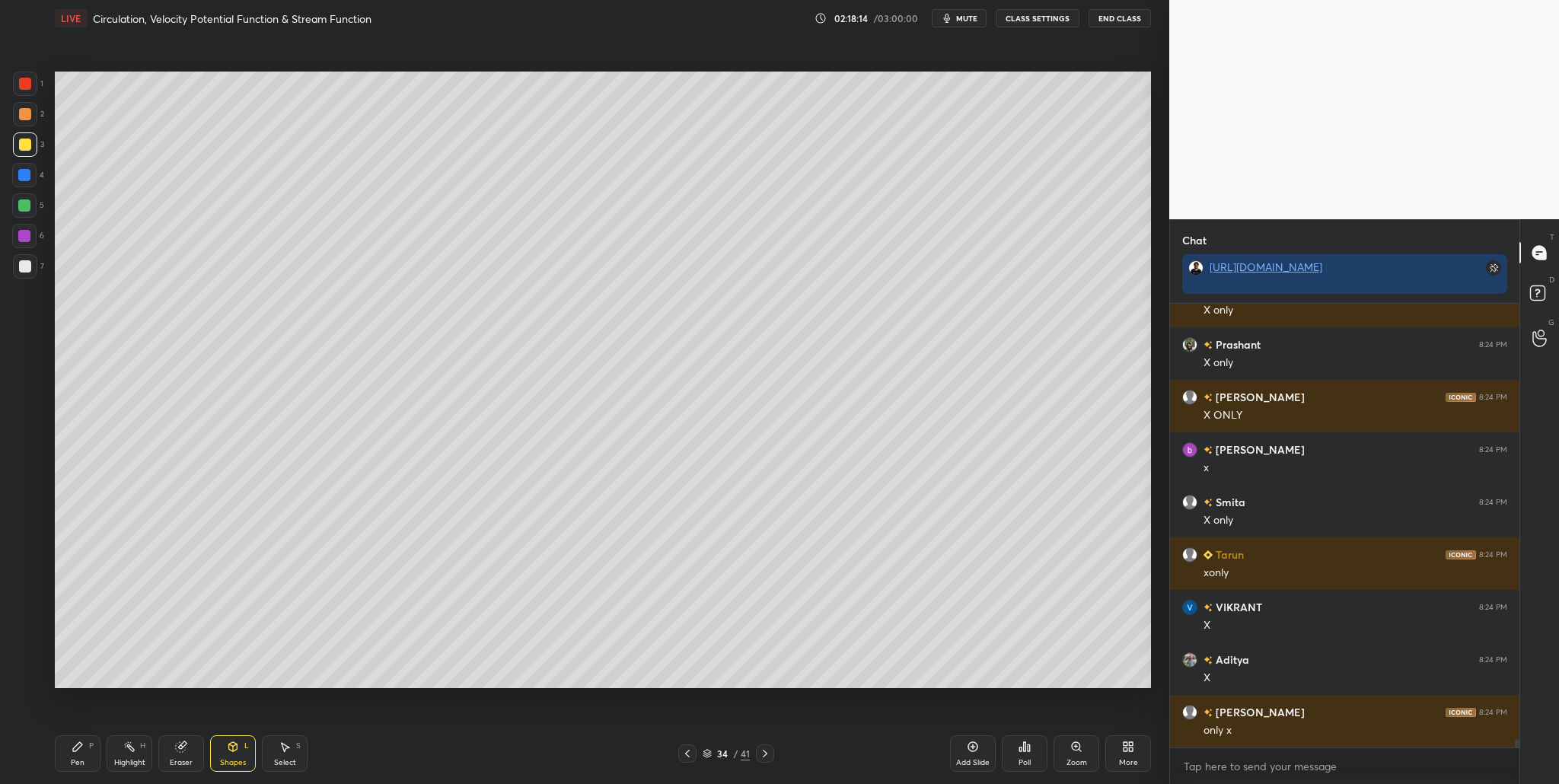 click at bounding box center (25, 114) 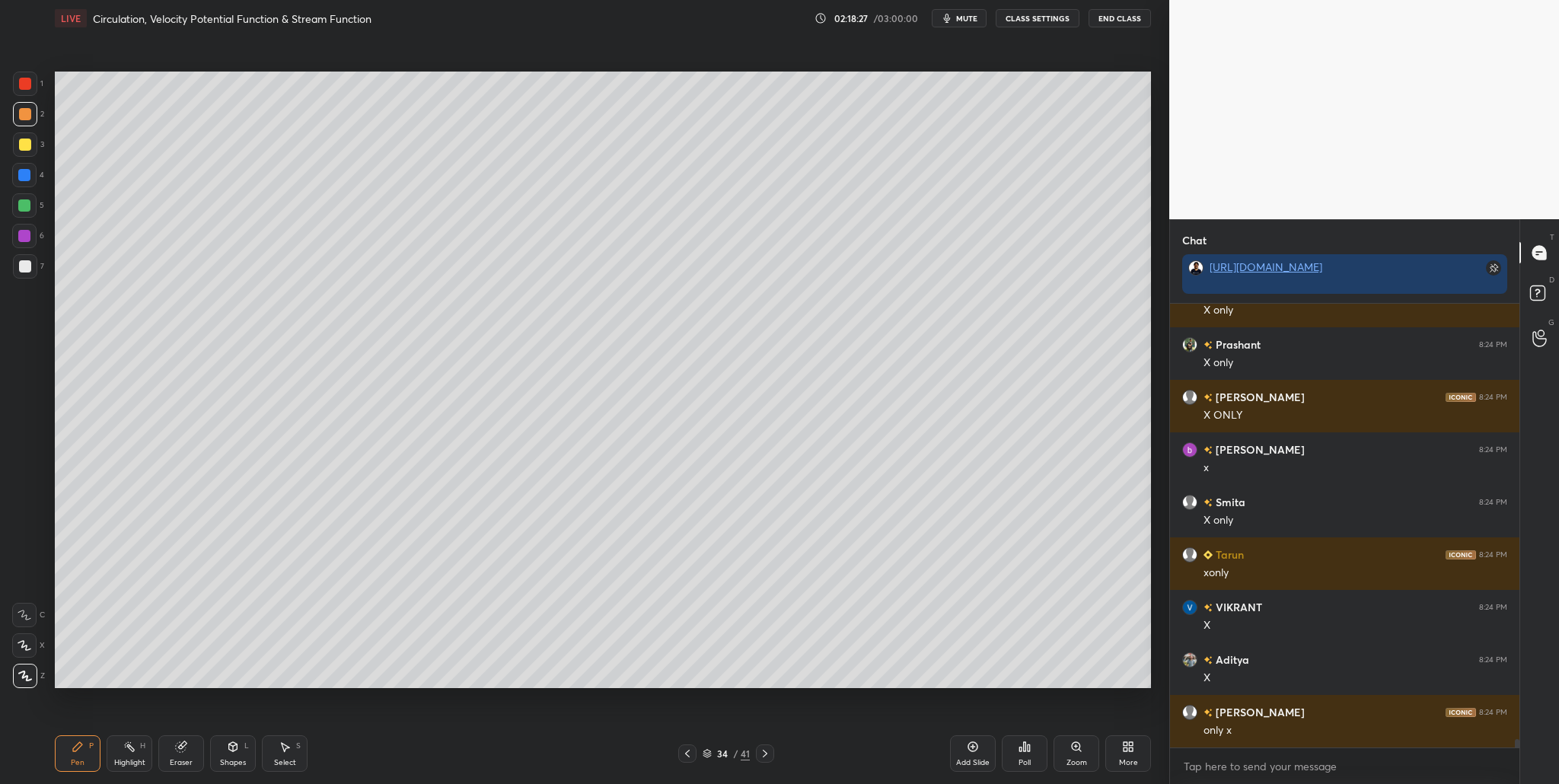 click on "7" at bounding box center (28, 266) 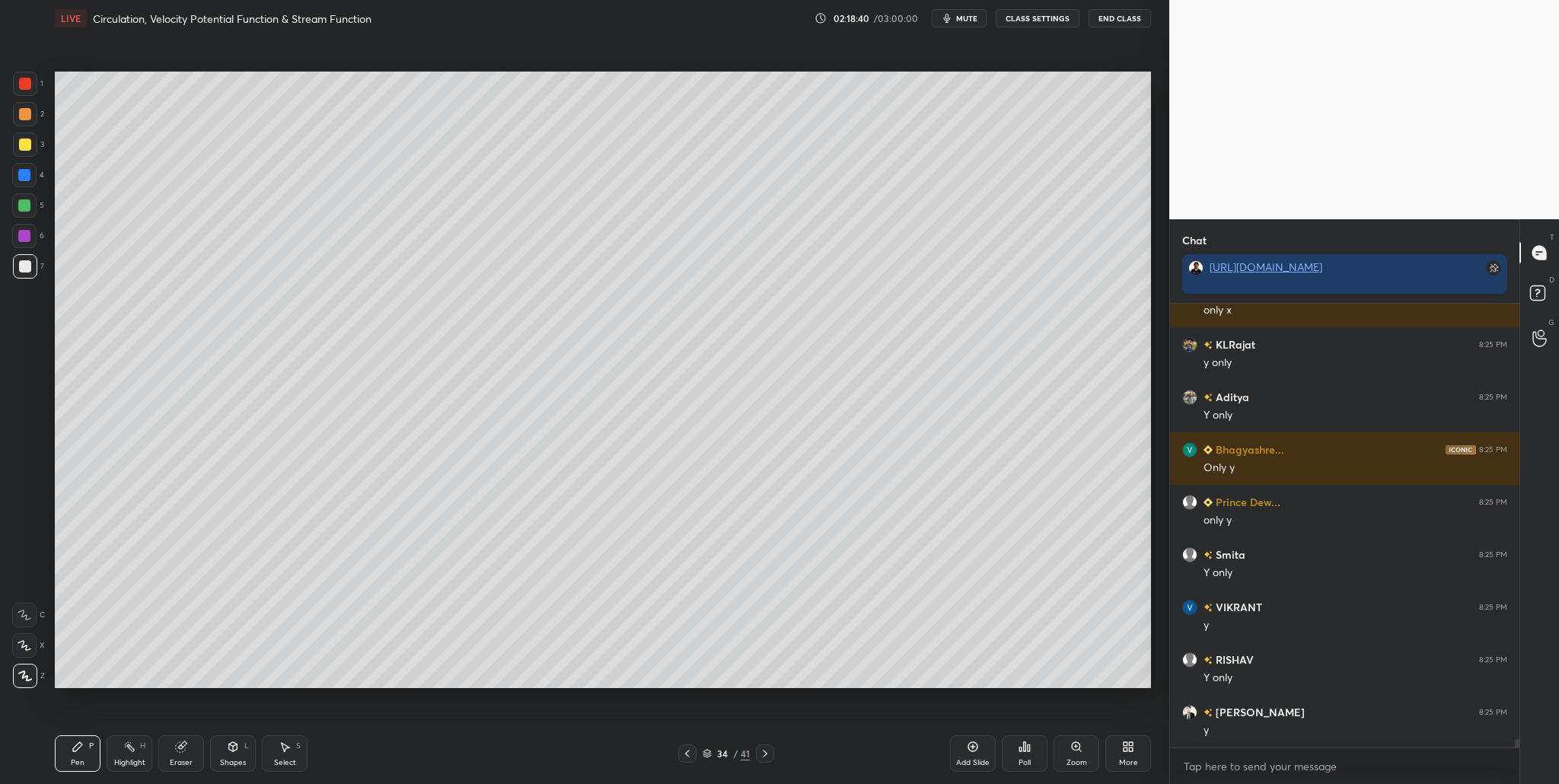 scroll, scrollTop: 22671, scrollLeft: 0, axis: vertical 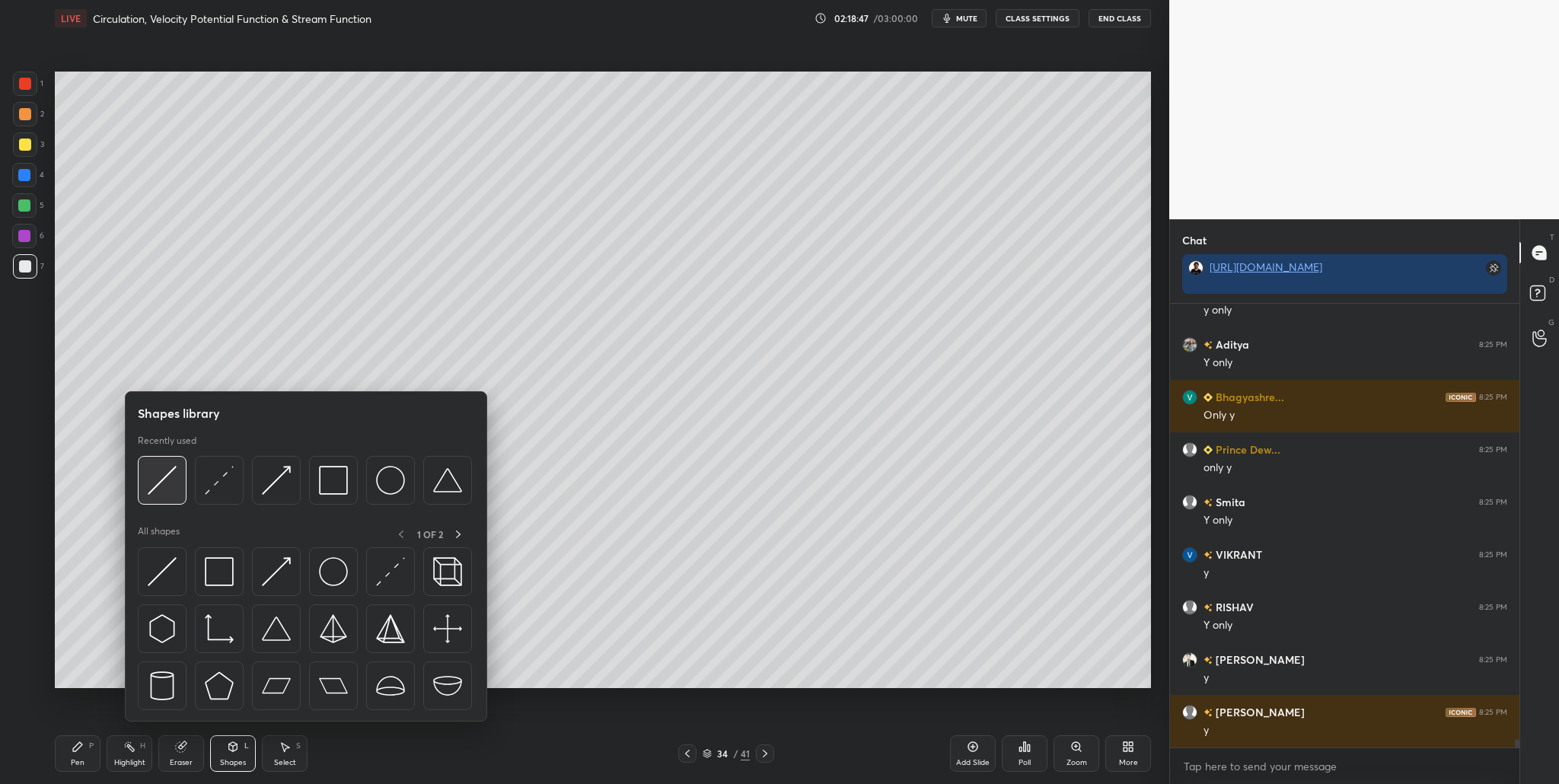 click at bounding box center [162, 480] 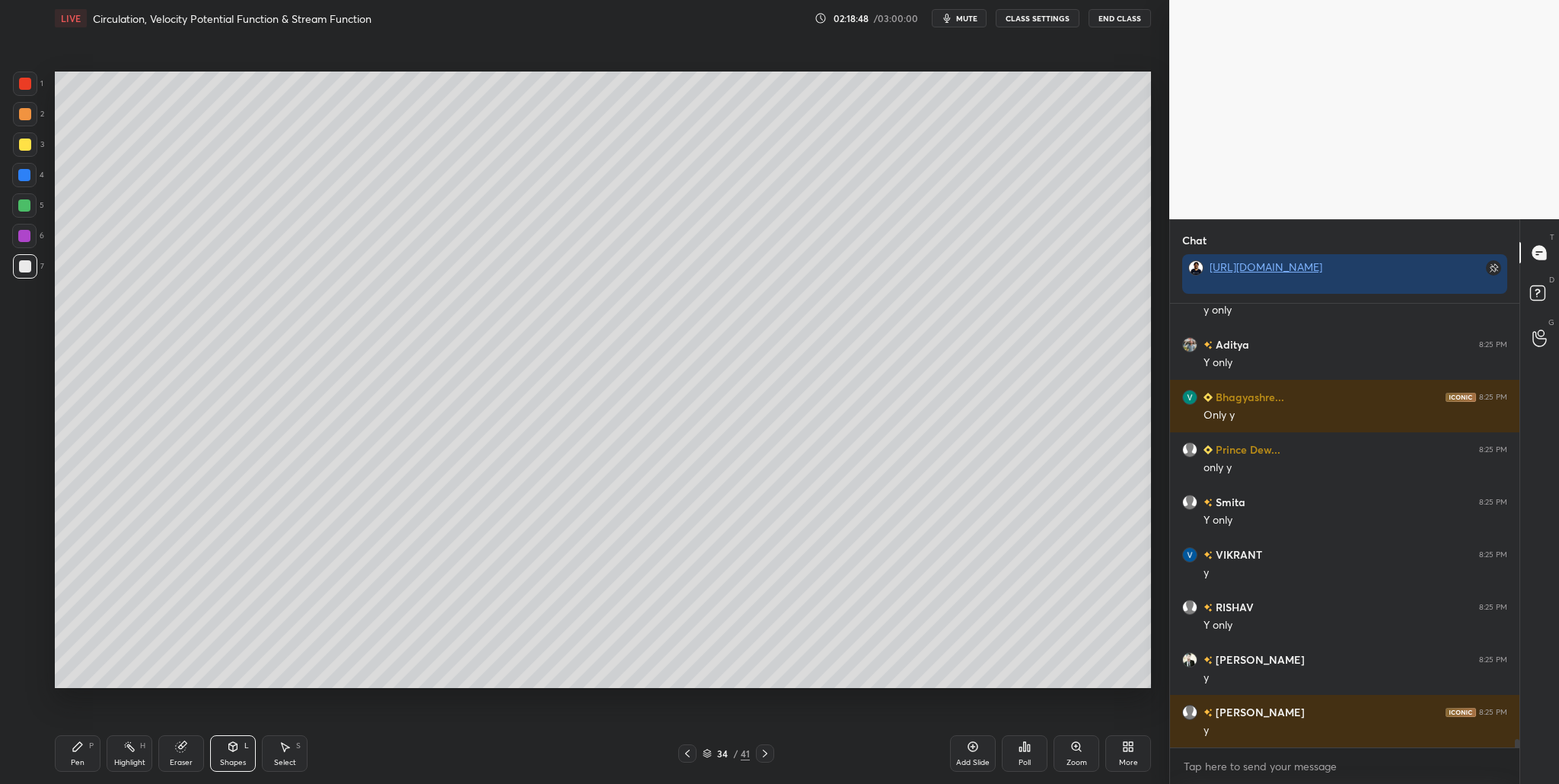click at bounding box center [25, 114] 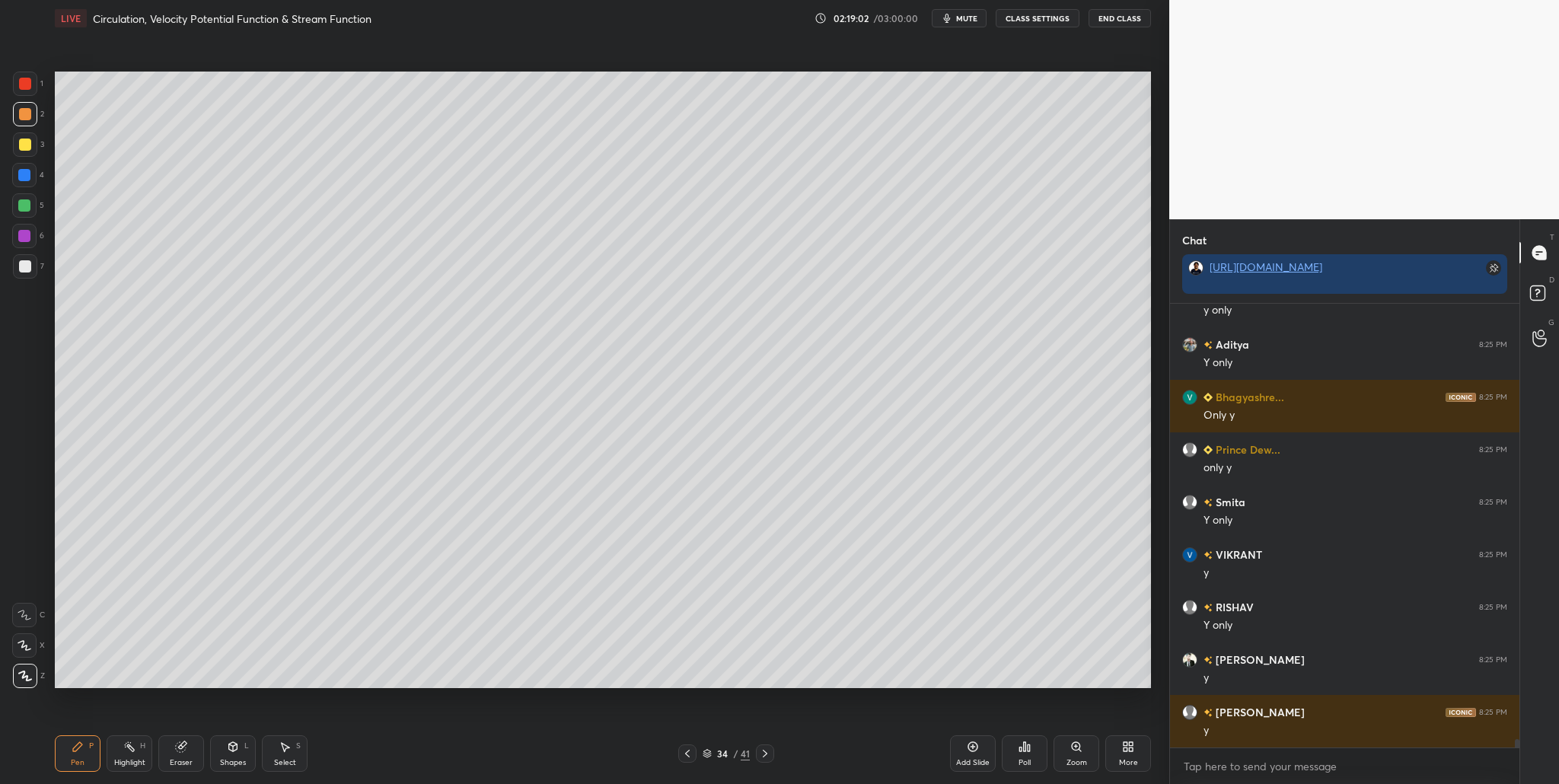 click at bounding box center [25, 266] 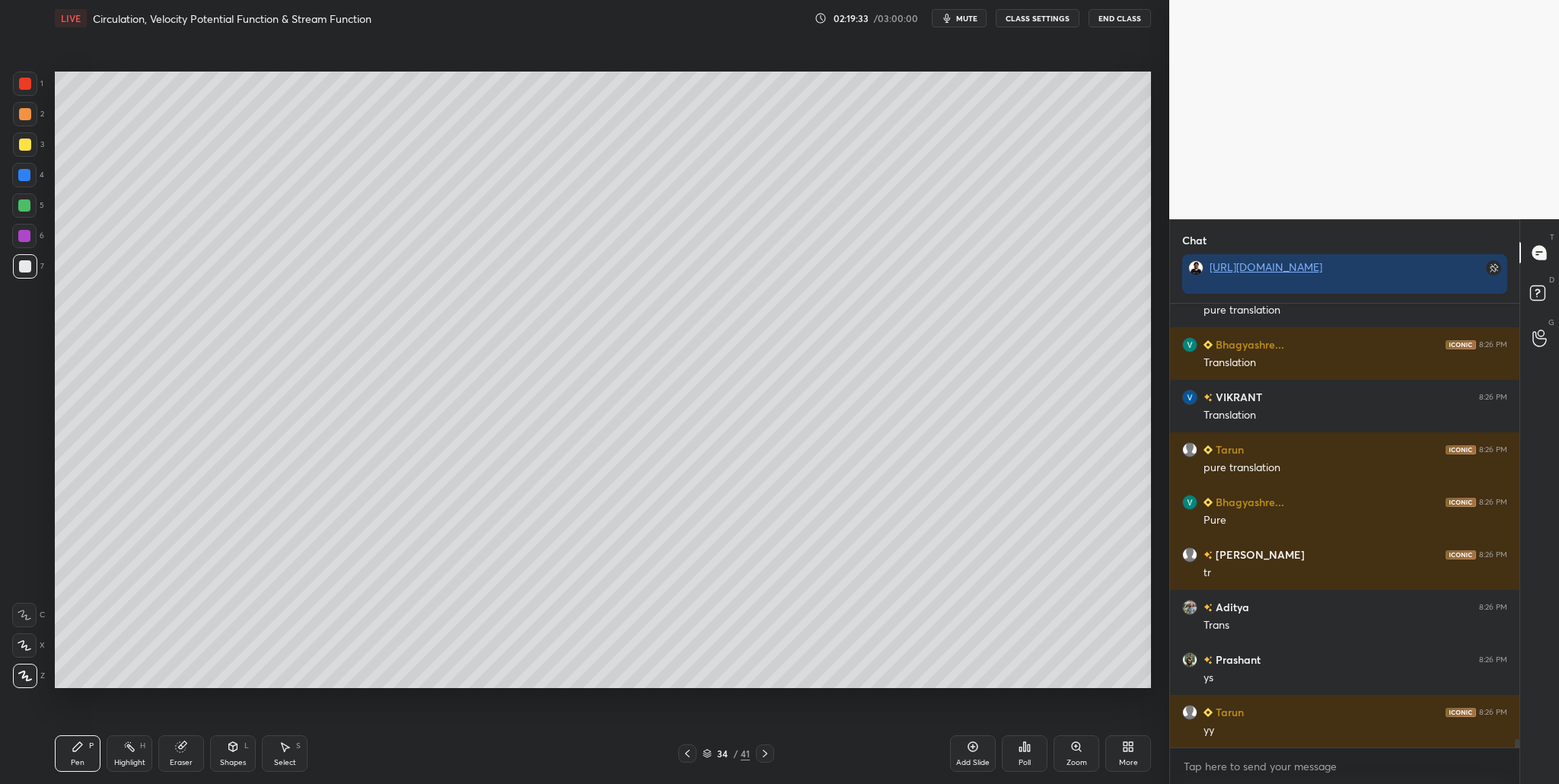 scroll, scrollTop: 23249, scrollLeft: 0, axis: vertical 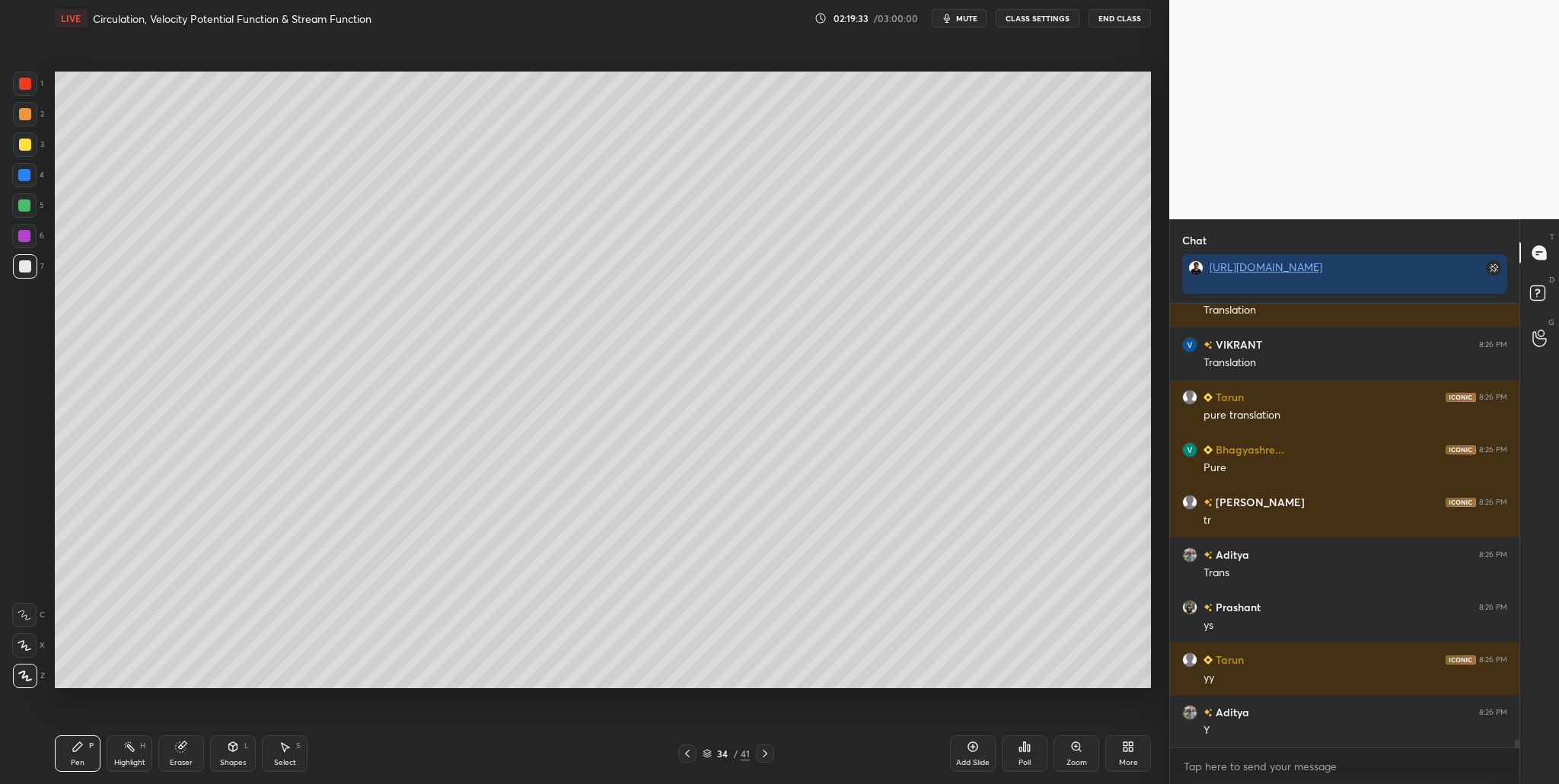 click at bounding box center [25, 114] 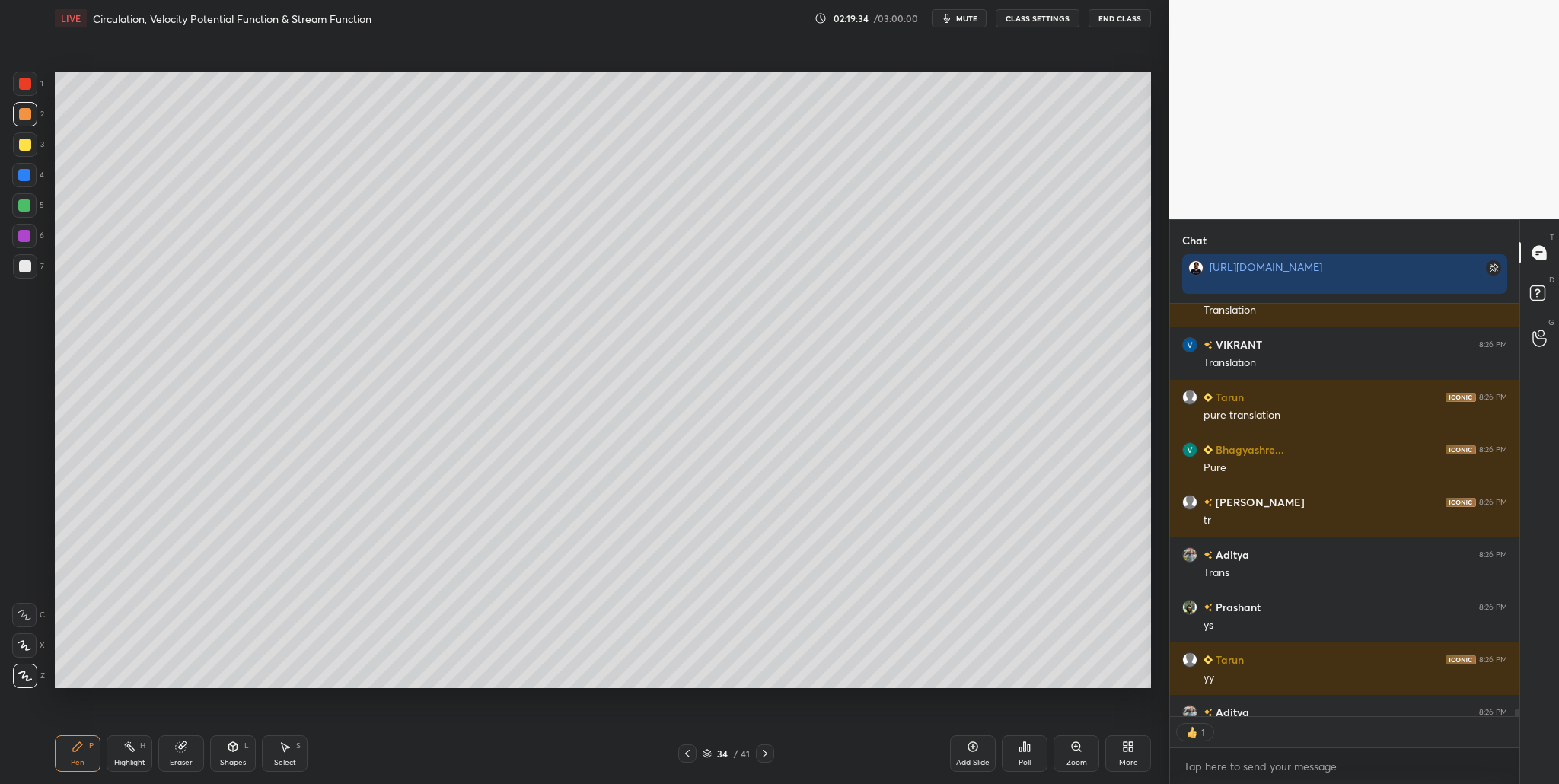 scroll, scrollTop: 408, scrollLeft: 345, axis: both 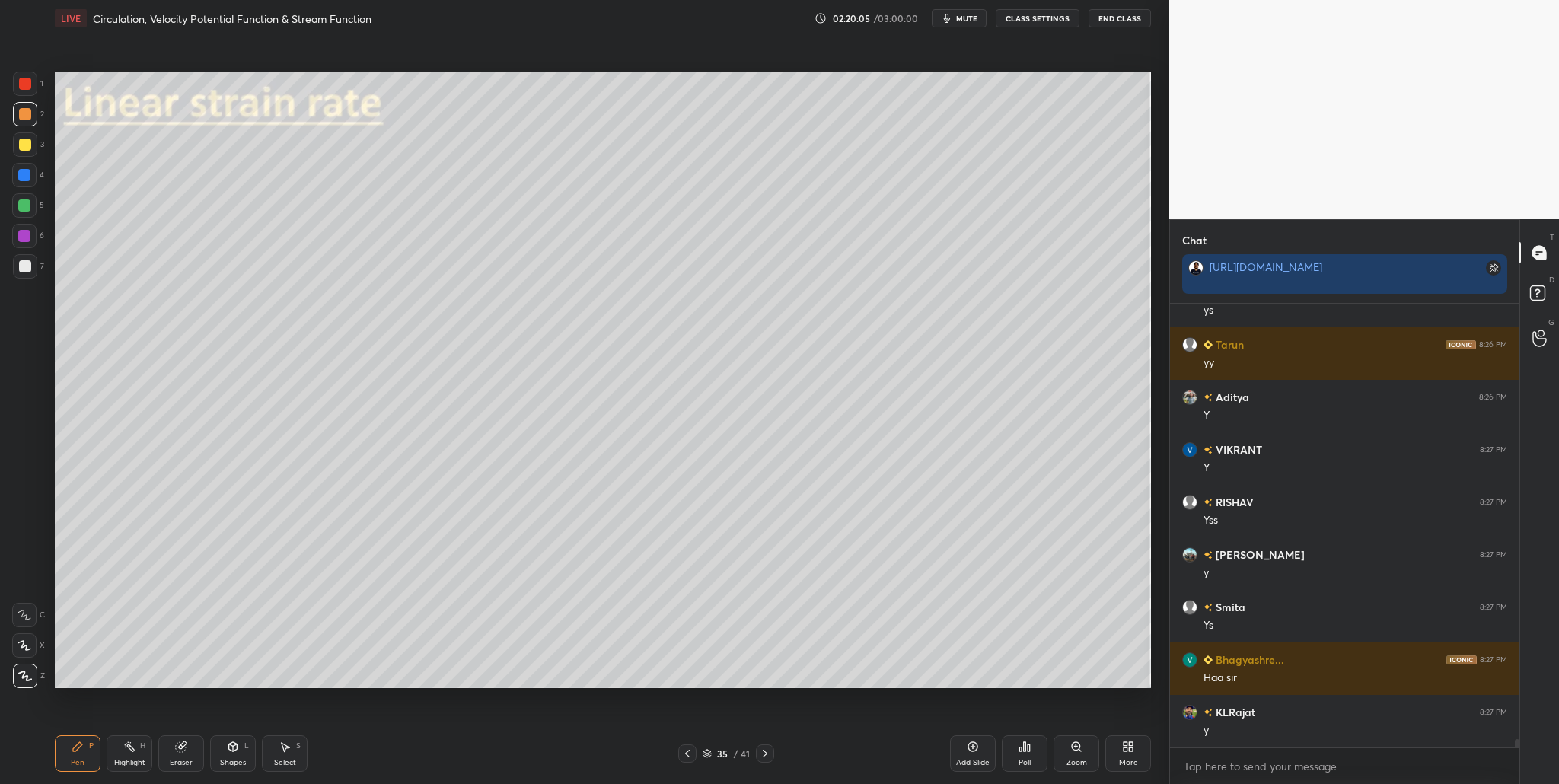 click at bounding box center (25, 114) 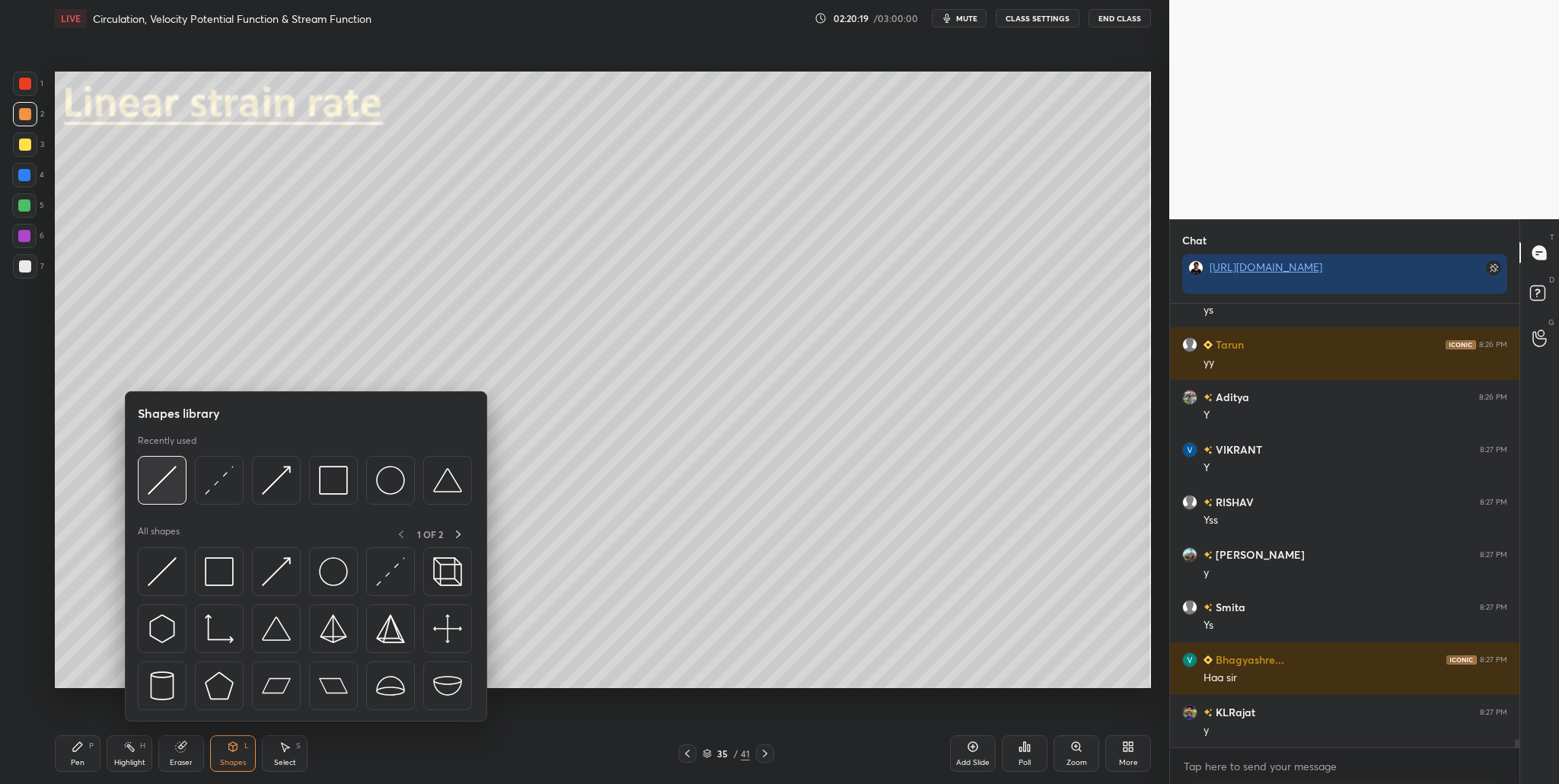 click at bounding box center (162, 480) 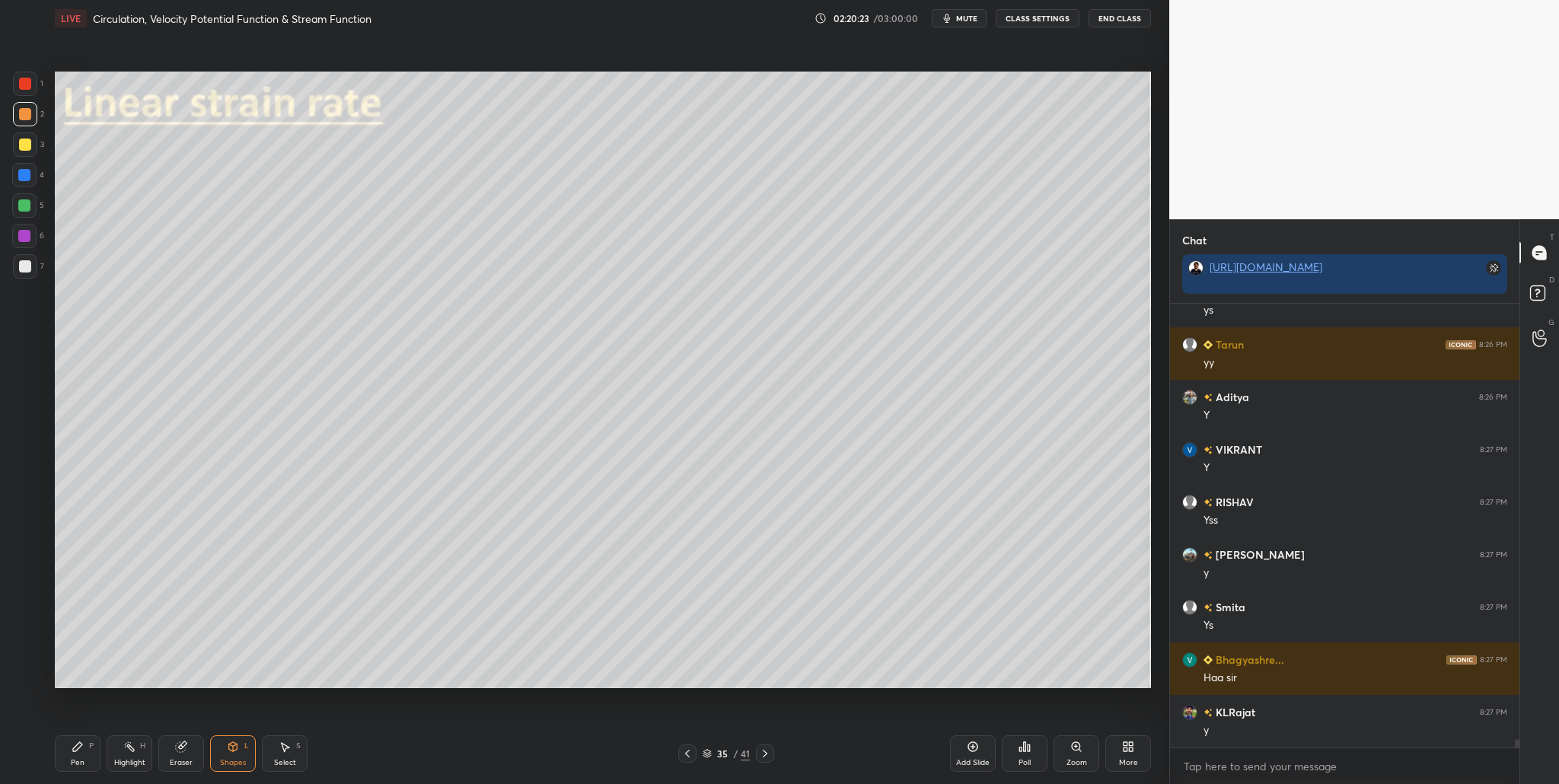 click at bounding box center [25, 266] 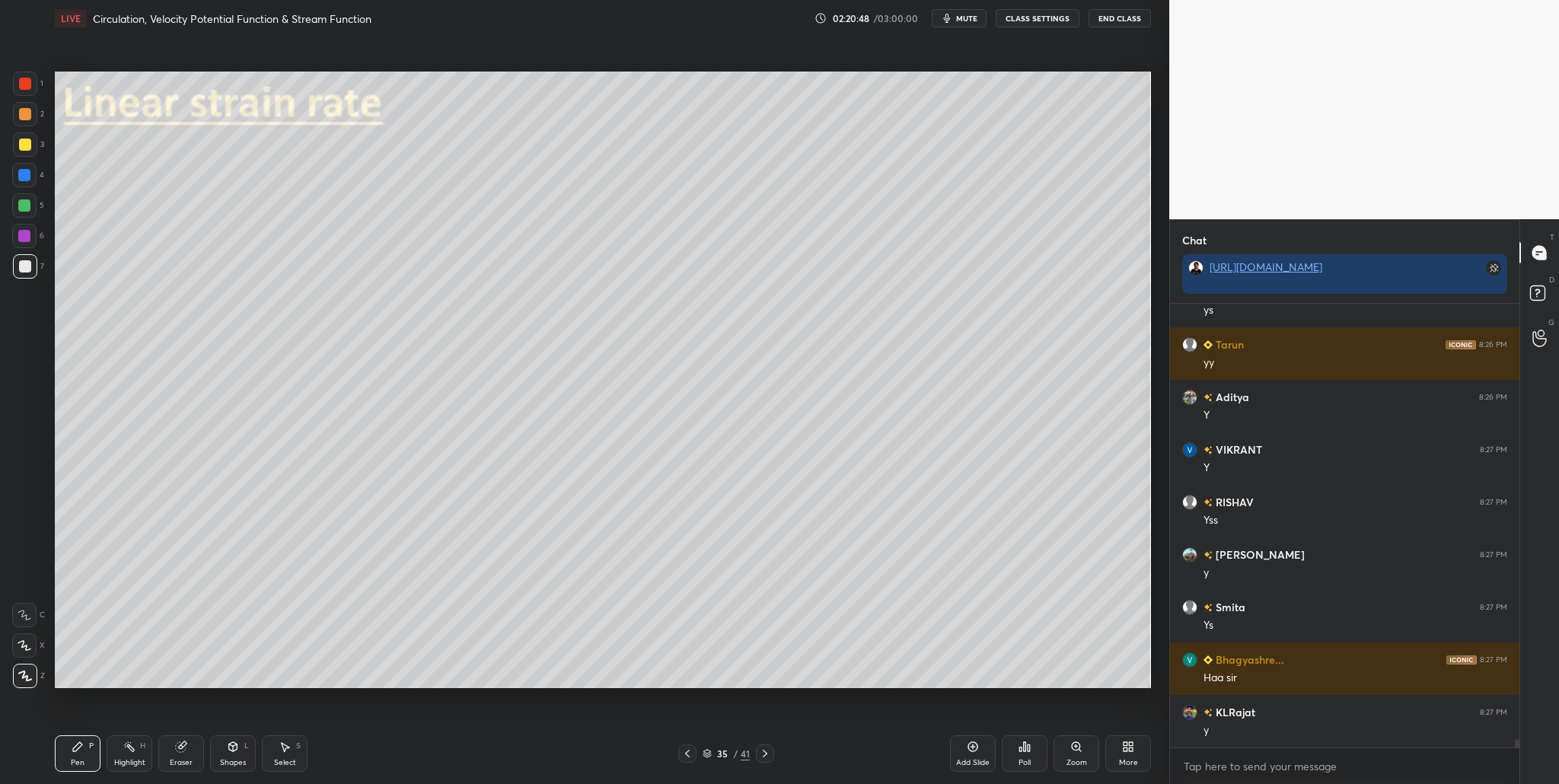 scroll, scrollTop: 23617, scrollLeft: 0, axis: vertical 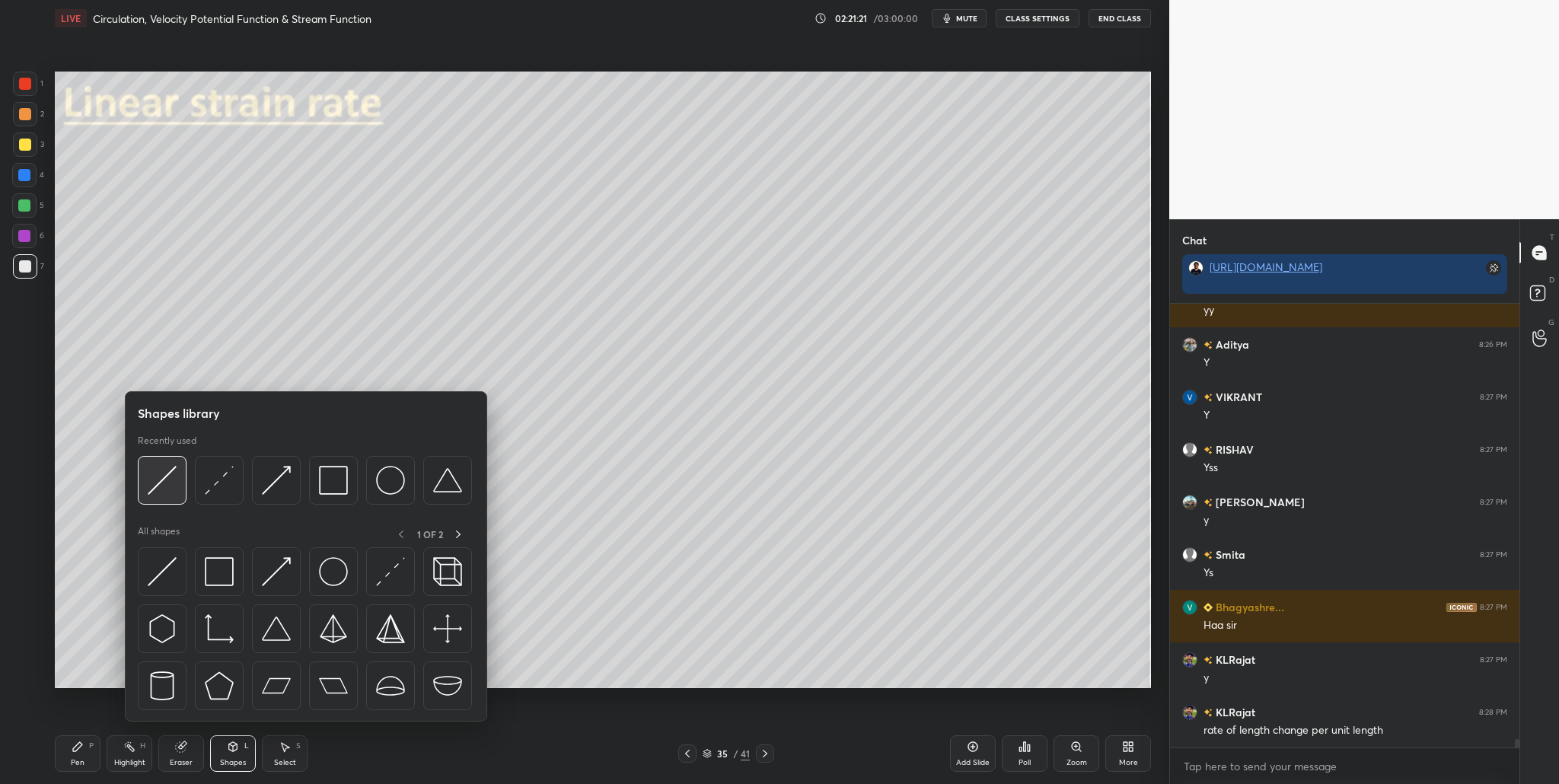 click at bounding box center [162, 480] 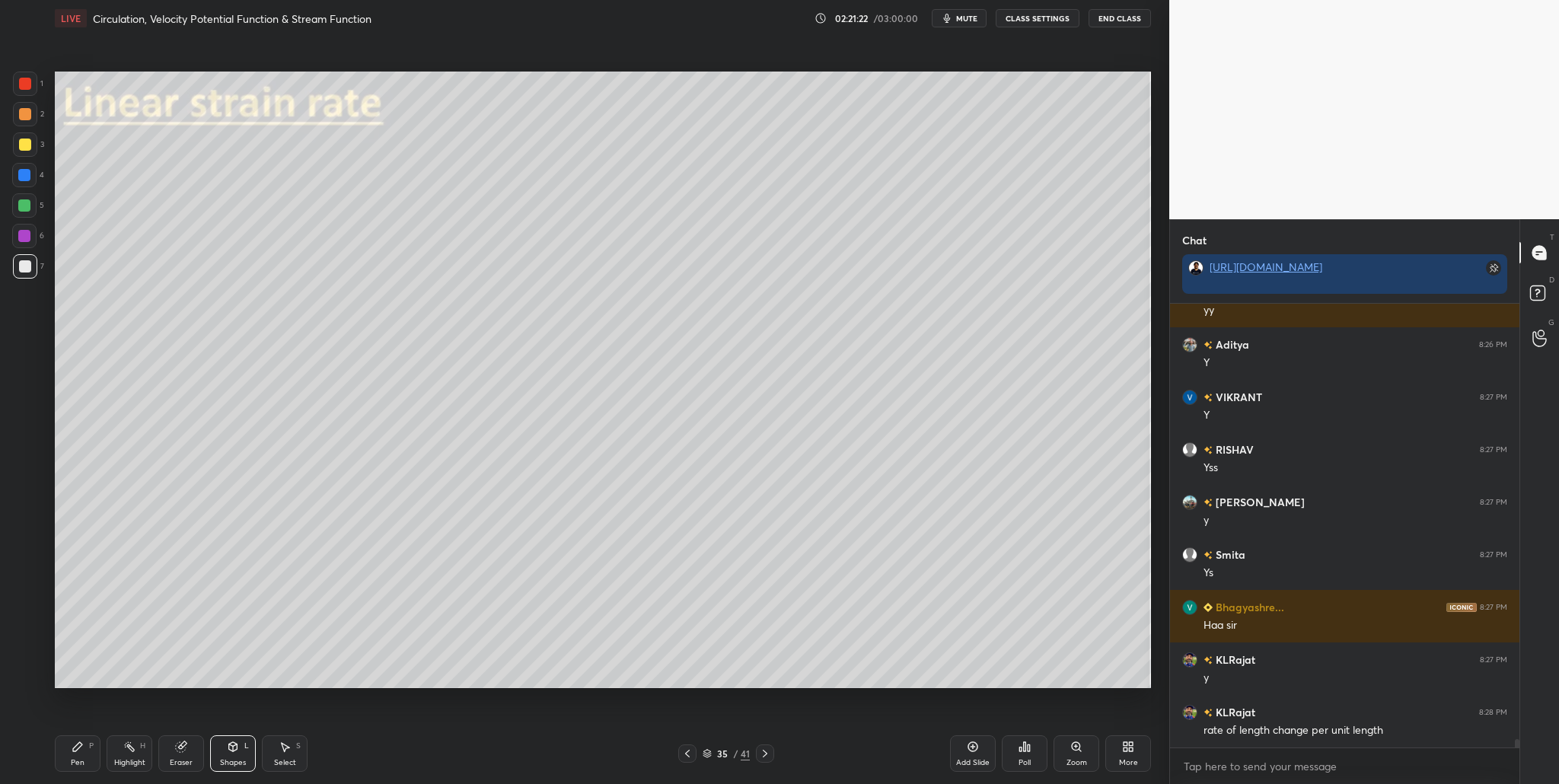 click at bounding box center (25, 266) 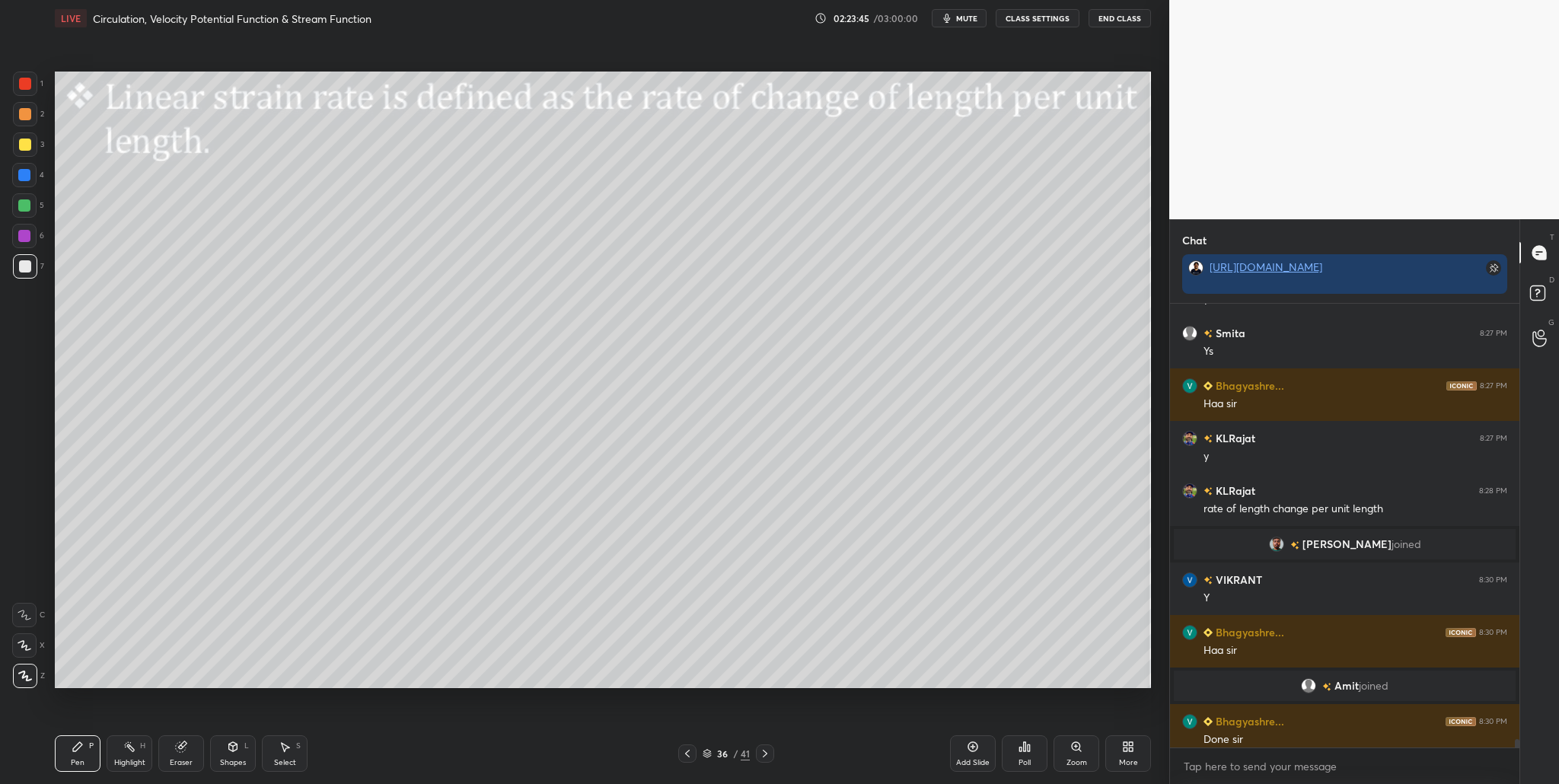 scroll, scrollTop: 22259, scrollLeft: 0, axis: vertical 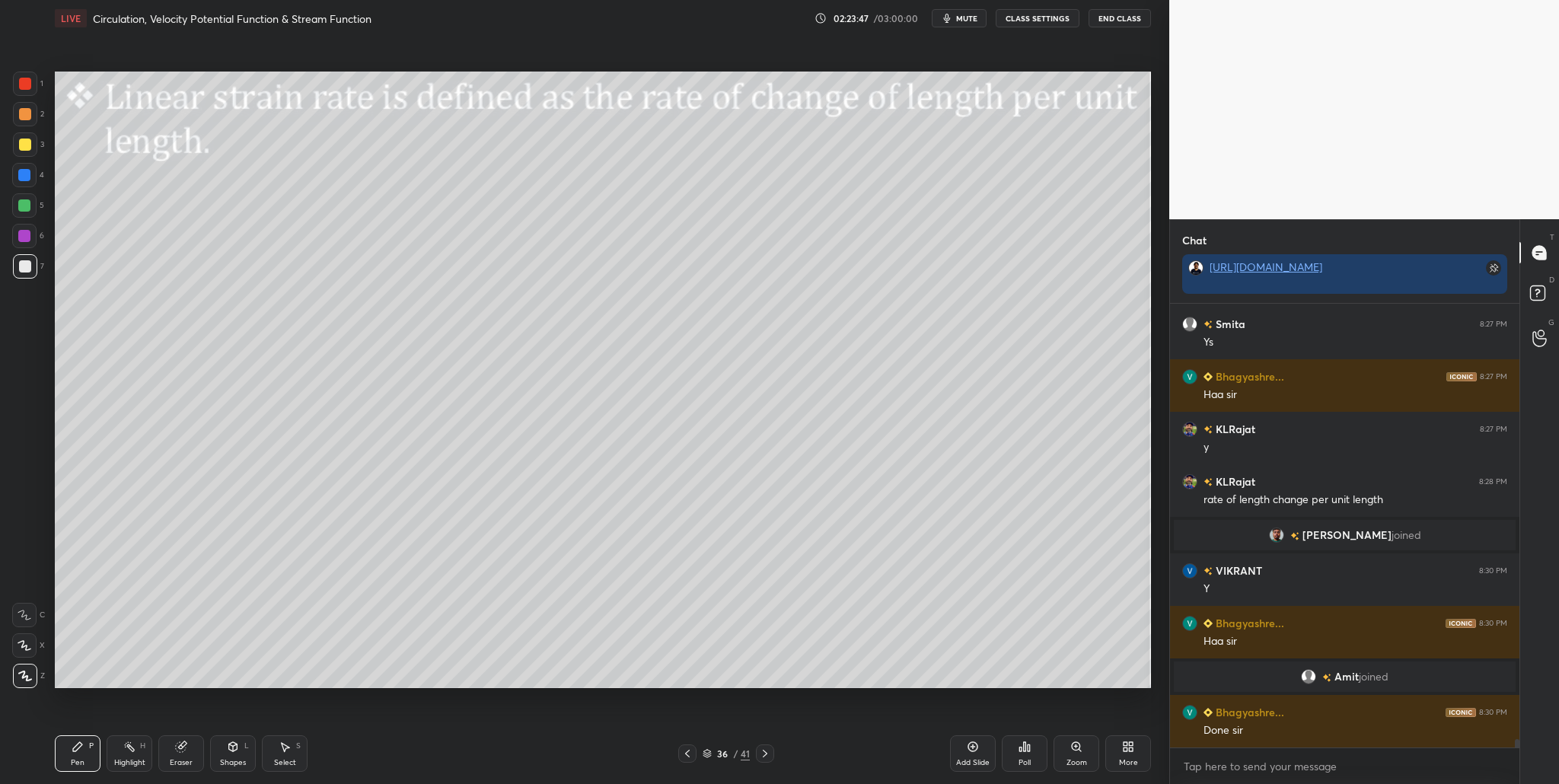 drag, startPoint x: 708, startPoint y: 754, endPoint x: 708, endPoint y: 745, distance: 9 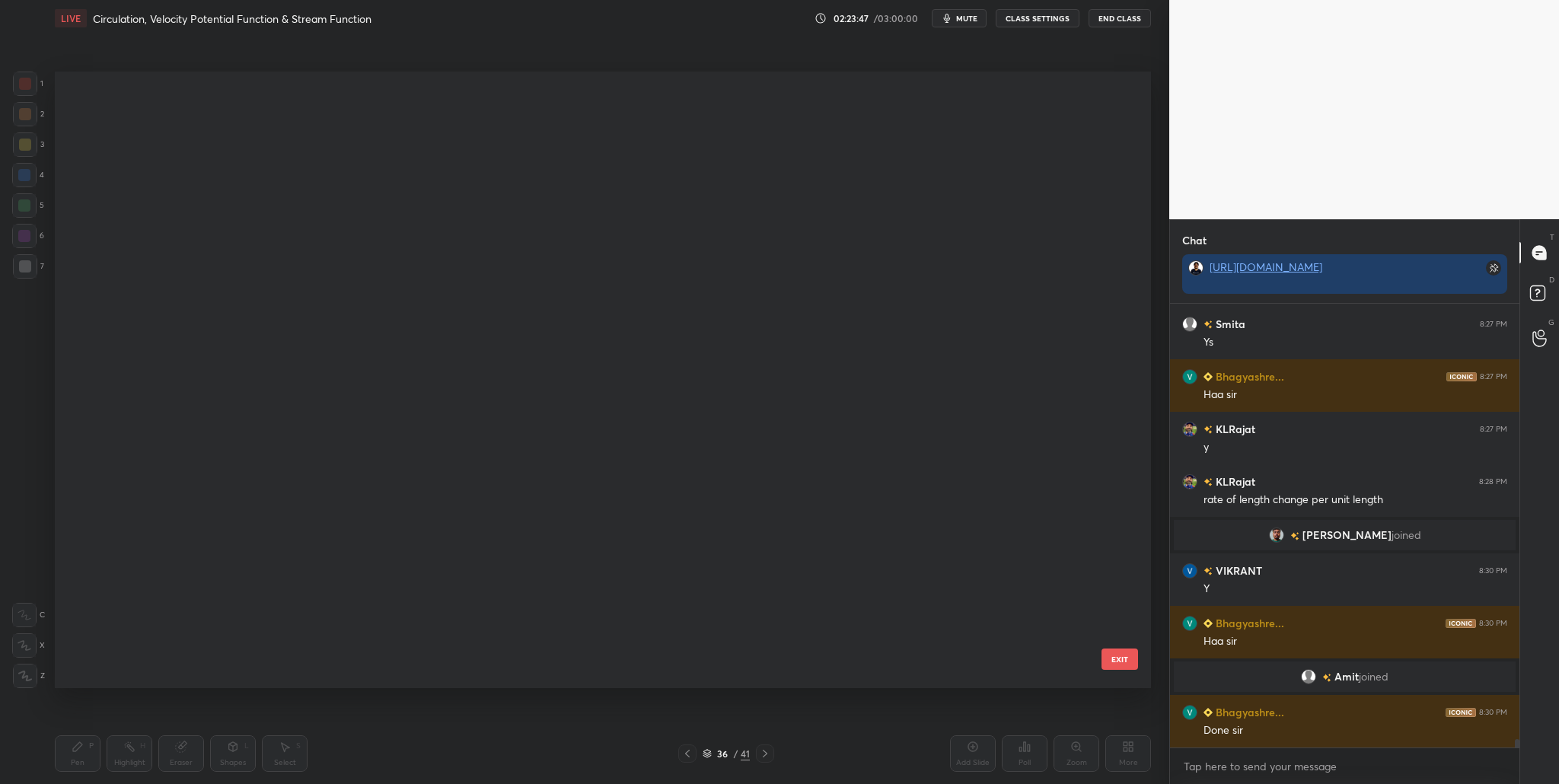 scroll, scrollTop: 1713, scrollLeft: 0, axis: vertical 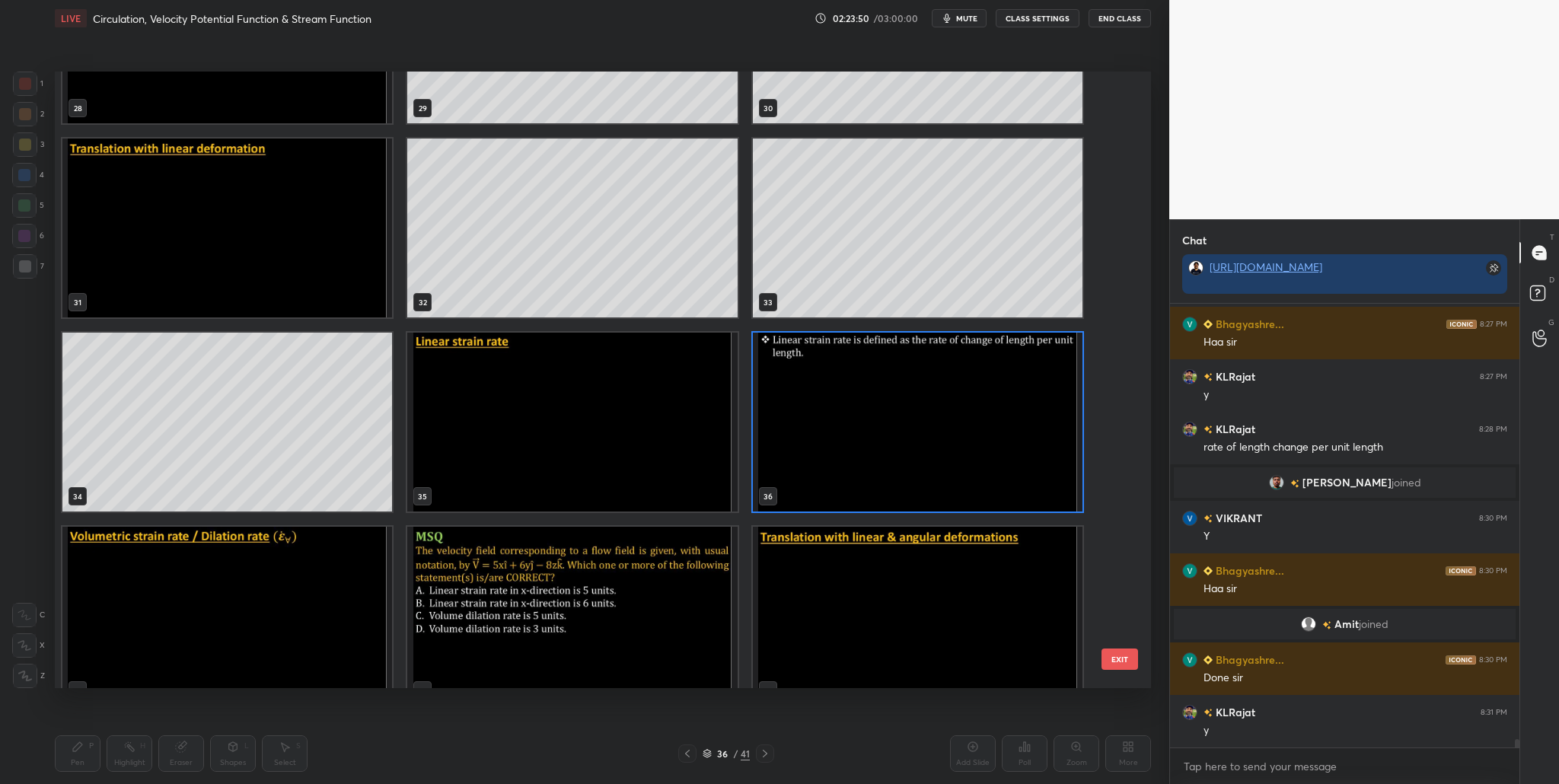 click at bounding box center (917, 422) 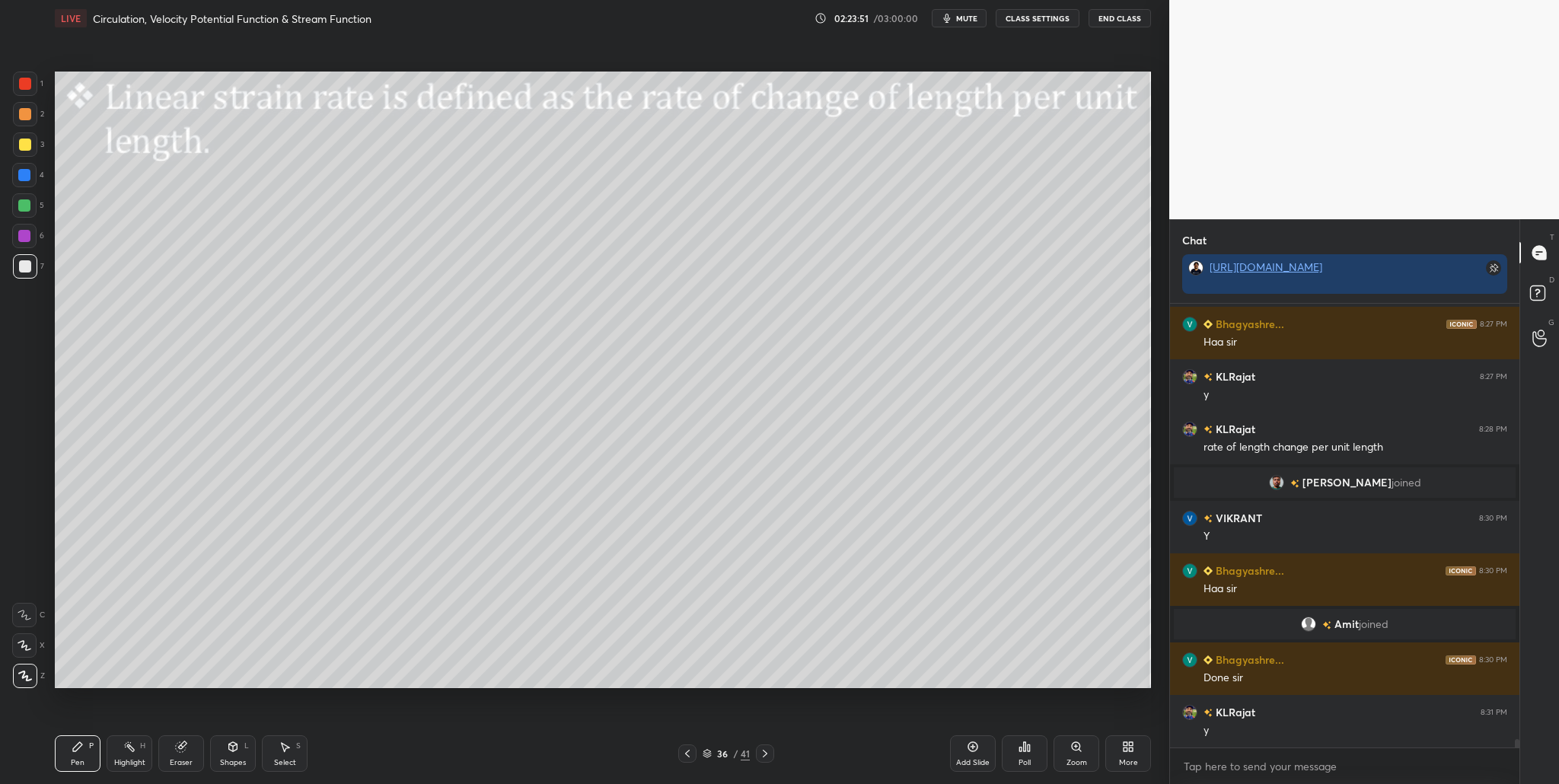 click at bounding box center (917, 422) 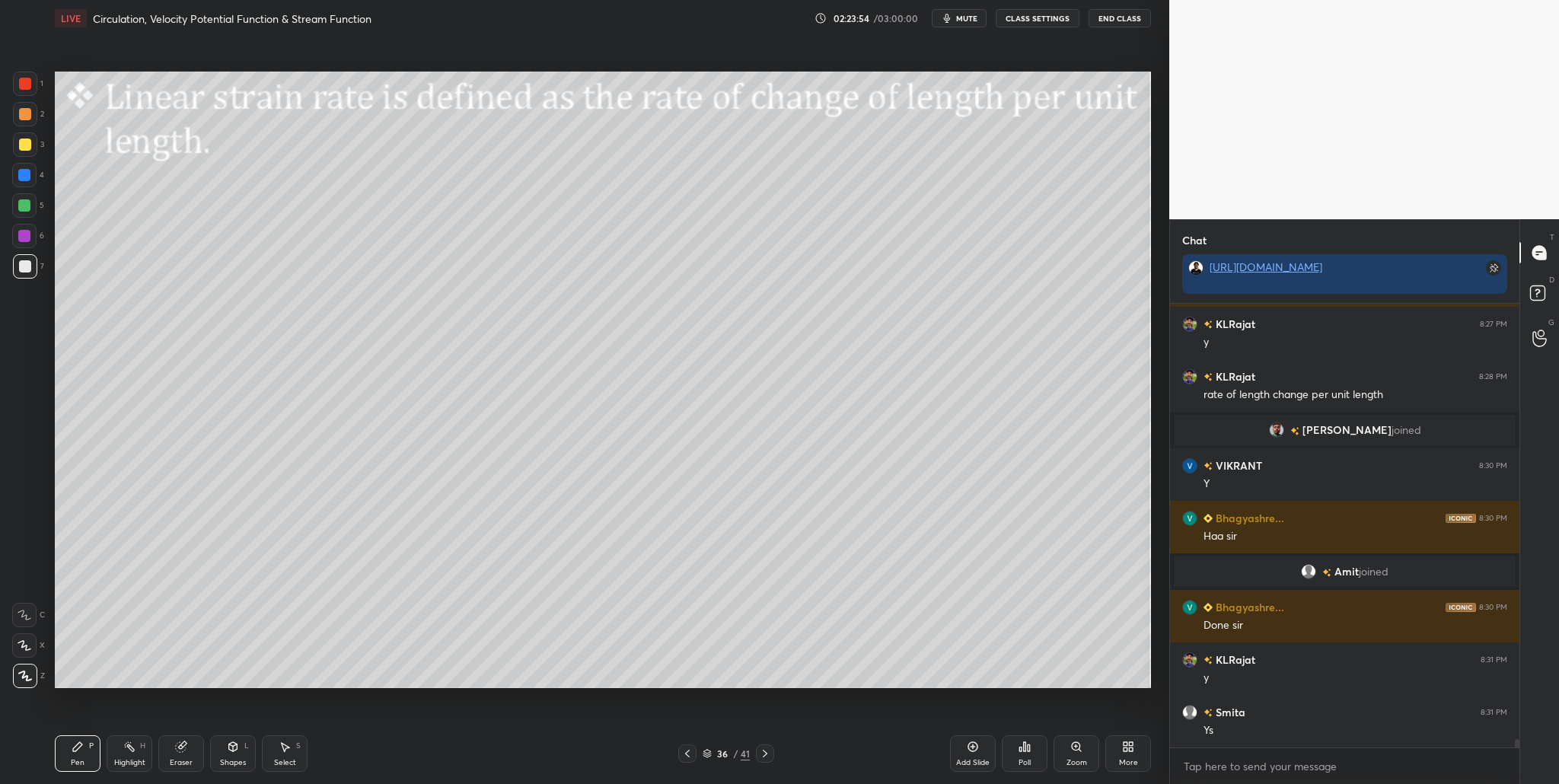 scroll, scrollTop: 22416, scrollLeft: 0, axis: vertical 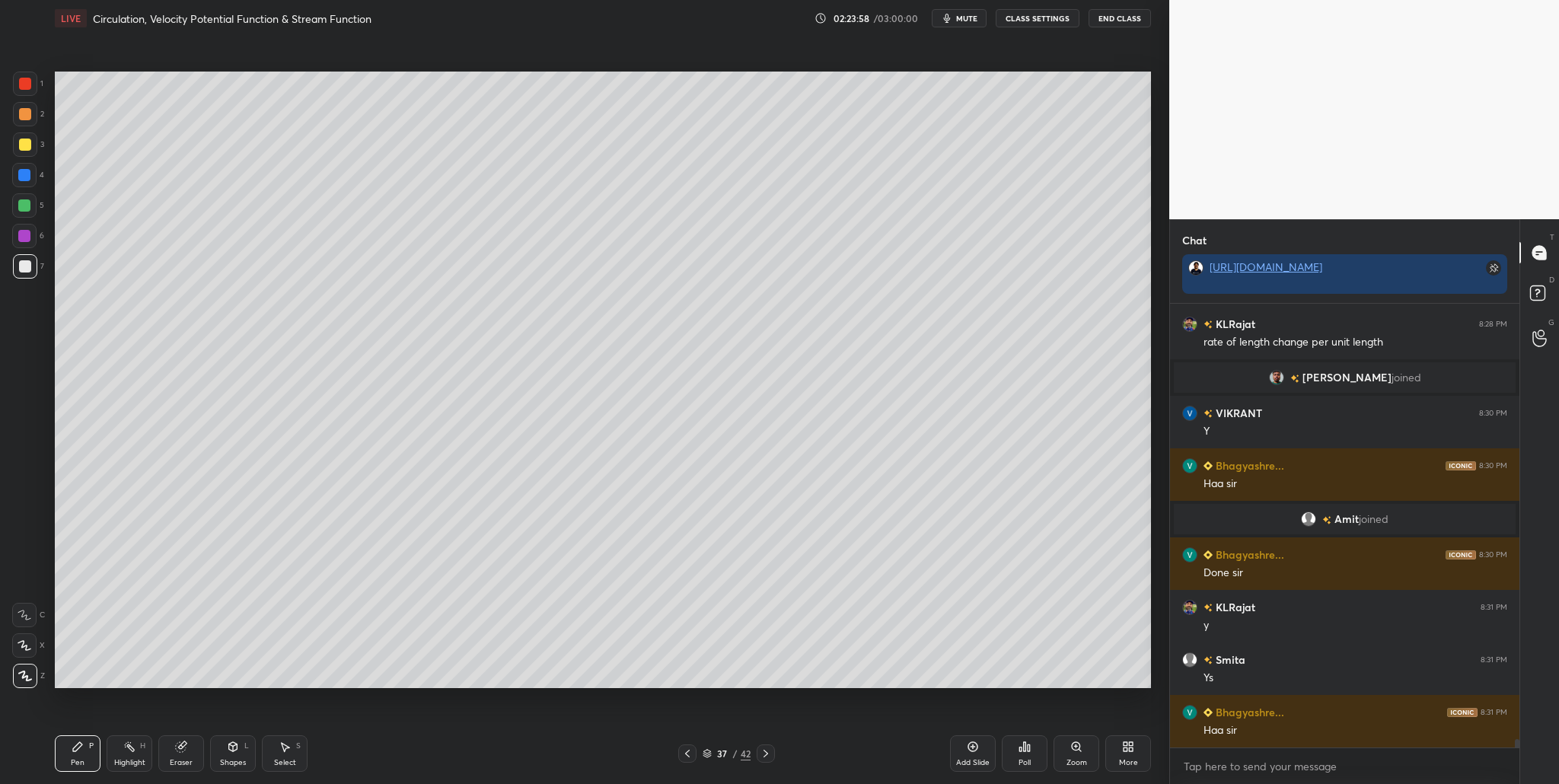 click at bounding box center (25, 114) 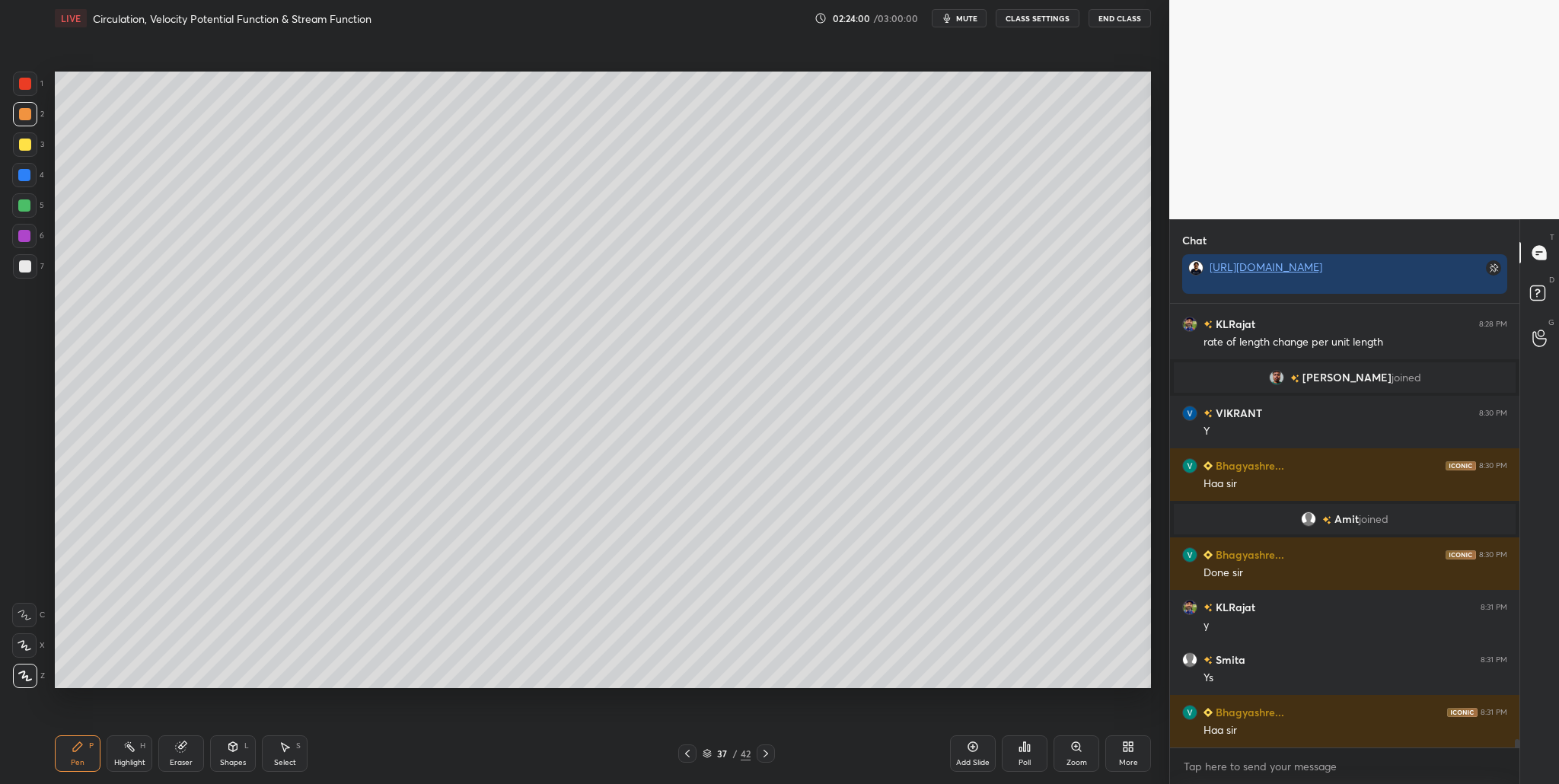 scroll, scrollTop: 22469, scrollLeft: 0, axis: vertical 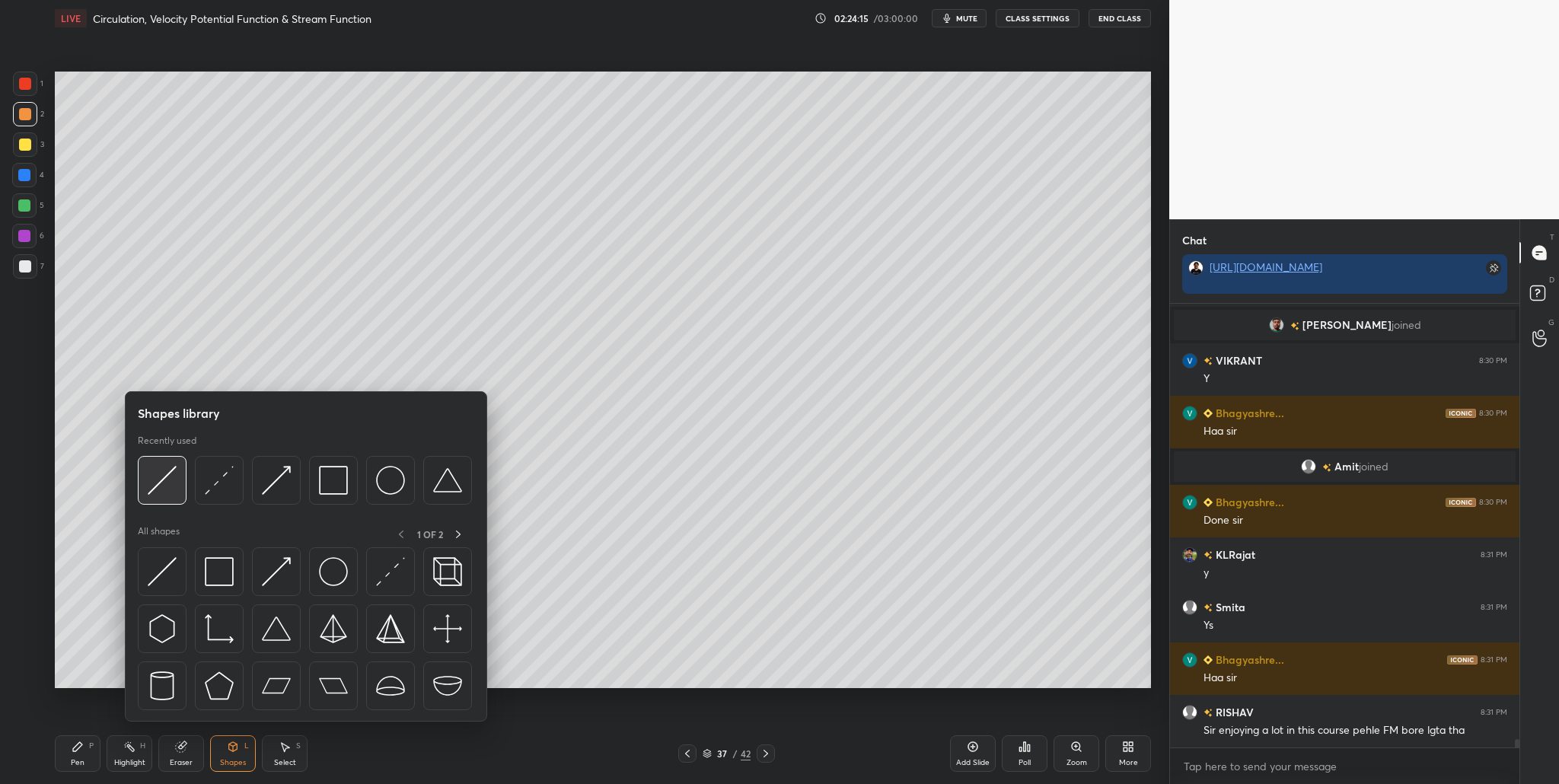 click at bounding box center (162, 480) 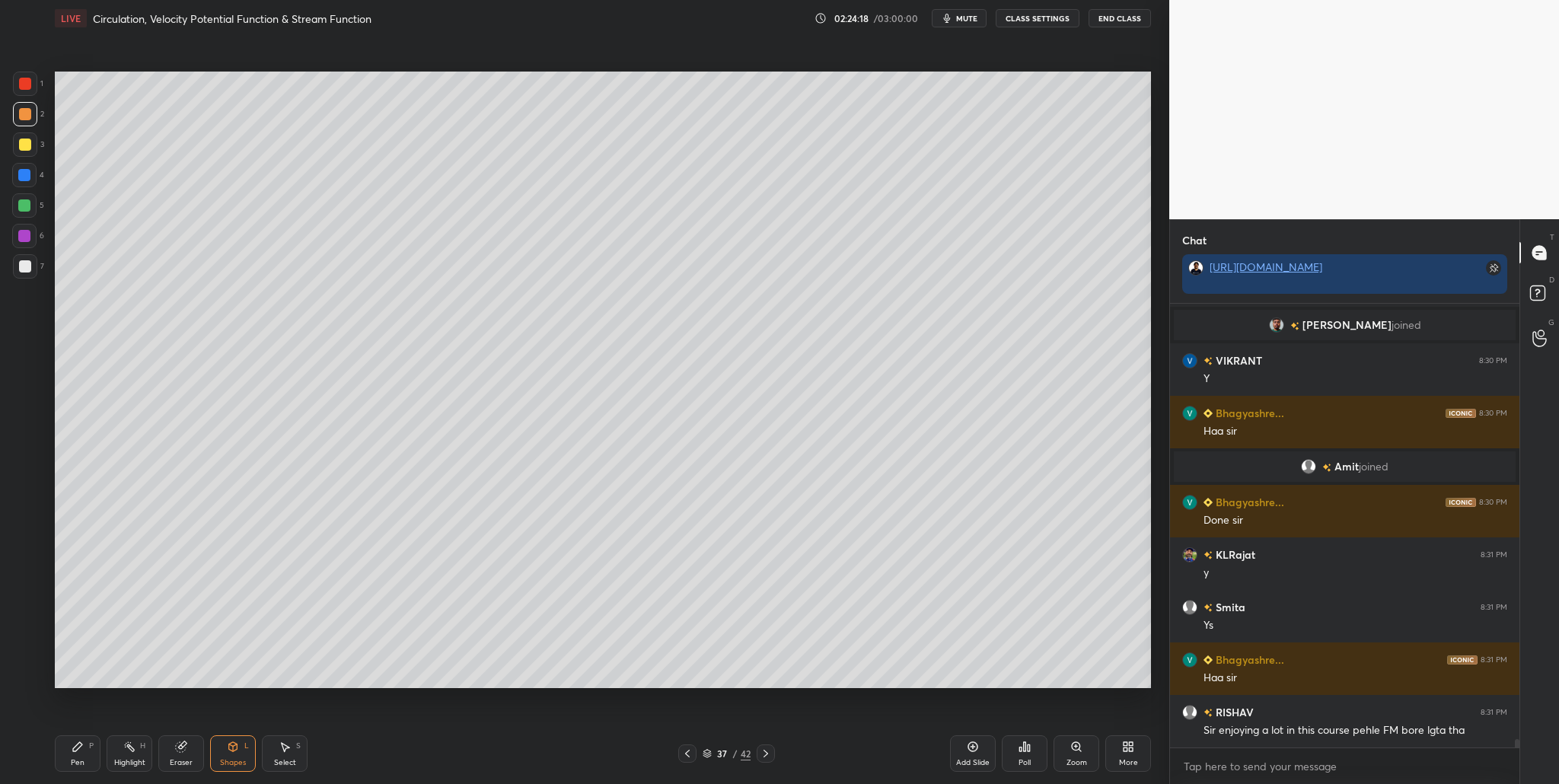 click at bounding box center [25, 266] 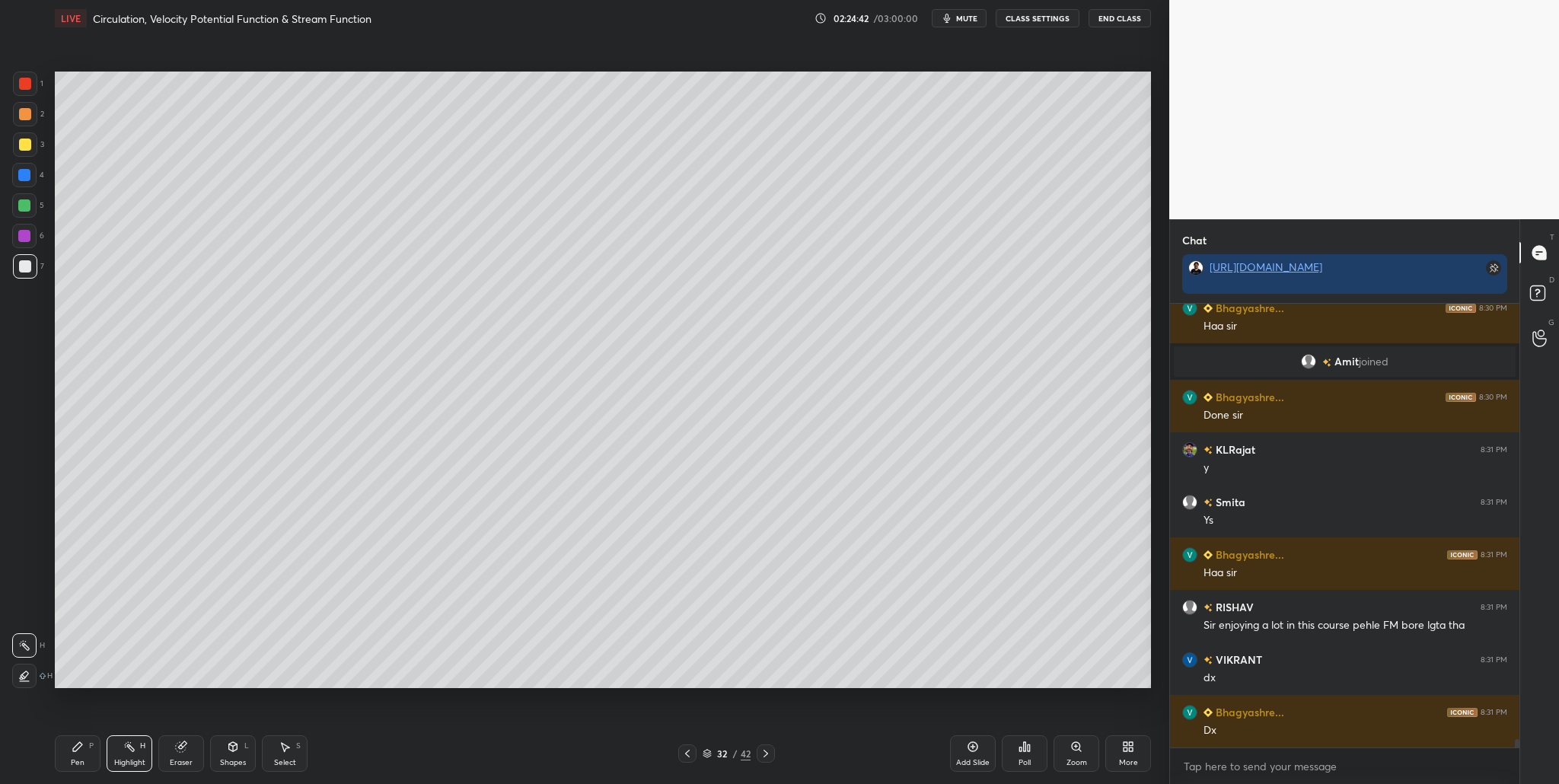 scroll, scrollTop: 22626, scrollLeft: 0, axis: vertical 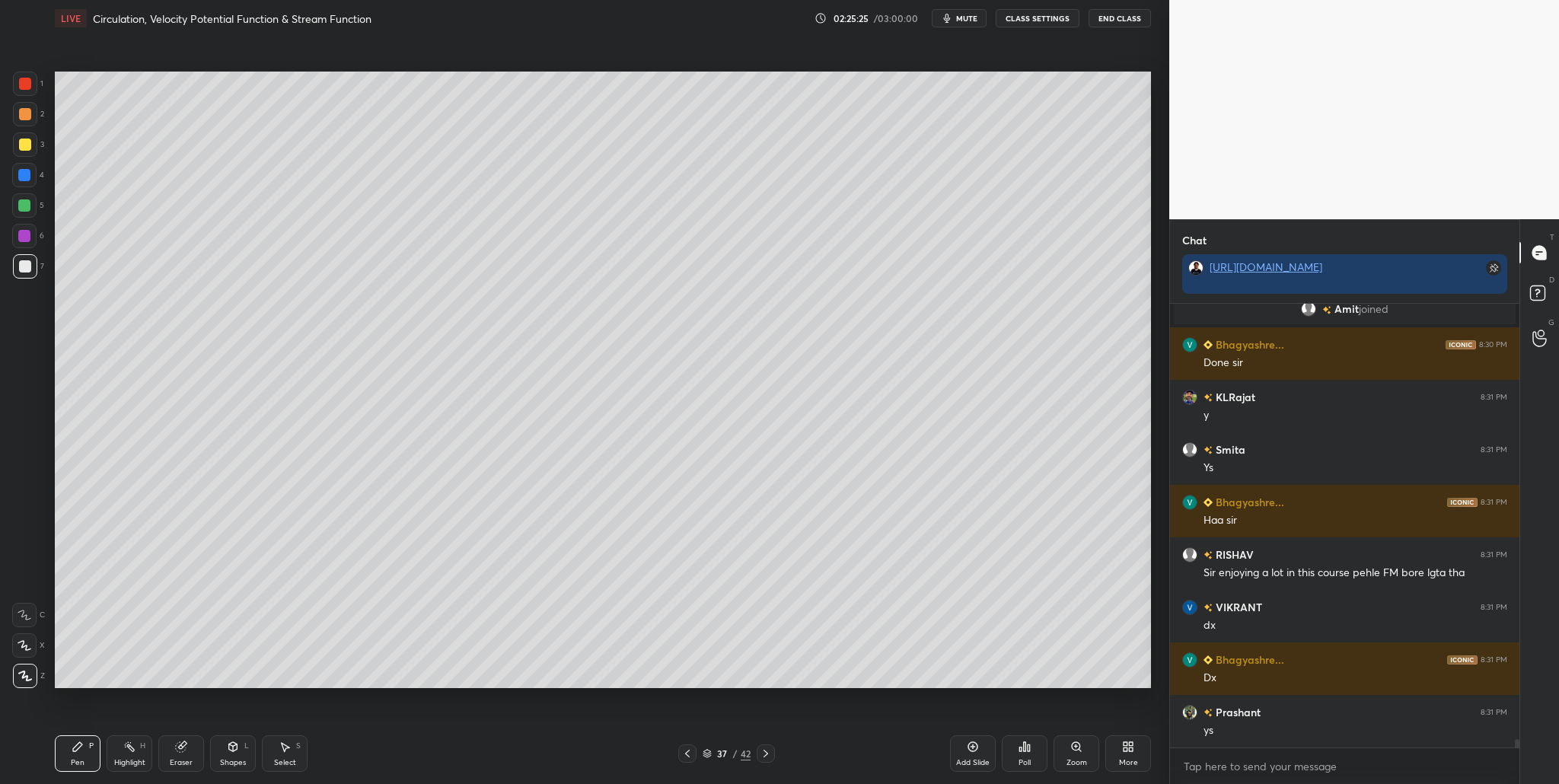click at bounding box center (25, 145) 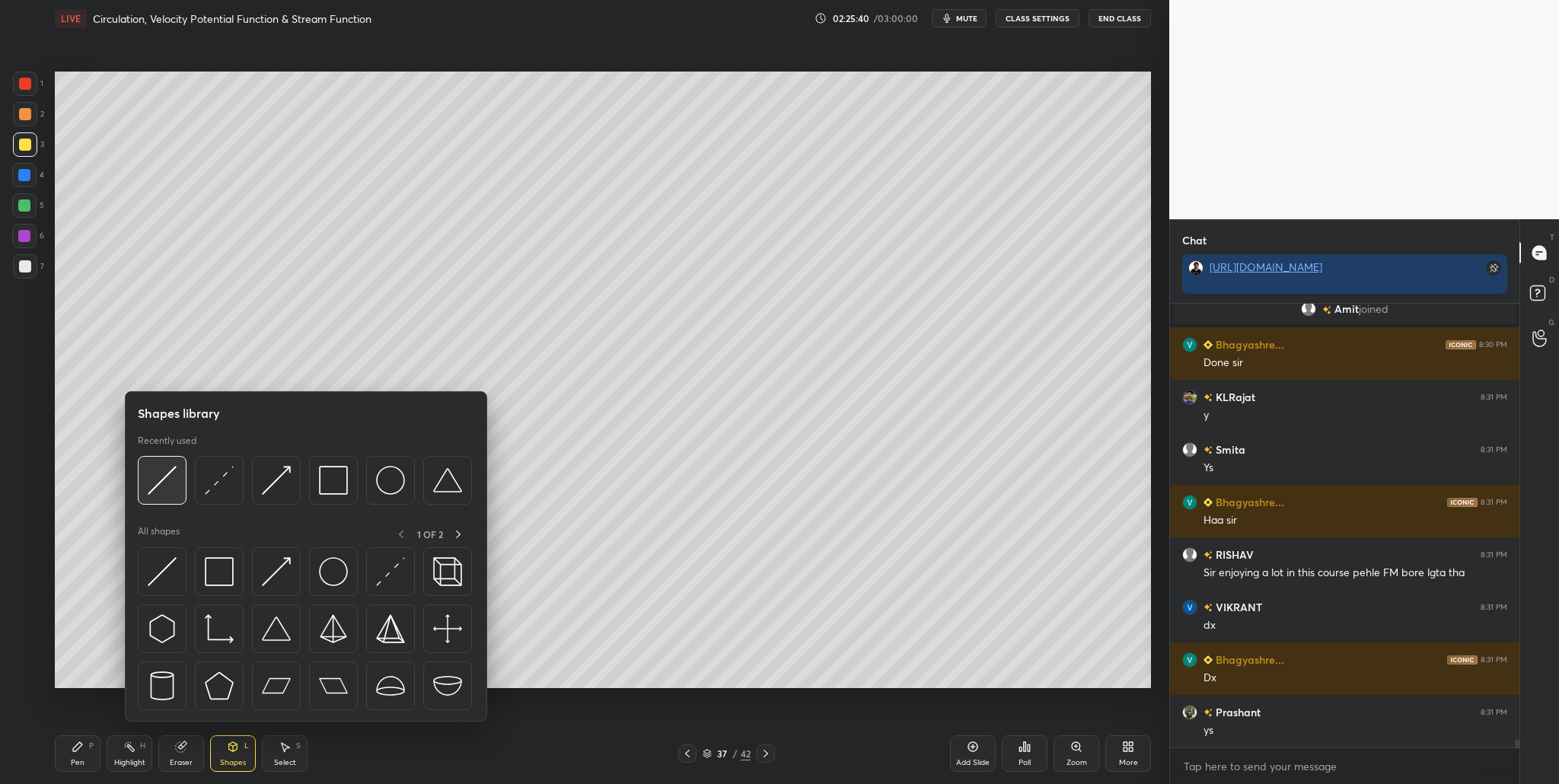 click at bounding box center (162, 480) 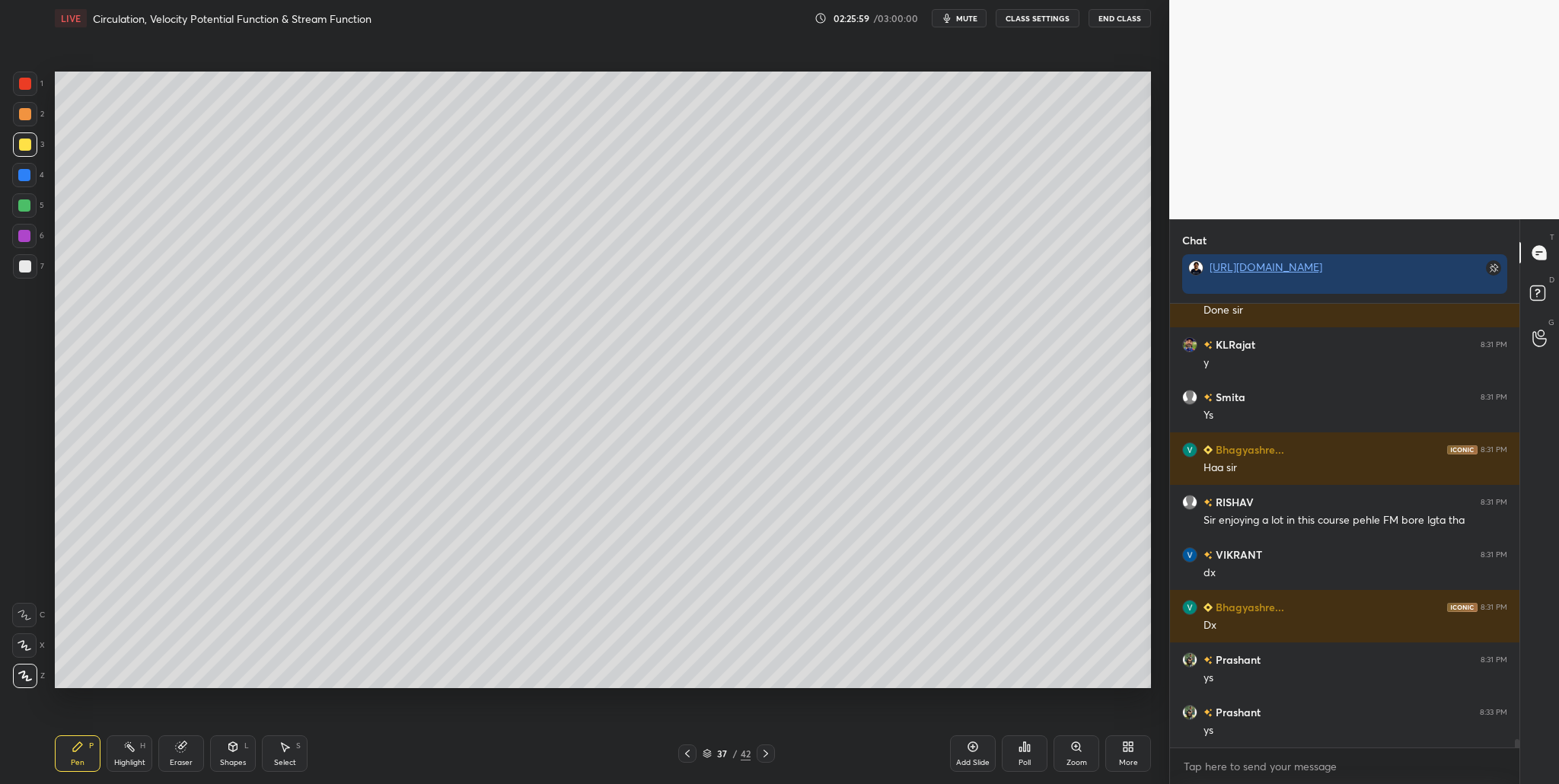 scroll, scrollTop: 22731, scrollLeft: 0, axis: vertical 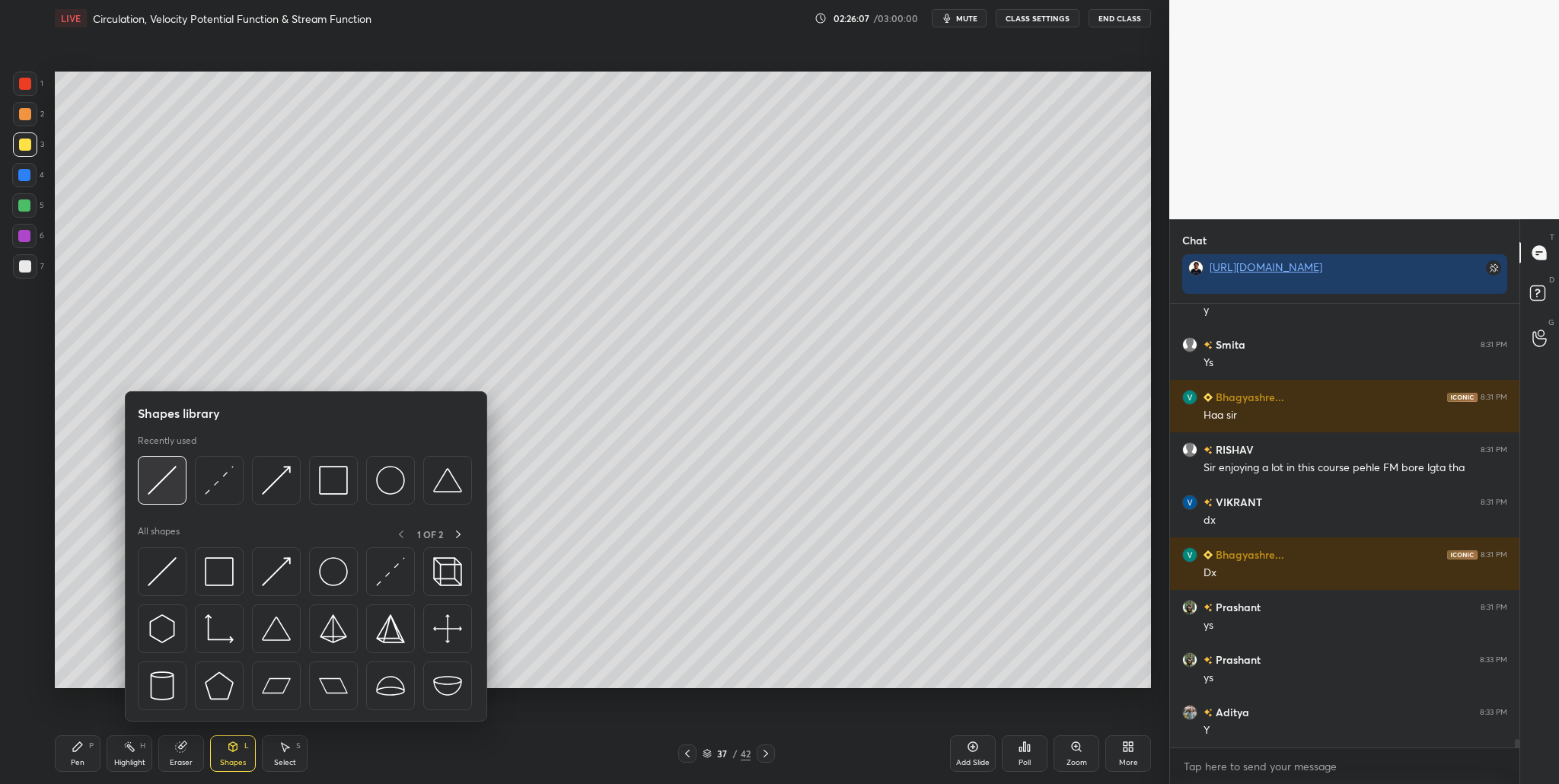 click at bounding box center [162, 480] 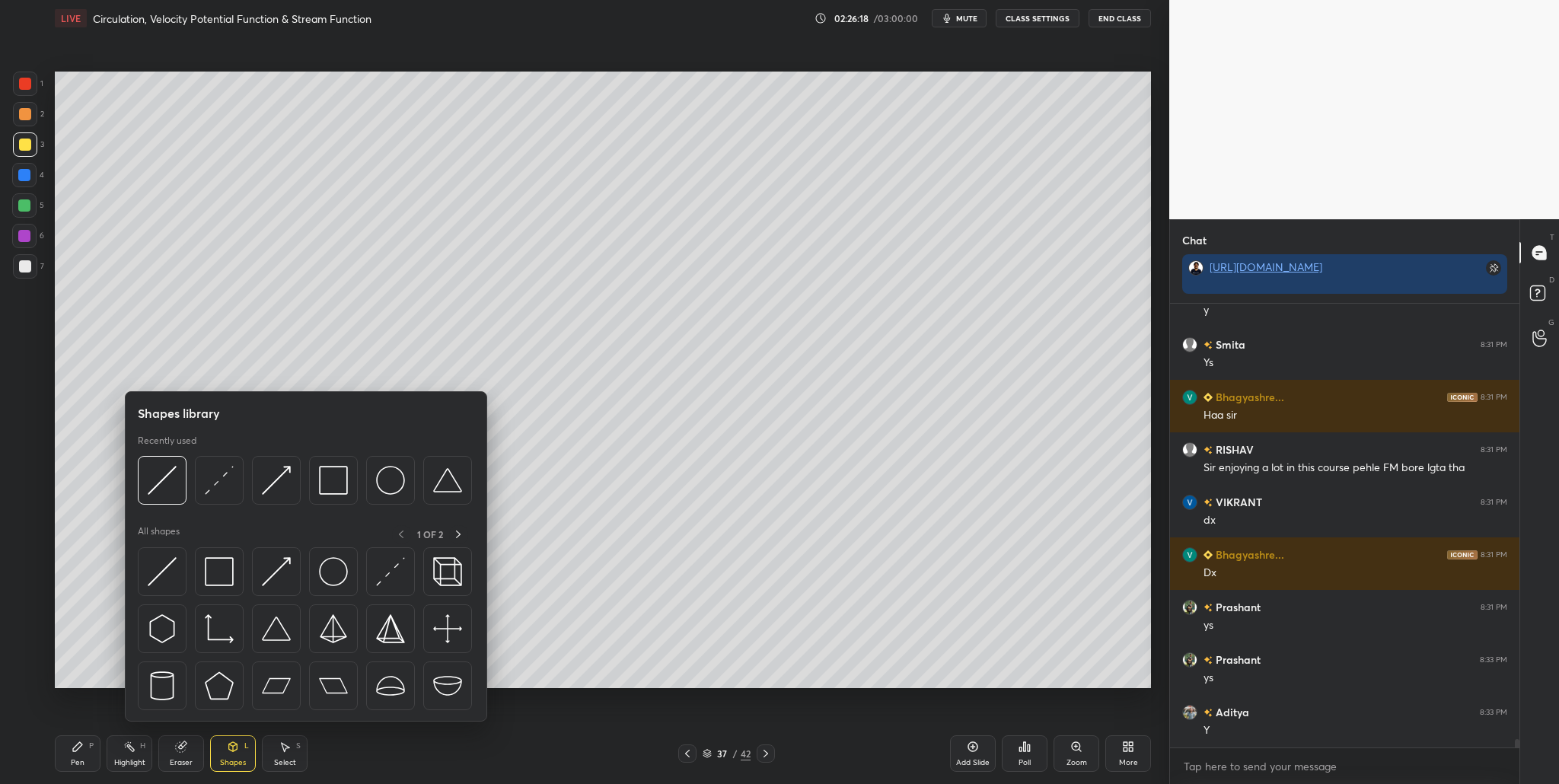 scroll, scrollTop: 22784, scrollLeft: 0, axis: vertical 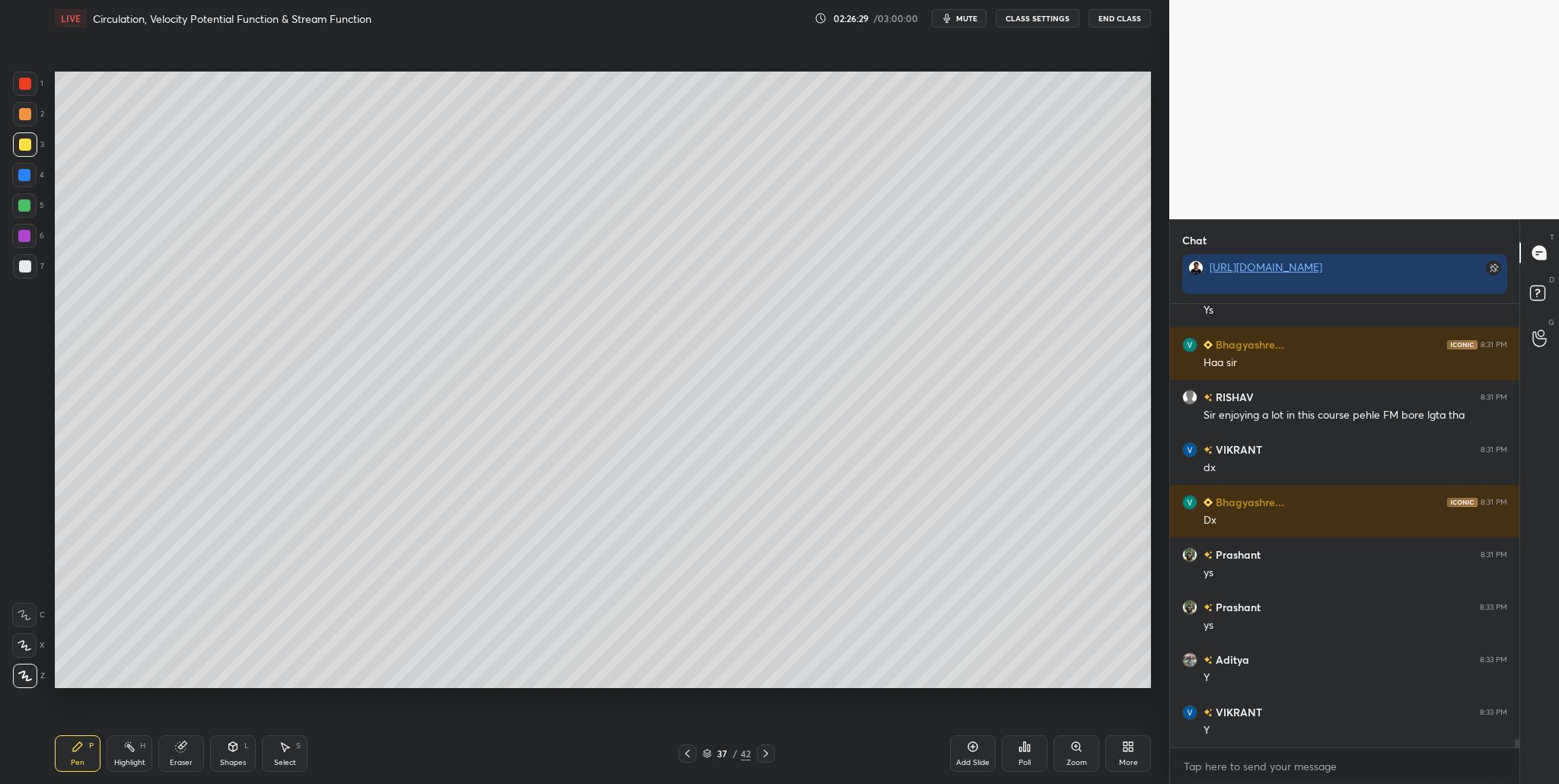drag, startPoint x: 20, startPoint y: 269, endPoint x: 29, endPoint y: 266, distance: 9.486833 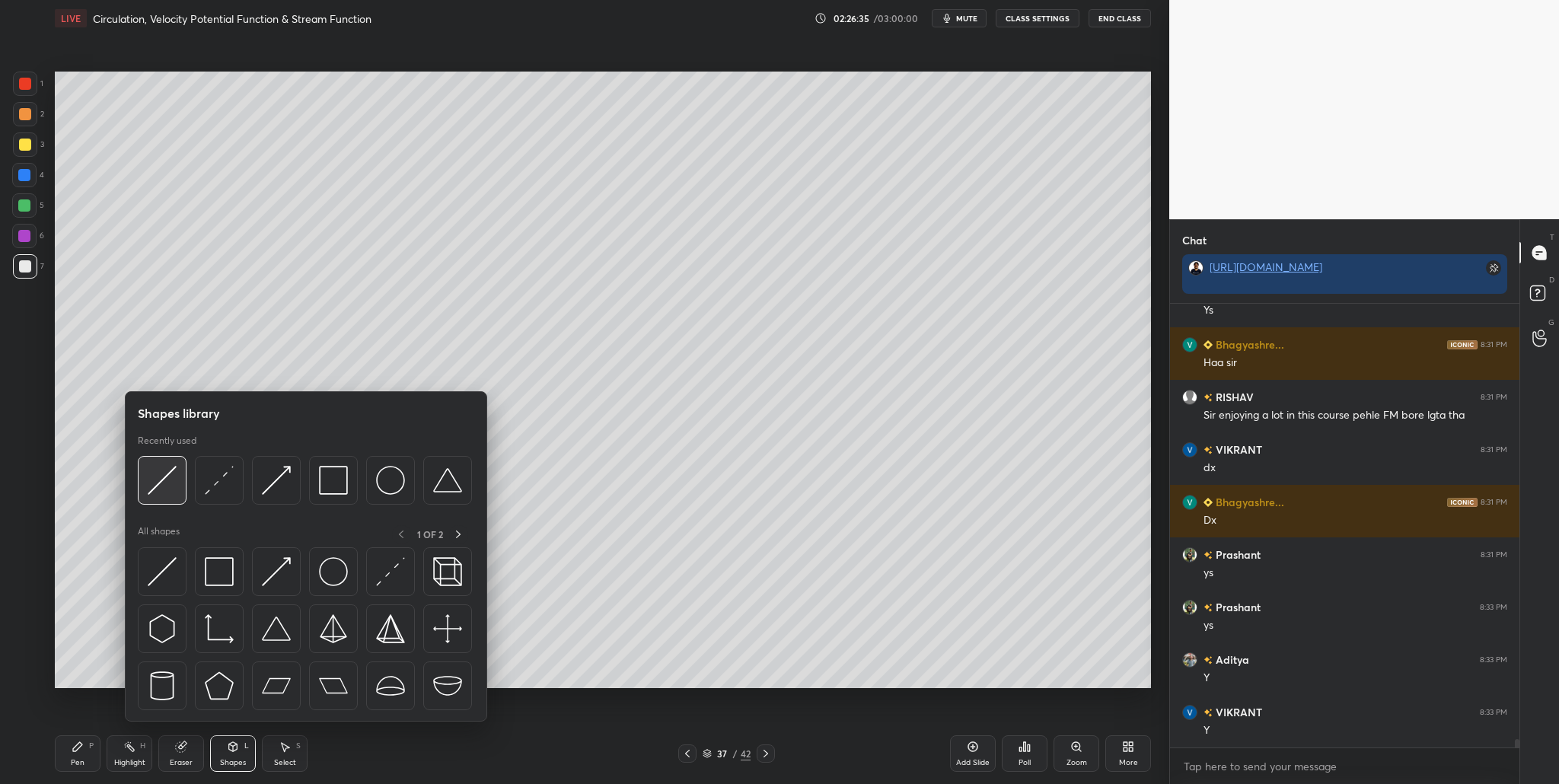 click at bounding box center (162, 480) 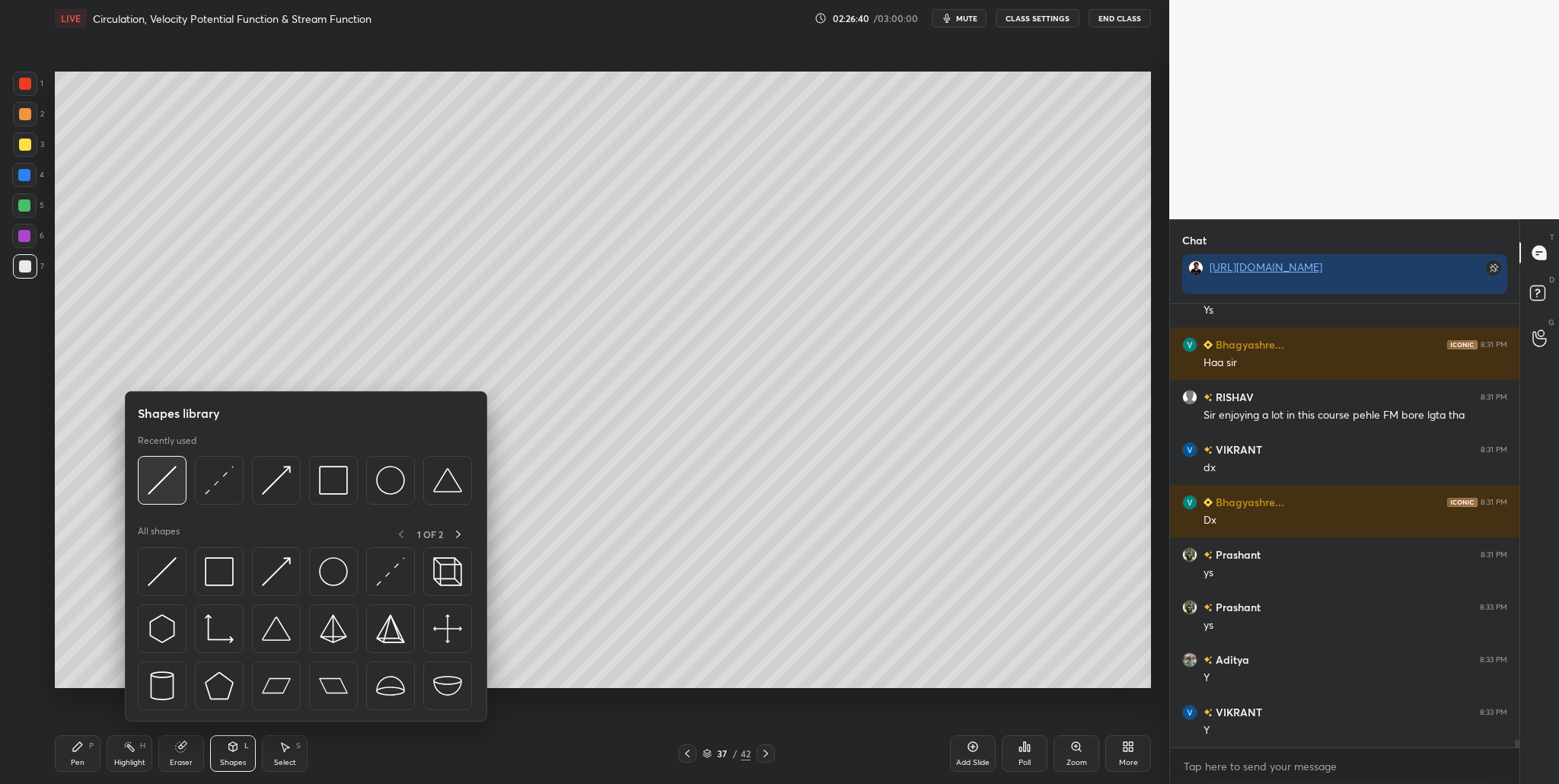 click at bounding box center [162, 480] 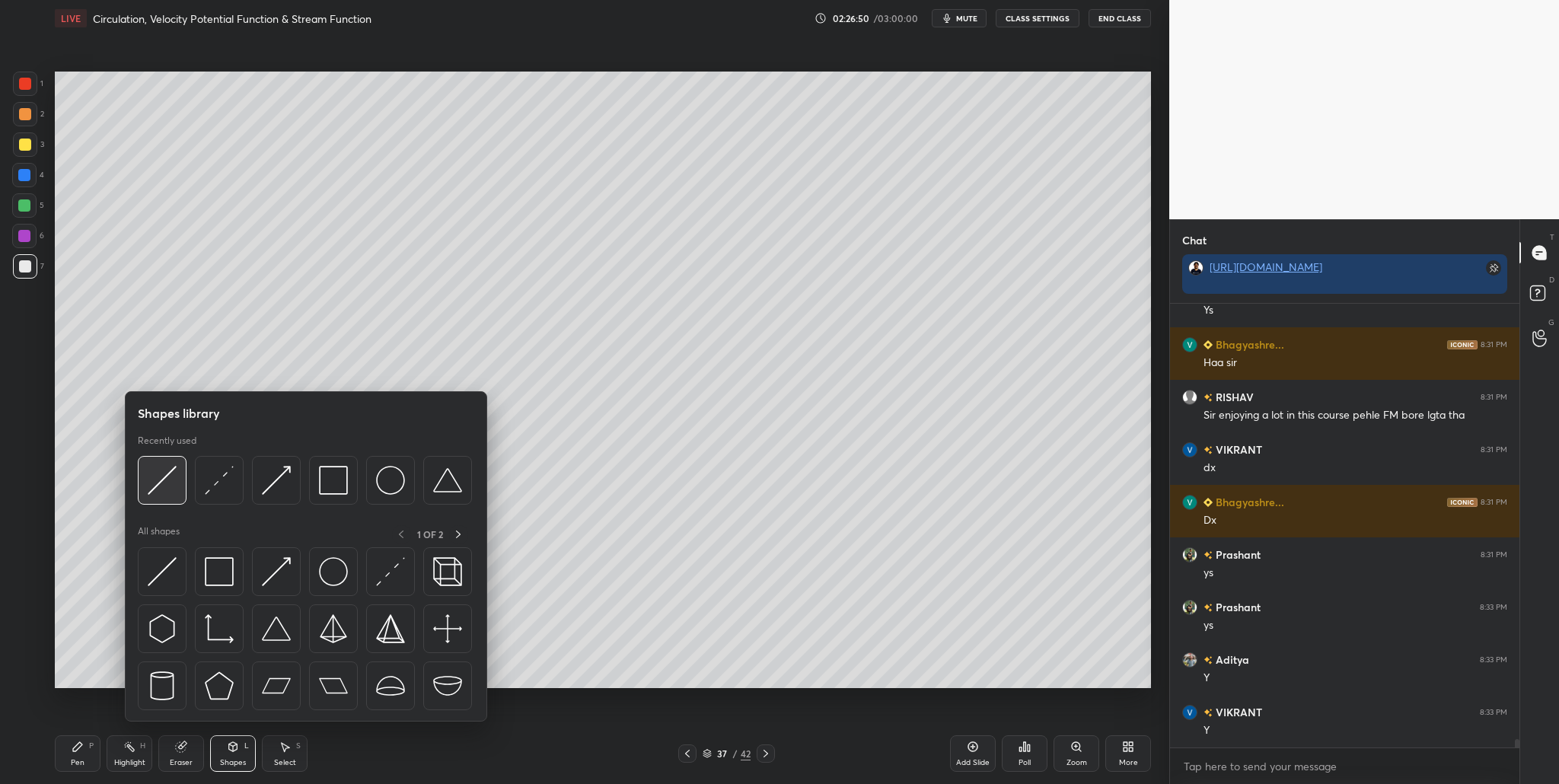 click at bounding box center (162, 480) 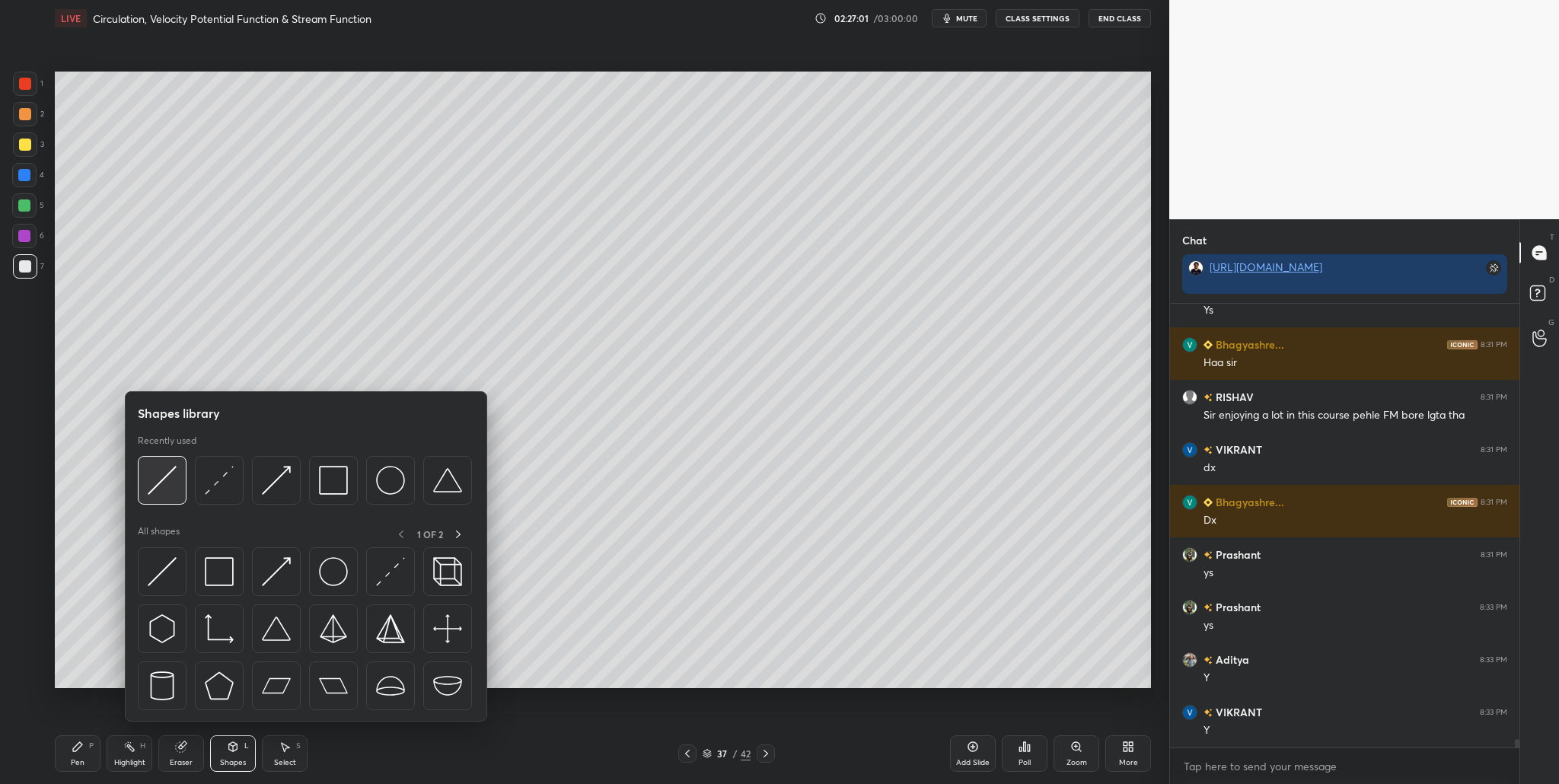 click at bounding box center (162, 480) 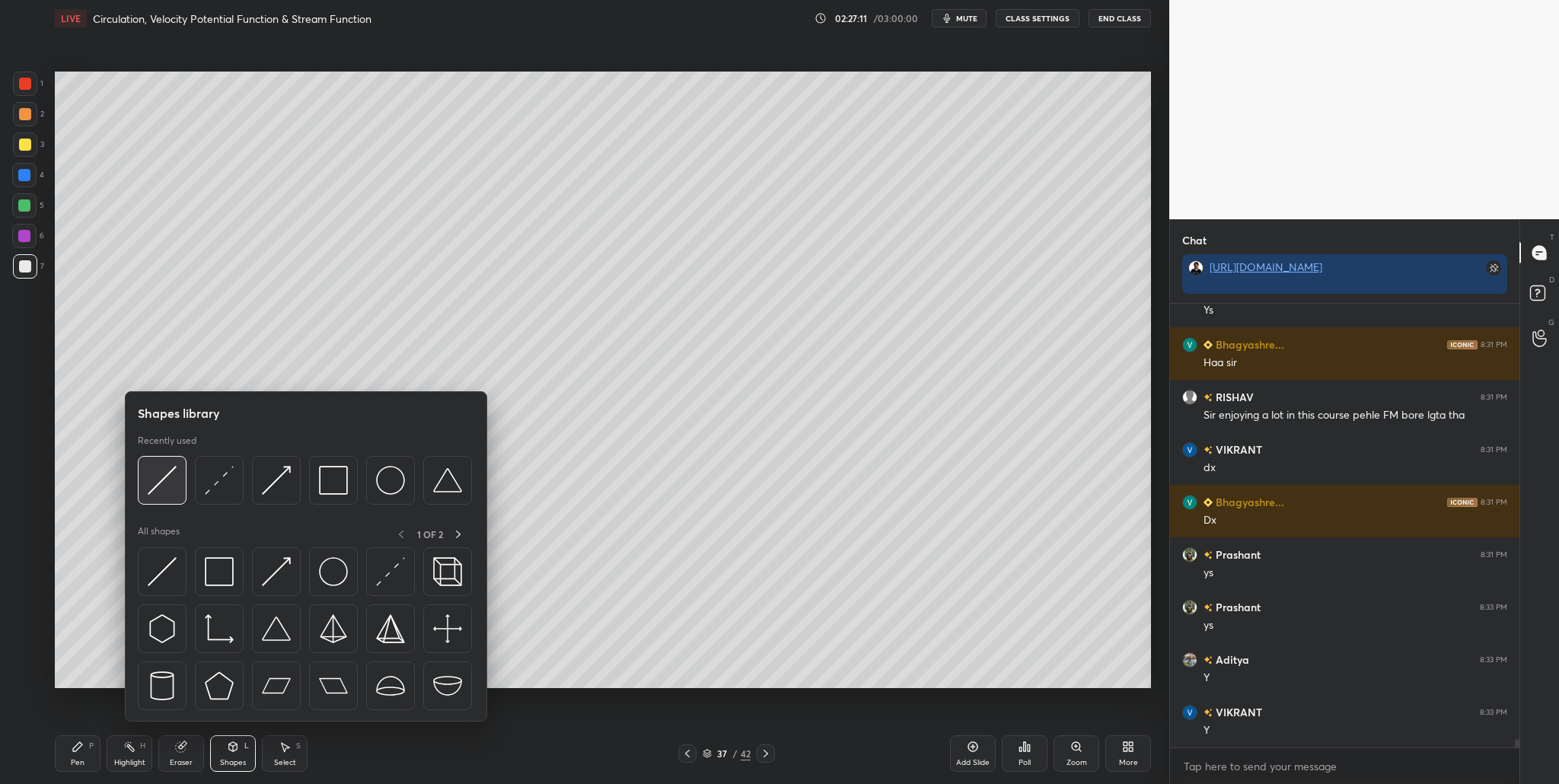 click at bounding box center (162, 480) 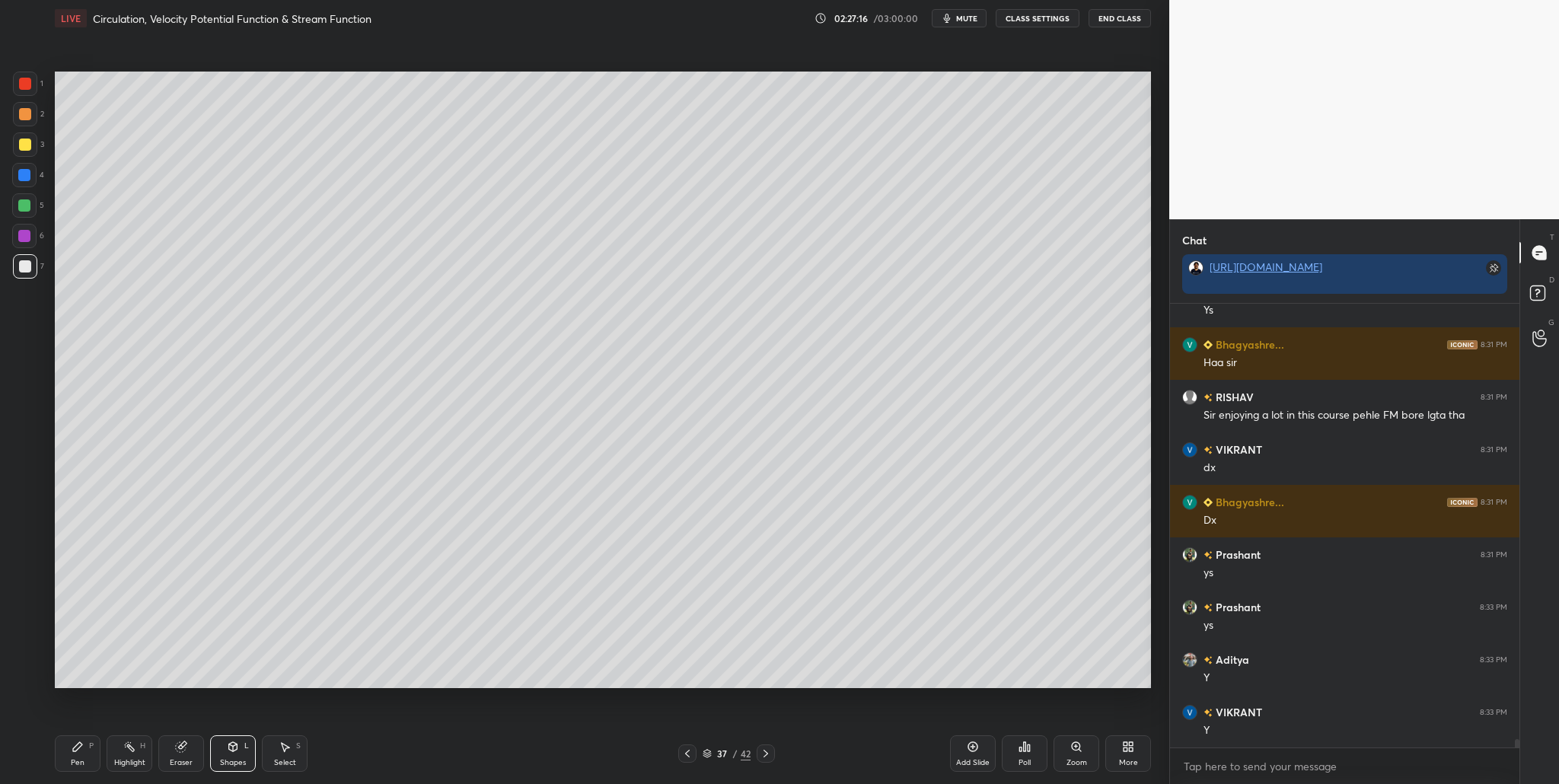 drag, startPoint x: 24, startPoint y: 86, endPoint x: 24, endPoint y: 102, distance: 16 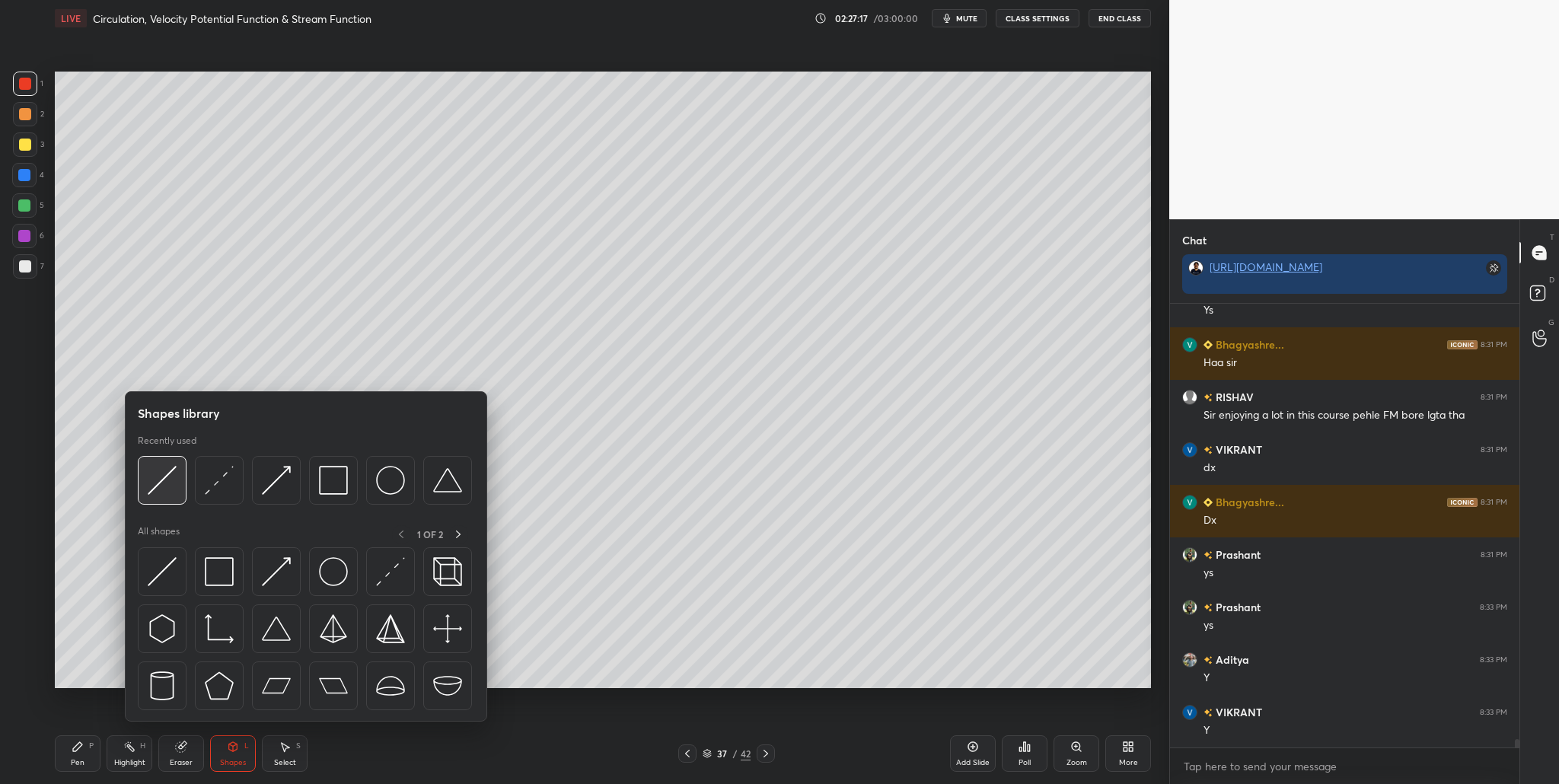 click at bounding box center [162, 480] 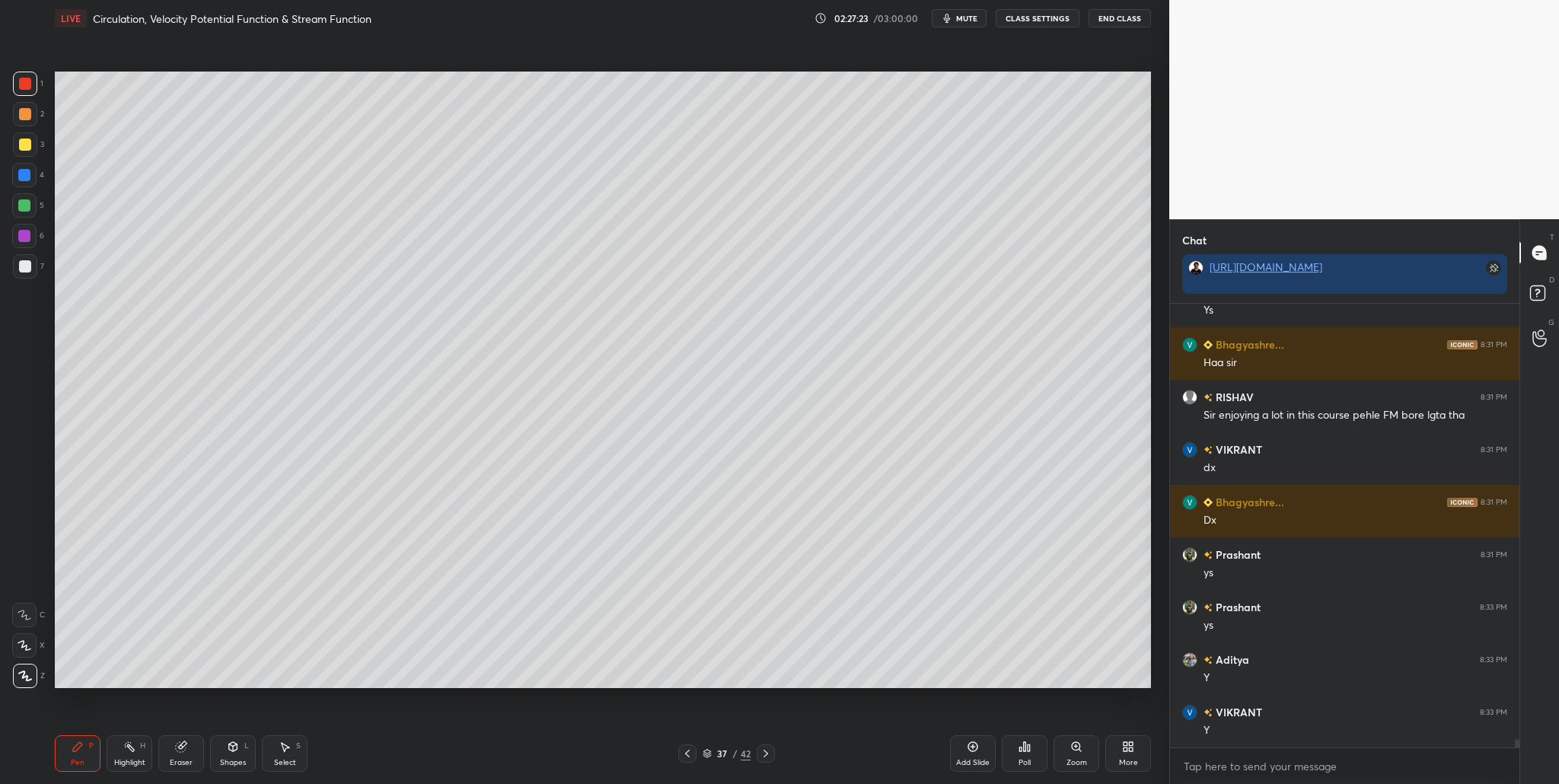 click at bounding box center (25, 266) 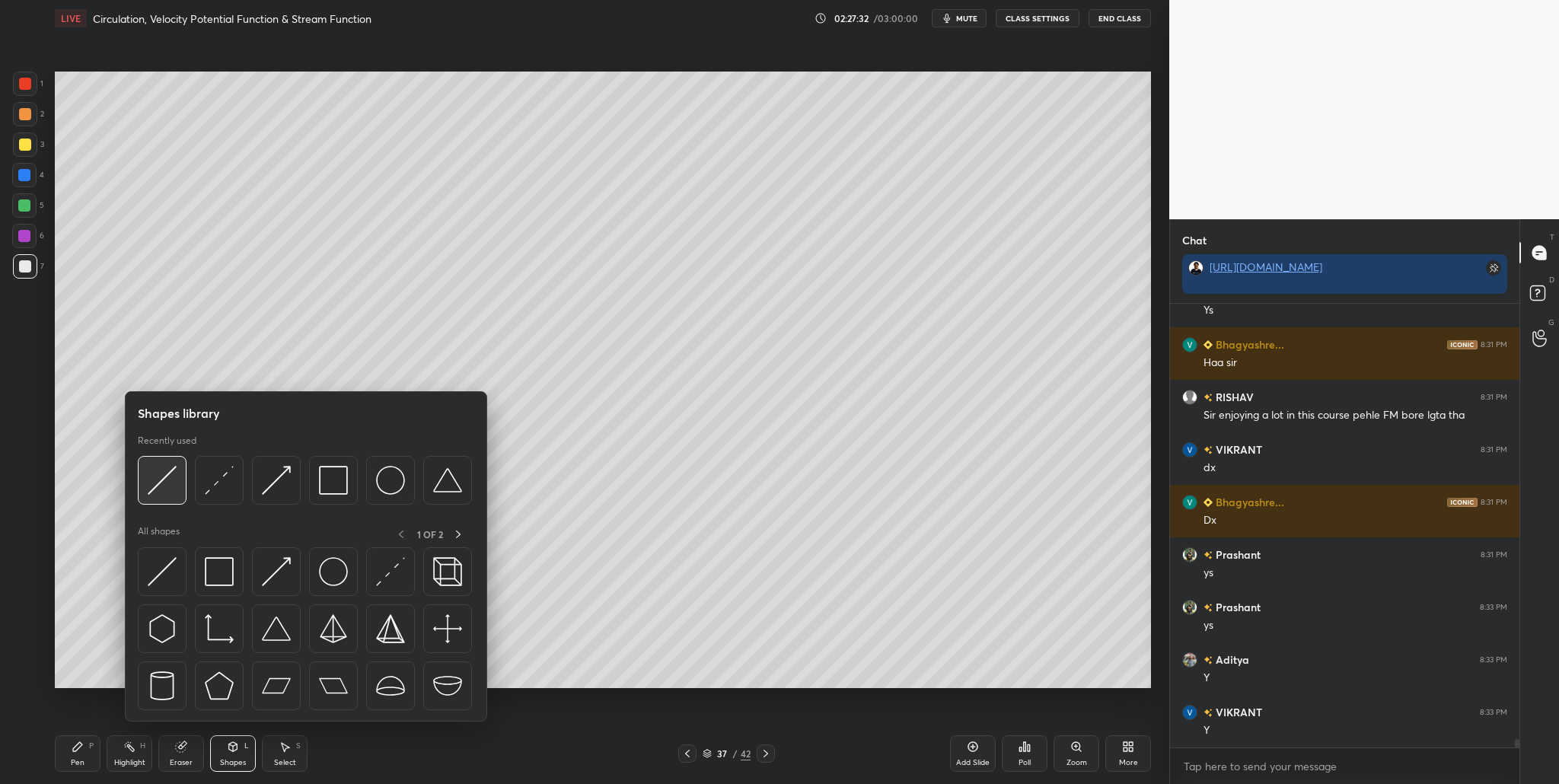 click at bounding box center (162, 480) 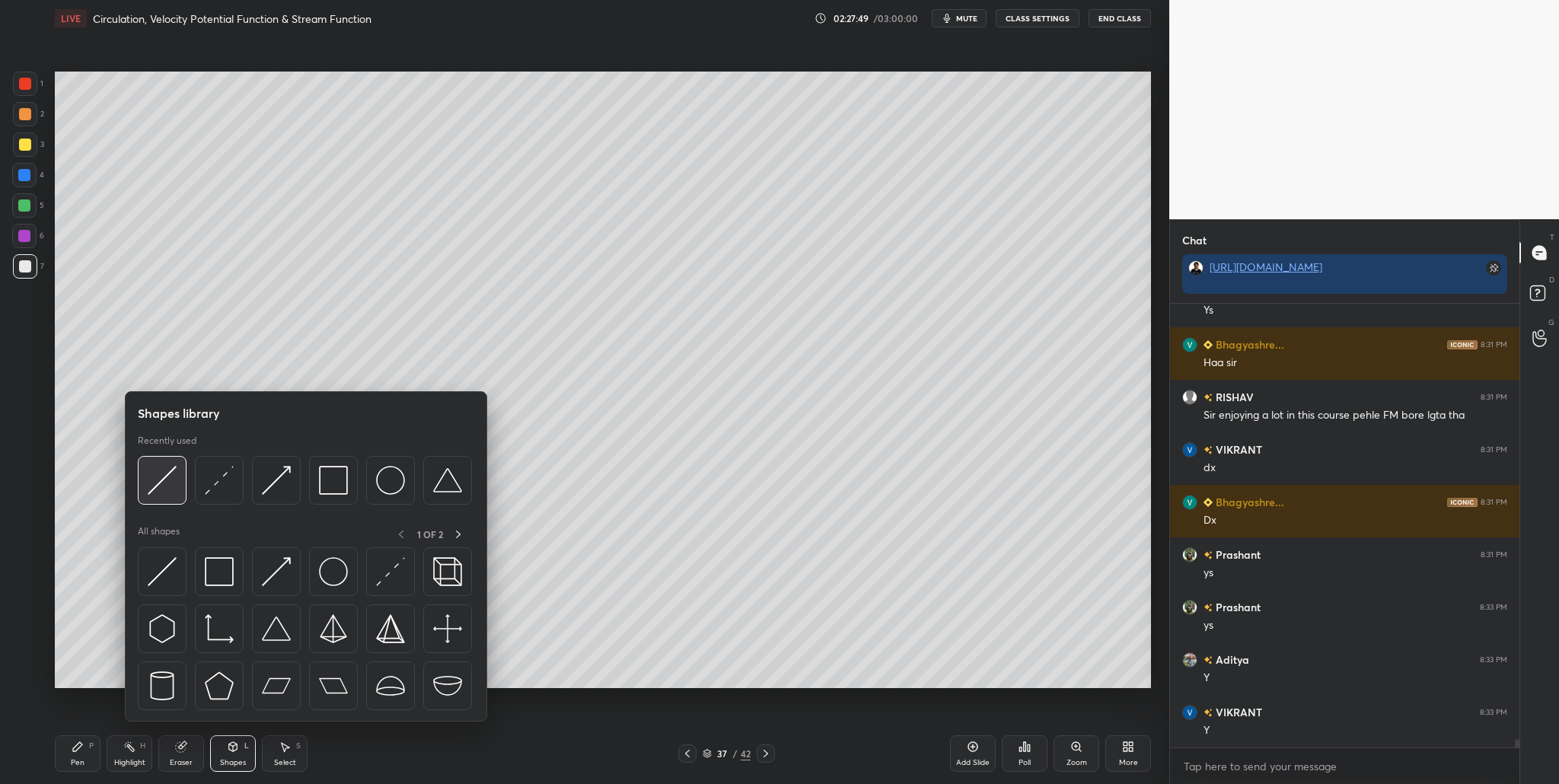 click at bounding box center (162, 480) 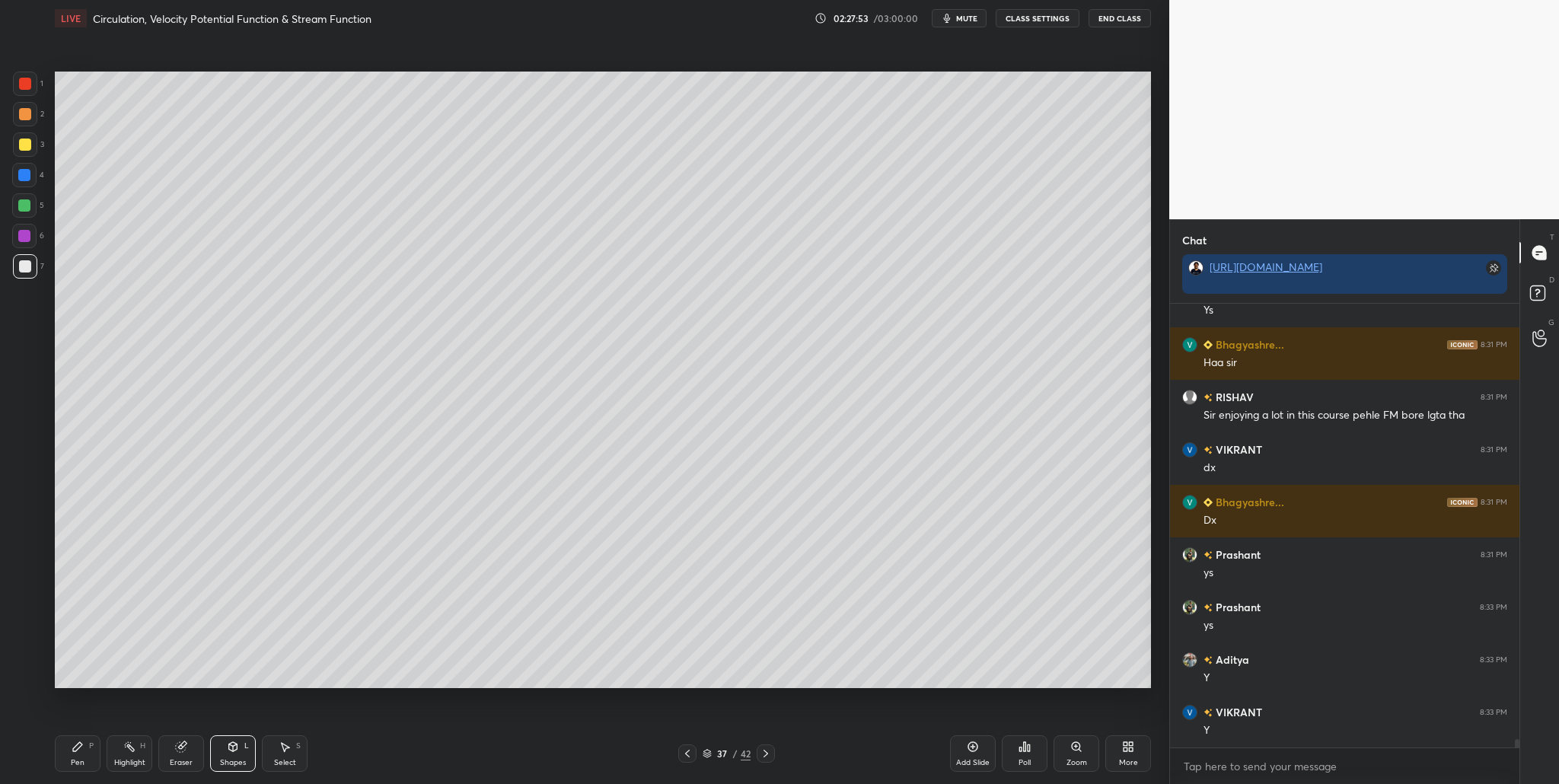 click at bounding box center (25, 84) 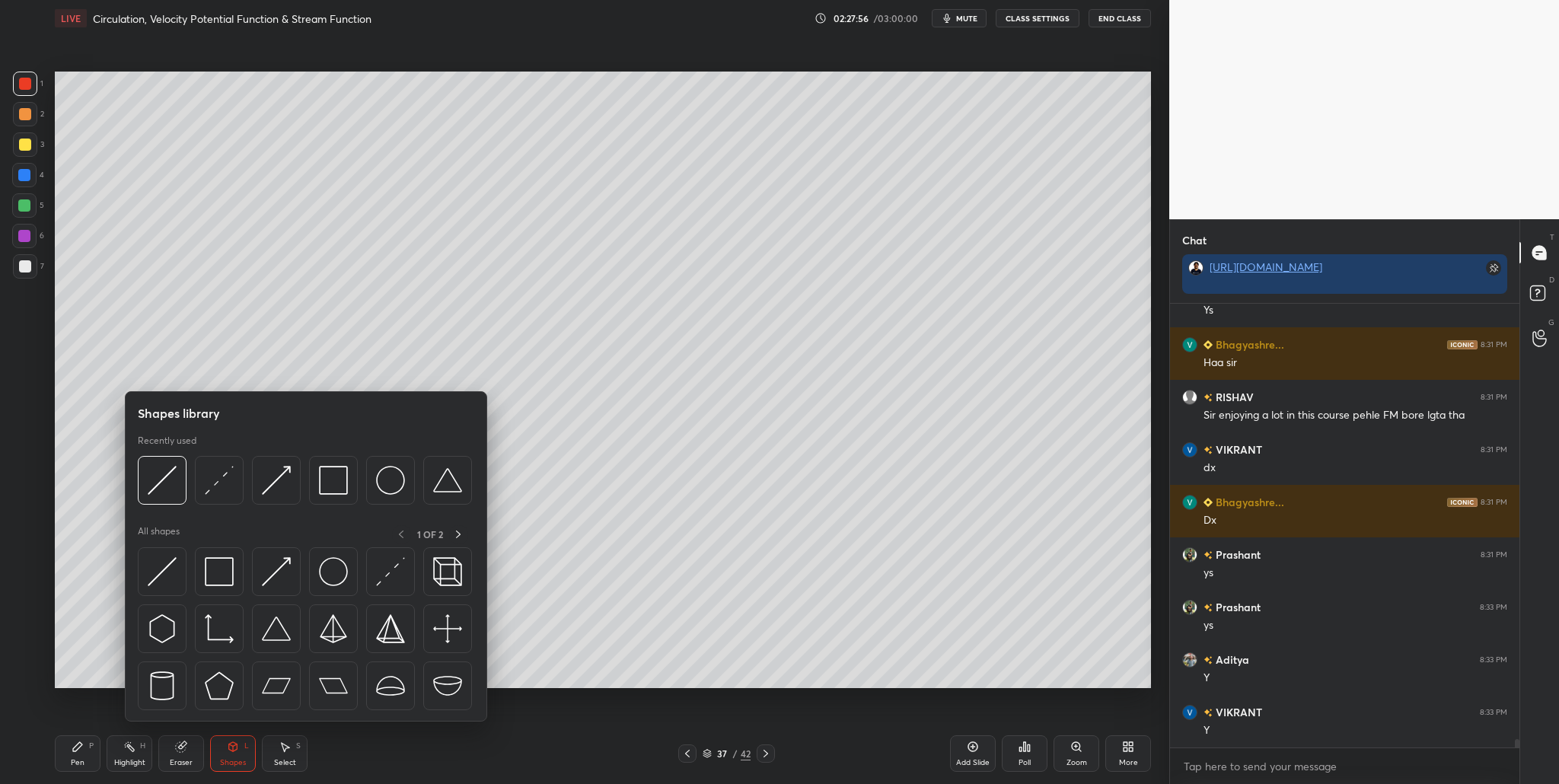 click at bounding box center (25, 84) 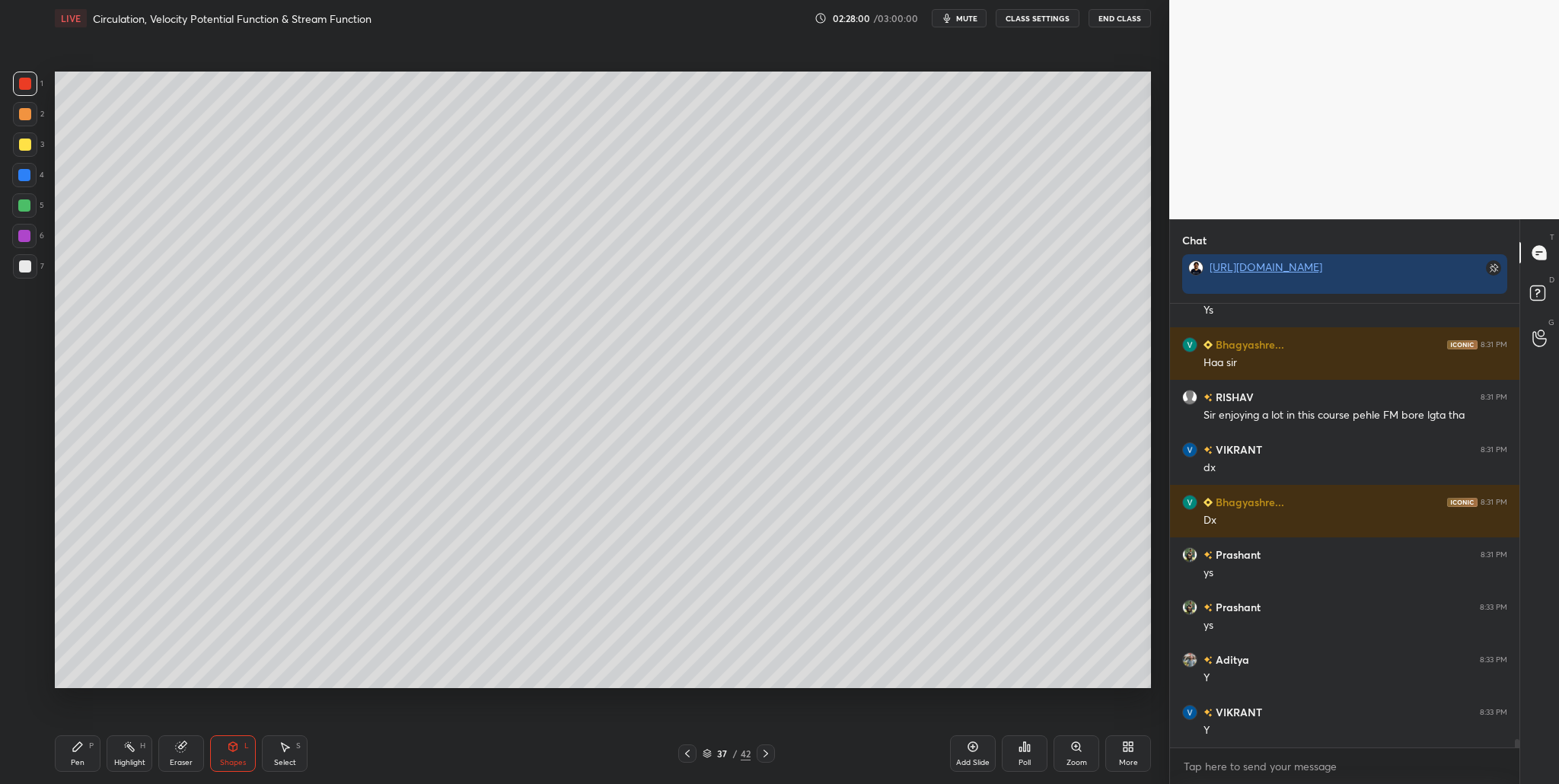 click on "1 2 3 4 5 6 7 C X Z C X Z E E Erase all   H H" at bounding box center (24, 380) 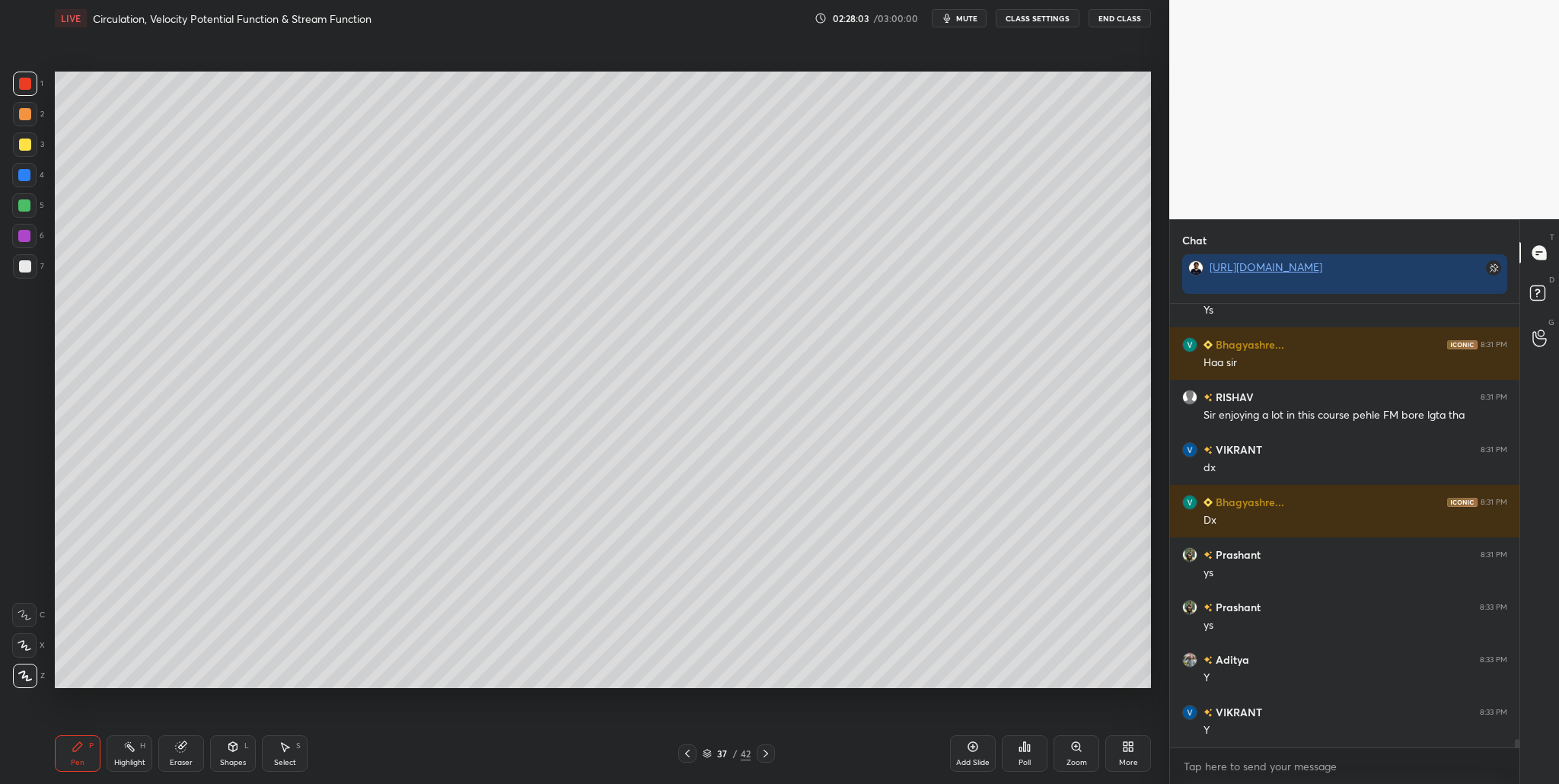 click at bounding box center (25, 266) 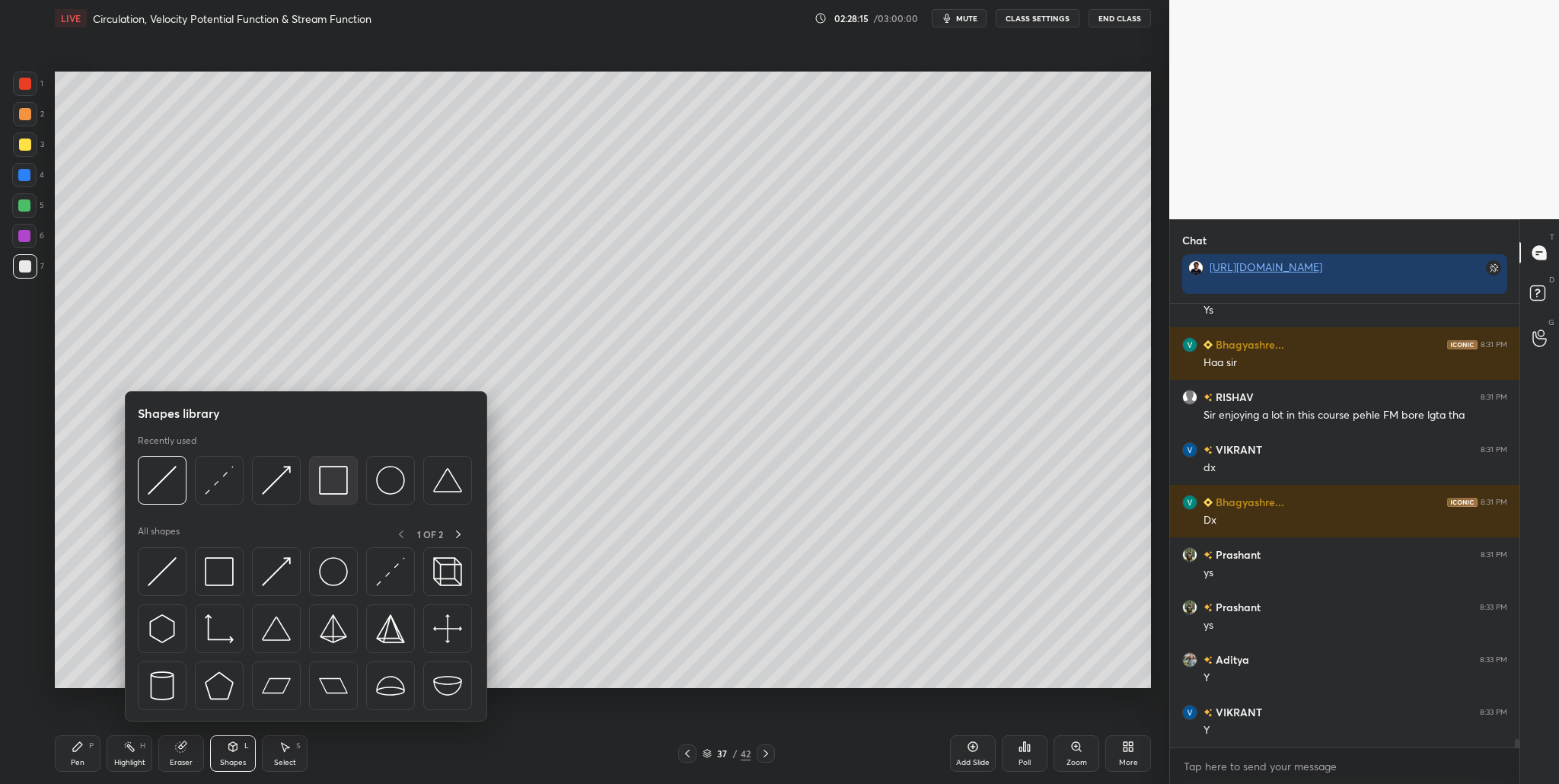 click at bounding box center (333, 480) 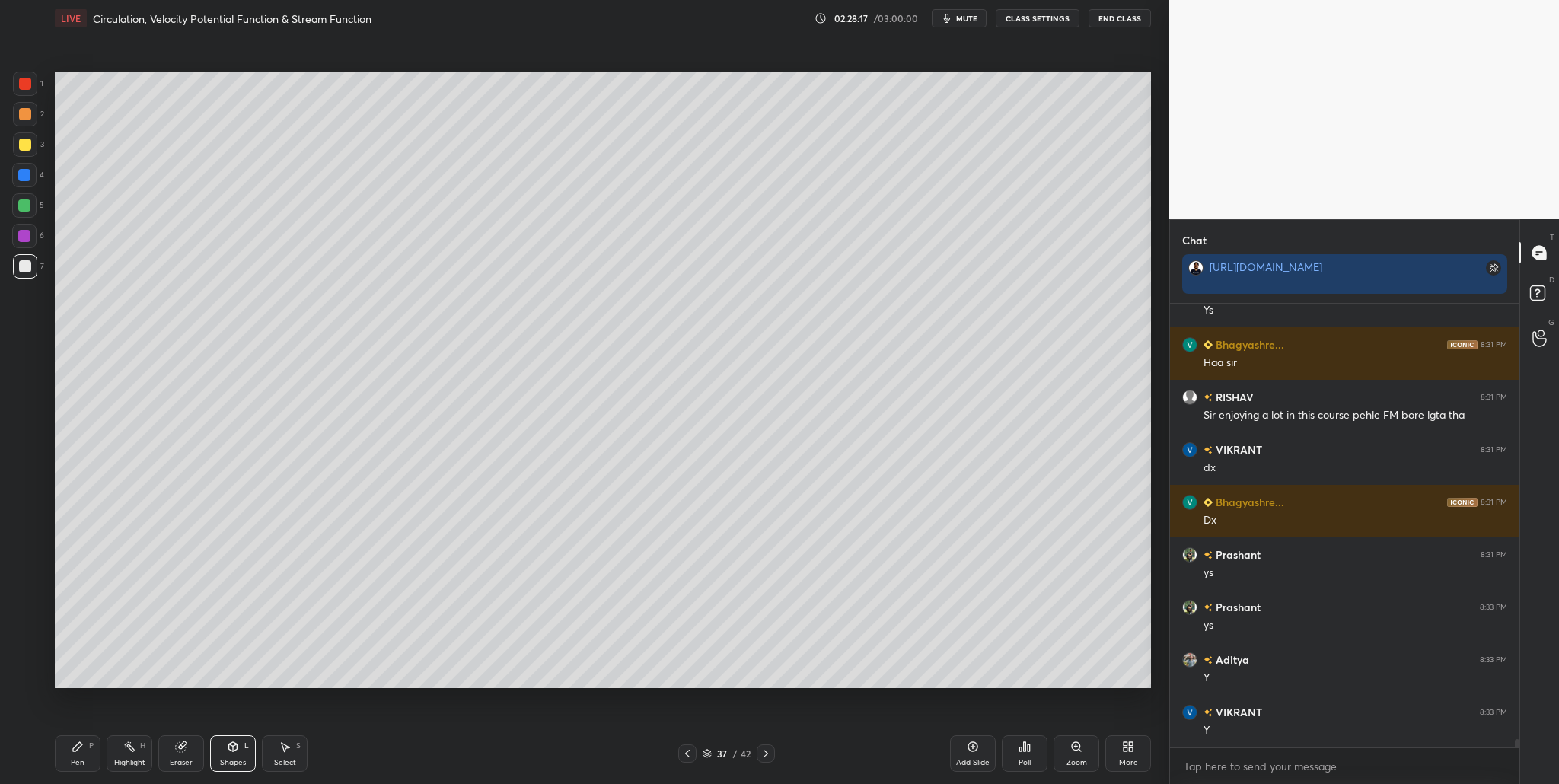 drag, startPoint x: 27, startPoint y: 112, endPoint x: 53, endPoint y: 123, distance: 28.231188 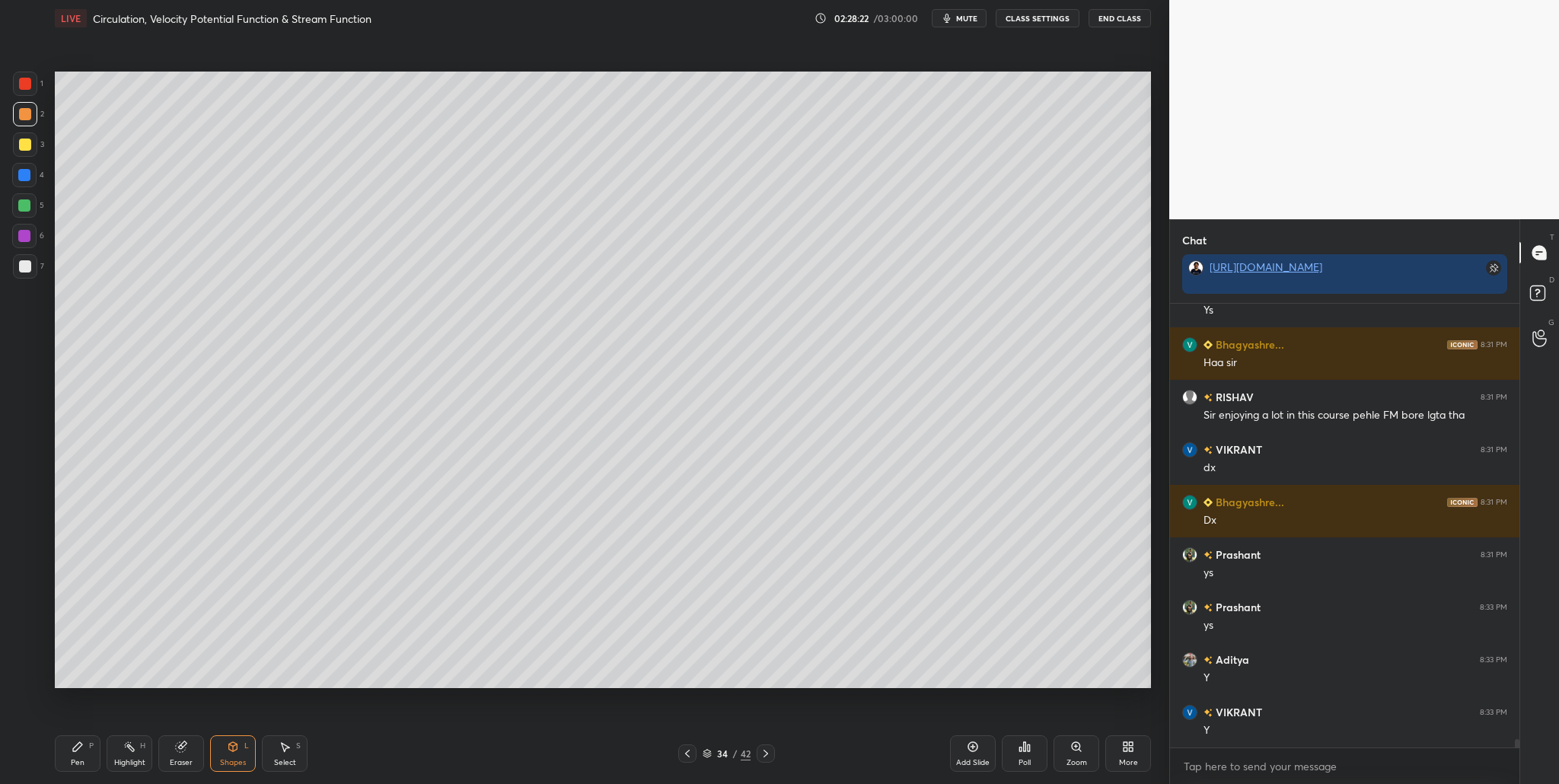 scroll, scrollTop: 22836, scrollLeft: 0, axis: vertical 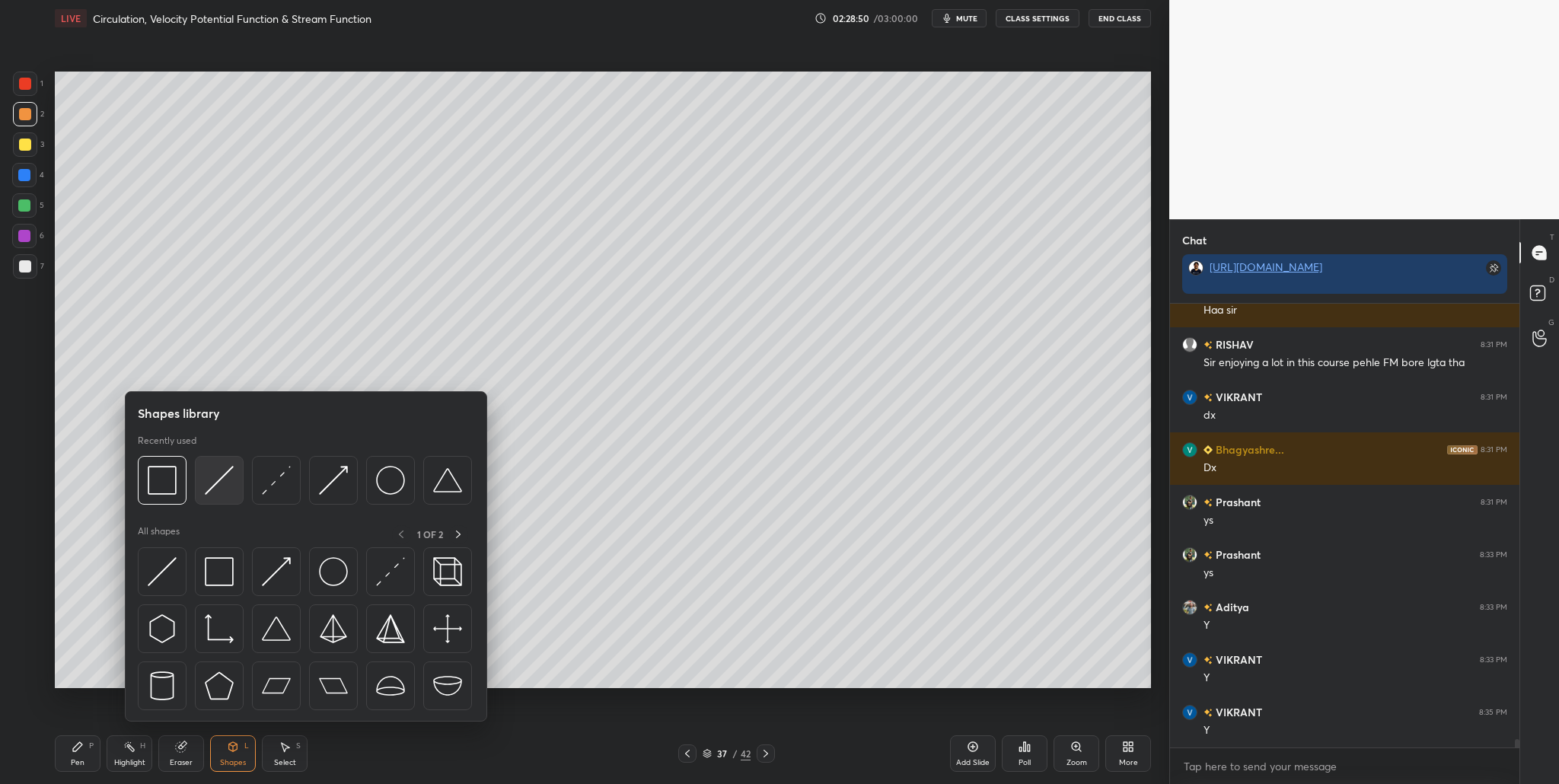 click at bounding box center [219, 480] 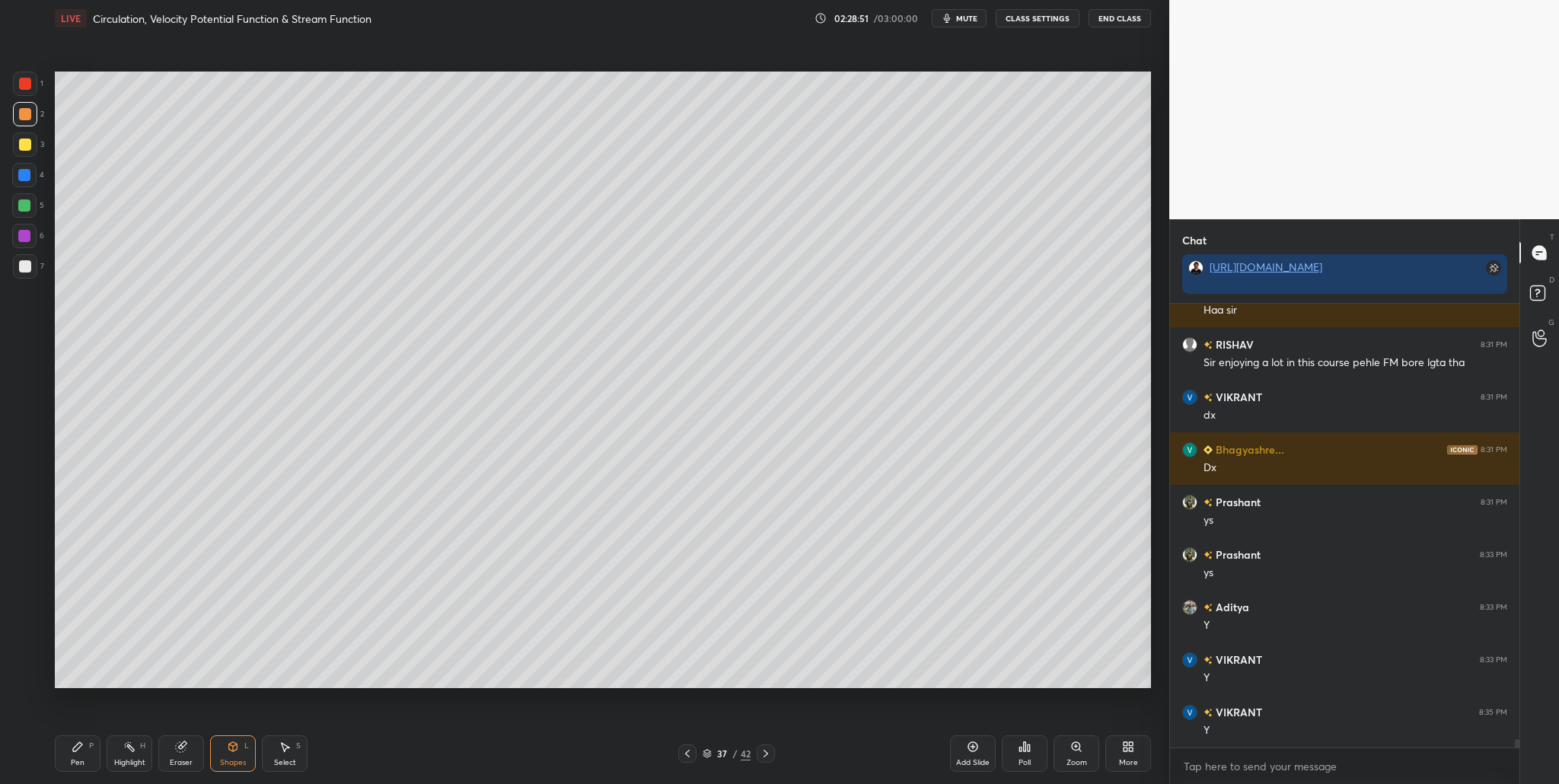 click at bounding box center (25, 114) 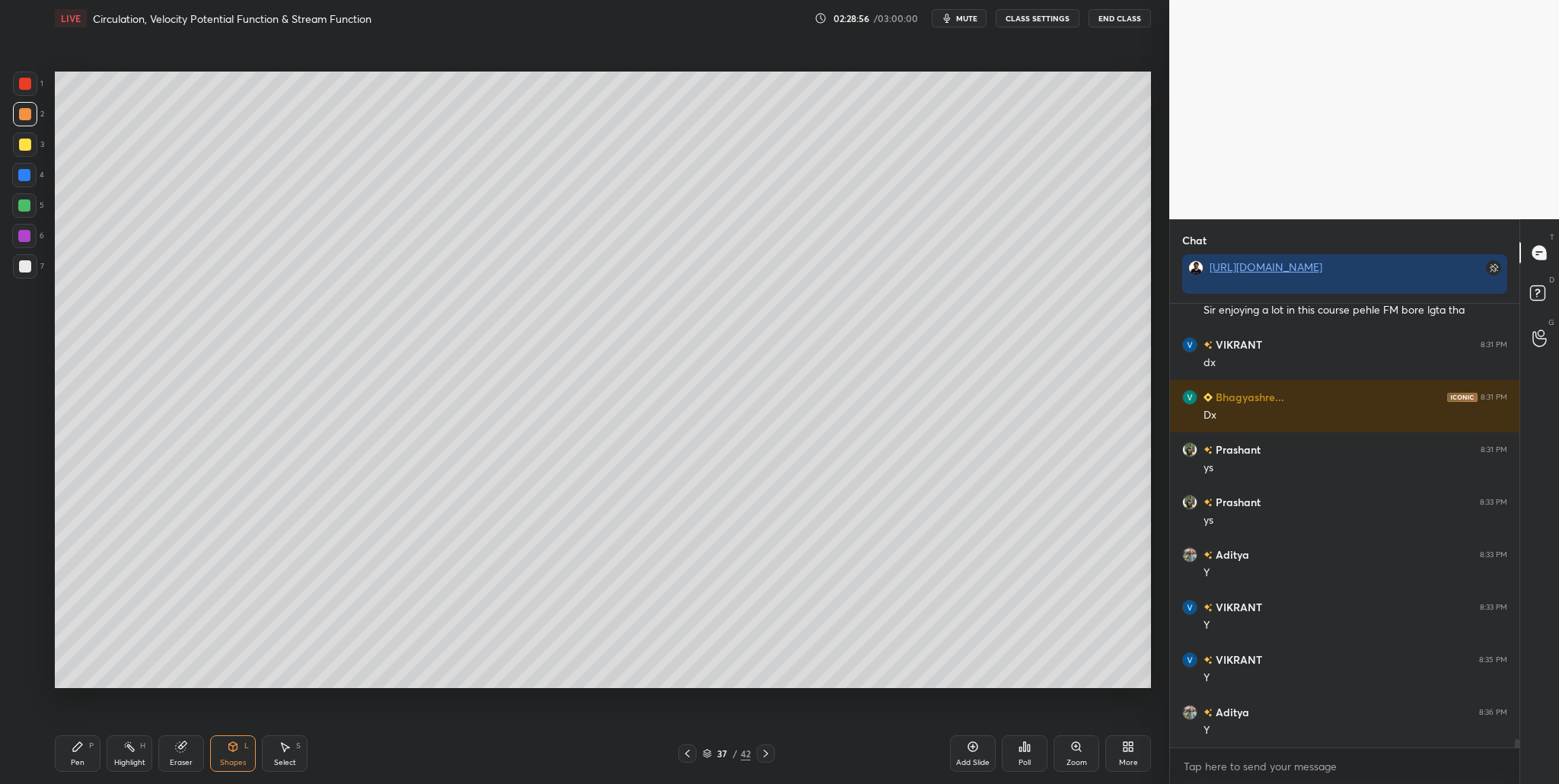 scroll, scrollTop: 22942, scrollLeft: 0, axis: vertical 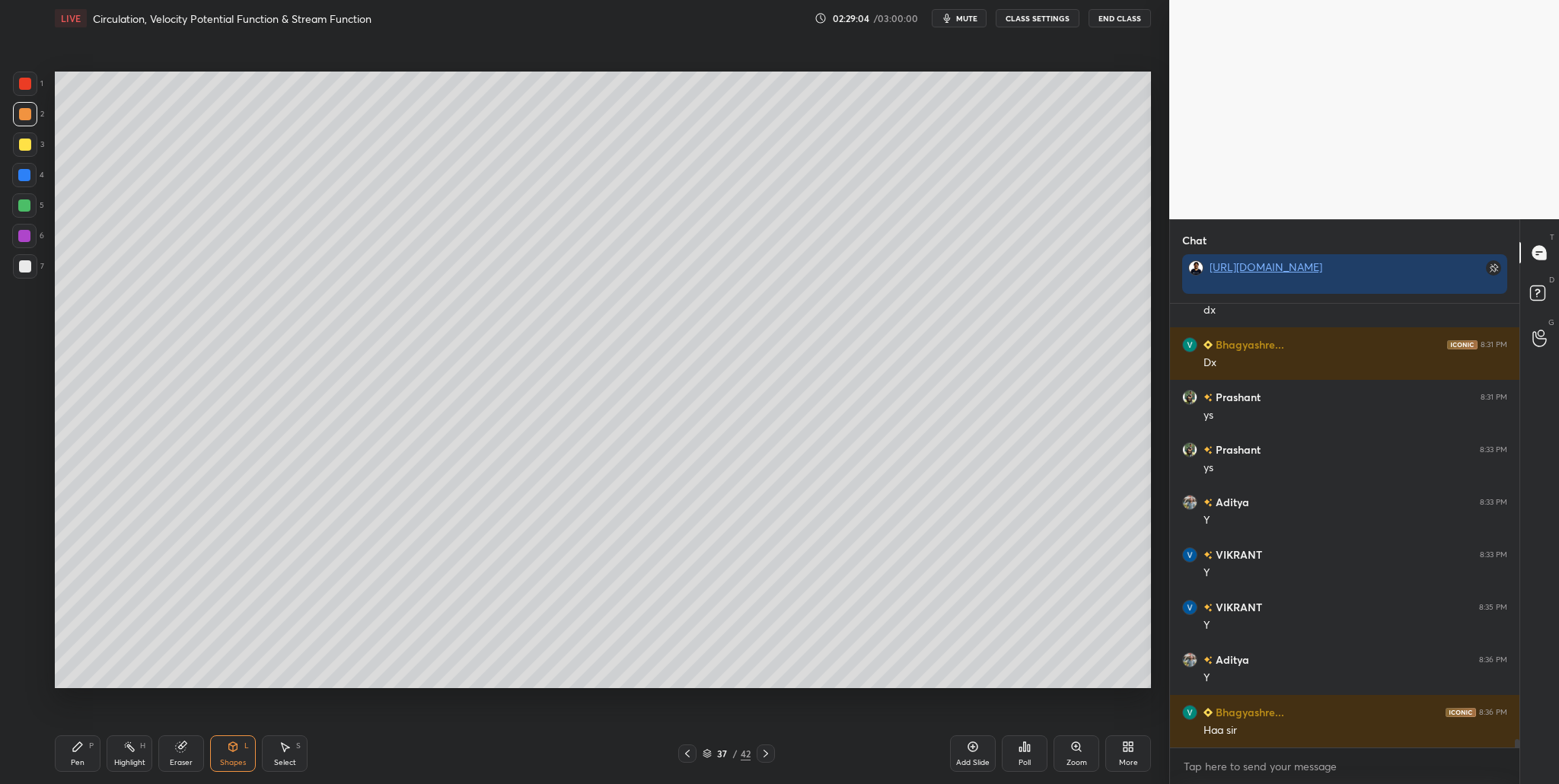click at bounding box center (25, 145) 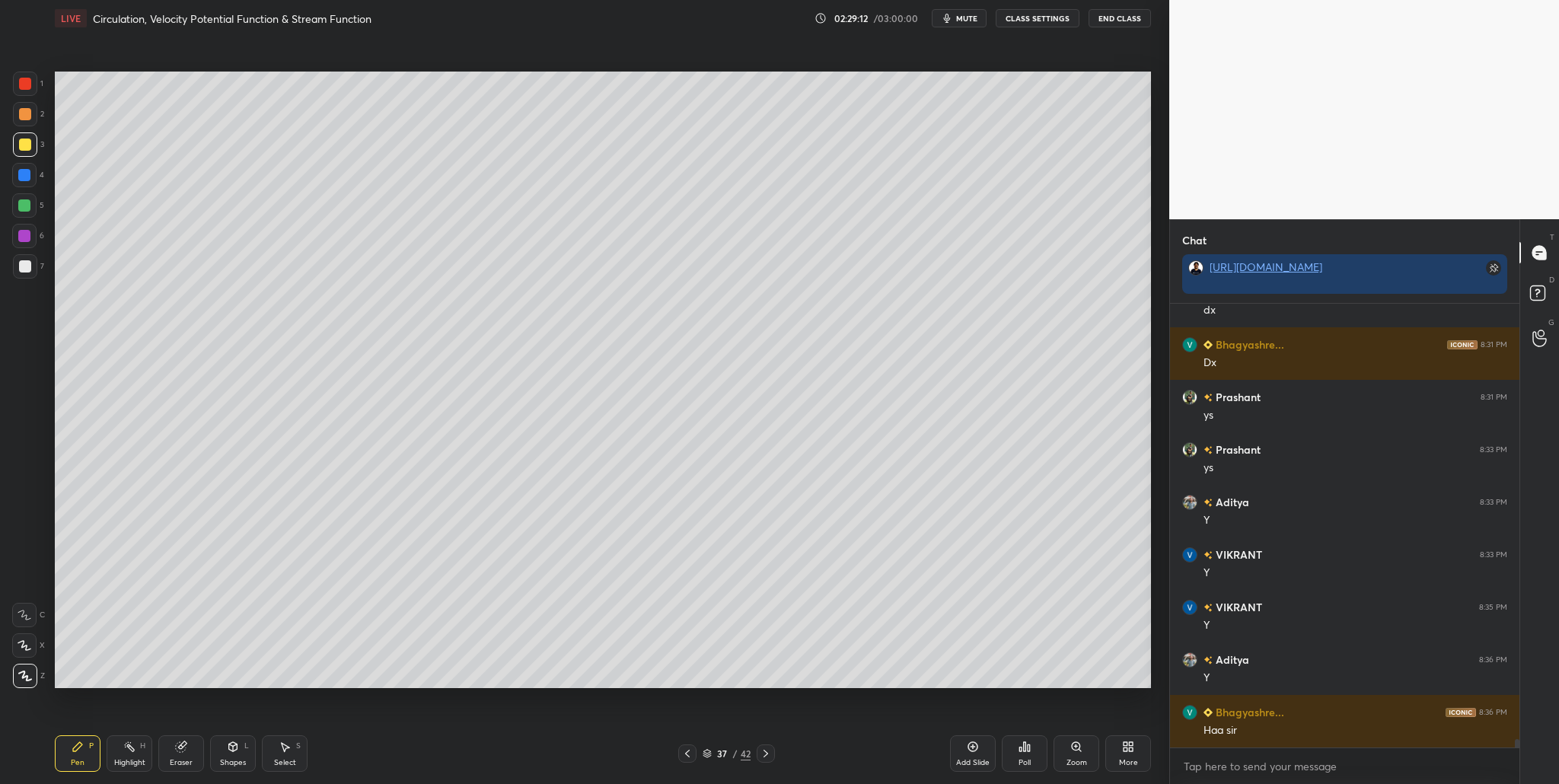 click on "7" at bounding box center (28, 266) 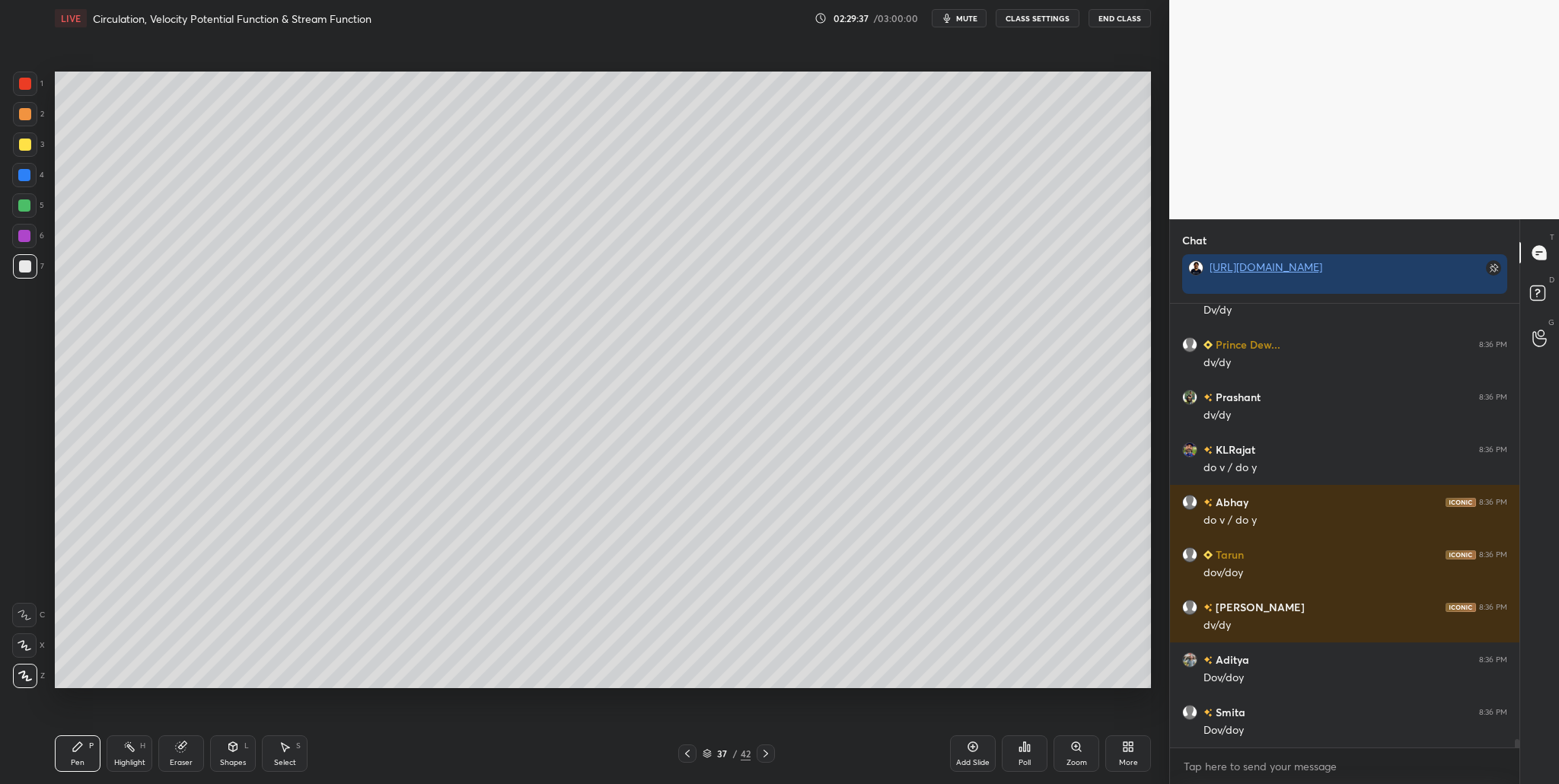 scroll, scrollTop: 23467, scrollLeft: 0, axis: vertical 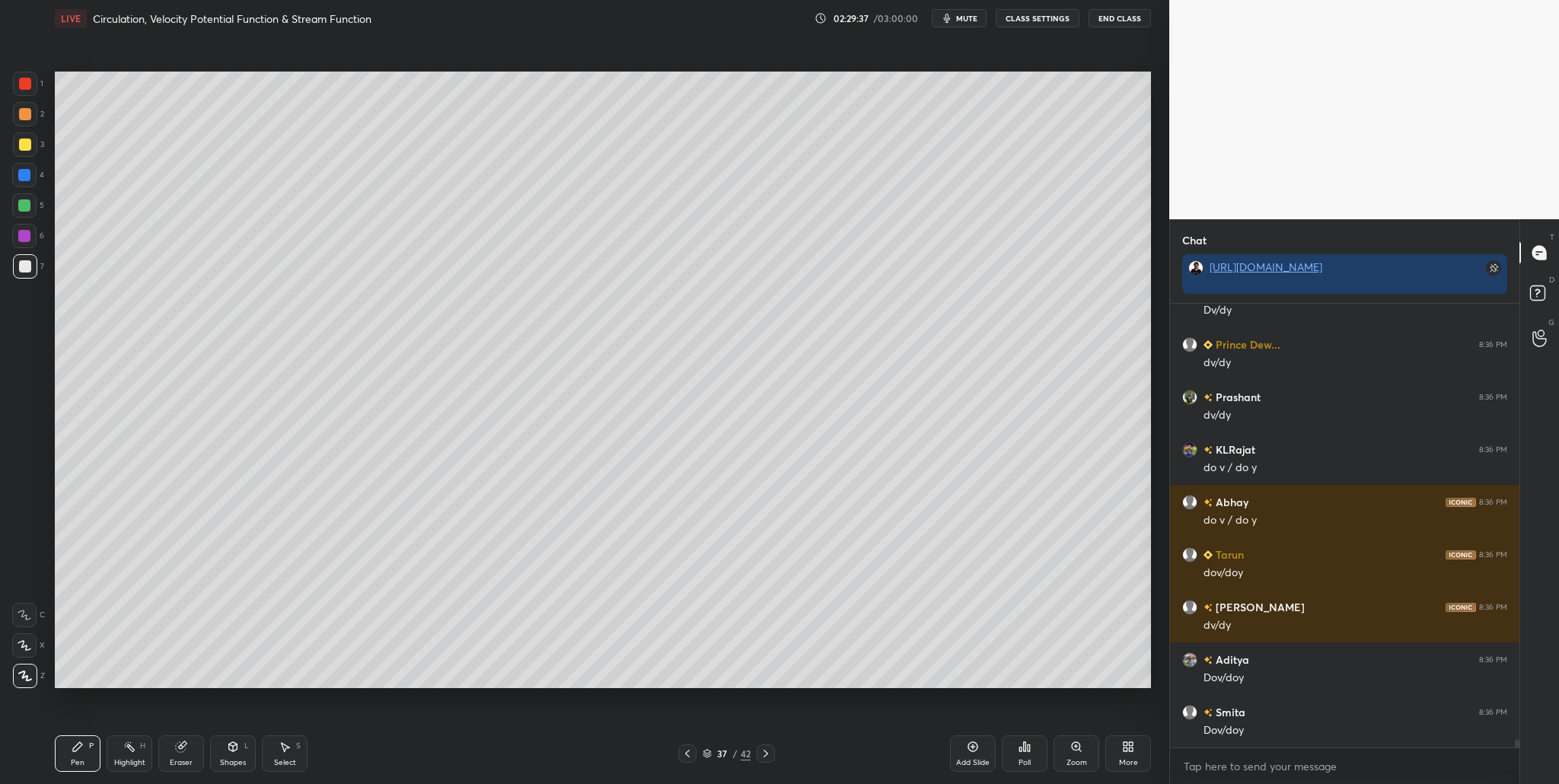 click on "Select" at bounding box center [285, 763] 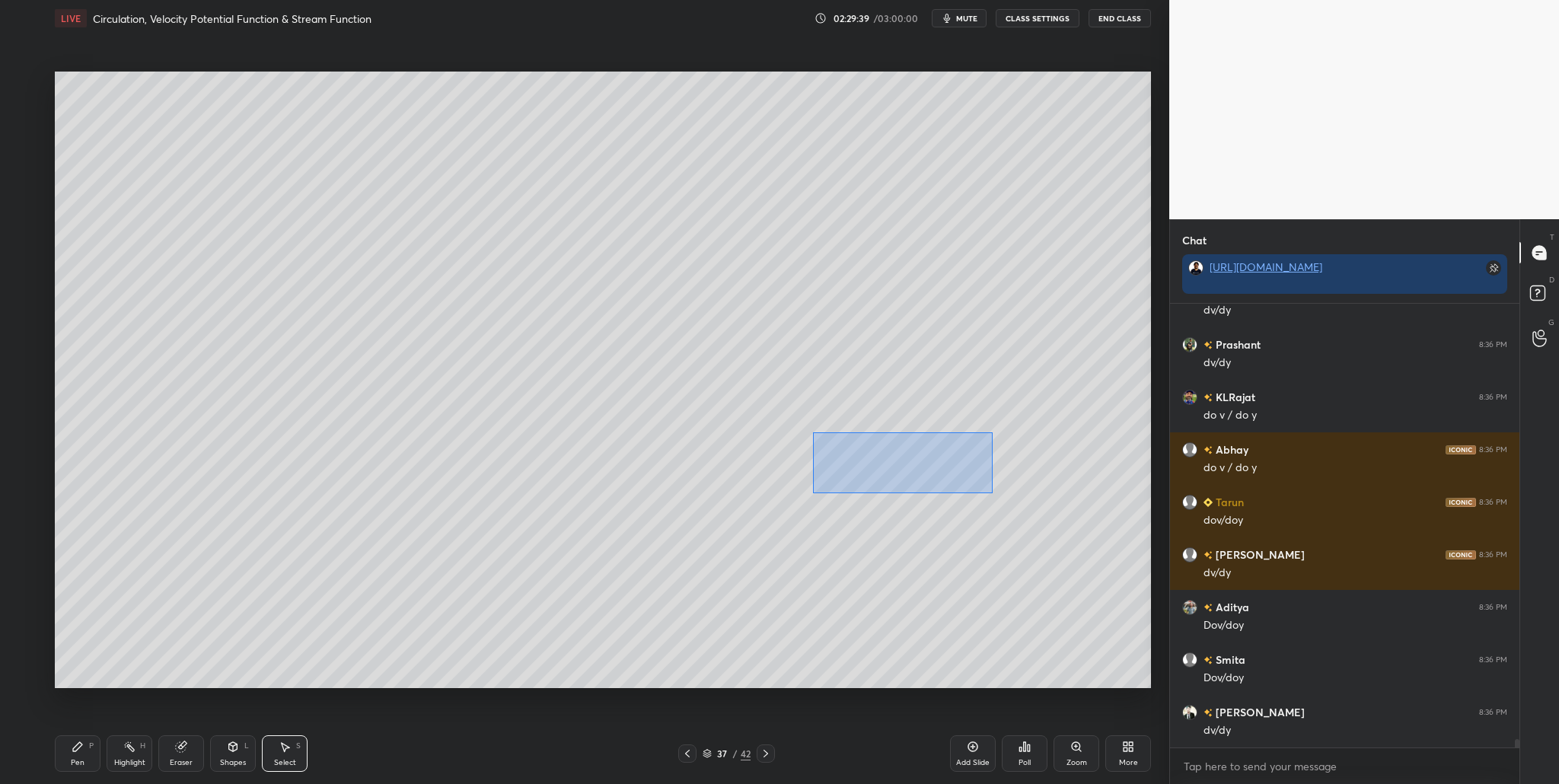 drag, startPoint x: 922, startPoint y: 464, endPoint x: 1038, endPoint y: 527, distance: 132.00379 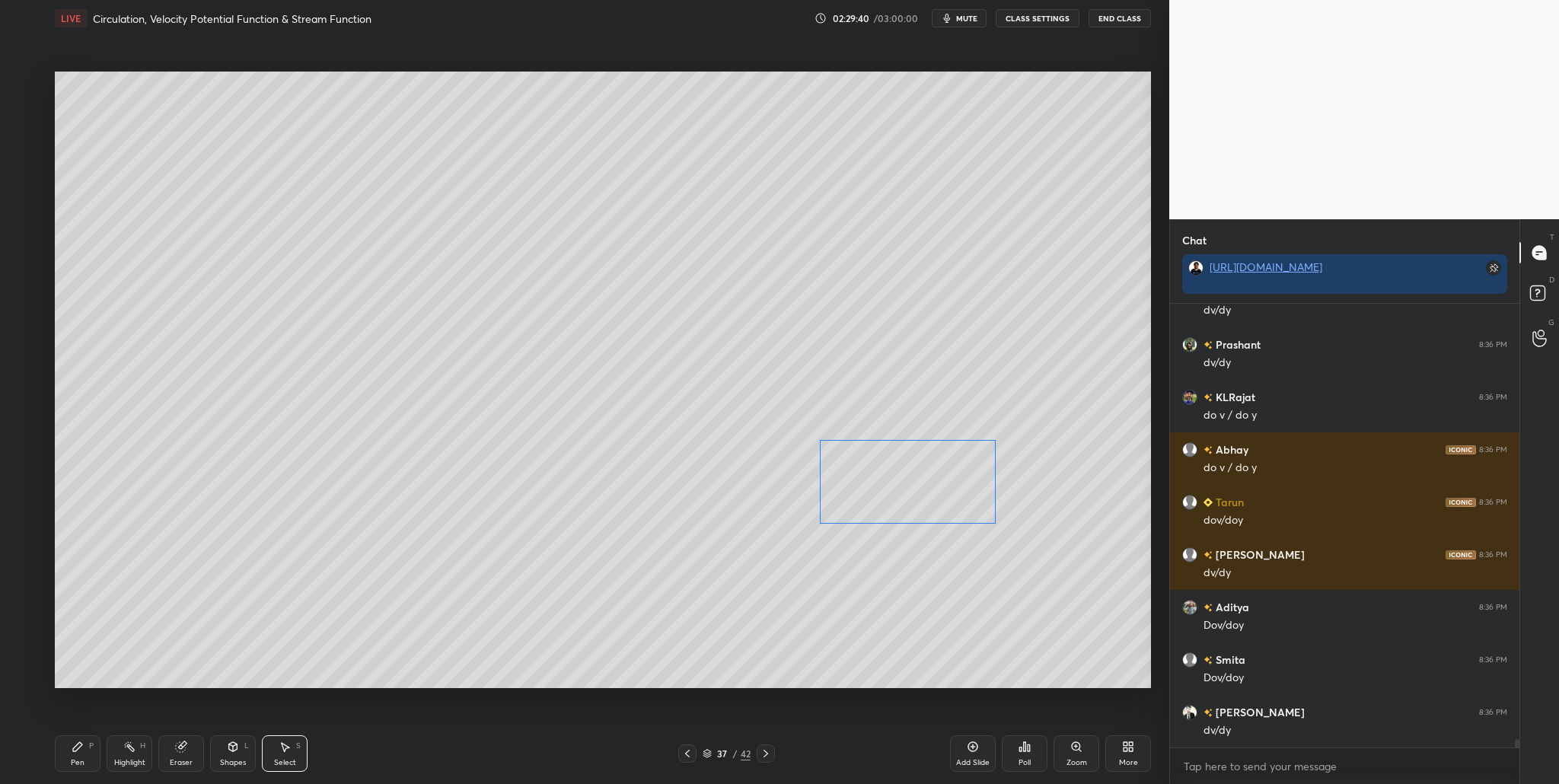 drag, startPoint x: 929, startPoint y: 471, endPoint x: 929, endPoint y: 488, distance: 17 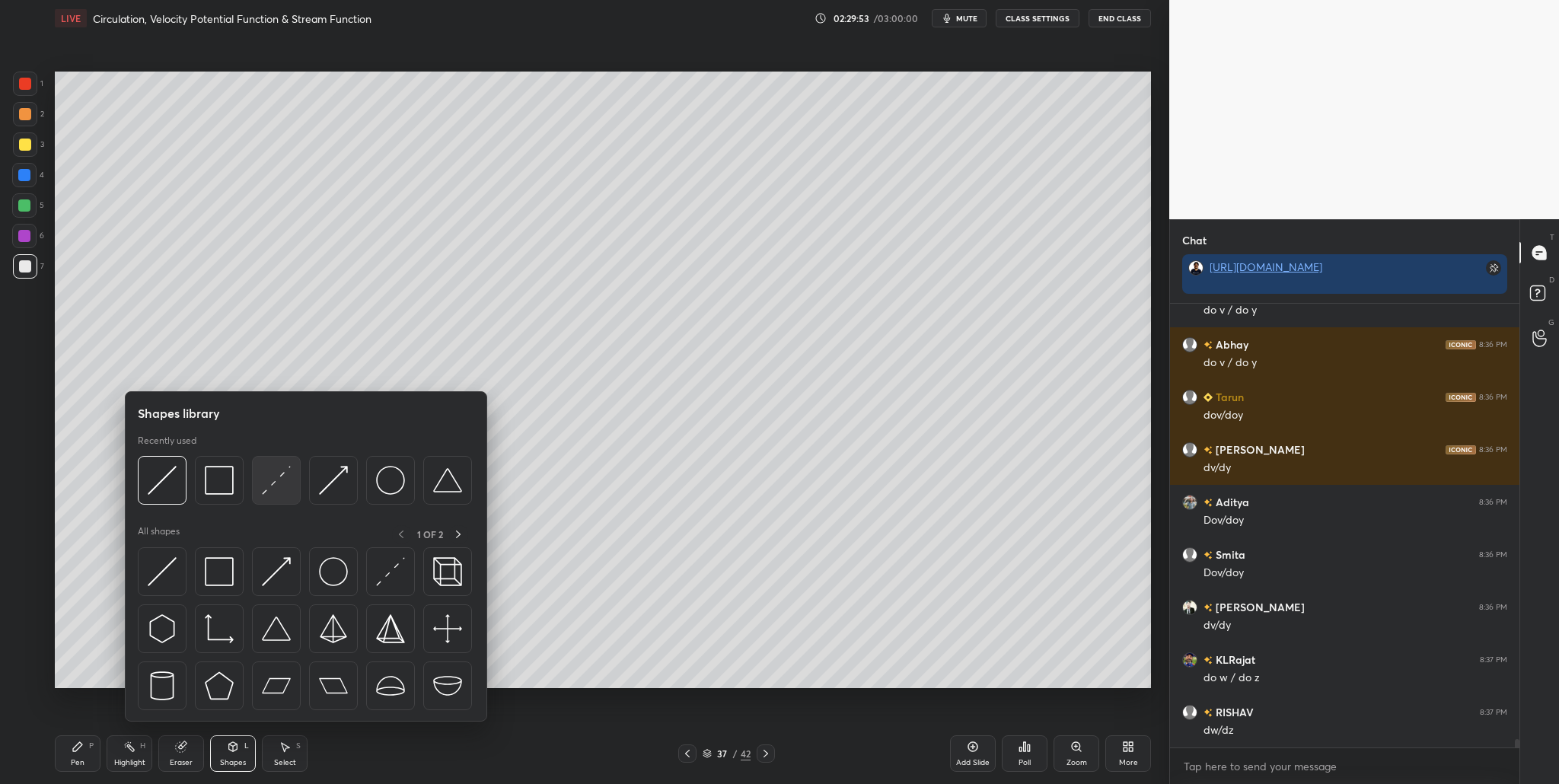 scroll, scrollTop: 23624, scrollLeft: 0, axis: vertical 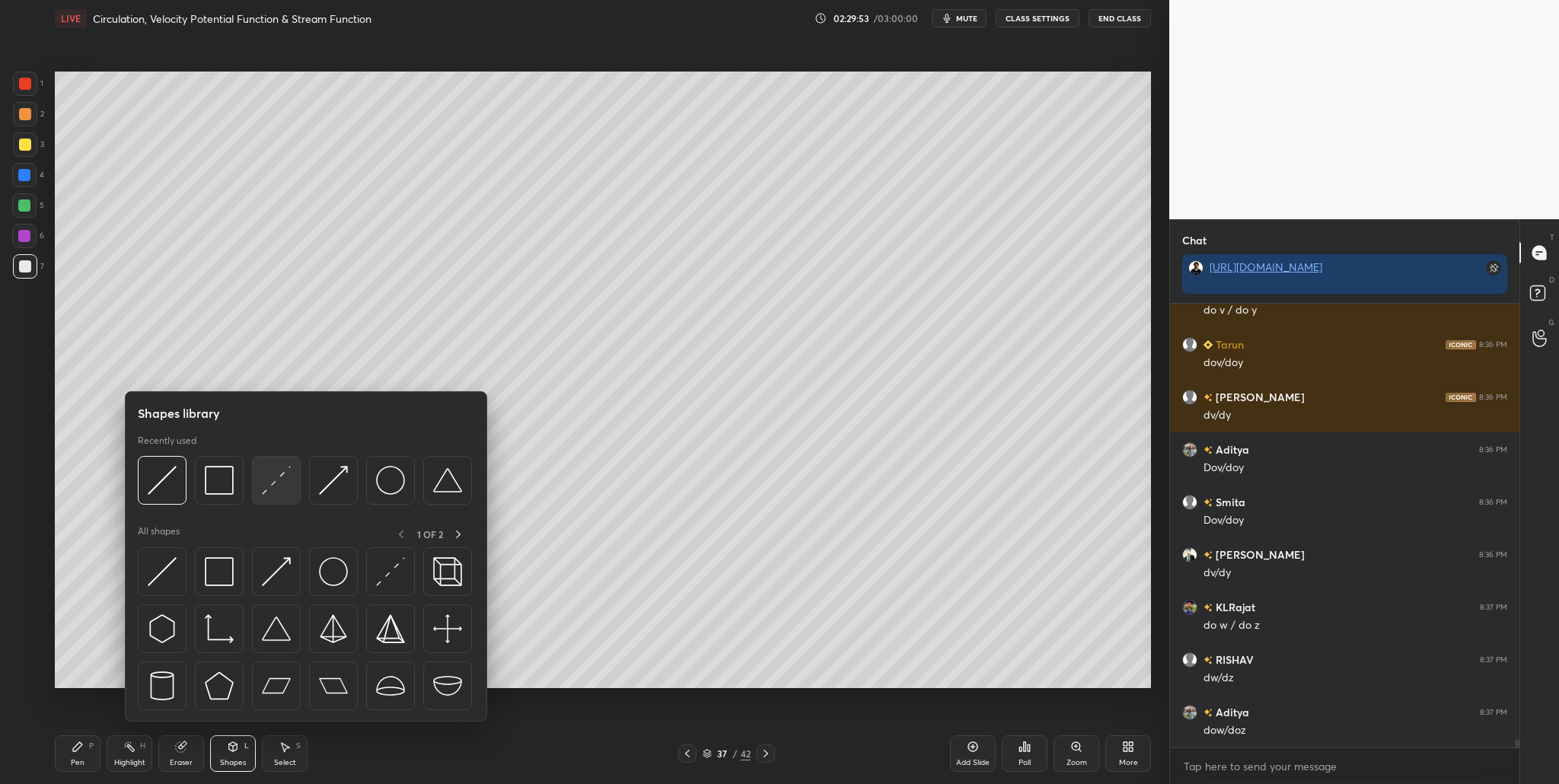 click at bounding box center (276, 480) 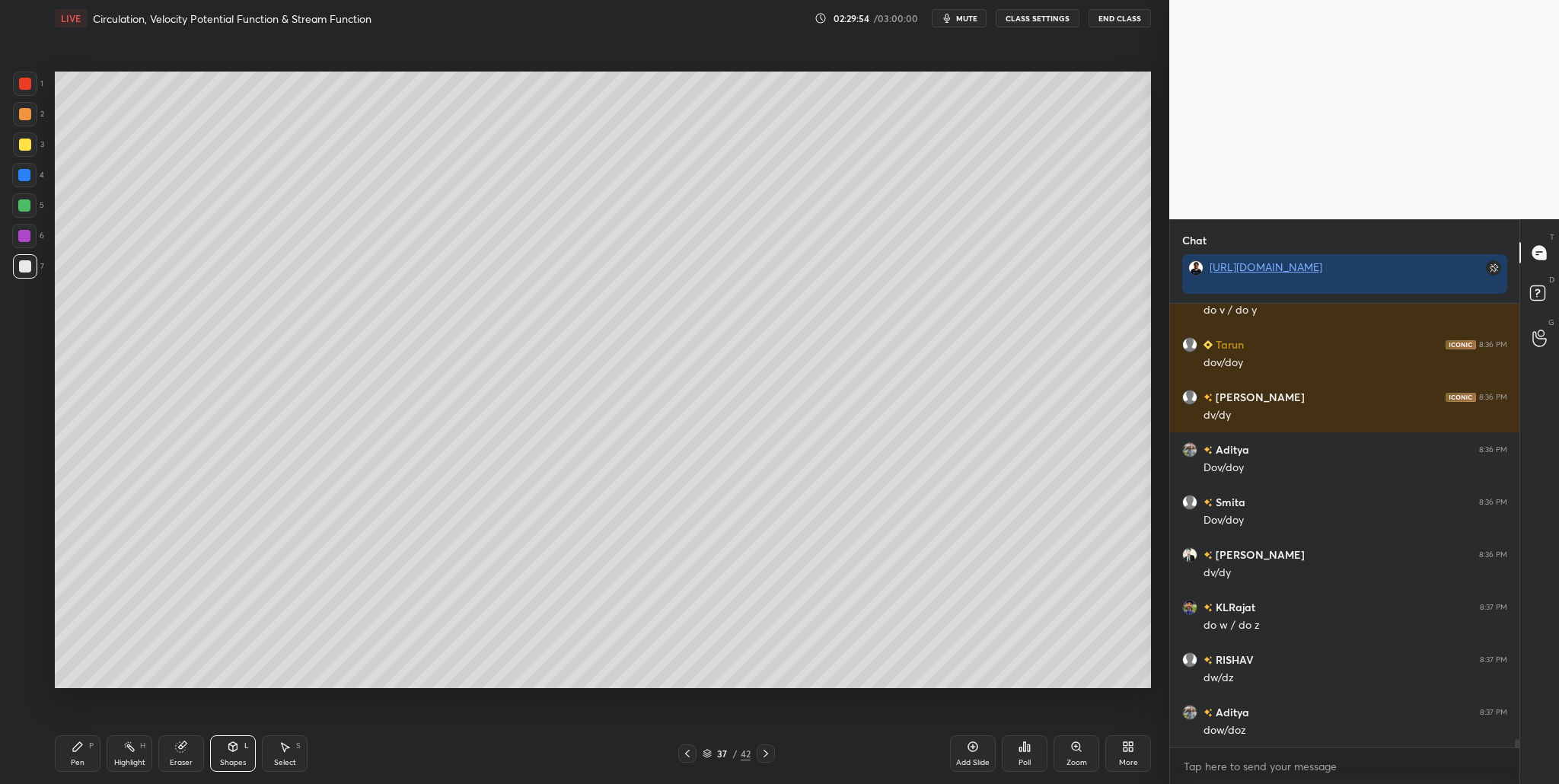 click at bounding box center (25, 114) 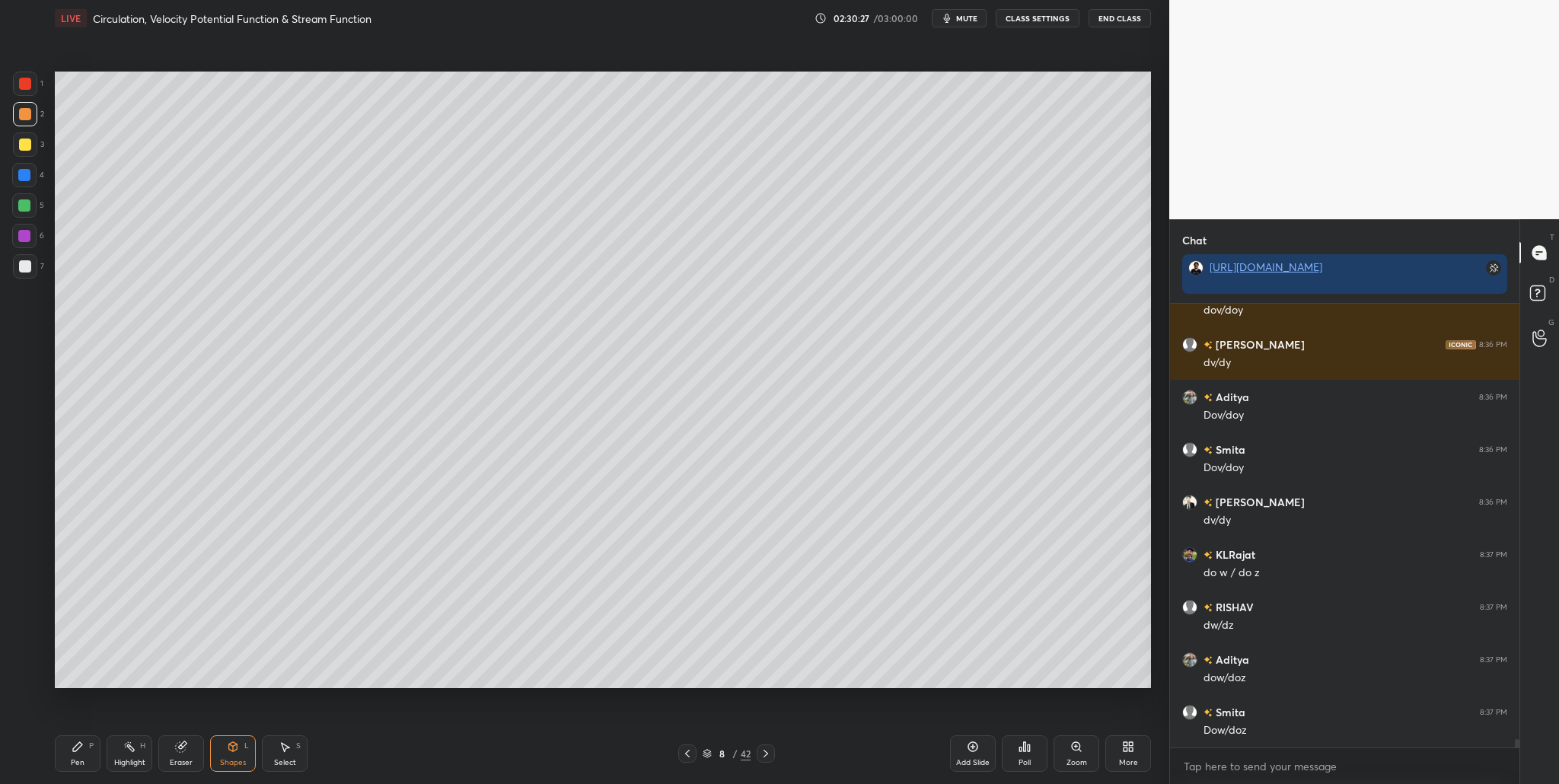 scroll, scrollTop: 23729, scrollLeft: 0, axis: vertical 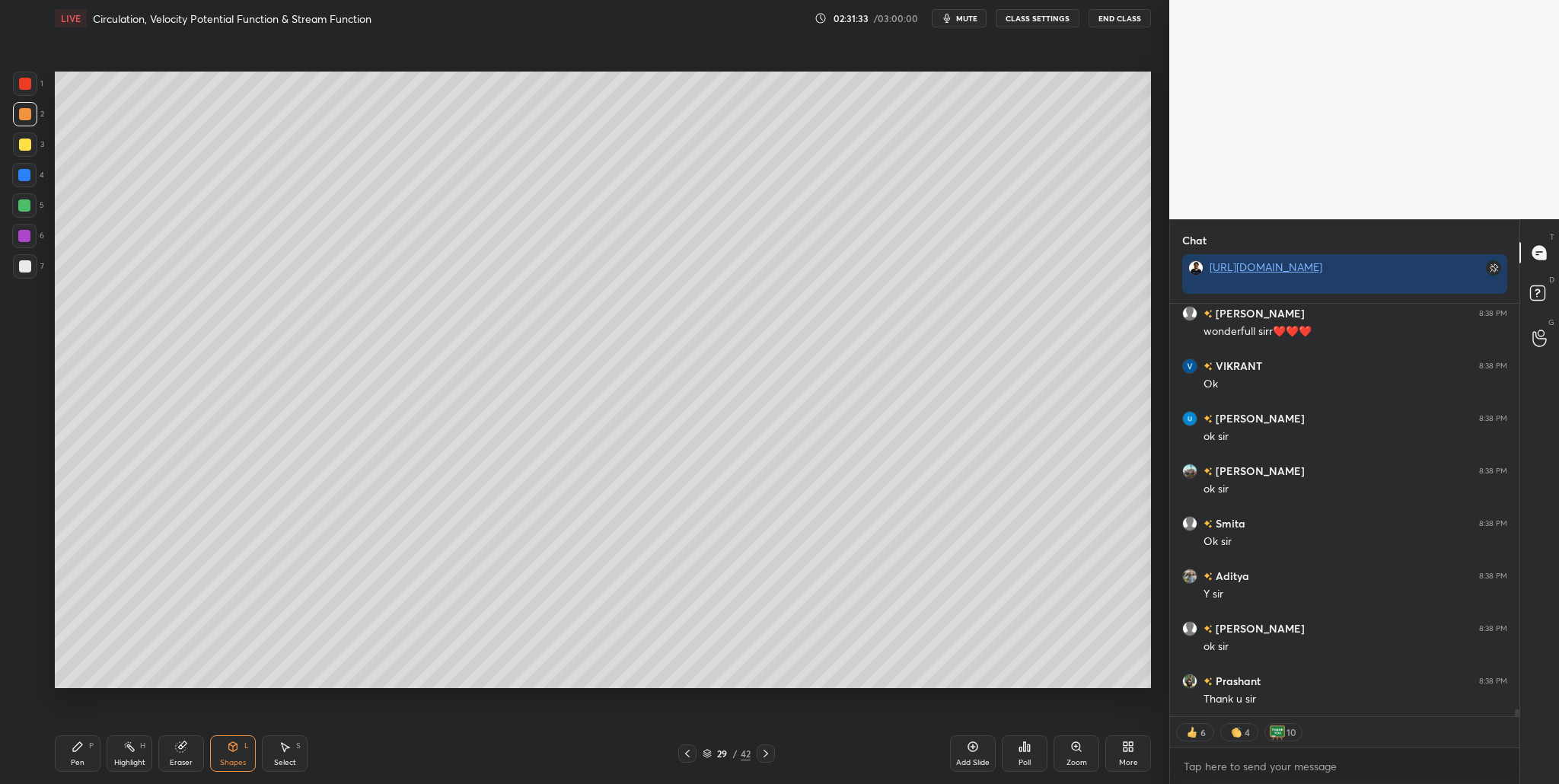 drag, startPoint x: 710, startPoint y: 751, endPoint x: 728, endPoint y: 695, distance: 58.8218 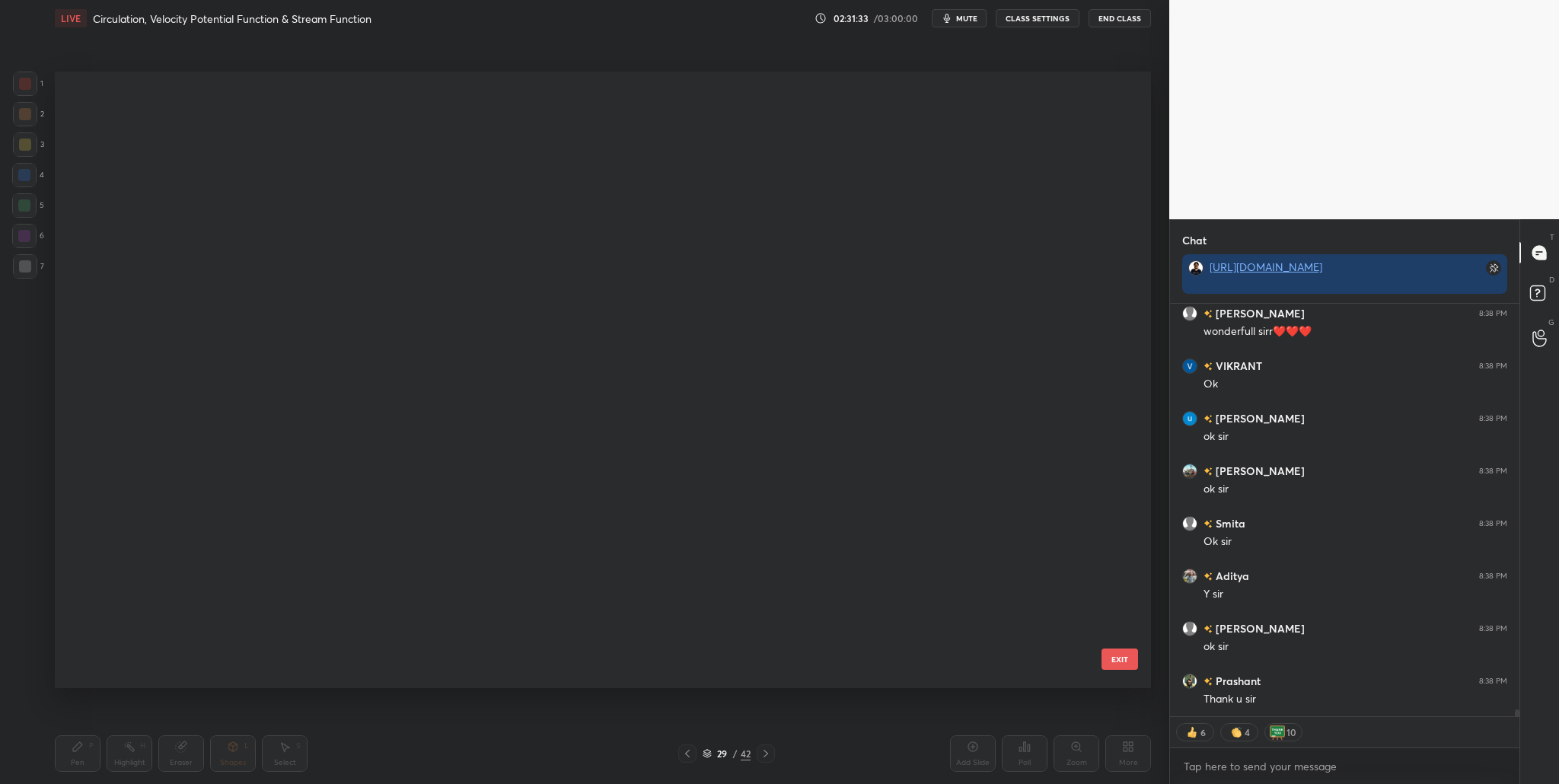 scroll, scrollTop: 24758, scrollLeft: 0, axis: vertical 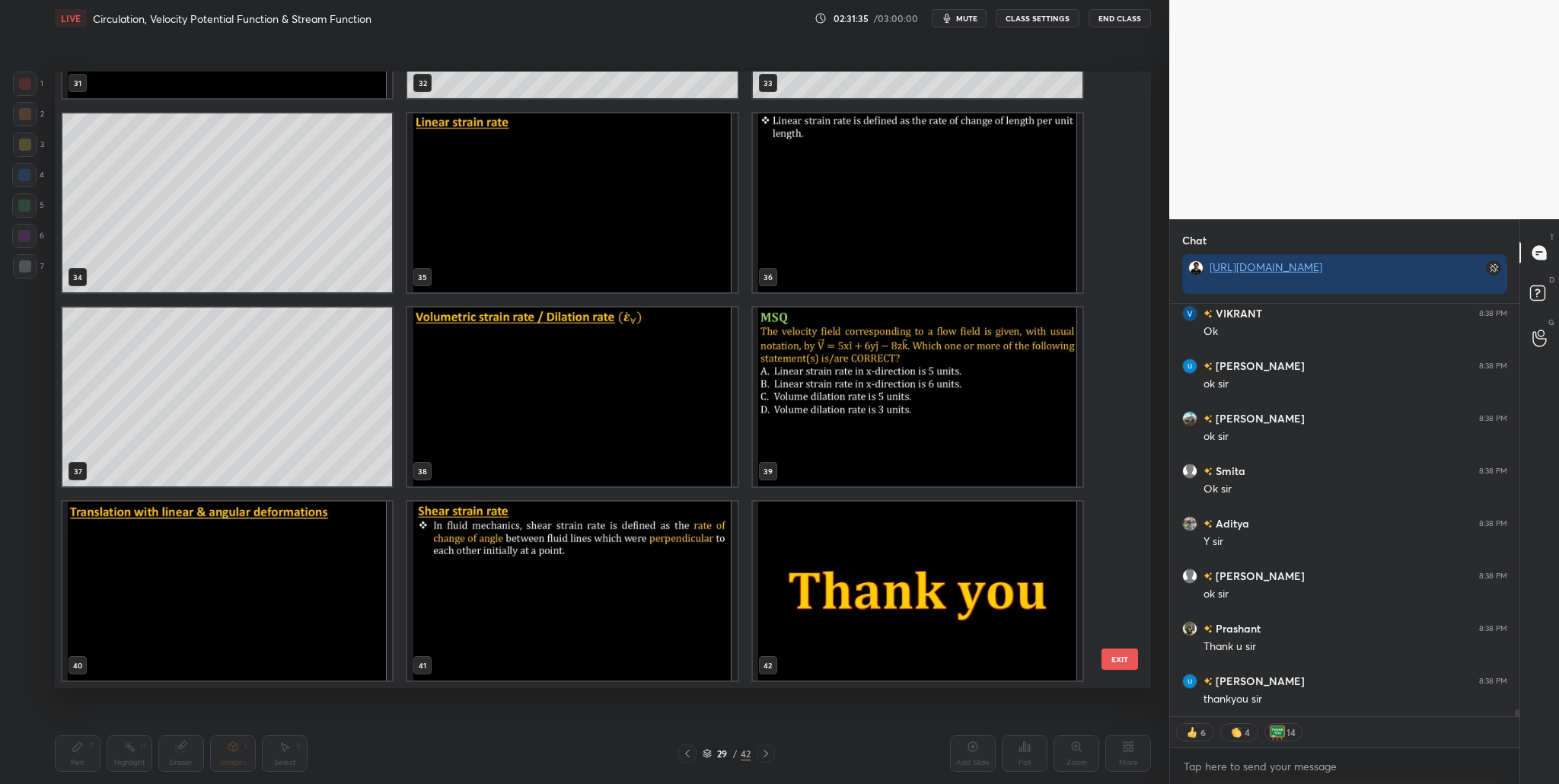 click at bounding box center [917, 591] 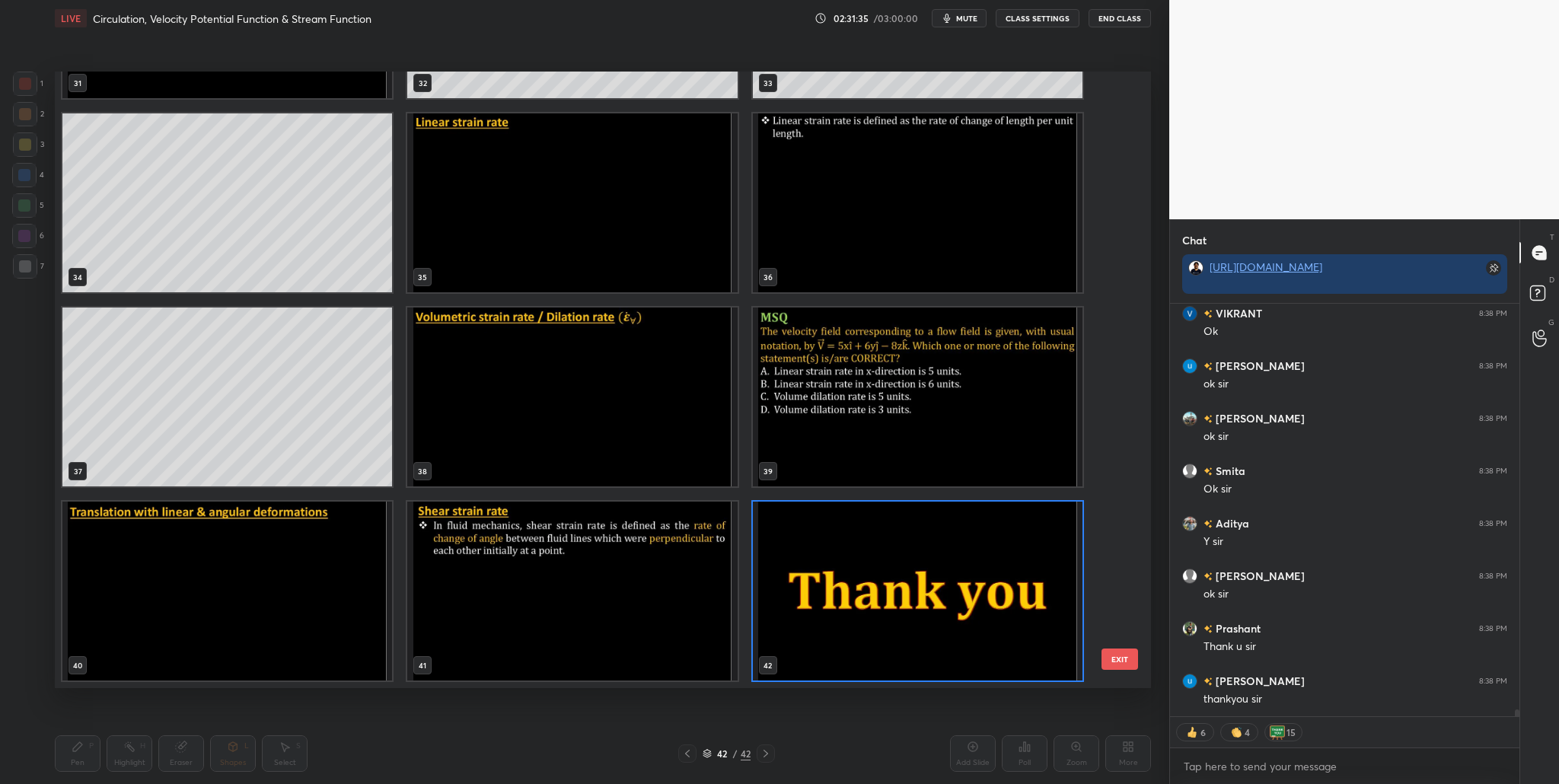 click at bounding box center [917, 591] 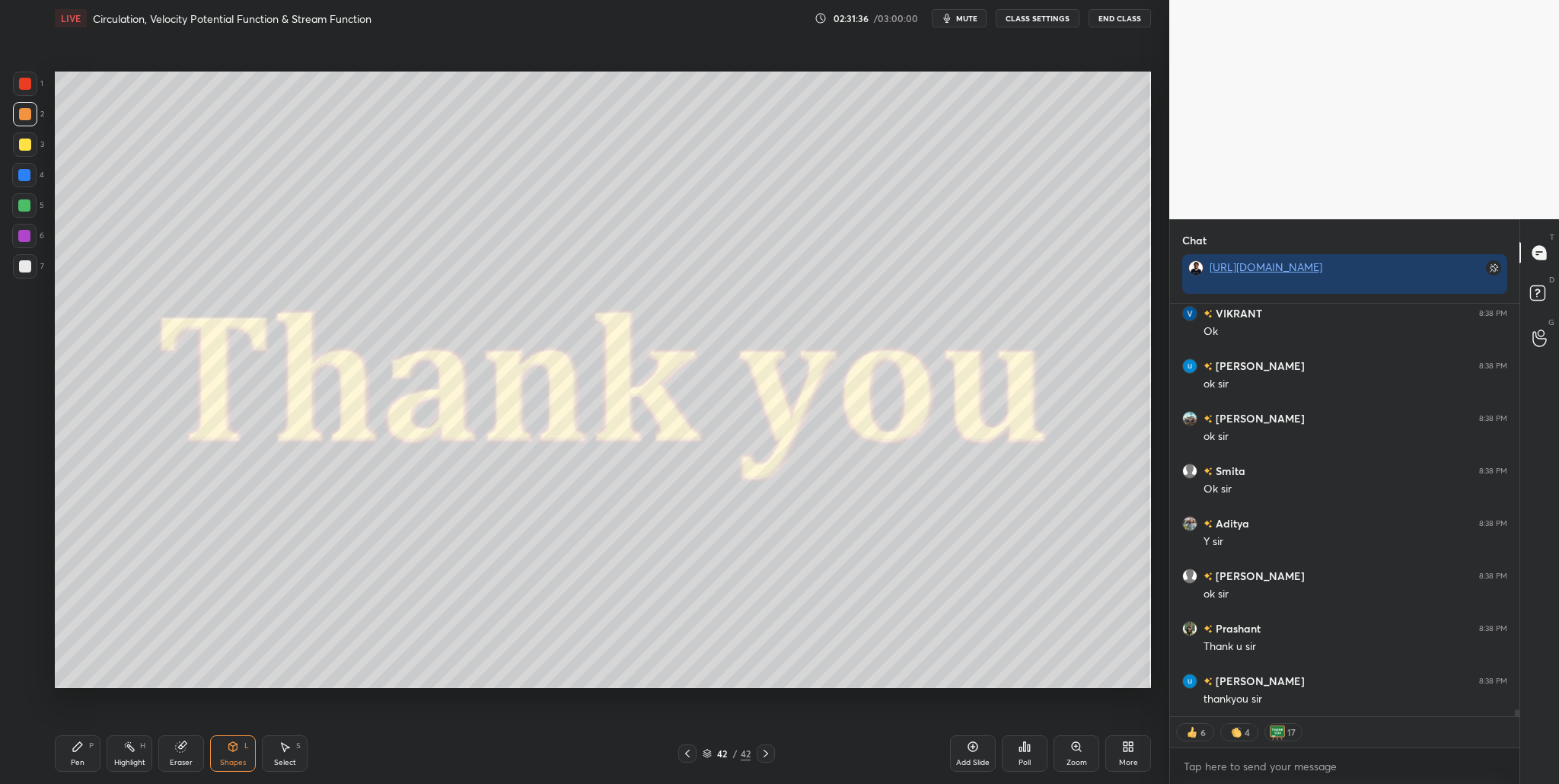 scroll, scrollTop: 0, scrollLeft: 0, axis: both 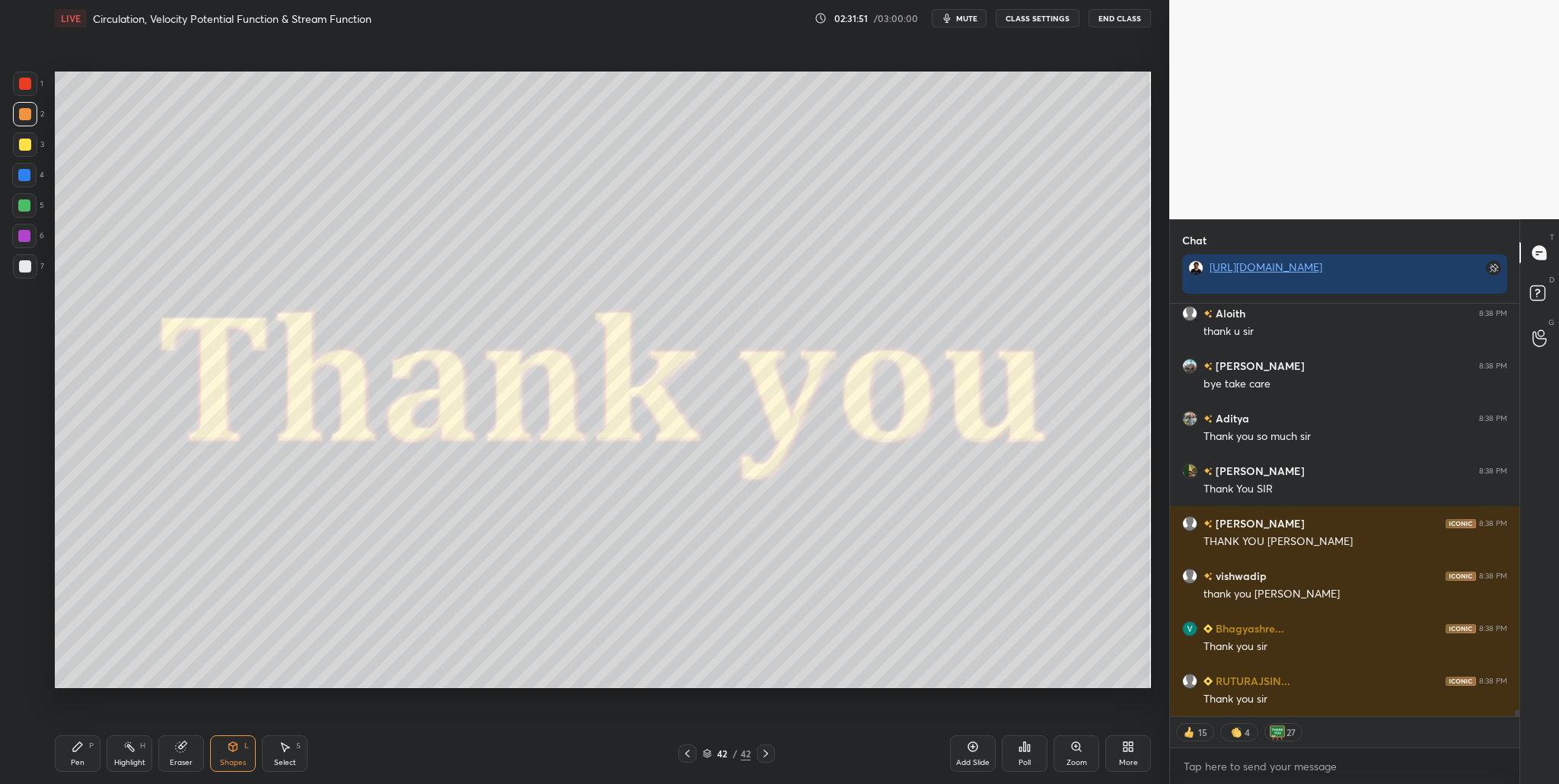 click on "End Class" at bounding box center [1120, 18] 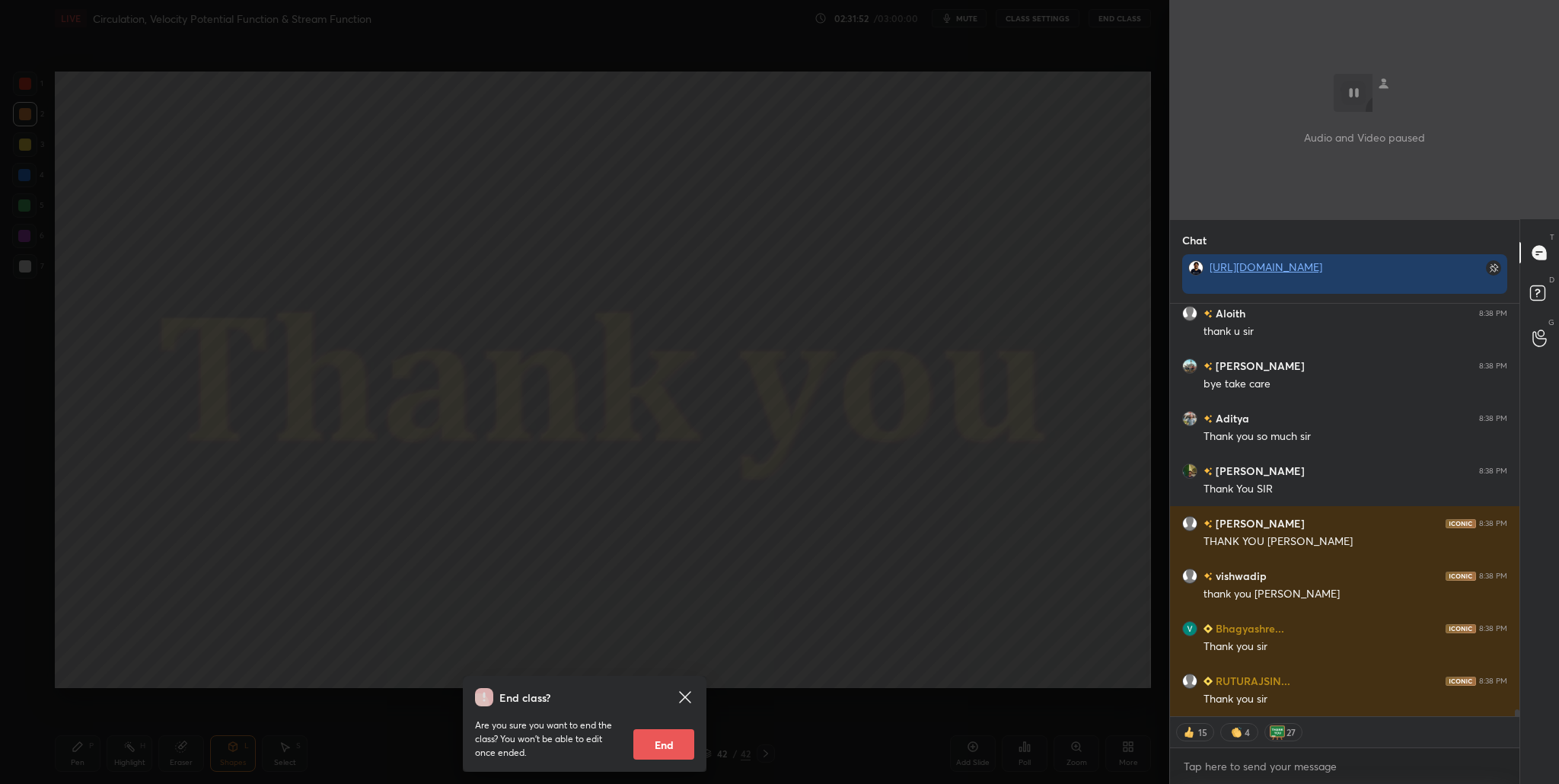 scroll, scrollTop: 25402, scrollLeft: 0, axis: vertical 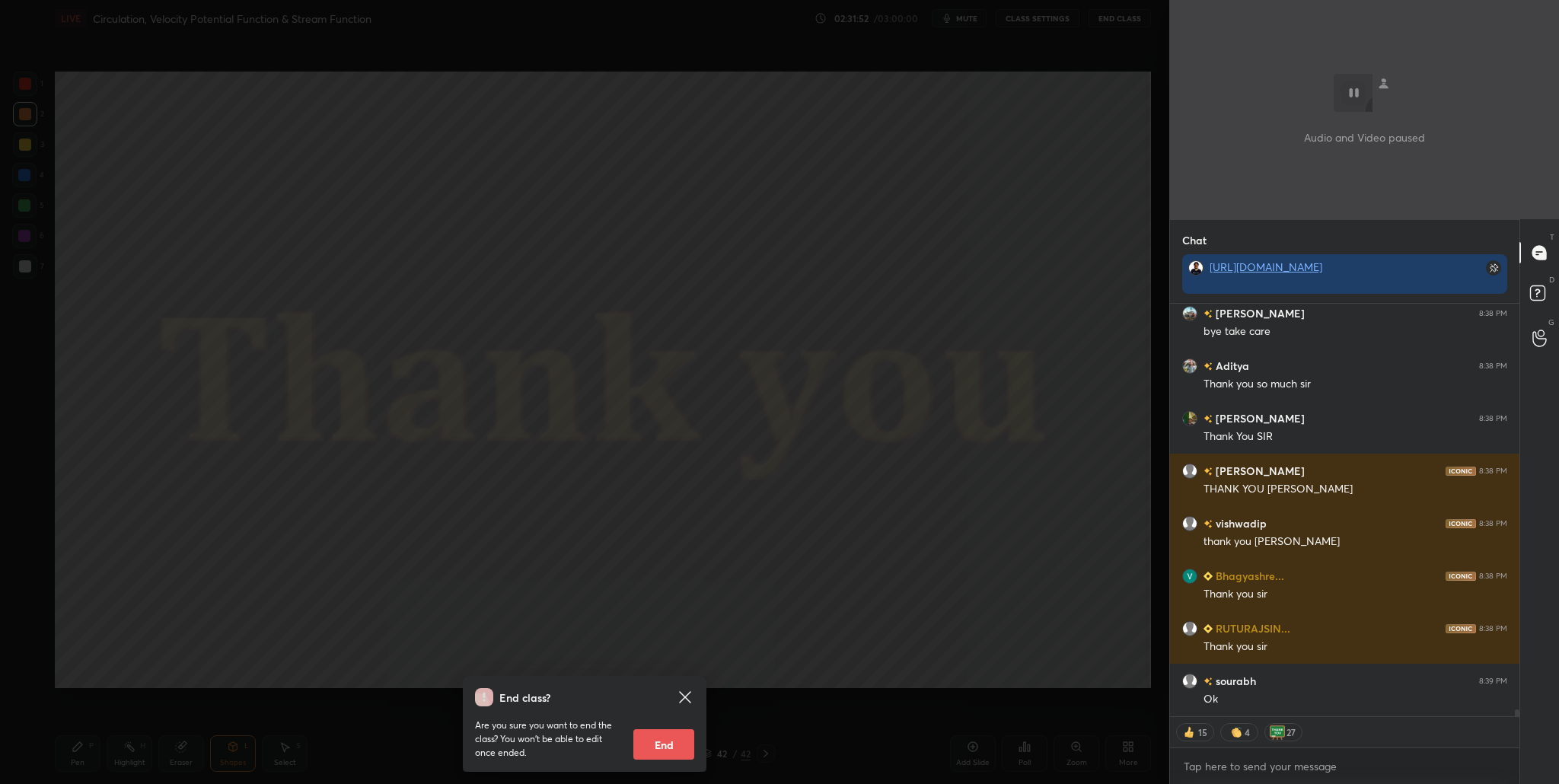 click on "End" at bounding box center (664, 744) 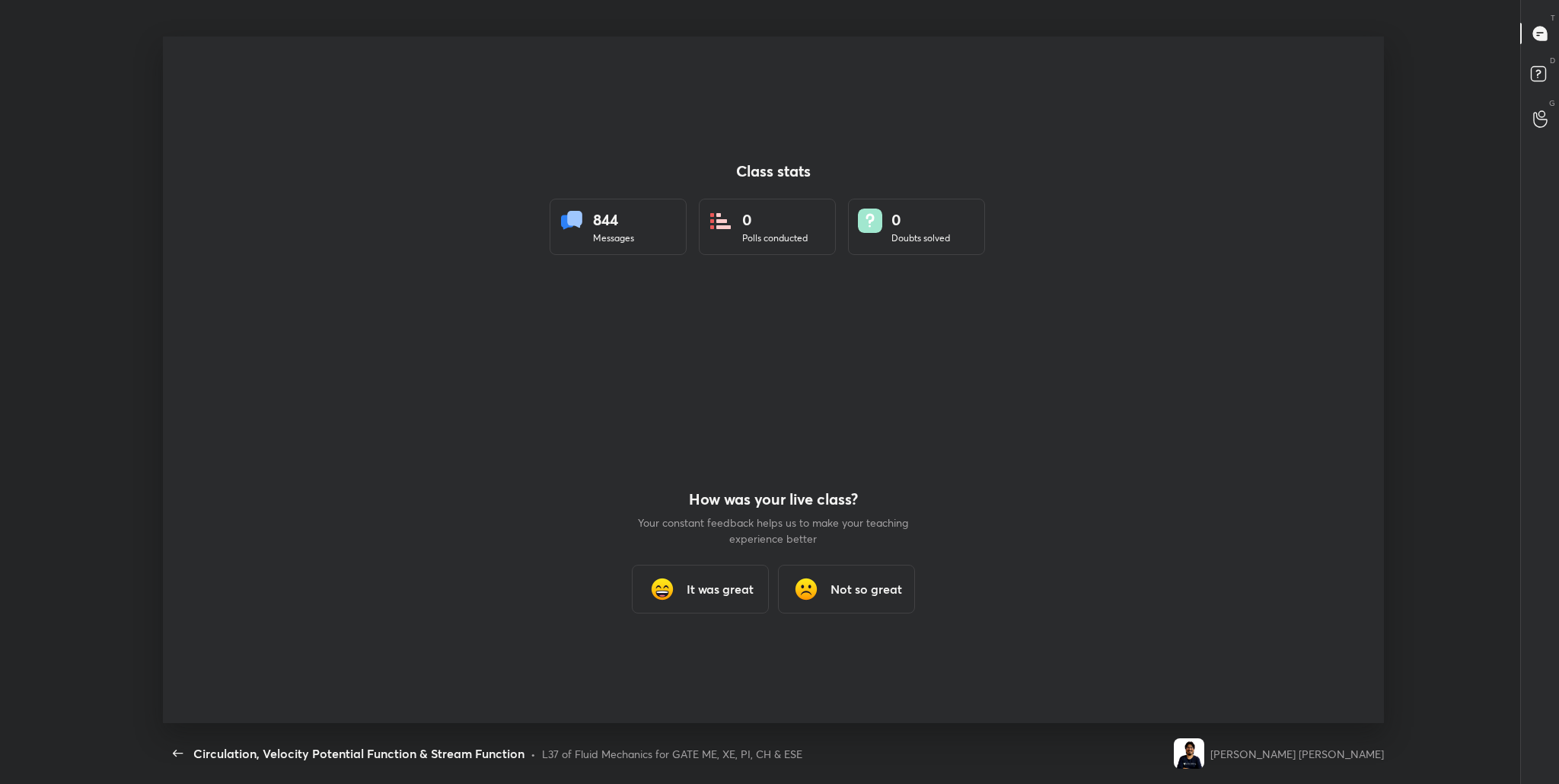 scroll, scrollTop: 75430, scrollLeft: 74583, axis: both 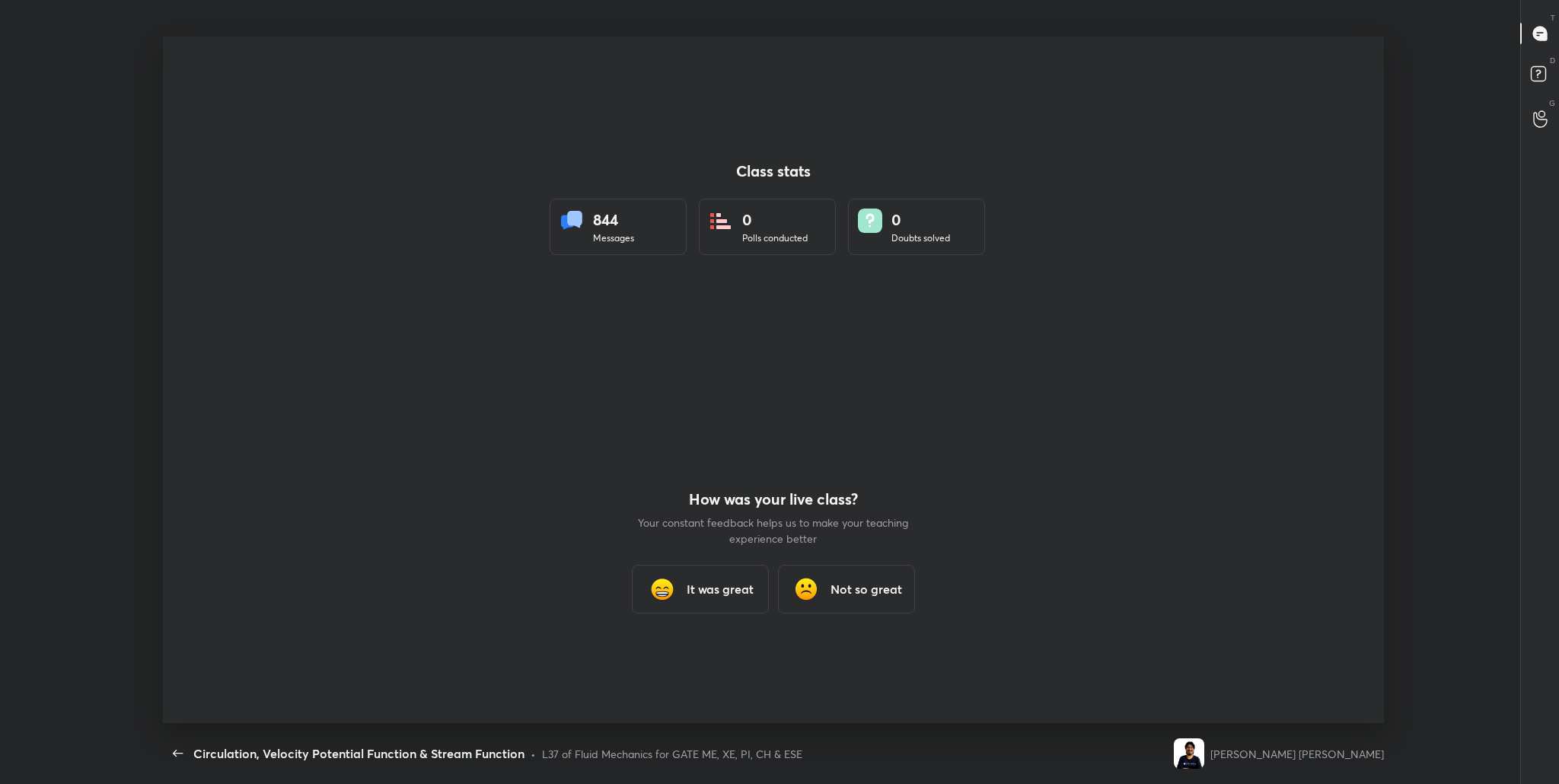 click on "It was great" at bounding box center [720, 589] 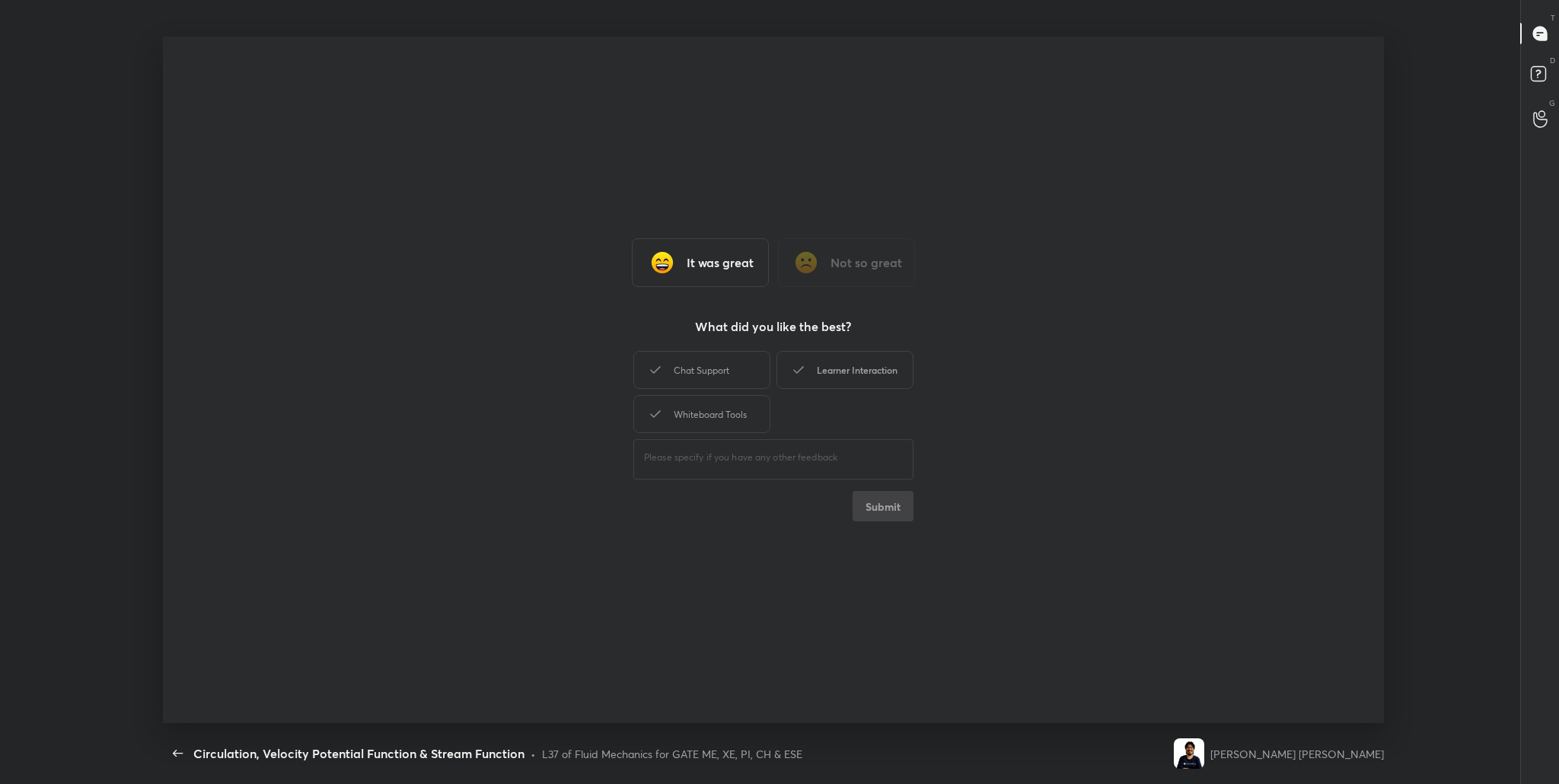 click on "Learner Interaction" at bounding box center (845, 370) 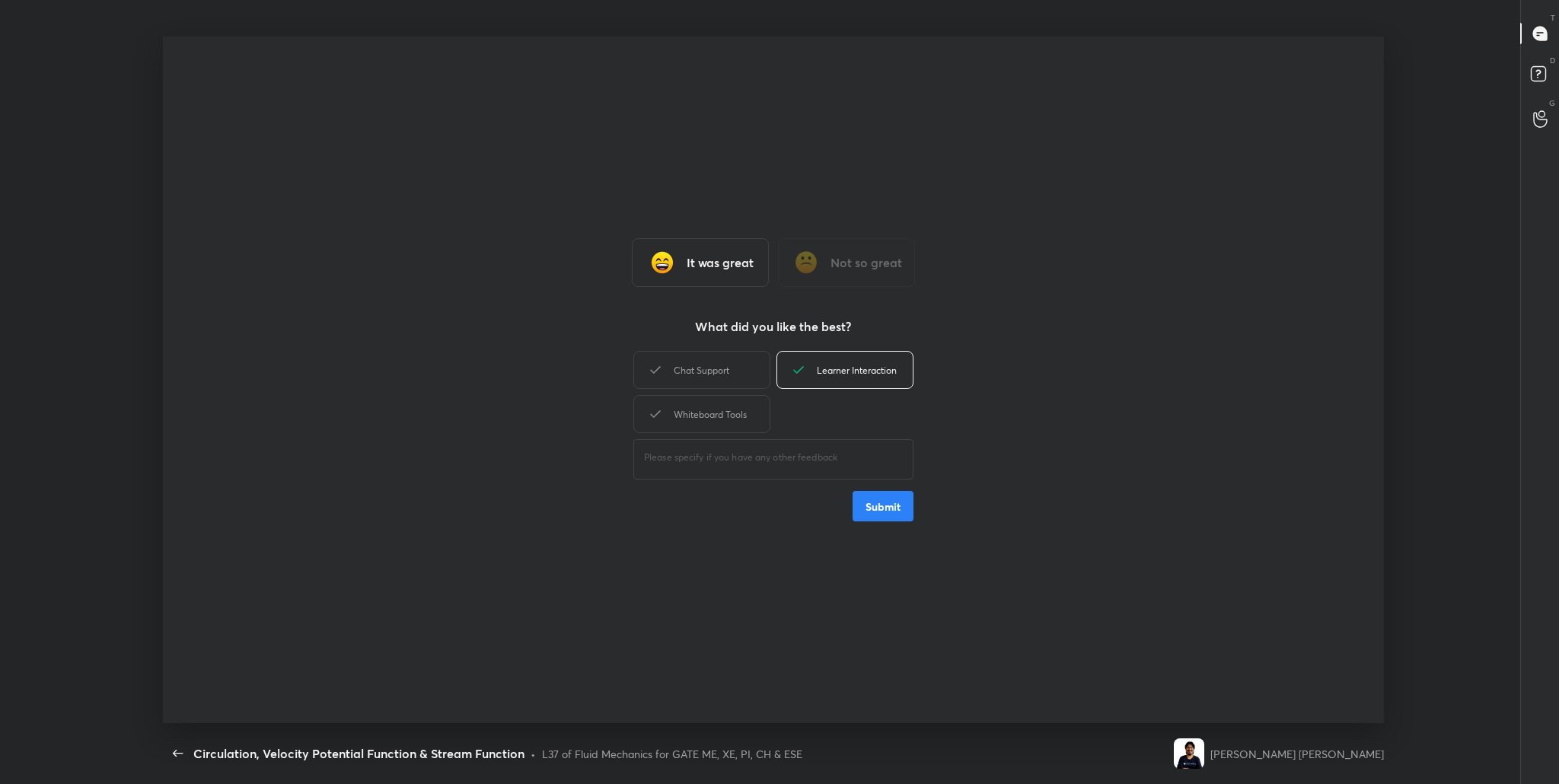 click on "Submit" at bounding box center (883, 506) 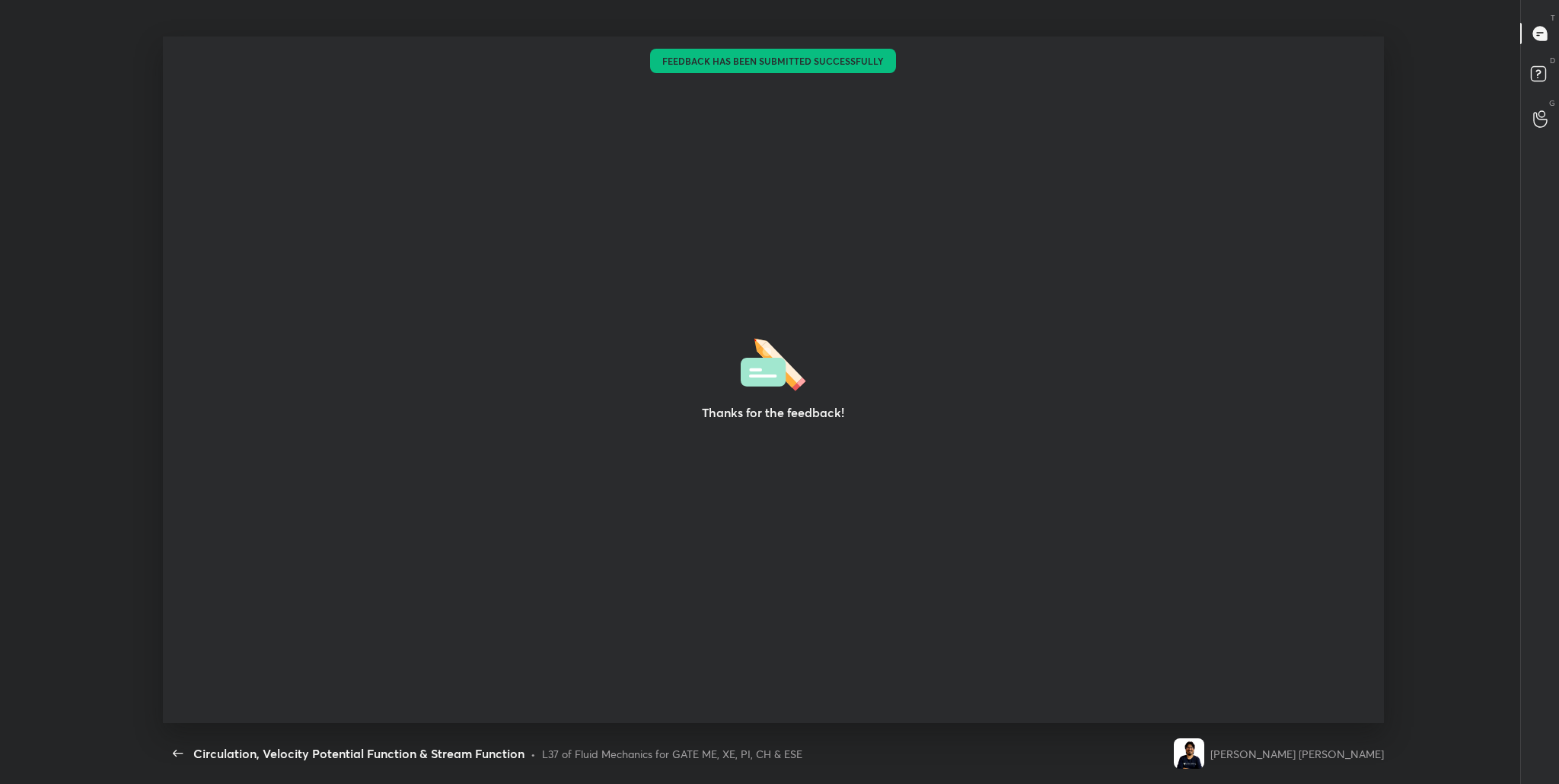 type on "x" 